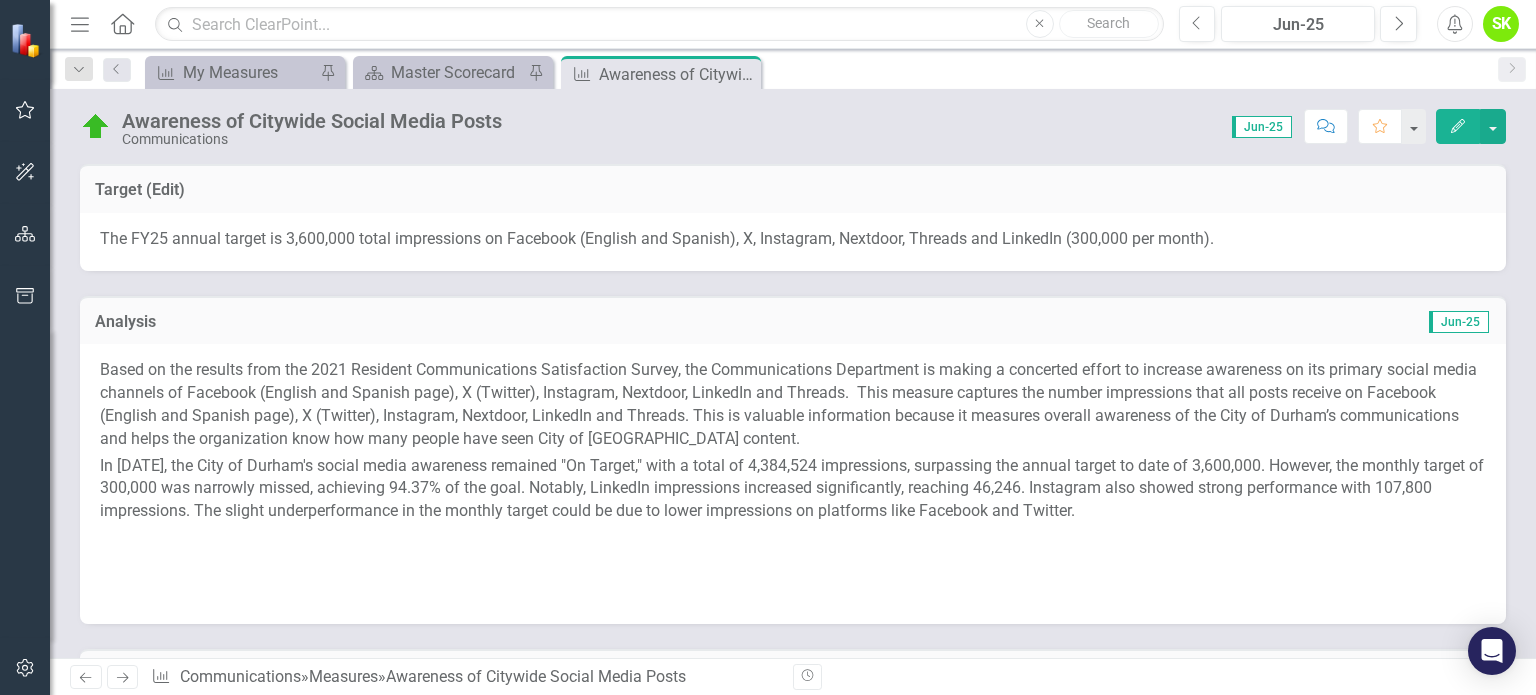 scroll, scrollTop: 0, scrollLeft: 0, axis: both 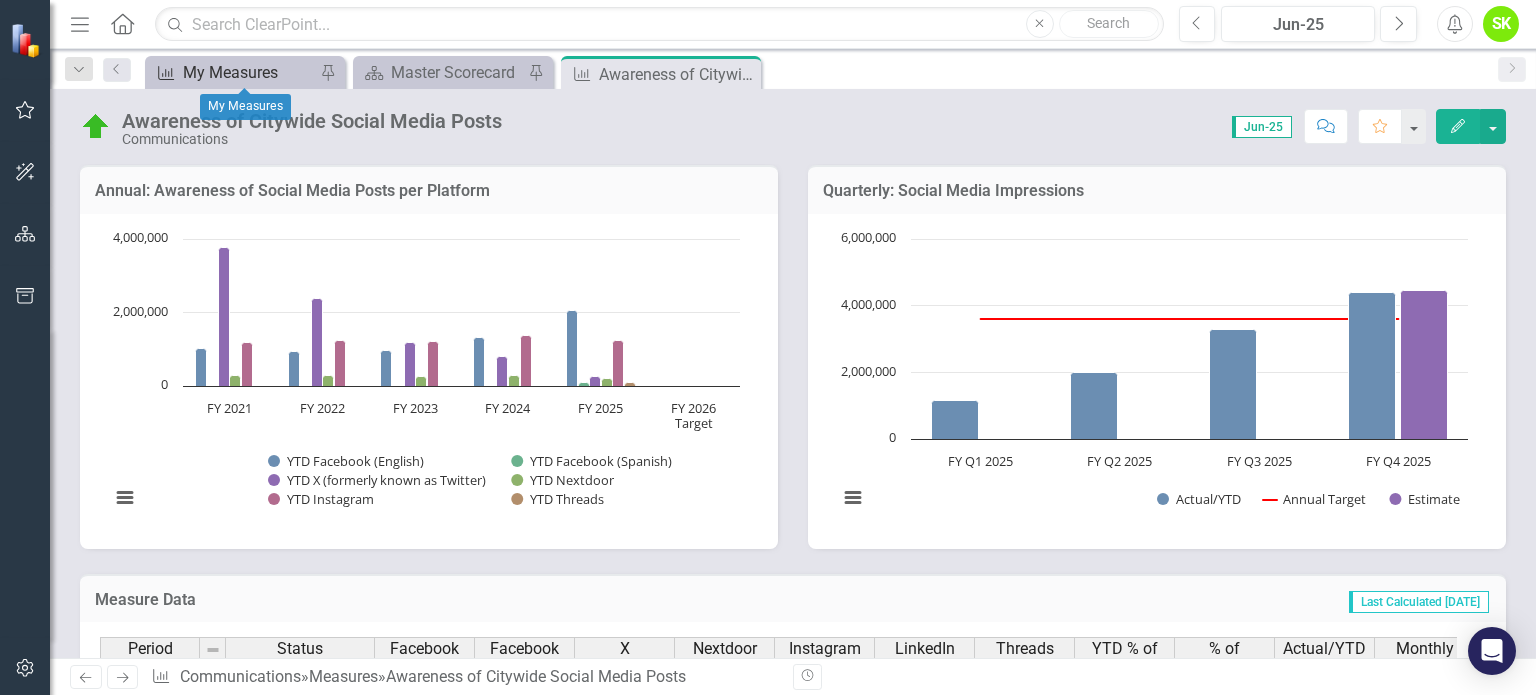 click on "My Measures" at bounding box center [249, 72] 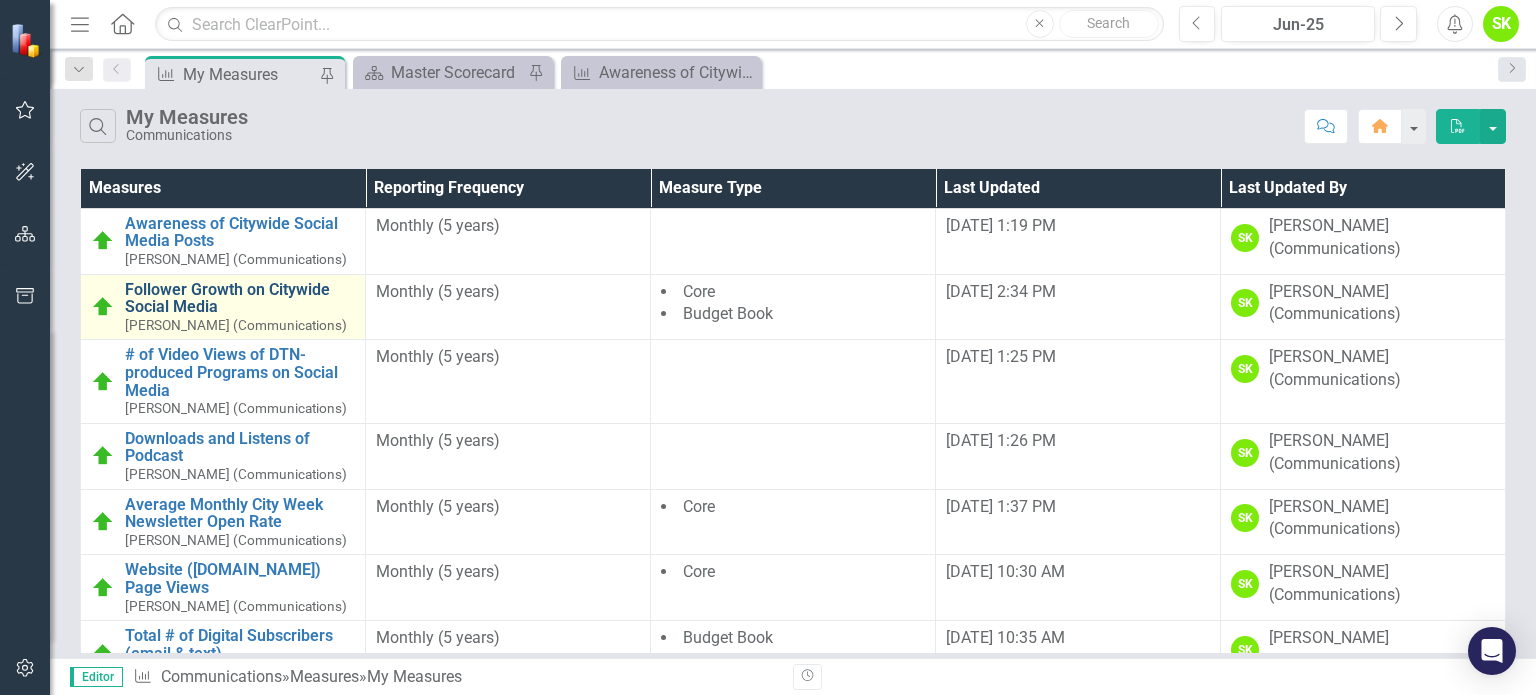 click on "Follower Growth on Citywide Social Media" at bounding box center (240, 298) 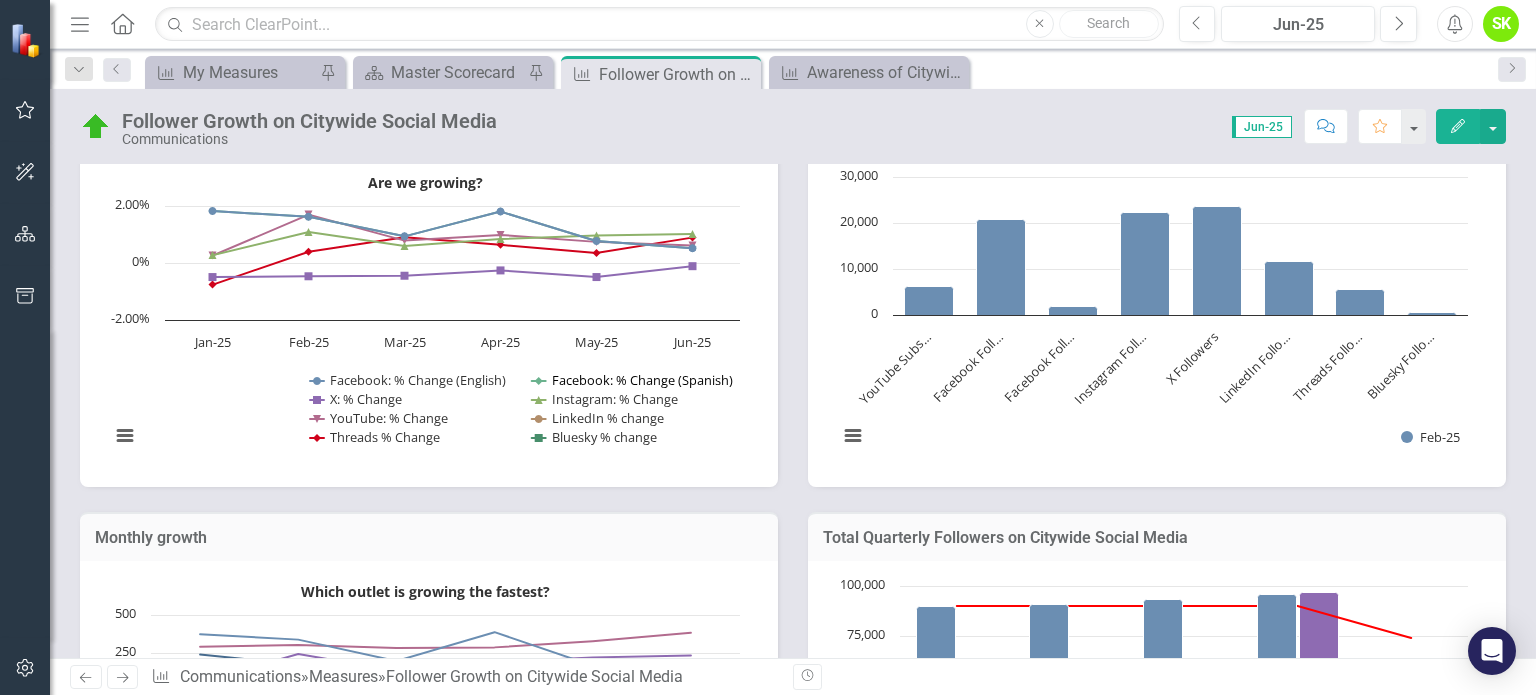 scroll, scrollTop: 900, scrollLeft: 0, axis: vertical 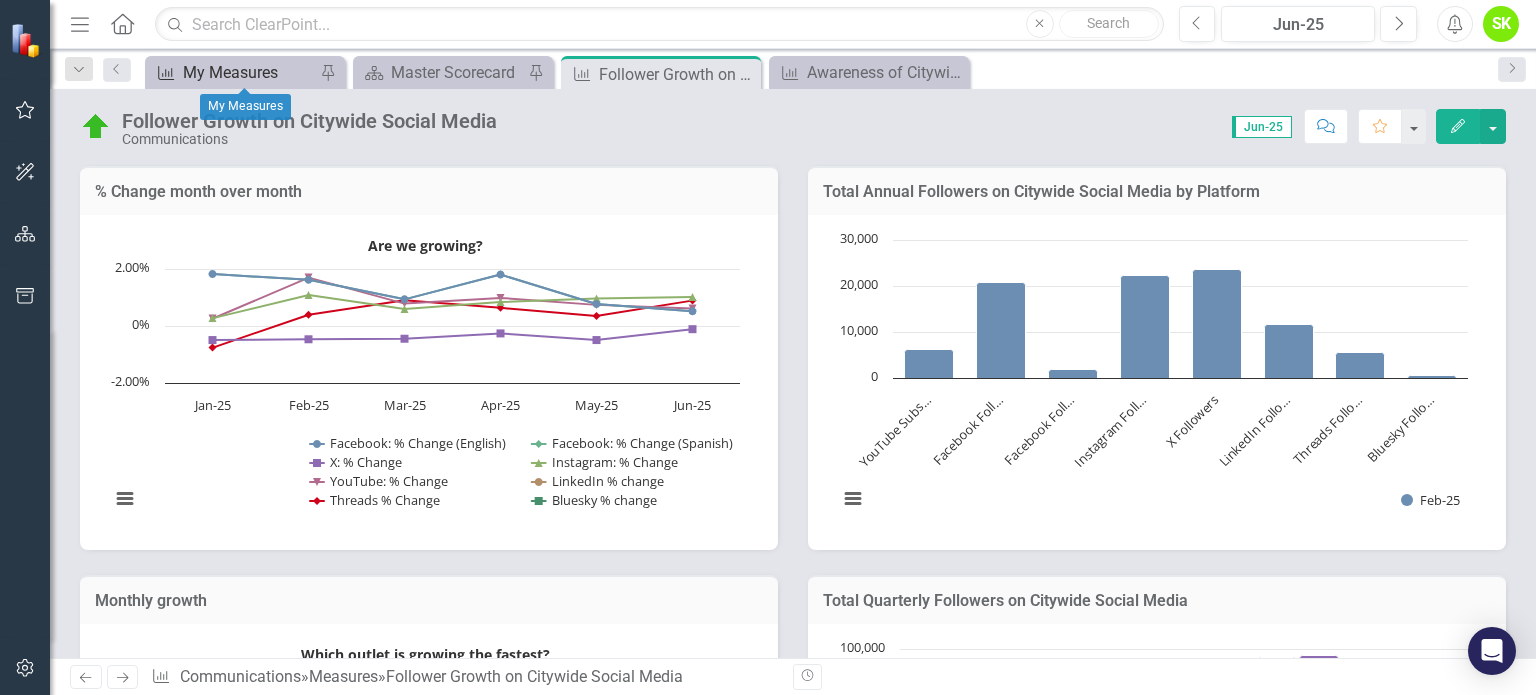 click on "My Measures" at bounding box center (249, 72) 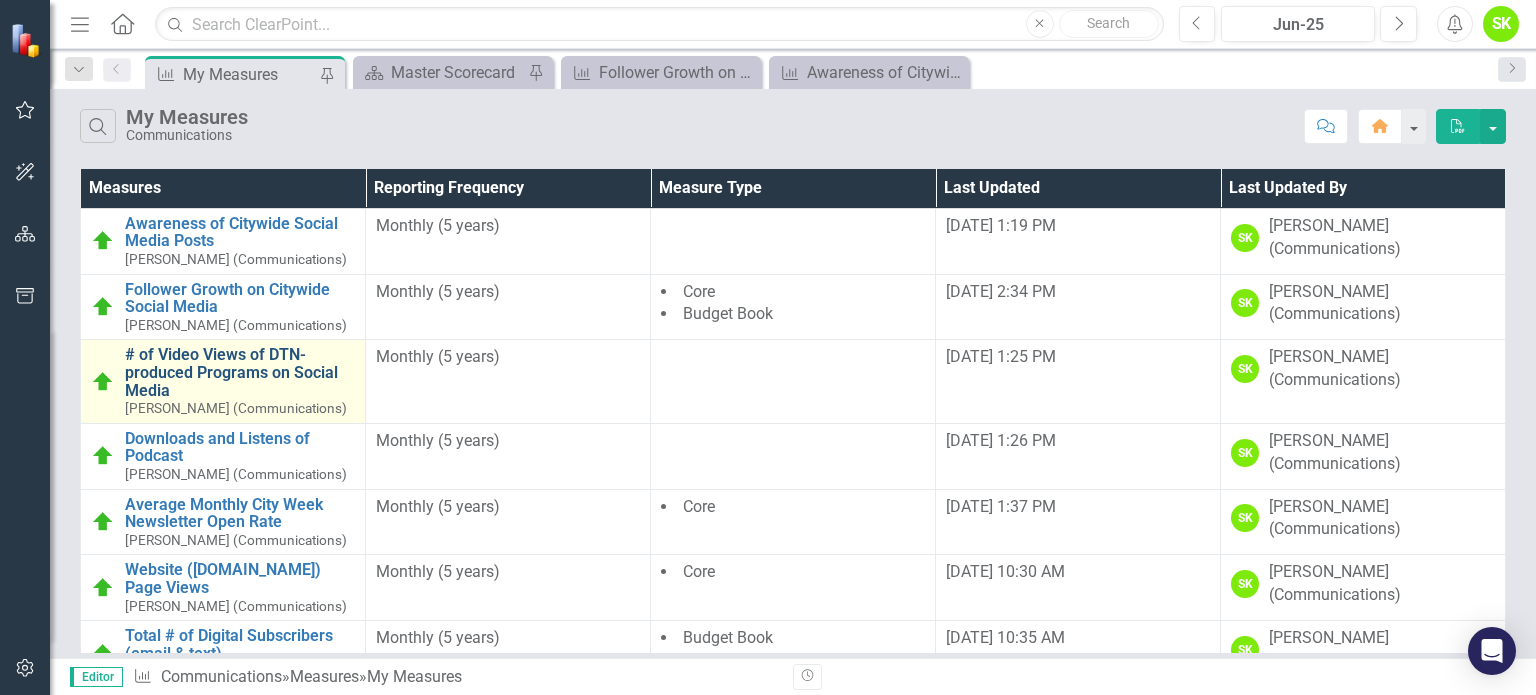 click on "# of Video Views of DTN-produced Programs on Social Media" at bounding box center (240, 372) 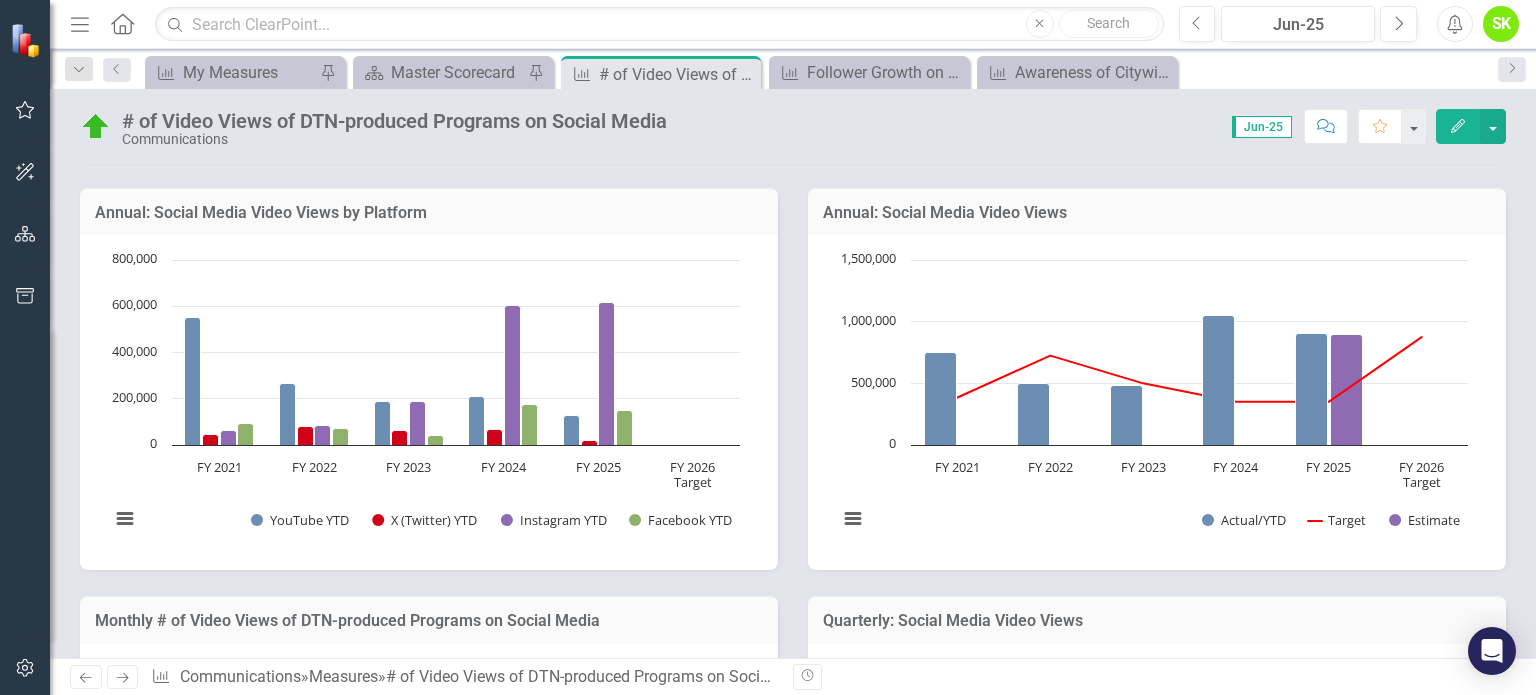 scroll, scrollTop: 500, scrollLeft: 0, axis: vertical 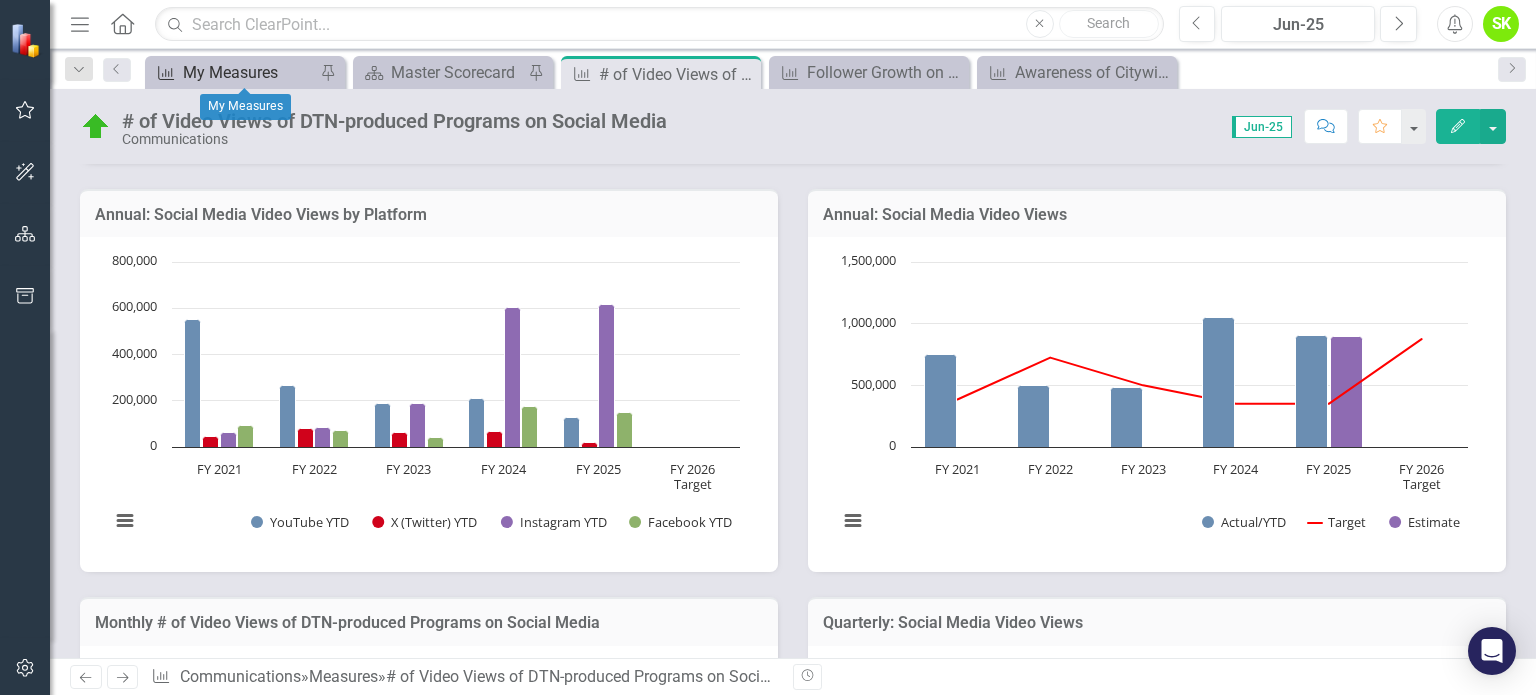 click on "My Measures" at bounding box center (249, 72) 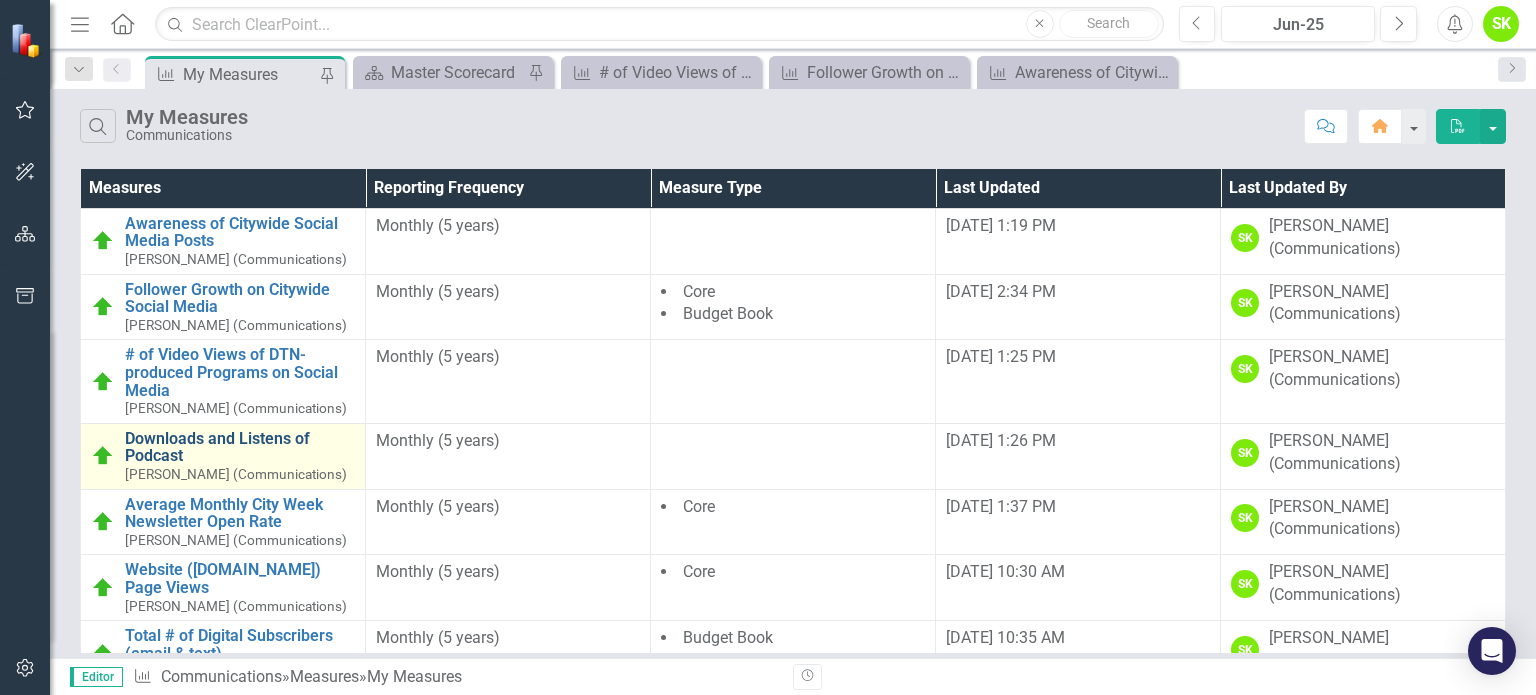 click on "Downloads and Listens of Podcast" at bounding box center [240, 447] 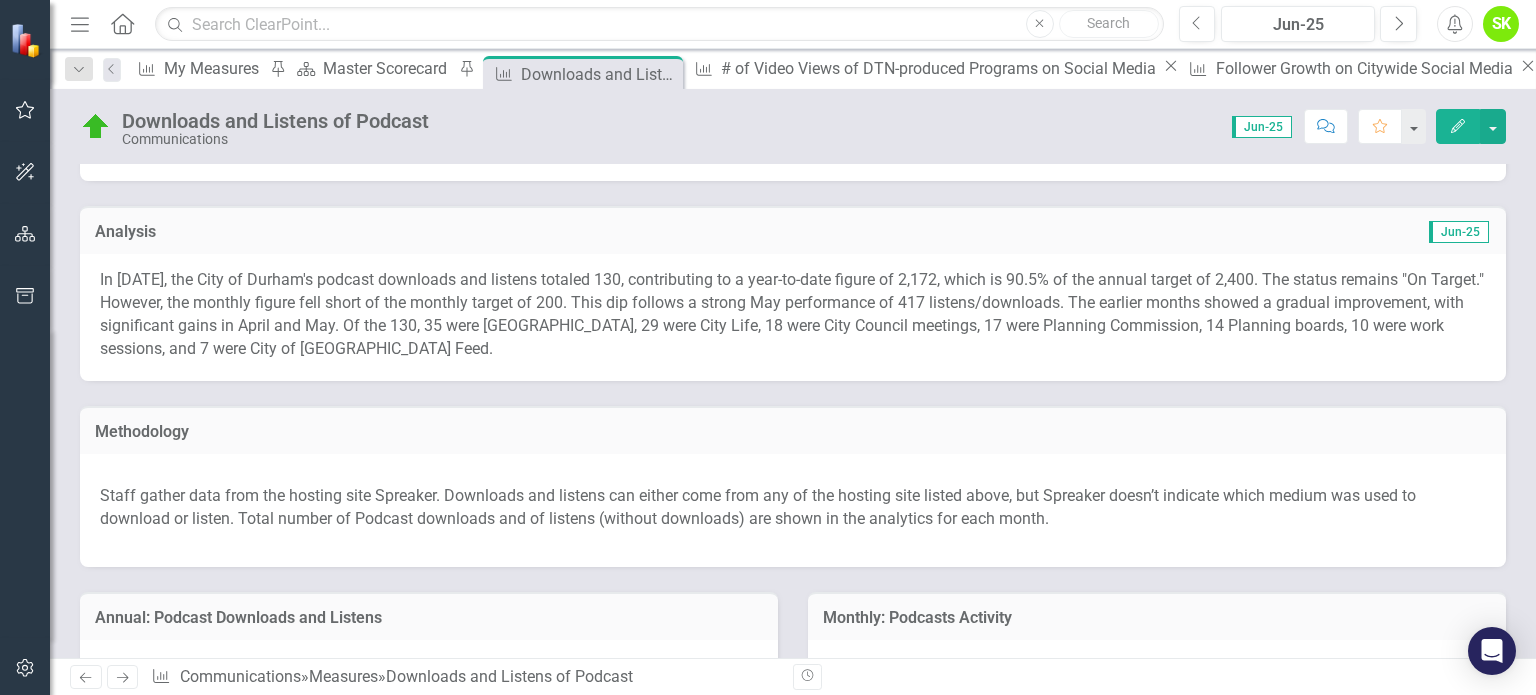 scroll, scrollTop: 0, scrollLeft: 0, axis: both 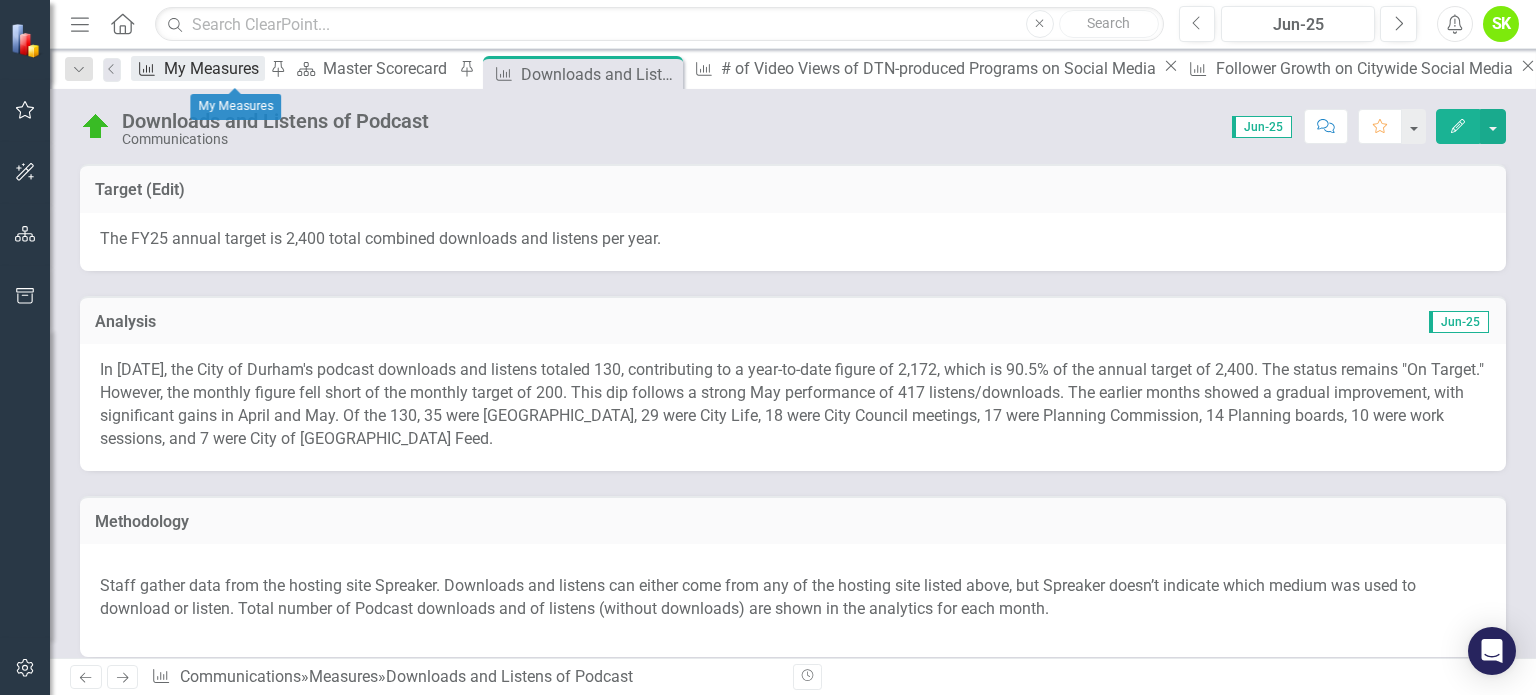 click on "My Measures" at bounding box center [214, 68] 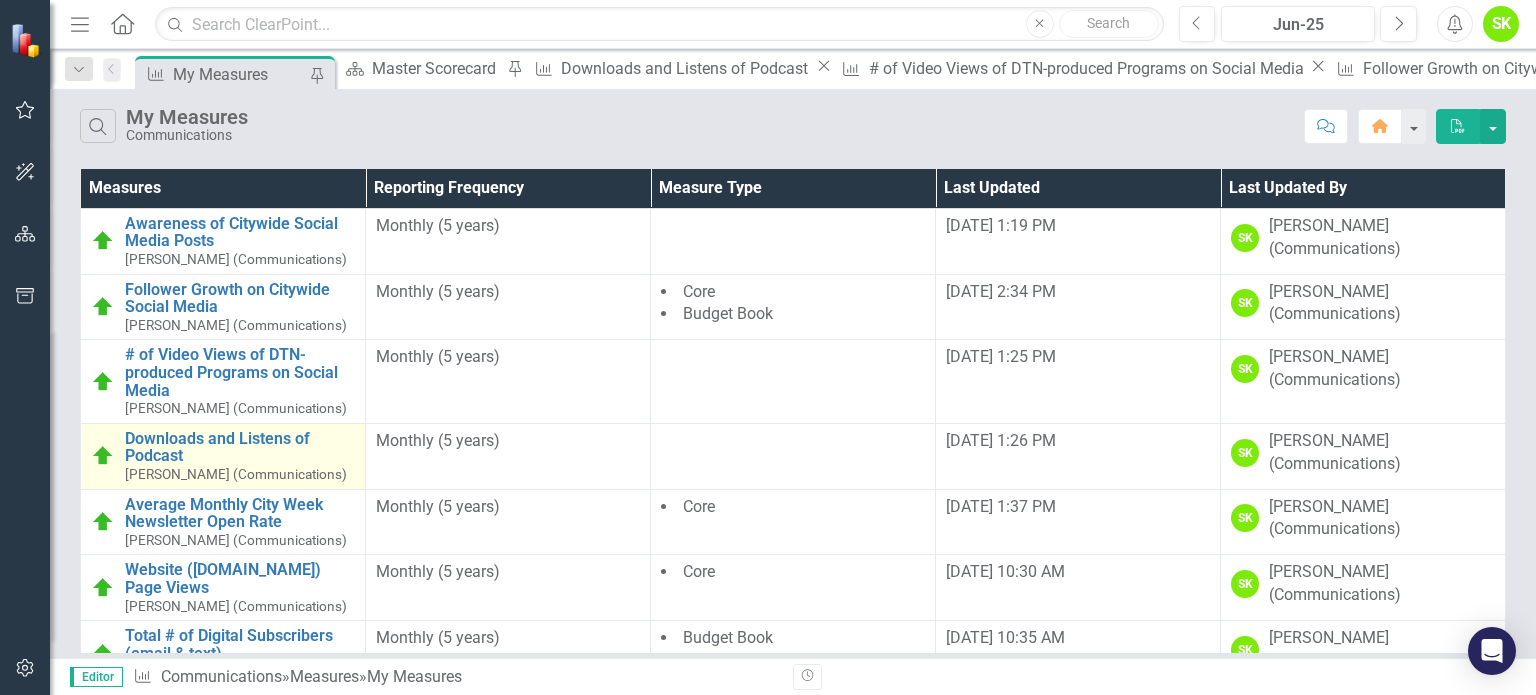 scroll, scrollTop: 100, scrollLeft: 0, axis: vertical 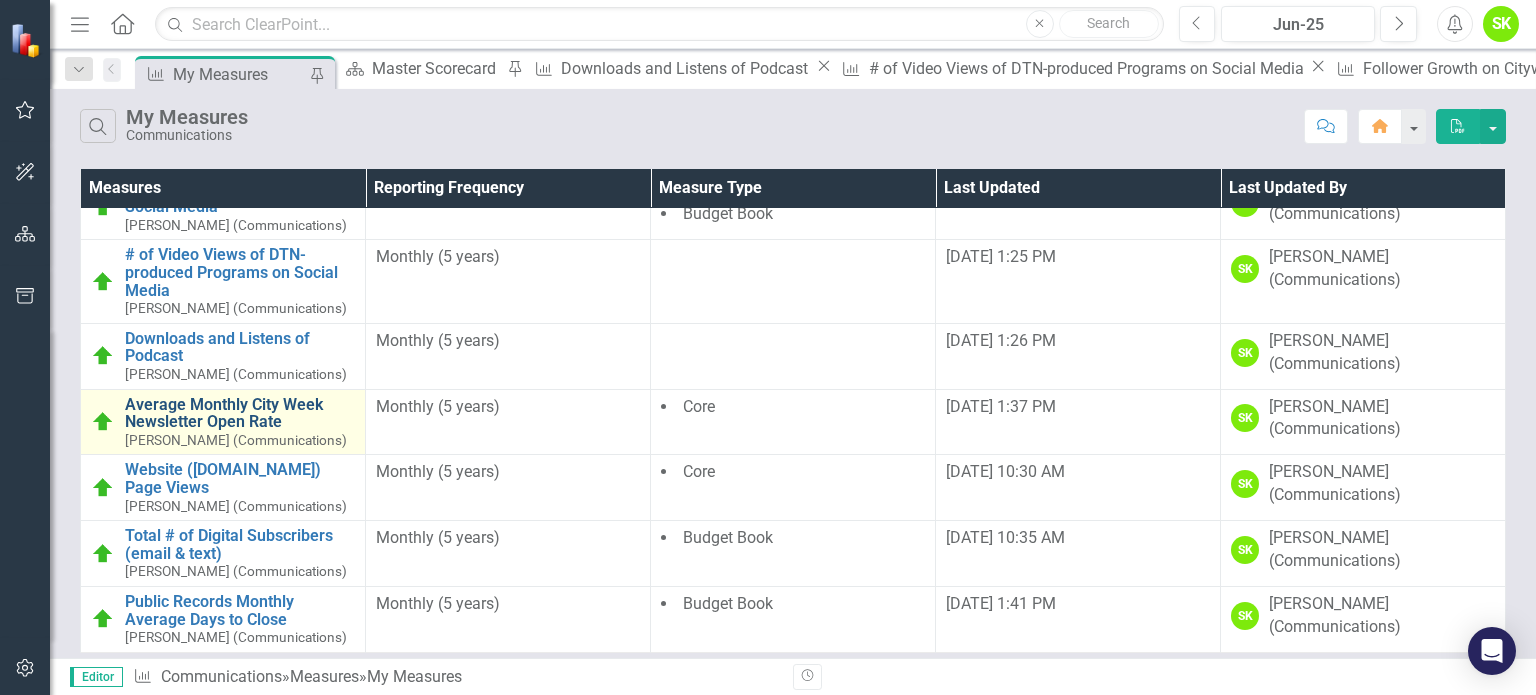 click on "Average Monthly City Week Newsletter Open Rate" at bounding box center (240, 413) 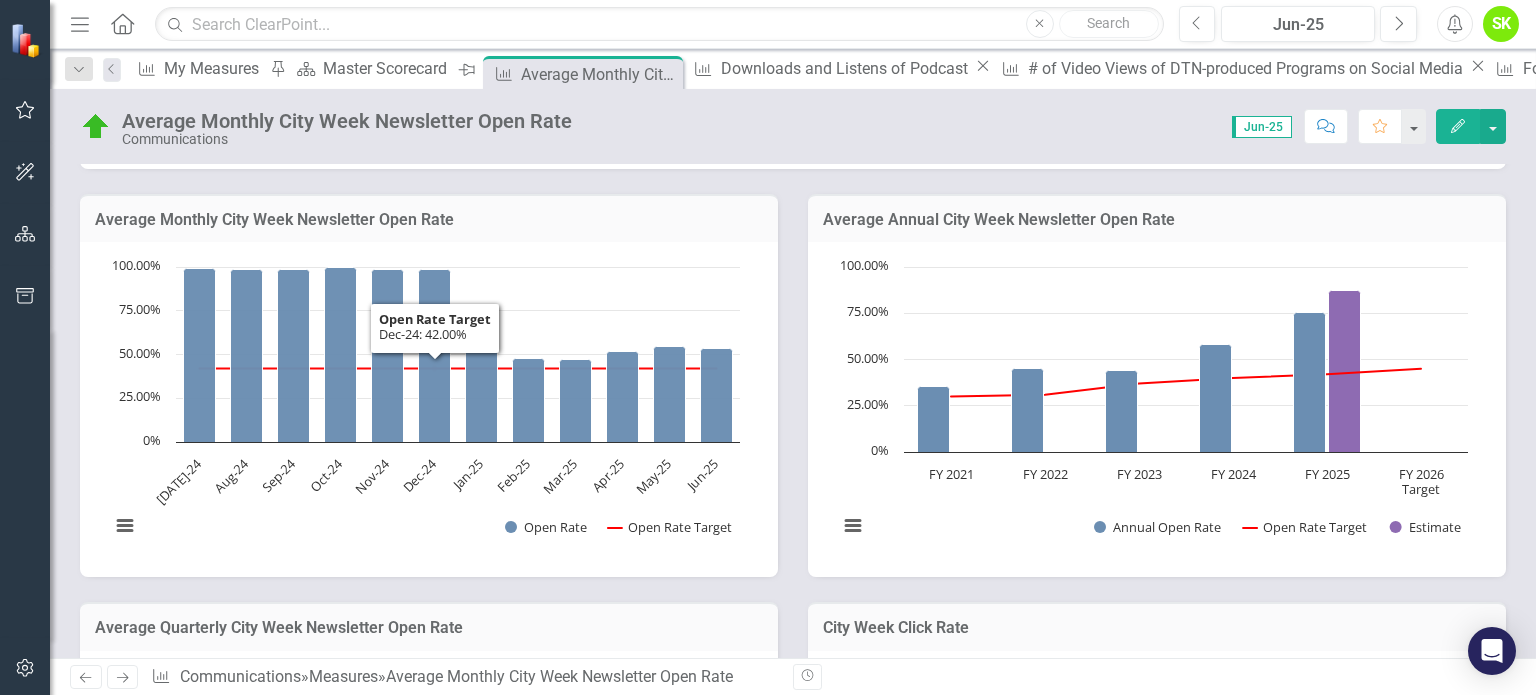 scroll, scrollTop: 500, scrollLeft: 0, axis: vertical 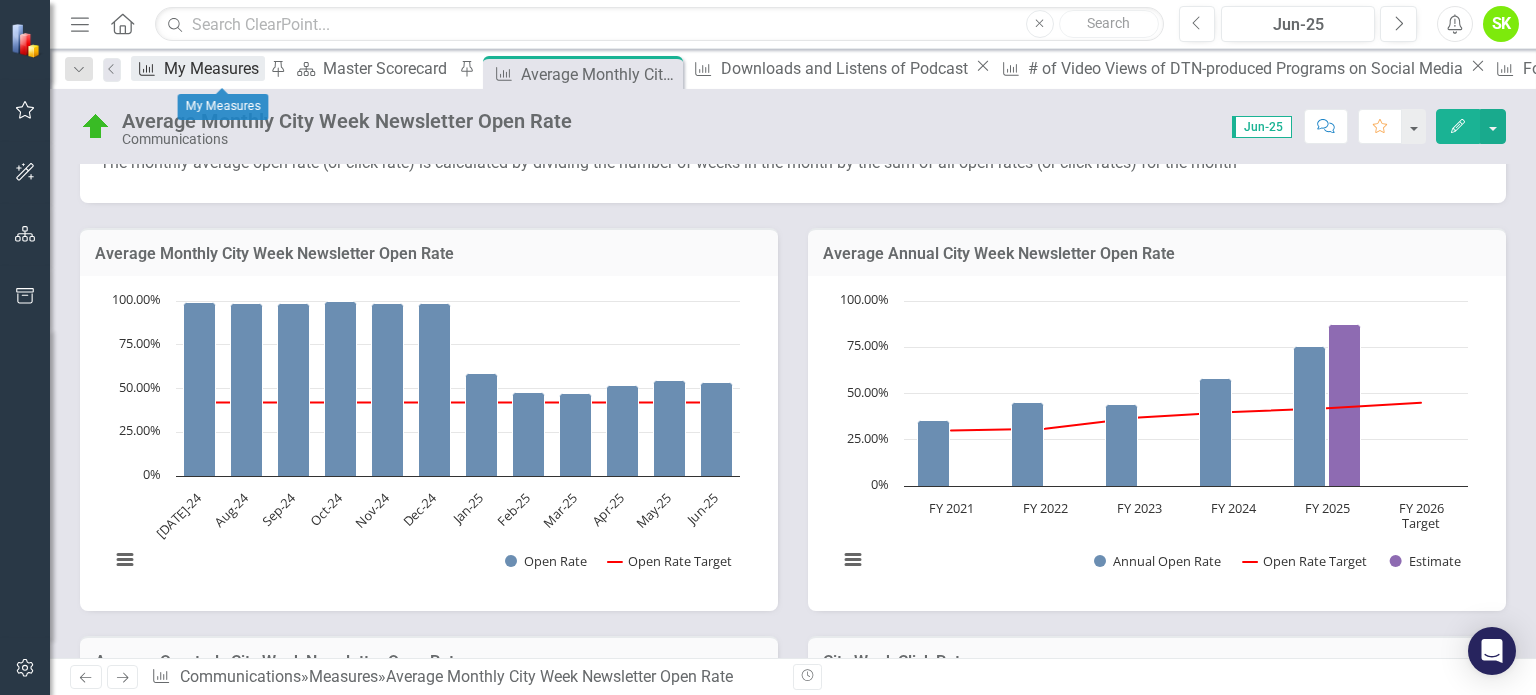 click on "My Measures" at bounding box center [214, 68] 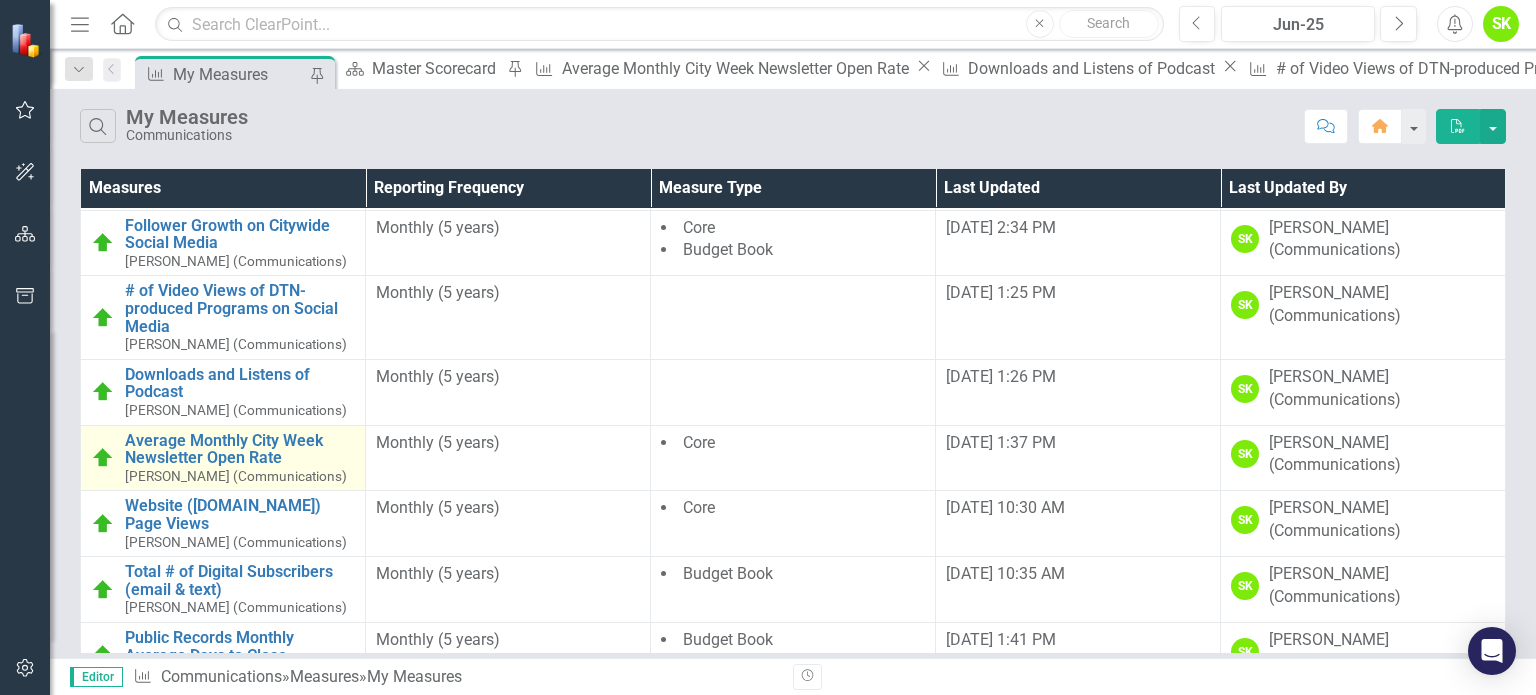 scroll, scrollTop: 100, scrollLeft: 0, axis: vertical 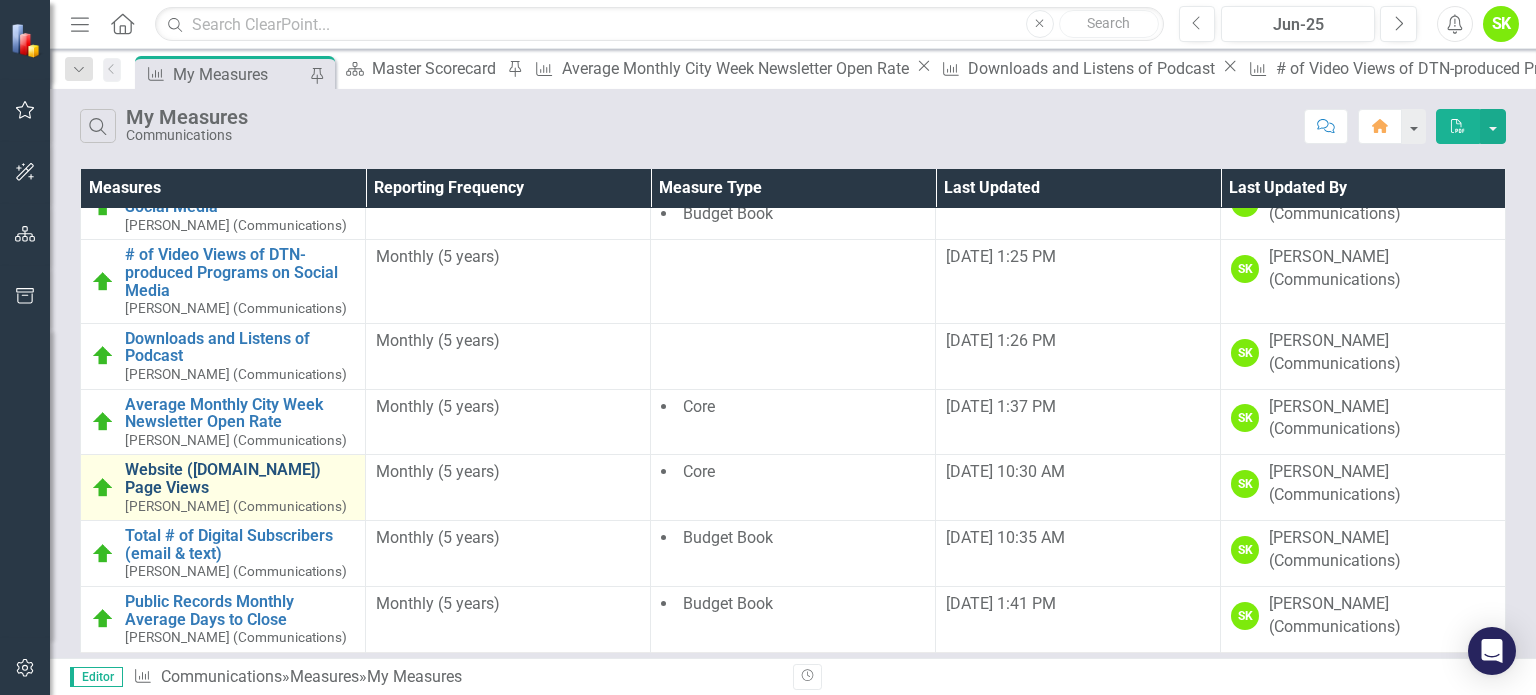 click on "Website ([DOMAIN_NAME]) Page Views" at bounding box center [240, 478] 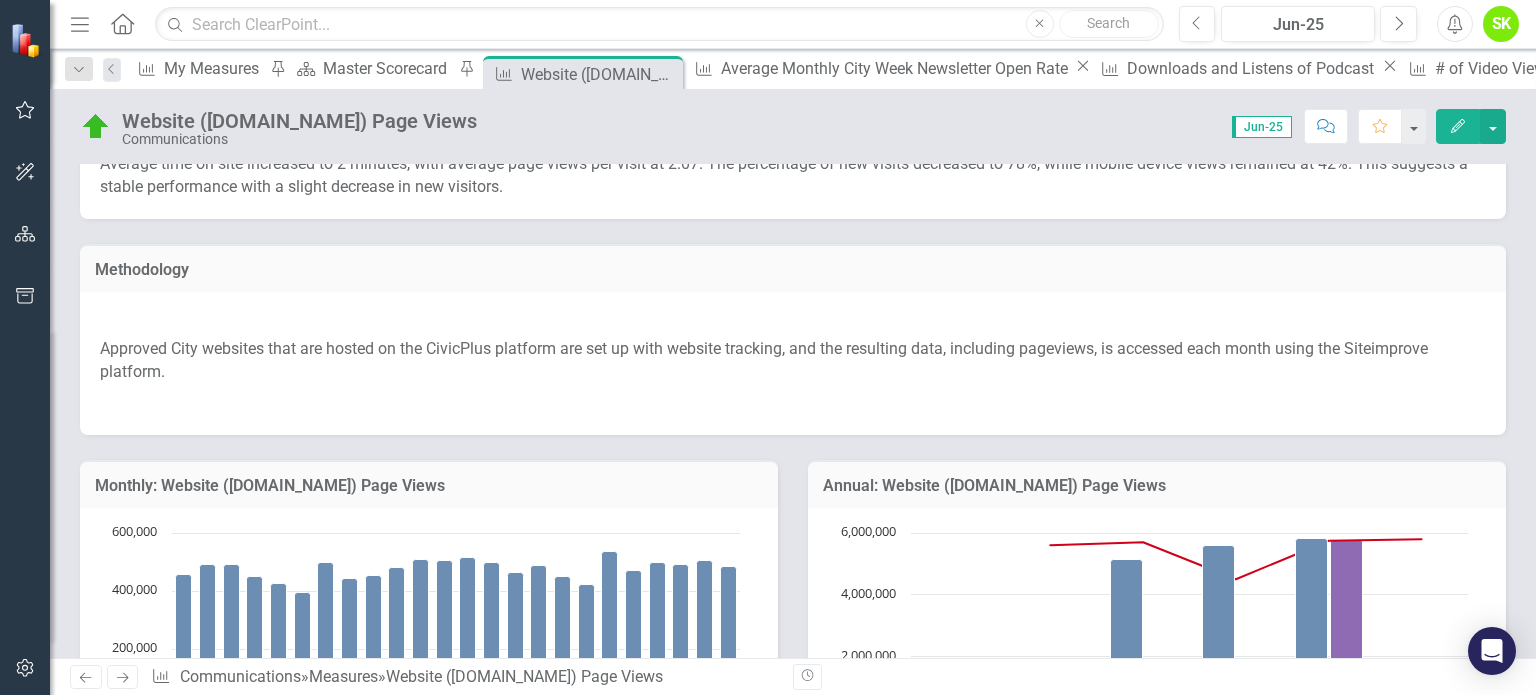scroll, scrollTop: 100, scrollLeft: 0, axis: vertical 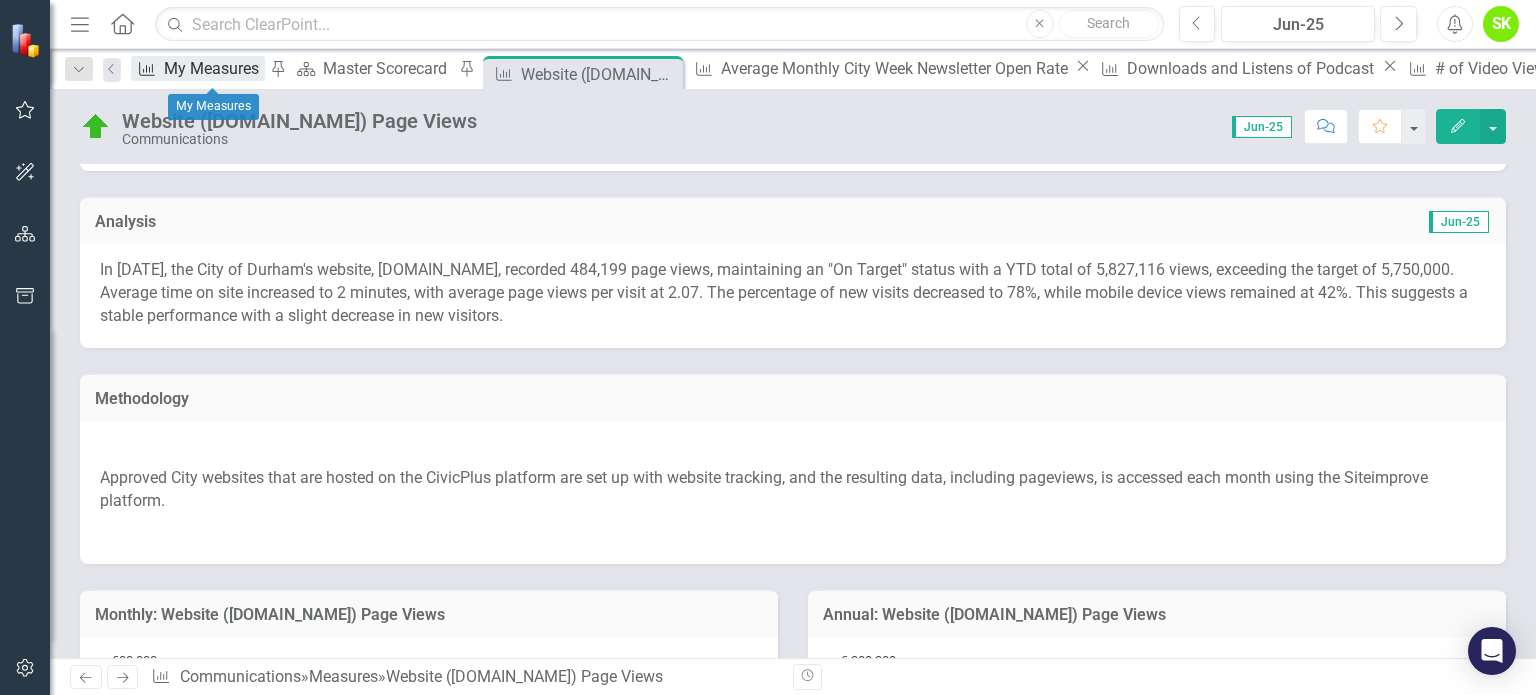 click on "My Measures" at bounding box center [214, 68] 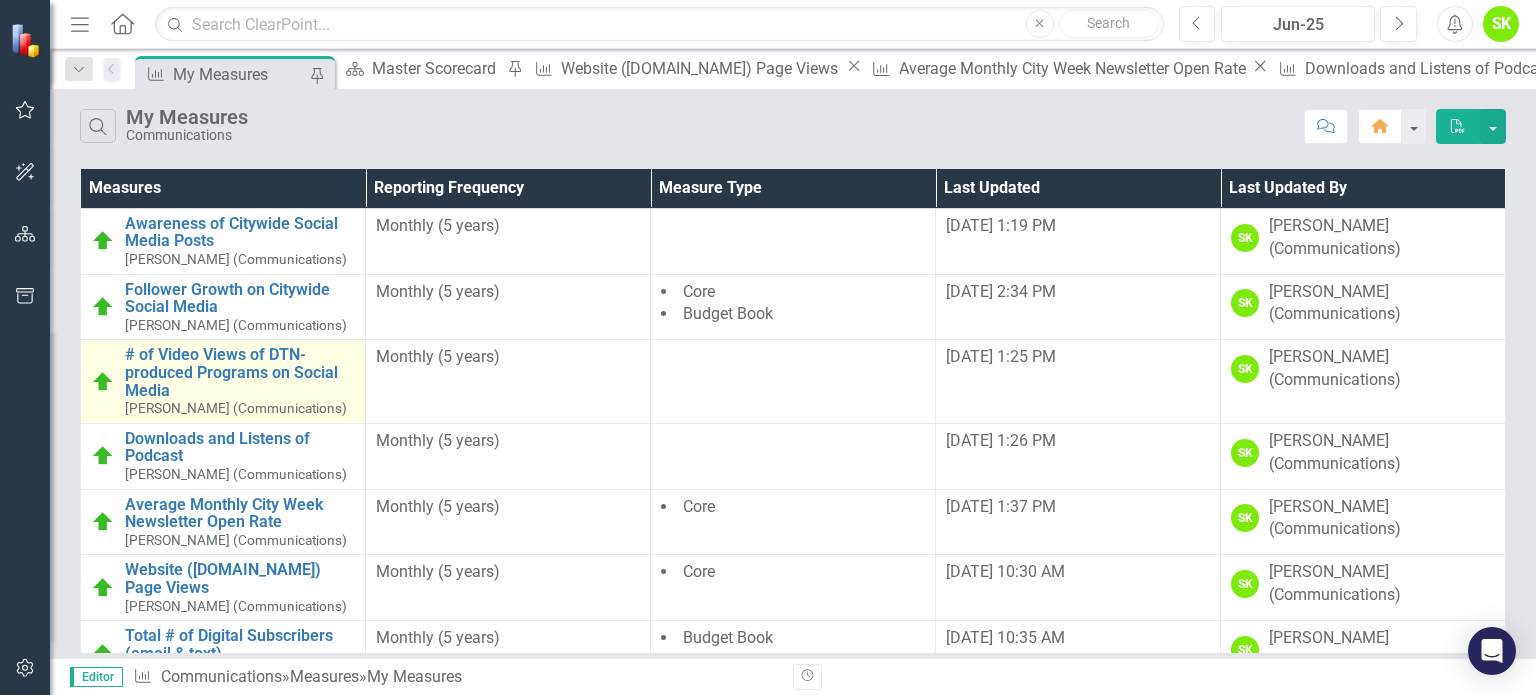 scroll, scrollTop: 100, scrollLeft: 0, axis: vertical 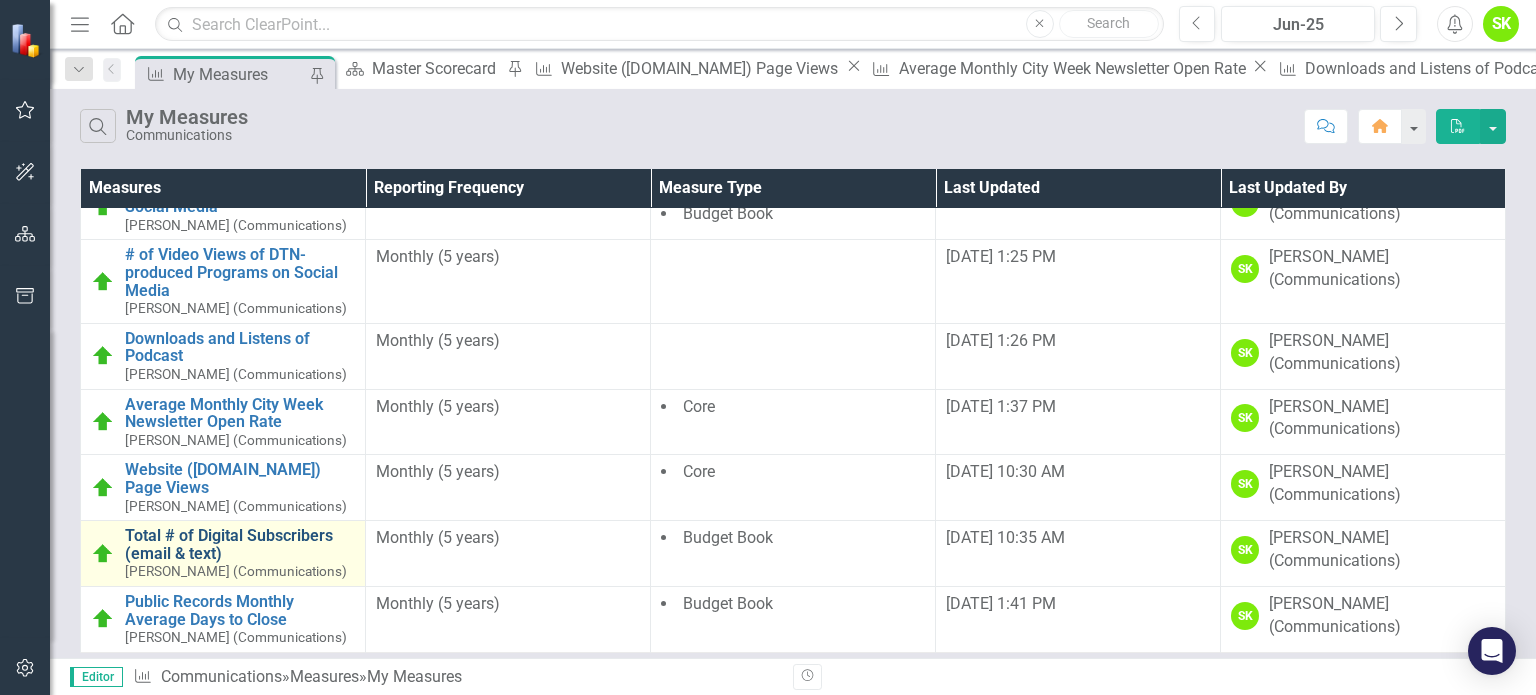 click on "Total # of Digital Subscribers (email & text)" at bounding box center [240, 544] 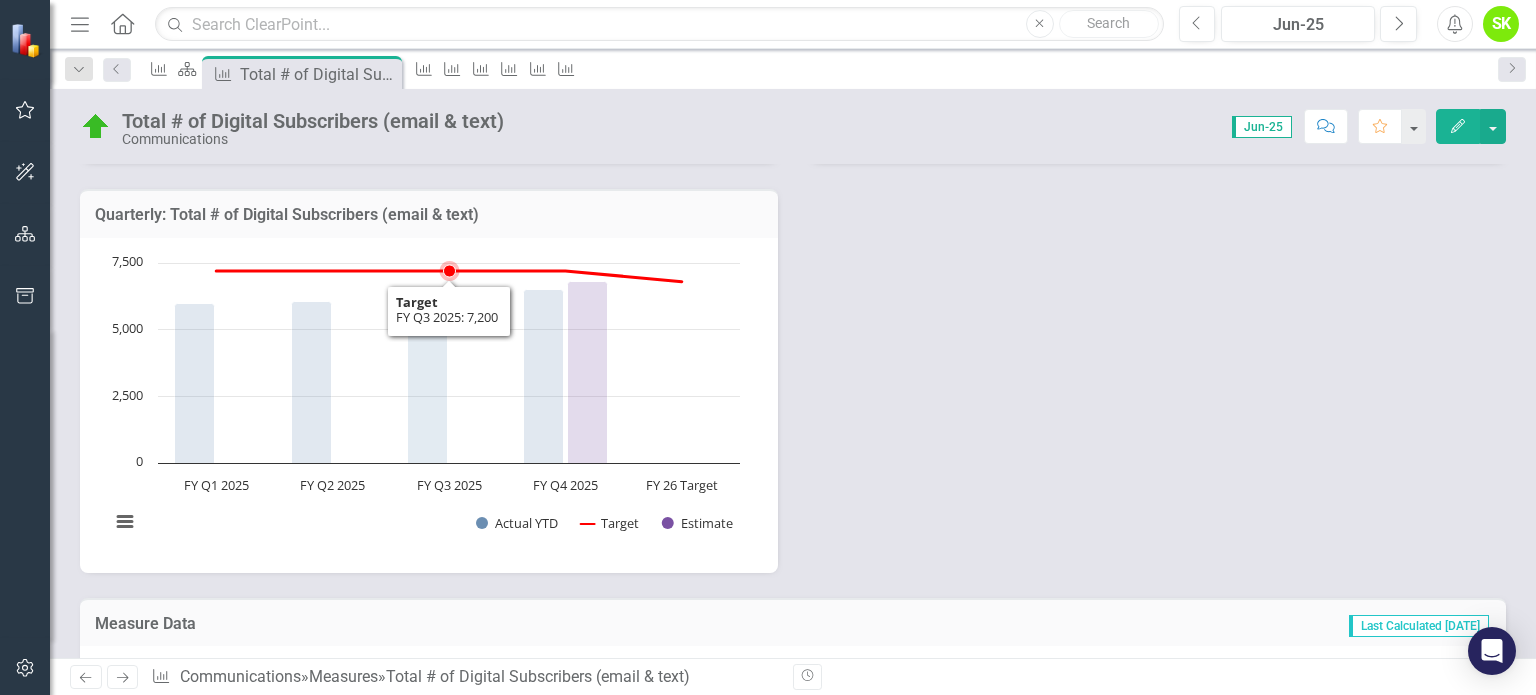 scroll, scrollTop: 600, scrollLeft: 0, axis: vertical 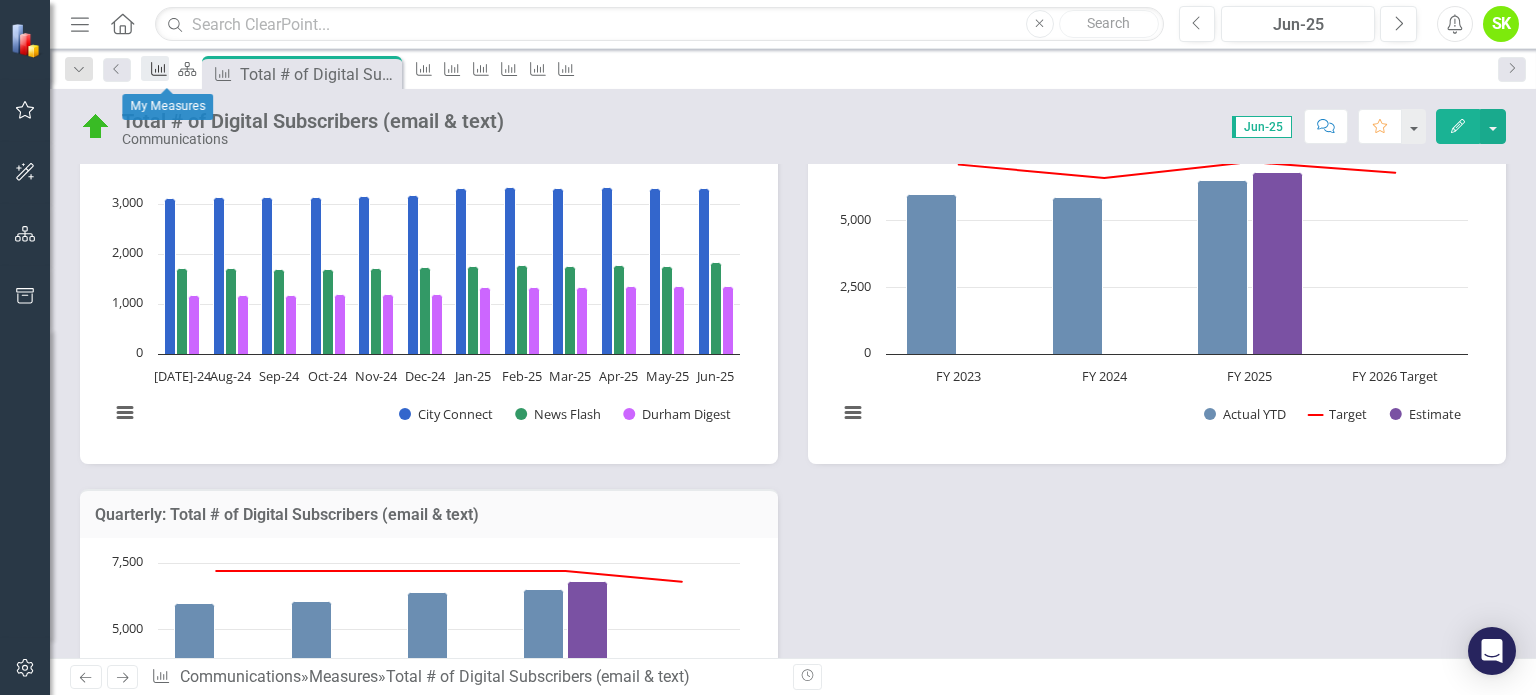 click on "Measure" 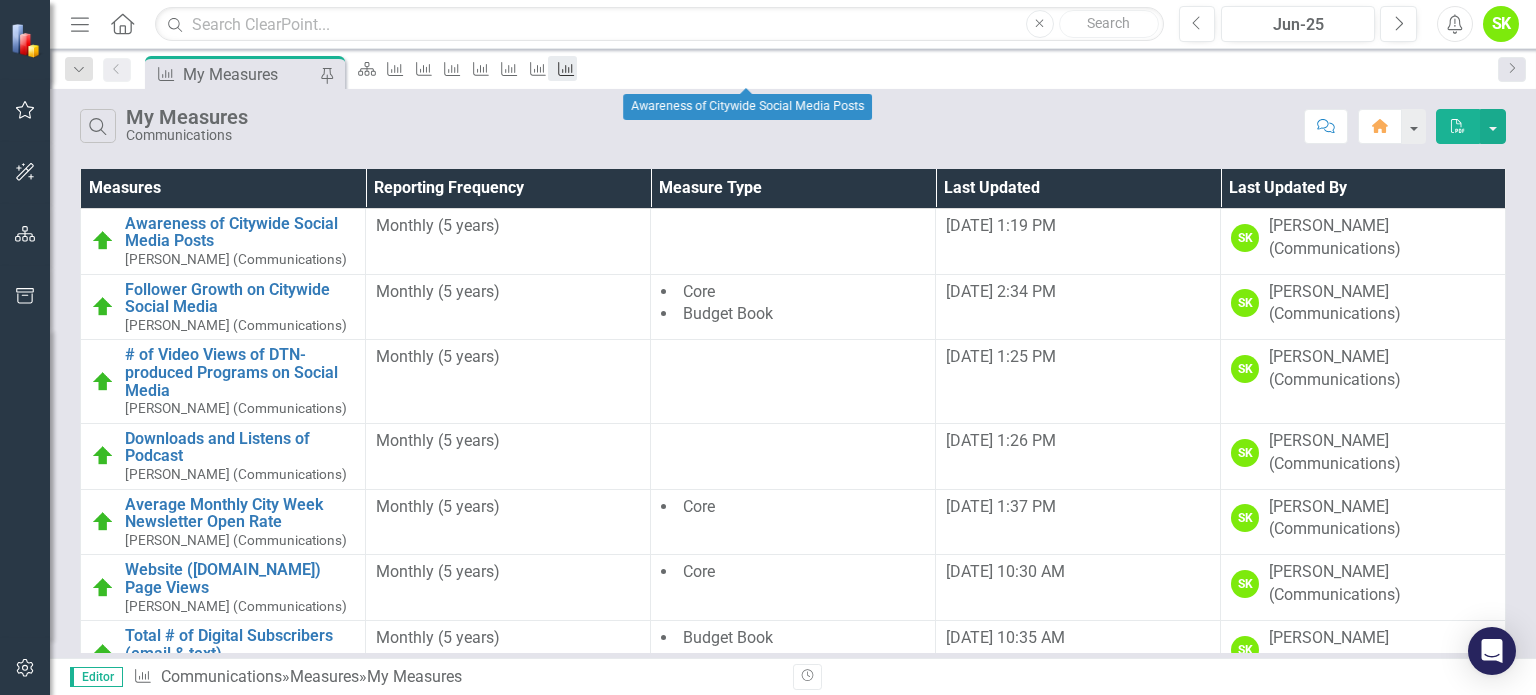 click on "Measure" 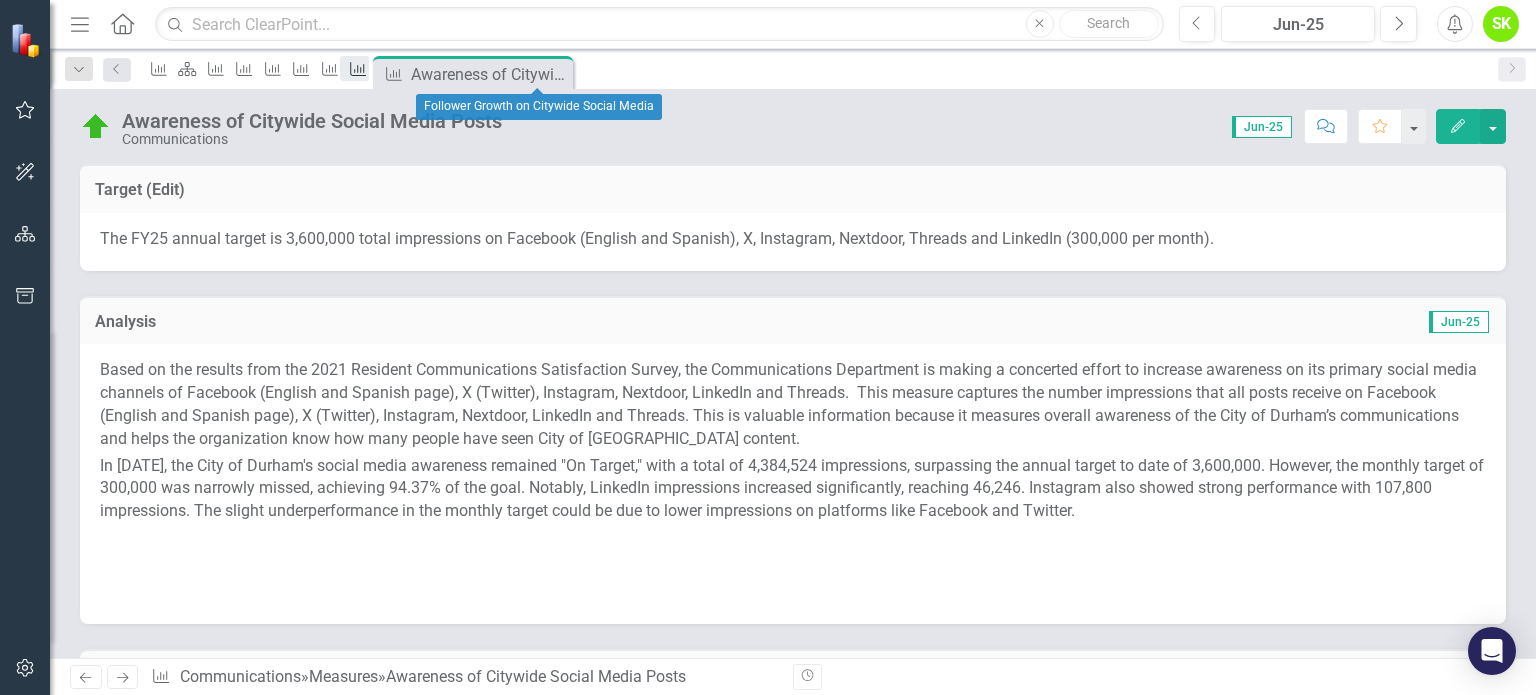 click on "Measure" 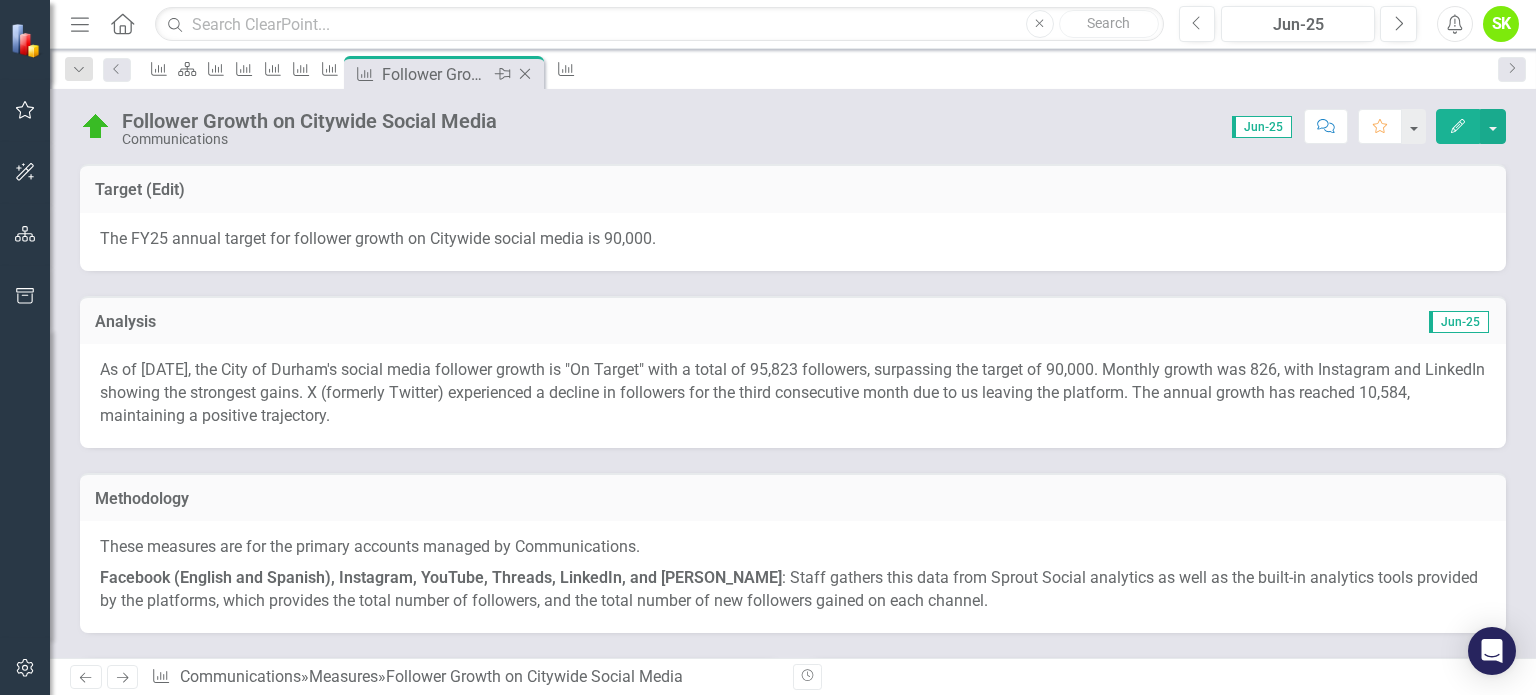 click on "Close" 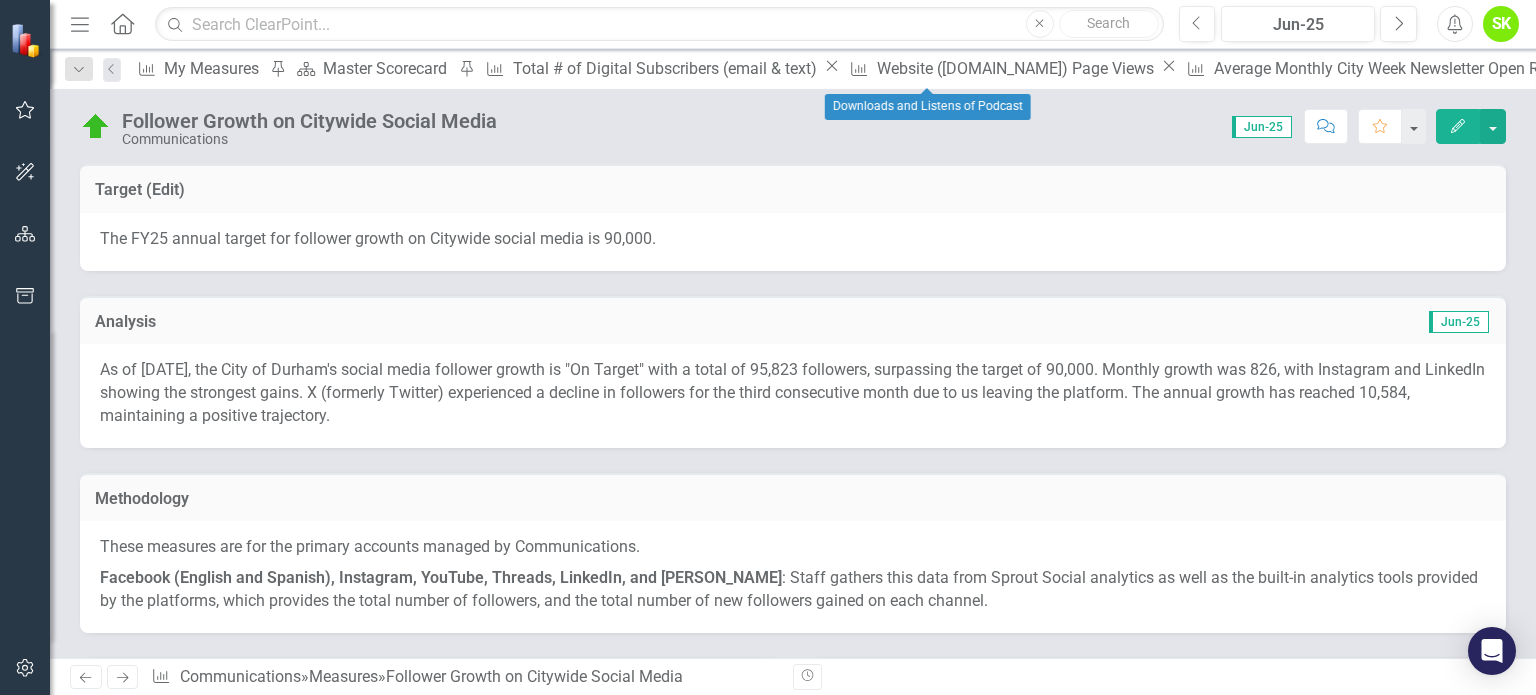 click on "Downloads and Listens of Podcast" at bounding box center (1746, 68) 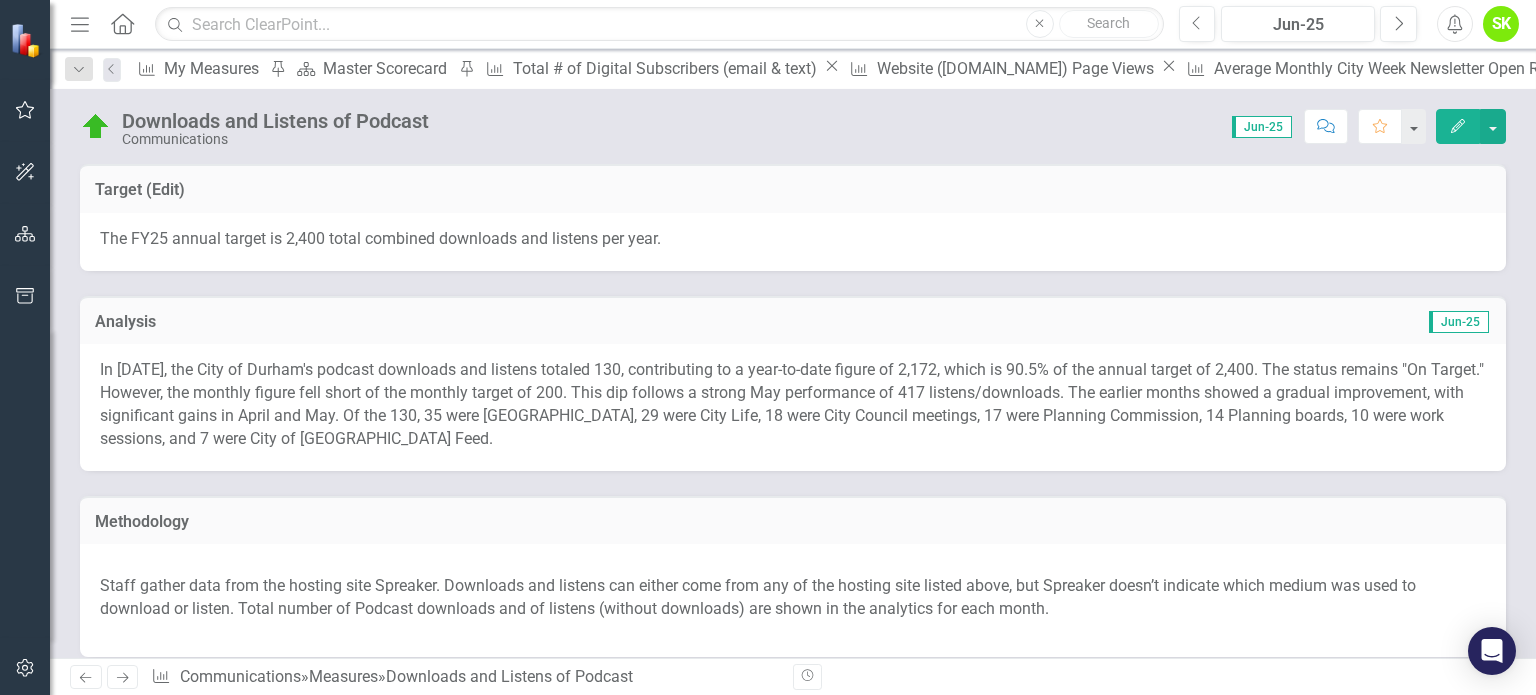 click on "Close" 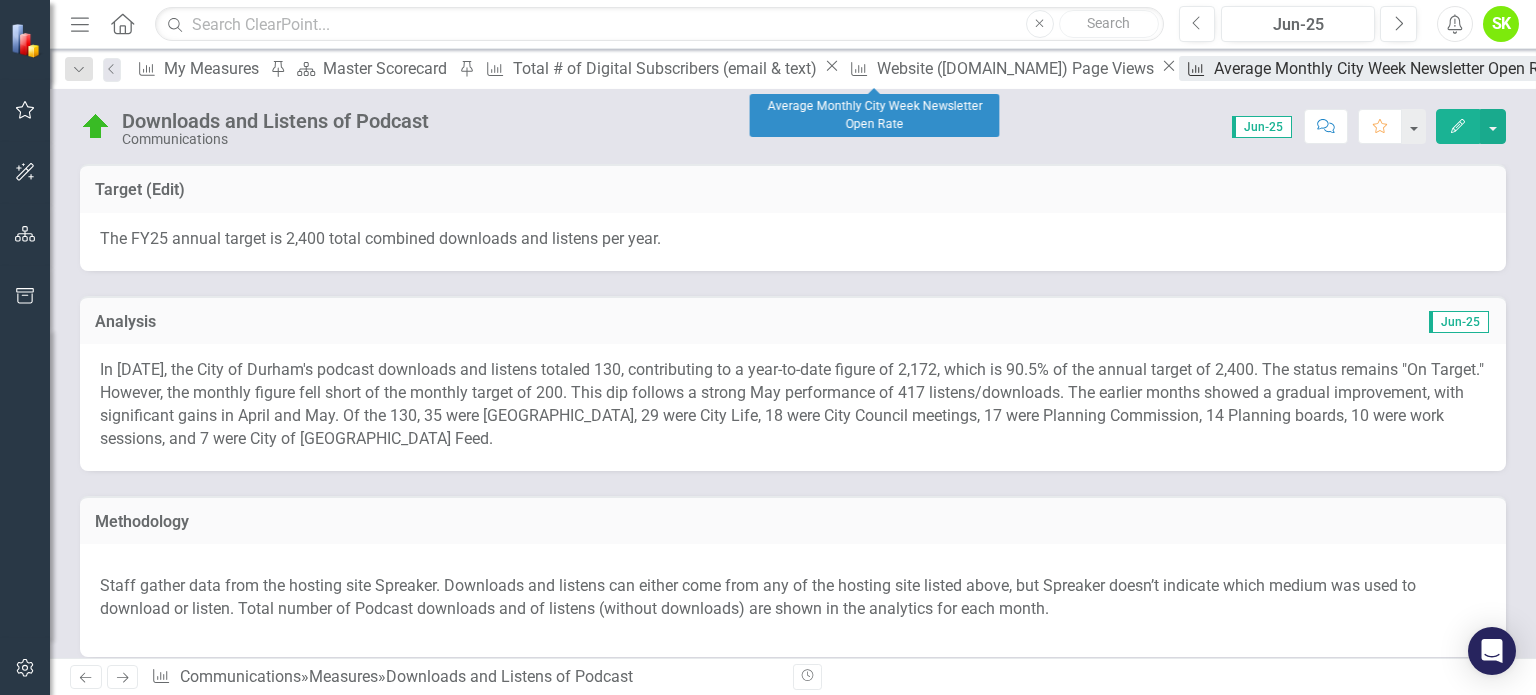 click on "Average Monthly City Week Newsletter Open Rate" at bounding box center (1390, 68) 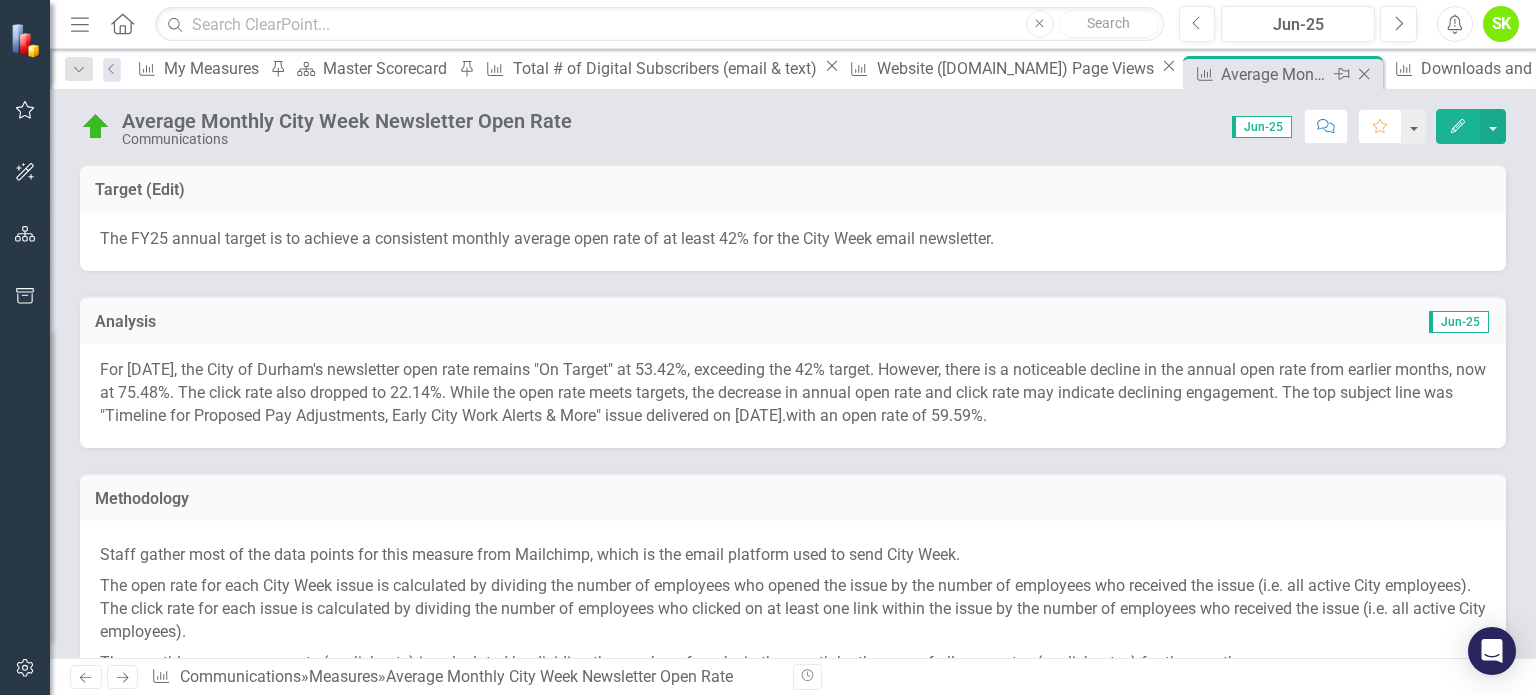 click on "Close" 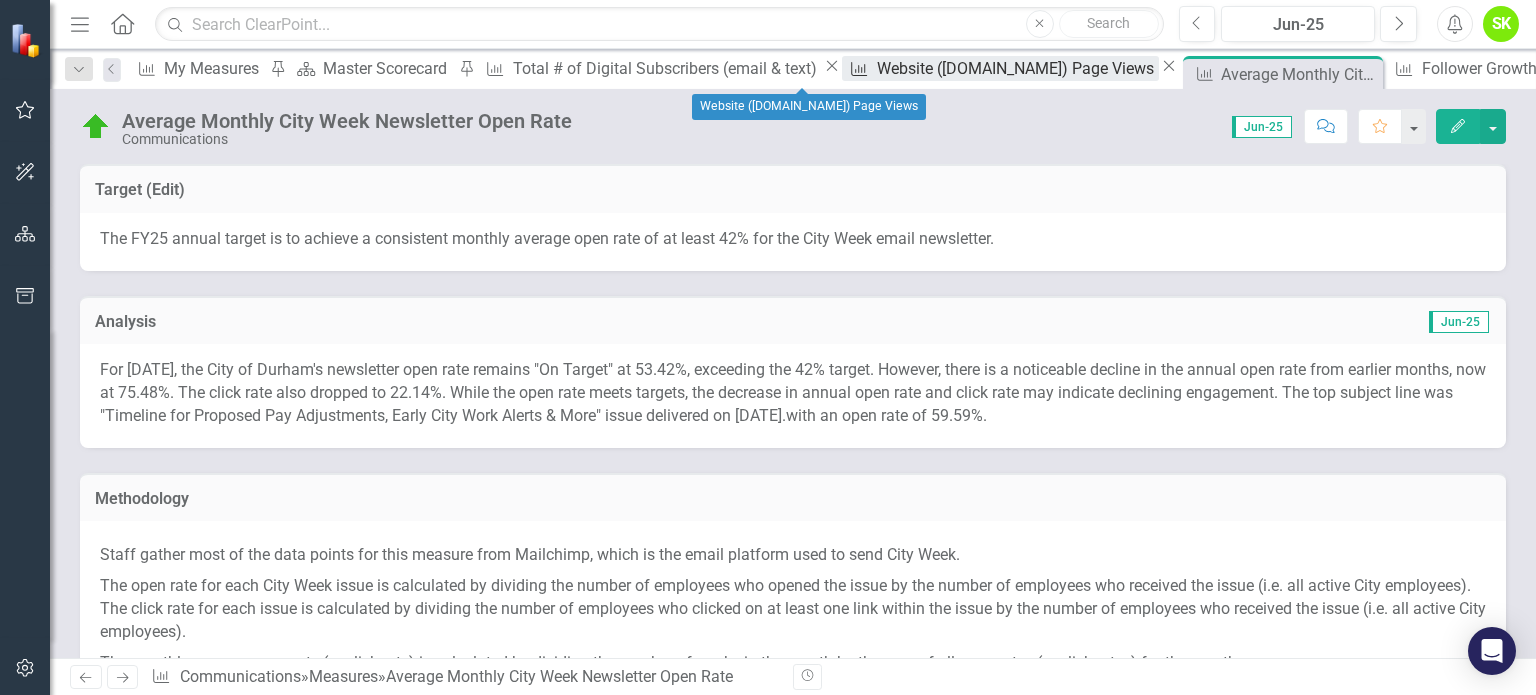 click on "Website ([DOMAIN_NAME]) Page Views" at bounding box center (1018, 68) 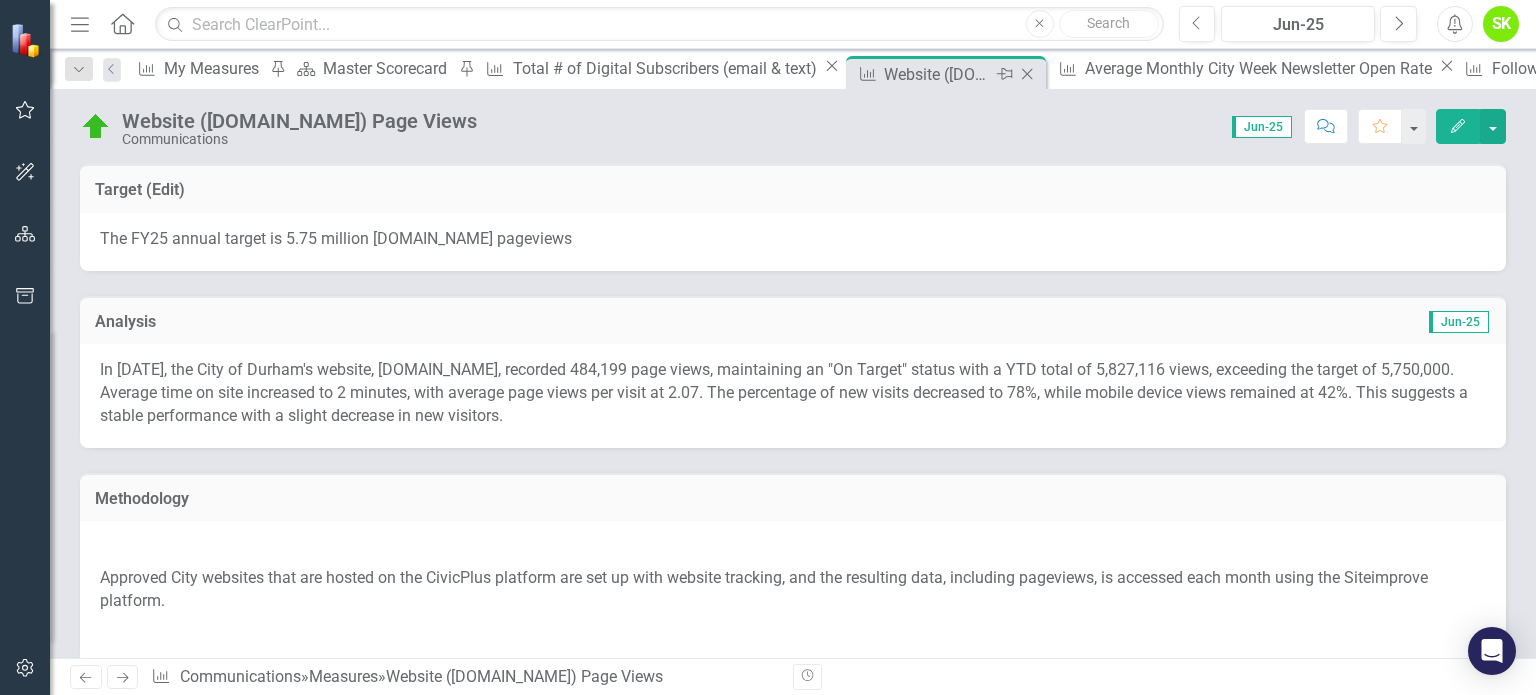 click on "Close" 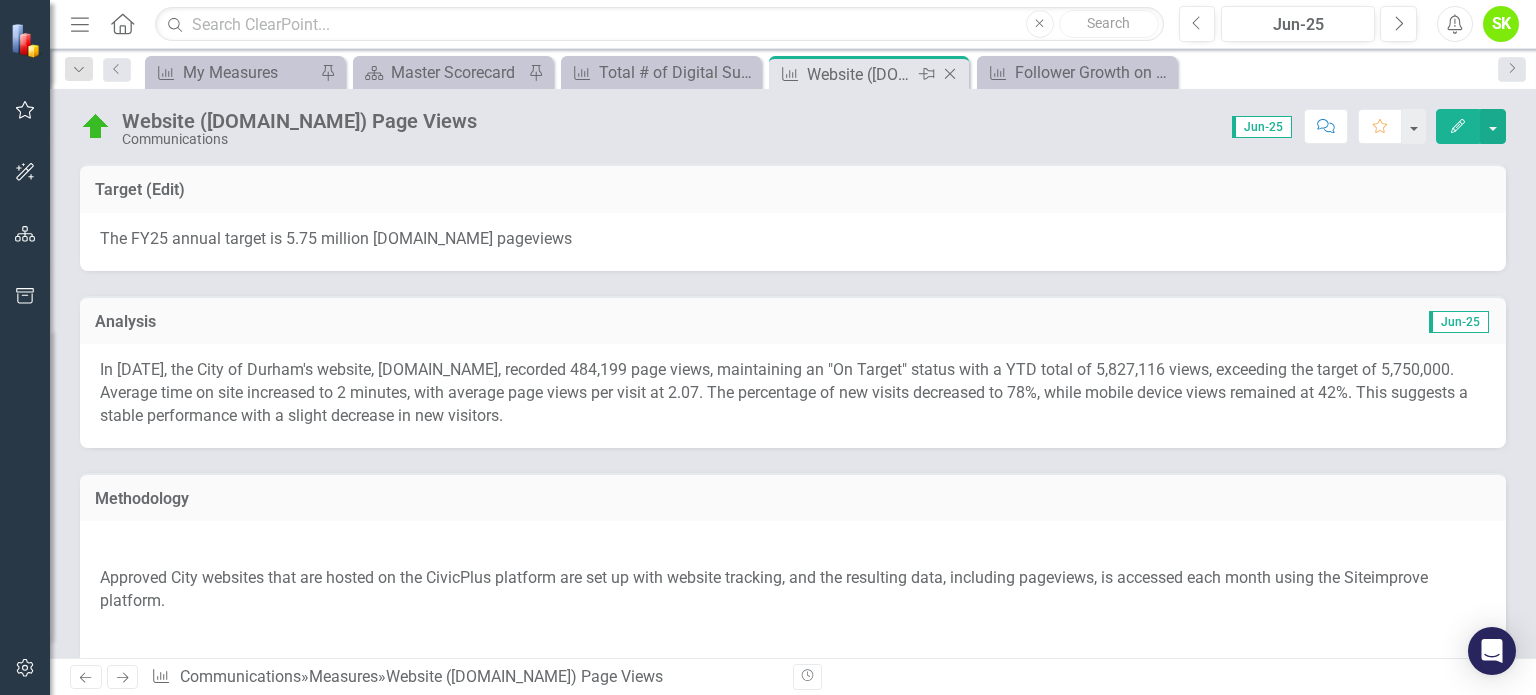 click on "Website ([DOMAIN_NAME]) Page Views" at bounding box center [860, 74] 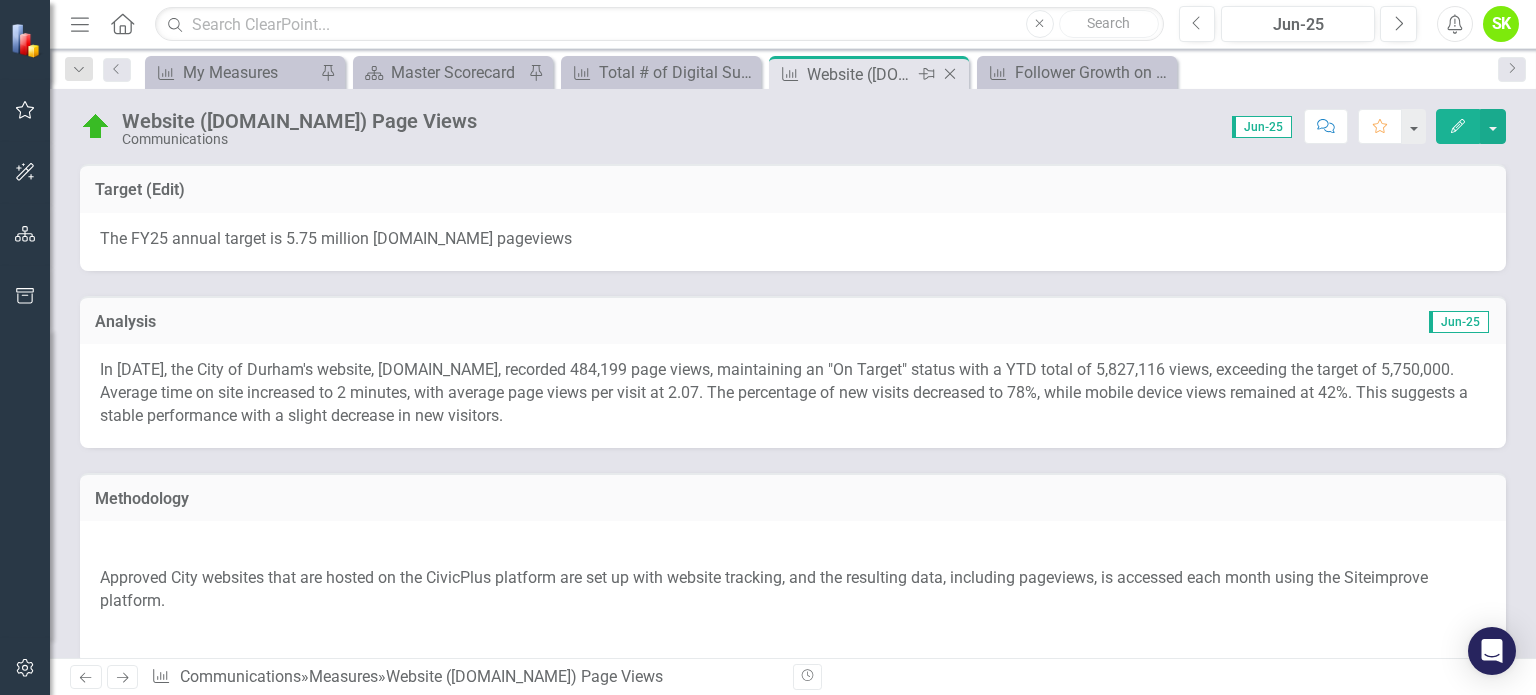 click on "Close" 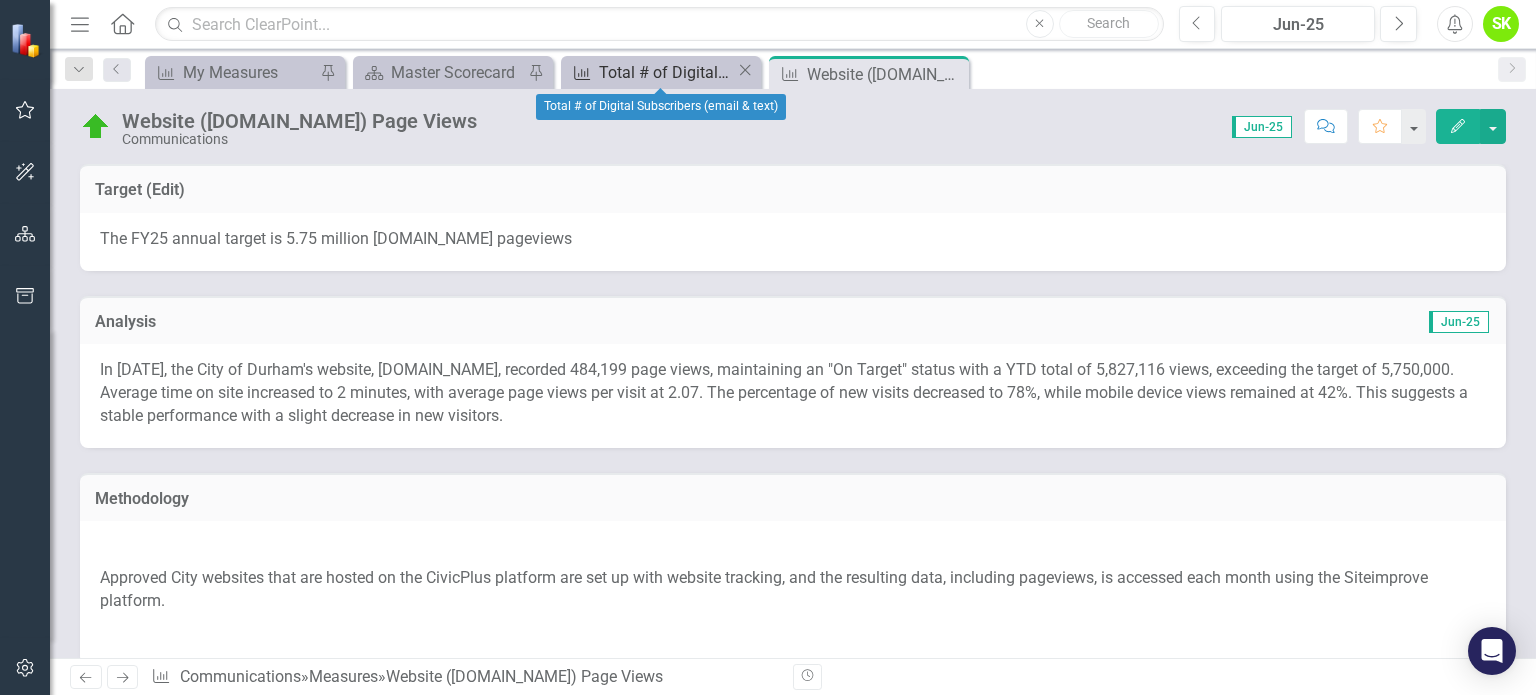 click on "Total # of Digital Subscribers (email & text)" at bounding box center (667, 72) 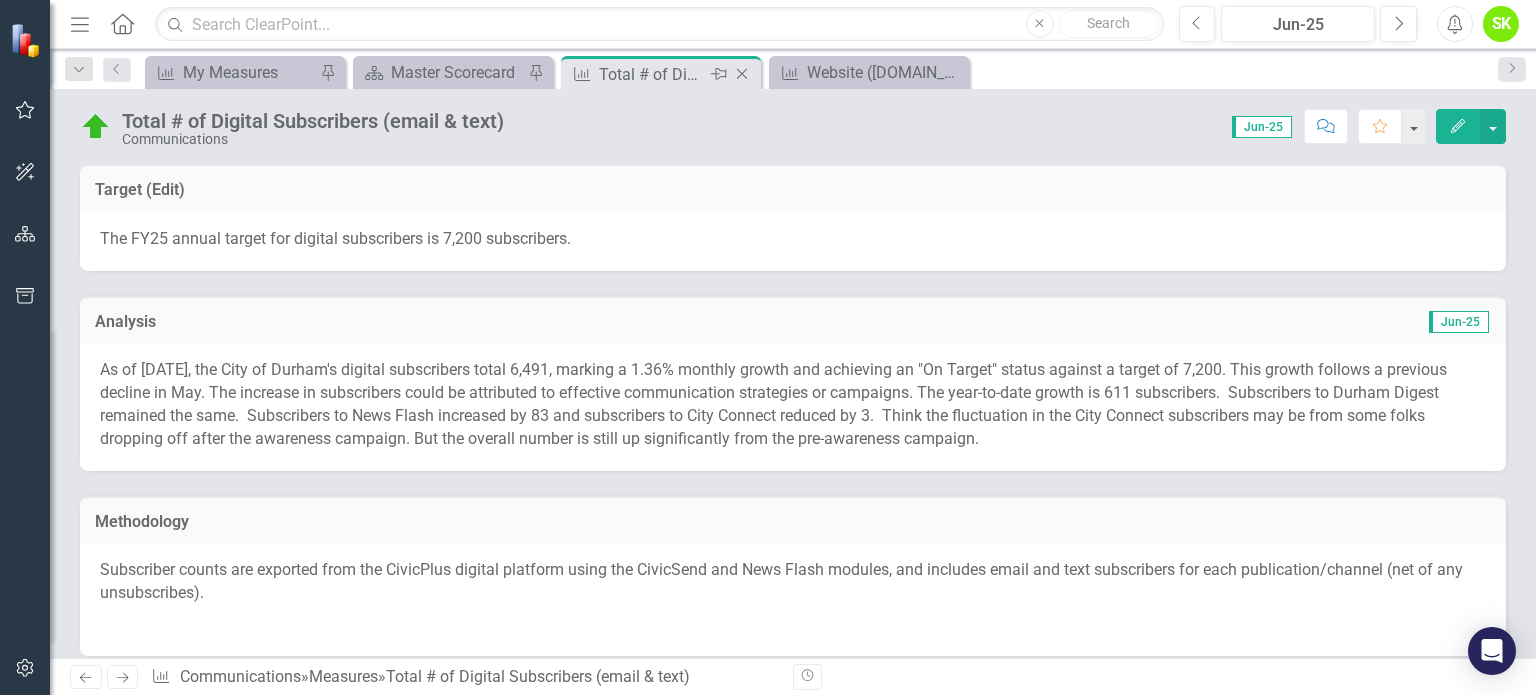 click on "Close" 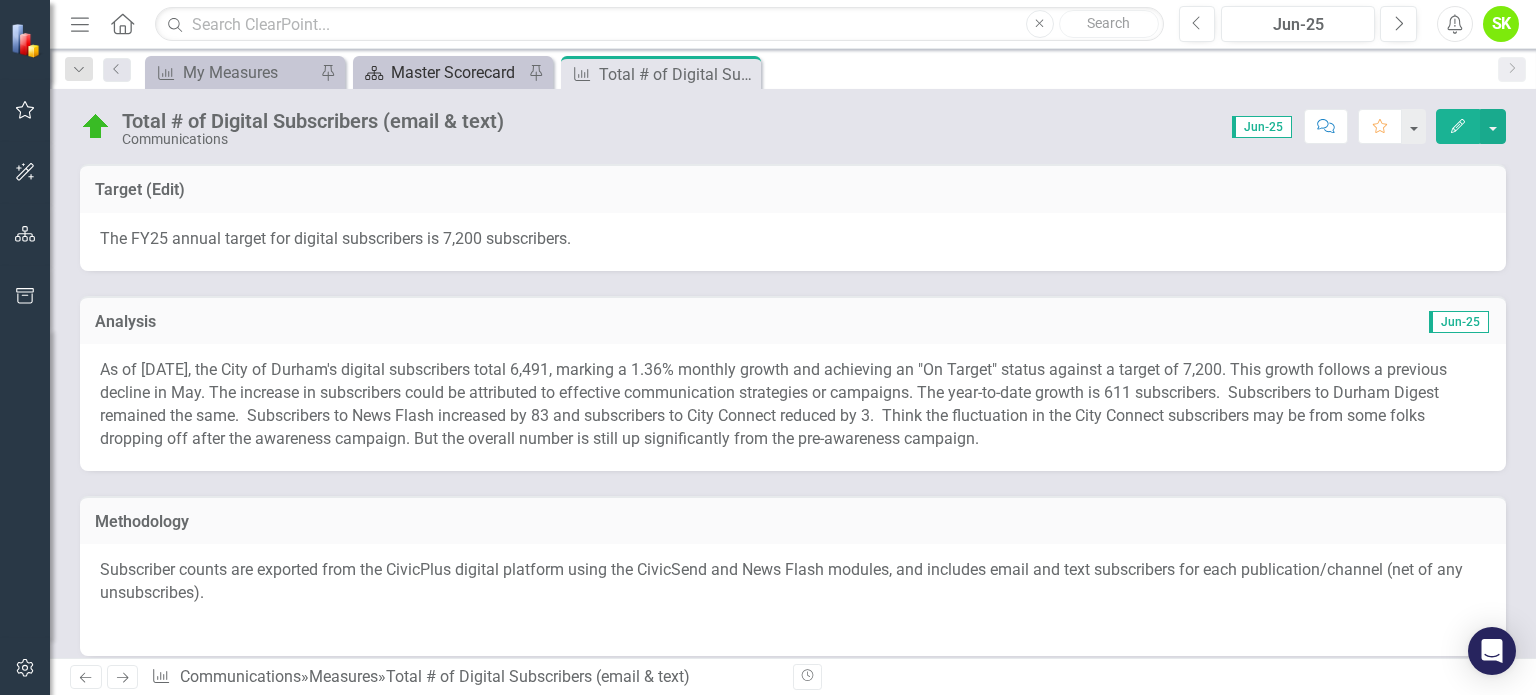 click on "Master Scorecard" at bounding box center (457, 72) 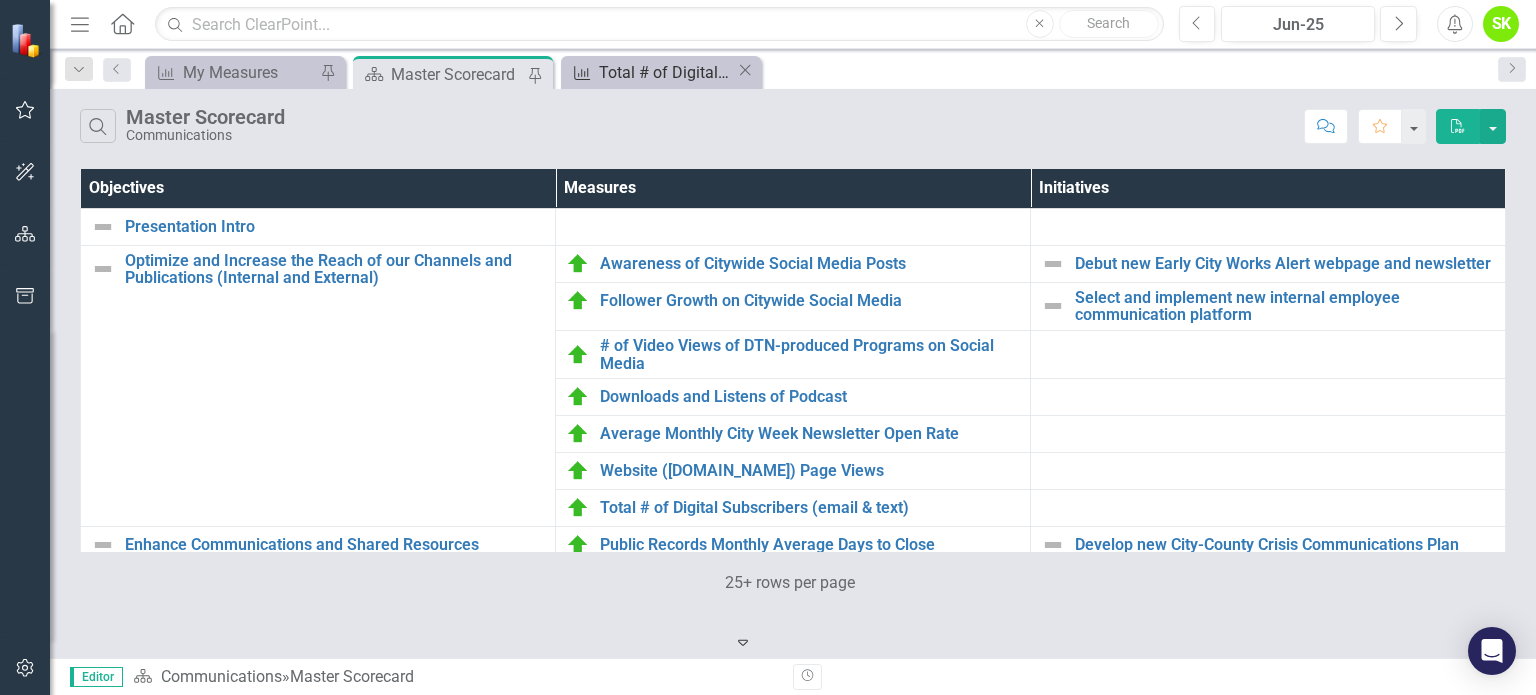 click on "Total # of Digital Subscribers (email & text)" at bounding box center (667, 72) 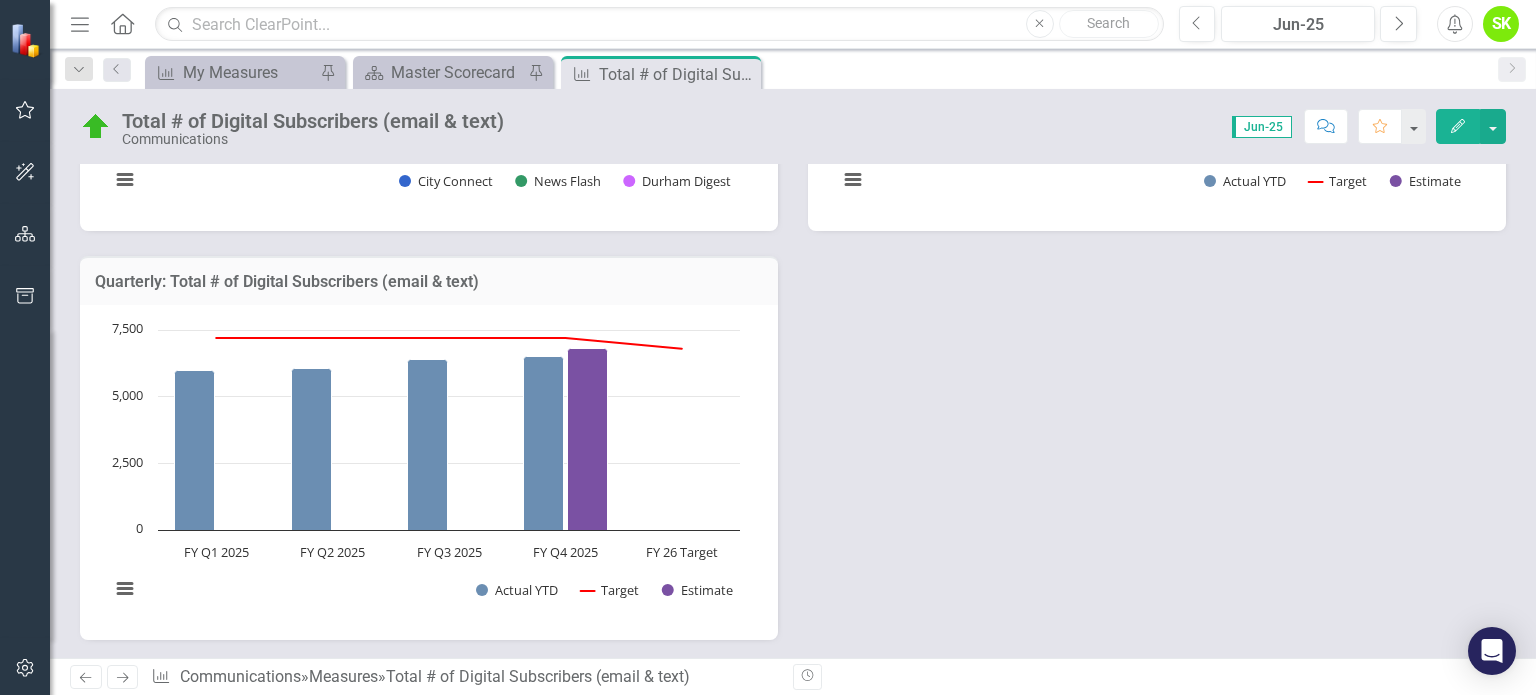 scroll, scrollTop: 800, scrollLeft: 0, axis: vertical 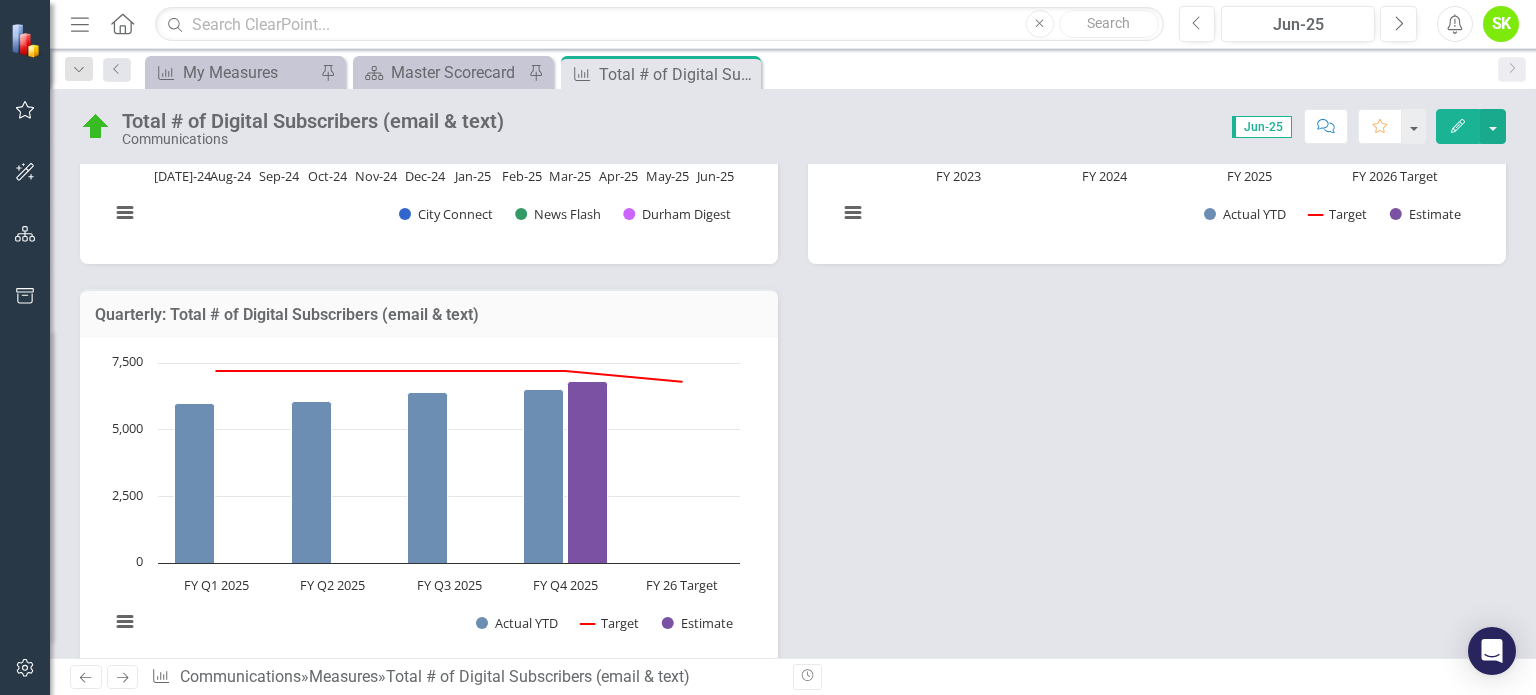 click on "Quarterly: Total # of Digital  Subscribers (email & text)" at bounding box center (429, 315) 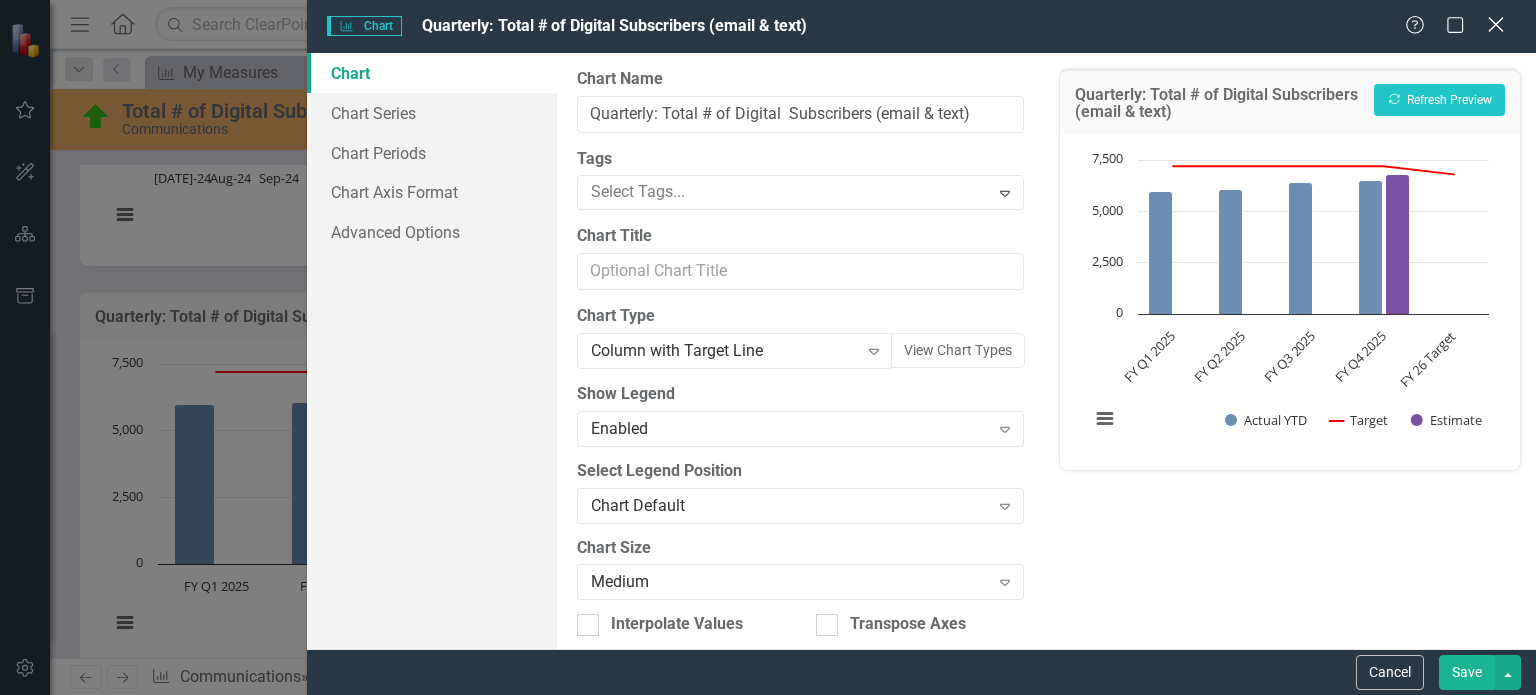 click on "Close" 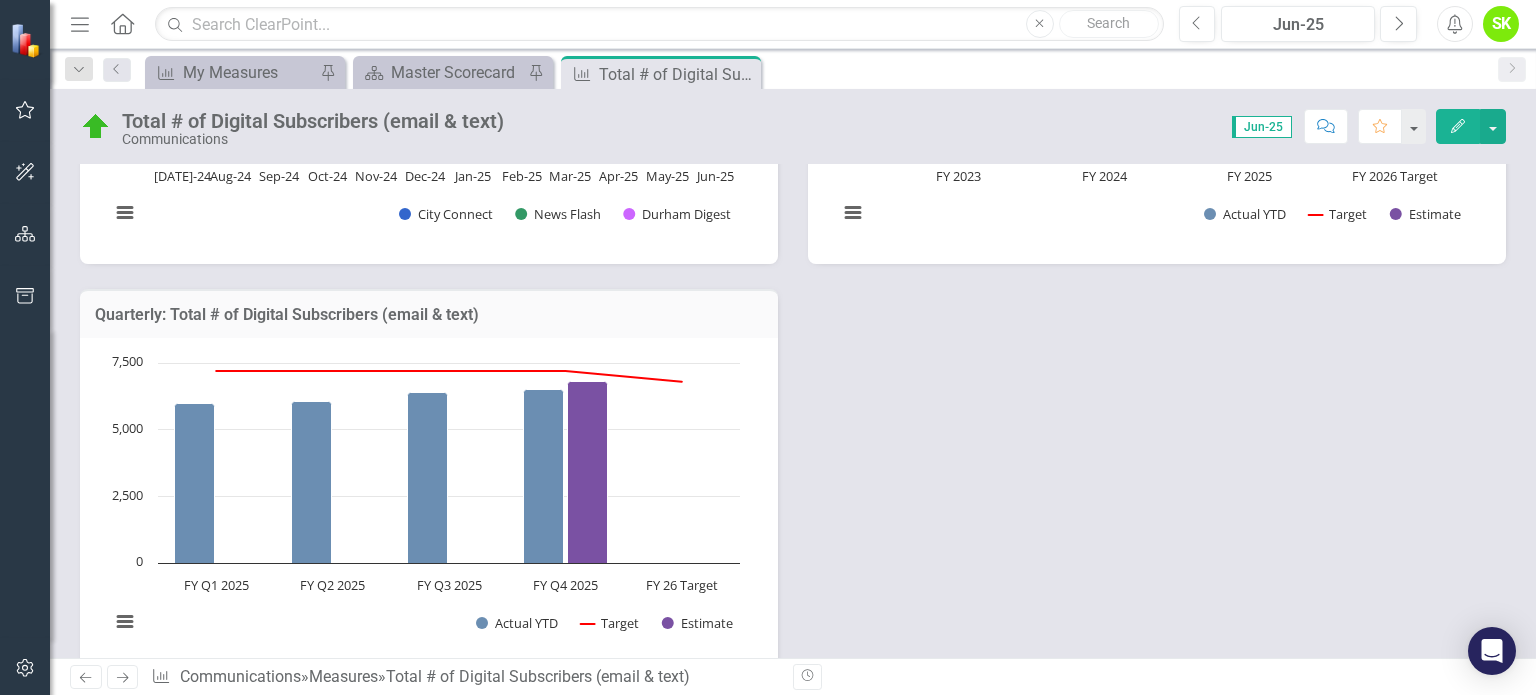 scroll, scrollTop: 400, scrollLeft: 0, axis: vertical 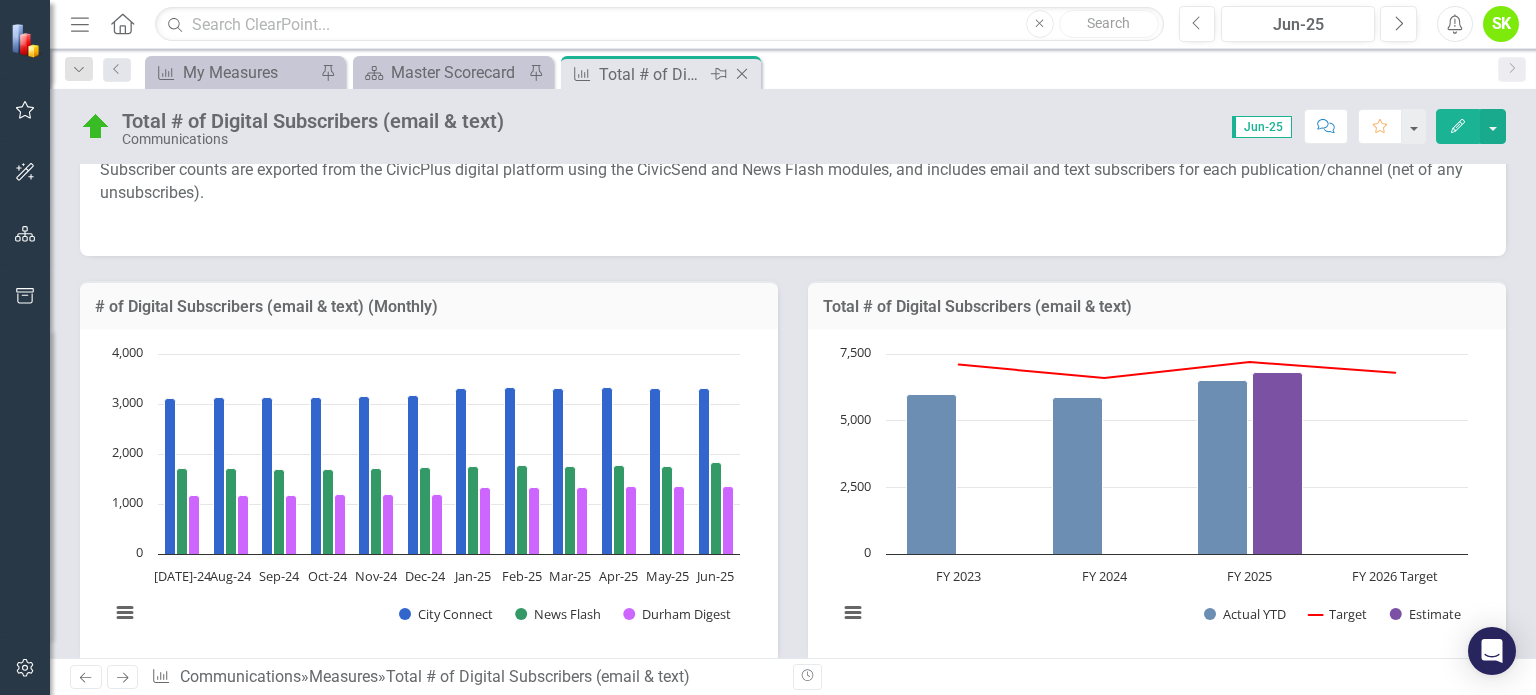click 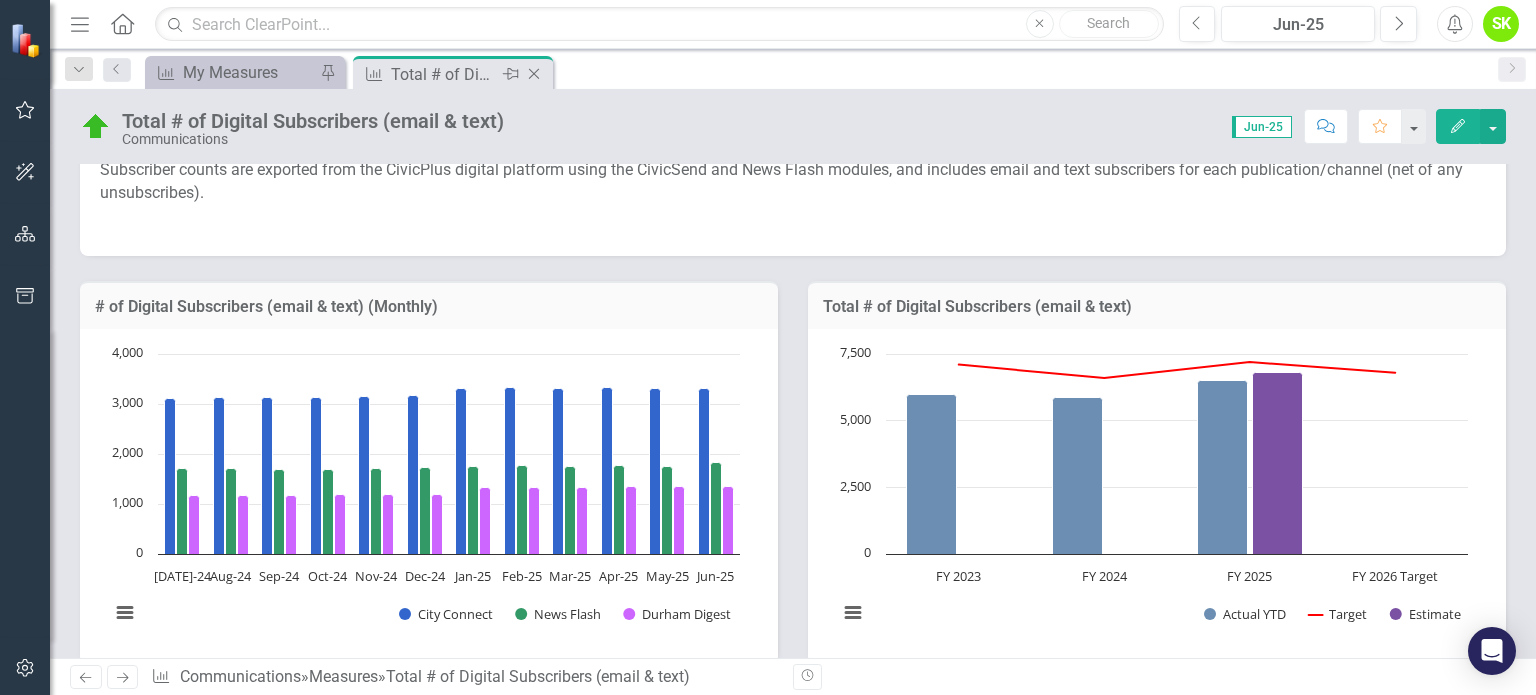 click on "Close" 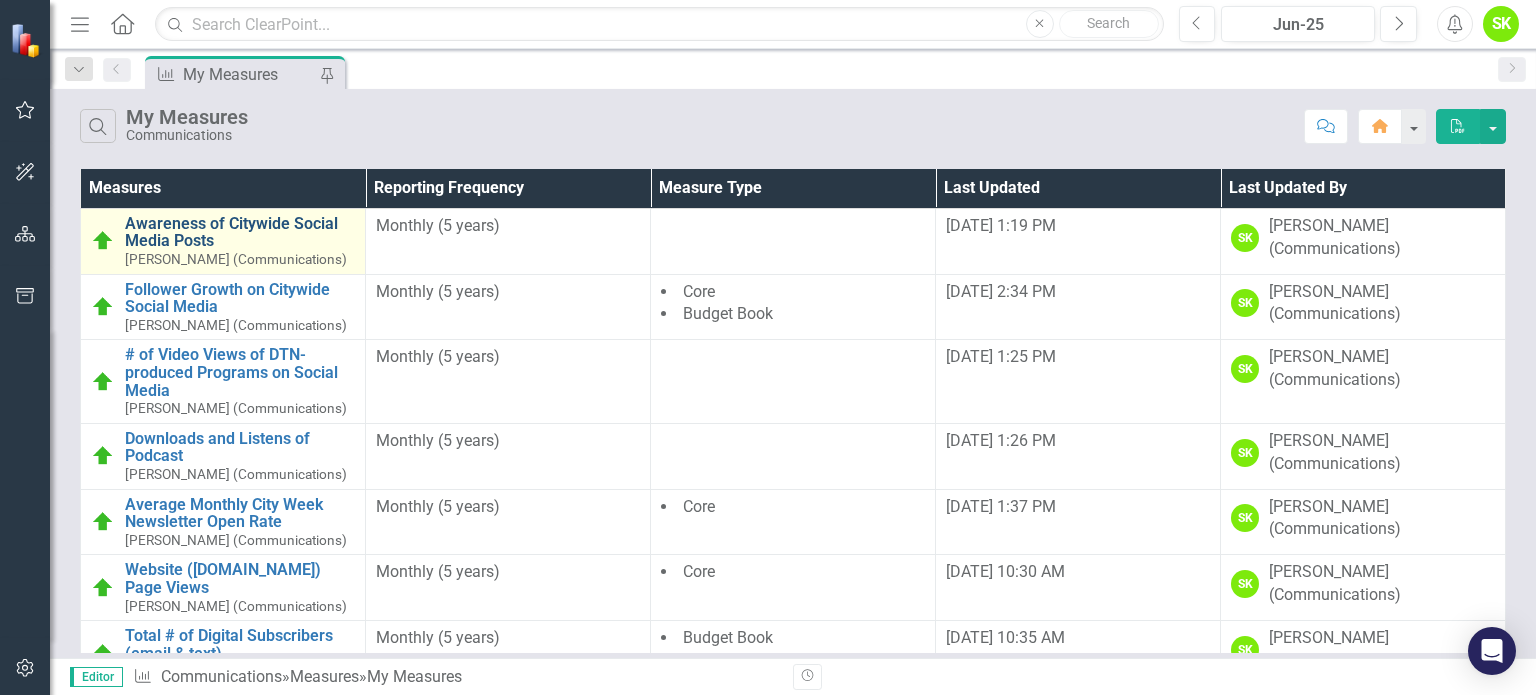 click on "Awareness of Citywide Social Media Posts" at bounding box center (240, 232) 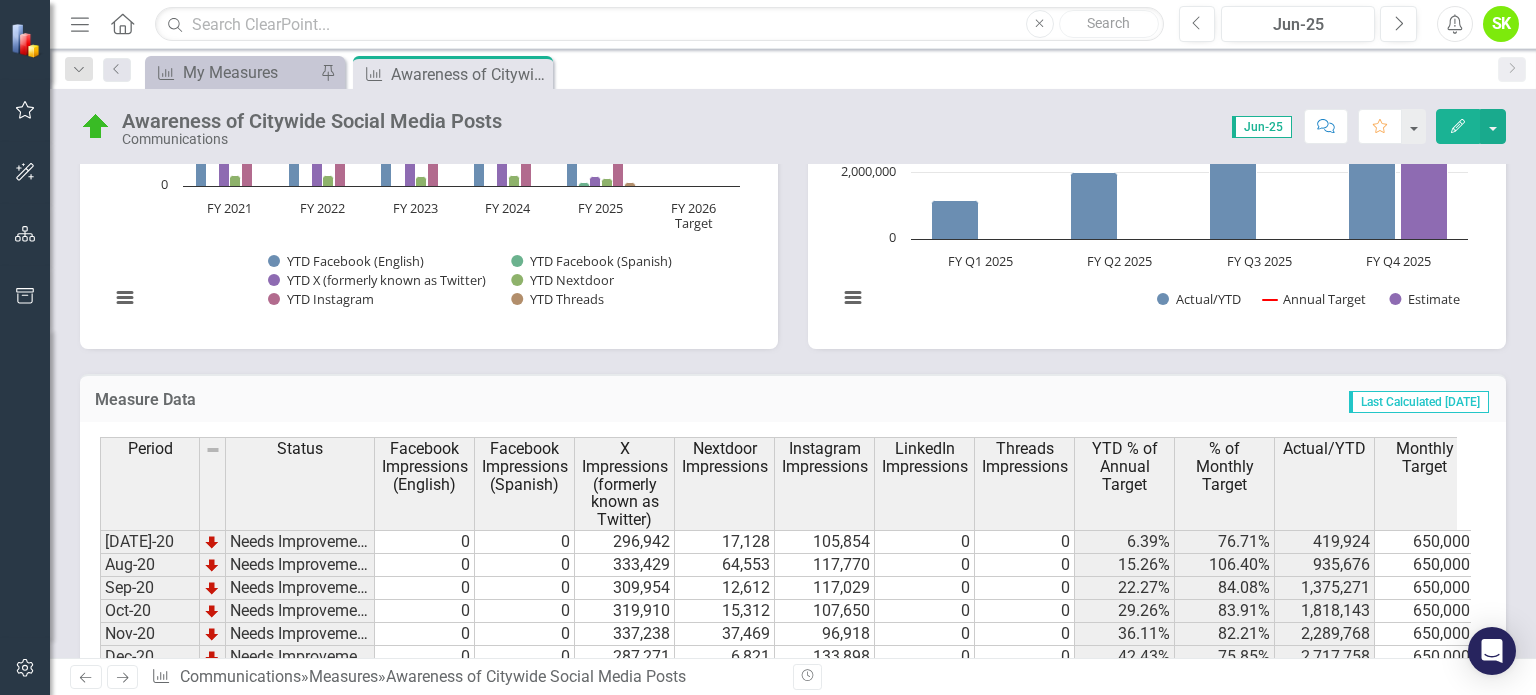 scroll, scrollTop: 1500, scrollLeft: 0, axis: vertical 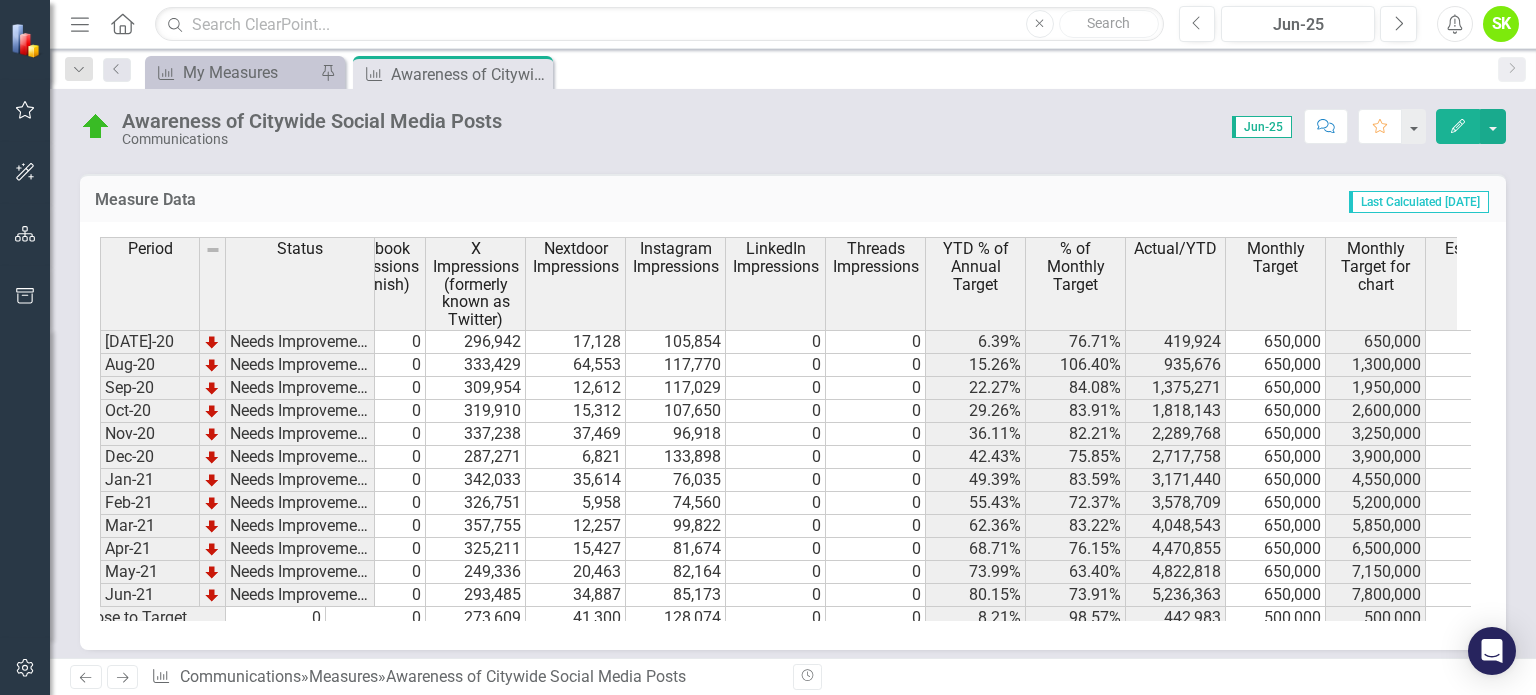 click on "Actual/YTD" at bounding box center (1175, 249) 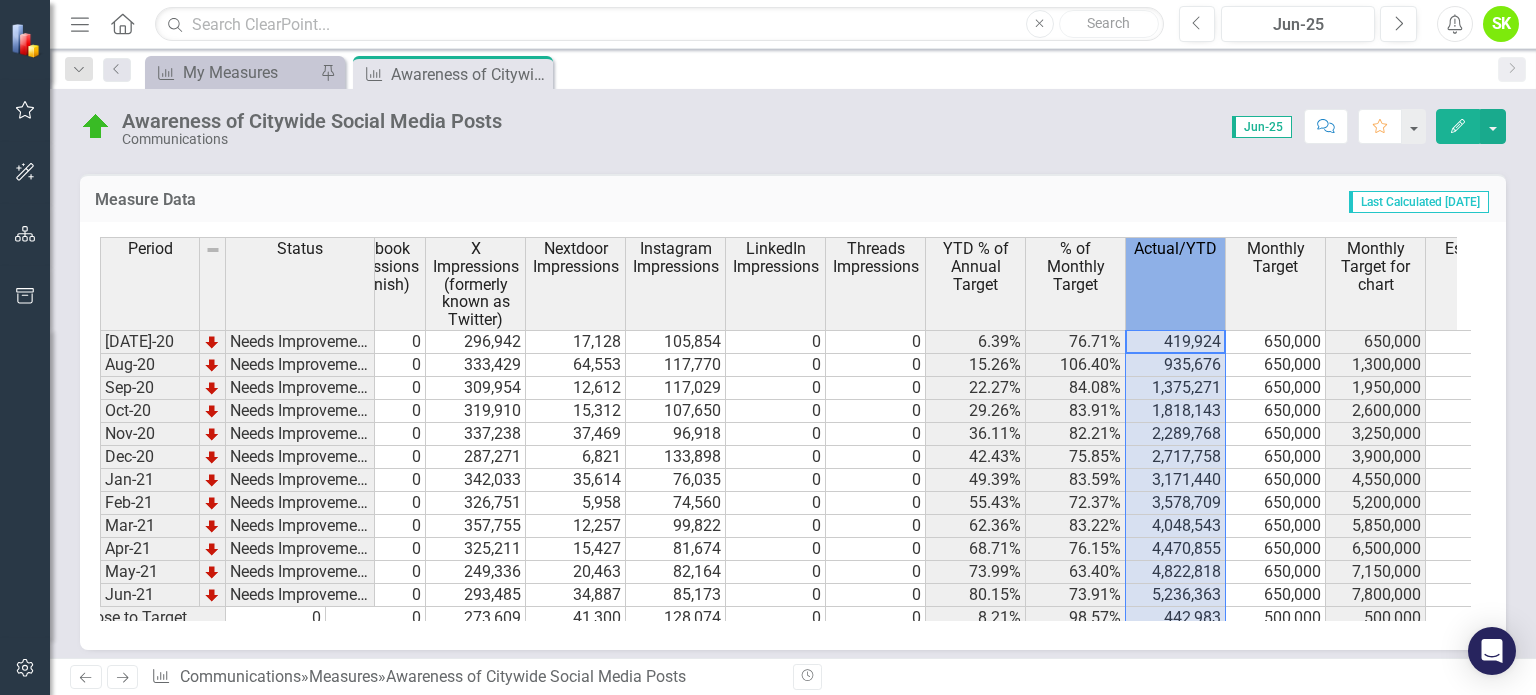 click on "Actual/YTD" at bounding box center (1175, 249) 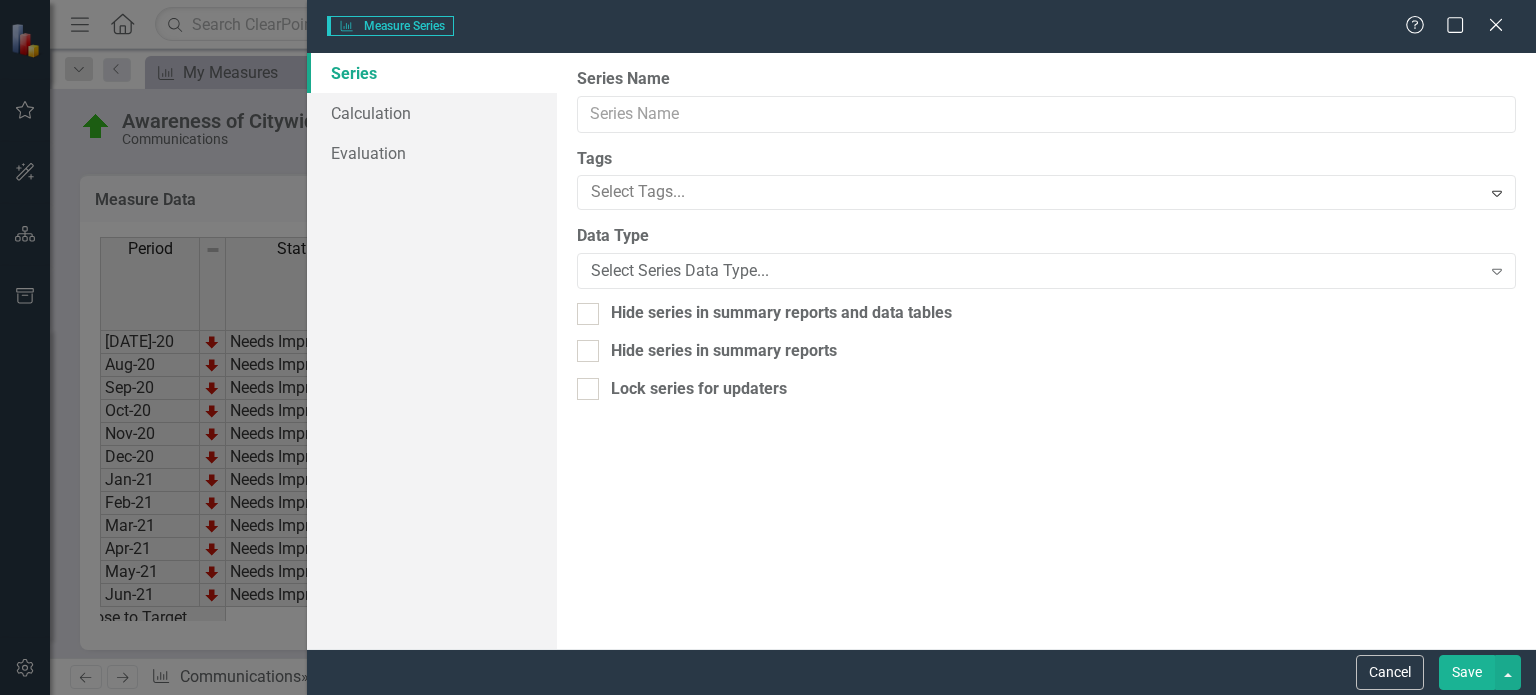 type on "Actual/YTD" 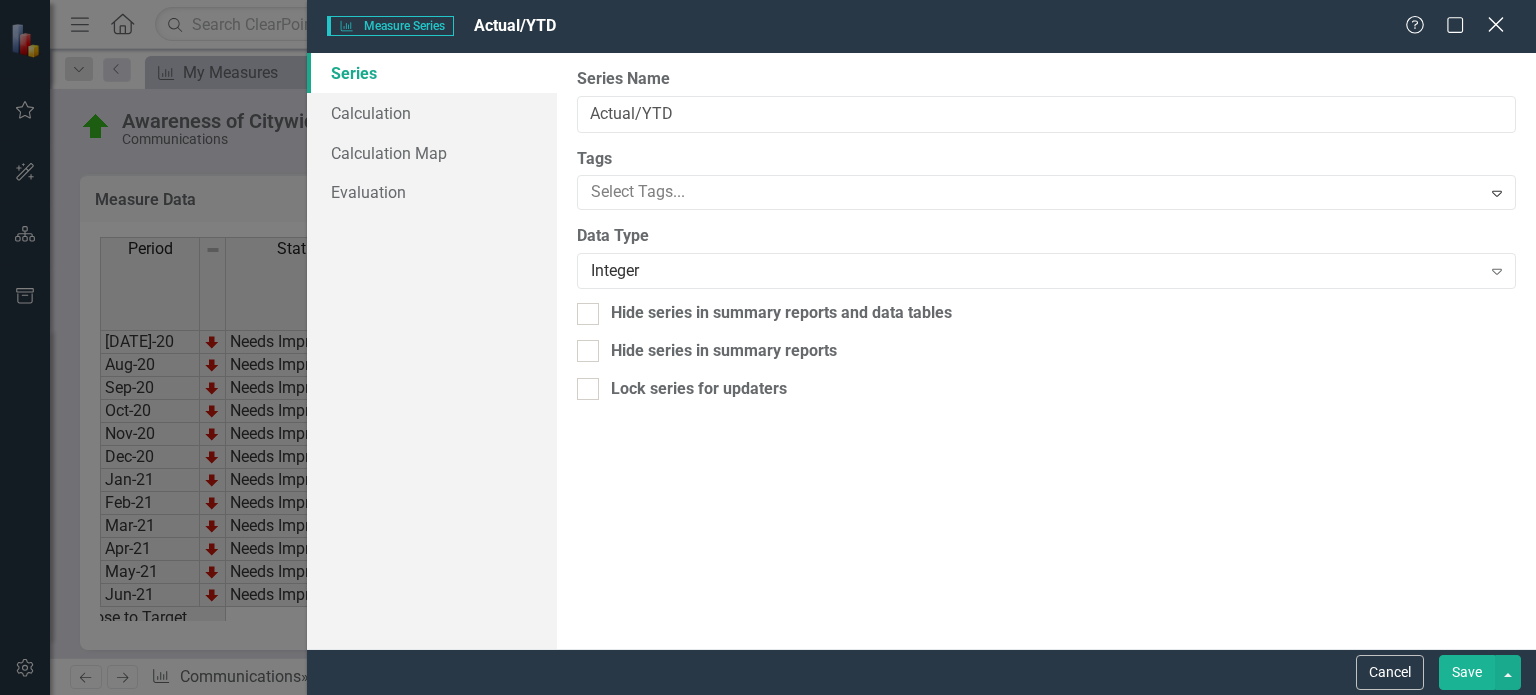 click on "Close" 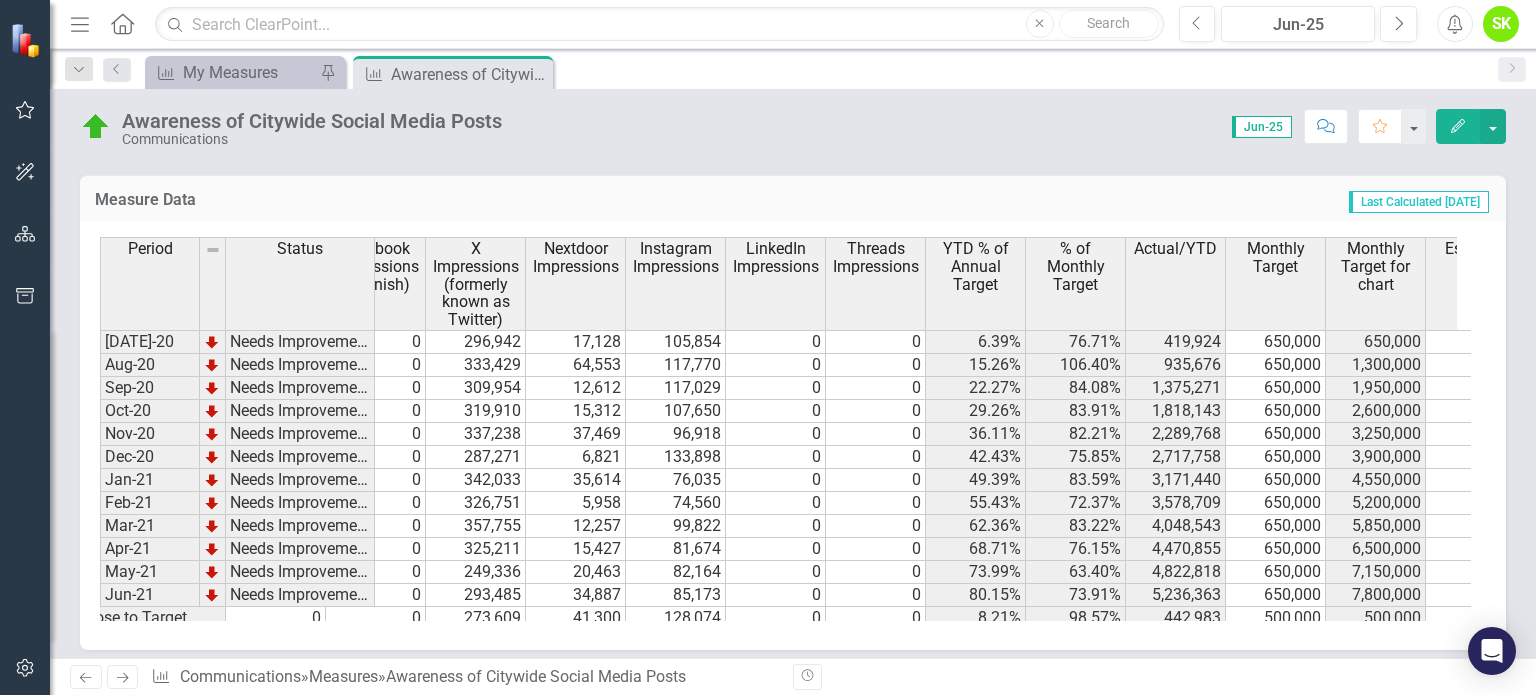 click on "Edit" 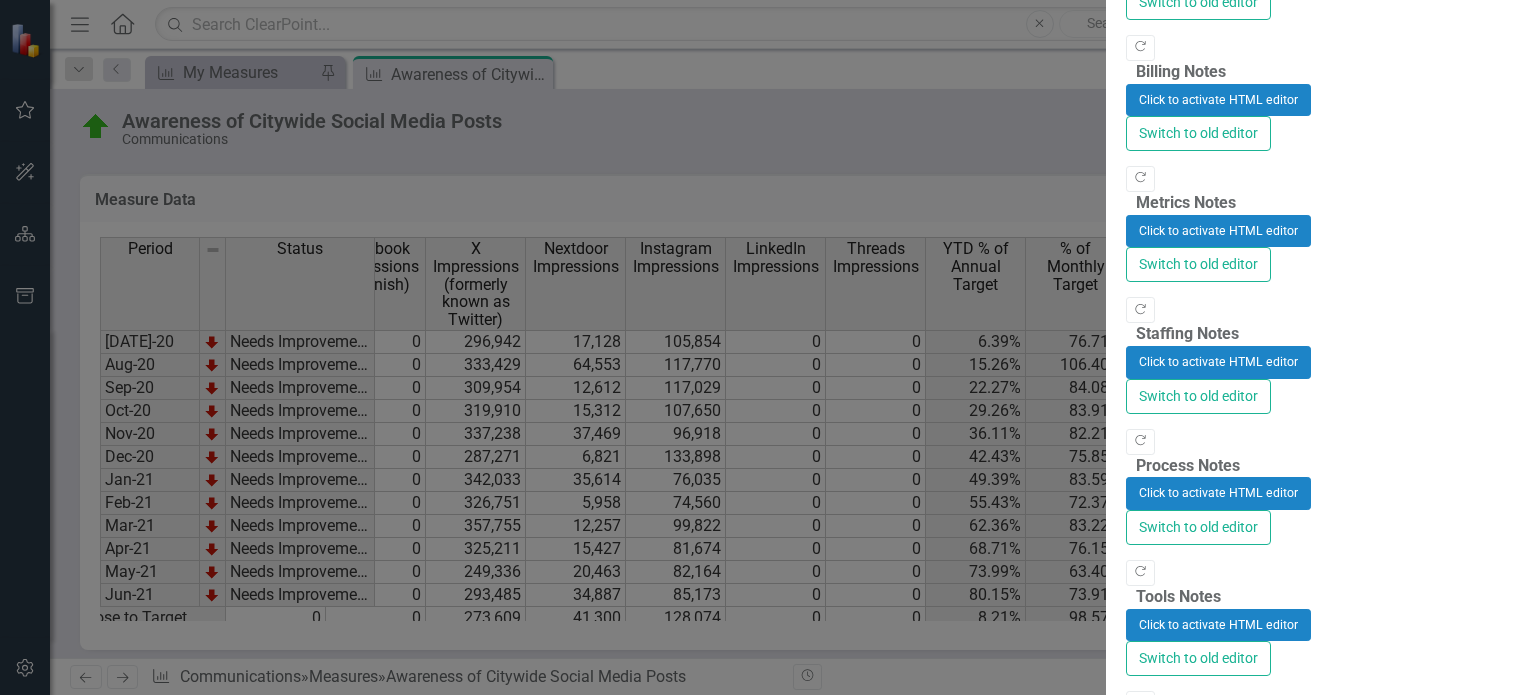 type on "<p>Based on the results from the 2021 Resident Communications Satisfaction Survey, the Communications Department is making a concerted effort to increase awareness on its primary social media channels of Facebook (English and Spanish page), X (Twitter), Instagram, Nextdoor, LinkedIn and Threads.&nbsp; This measure captures the number impressions that all posts receive on Facebook (English and Spanish page), X (Twitter), Instagram, Nextdoor, LinkedIn and Threads. This is valuable information because it measures overall awareness of the City of Durham’s communications and helps the organization know how many people have seen City of Durham content.&nbsp;</p>
<div>
<p>In June 2025, the City of Durham's social media awareness remained "On Target," with a total of 4,384,524 impressions, surpassing the annual target to date of 3,600,000. However, the monthly target of 300,000 was narrowly missed, achieving 94.37% of the goal. Notably, LinkedIn impressions increased significantly, reaching 46,246. Instagram al..." 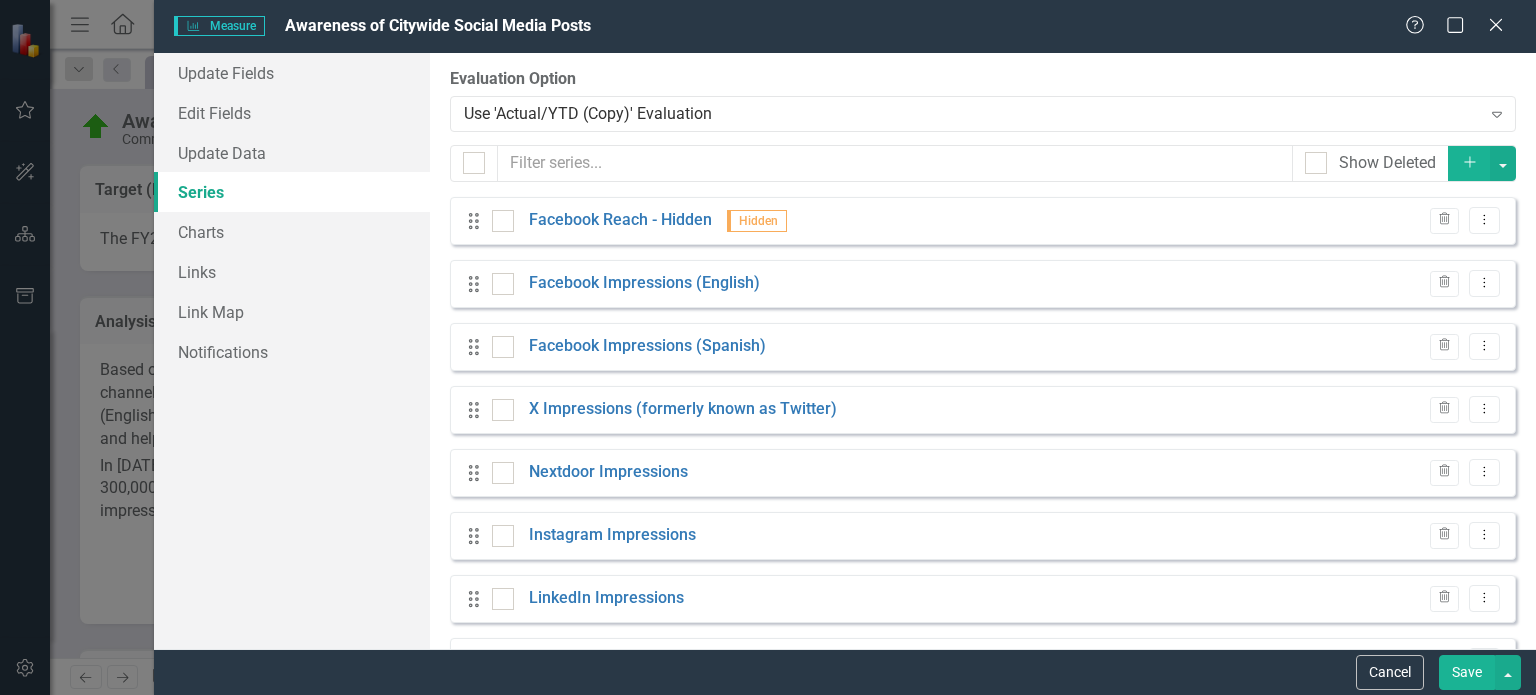 scroll, scrollTop: 0, scrollLeft: 0, axis: both 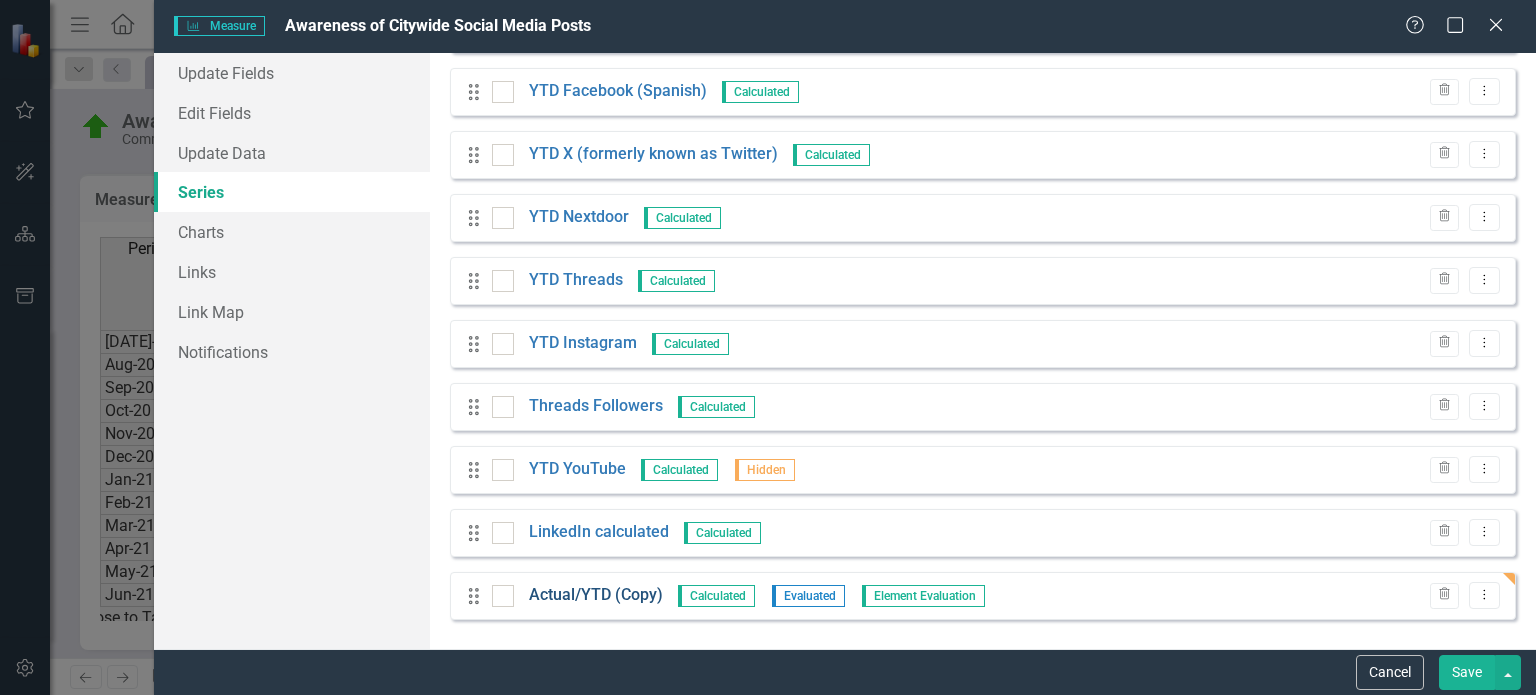 click on "Actual/YTD (Copy)" at bounding box center [596, 595] 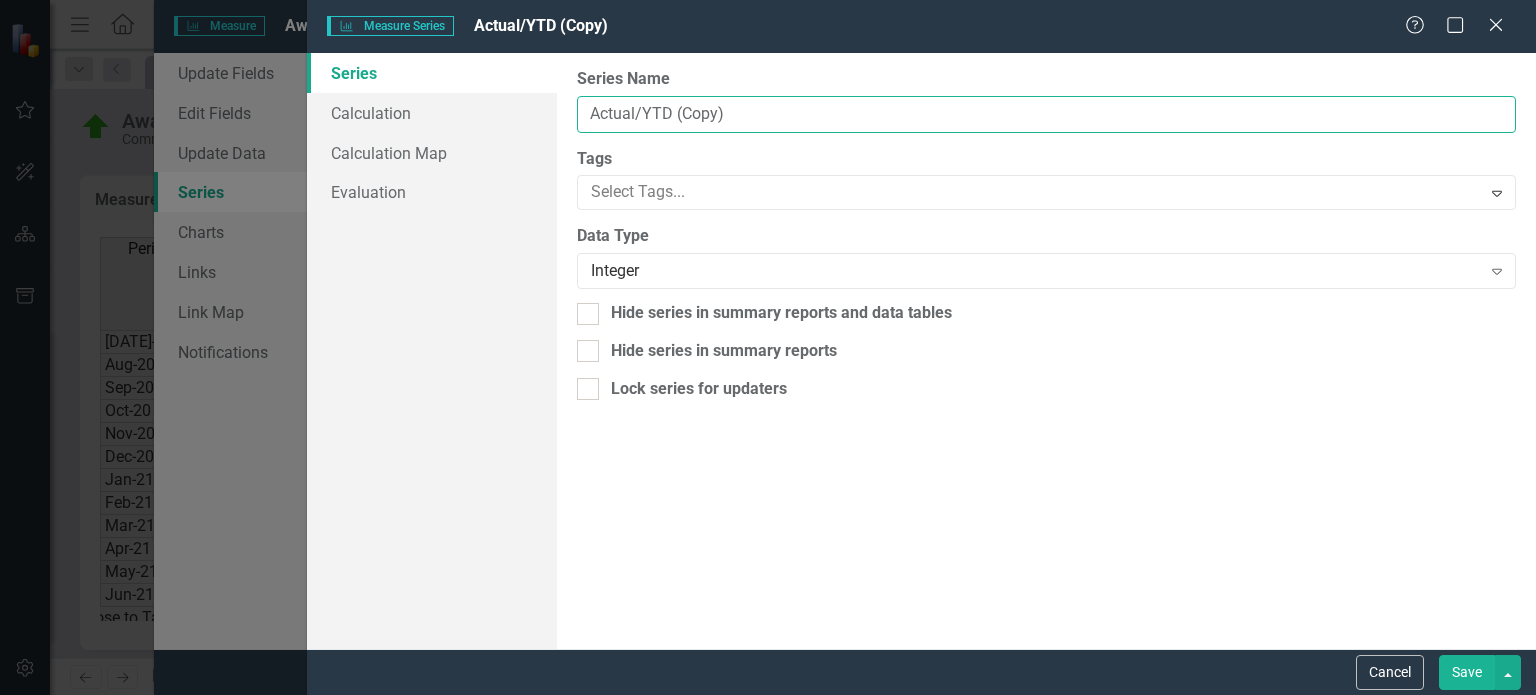 click on "Actual/YTD (Copy)" at bounding box center (1046, 114) 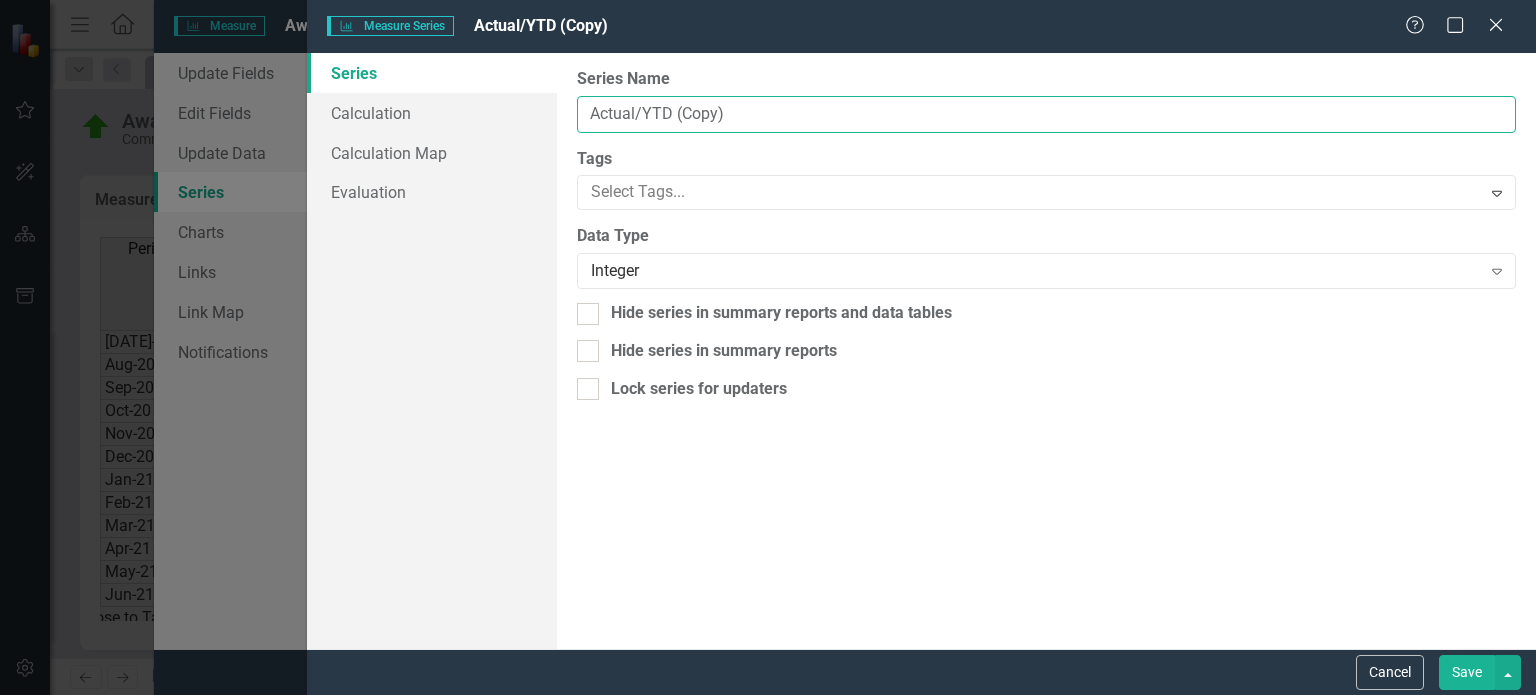 click on "Actual/YTD (Copy)" at bounding box center [1046, 114] 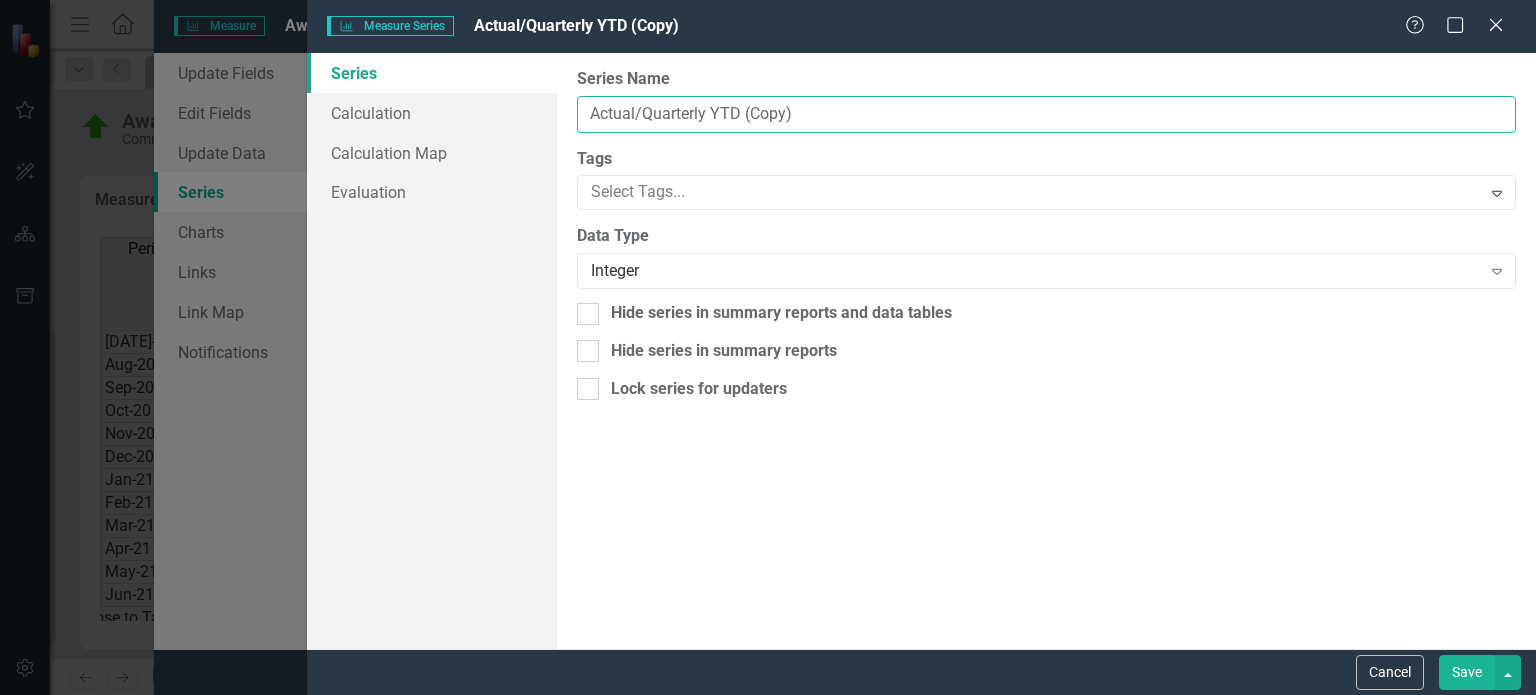 click on "Actual/Quarterly YTD (Copy)" at bounding box center [1046, 114] 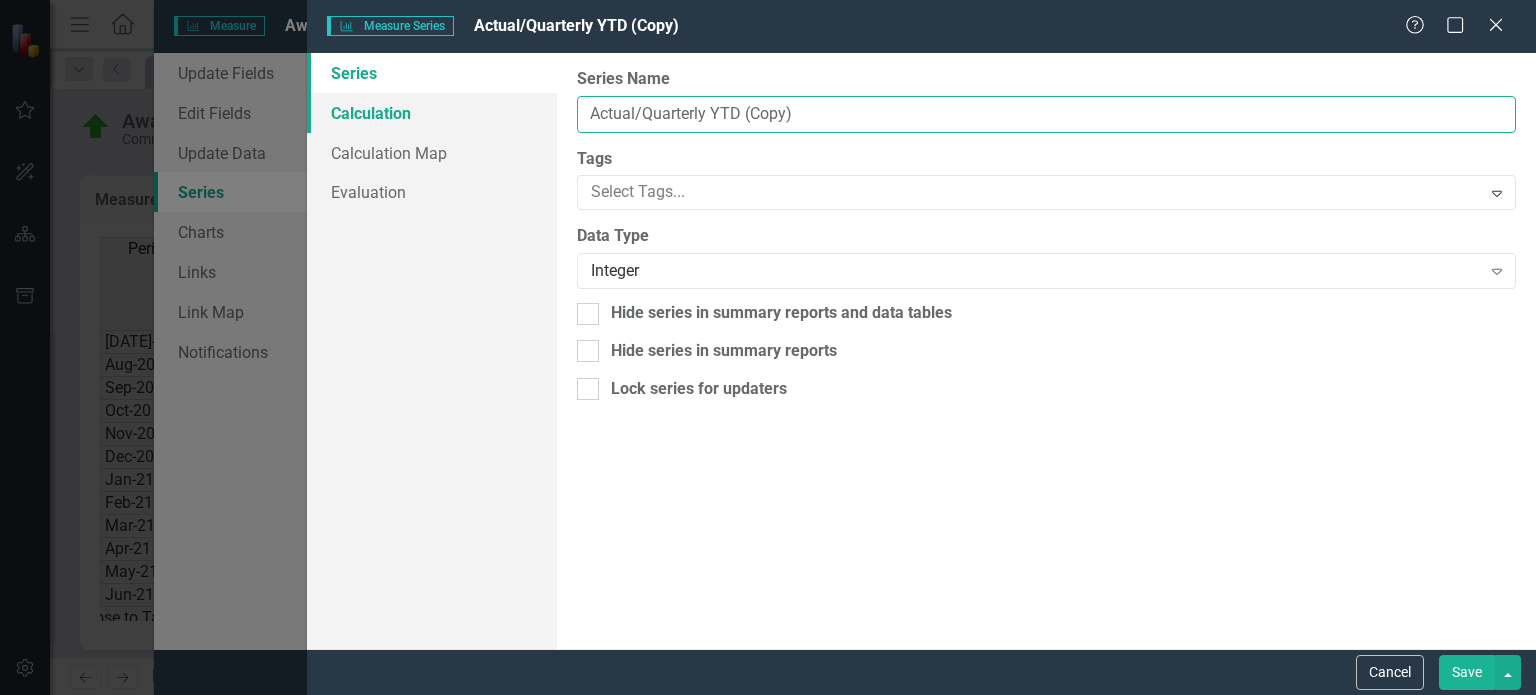 type on "Actual/Quarterly YTD (Copy)" 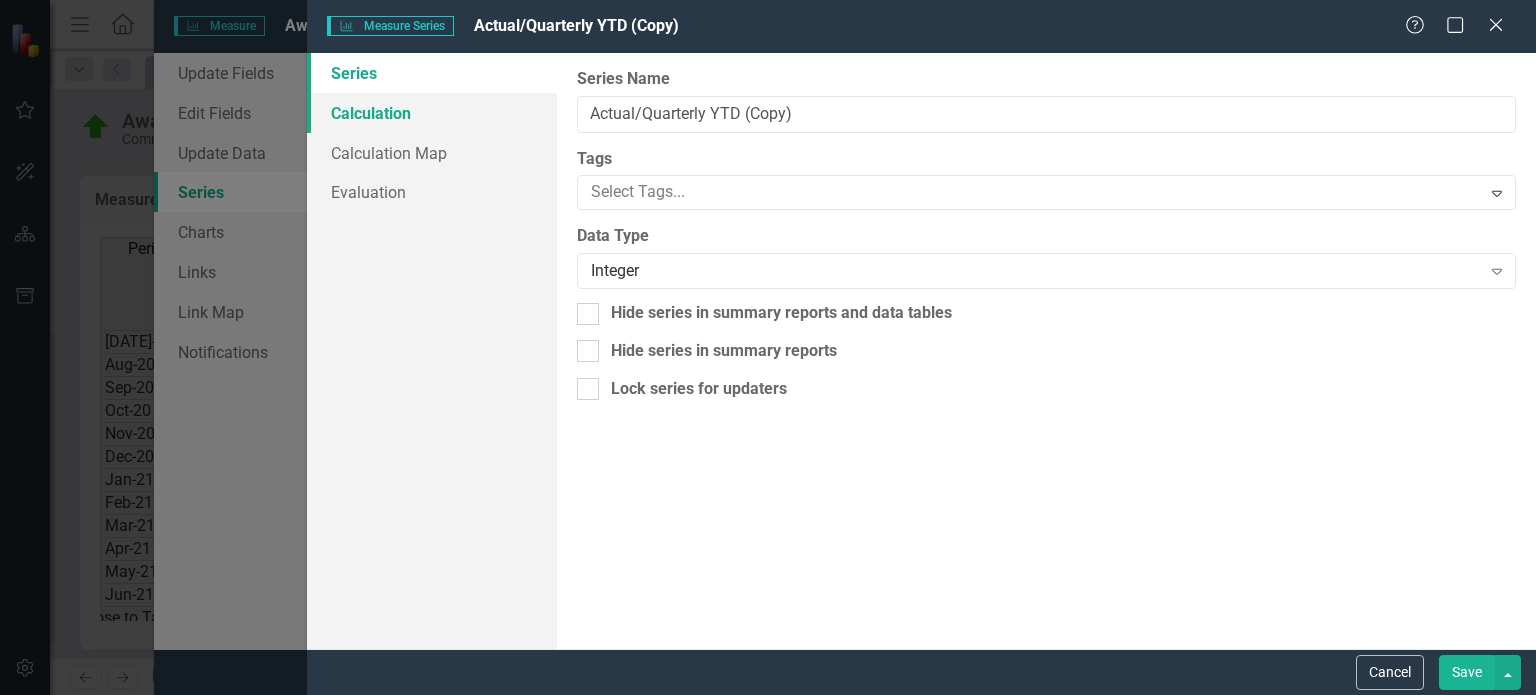 click on "Calculation" at bounding box center [432, 113] 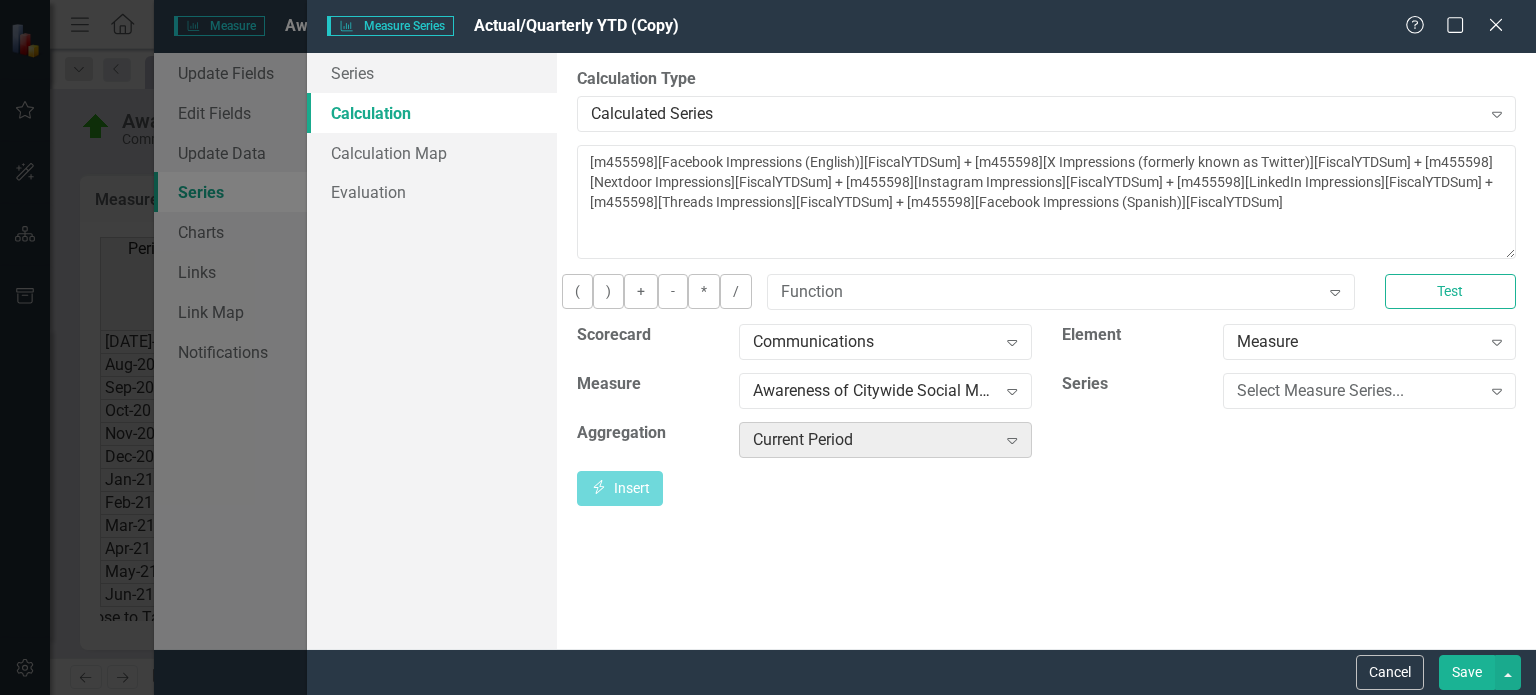 click 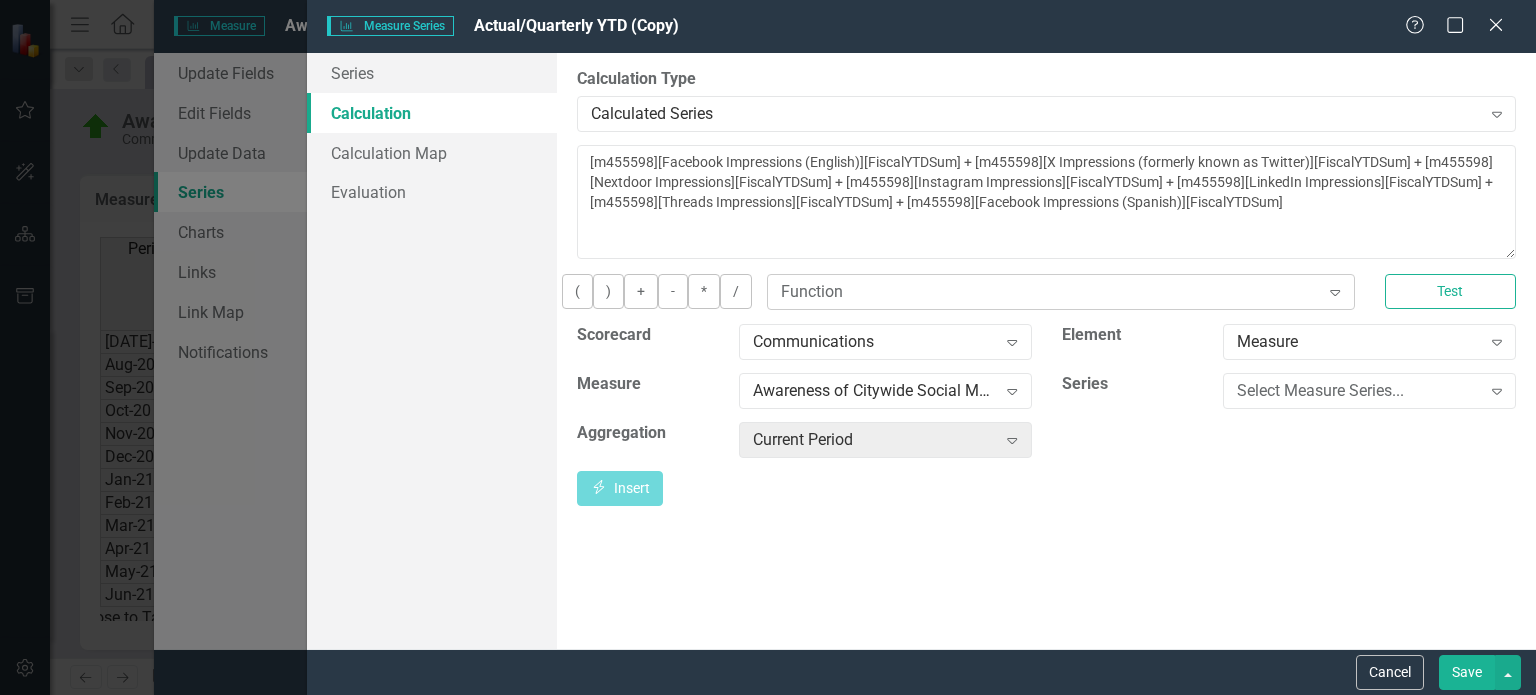 click 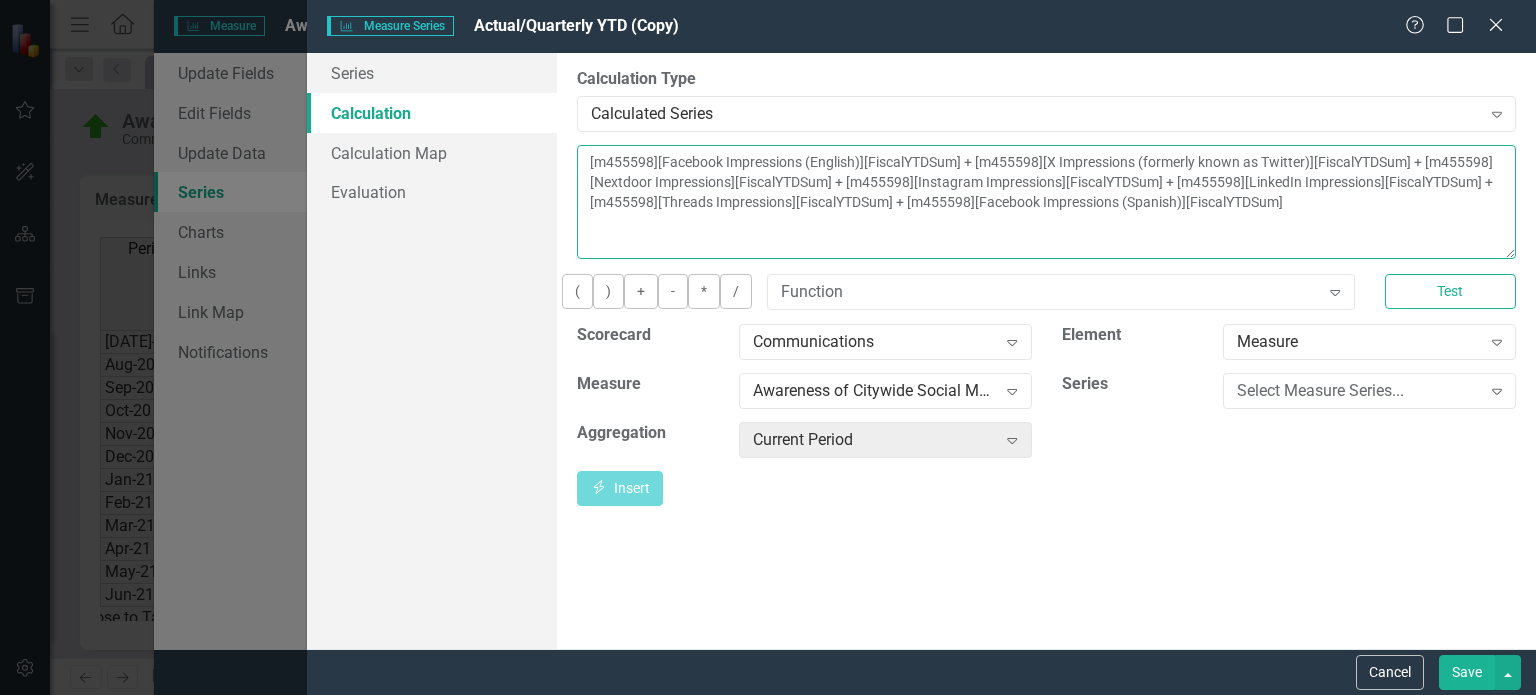click on "[m455598][Facebook Impressions (English)][FiscalYTDSum] + [m455598][X Impressions (formerly known as Twitter)][FiscalYTDSum] + [m455598][Nextdoor Impressions][FiscalYTDSum] + [m455598][Instagram Impressions][FiscalYTDSum] + [m455598][LinkedIn Impressions][FiscalYTDSum] + [m455598][Threads Impressions][FiscalYTDSum] + [m455598][Facebook Impressions (Spanish)][FiscalYTDSum]" at bounding box center (1046, 202) 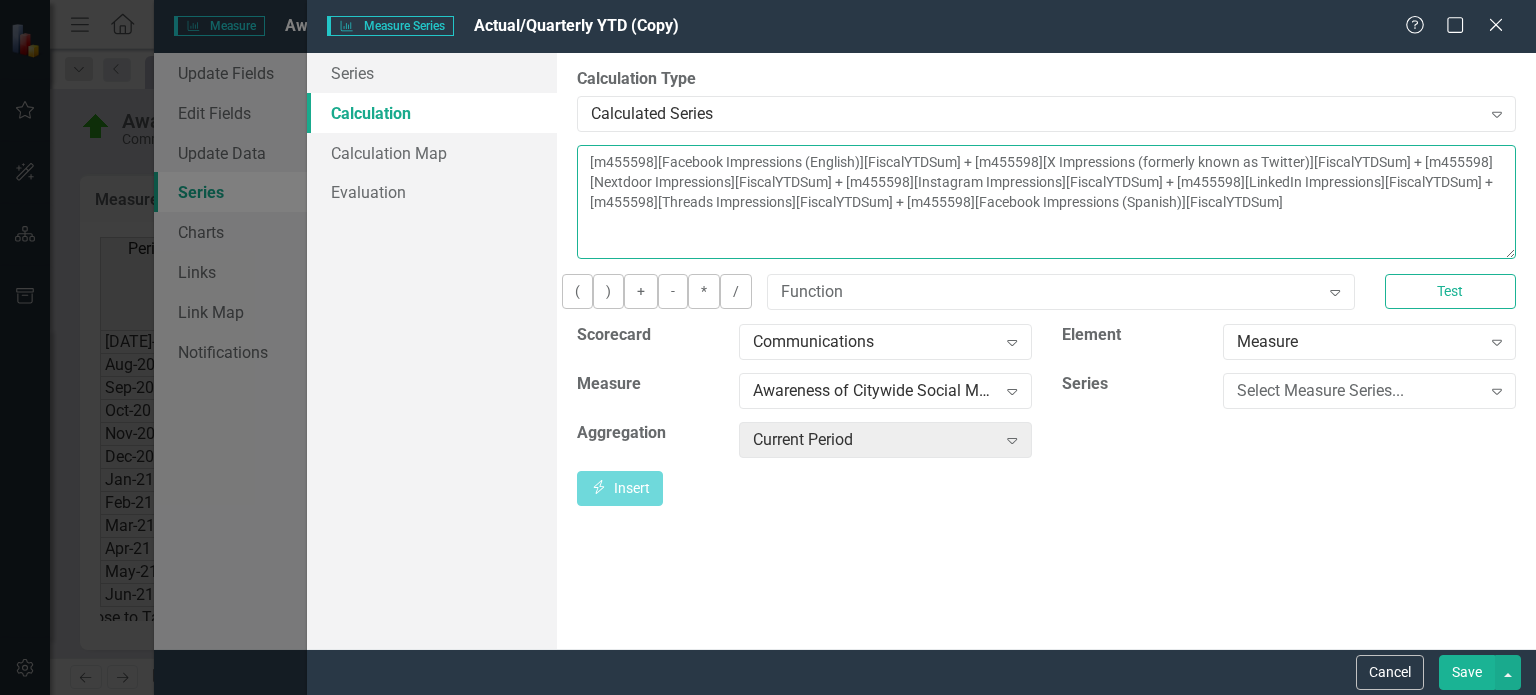 drag, startPoint x: 1073, startPoint y: 158, endPoint x: 952, endPoint y: 158, distance: 121 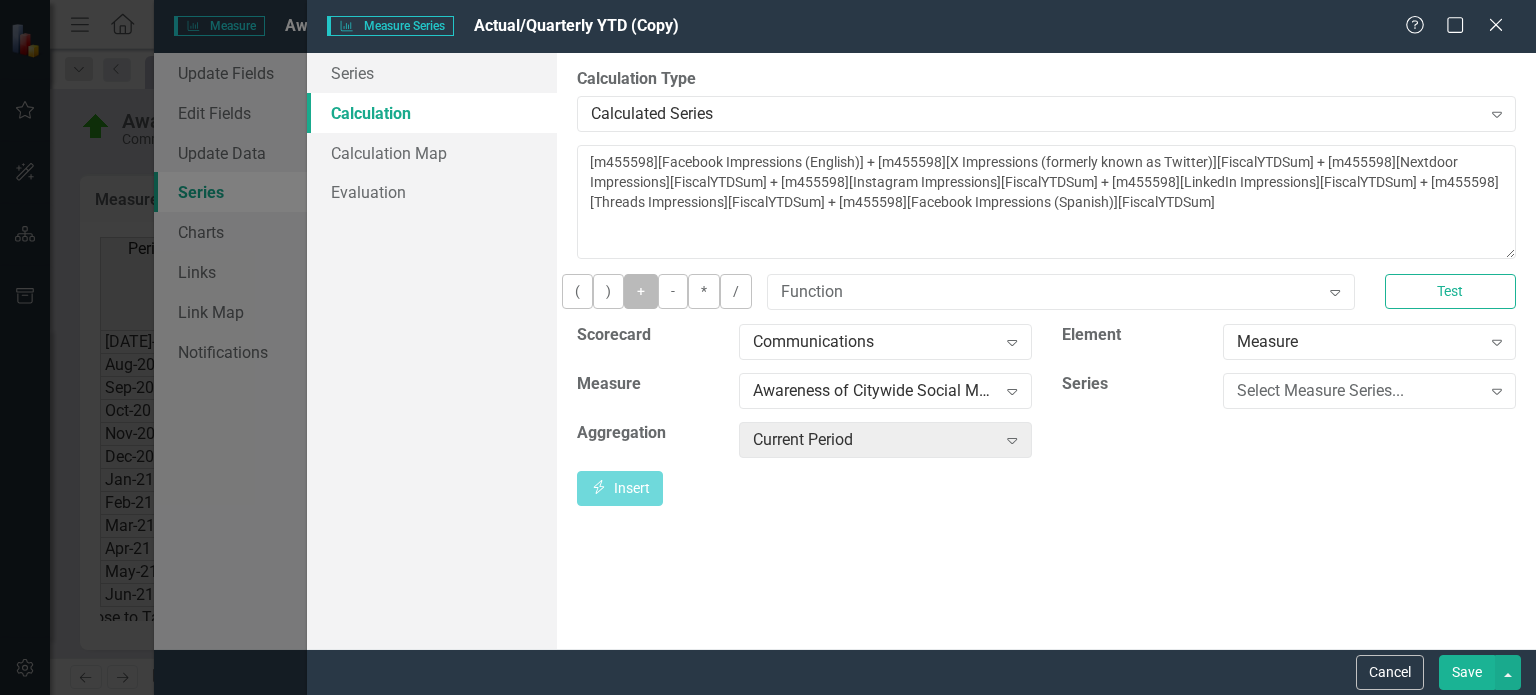 click on "+" at bounding box center (641, 291) 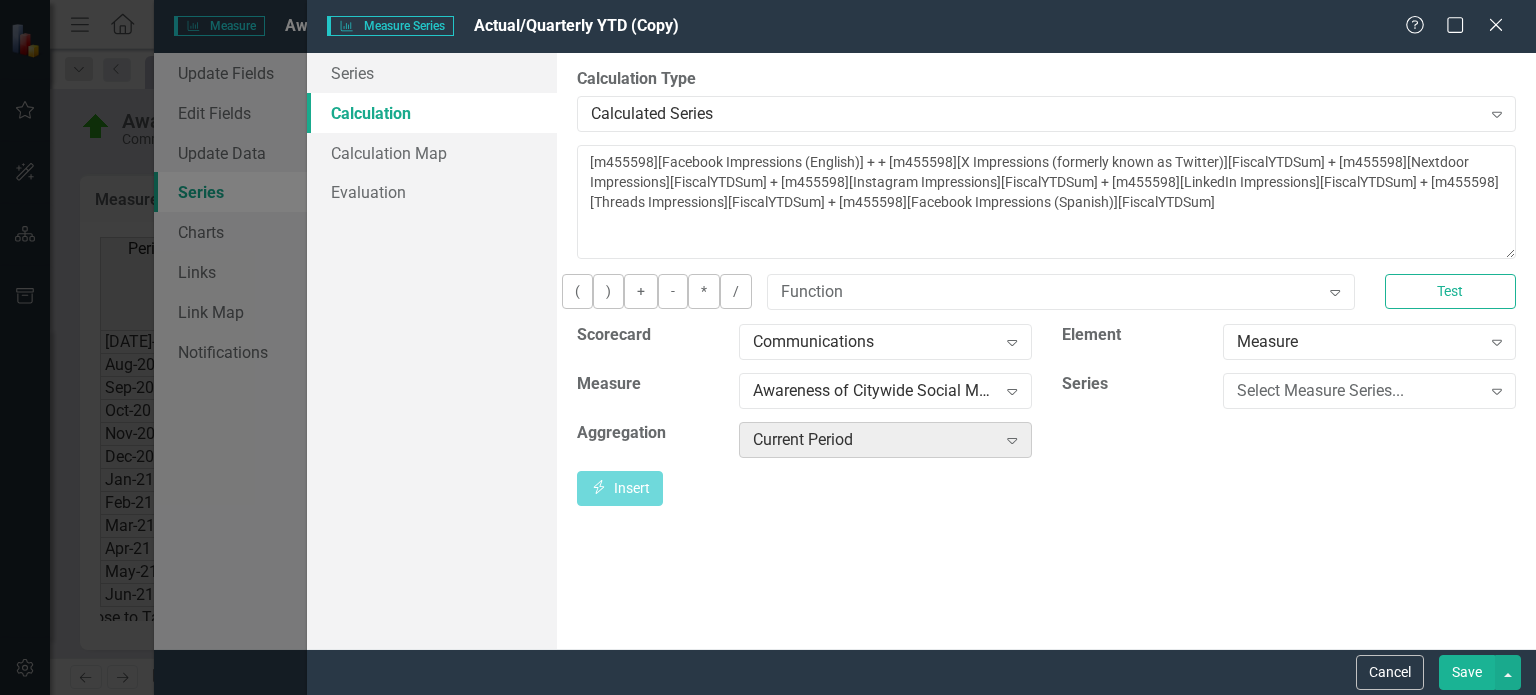 click on "Expand" 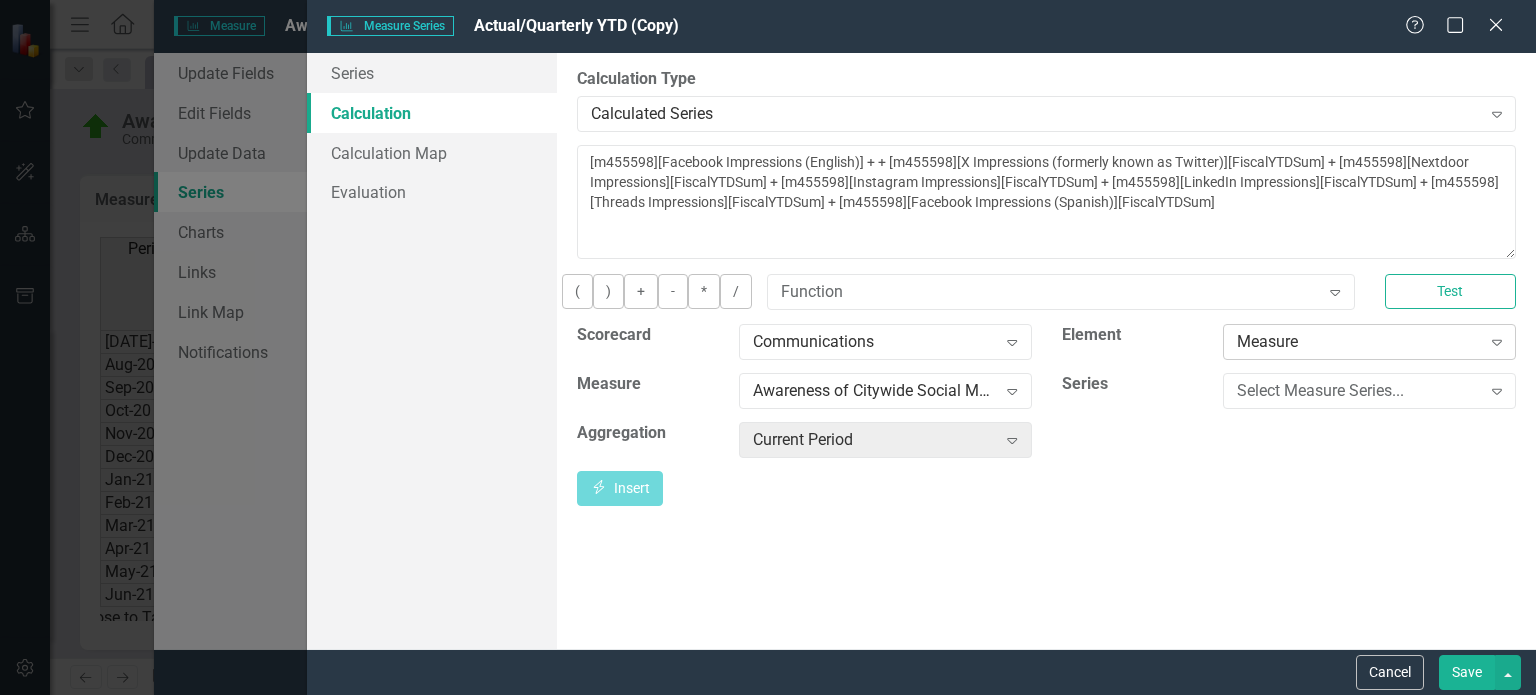 click on "Expand" 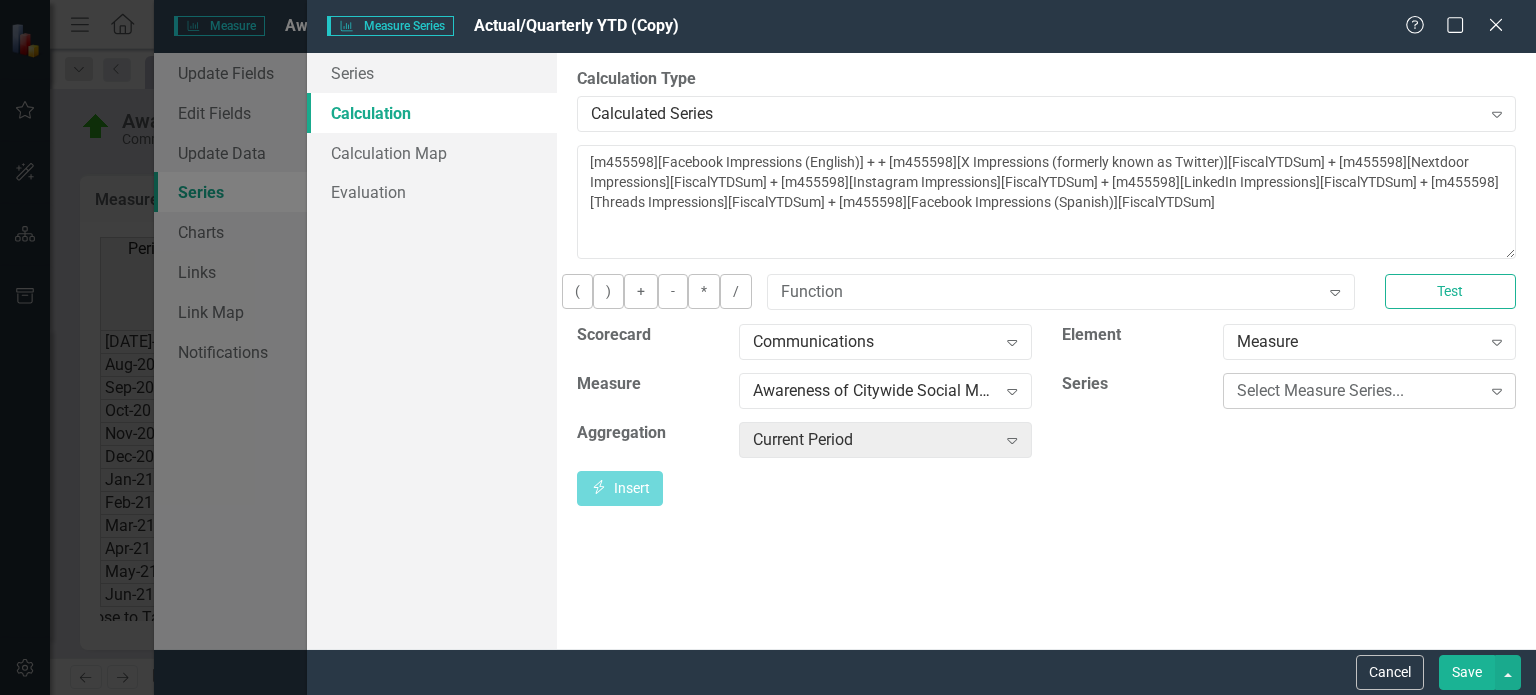 click on "Expand" 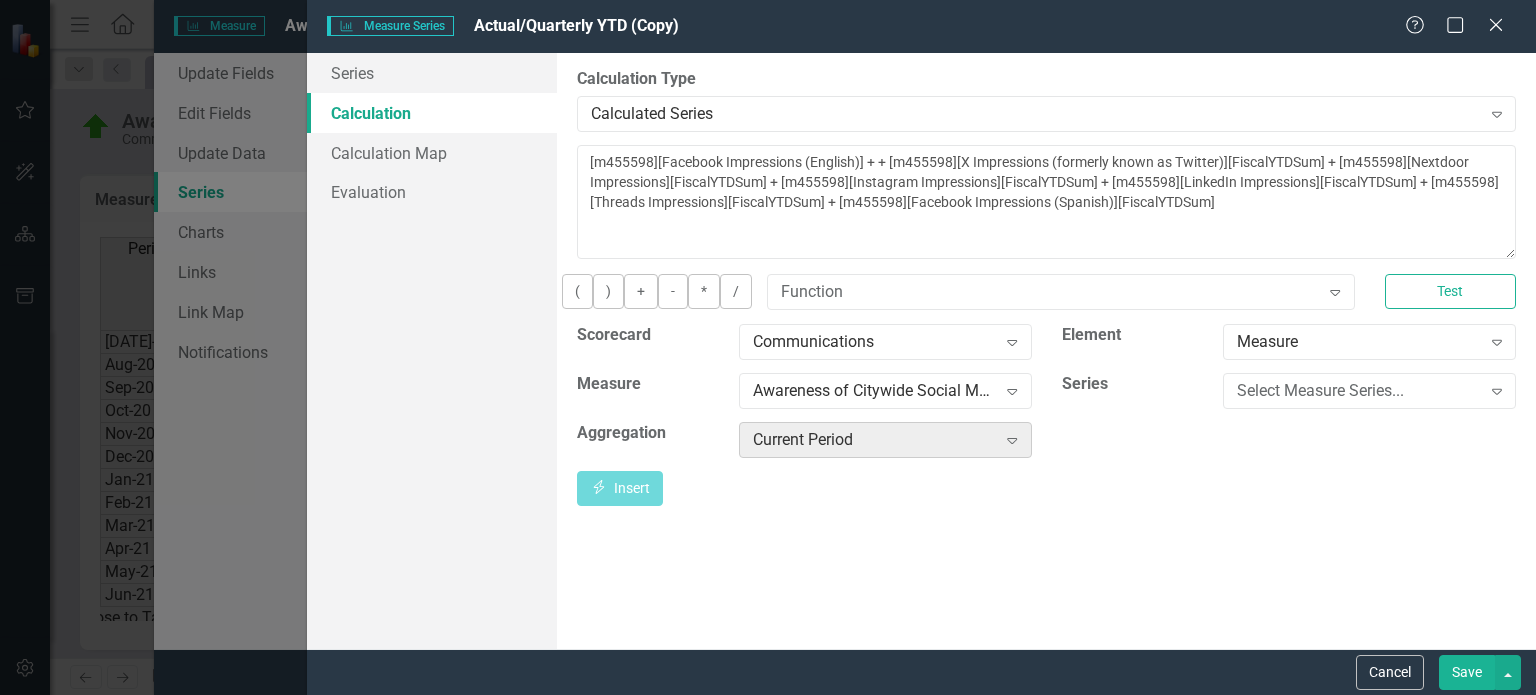 click on "Expand" 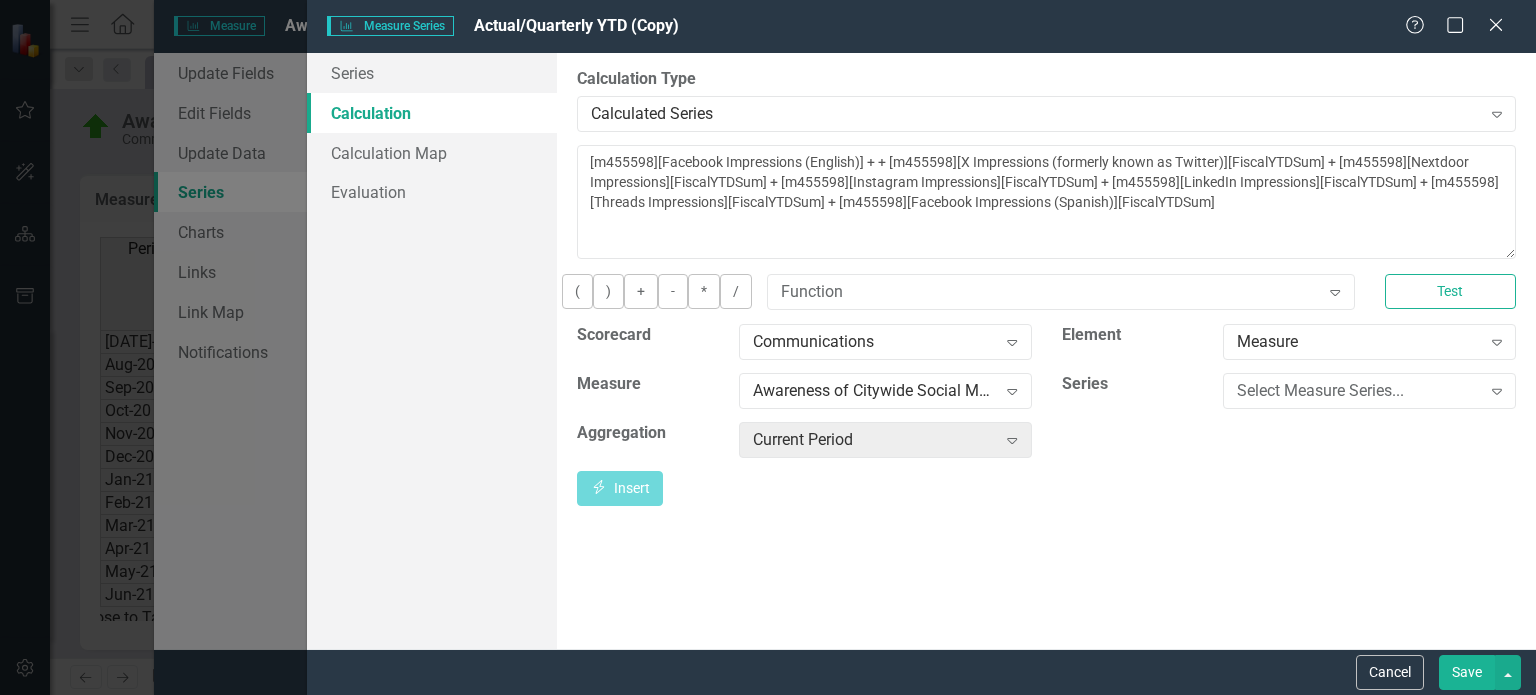 click on "Aggregation" at bounding box center (621, 433) 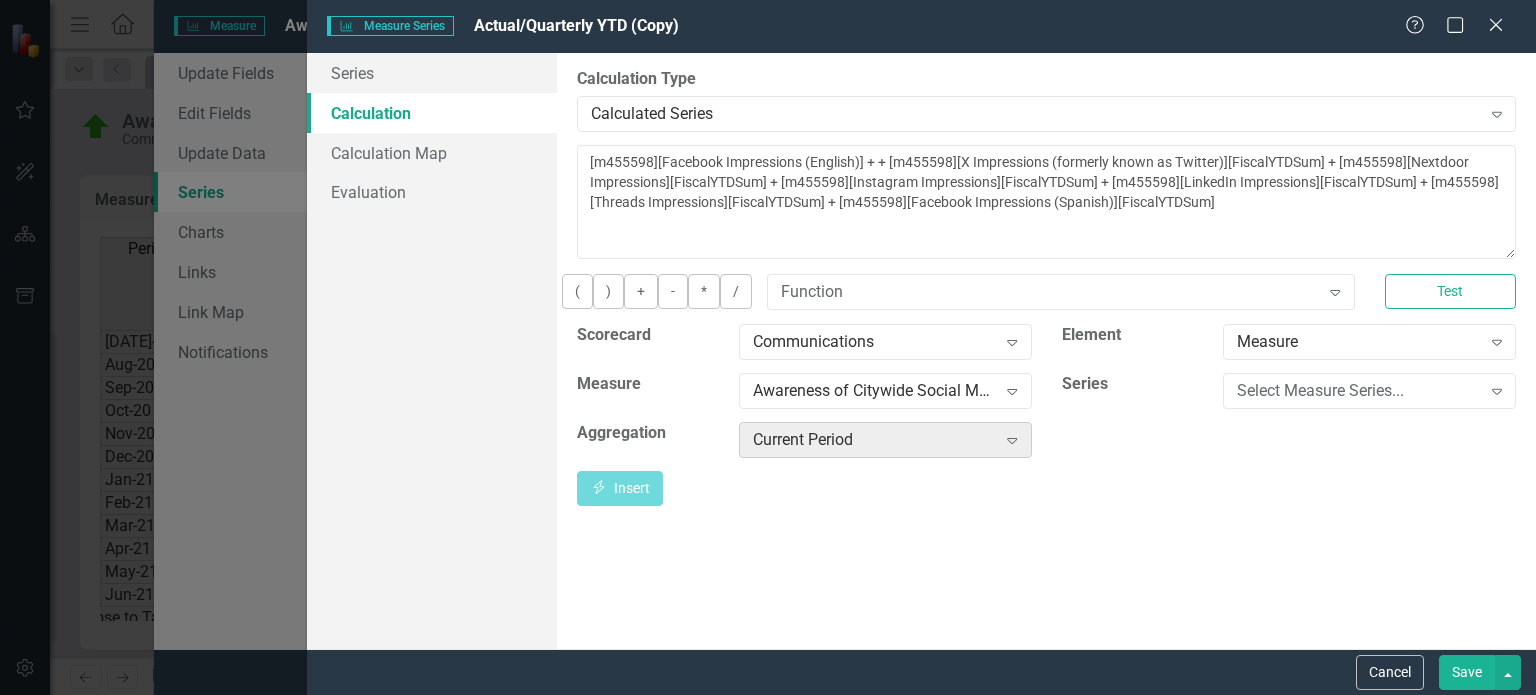 click on "Current Period" at bounding box center [874, 439] 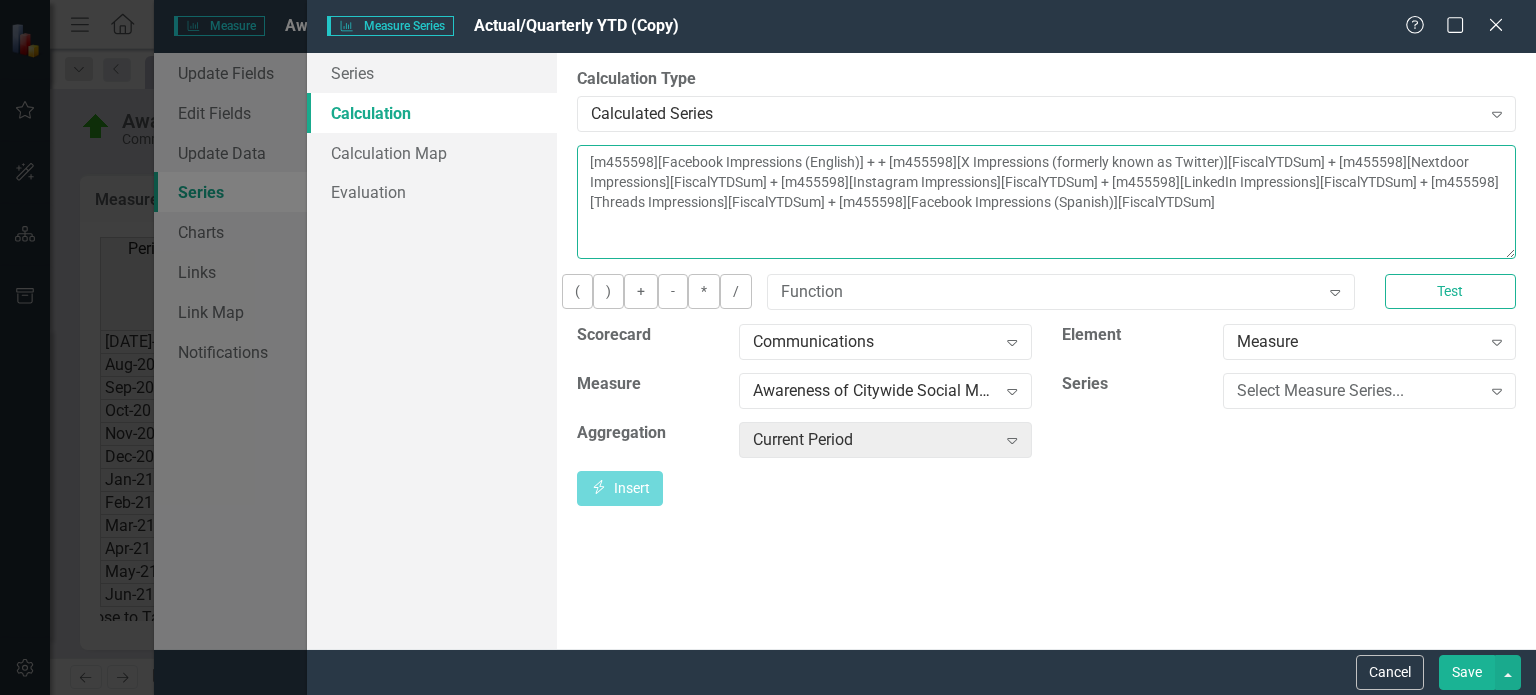 click on "[m455598][Facebook Impressions (English)] + + [m455598][X Impressions (formerly known as Twitter)][FiscalYTDSum] + [m455598][Nextdoor Impressions][FiscalYTDSum] + [m455598][Instagram Impressions][FiscalYTDSum] + [m455598][LinkedIn Impressions][FiscalYTDSum] + [m455598][Threads Impressions][FiscalYTDSum] + [m455598][Facebook Impressions (Spanish)][FiscalYTDSum]" at bounding box center [1046, 202] 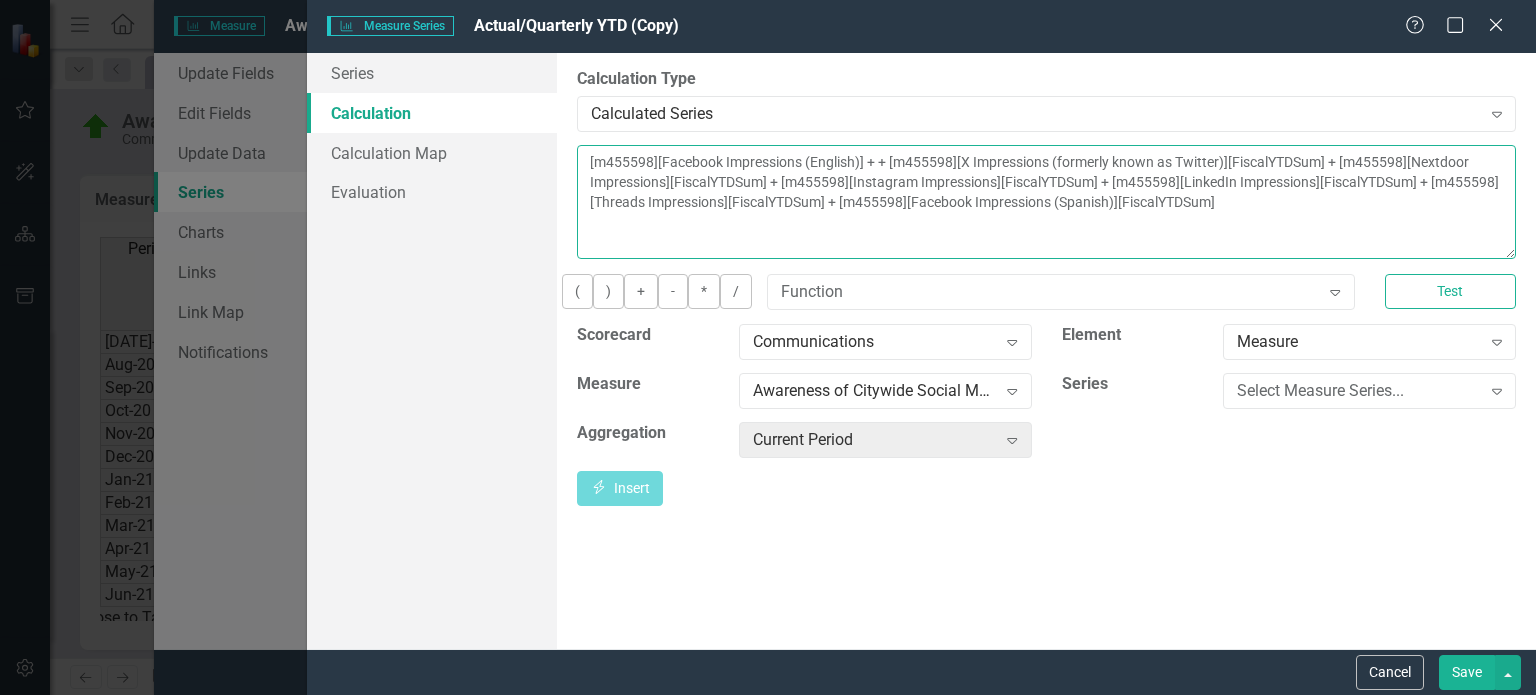 drag, startPoint x: 1117, startPoint y: 183, endPoint x: 1024, endPoint y: 185, distance: 93.0215 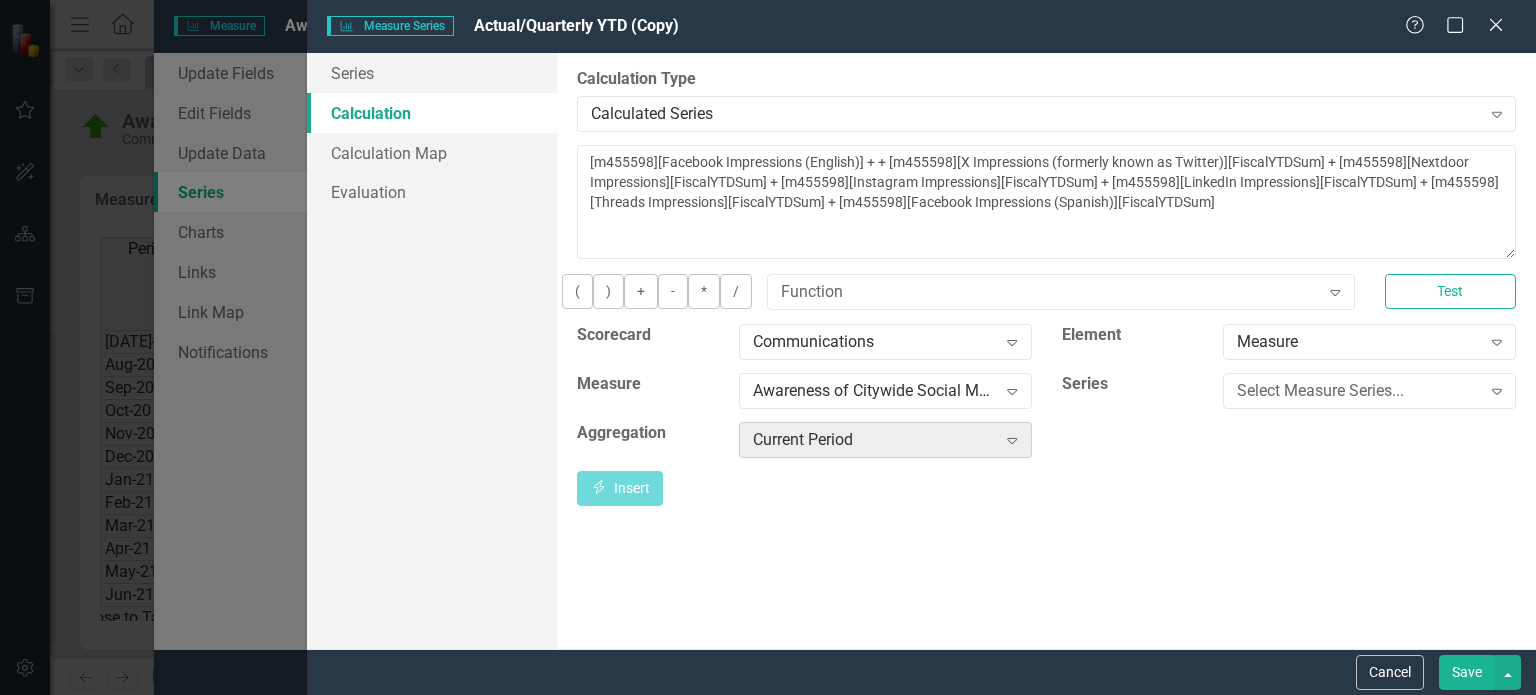 click on "Current Period" at bounding box center [874, 439] 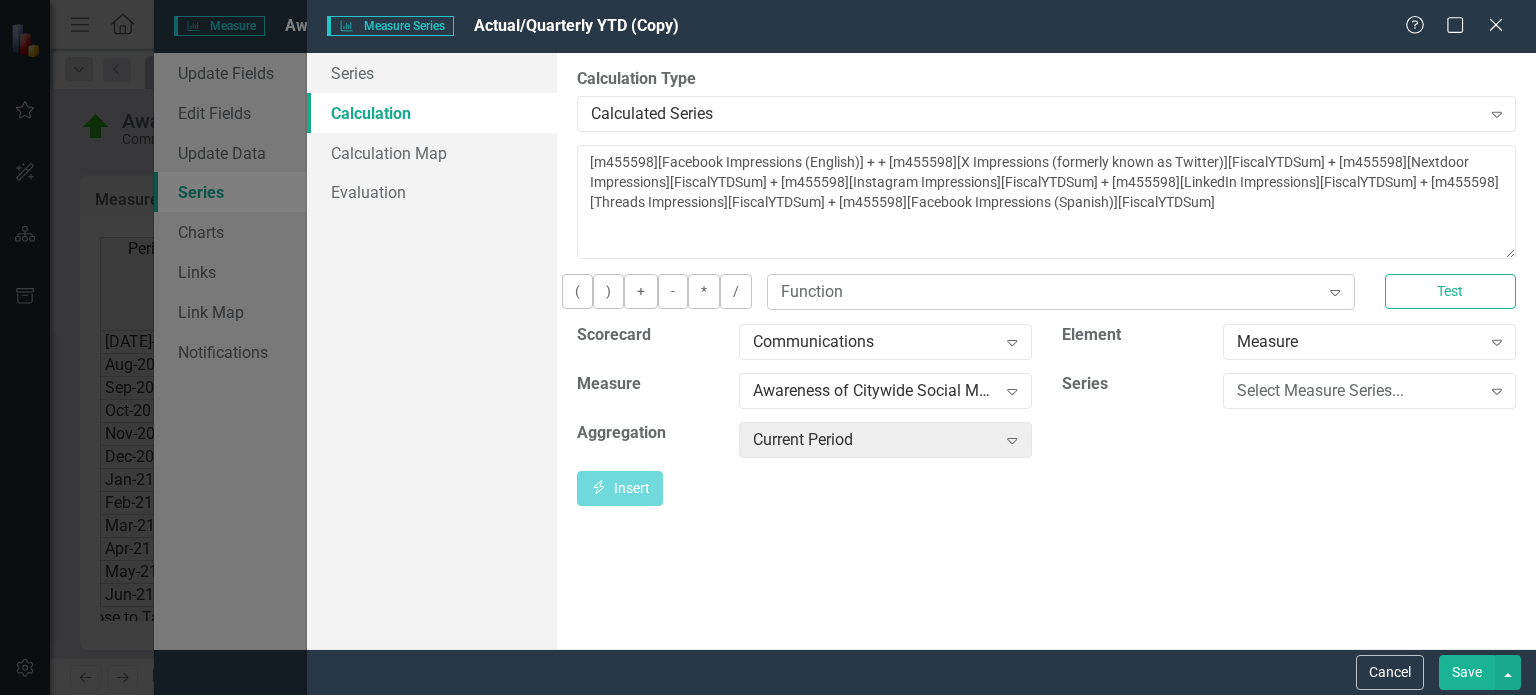 click on "Function" at bounding box center [1050, 291] 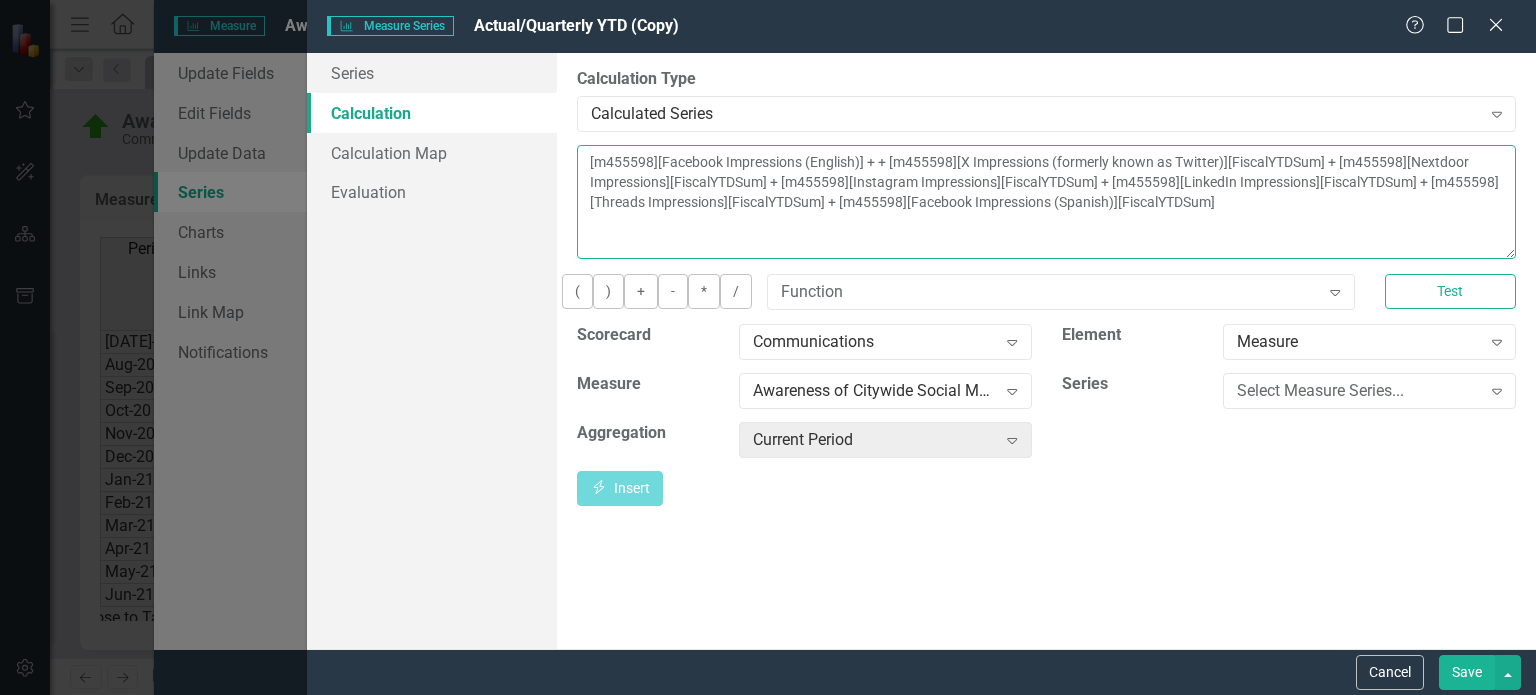 click on "[m455598][Facebook Impressions (English)] + + [m455598][X Impressions (formerly known as Twitter)][FiscalYTDSum] + [m455598][Nextdoor Impressions][FiscalYTDSum] + [m455598][Instagram Impressions][FiscalYTDSum] + [m455598][LinkedIn Impressions][FiscalYTDSum] + [m455598][Threads Impressions][FiscalYTDSum] + [m455598][Facebook Impressions (Spanish)][FiscalYTDSum]" at bounding box center [1046, 202] 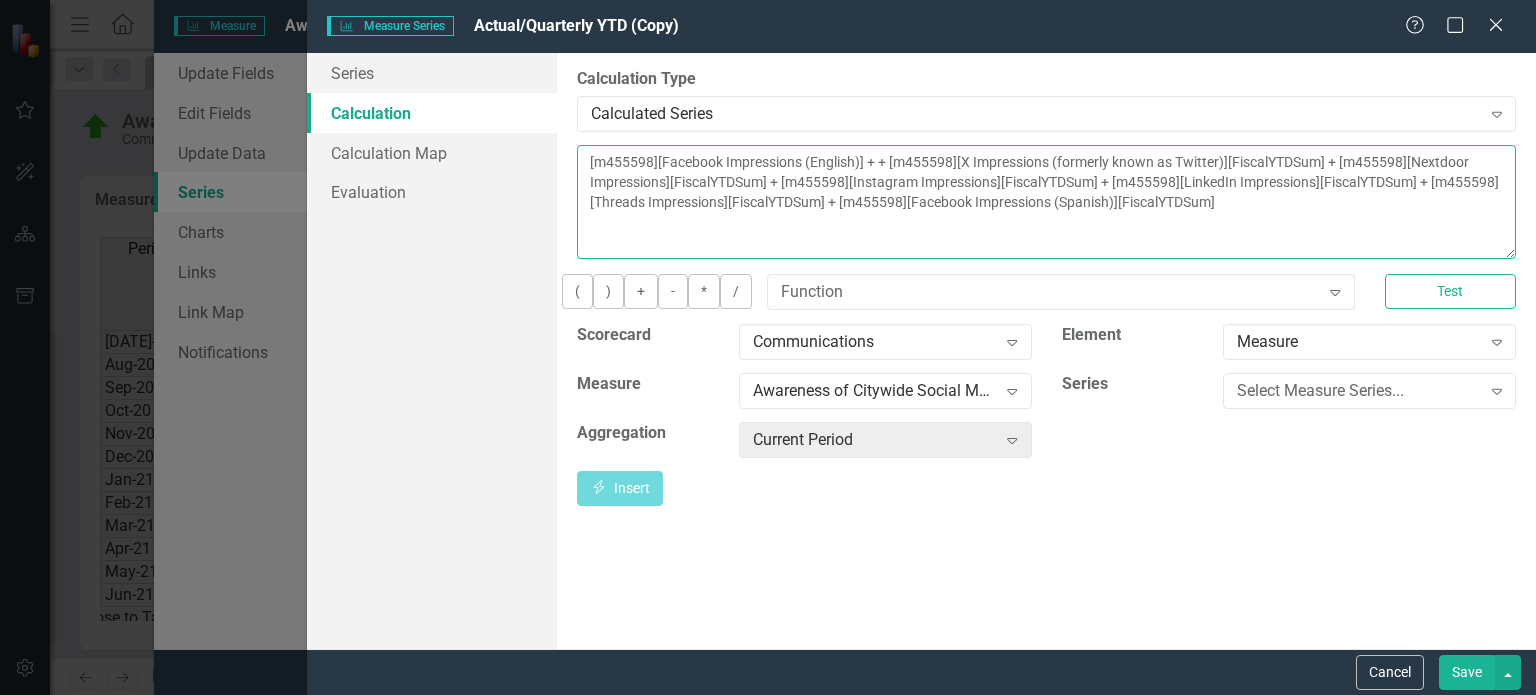 click on "[m455598][Facebook Impressions (English)] + + [m455598][X Impressions (formerly known as Twitter)][FiscalYTDSum] + [m455598][Nextdoor Impressions][FiscalYTDSum] + [m455598][Instagram Impressions][FiscalYTDSum] + [m455598][LinkedIn Impressions][FiscalYTDSum] + [m455598][Threads Impressions][FiscalYTDSum] + [m455598][Facebook Impressions (Spanish)][FiscalYTDSum]" at bounding box center (1046, 202) 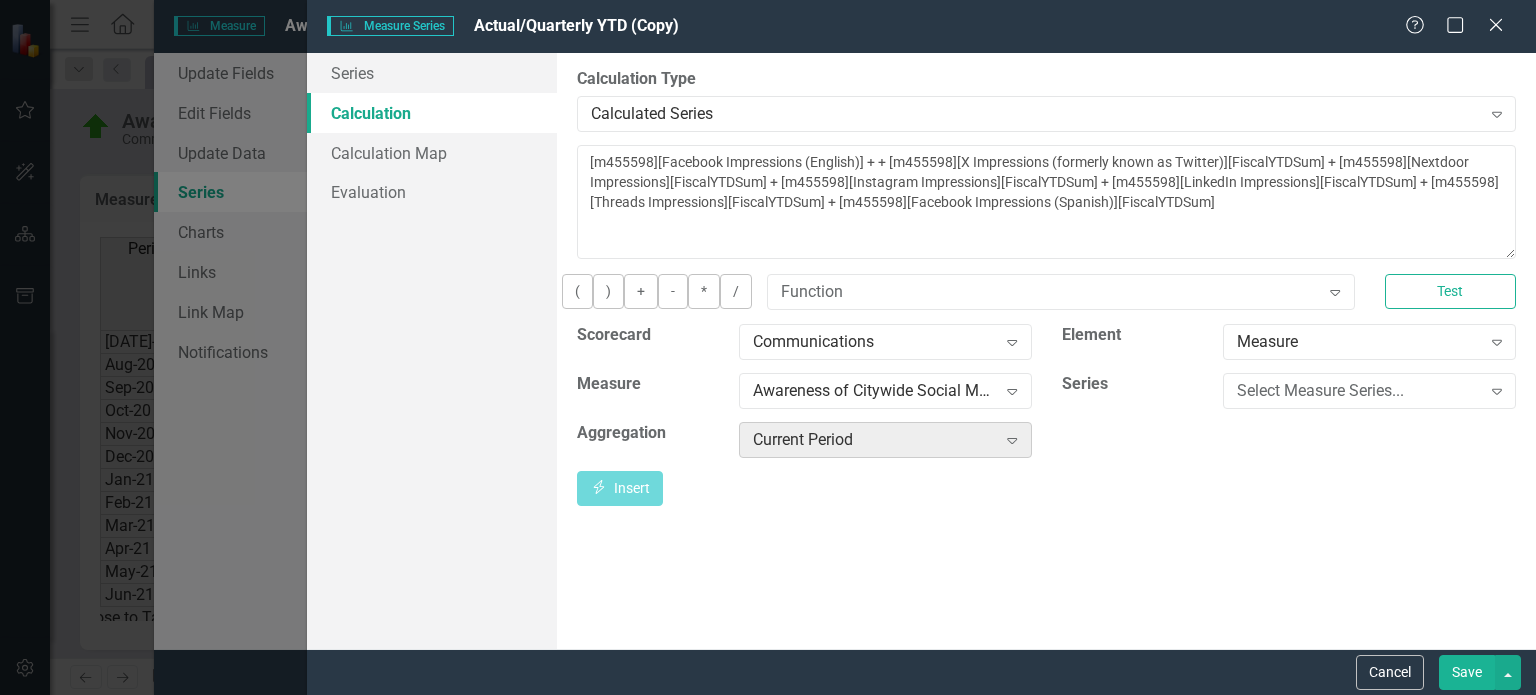 click on "Current Period" at bounding box center [874, 439] 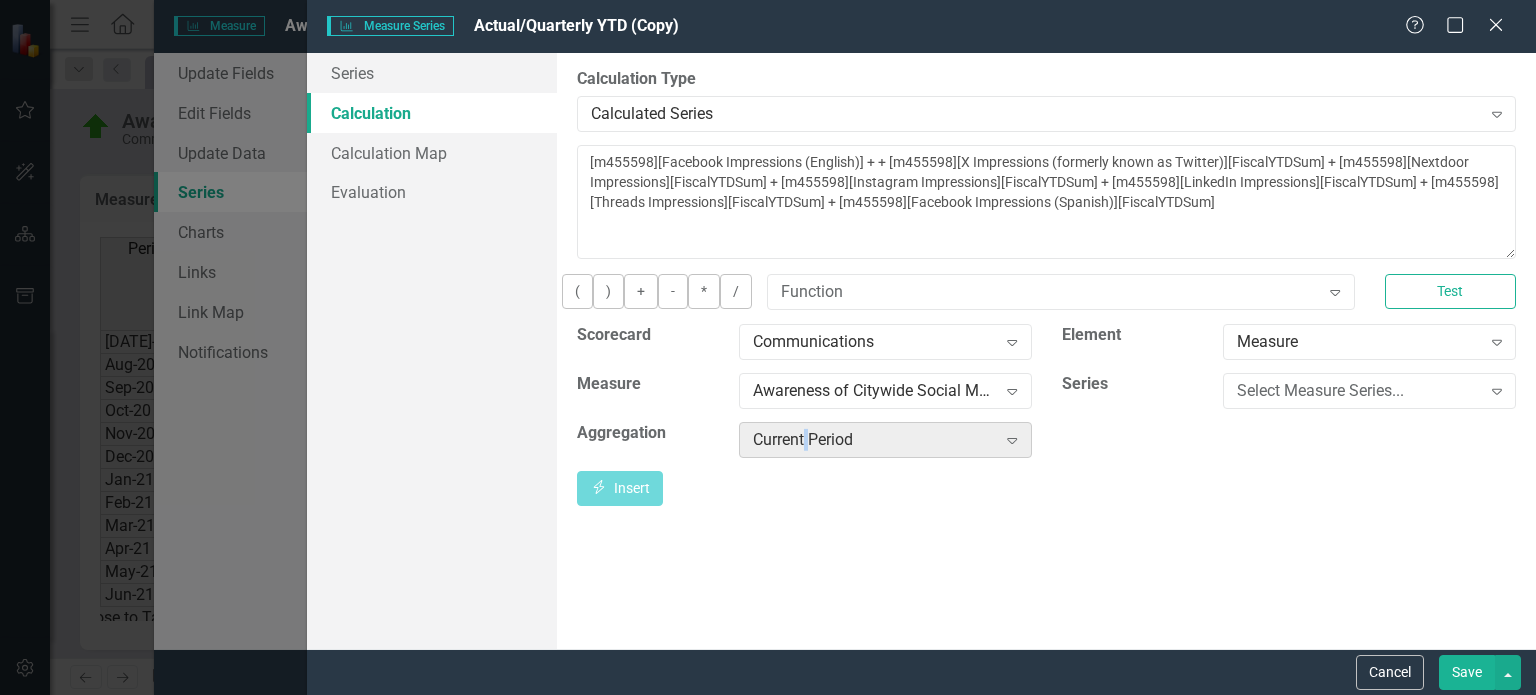 click on "Current Period" at bounding box center (874, 439) 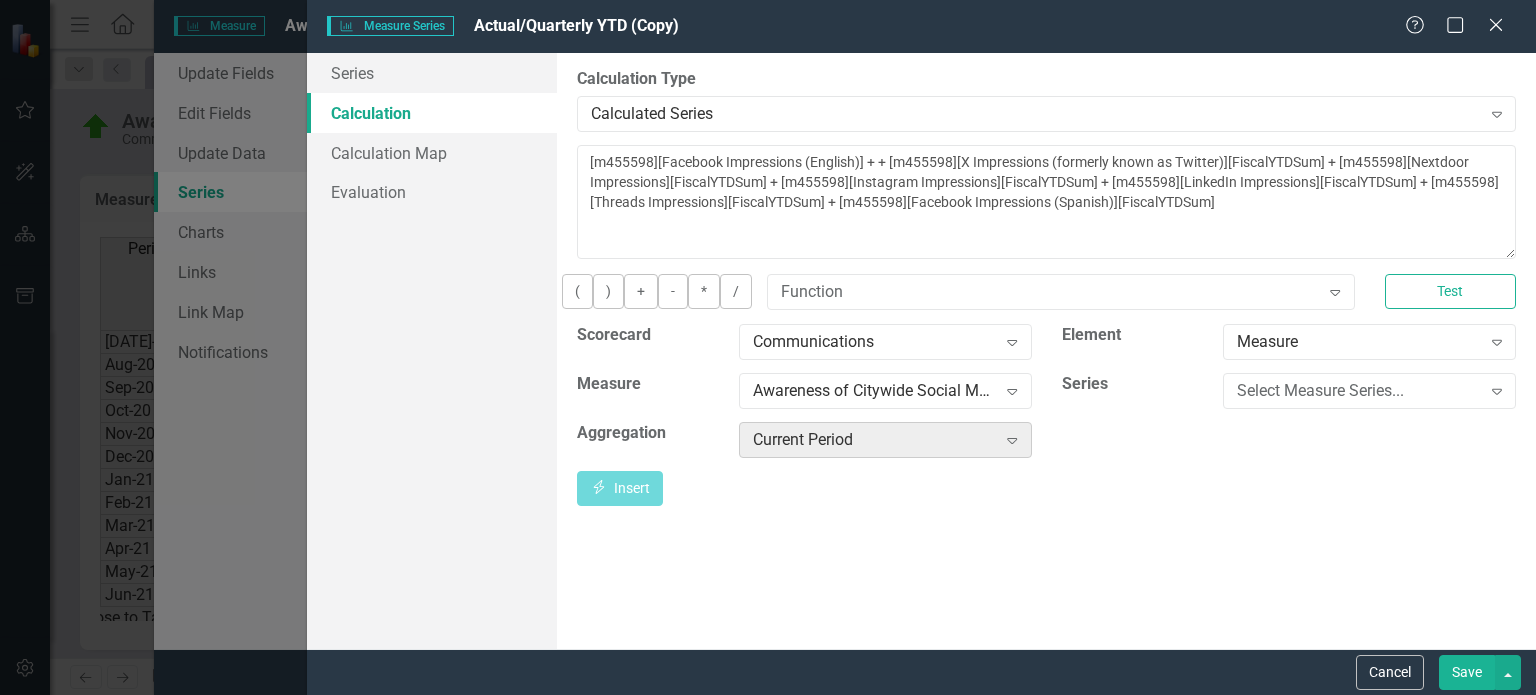 click on "Current Period" at bounding box center (874, 439) 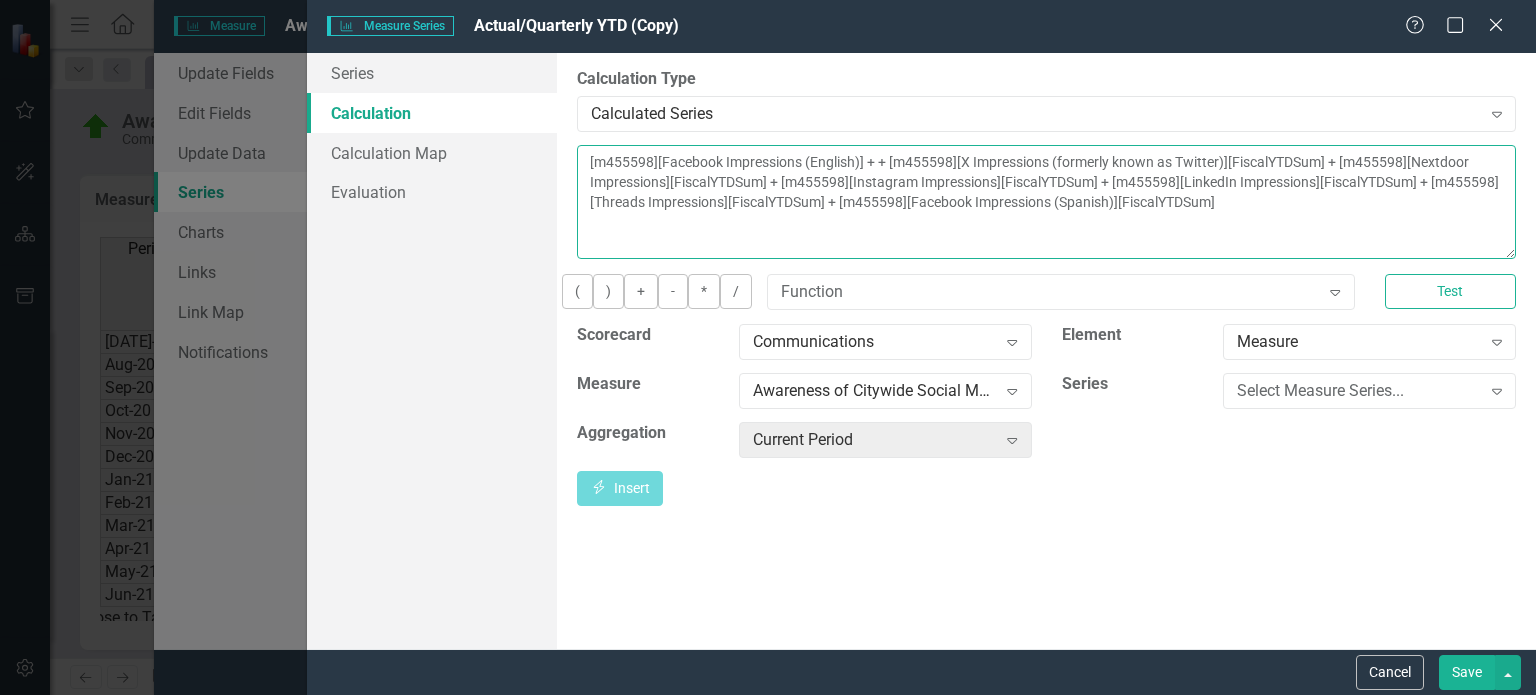 drag, startPoint x: 1236, startPoint y: 235, endPoint x: 976, endPoint y: 162, distance: 270.0537 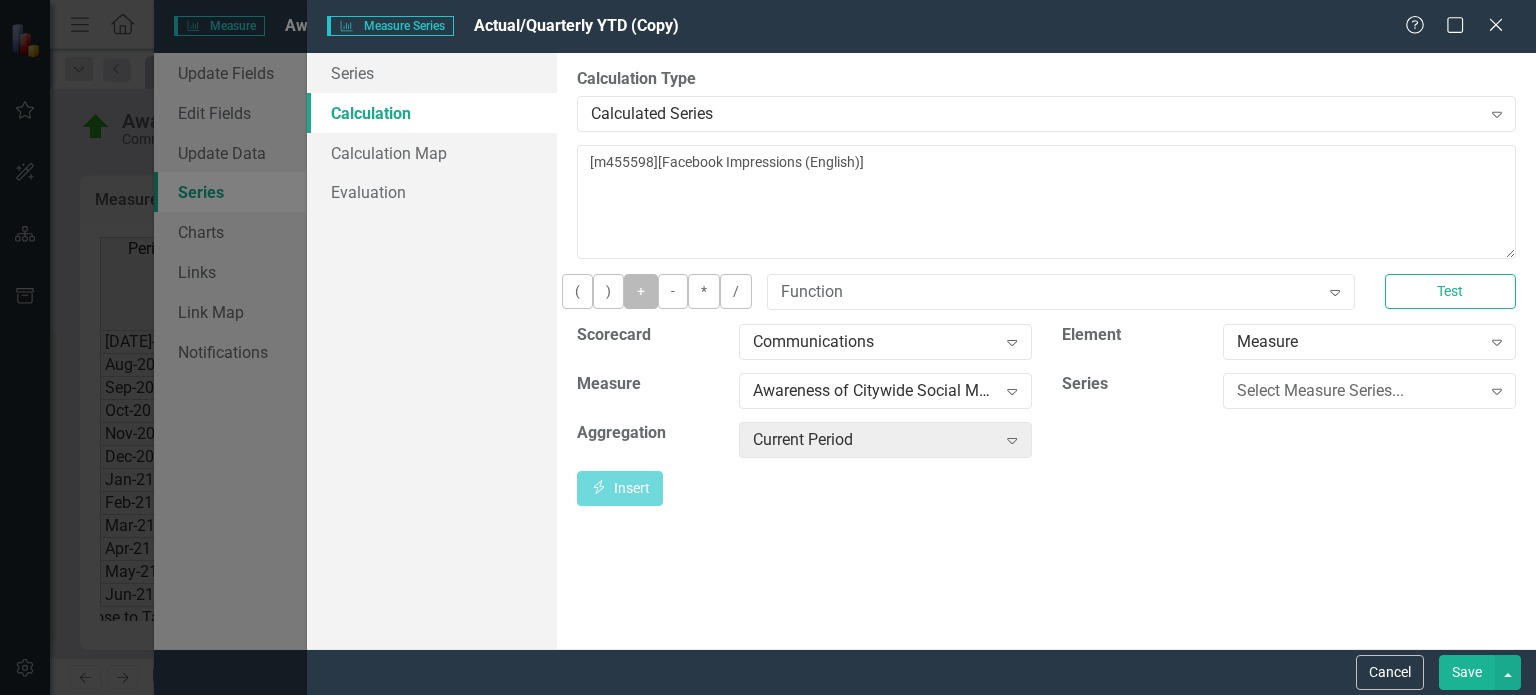 click on "+" at bounding box center [641, 291] 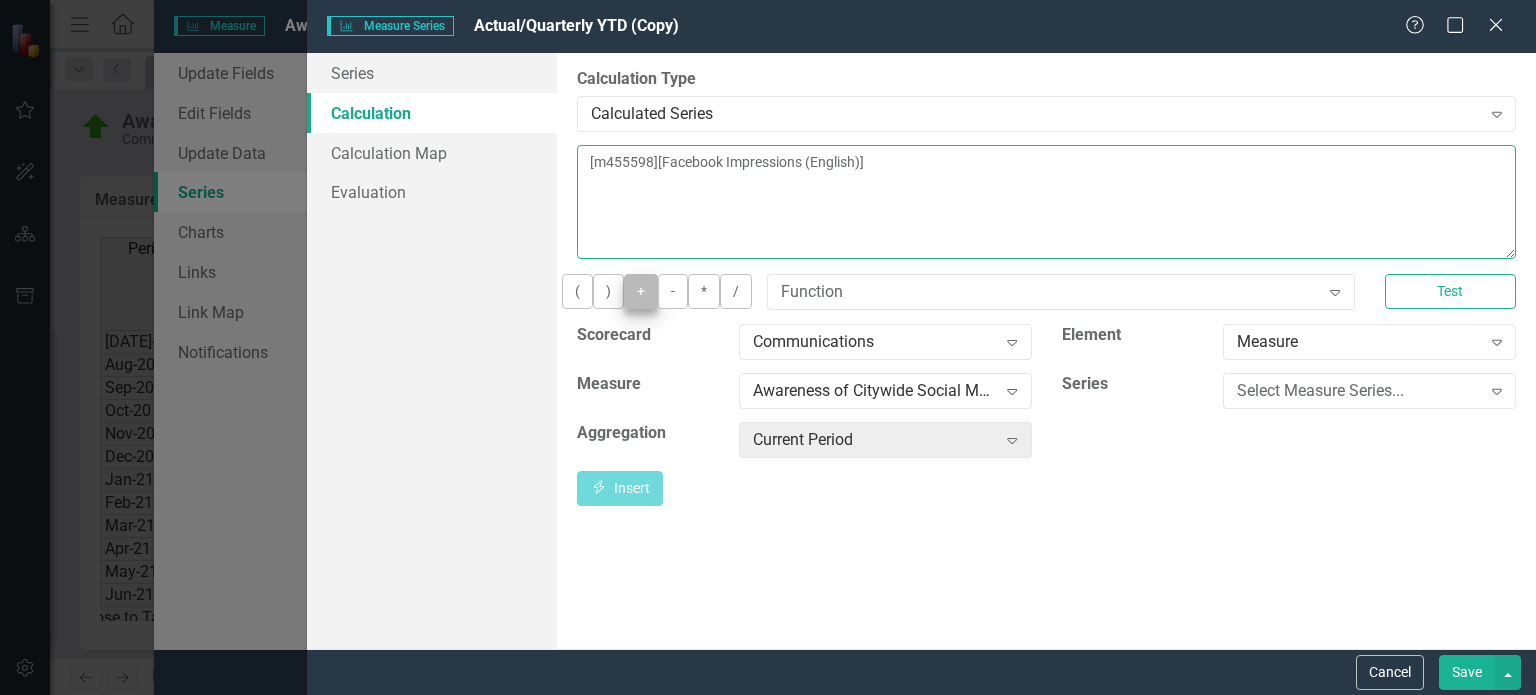 type on "[m455598][Facebook Impressions (English)] +" 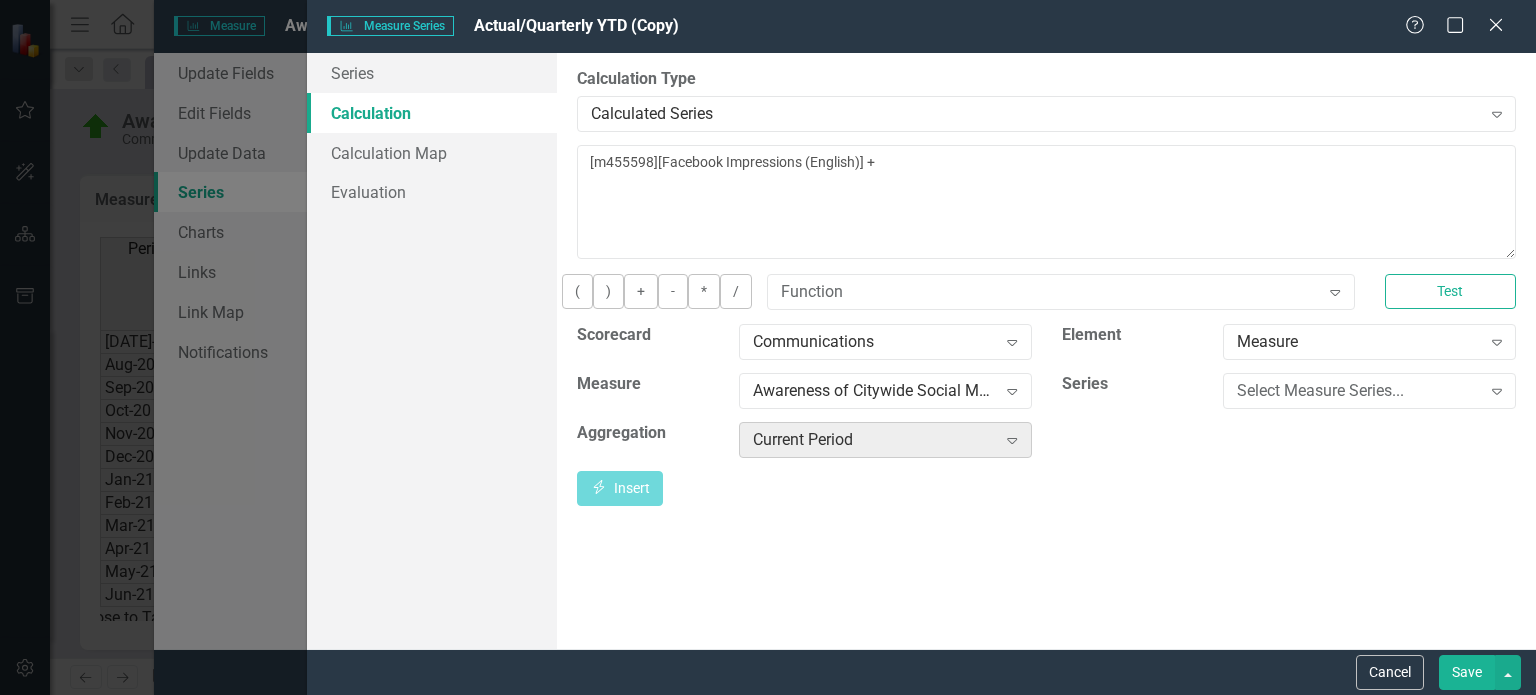 click on "Expand" 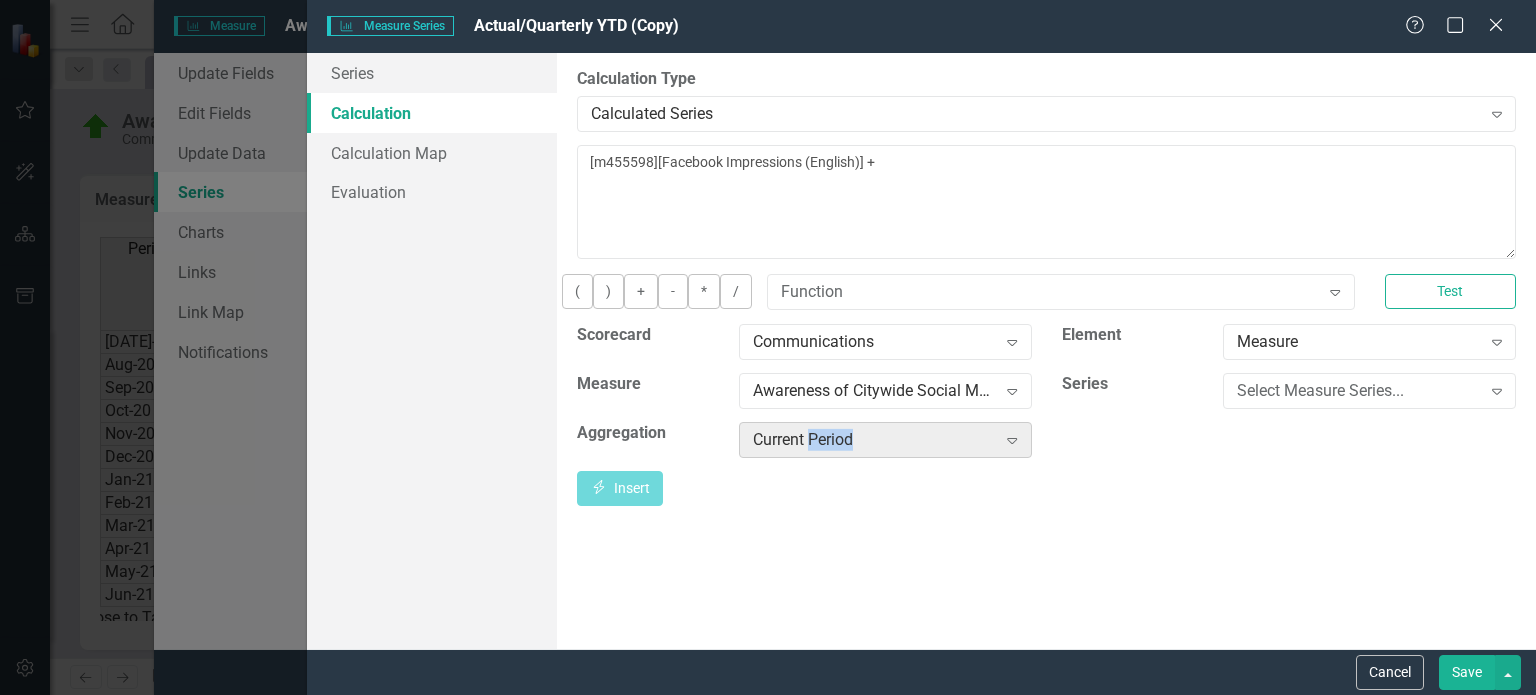 click on "Expand" 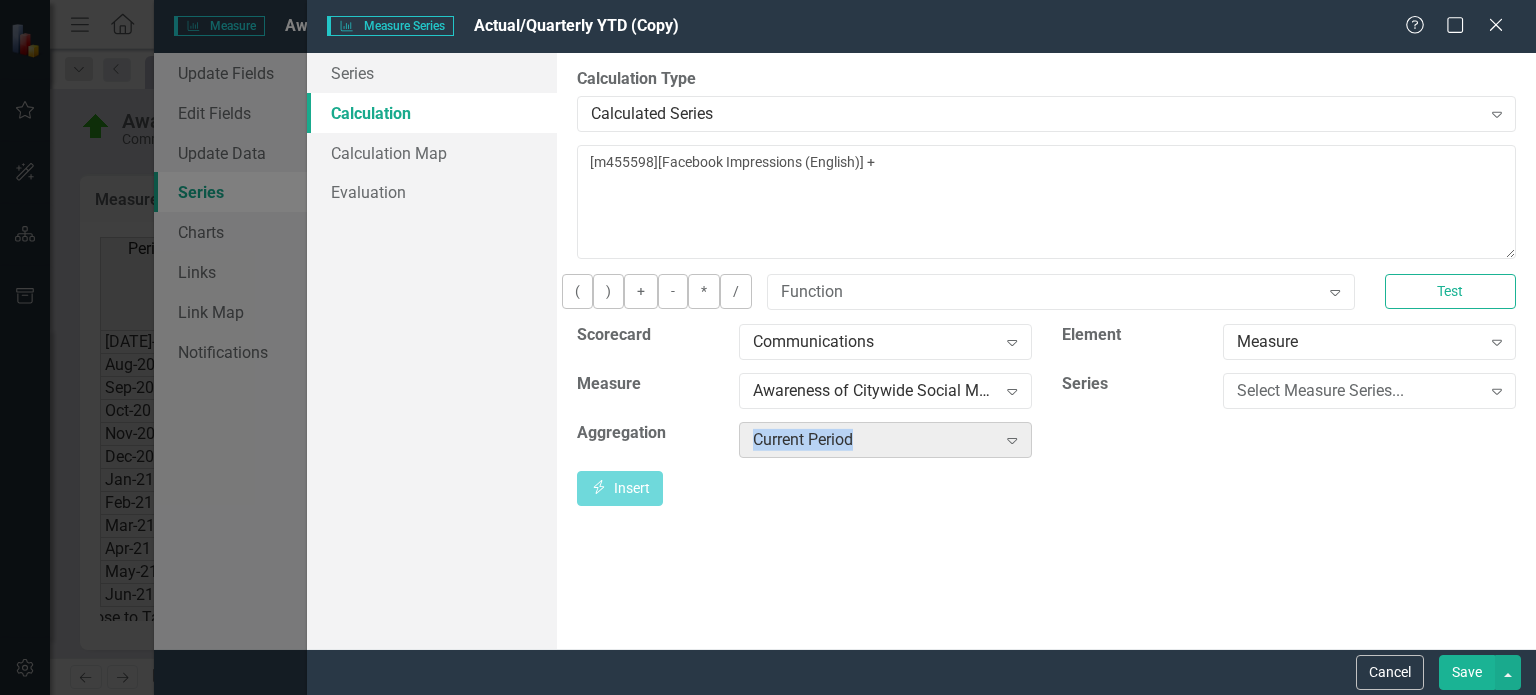 click on "Expand" 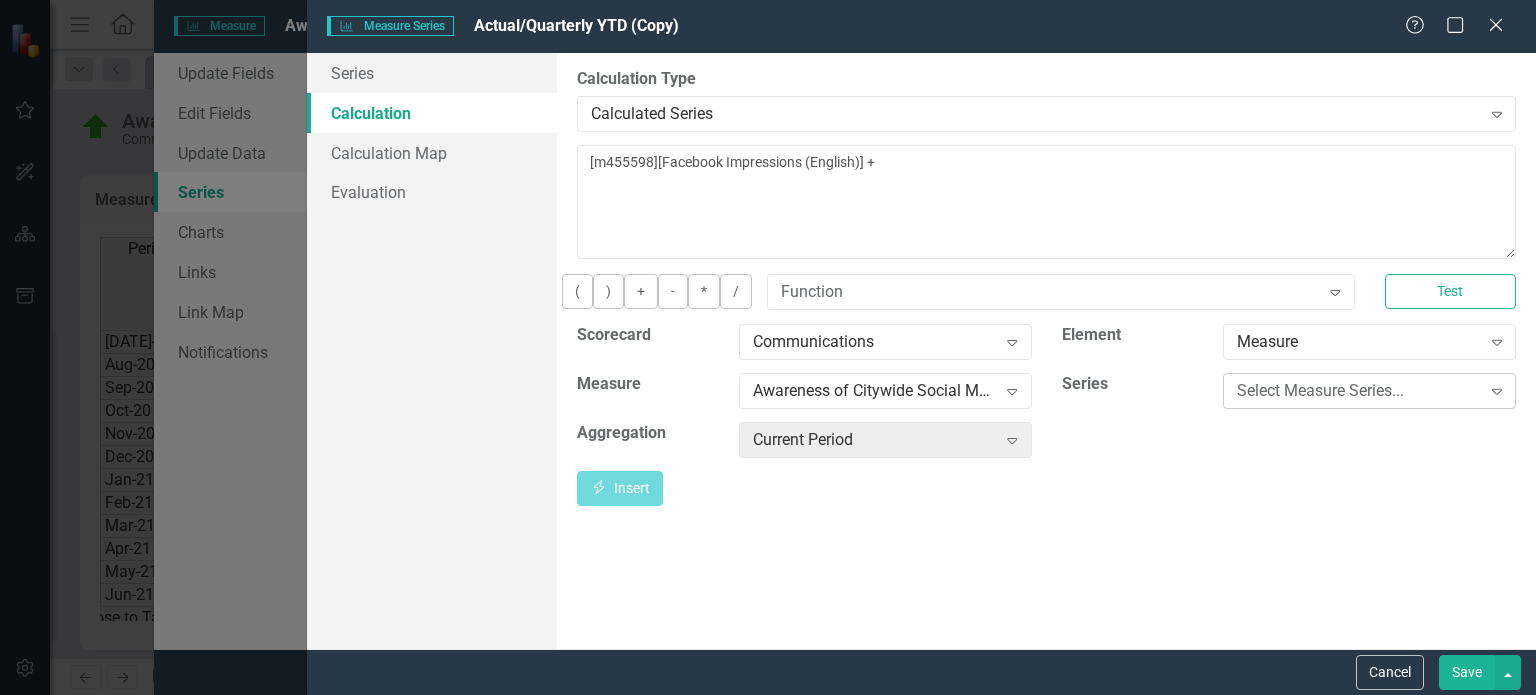 click on "Select Measure Series..." at bounding box center [1358, 390] 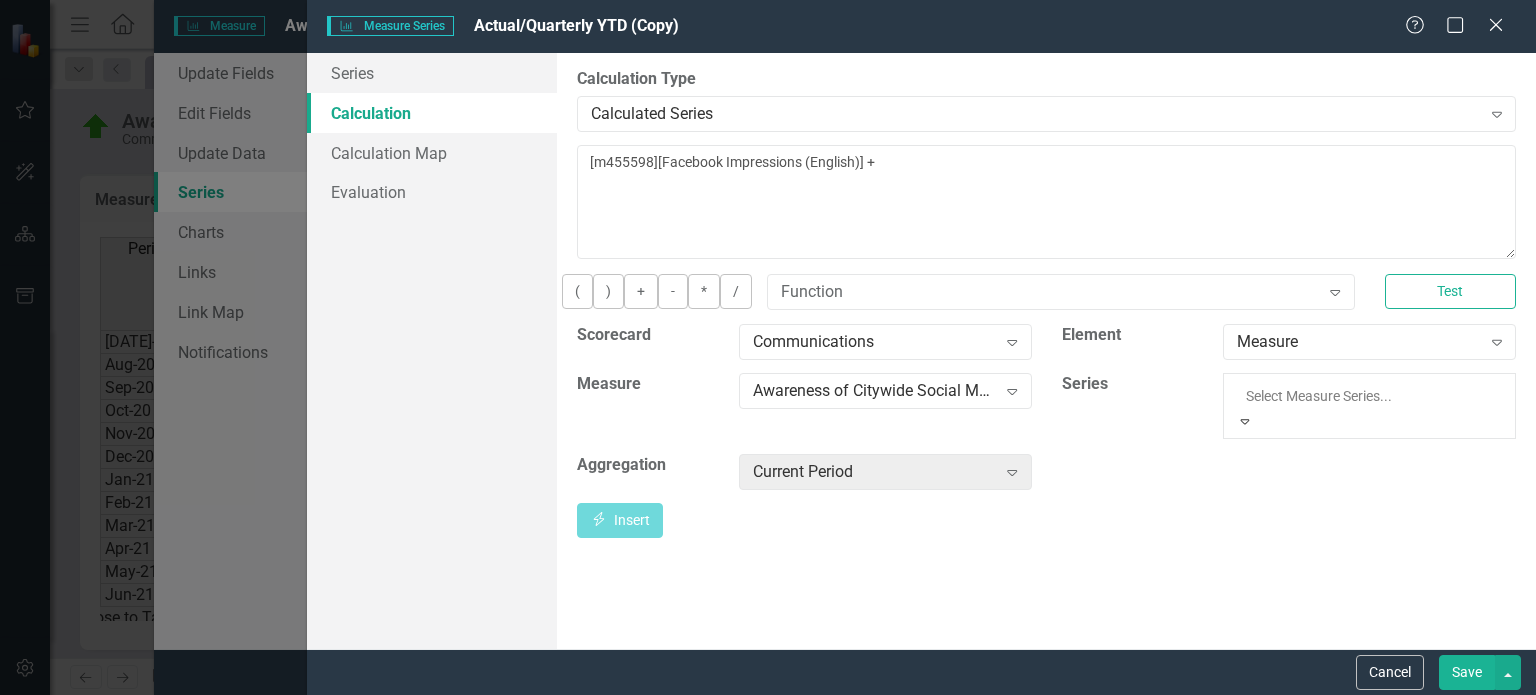 click on "Scorecard Communications Expand Element Measure Expand Measure Awareness of Citywide Social Media Posts Expand Series 27 results available. Use Up and Down to choose options, press Enter to select the currently focused option, press Escape to exit the menu, press Tab to select the option and exit the menu. Select Measure Series... Expand Aggregation Current Period Expand" at bounding box center [1046, 413] 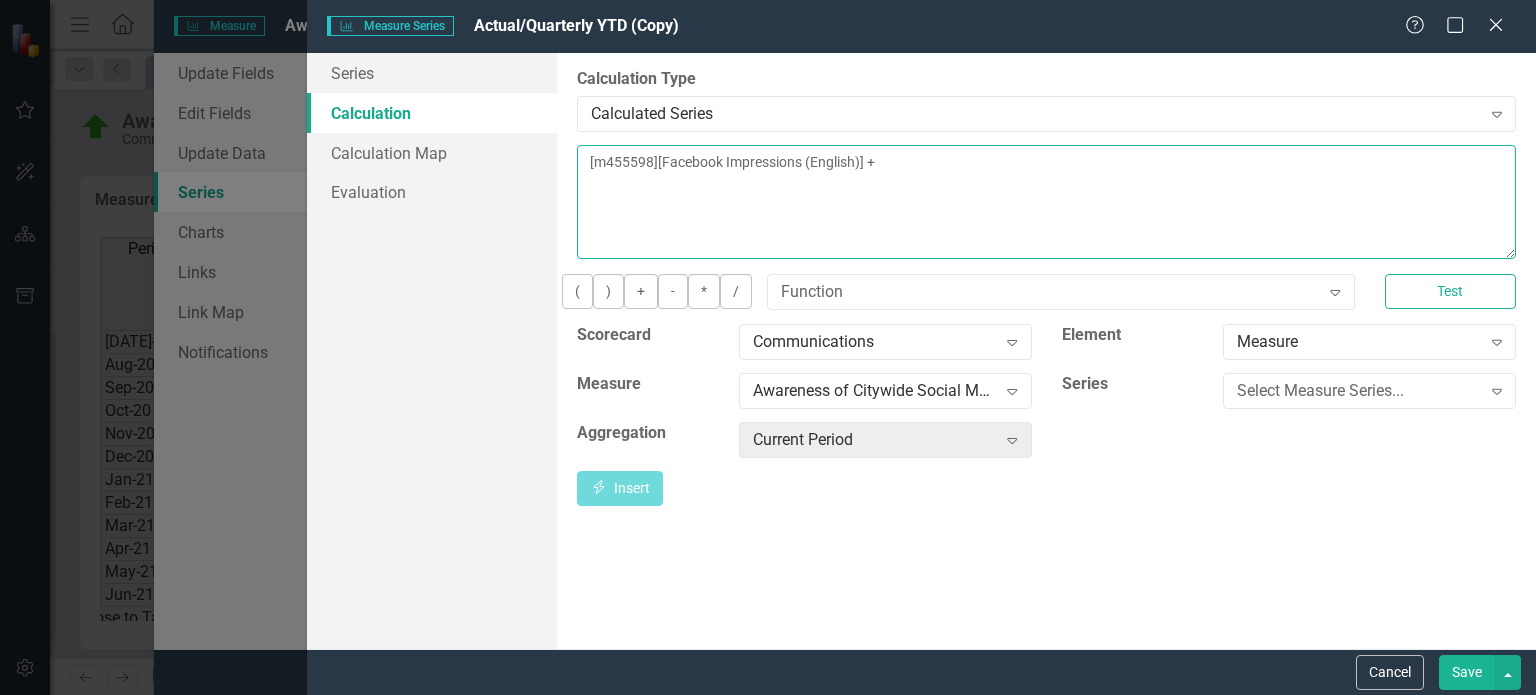 click on "[m455598][Facebook Impressions (English)] +" at bounding box center (1046, 202) 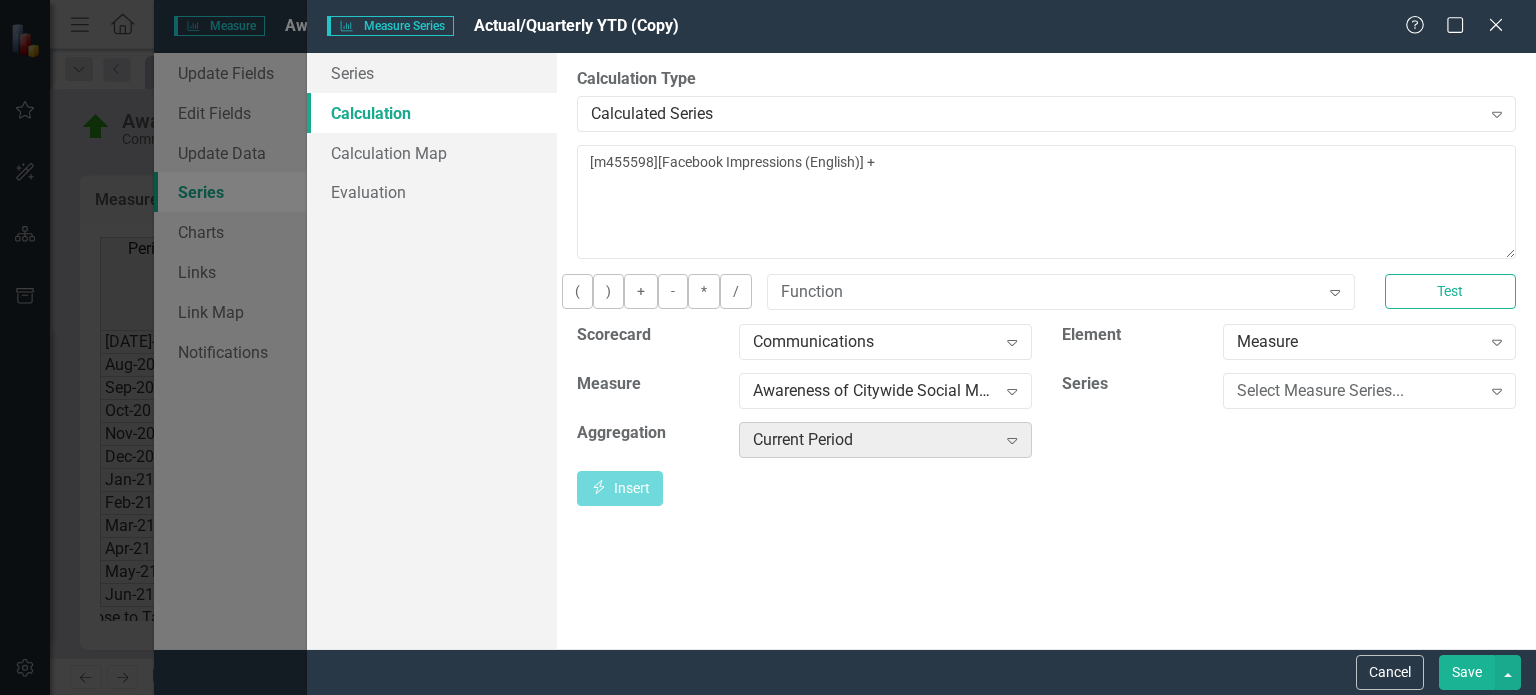 click on "Current Period" at bounding box center [874, 439] 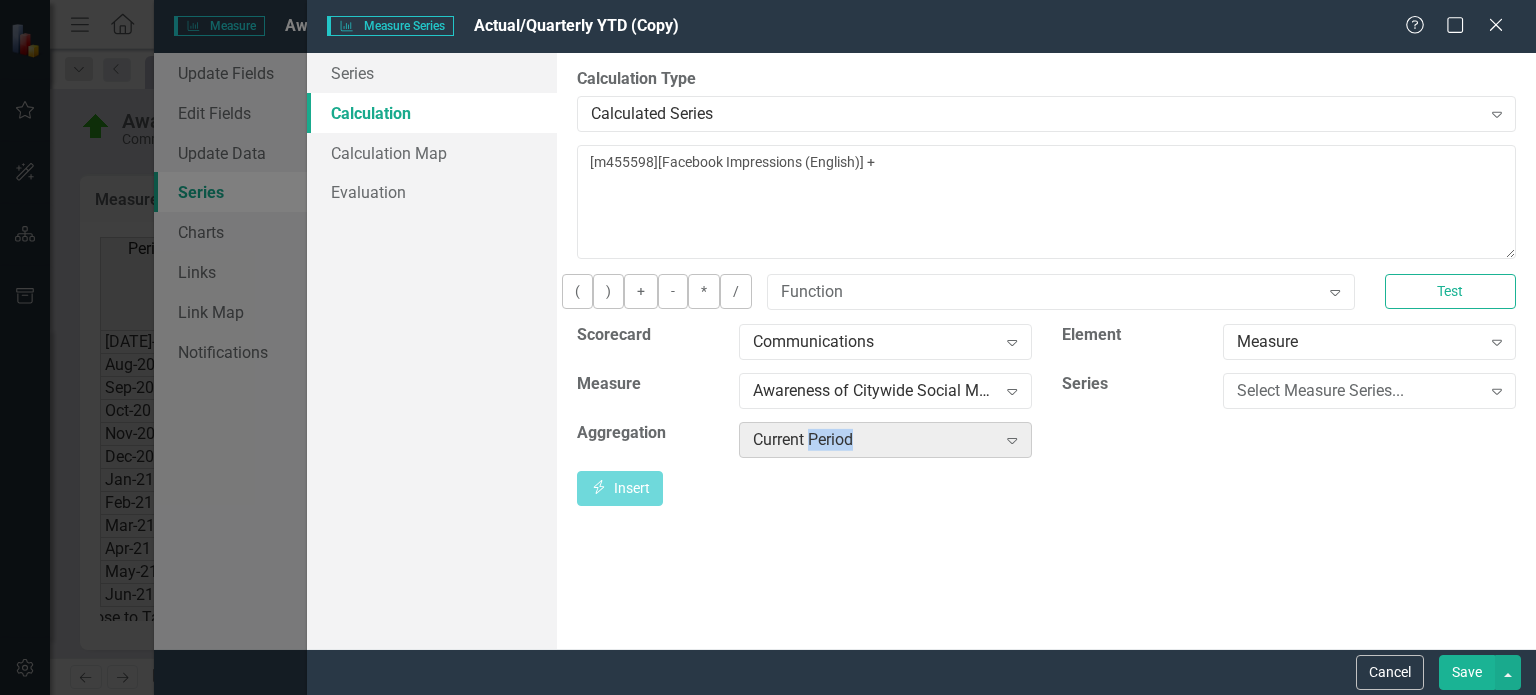 click on "Current Period" at bounding box center [874, 439] 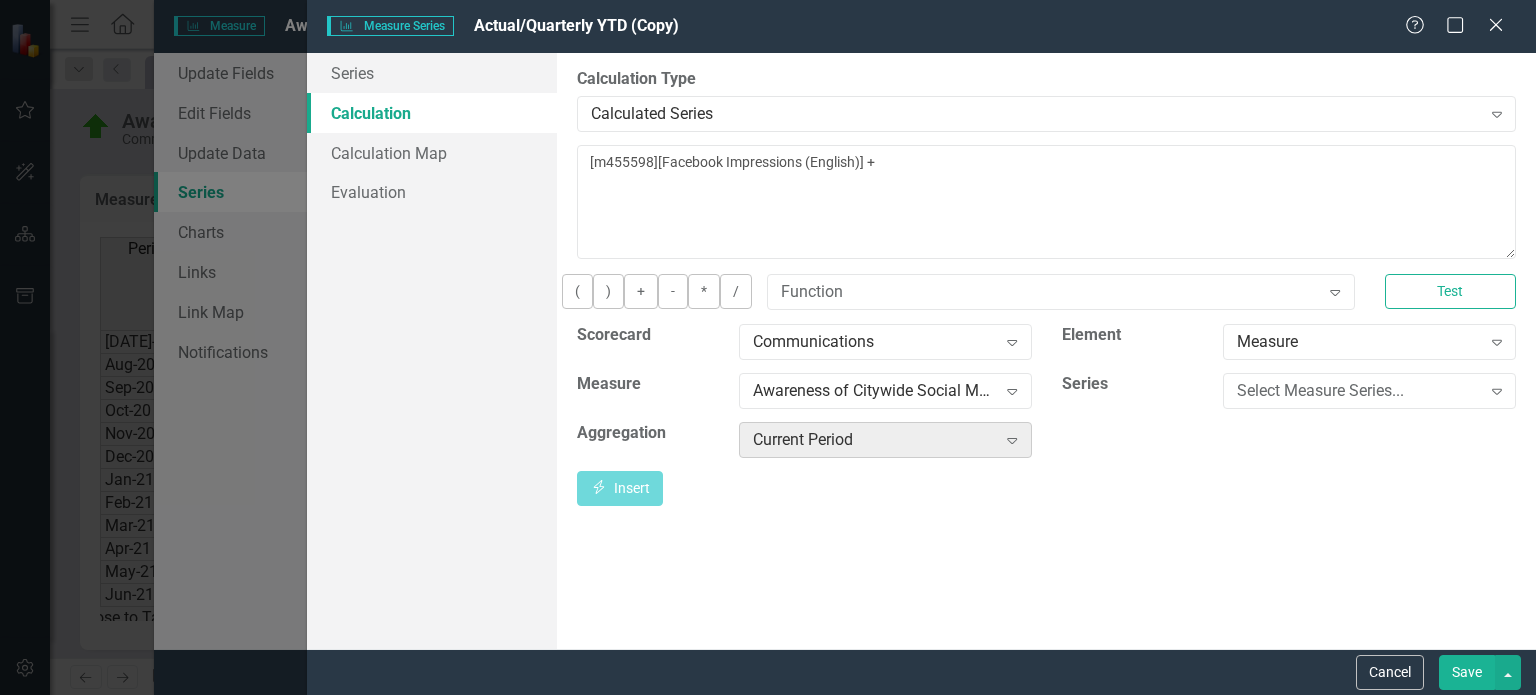 click on "Current Period Expand" at bounding box center (885, 440) 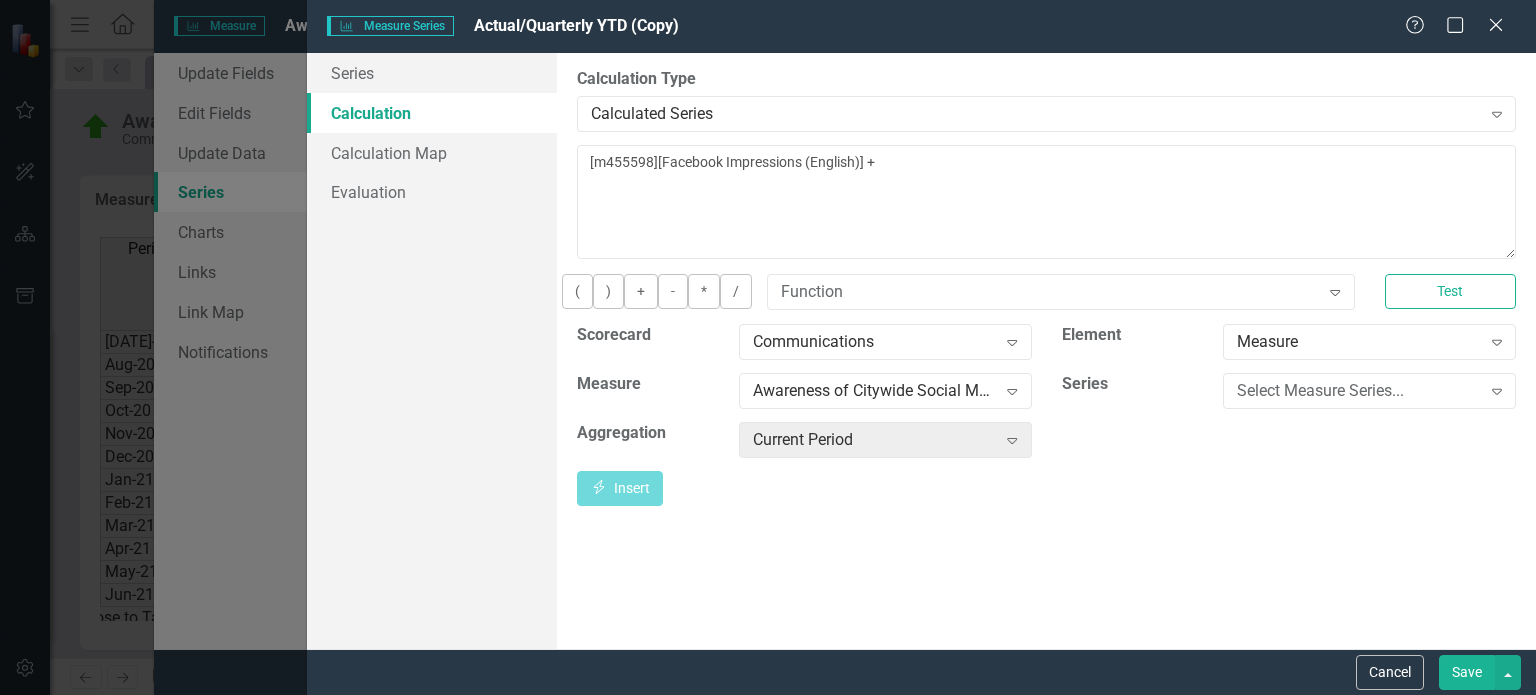 click on "By default, series in ClearPoint are not calculated. So, if you leave the form below blank, you can manually enter (or upload) data into this series. However, if you want to calculate the series, you can use the drop-downs below to reference any other series value in ClearPoint, and (optionally) add aggregations. Standard mathematical operators and logical functions are also supported.    Learn more in the ClearPoint Support Center. Close Help Calculation Type Calculated Series Expand You can define a default calculation for this series by referencing other series in this measure like so: [m][Actual]. You can also reference existing measure series by using the standard [m123][Actual] notation. All series must exist or the calculation will be invalid.    Learn more in the ClearPoint Support Center. Close Help [m455598][Facebook Impressions (English)] +  ( ) + - * / Function Expand Test Scorecard Communications Expand Element Measure Expand Measure Awareness of Citywide Social Media Posts Expand Series Expand" at bounding box center [1046, 351] 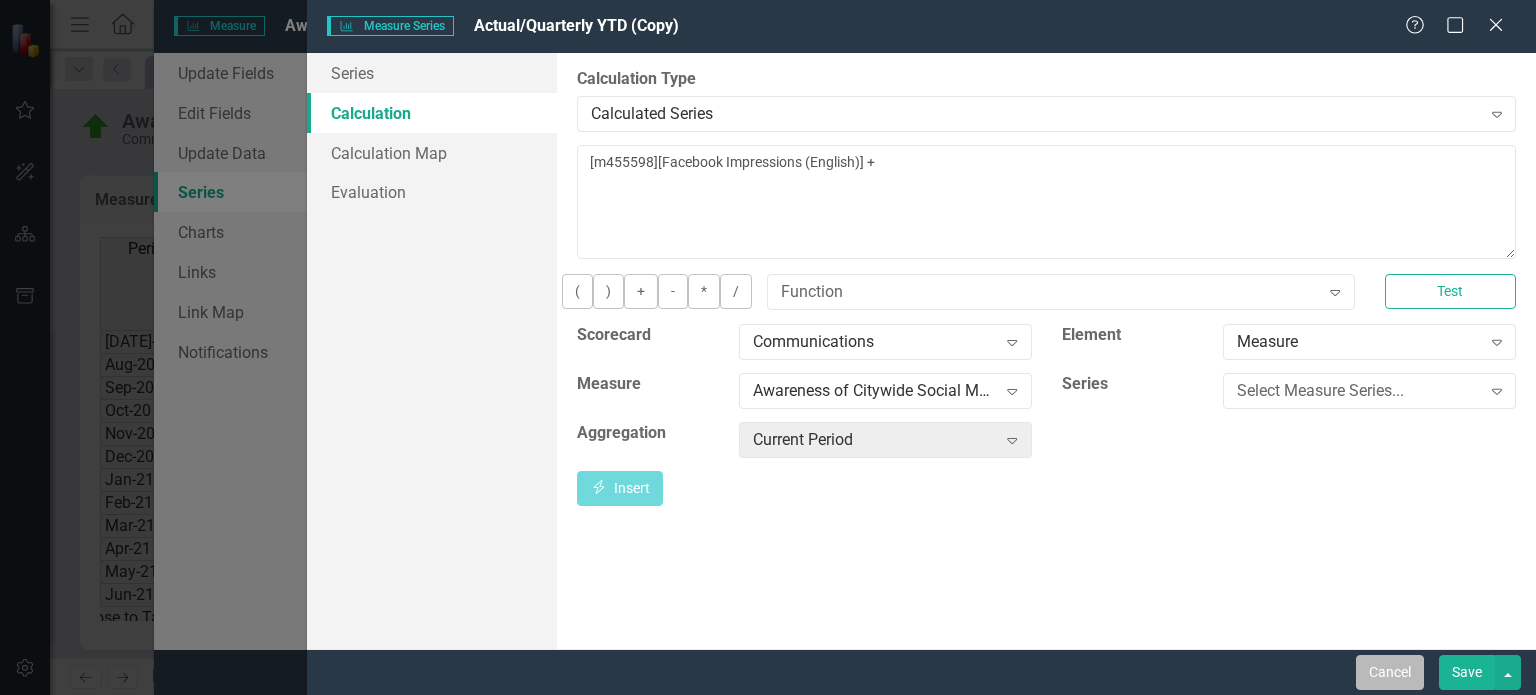 click on "Cancel" at bounding box center (1390, 672) 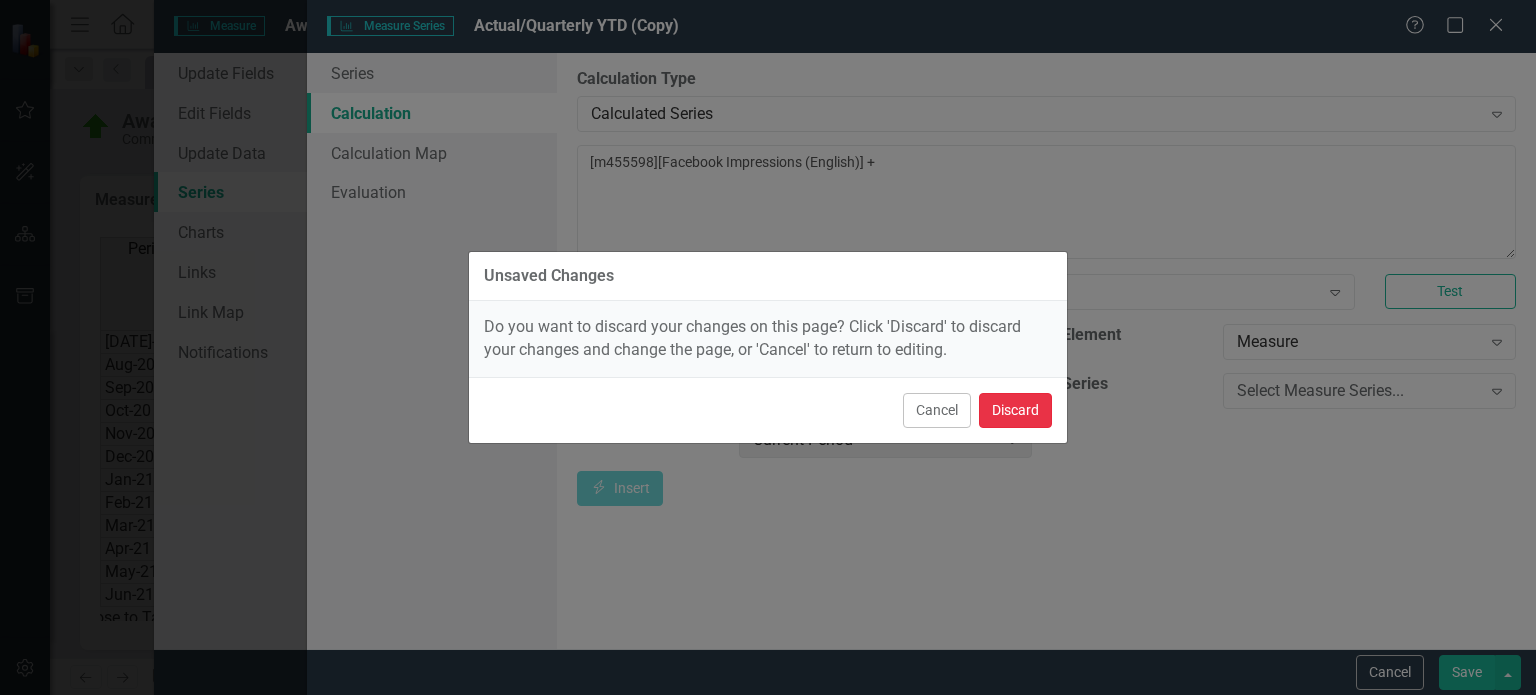 click on "Discard" at bounding box center [1015, 410] 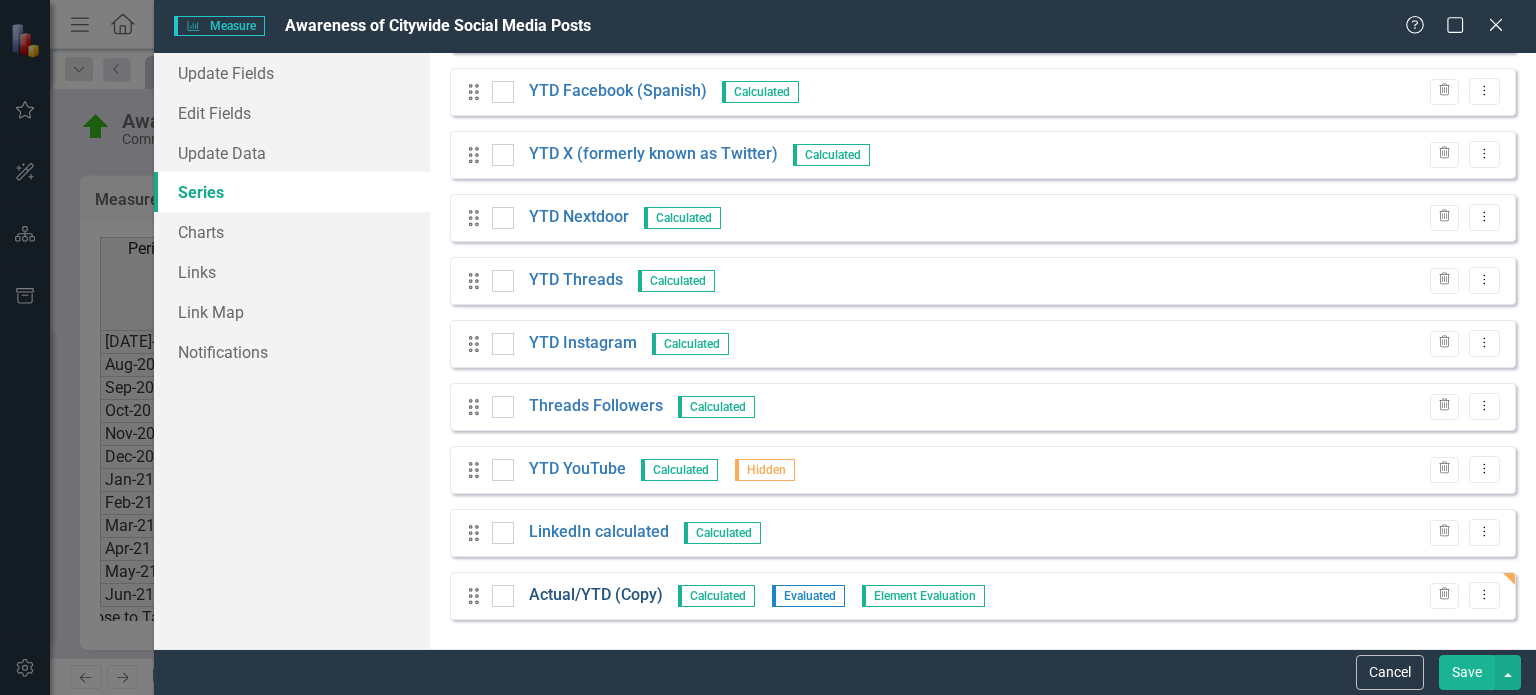 click on "Actual/YTD (Copy)" at bounding box center (596, 595) 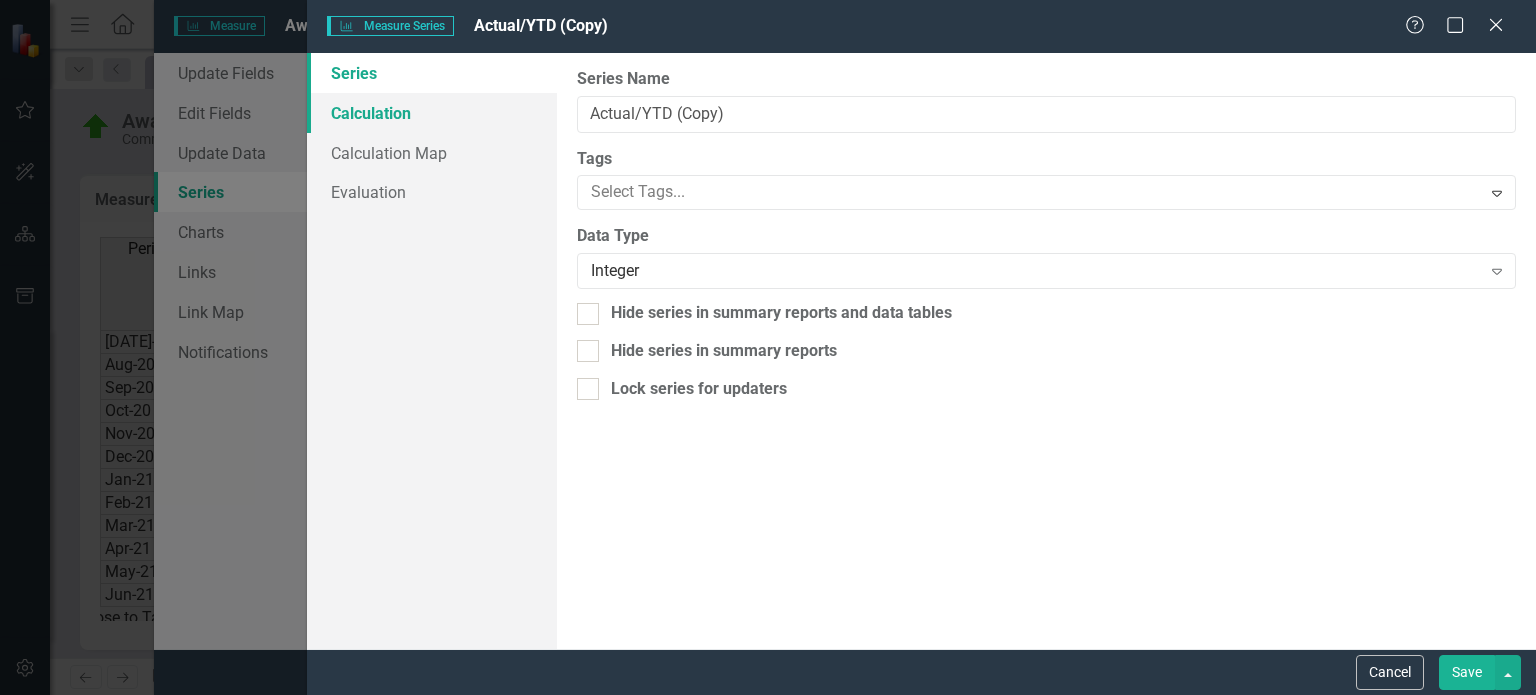 click on "Calculation" at bounding box center [432, 113] 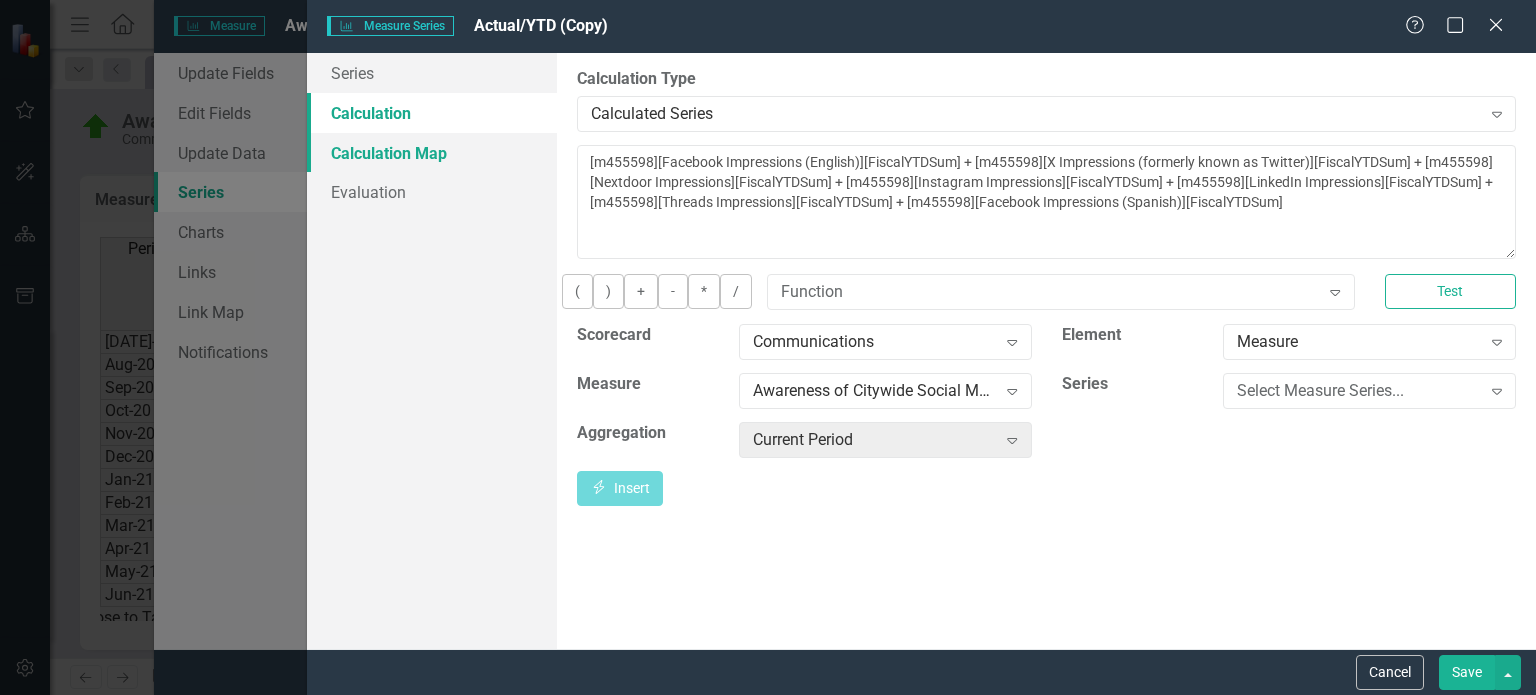 click on "Calculation Map" at bounding box center [432, 153] 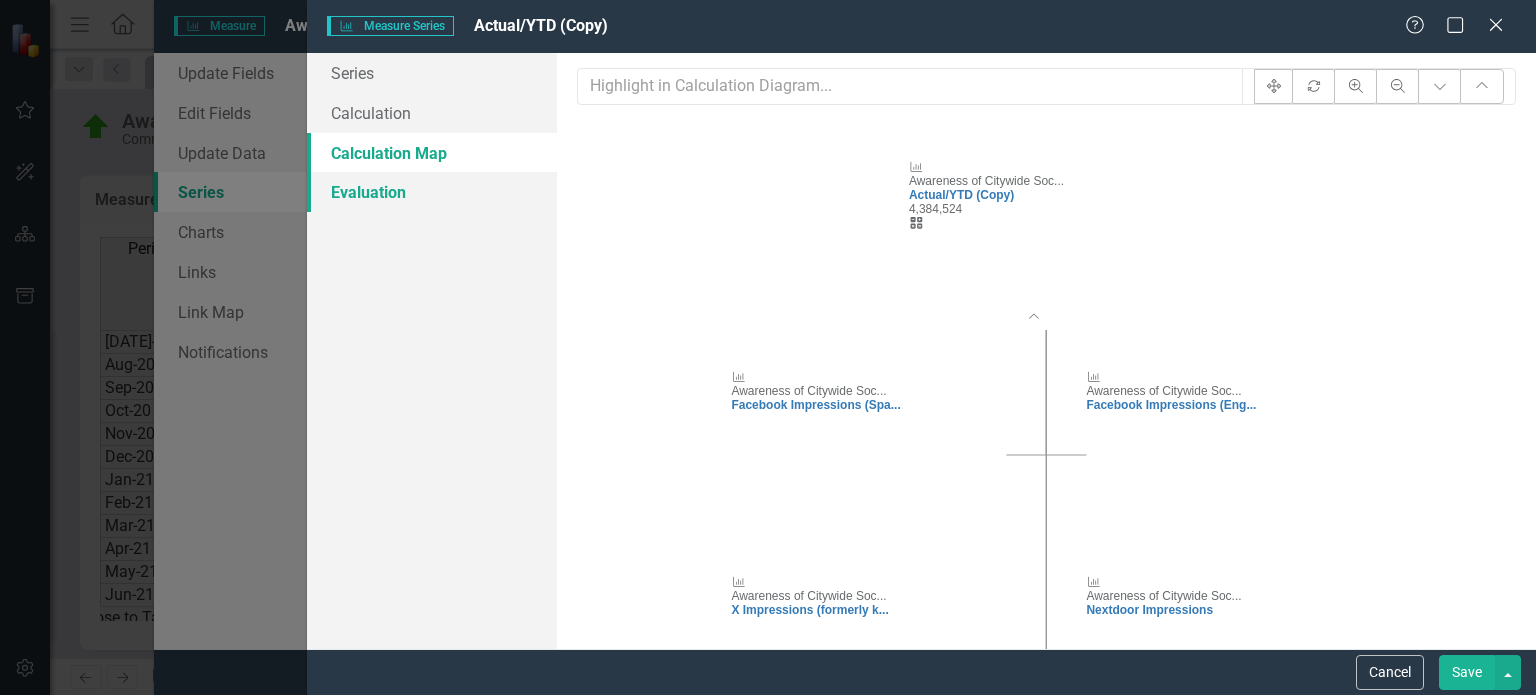 click on "Evaluation" at bounding box center (432, 192) 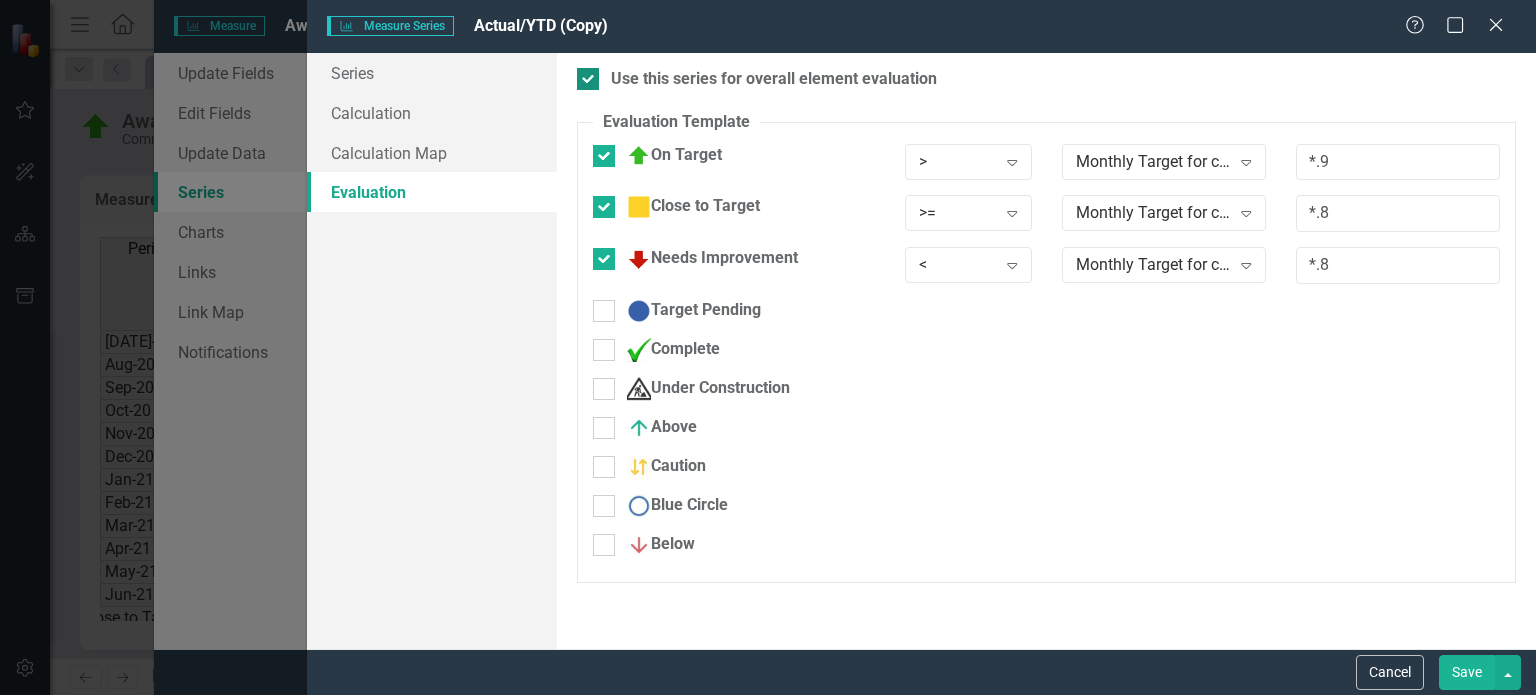click at bounding box center [588, 79] 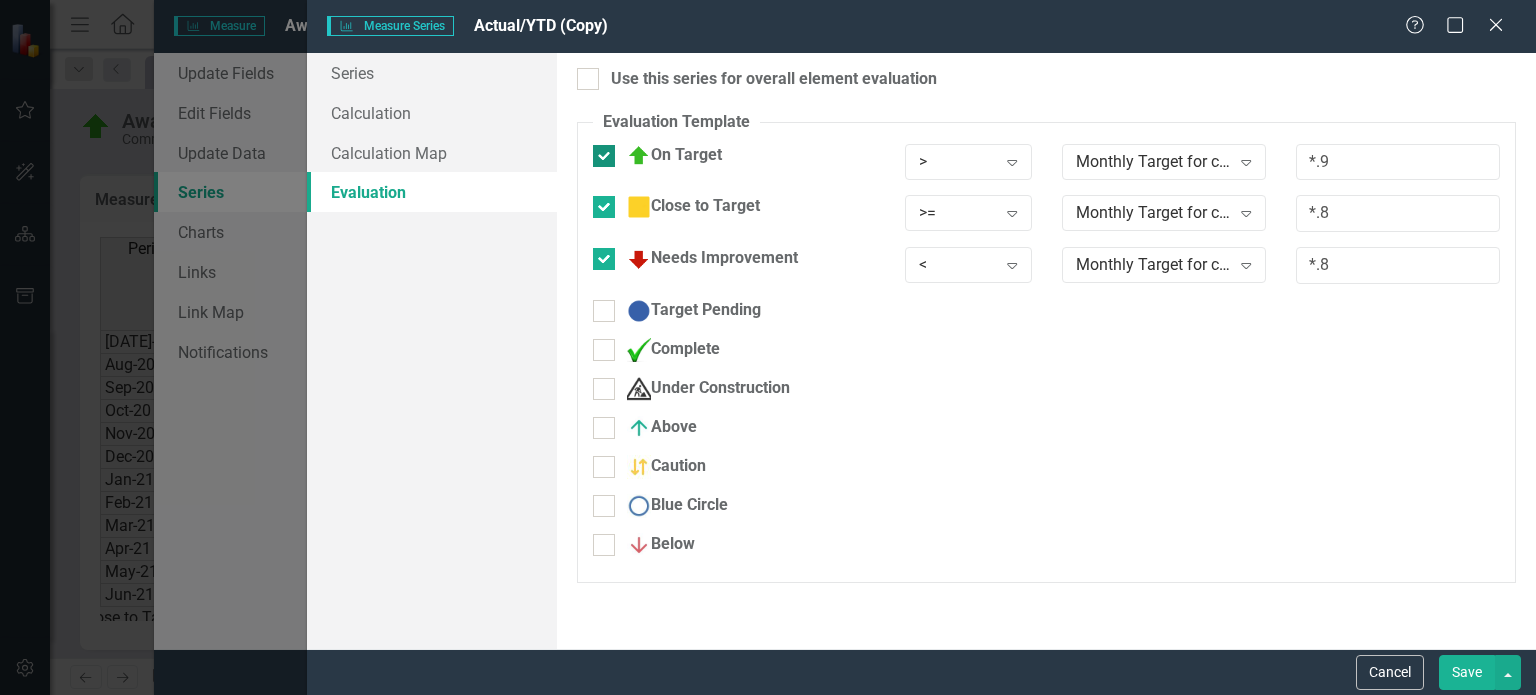 click on "On Target" at bounding box center [599, 151] 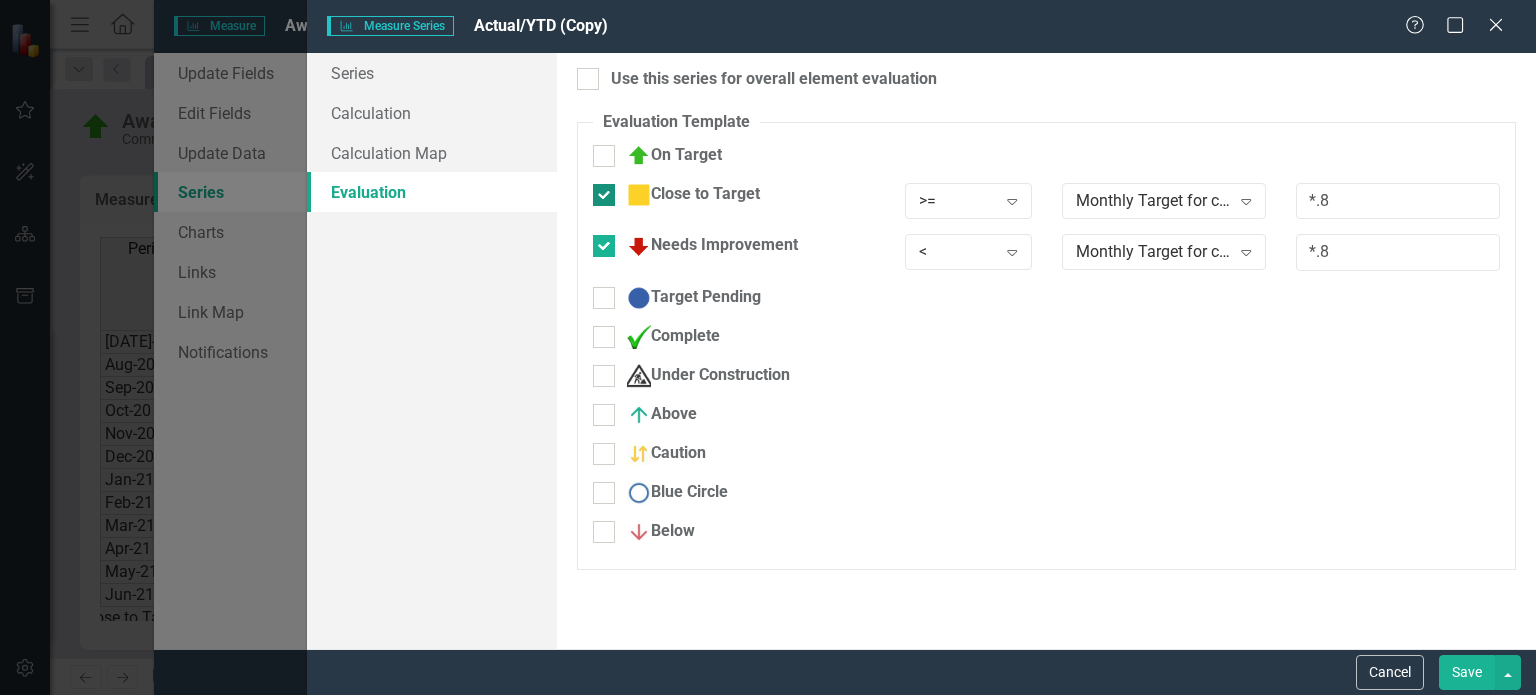 click on "Close to Target" at bounding box center [599, 190] 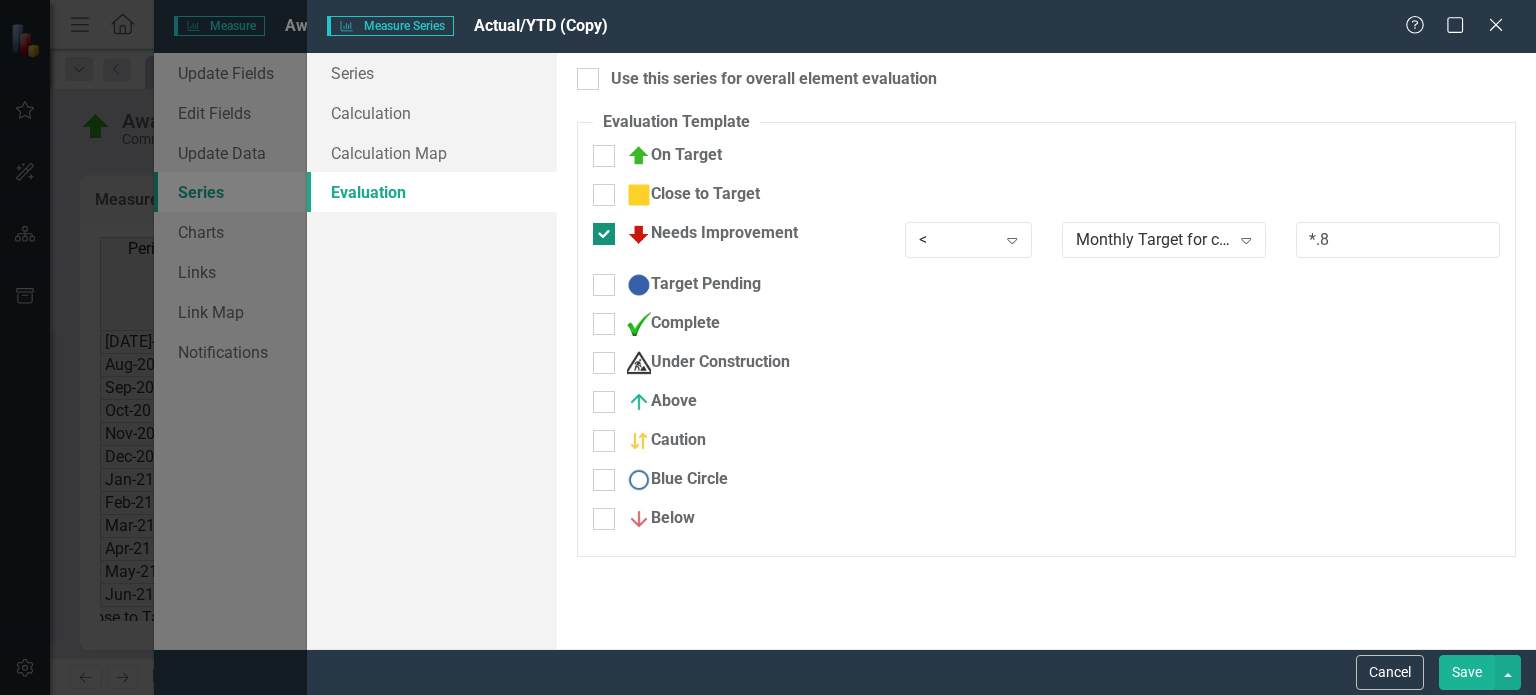click on "Needs Improvement" at bounding box center (599, 229) 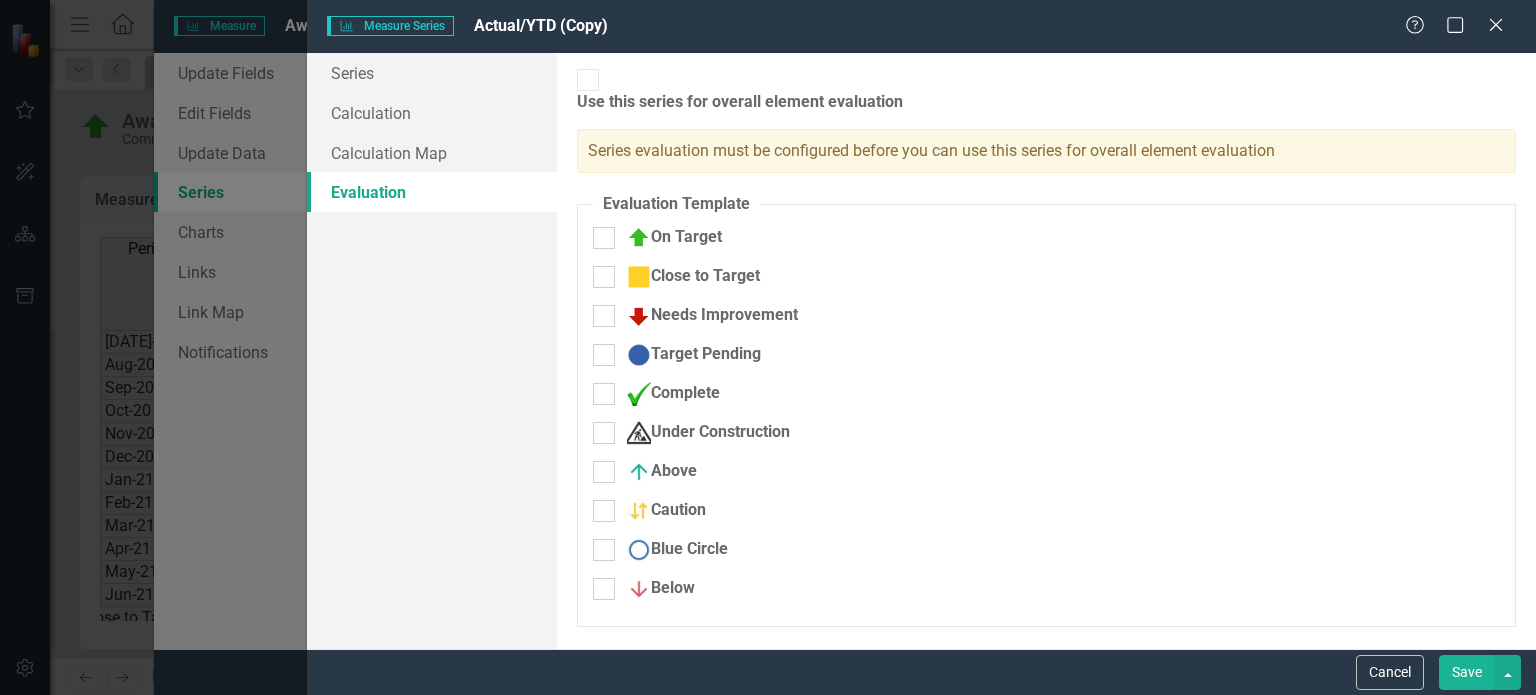 click on "Save" at bounding box center [1467, 672] 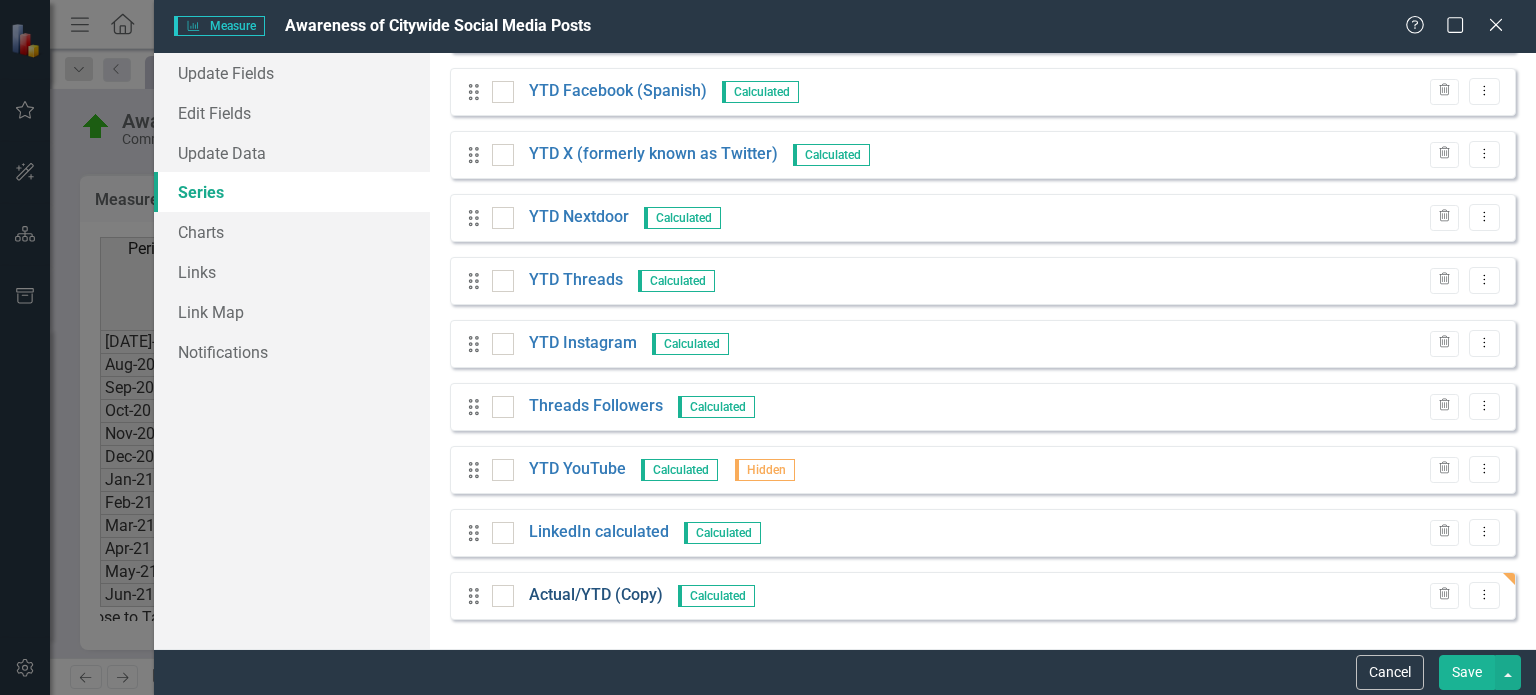 click on "Actual/YTD (Copy)" at bounding box center [596, 595] 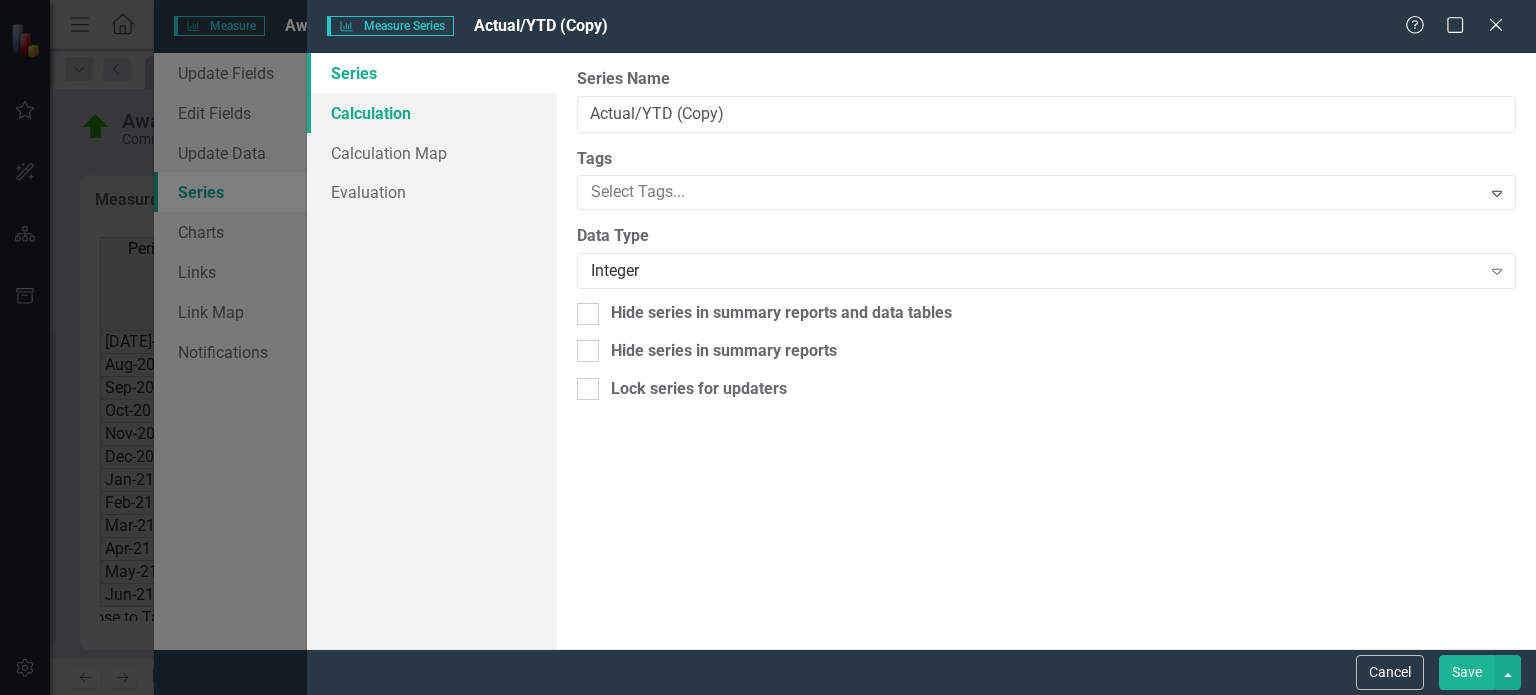 click on "Calculation" at bounding box center [432, 113] 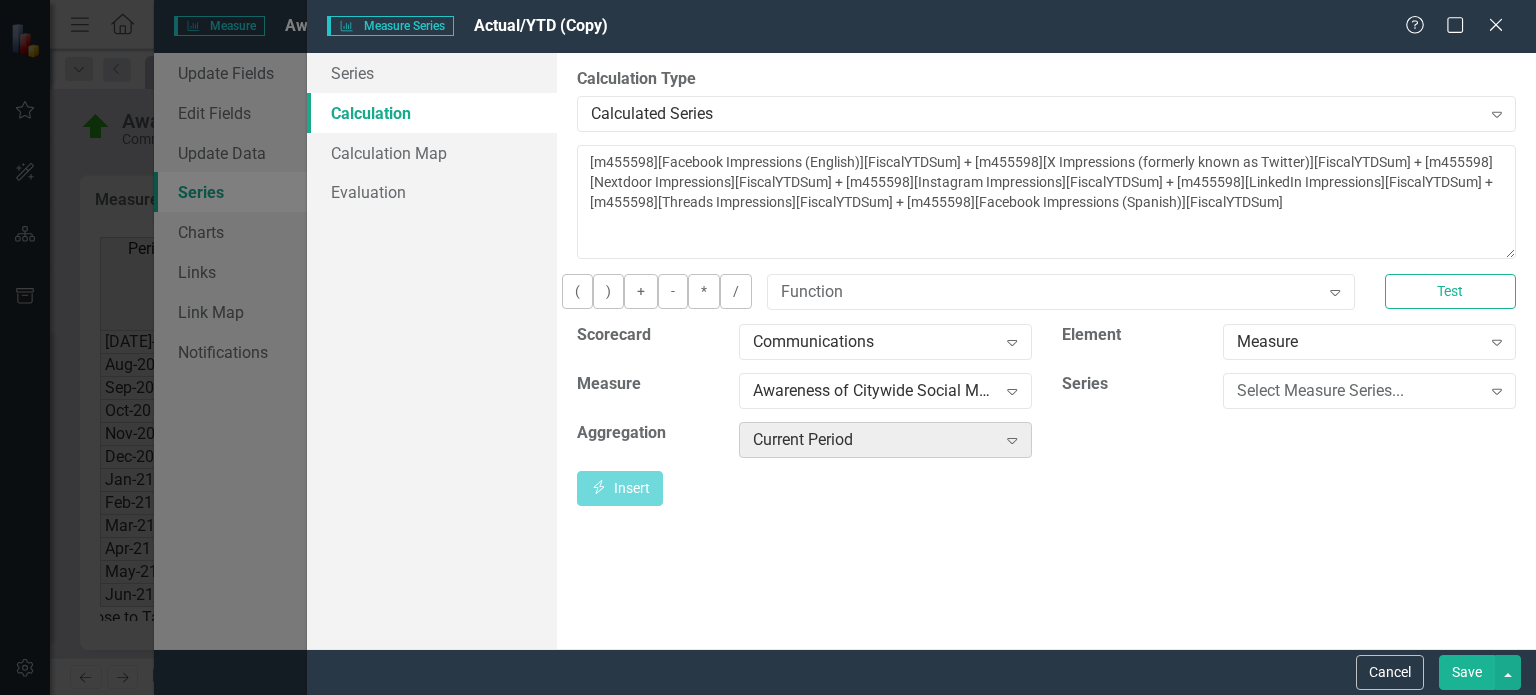 click on "Current Period" at bounding box center [874, 439] 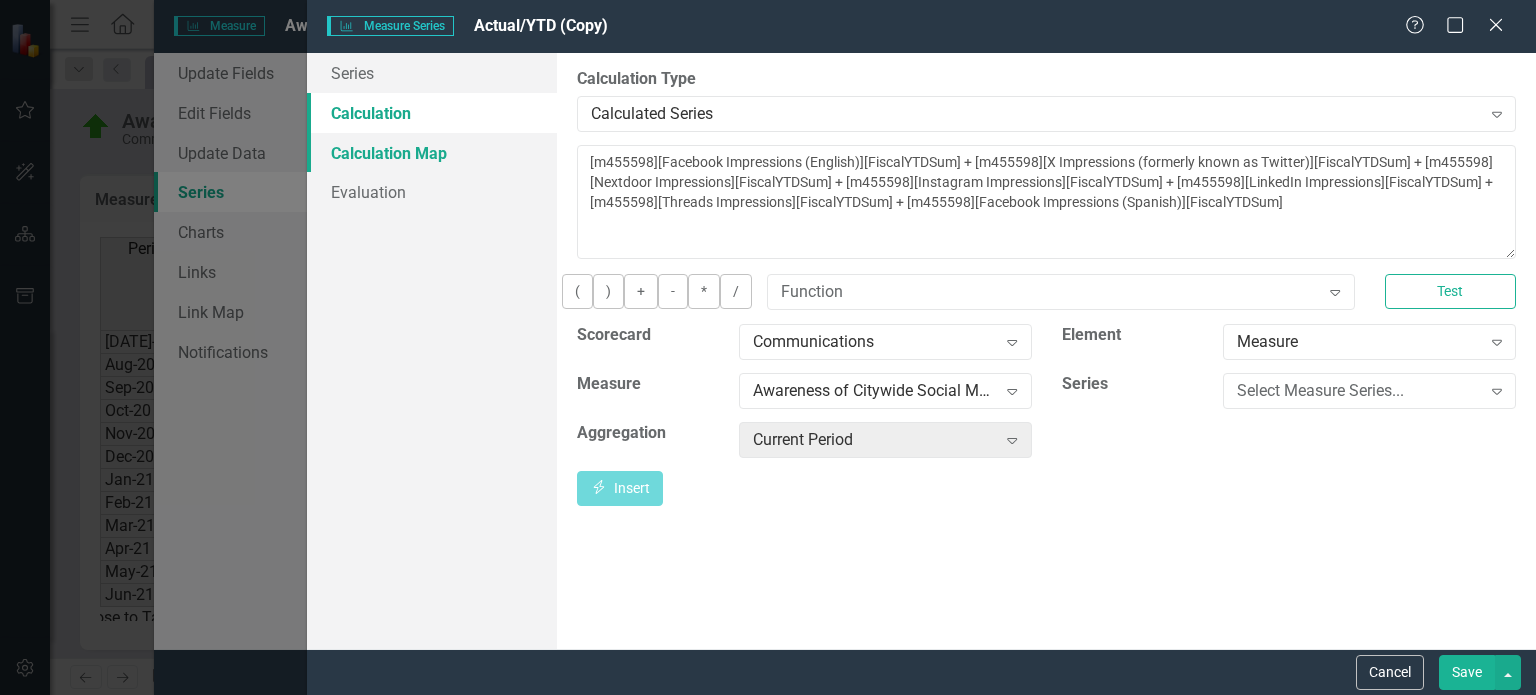 click on "Calculation Map" at bounding box center [432, 153] 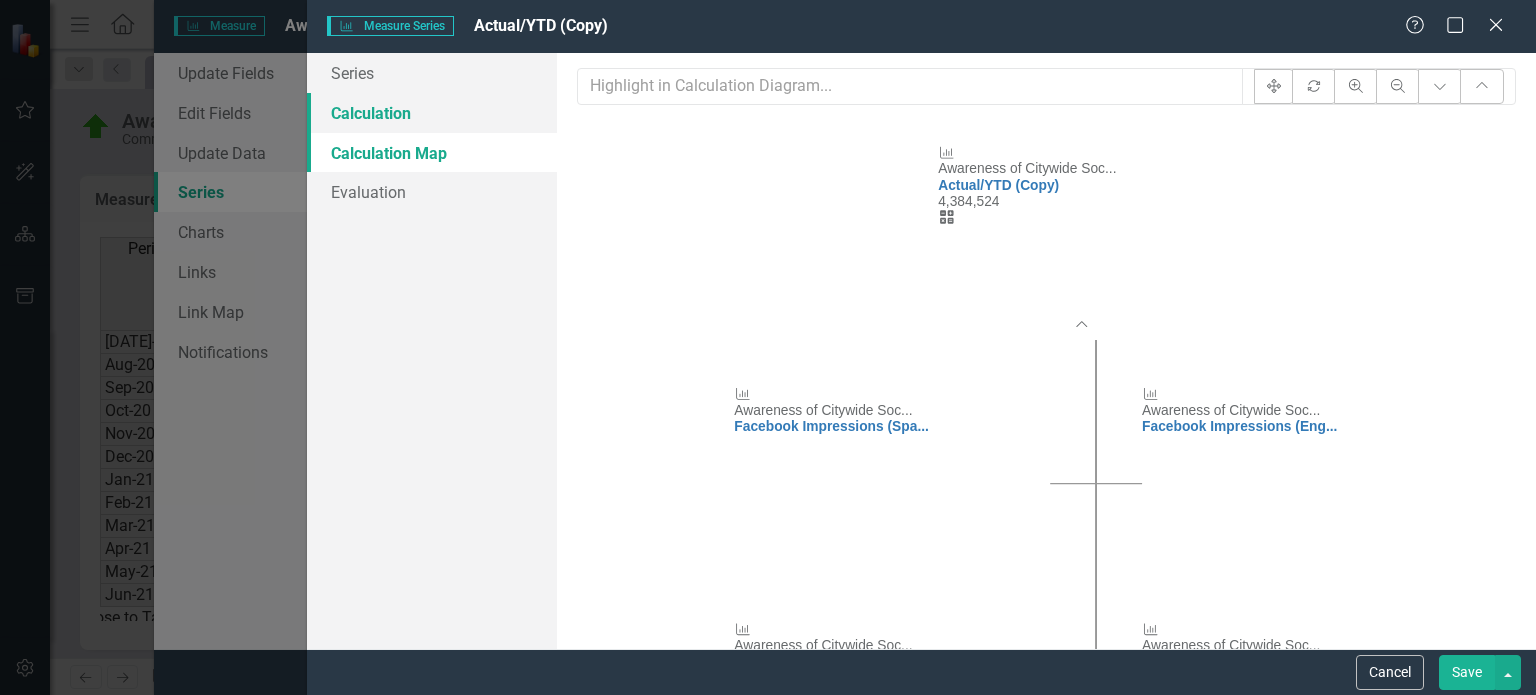 click on "Calculation" at bounding box center (432, 113) 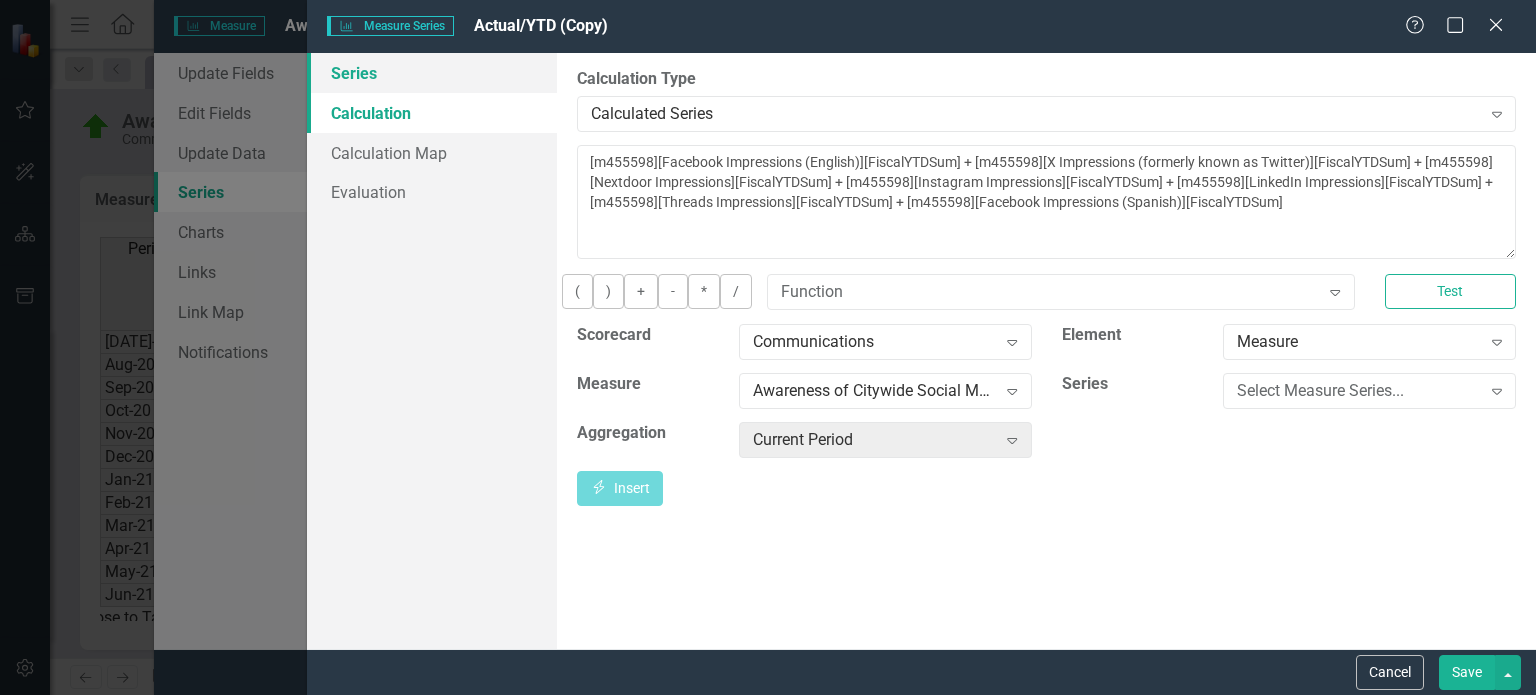 click on "Series" at bounding box center [432, 73] 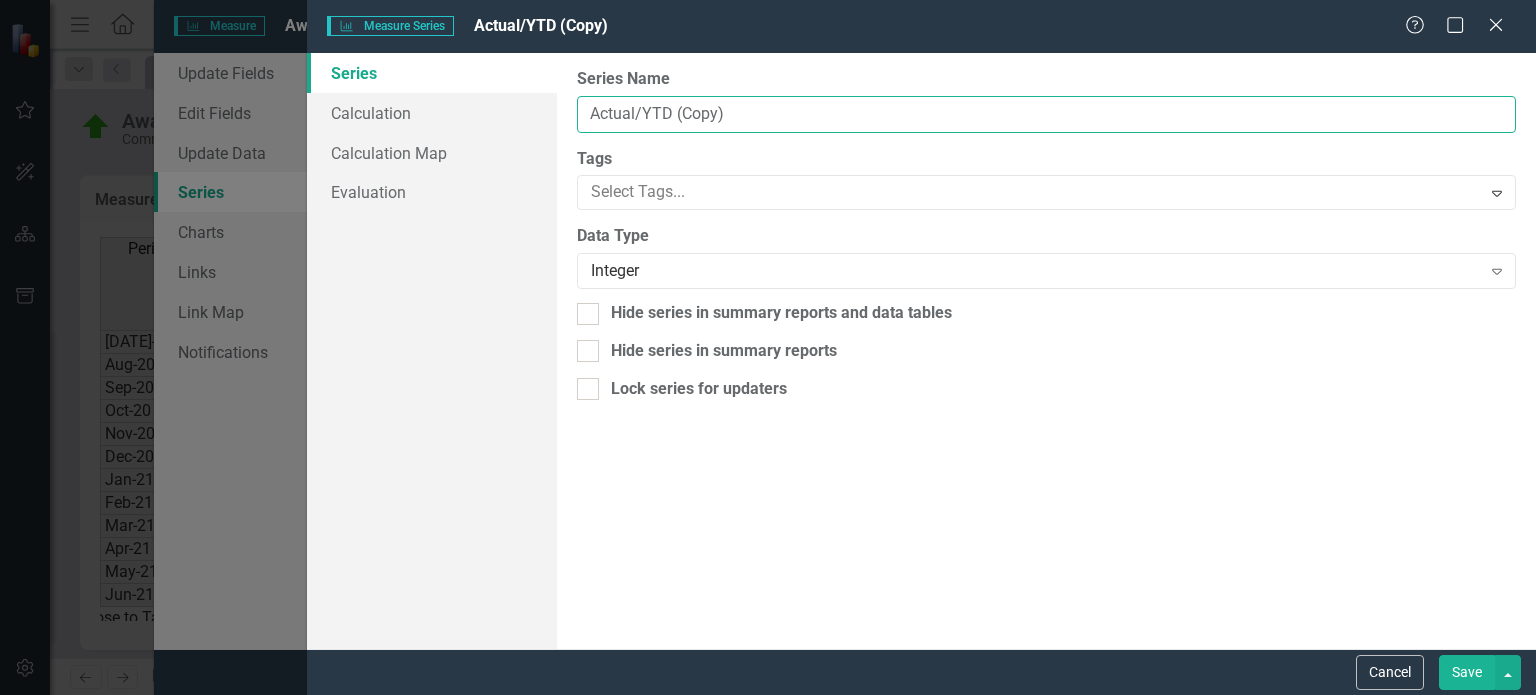 click on "Actual/YTD (Copy)" at bounding box center [1046, 114] 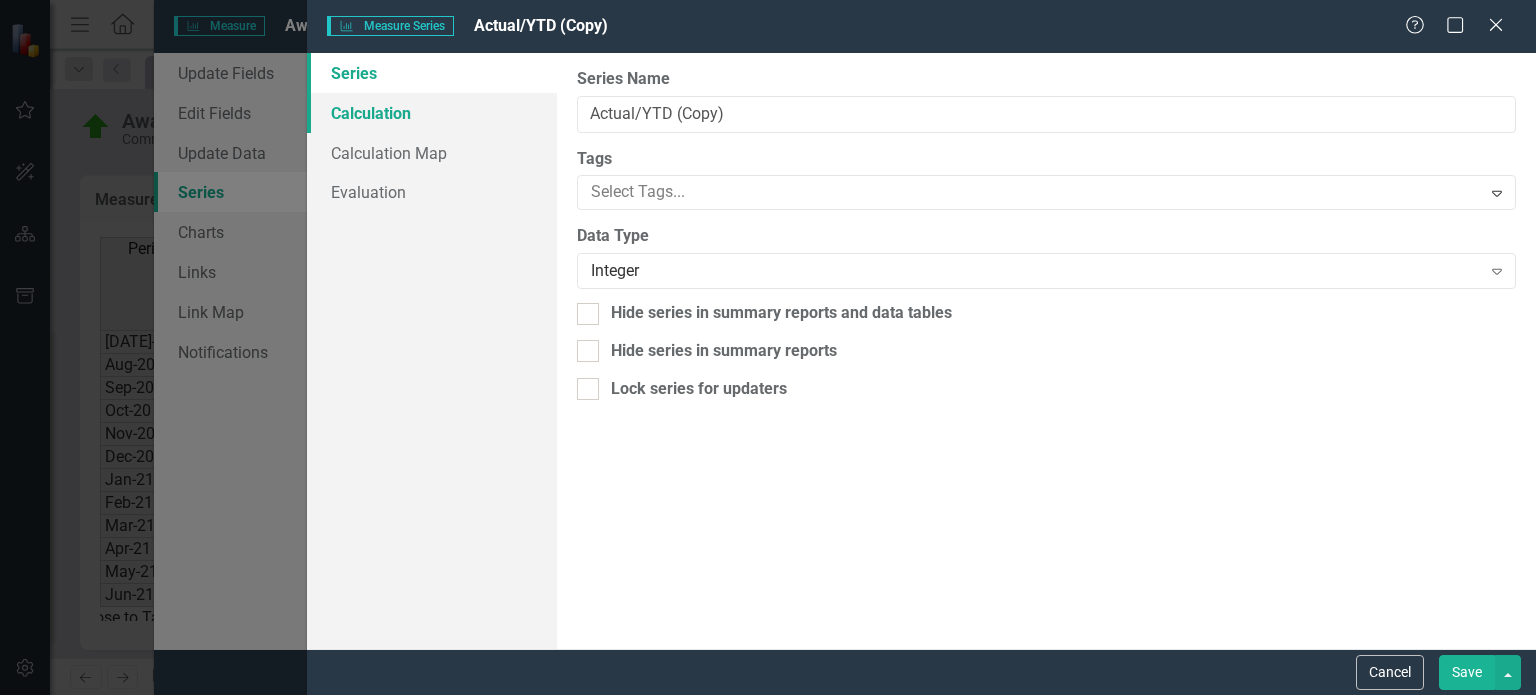 click on "Calculation" at bounding box center [432, 113] 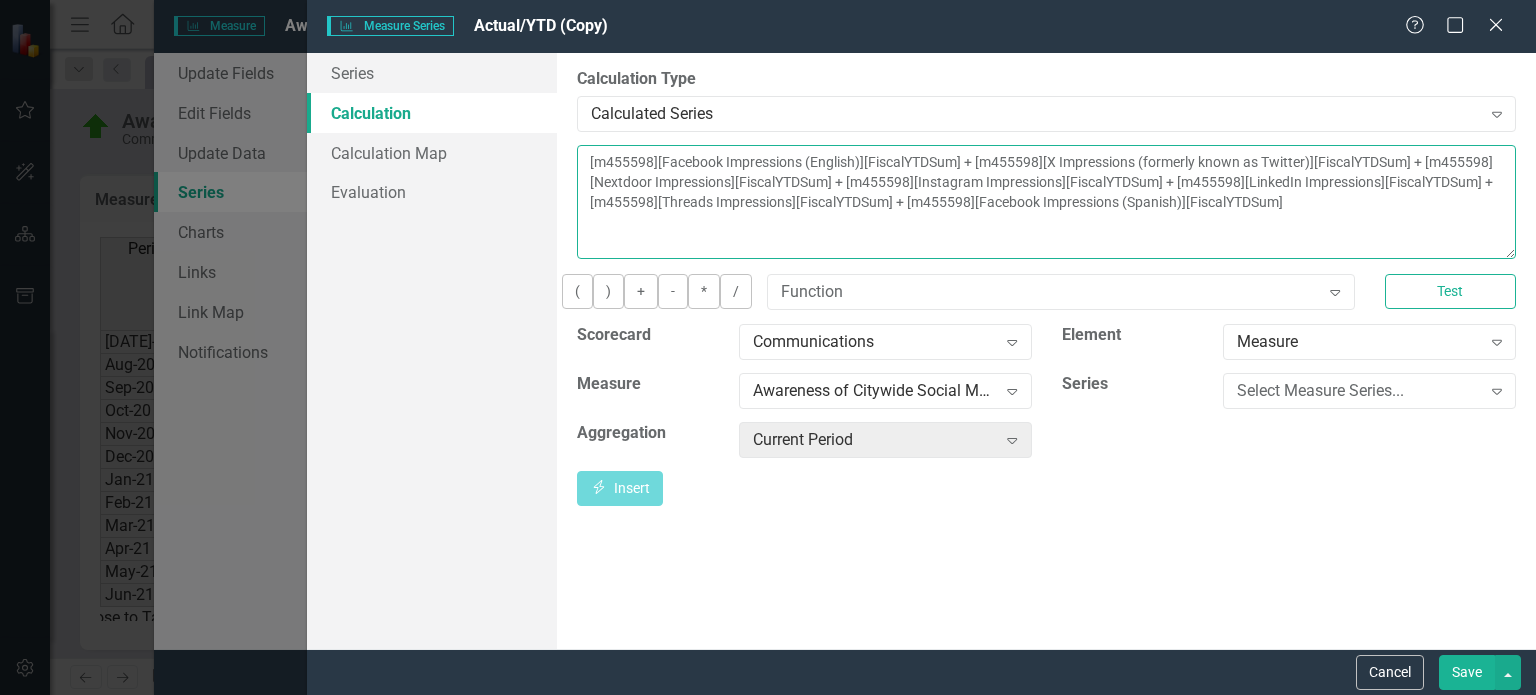 drag, startPoint x: 1355, startPoint y: 233, endPoint x: 559, endPoint y: 151, distance: 800.21246 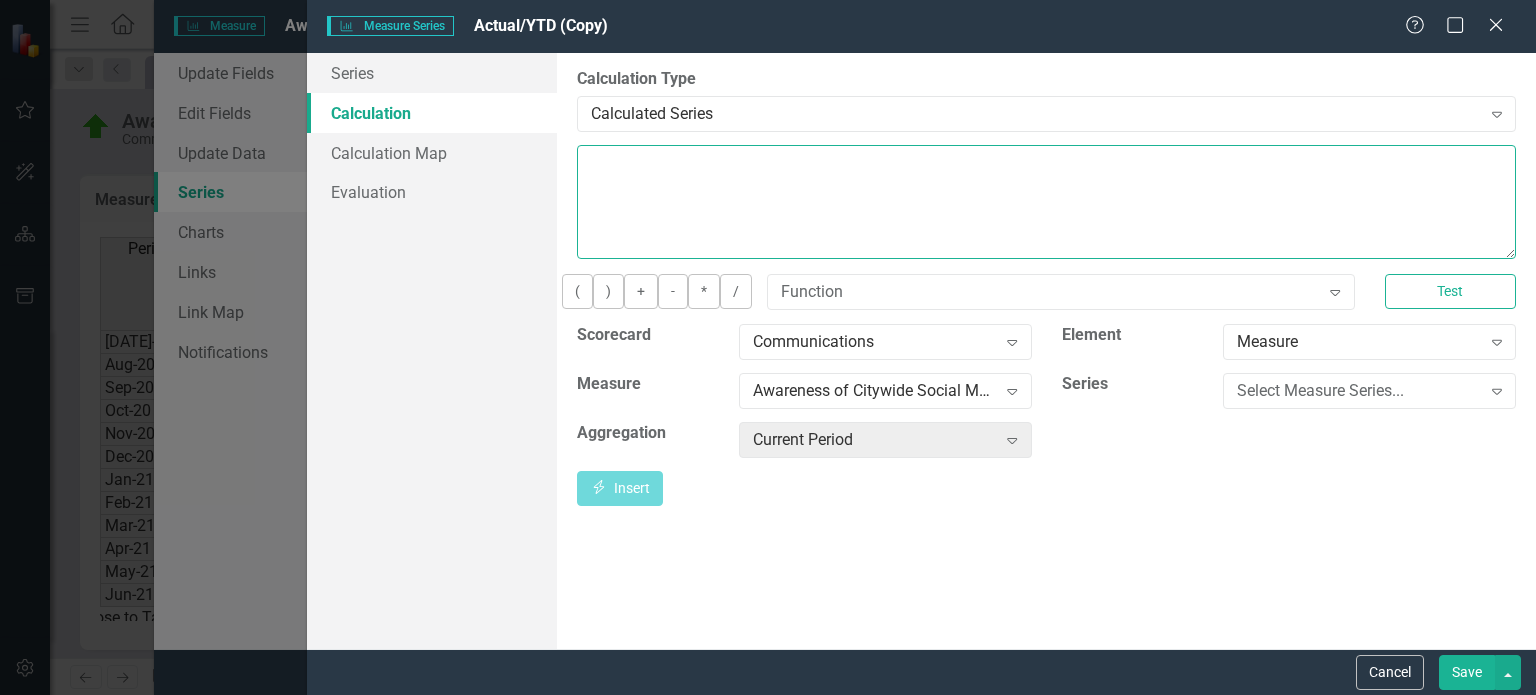 click at bounding box center [1046, 202] 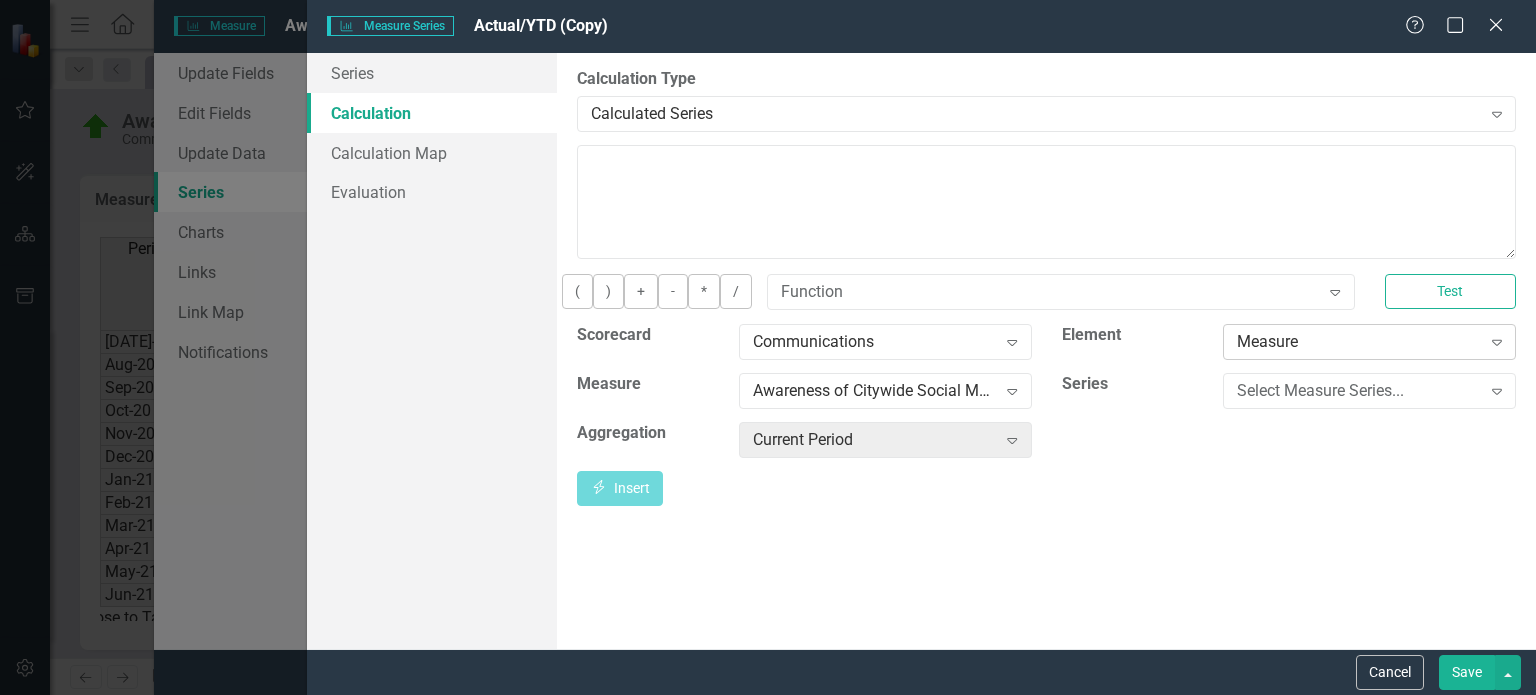 click on "Expand" 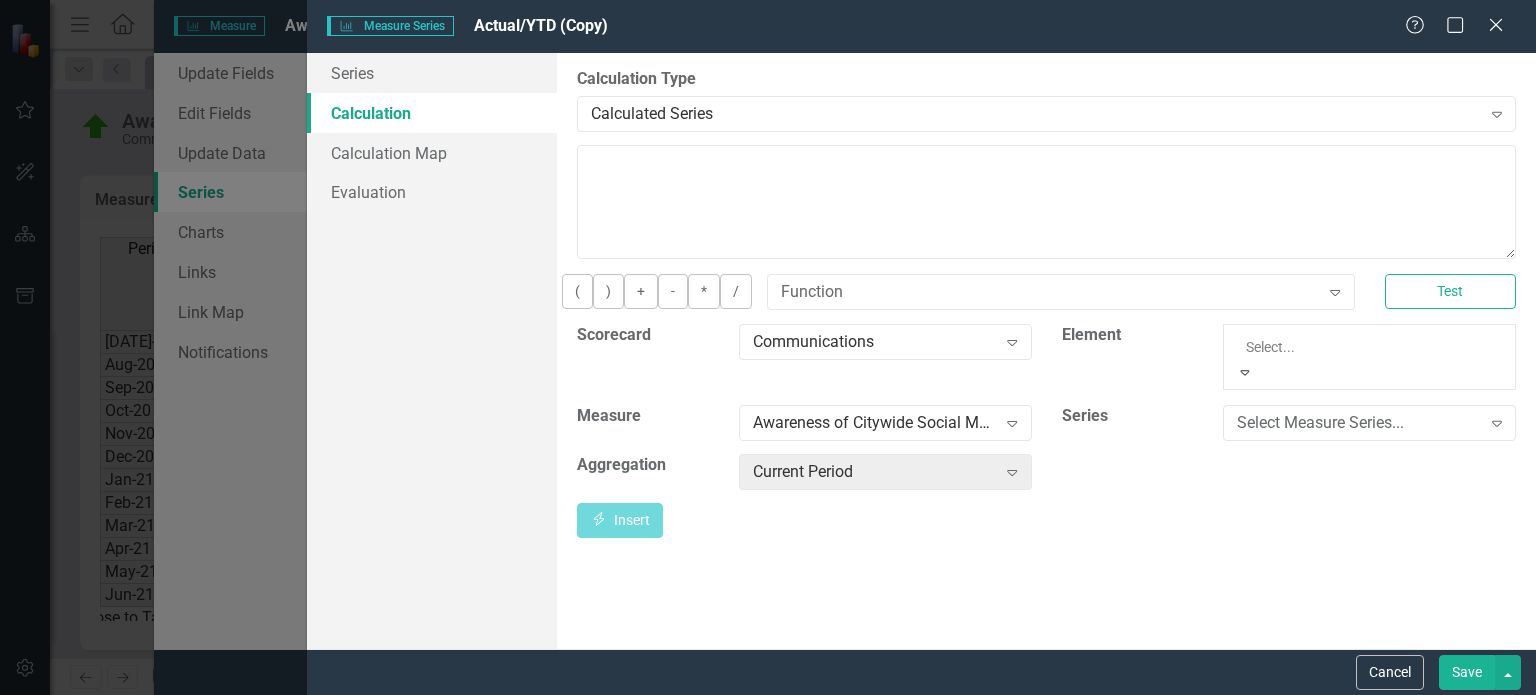 click on "Measure" at bounding box center [768, 706] 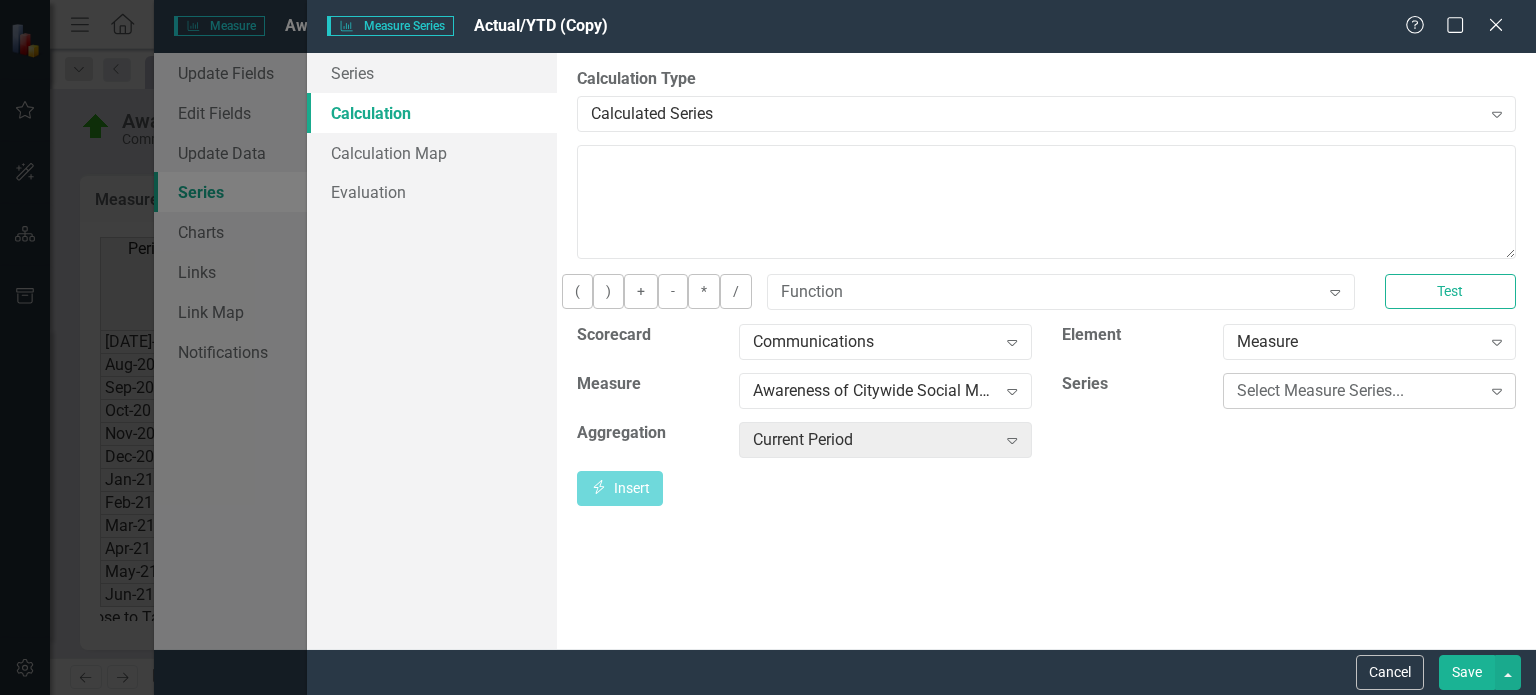 click on "Select Measure Series..." at bounding box center [1358, 390] 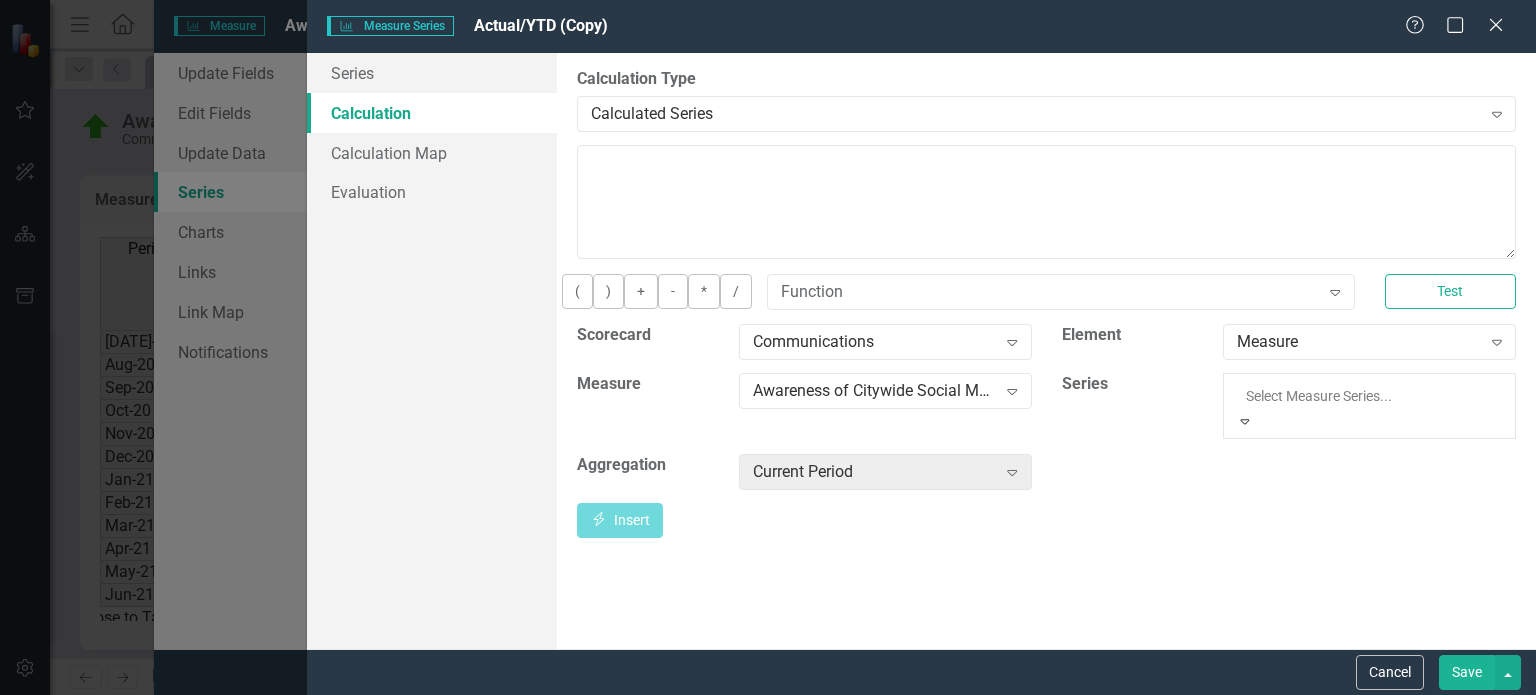 click on "Facebook Reach - Hidden" at bounding box center (768, 706) 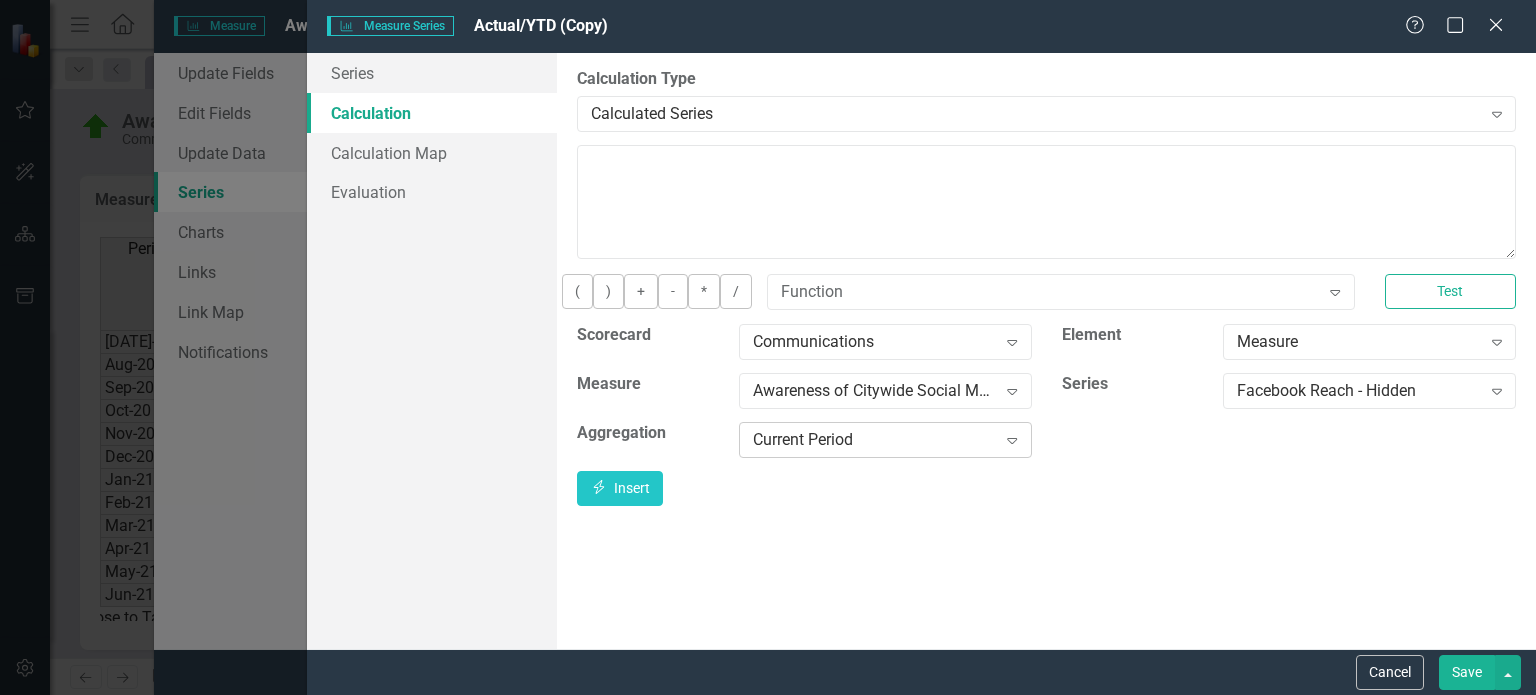 click on "Expand" 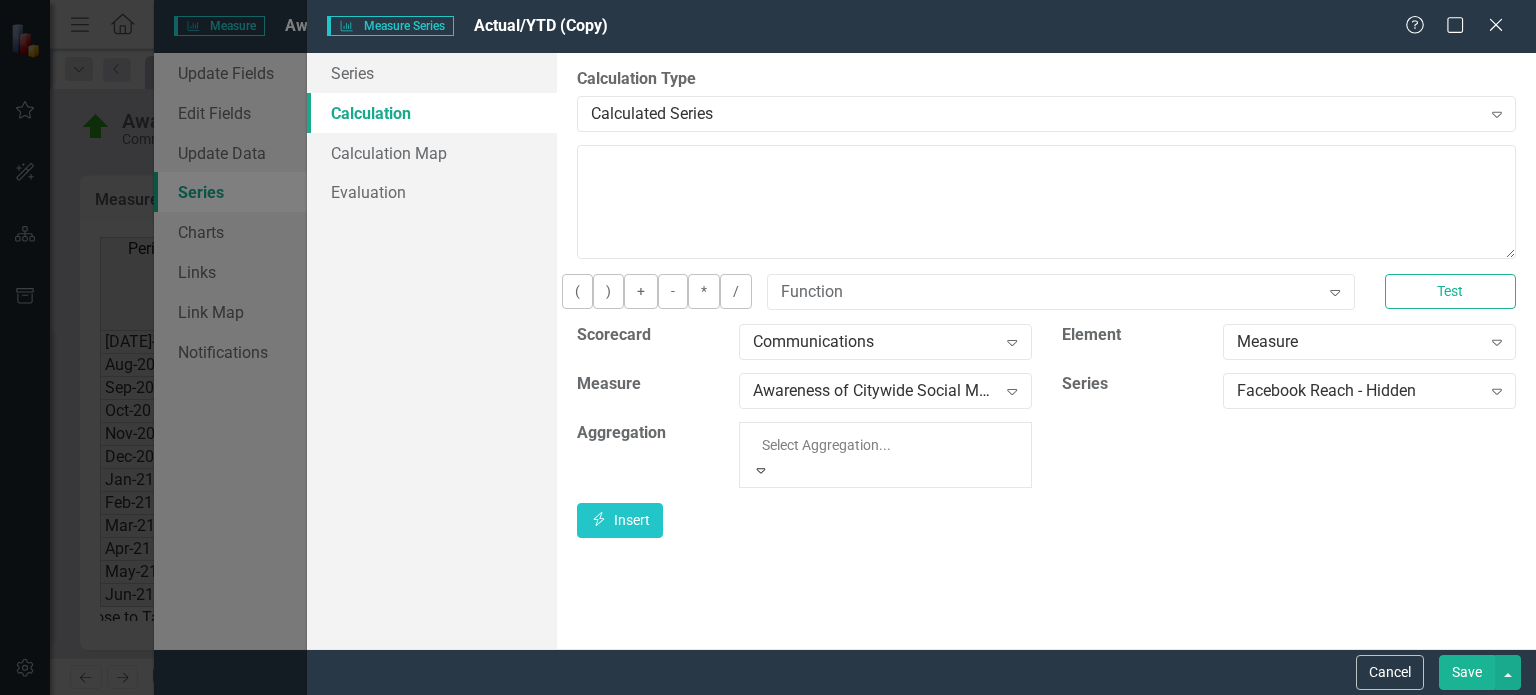 scroll, scrollTop: 332, scrollLeft: 0, axis: vertical 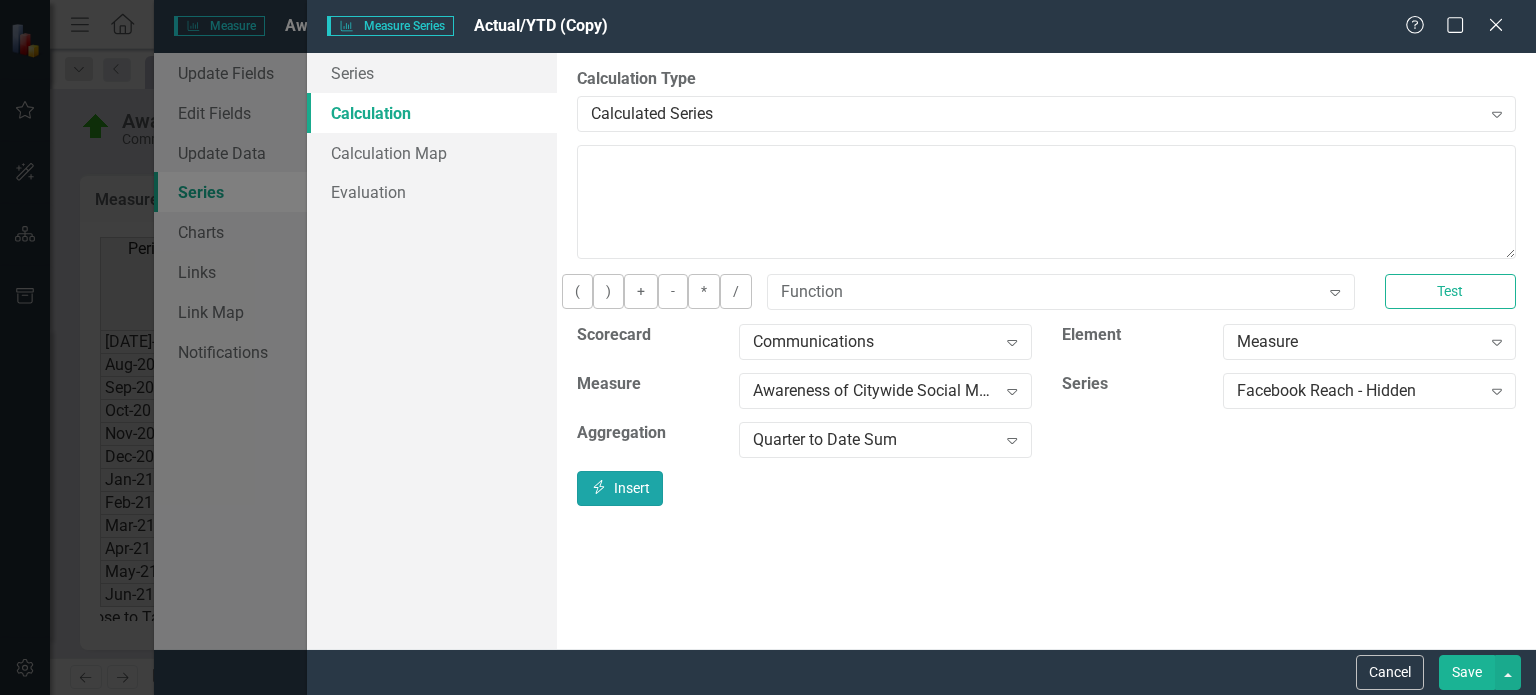 click on "Insert    Insert" at bounding box center (620, 488) 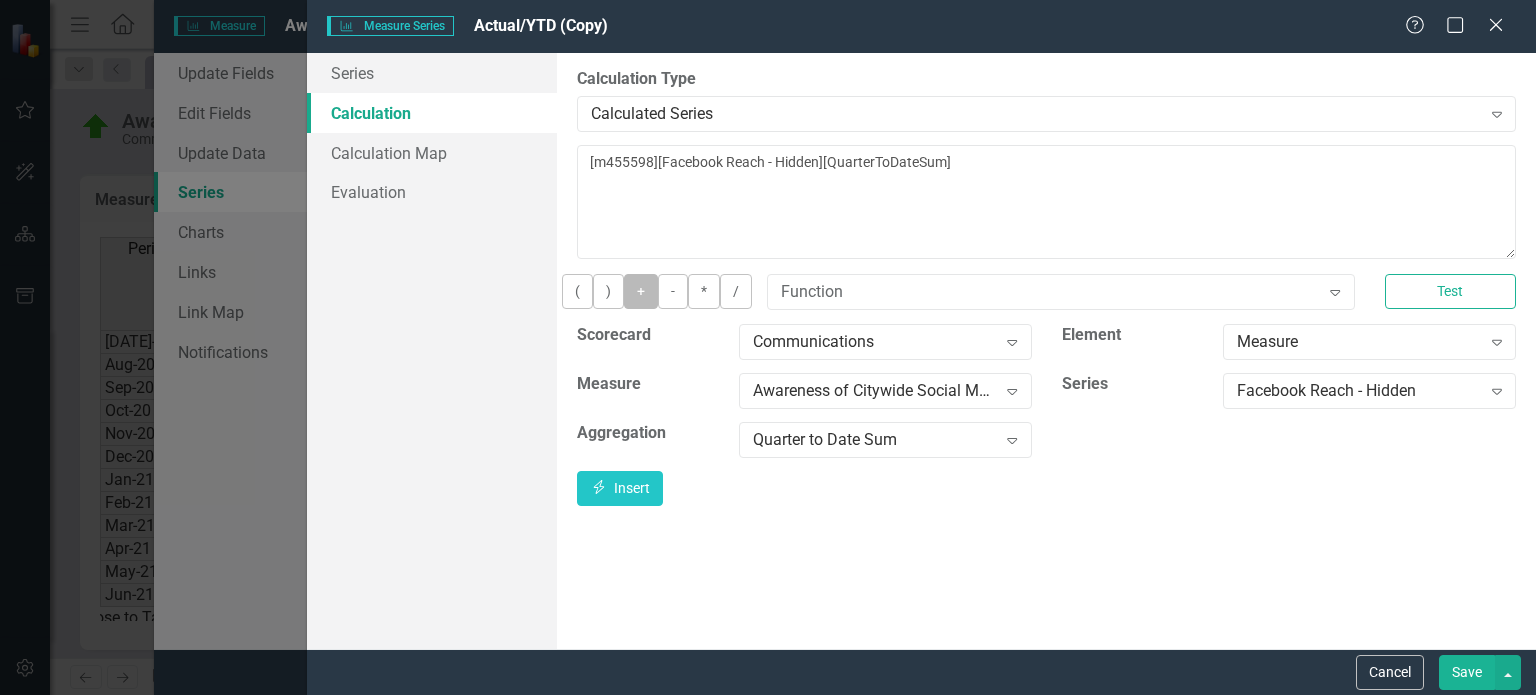 click on "+" at bounding box center (641, 291) 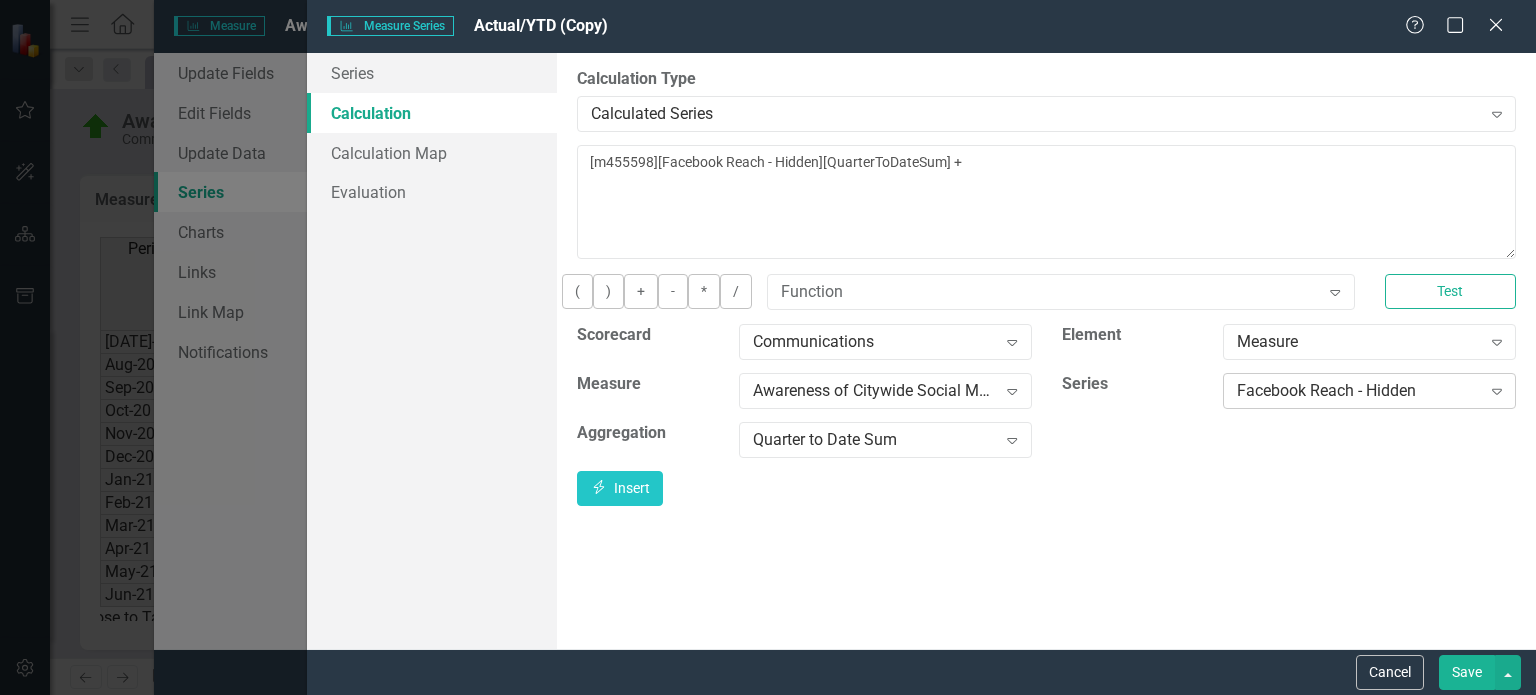 click on "Expand" 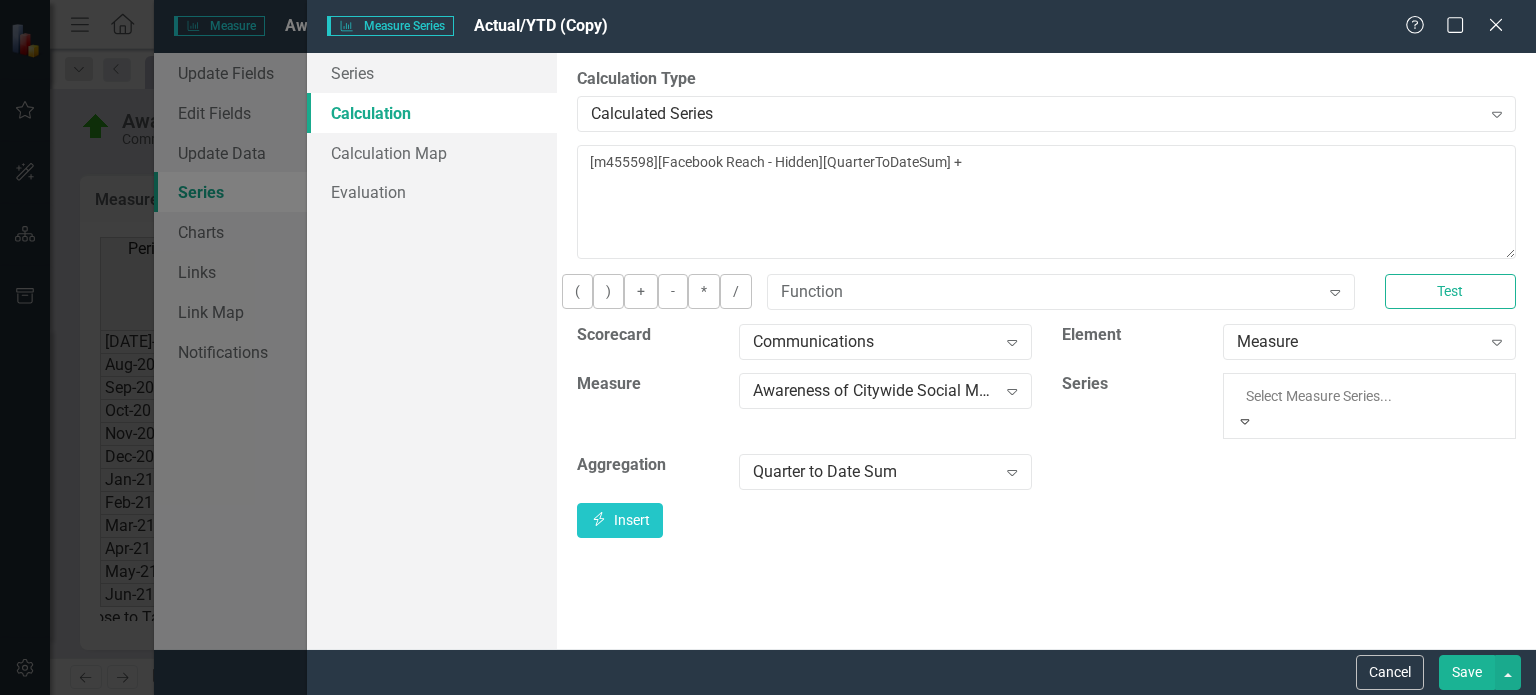 click on "Facebook Impressions (English)" at bounding box center (768, 729) 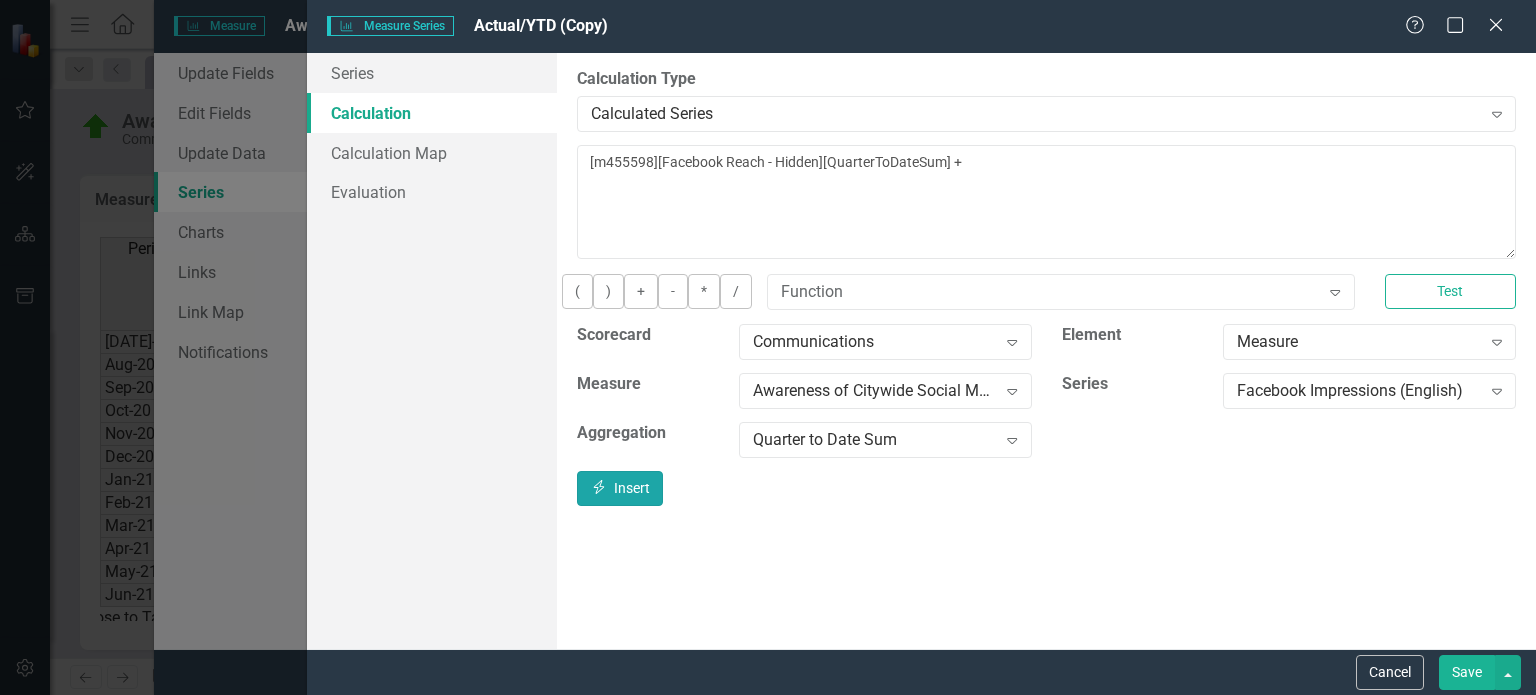 click on "Insert    Insert" at bounding box center (620, 488) 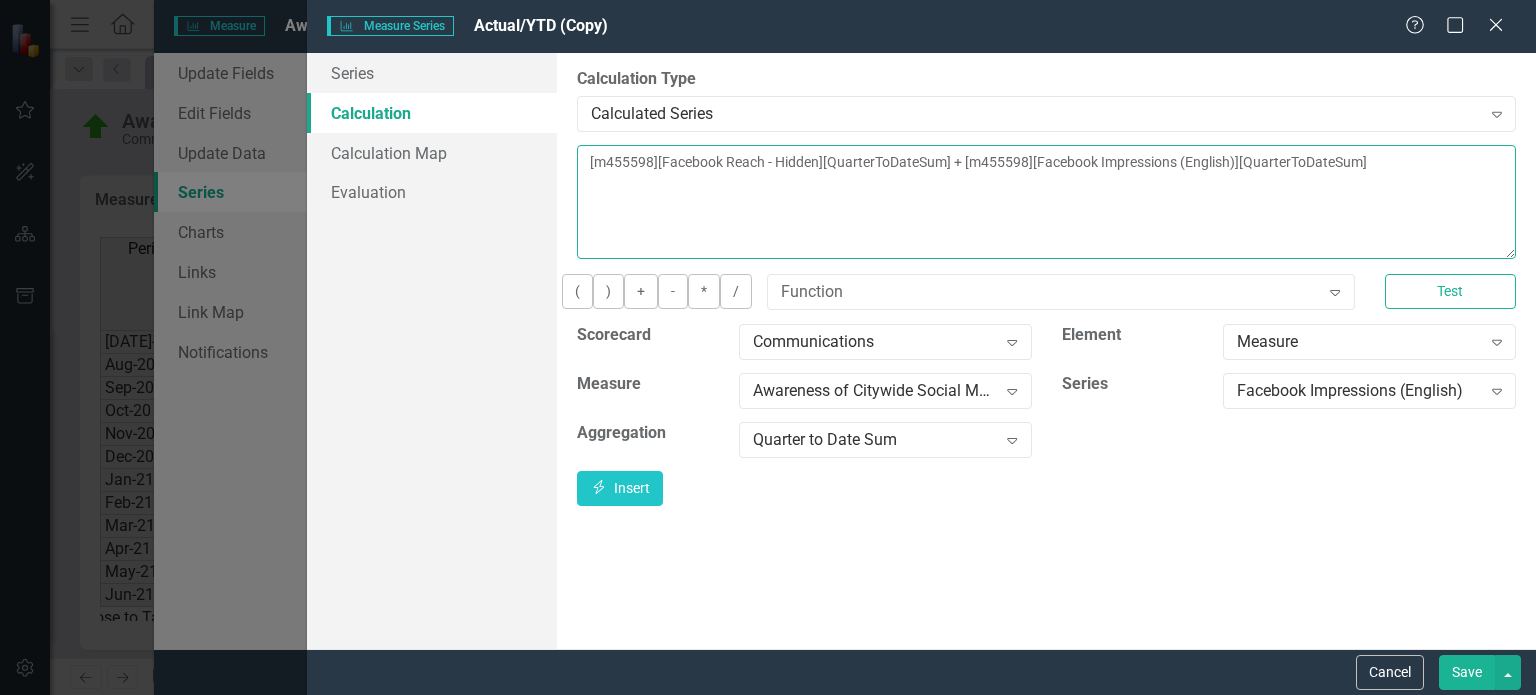 click on "[m455598][Facebook Reach - Hidden][QuarterToDateSum] + [m455598][Facebook Impressions (English)][QuarterToDateSum]" at bounding box center (1046, 202) 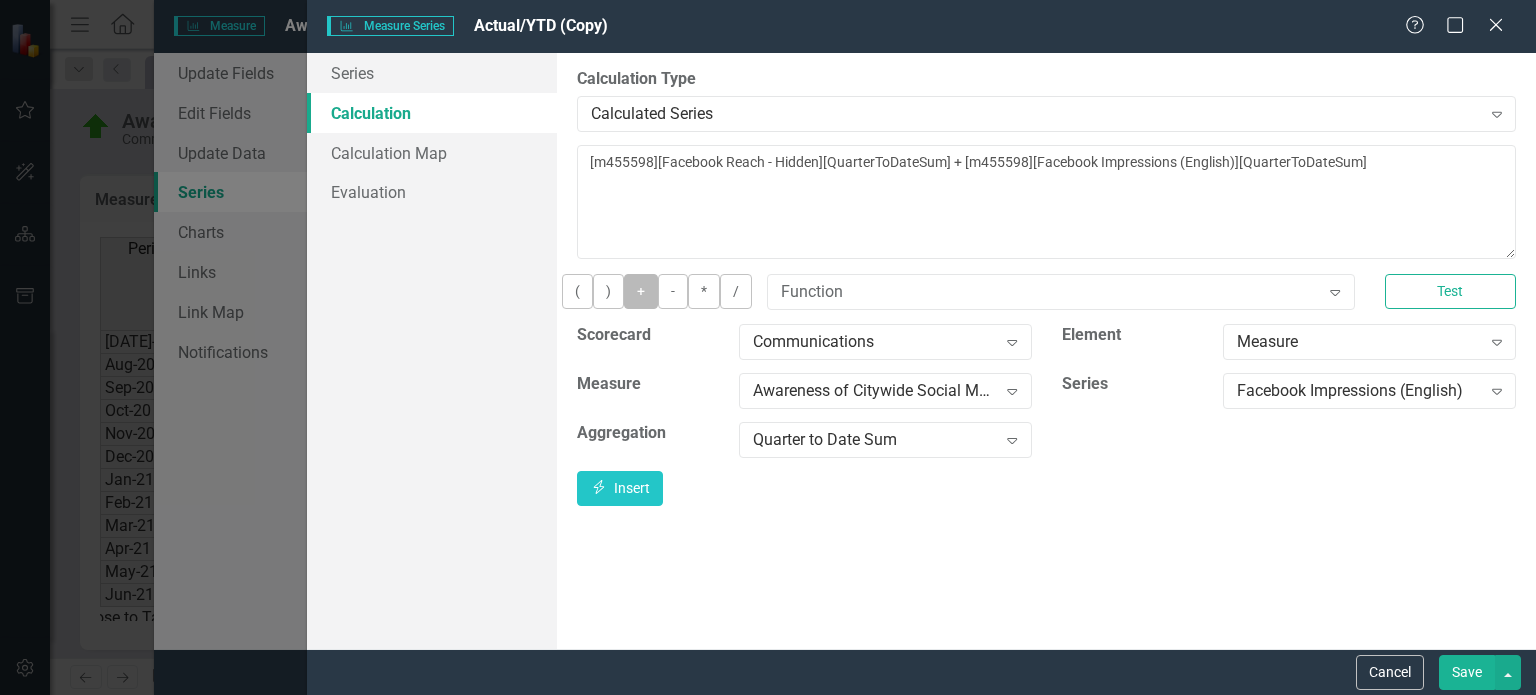 click on "+" at bounding box center (641, 291) 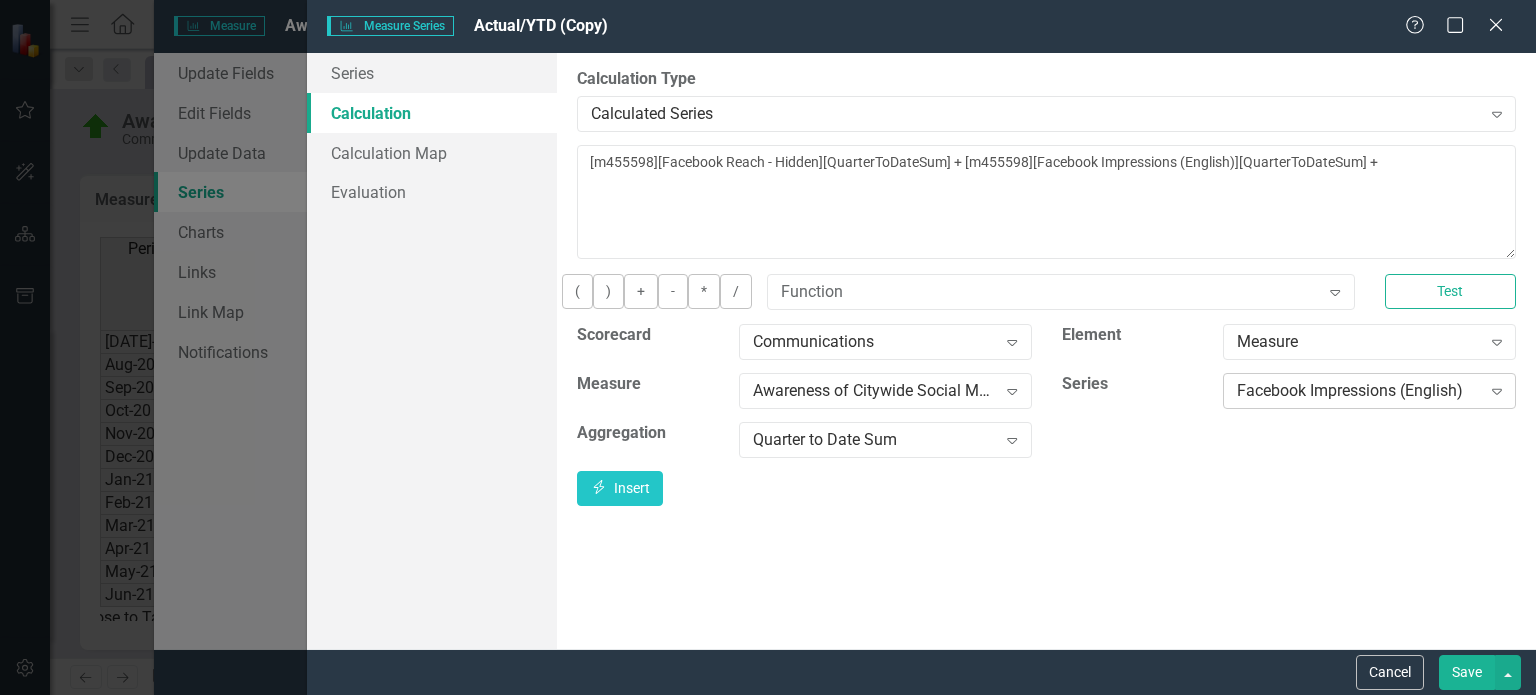 click 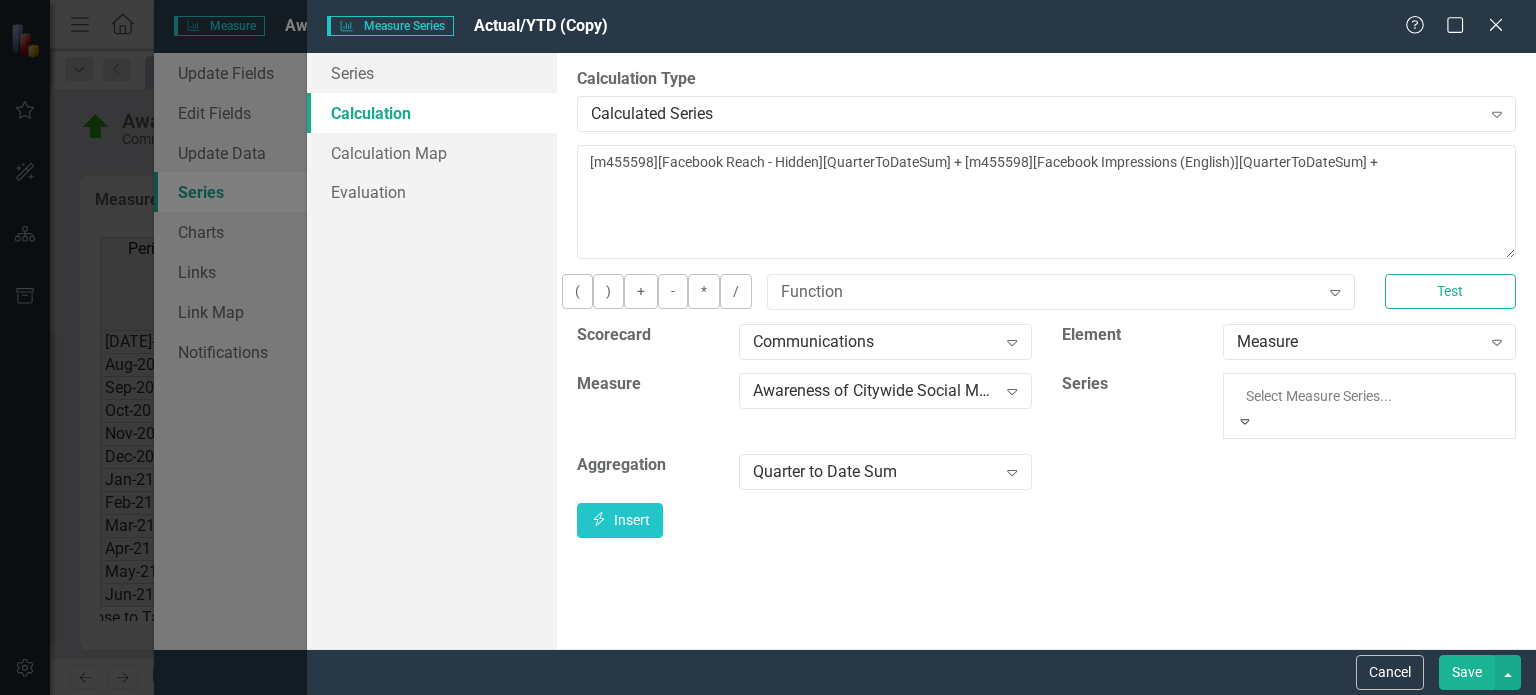 scroll, scrollTop: 32, scrollLeft: 0, axis: vertical 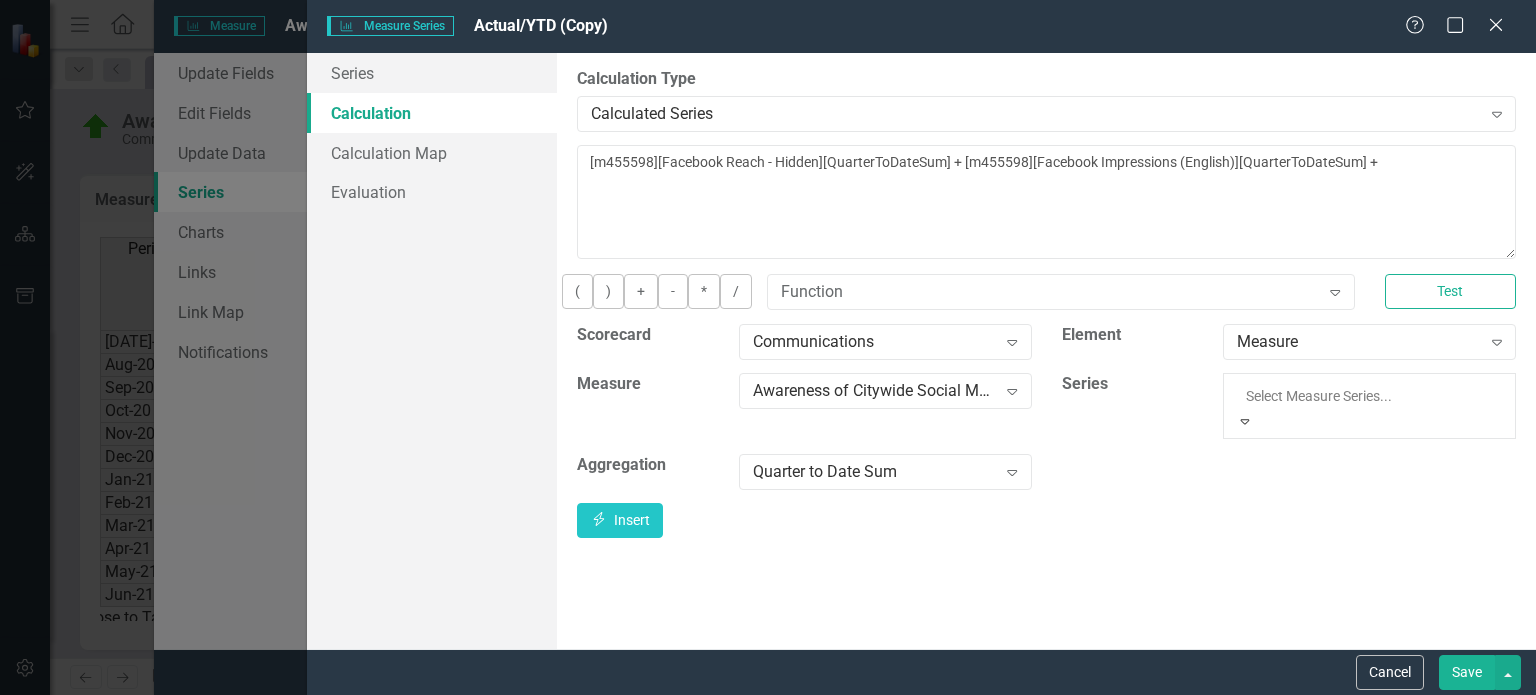 click on "Facebook Impressions (Spanish)" at bounding box center [768, 752] 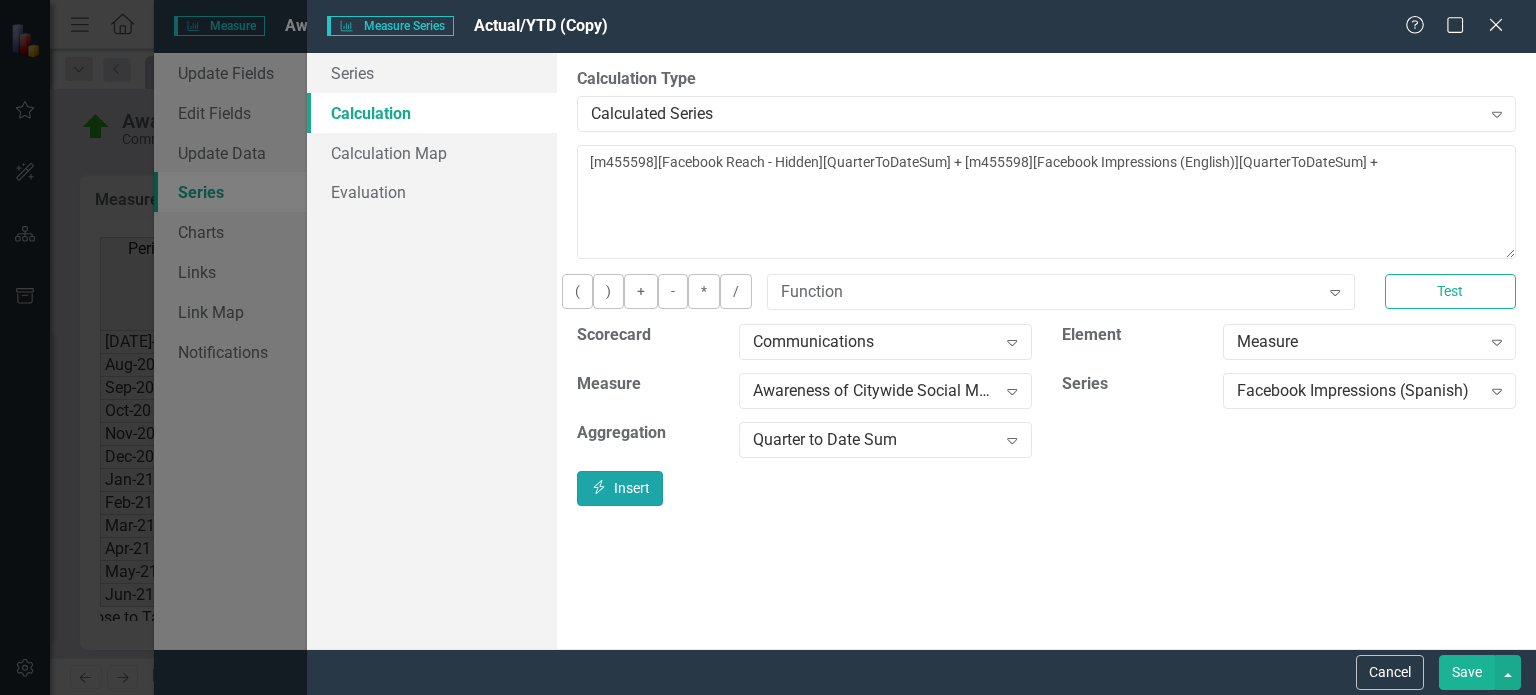 click on "Insert    Insert" at bounding box center [620, 488] 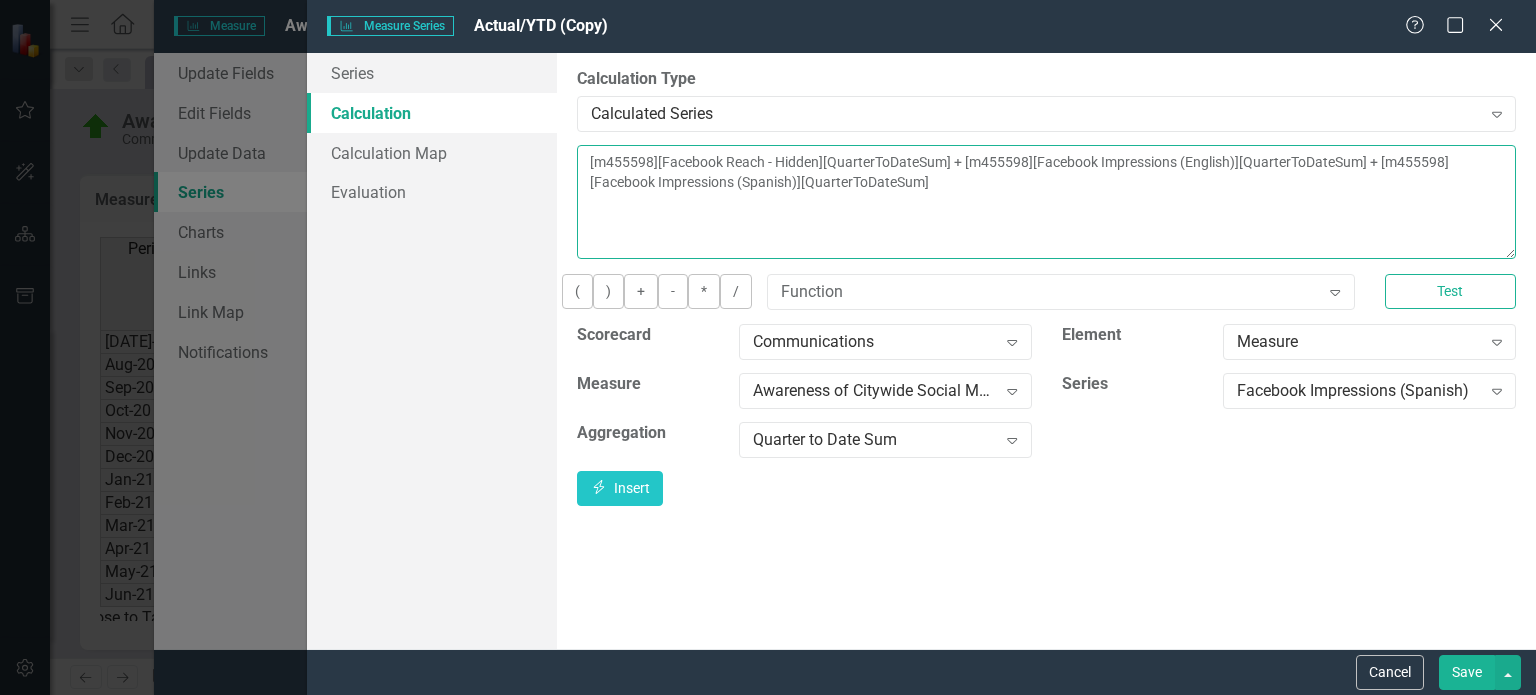 click on "[m455598][Facebook Reach - Hidden][QuarterToDateSum] + [m455598][Facebook Impressions (English)][QuarterToDateSum] + [m455598][Facebook Impressions (Spanish)][QuarterToDateSum]" at bounding box center [1046, 202] 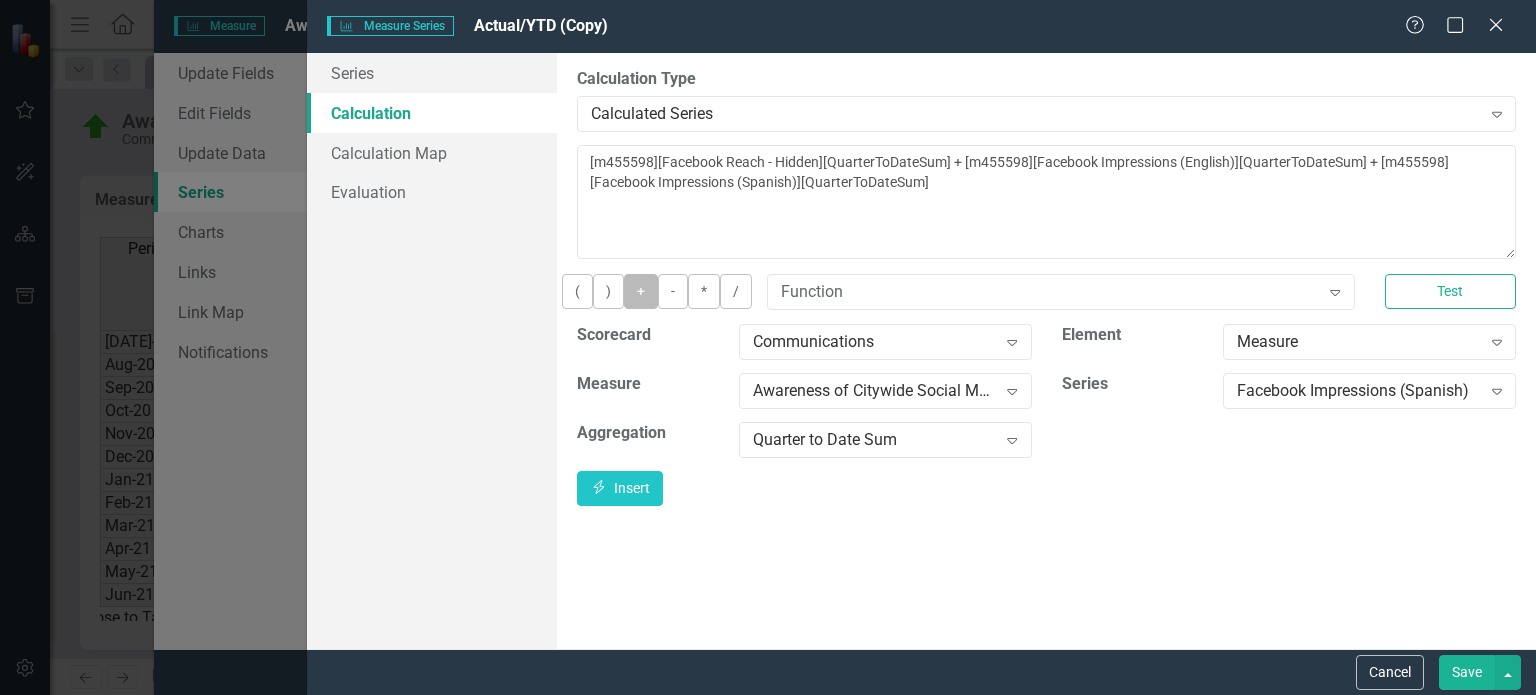 click on "+" at bounding box center (641, 291) 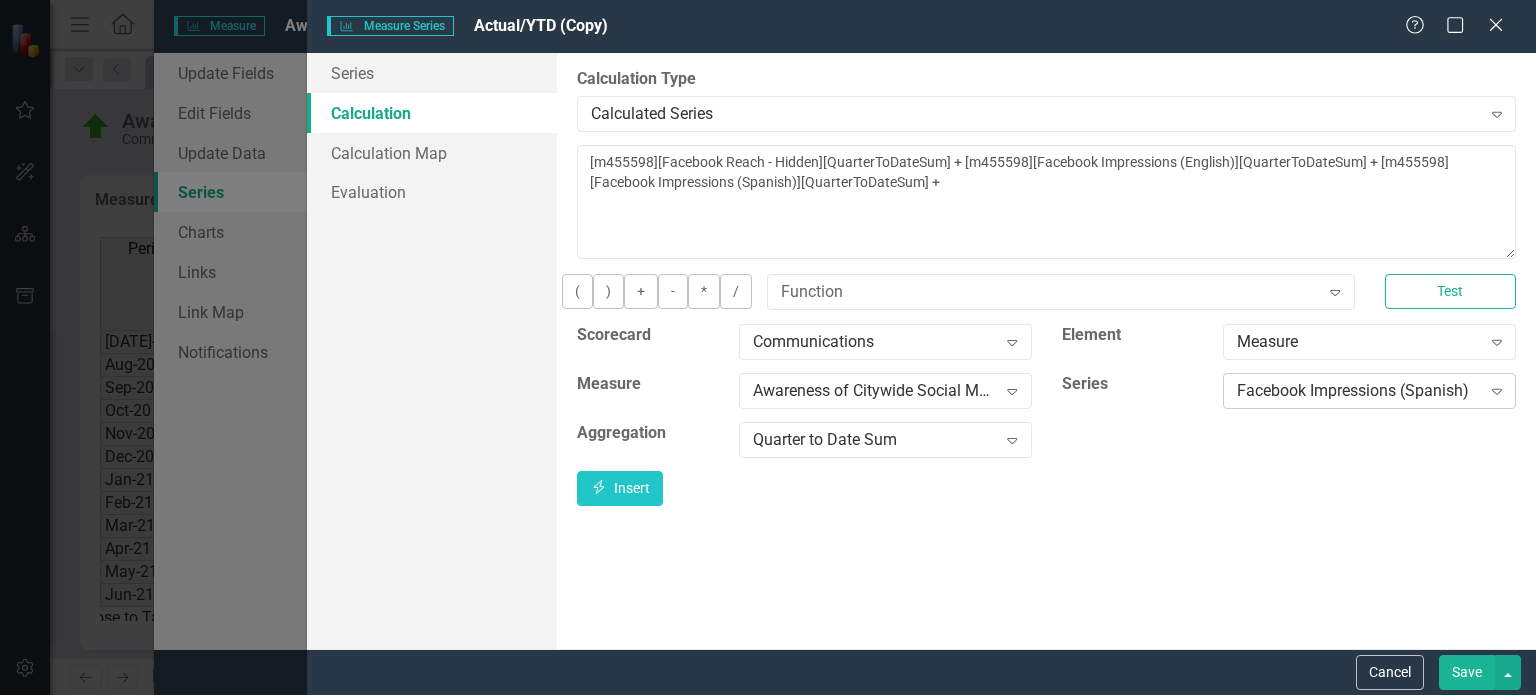 click 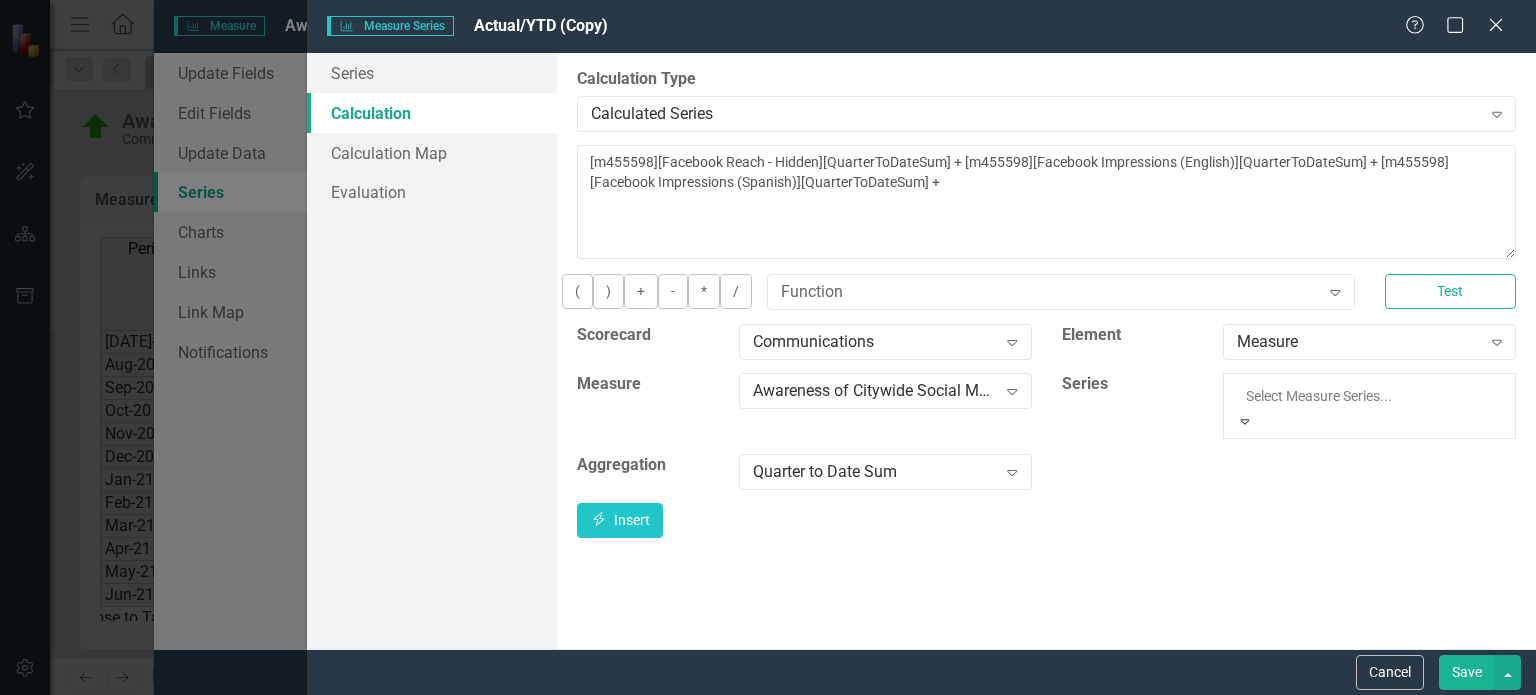 scroll, scrollTop: 65, scrollLeft: 0, axis: vertical 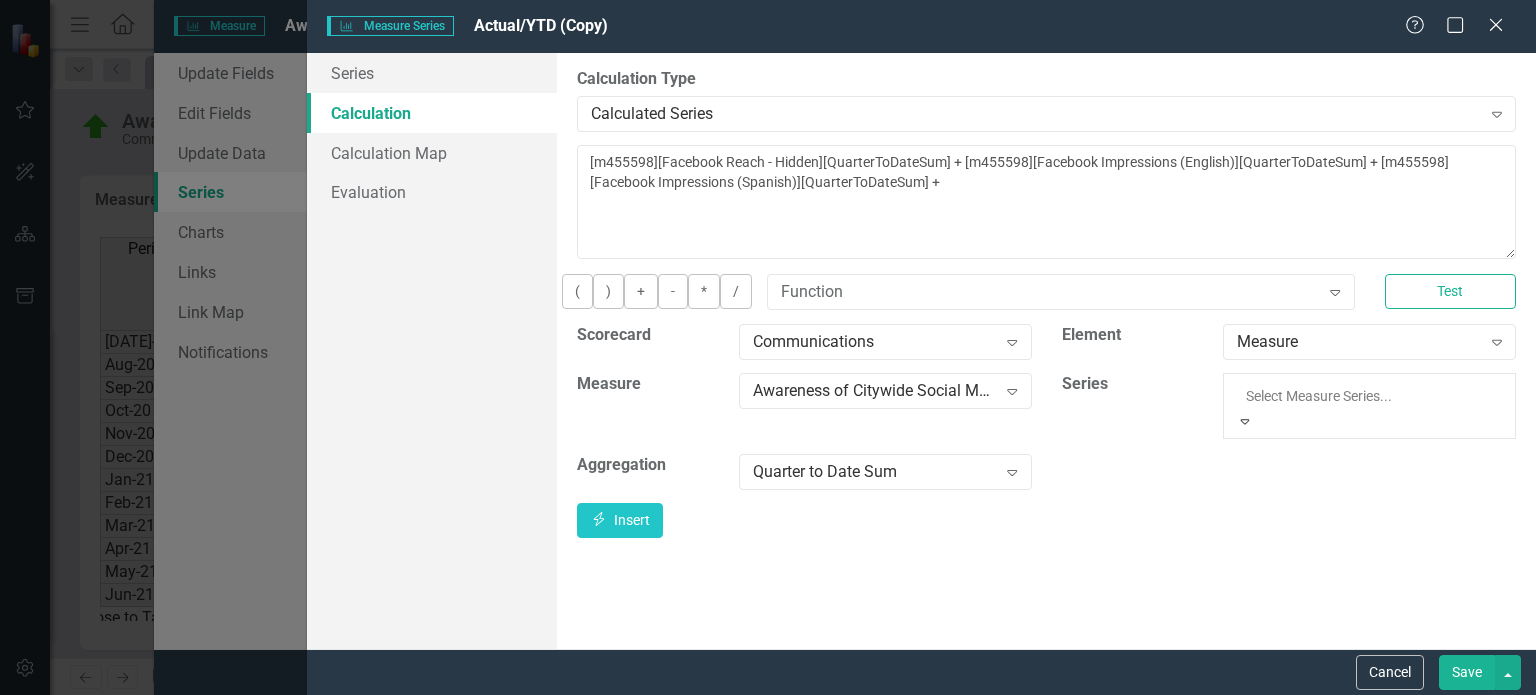 click on "X Impressions (formerly known as Twitter)" at bounding box center [768, 775] 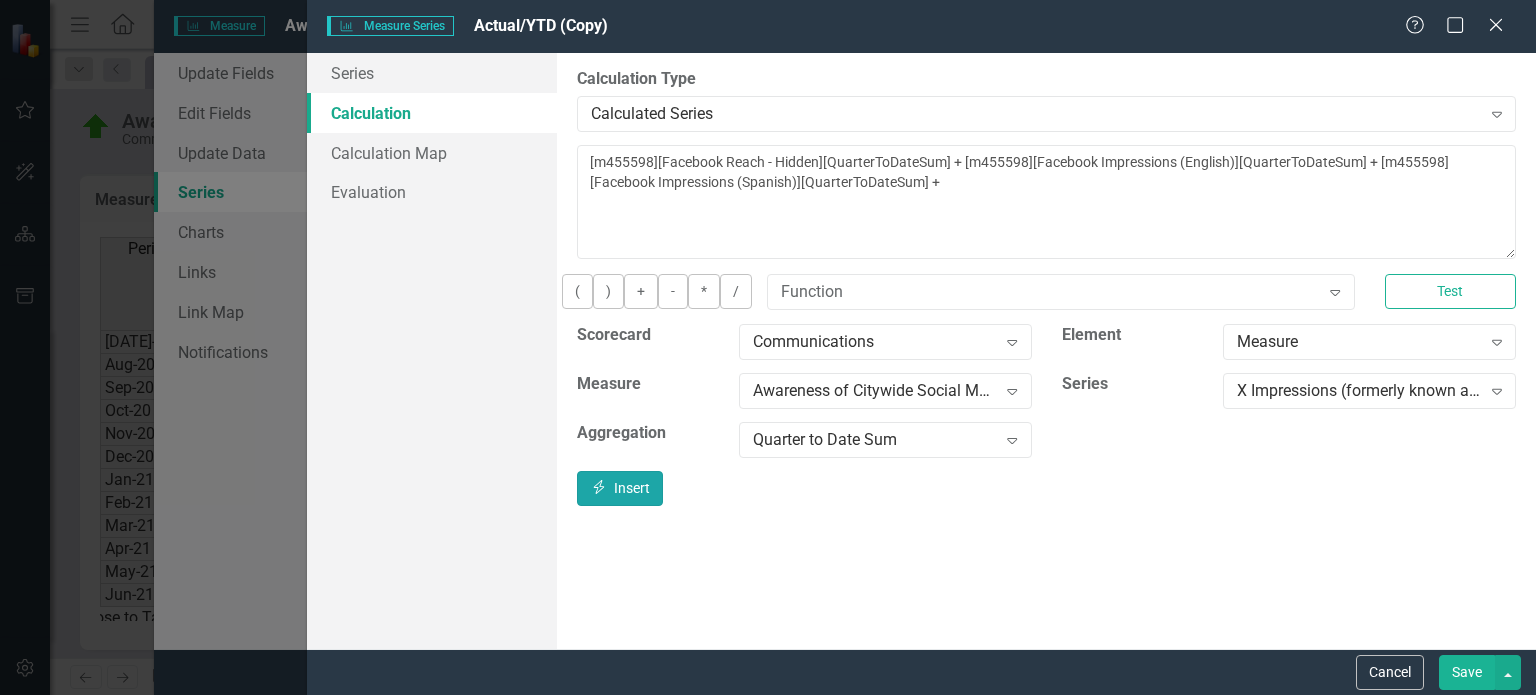 click on "Insert    Insert" at bounding box center (620, 488) 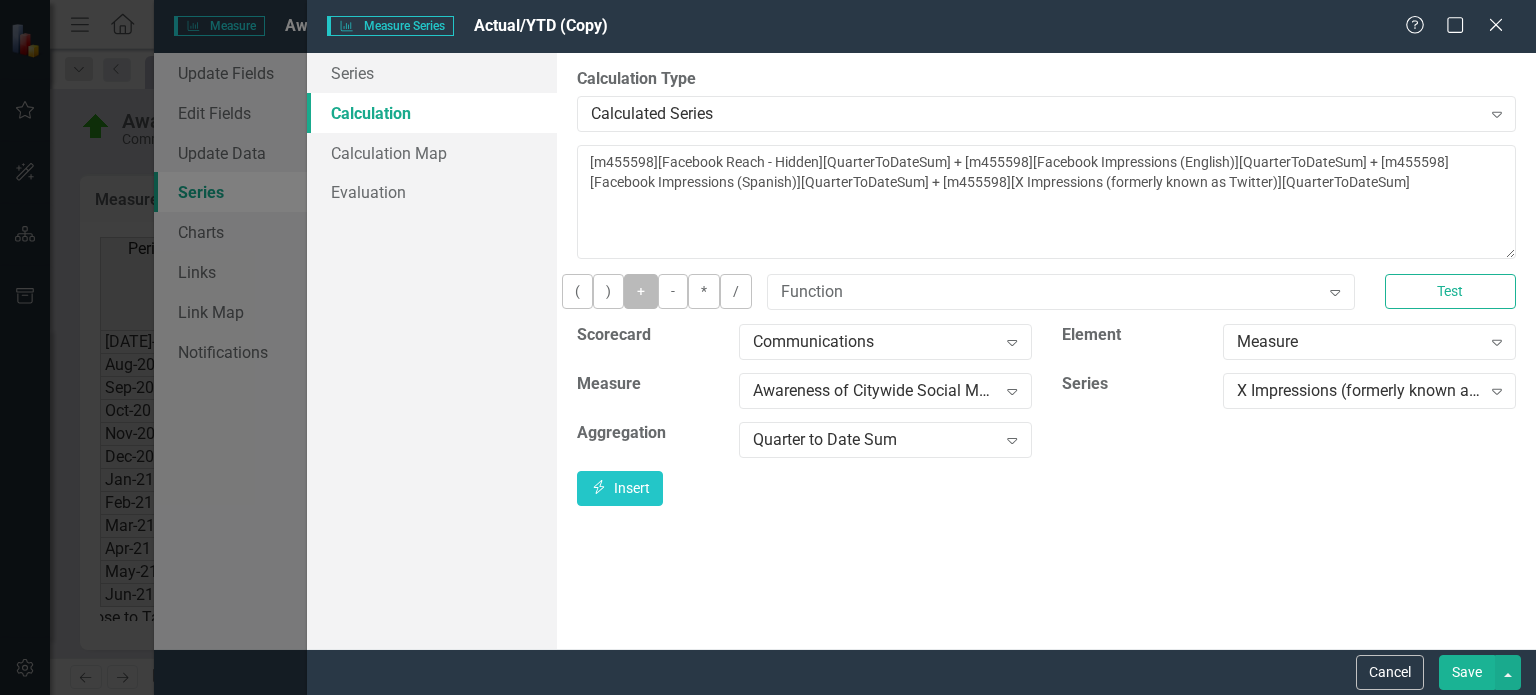 click on "+" at bounding box center (641, 291) 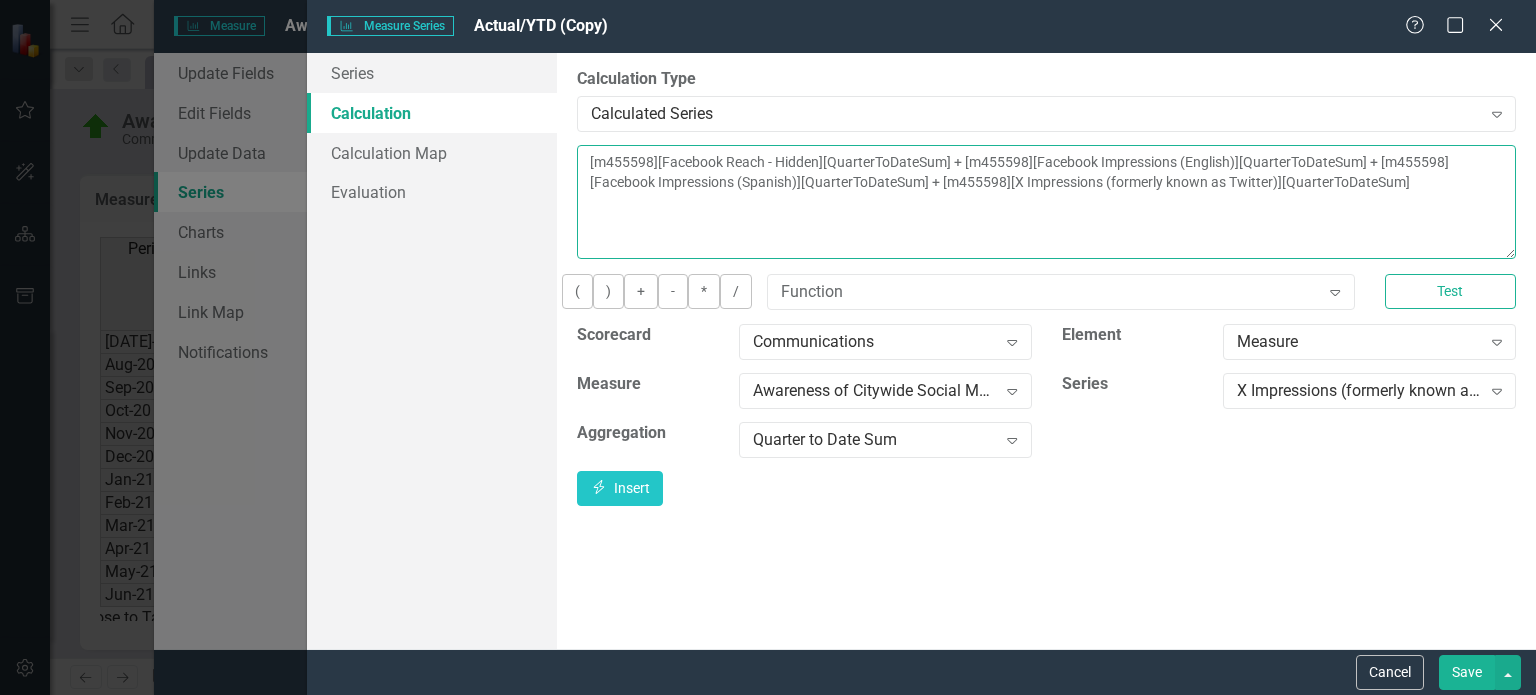 click on "[m455598][Facebook Reach - Hidden][QuarterToDateSum] + [m455598][Facebook Impressions (English)][QuarterToDateSum] + [m455598][Facebook Impressions (Spanish)][QuarterToDateSum] + [m455598][X Impressions (formerly known as Twitter)][QuarterToDateSum]" at bounding box center [1046, 202] 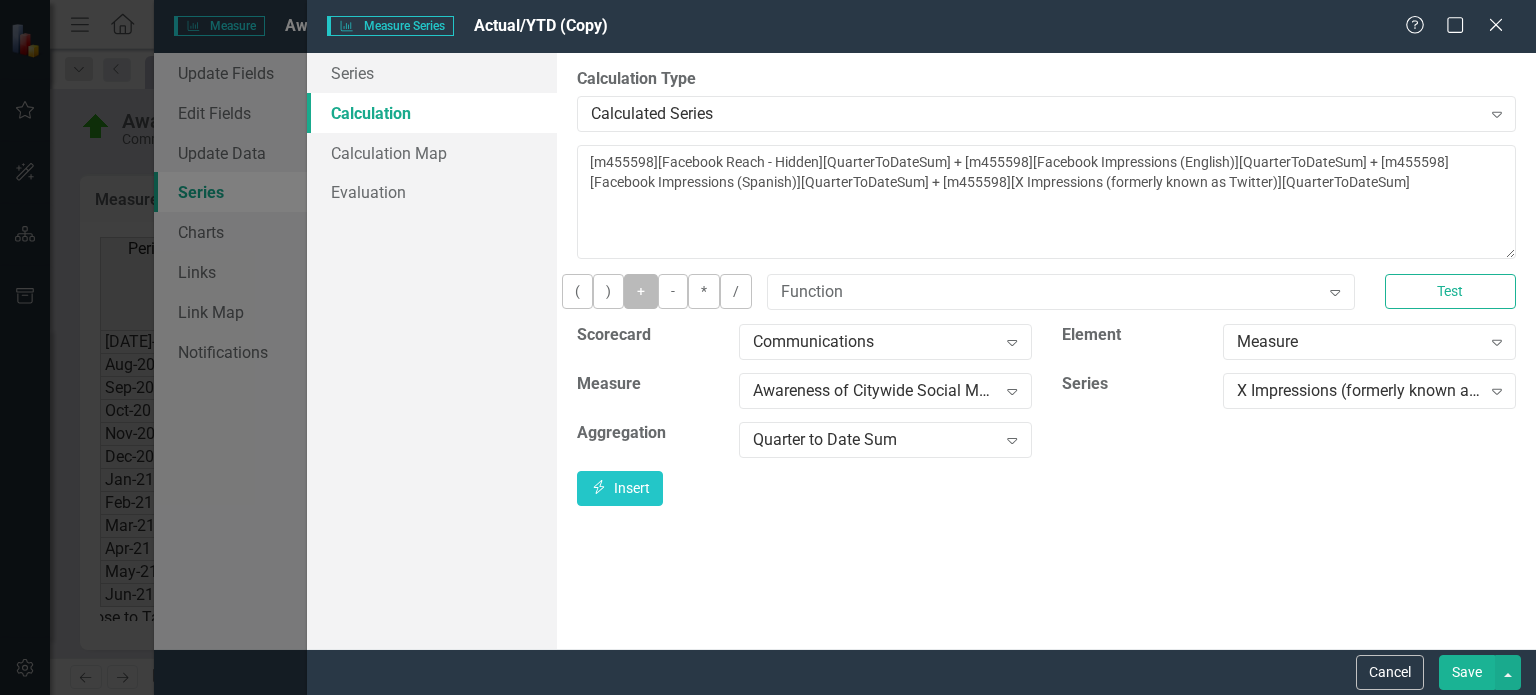click on "+" at bounding box center [641, 291] 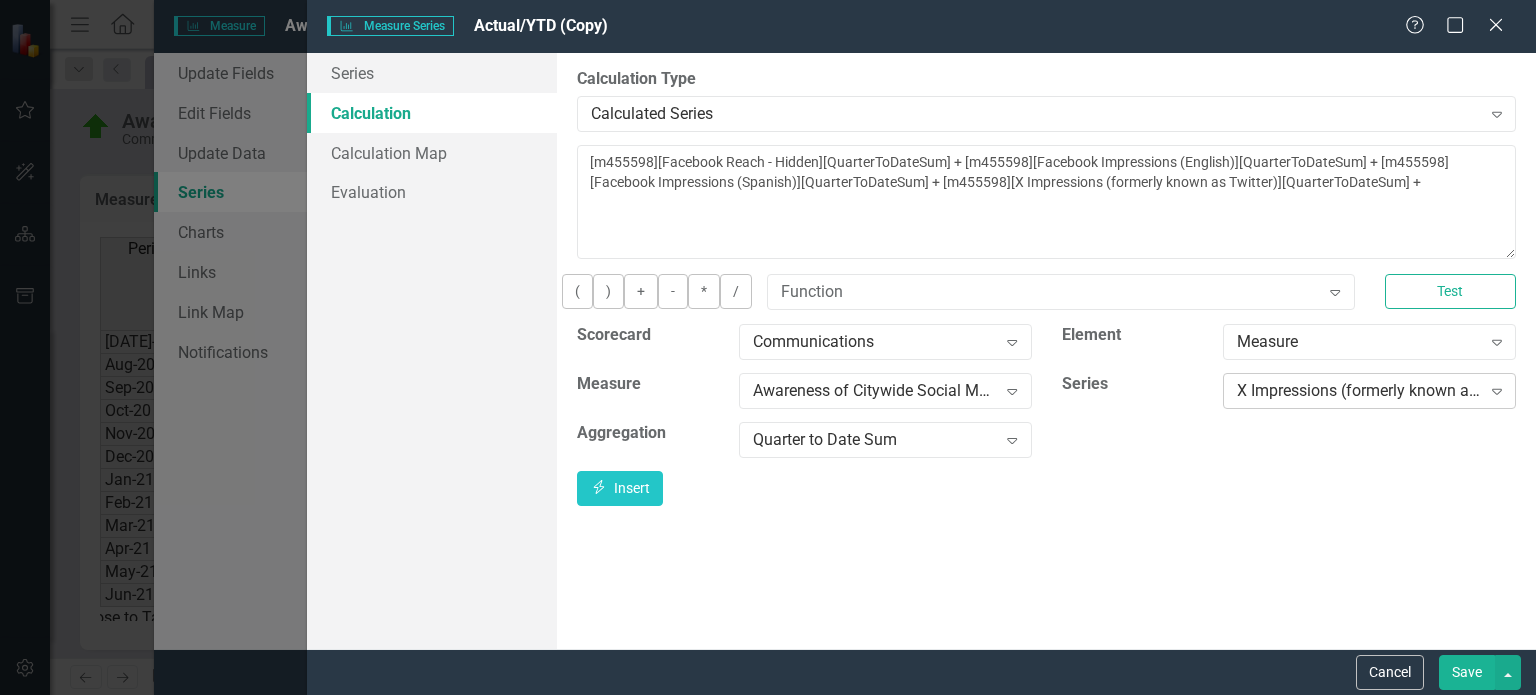 click on "Expand" 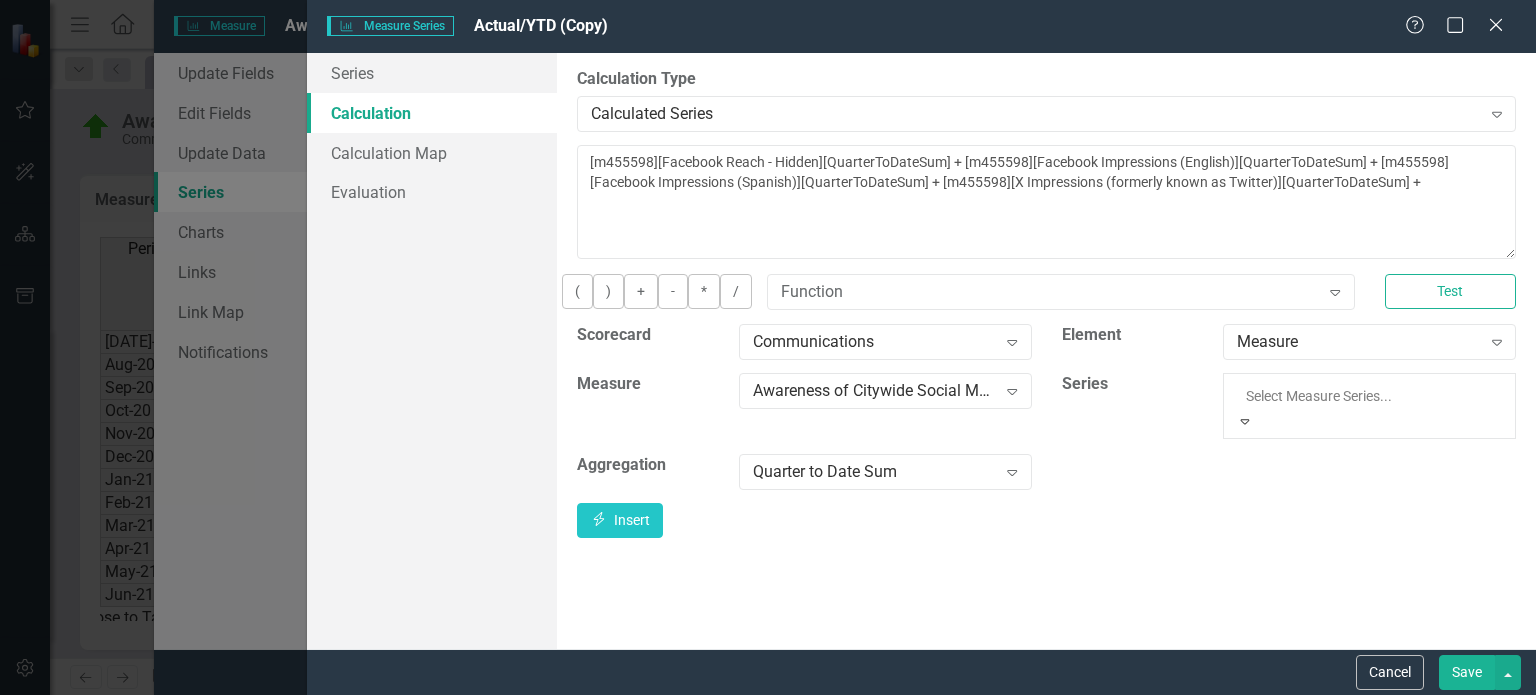 scroll, scrollTop: 98, scrollLeft: 0, axis: vertical 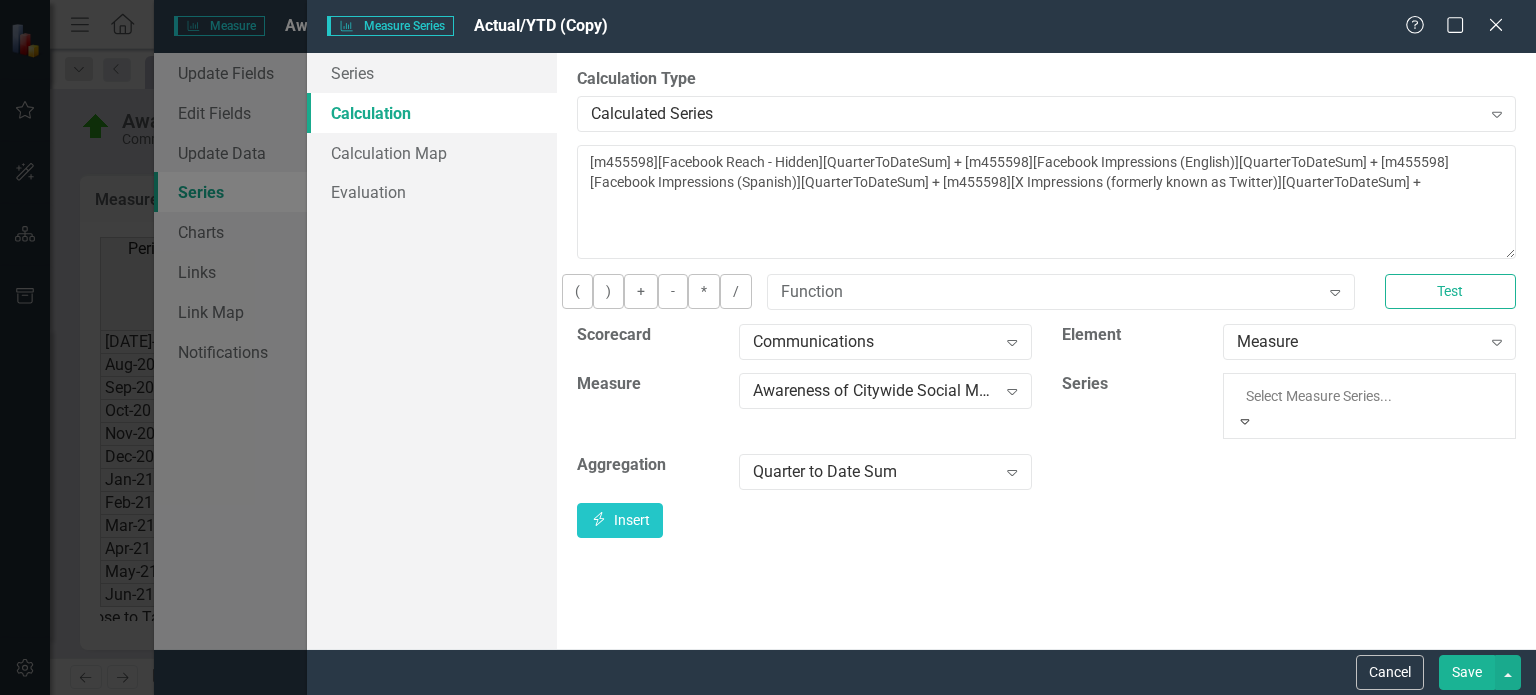click on "Nextdoor Impressions" at bounding box center (768, 797) 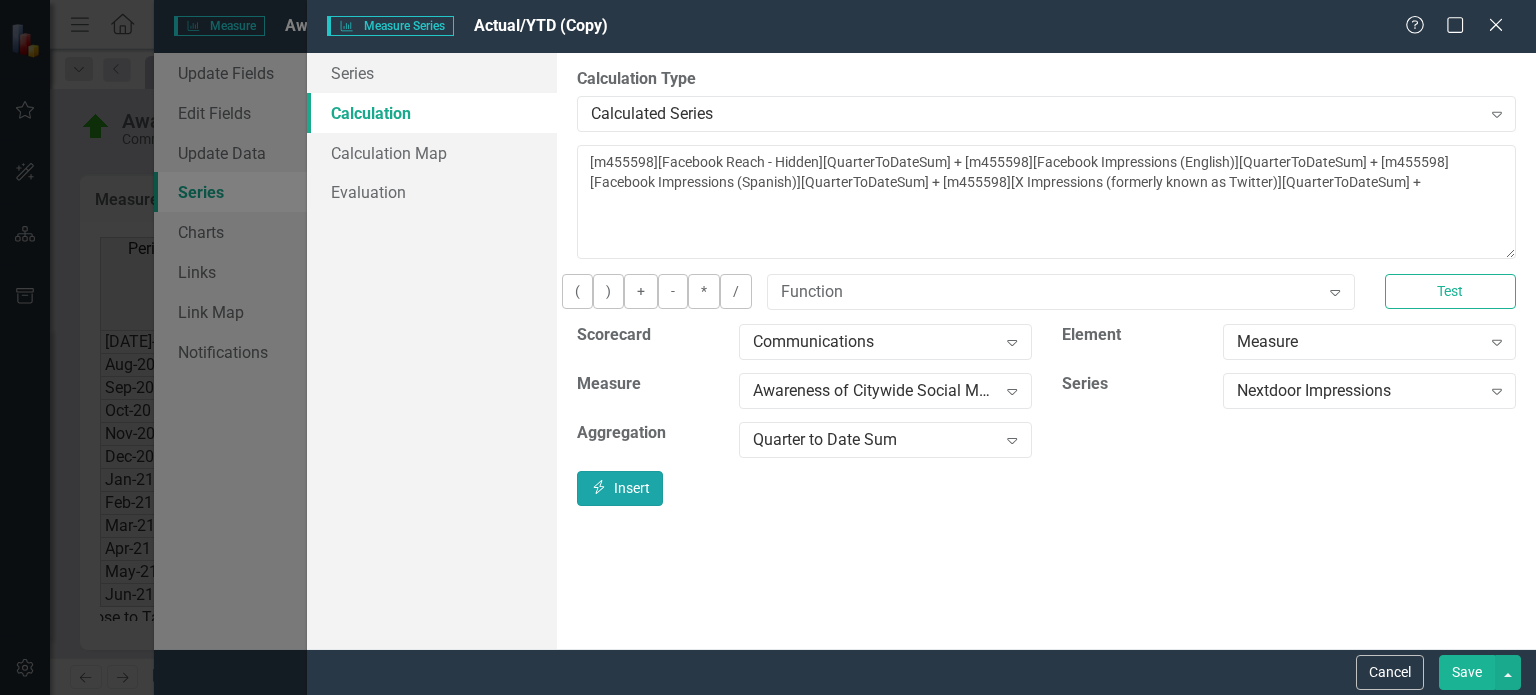 click on "Insert    Insert" at bounding box center [620, 488] 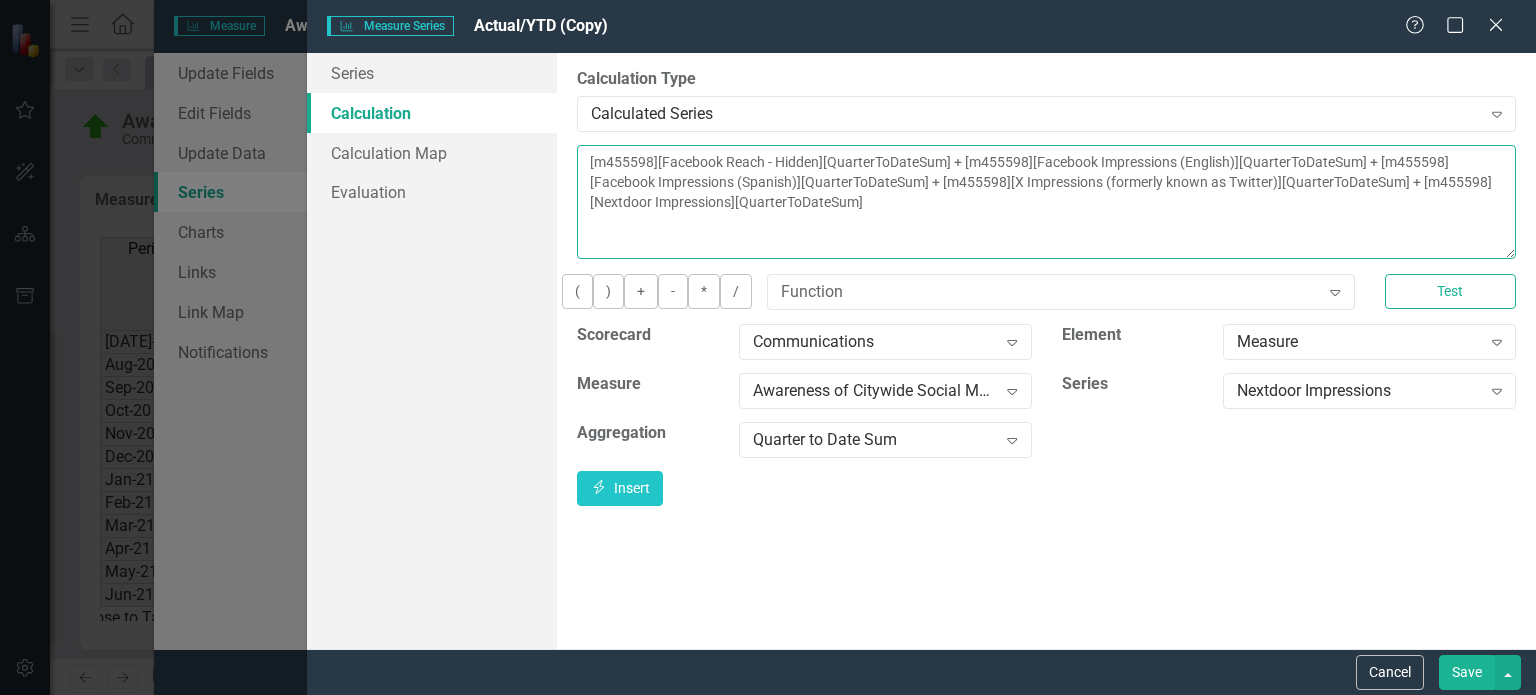 click on "[m455598][Facebook Reach - Hidden][QuarterToDateSum] + [m455598][Facebook Impressions (English)][QuarterToDateSum] + [m455598][Facebook Impressions (Spanish)][QuarterToDateSum] + [m455598][X Impressions (formerly known as Twitter)][QuarterToDateSum] + [m455598][Nextdoor Impressions][QuarterToDateSum]" at bounding box center (1046, 202) 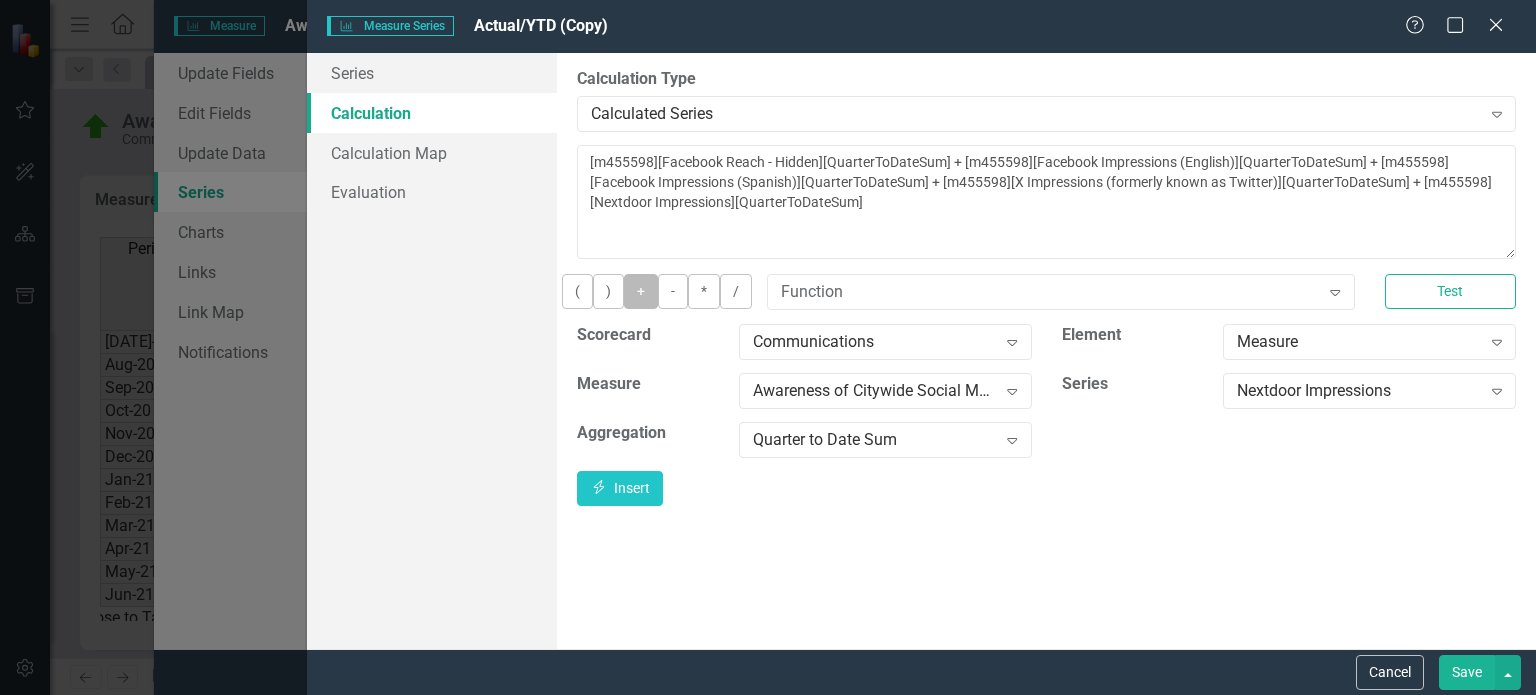 click on "+" at bounding box center [641, 291] 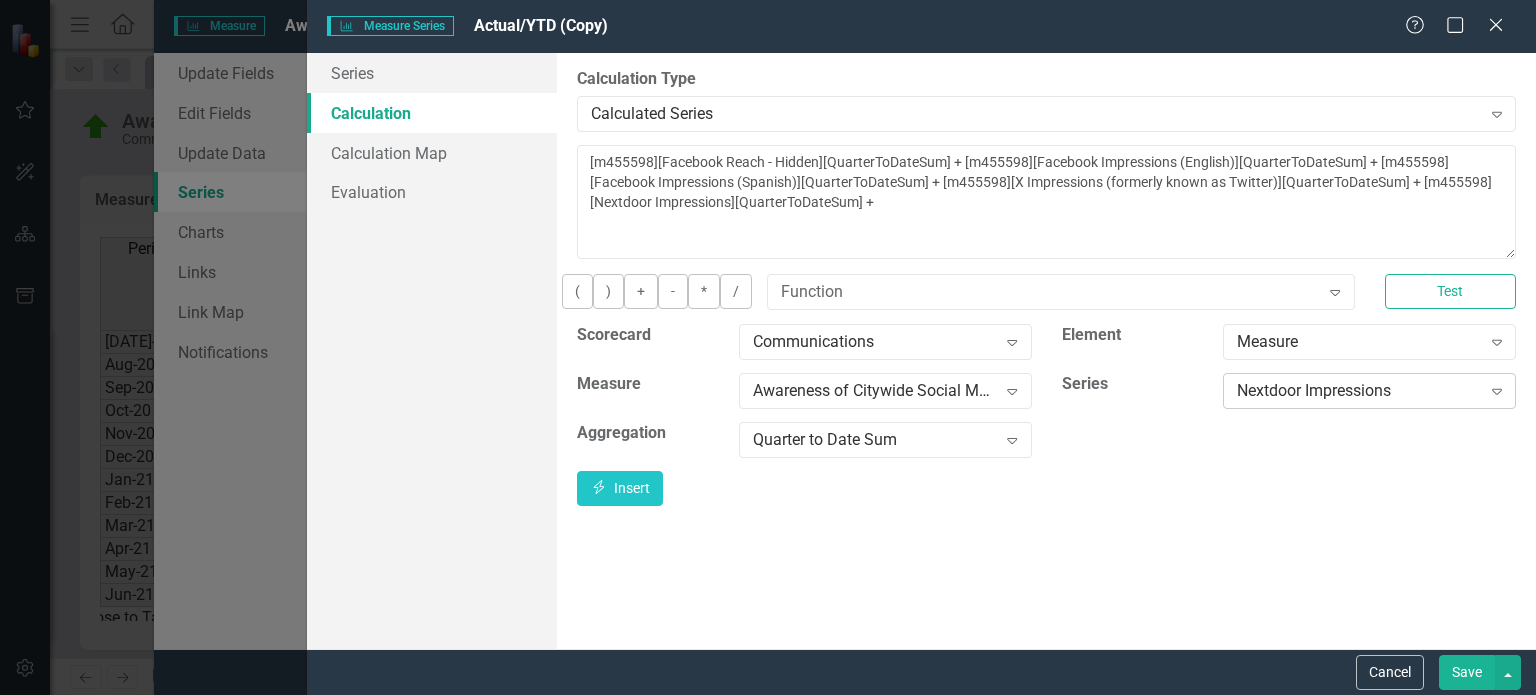 click on "Expand" 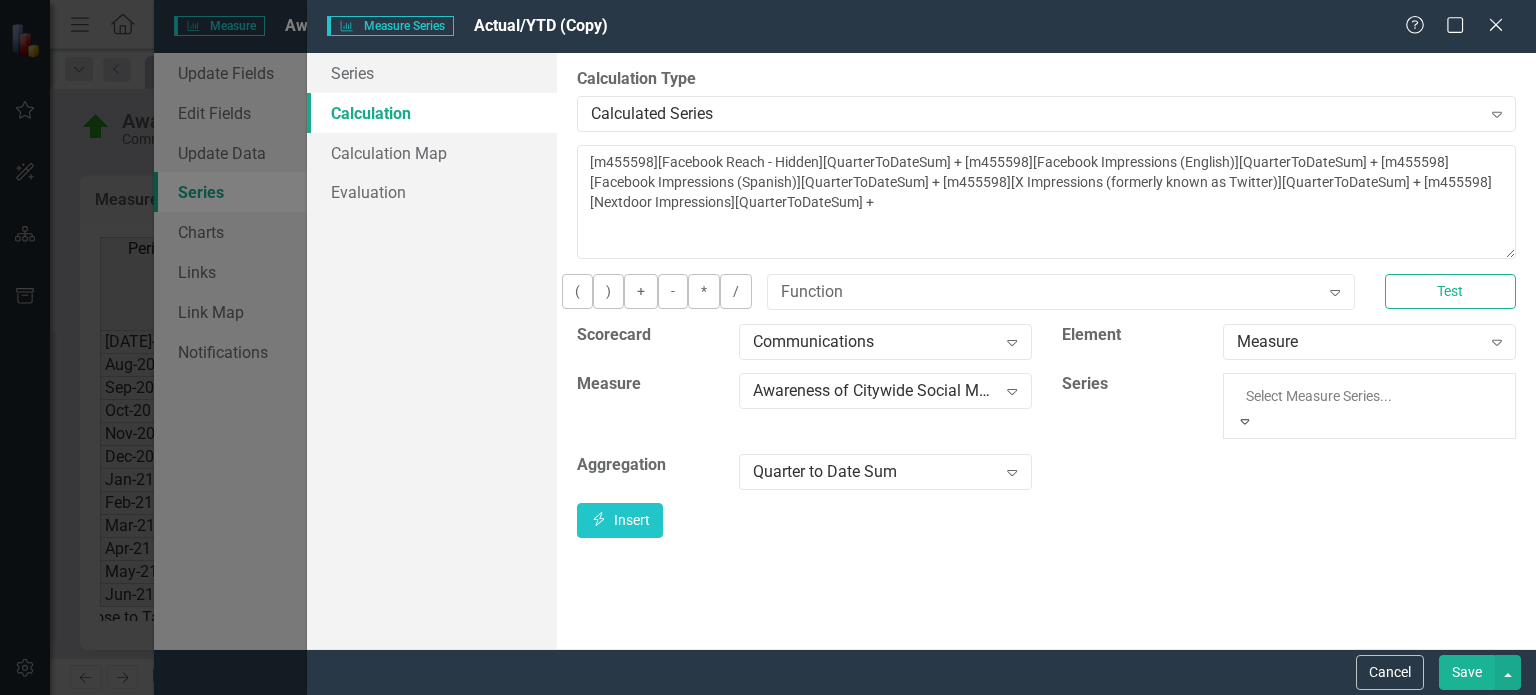 scroll, scrollTop: 154, scrollLeft: 0, axis: vertical 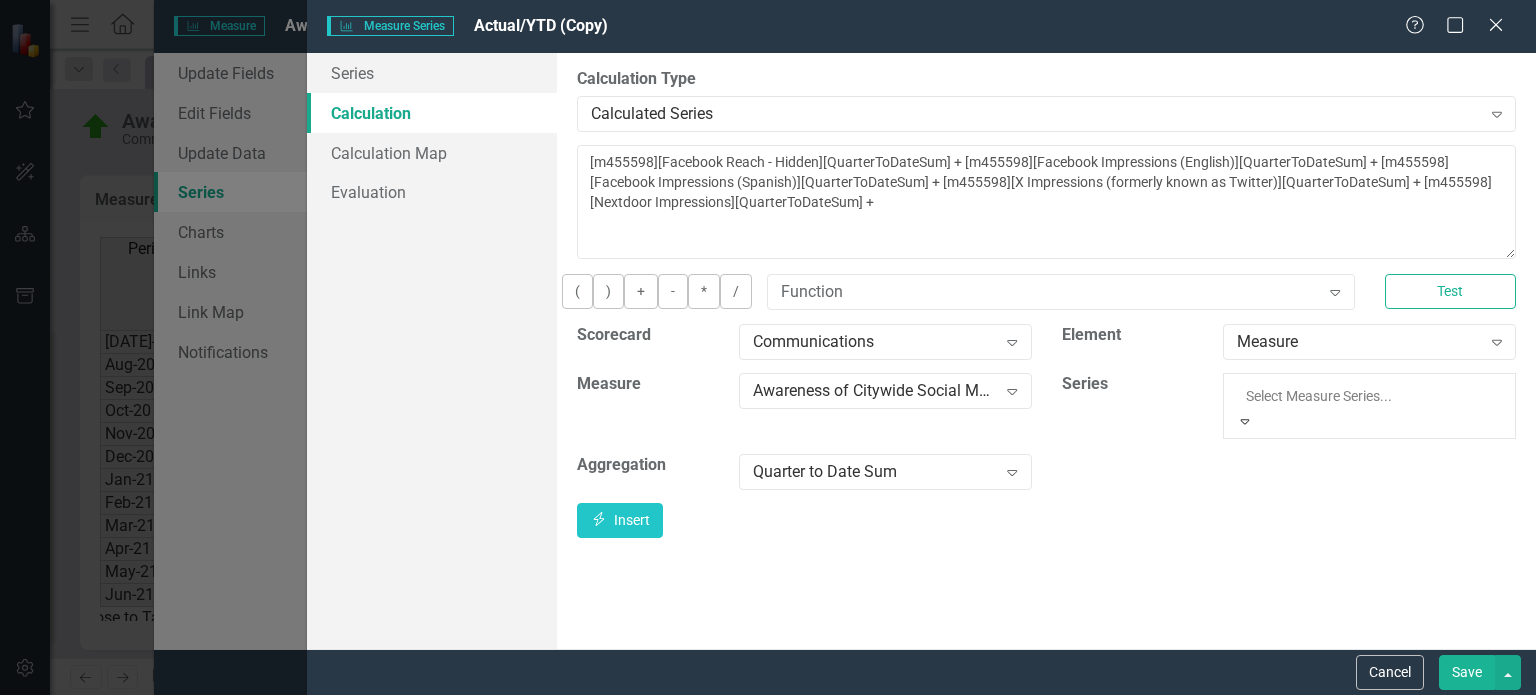 click on "Instagram Impressions" at bounding box center [768, 820] 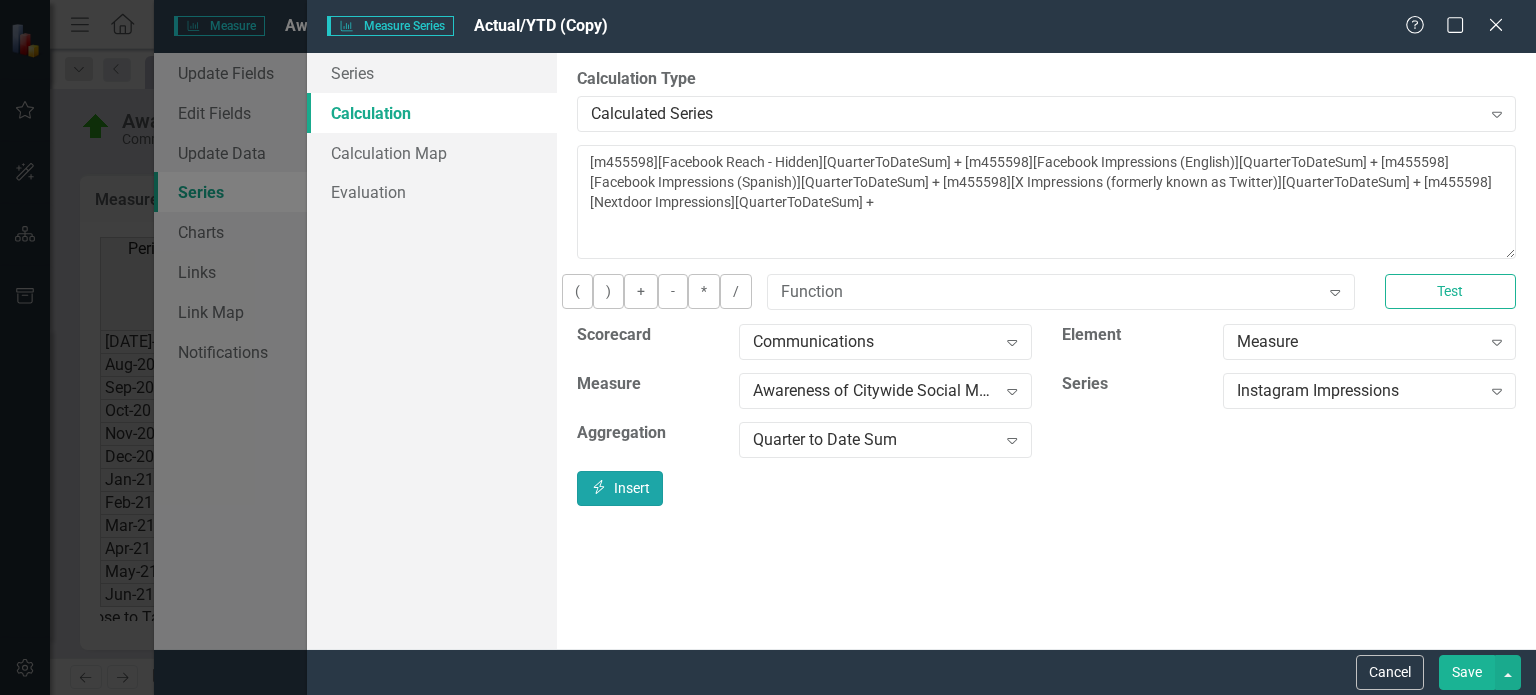 click on "Insert    Insert" at bounding box center (620, 488) 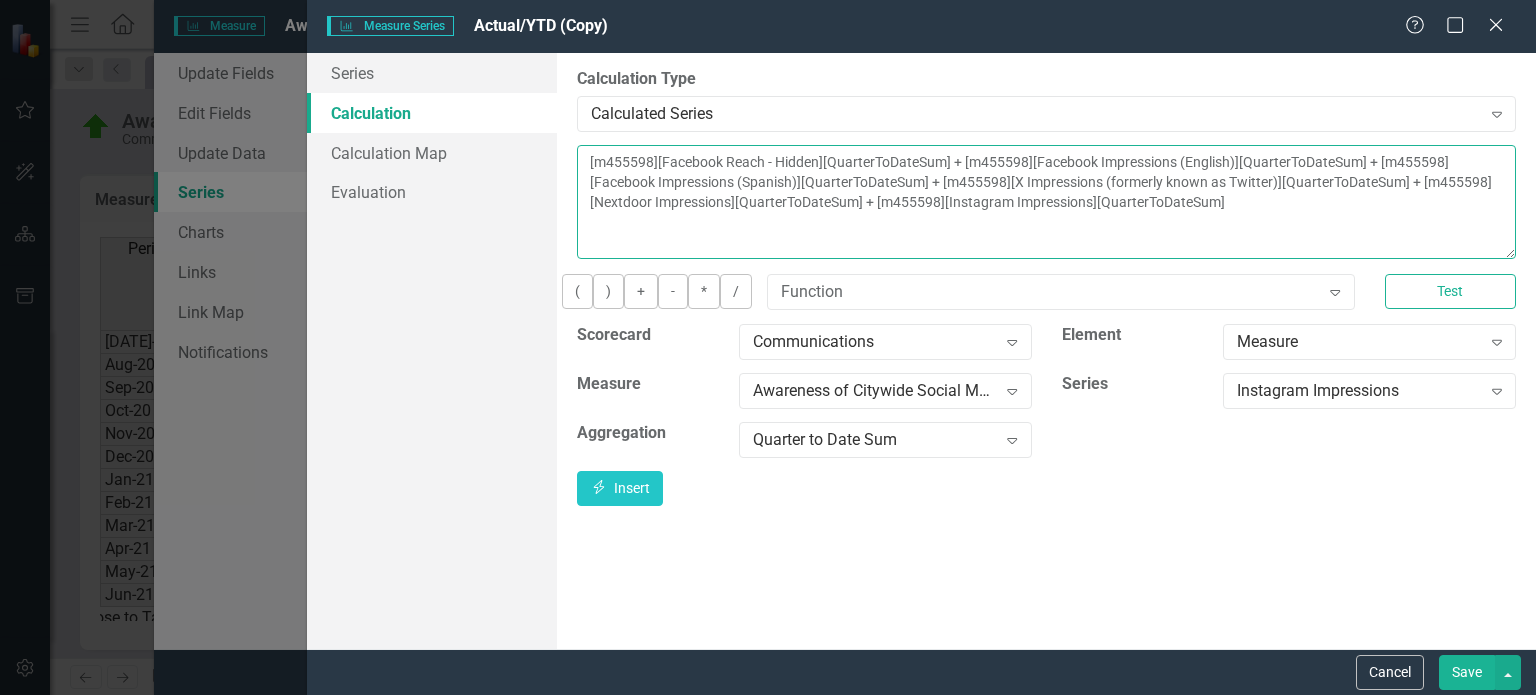 click on "[m455598][Facebook Reach - Hidden][QuarterToDateSum] + [m455598][Facebook Impressions (English)][QuarterToDateSum] + [m455598][Facebook Impressions (Spanish)][QuarterToDateSum] + [m455598][X Impressions (formerly known as Twitter)][QuarterToDateSum] + [m455598][Nextdoor Impressions][QuarterToDateSum] + [m455598][Instagram Impressions][QuarterToDateSum]" at bounding box center [1046, 202] 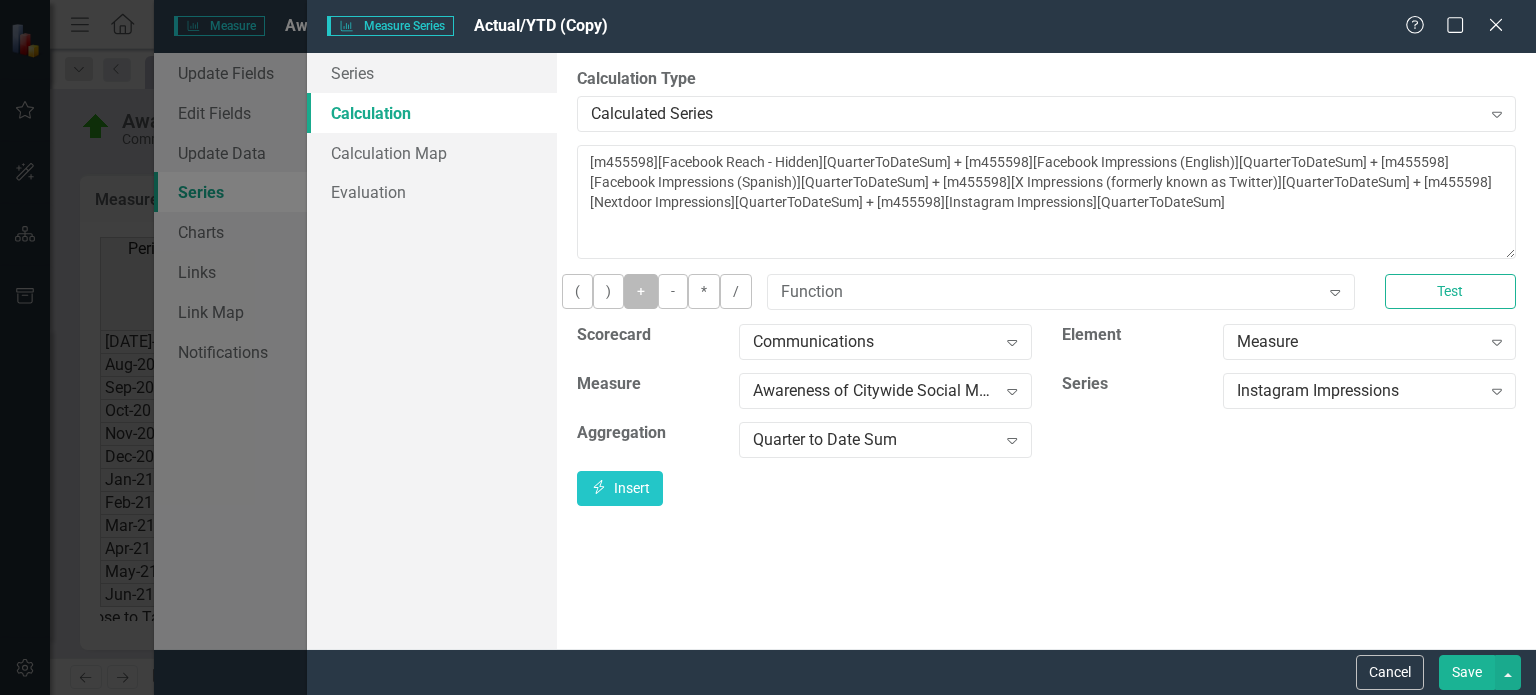 click on "+" at bounding box center [641, 291] 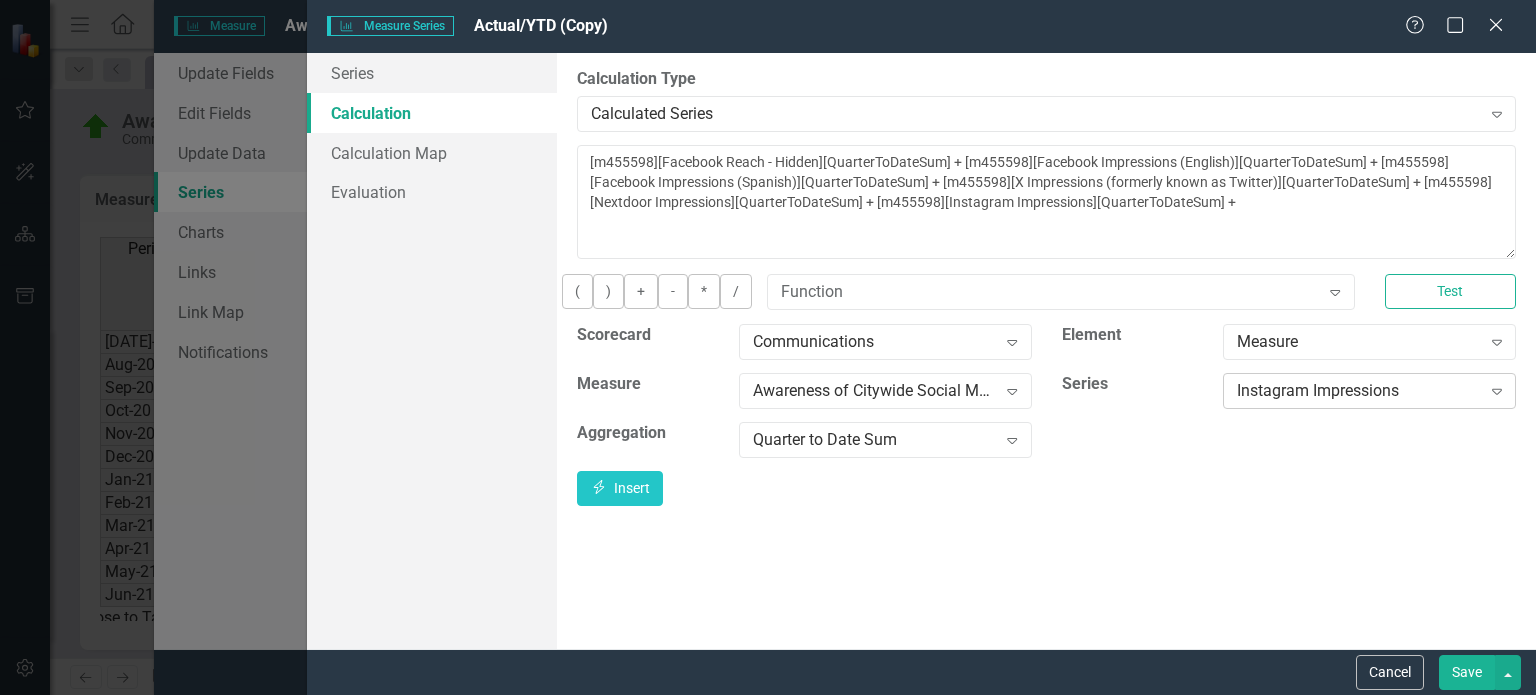 click on "Instagram Impressions" at bounding box center [1358, 390] 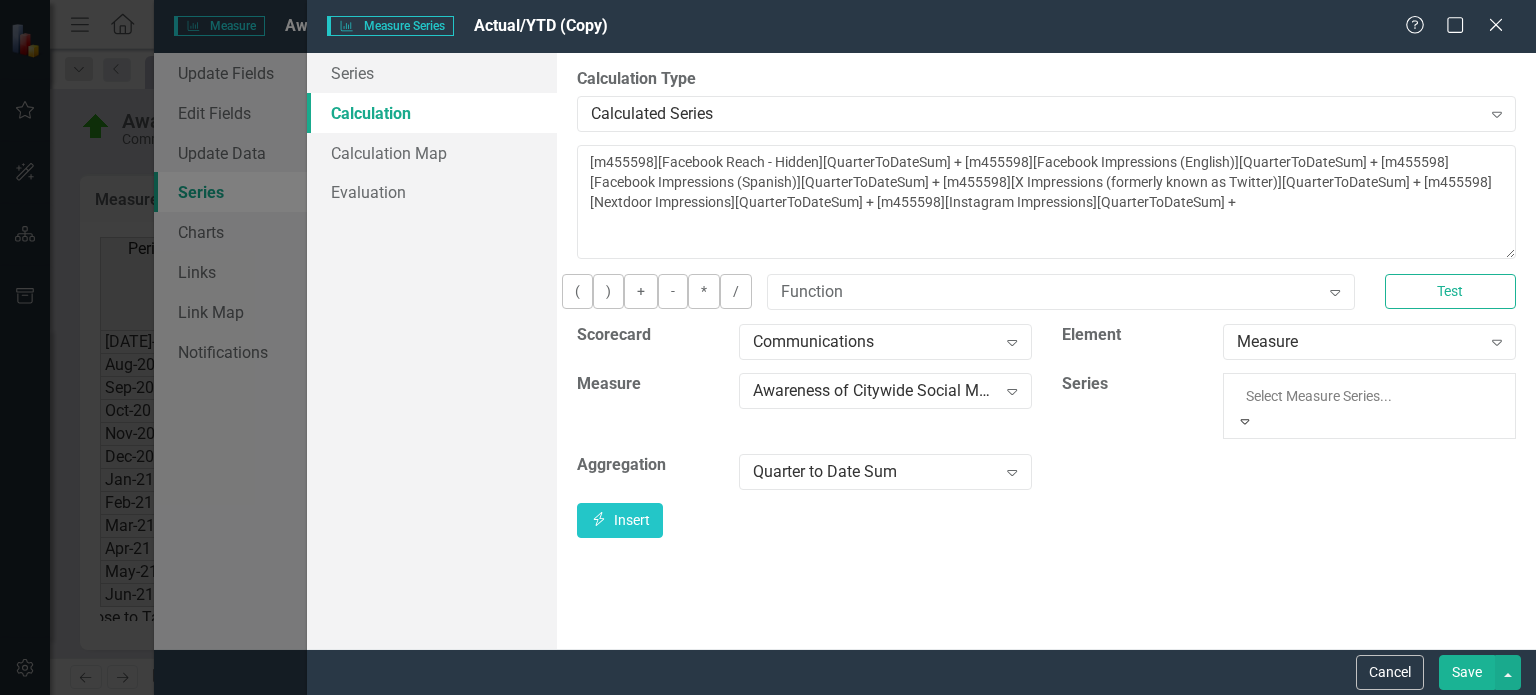 scroll, scrollTop: 187, scrollLeft: 0, axis: vertical 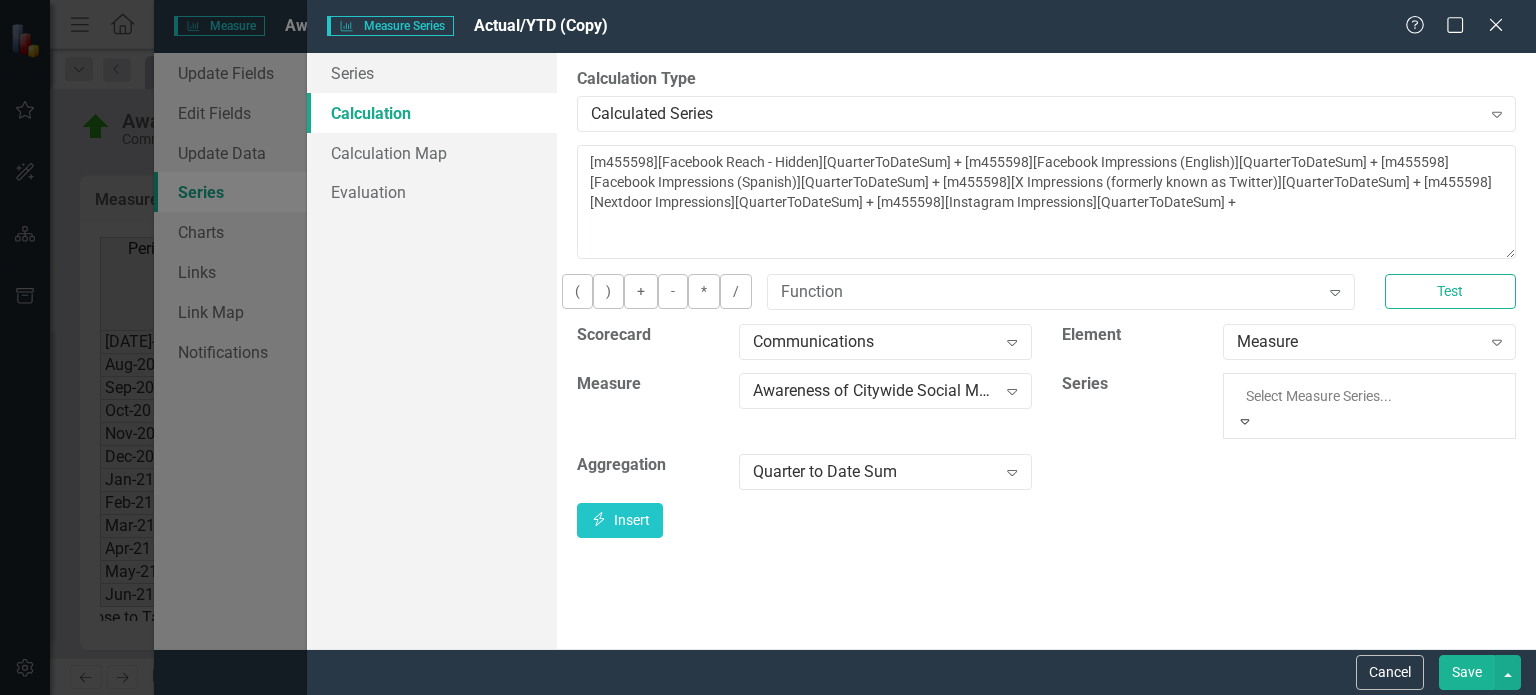 click on "LinkedIn Impressions" at bounding box center (768, 843) 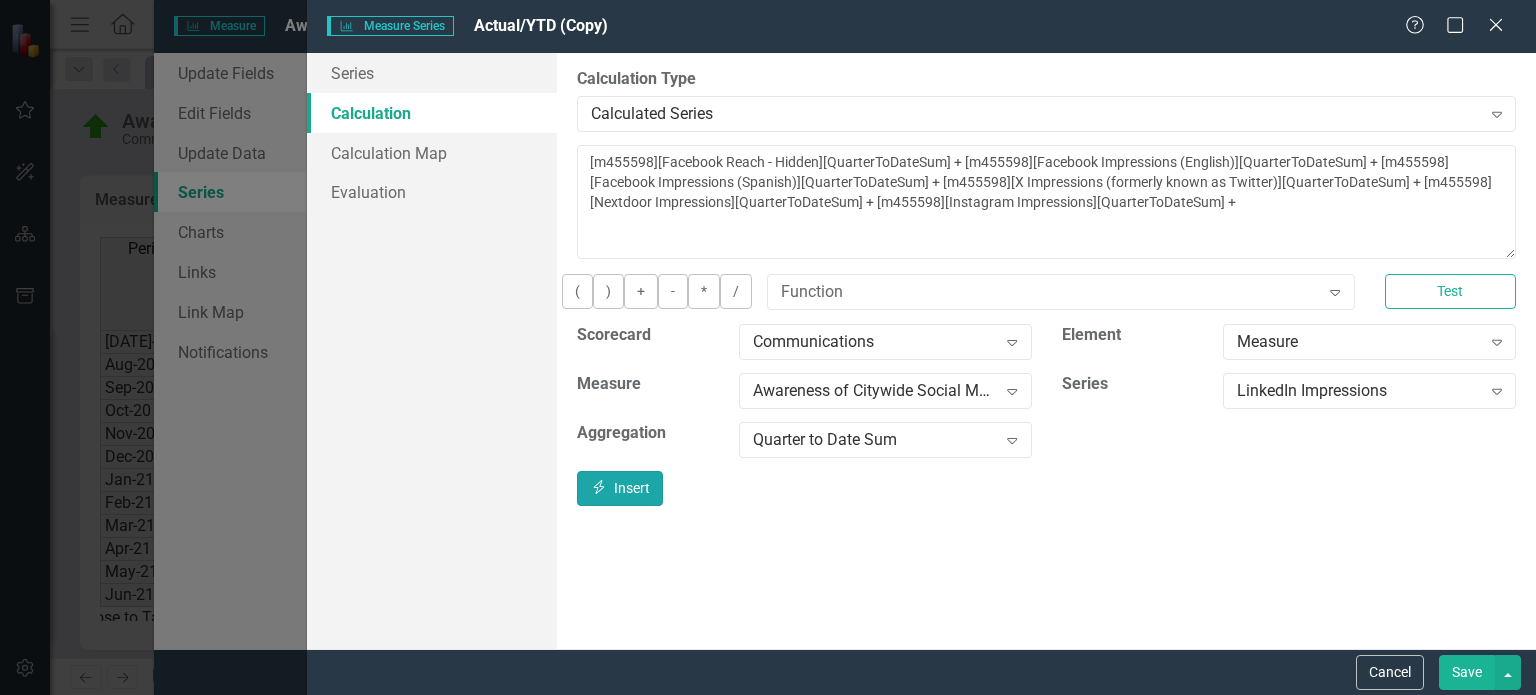 click on "Insert    Insert" at bounding box center [620, 488] 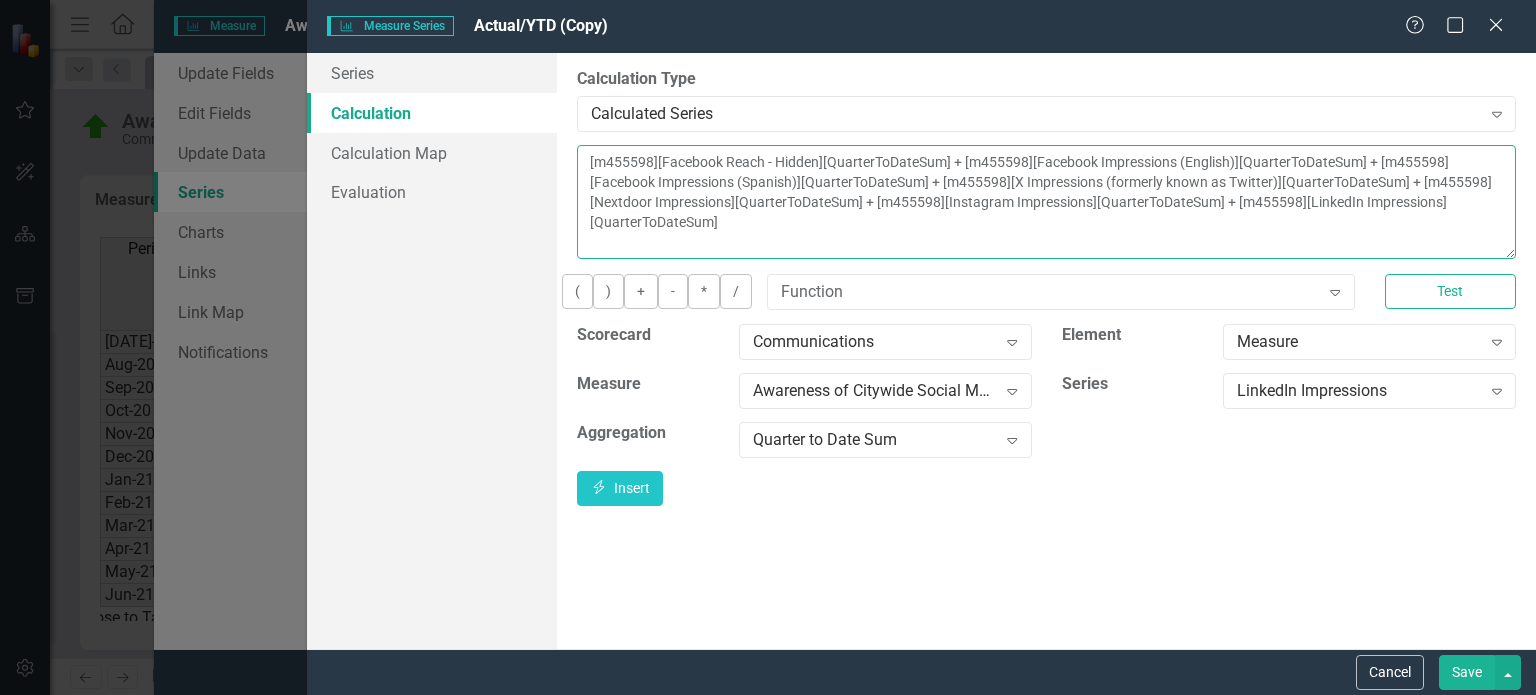 click on "[m455598][Facebook Reach - Hidden][QuarterToDateSum] + [m455598][Facebook Impressions (English)][QuarterToDateSum] + [m455598][Facebook Impressions (Spanish)][QuarterToDateSum] + [m455598][X Impressions (formerly known as Twitter)][QuarterToDateSum] + [m455598][Nextdoor Impressions][QuarterToDateSum] + [m455598][Instagram Impressions][QuarterToDateSum] + [m455598][LinkedIn Impressions][QuarterToDateSum]" at bounding box center (1046, 202) 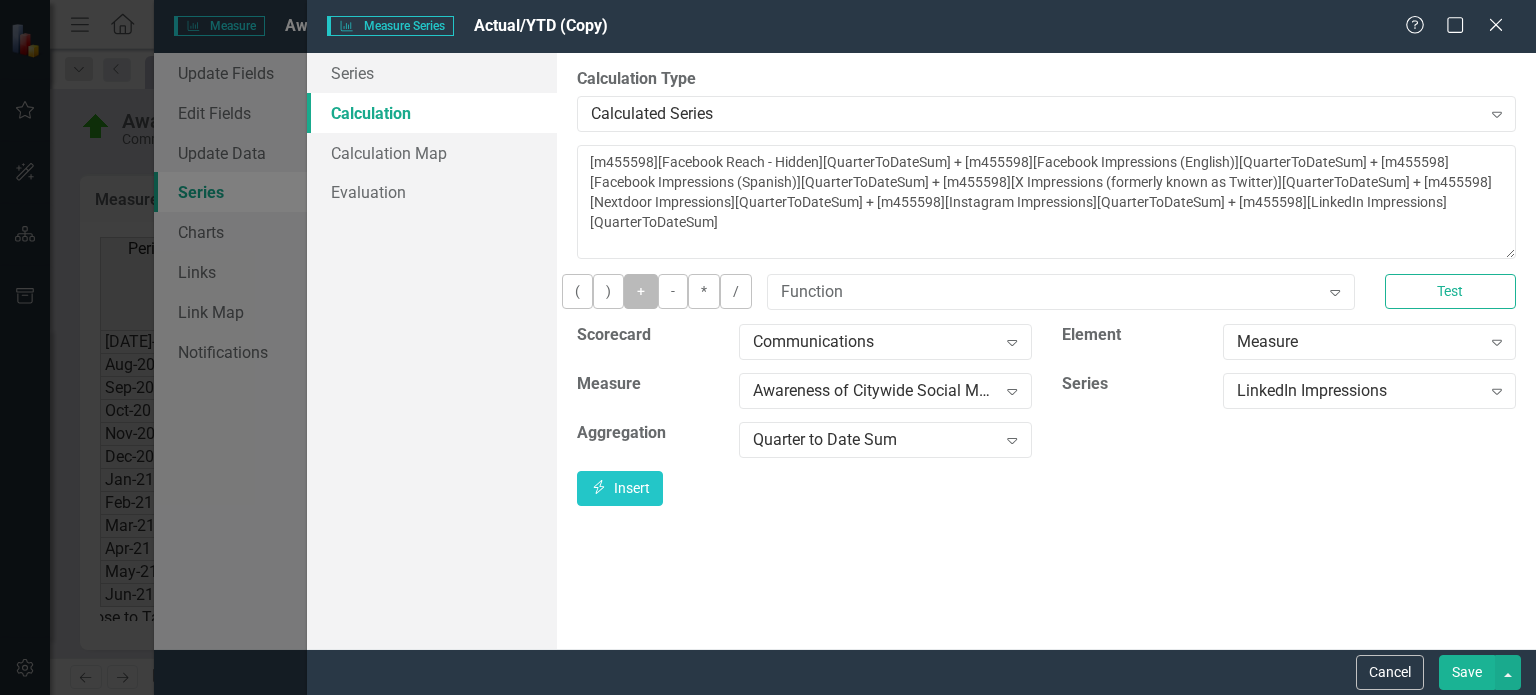 click on "+" at bounding box center [641, 291] 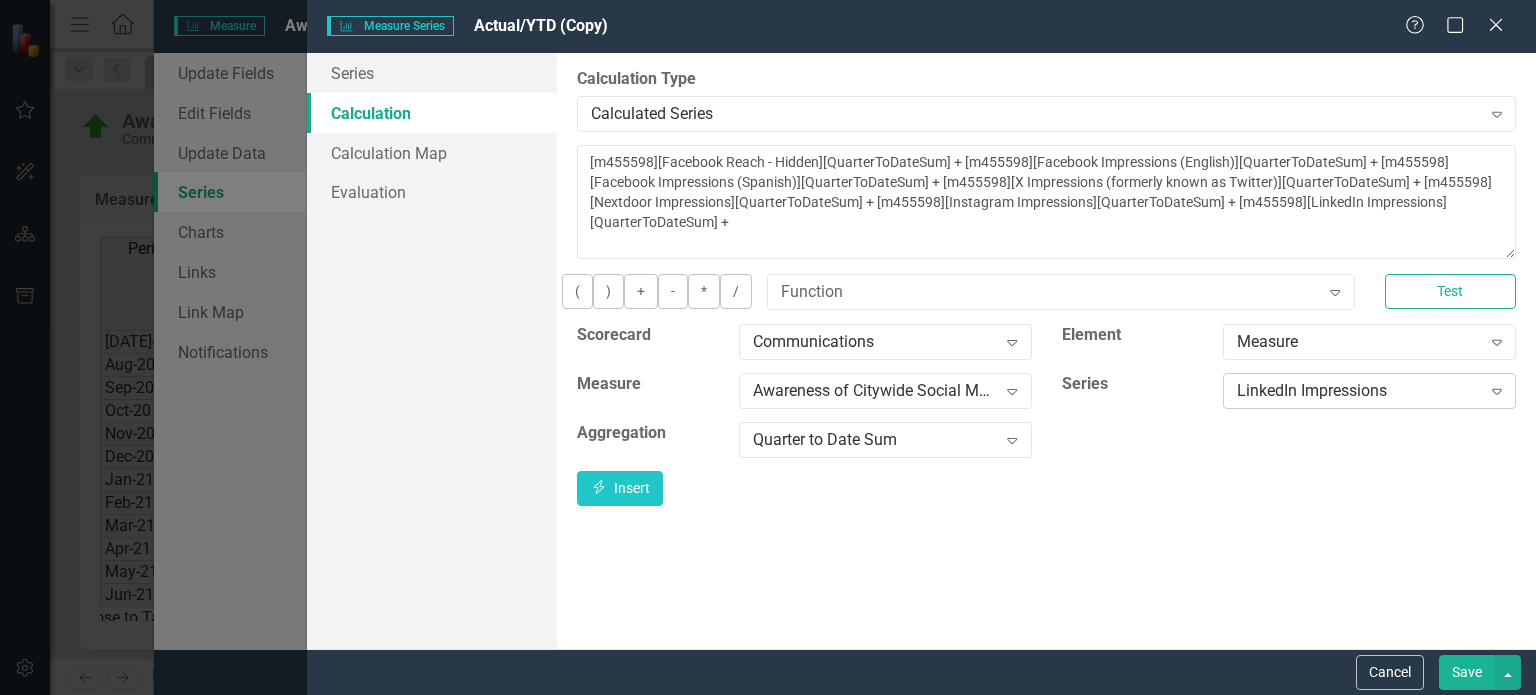click on "Expand" 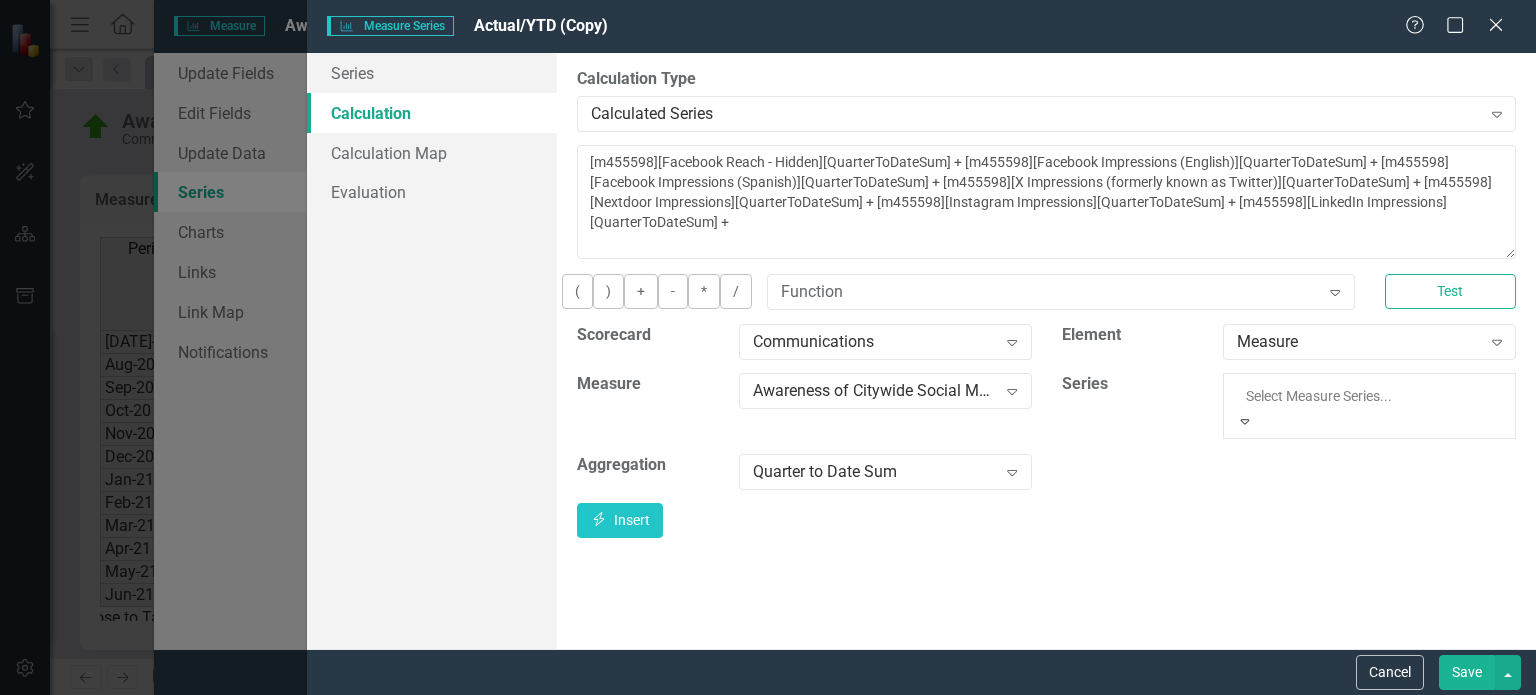 scroll, scrollTop: 220, scrollLeft: 0, axis: vertical 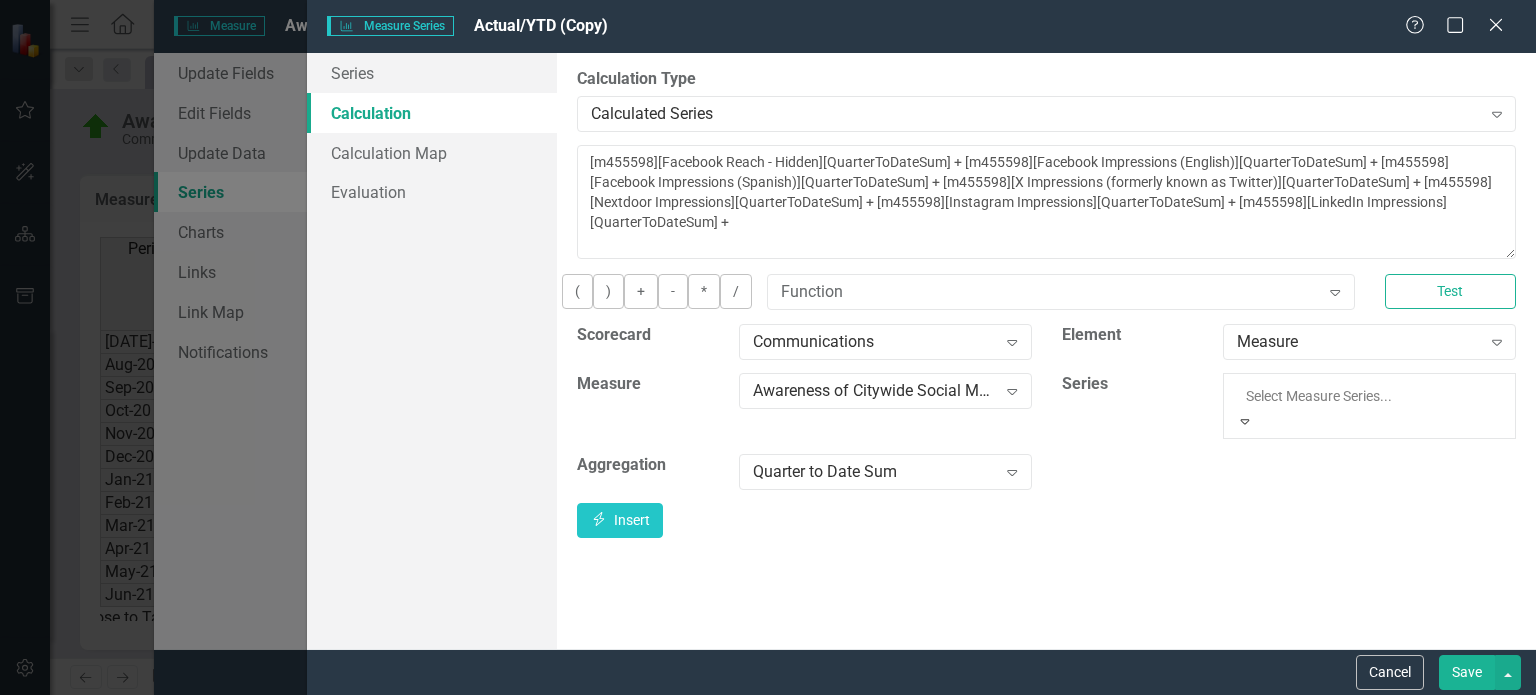 click on "Threads Impressions" at bounding box center (768, 866) 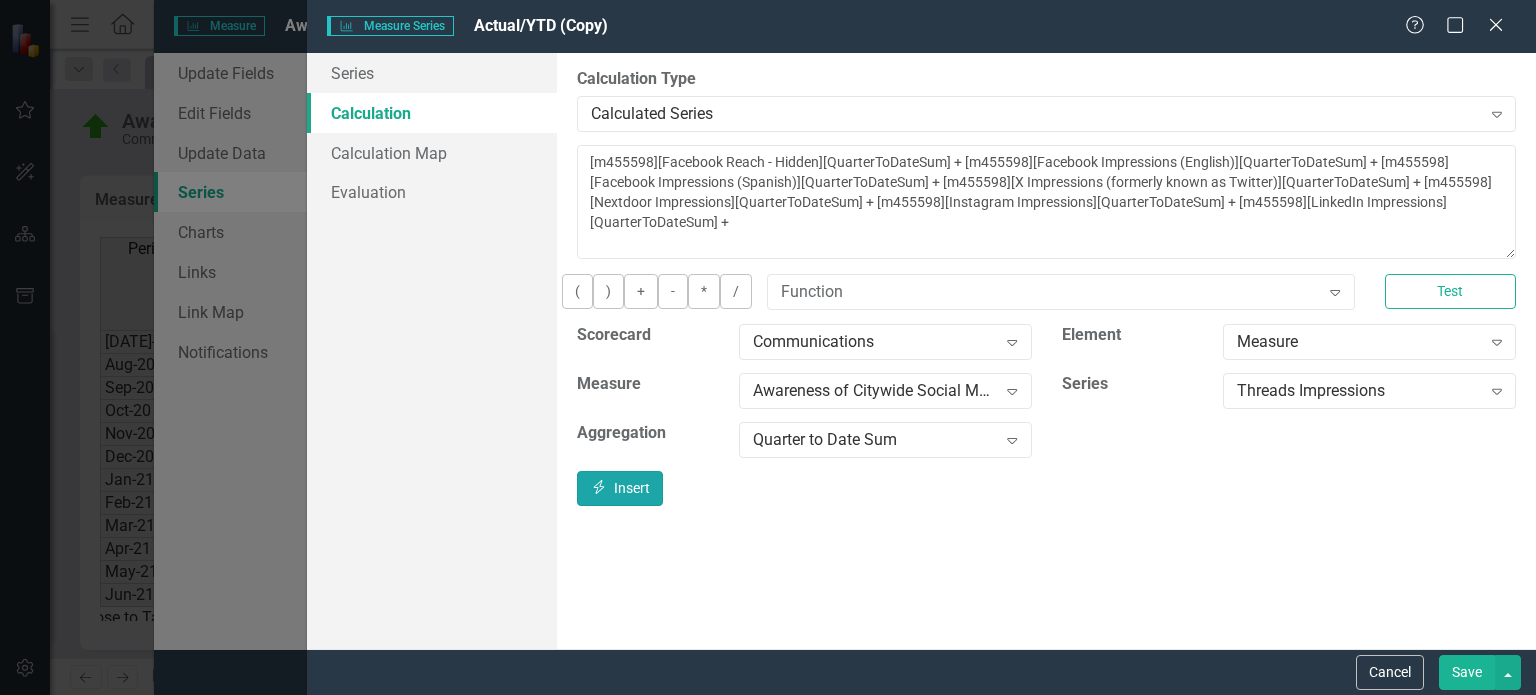 click on "Insert    Insert" at bounding box center (620, 488) 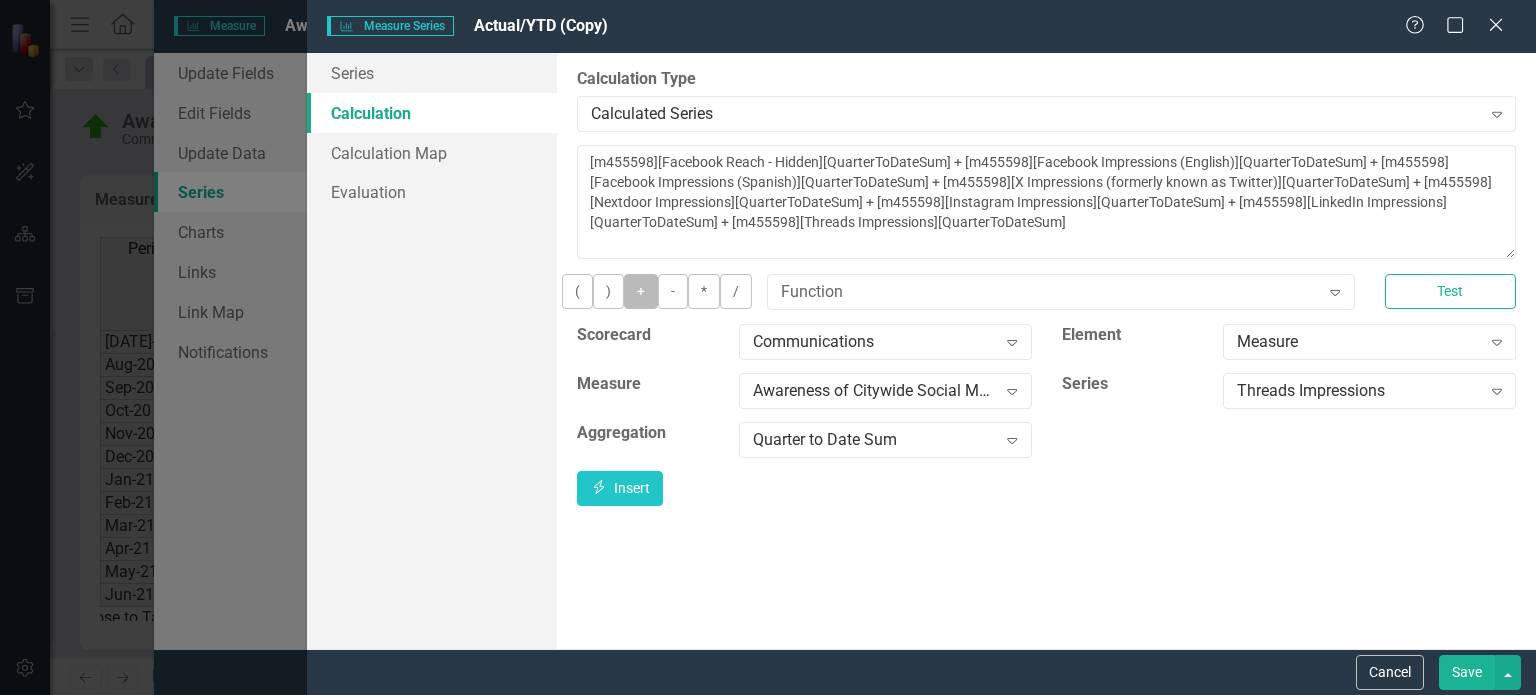 click on "+" at bounding box center [641, 291] 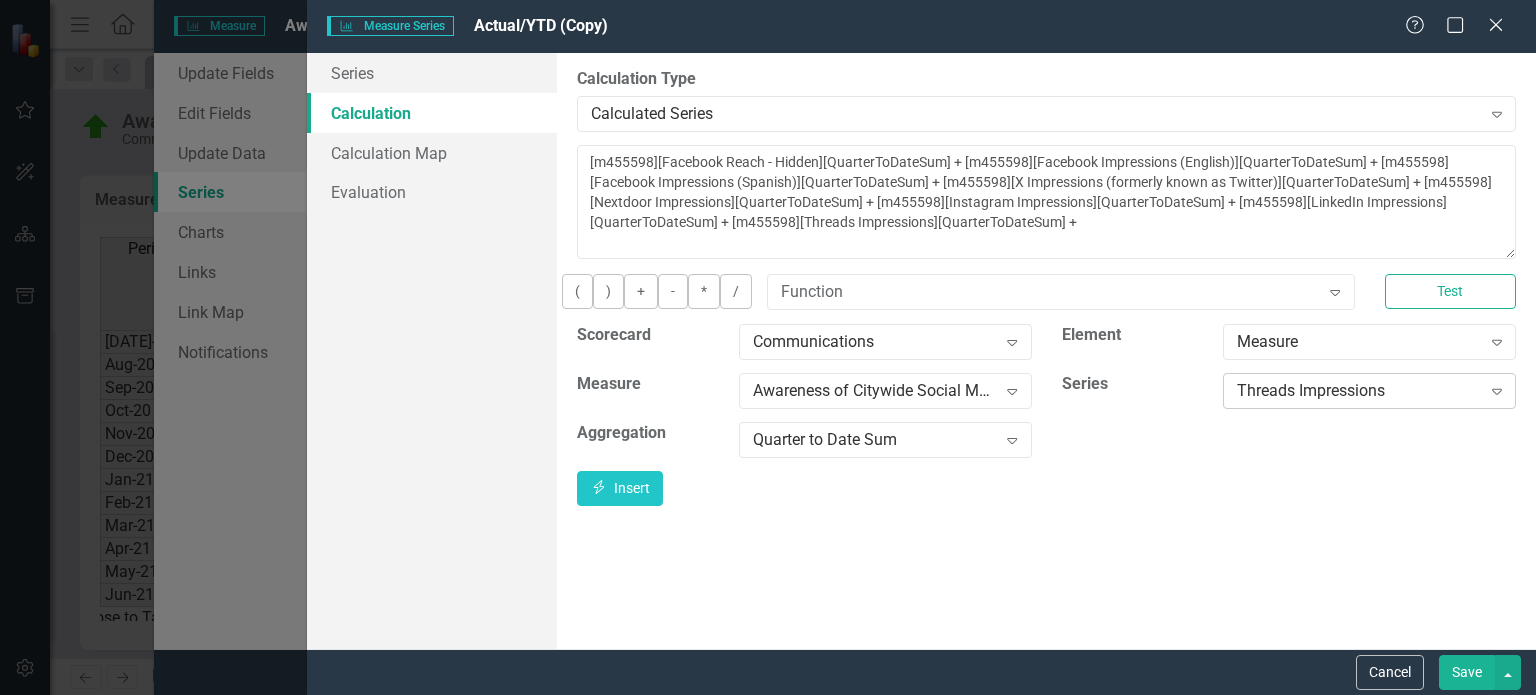 click on "Expand" at bounding box center [1497, 391] 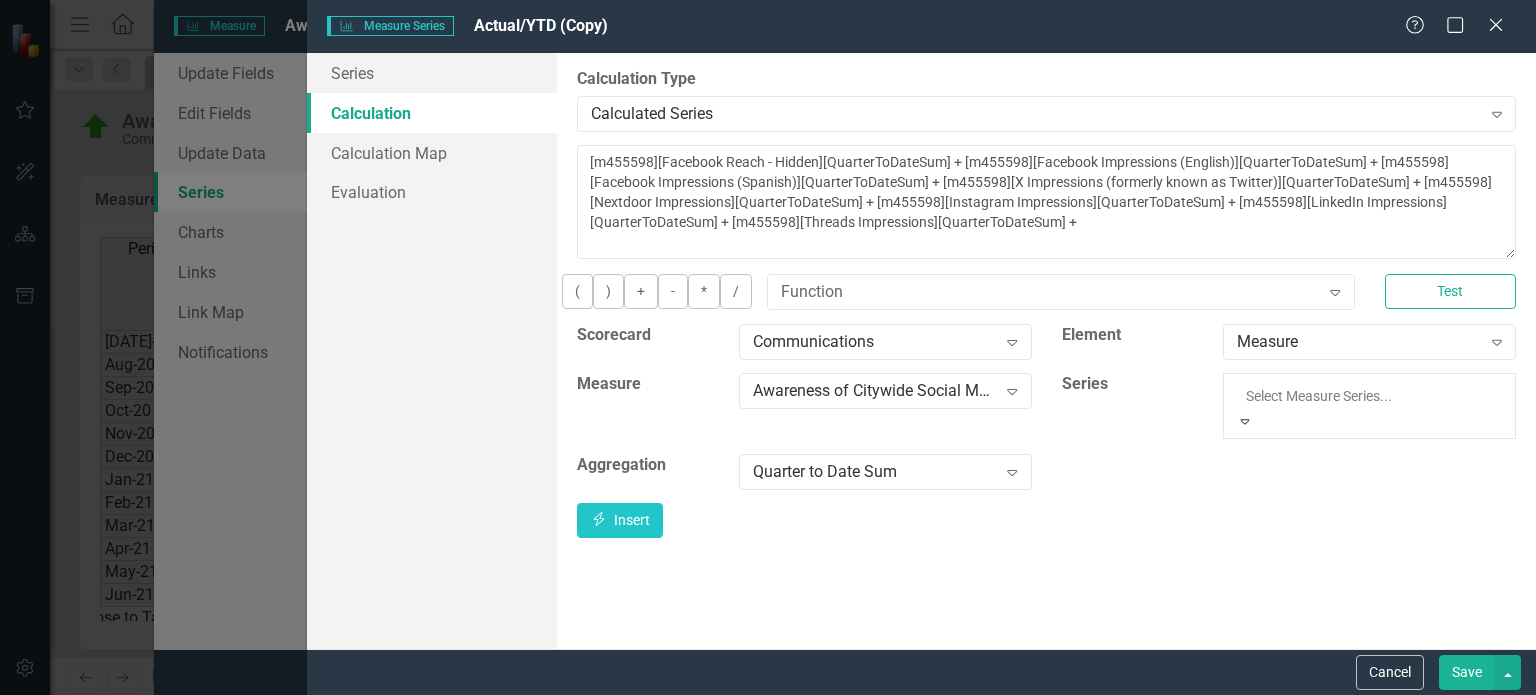 scroll, scrollTop: 252, scrollLeft: 0, axis: vertical 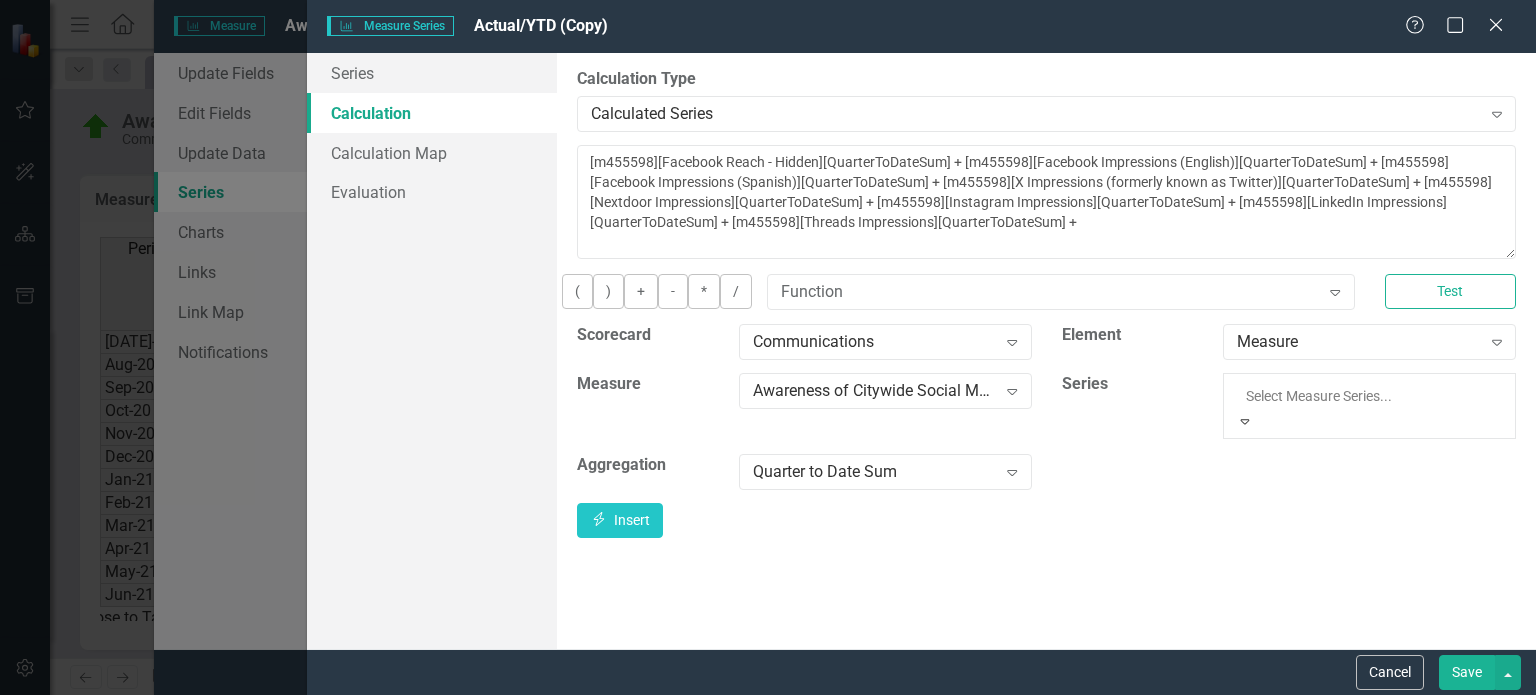 click on "YouTube Impressions (Google Ads) - Hidden" at bounding box center (768, 889) 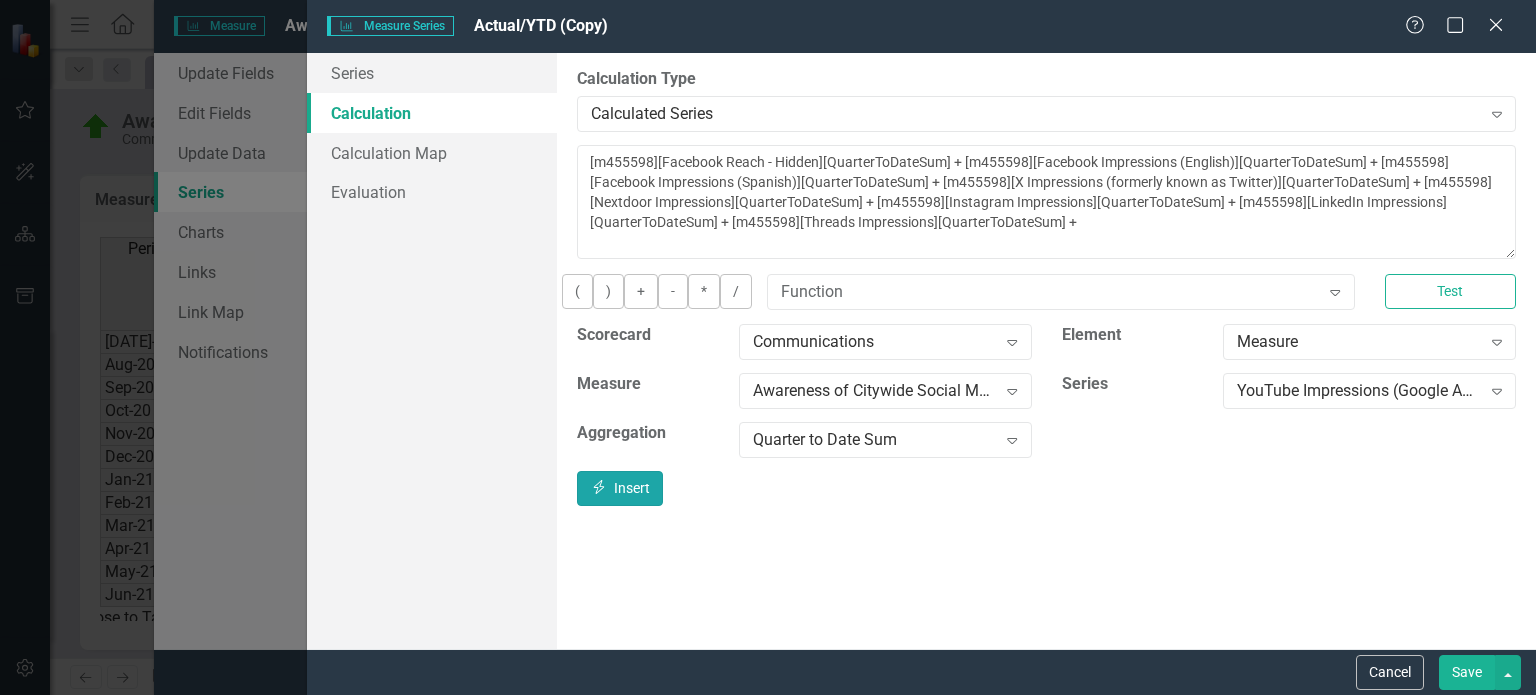click on "Insert    Insert" at bounding box center [620, 488] 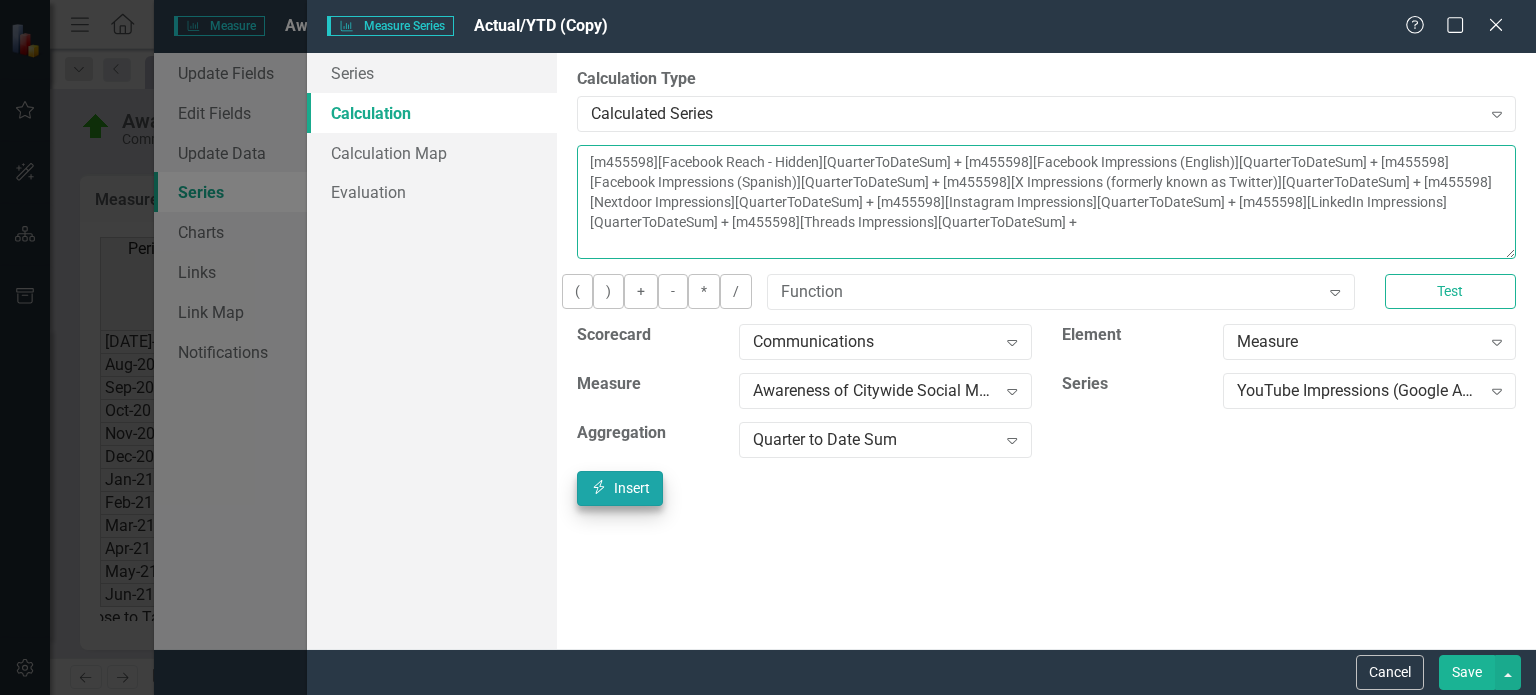 type on "[m455598][Facebook Reach - Hidden][QuarterToDateSum] + [m455598][Facebook Impressions (English)][QuarterToDateSum] + [m455598][Facebook Impressions (Spanish)][QuarterToDateSum] + [m455598][X Impressions (formerly known as Twitter)][QuarterToDateSum] + [m455598][Nextdoor Impressions][QuarterToDateSum] + [m455598][Instagram Impressions][QuarterToDateSum] + [m455598][LinkedIn Impressions][QuarterToDateSum] + [m455598][Threads Impressions][QuarterToDateSum] + [m455598][YouTube Impressions (Google Ads) - Hidden][QuarterToDateSum]" 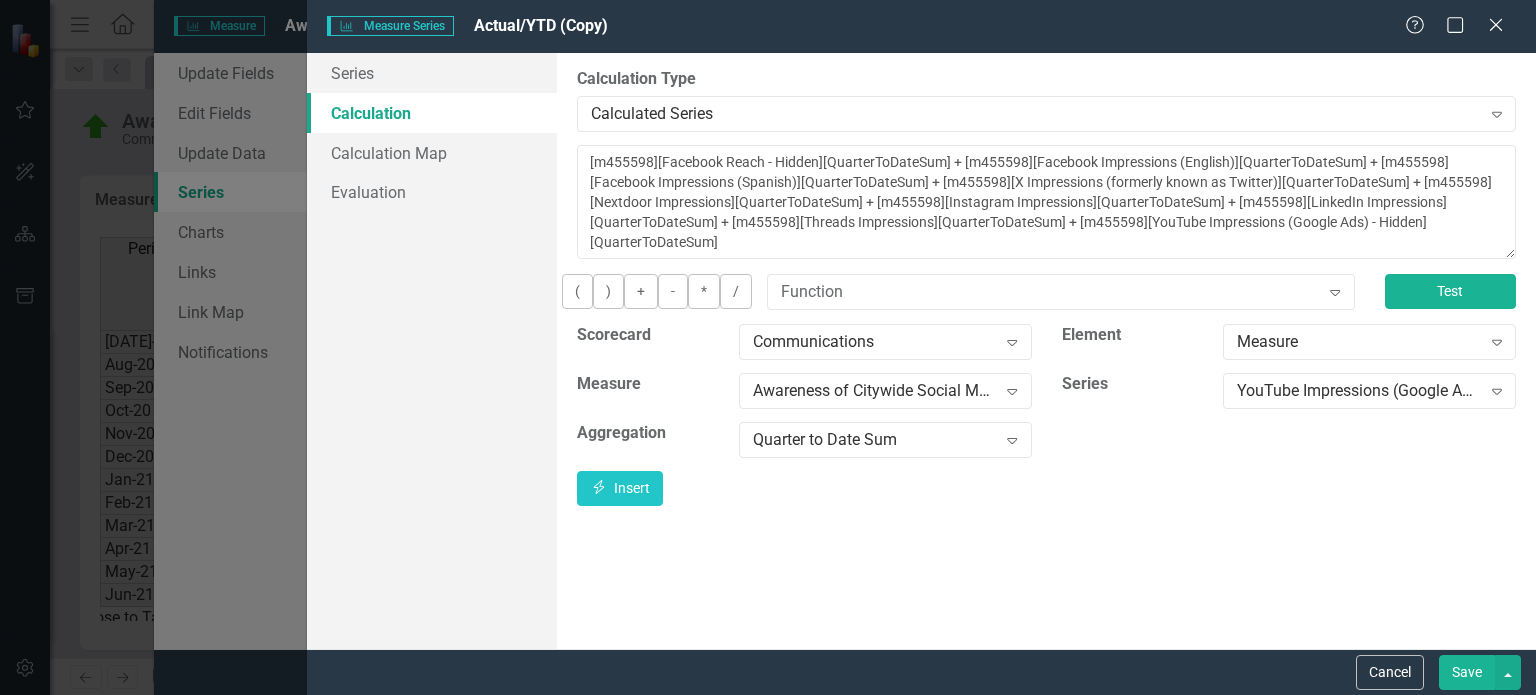 click on "Test" at bounding box center [1450, 291] 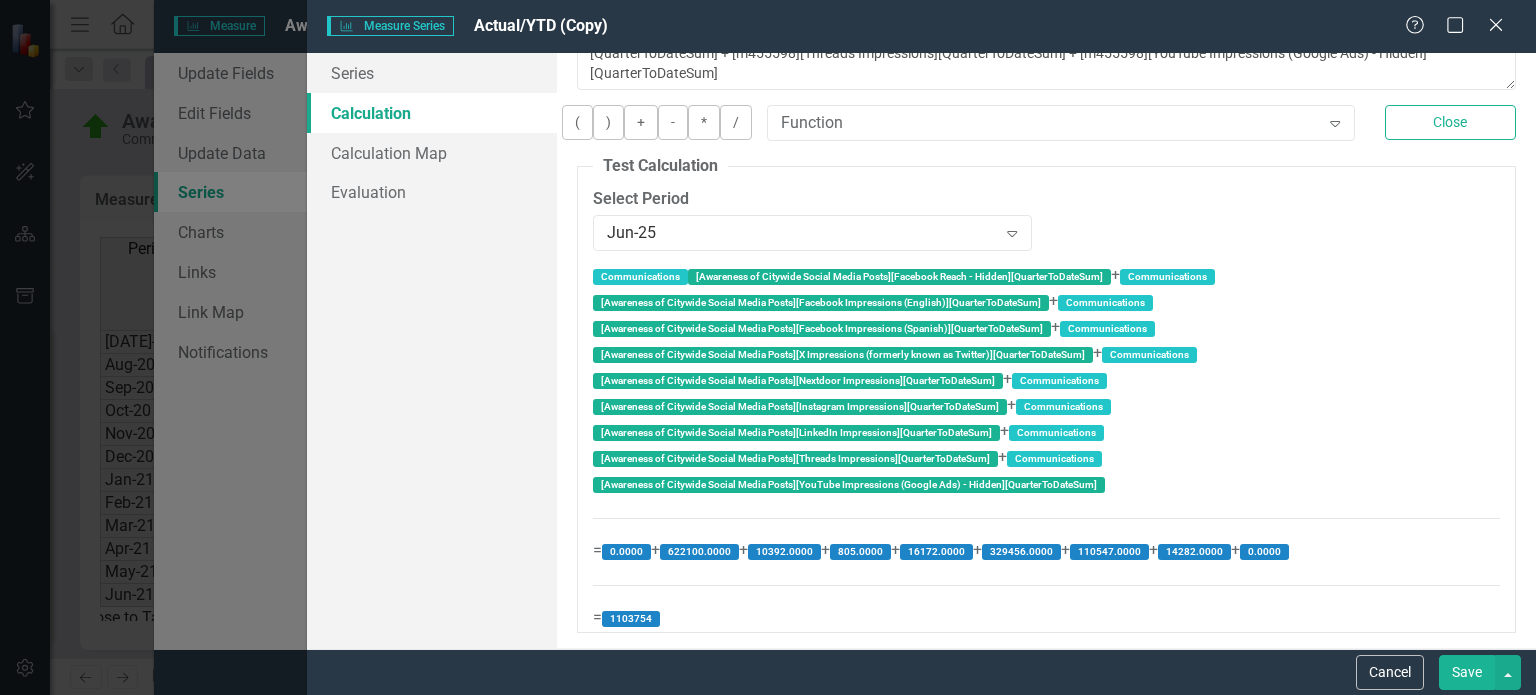 scroll, scrollTop: 199, scrollLeft: 0, axis: vertical 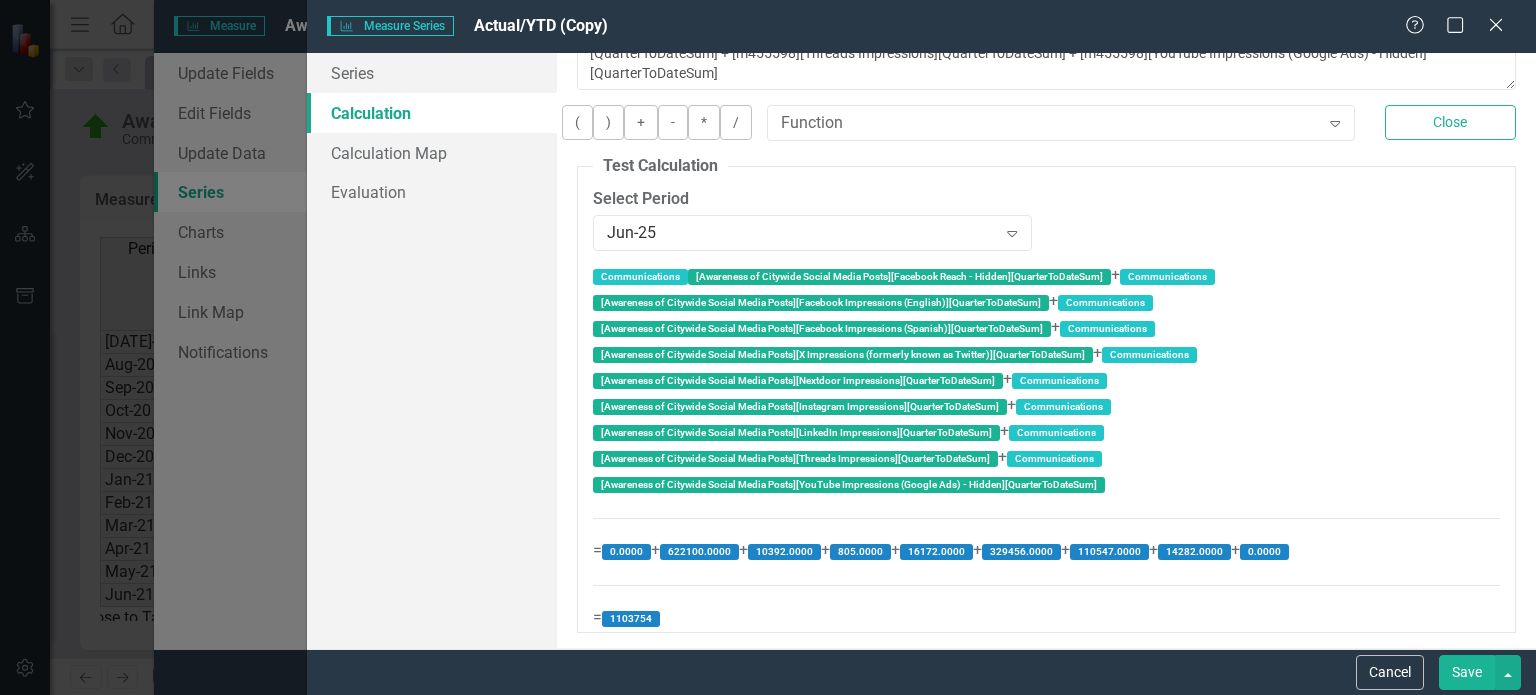 click on "Save" at bounding box center (1467, 672) 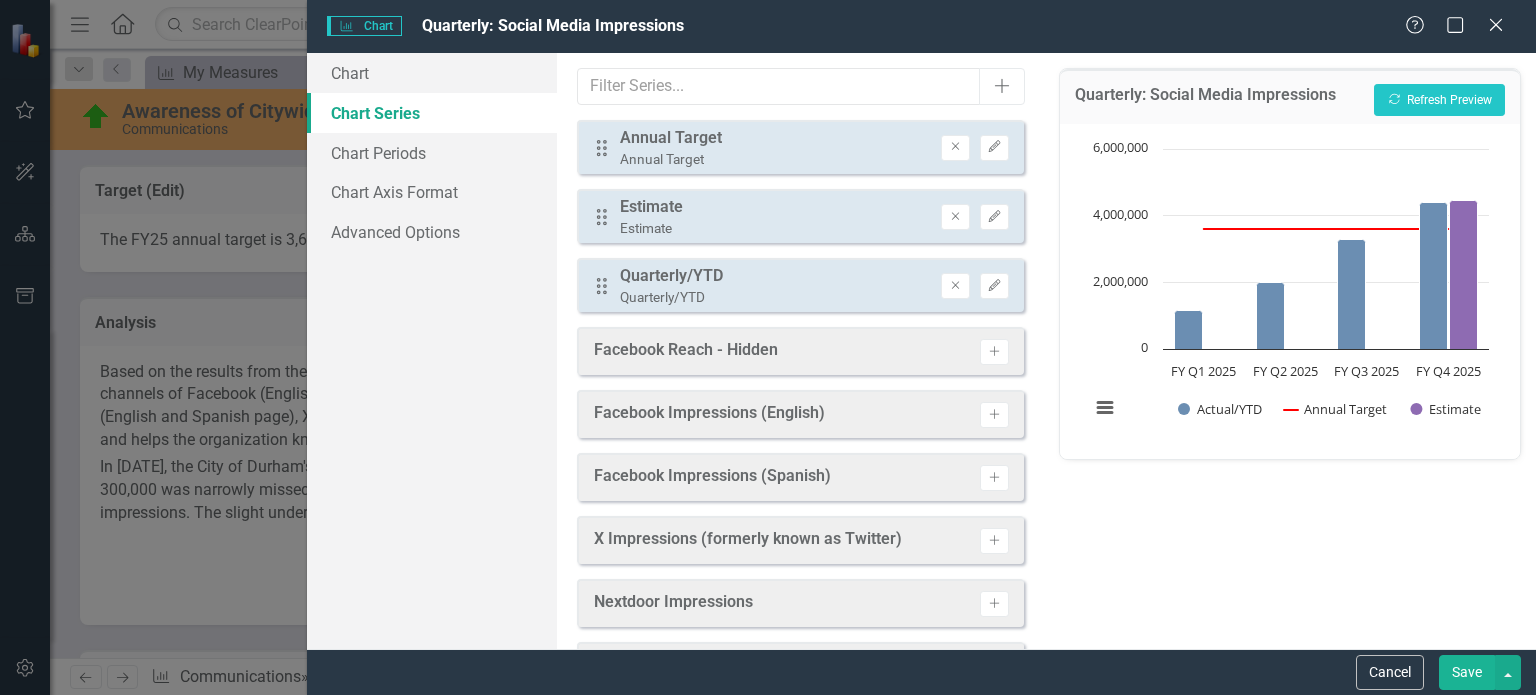 scroll, scrollTop: 0, scrollLeft: 0, axis: both 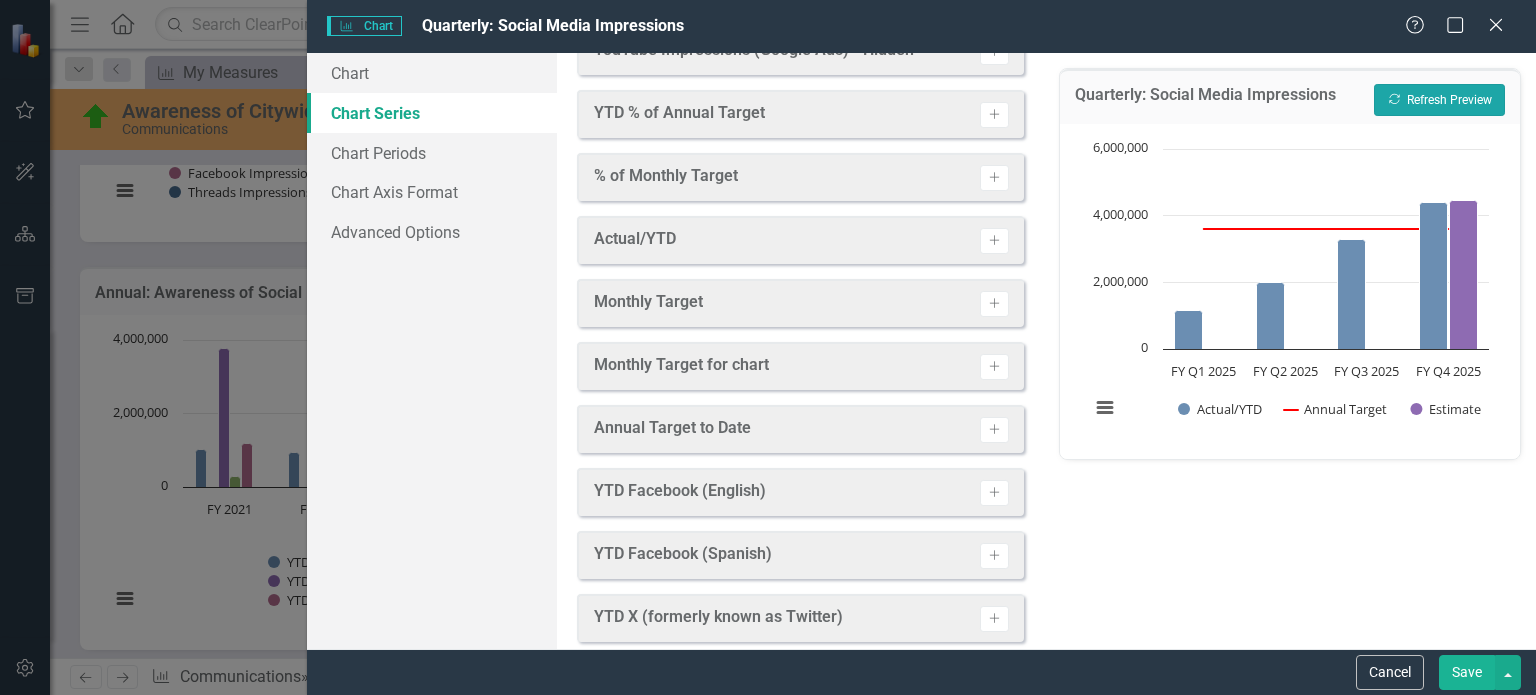 click on "Recalculate Refresh Preview" at bounding box center (1439, 100) 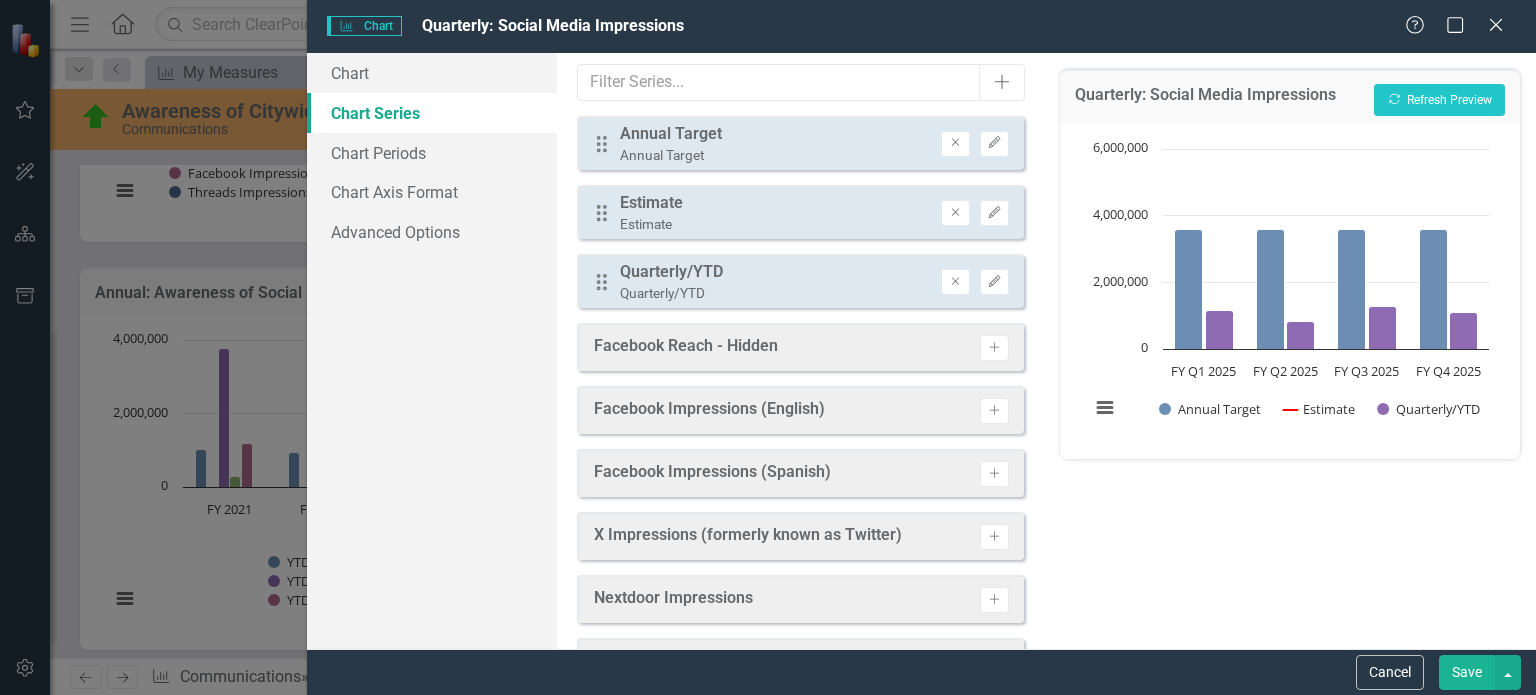 scroll, scrollTop: 0, scrollLeft: 0, axis: both 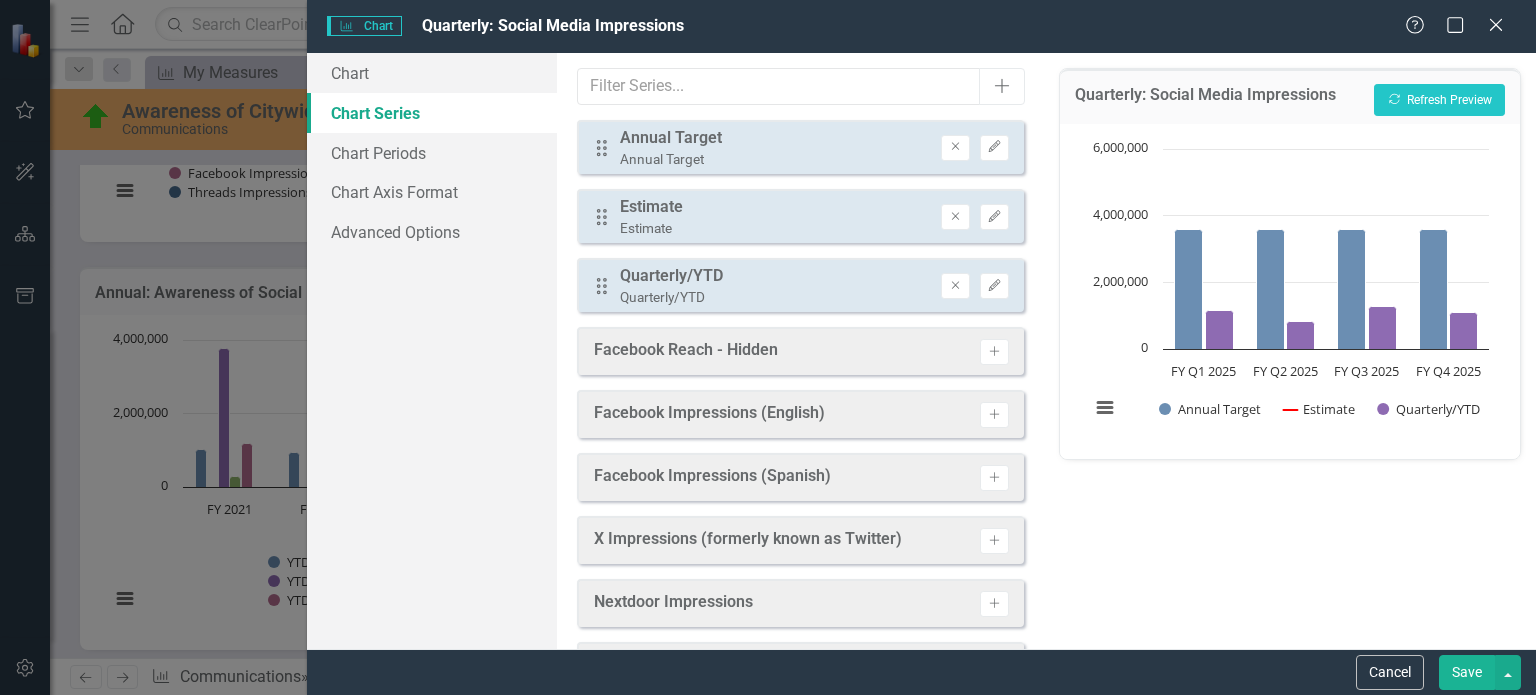 drag, startPoint x: 776, startPoint y: 273, endPoint x: 780, endPoint y: 261, distance: 12.649111 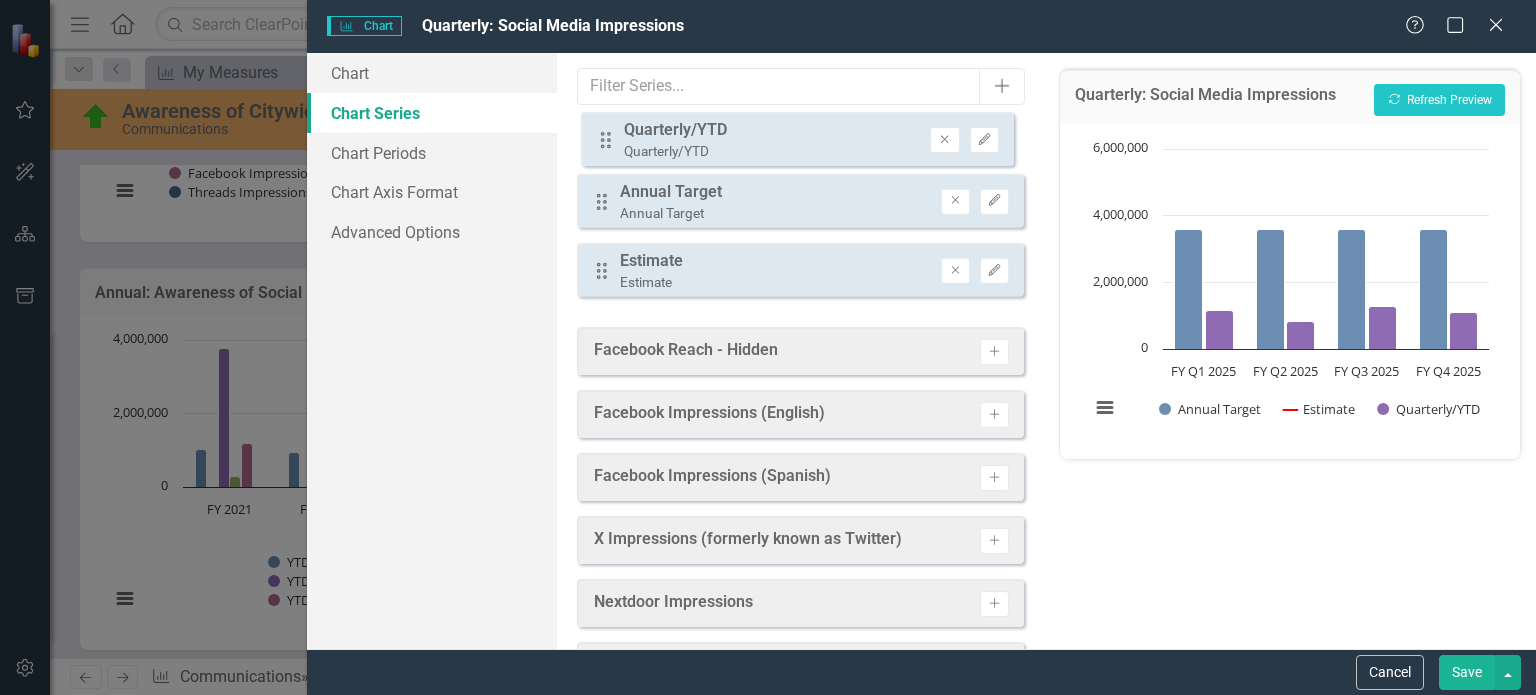 drag, startPoint x: 596, startPoint y: 281, endPoint x: 600, endPoint y: 136, distance: 145.05516 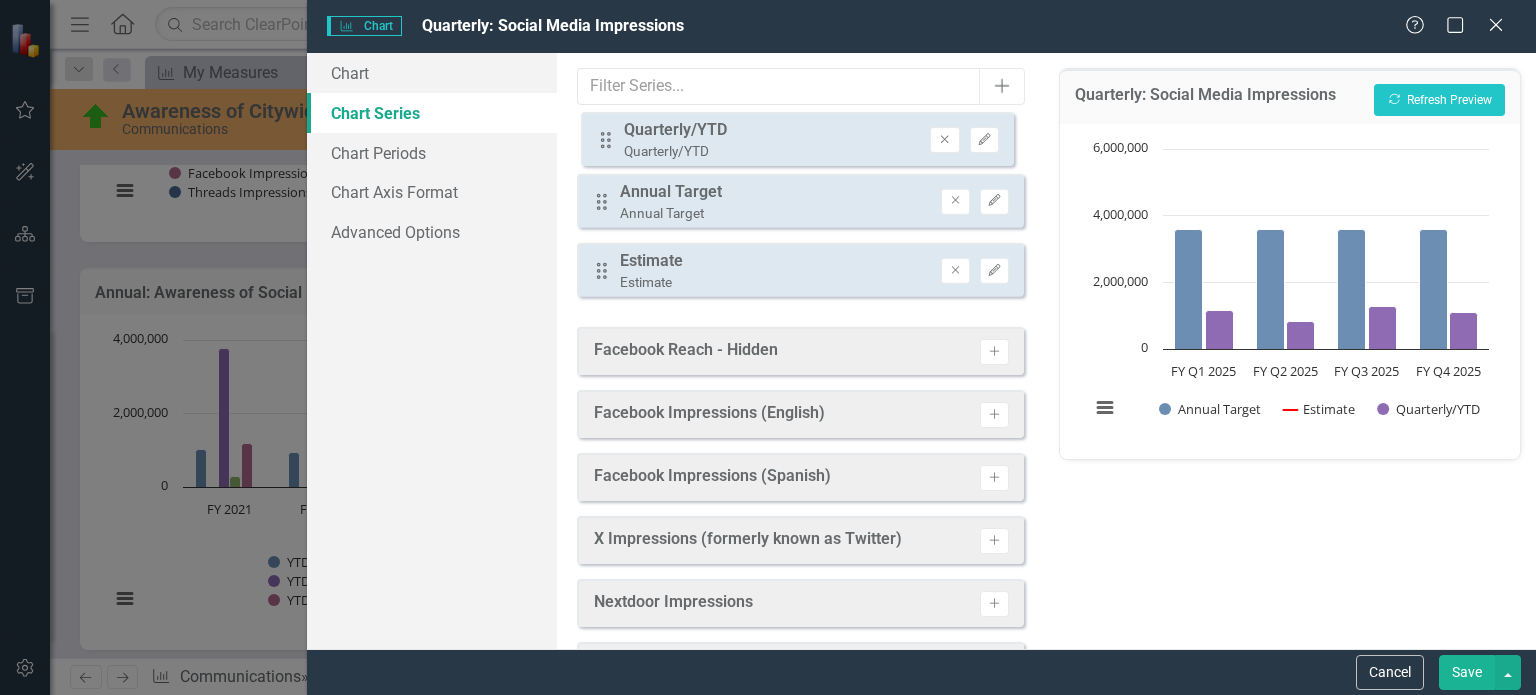 click on "Drag Annual Target Annual Target Remove Edit Drag Estimate Estimate Remove Edit Drag Quarterly/YTD Quarterly/YTD Remove Edit" at bounding box center [800, 216] 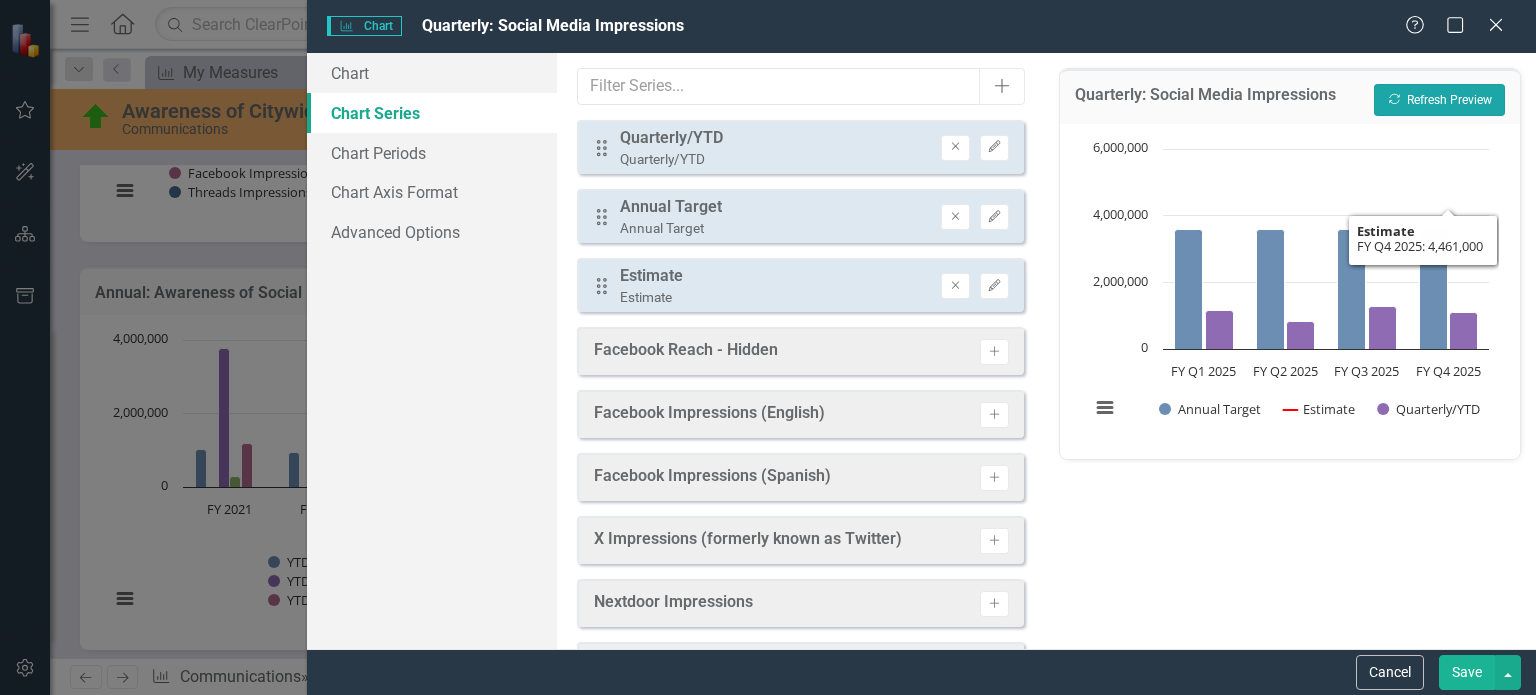 click on "Recalculate Refresh Preview" at bounding box center [1439, 100] 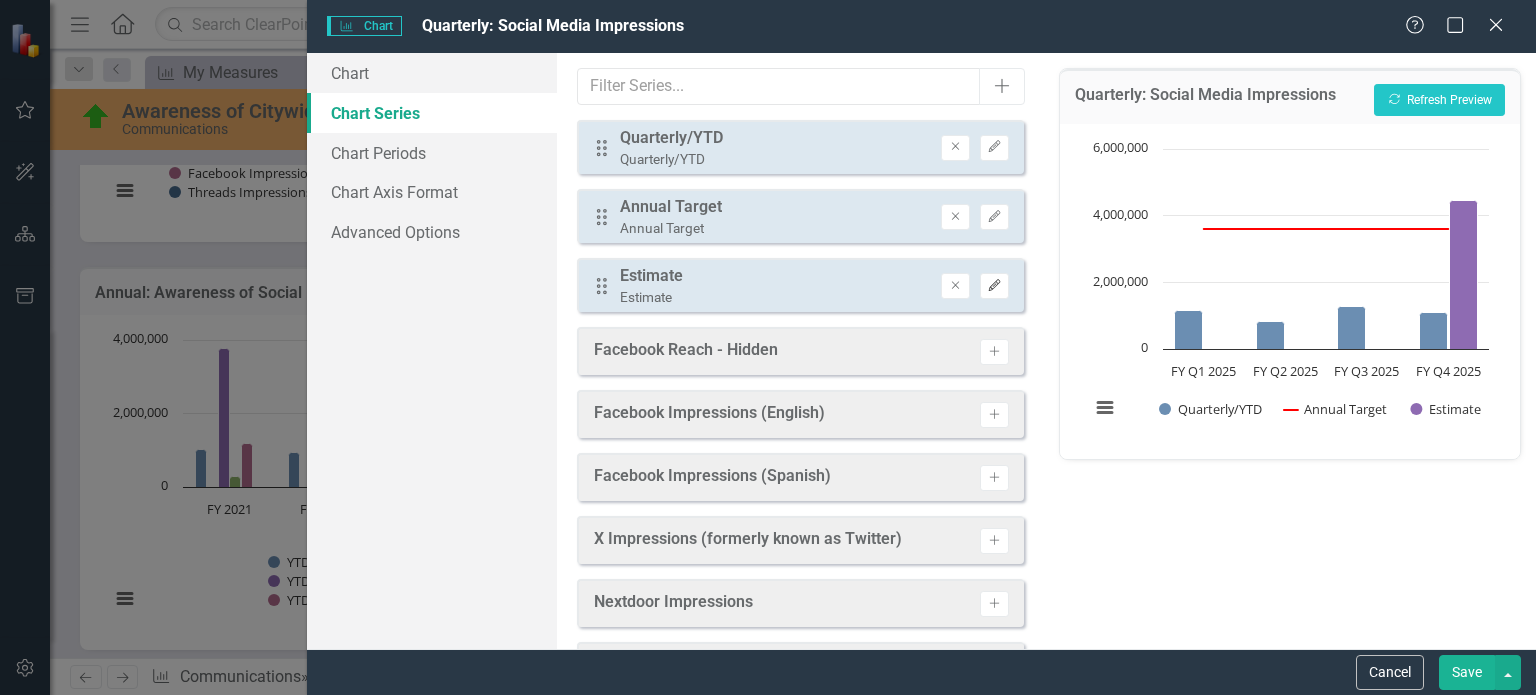 click on "Edit" 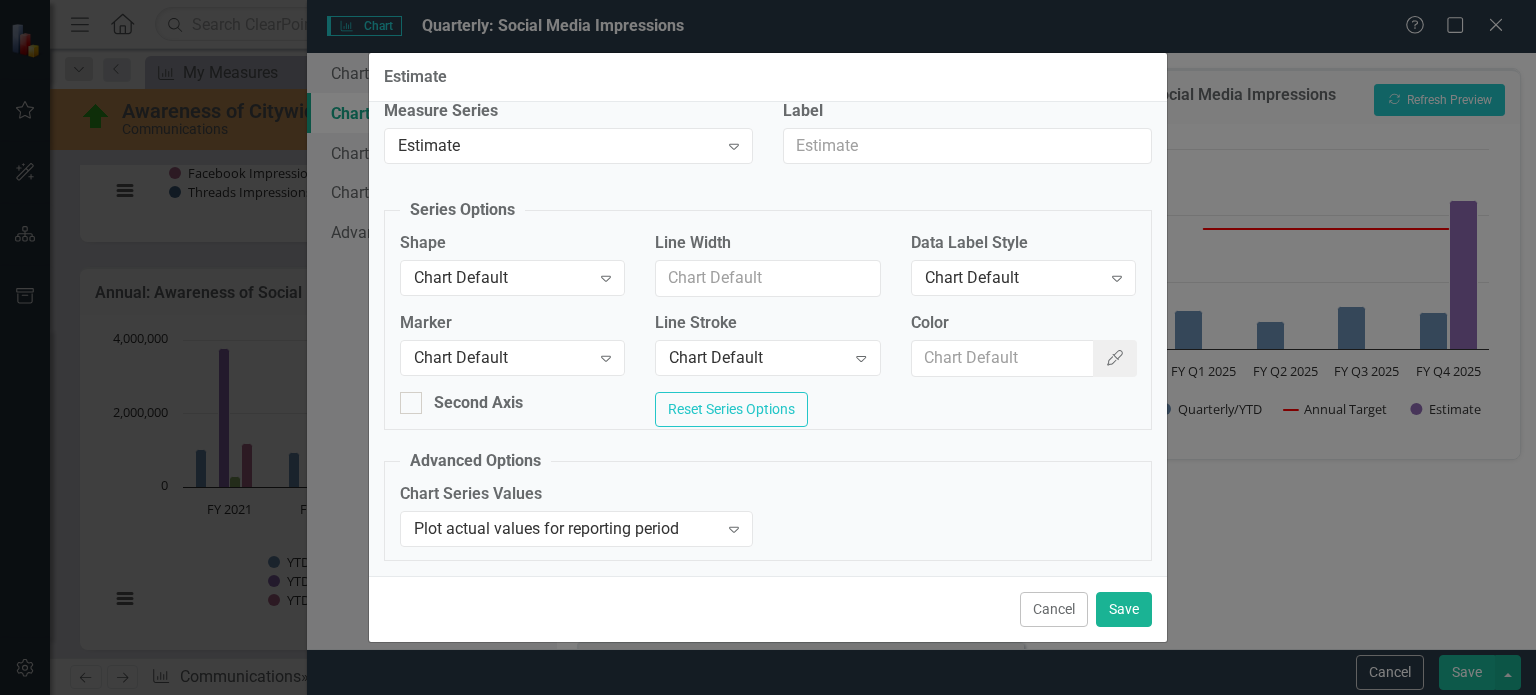scroll, scrollTop: 26, scrollLeft: 0, axis: vertical 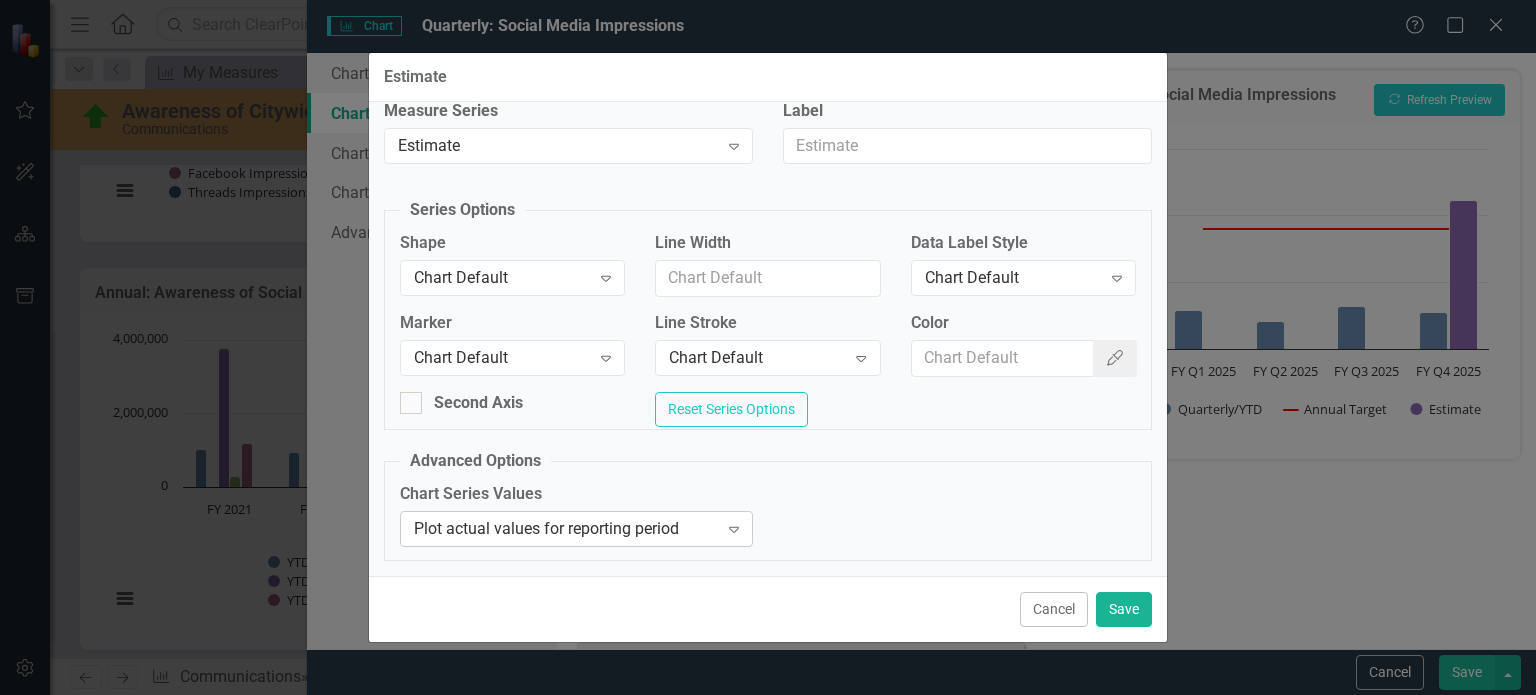 click on "Expand" 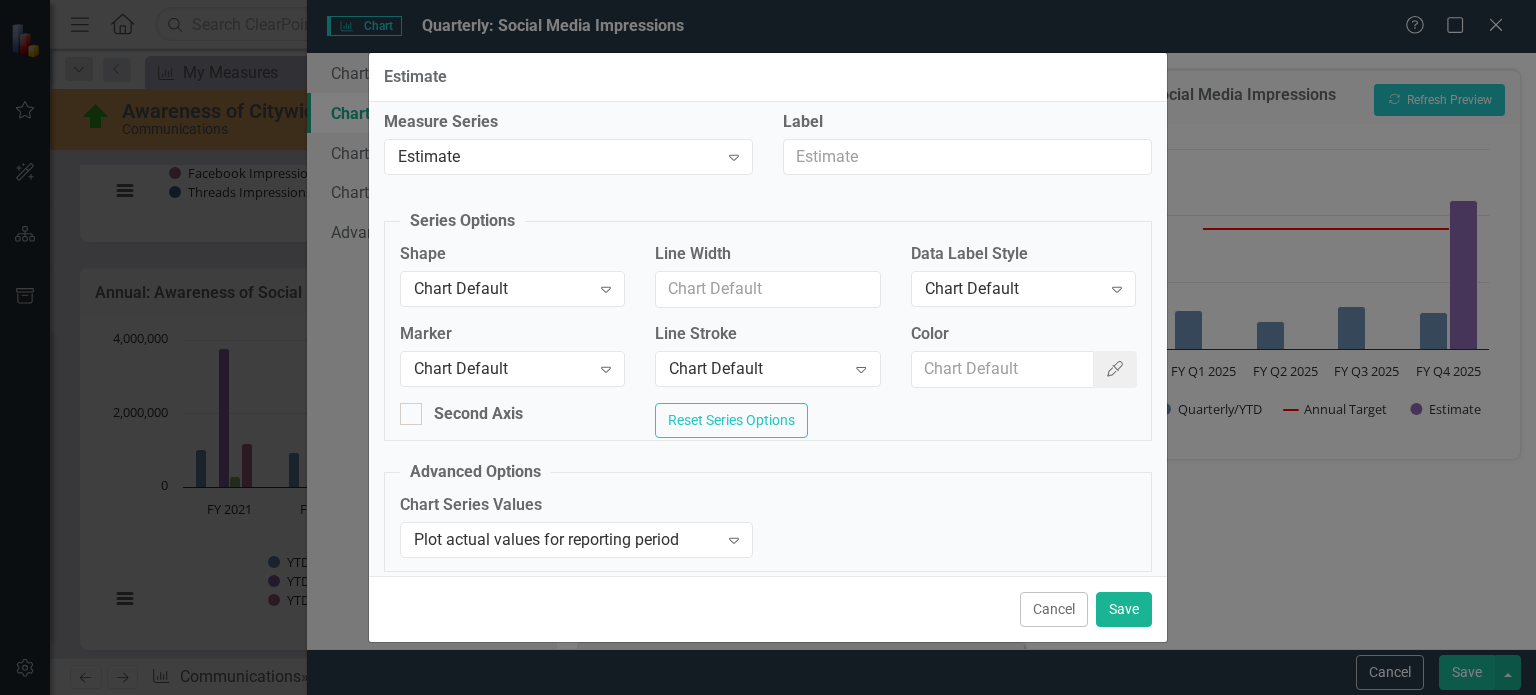 scroll, scrollTop: 0, scrollLeft: 0, axis: both 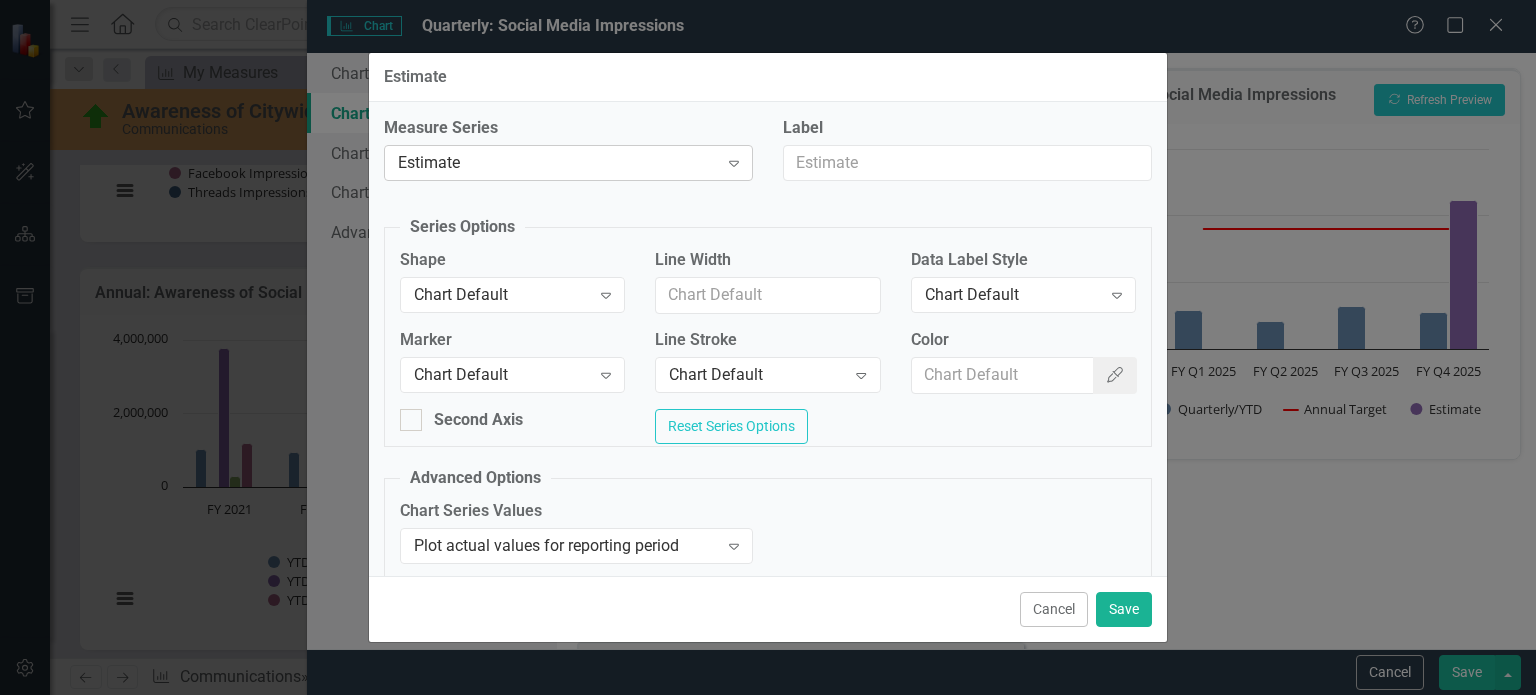 click on "Expand" 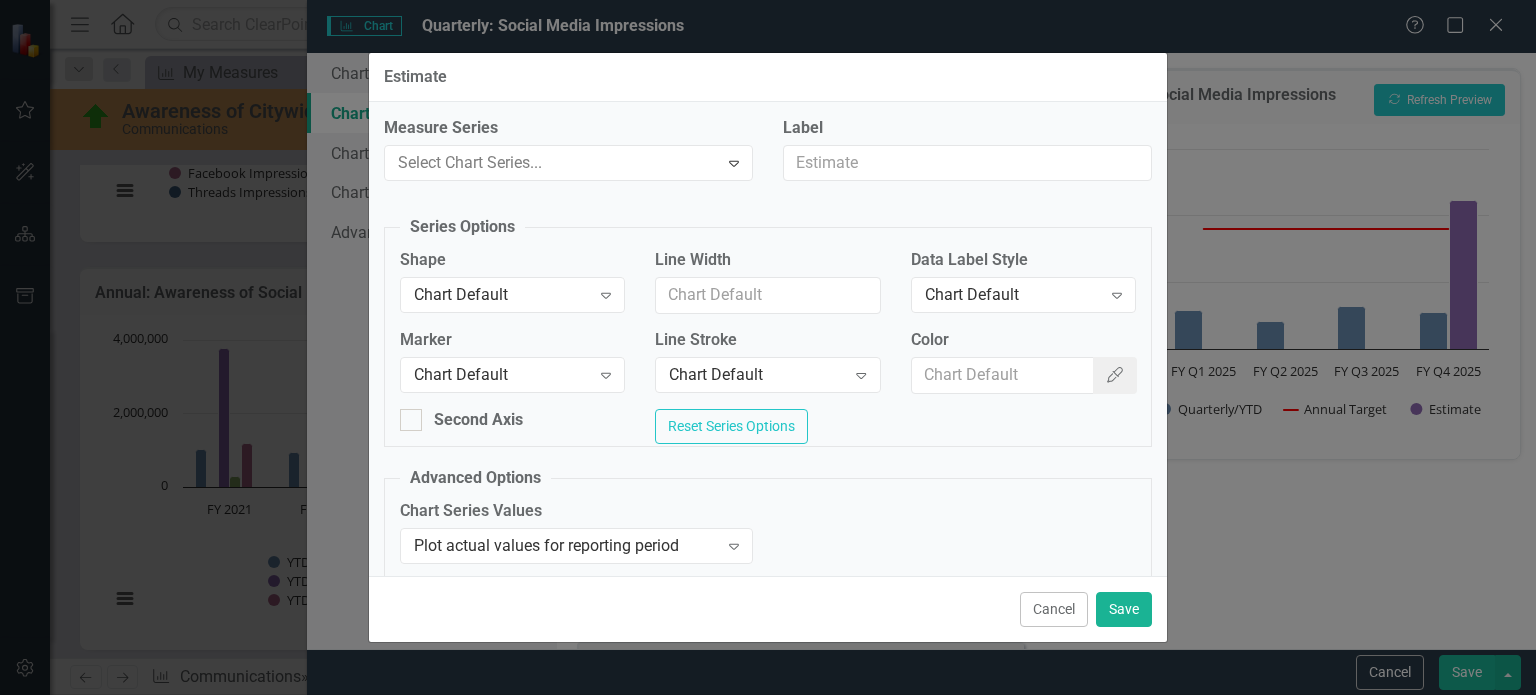 scroll, scrollTop: 200, scrollLeft: 0, axis: vertical 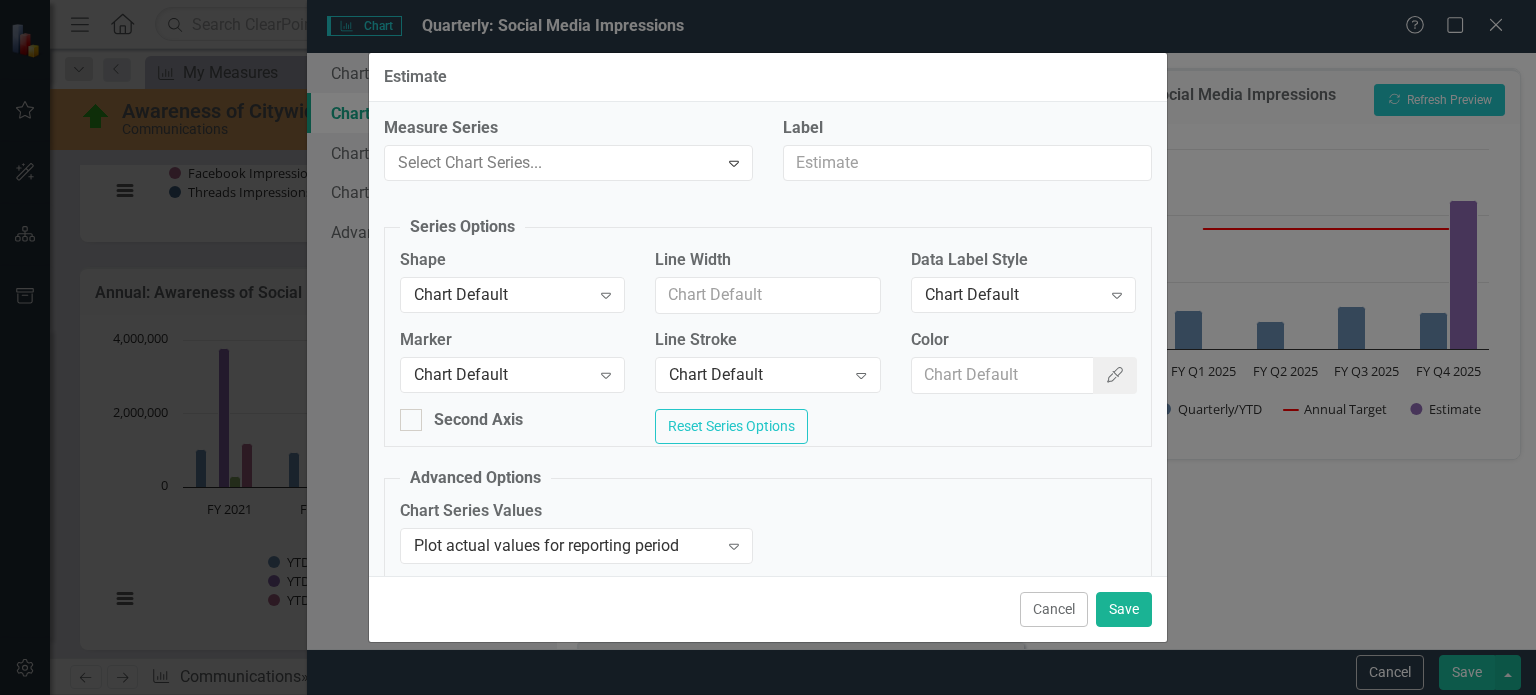 click on "% of Monthly Target" at bounding box center (772, 839) 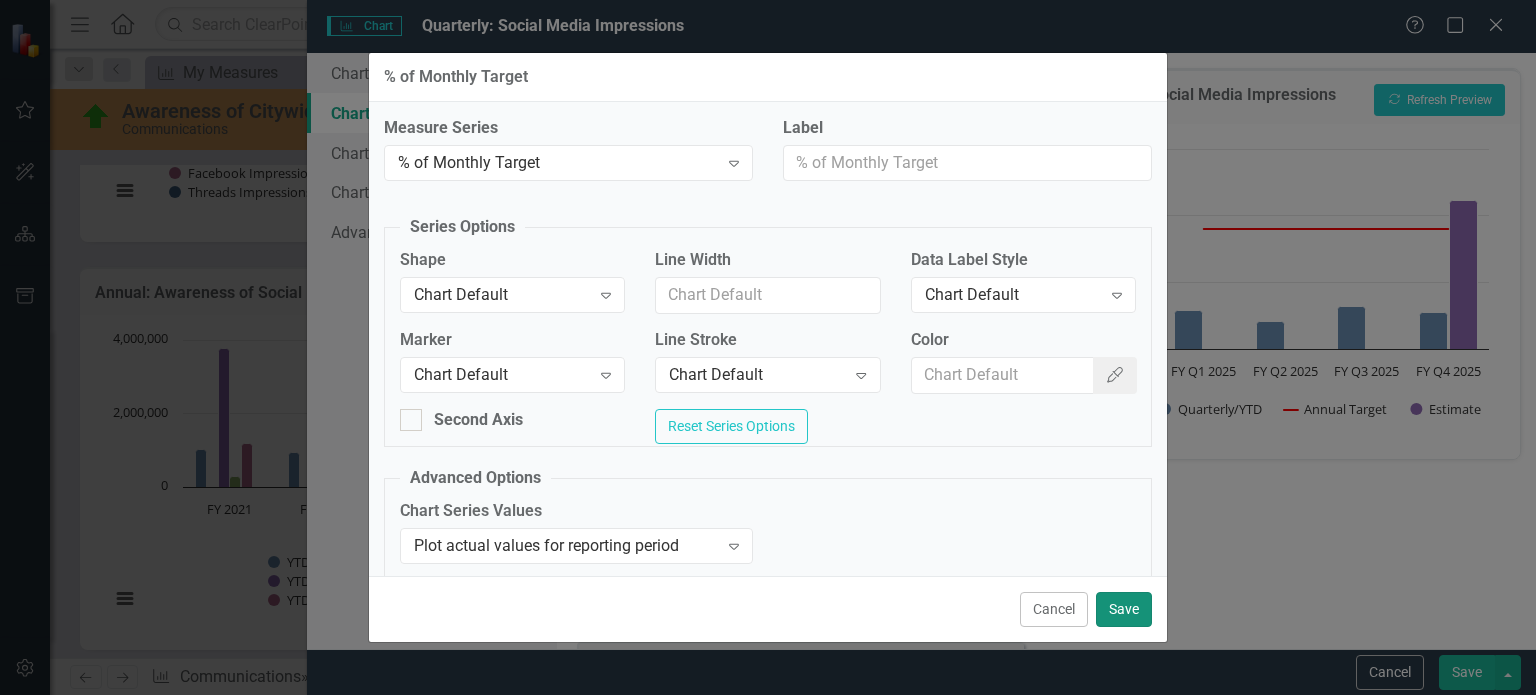 click on "Save" at bounding box center [1124, 609] 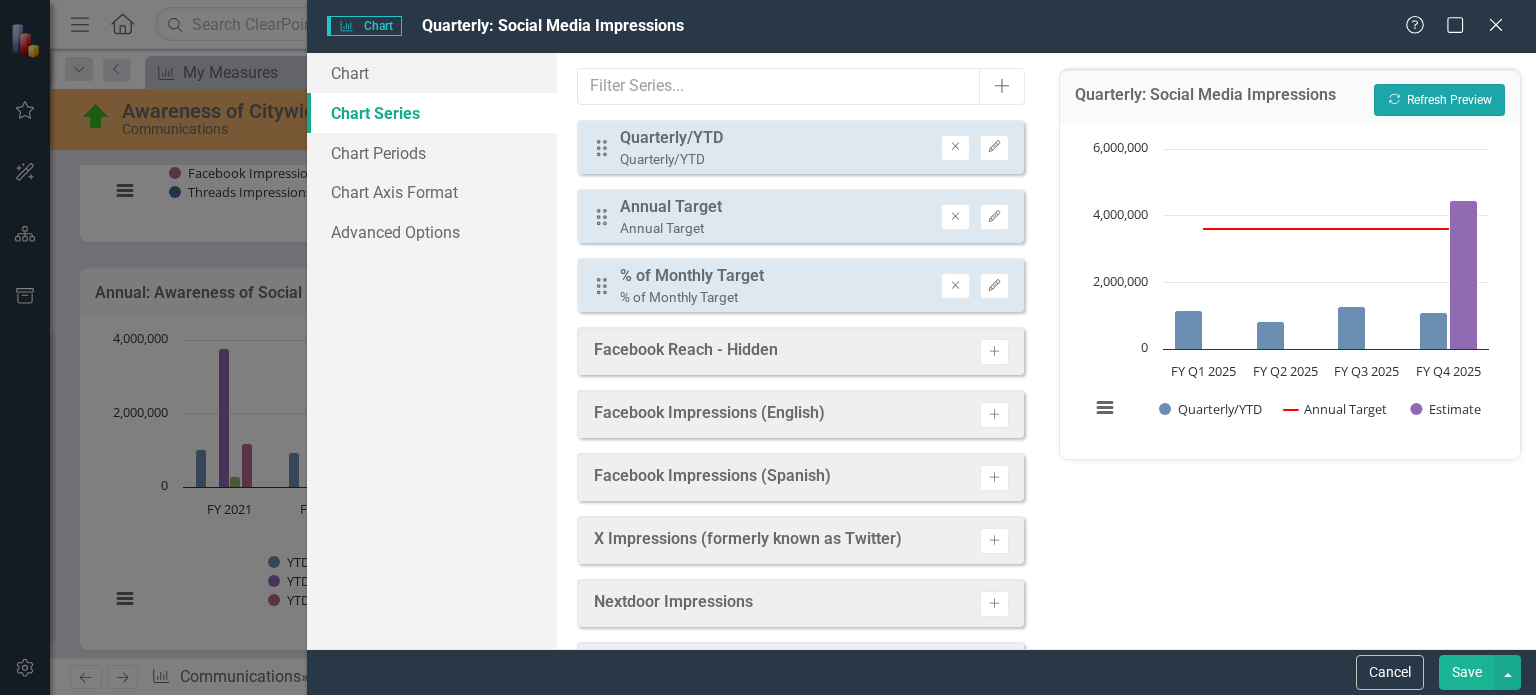 click on "Recalculate Refresh Preview" at bounding box center (1439, 100) 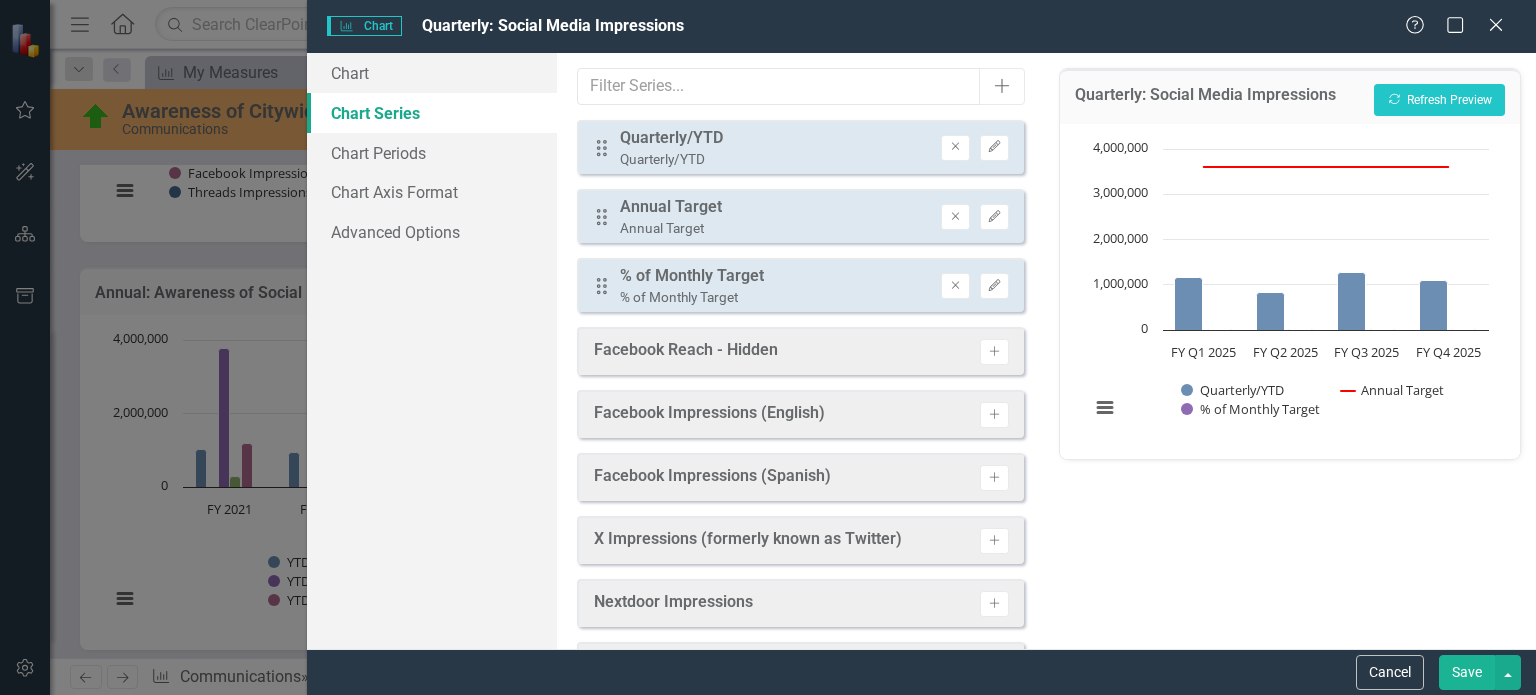 click on "Annual Target" at bounding box center [671, 207] 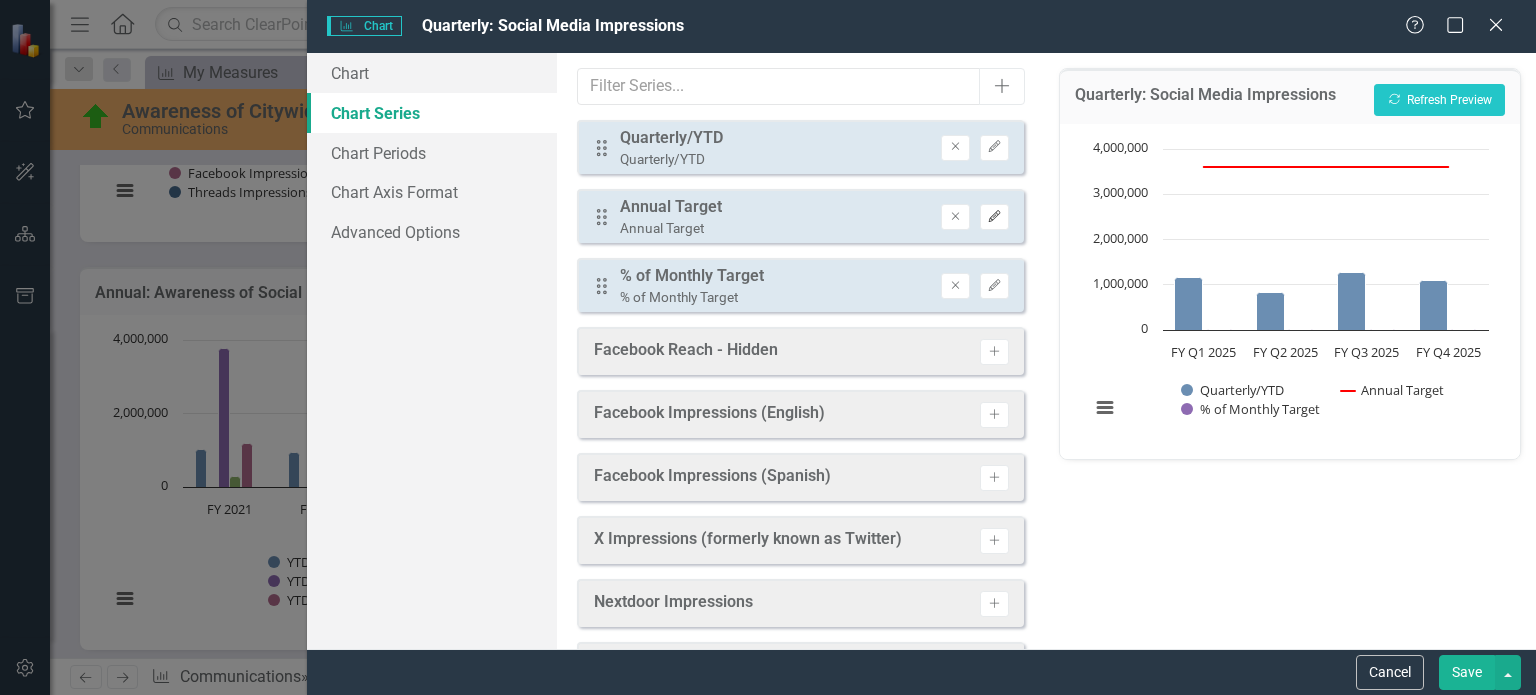 click on "Edit" 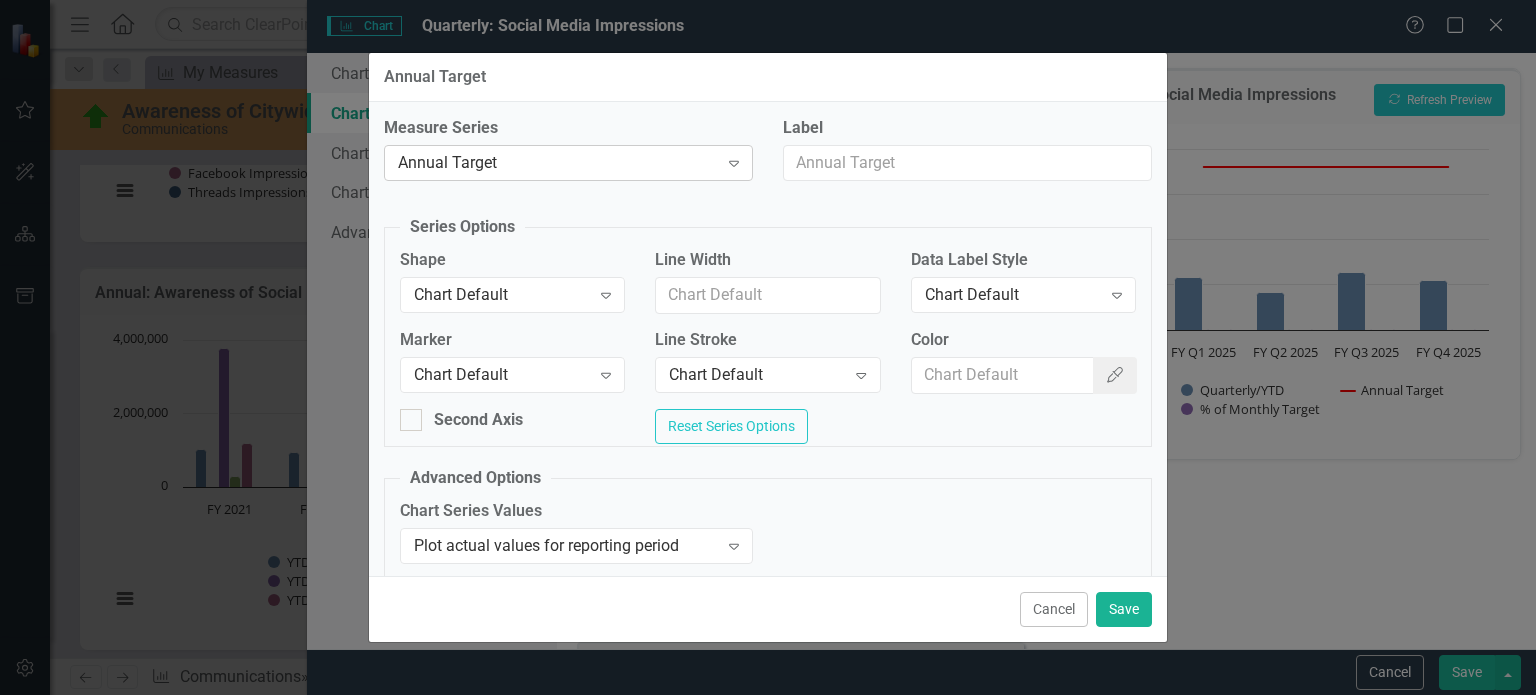 click on "Expand" 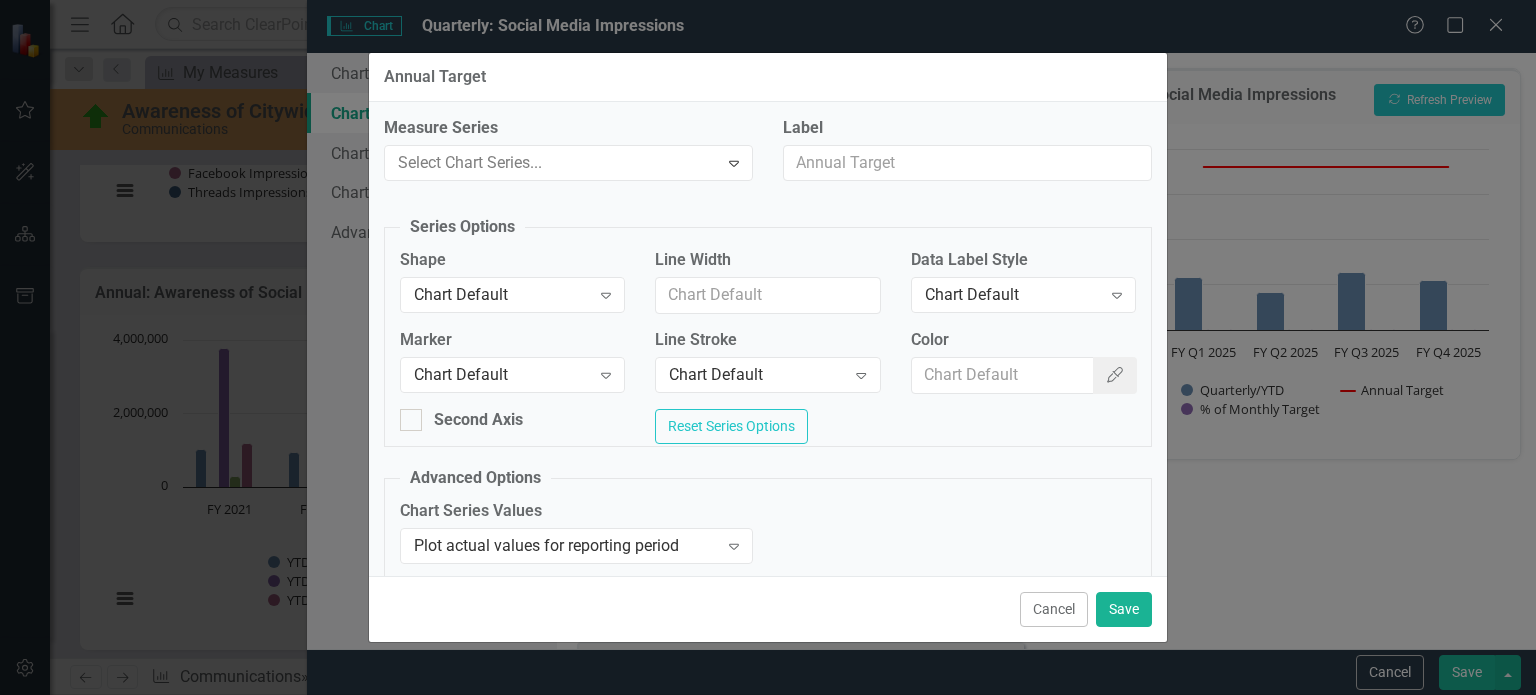 scroll, scrollTop: 200, scrollLeft: 0, axis: vertical 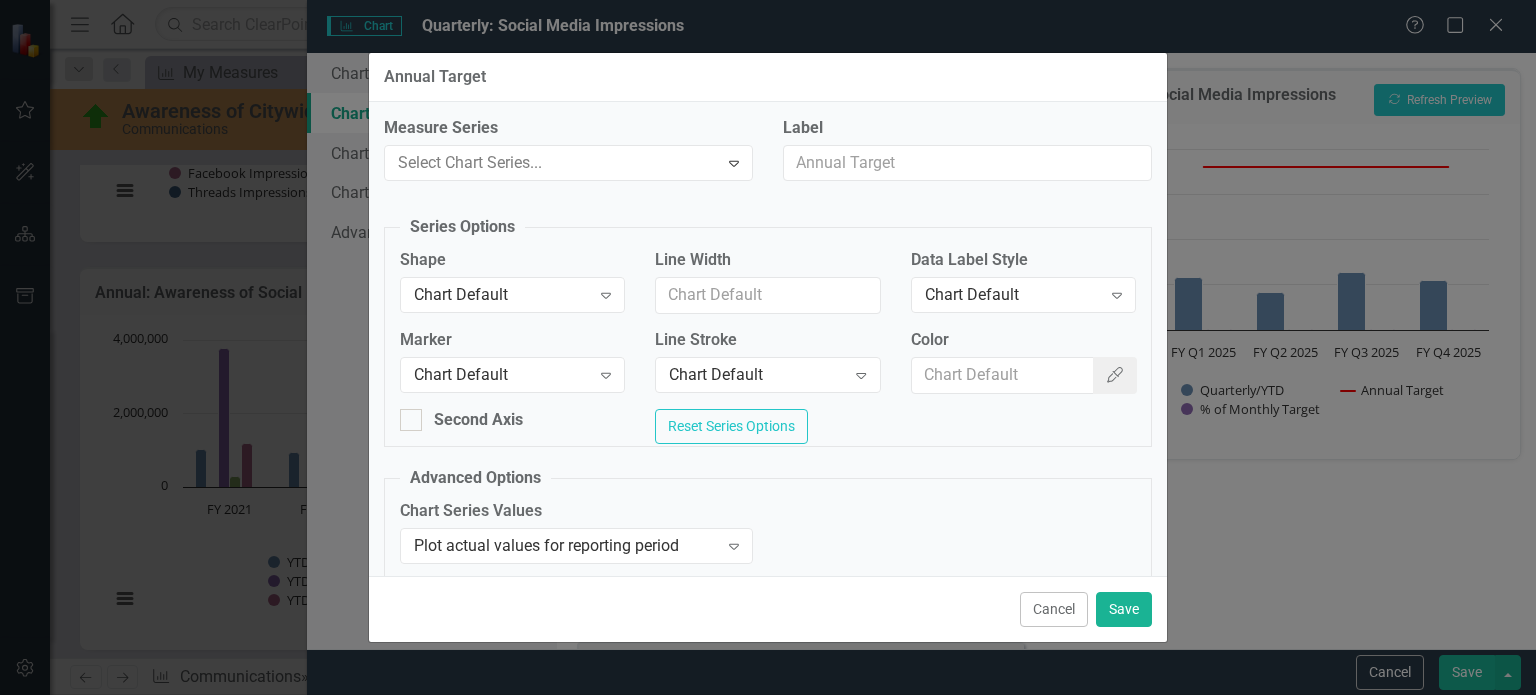 click on "Monthly Target" at bounding box center [772, 905] 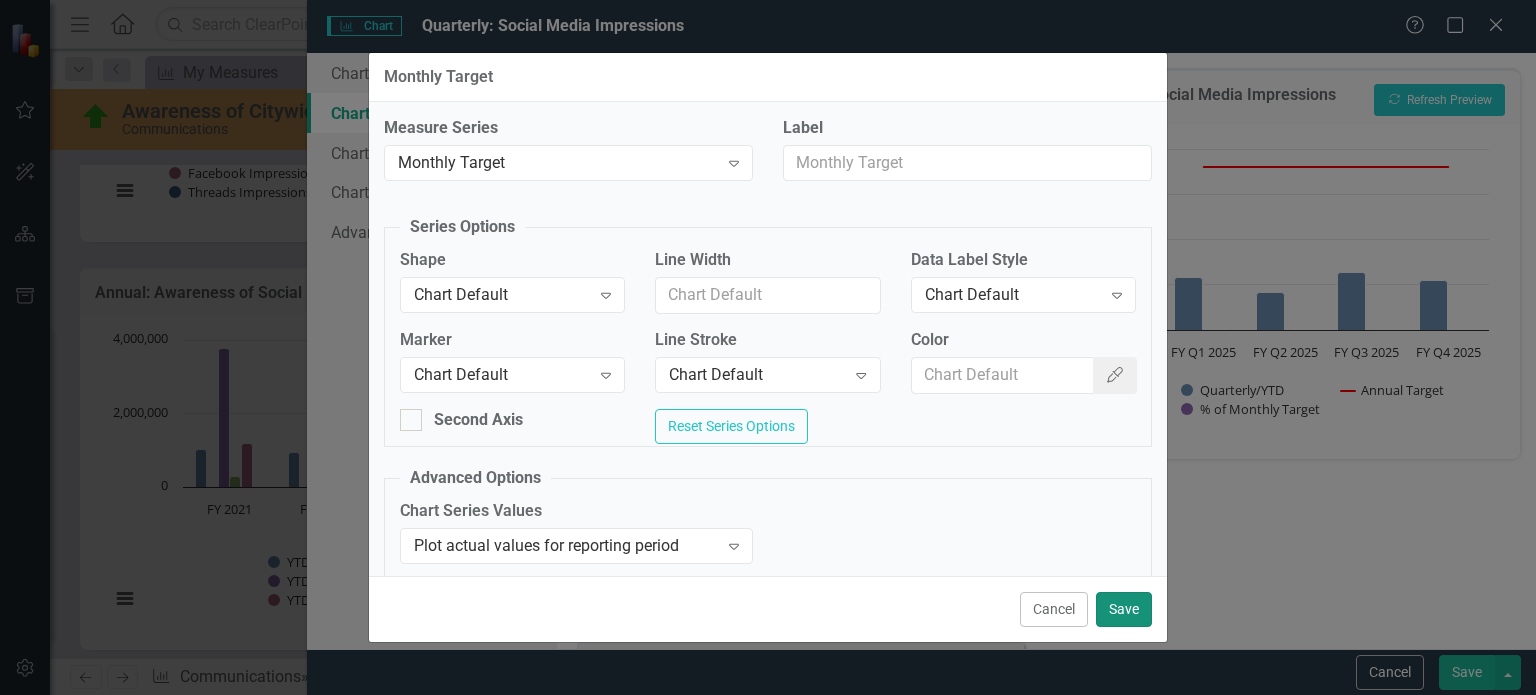 click on "Save" at bounding box center (1124, 609) 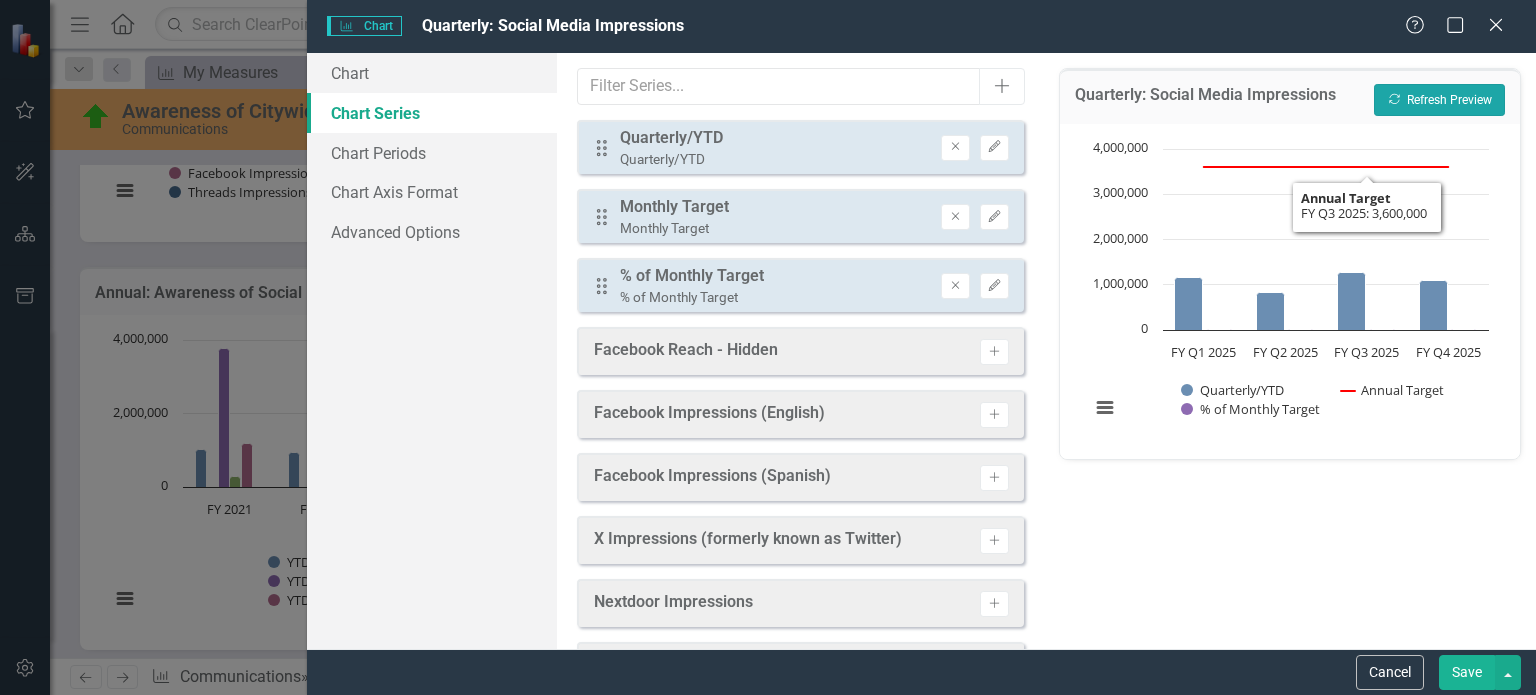 click on "Recalculate Refresh Preview" at bounding box center (1439, 100) 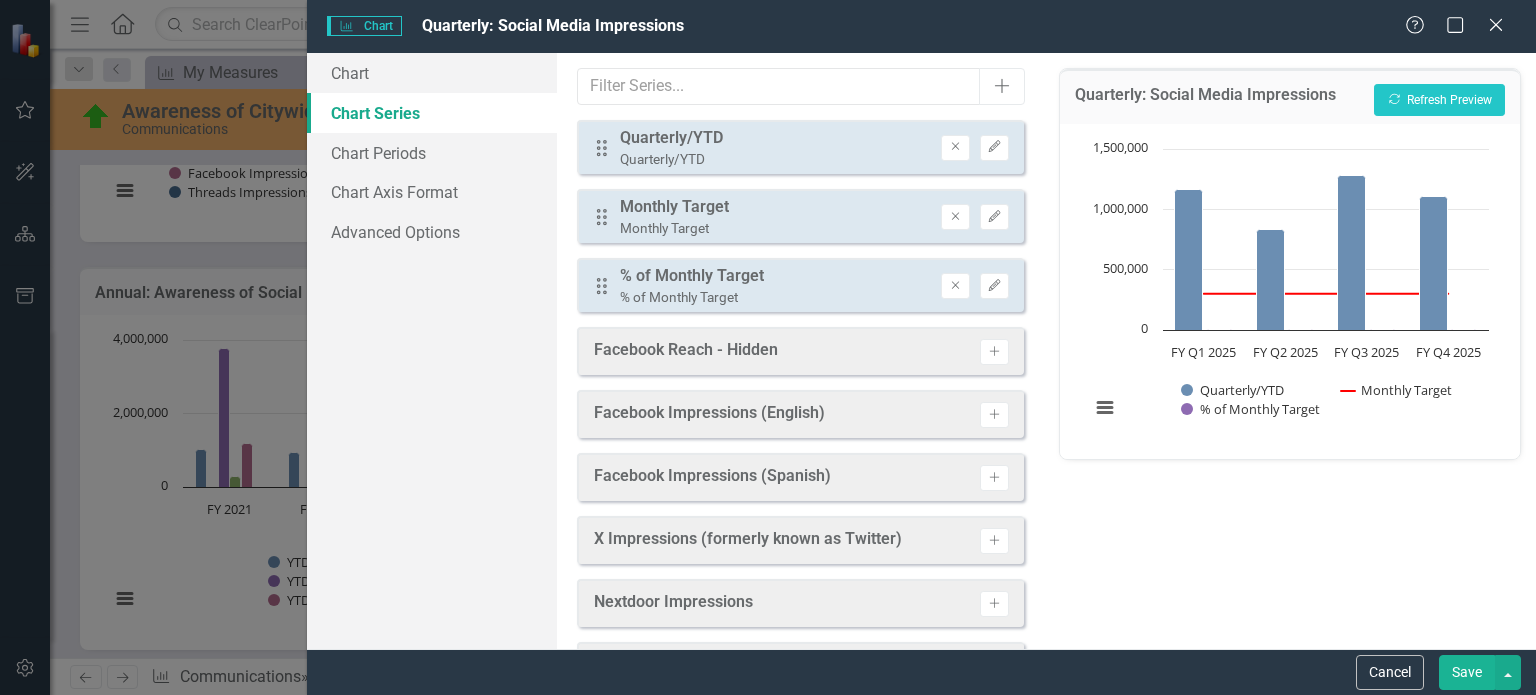 click on "Save" at bounding box center (1467, 672) 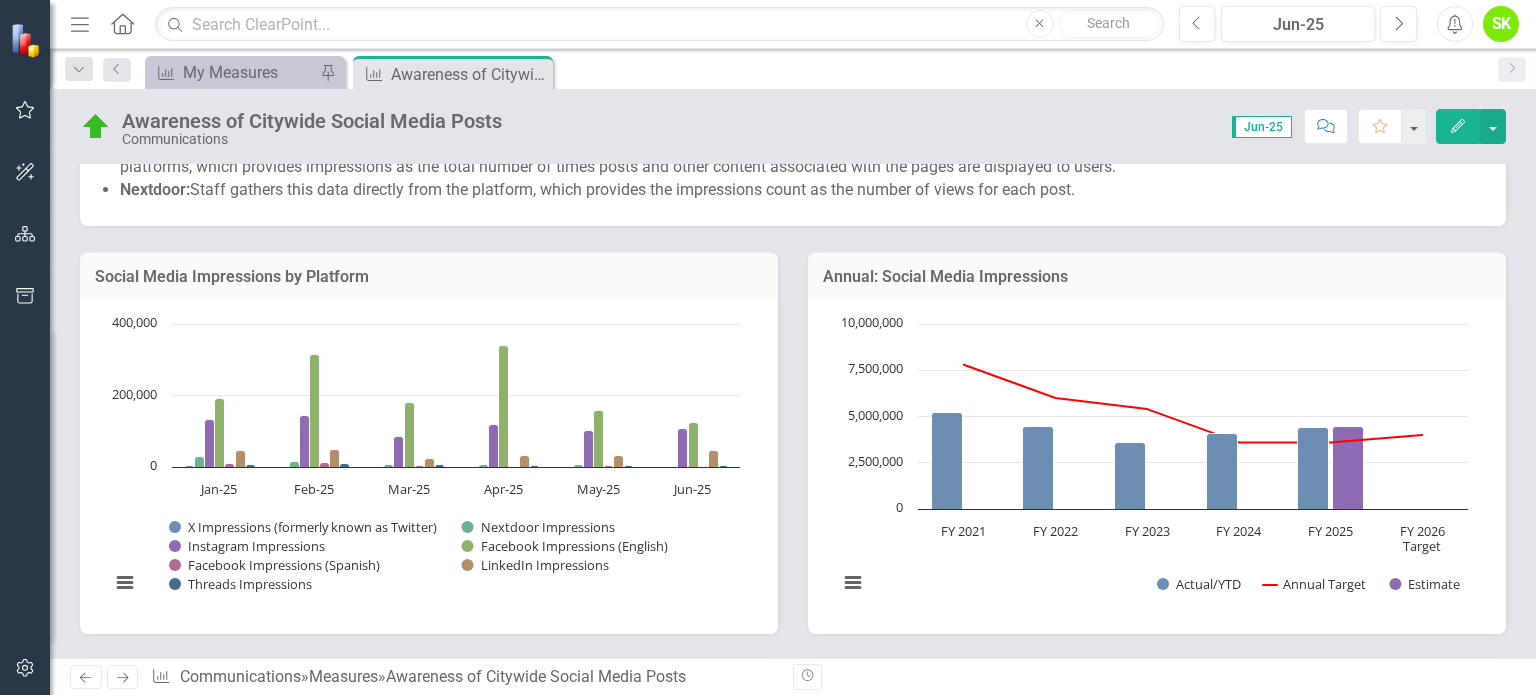 scroll, scrollTop: 600, scrollLeft: 0, axis: vertical 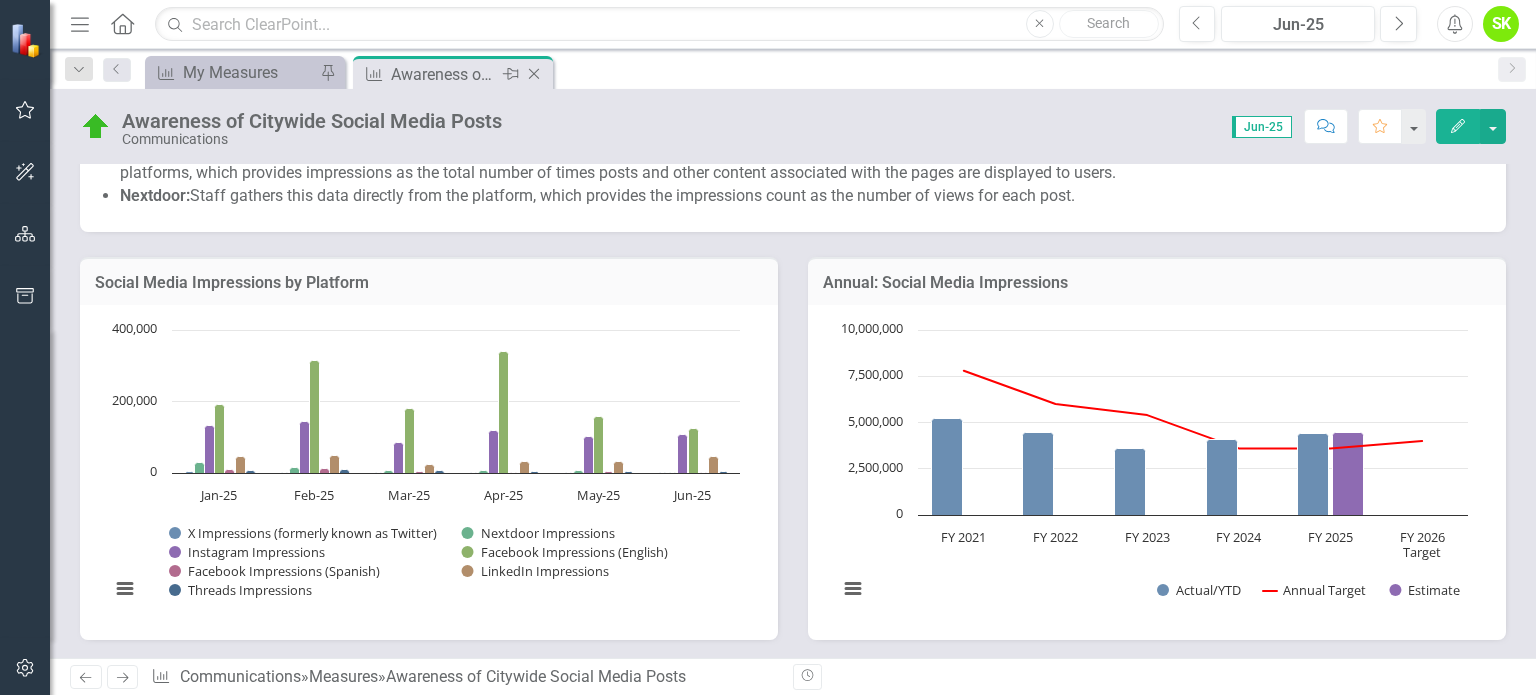 click on "Close" 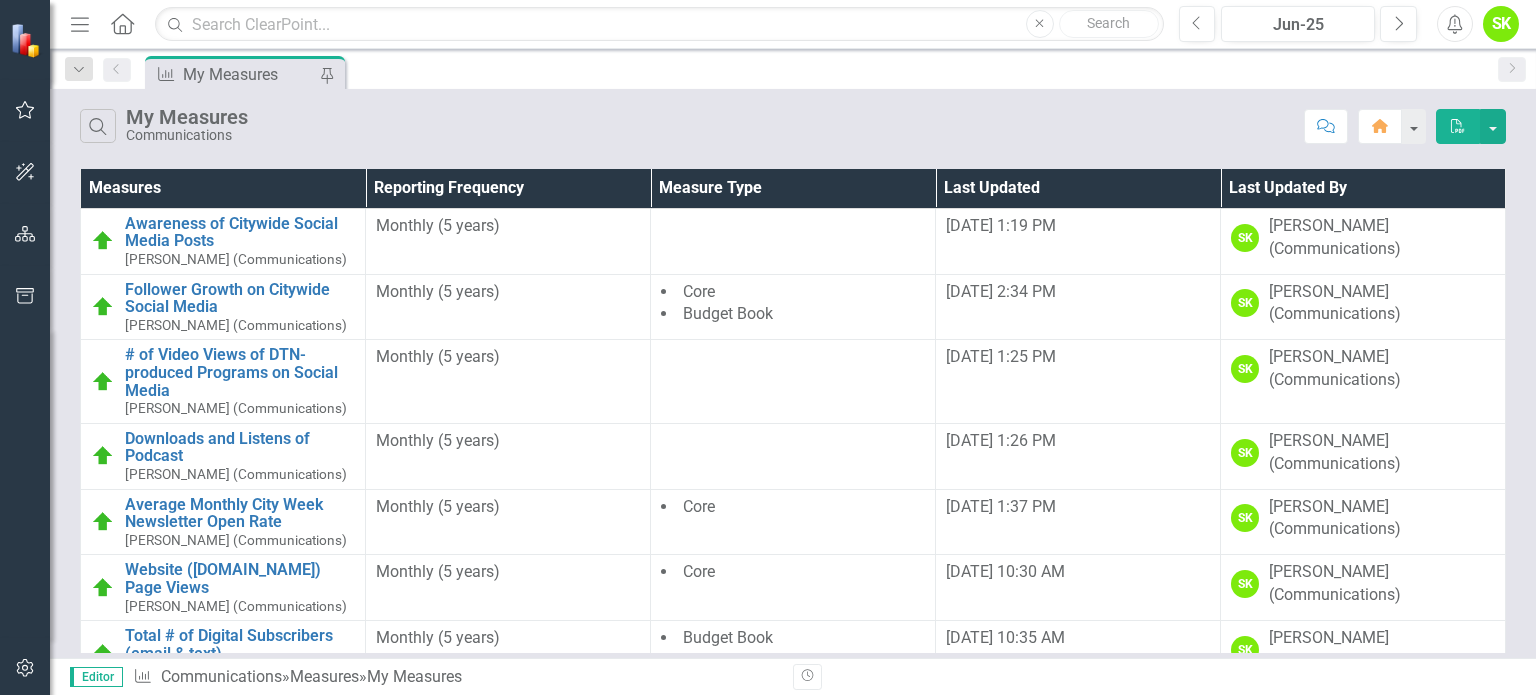 click on "My Measures" at bounding box center (249, 74) 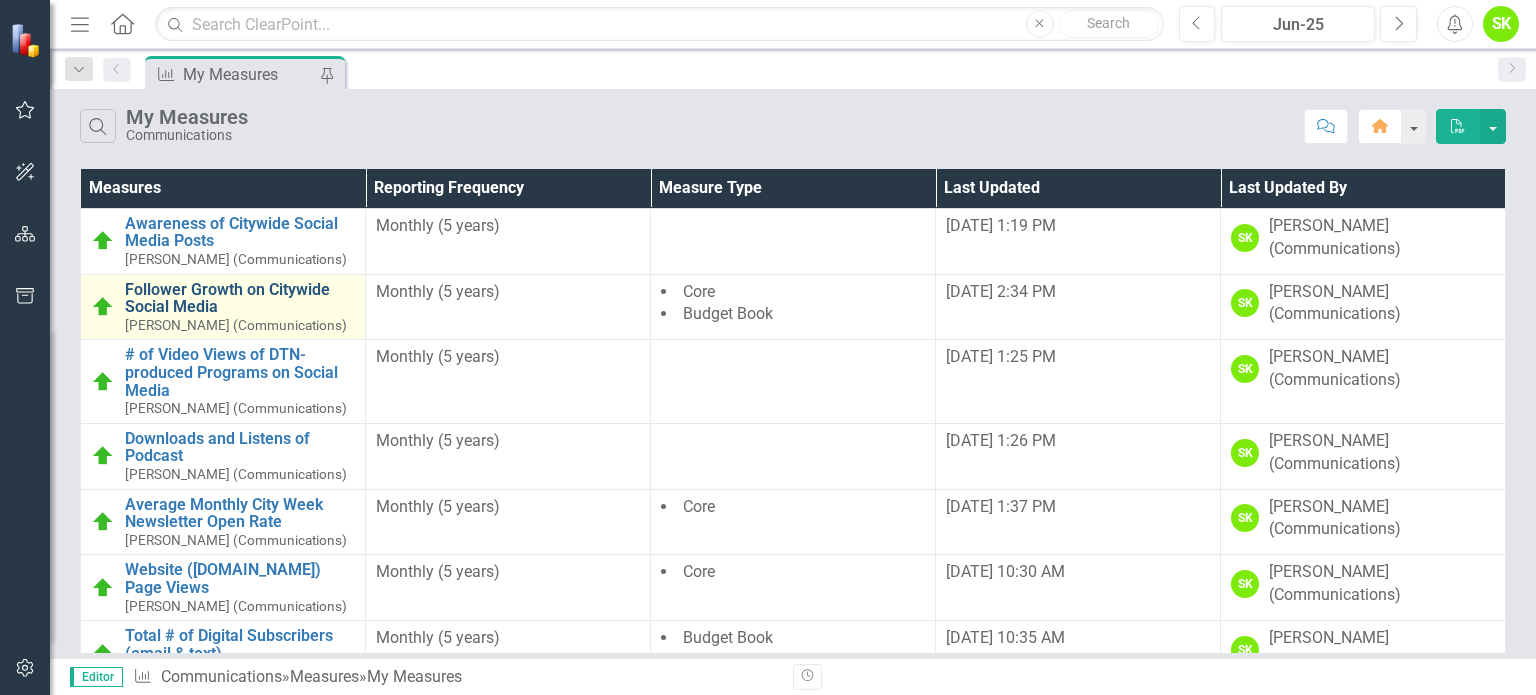 click on "Follower Growth on Citywide Social Media" at bounding box center (240, 298) 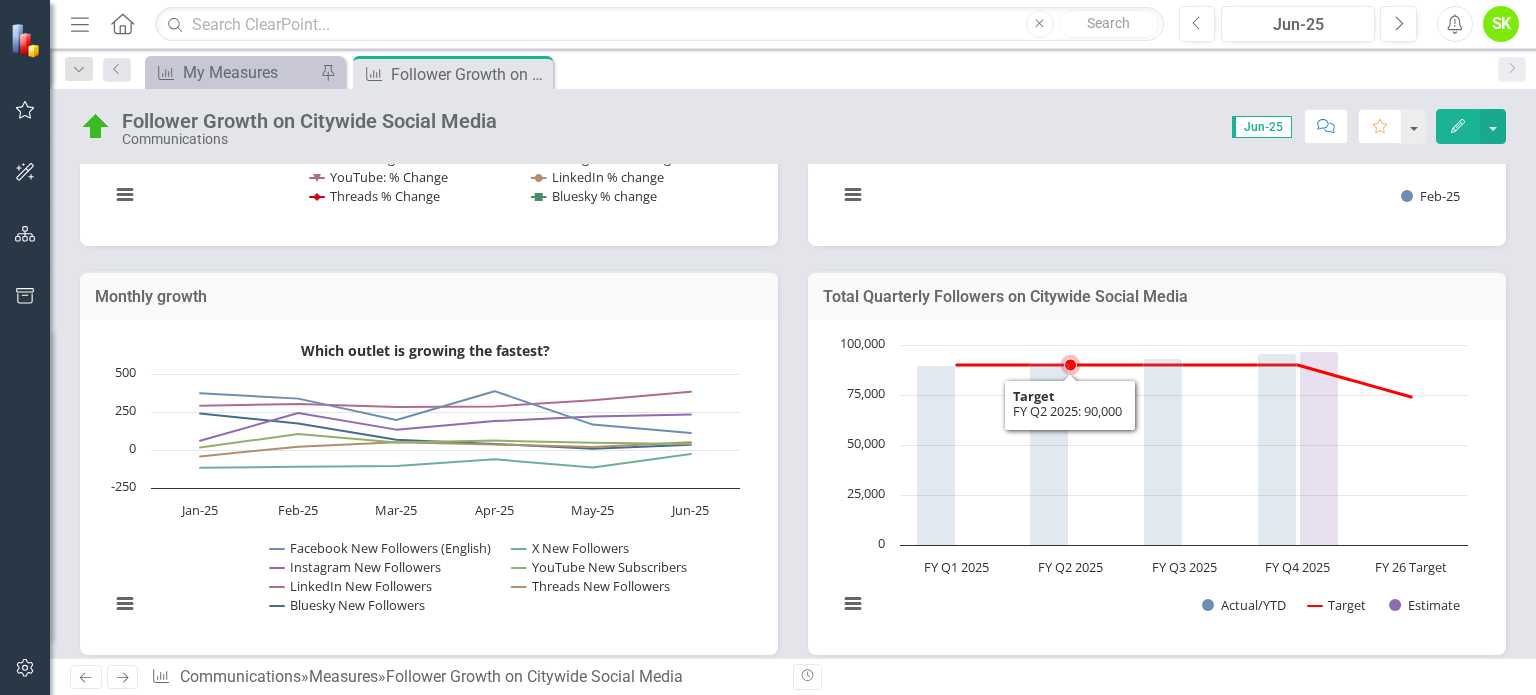 scroll, scrollTop: 1200, scrollLeft: 0, axis: vertical 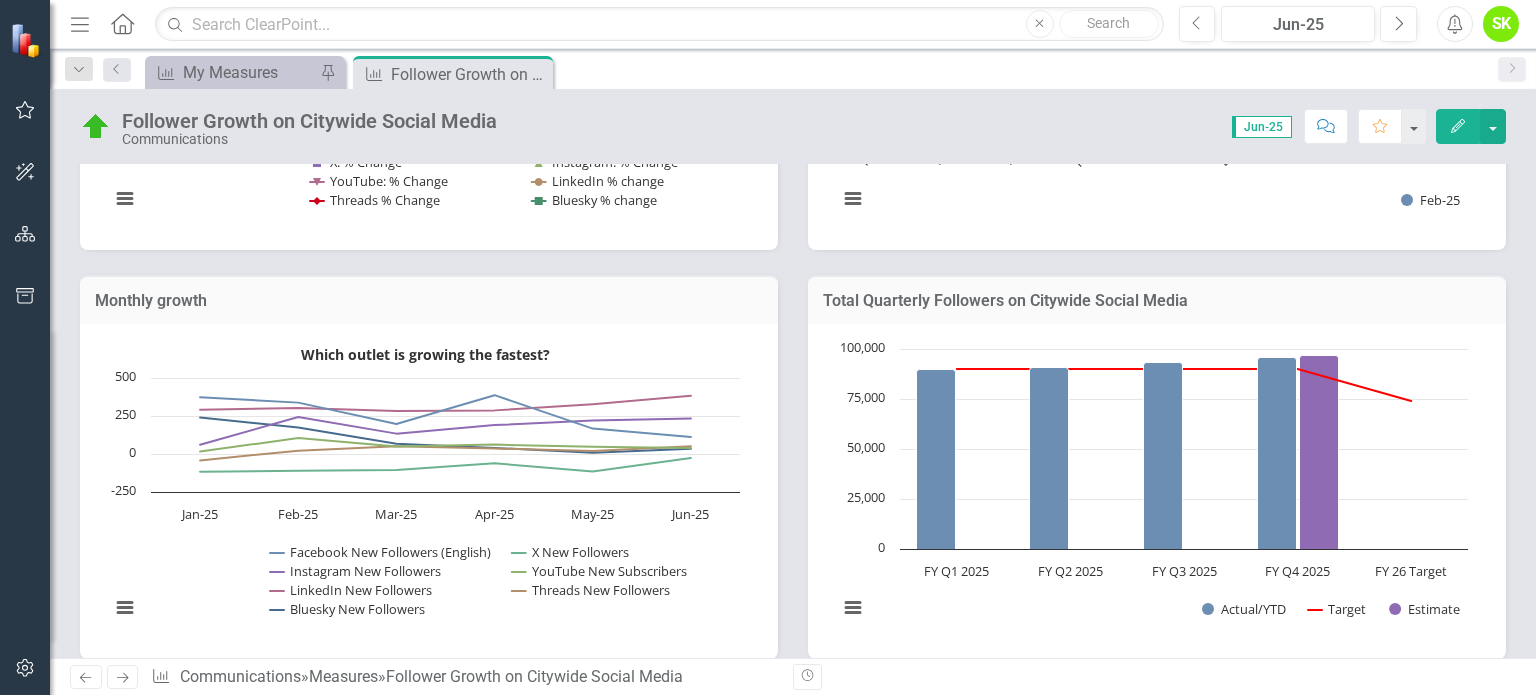 click on "Edit" 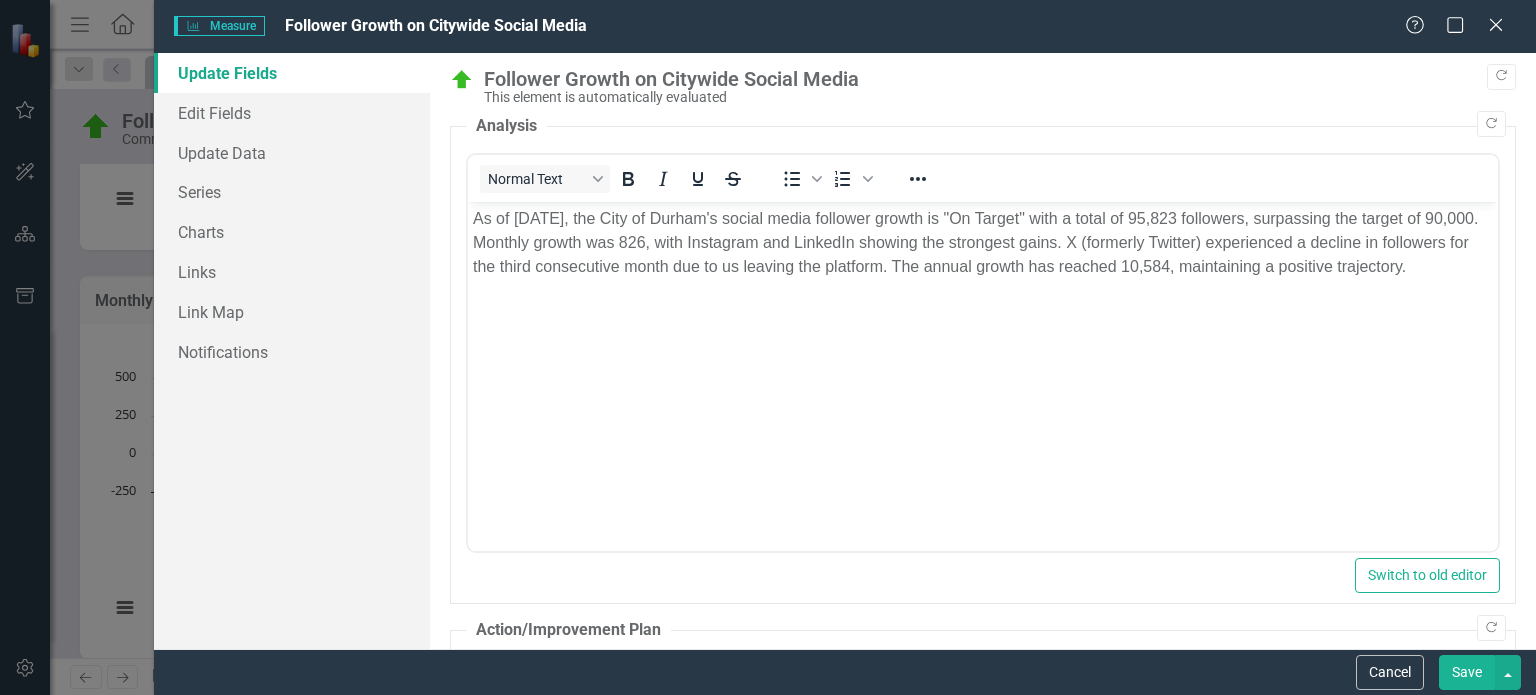 scroll, scrollTop: 0, scrollLeft: 0, axis: both 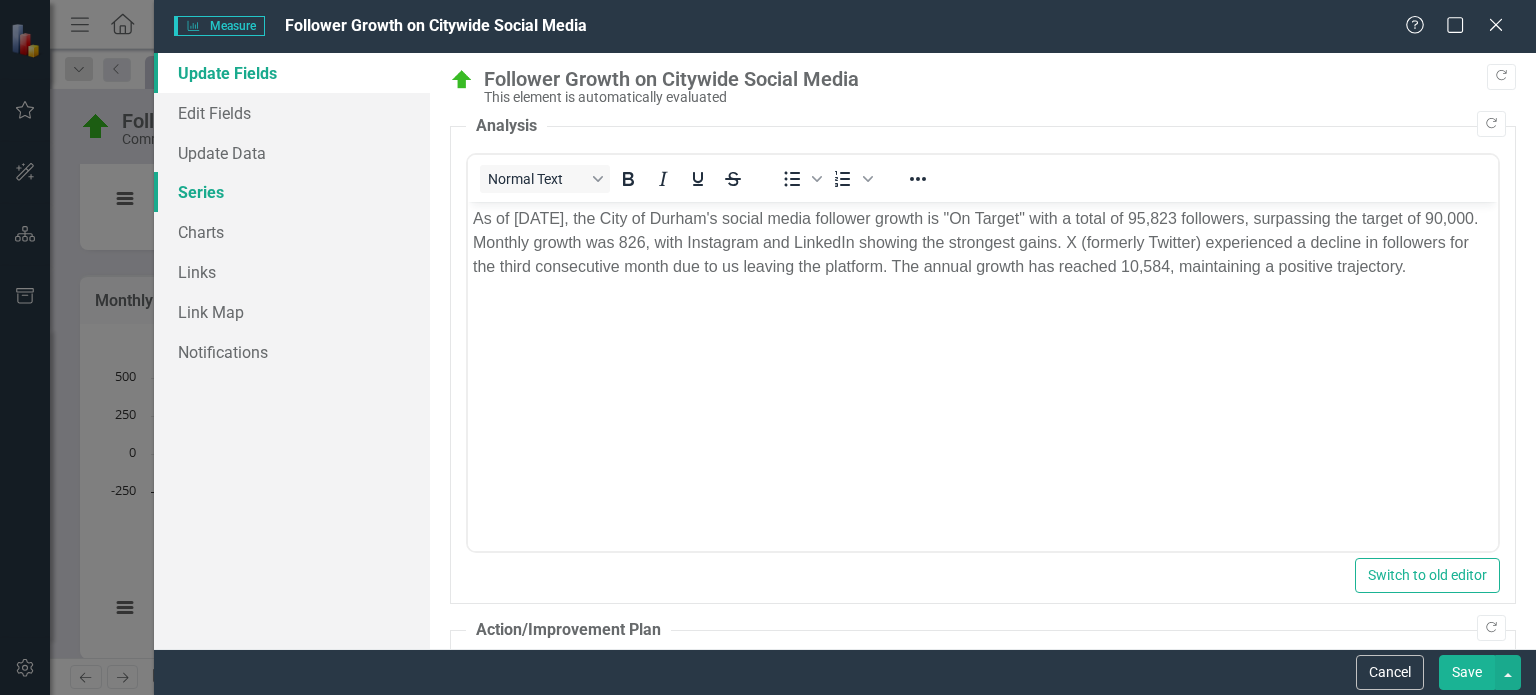click on "Series" at bounding box center [292, 192] 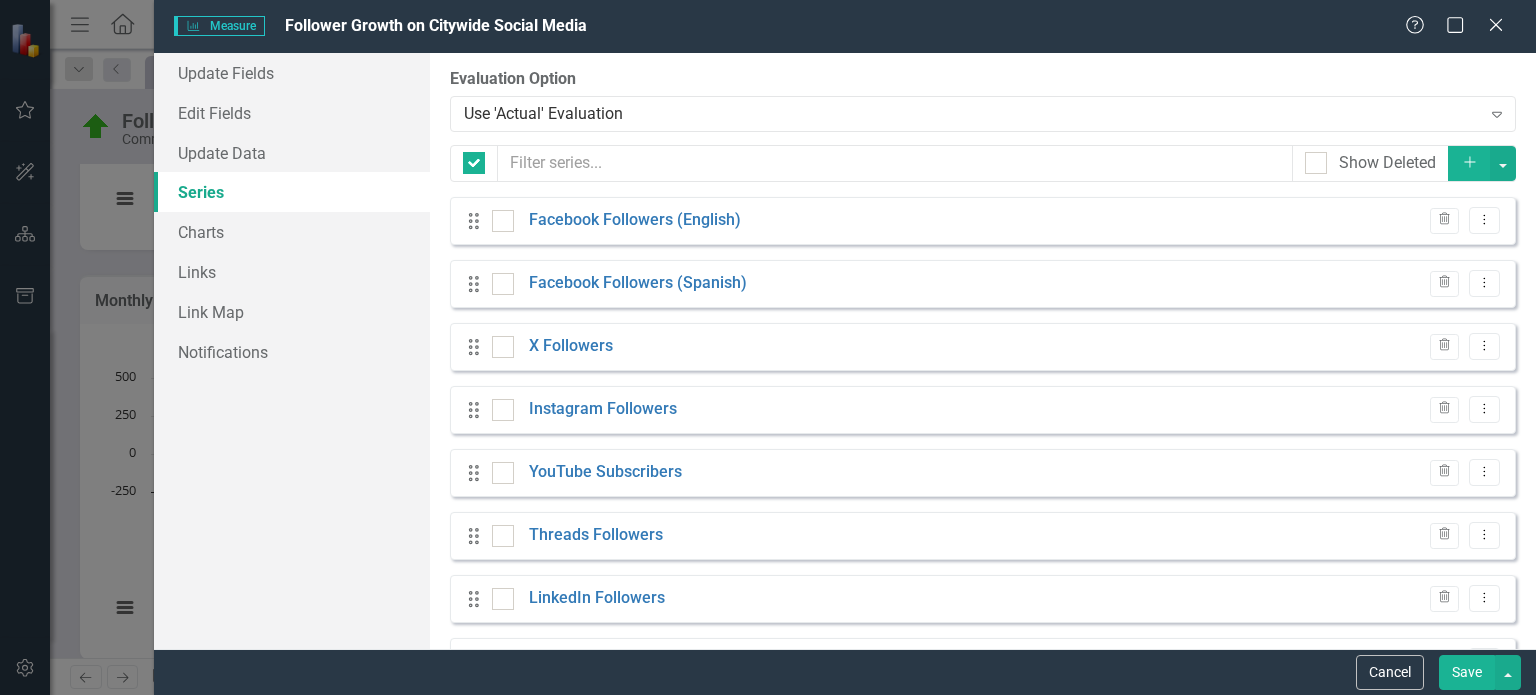 checkbox on "false" 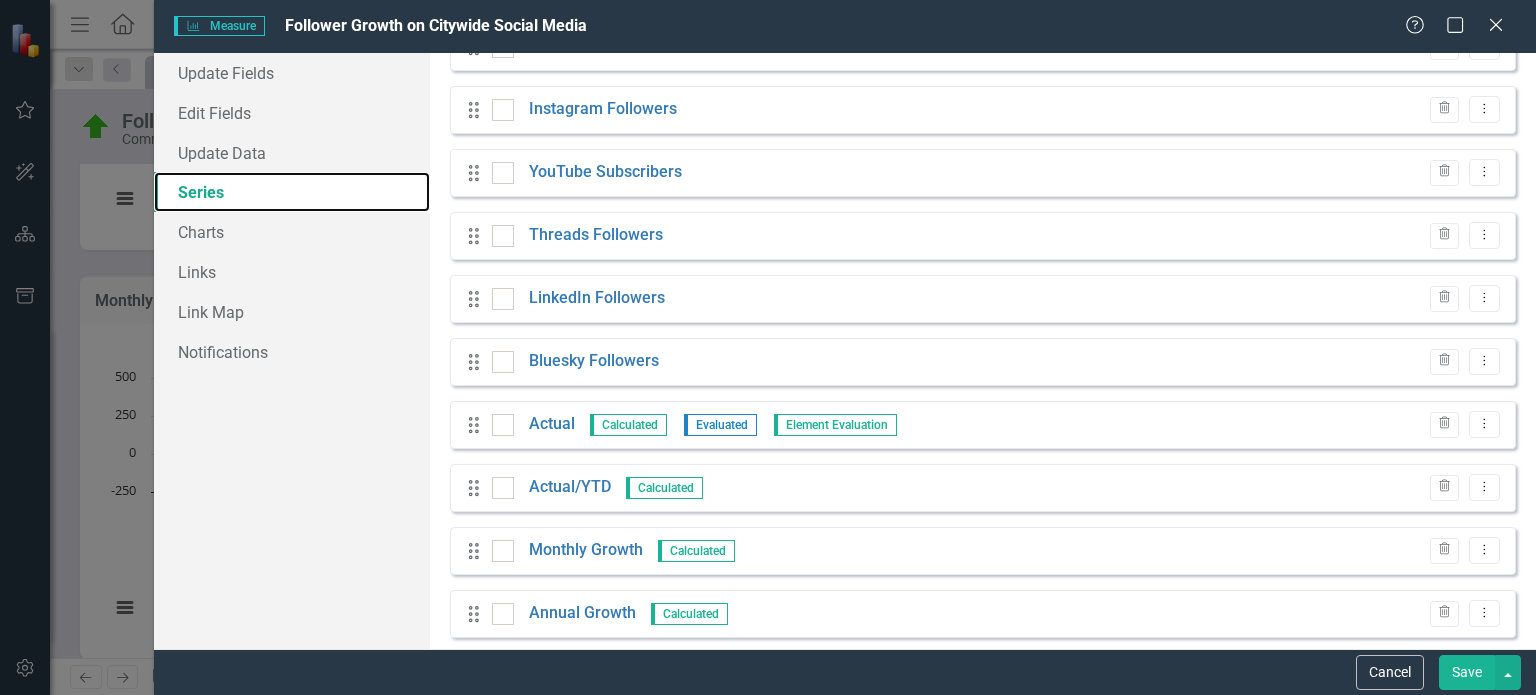 scroll, scrollTop: 400, scrollLeft: 0, axis: vertical 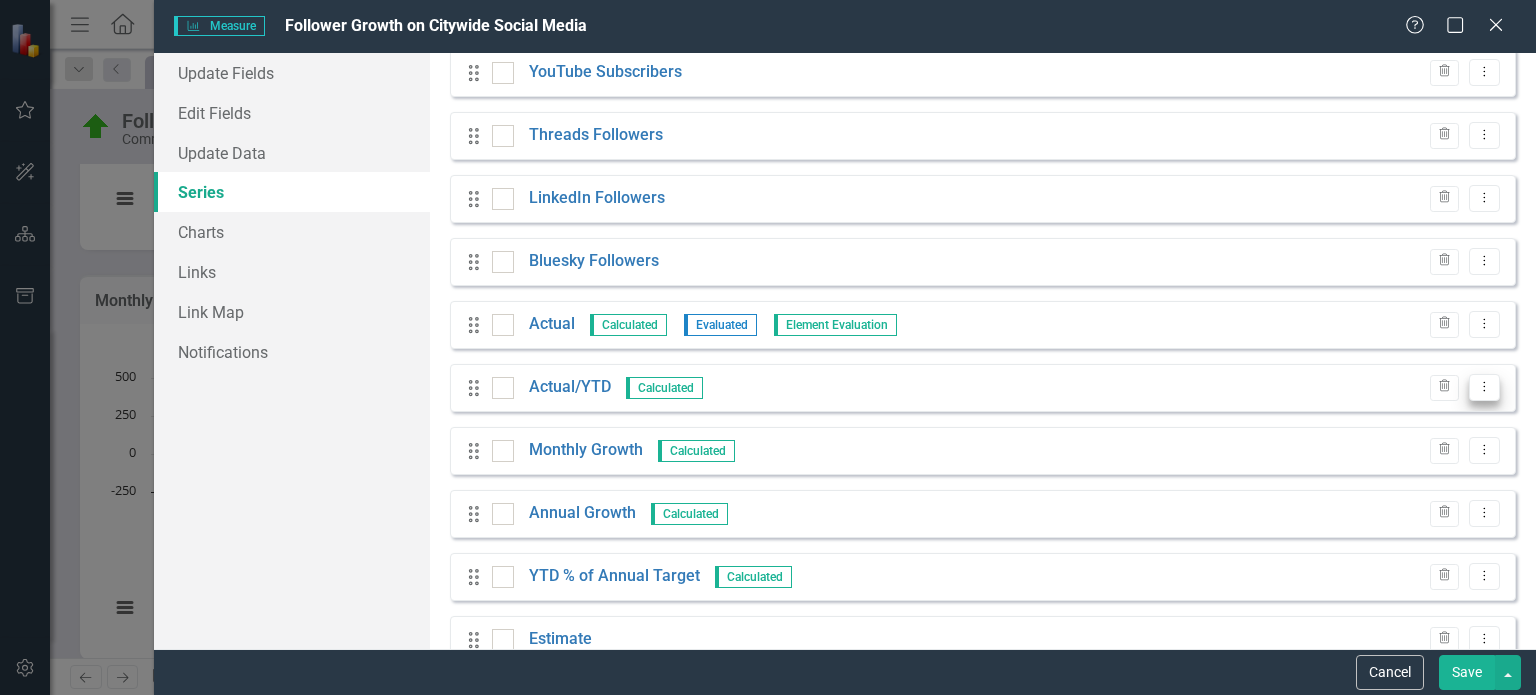 click on "Dropdown Menu" 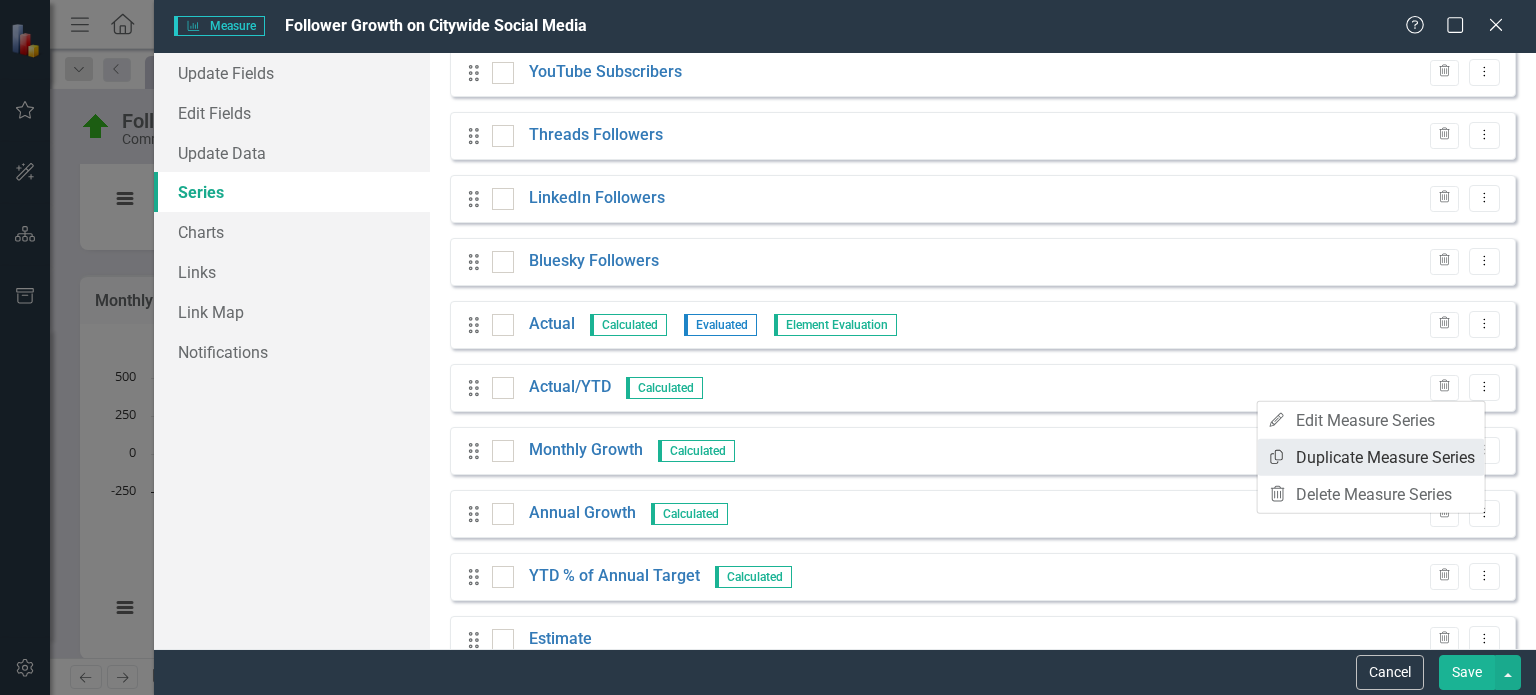 click on "Copy Duplicate Measure Series" at bounding box center [1371, 457] 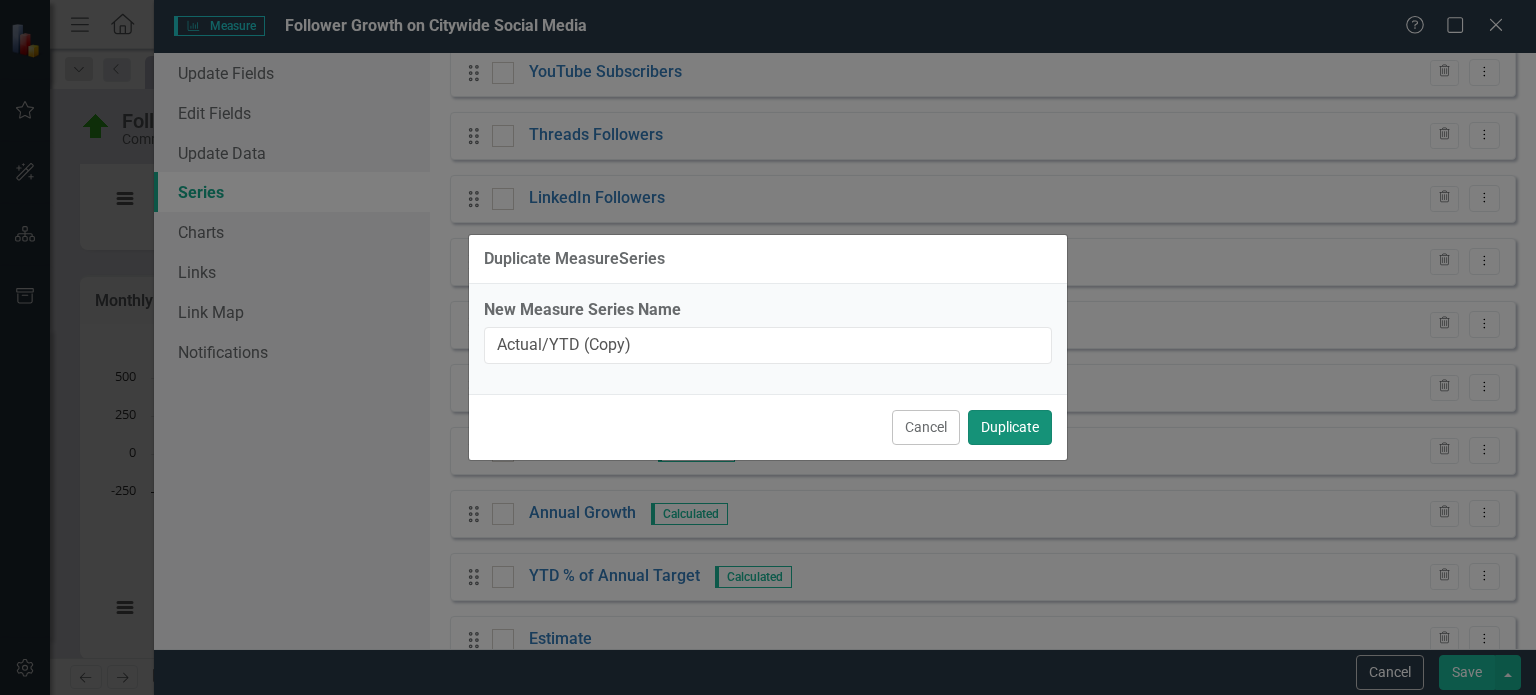 click on "Duplicate" at bounding box center [1010, 427] 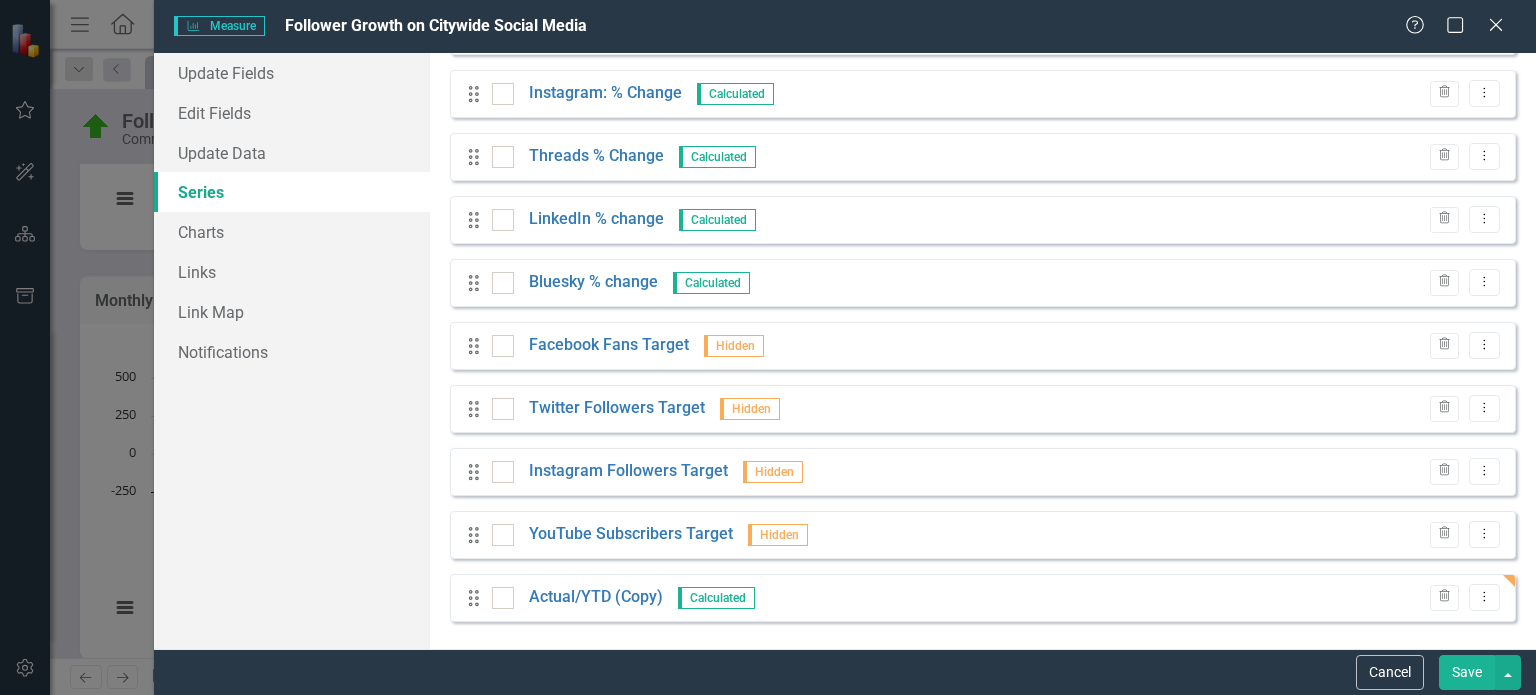 scroll, scrollTop: 1830, scrollLeft: 0, axis: vertical 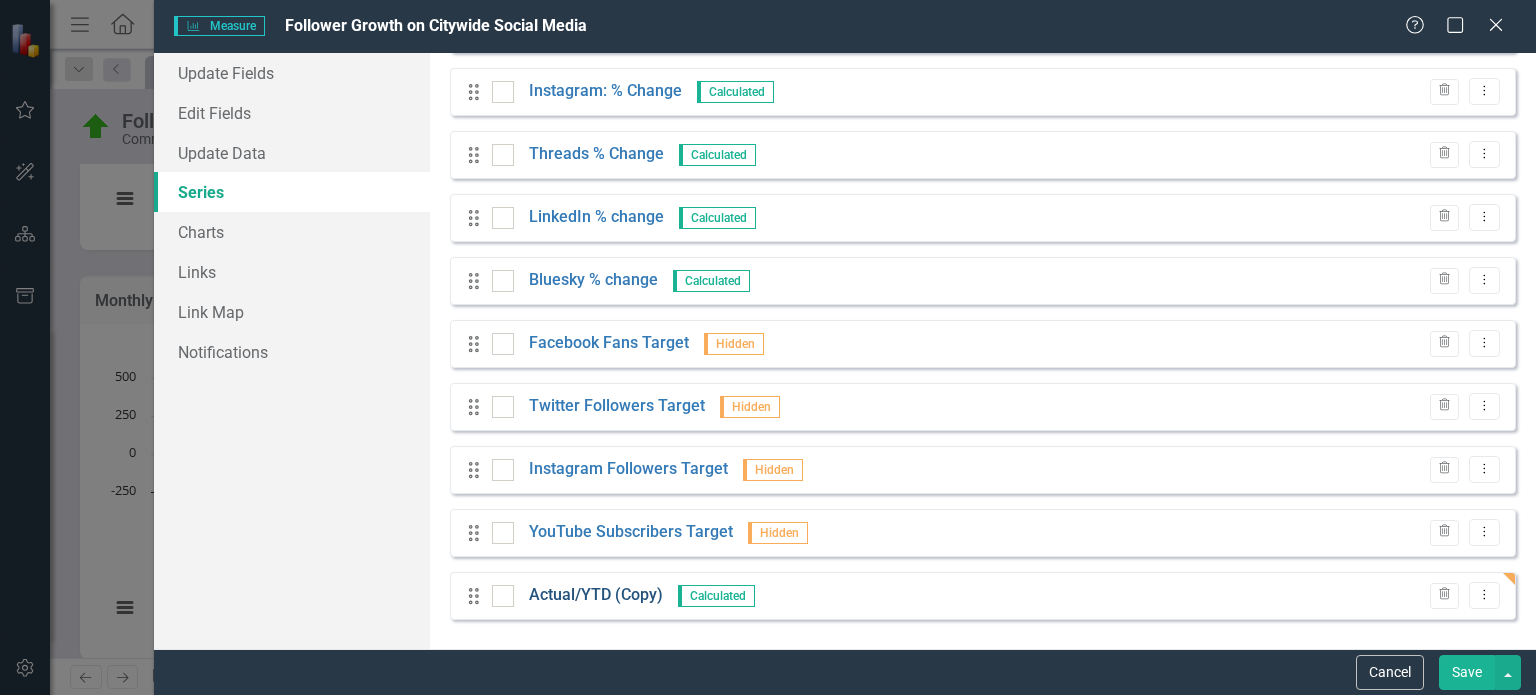 click on "Actual/YTD (Copy)" at bounding box center (596, 595) 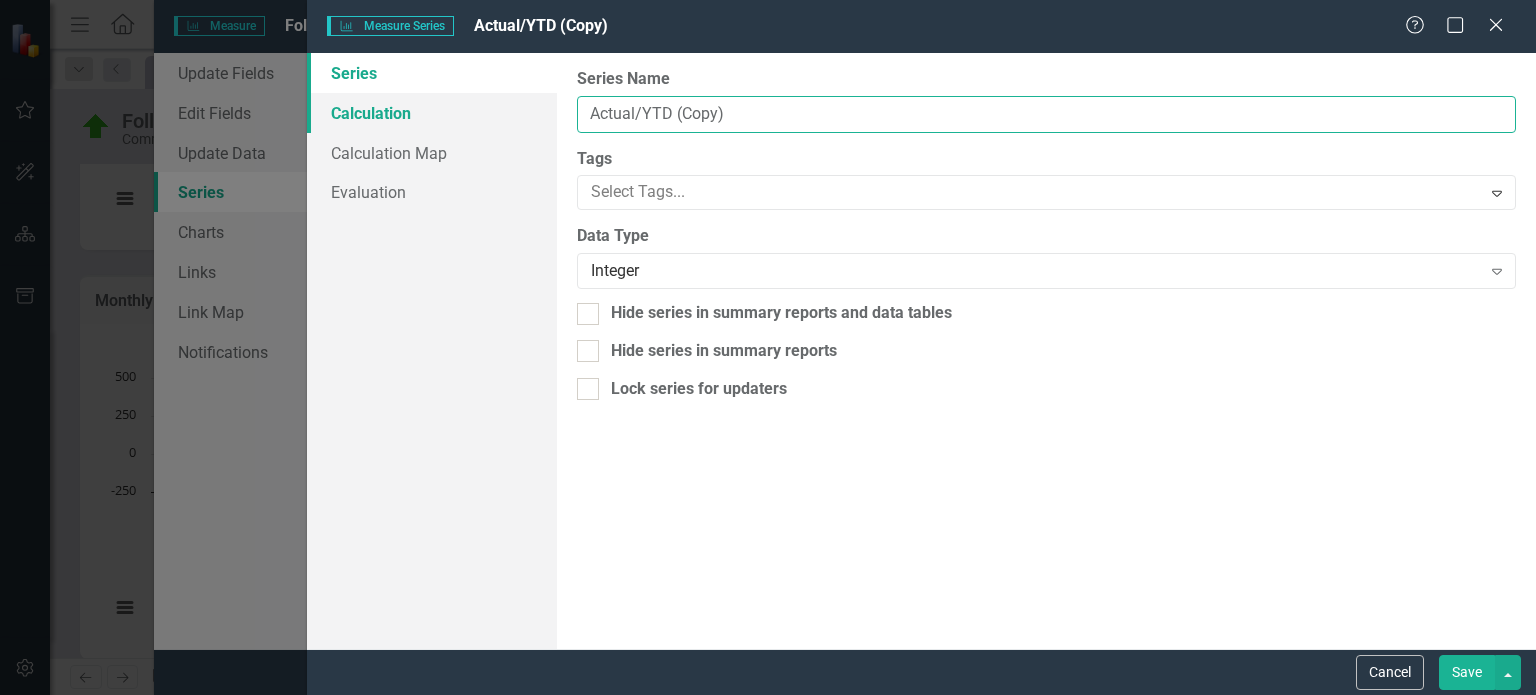 drag, startPoint x: 636, startPoint y: 107, endPoint x: 545, endPoint y: 107, distance: 91 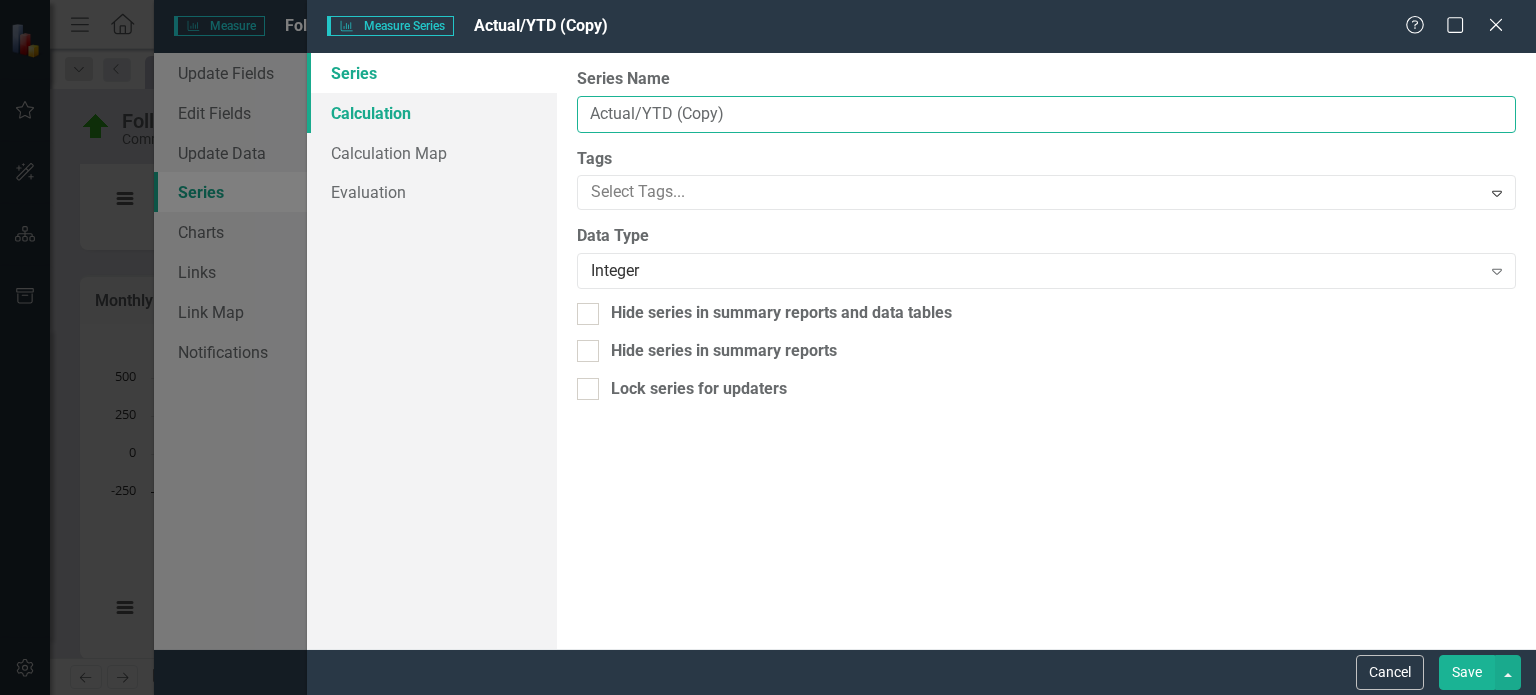click on "Series Calculation Calculation Map Evaluation From this page, you can edit the name, type, and visibility options of your series.   Learn more in the ClearPoint Support Center. Close Help Series Name Actual/YTD (Copy) Tags Select Tags... Expand Data Type Integer Expand Hide series in summary reports and data tables Hide series in summary reports Lock series for updaters" at bounding box center [921, 351] 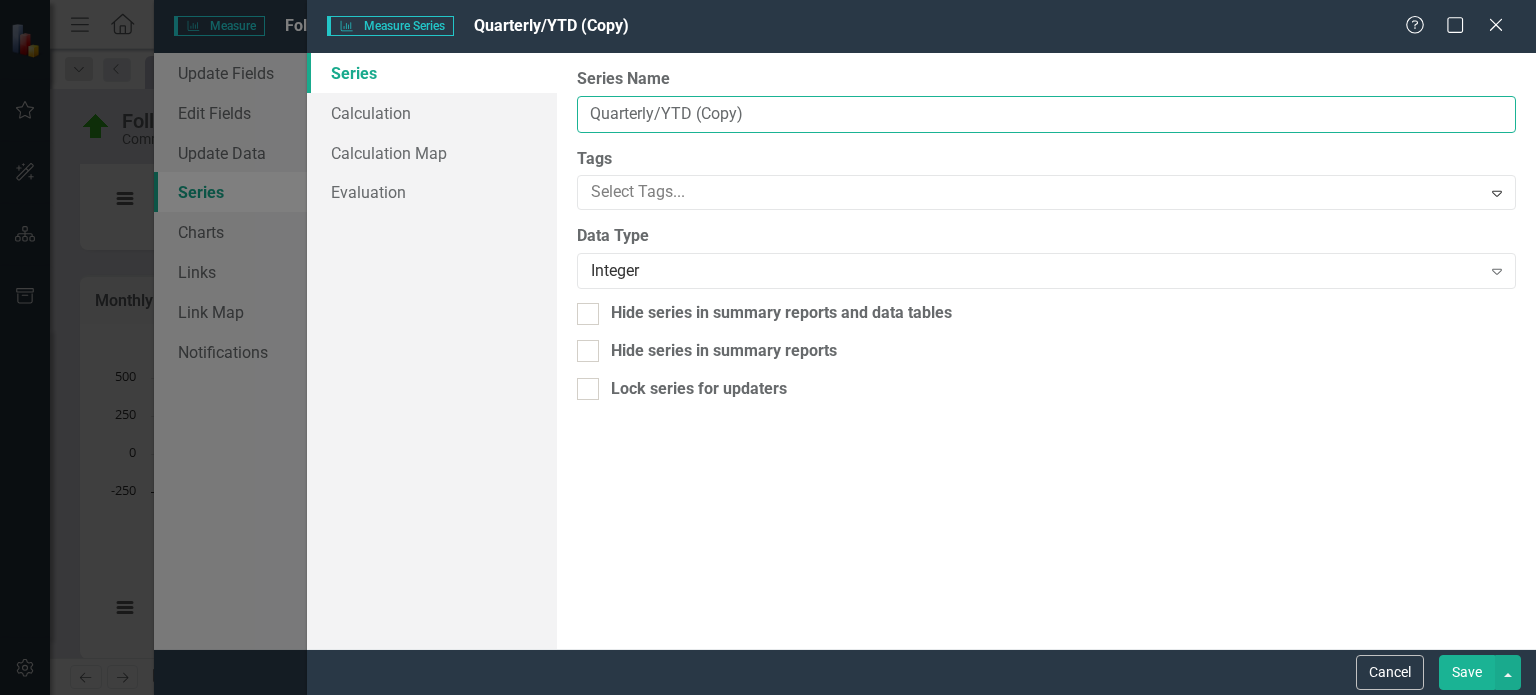 click on "Quarterly/YTD (Copy)" at bounding box center (1046, 114) 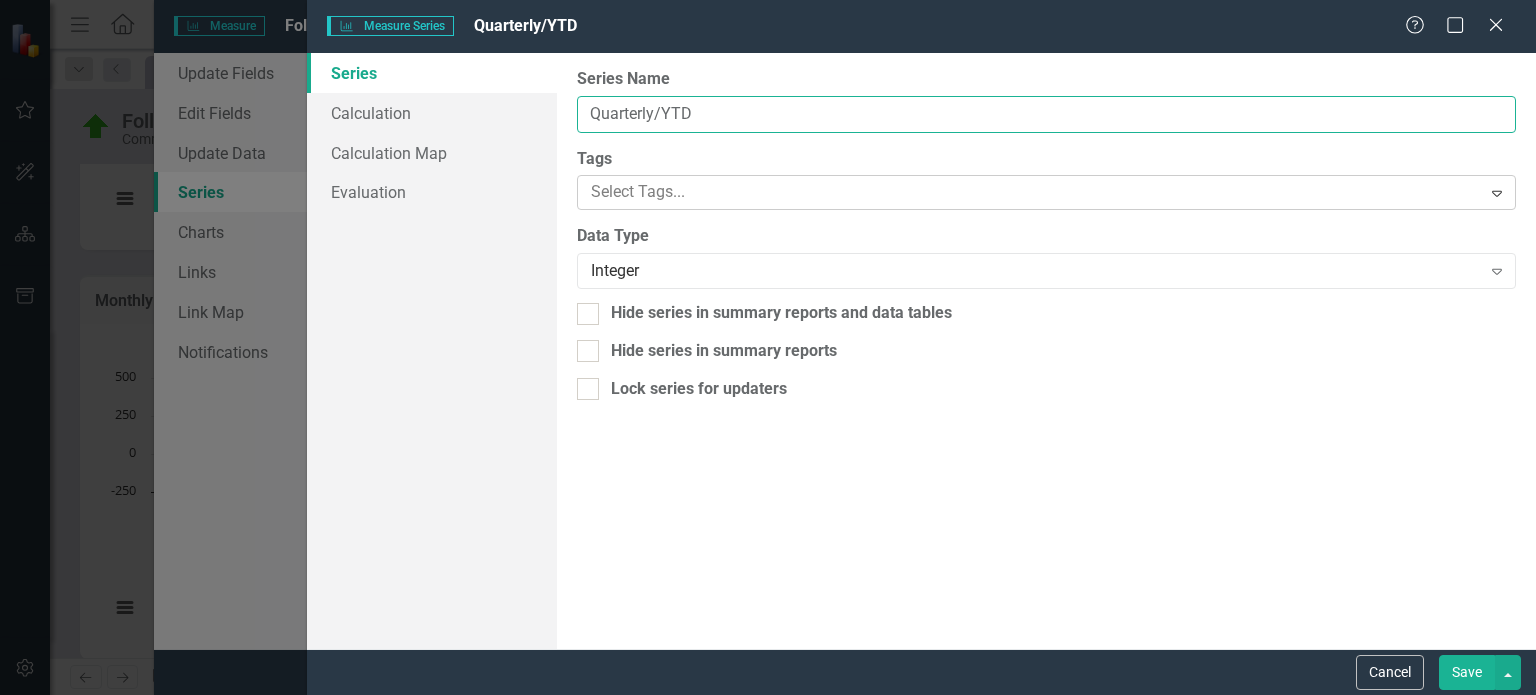 type on "Quarterly/YTD" 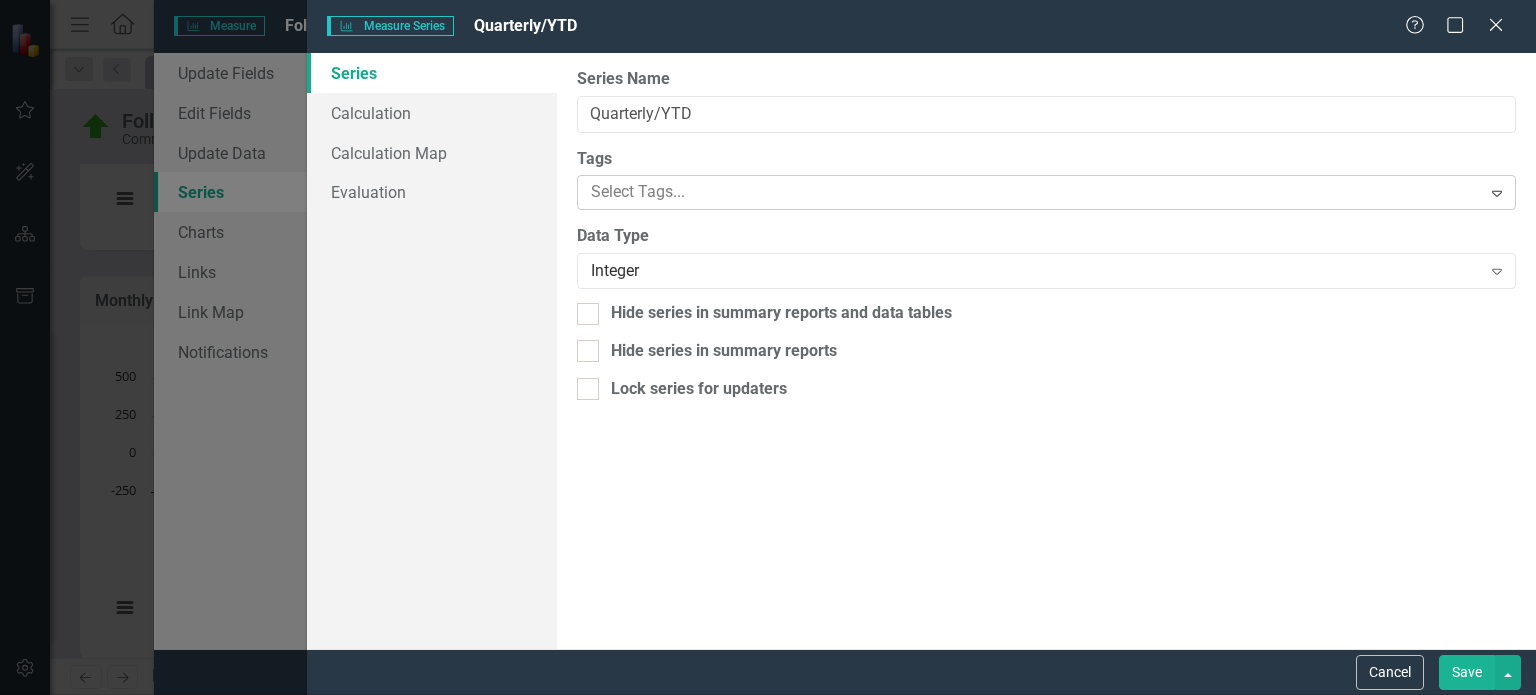 click at bounding box center (1031, 192) 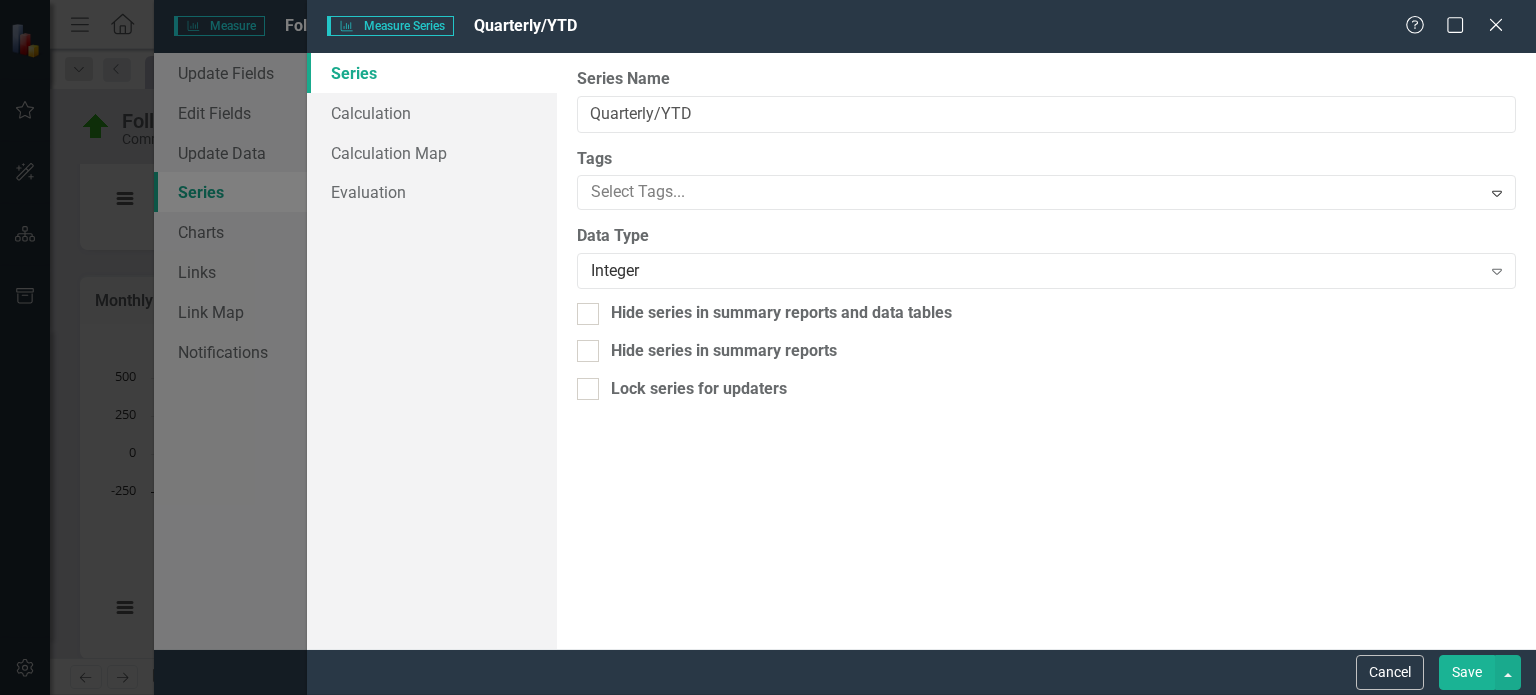 click on "Tags" at bounding box center [1046, 159] 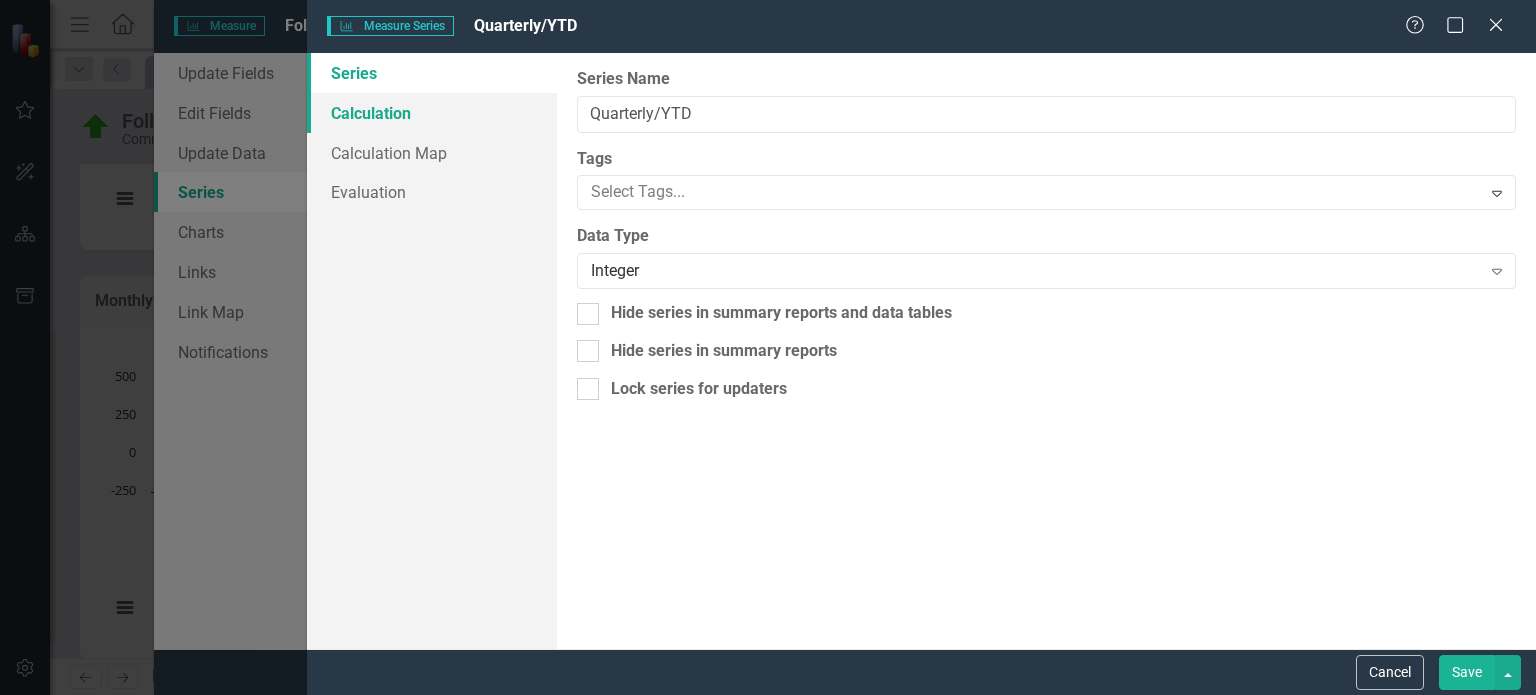 click on "Calculation" at bounding box center [432, 113] 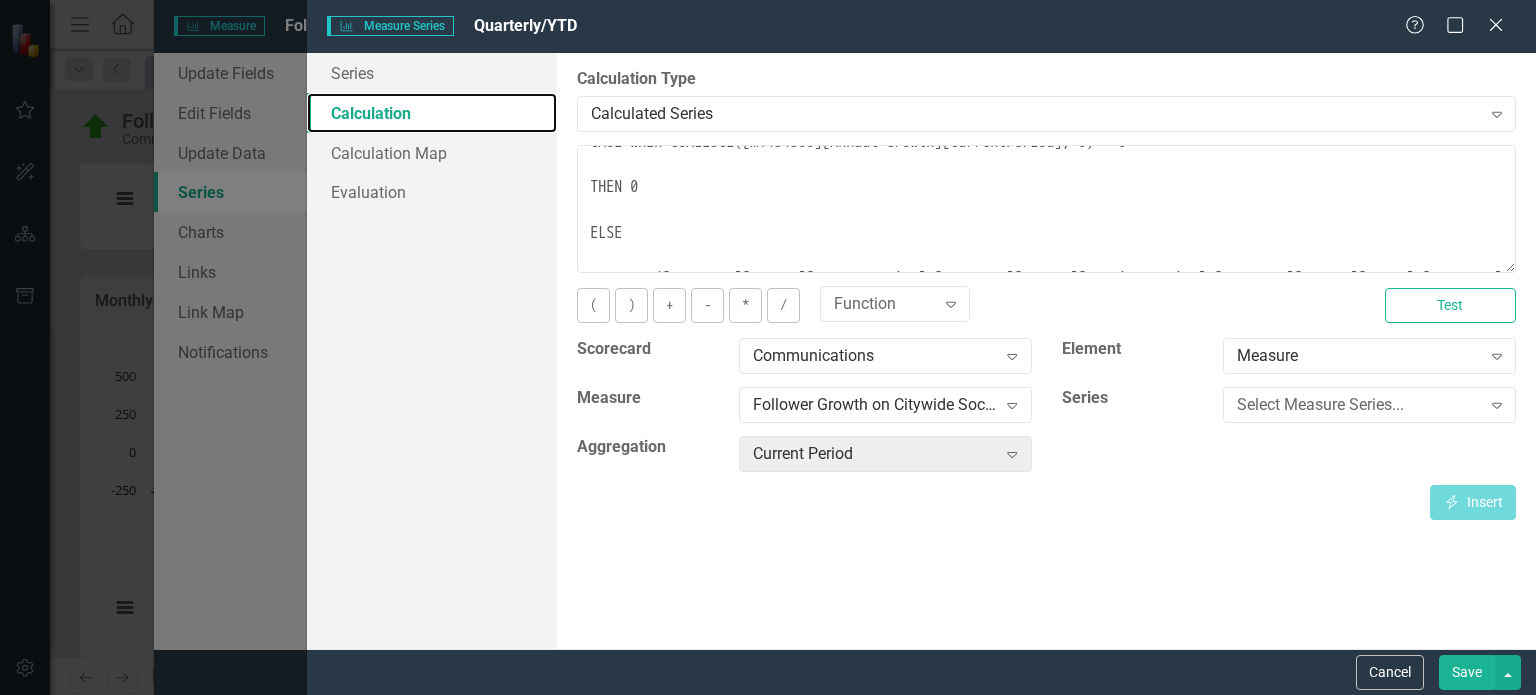 scroll, scrollTop: 0, scrollLeft: 0, axis: both 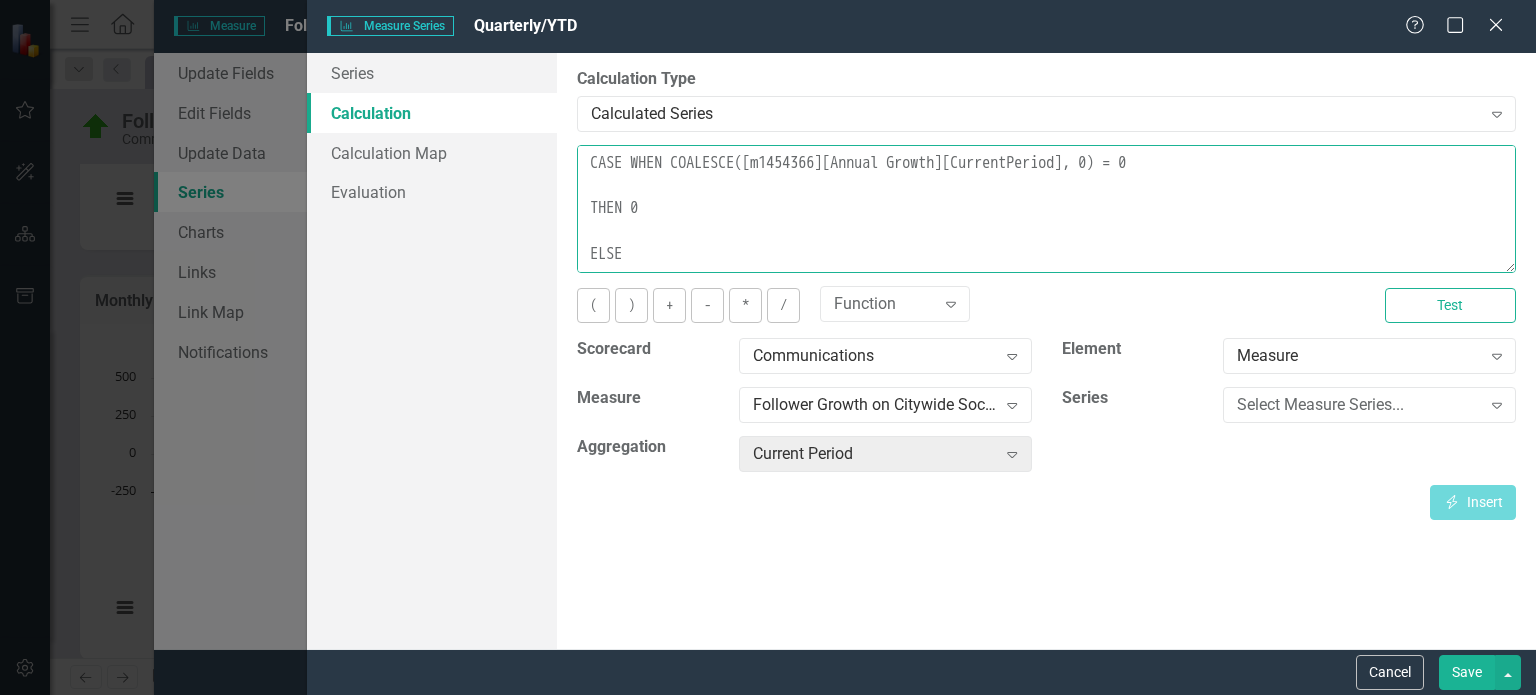 click on "CASE WHEN COALESCE([m1454366][Annual Growth][CurrentPeriod], 0) = 0
THEN 0
ELSE
COALESCE([m1454366][Actual][CurrentPeriod],[m1454366][Actual][PreviousPeriod],[m1454366][Actual][Back2],[m1454366][Actual][Back3],[m1454366][Actual][Back4],[m1454366][Actual][Back5],[m1454366][Actual][Back6],[m1454366][Actual][Back7],[m1454366][Actual][Back8],[m1454366][Actual][Back9],[m1454366][Actual][Back10],[m1454366][Actual][Back11],[m1454366][Actual][Back12],0)
END" at bounding box center [1046, 209] 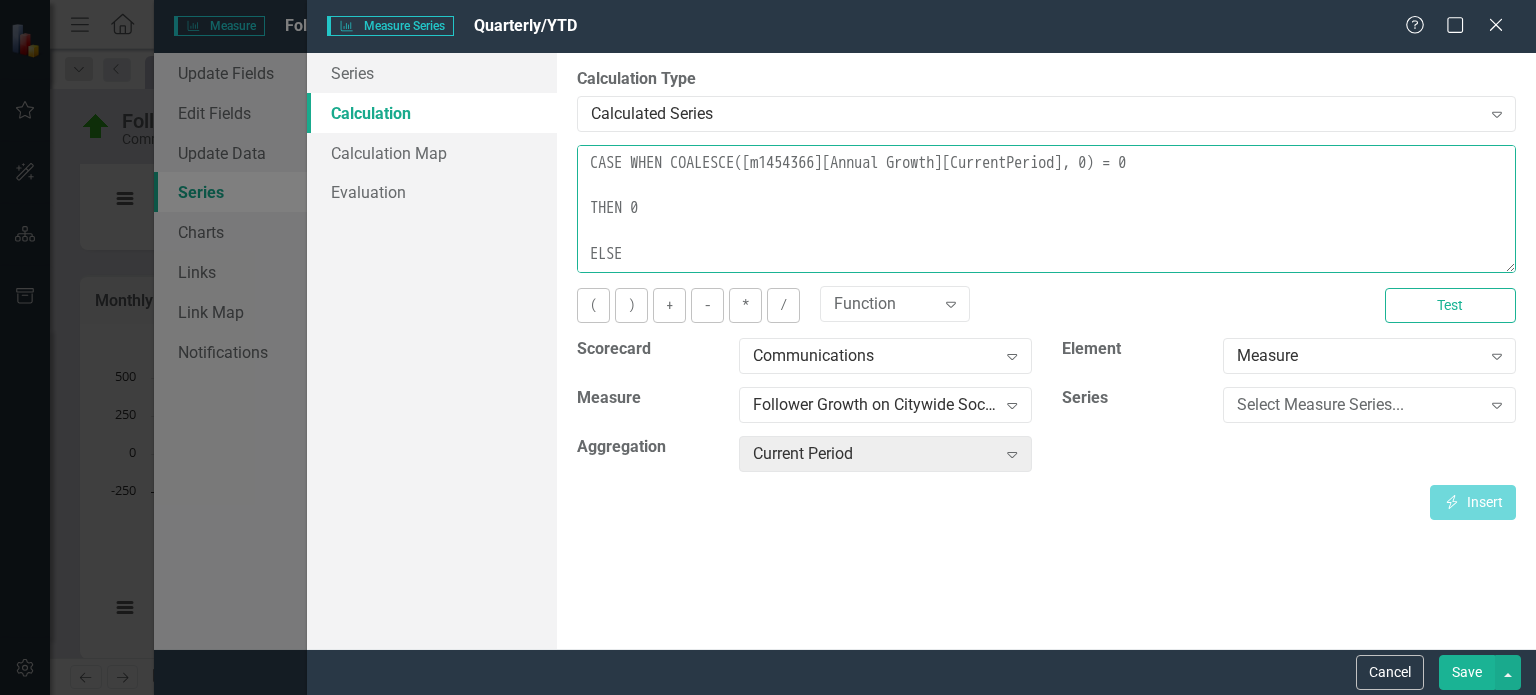 drag, startPoint x: 1108, startPoint y: 163, endPoint x: 758, endPoint y: 155, distance: 350.09143 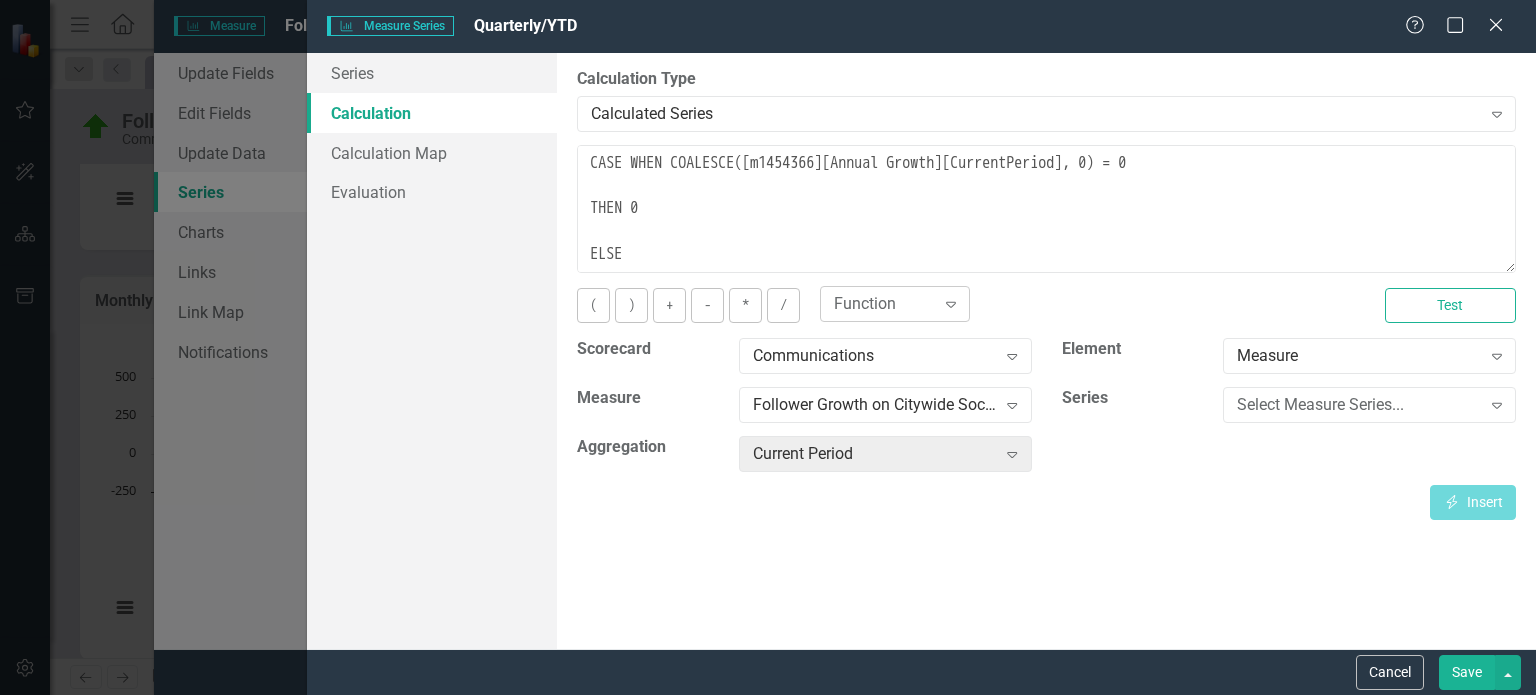 click on "Expand" 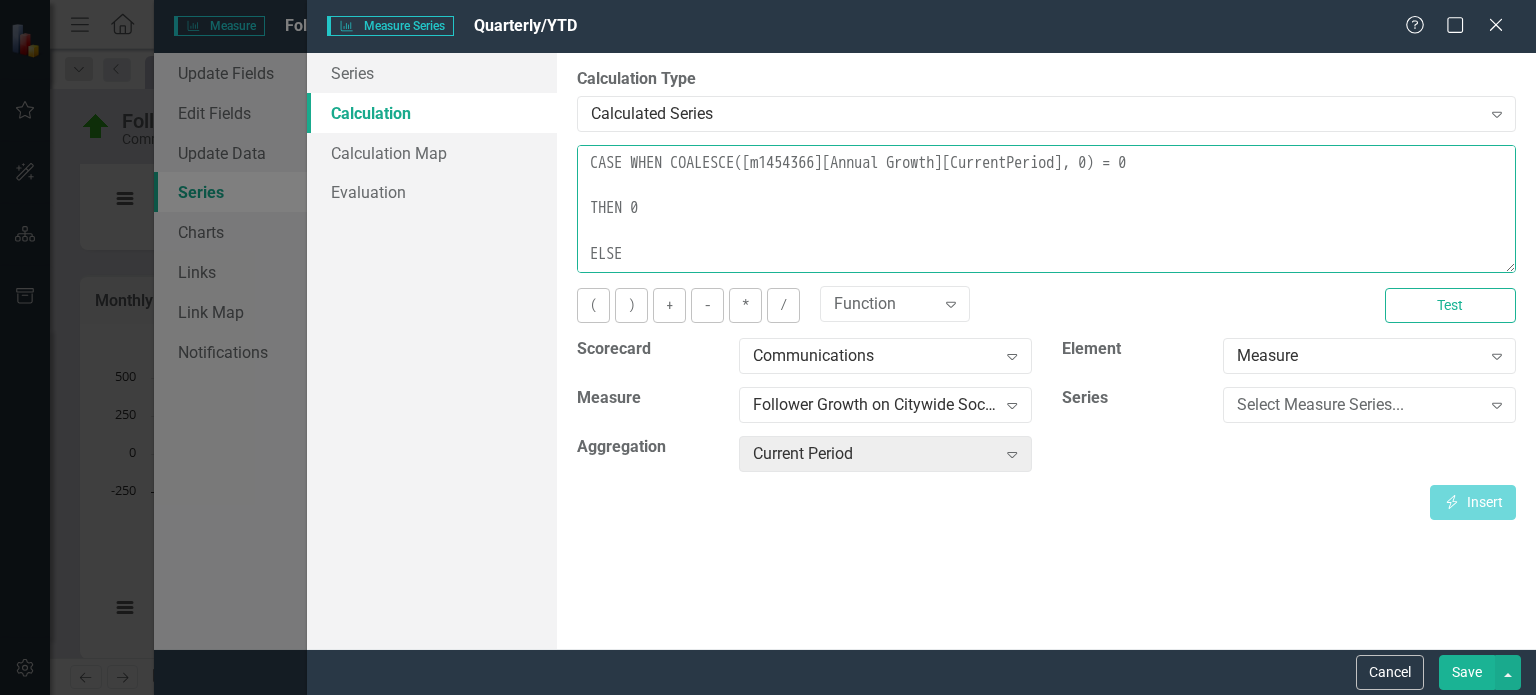 click on "CASE WHEN COALESCE([m1454366][Annual Growth][CurrentPeriod], 0) = 0
THEN 0
ELSE
COALESCE([m1454366][Actual][CurrentPeriod],[m1454366][Actual][PreviousPeriod],[m1454366][Actual][Back2],[m1454366][Actual][Back3],[m1454366][Actual][Back4],[m1454366][Actual][Back5],[m1454366][Actual][Back6],[m1454366][Actual][Back7],[m1454366][Actual][Back8],[m1454366][Actual][Back9],[m1454366][Actual][Back10],[m1454366][Actual][Back11],[m1454366][Actual][Back12],0)
END" at bounding box center (1046, 209) 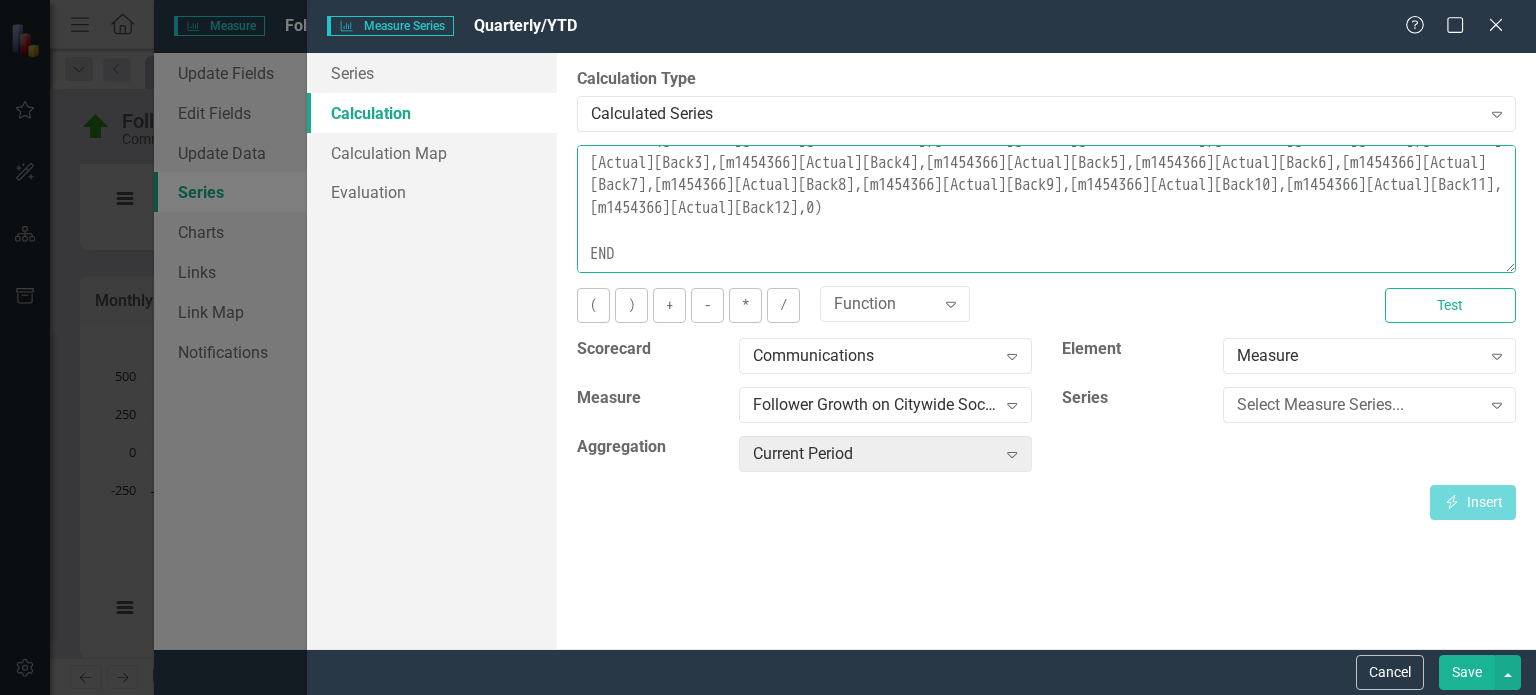 scroll, scrollTop: 0, scrollLeft: 0, axis: both 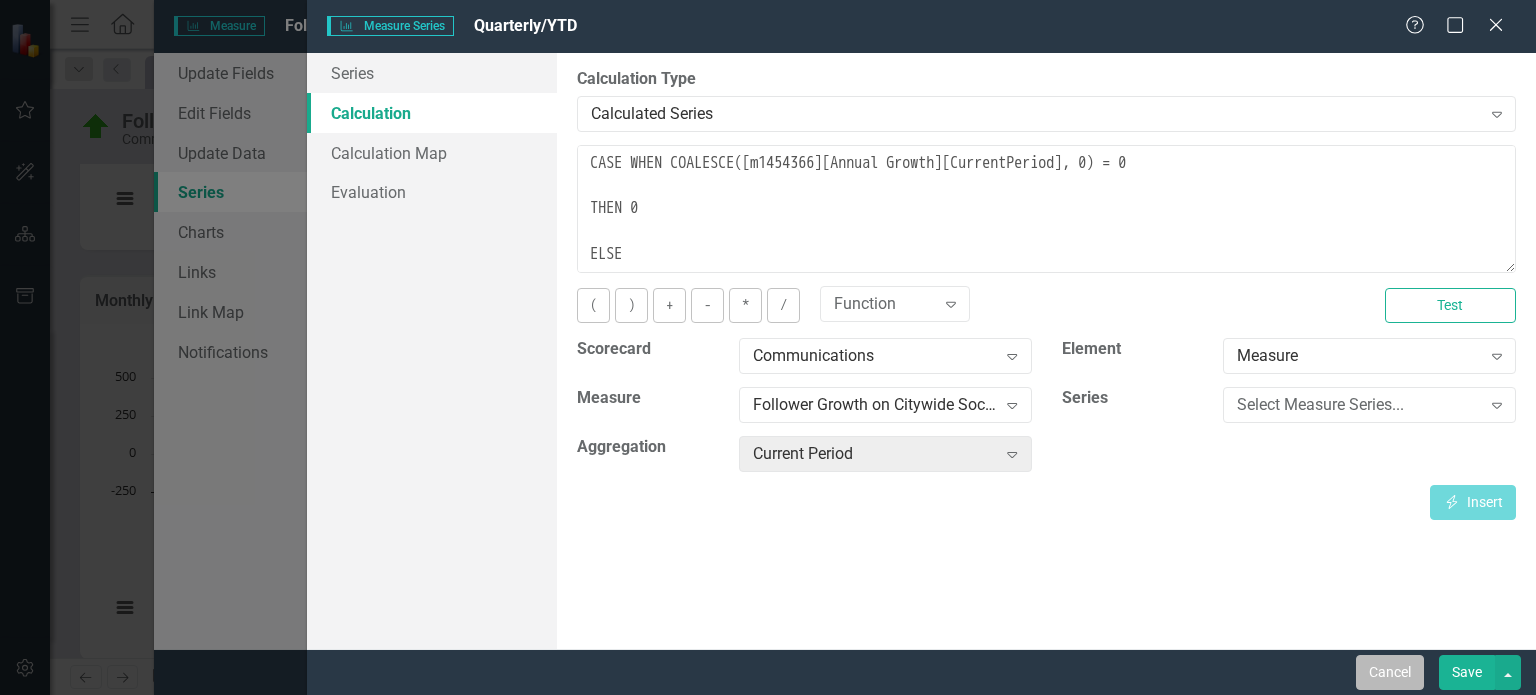 click on "Cancel" at bounding box center (1390, 672) 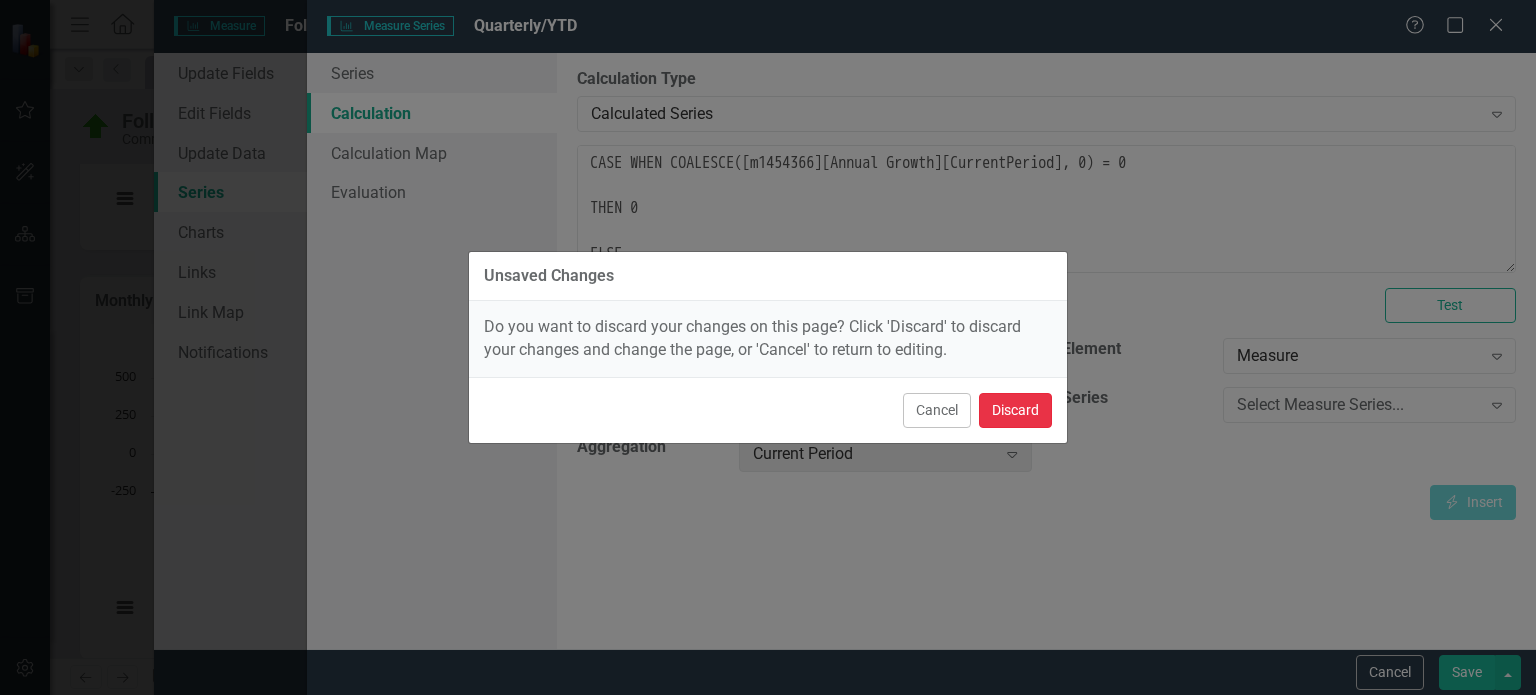 click on "Discard" at bounding box center (1015, 410) 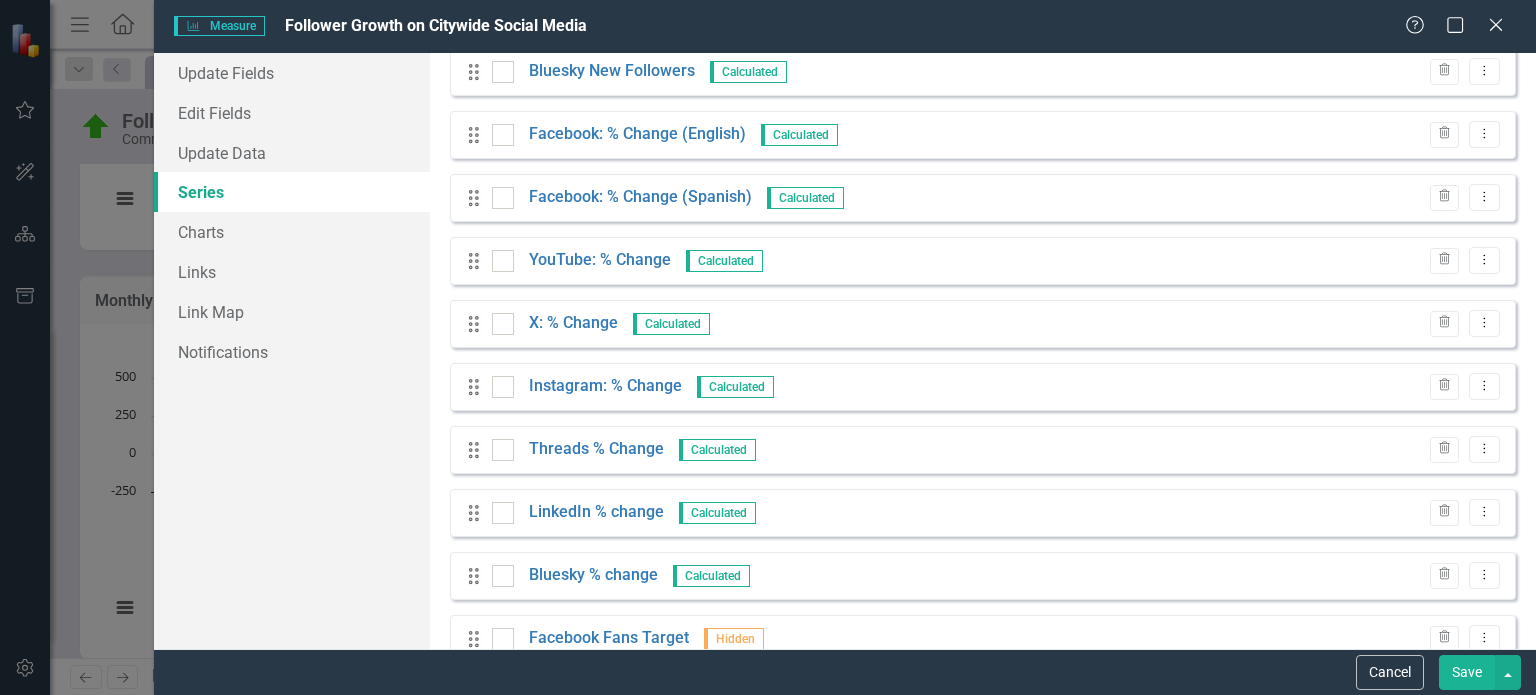 scroll, scrollTop: 1530, scrollLeft: 0, axis: vertical 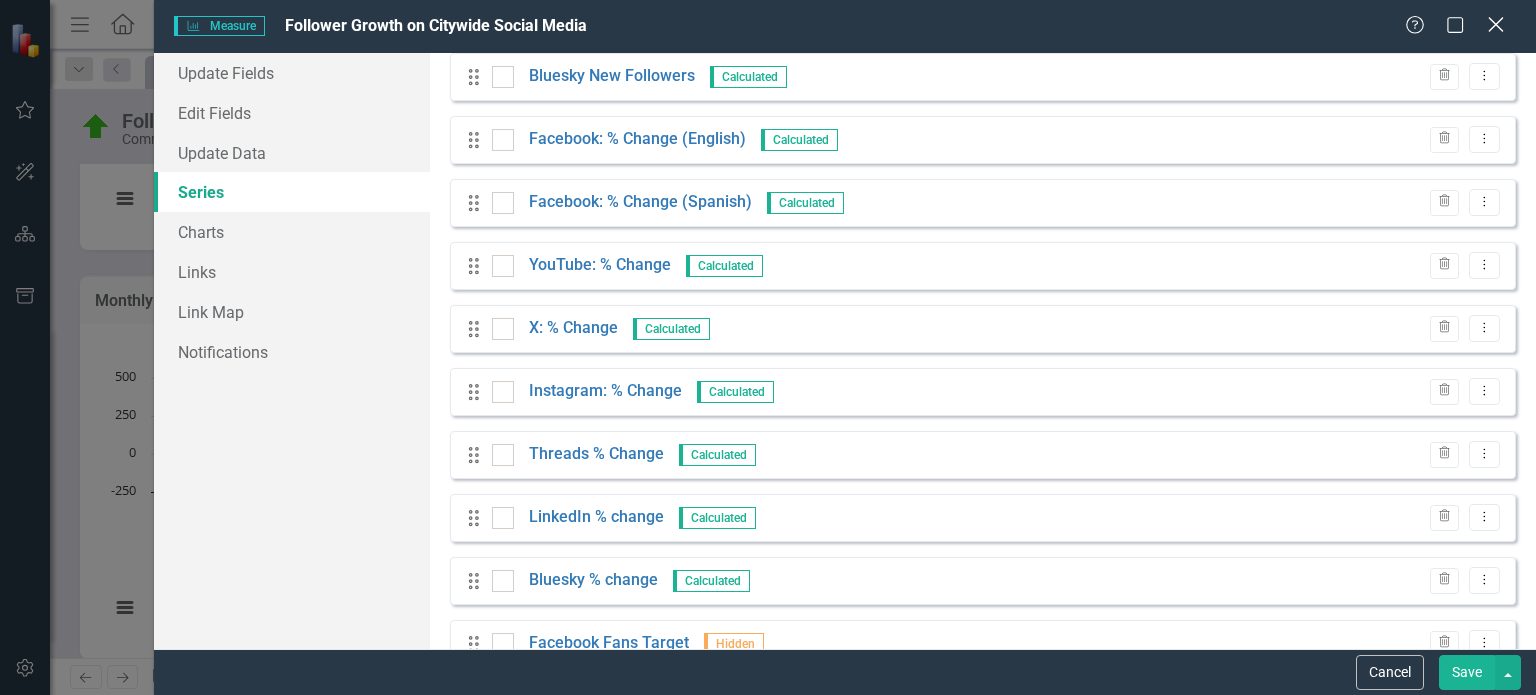 click on "Close" 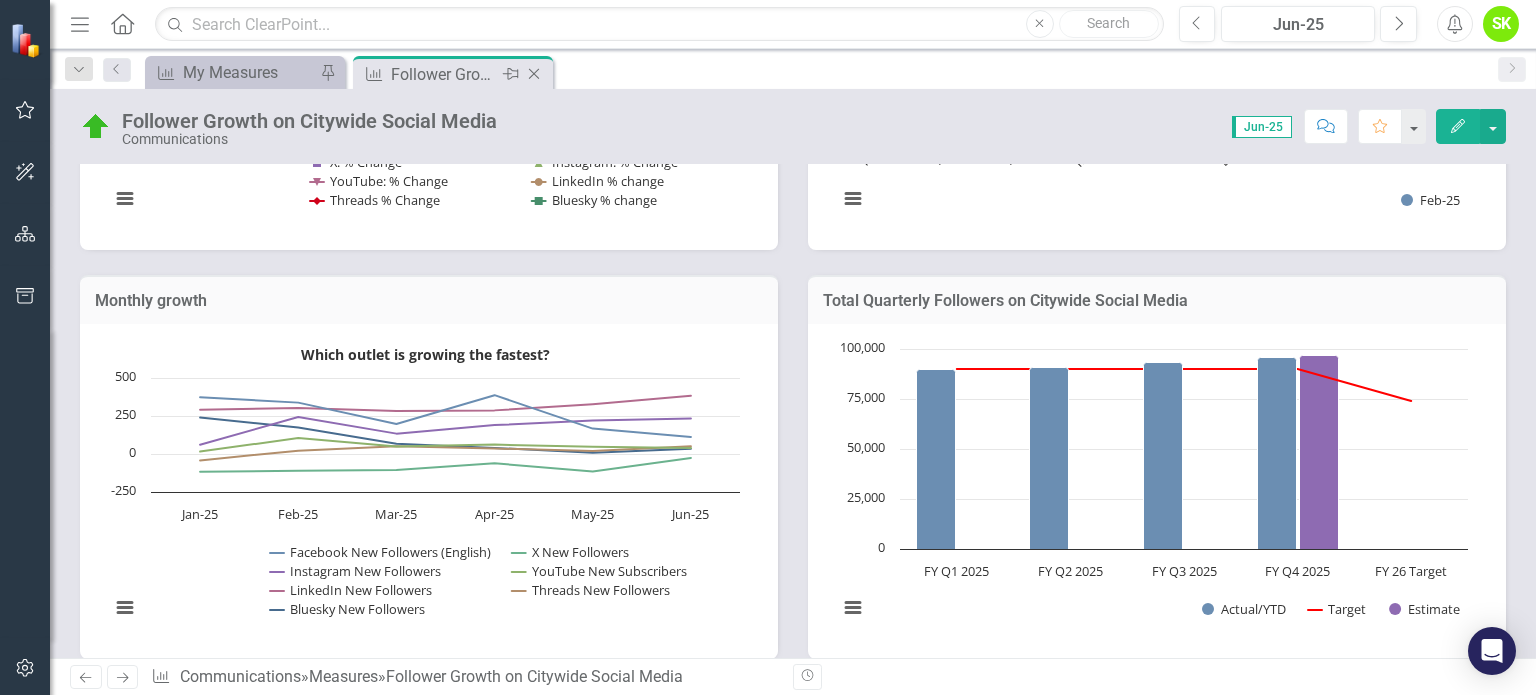 click on "Close" 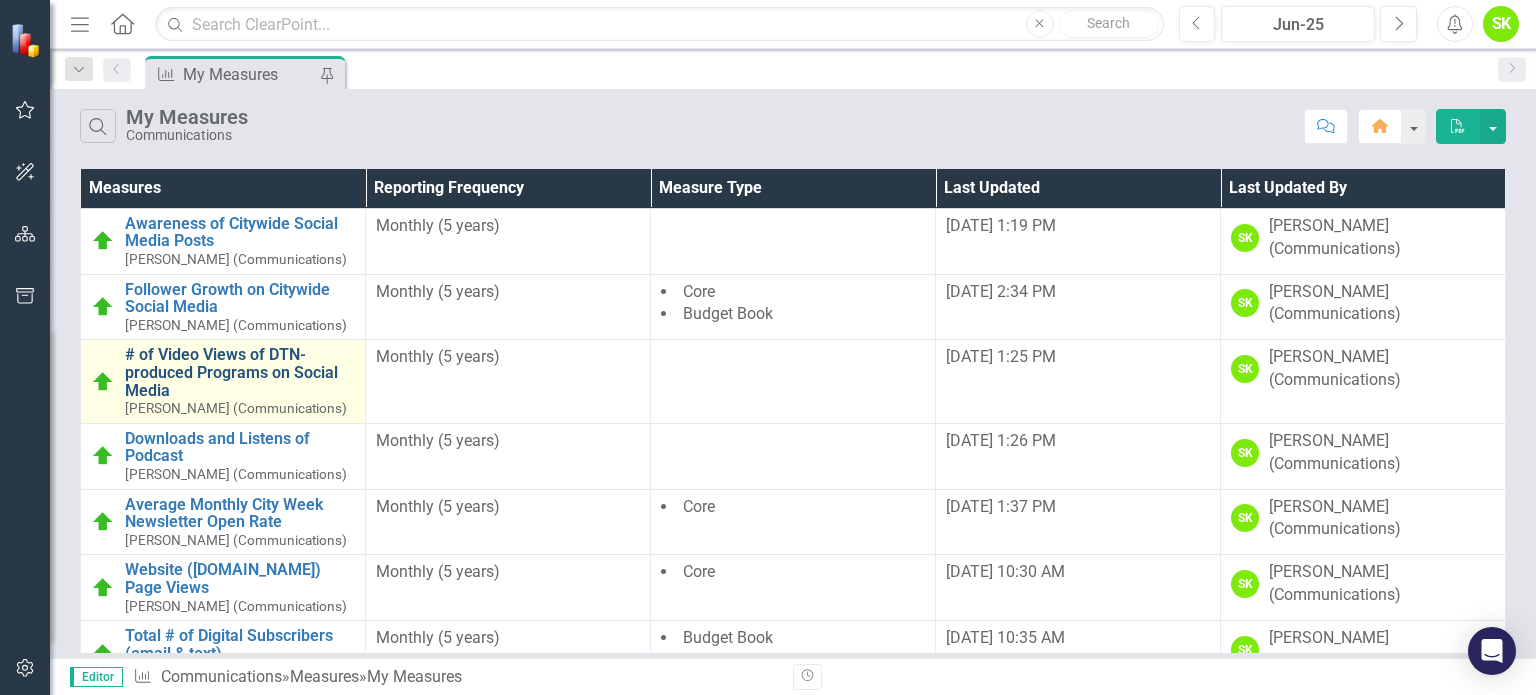 click on "# of Video Views of DTN-produced Programs on Social Media" at bounding box center [240, 372] 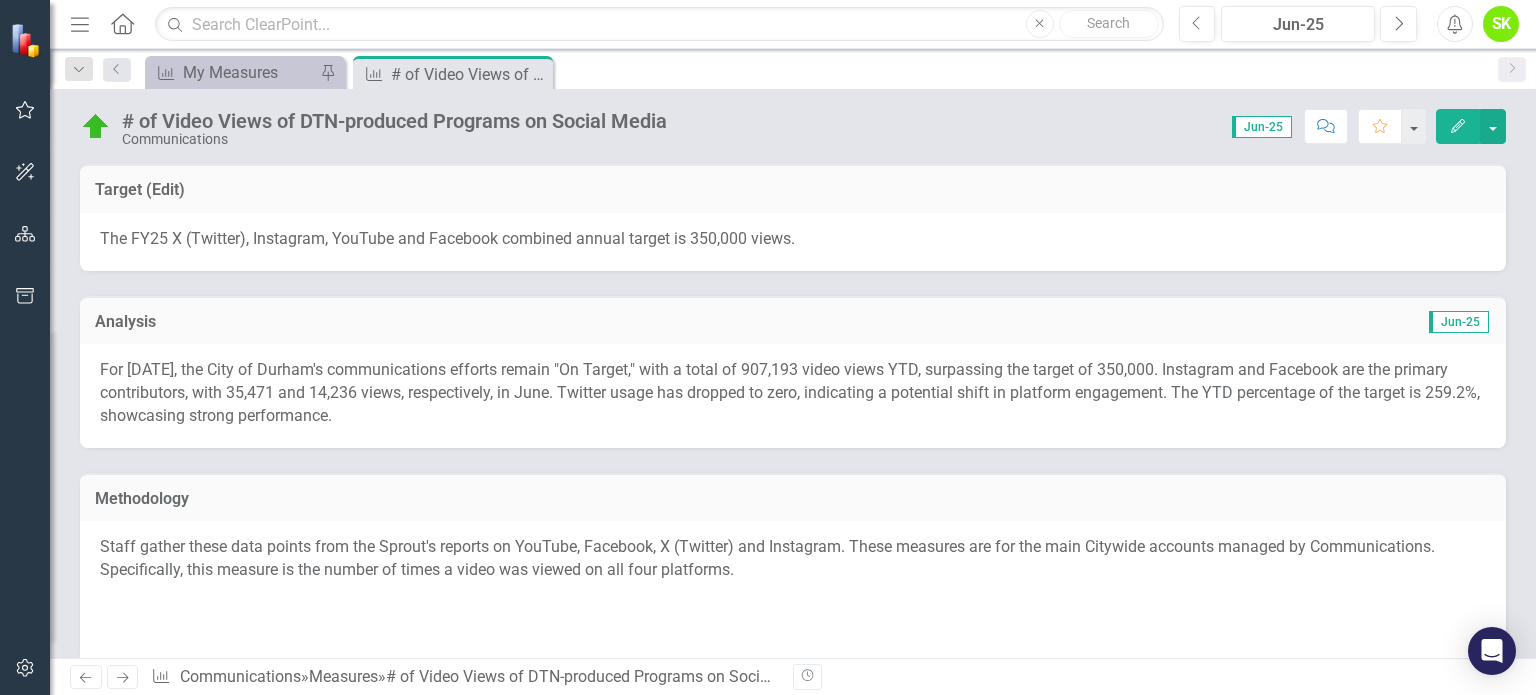 click on "Edit" at bounding box center [1458, 126] 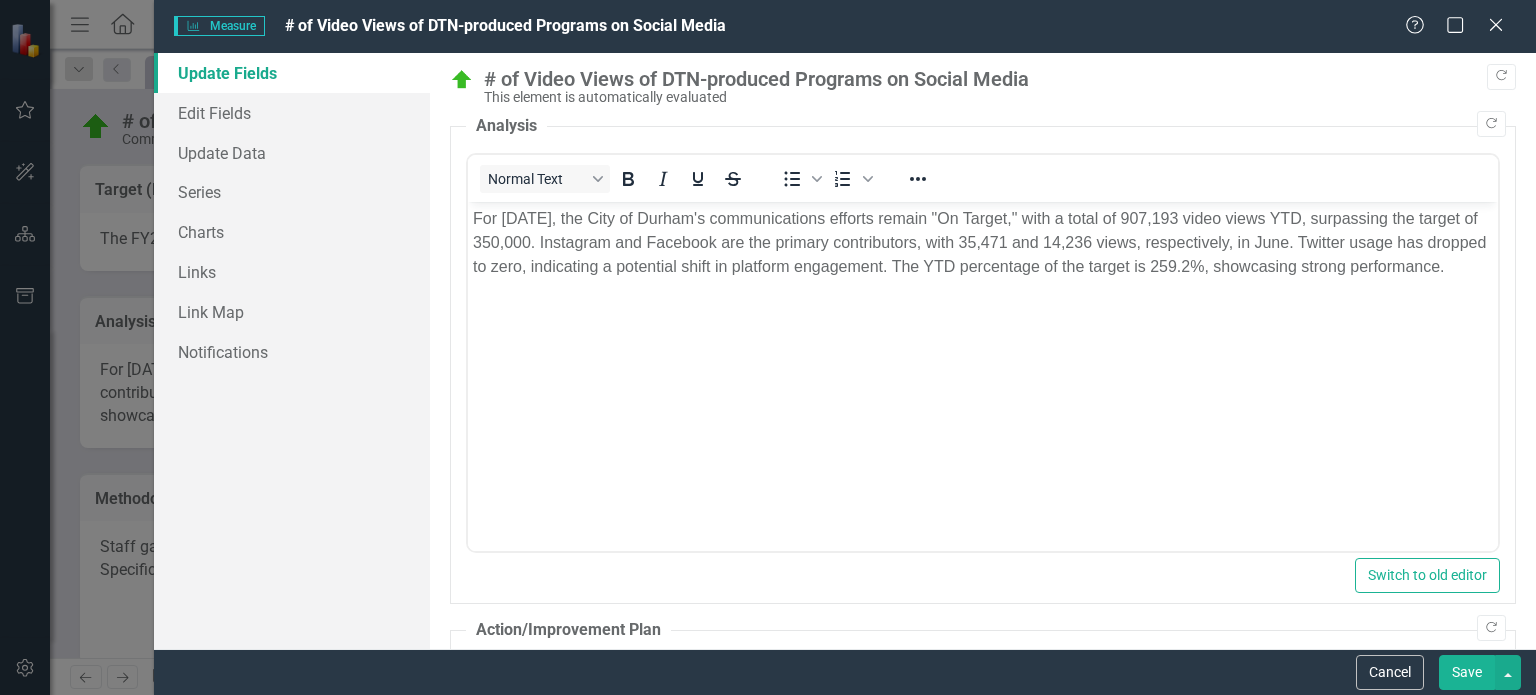 scroll, scrollTop: 0, scrollLeft: 0, axis: both 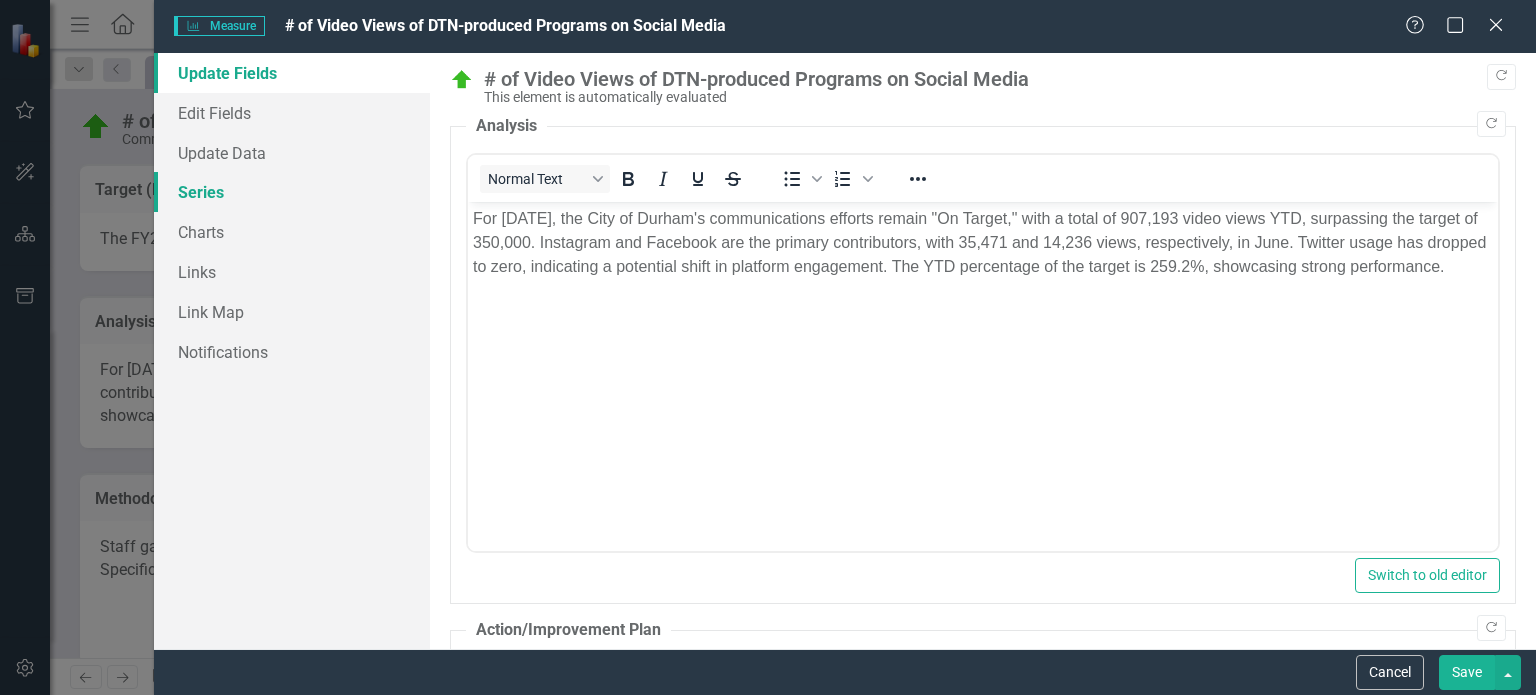 click on "Series" at bounding box center (292, 192) 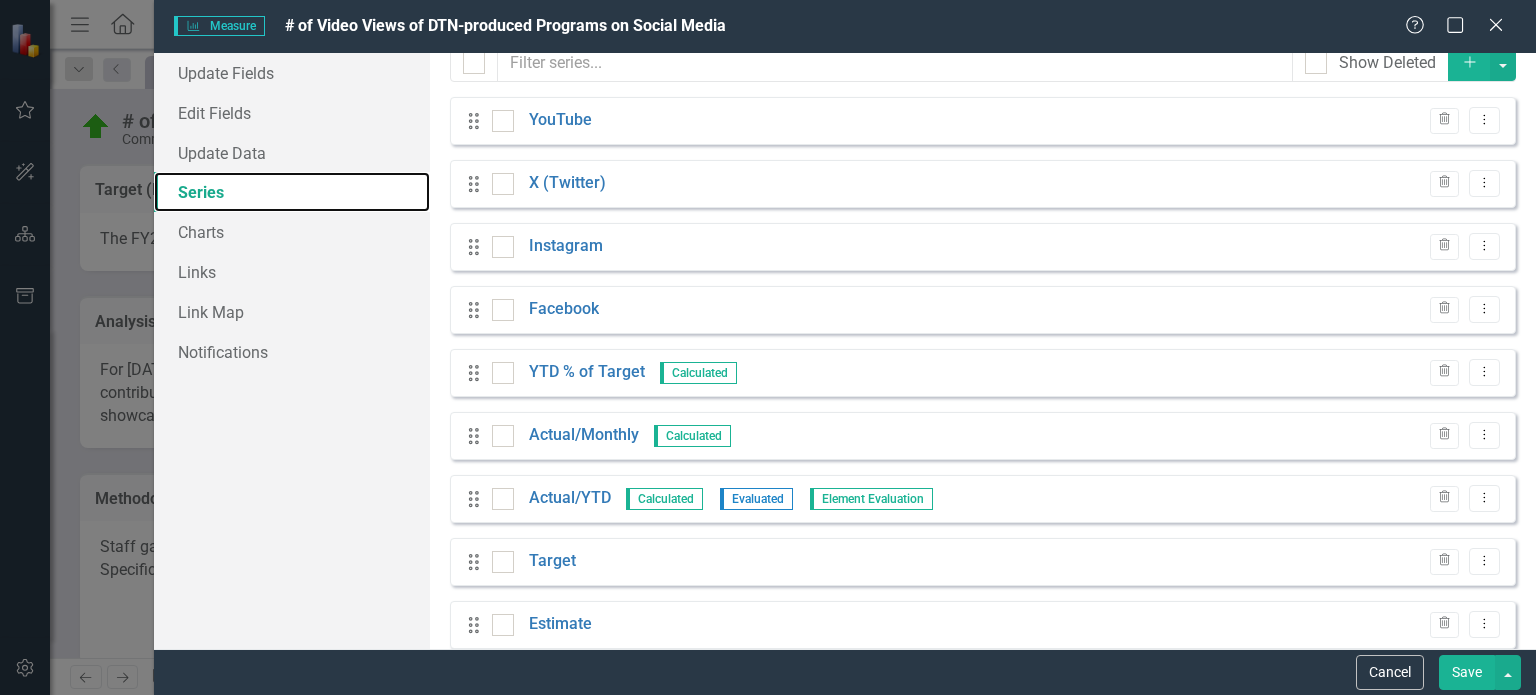scroll, scrollTop: 200, scrollLeft: 0, axis: vertical 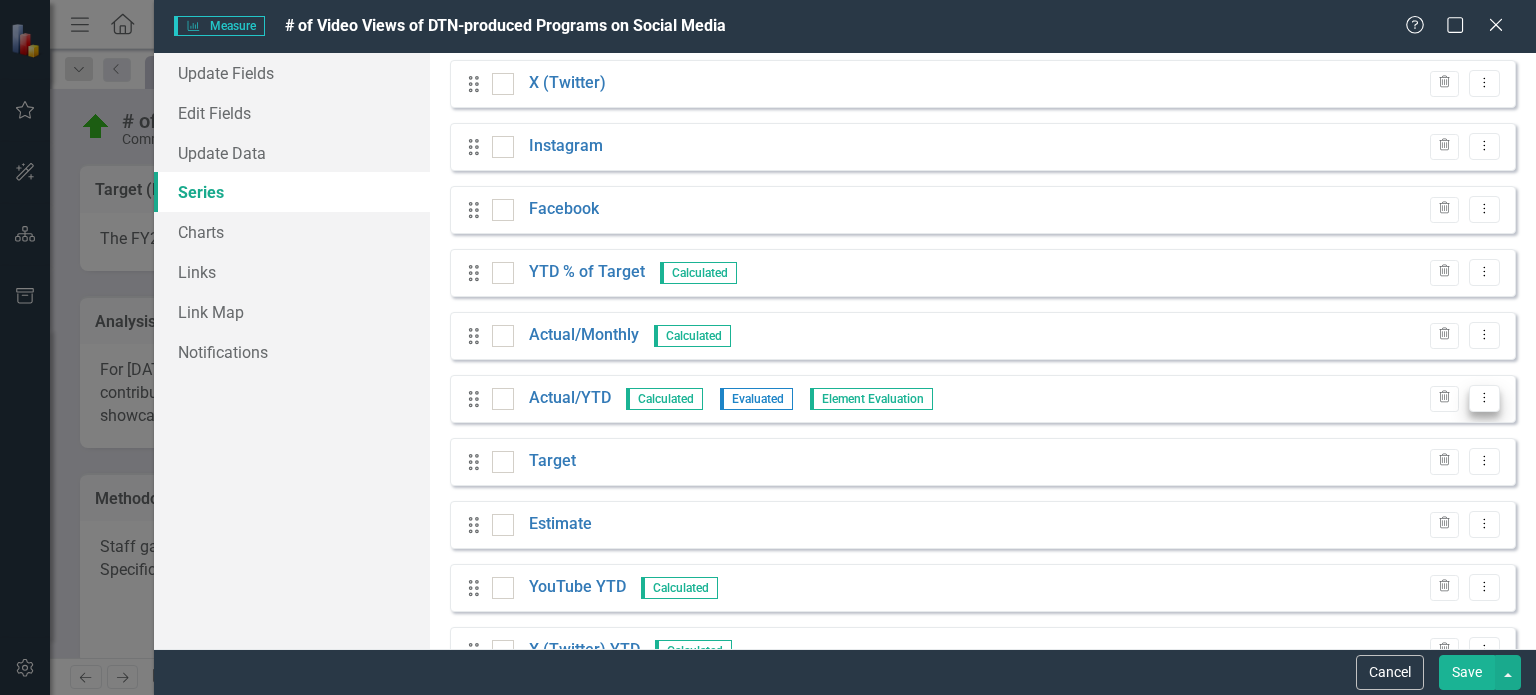 click on "Dropdown Menu" 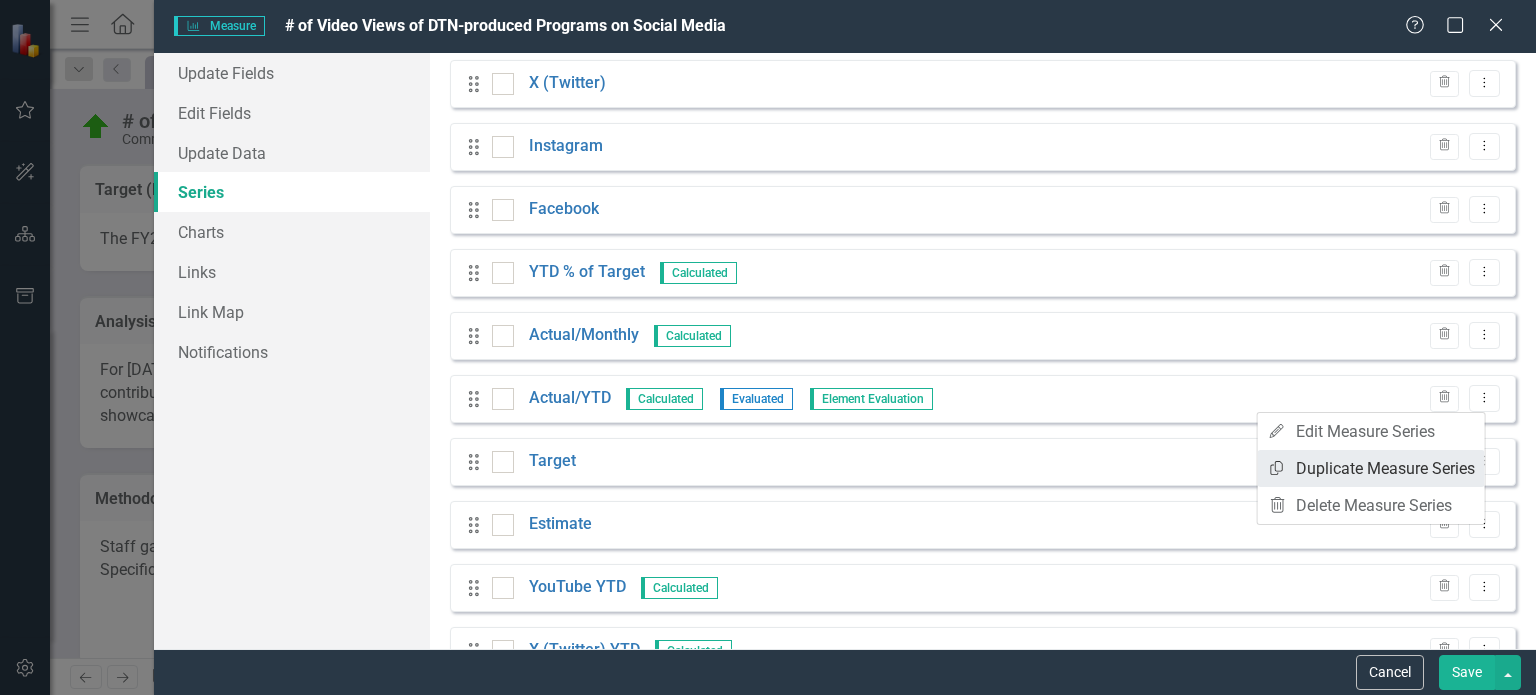 click on "Copy Duplicate Measure Series" at bounding box center [1371, 468] 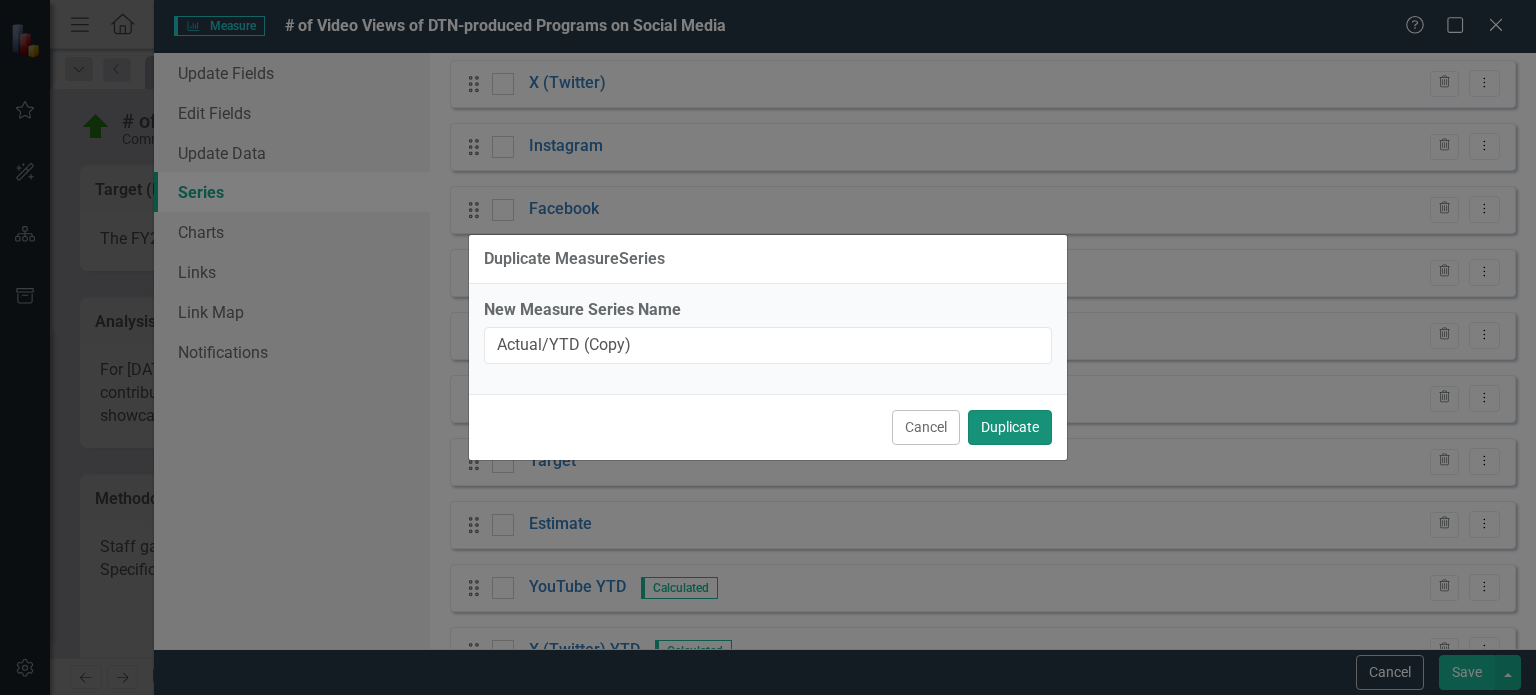click on "Duplicate" at bounding box center [1010, 427] 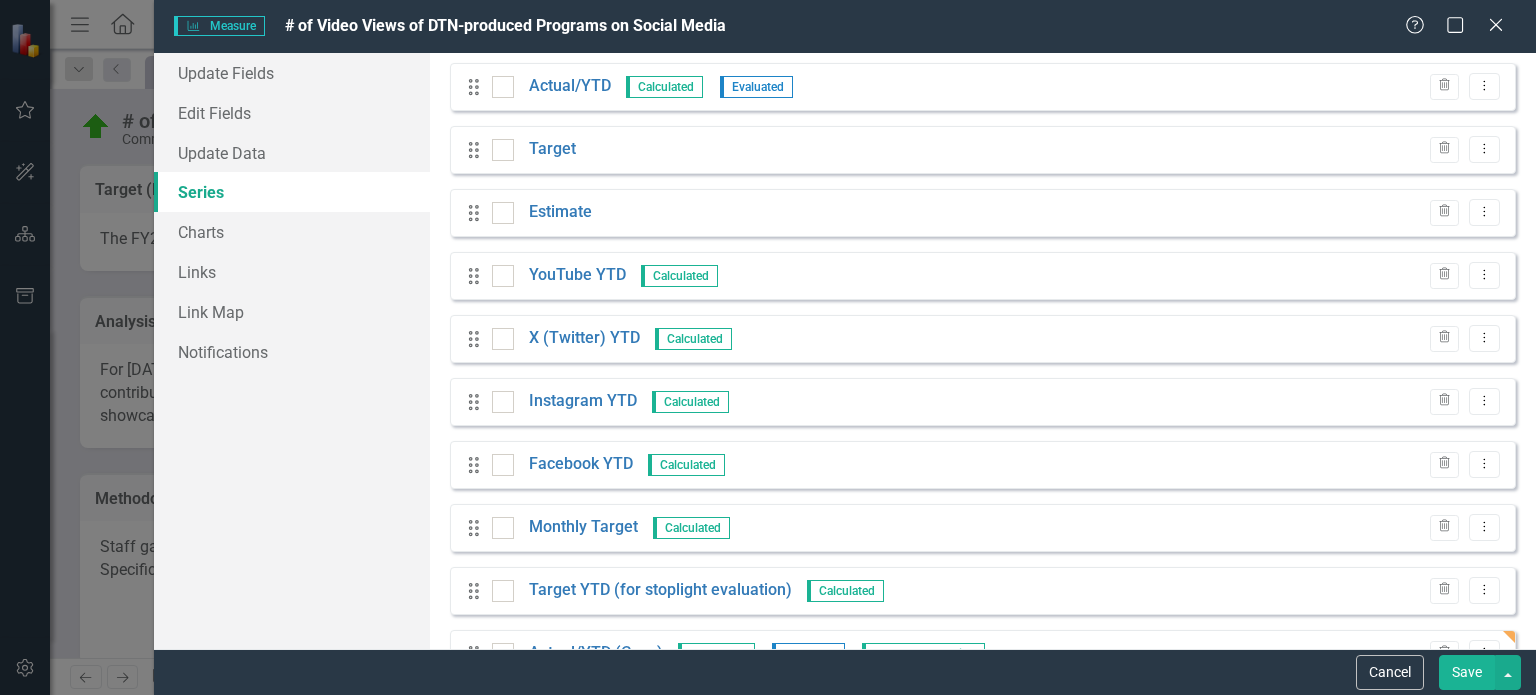 scroll, scrollTop: 570, scrollLeft: 0, axis: vertical 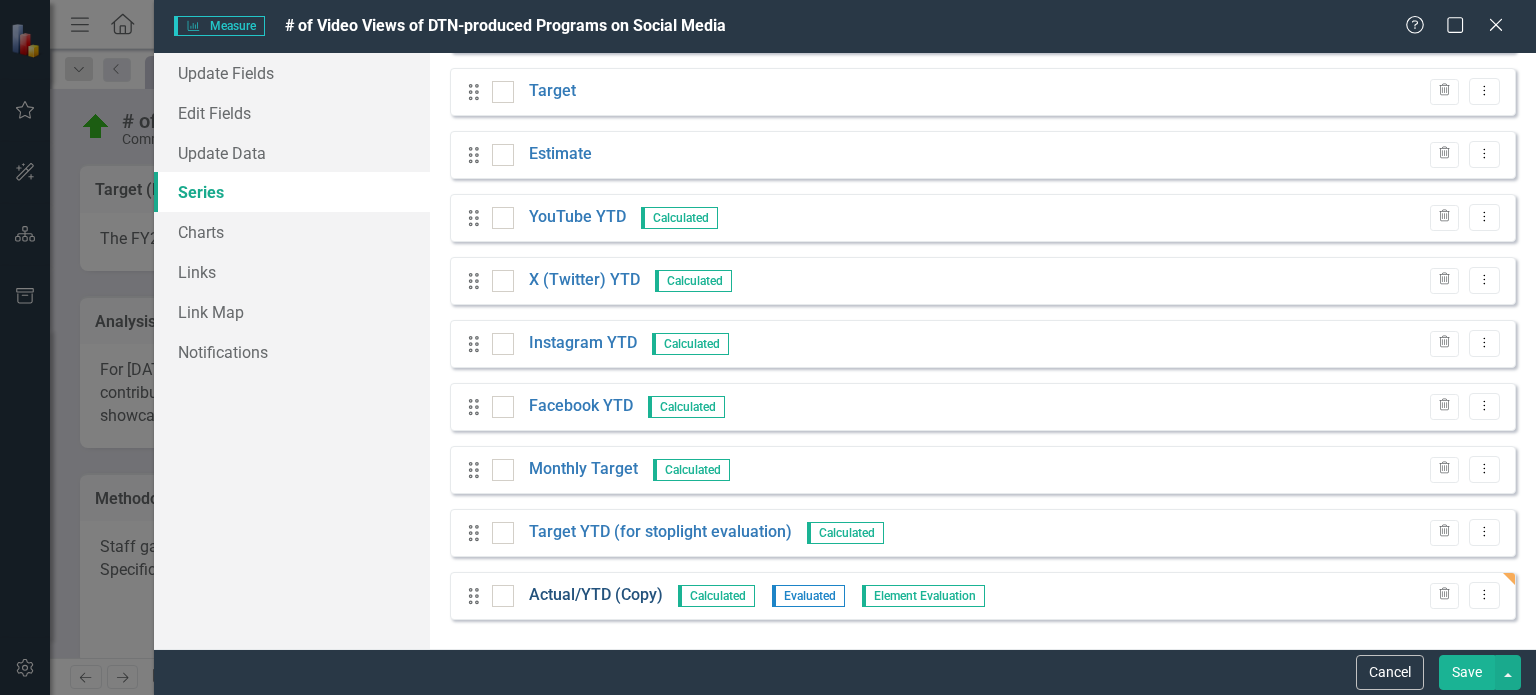 click on "Actual/YTD (Copy)" at bounding box center (596, 595) 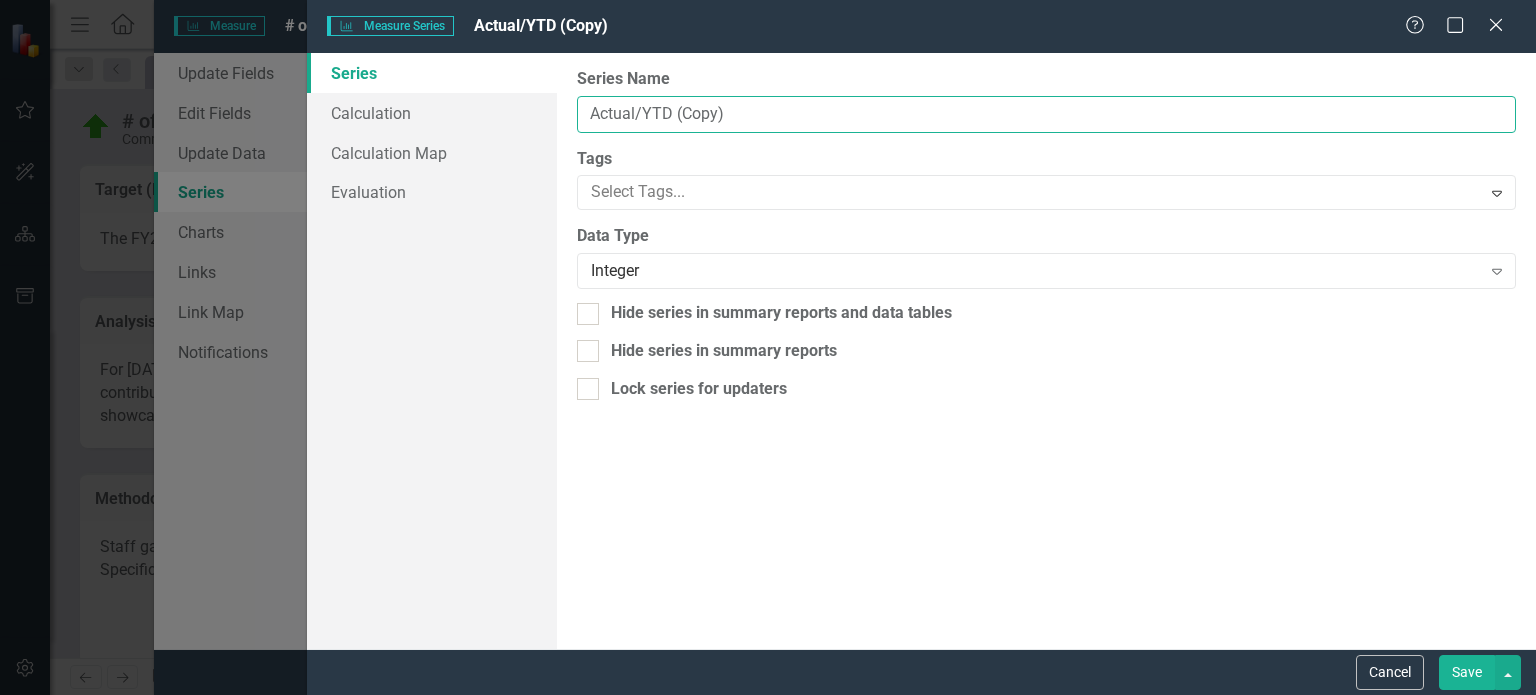 drag, startPoint x: 635, startPoint y: 111, endPoint x: 573, endPoint y: 108, distance: 62.072536 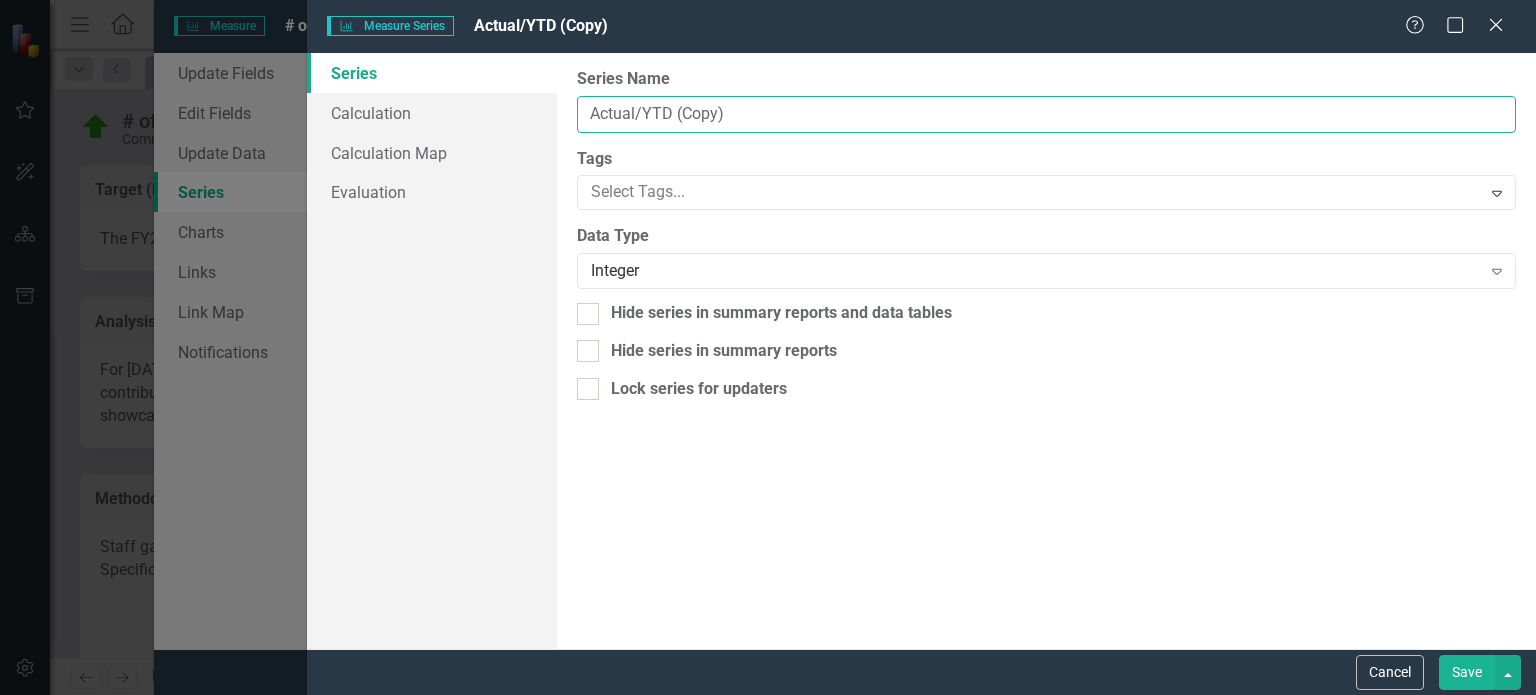 click on "From this page, you can edit the name, type, and visibility options of your series.   Learn more in the ClearPoint Support Center. Close Help Series Name Actual/YTD (Copy) Tags Select Tags... Expand Data Type Integer Expand Hide series in summary reports and data tables Hide series in summary reports Lock series for updaters" at bounding box center [1046, 351] 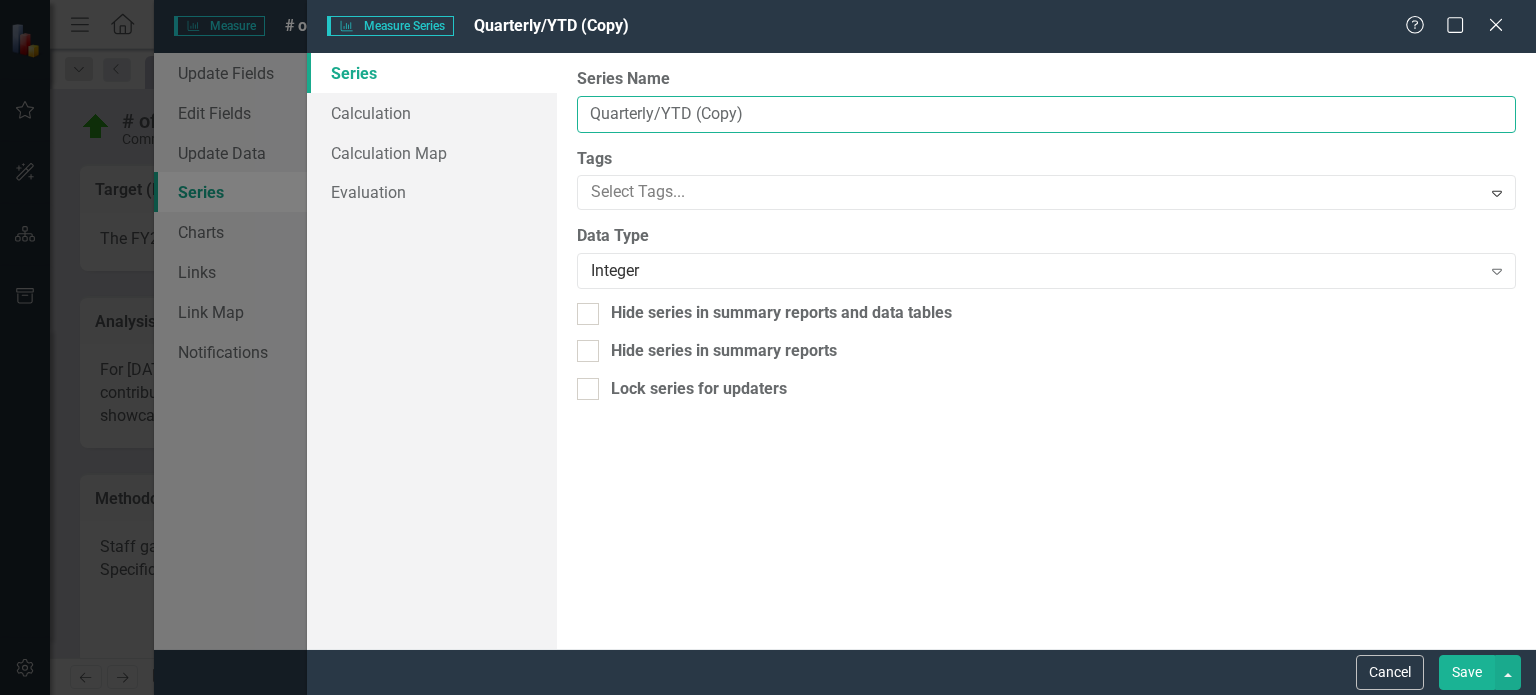 click on "Quarterly/YTD (Copy)" at bounding box center [1046, 114] 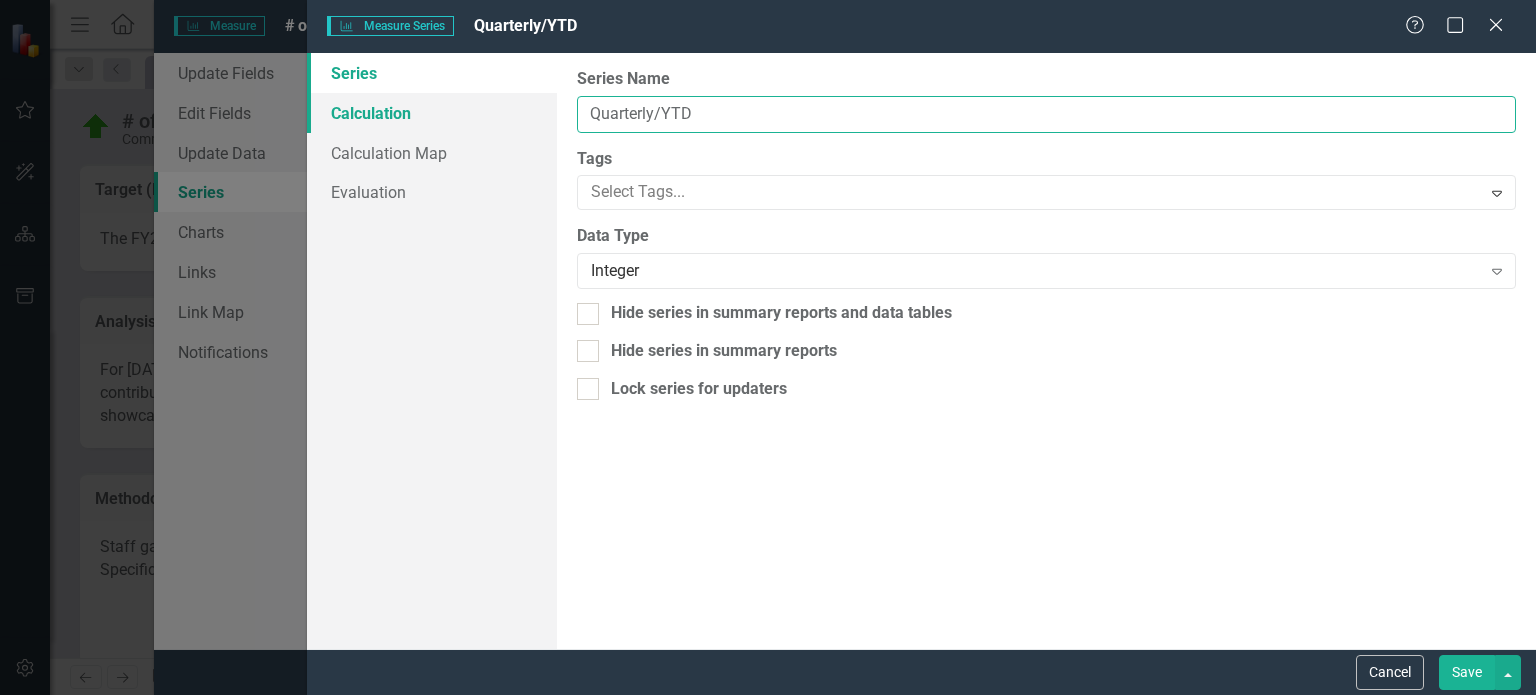 type on "Quarterly/YTD" 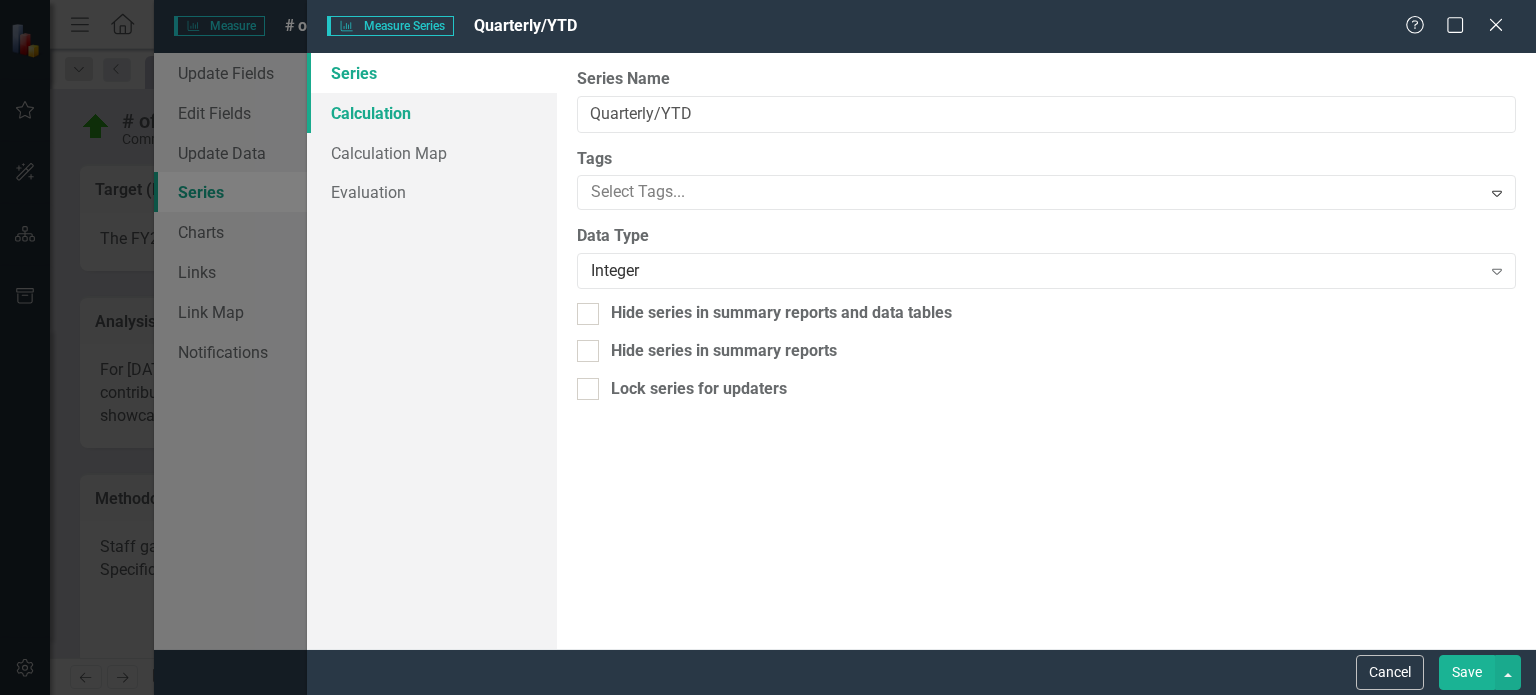 click on "Calculation" at bounding box center [432, 113] 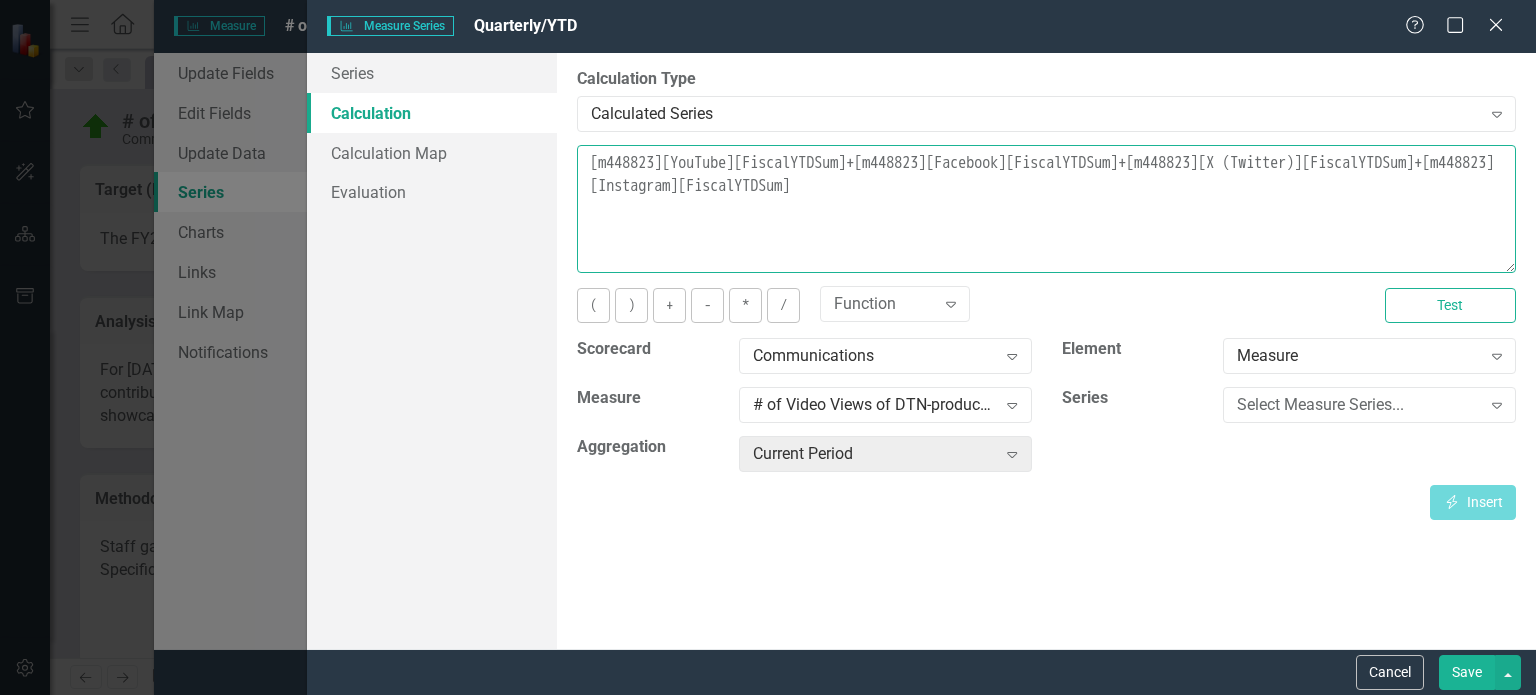 drag, startPoint x: 1037, startPoint y: 189, endPoint x: 556, endPoint y: 155, distance: 482.20016 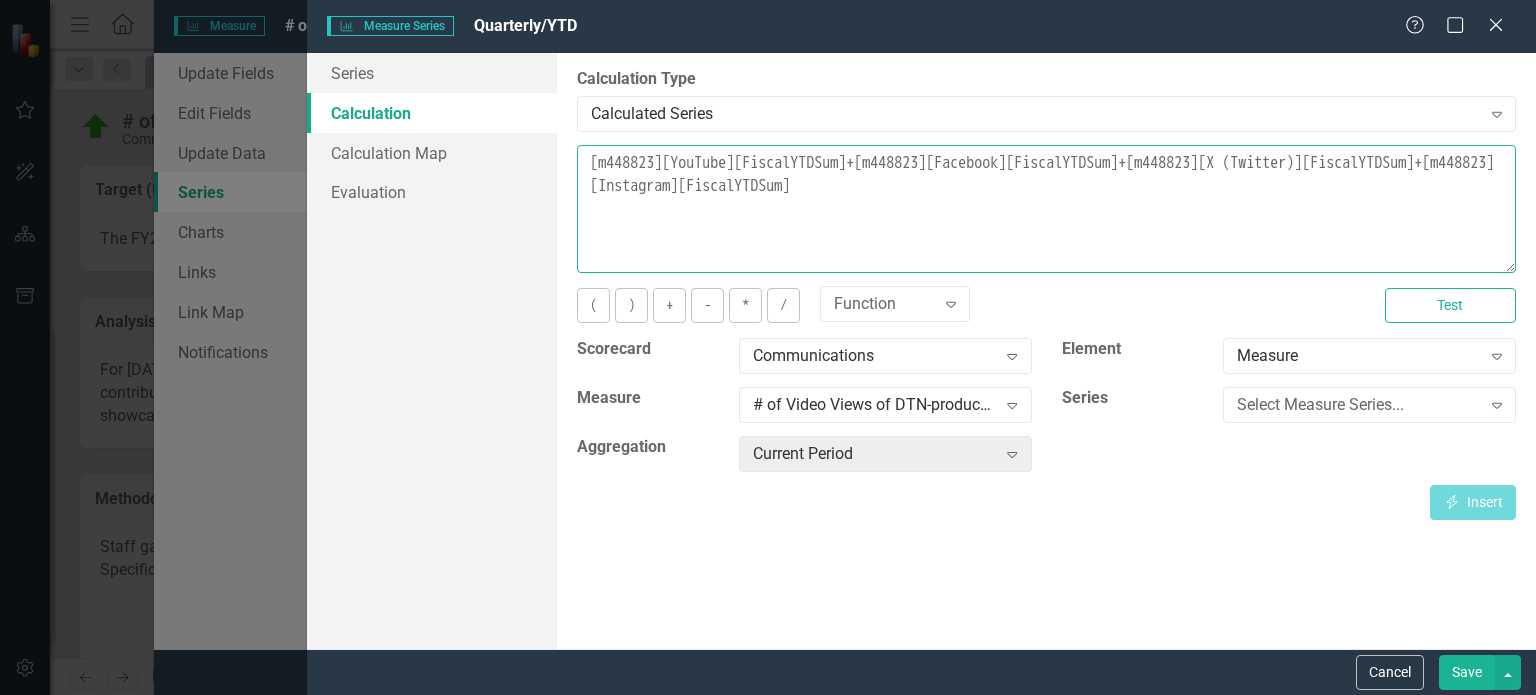 click on "By default, series in ClearPoint are not calculated. So, if you leave the form below blank, you can manually enter (or upload) data into this series. However, if you want to calculate the series, you can use the drop-downs below to reference any other series value in ClearPoint, and (optionally) add aggregations. Standard mathematical operators and logical functions are also supported.    Learn more in the ClearPoint Support Center. Close Help Calculation Type Calculated Series Expand You can define a default calculation for this series by referencing other series in this measure like so: [m][Actual]. You can also reference existing measure series by using the standard [m123][Actual] notation. All series must exist or the calculation will be invalid.    Learn more in the ClearPoint Support Center. Close Help [m448823][YouTube][FiscalYTDSum]+[m448823][Facebook][FiscalYTDSum]+[m448823][X (Twitter)][FiscalYTDSum]+[m448823][Instagram][FiscalYTDSum] ( ) + - * / Function Expand Test Scorecard Communications" at bounding box center (1046, 351) 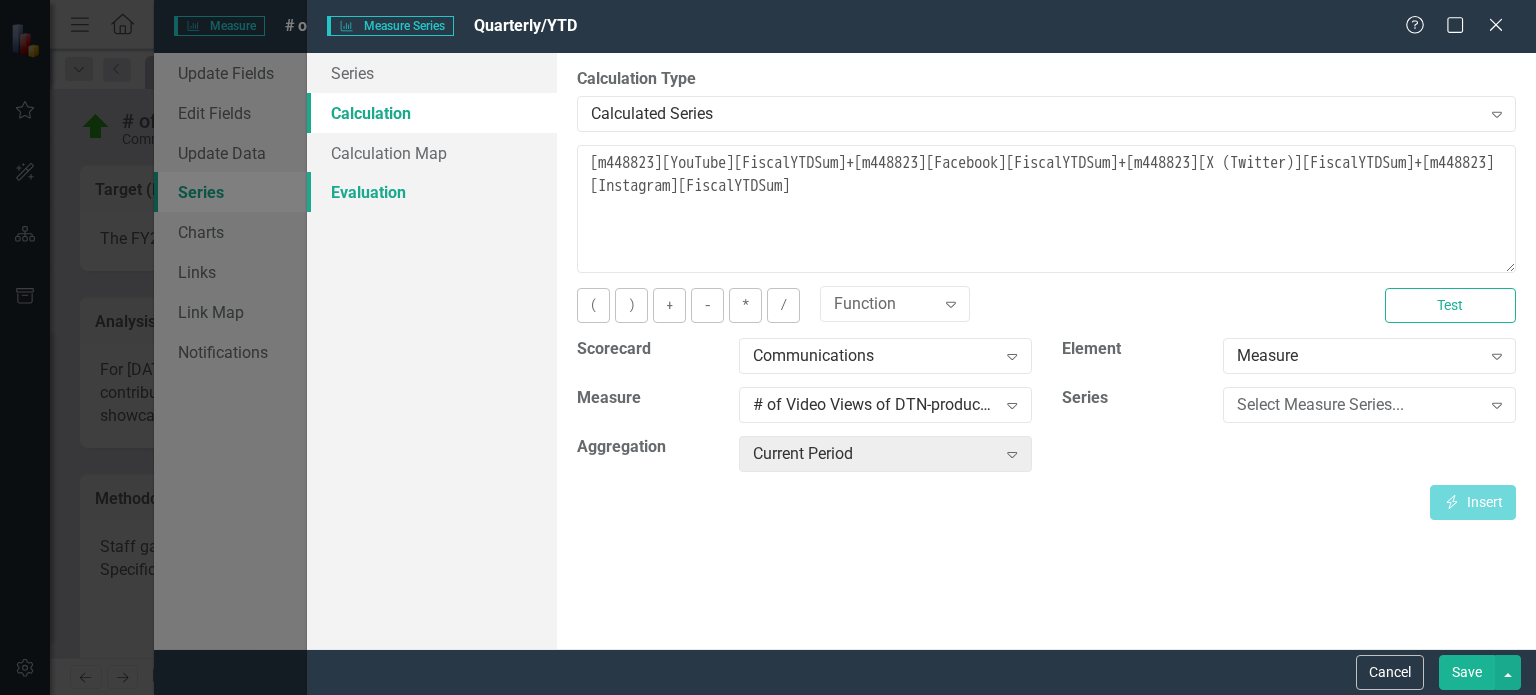 click on "Evaluation" at bounding box center (432, 192) 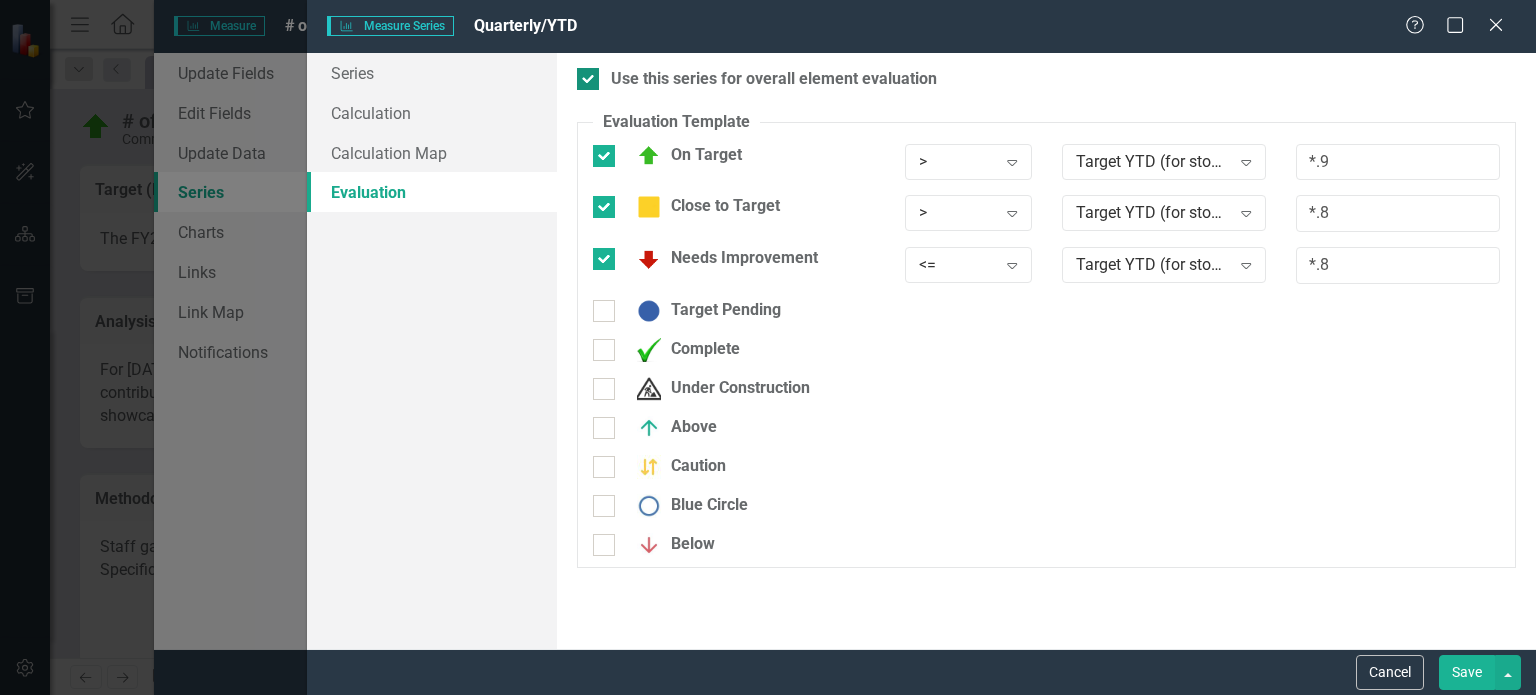 click on "Use this series for overall element evaluation" at bounding box center (583, 74) 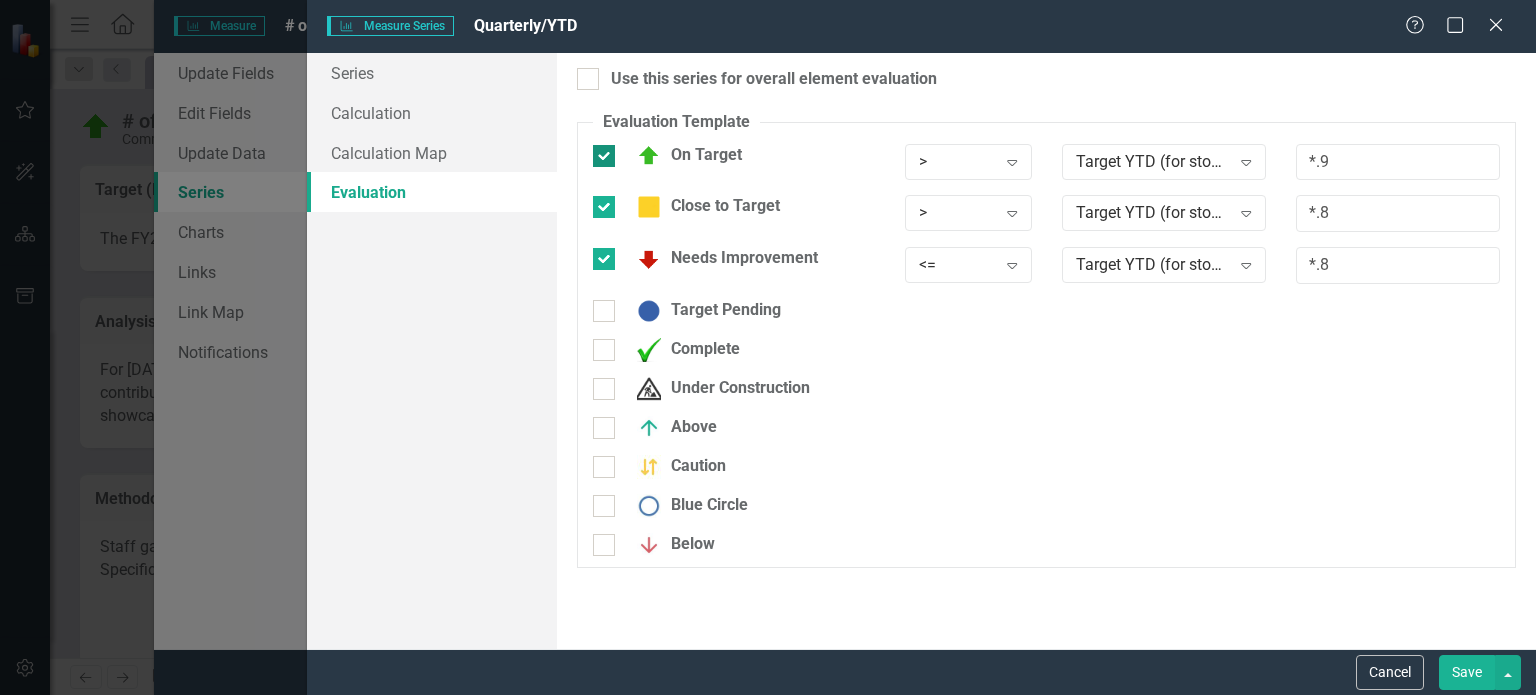 click at bounding box center [604, 156] 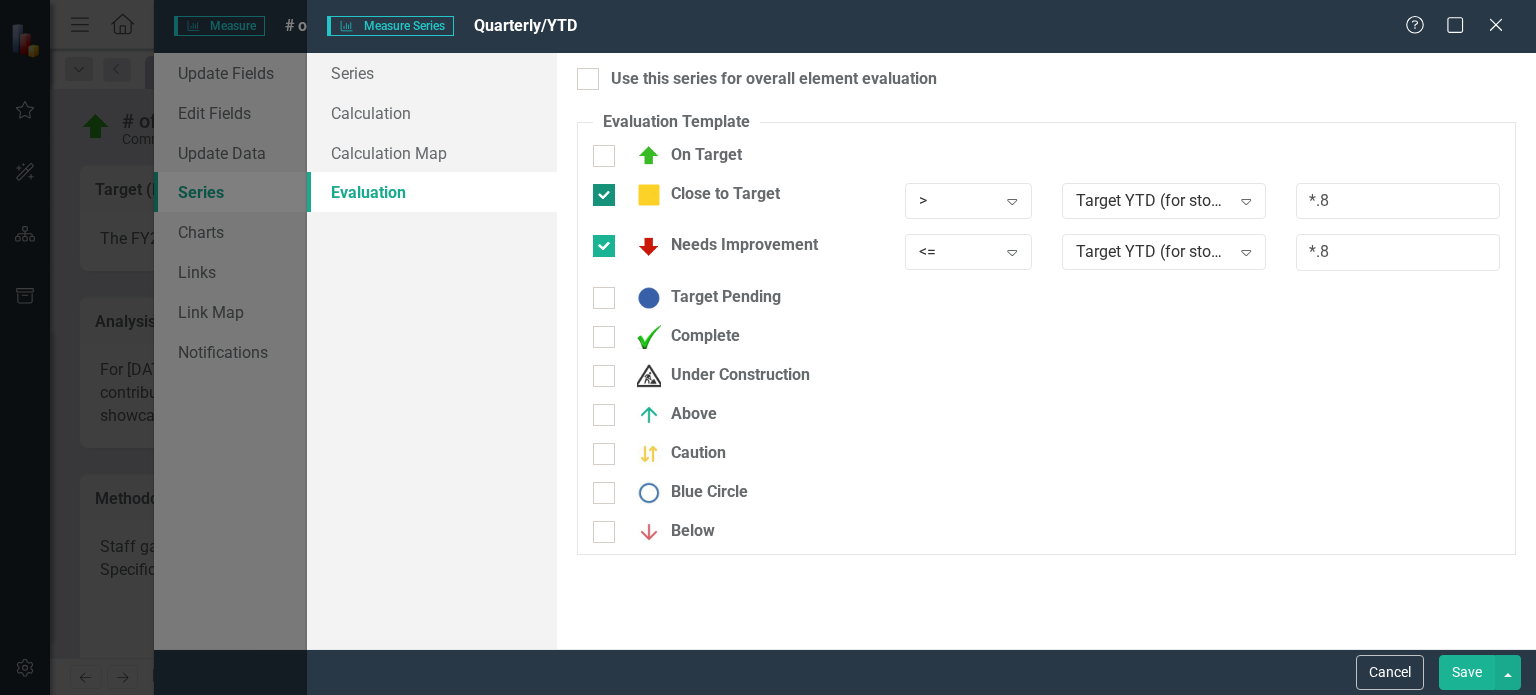 click on "Close to Target" at bounding box center [599, 190] 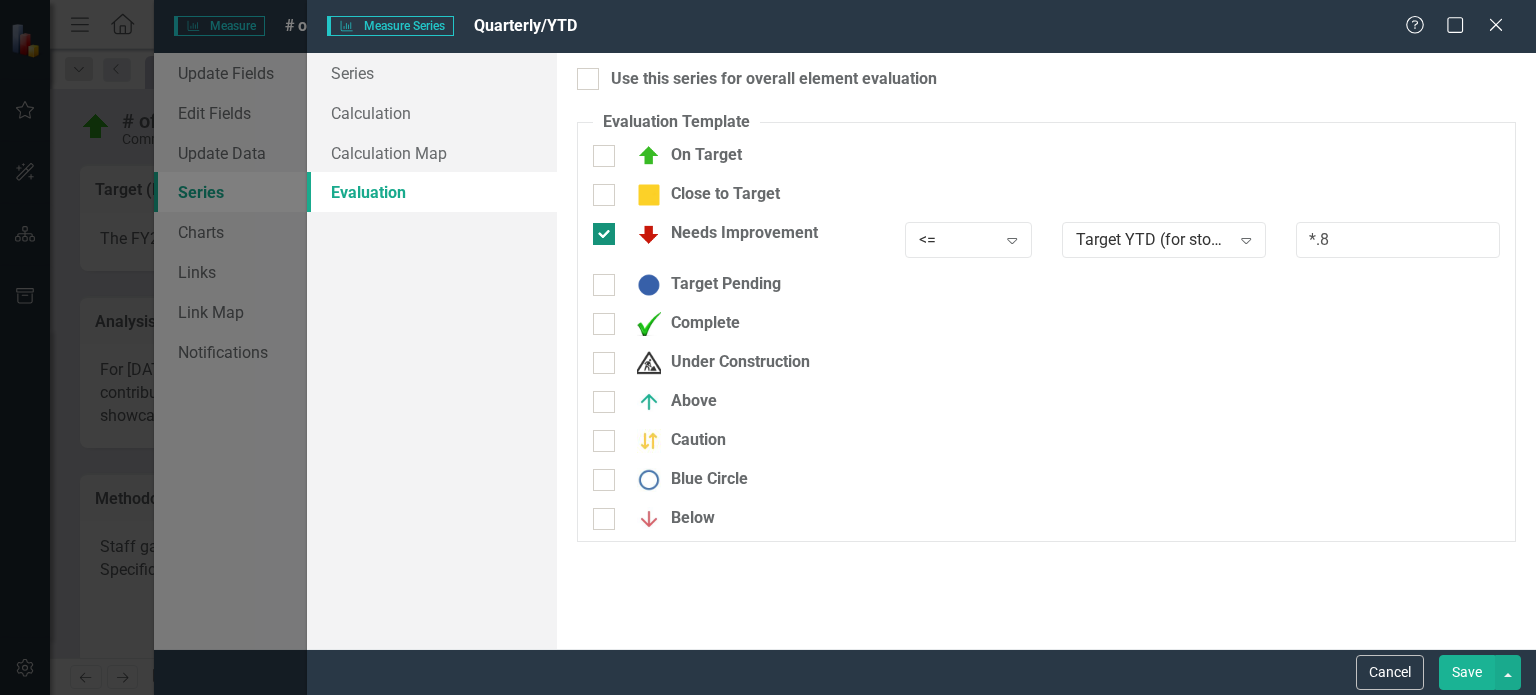 click on "Needs Improvement" at bounding box center (599, 229) 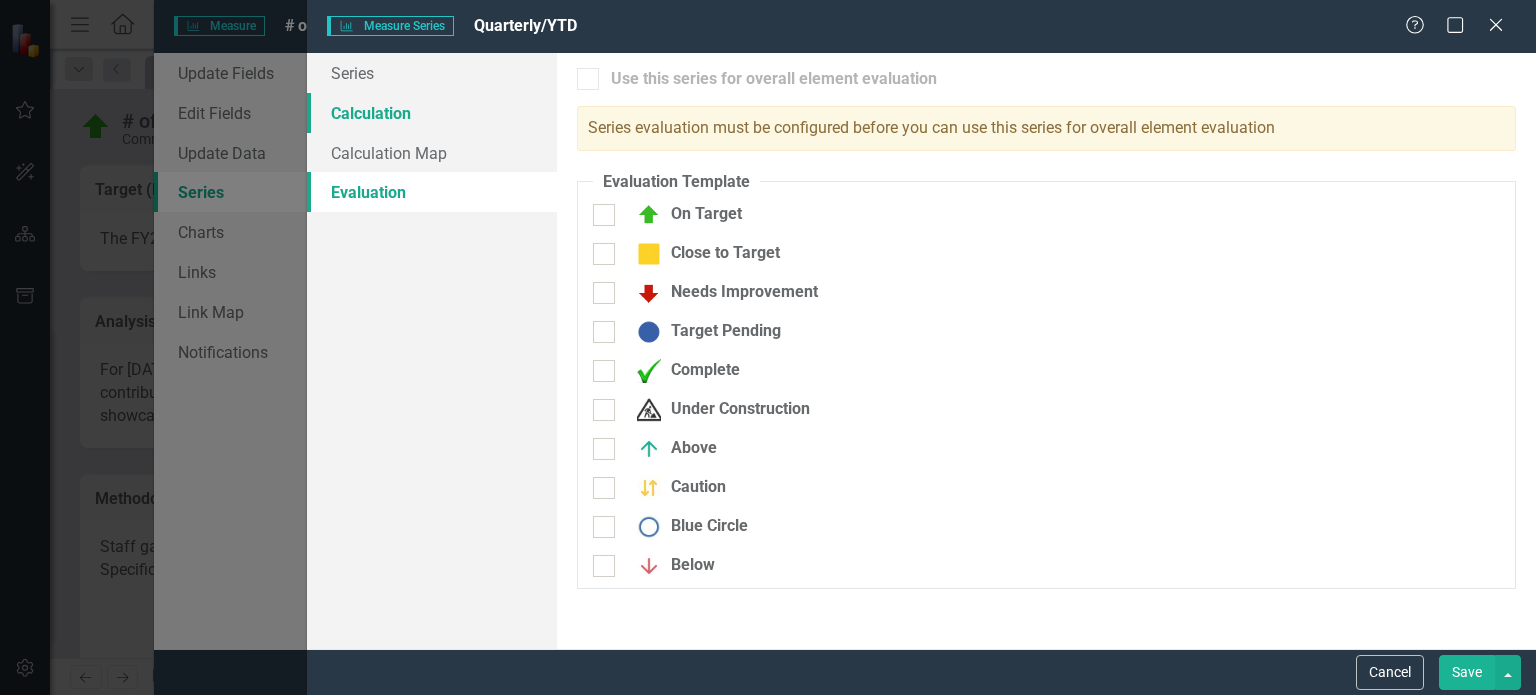 click on "Calculation" at bounding box center [432, 113] 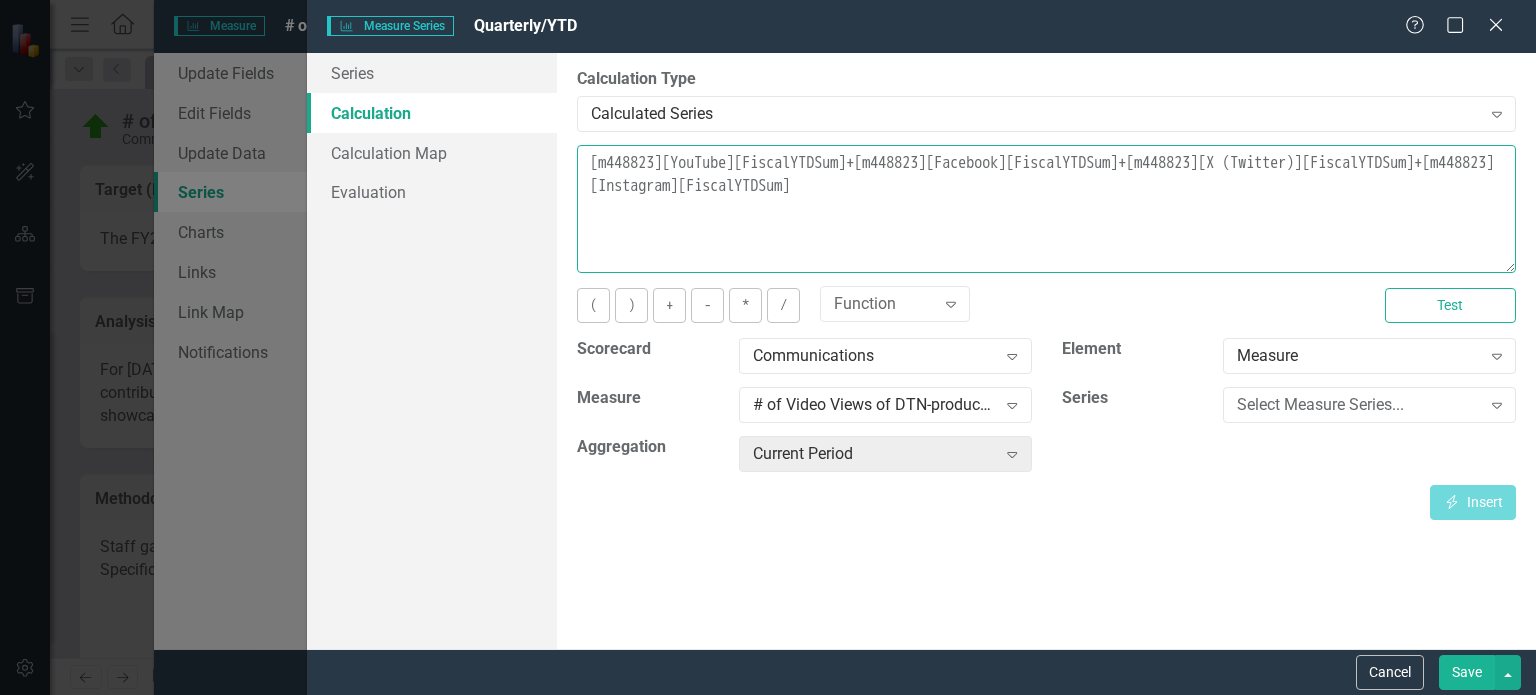 drag, startPoint x: 1032, startPoint y: 186, endPoint x: 578, endPoint y: 154, distance: 455.12634 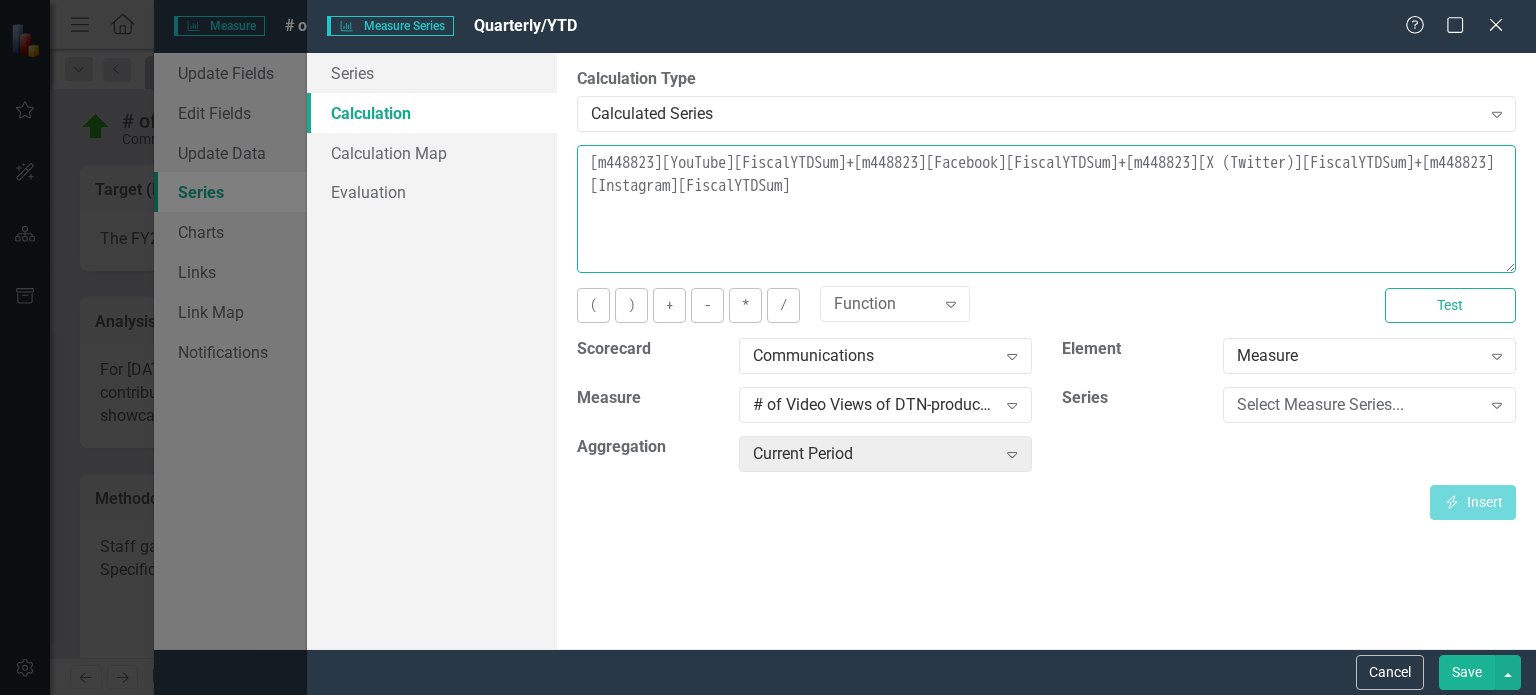 click on "[m448823][YouTube][FiscalYTDSum]+[m448823][Facebook][FiscalYTDSum]+[m448823][X (Twitter)][FiscalYTDSum]+[m448823][Instagram][FiscalYTDSum]" at bounding box center [1046, 209] 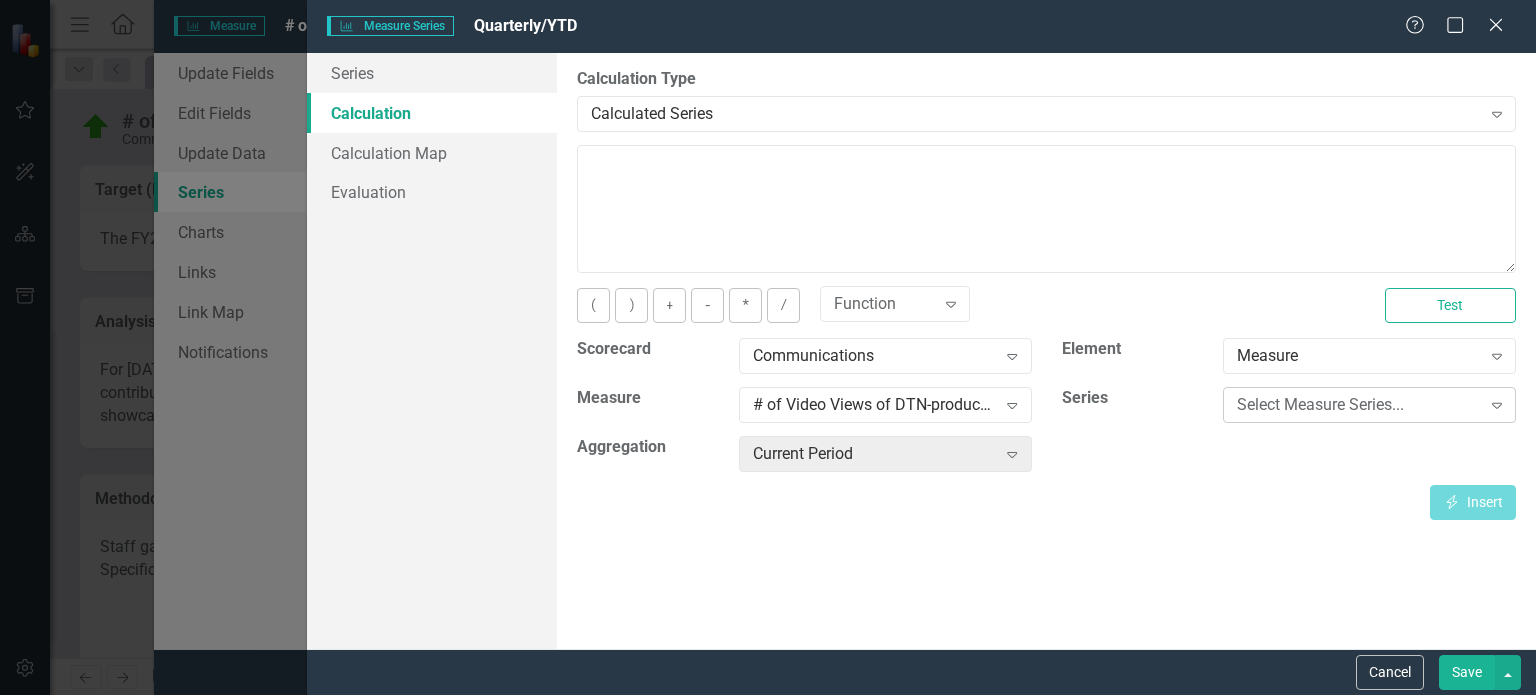 click on "Expand" 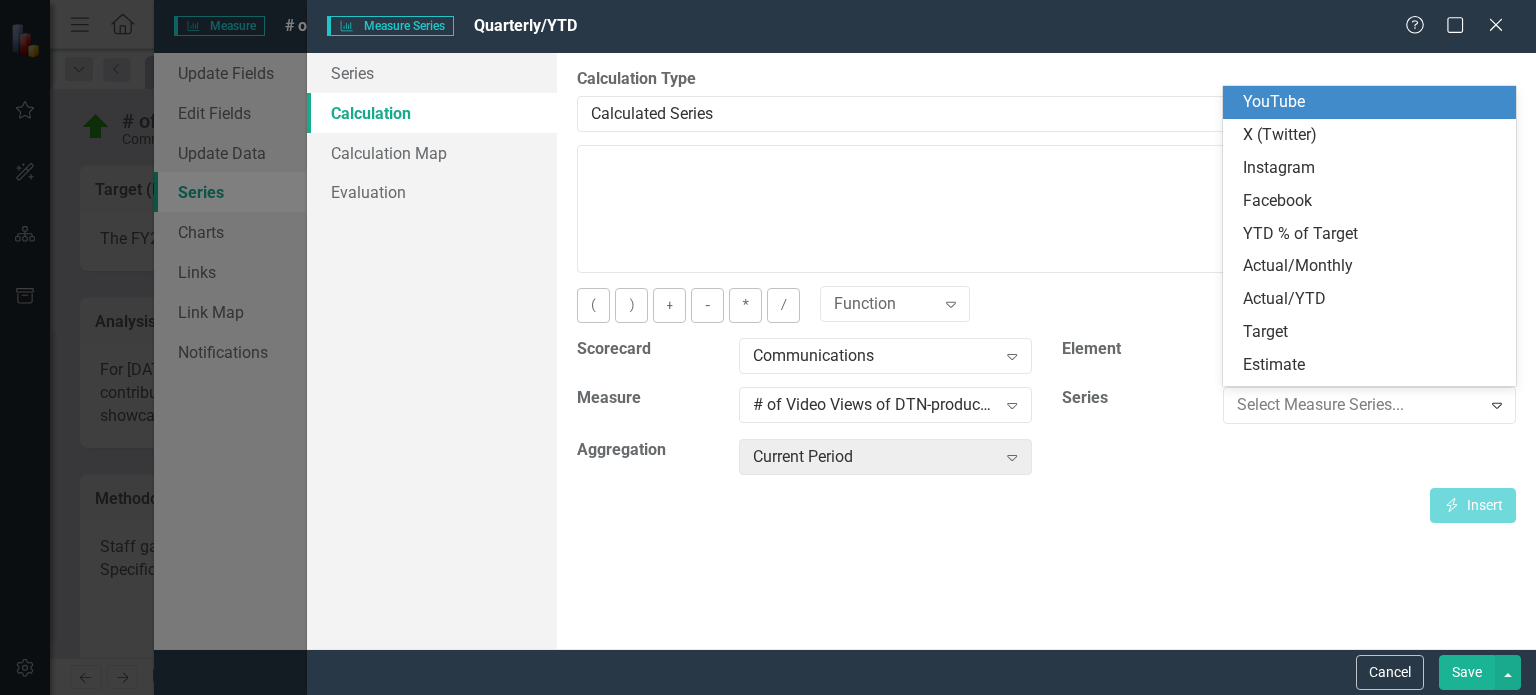 click on "YouTube" at bounding box center (1373, 102) 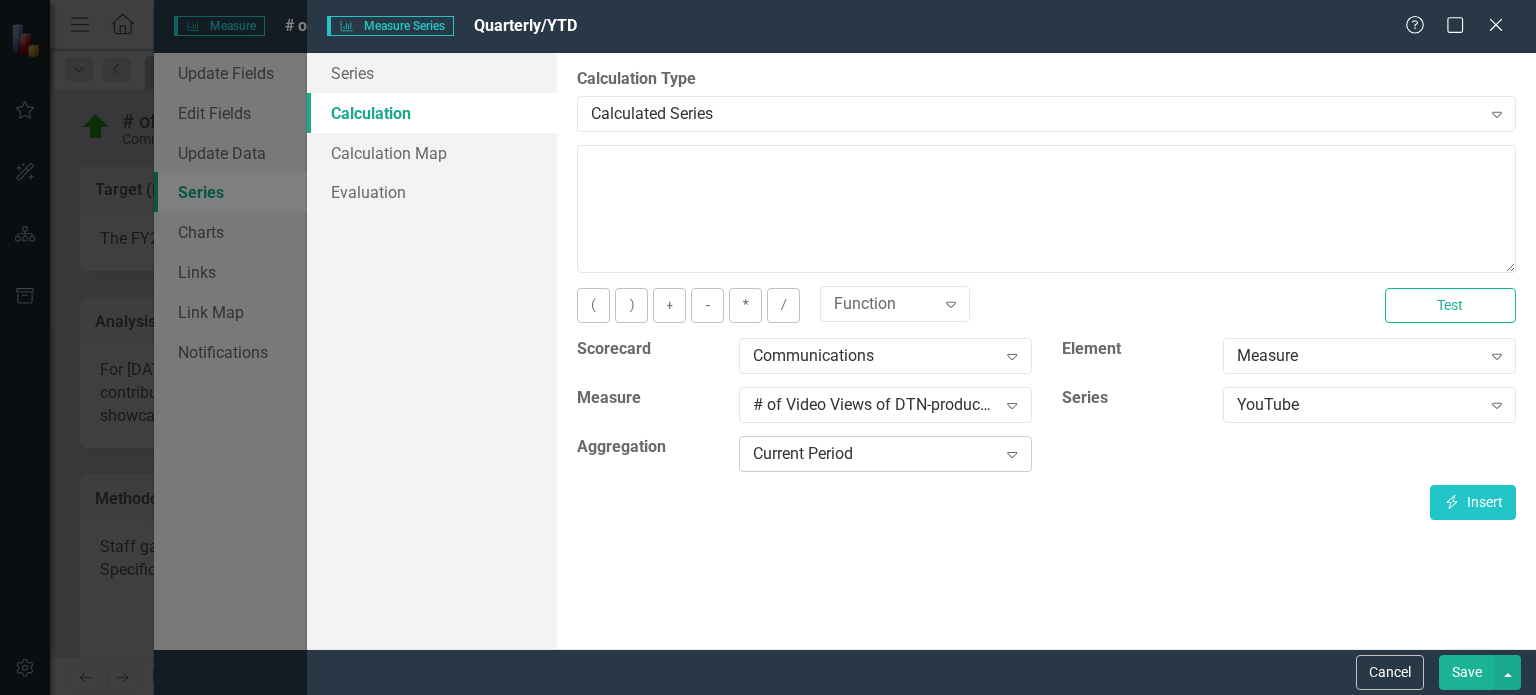 click on "Expand" 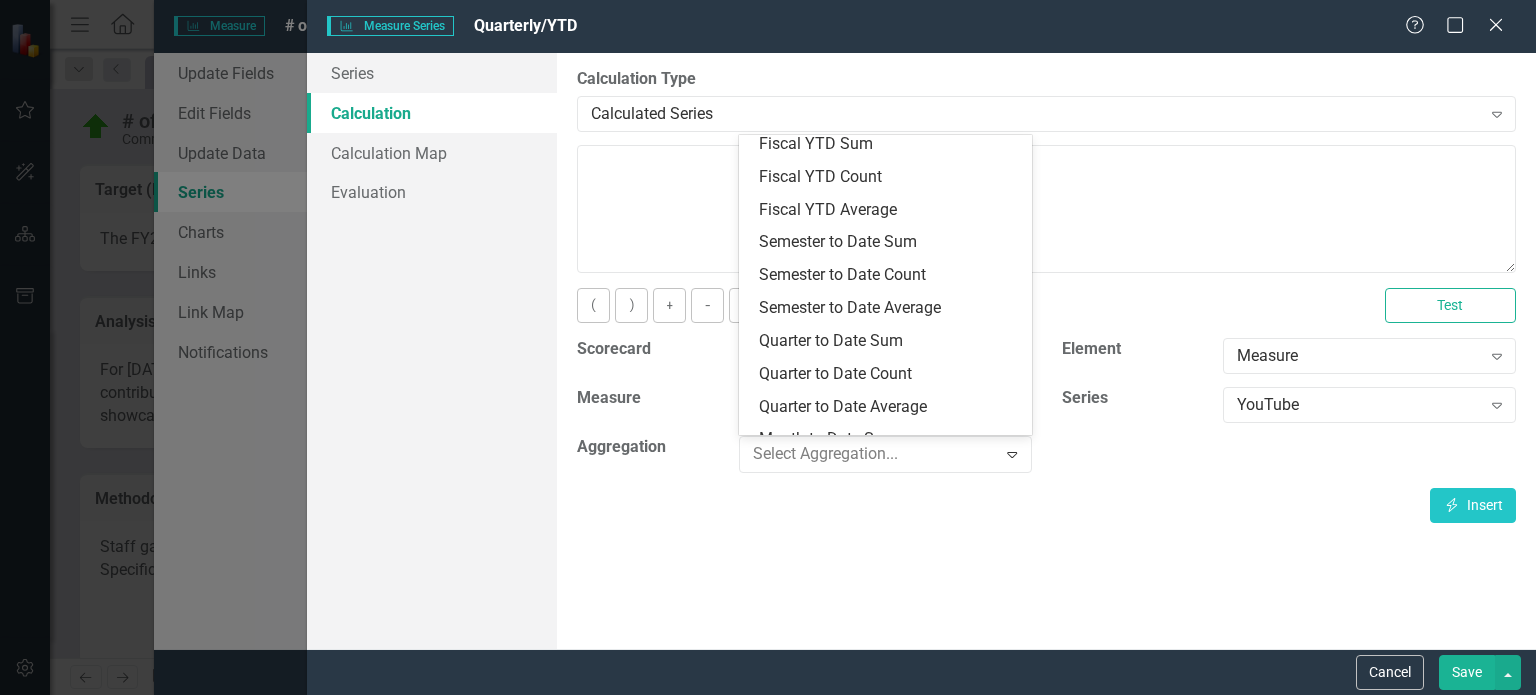 scroll, scrollTop: 300, scrollLeft: 0, axis: vertical 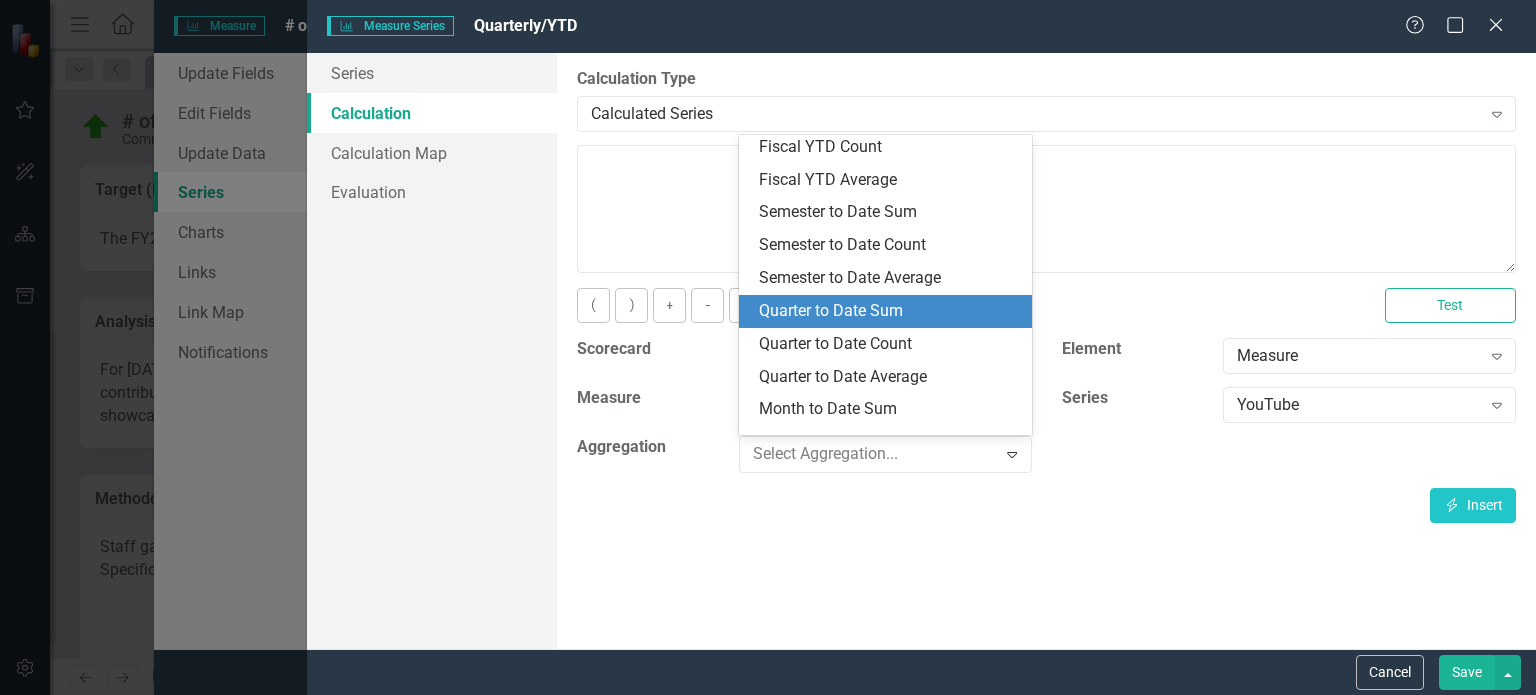 click on "Quarter to Date Sum" at bounding box center [889, 311] 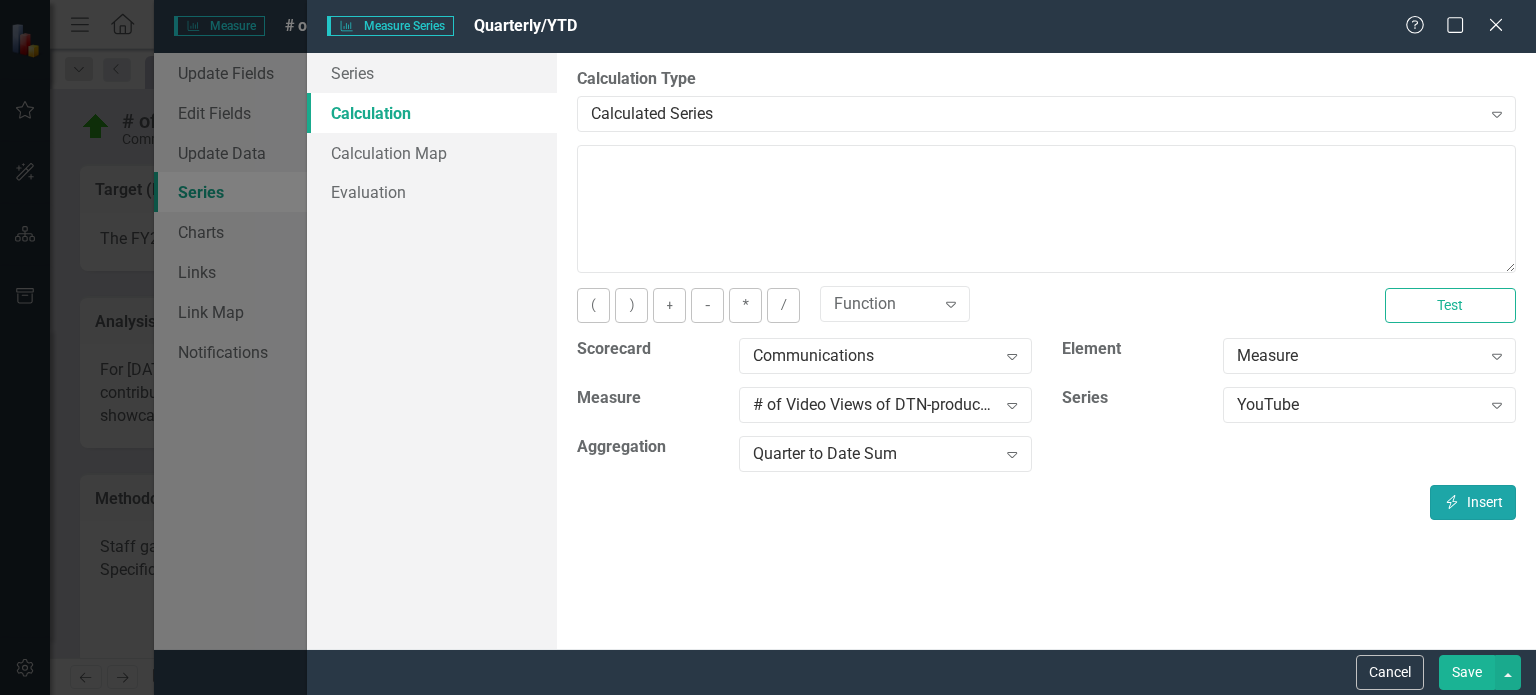 click on "Insert    Insert" at bounding box center (1473, 502) 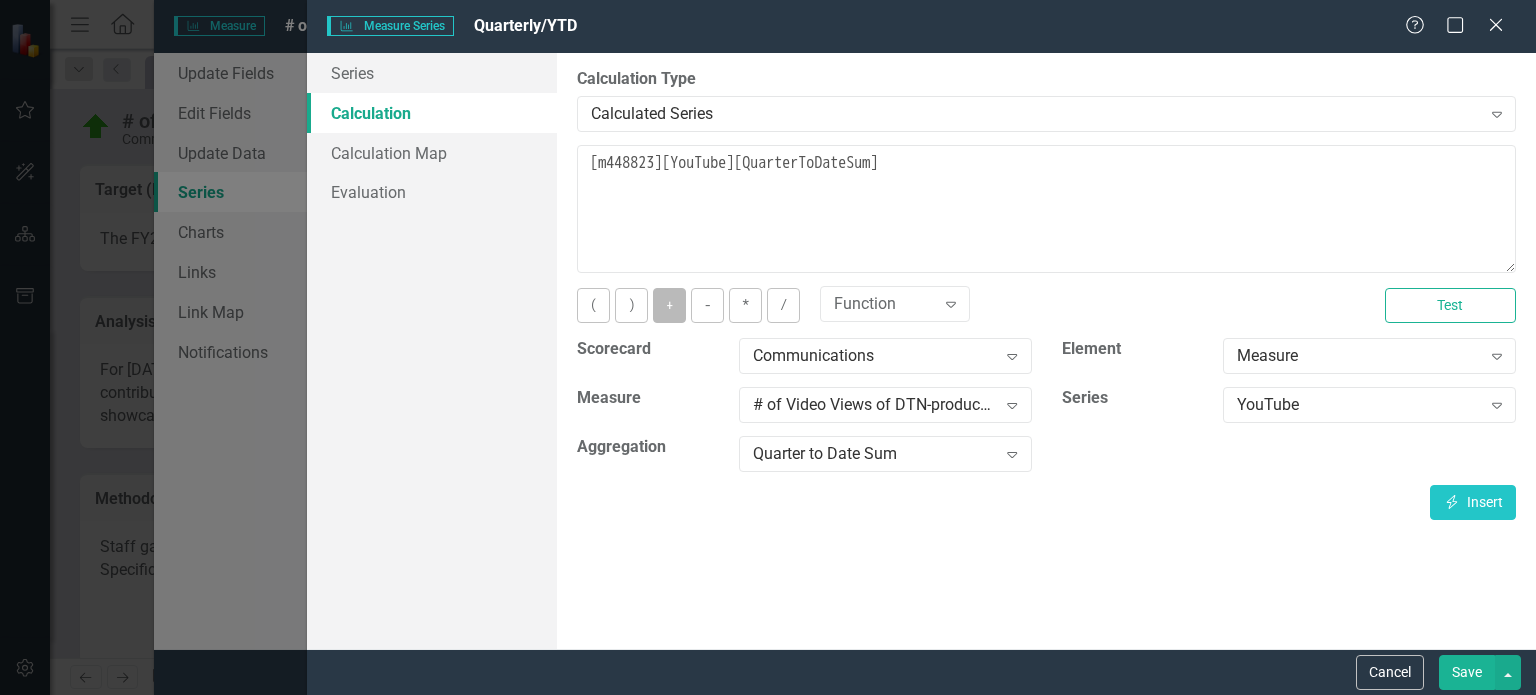 click on "+" at bounding box center (669, 305) 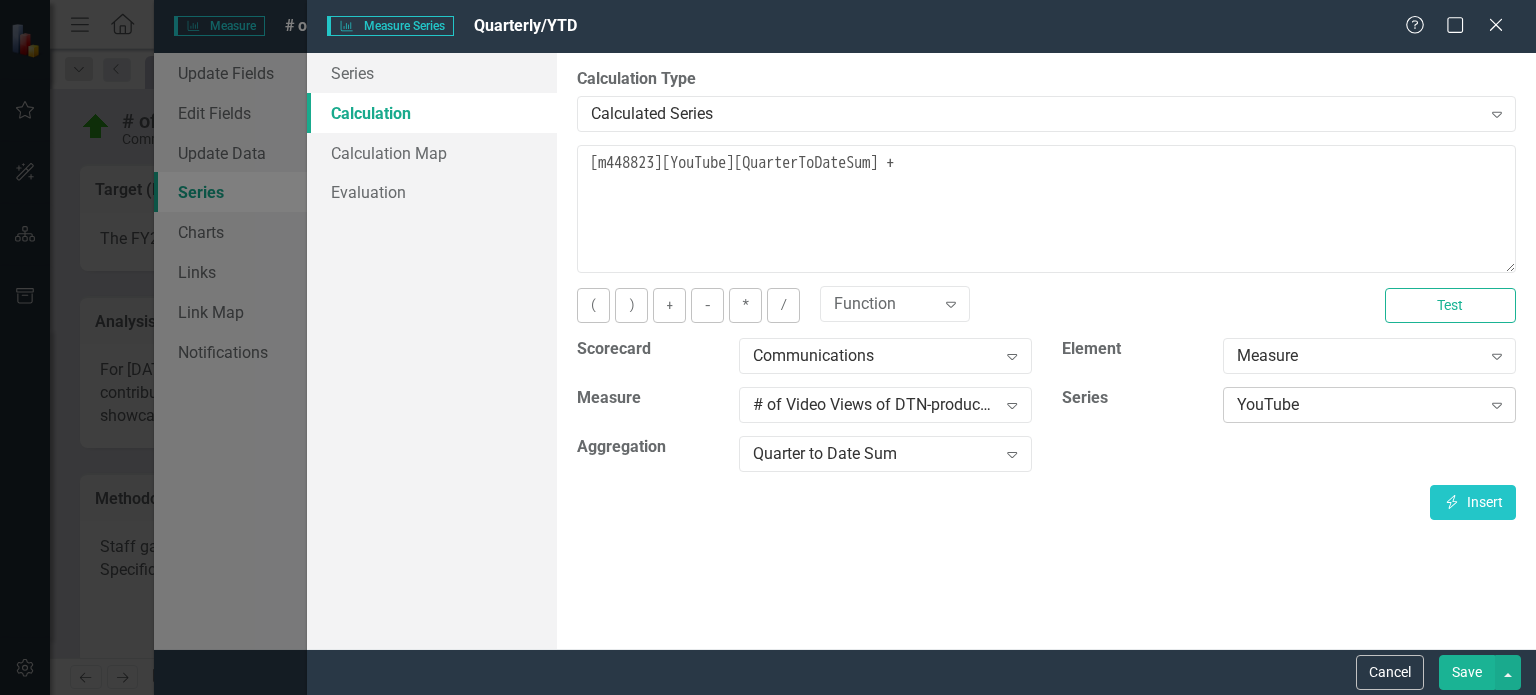 click 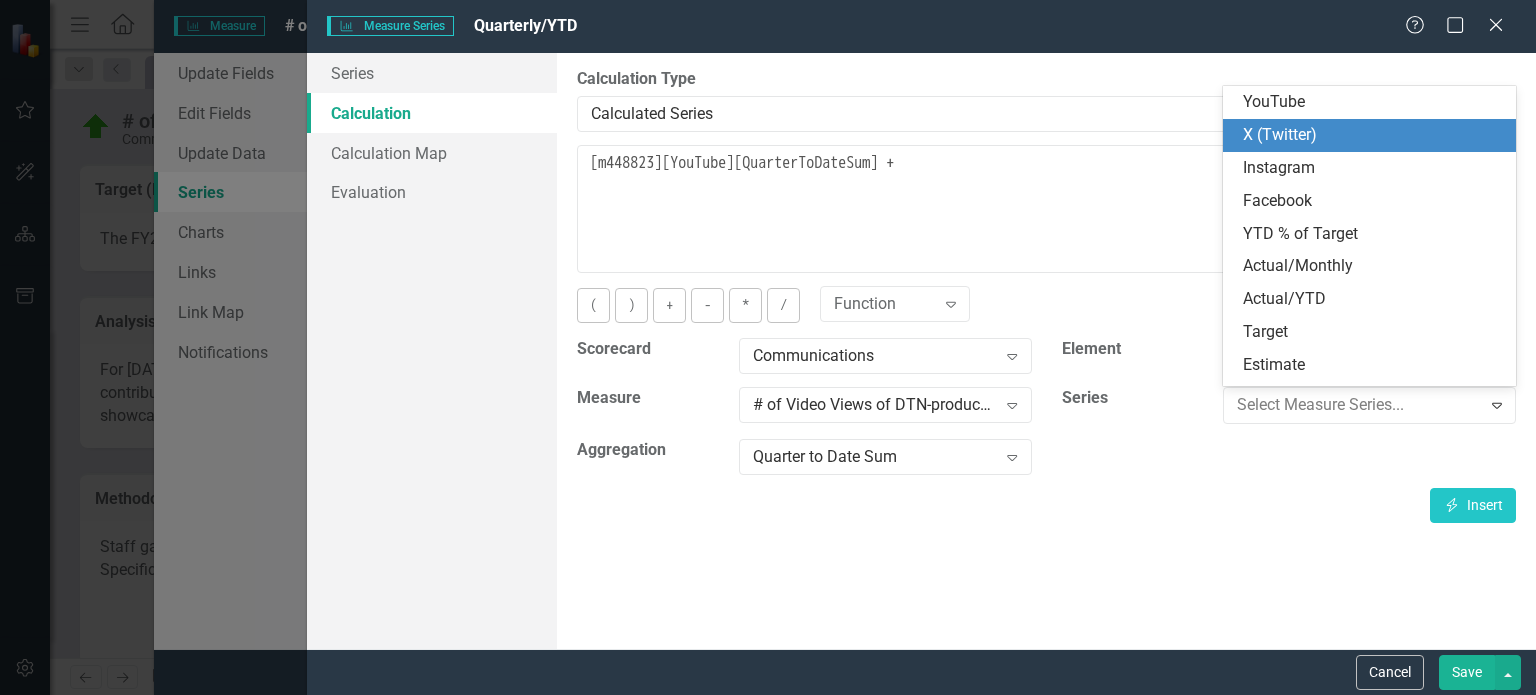 click on "X (Twitter)" at bounding box center [1373, 135] 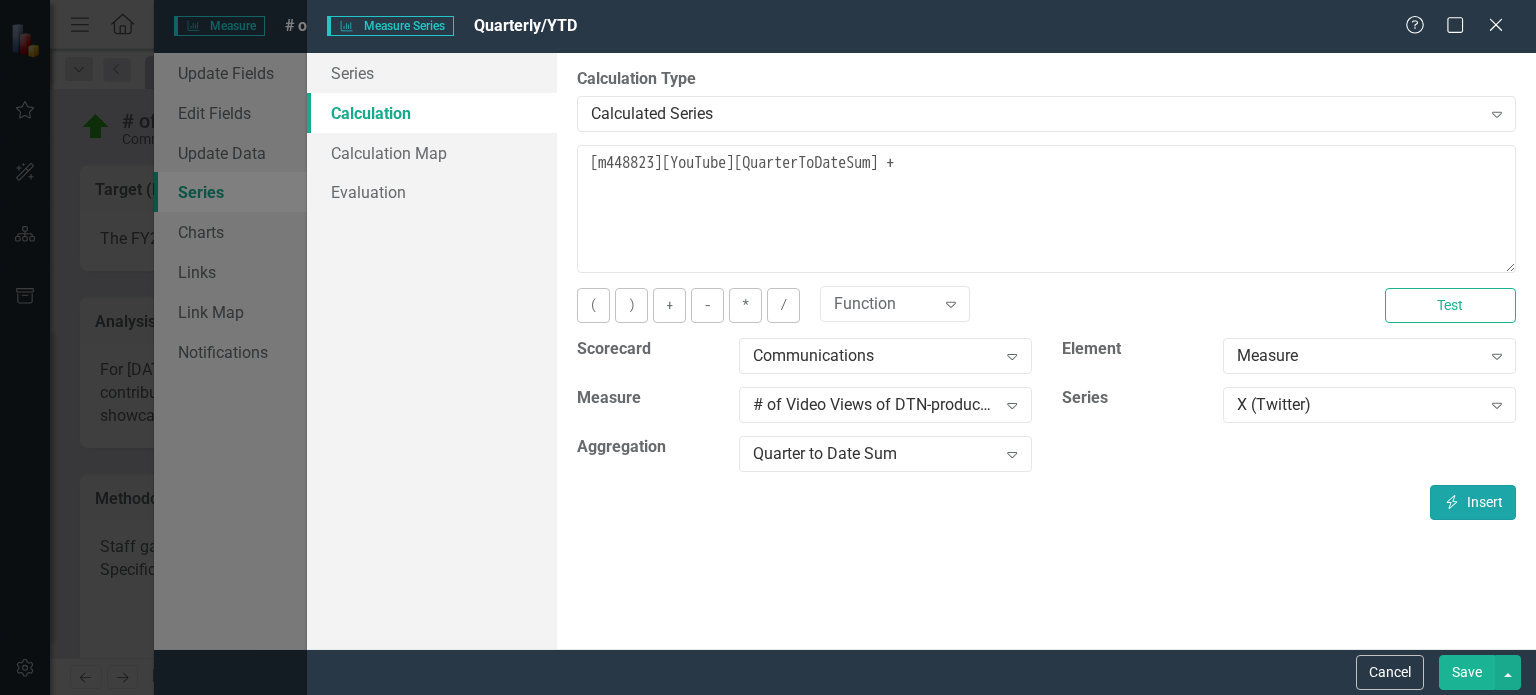 click on "Insert    Insert" at bounding box center [1473, 502] 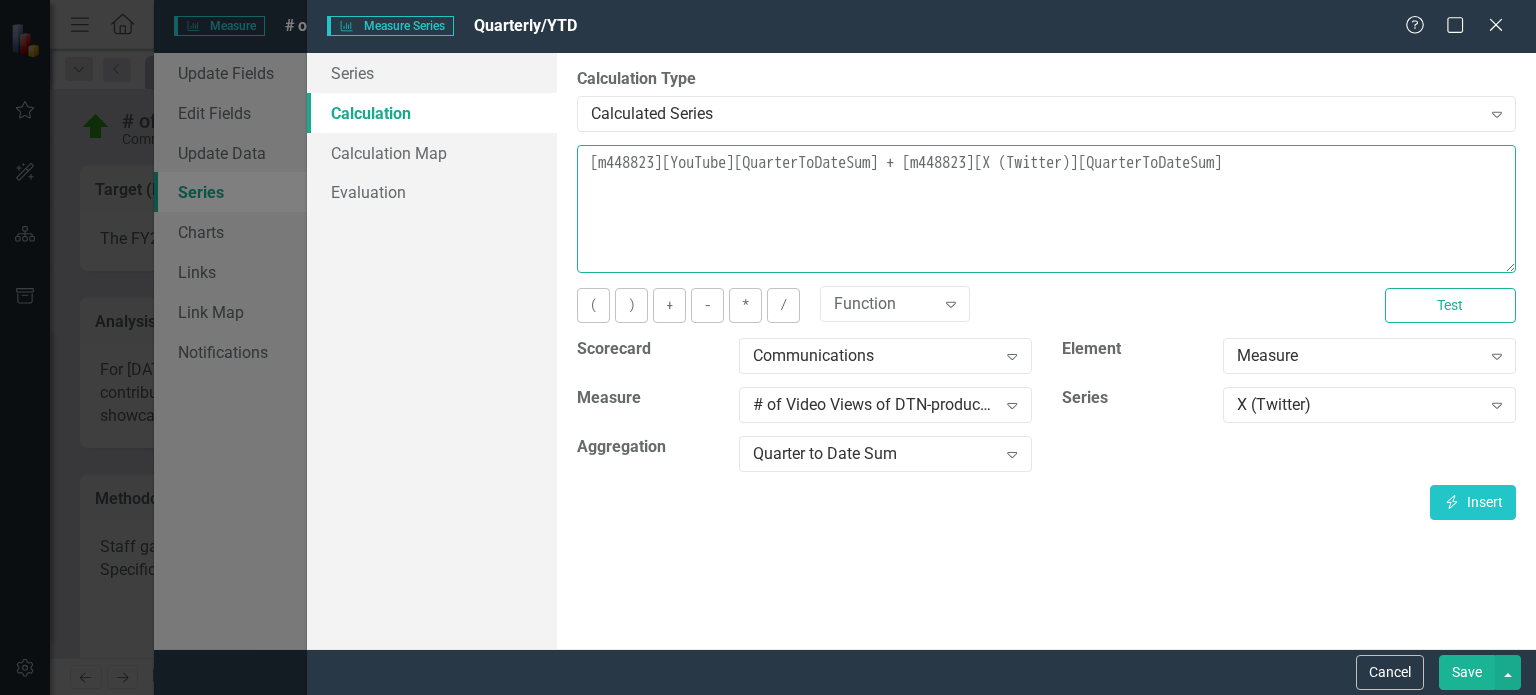 click on "[m448823][YouTube][QuarterToDateSum] + [m448823][X (Twitter)][QuarterToDateSum]" at bounding box center [1046, 209] 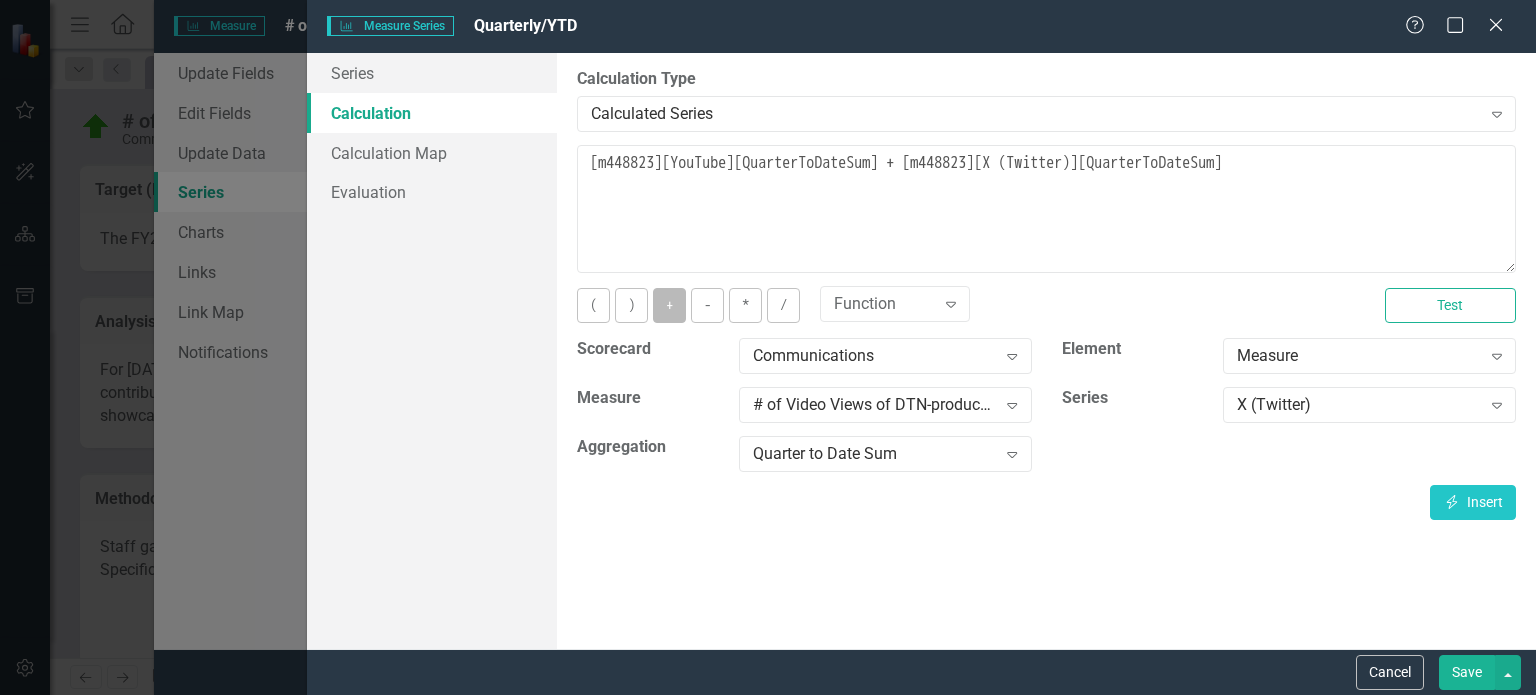 click on "+" at bounding box center (669, 305) 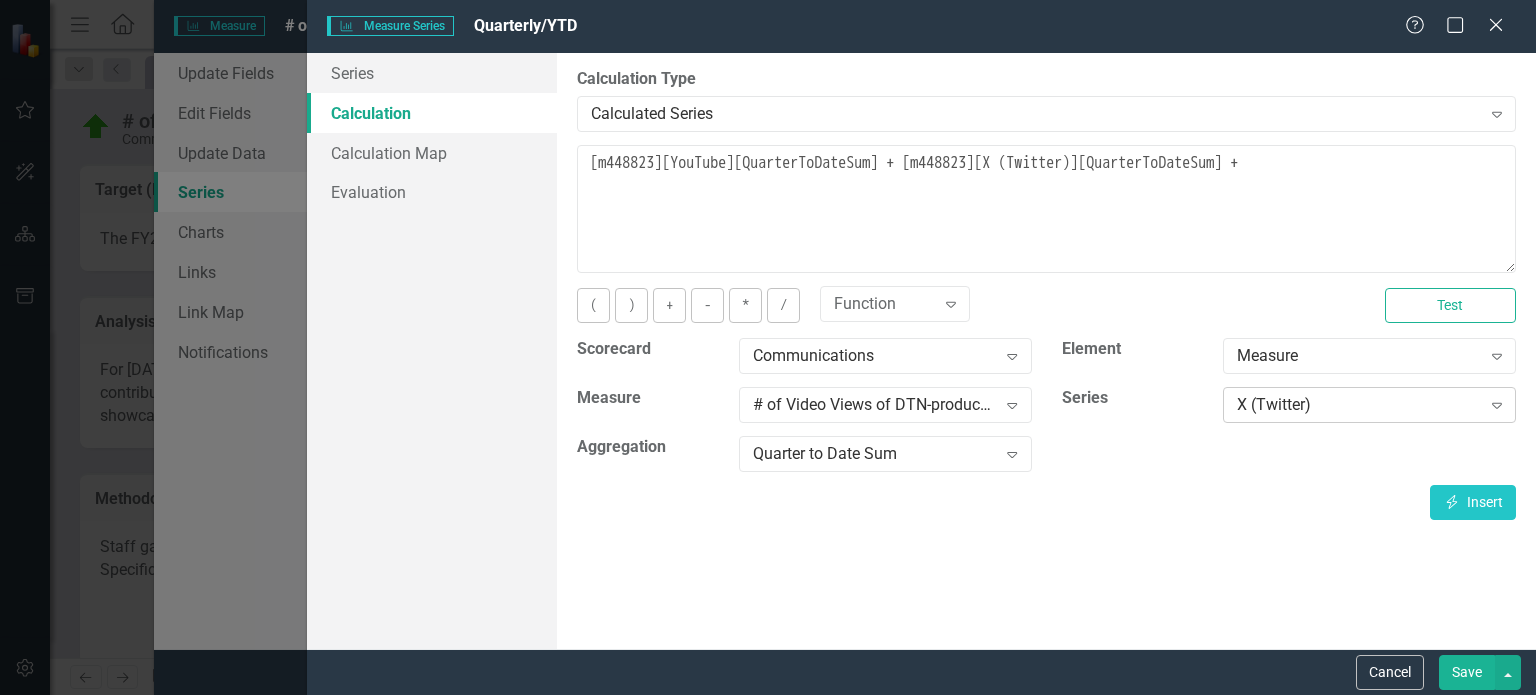 click on "Expand" 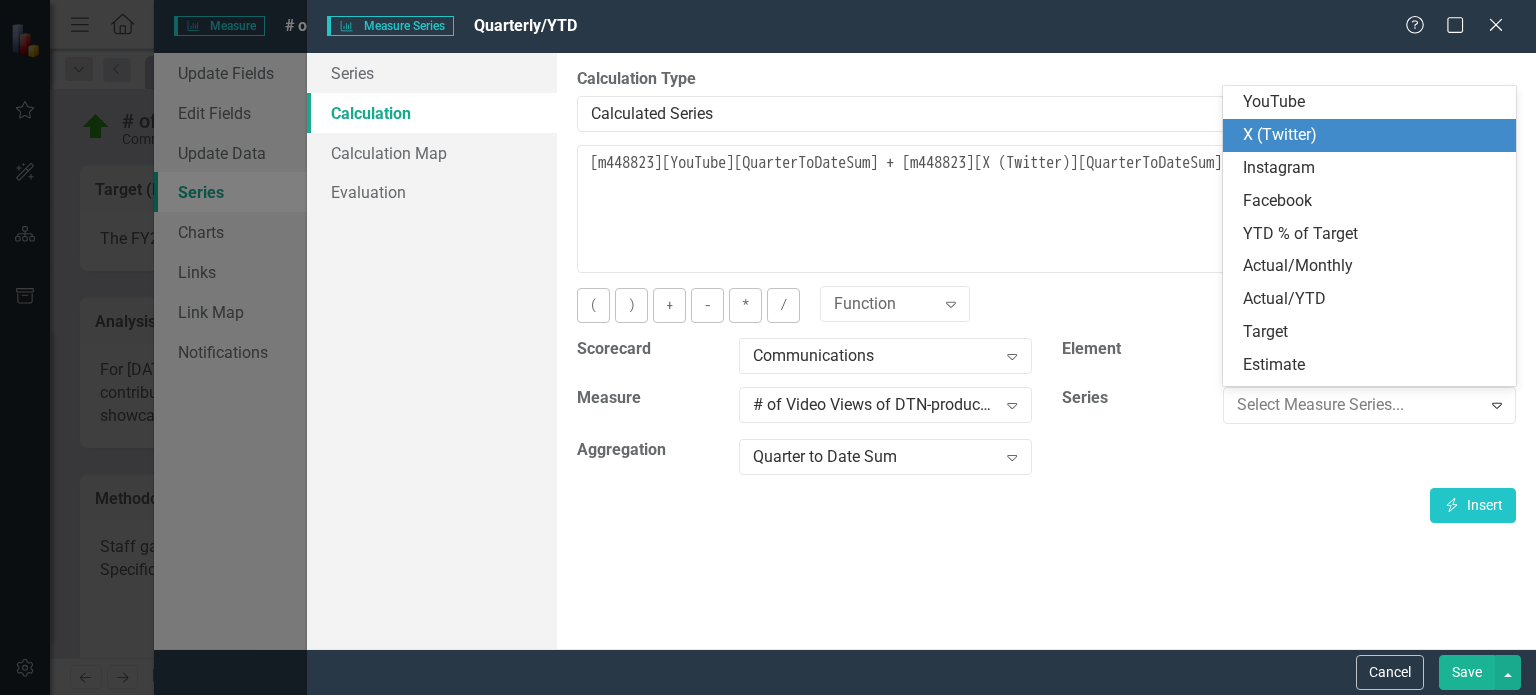 scroll, scrollTop: 32, scrollLeft: 0, axis: vertical 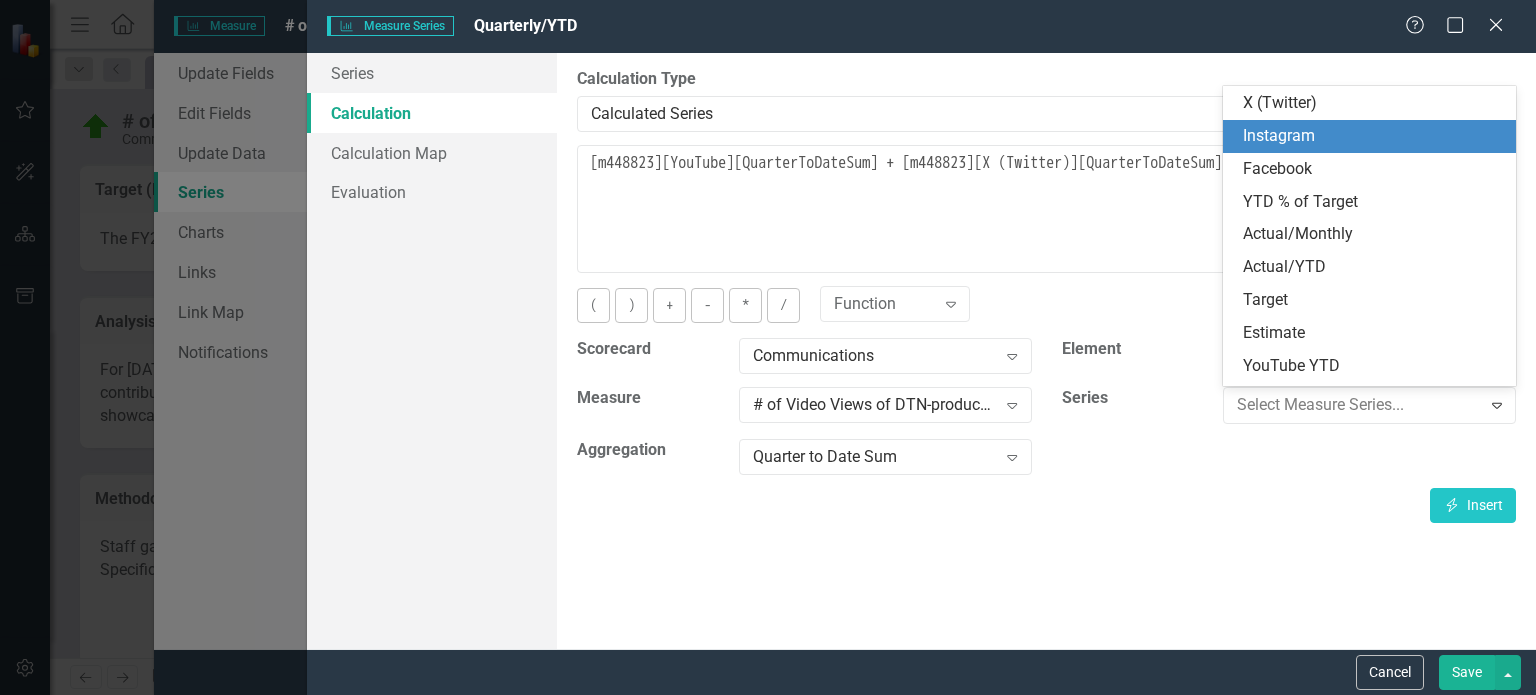 click on "Instagram" at bounding box center (1373, 136) 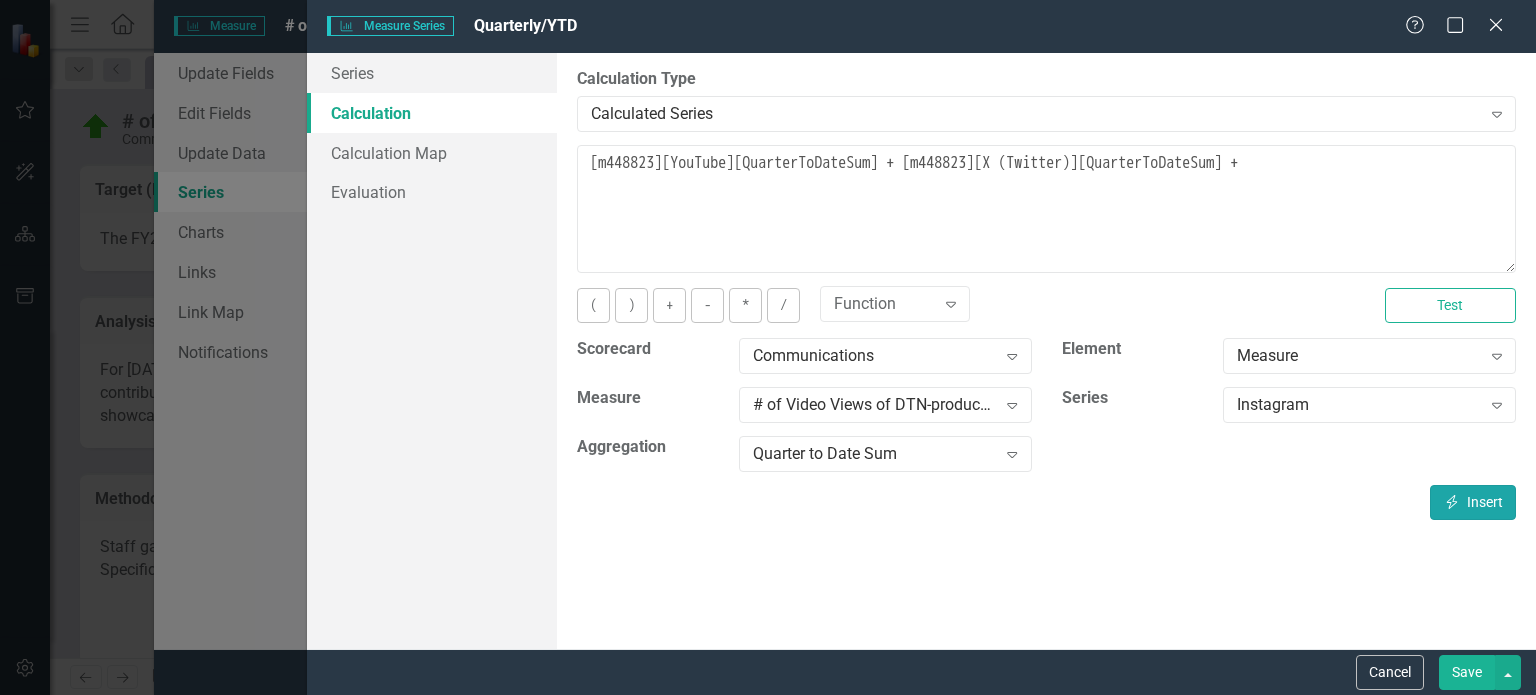 click on "Insert    Insert" at bounding box center [1473, 502] 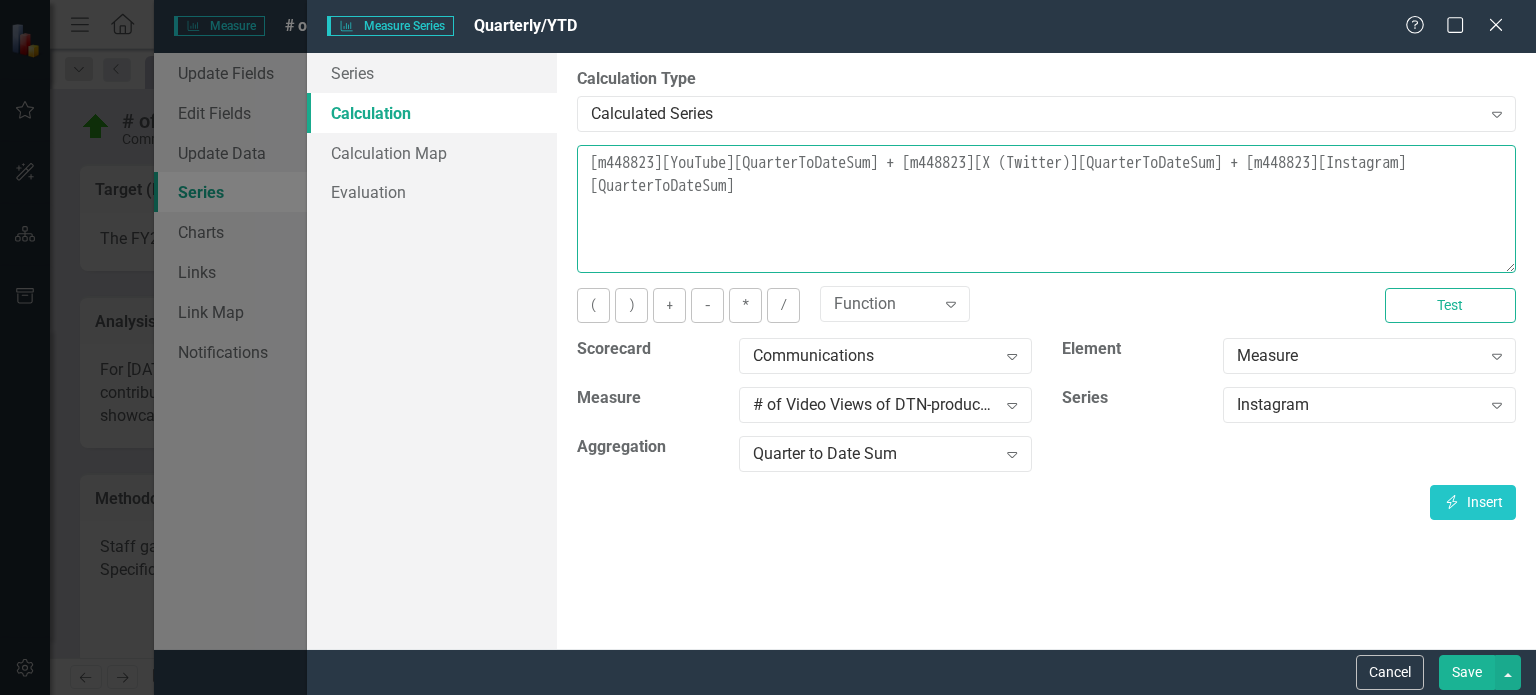 click on "[m448823][YouTube][QuarterToDateSum] + [m448823][X (Twitter)][QuarterToDateSum] + [m448823][Instagram][QuarterToDateSum]" at bounding box center [1046, 209] 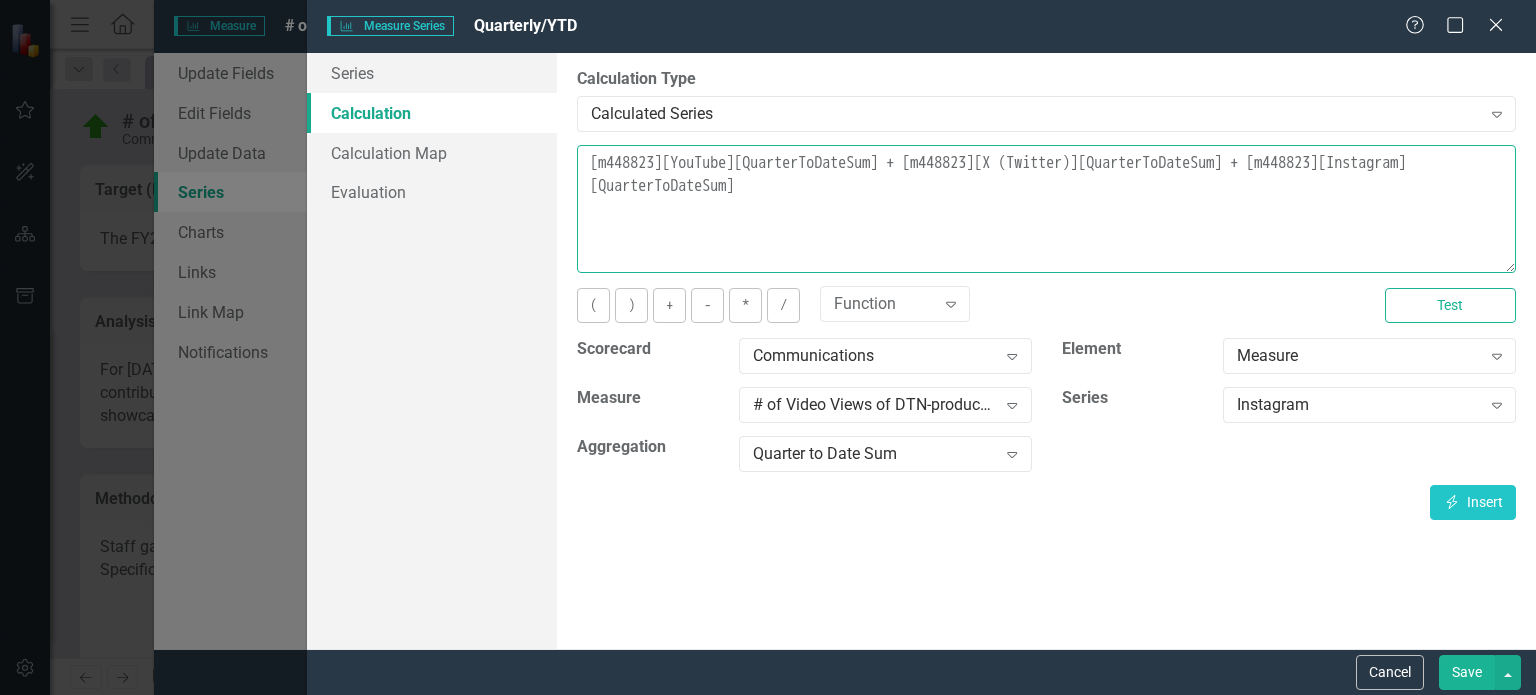 click on "[m448823][YouTube][QuarterToDateSum] + [m448823][X (Twitter)][QuarterToDateSum] + [m448823][Instagram][QuarterToDateSum]" at bounding box center (1046, 209) 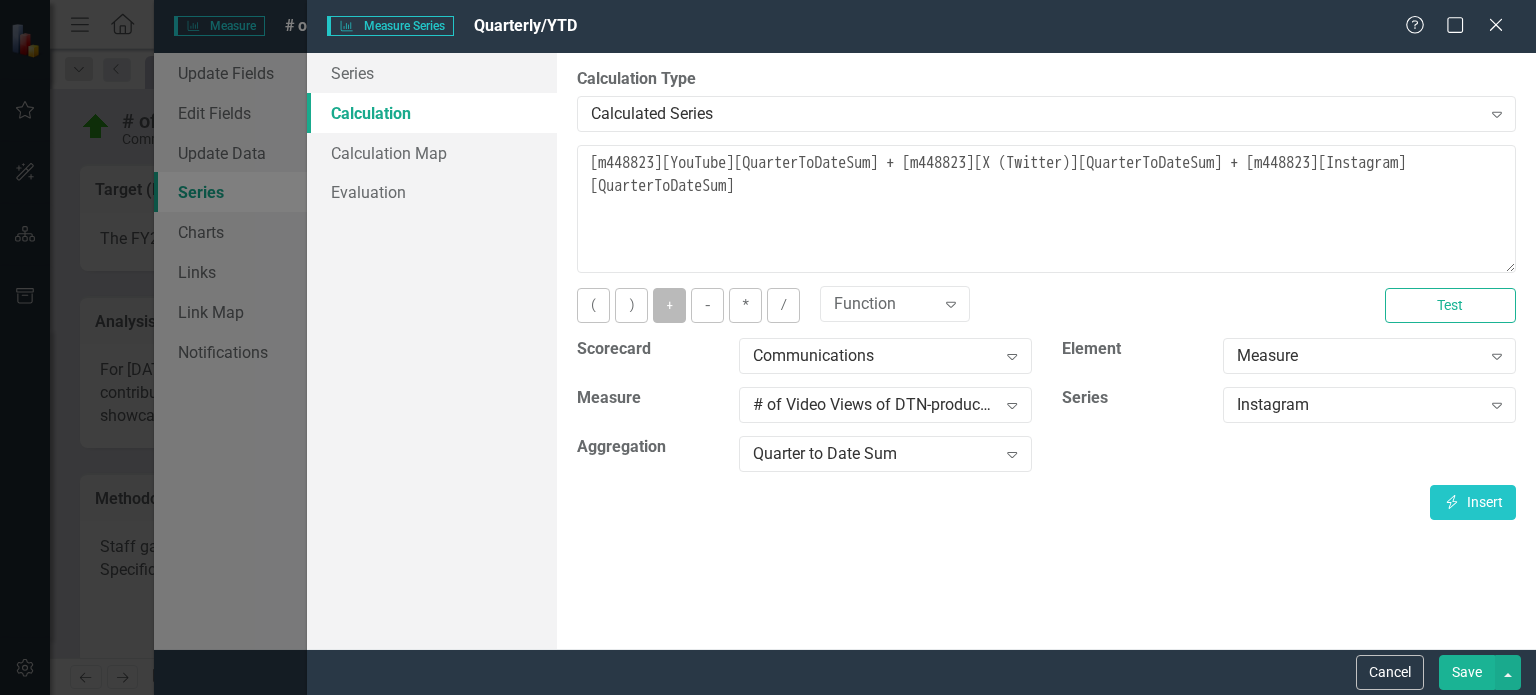 click on "+" at bounding box center (669, 305) 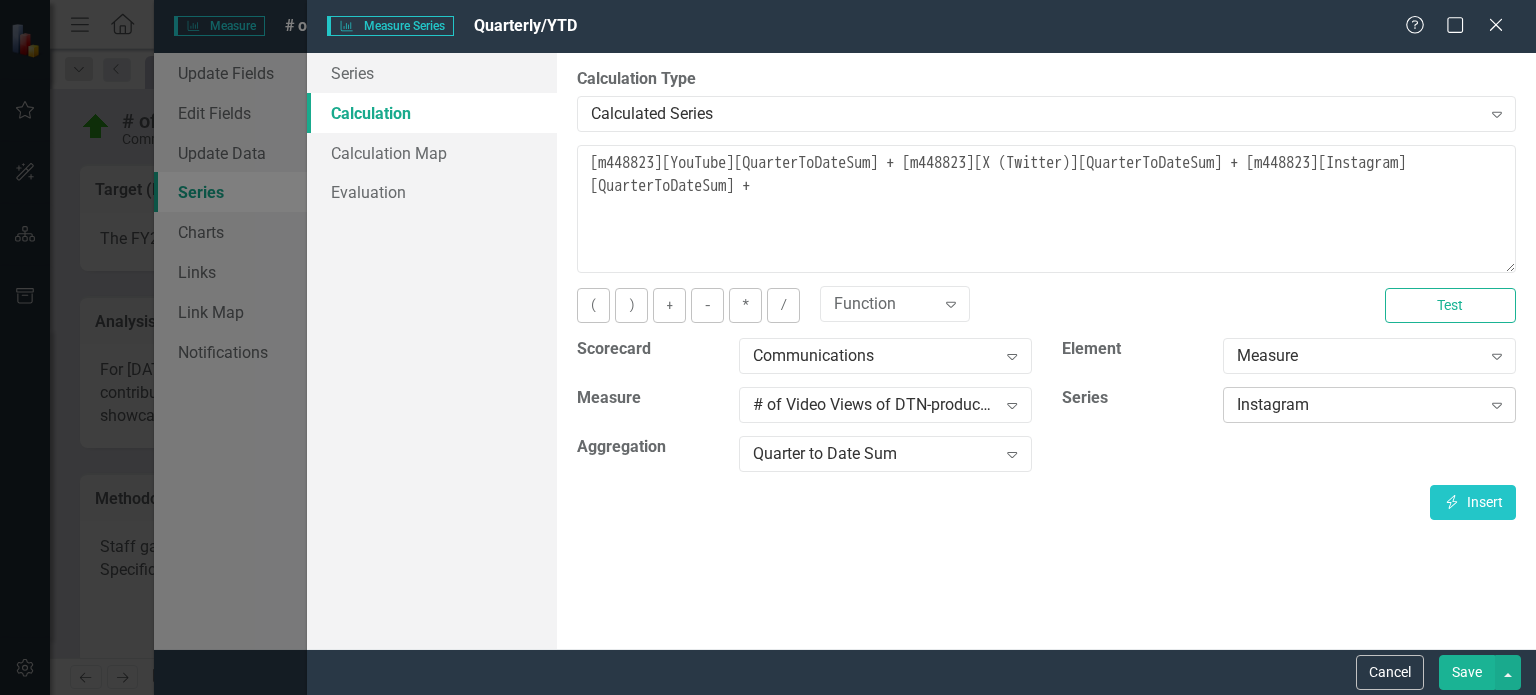 click on "Expand" at bounding box center [1497, 405] 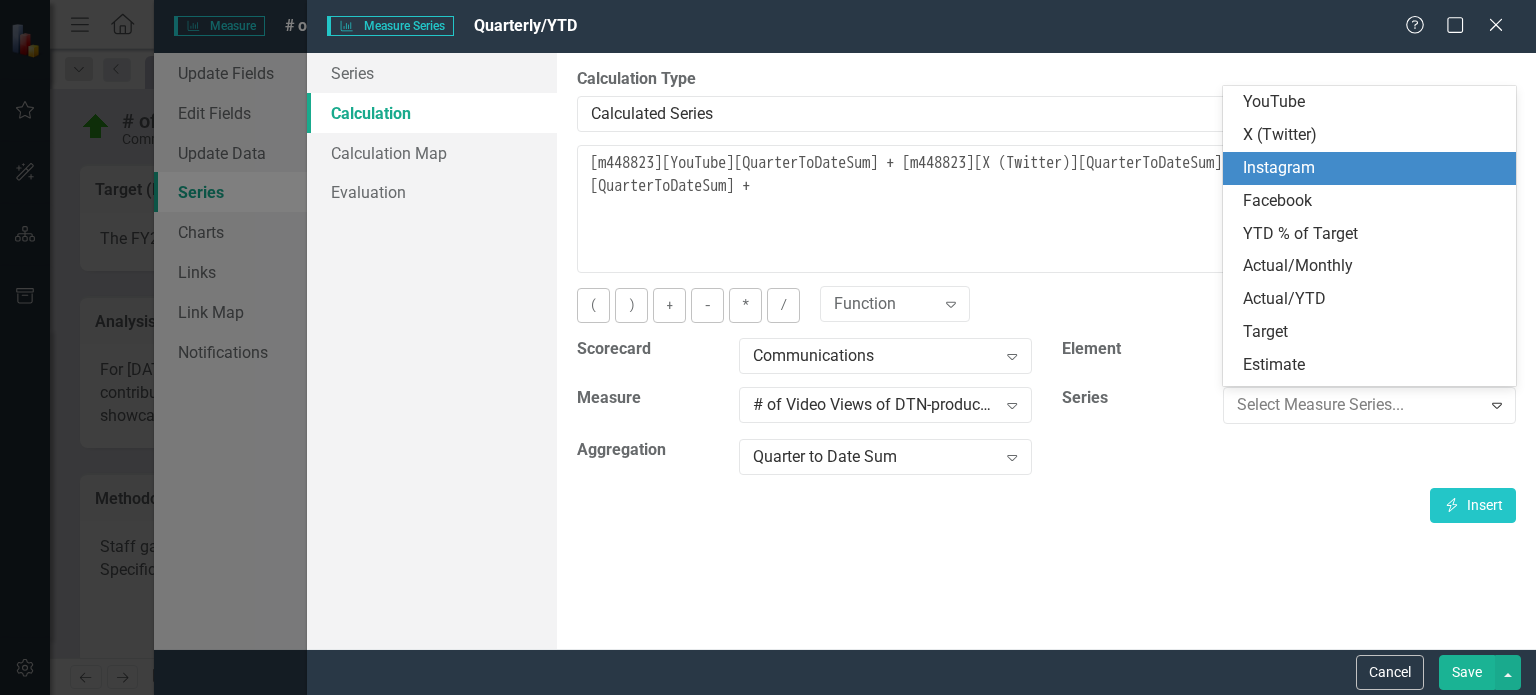 scroll, scrollTop: 65, scrollLeft: 0, axis: vertical 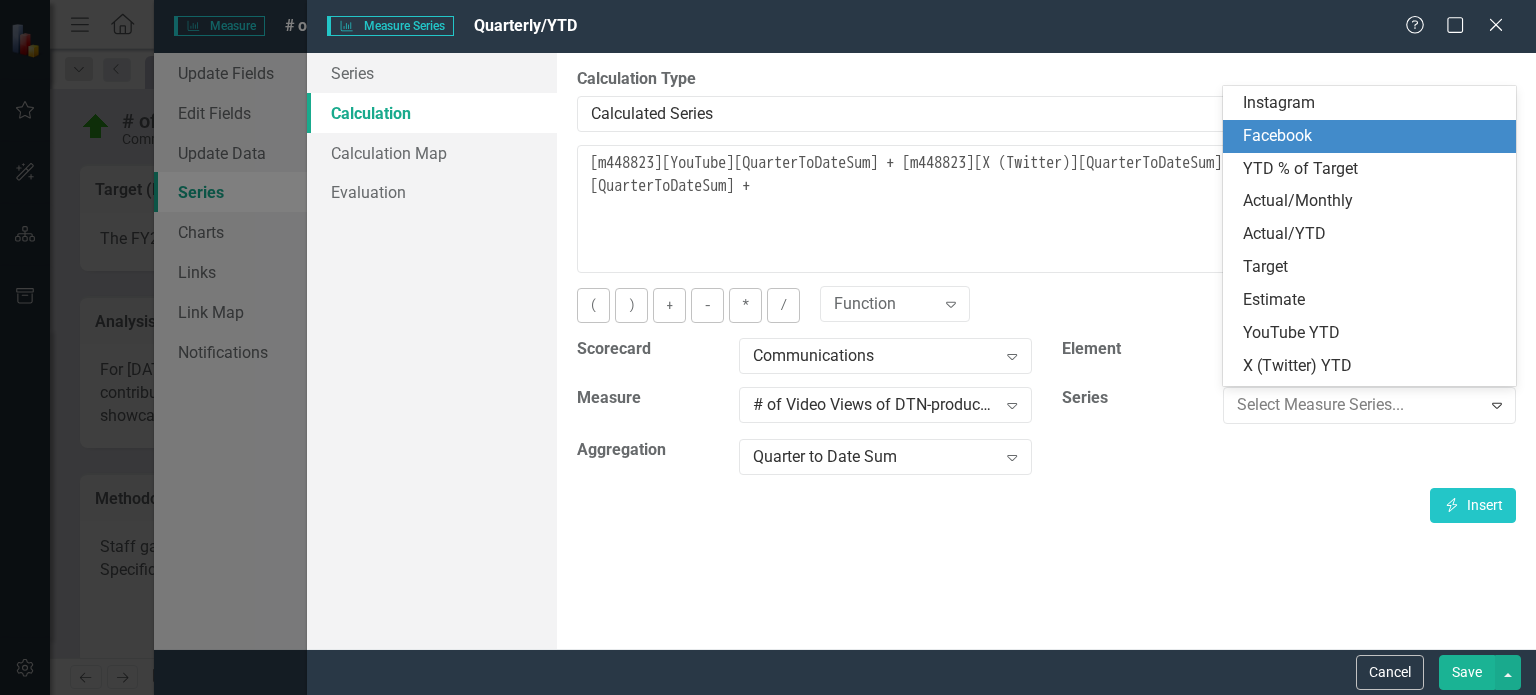 click on "Facebook" at bounding box center (1373, 136) 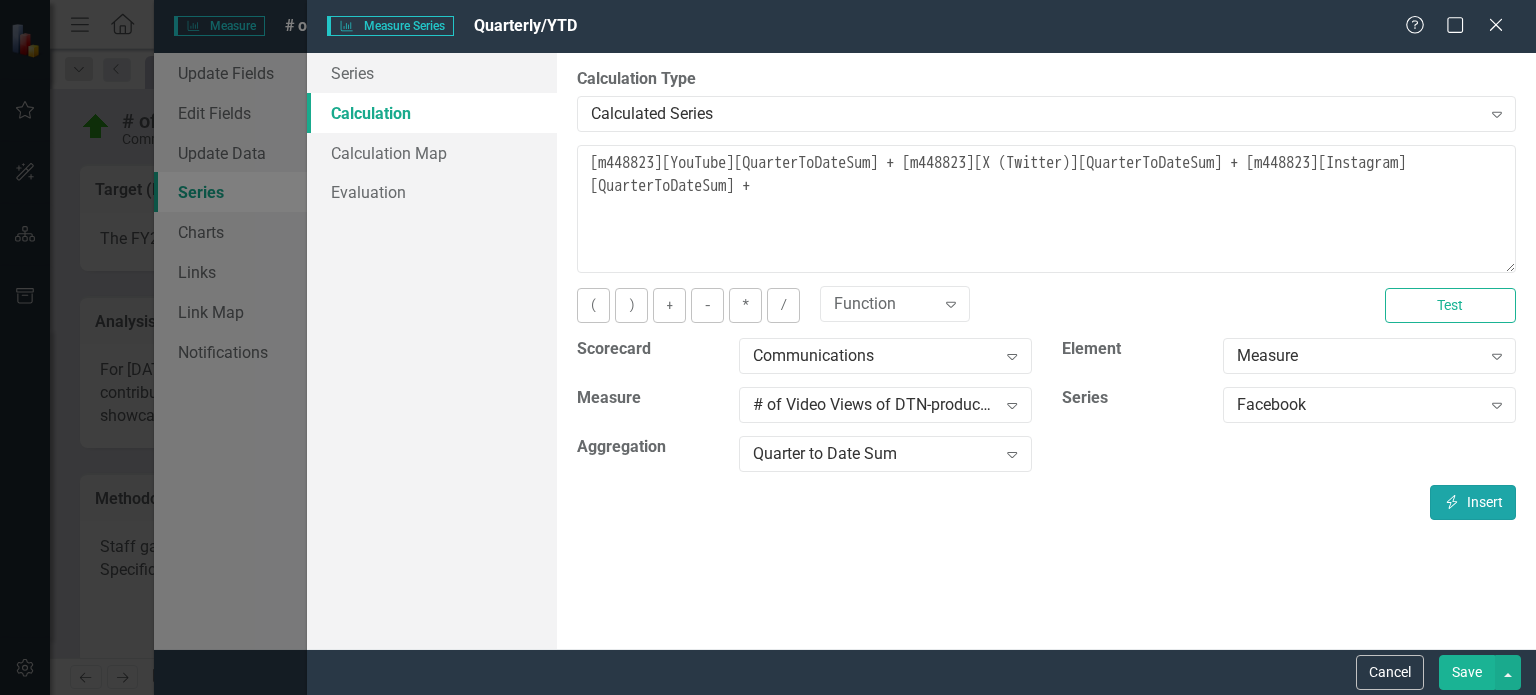 click on "Insert    Insert" at bounding box center (1473, 502) 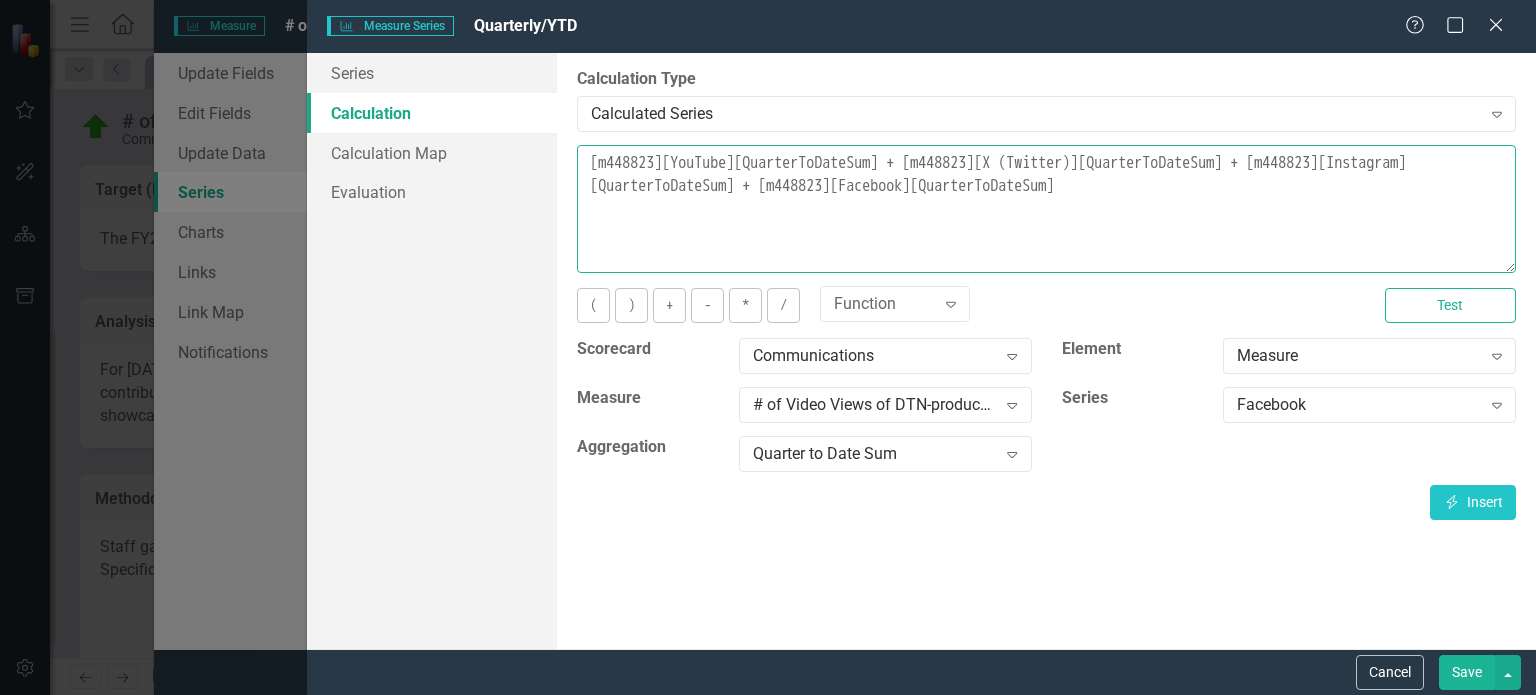 click on "[m448823][YouTube][QuarterToDateSum] + [m448823][X (Twitter)][QuarterToDateSum] + [m448823][Instagram][QuarterToDateSum] + [m448823][Facebook][QuarterToDateSum]" at bounding box center (1046, 209) 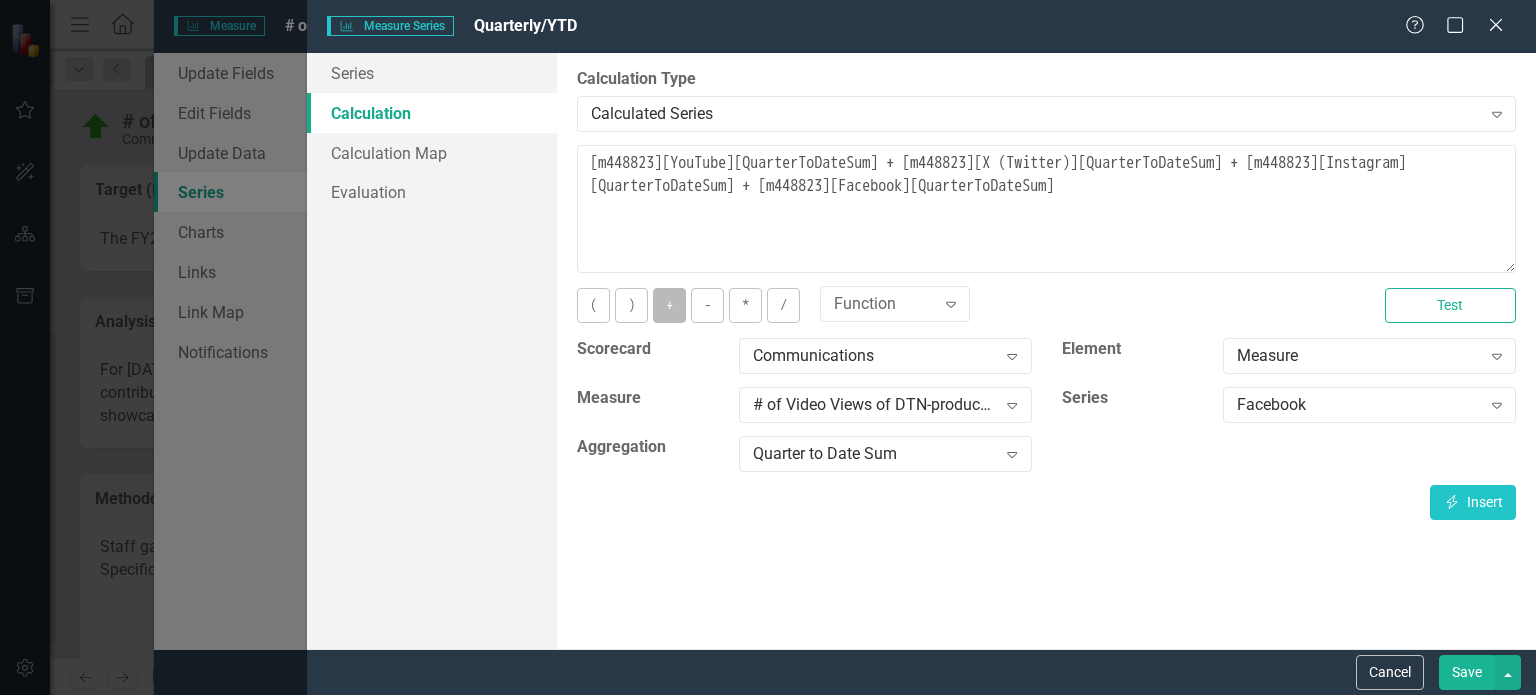 click on "+" at bounding box center (669, 305) 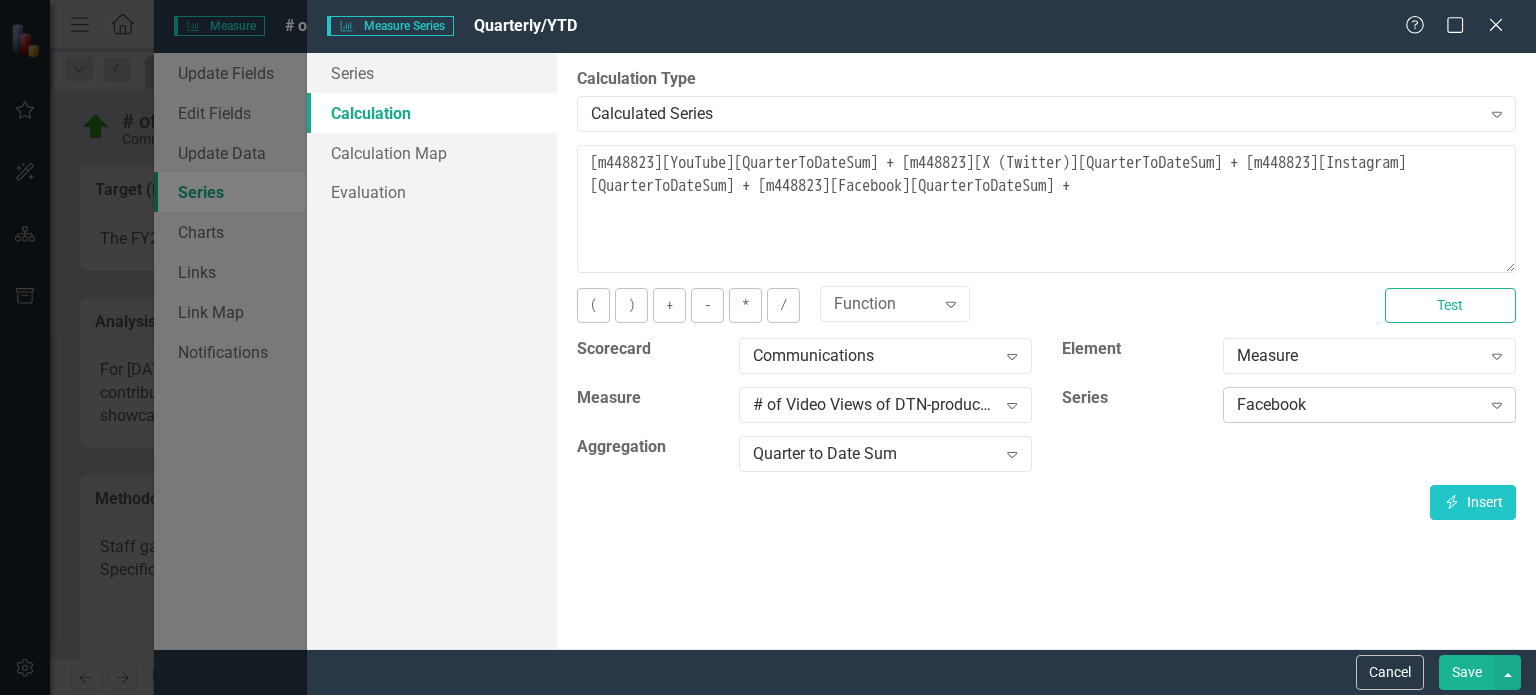 click on "Expand" 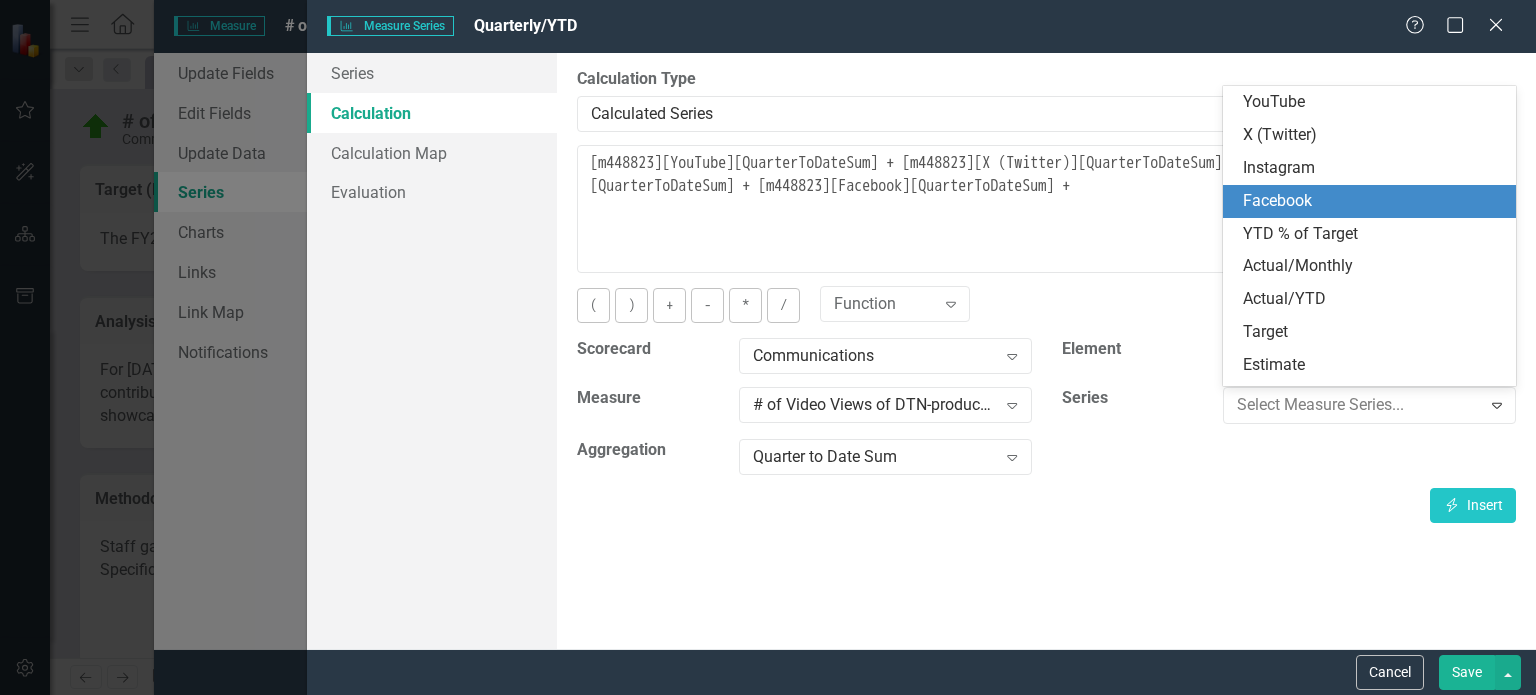 scroll, scrollTop: 98, scrollLeft: 0, axis: vertical 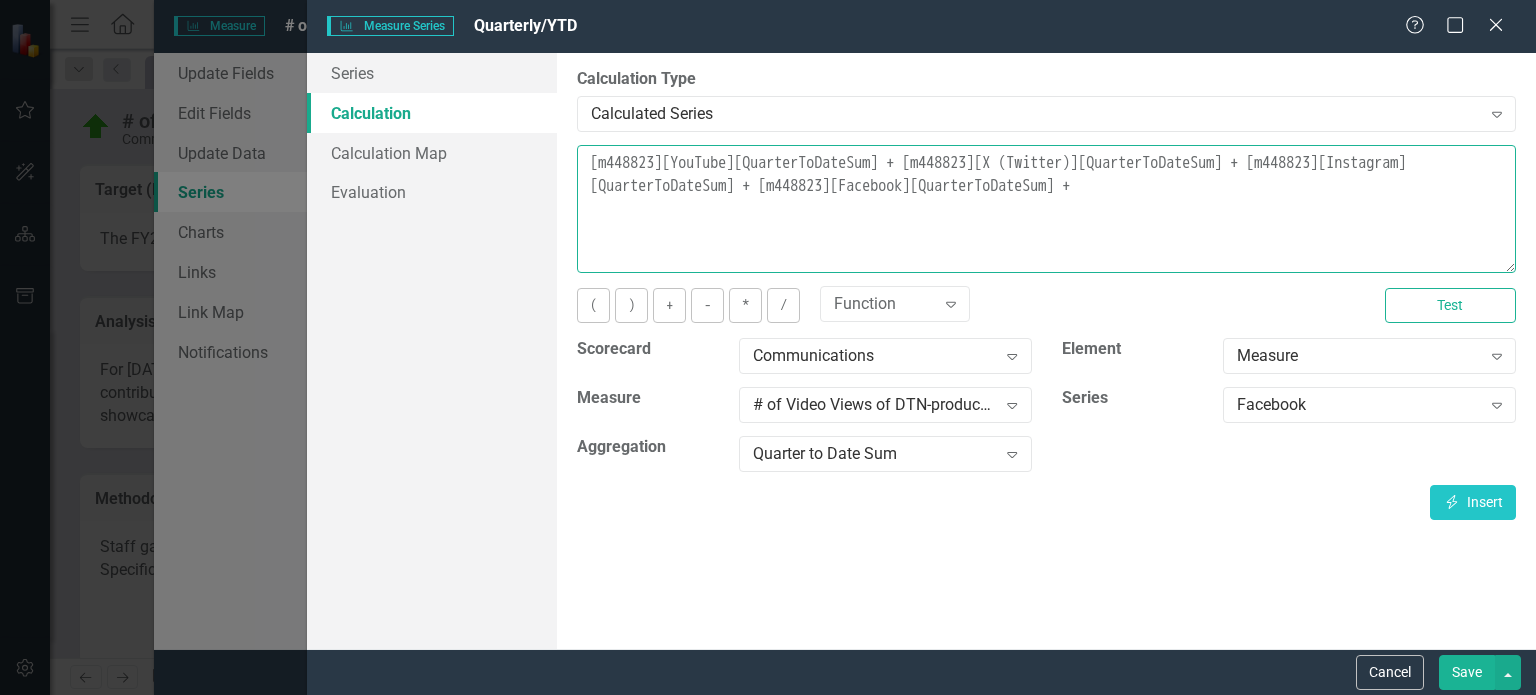 click on "[m448823][YouTube][QuarterToDateSum] + [m448823][X (Twitter)][QuarterToDateSum] + [m448823][Instagram][QuarterToDateSum] + [m448823][Facebook][QuarterToDateSum] +" at bounding box center (1046, 209) 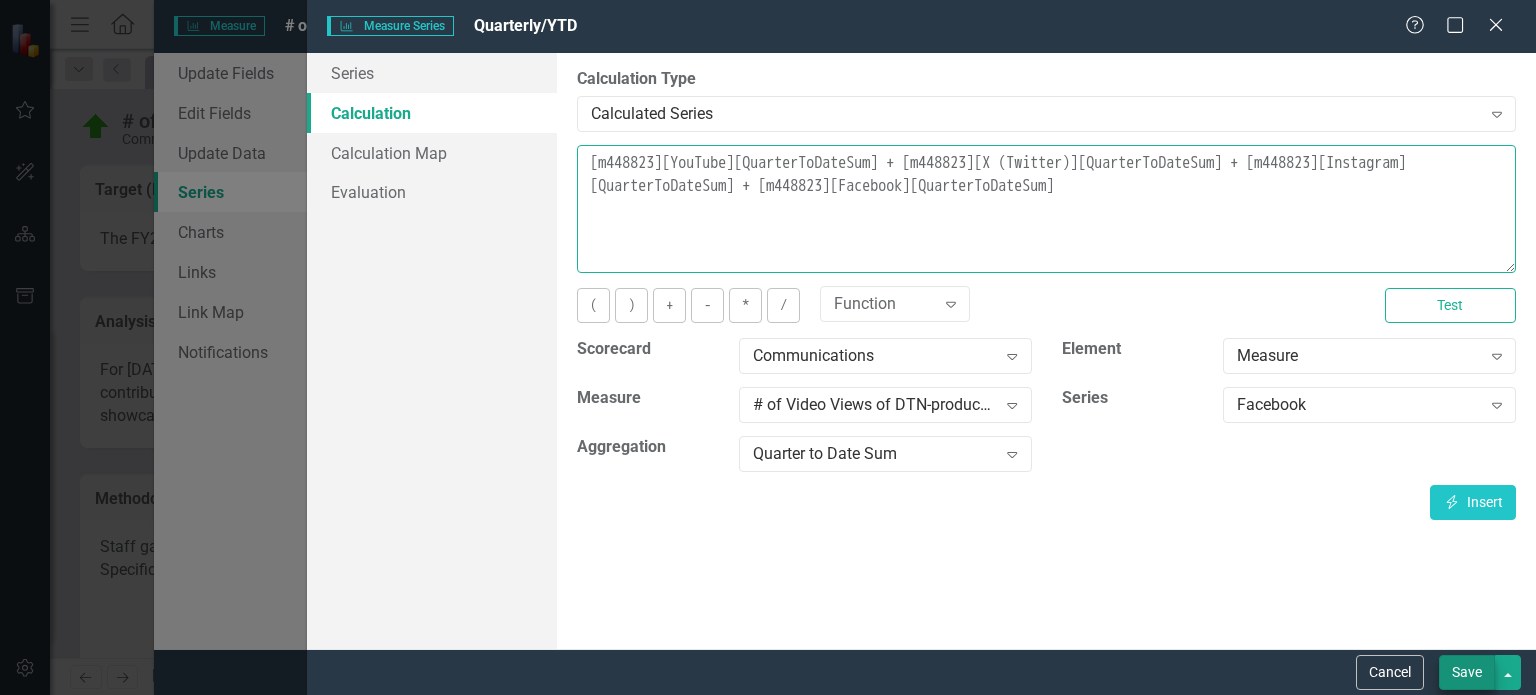 type on "[m448823][YouTube][QuarterToDateSum] + [m448823][X (Twitter)][QuarterToDateSum] + [m448823][Instagram][QuarterToDateSum] + [m448823][Facebook][QuarterToDateSum]" 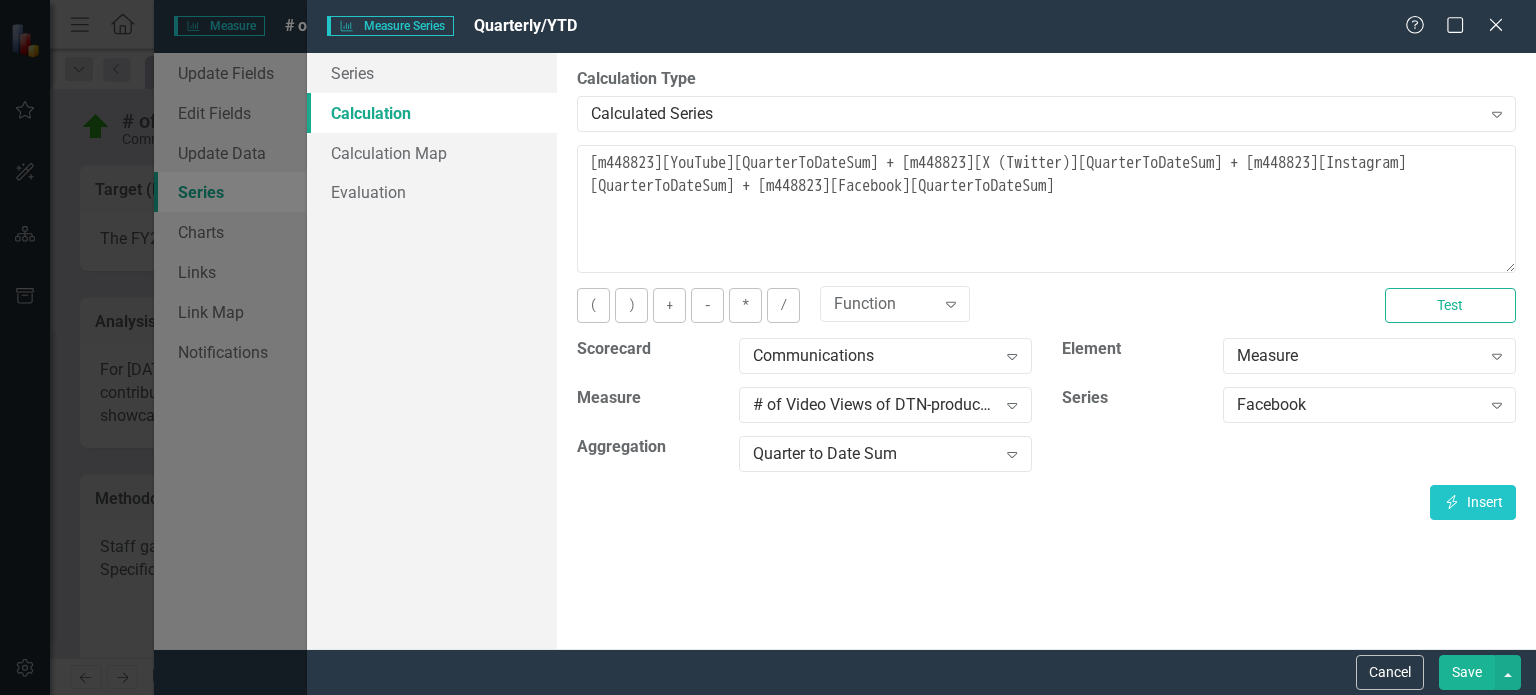 click on "Save" at bounding box center (1467, 672) 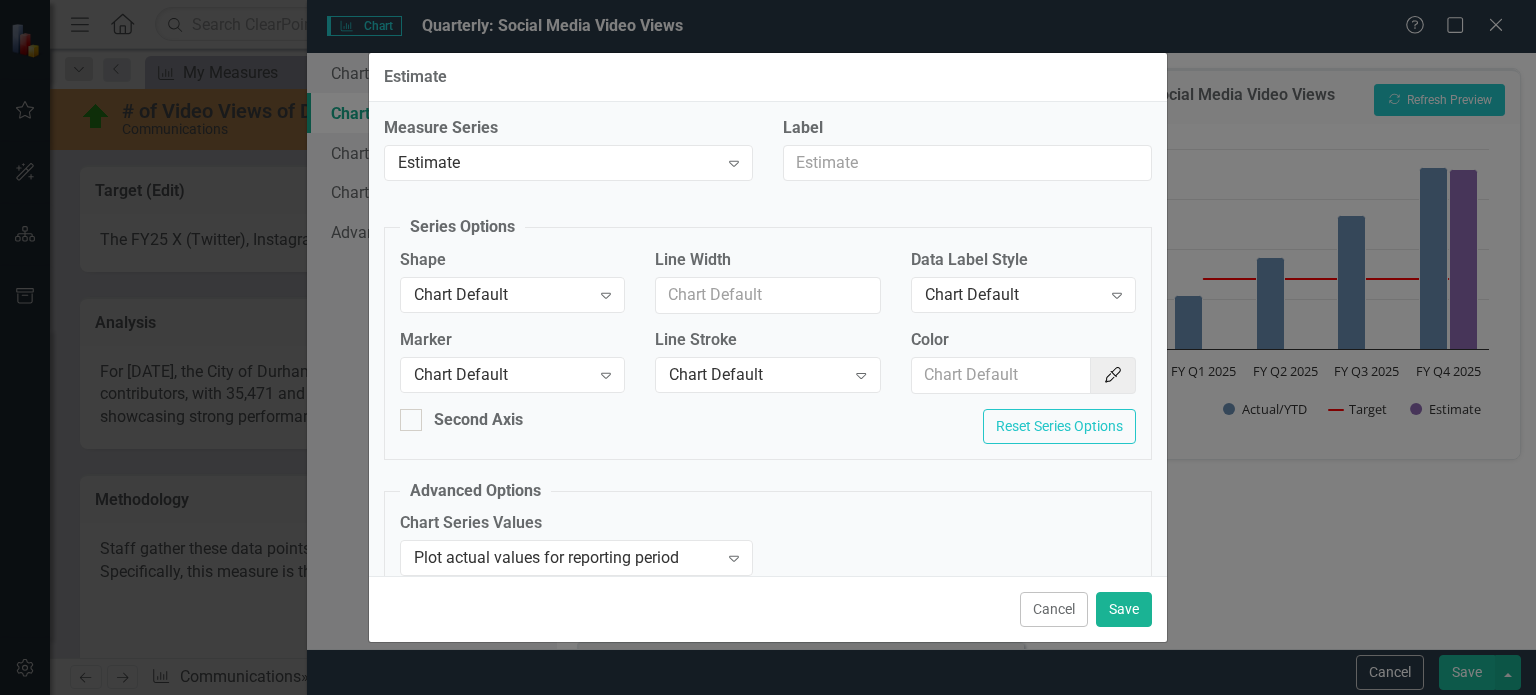 scroll, scrollTop: 0, scrollLeft: 0, axis: both 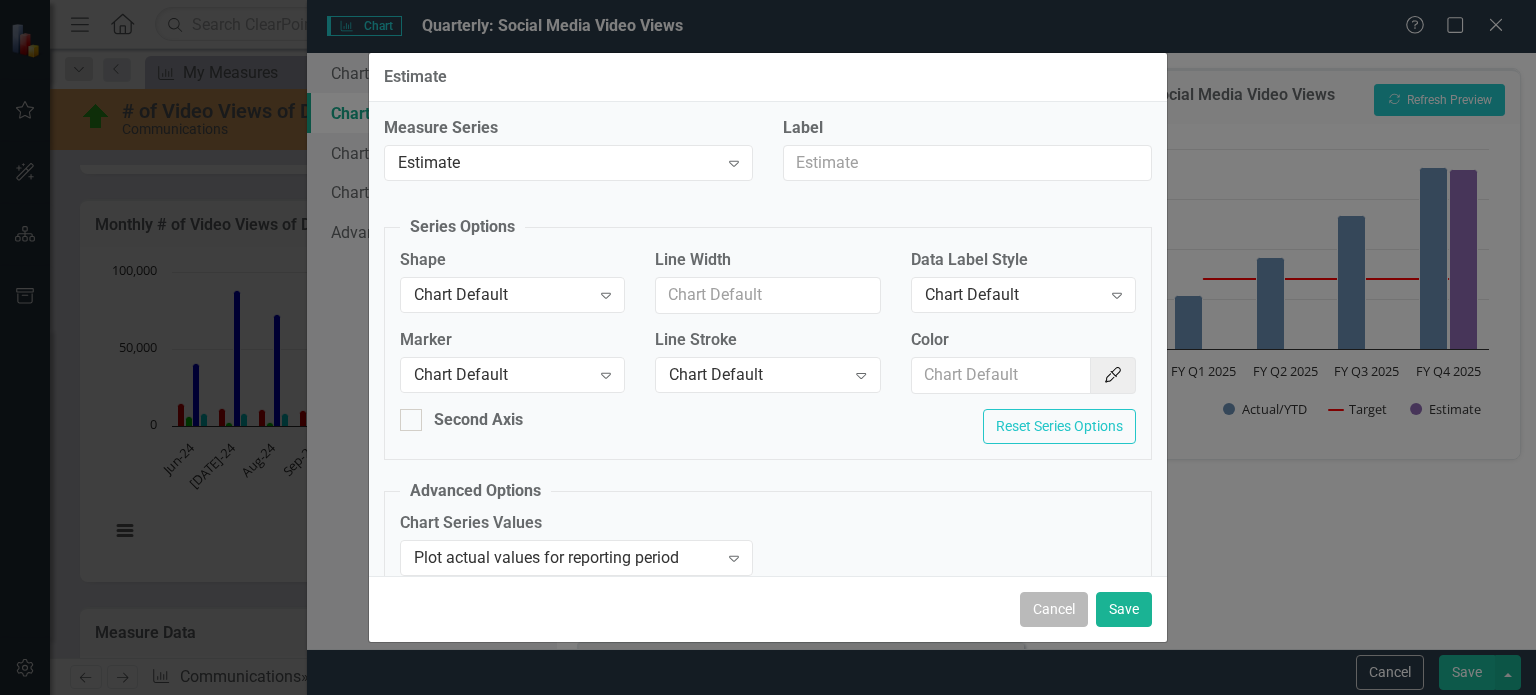 click on "Cancel" at bounding box center [1054, 609] 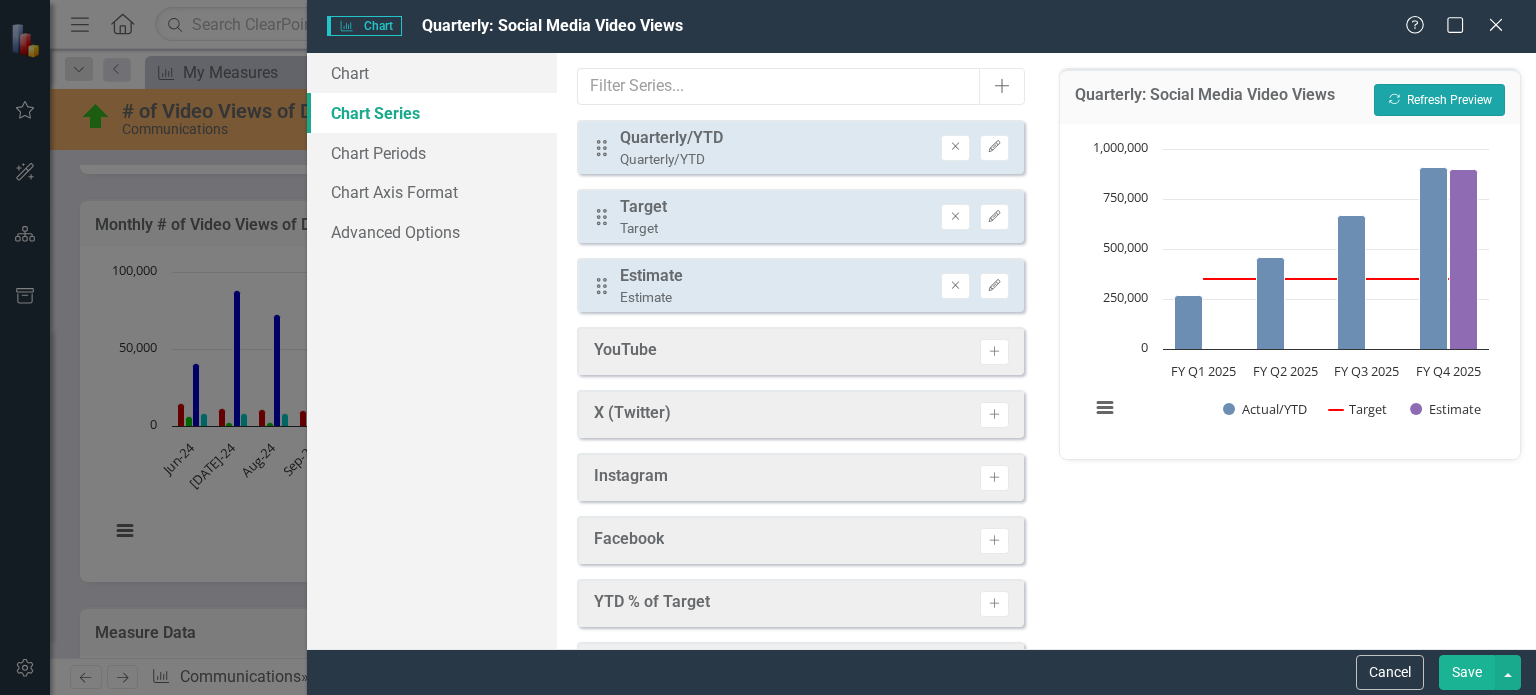 click on "Recalculate Refresh Preview" at bounding box center [1439, 100] 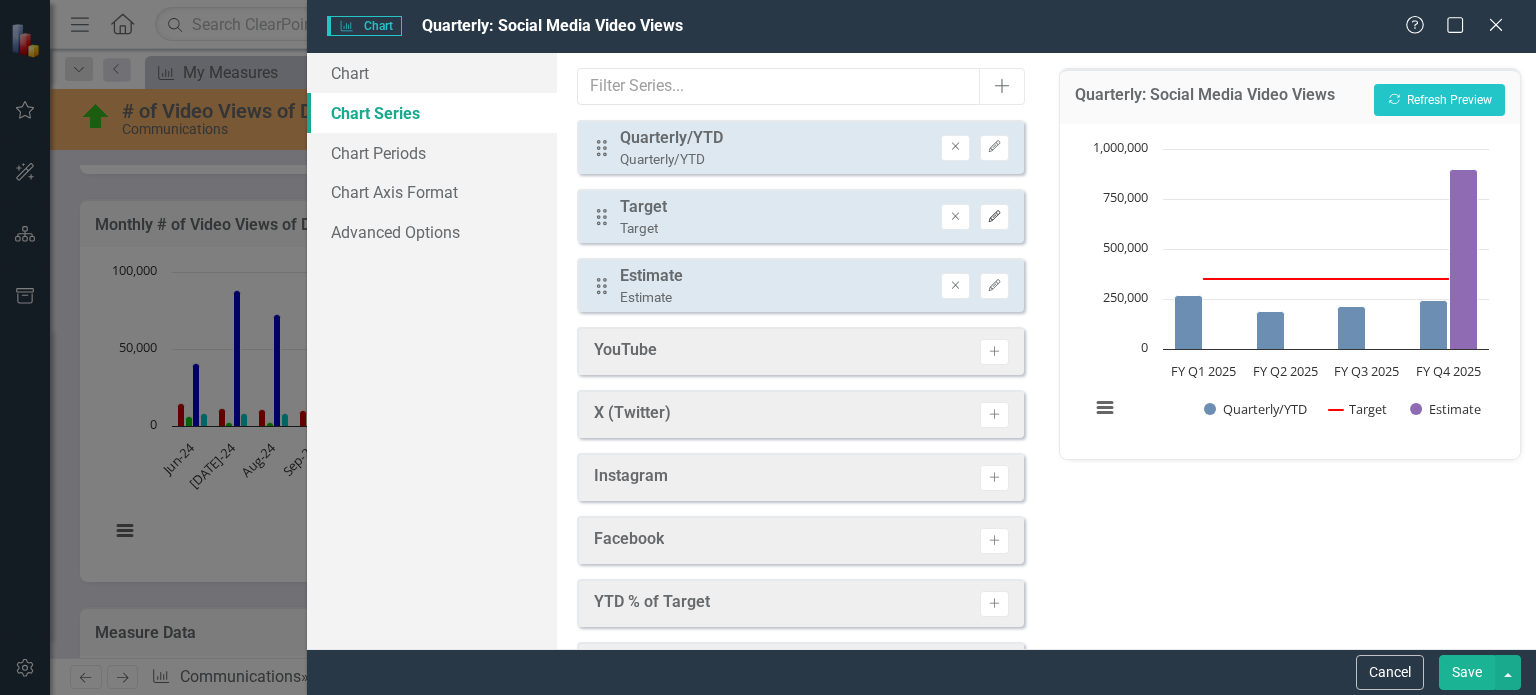 click on "Edit" 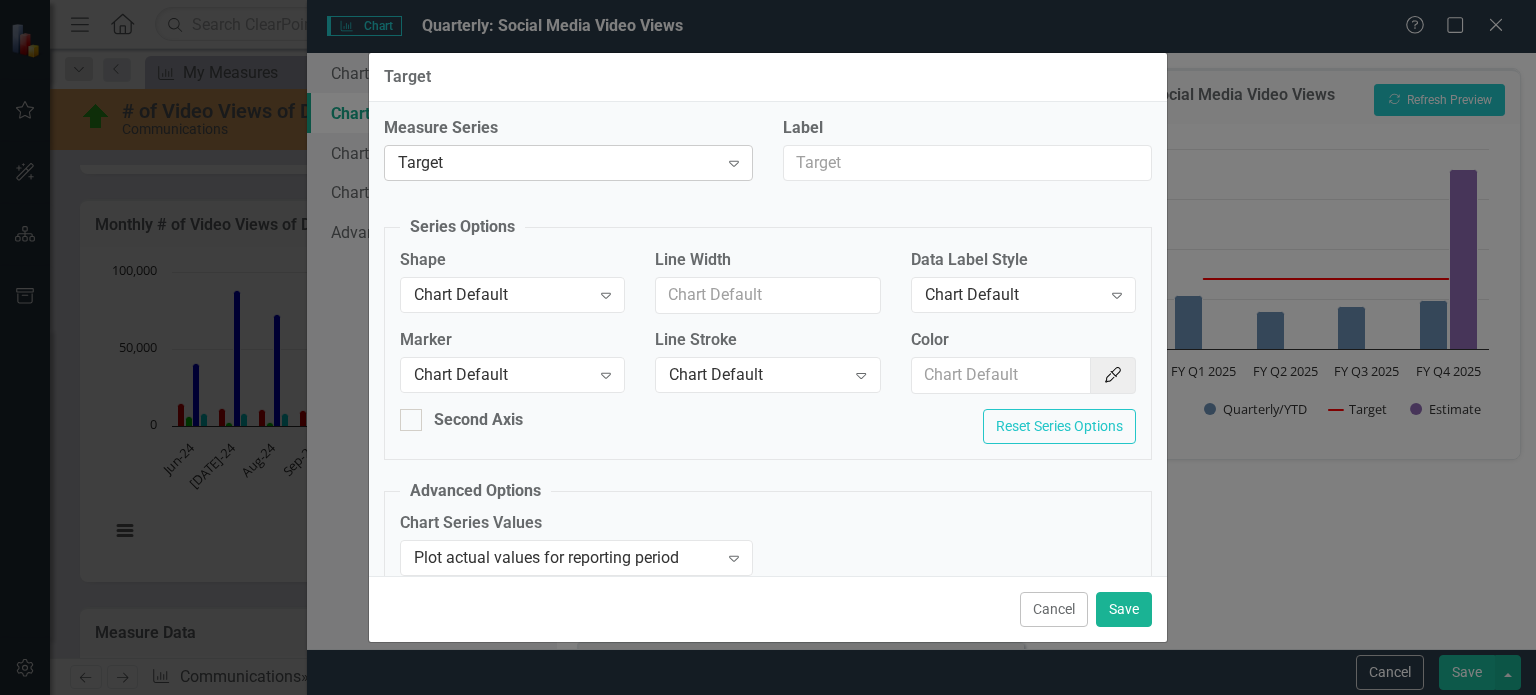 click 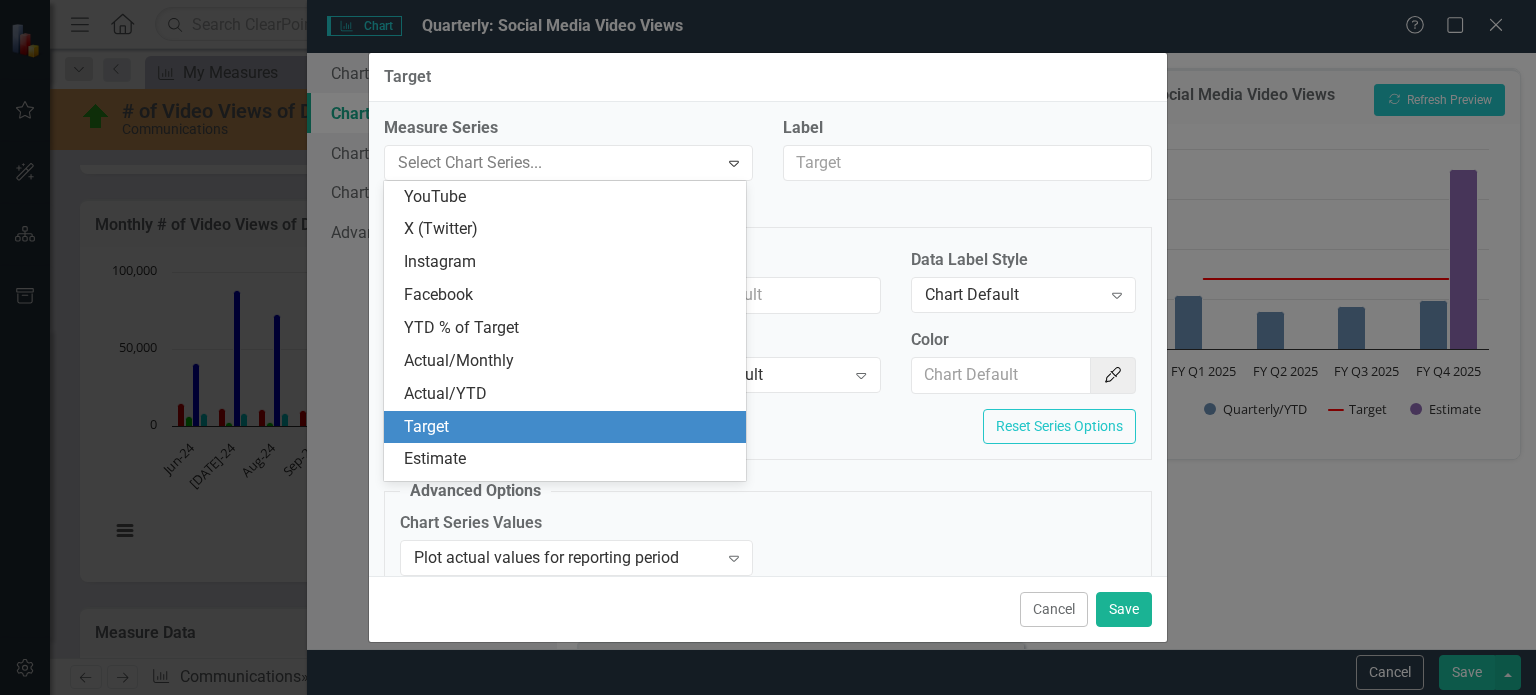scroll, scrollTop: 225, scrollLeft: 0, axis: vertical 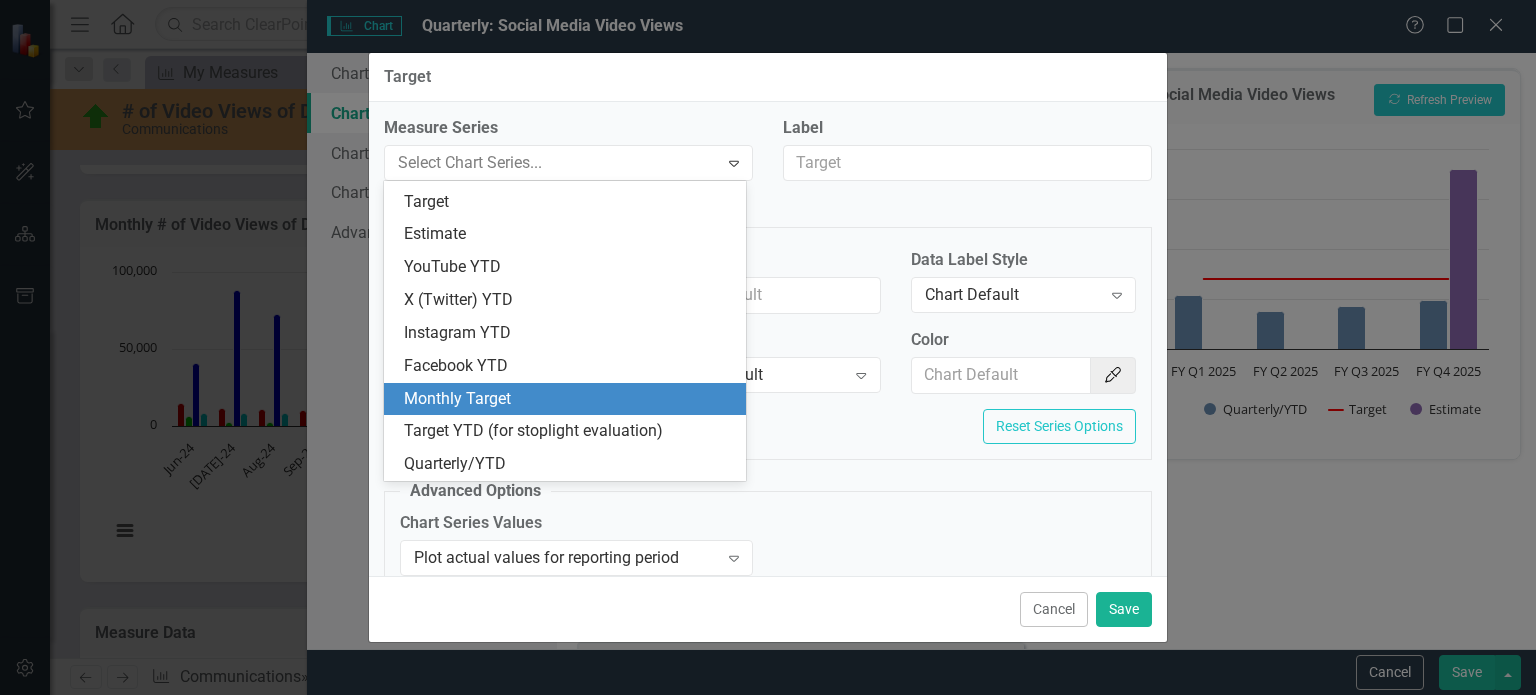 click on "Monthly Target" at bounding box center [569, 399] 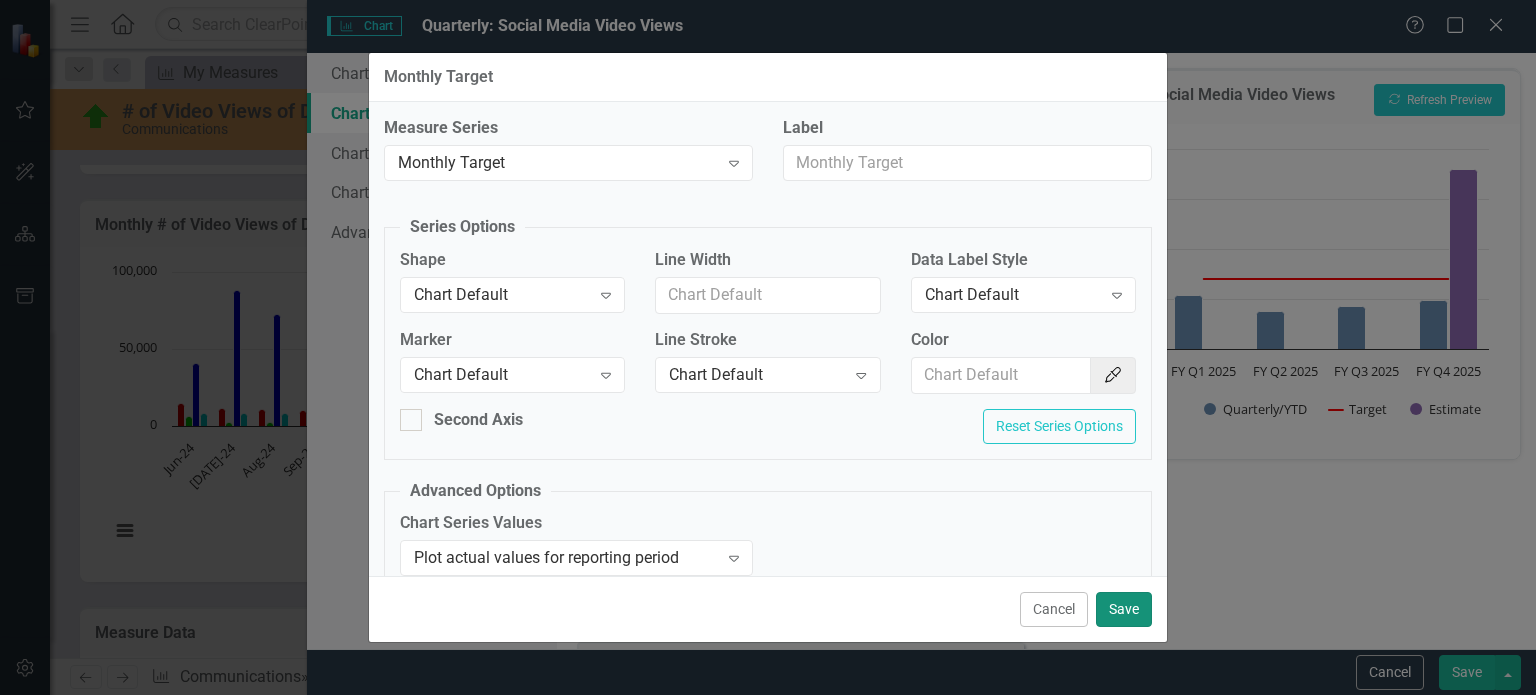 click on "Save" at bounding box center (1124, 609) 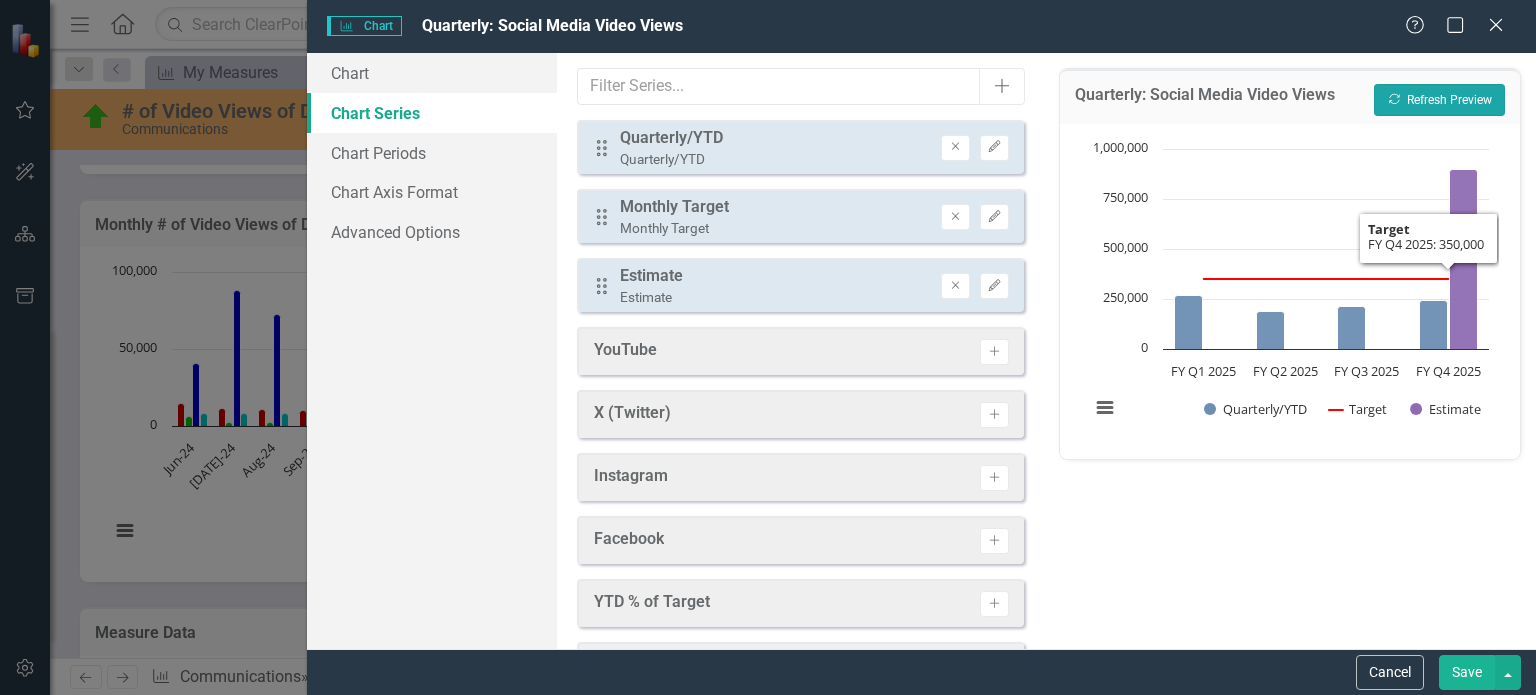 click on "Recalculate Refresh Preview" at bounding box center [1439, 100] 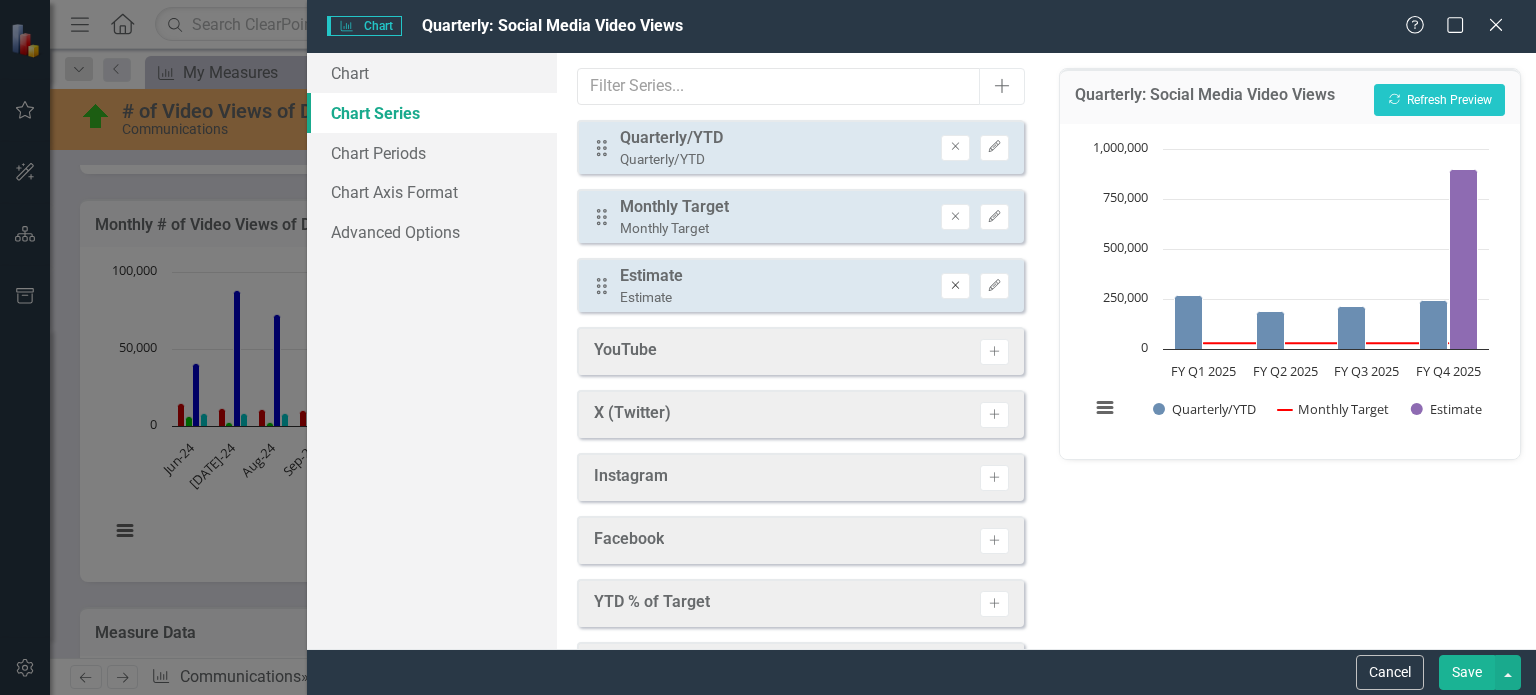 click on "Remove" 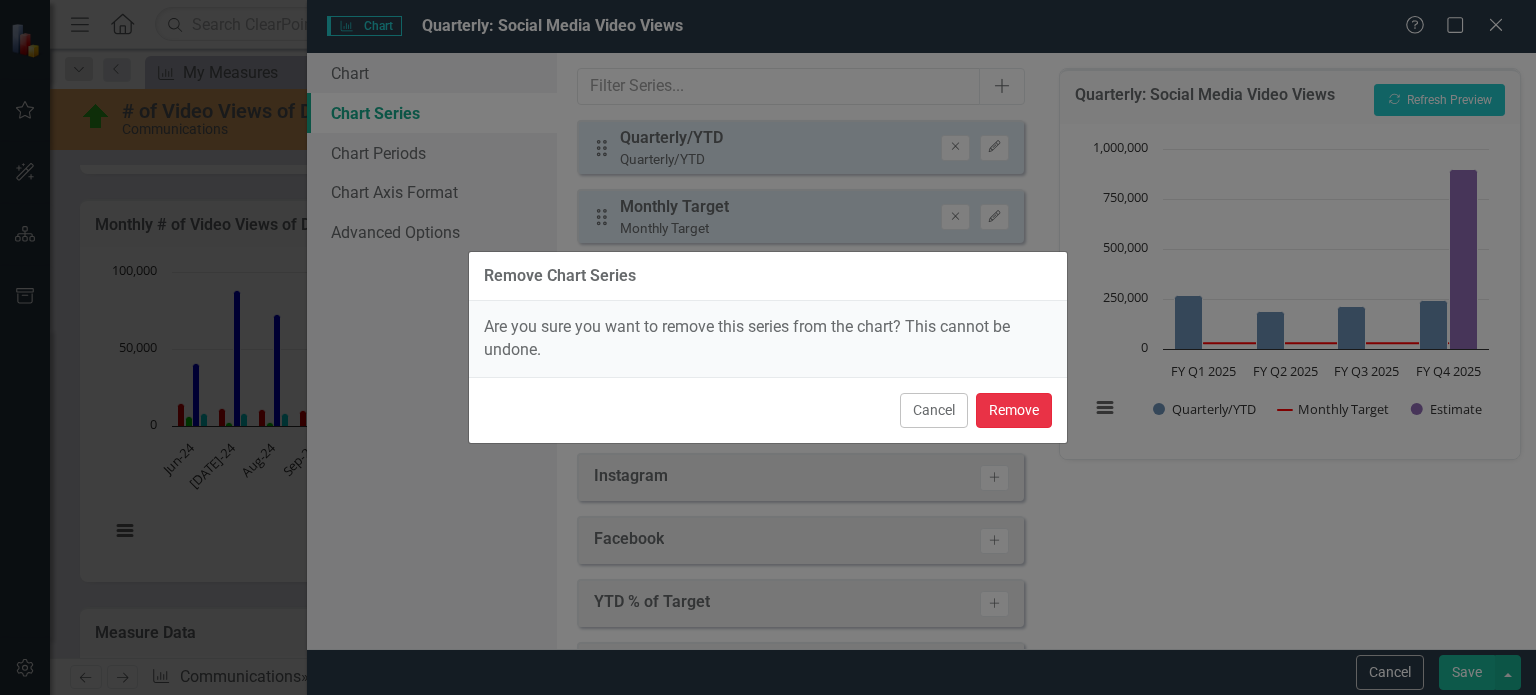 click on "Remove" at bounding box center [1014, 410] 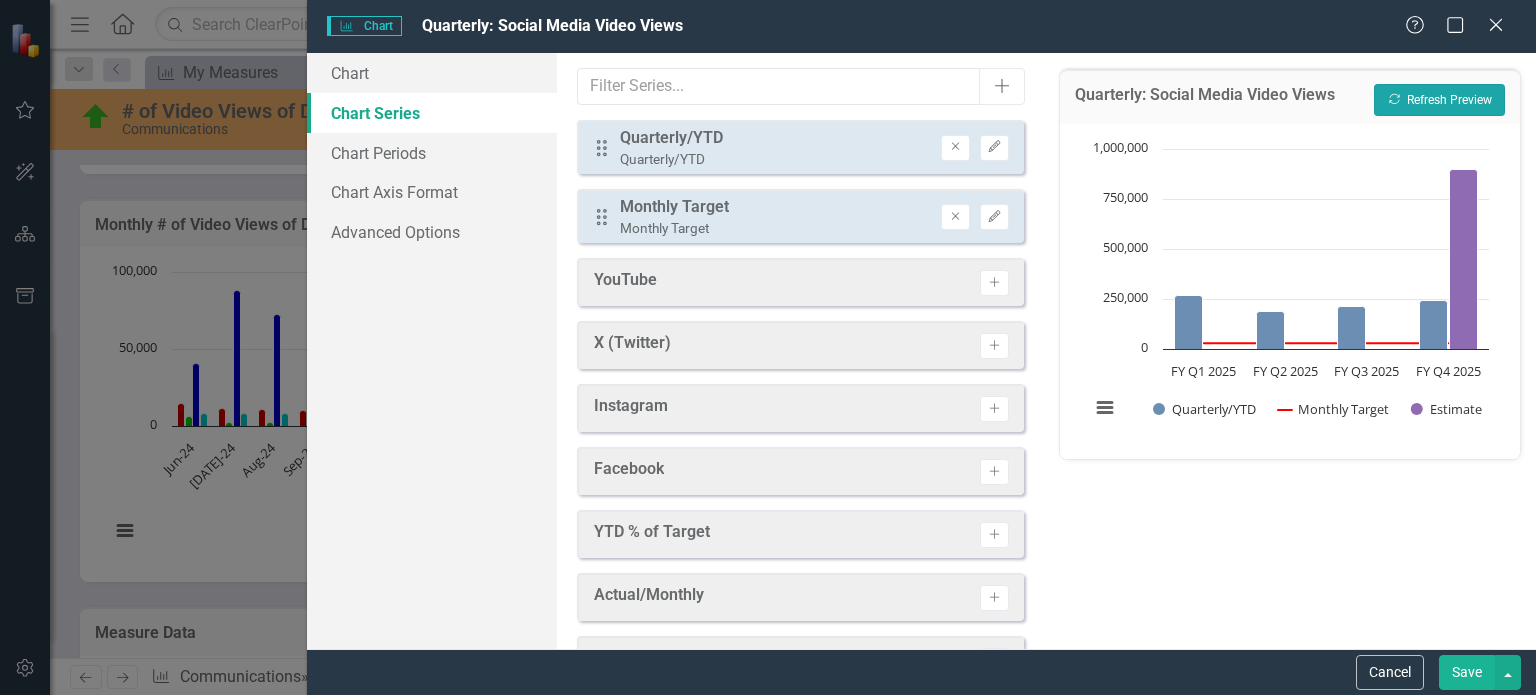 click on "Recalculate Refresh Preview" at bounding box center [1439, 100] 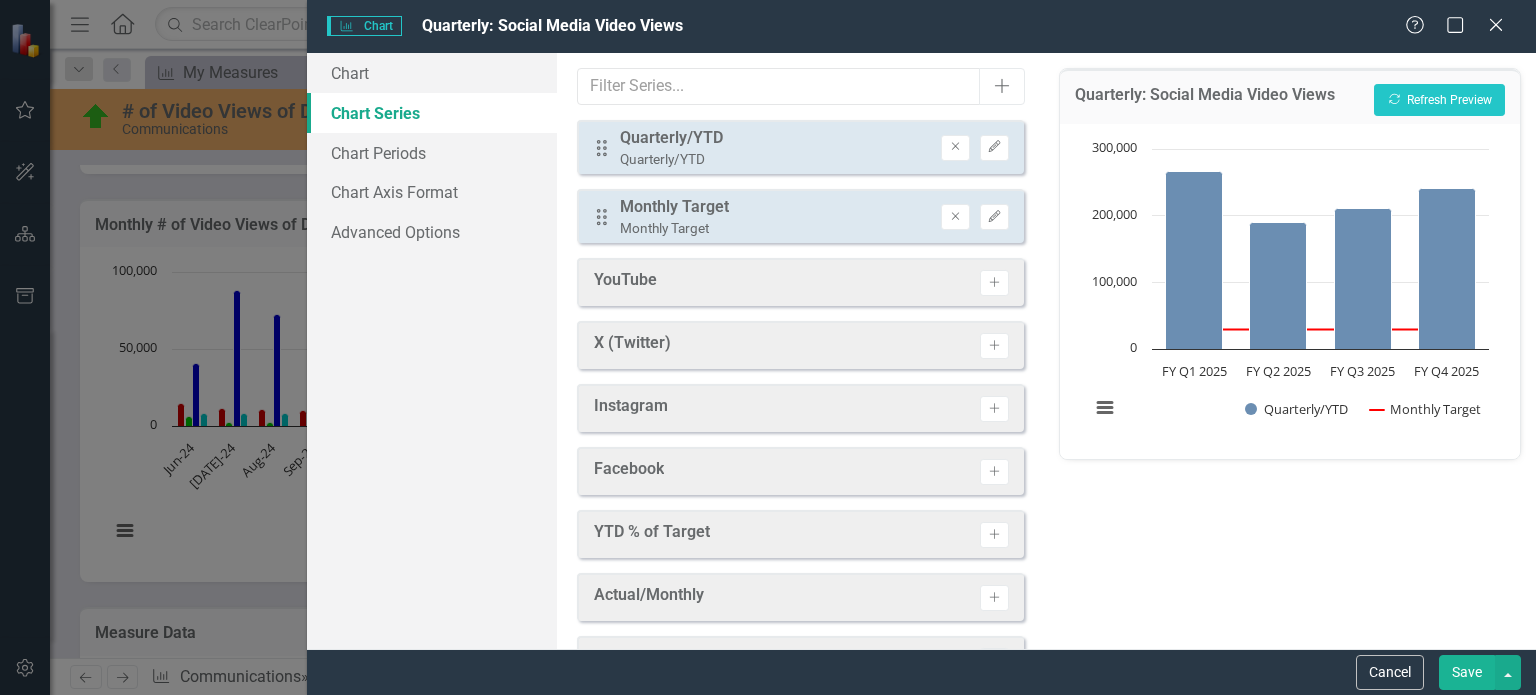 click on "Save" at bounding box center (1467, 672) 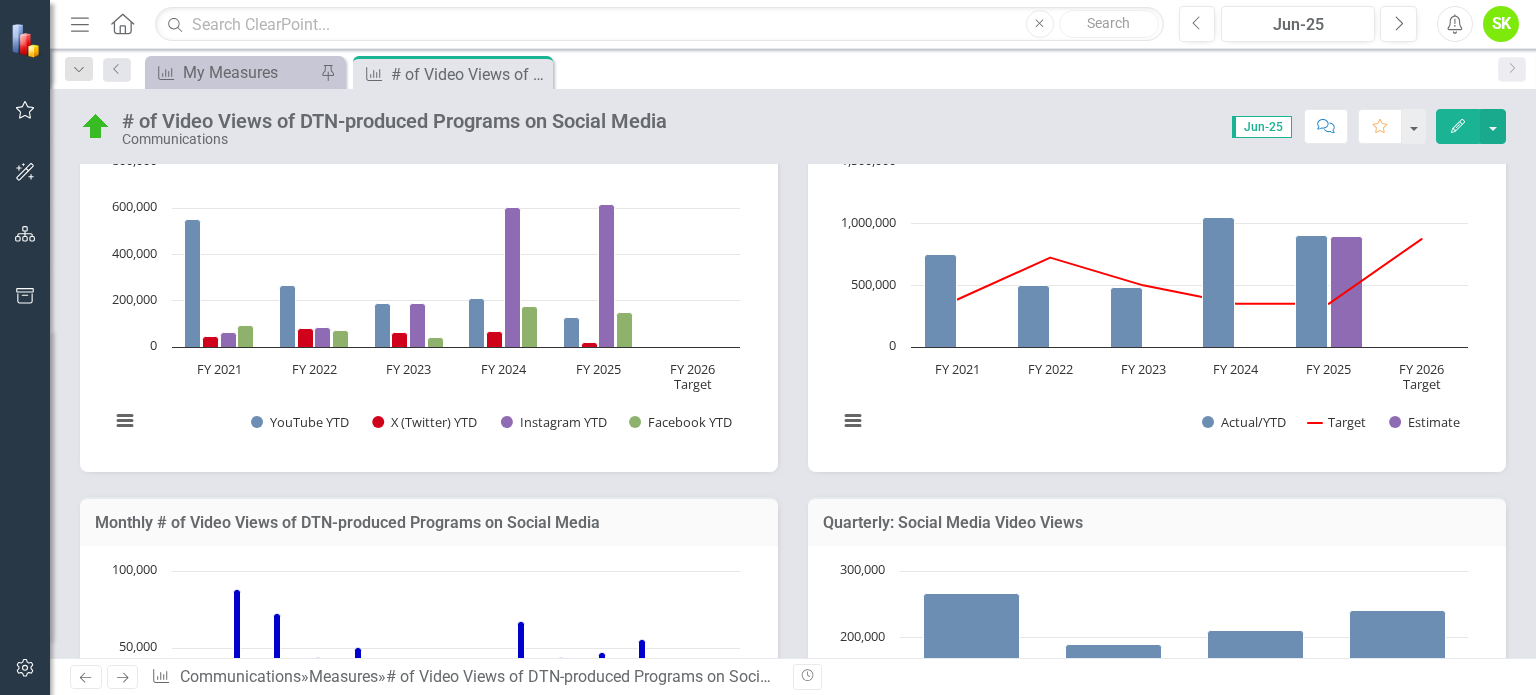 scroll, scrollTop: 500, scrollLeft: 0, axis: vertical 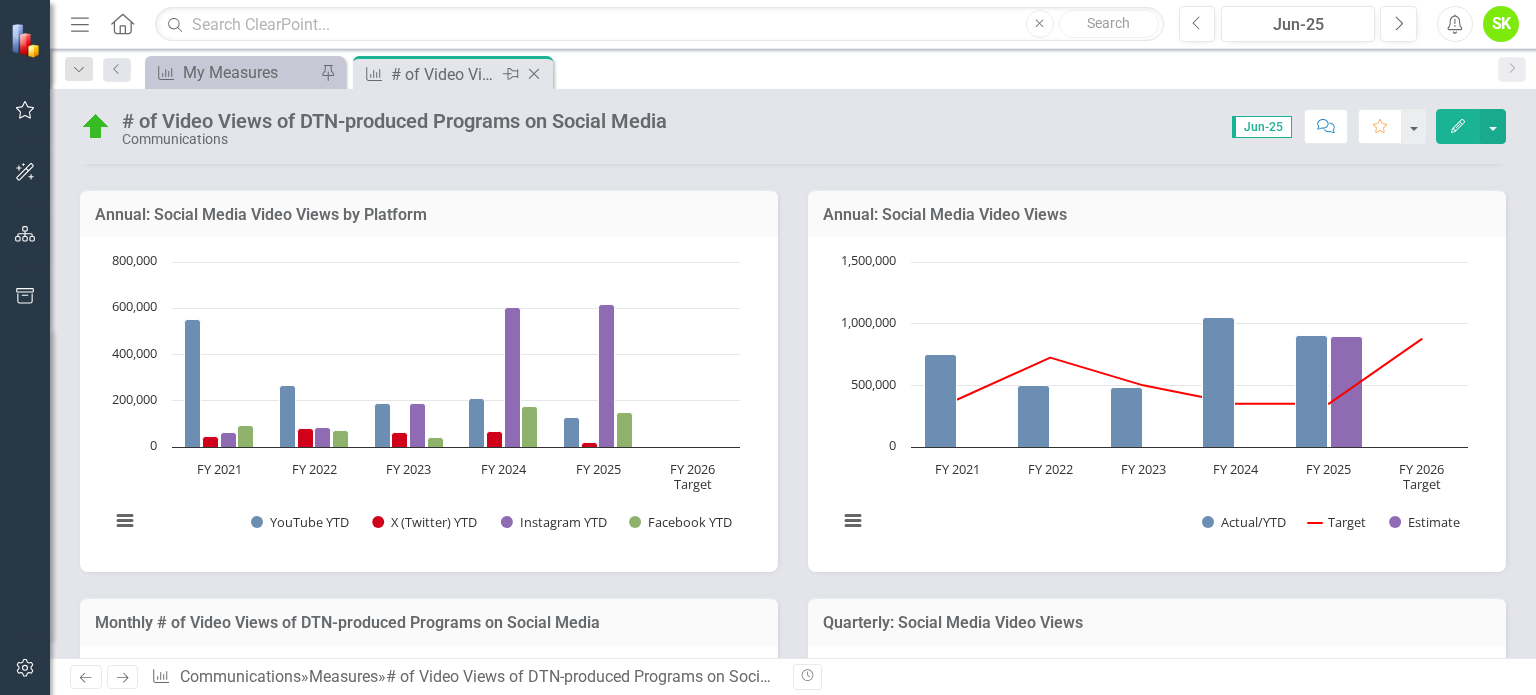 click on "Close" 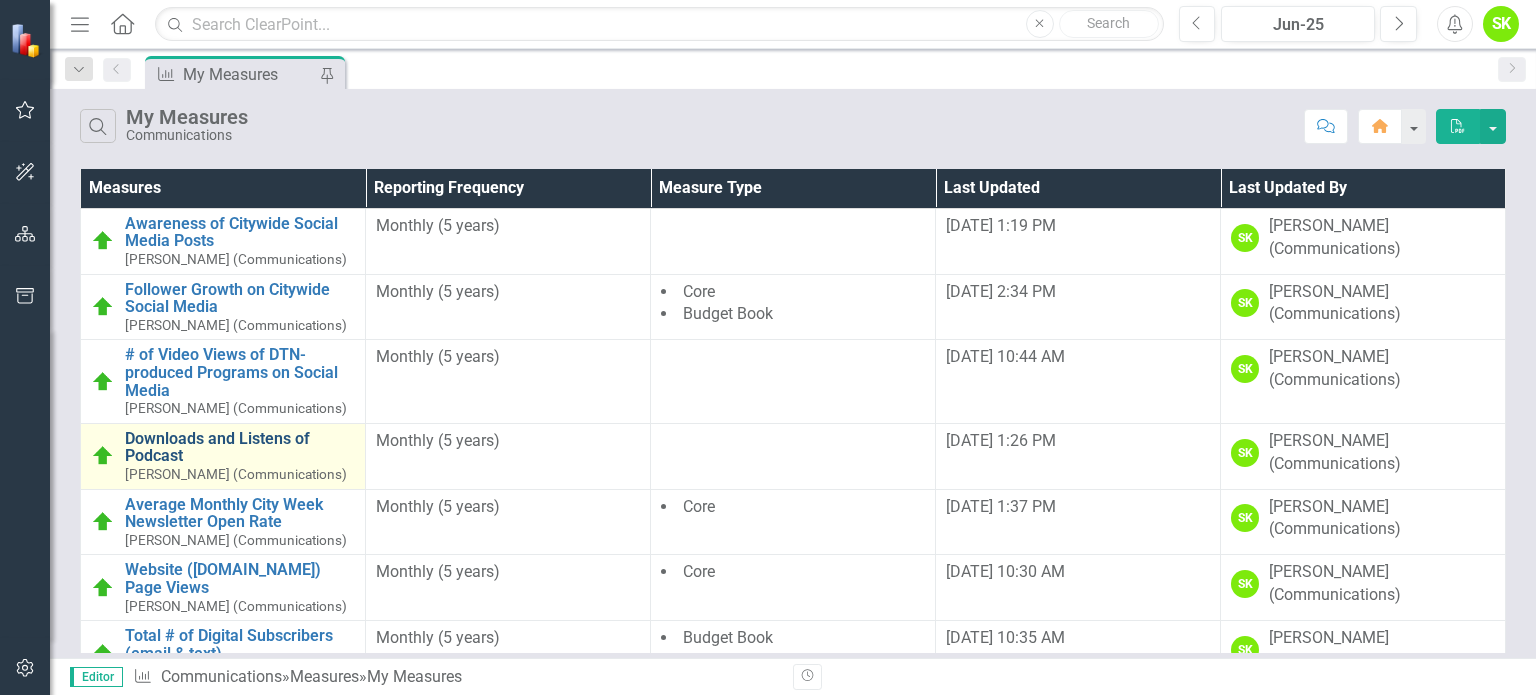 click on "Downloads and Listens of Podcast" at bounding box center [240, 447] 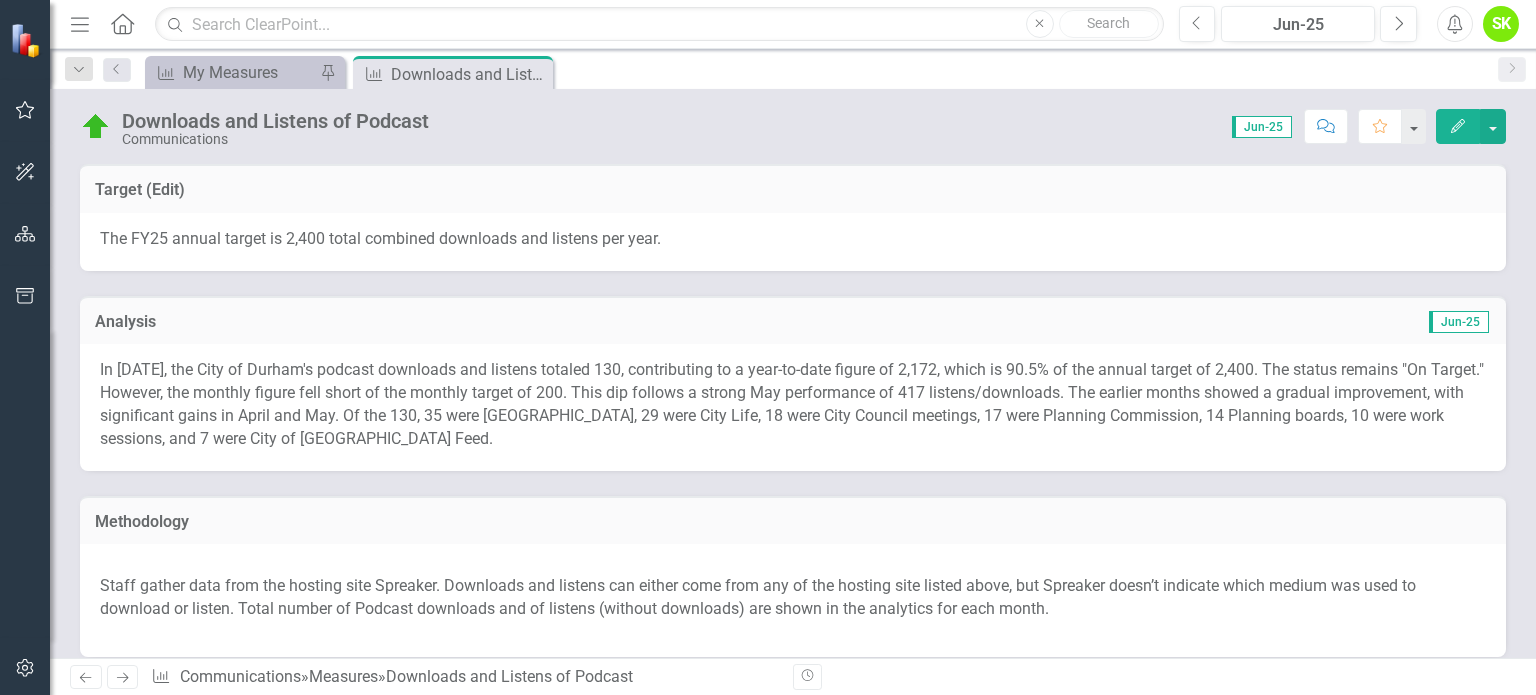 click on "Edit" 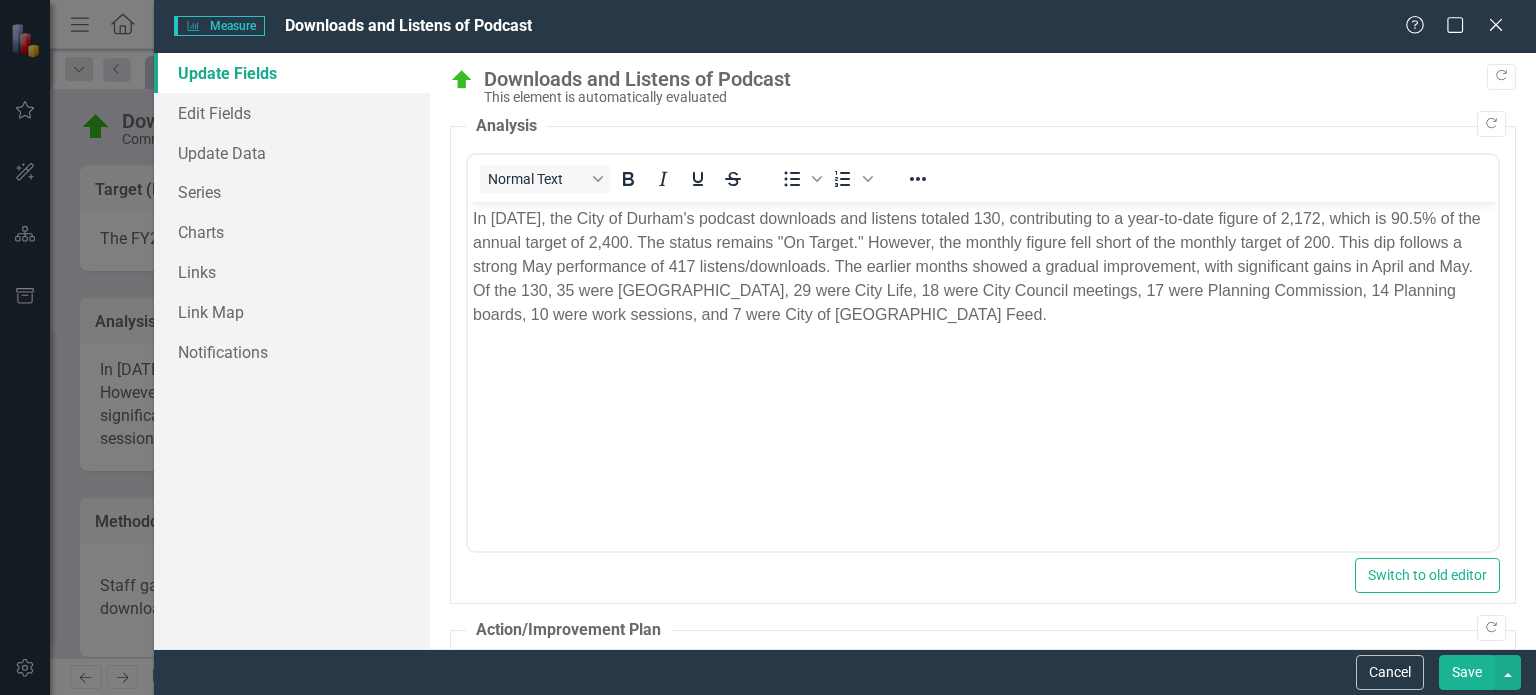 scroll, scrollTop: 0, scrollLeft: 0, axis: both 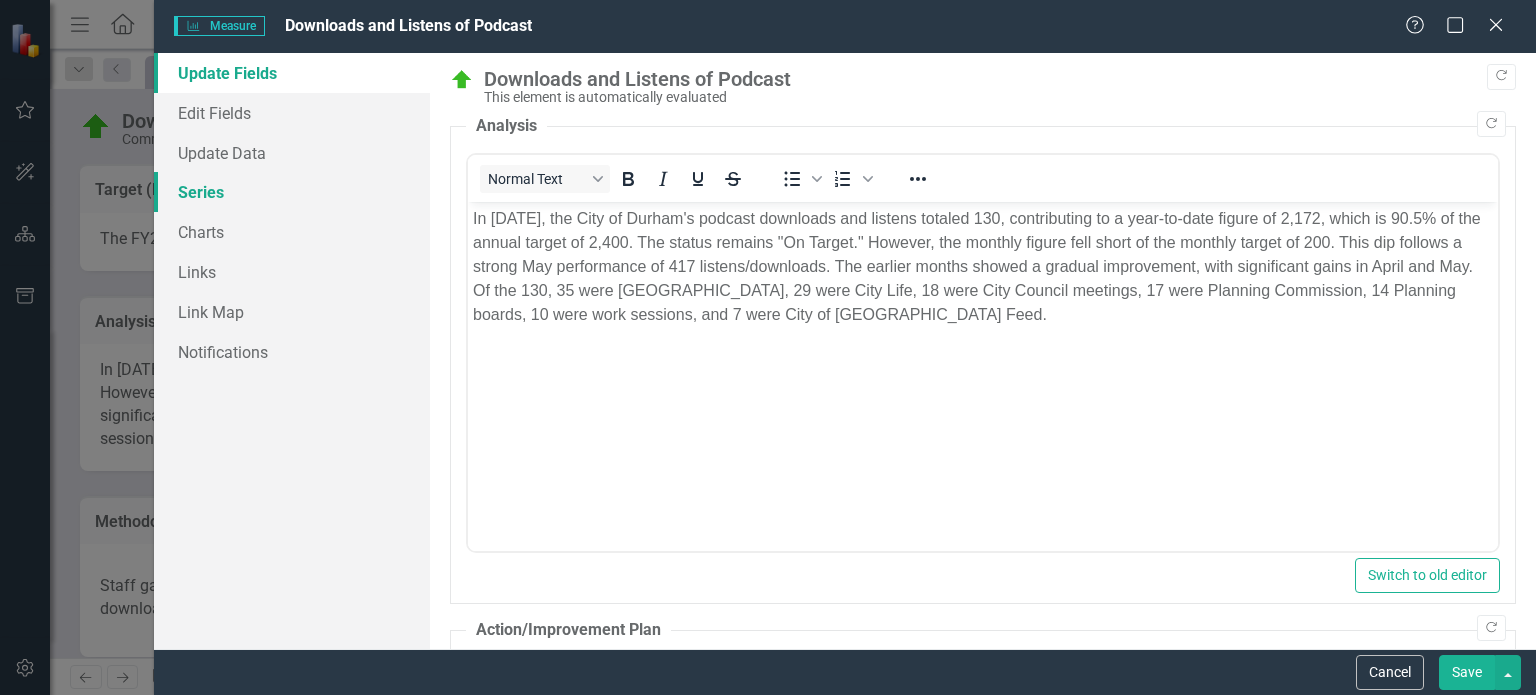 click on "Series" at bounding box center (292, 192) 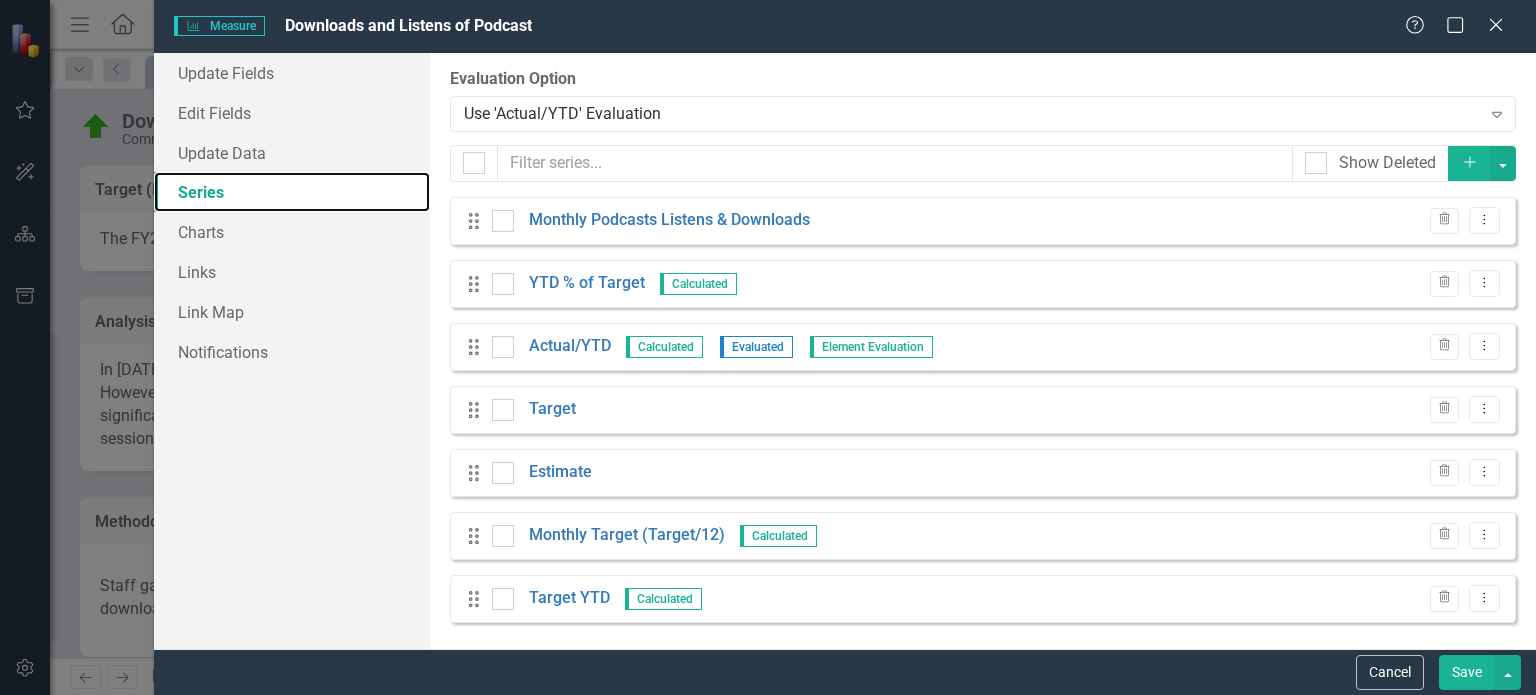 scroll, scrollTop: 3, scrollLeft: 0, axis: vertical 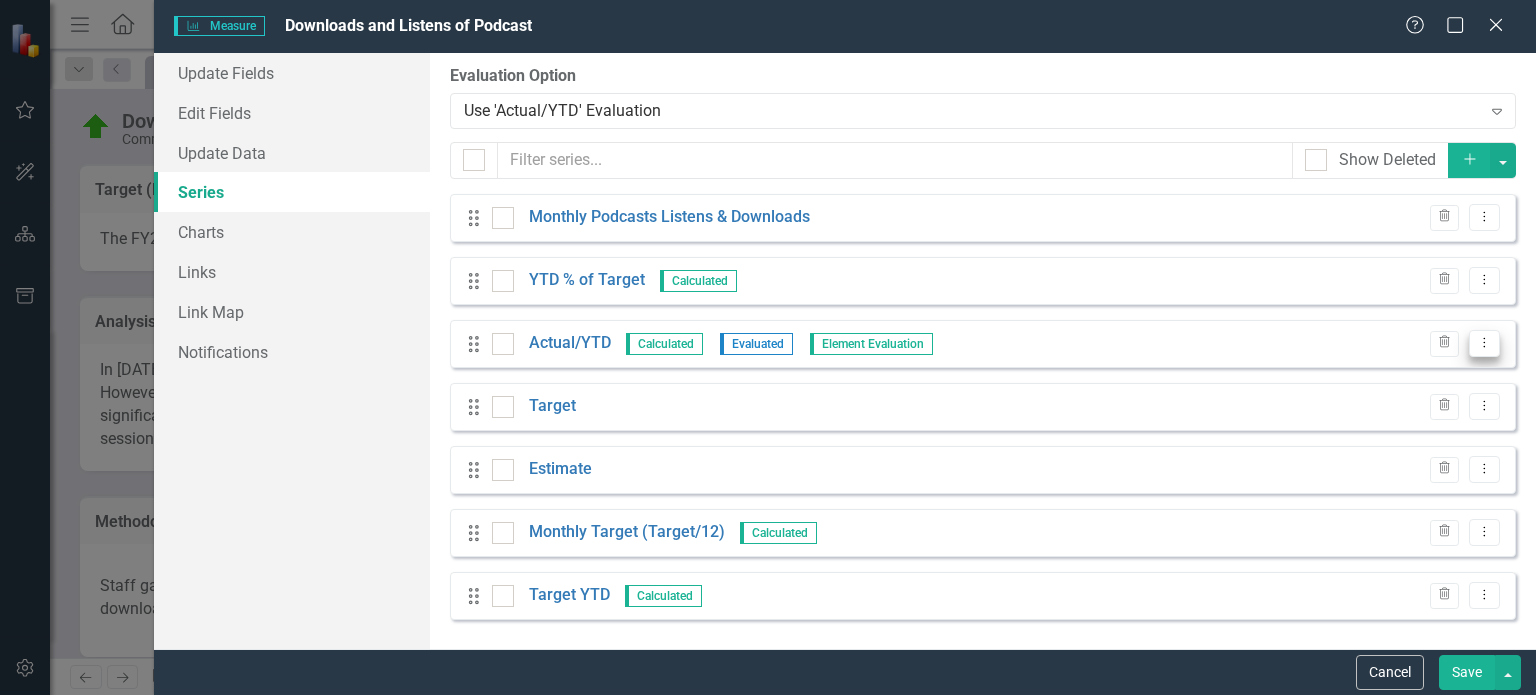 click on "Dropdown Menu" 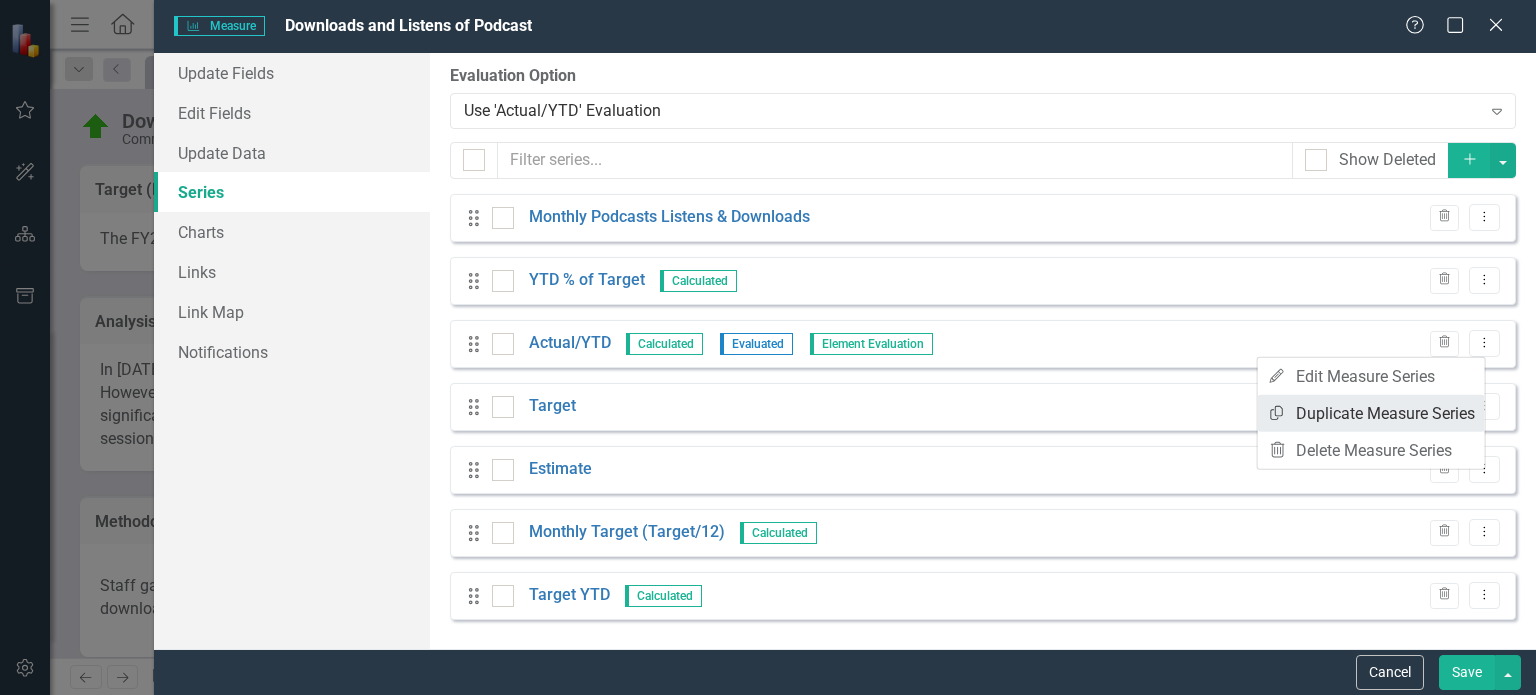 click on "Copy Duplicate Measure Series" at bounding box center [1371, 413] 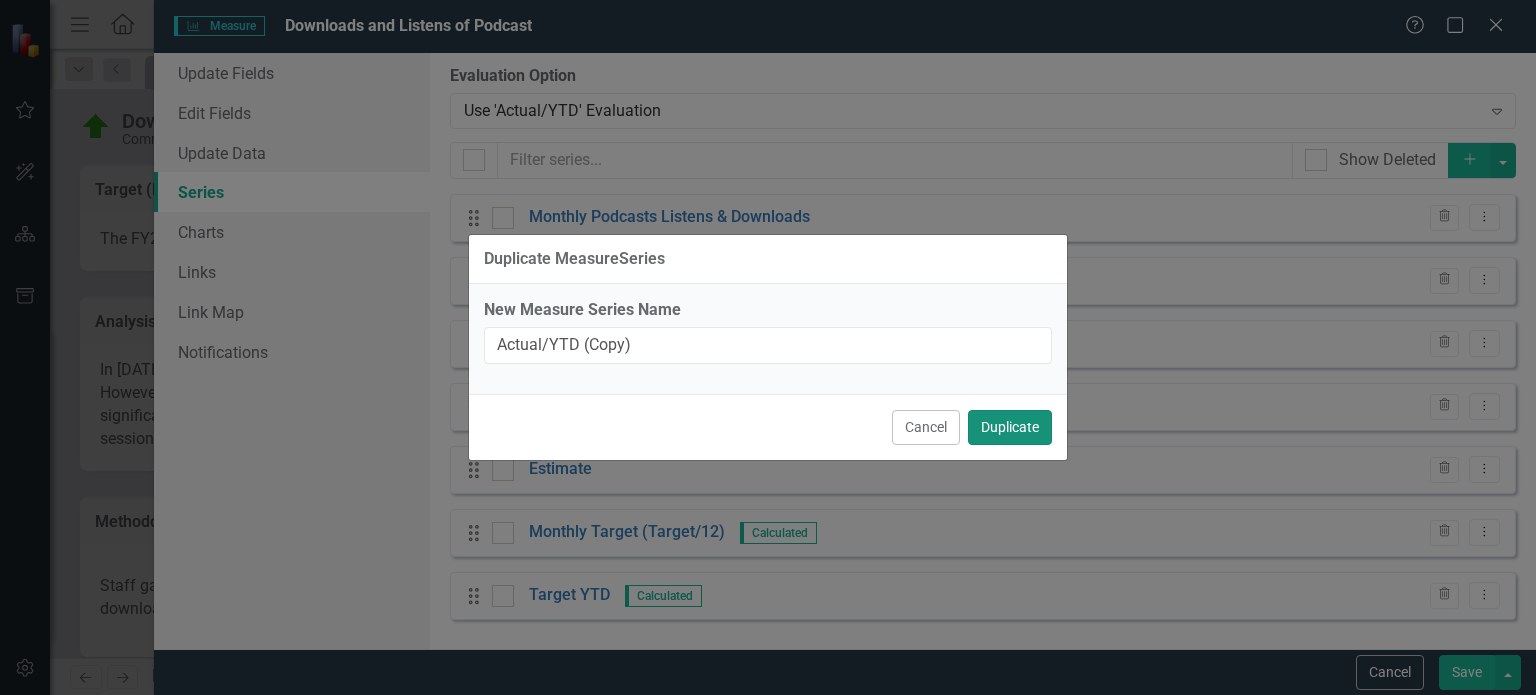 click on "Duplicate" at bounding box center [1010, 427] 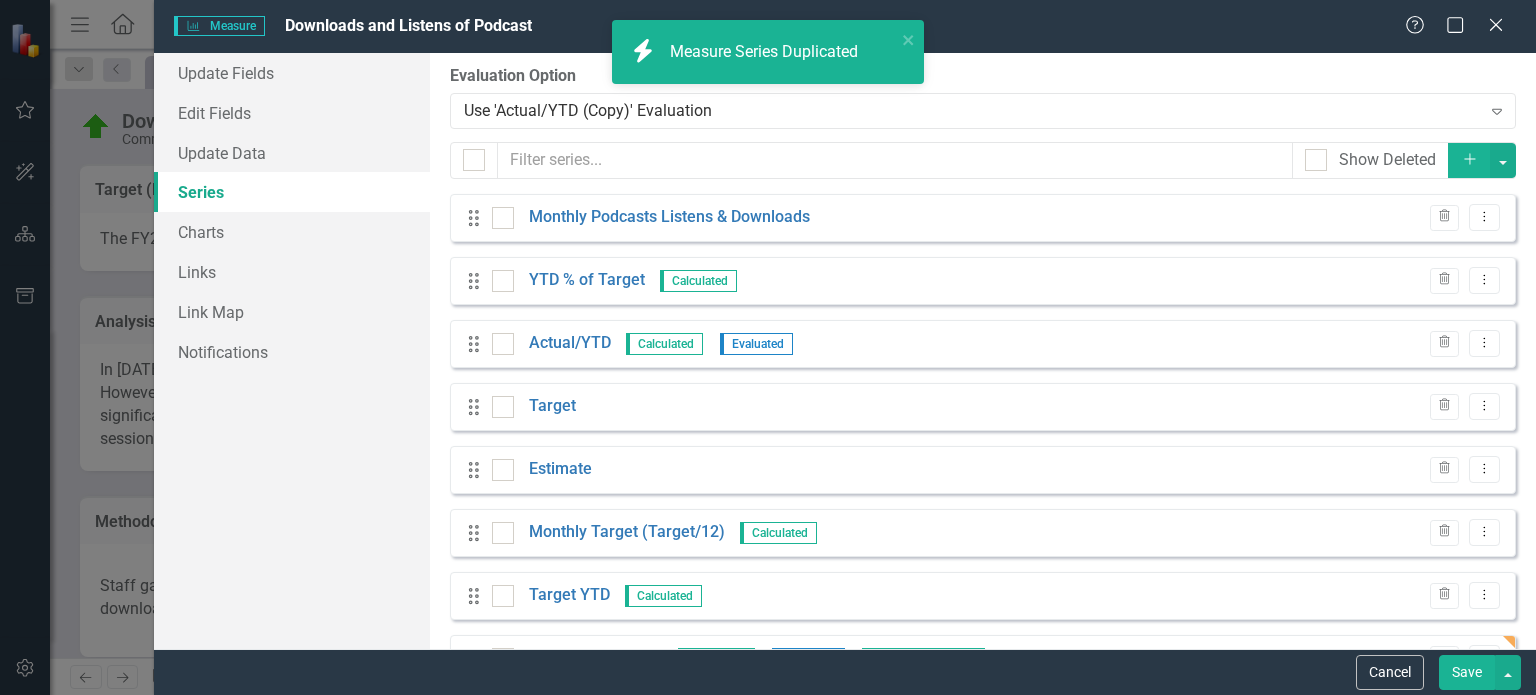 scroll, scrollTop: 66, scrollLeft: 0, axis: vertical 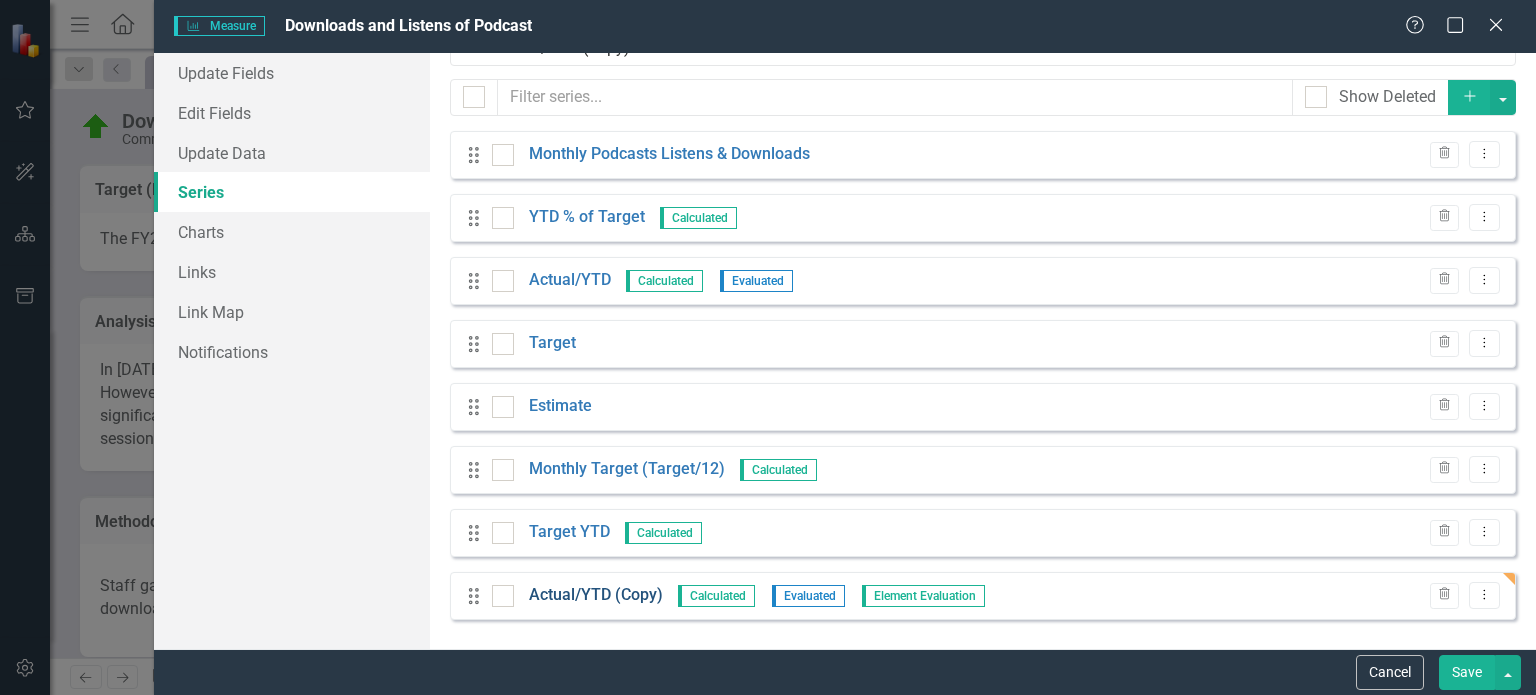 click on "Actual/YTD (Copy)" at bounding box center [596, 595] 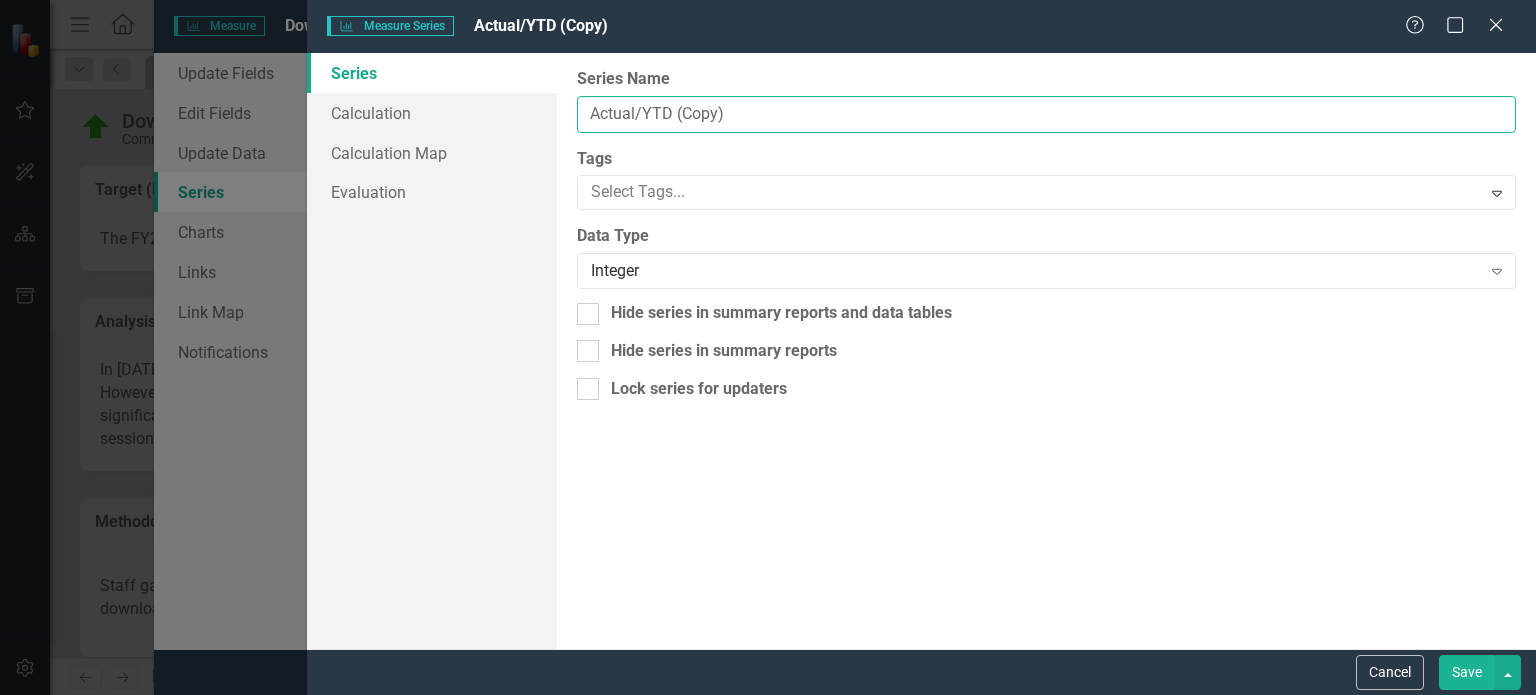 click on "Actual/YTD (Copy)" at bounding box center (1046, 114) 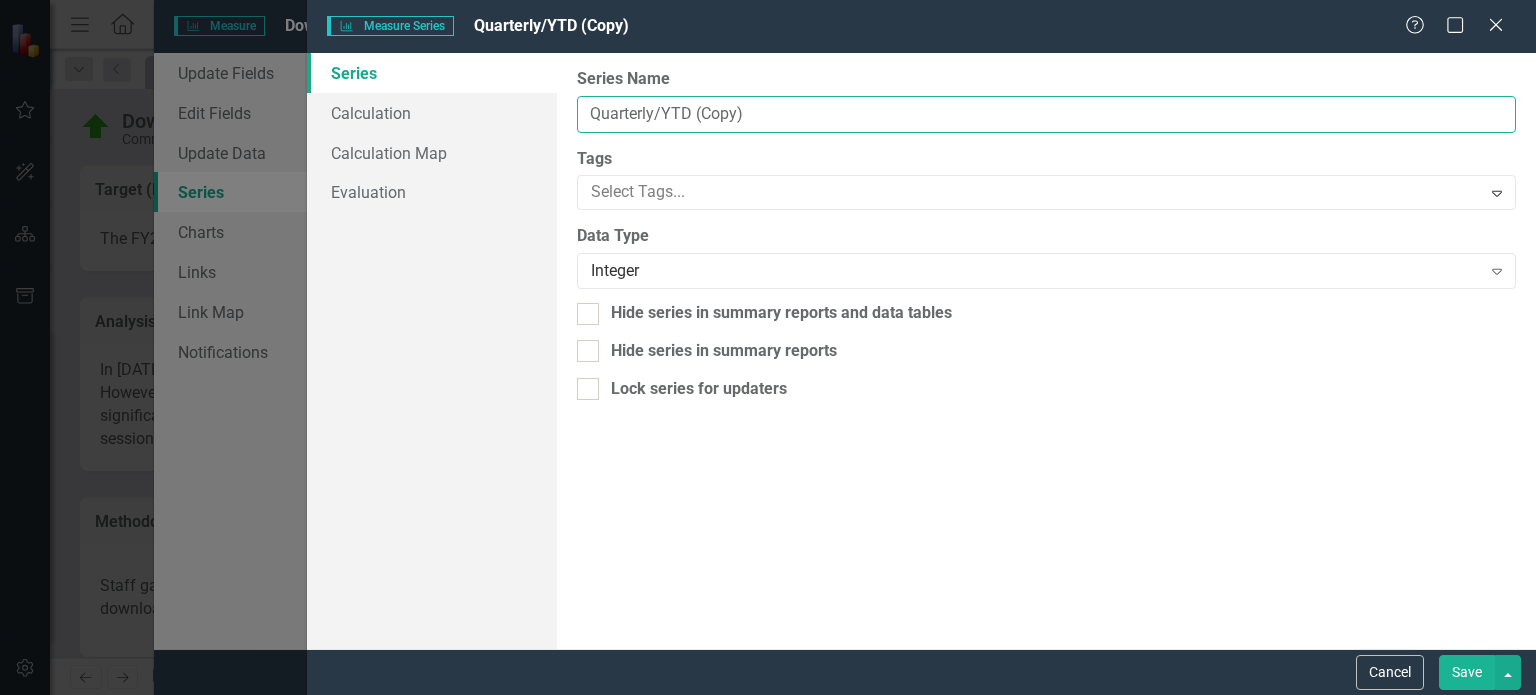 click on "Quarterly/YTD (Copy)" at bounding box center (1046, 114) 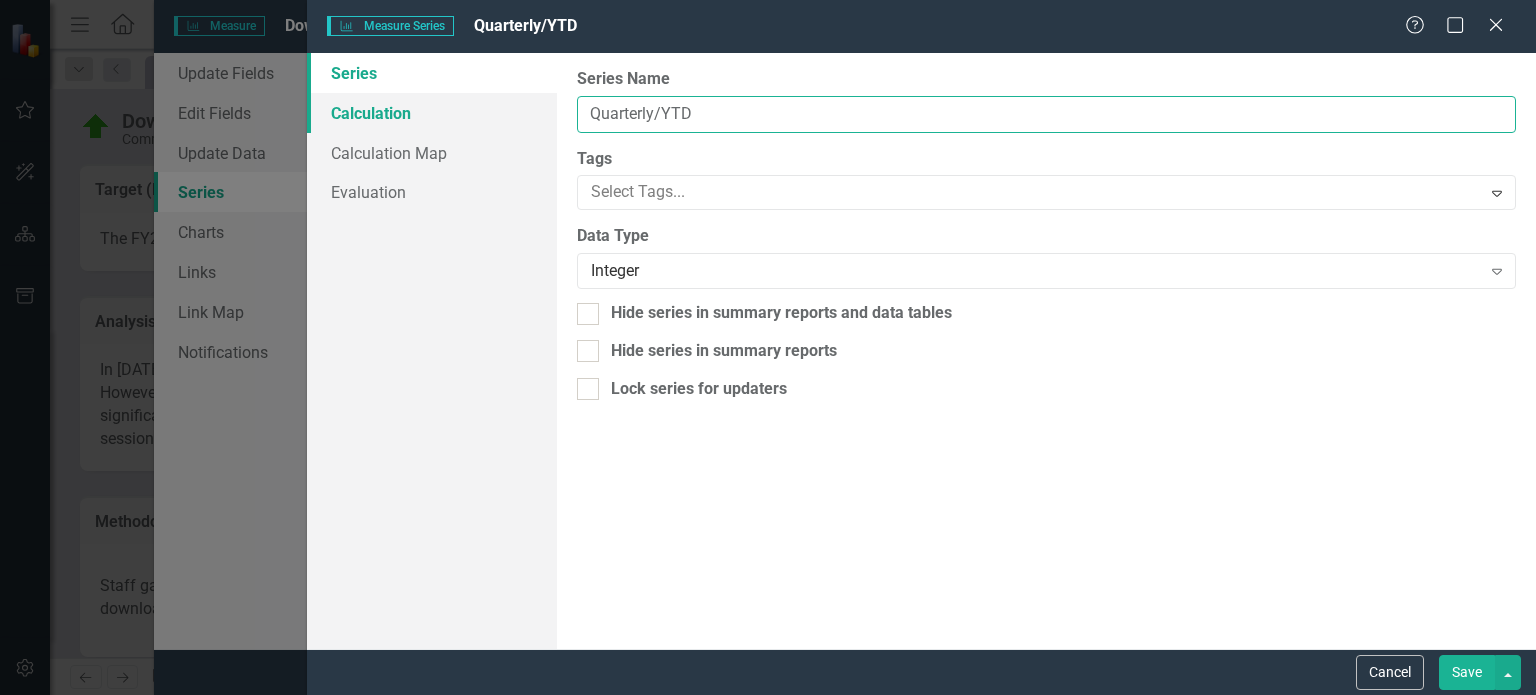 type on "Quarterly/YTD" 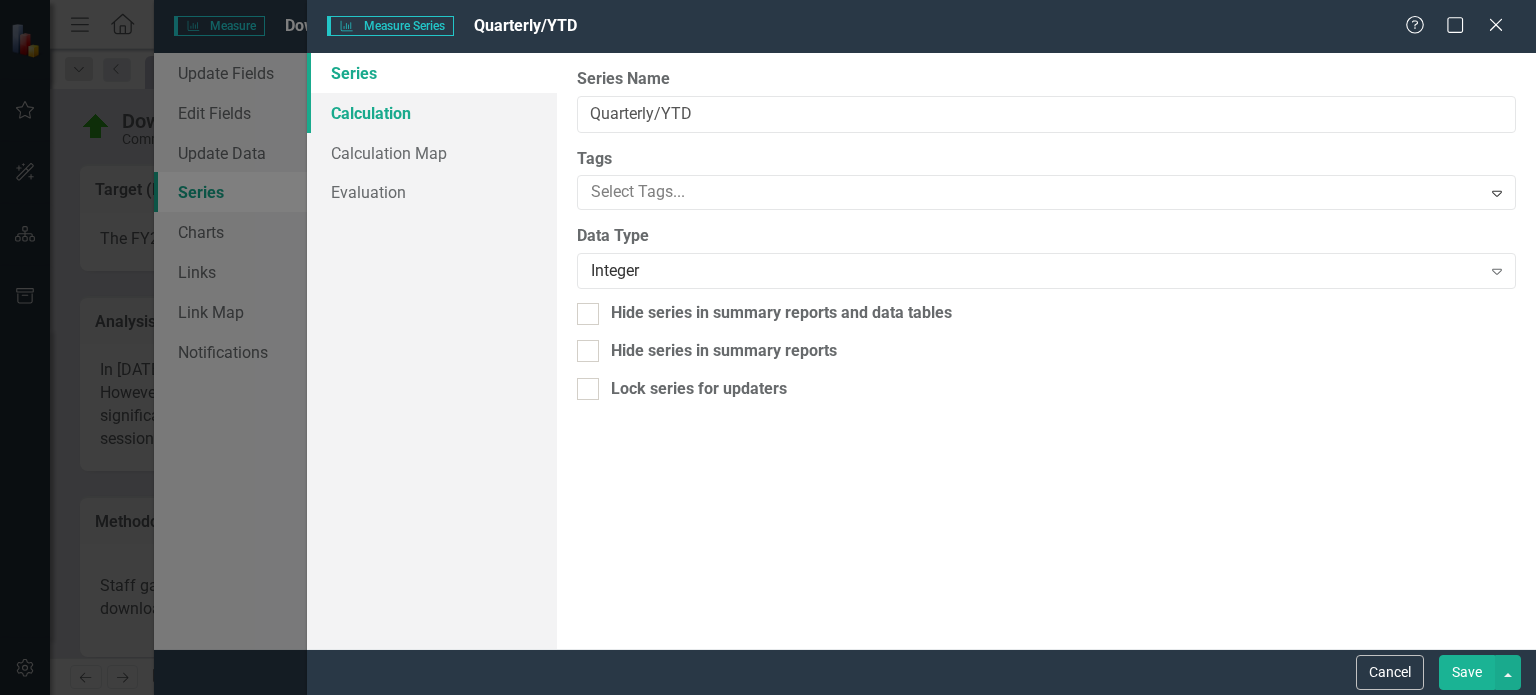 click on "Calculation" at bounding box center (432, 113) 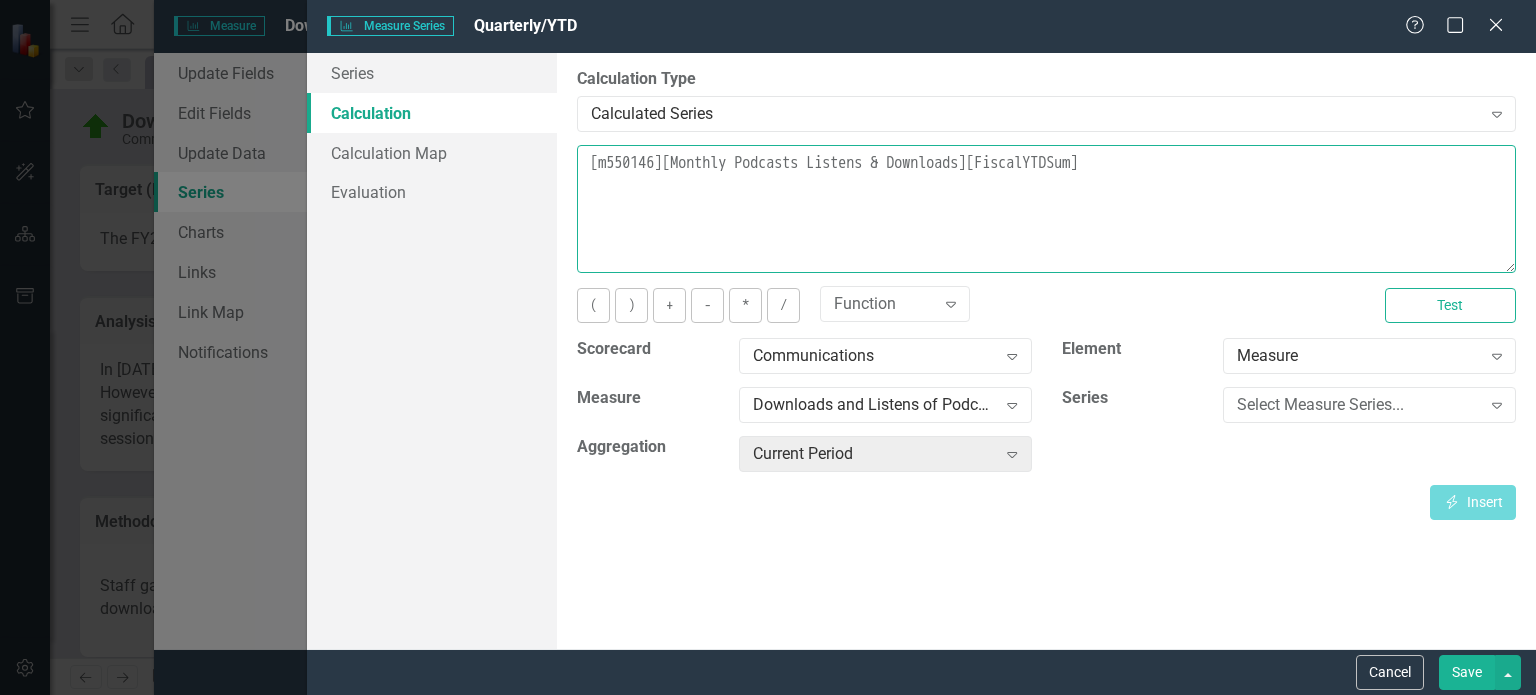 click on "[m550146][Monthly Podcasts Listens & Downloads][FiscalYTDSum]" at bounding box center (1046, 209) 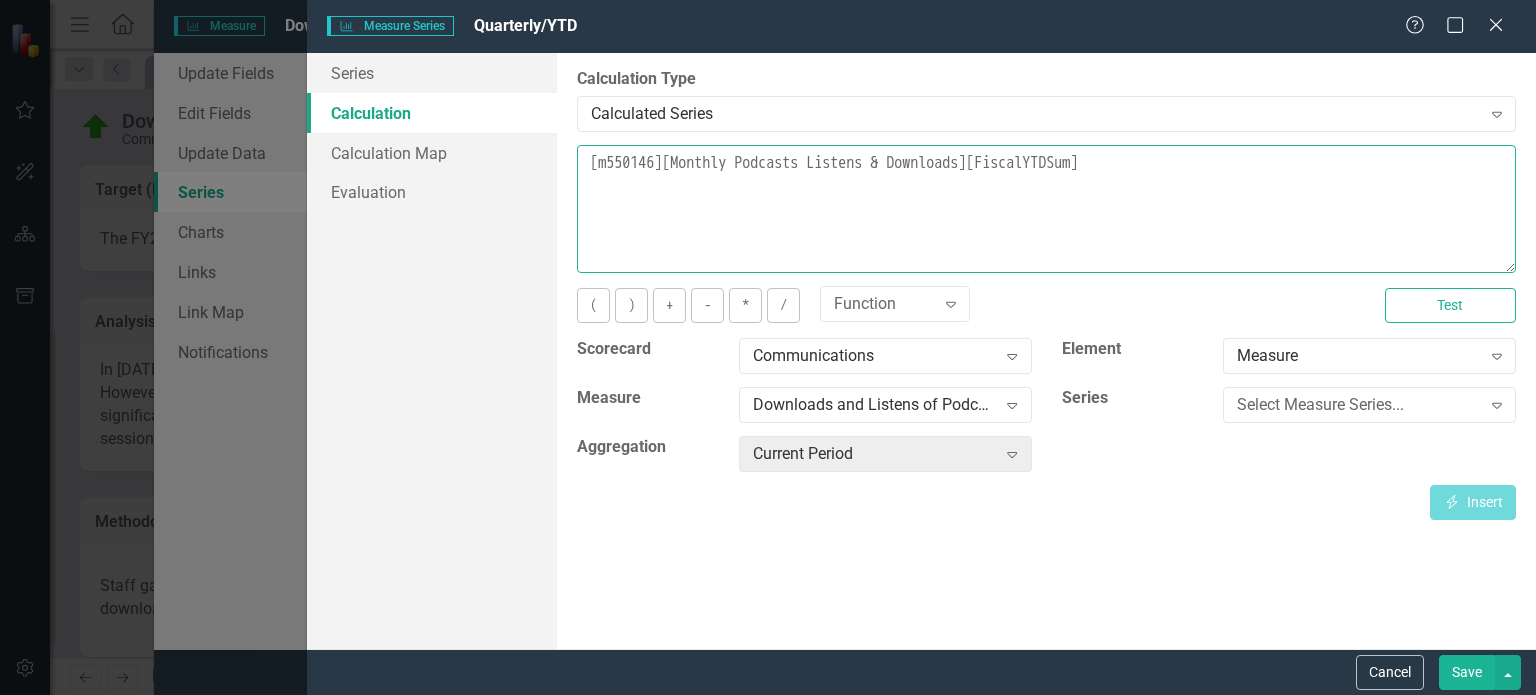 click on "[m550146][Monthly Podcasts Listens & Downloads][FiscalYTDSum]" at bounding box center (1046, 209) 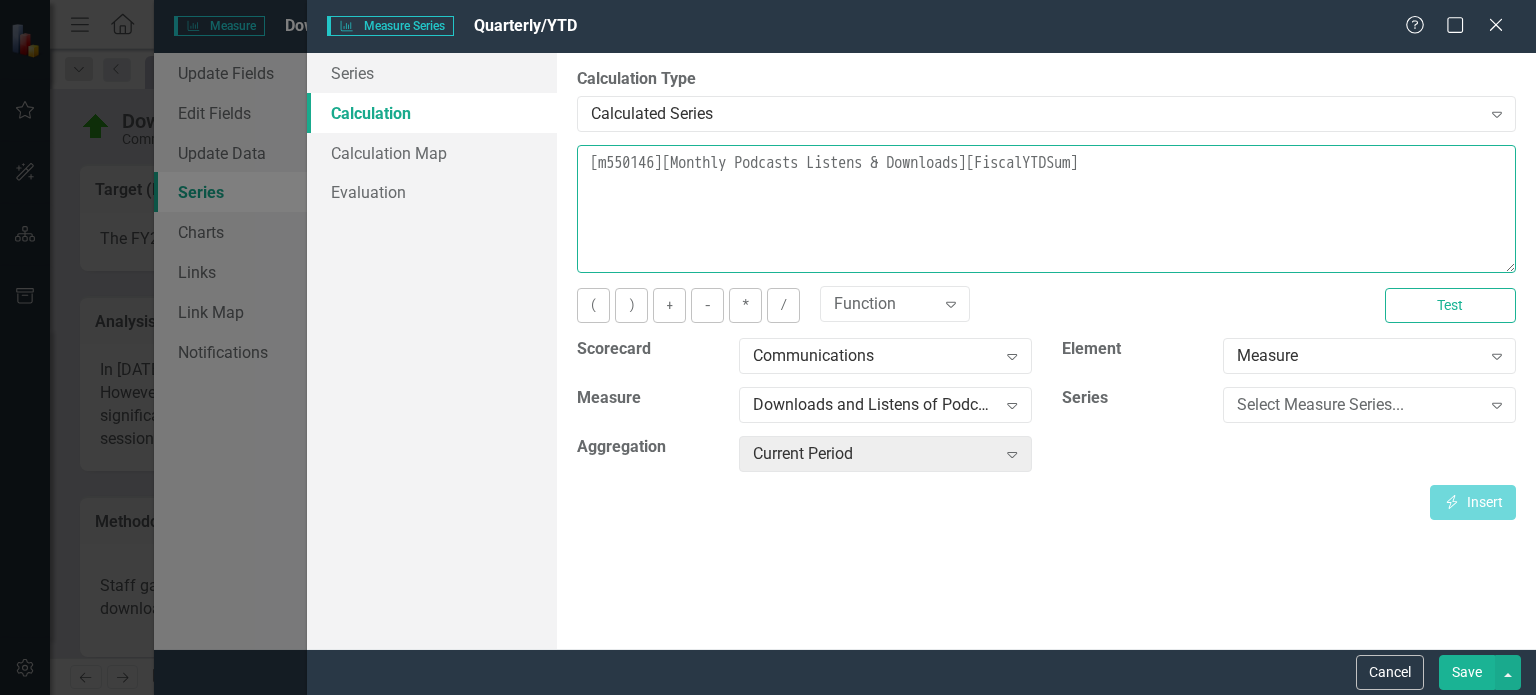 drag, startPoint x: 1163, startPoint y: 165, endPoint x: 581, endPoint y: 153, distance: 582.1237 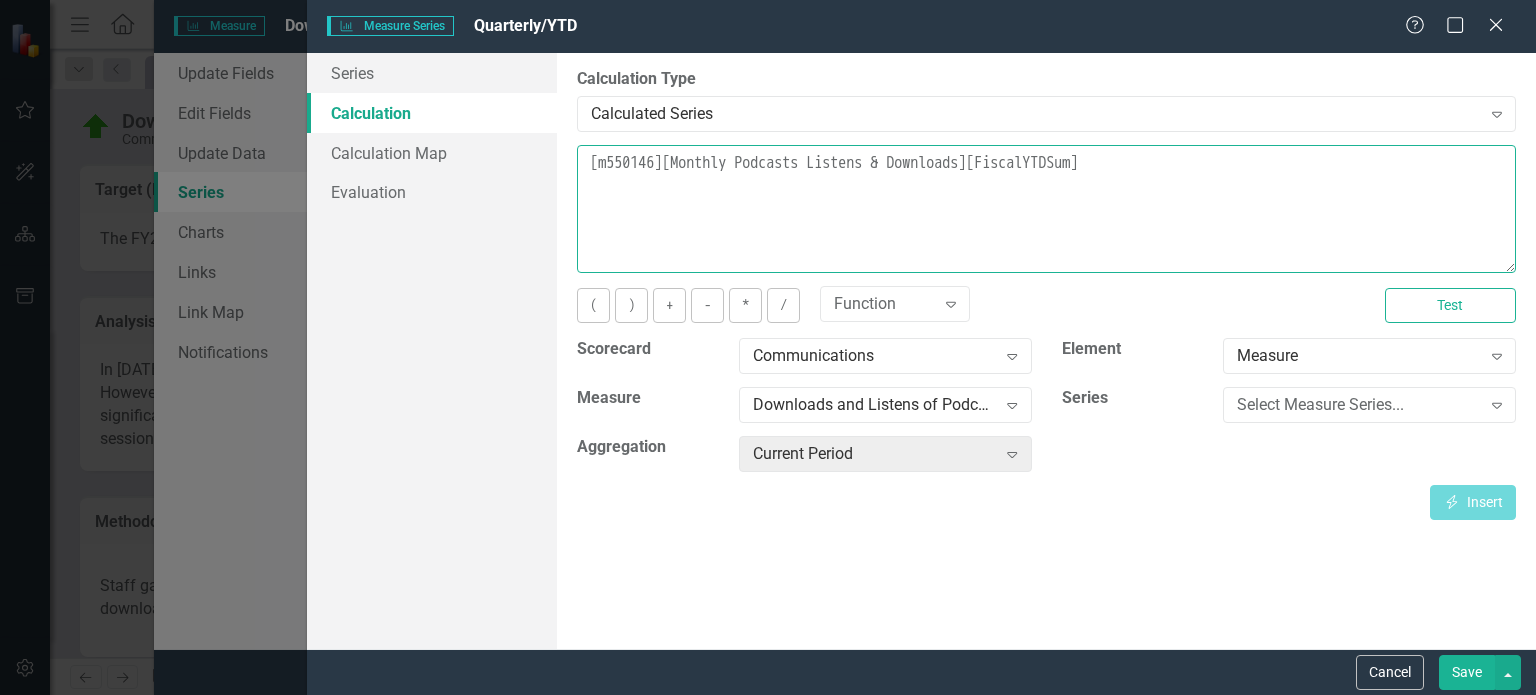 click on "[m550146][Monthly Podcasts Listens & Downloads][FiscalYTDSum]" at bounding box center (1046, 209) 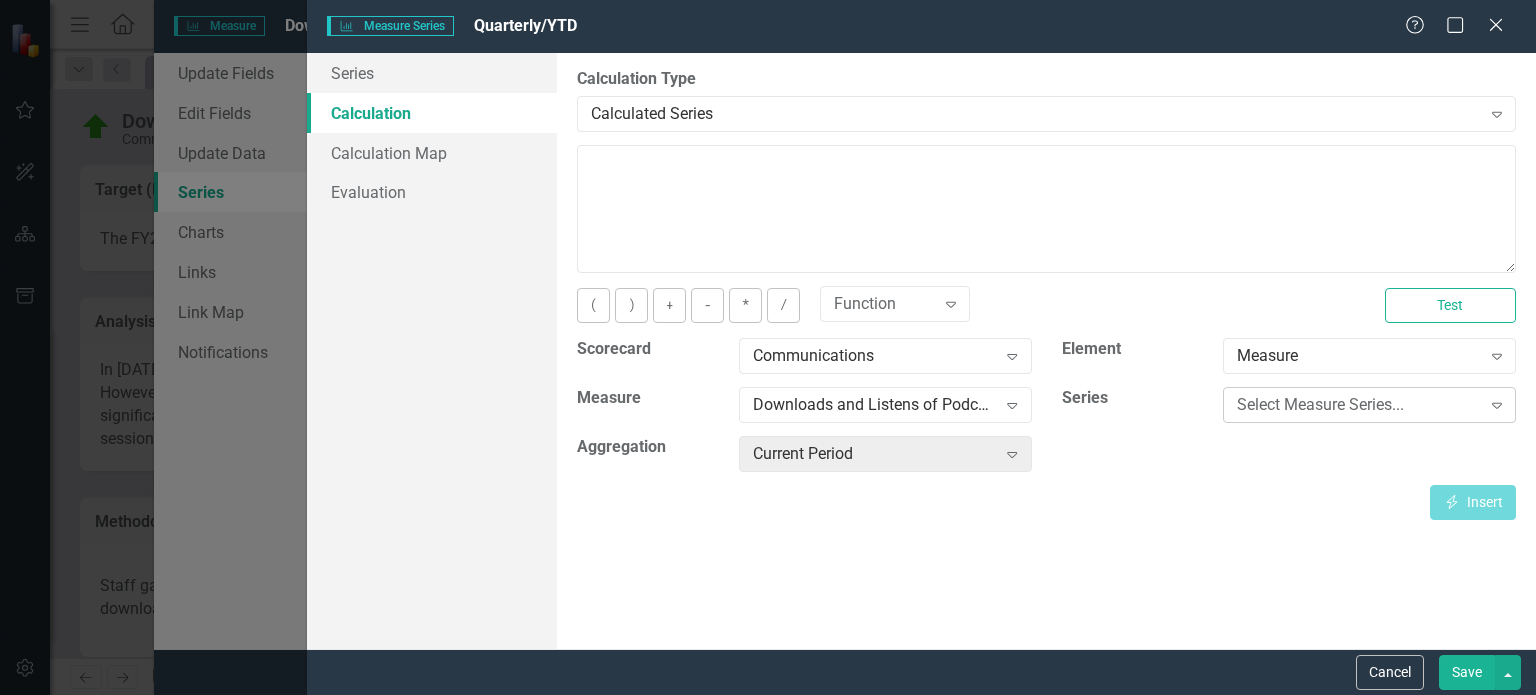 click on "Expand" 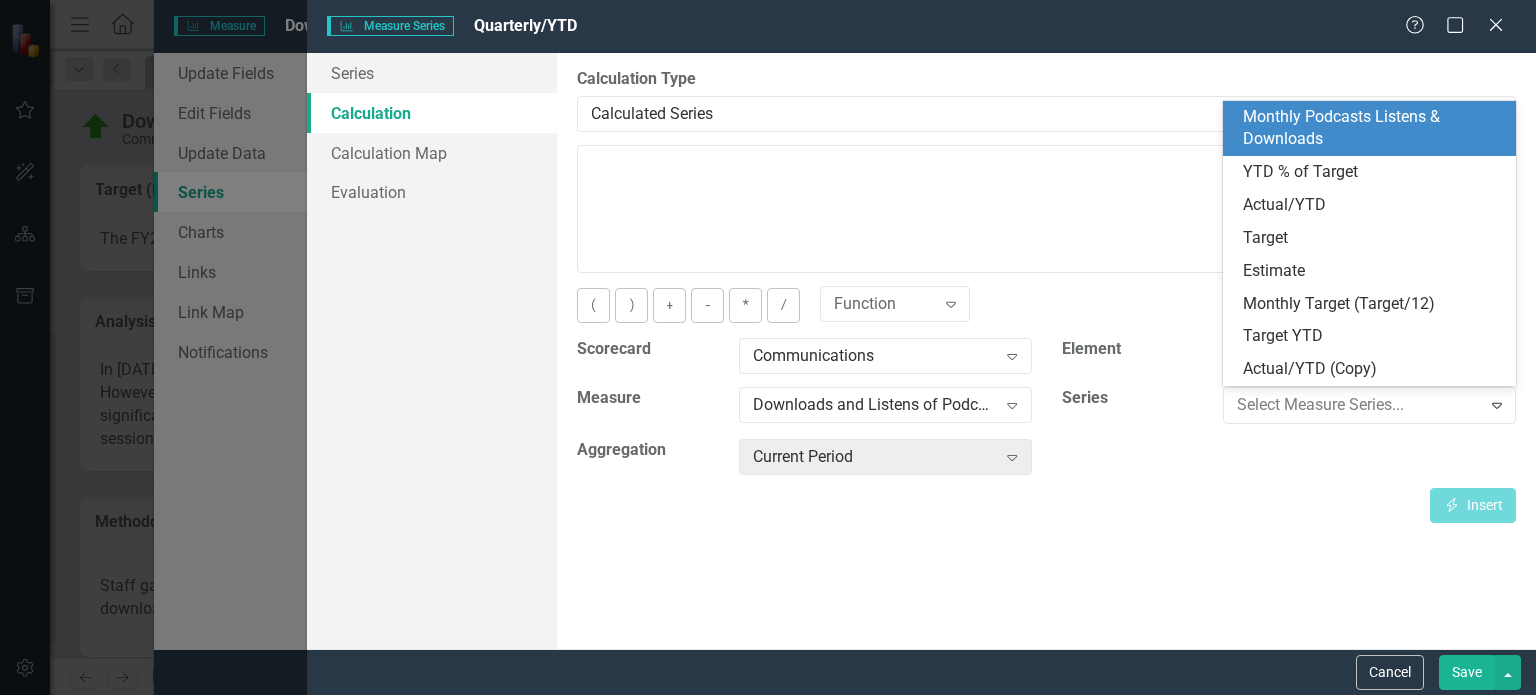 click on "Monthly Podcasts Listens & Downloads" at bounding box center (1373, 129) 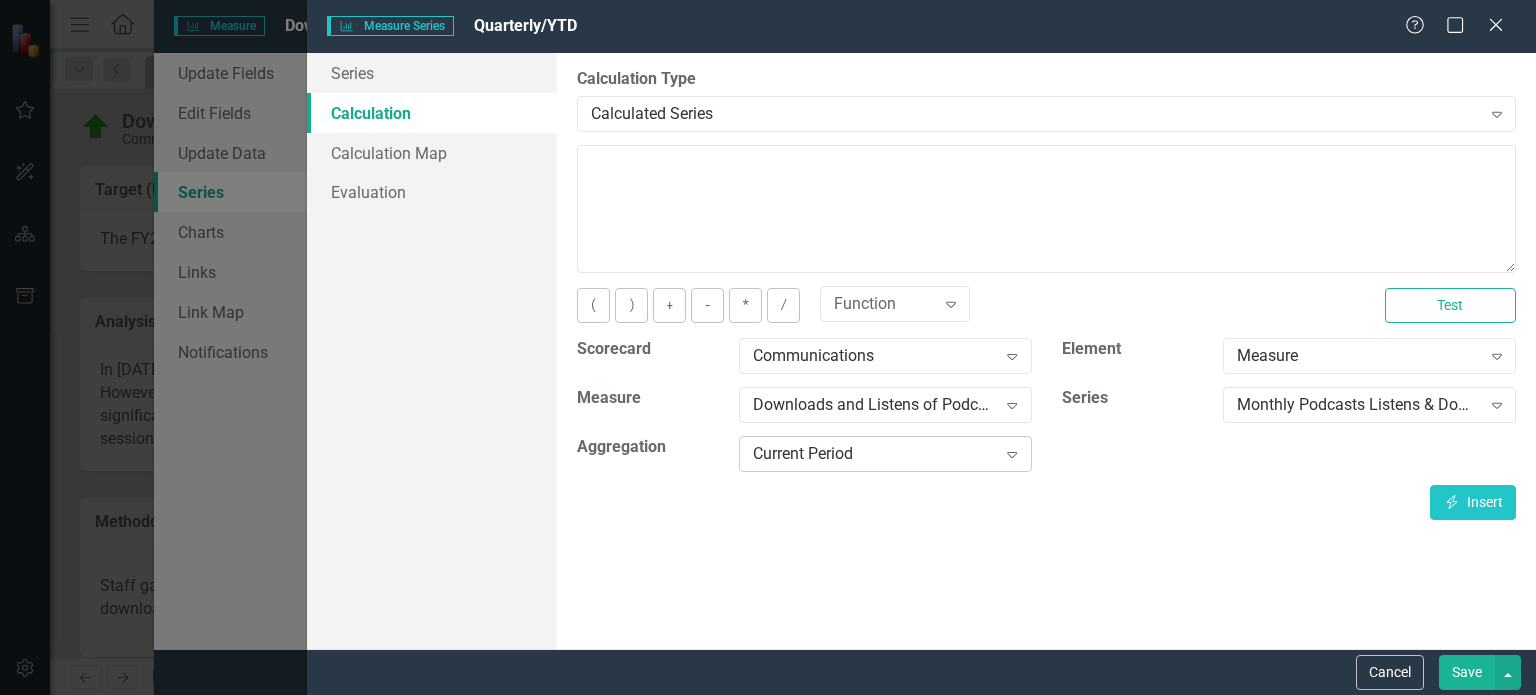 click on "Expand" 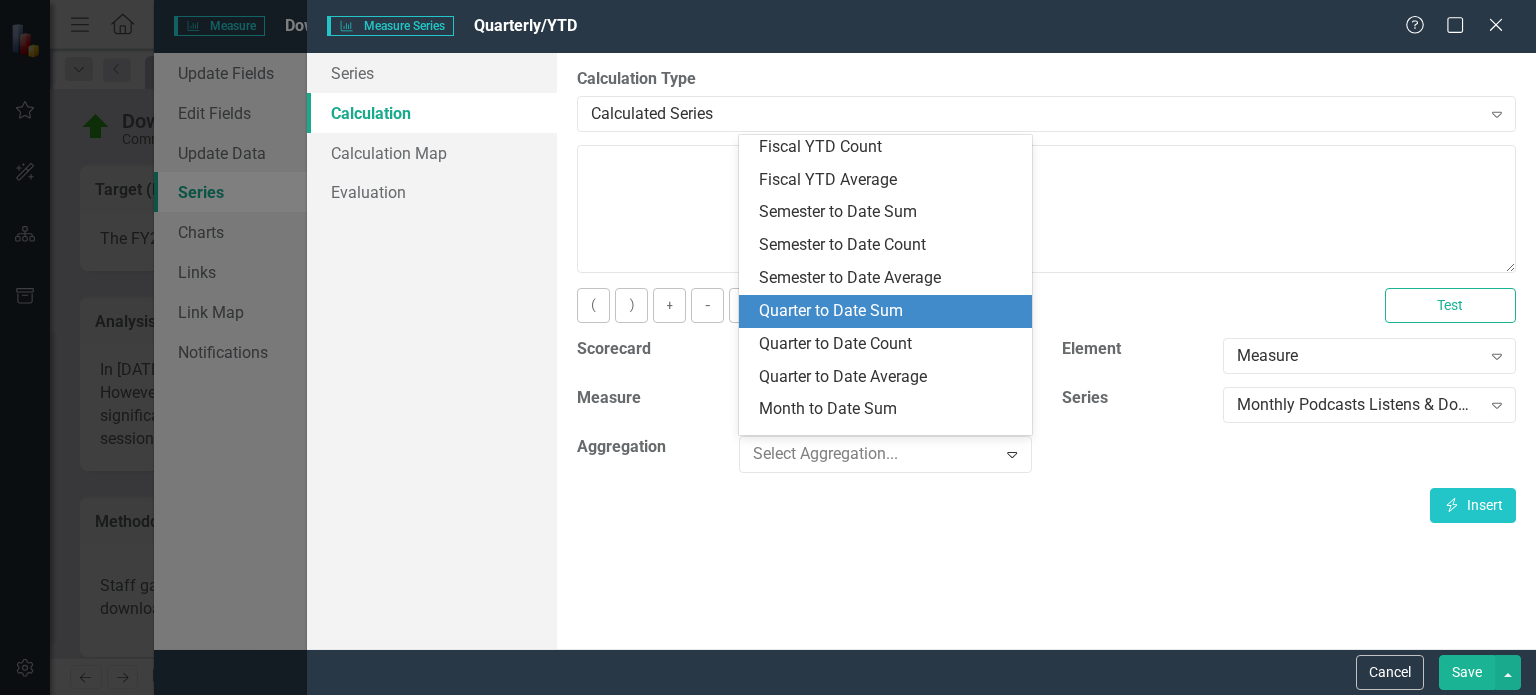 scroll, scrollTop: 400, scrollLeft: 0, axis: vertical 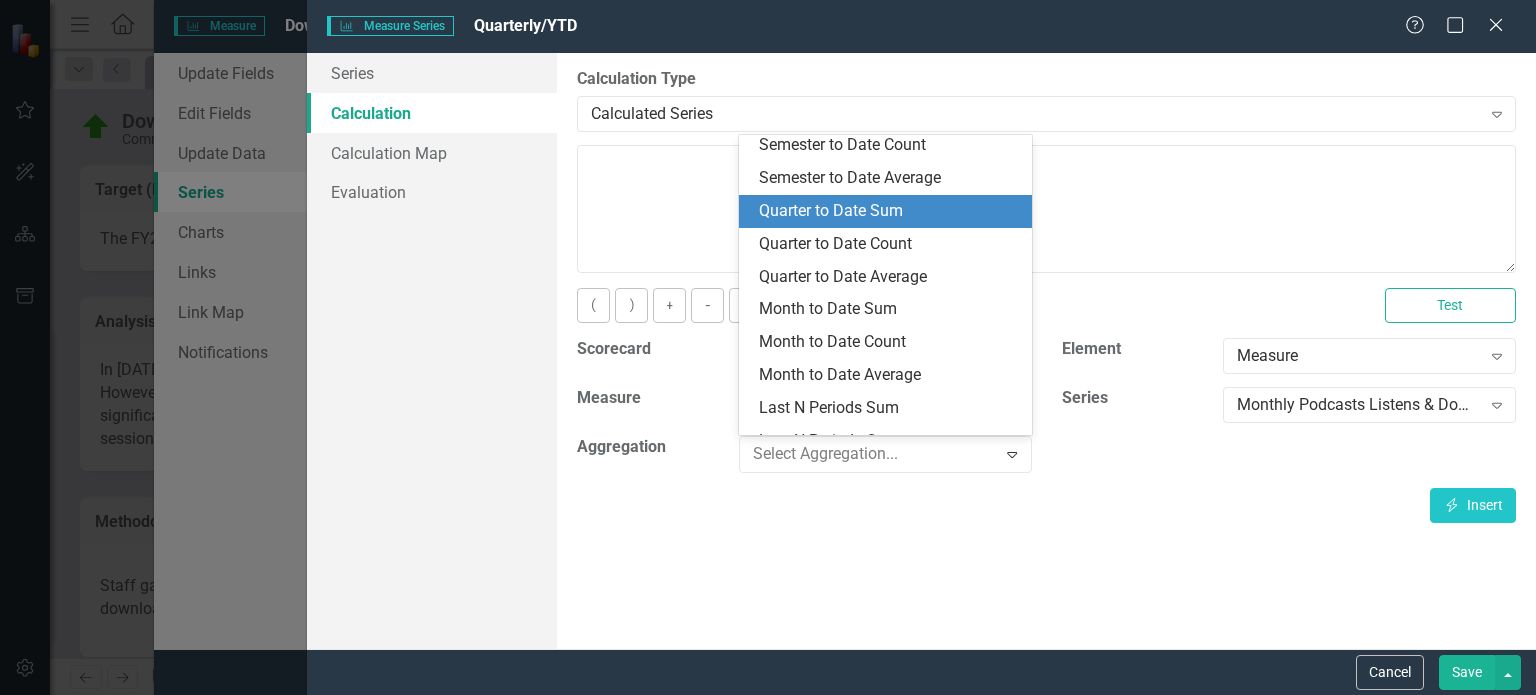 click on "Quarter to Date Sum" at bounding box center (889, 211) 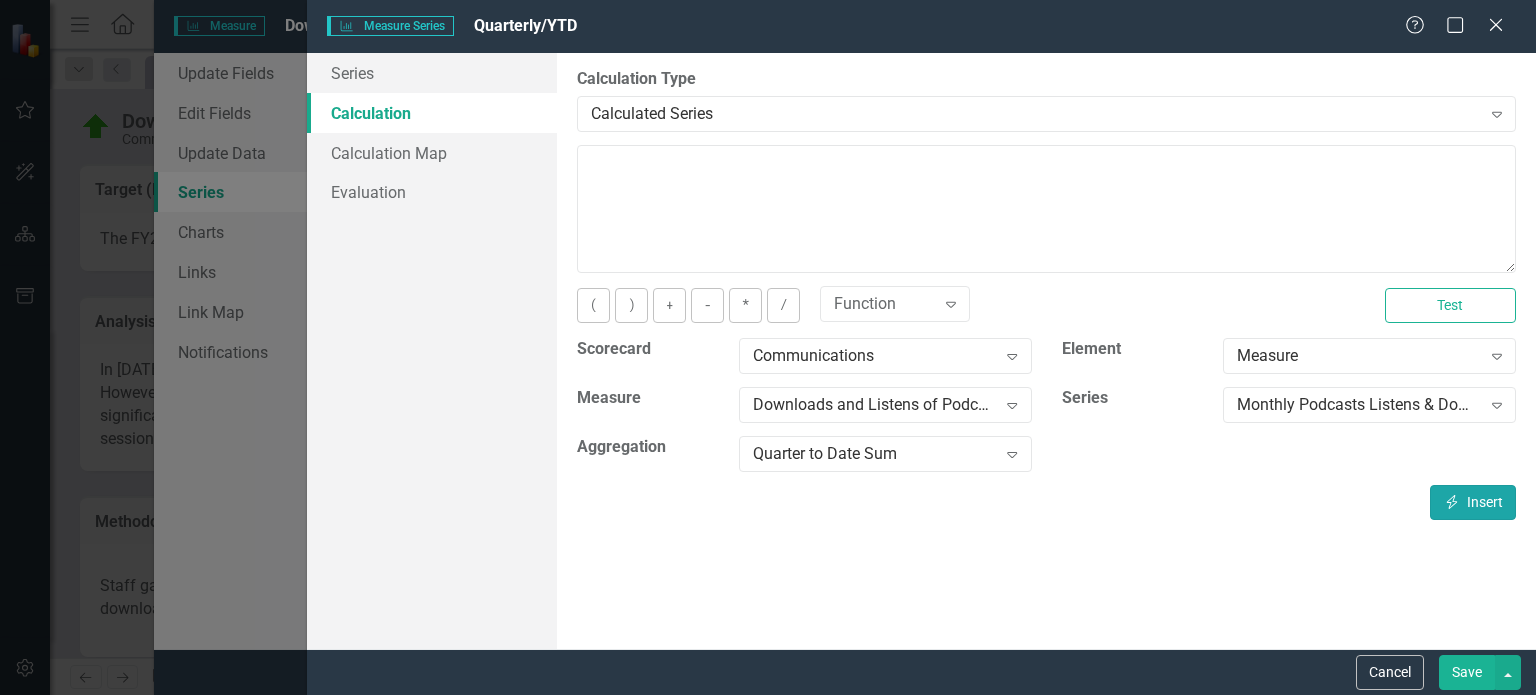 click on "Insert    Insert" at bounding box center (1473, 502) 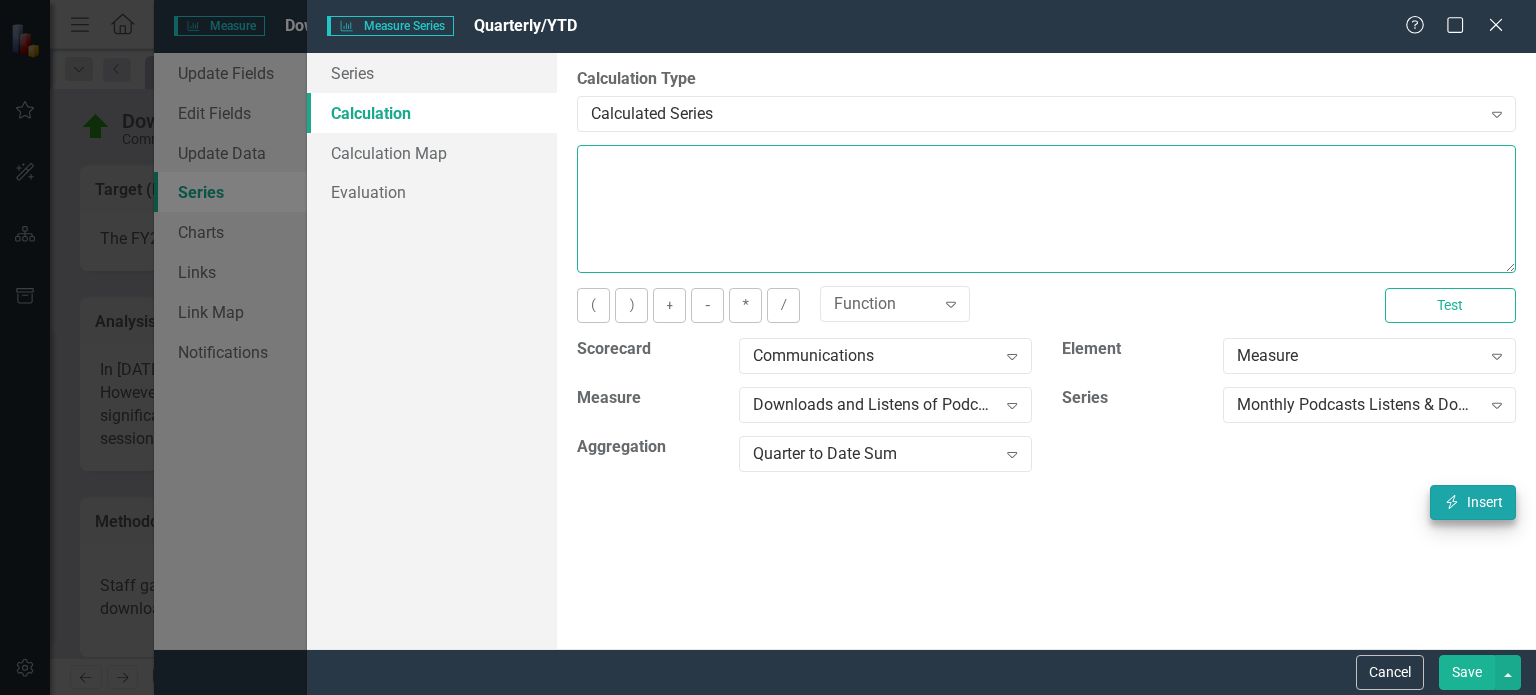 type on "[m550146][Monthly Podcasts Listens & Downloads][QuarterToDateSum]" 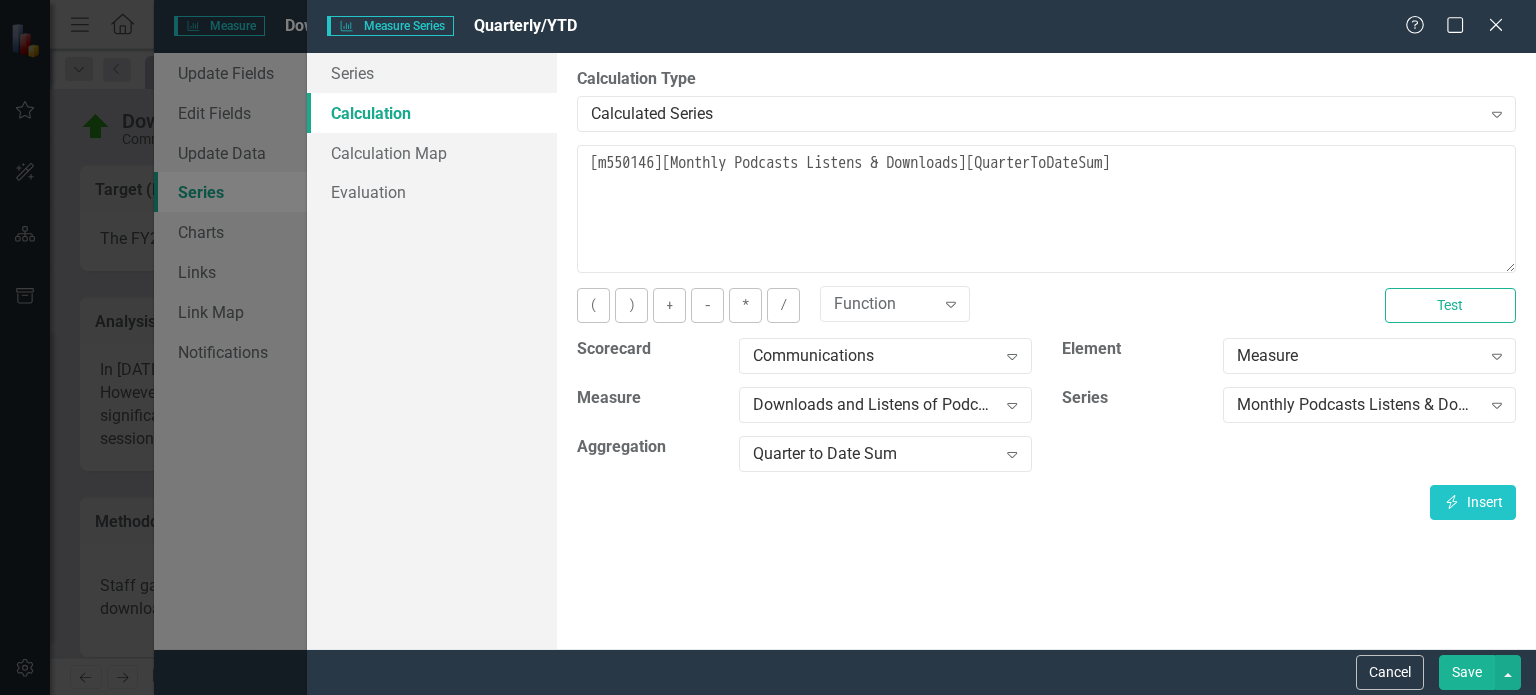click on "Save" at bounding box center [1467, 672] 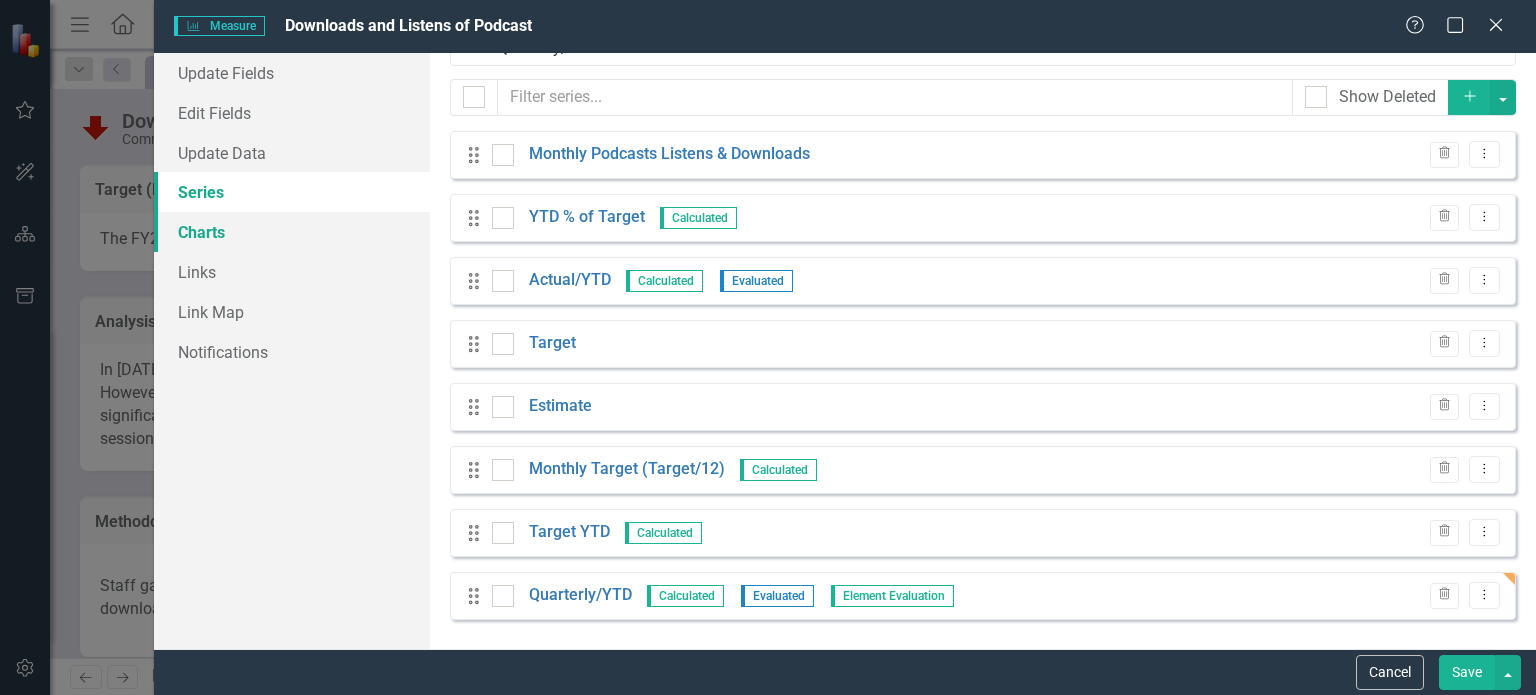 click on "Charts" at bounding box center (292, 232) 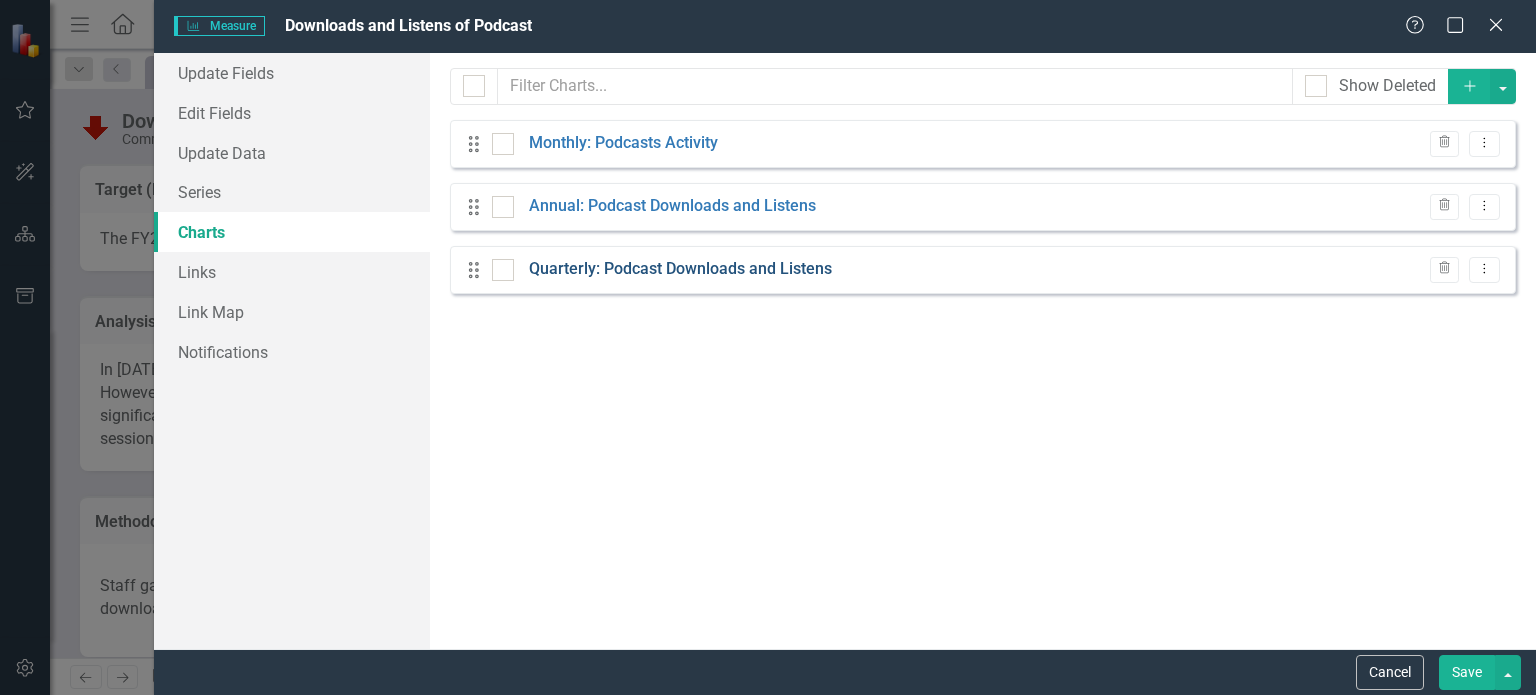 click on "Quarterly: Podcast Downloads and Listens" at bounding box center [680, 269] 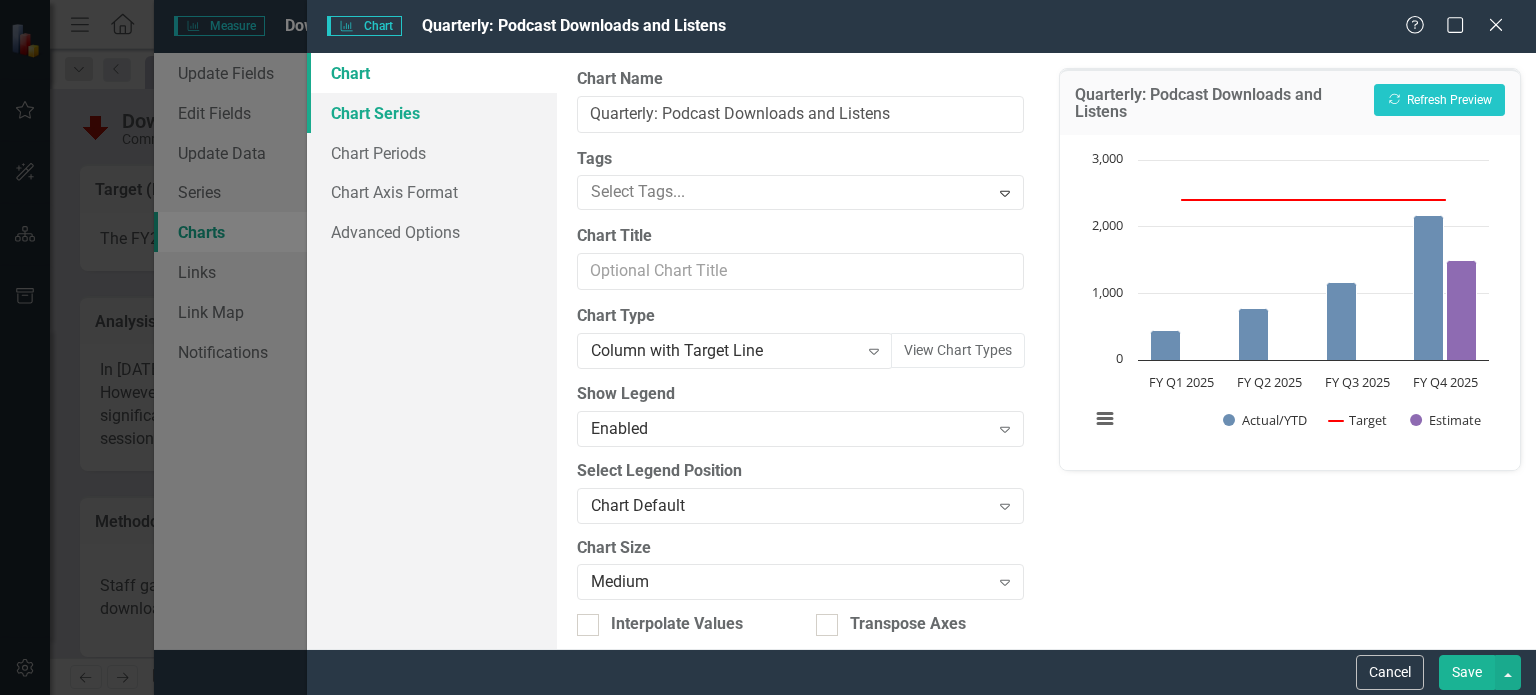 click on "Chart Series" at bounding box center (432, 113) 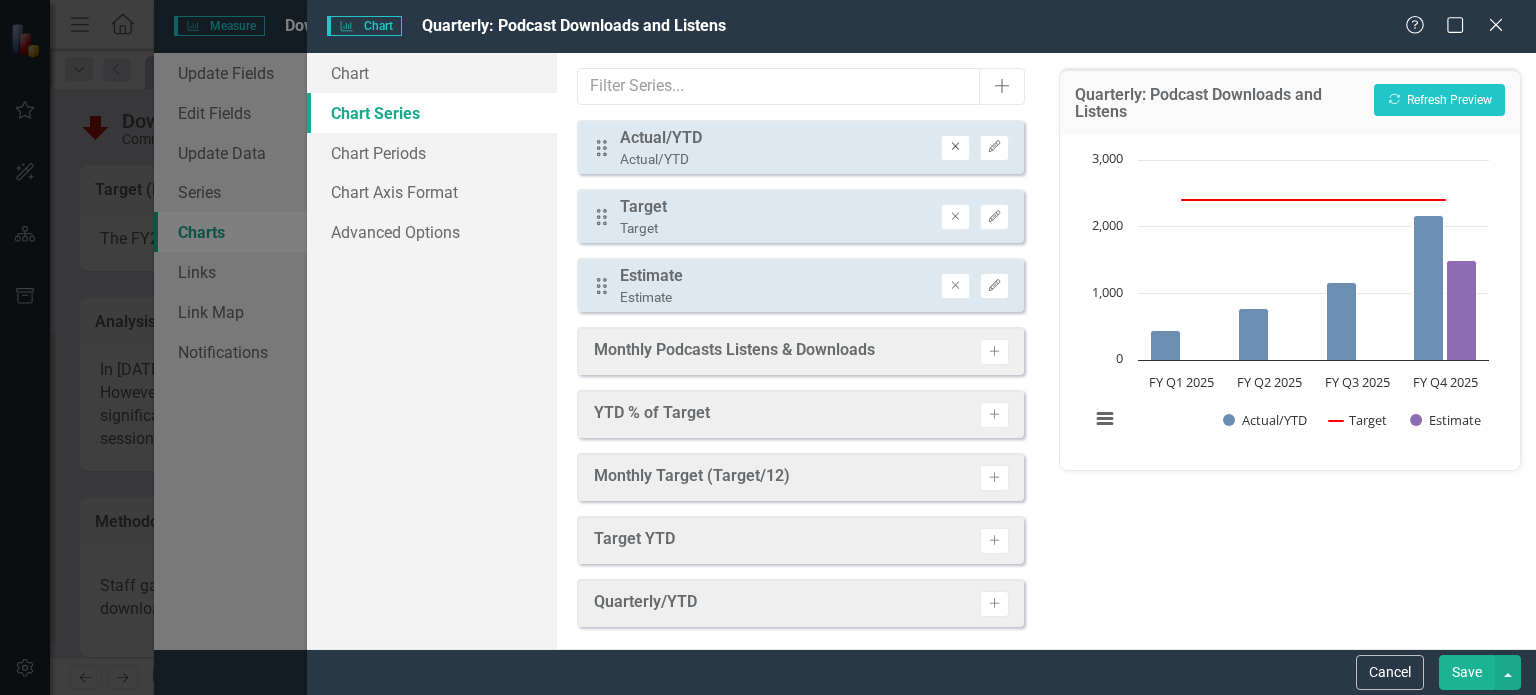 click on "Remove" 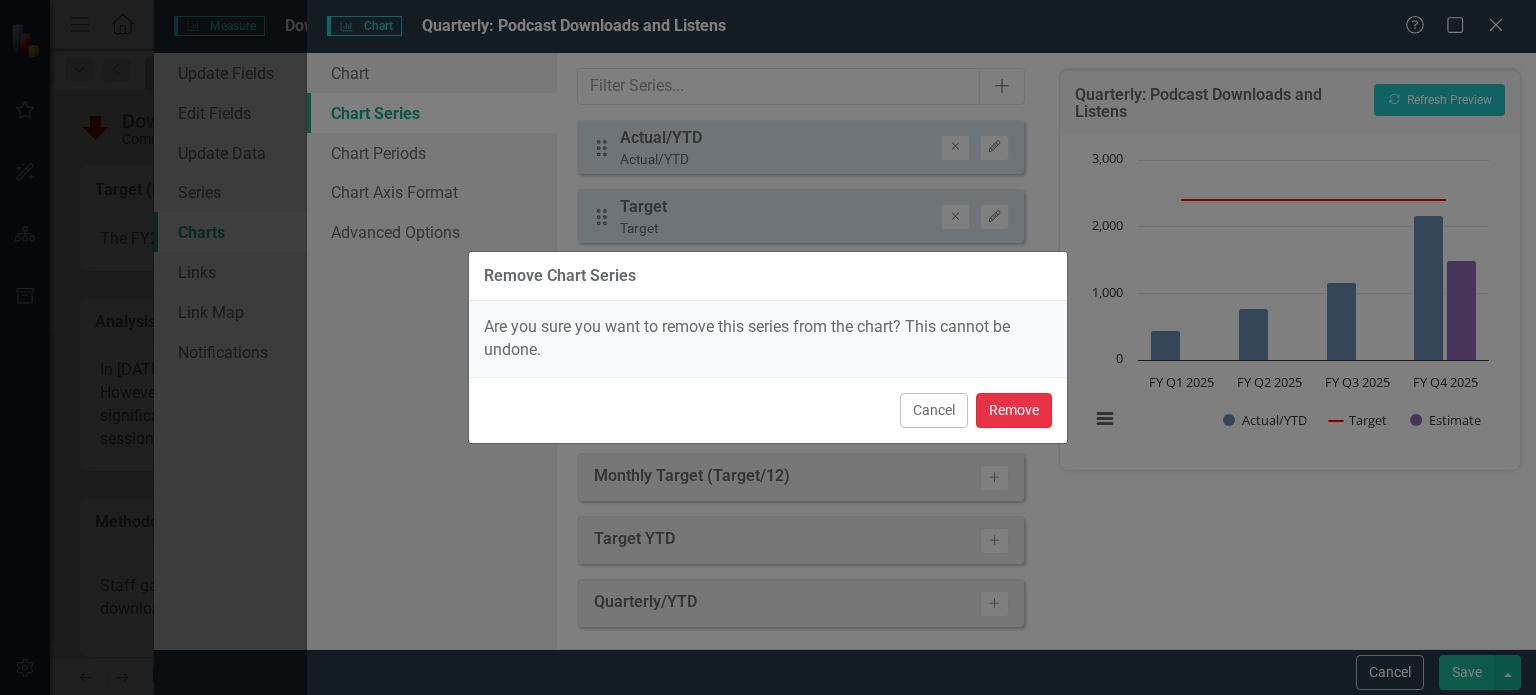 click on "Remove" at bounding box center [1014, 410] 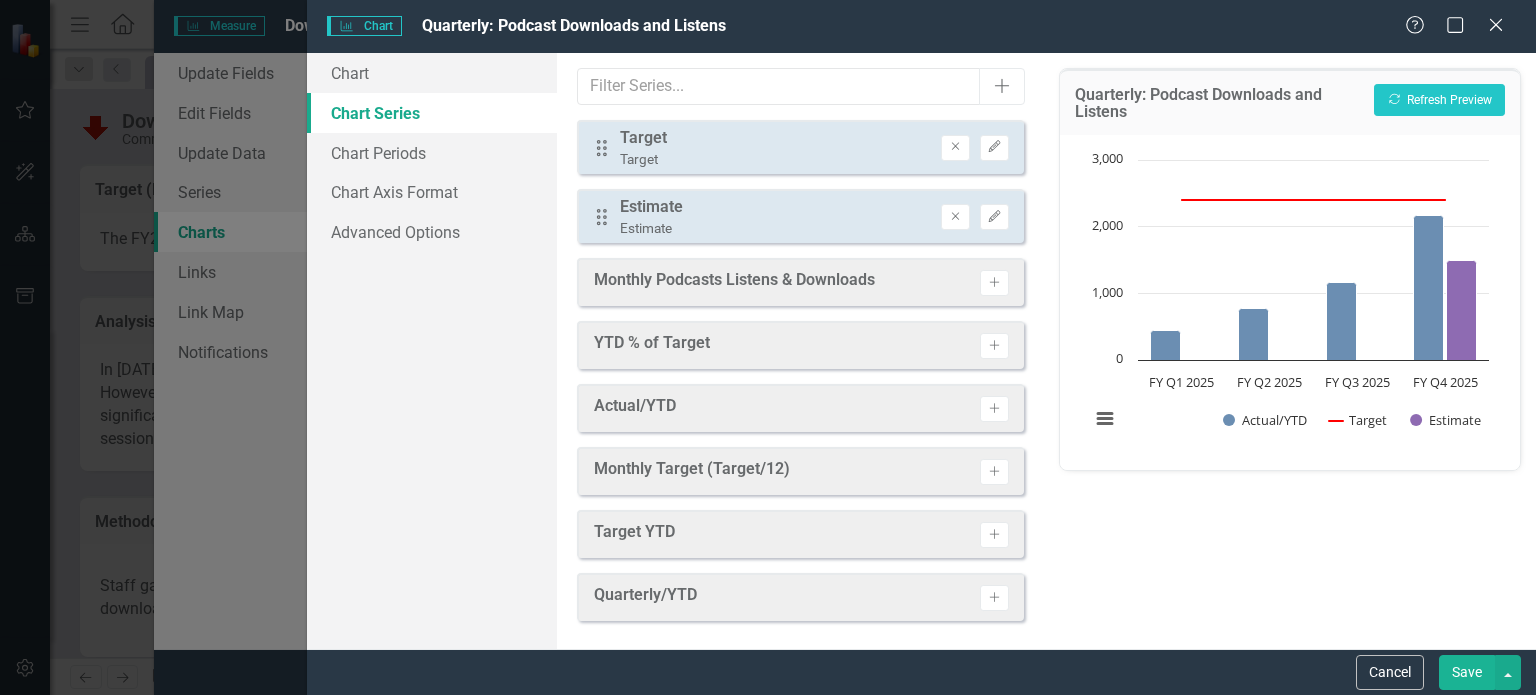 scroll, scrollTop: 0, scrollLeft: 0, axis: both 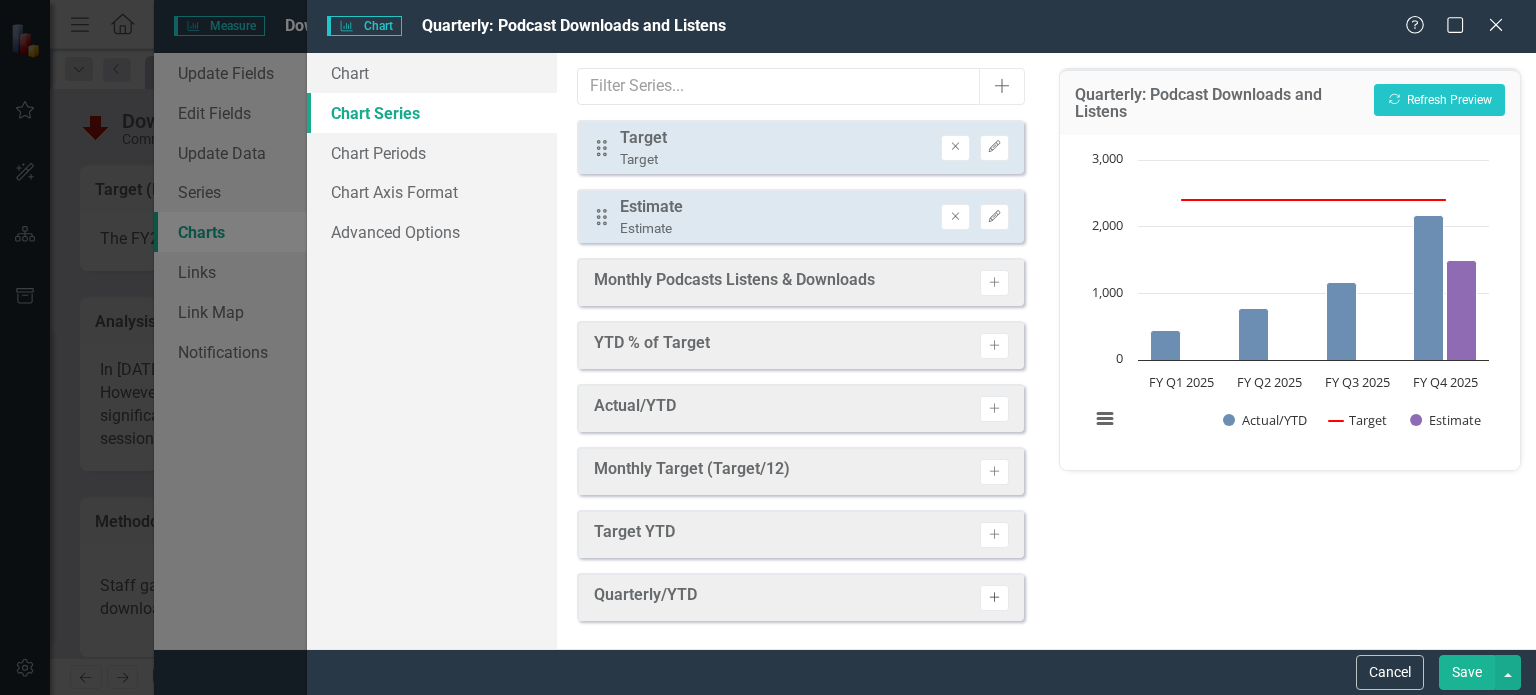 click on "Activate" 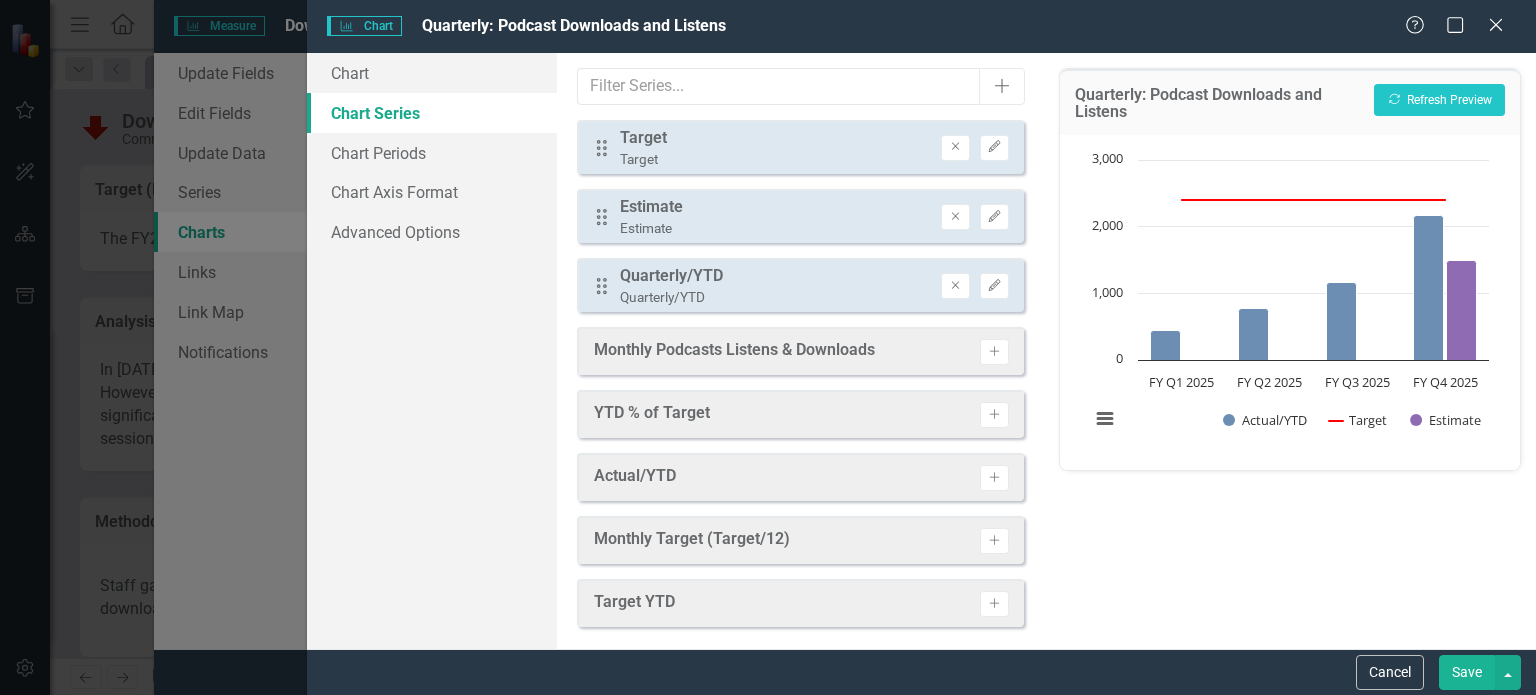 scroll, scrollTop: 0, scrollLeft: 0, axis: both 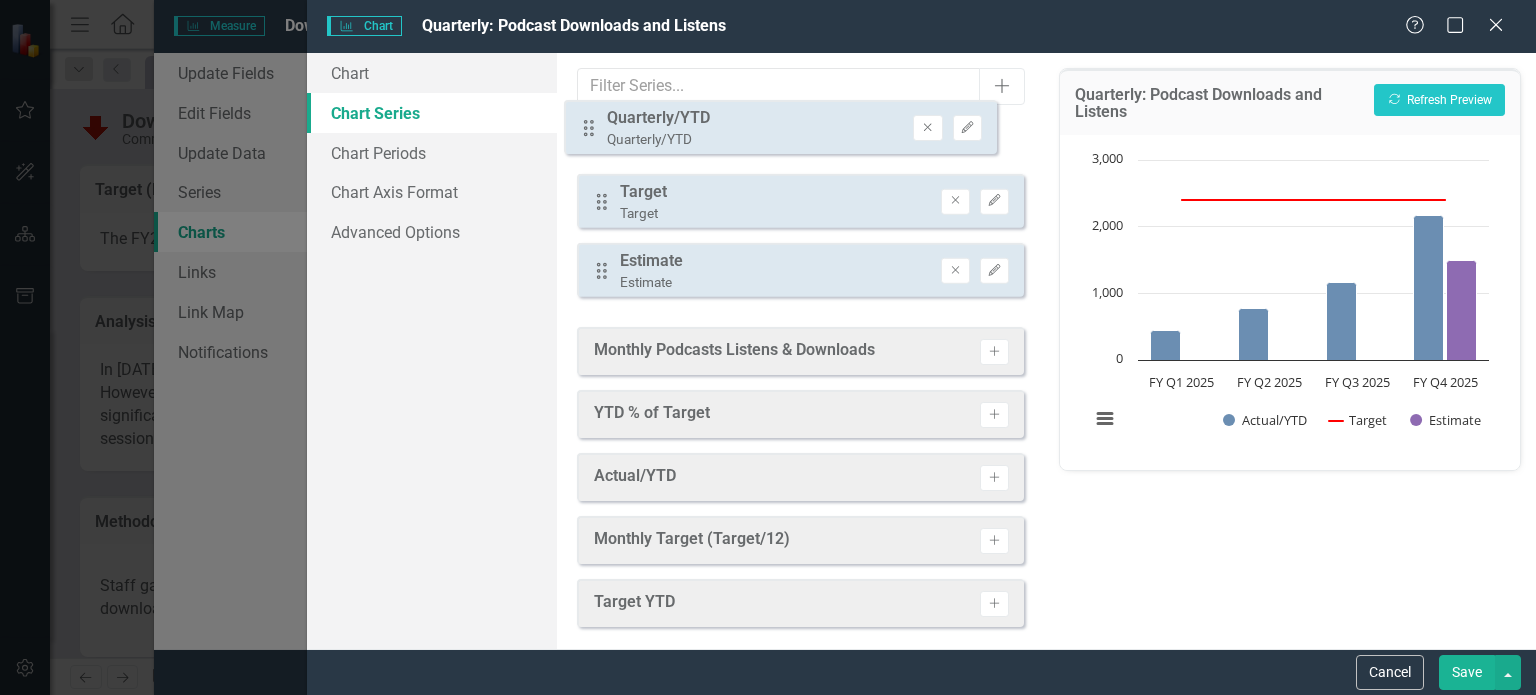 drag, startPoint x: 600, startPoint y: 288, endPoint x: 587, endPoint y: 131, distance: 157.5373 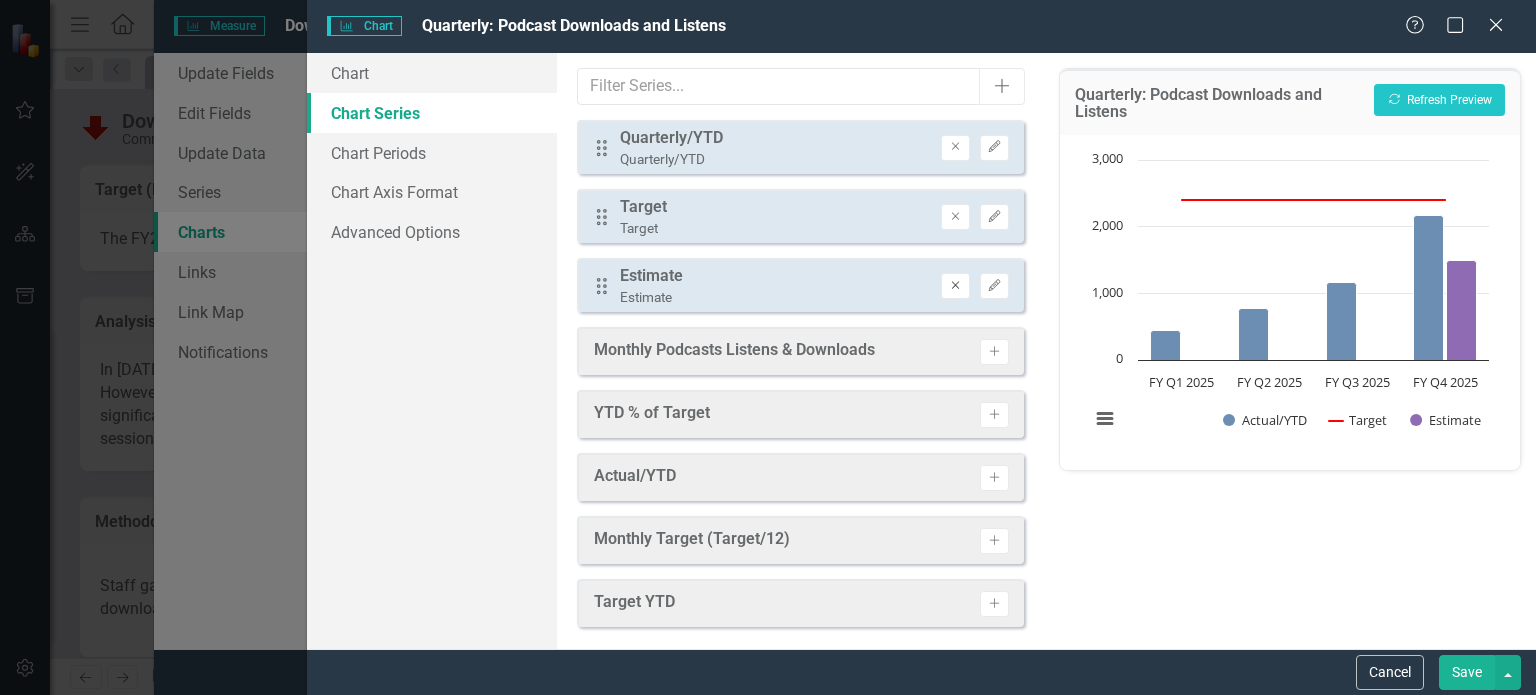 click on "Remove" 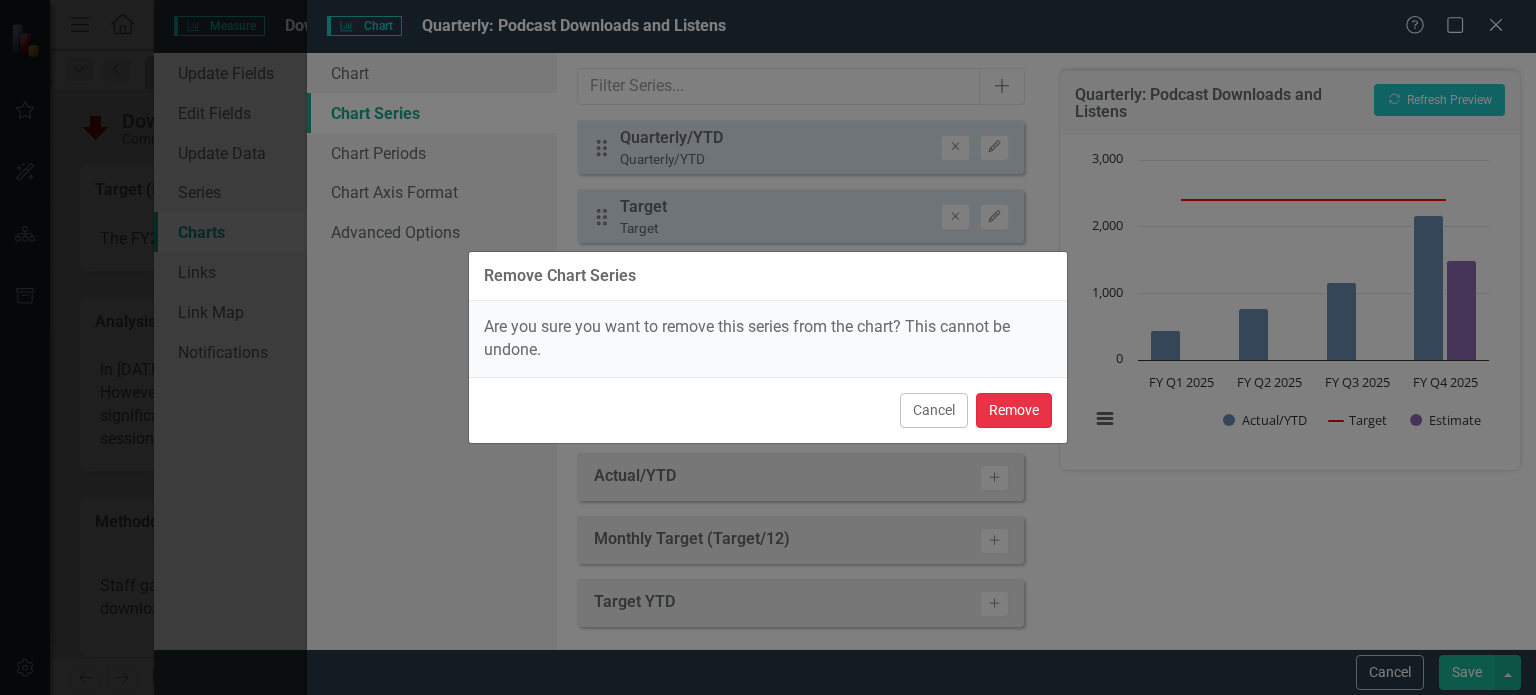 click on "Remove" at bounding box center [1014, 410] 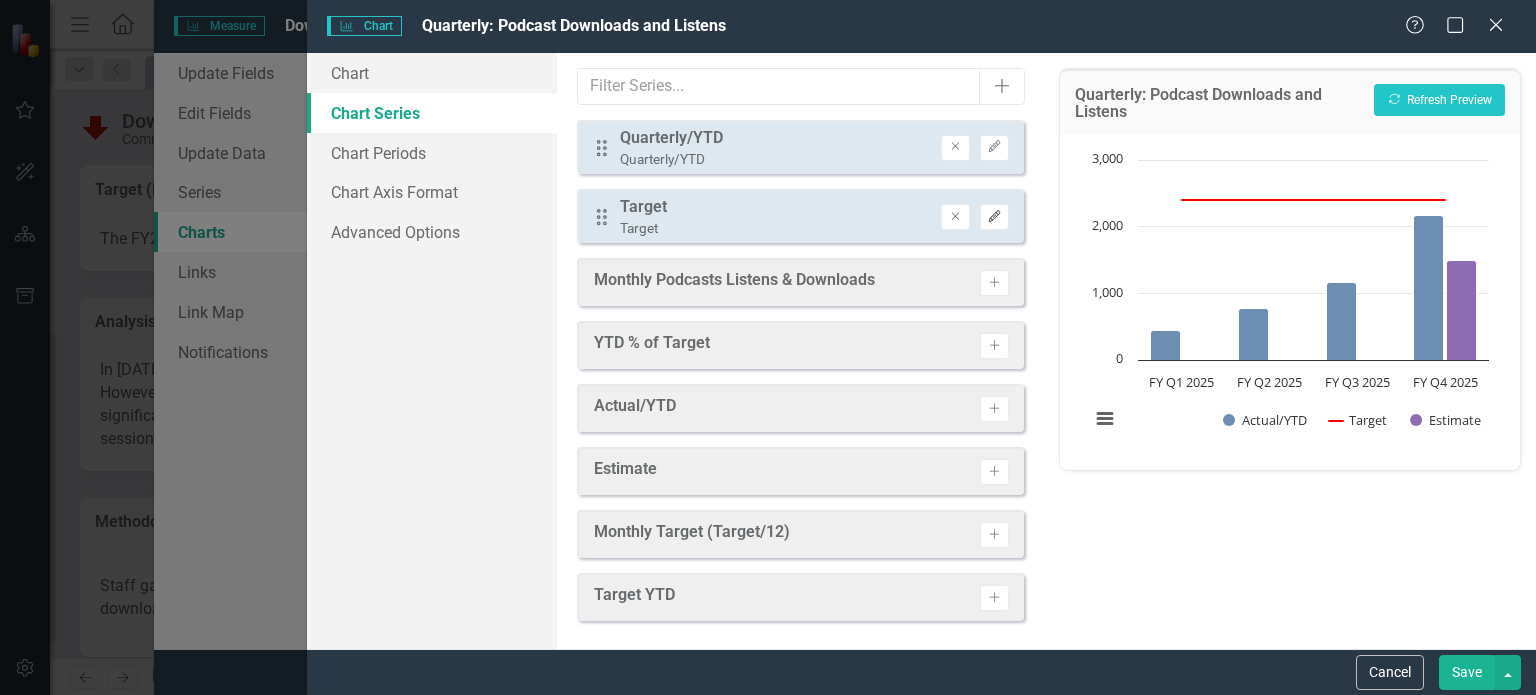 click on "Edit" at bounding box center (994, 217) 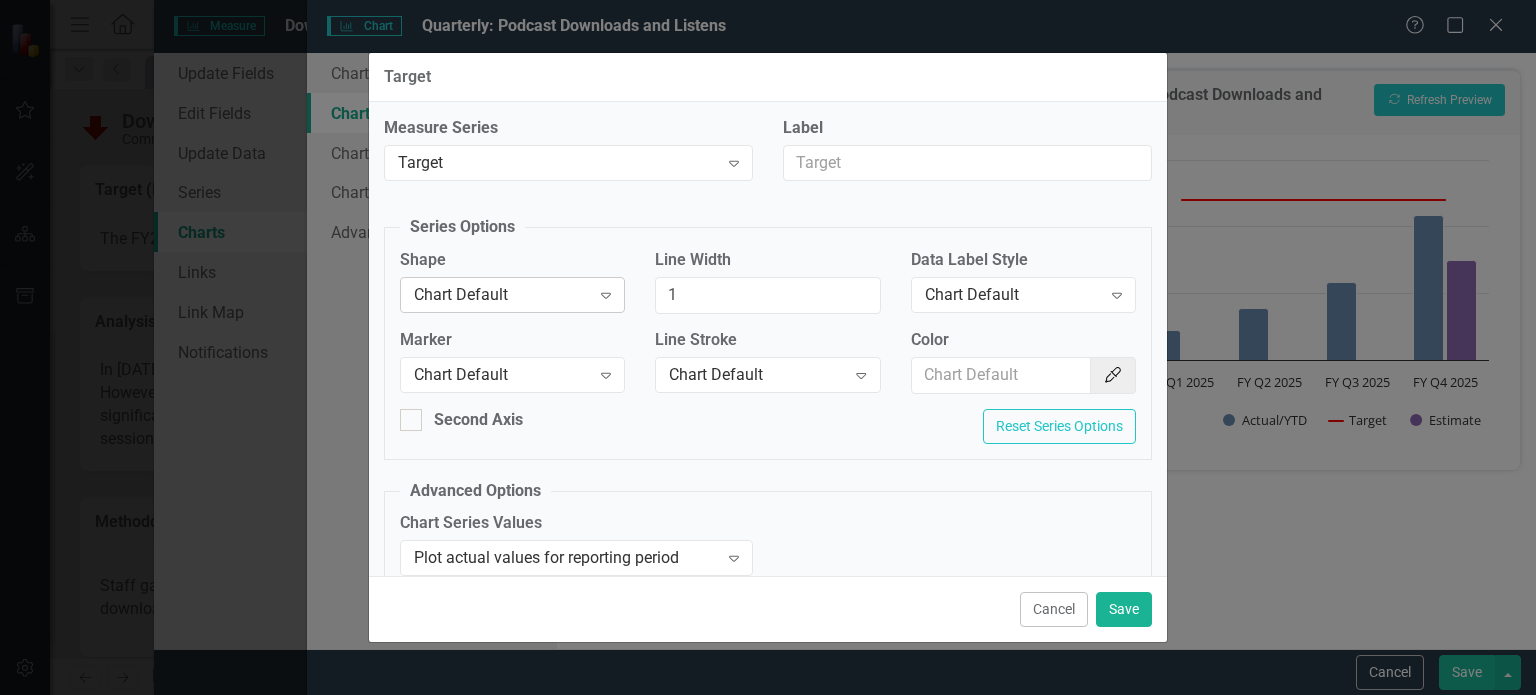 click on "Expand" 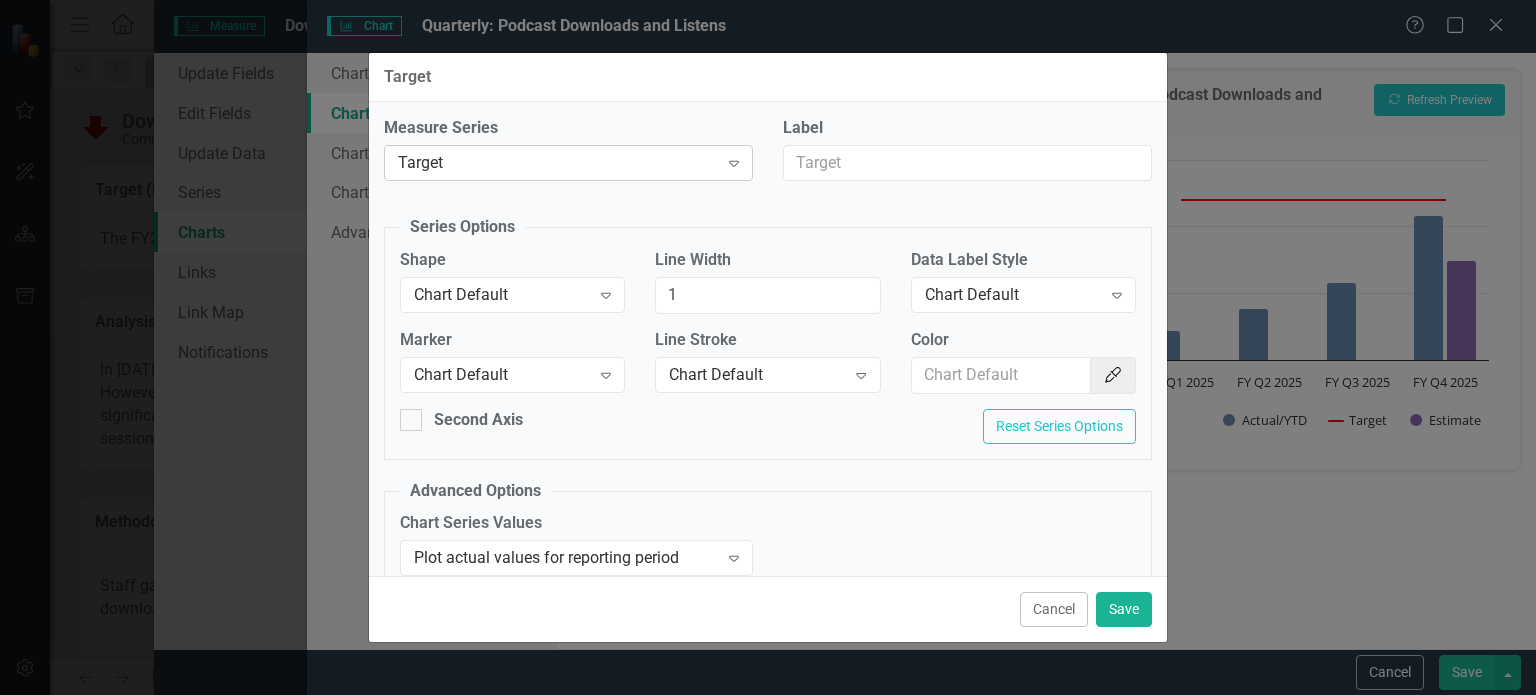 click 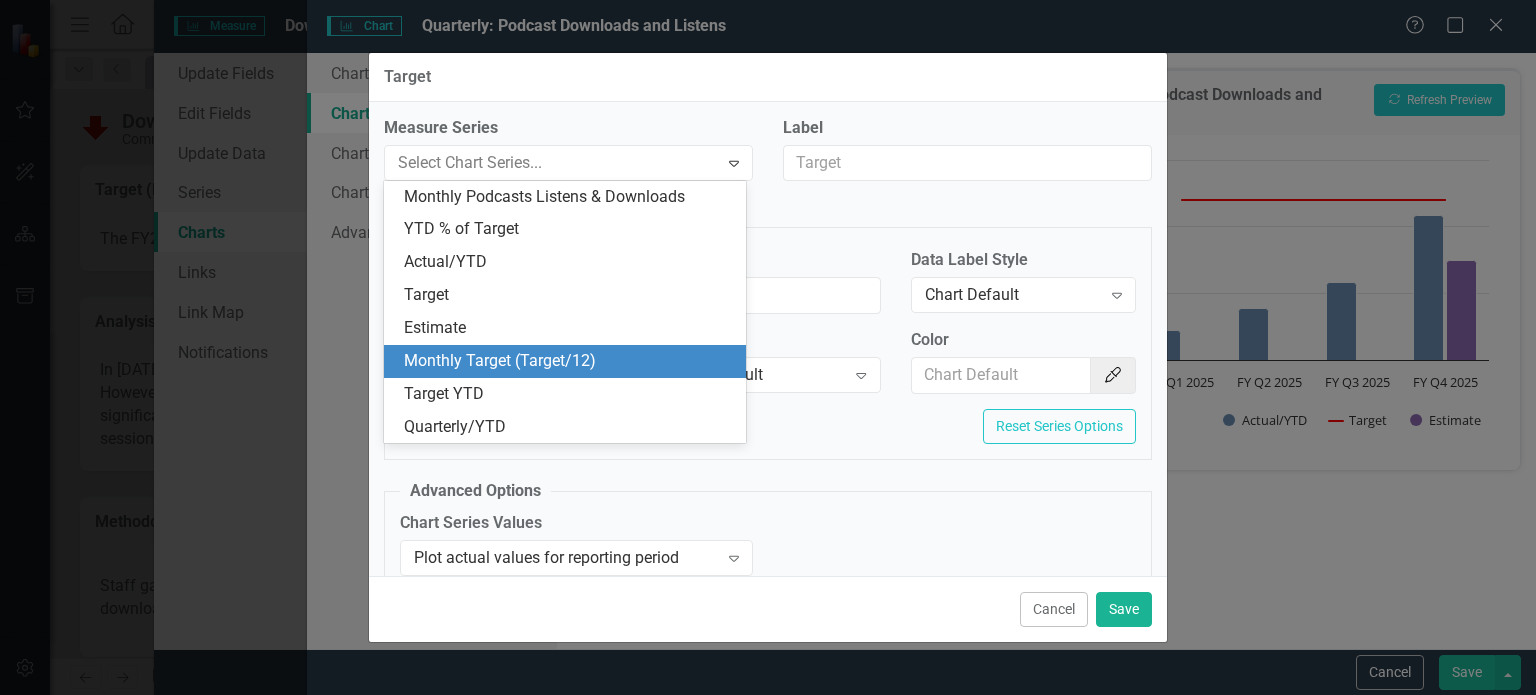 click on "Monthly Target (Target/12)" at bounding box center (569, 361) 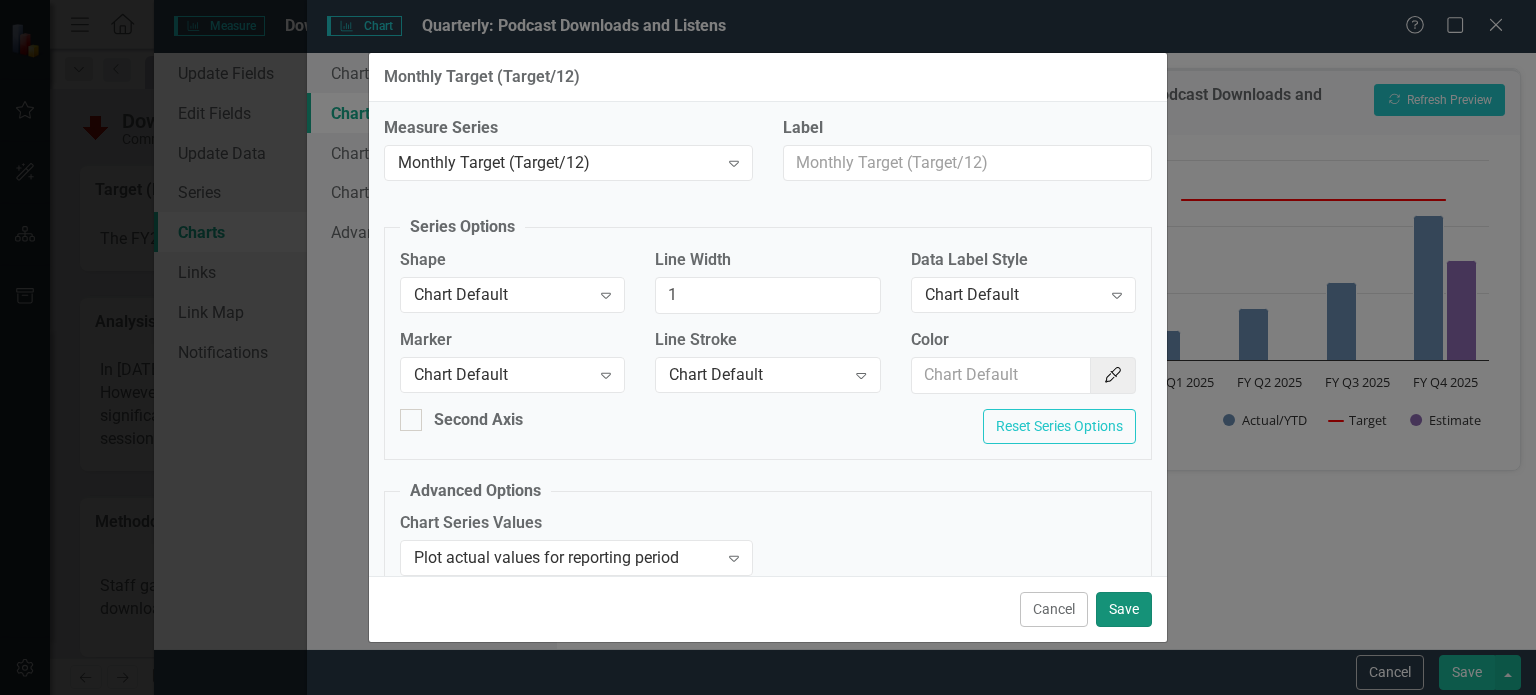 click on "Save" at bounding box center [1124, 609] 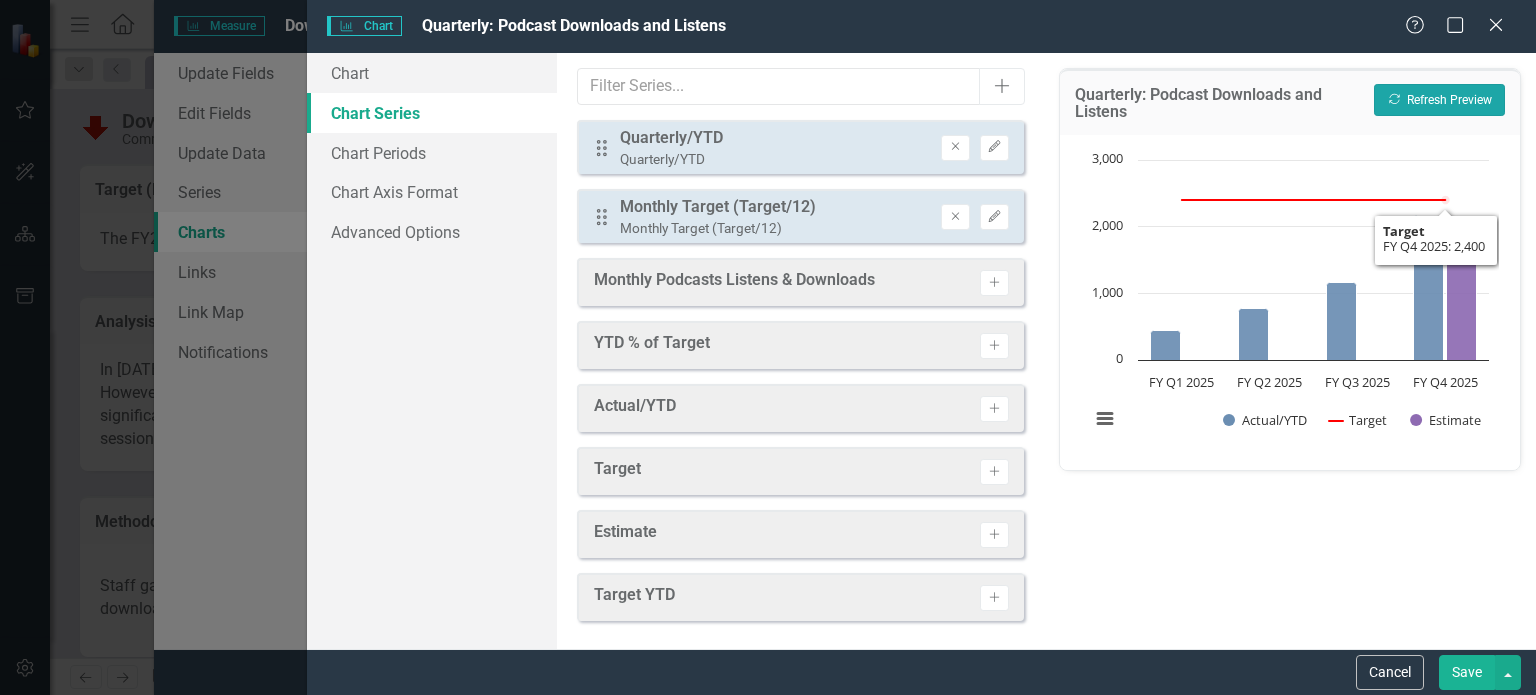 click on "Recalculate Refresh Preview" at bounding box center [1439, 100] 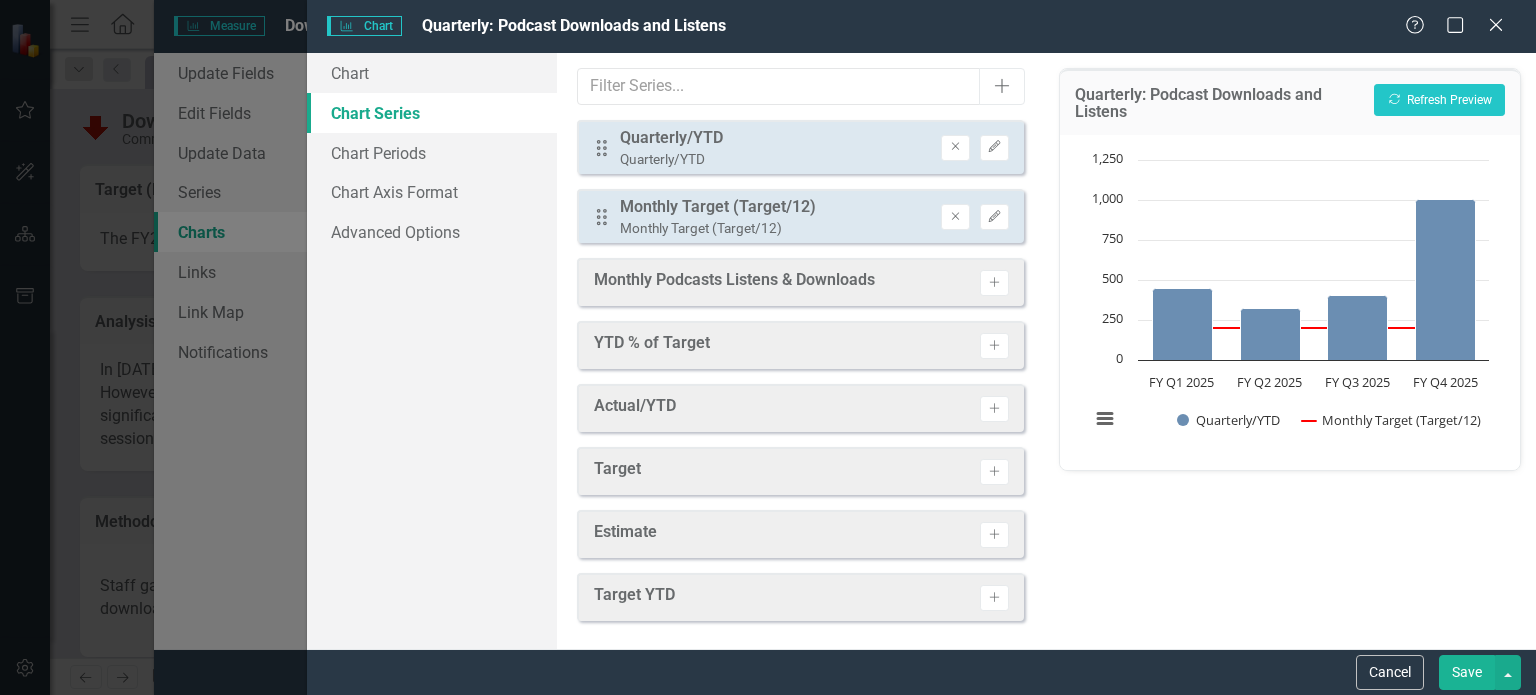 click on "Save" at bounding box center (1467, 672) 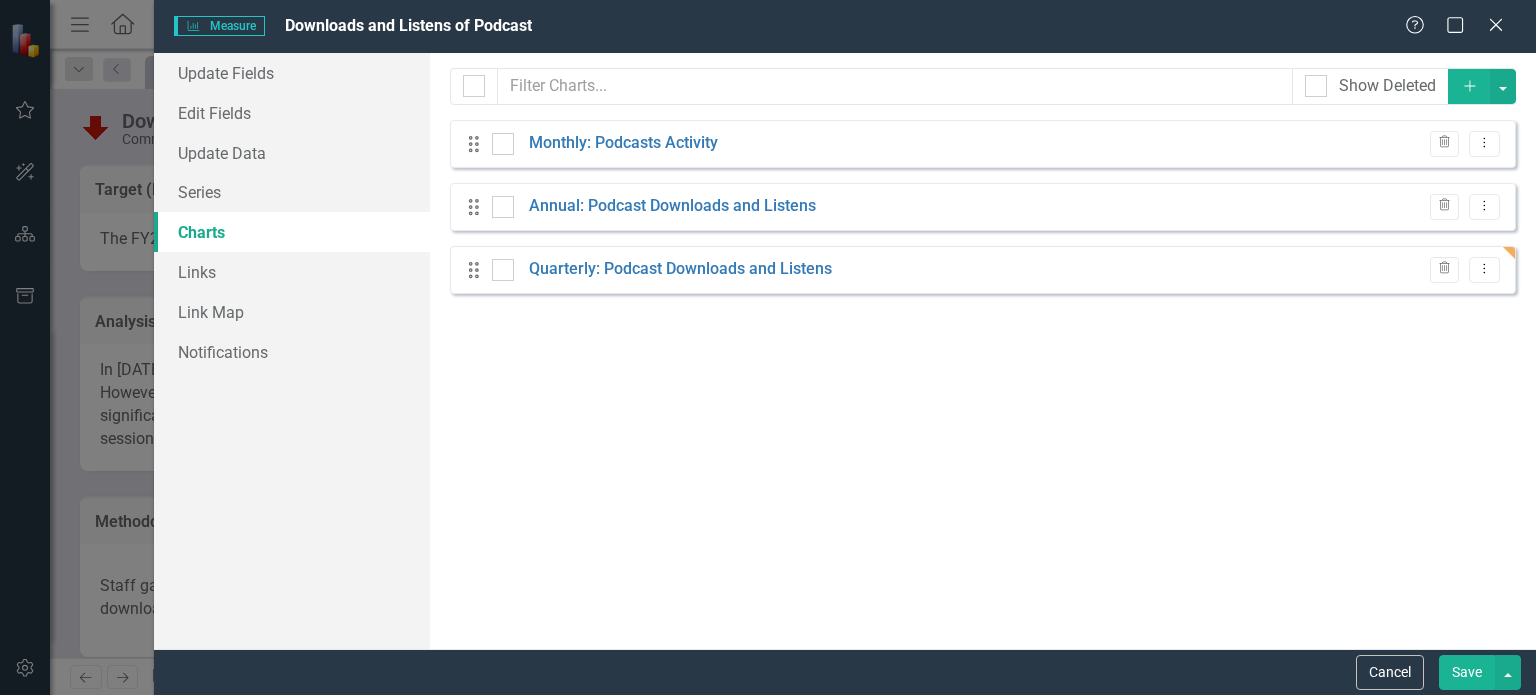 click on "Save" at bounding box center (1467, 672) 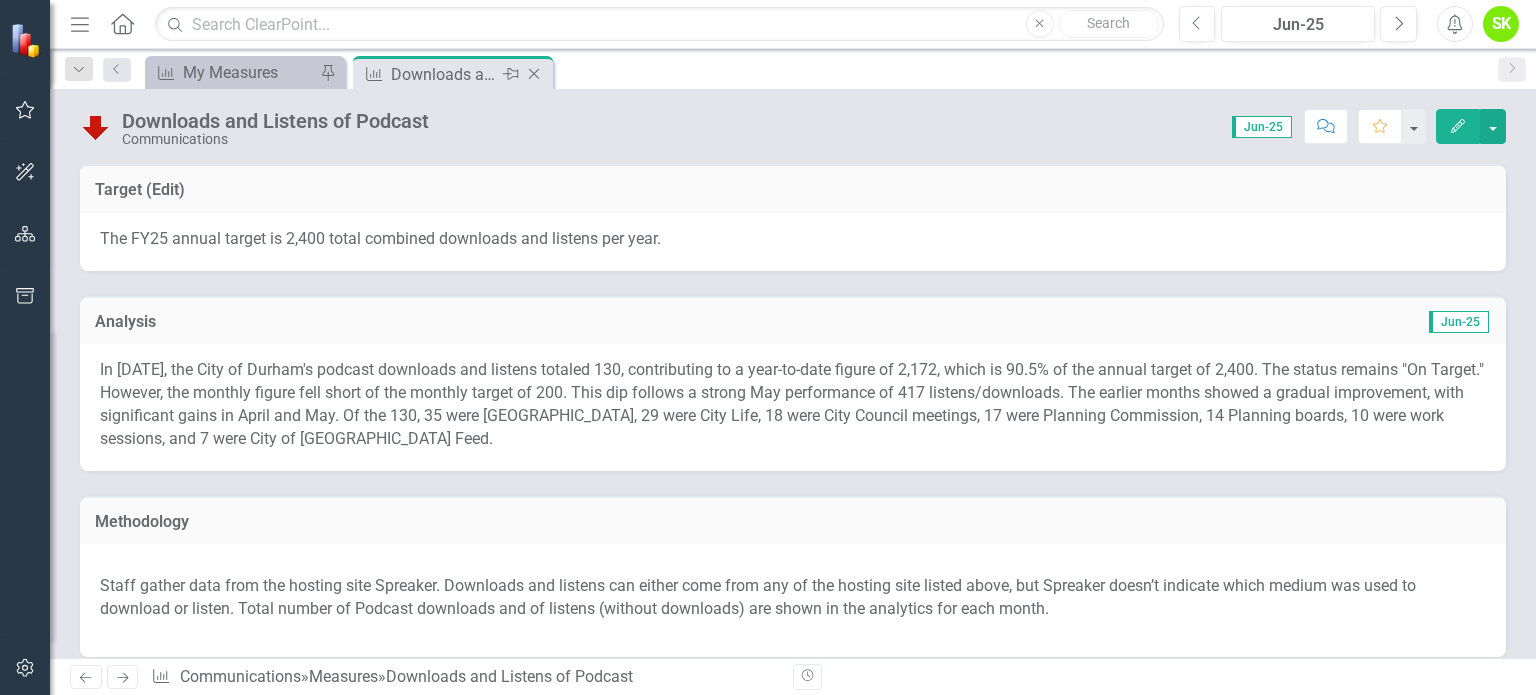 click on "Close" 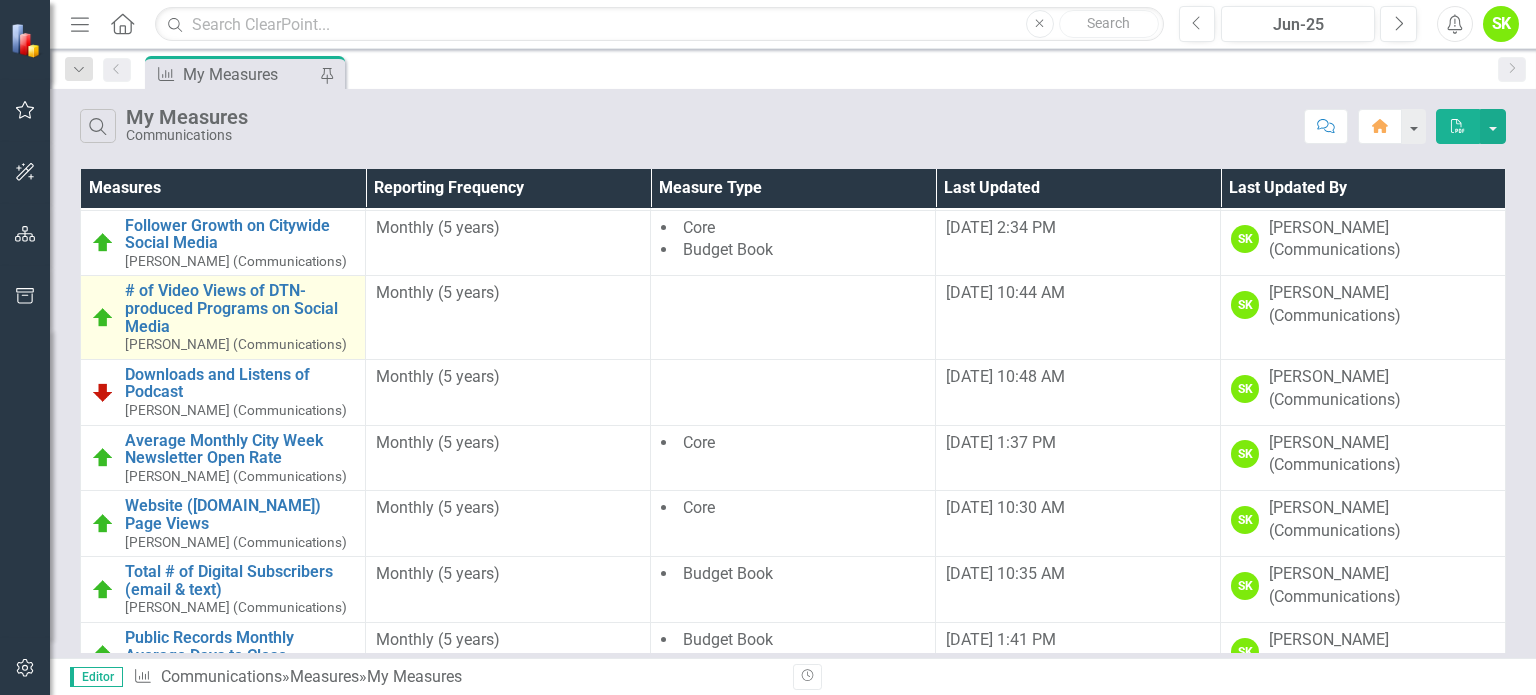 scroll, scrollTop: 100, scrollLeft: 0, axis: vertical 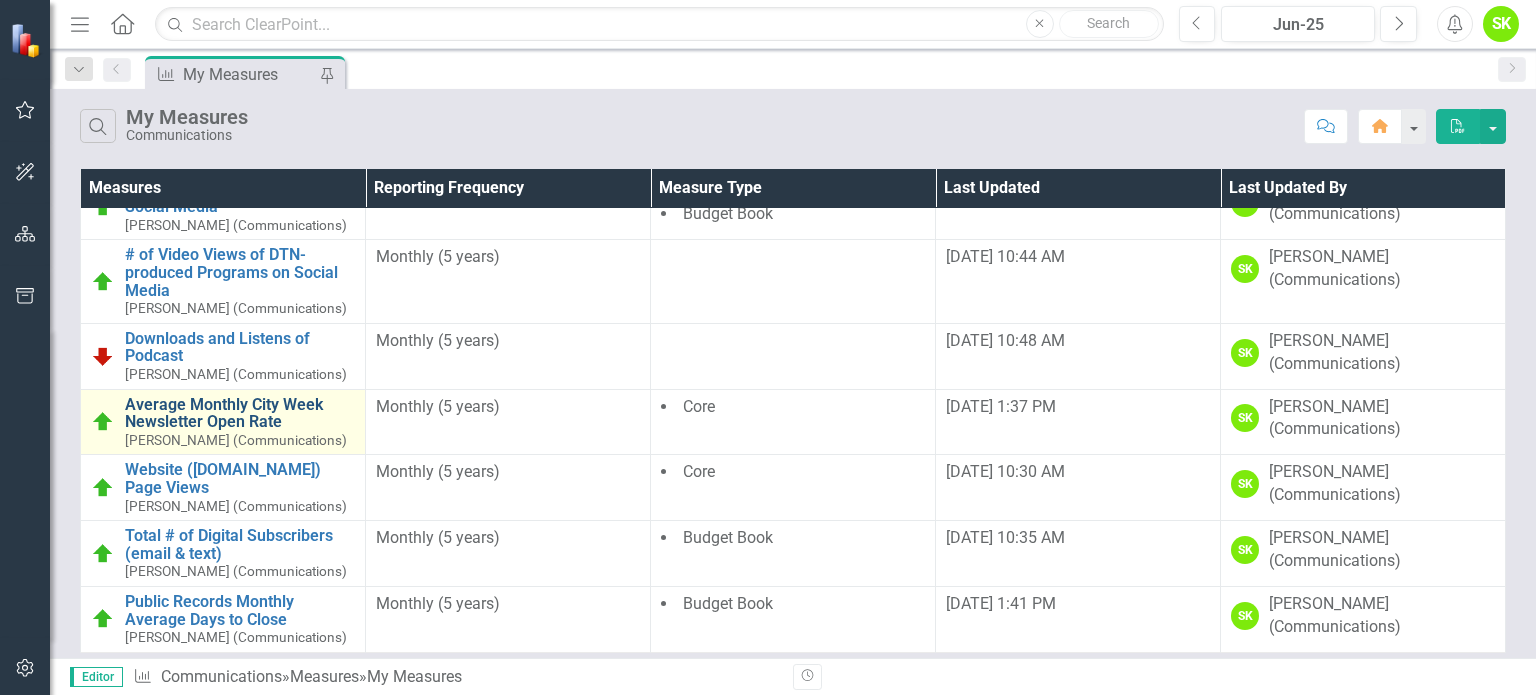 click on "Average Monthly City Week Newsletter Open Rate" at bounding box center [240, 413] 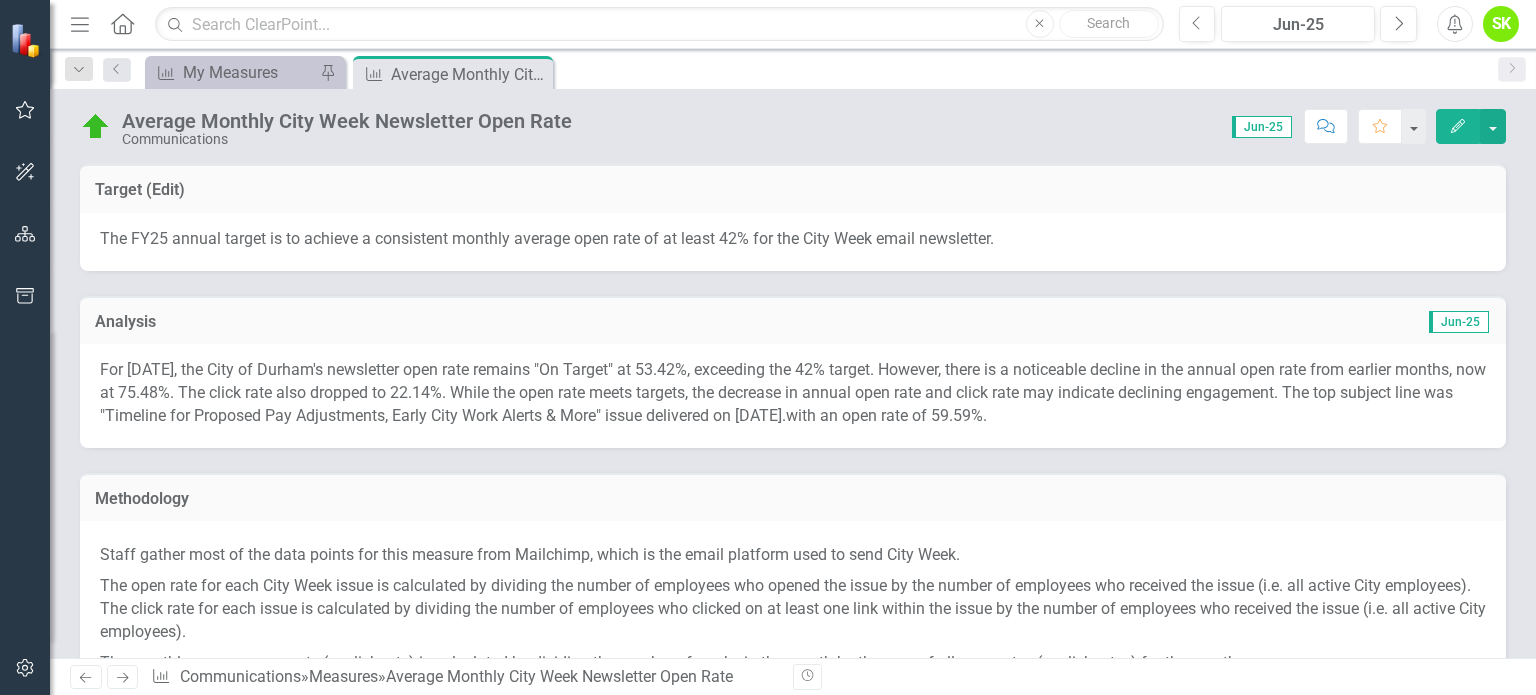 click on "Edit" 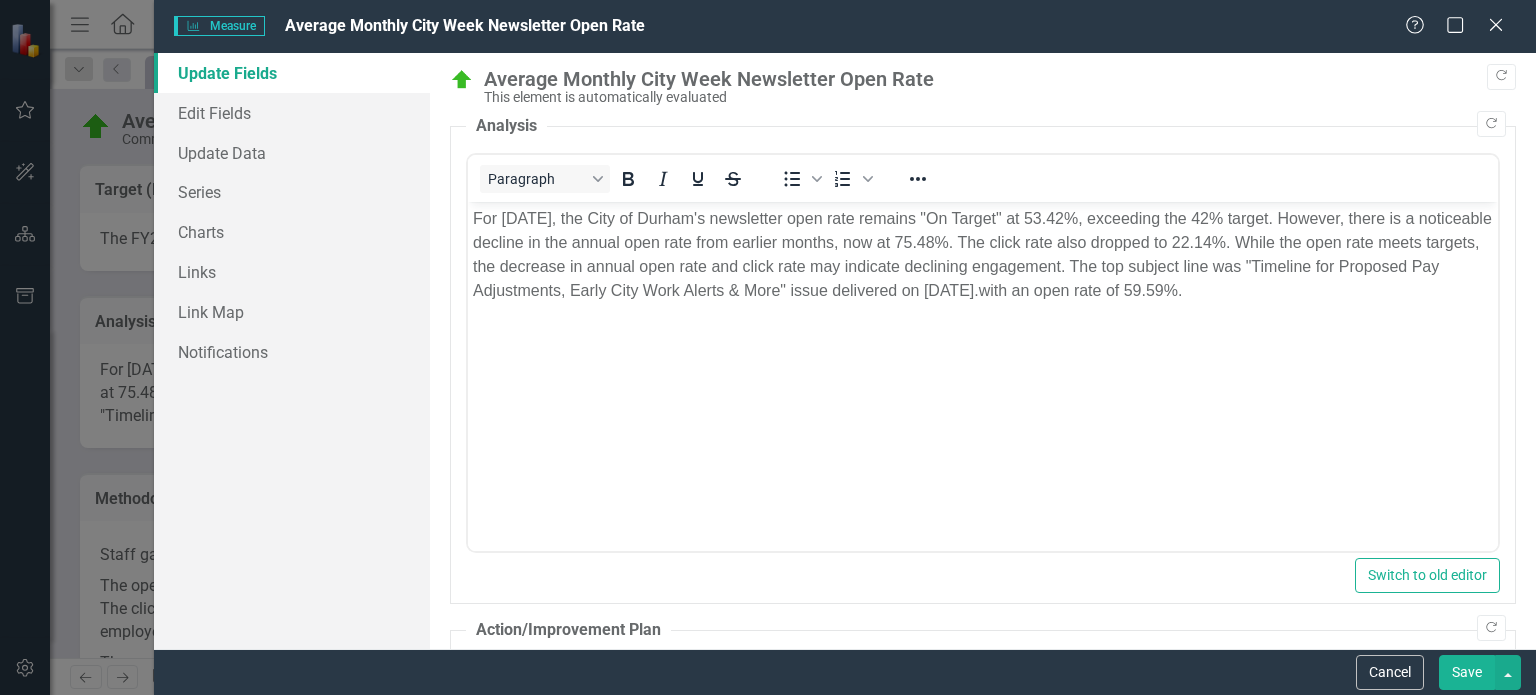 scroll, scrollTop: 0, scrollLeft: 0, axis: both 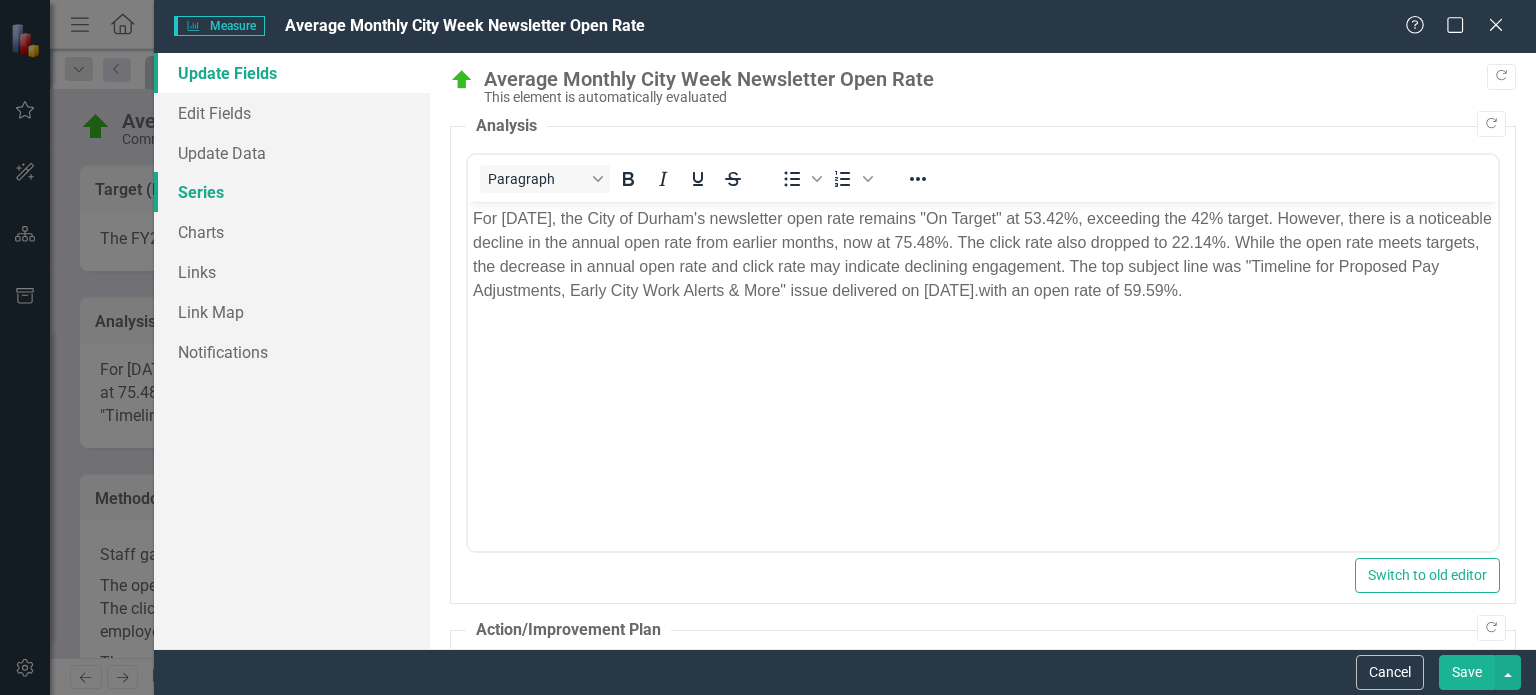click on "Series" at bounding box center (292, 192) 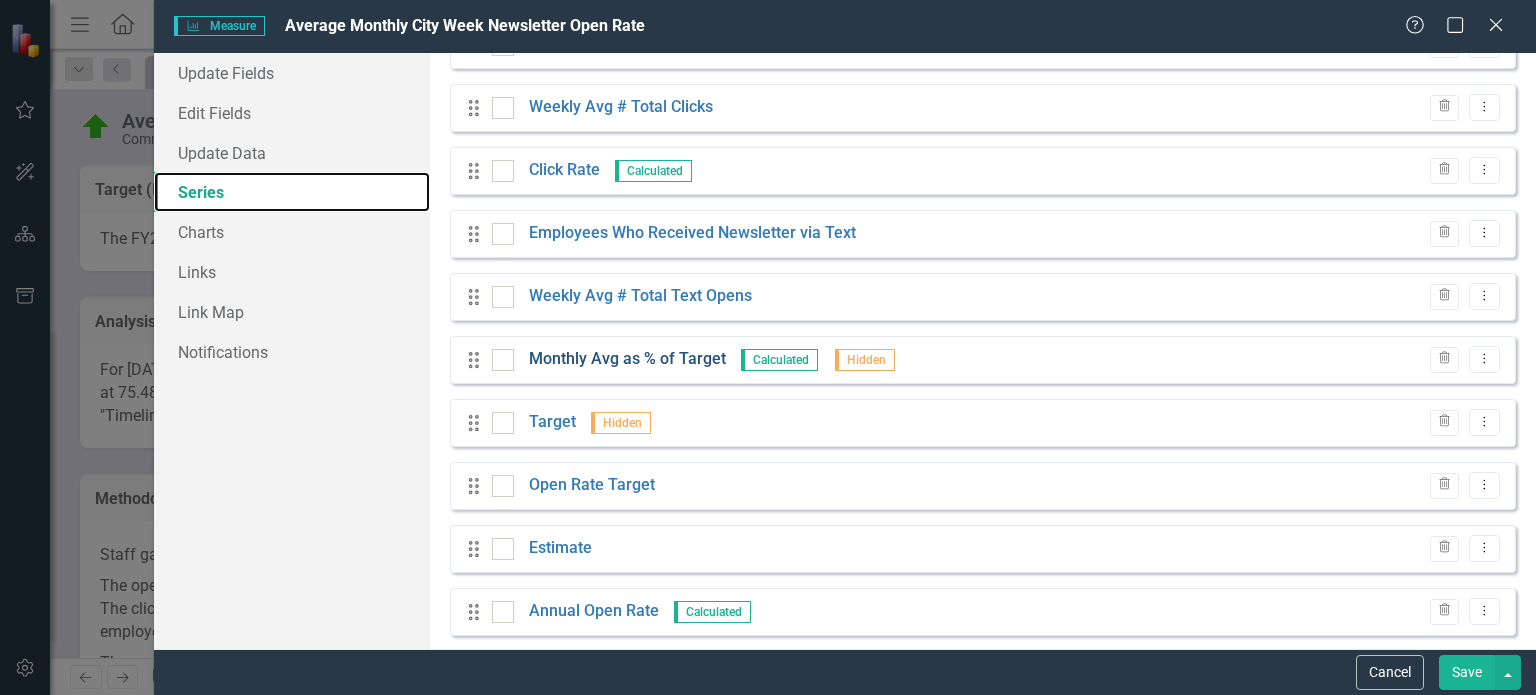 scroll, scrollTop: 444, scrollLeft: 0, axis: vertical 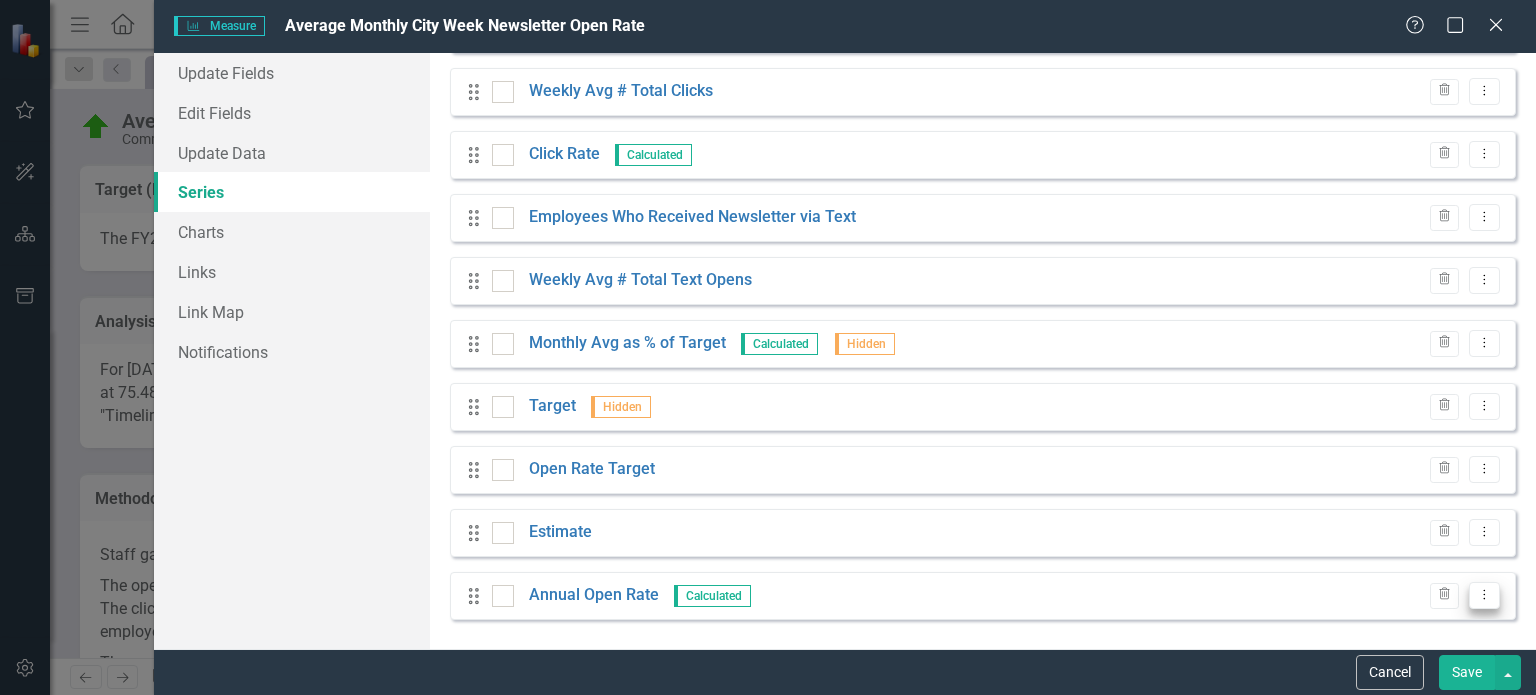 click on "Dropdown Menu" 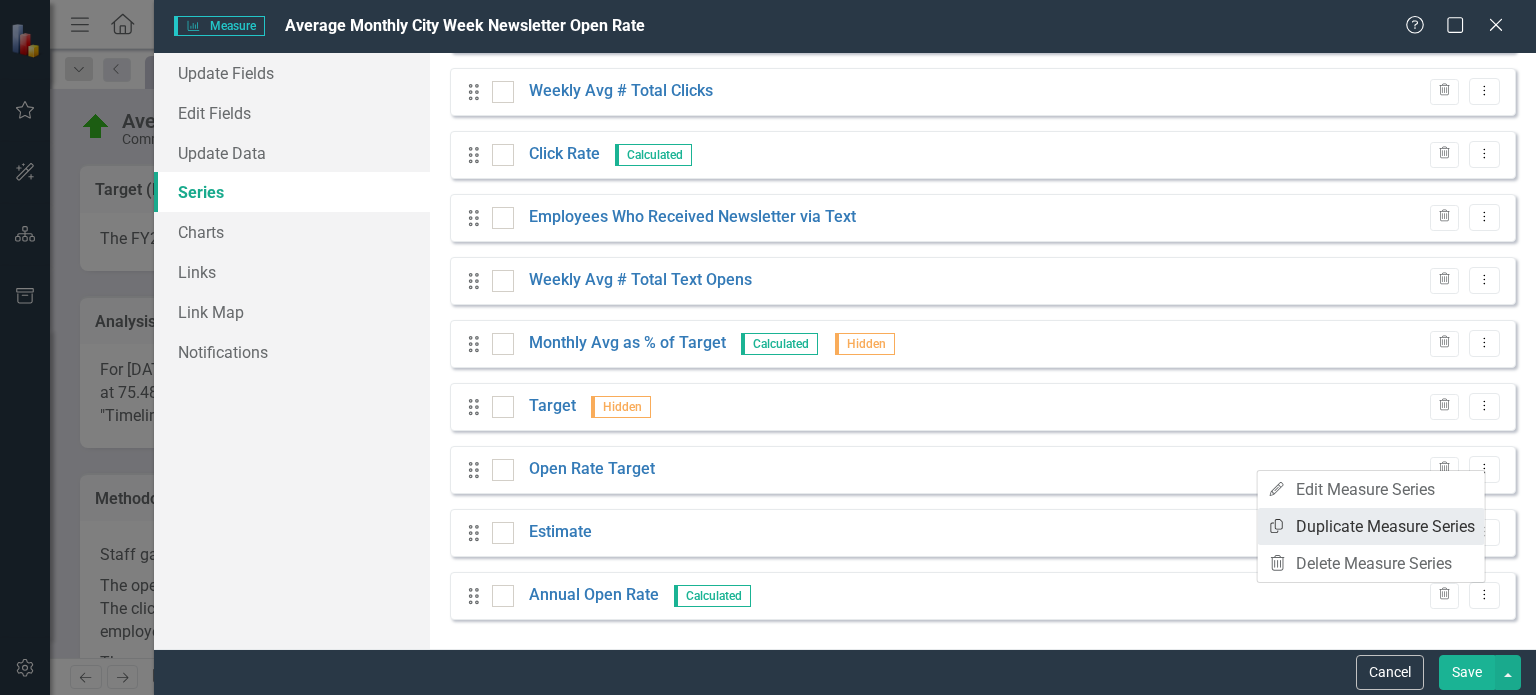click on "Copy Duplicate Measure Series" at bounding box center [1371, 526] 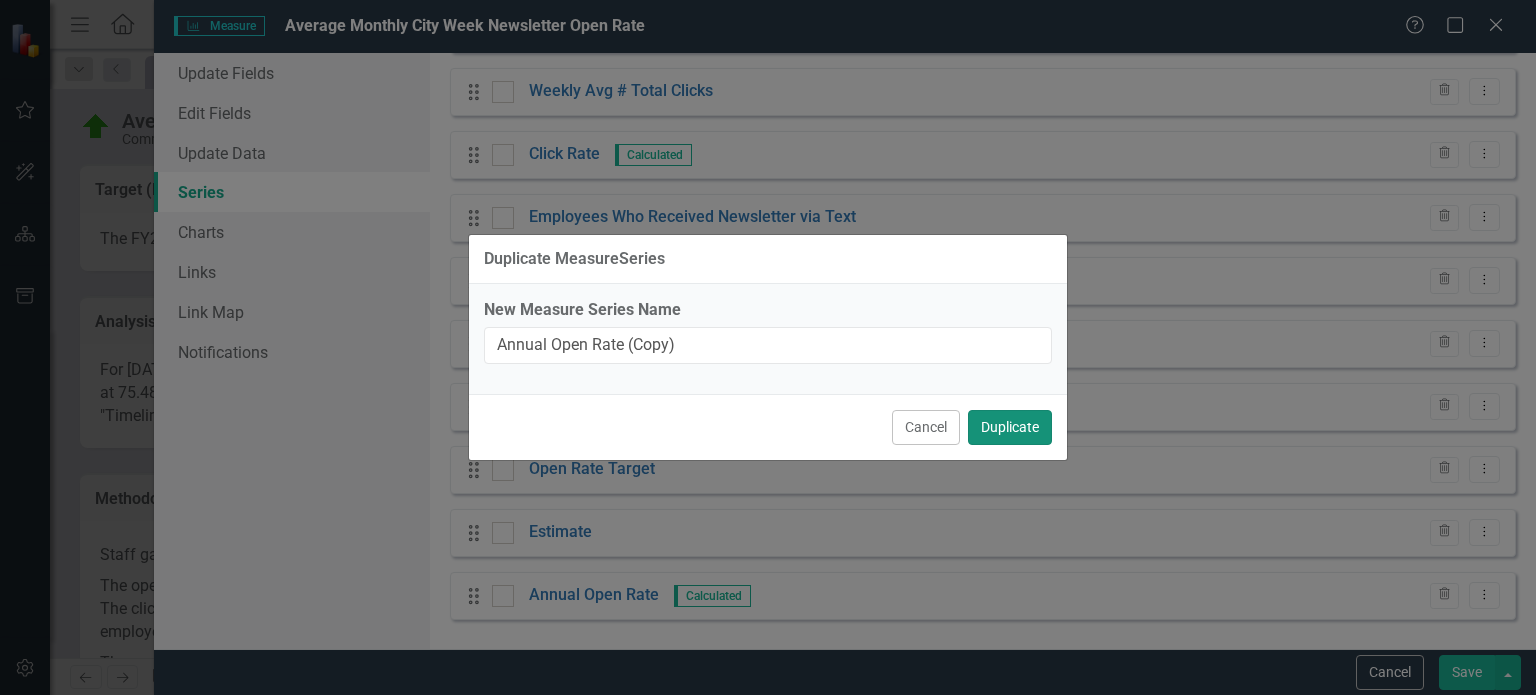 click on "Duplicate" at bounding box center [1010, 427] 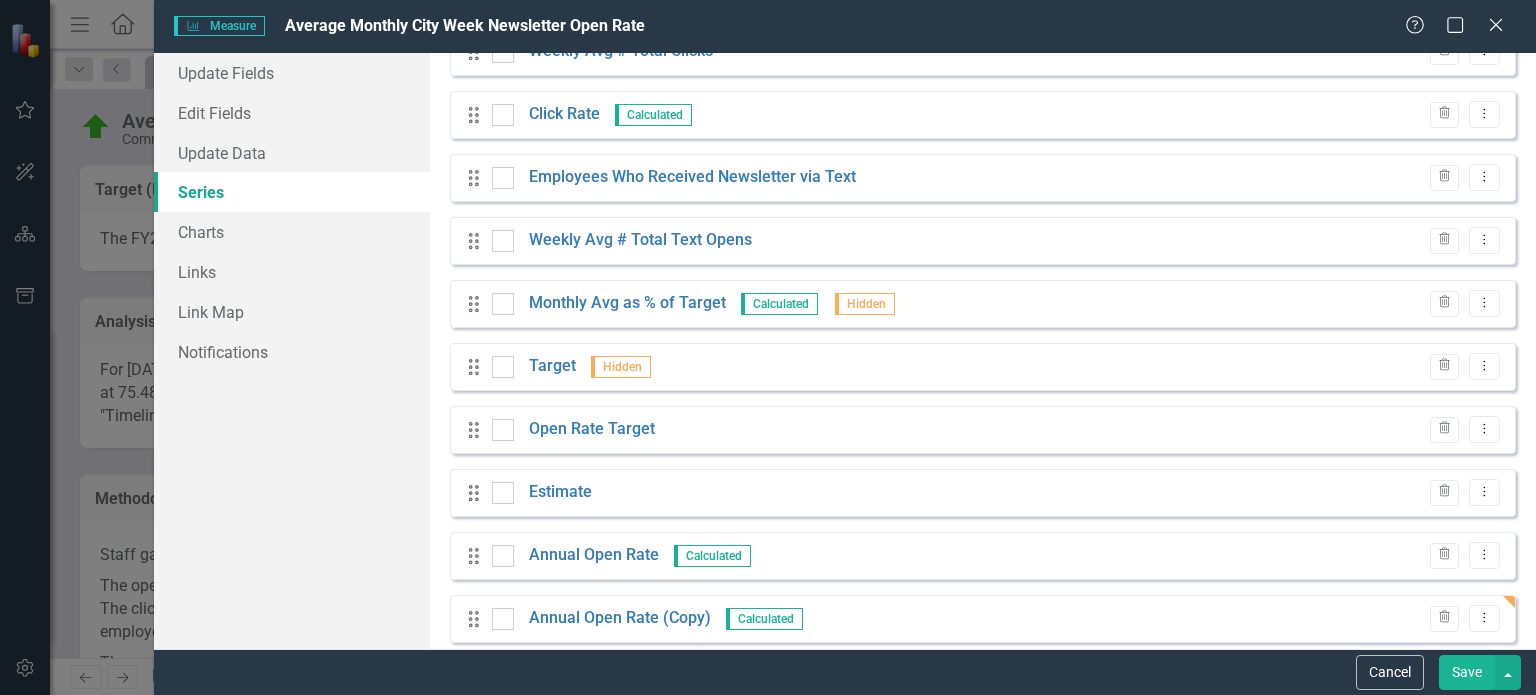 scroll, scrollTop: 507, scrollLeft: 0, axis: vertical 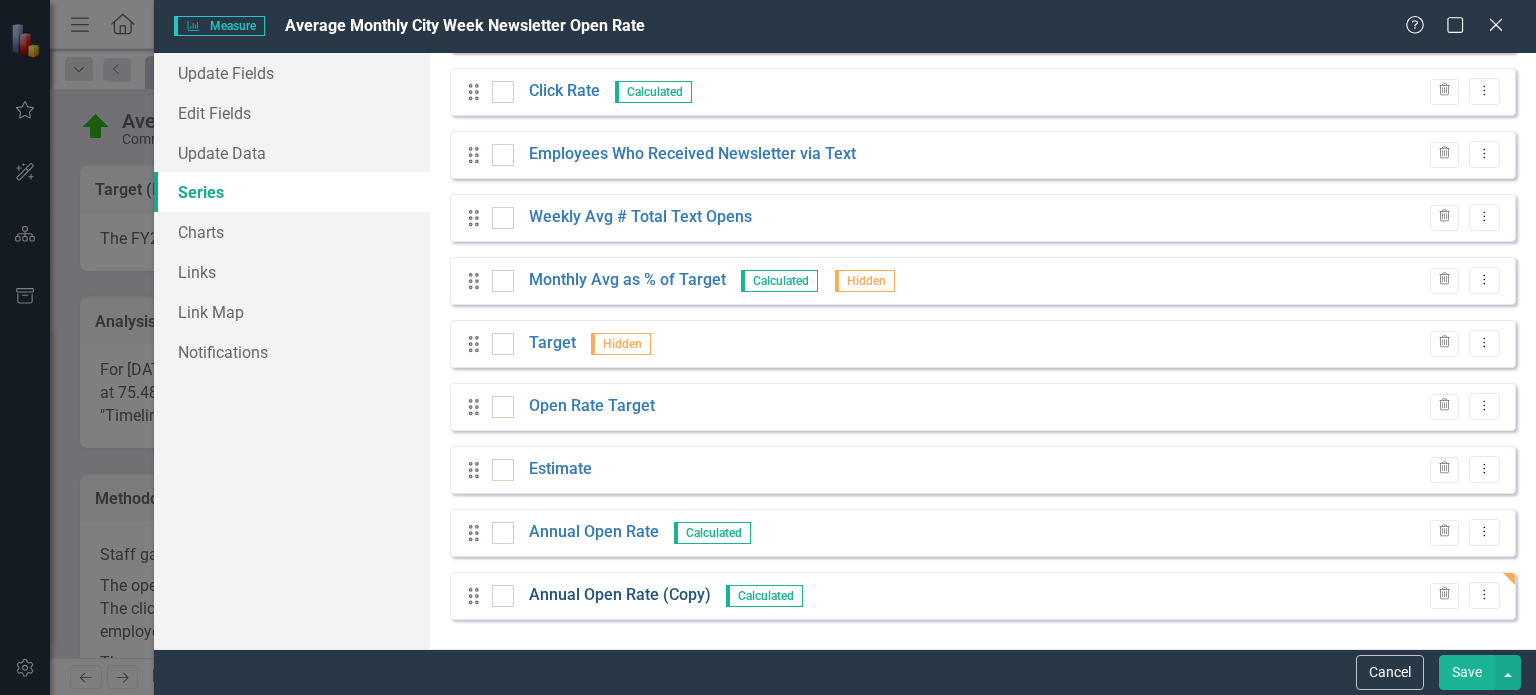 click on "Annual Open Rate (Copy)" at bounding box center (620, 595) 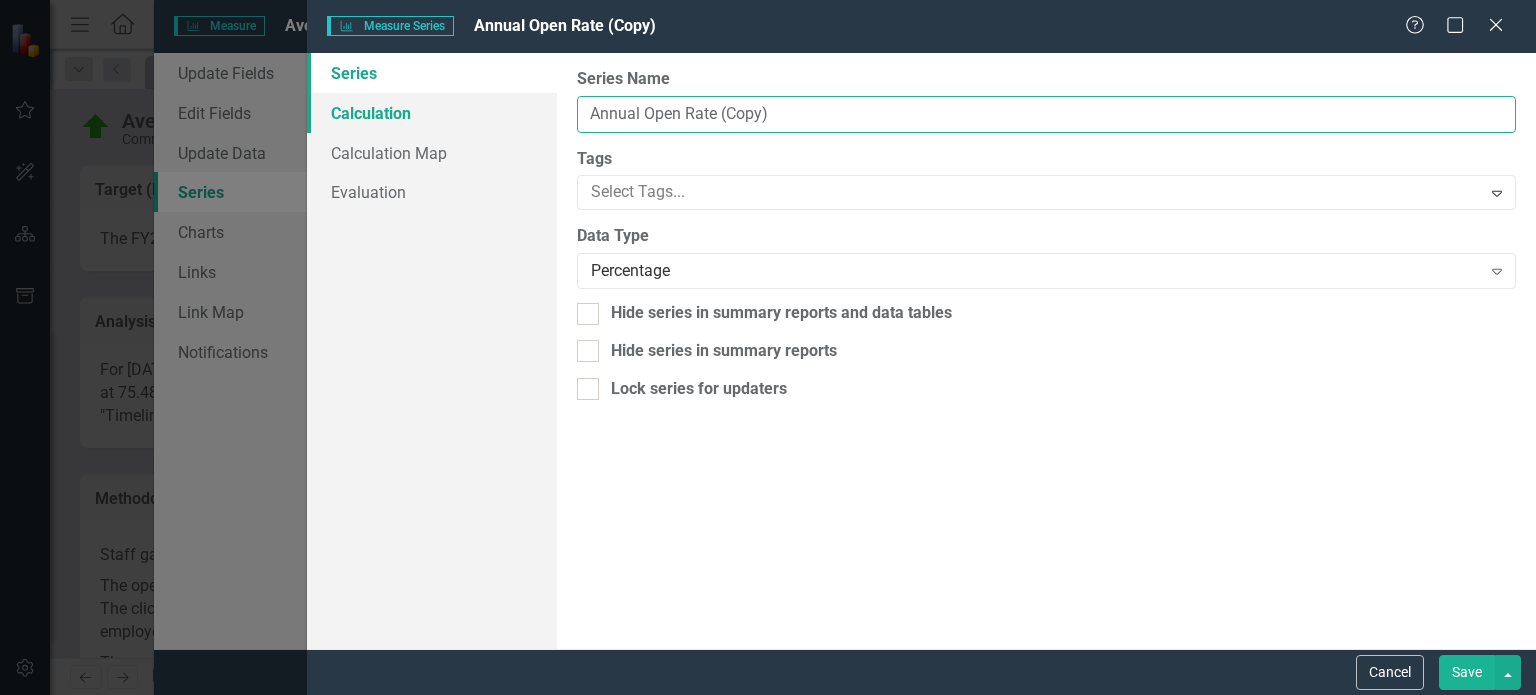 drag, startPoint x: 638, startPoint y: 111, endPoint x: 555, endPoint y: 106, distance: 83.15047 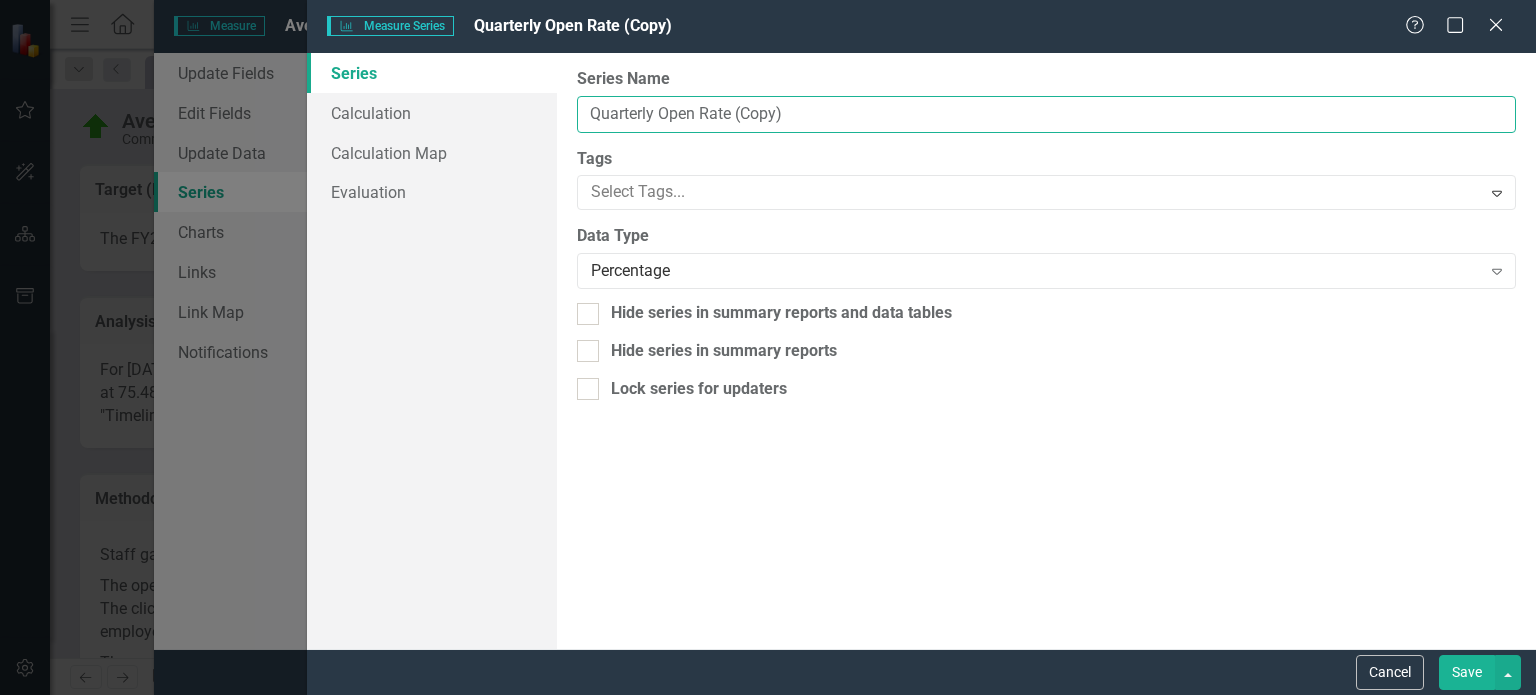 click on "Quarterly Open Rate (Copy)" at bounding box center (1046, 114) 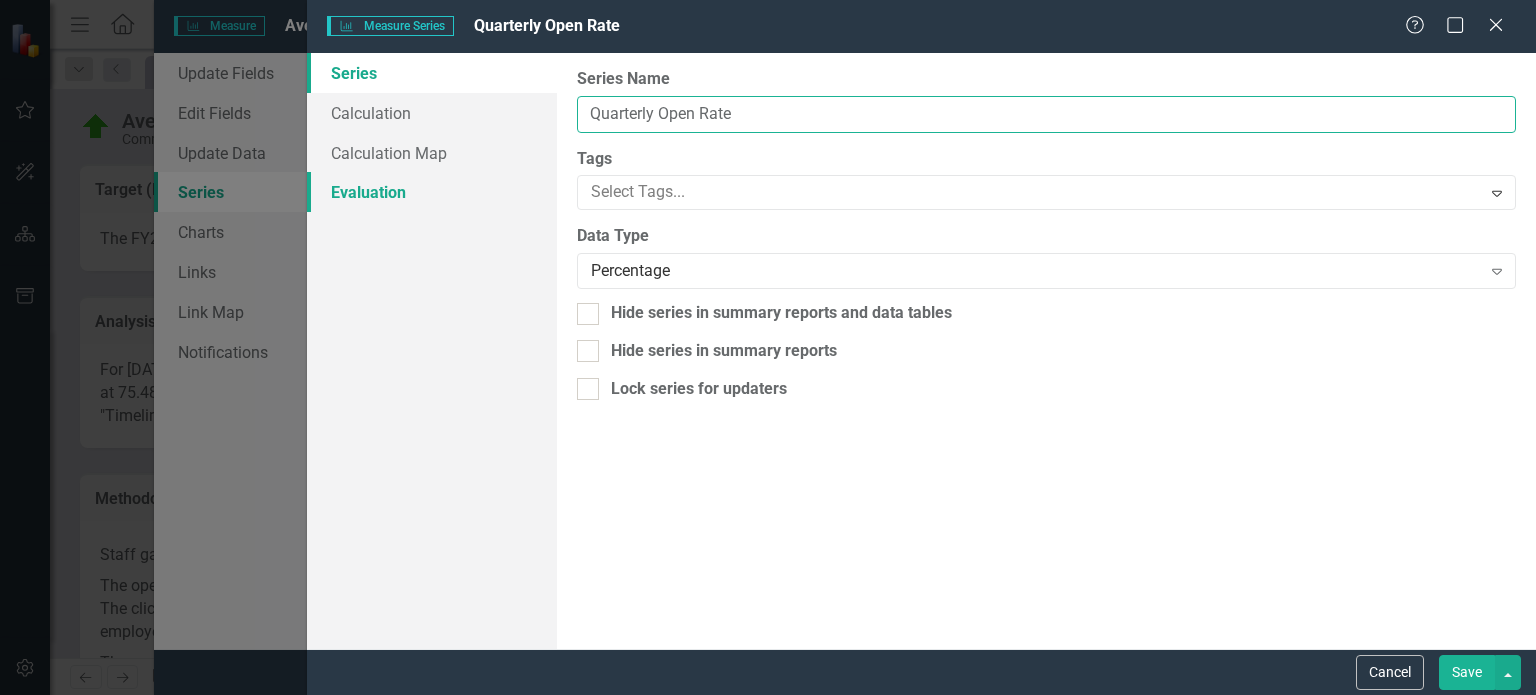 type on "Quarterly Open Rate" 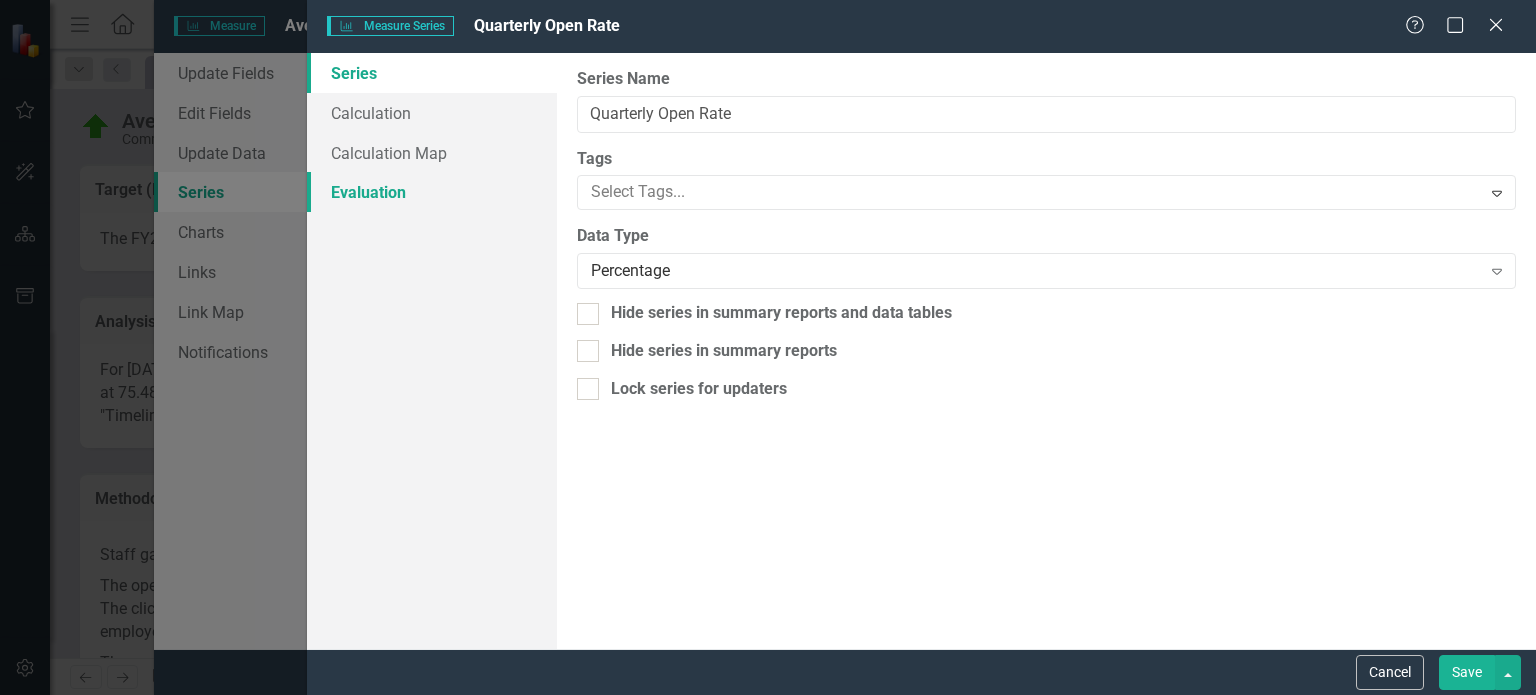 click on "Evaluation" at bounding box center (432, 192) 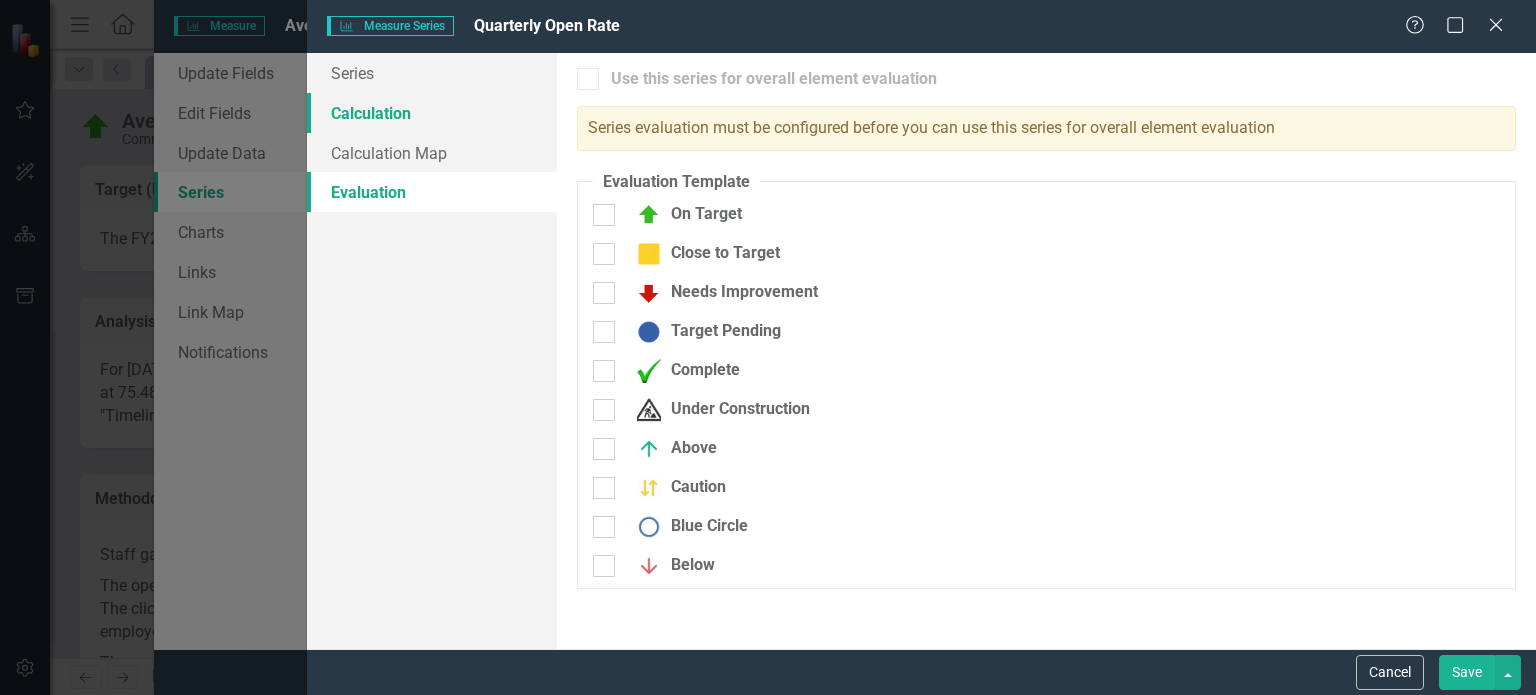 click on "Calculation" at bounding box center (432, 113) 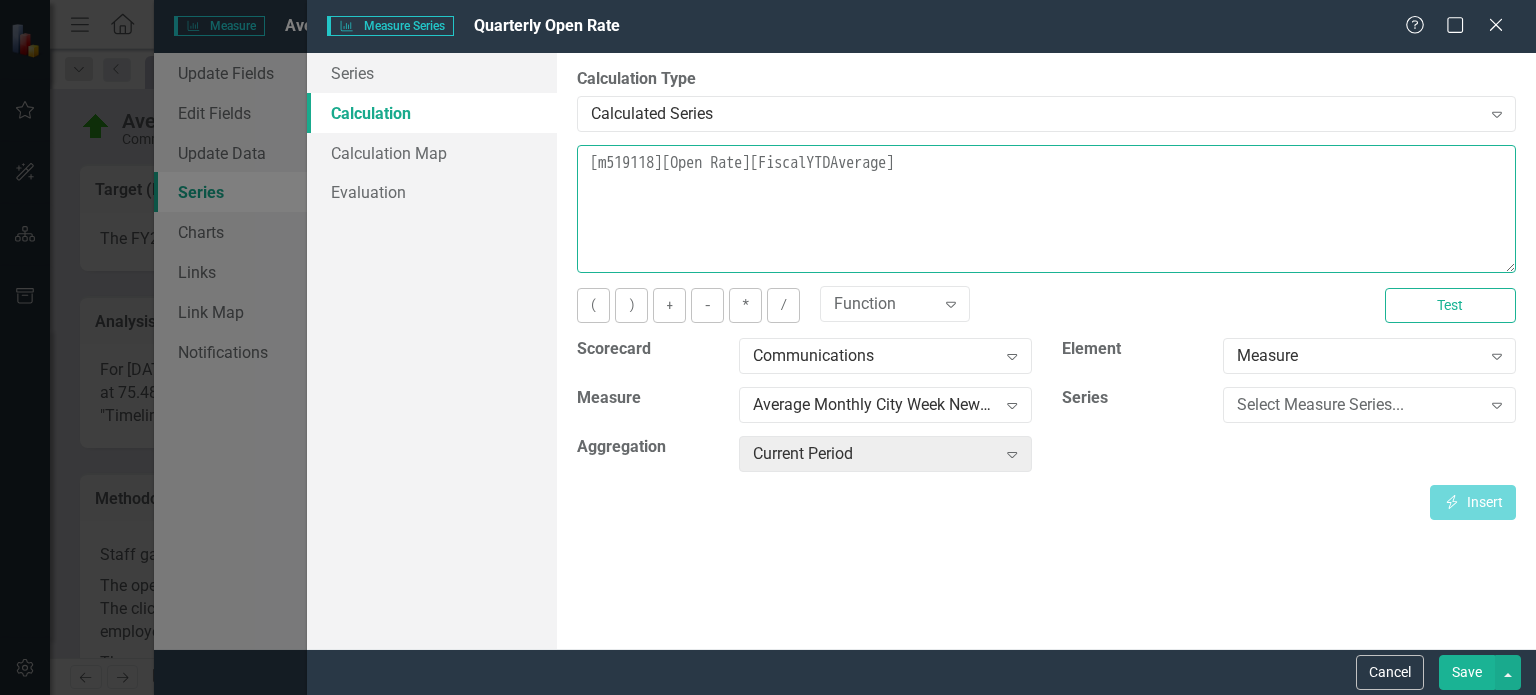 drag, startPoint x: 952, startPoint y: 156, endPoint x: 572, endPoint y: 155, distance: 380.0013 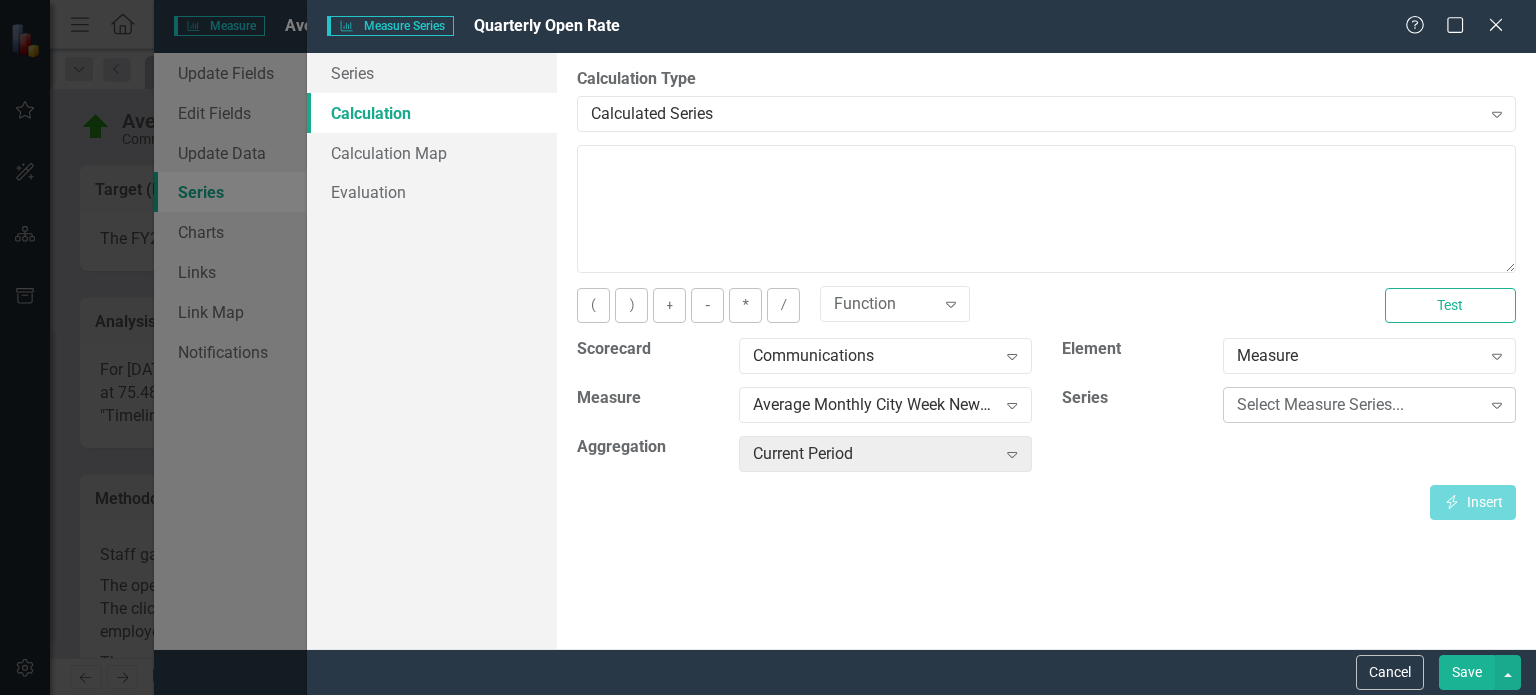 click on "Expand" 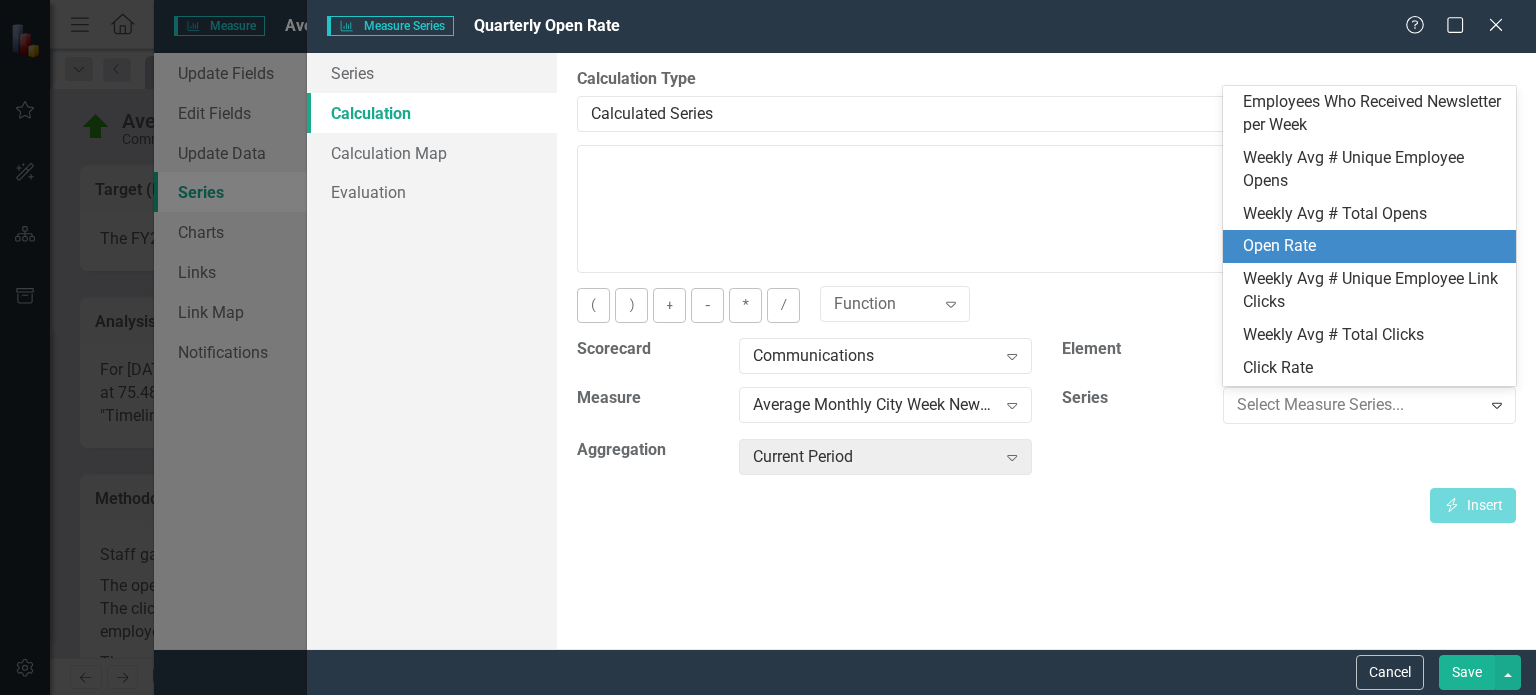 click on "Open Rate" at bounding box center (1373, 246) 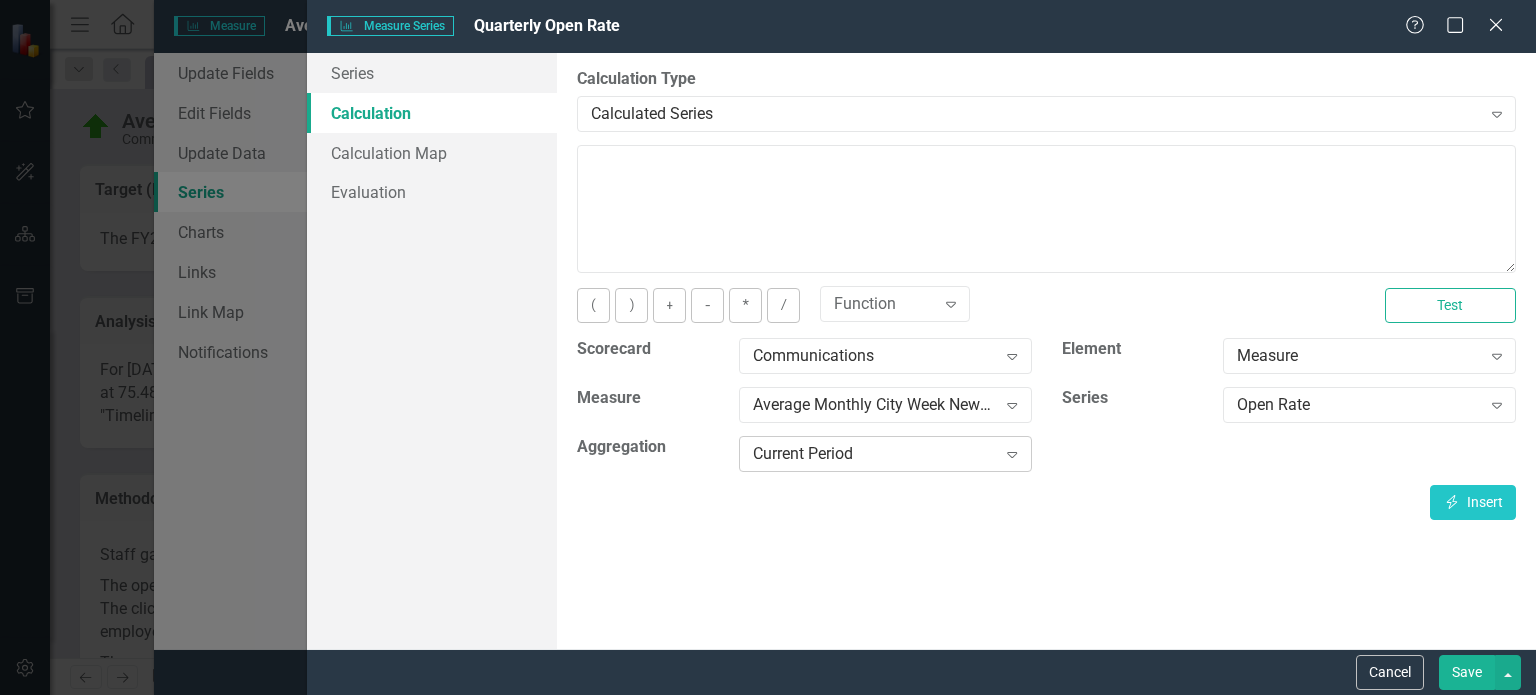 click 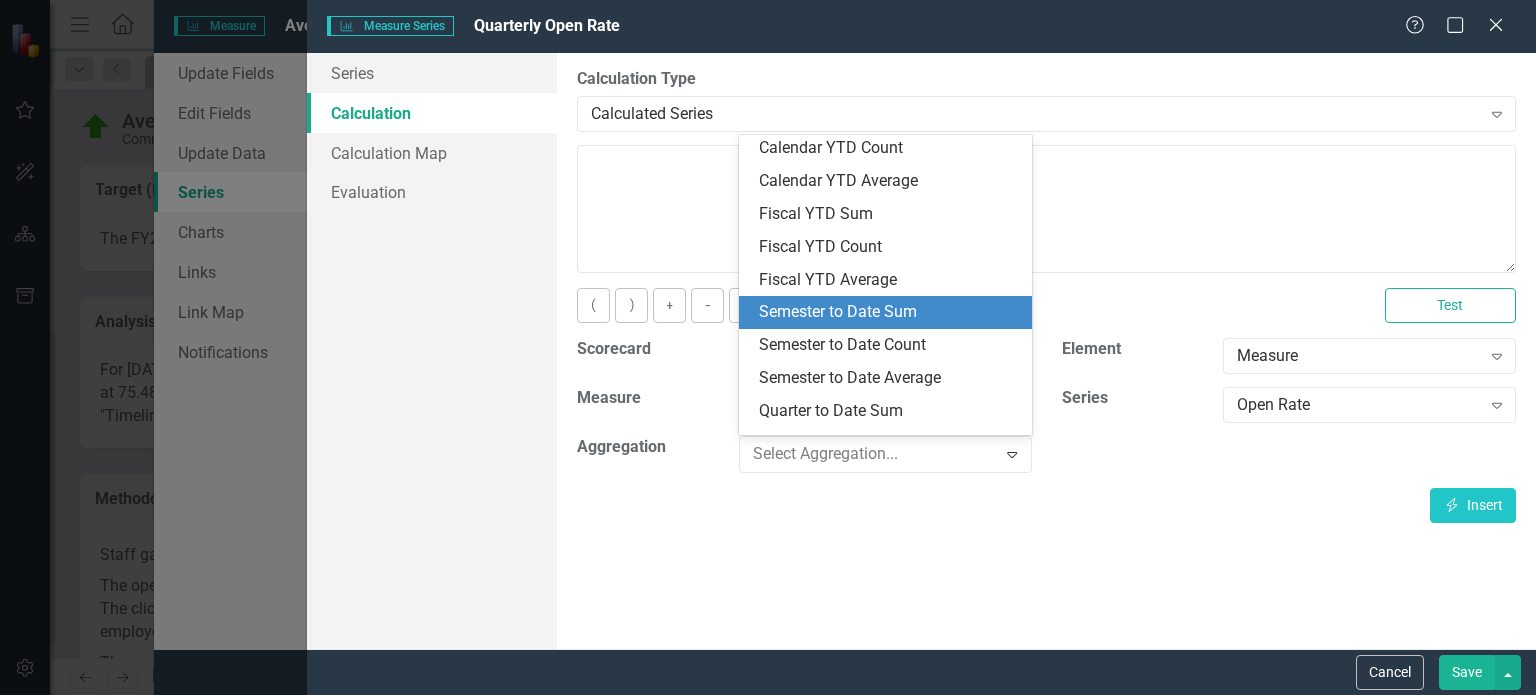 scroll, scrollTop: 300, scrollLeft: 0, axis: vertical 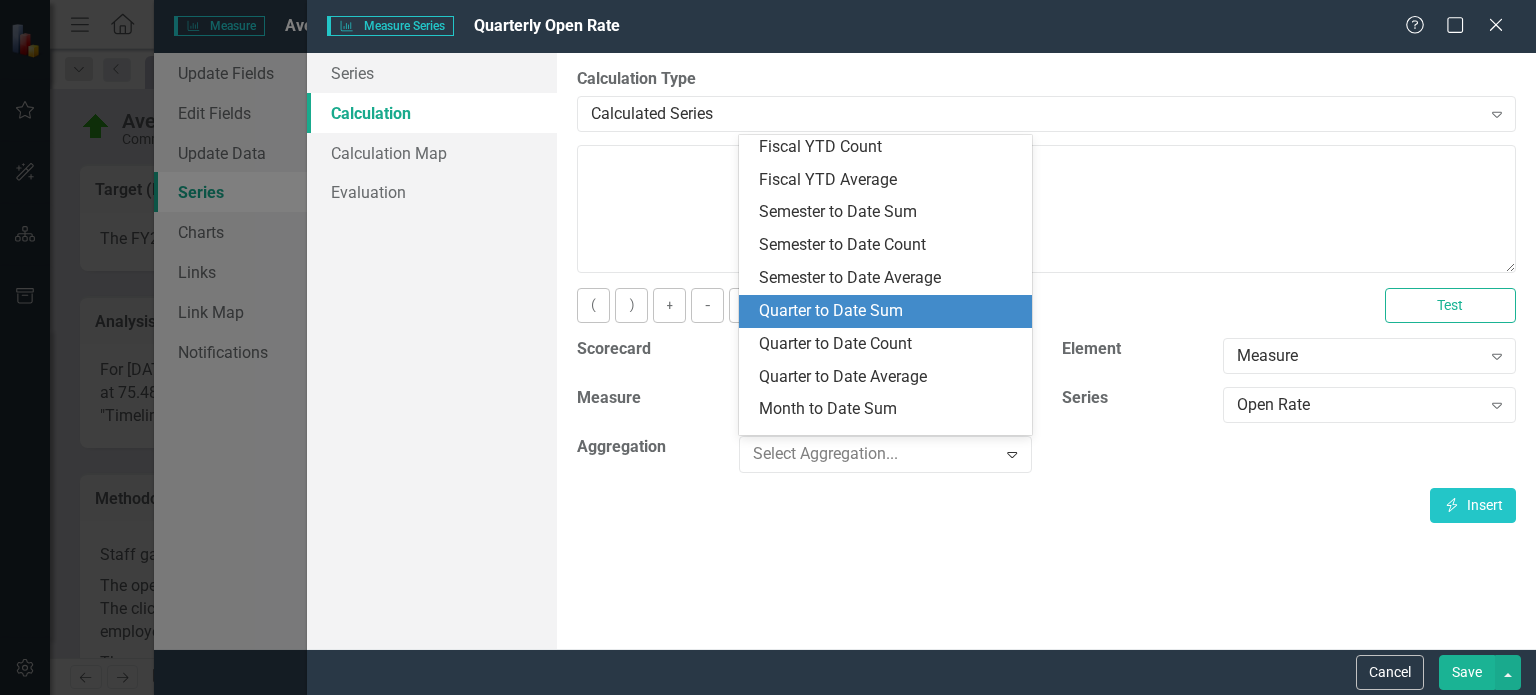 click on "Quarter to Date Sum" at bounding box center (889, 311) 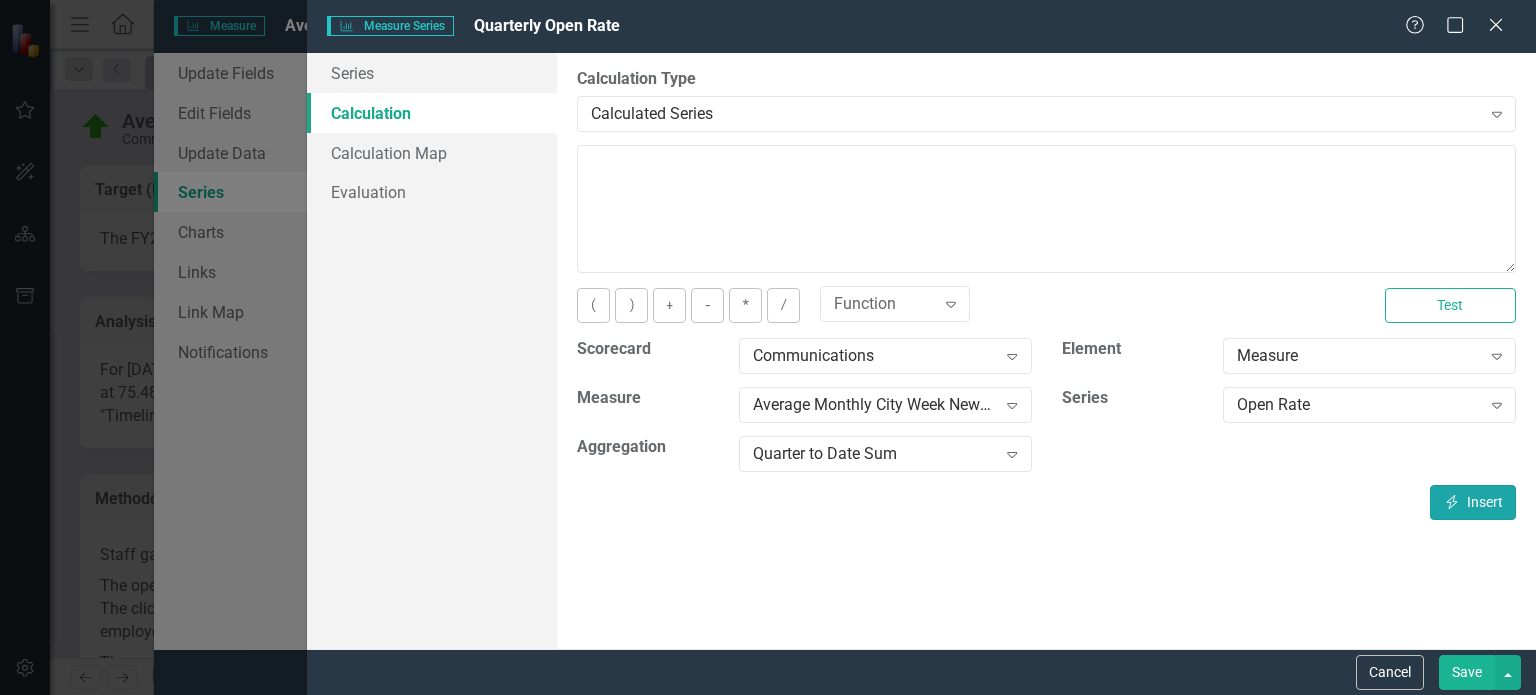 click on "Insert    Insert" at bounding box center [1473, 502] 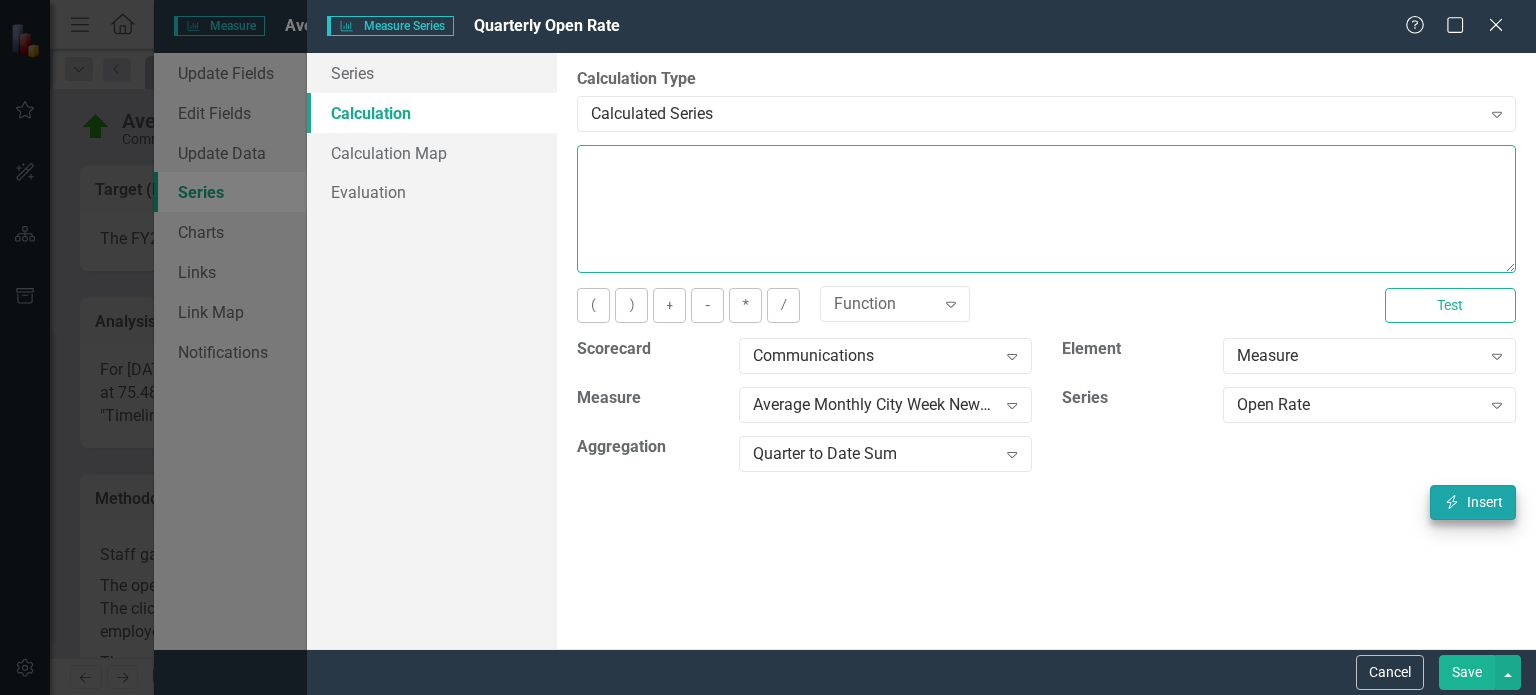 type on "[m519118][Open Rate][QuarterToDateSum]" 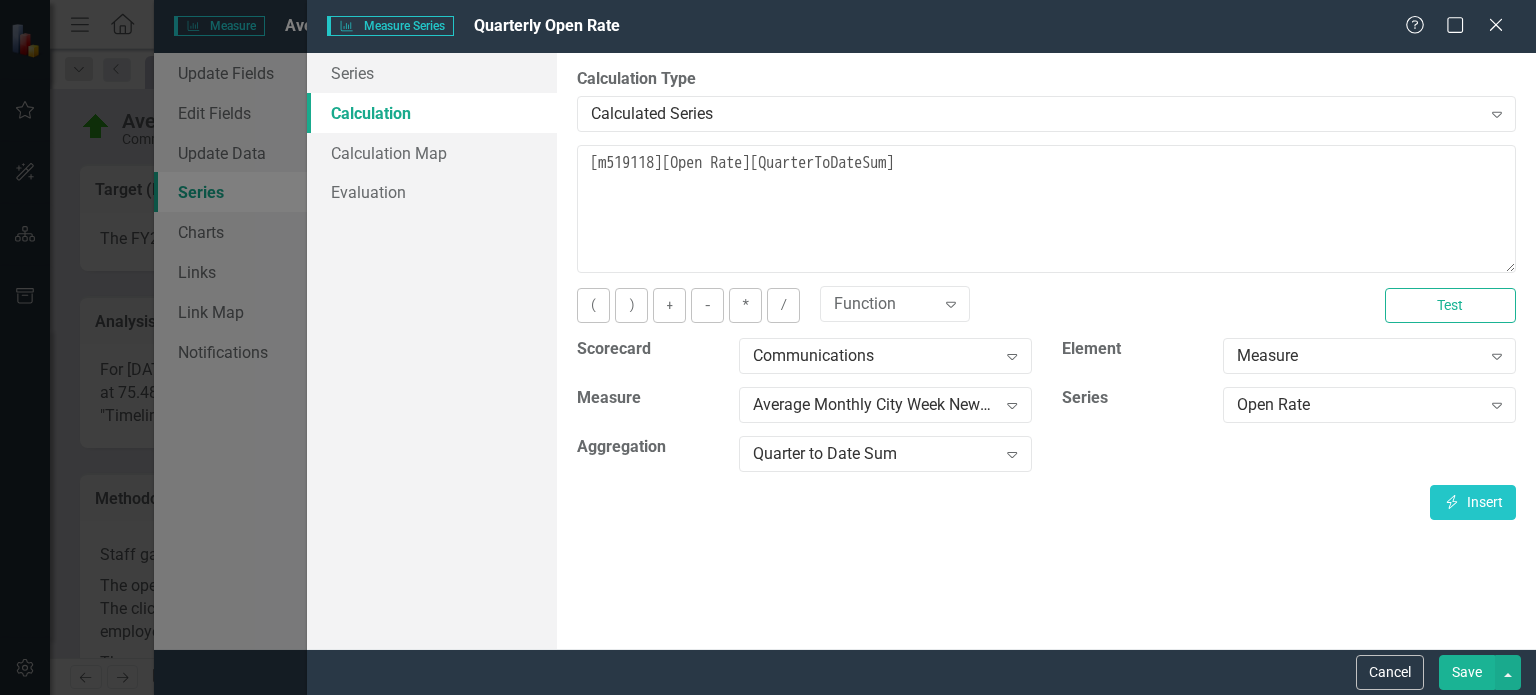 click on "Save" at bounding box center [1467, 672] 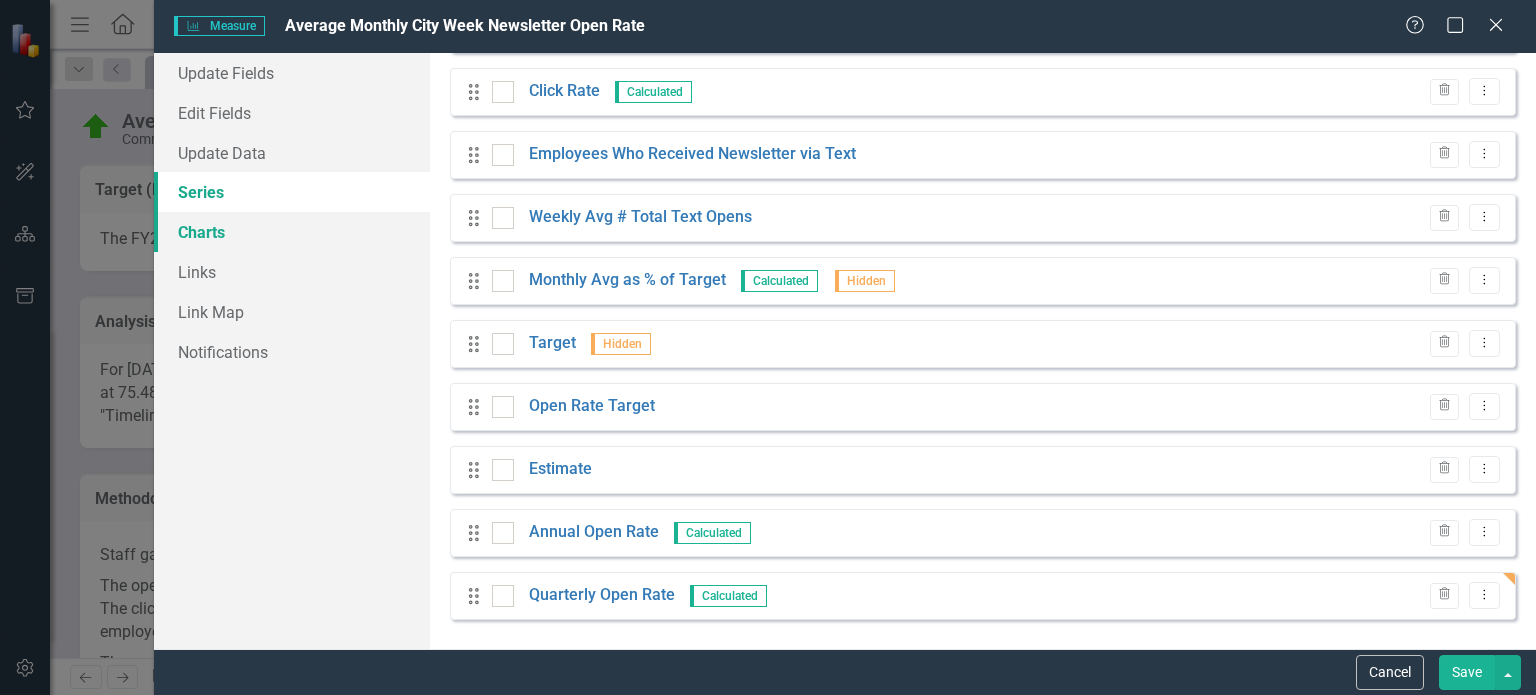 click on "Charts" at bounding box center (292, 232) 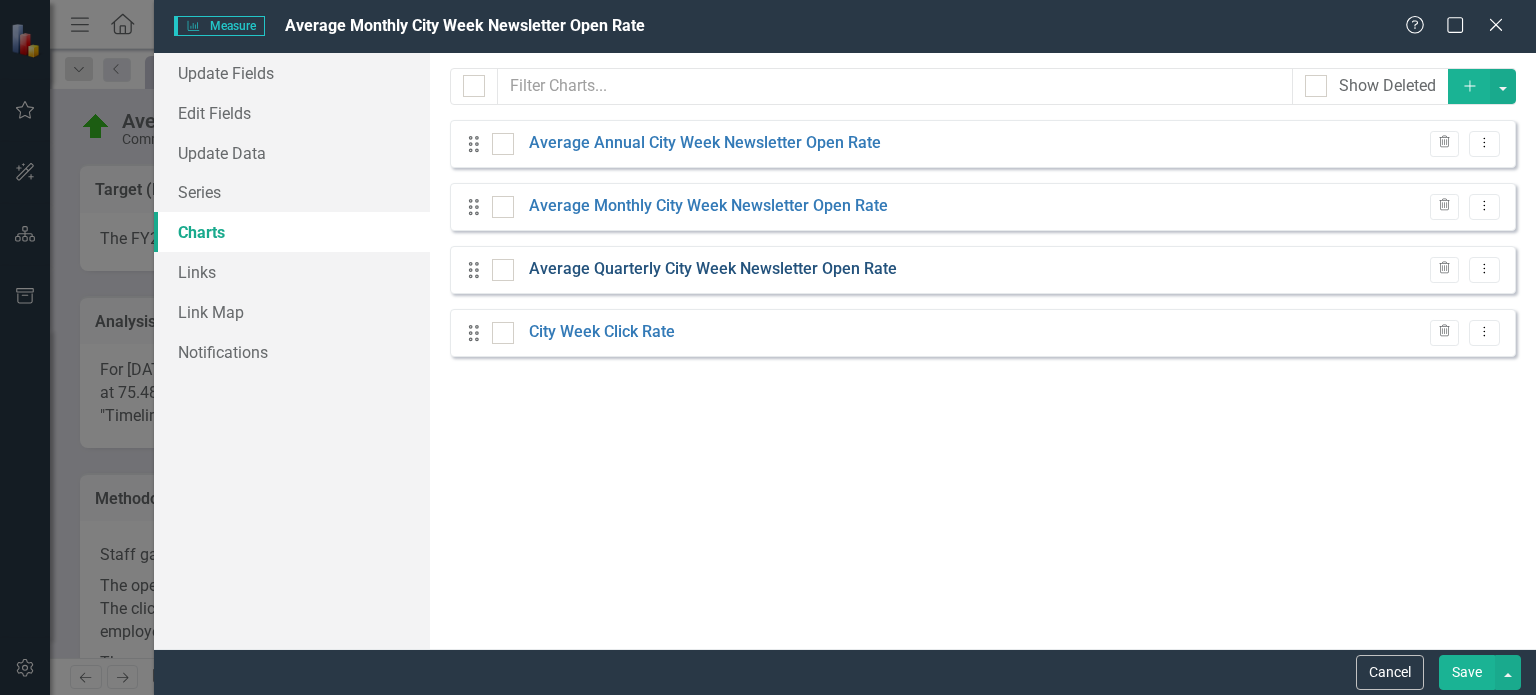 click on "Average Quarterly City Week Newsletter Open Rate" at bounding box center (713, 269) 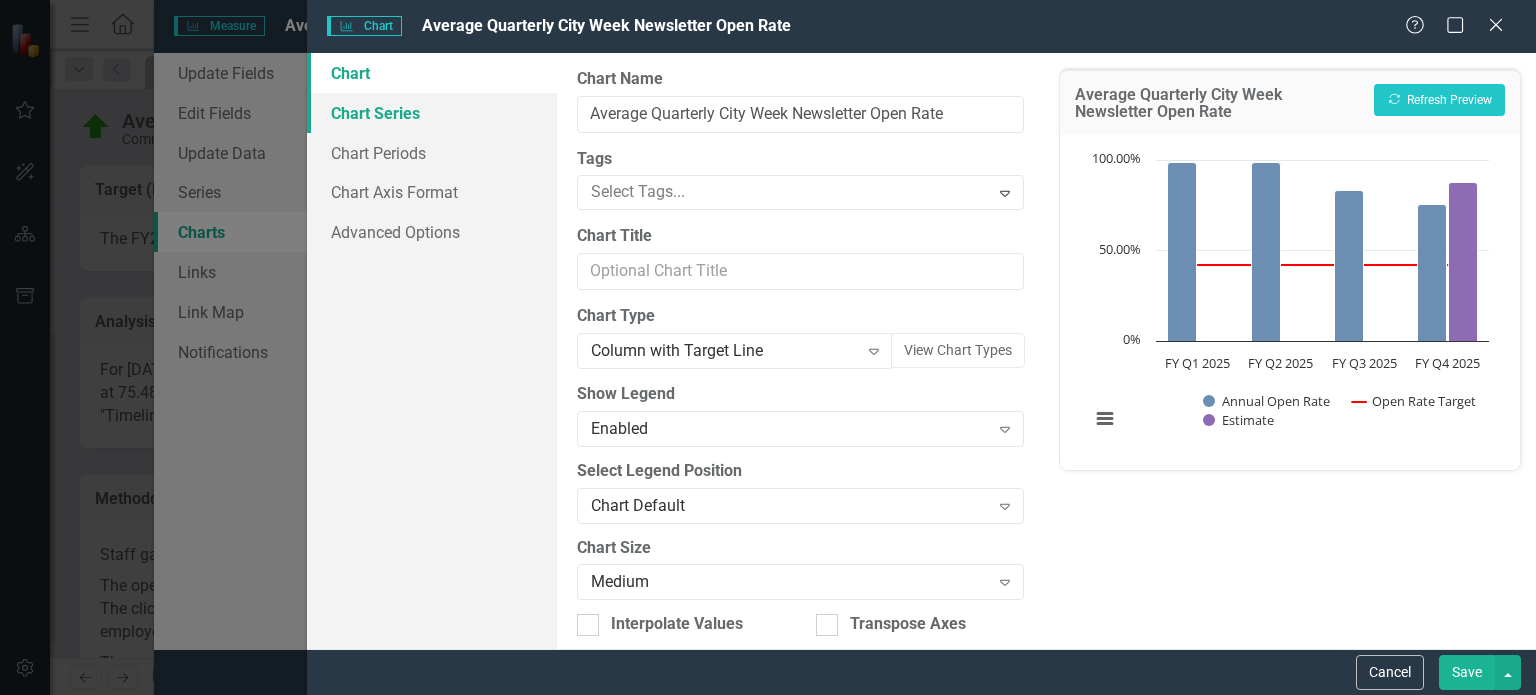 click on "Chart Series" at bounding box center (432, 113) 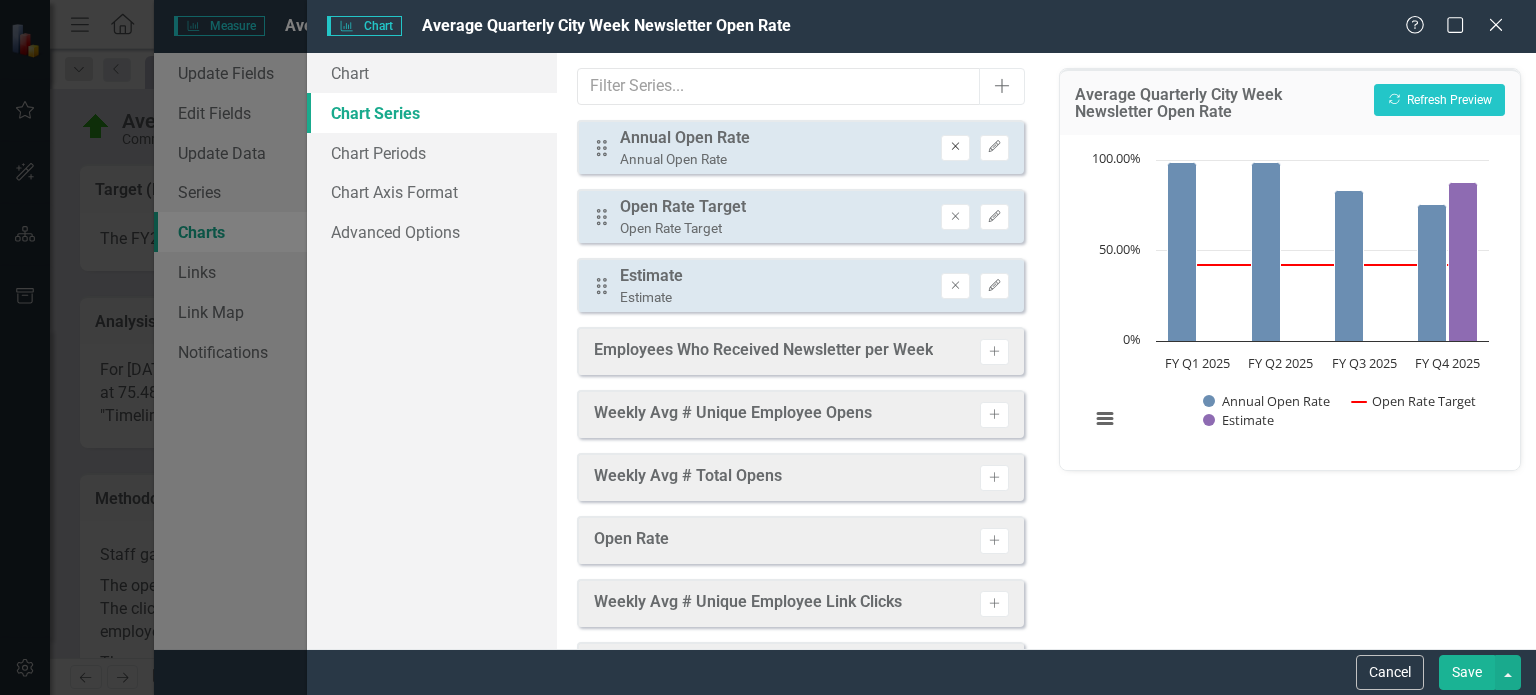 click on "Remove" at bounding box center (955, 148) 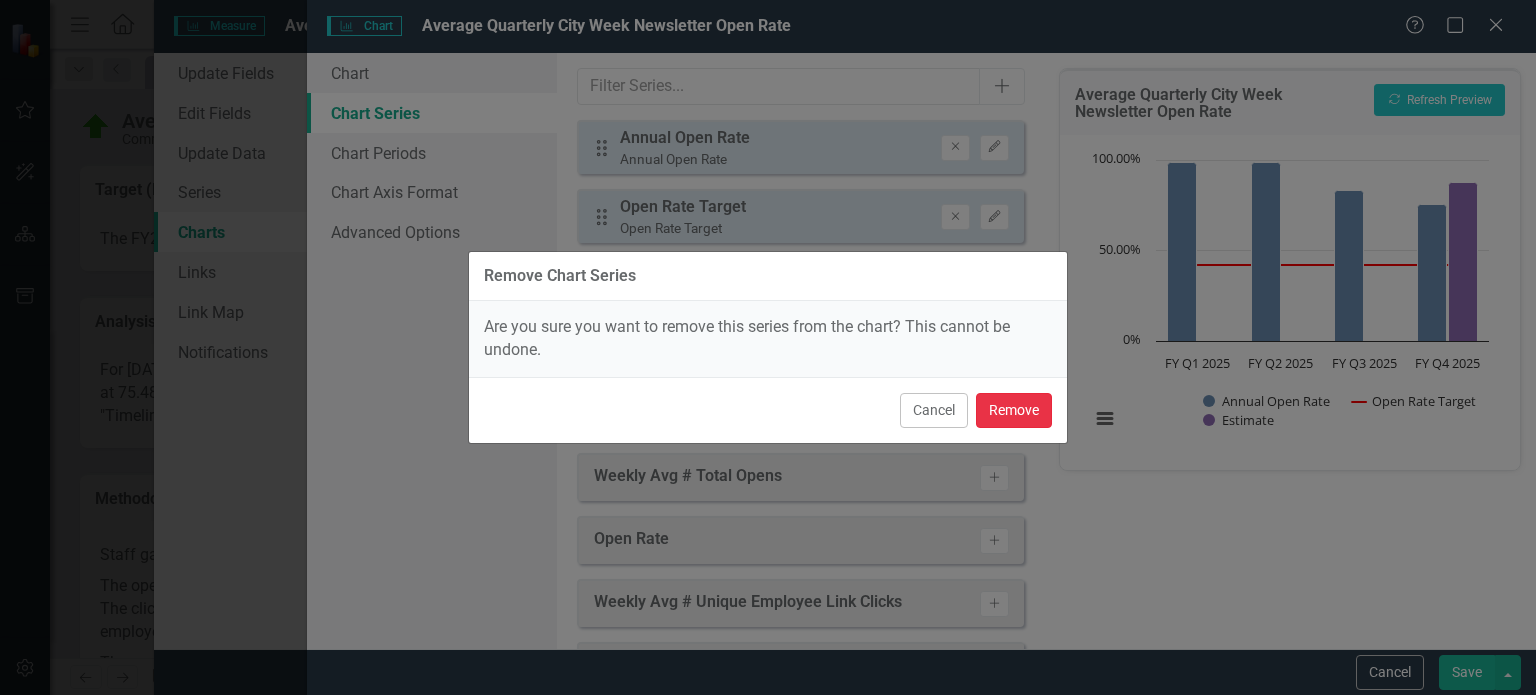 click on "Remove" at bounding box center (1014, 410) 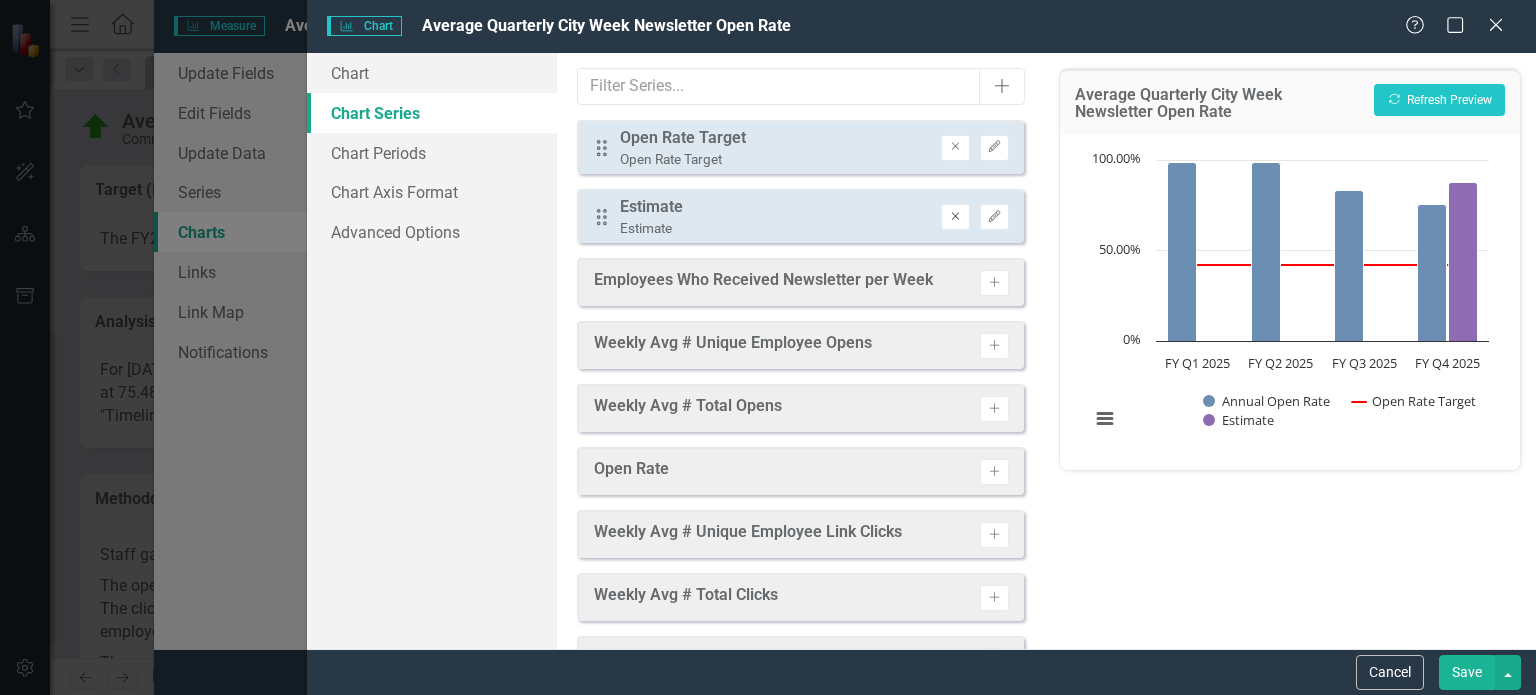 click on "Remove" 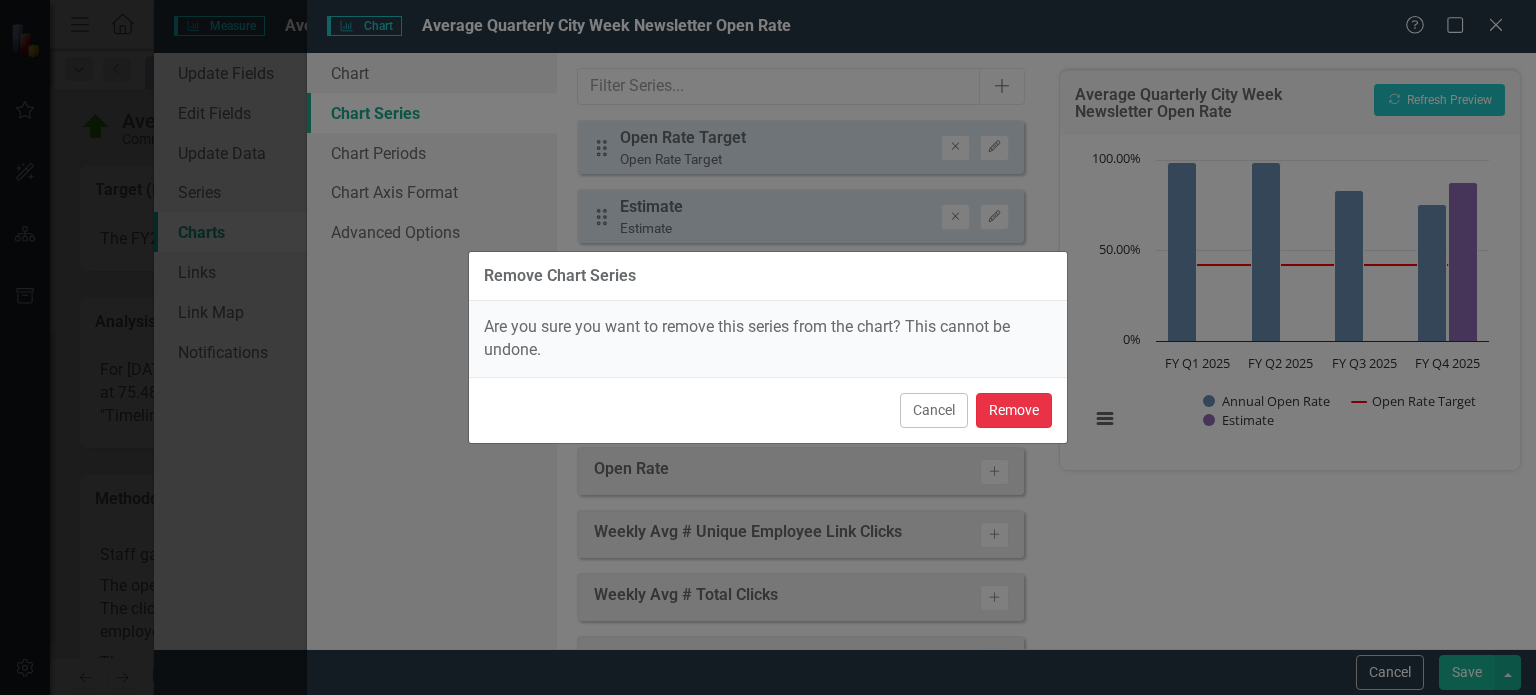 click on "Remove" at bounding box center (1014, 410) 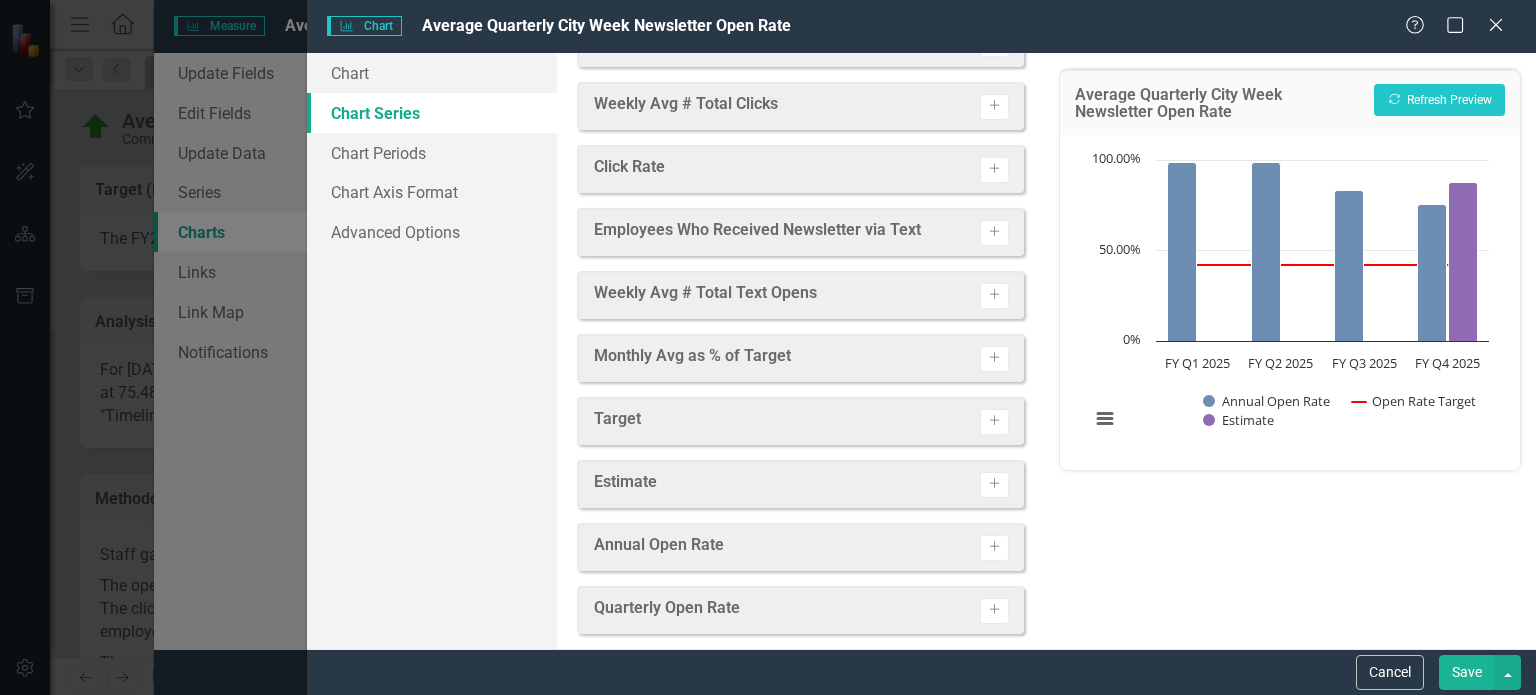 scroll, scrollTop: 435, scrollLeft: 0, axis: vertical 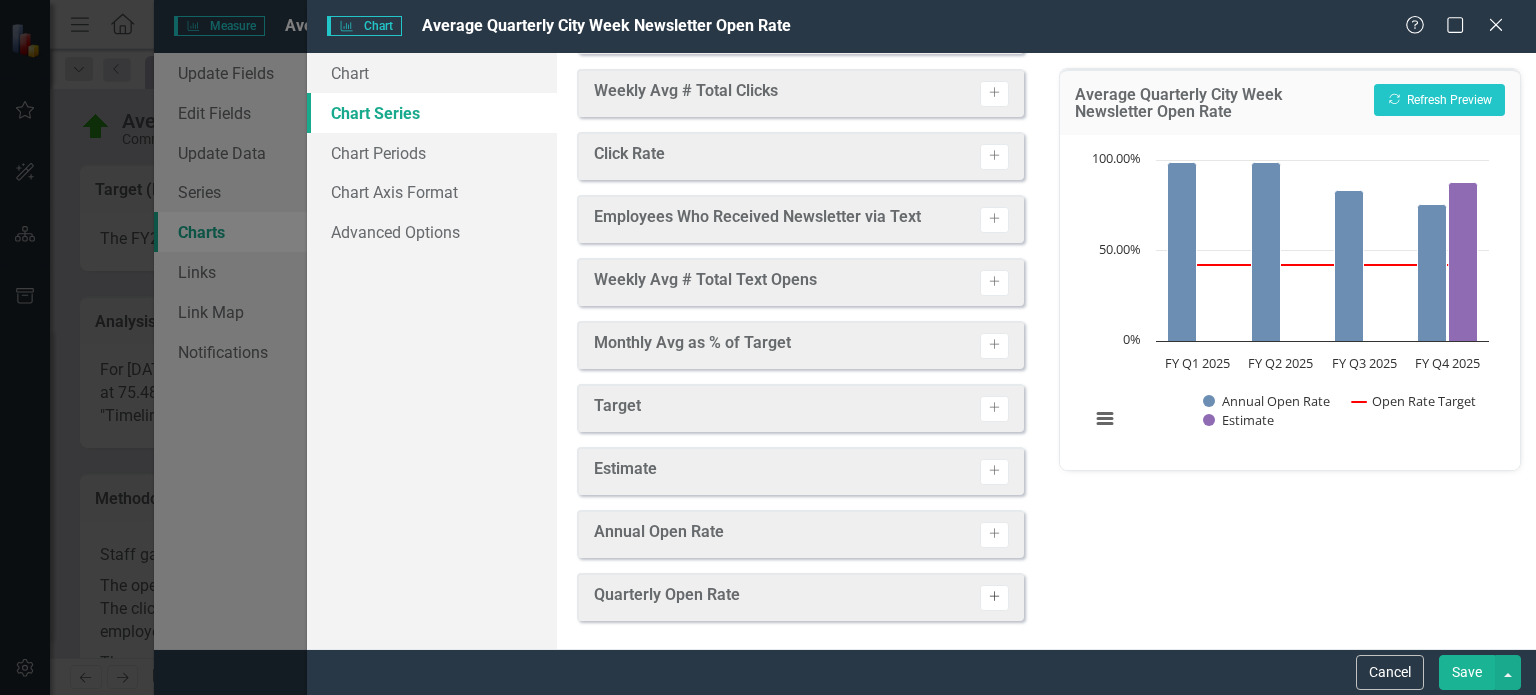 click on "Activate" 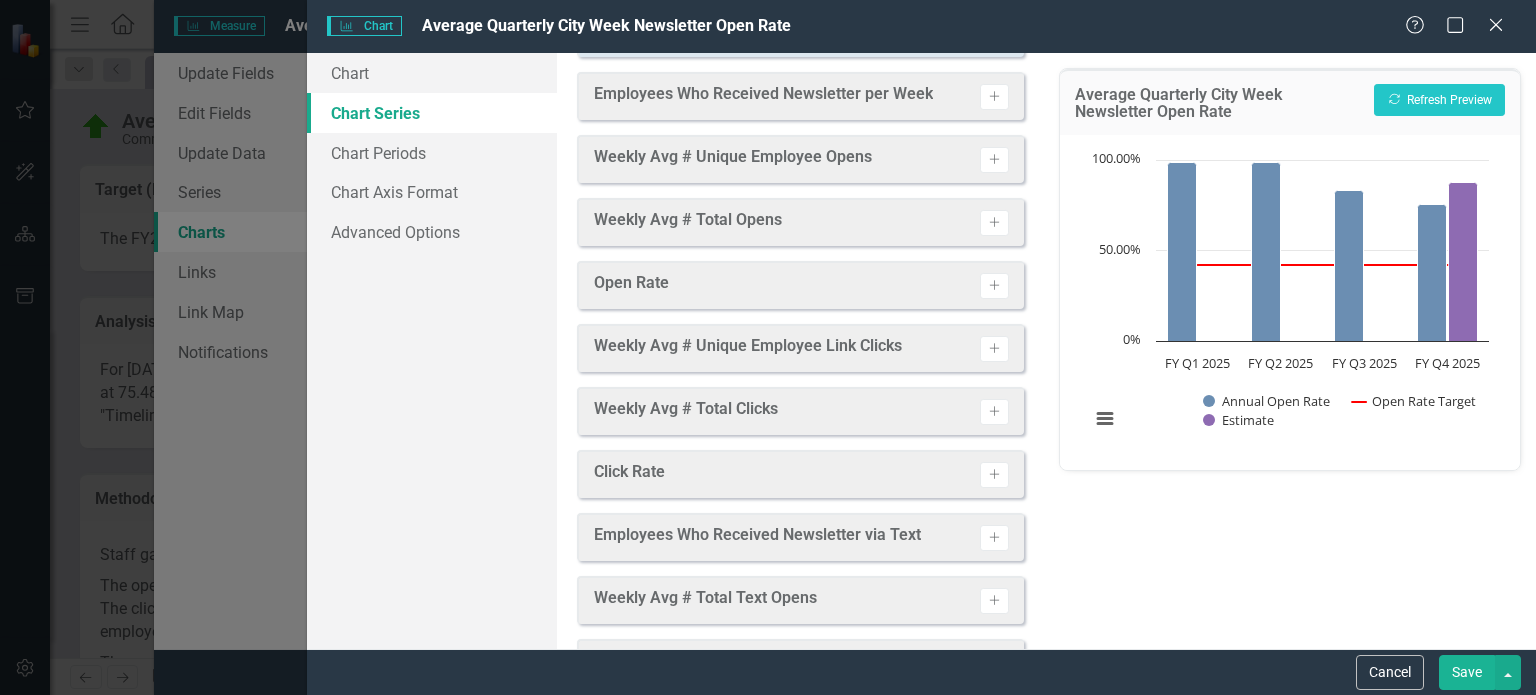 scroll, scrollTop: 0, scrollLeft: 0, axis: both 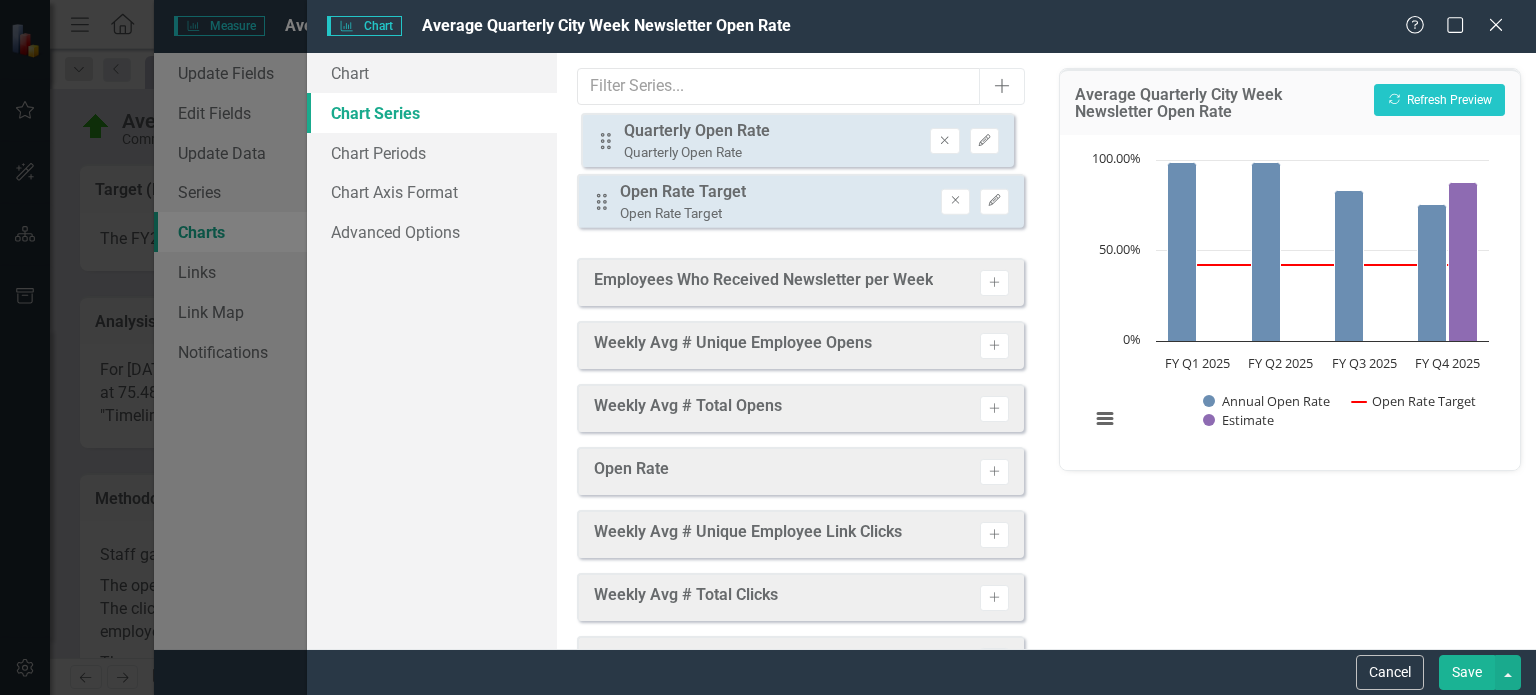 drag, startPoint x: 600, startPoint y: 219, endPoint x: 604, endPoint y: 144, distance: 75.10659 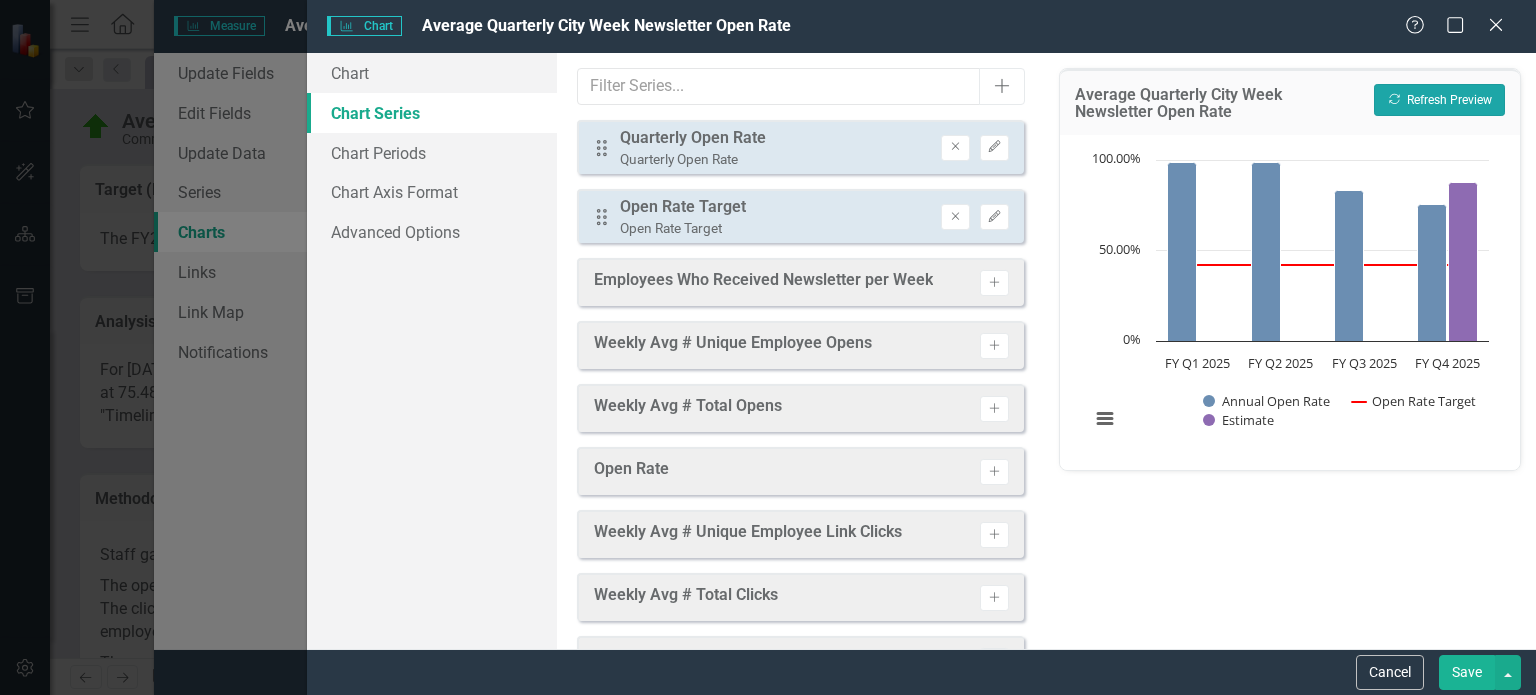 click on "Recalculate Refresh Preview" at bounding box center (1439, 100) 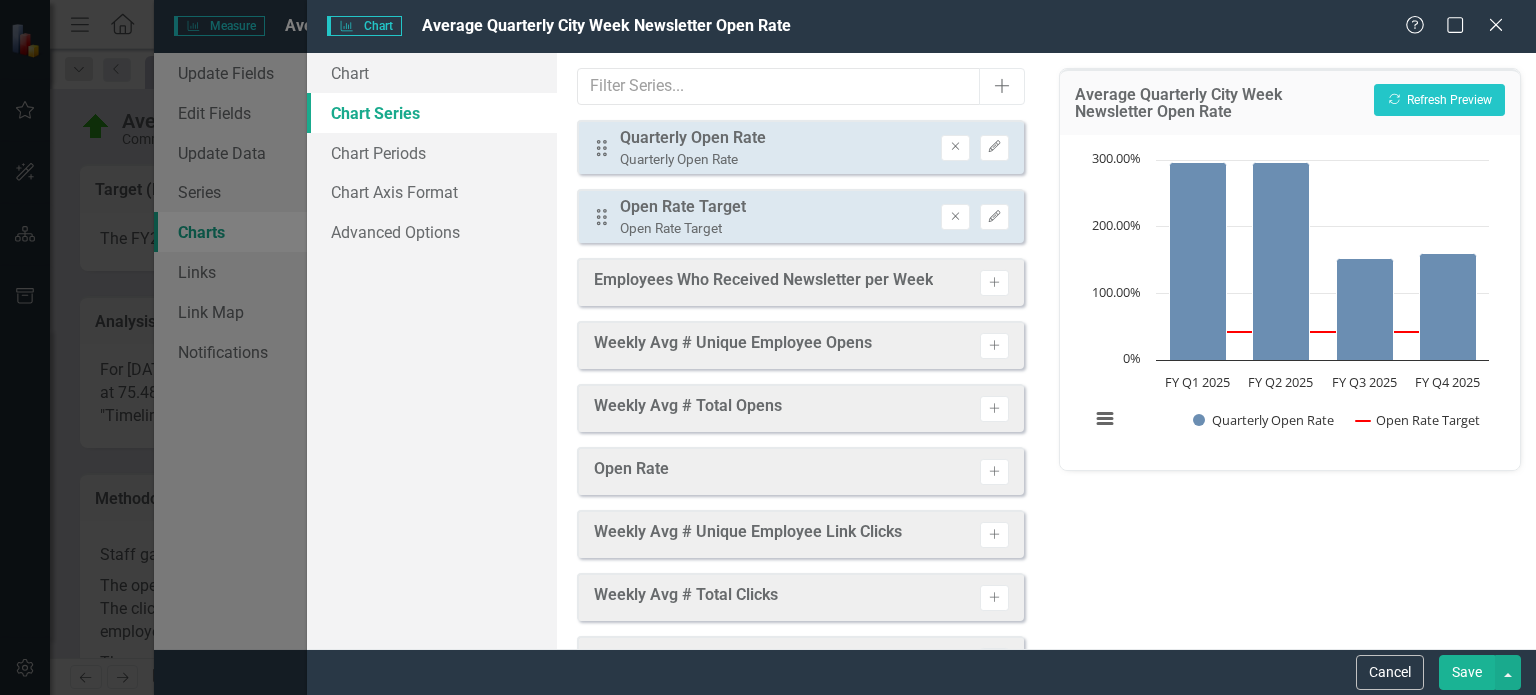 click on "Save" at bounding box center [1467, 672] 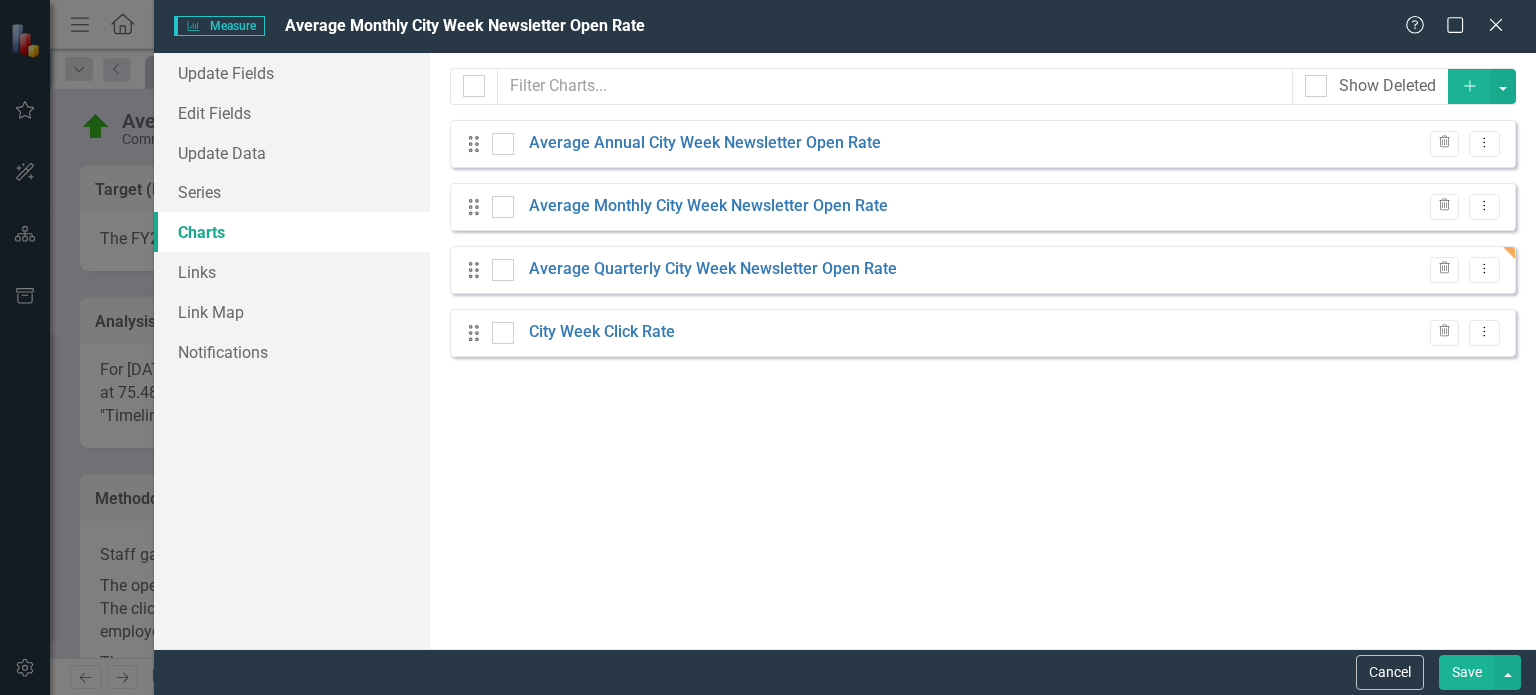 click on "Save" at bounding box center [1467, 672] 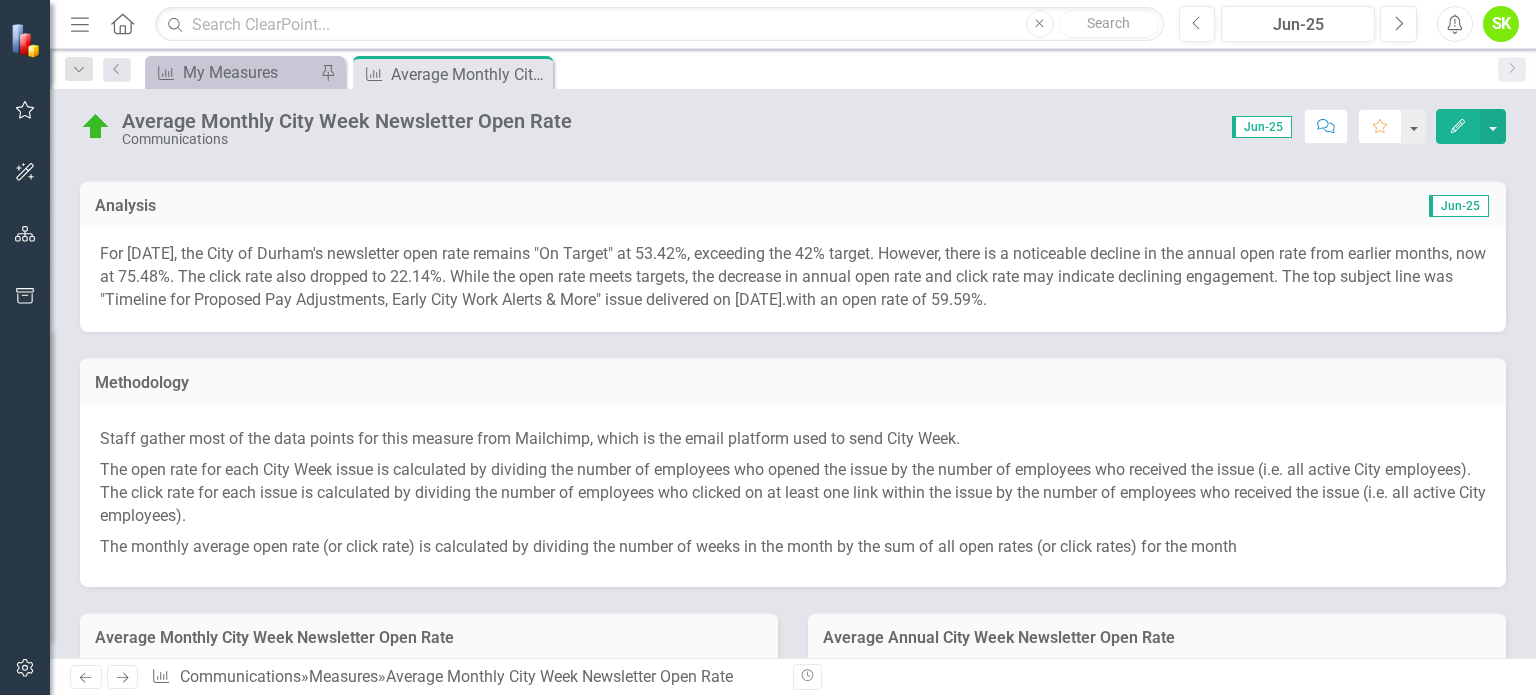 scroll, scrollTop: 0, scrollLeft: 0, axis: both 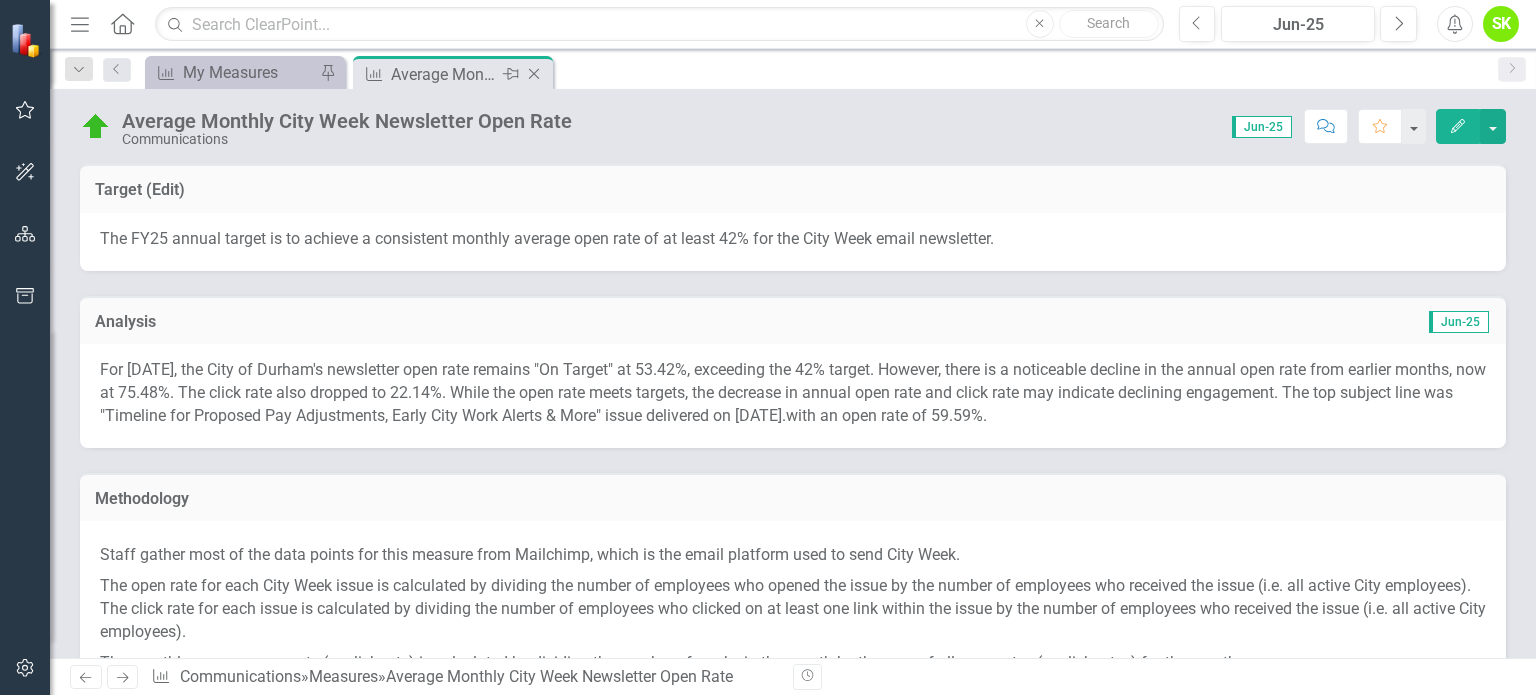 click on "Close" 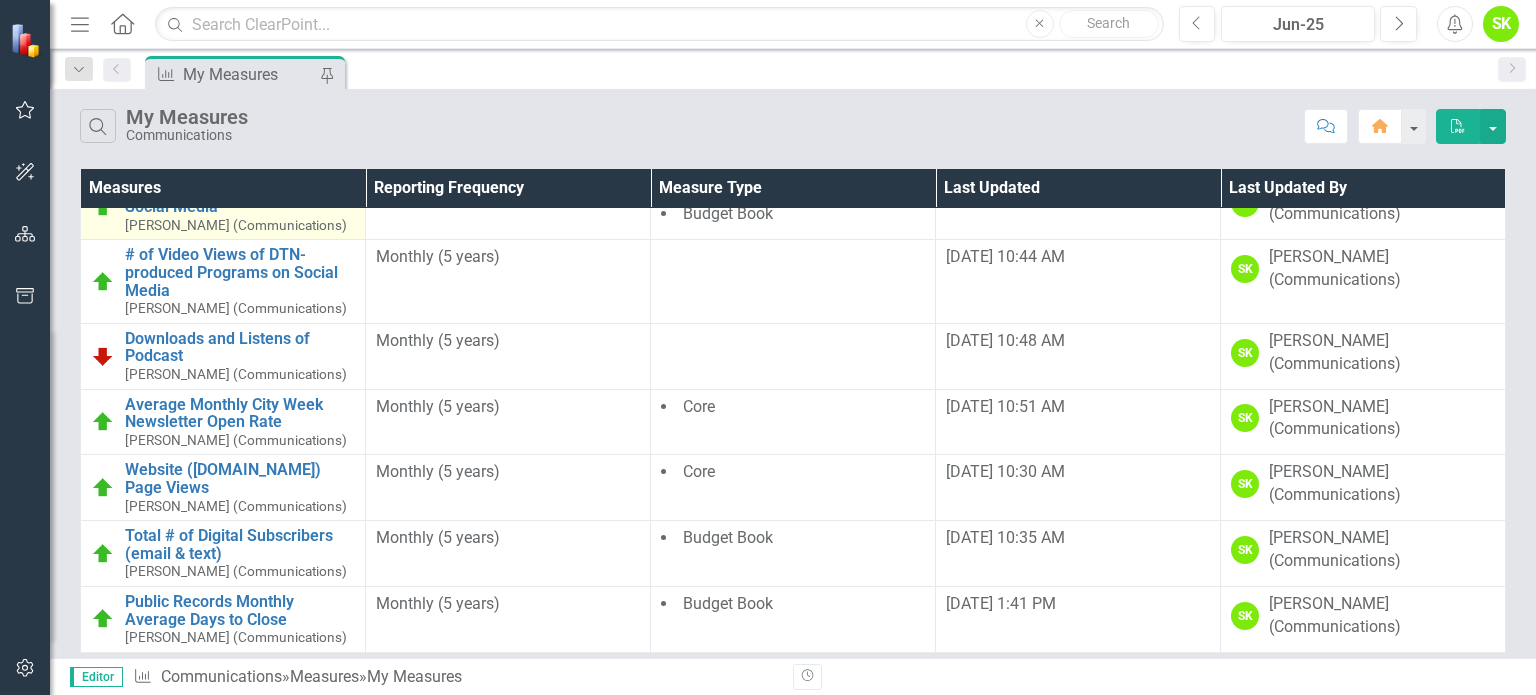 scroll, scrollTop: 111, scrollLeft: 0, axis: vertical 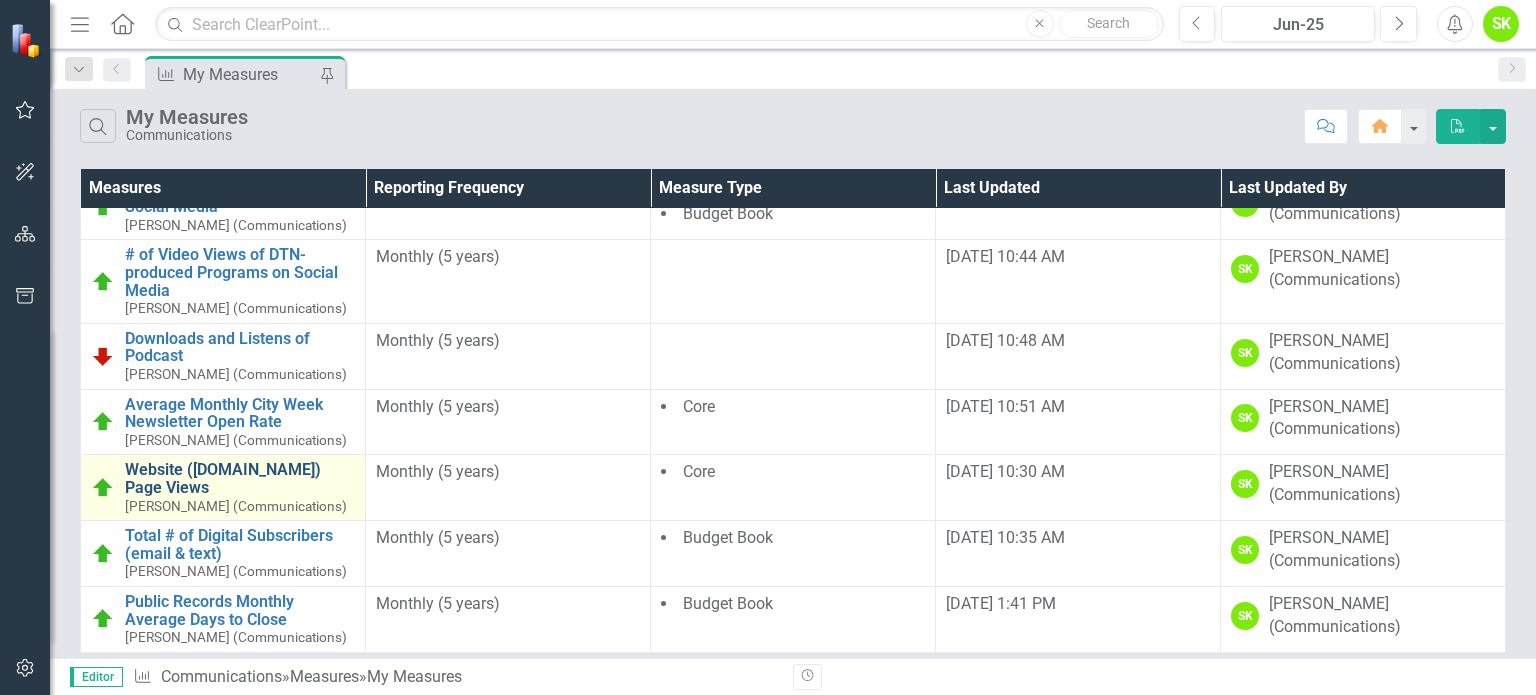 click on "Website ([DOMAIN_NAME]) Page Views" at bounding box center [240, 478] 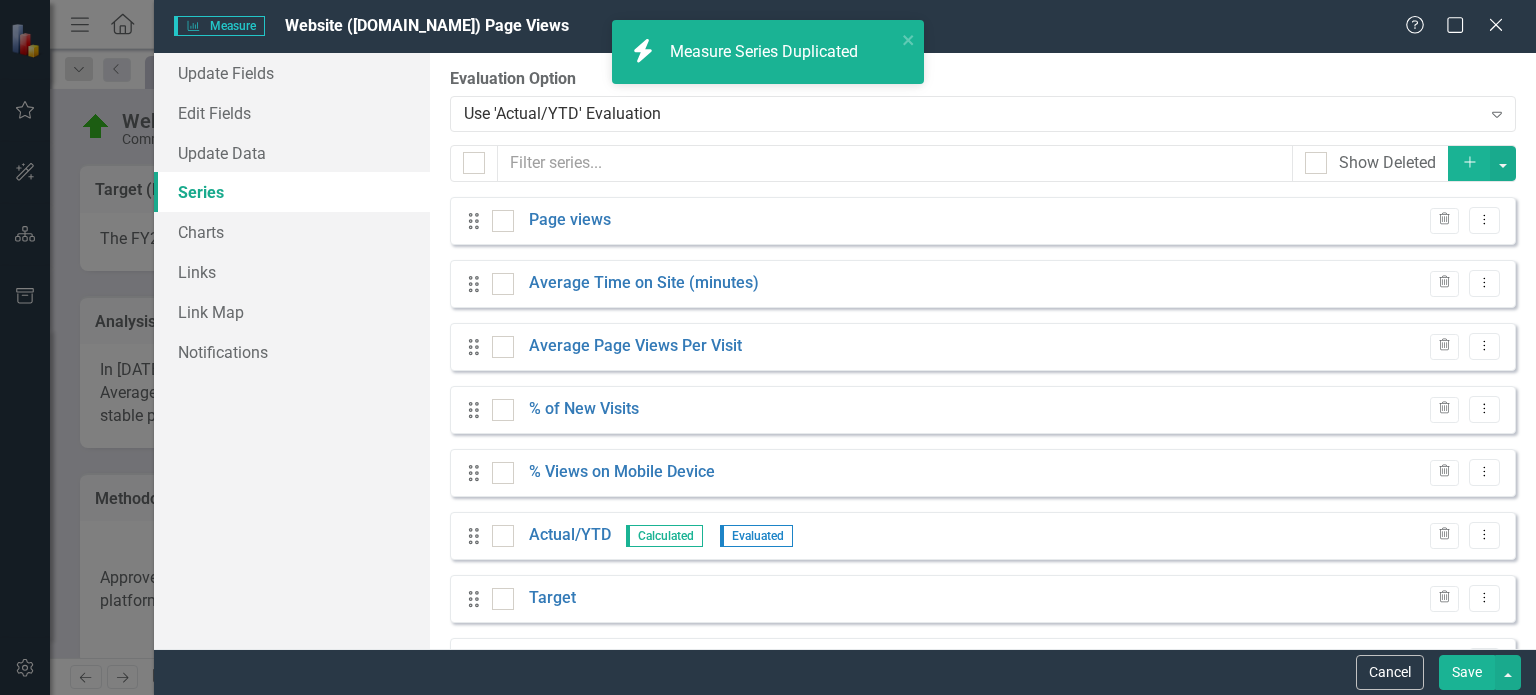 scroll, scrollTop: 0, scrollLeft: 0, axis: both 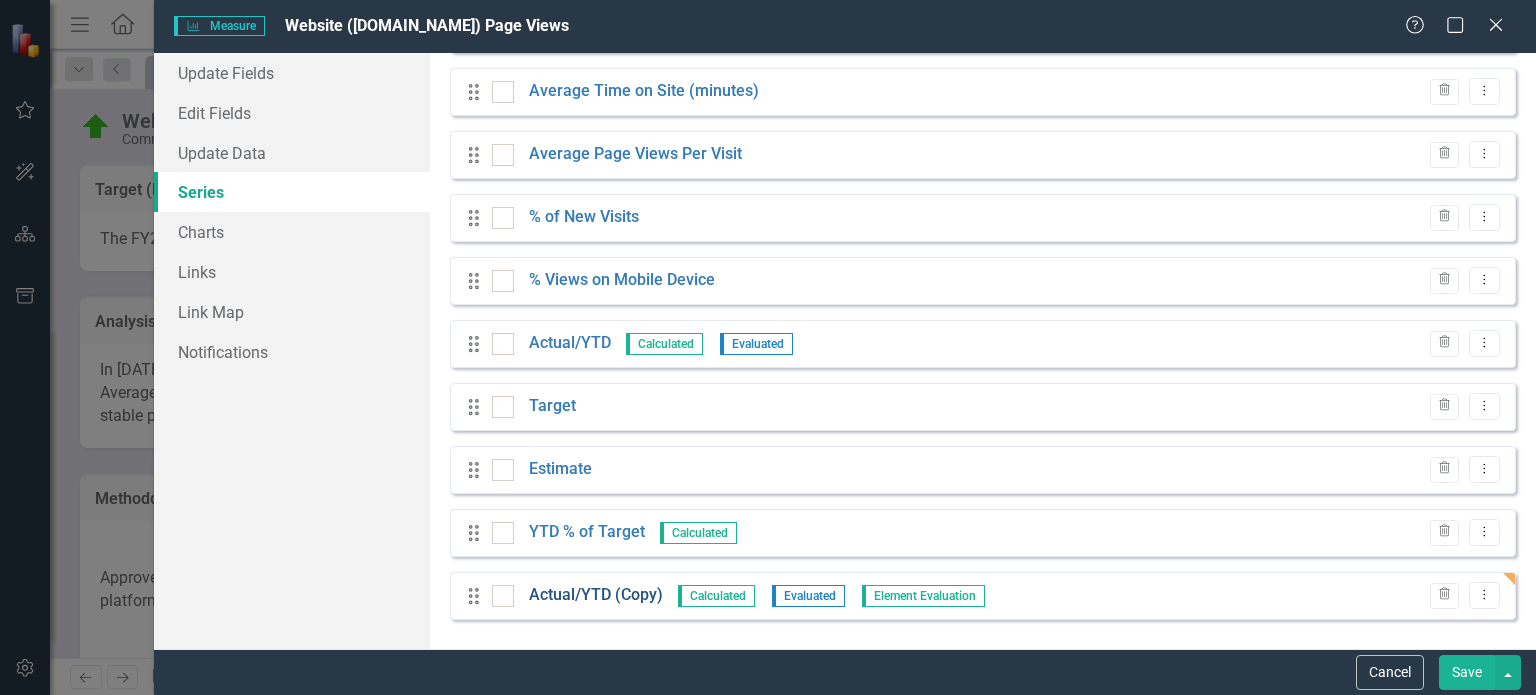click on "Actual/YTD (Copy)" at bounding box center [596, 595] 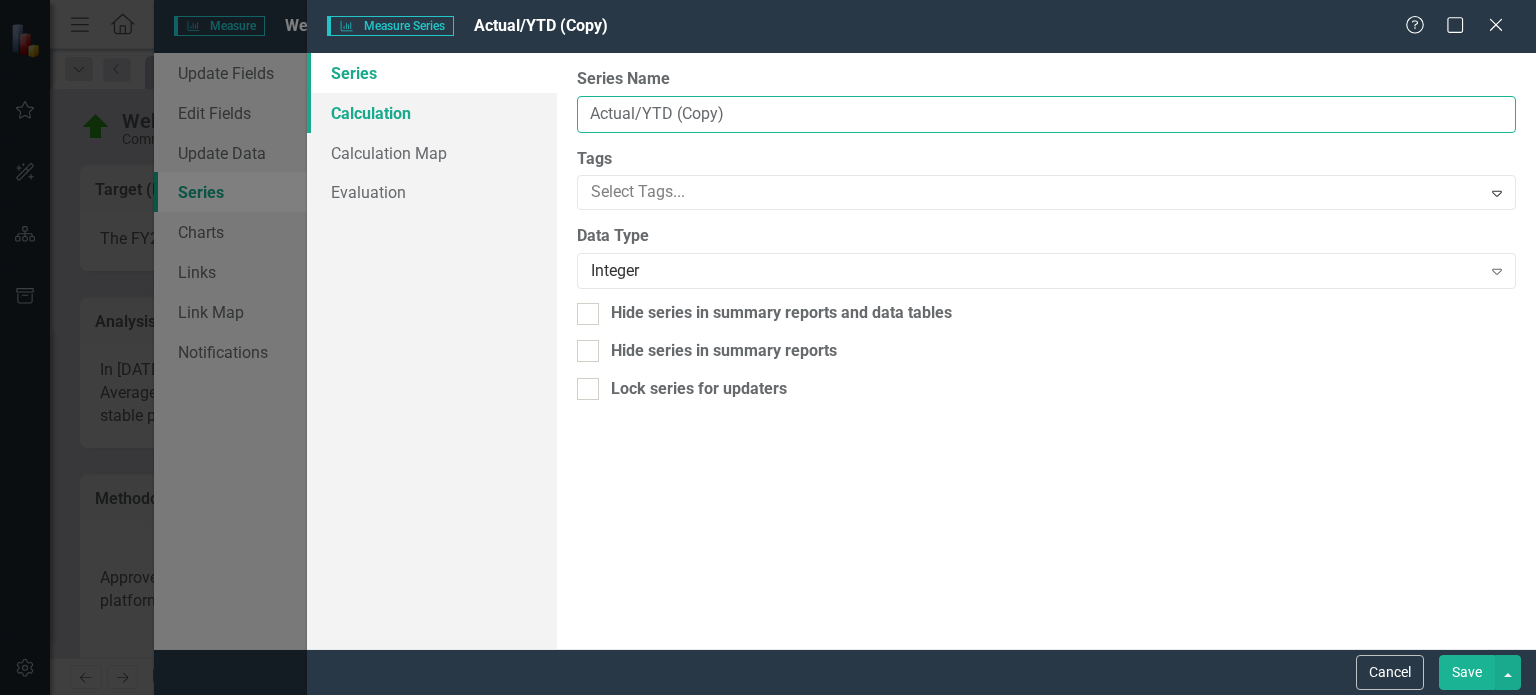 drag, startPoint x: 636, startPoint y: 110, endPoint x: 543, endPoint y: 96, distance: 94.04786 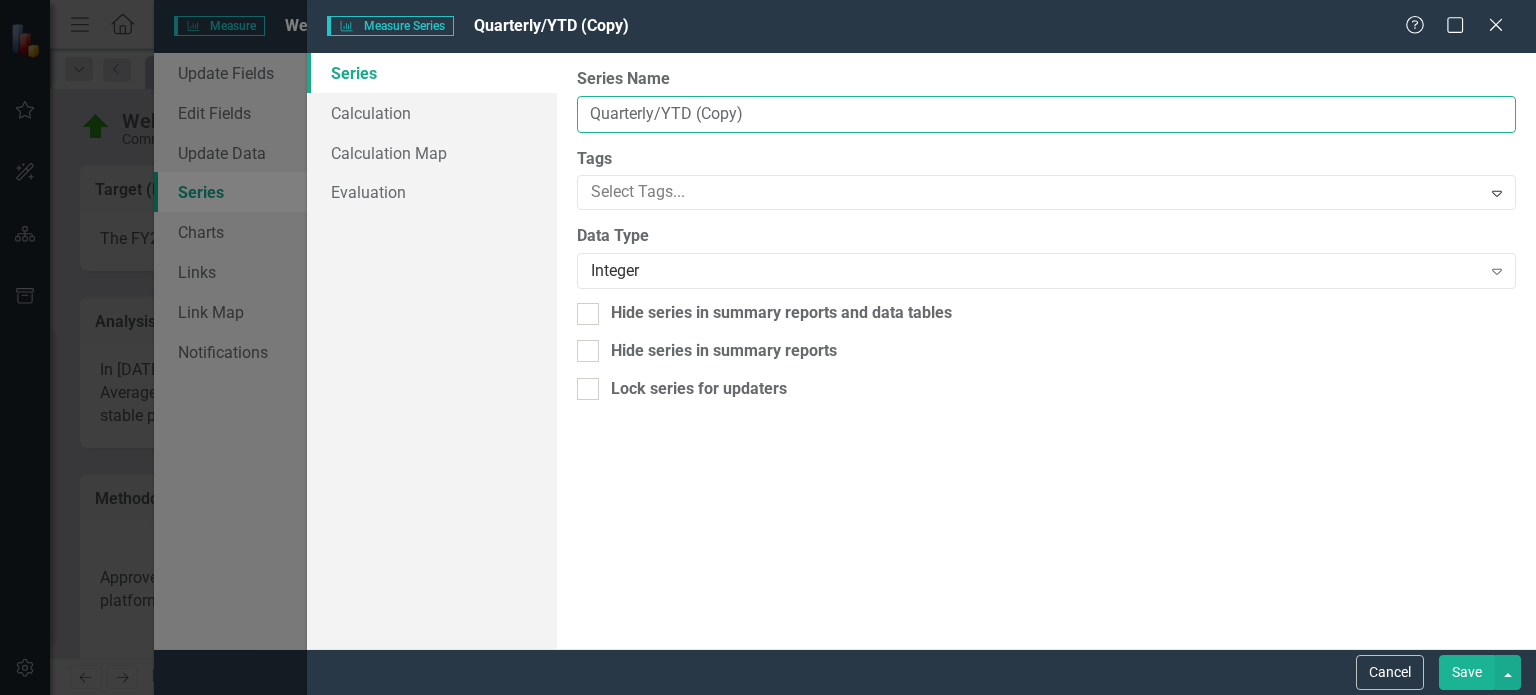 click on "Quarterly/YTD (Copy)" at bounding box center (1046, 114) 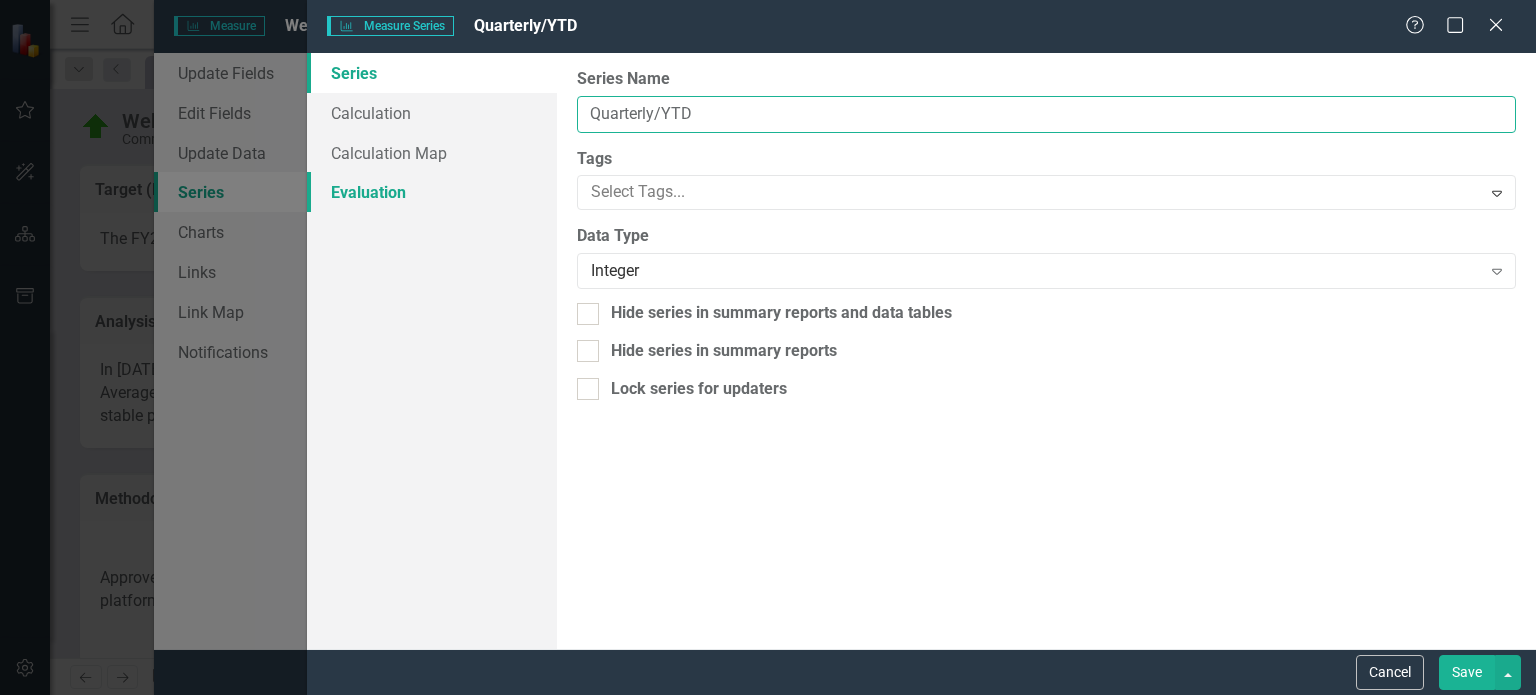 type on "Quarterly/YTD" 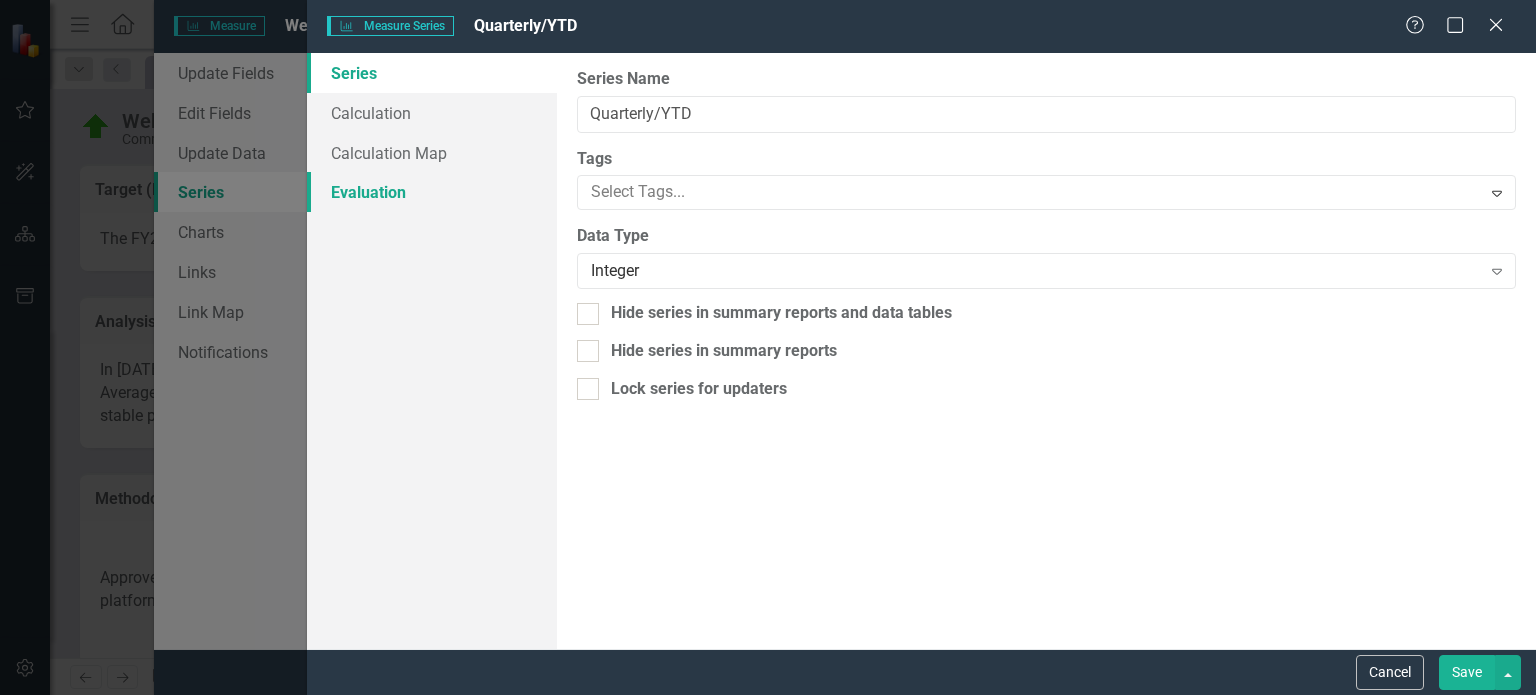 click on "Evaluation" at bounding box center [432, 192] 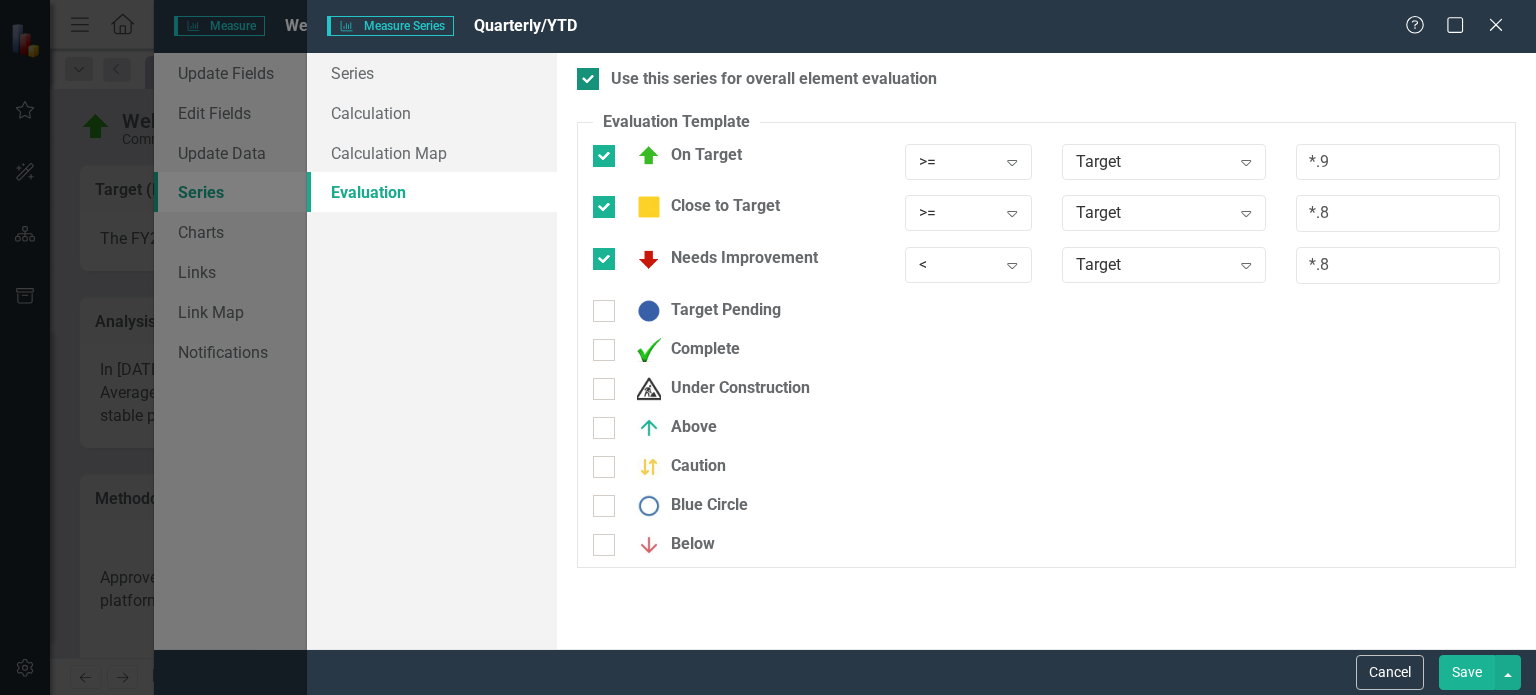 click on "Use this series for overall element evaluation" at bounding box center (583, 74) 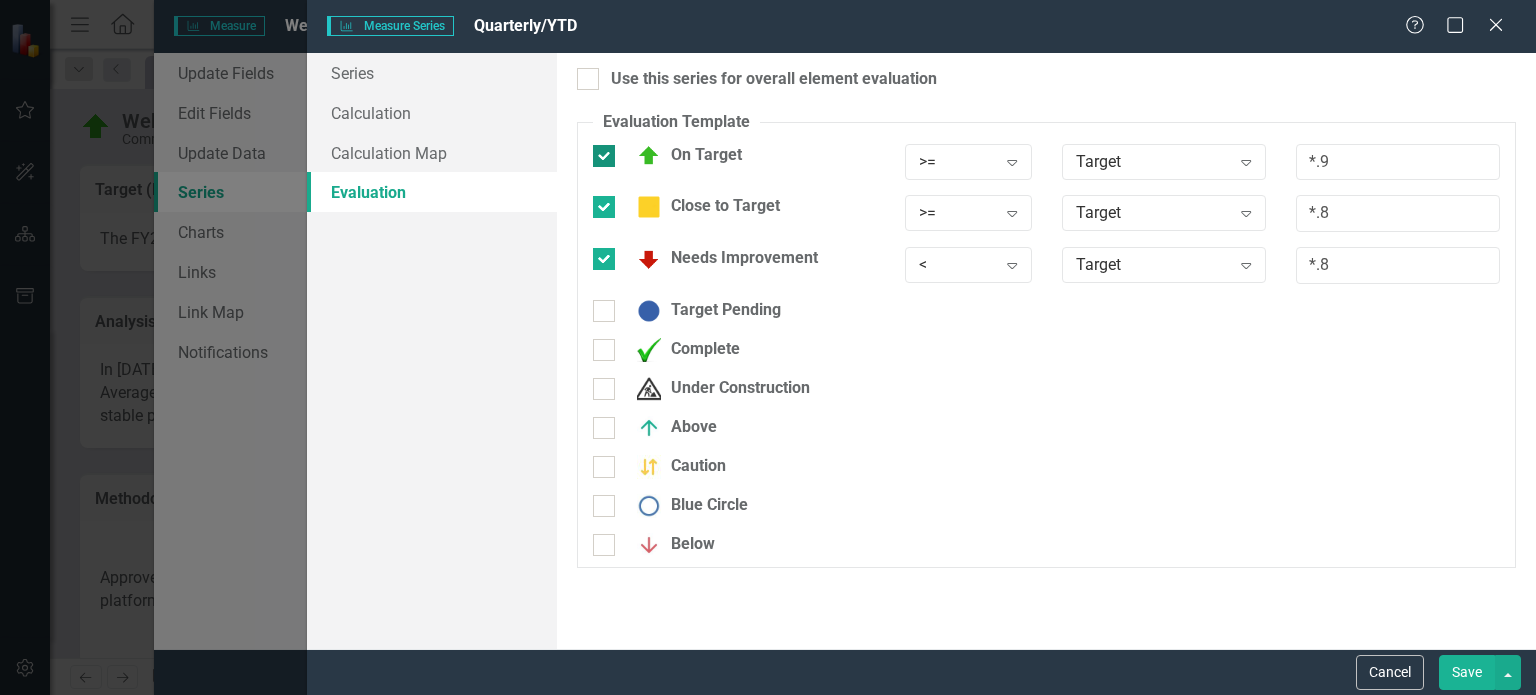 click on "On Target" at bounding box center [734, 156] 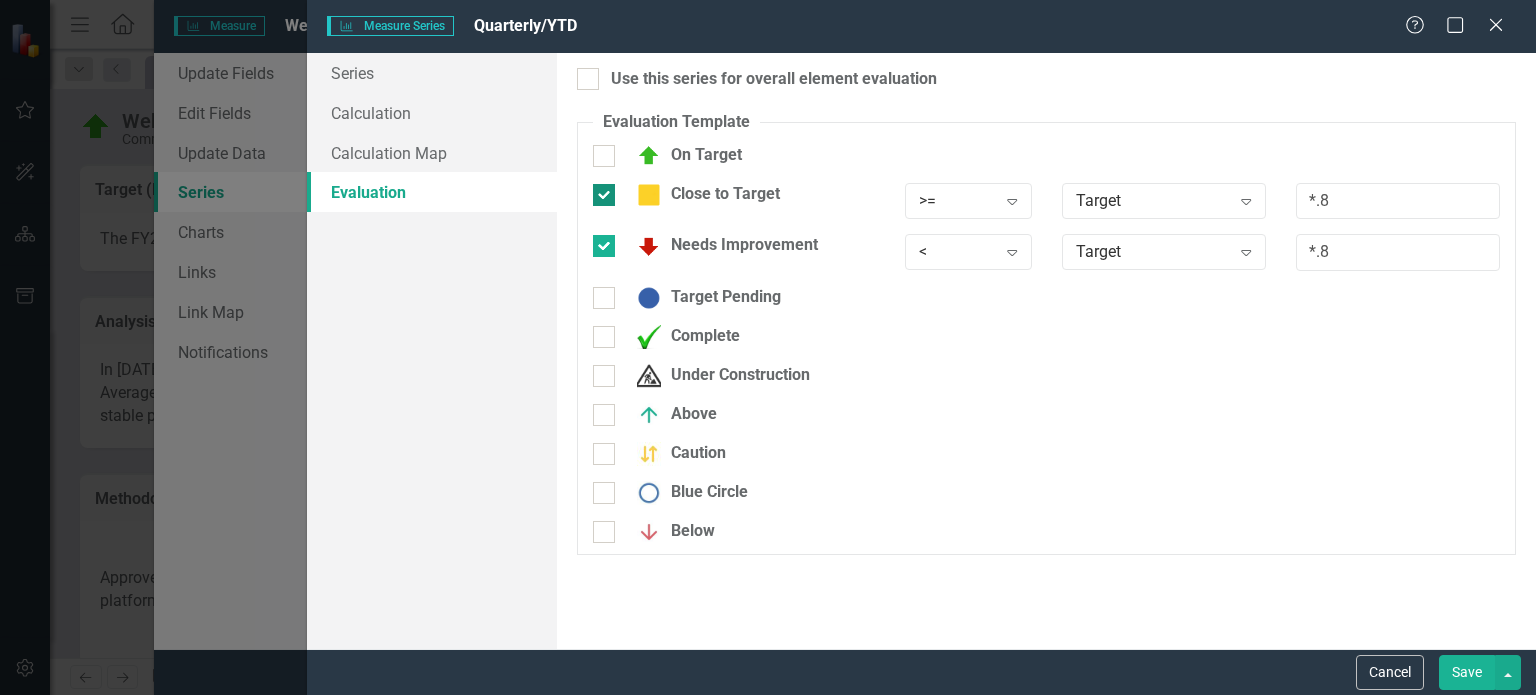 click at bounding box center (604, 195) 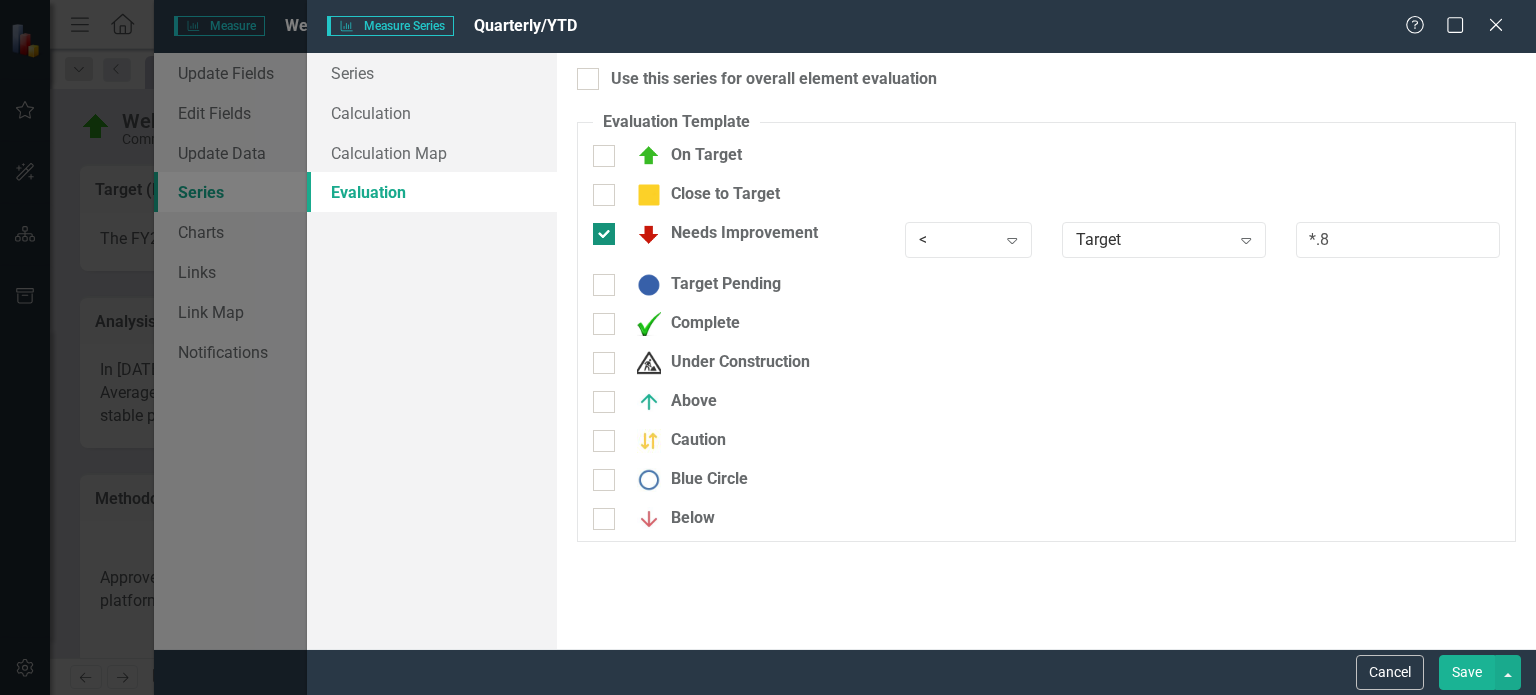 click on "Needs Improvement" at bounding box center (599, 229) 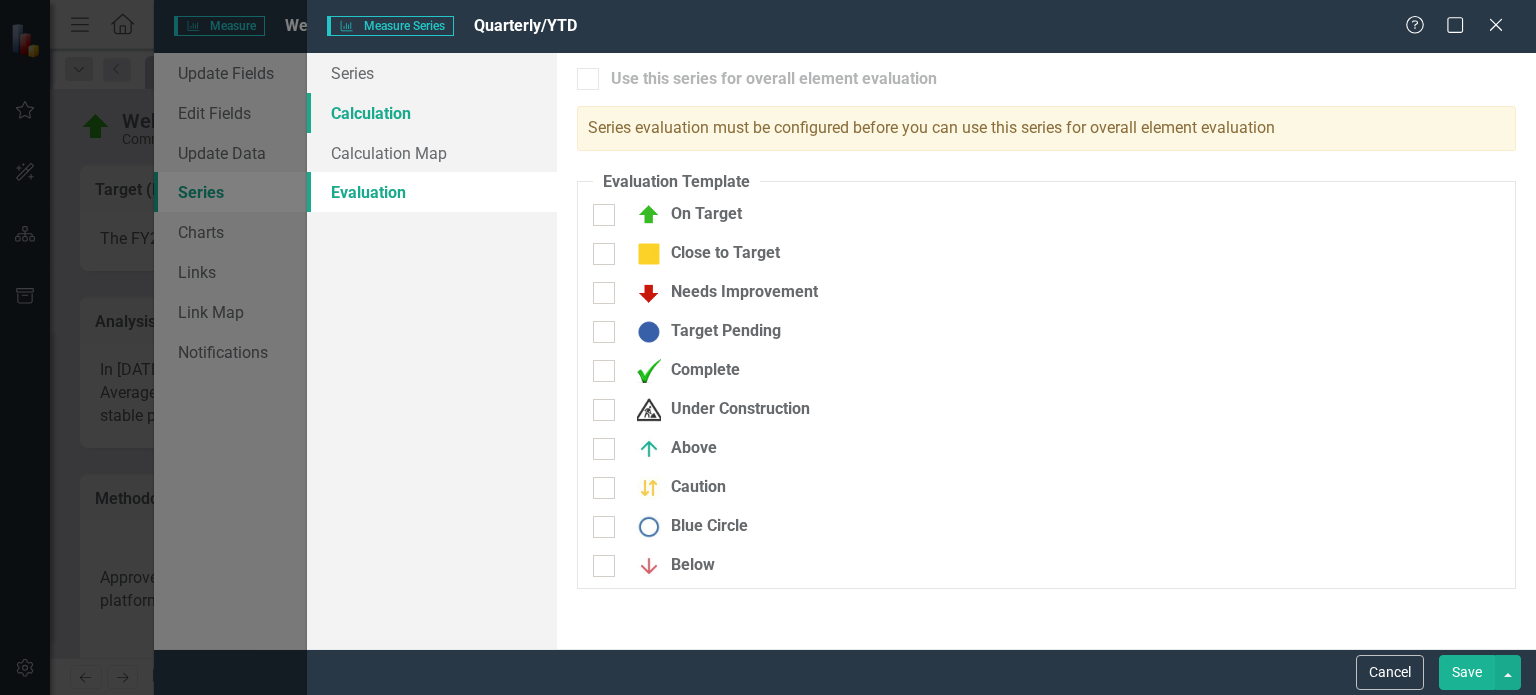 click on "Calculation" at bounding box center (432, 113) 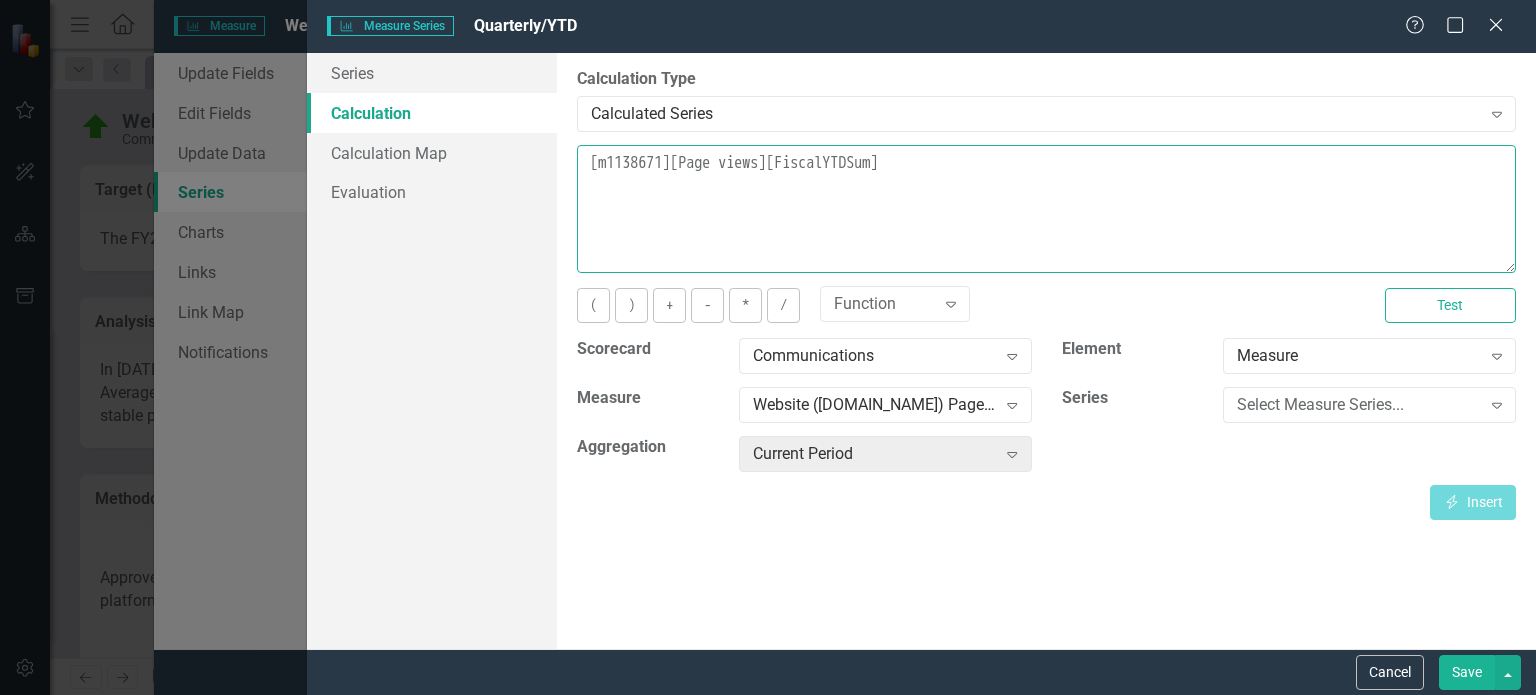 drag, startPoint x: 932, startPoint y: 162, endPoint x: 583, endPoint y: 160, distance: 349.00574 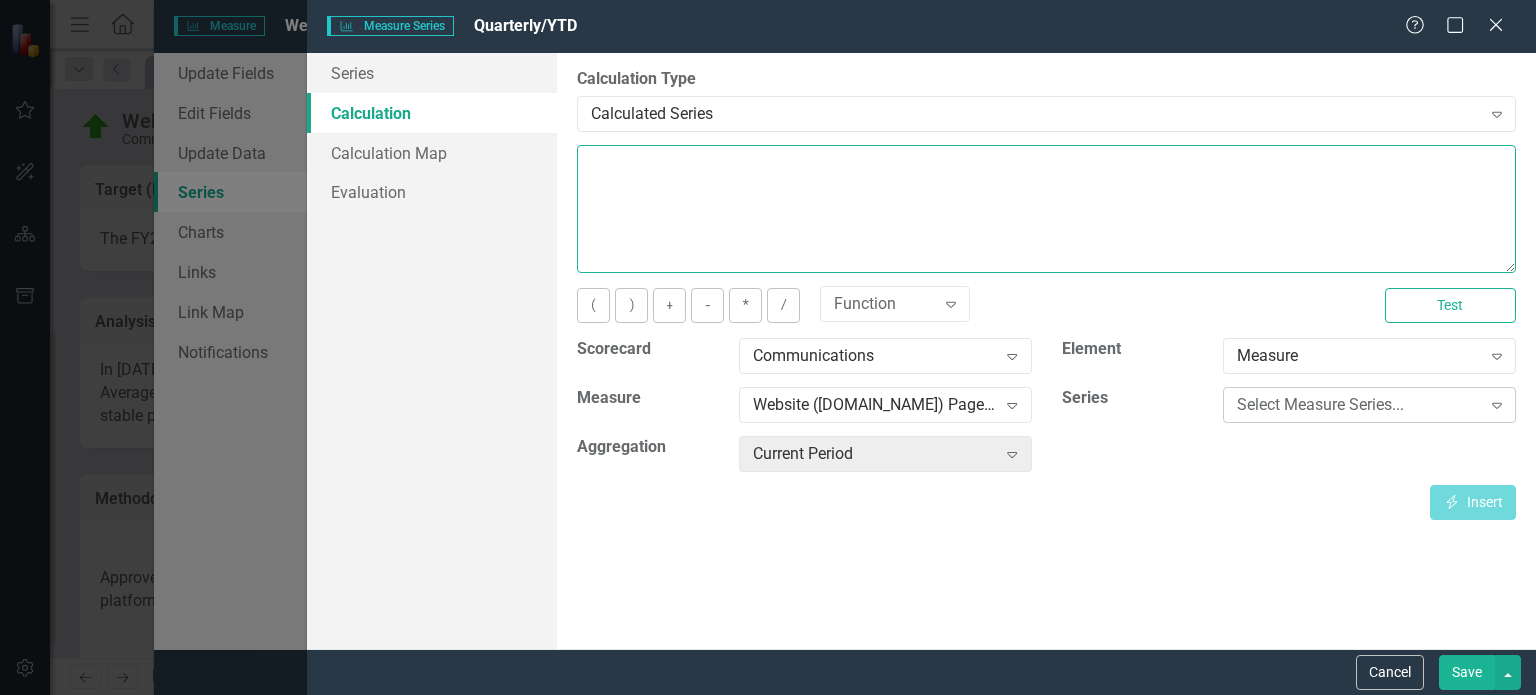 type 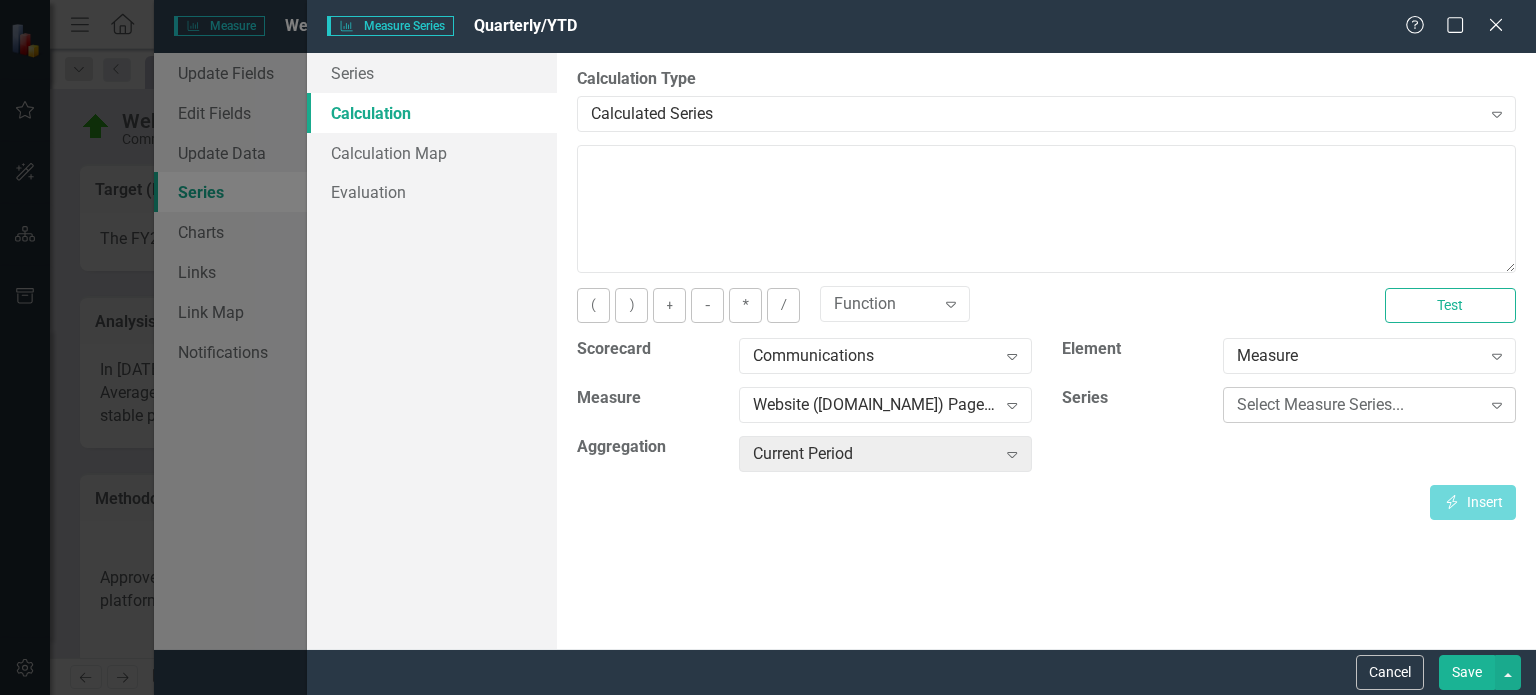 click 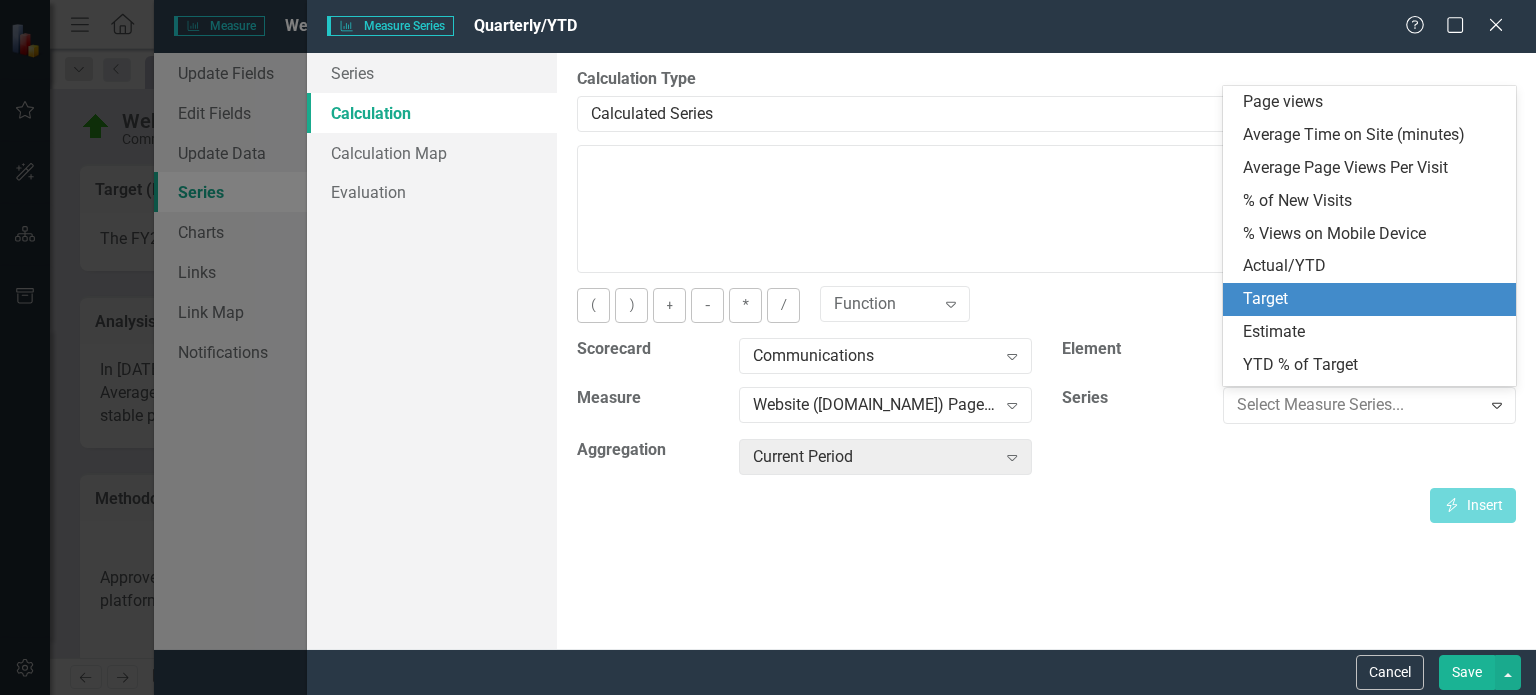 scroll, scrollTop: 28, scrollLeft: 0, axis: vertical 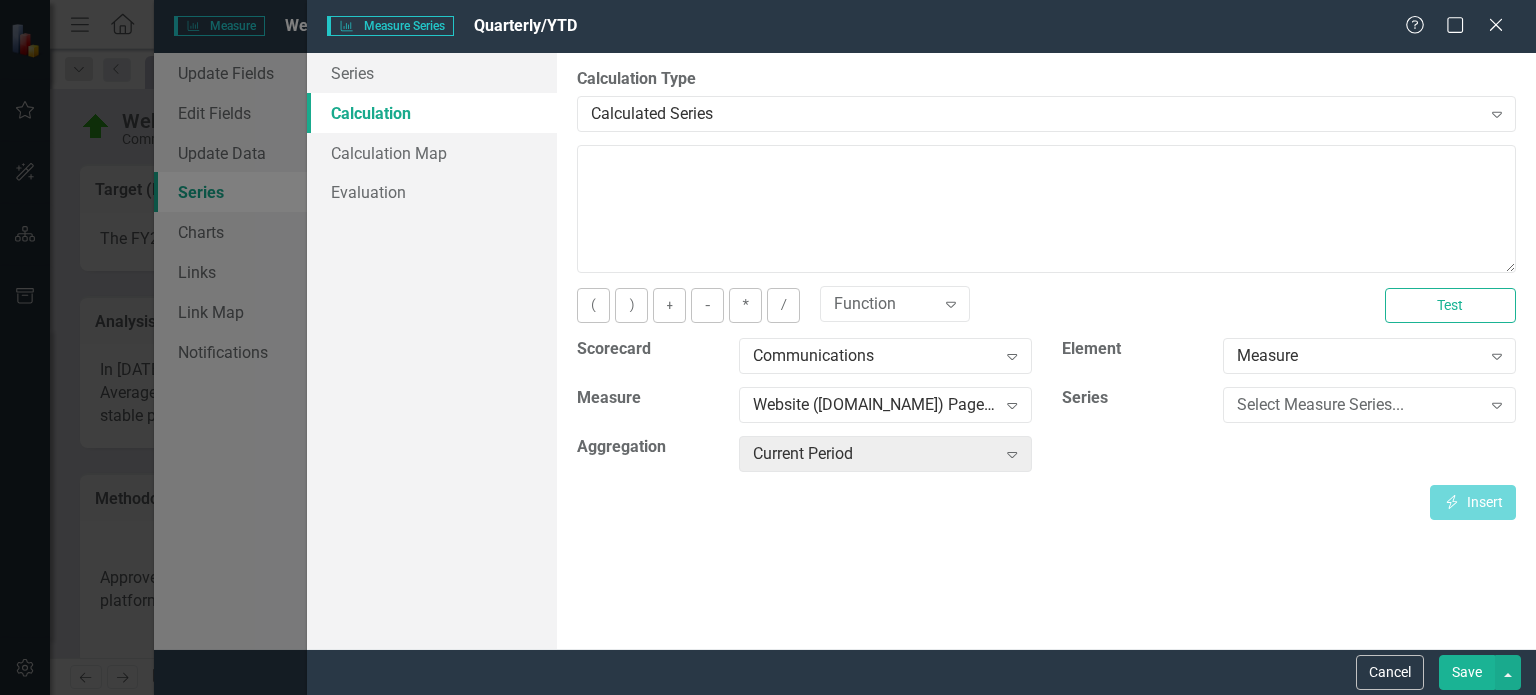 click on "Insert    Insert" at bounding box center (1046, 502) 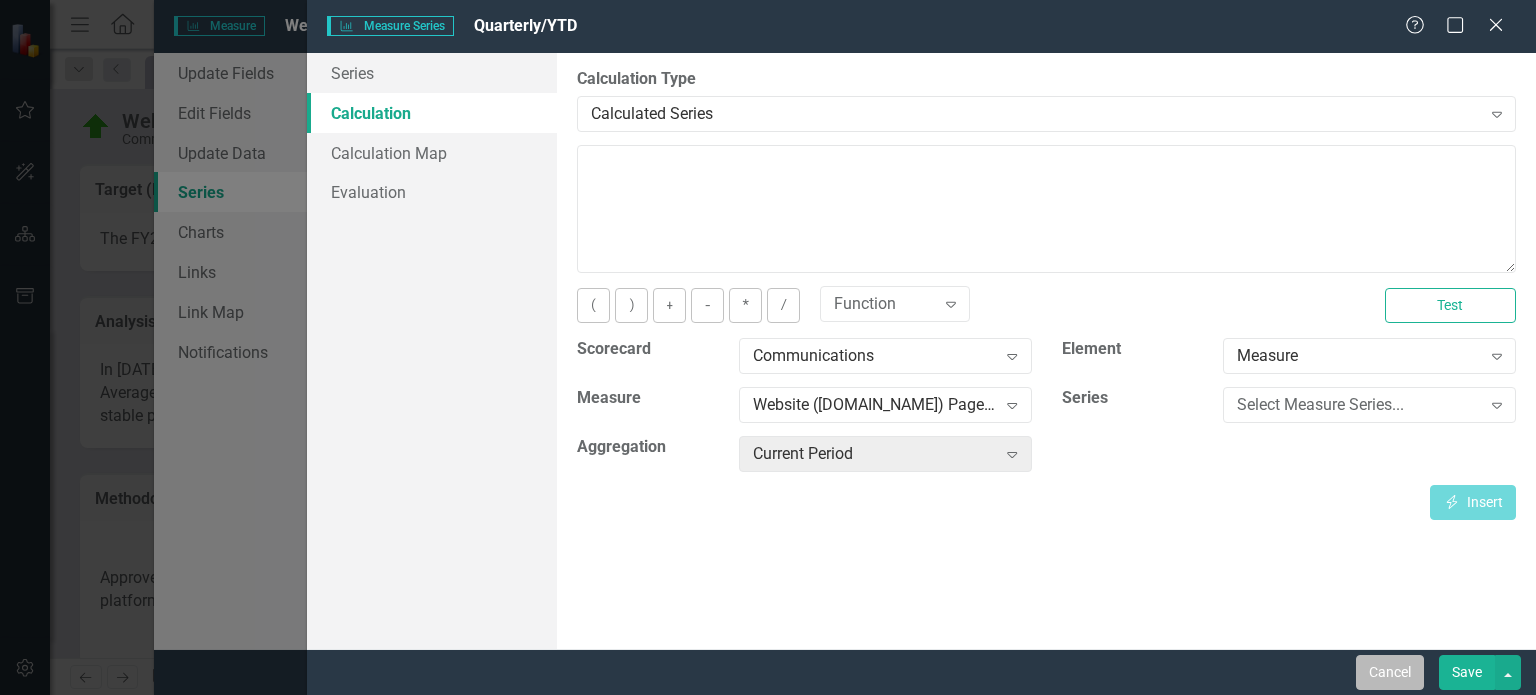 click on "Cancel" at bounding box center [1390, 672] 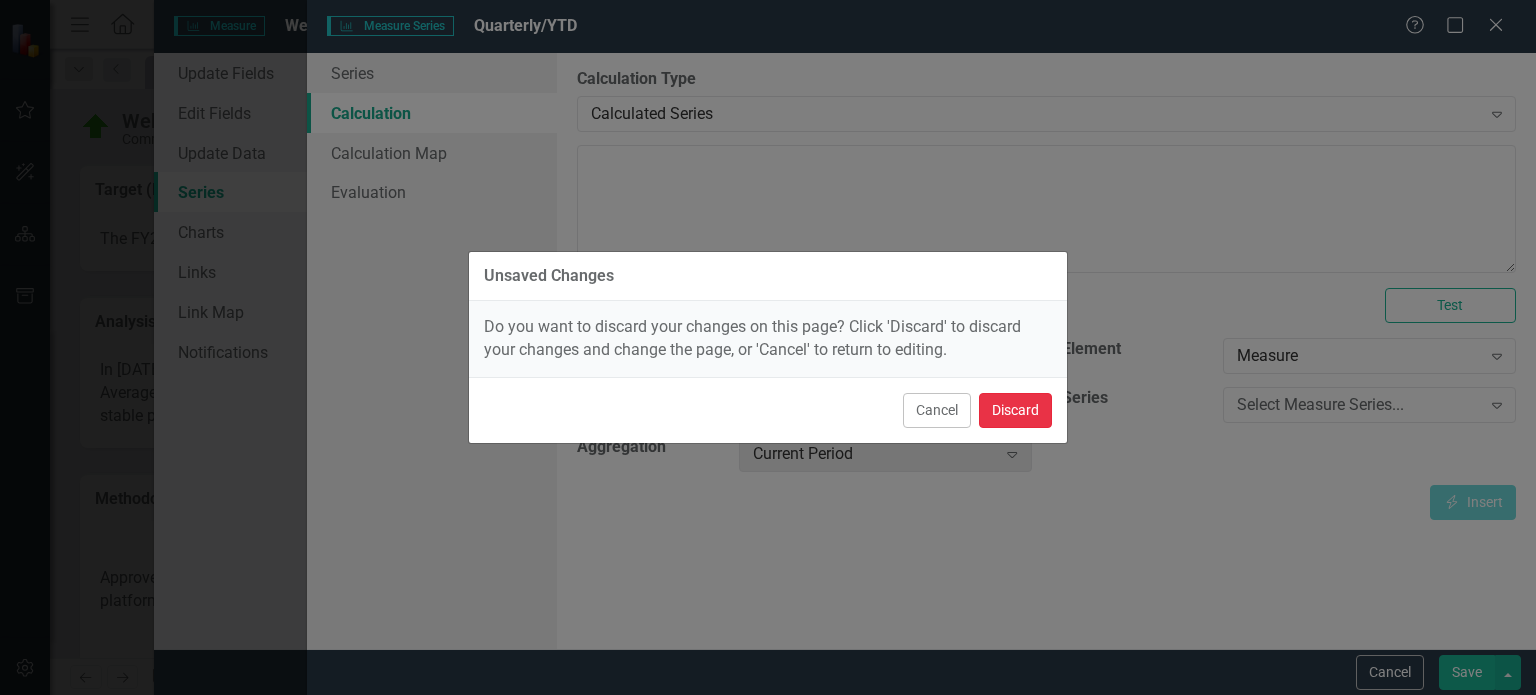 click on "Discard" at bounding box center [1015, 410] 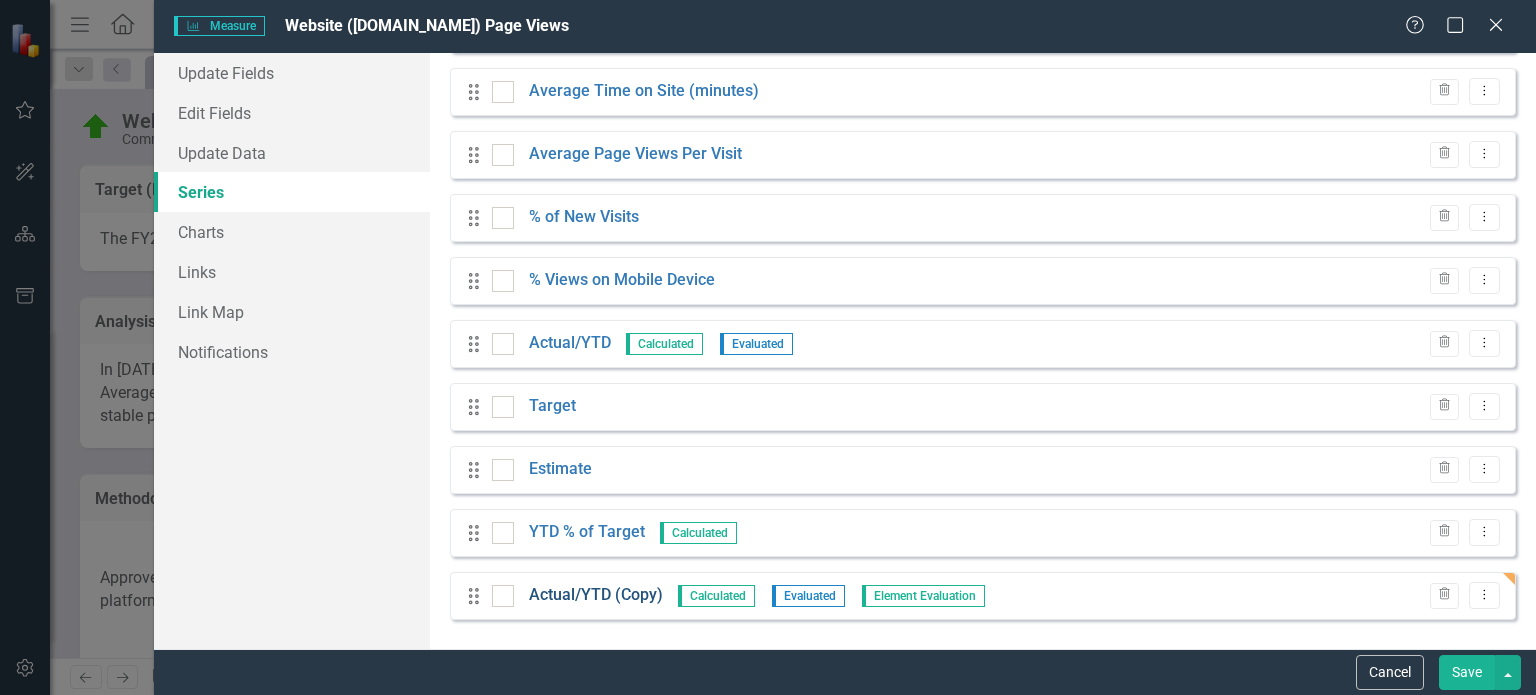 click on "Actual/YTD (Copy)" at bounding box center [596, 595] 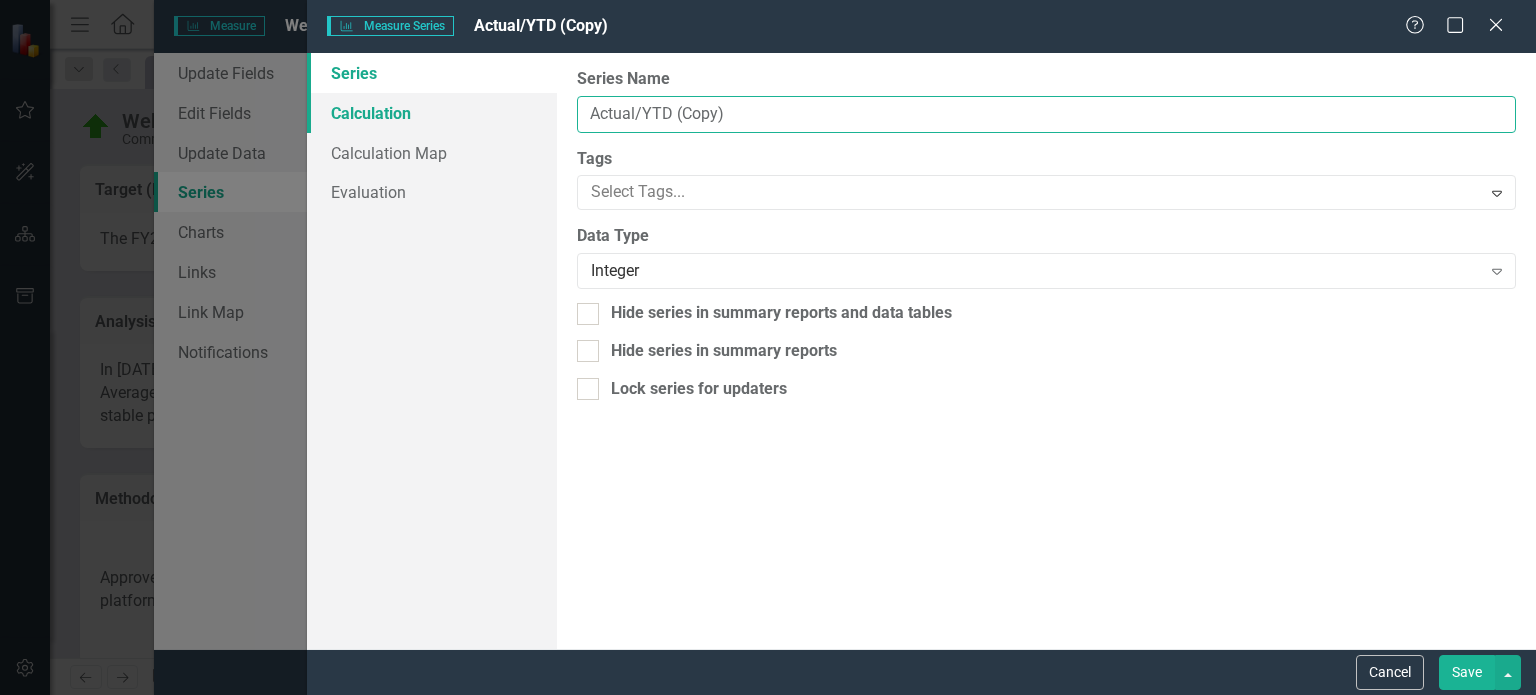 drag, startPoint x: 636, startPoint y: 104, endPoint x: 540, endPoint y: 99, distance: 96.13012 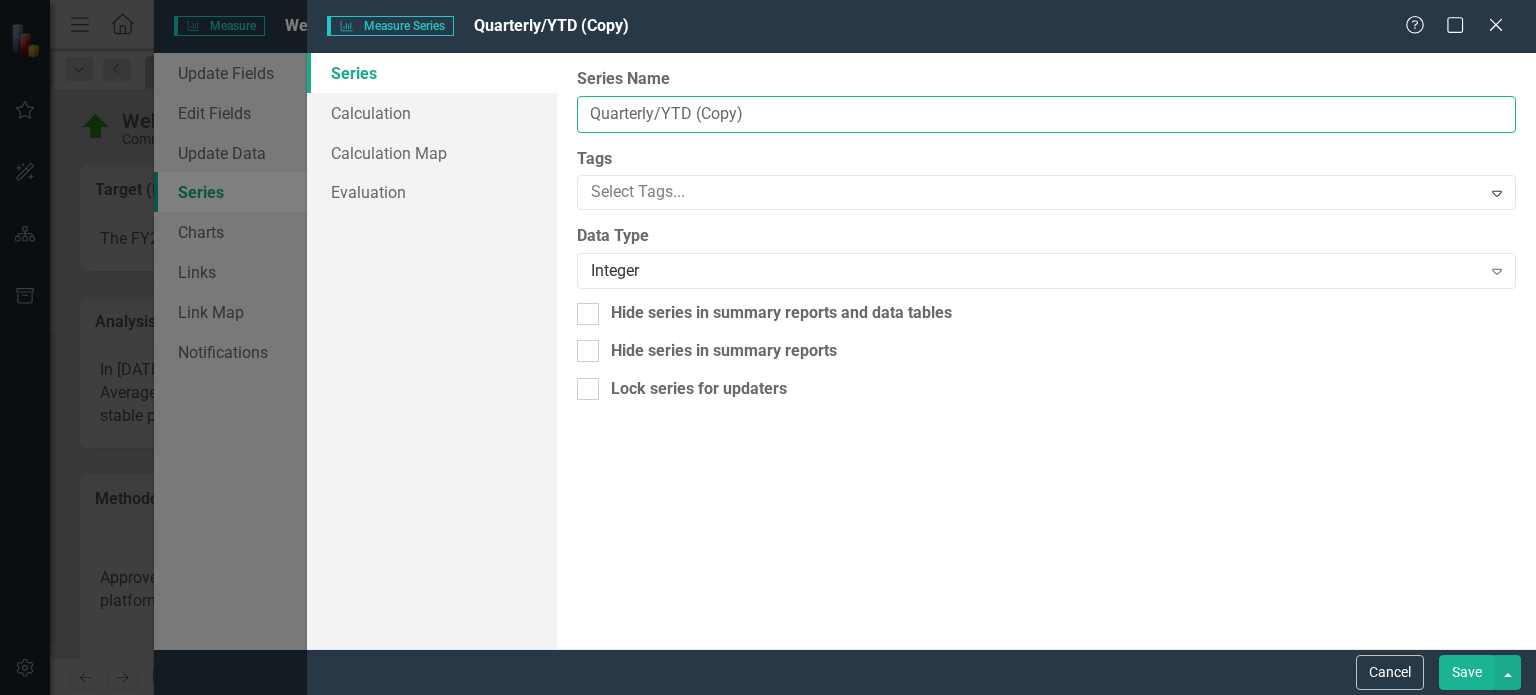 click on "Quarterly/YTD (Copy)" at bounding box center [1046, 114] 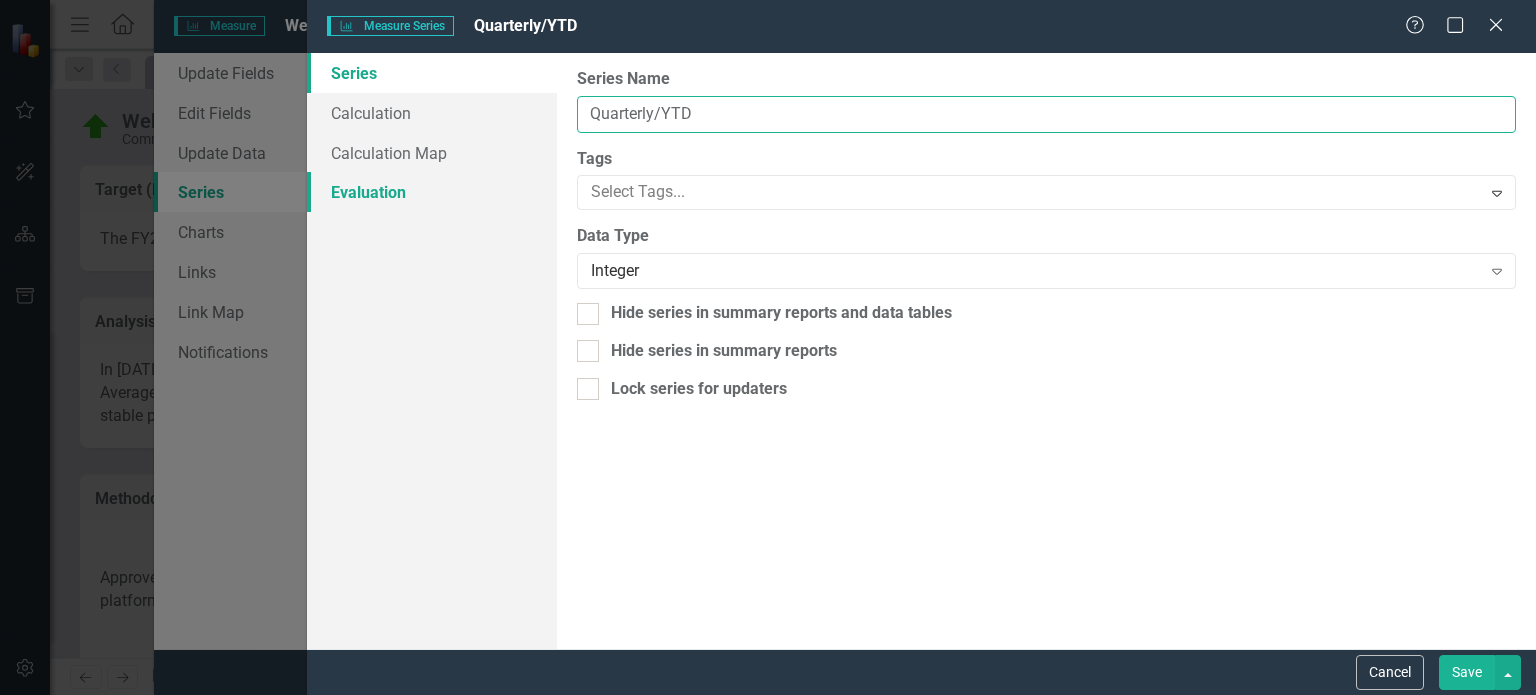 type on "Quarterly/YTD" 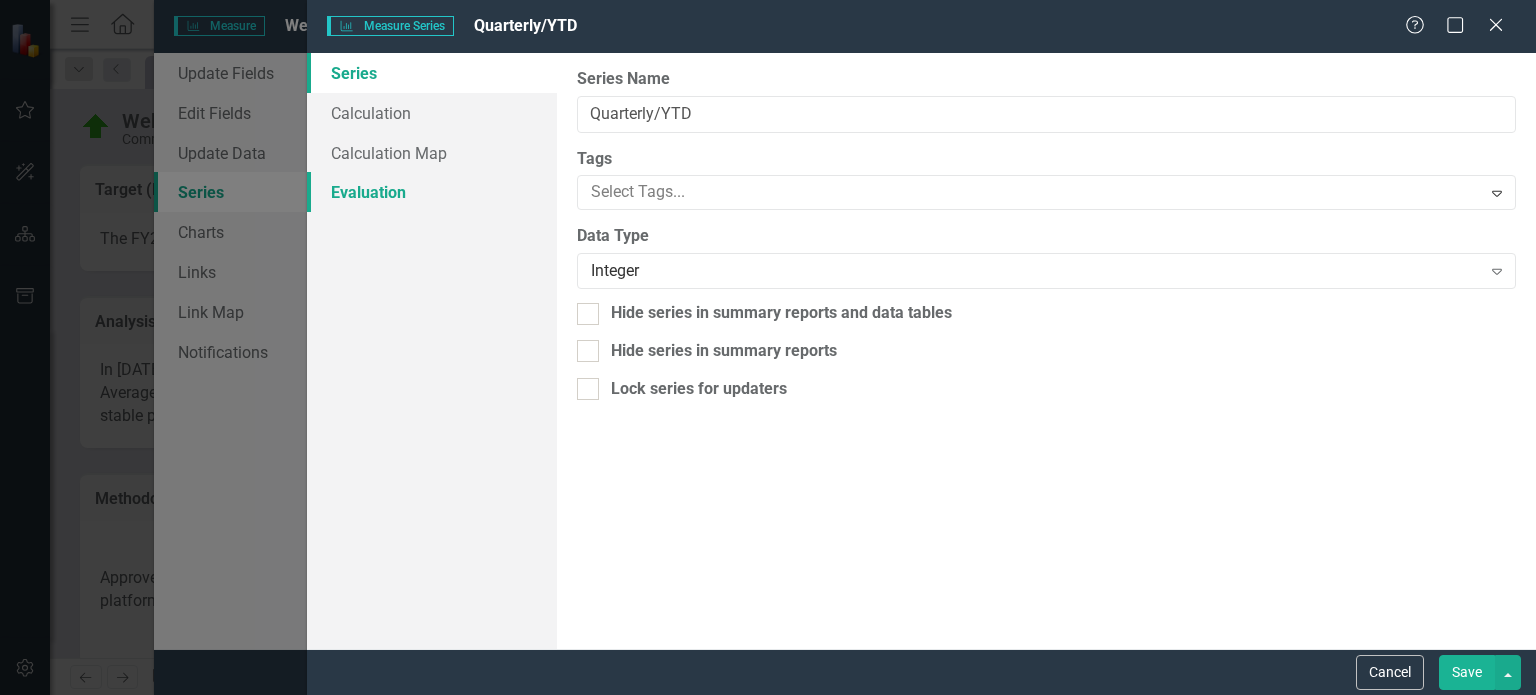 click on "Evaluation" at bounding box center (432, 192) 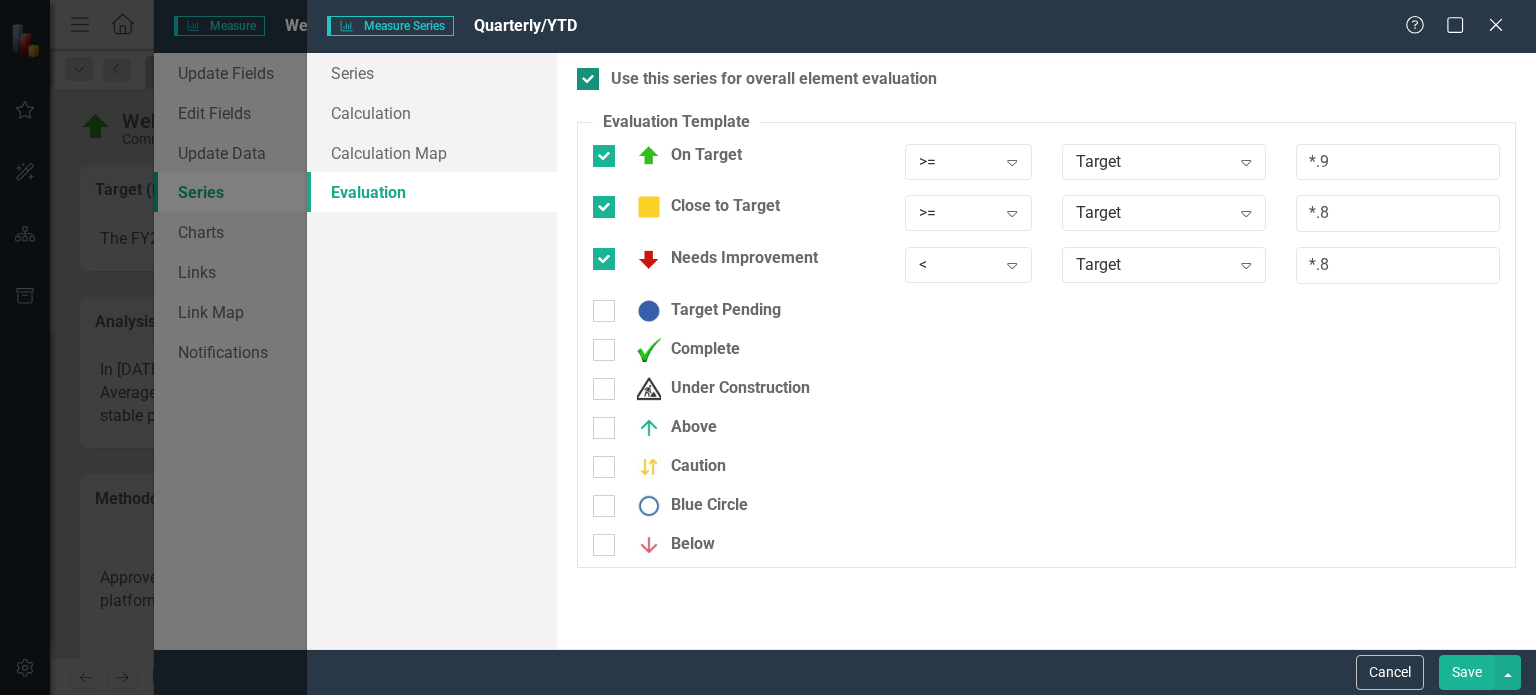 click on "Use this series for overall element evaluation" at bounding box center (583, 74) 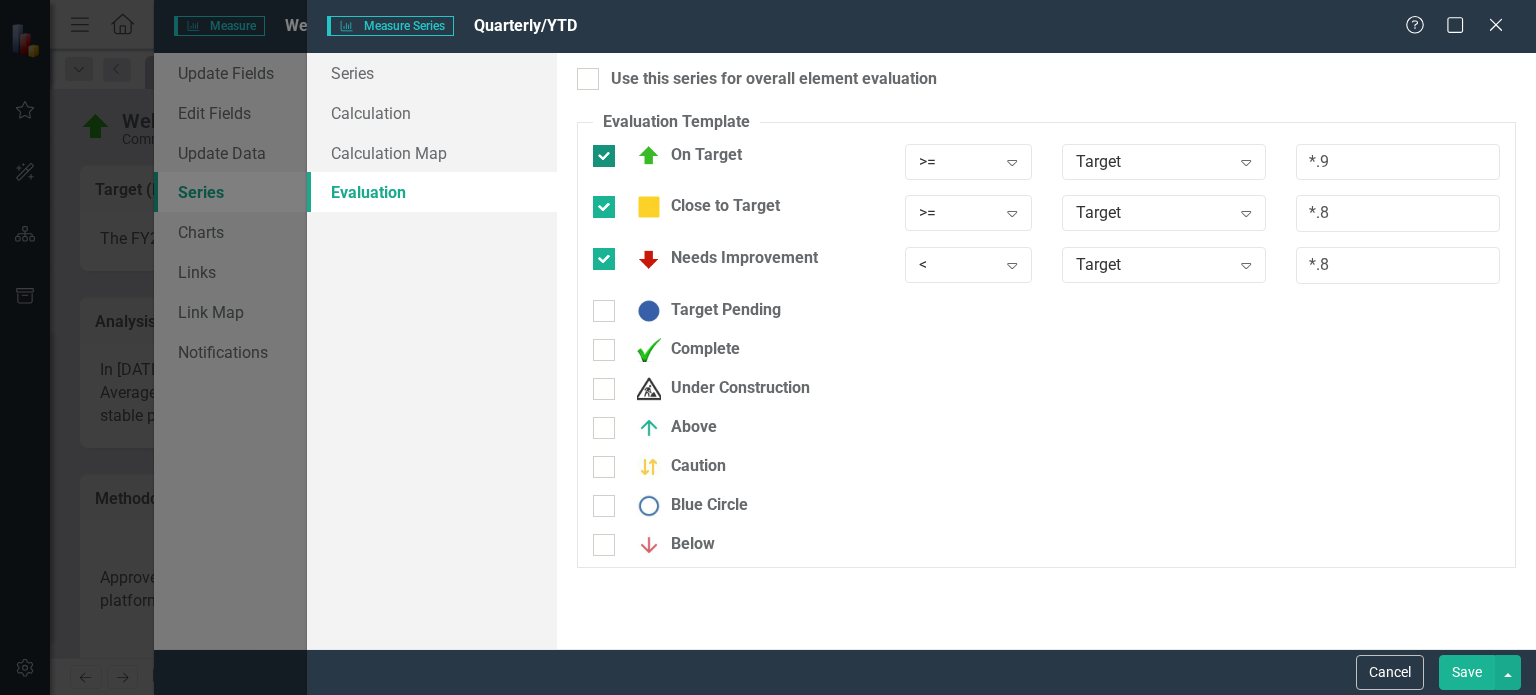 click on "On Target" at bounding box center [599, 151] 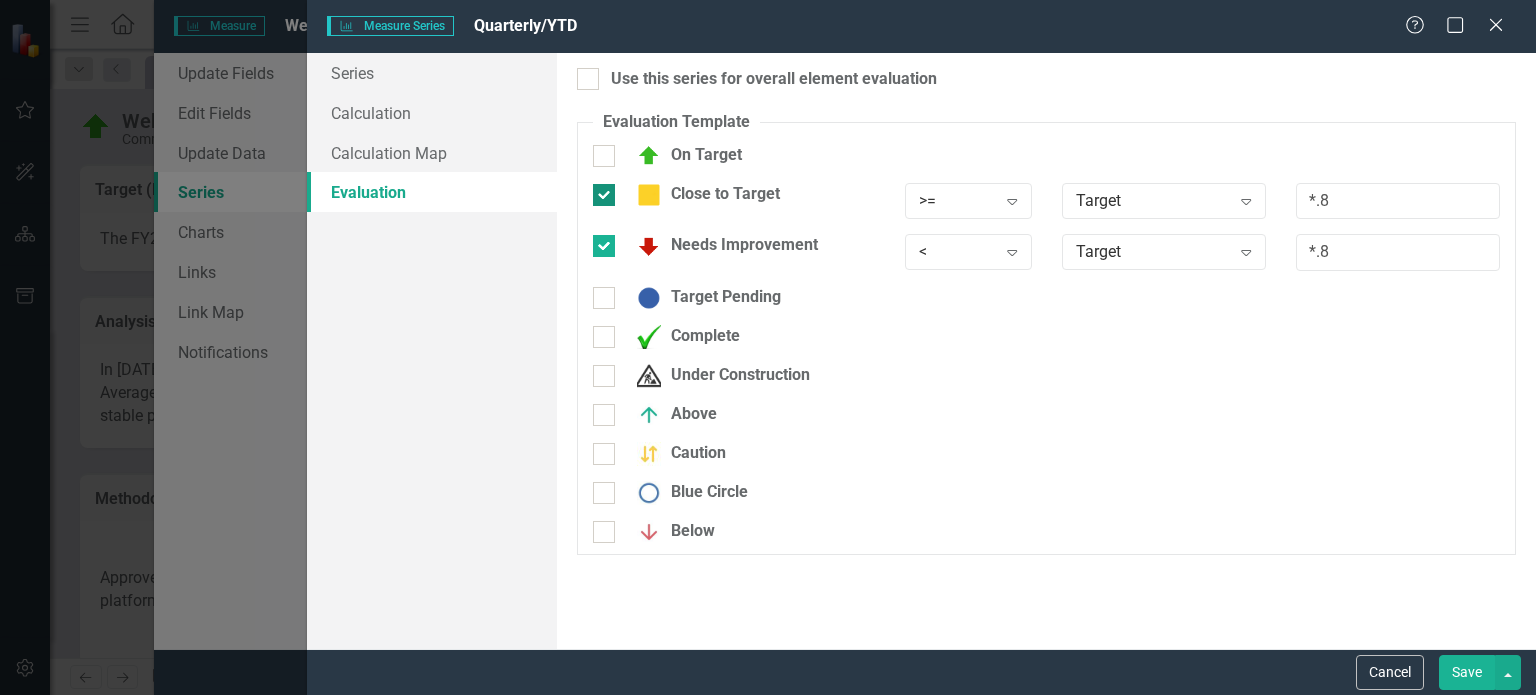 click at bounding box center [604, 195] 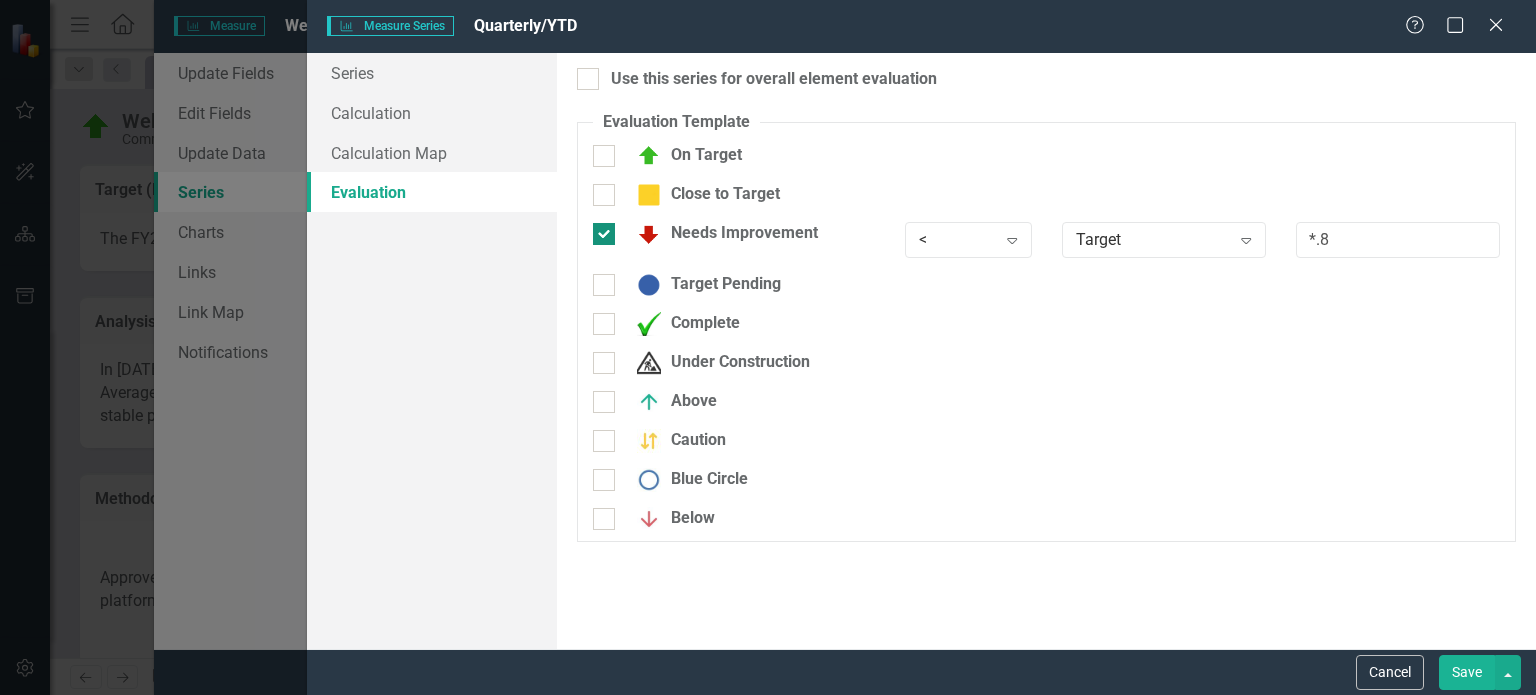 click at bounding box center [604, 234] 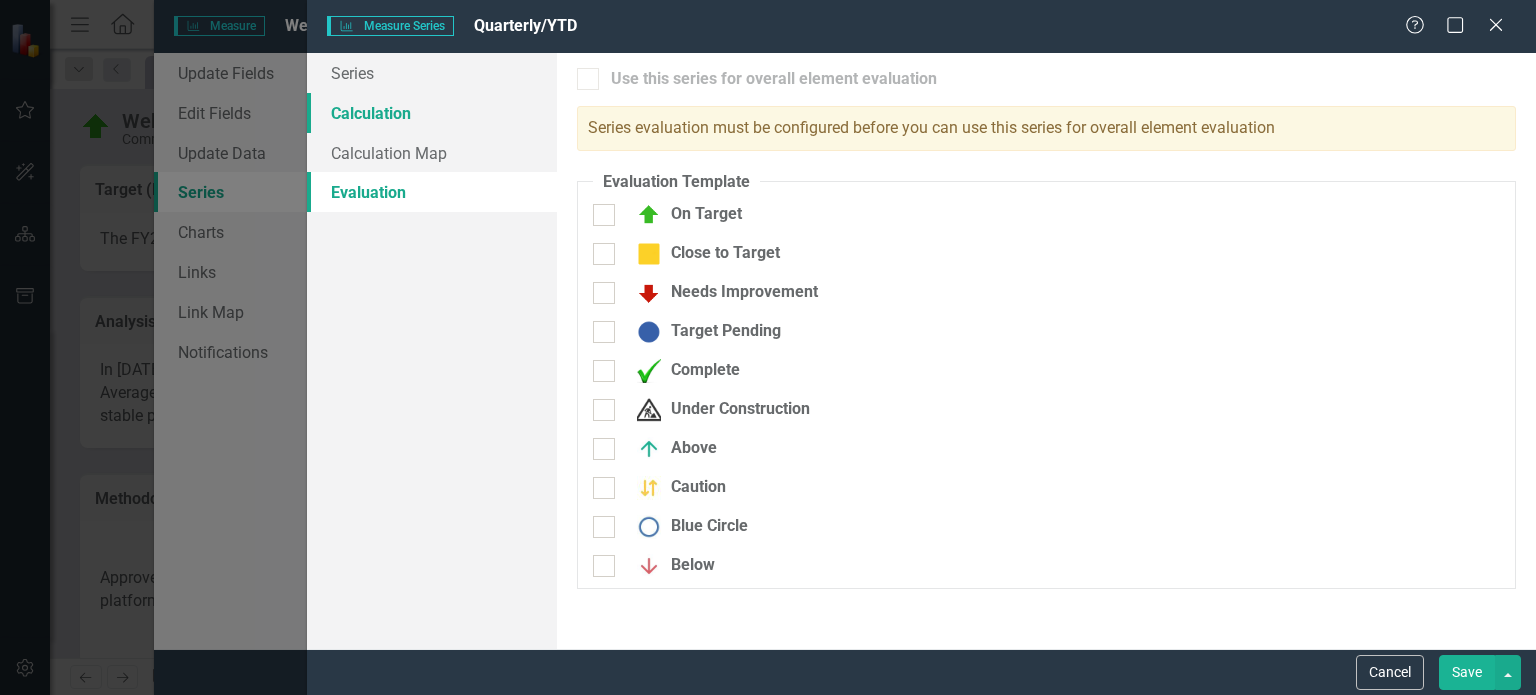 click on "Calculation" at bounding box center [432, 113] 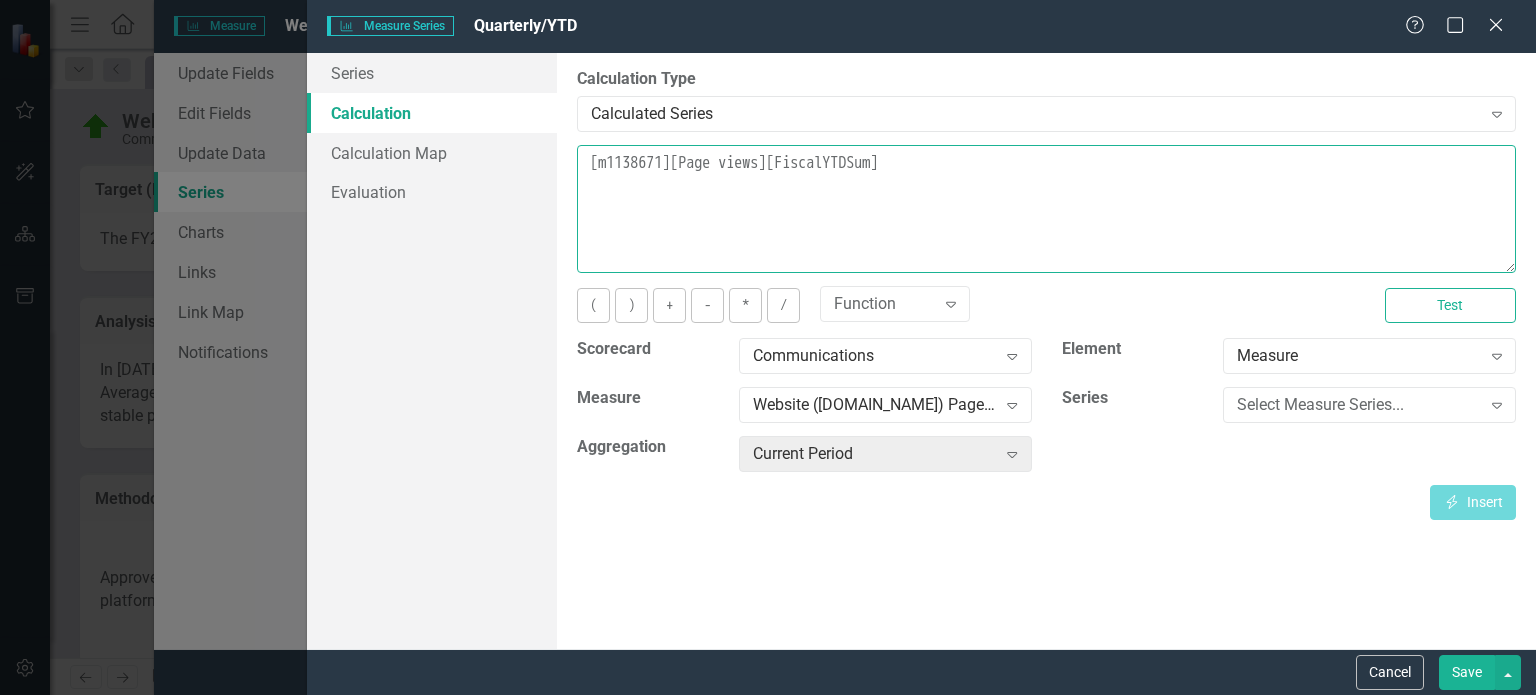 click on "[m1138671][Page views][FiscalYTDSum]" at bounding box center (1046, 209) 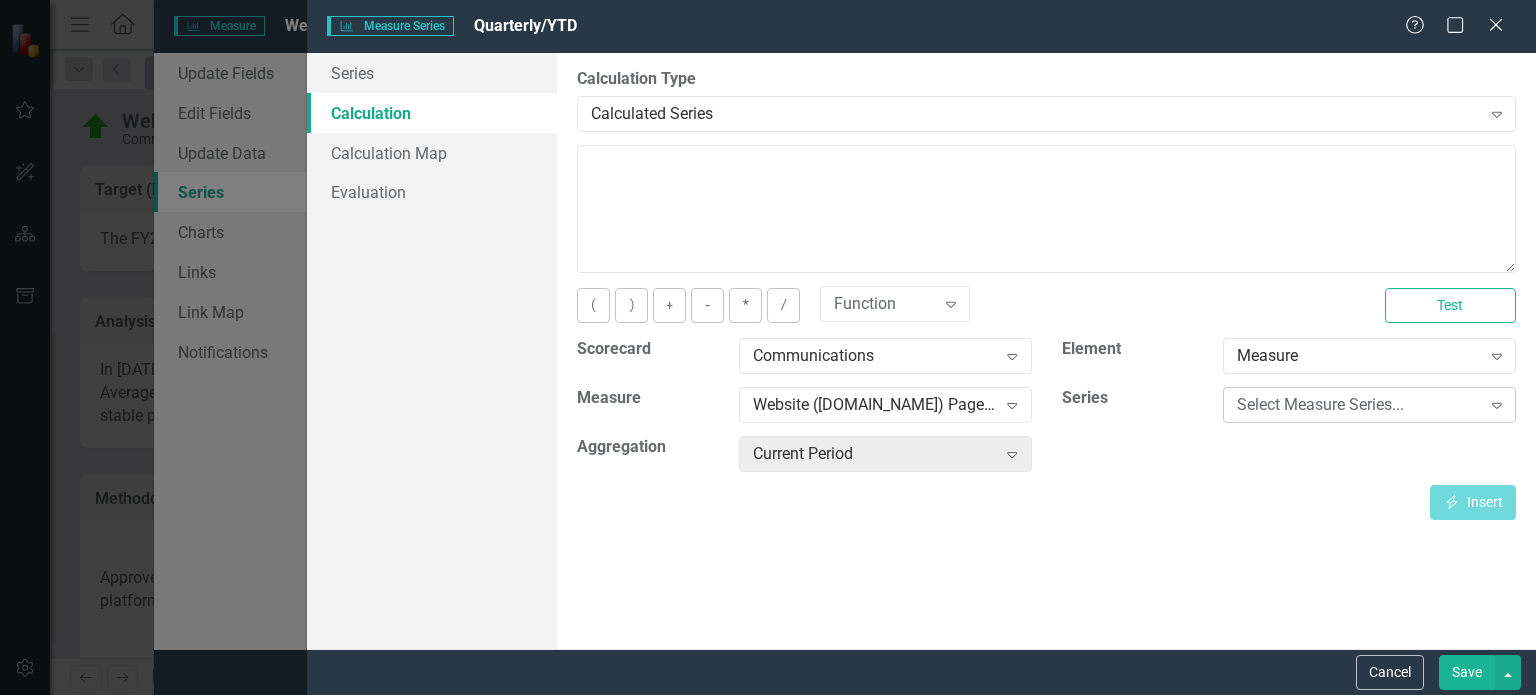 click on "Expand" at bounding box center (1497, 405) 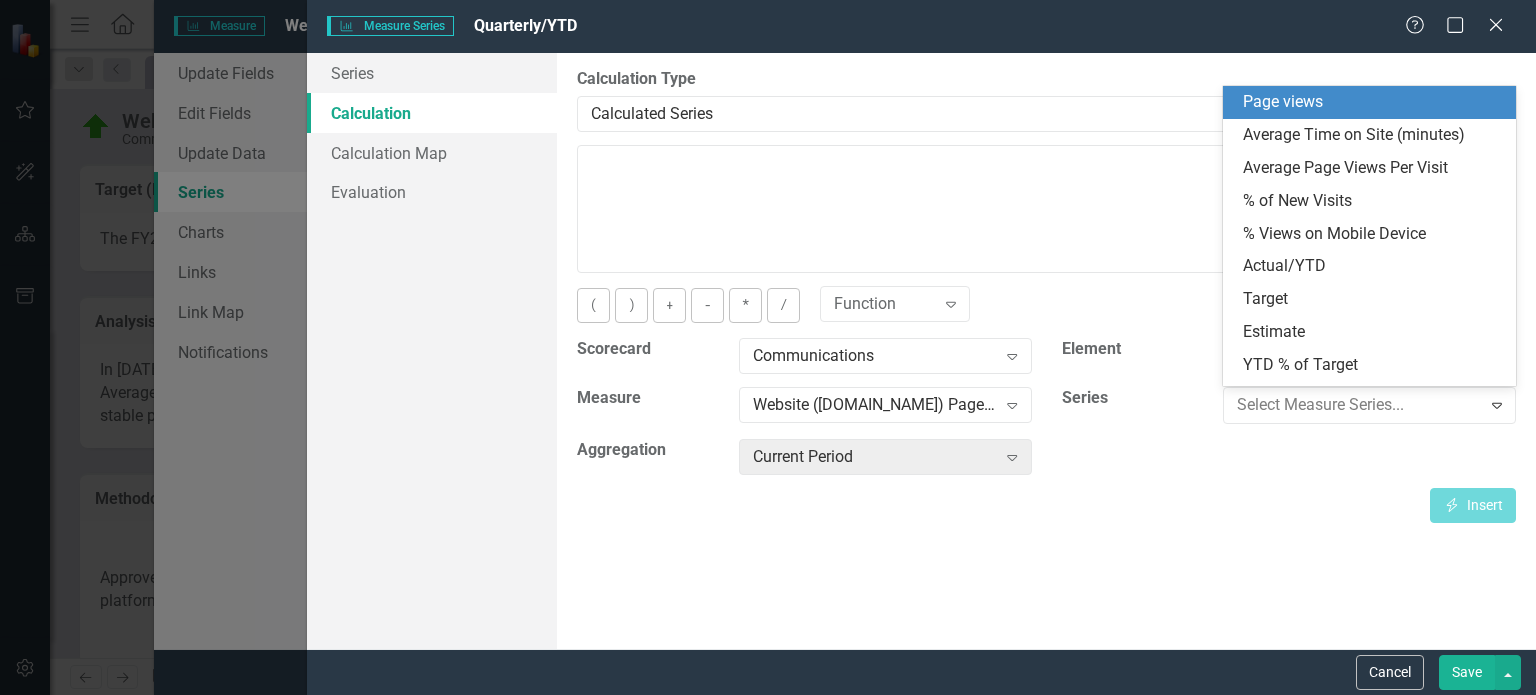 click on "Page views" at bounding box center [1373, 102] 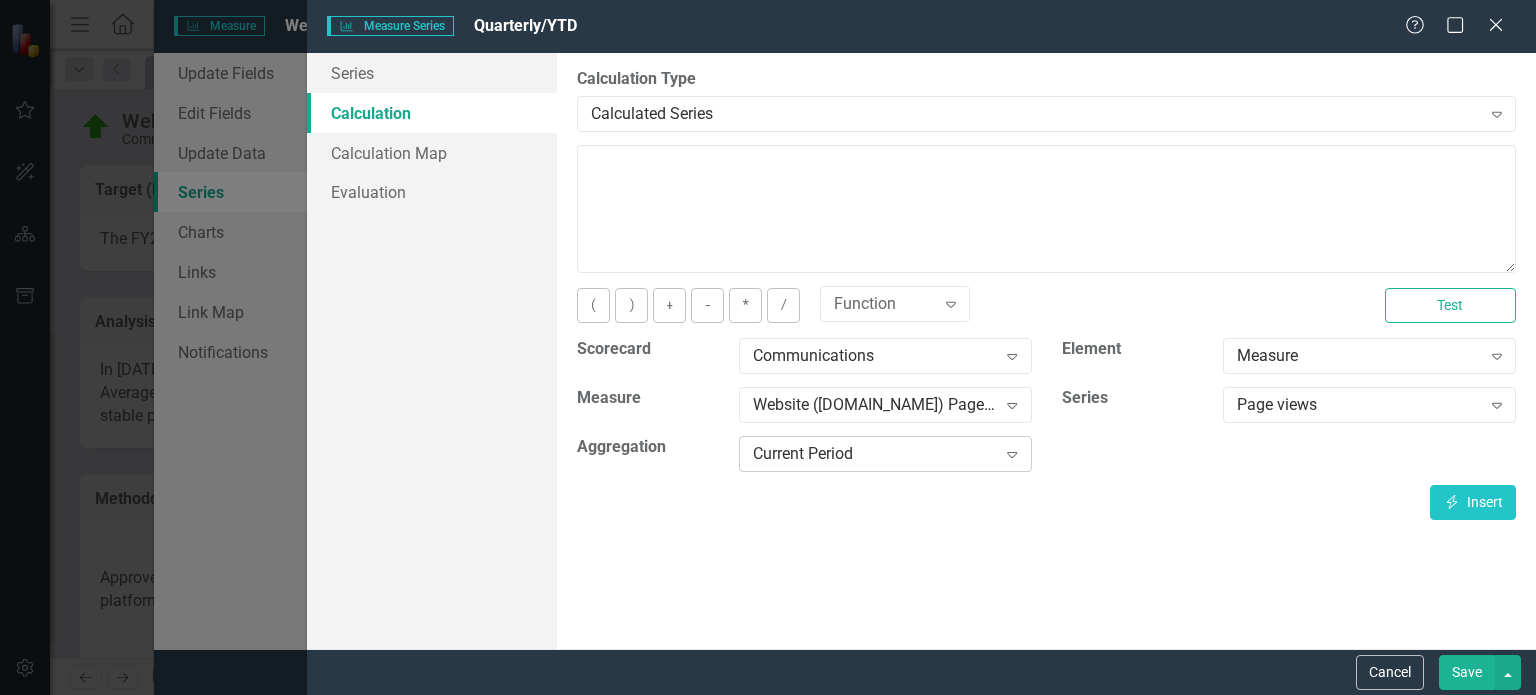 click on "Expand" 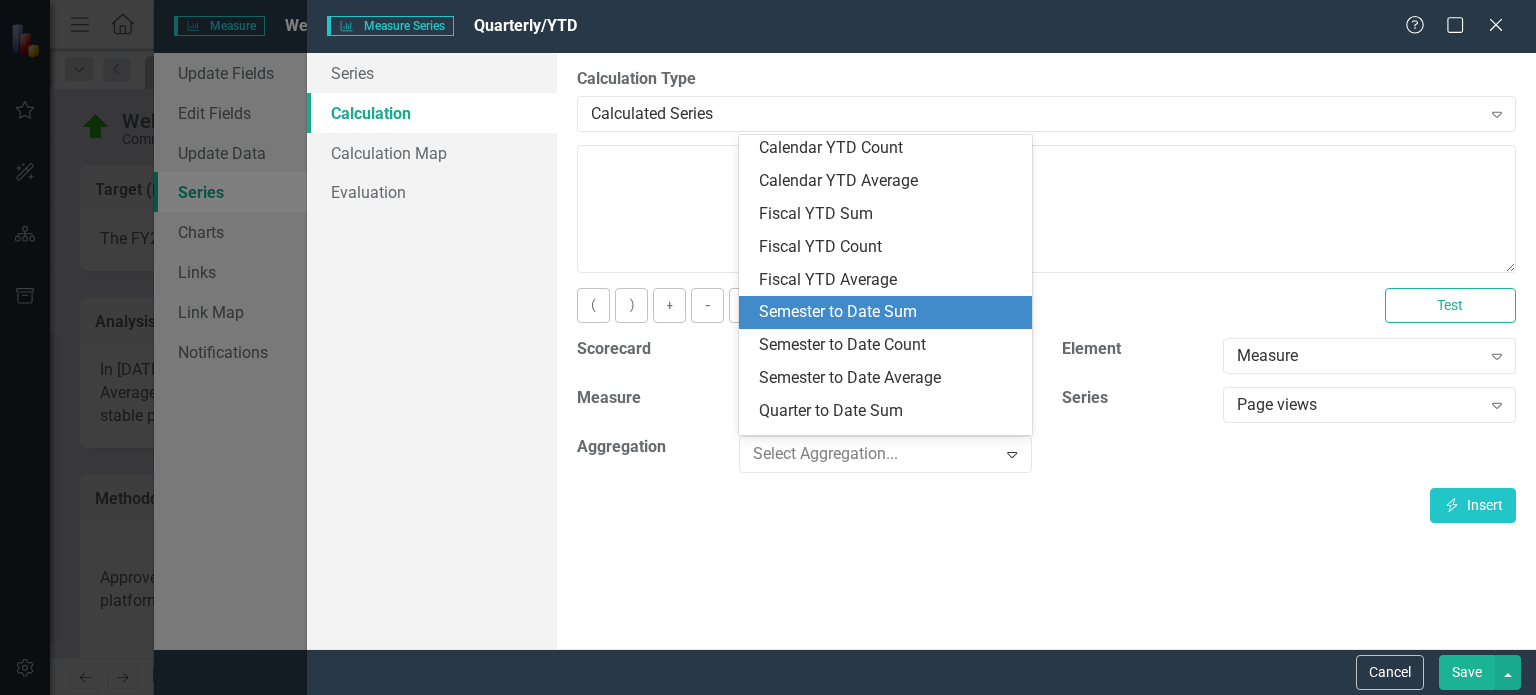 scroll, scrollTop: 300, scrollLeft: 0, axis: vertical 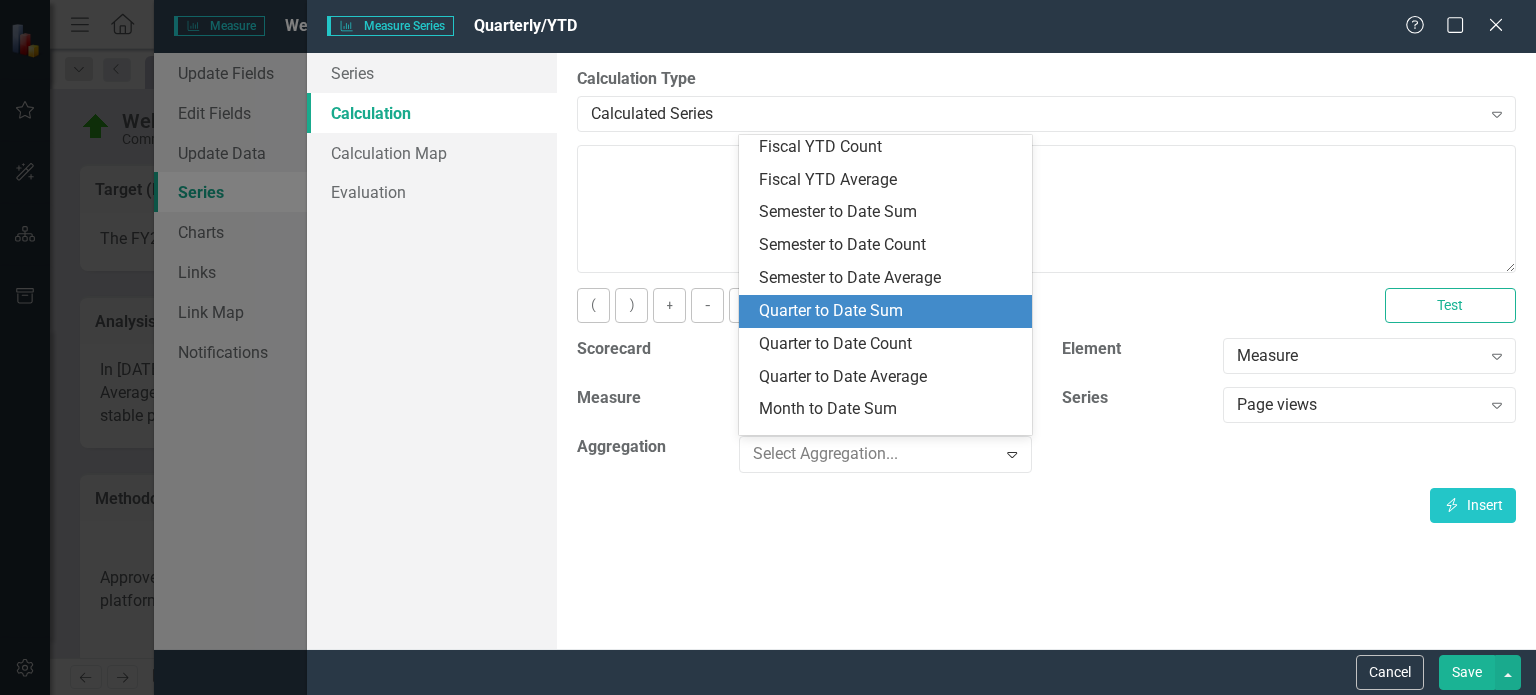 click on "Quarter to Date Sum" at bounding box center (889, 311) 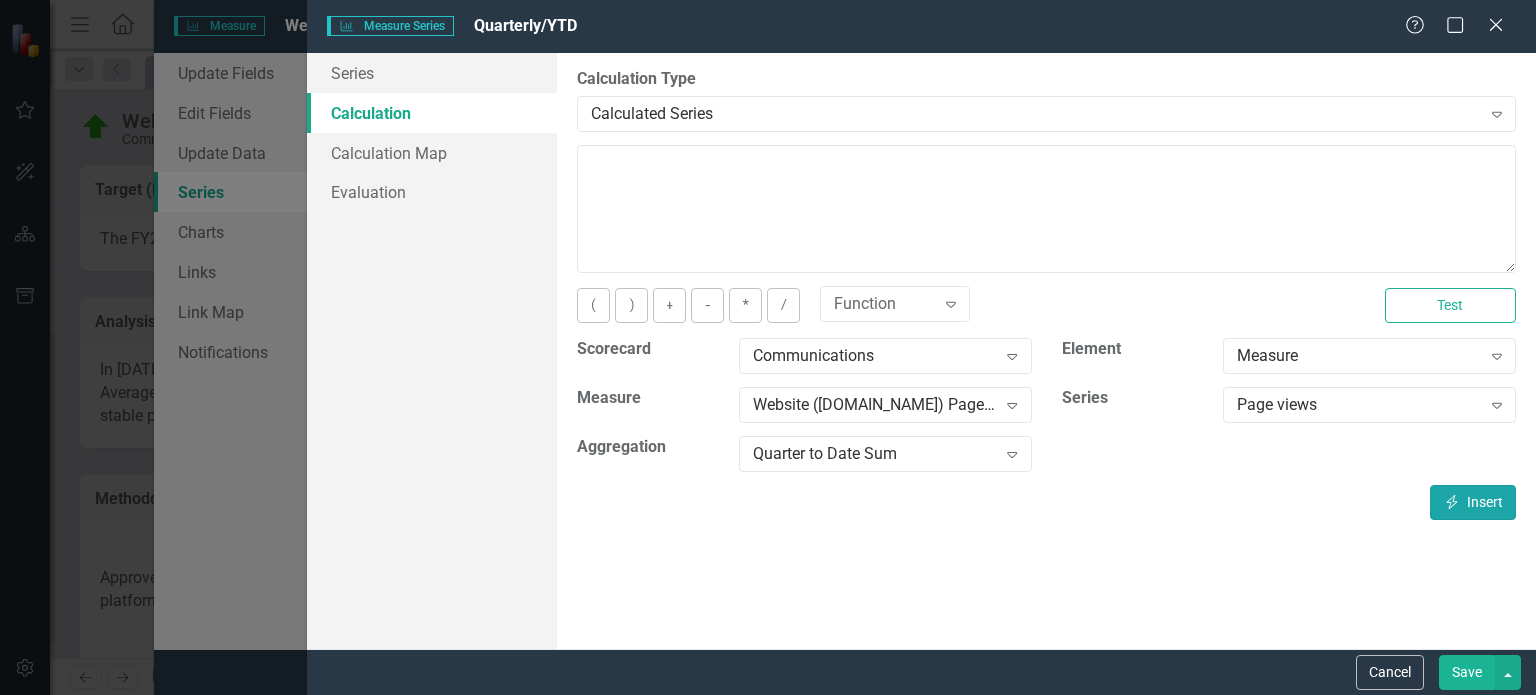 click on "Insert    Insert" at bounding box center [1473, 502] 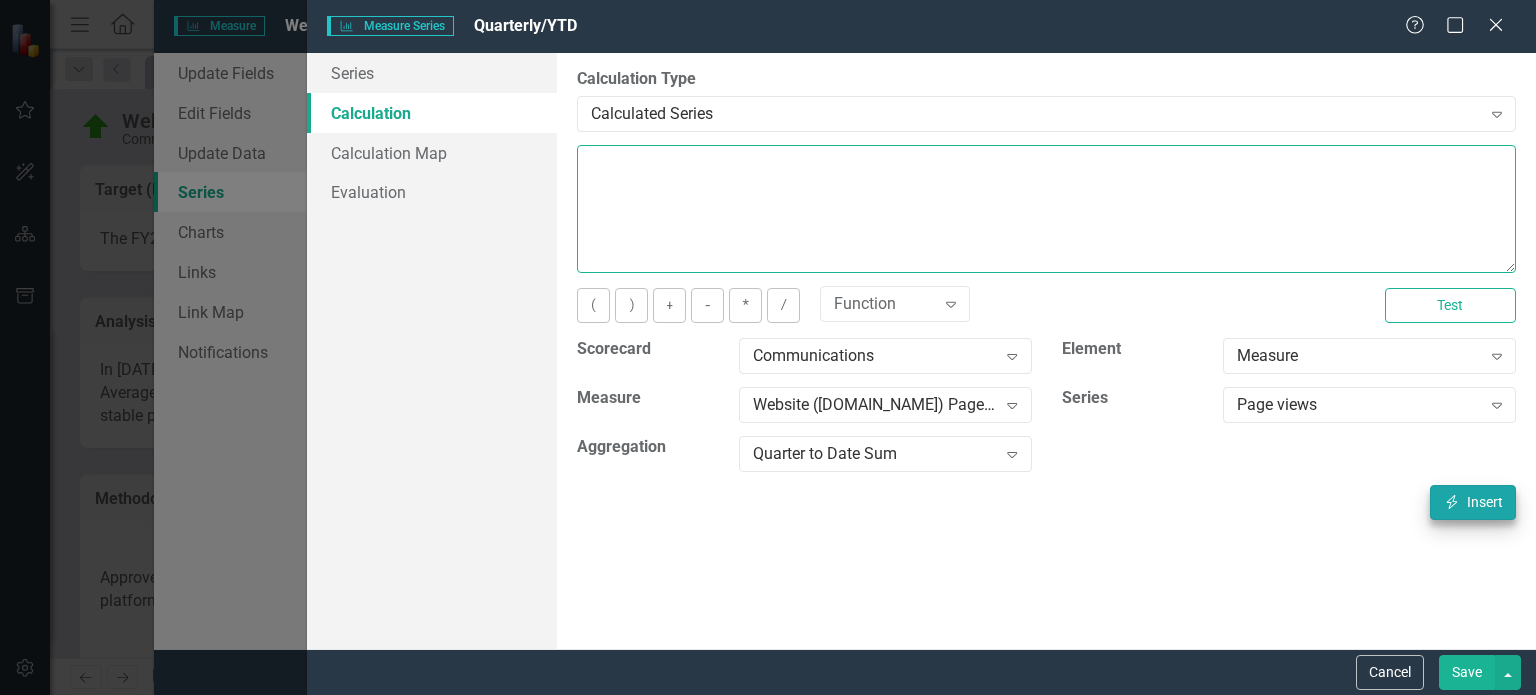 type on "[m1138671][Page views][QuarterToDateSum]" 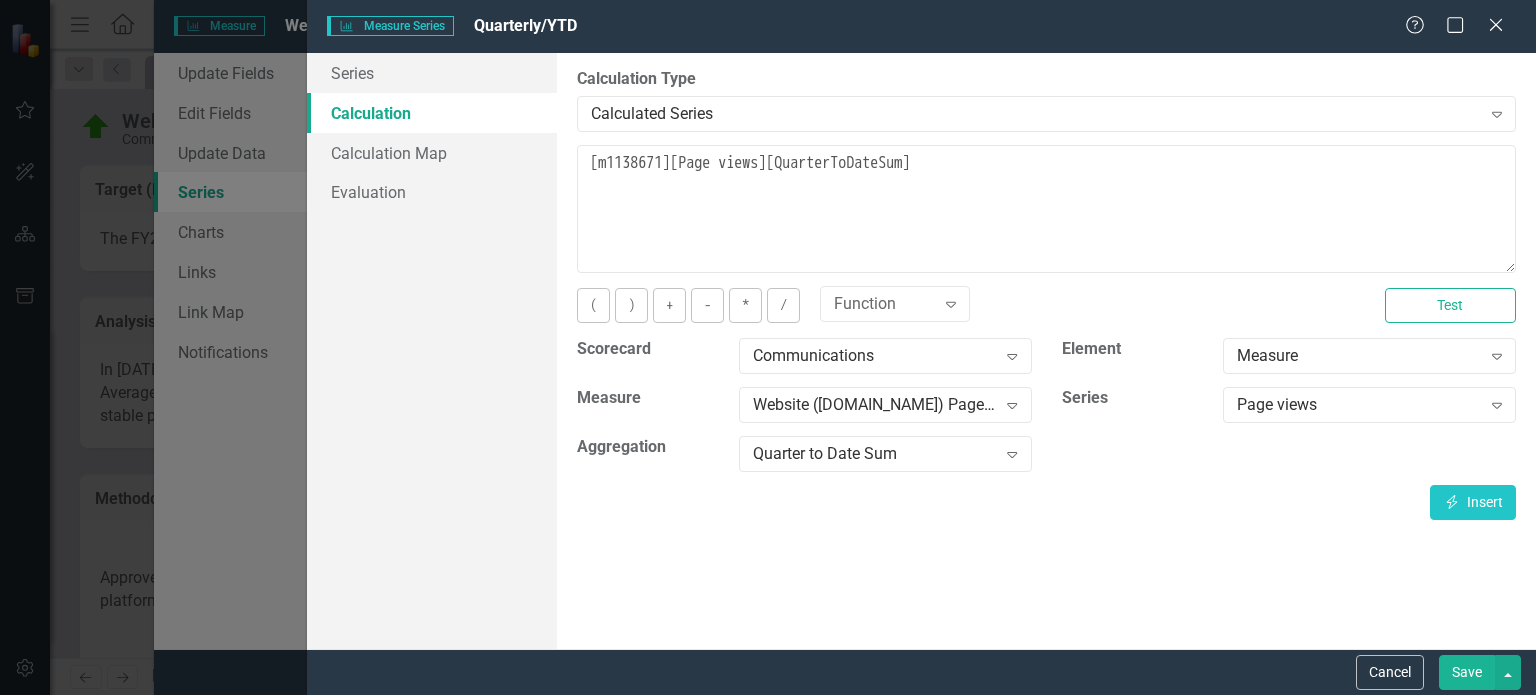 click on "Save" at bounding box center [1467, 672] 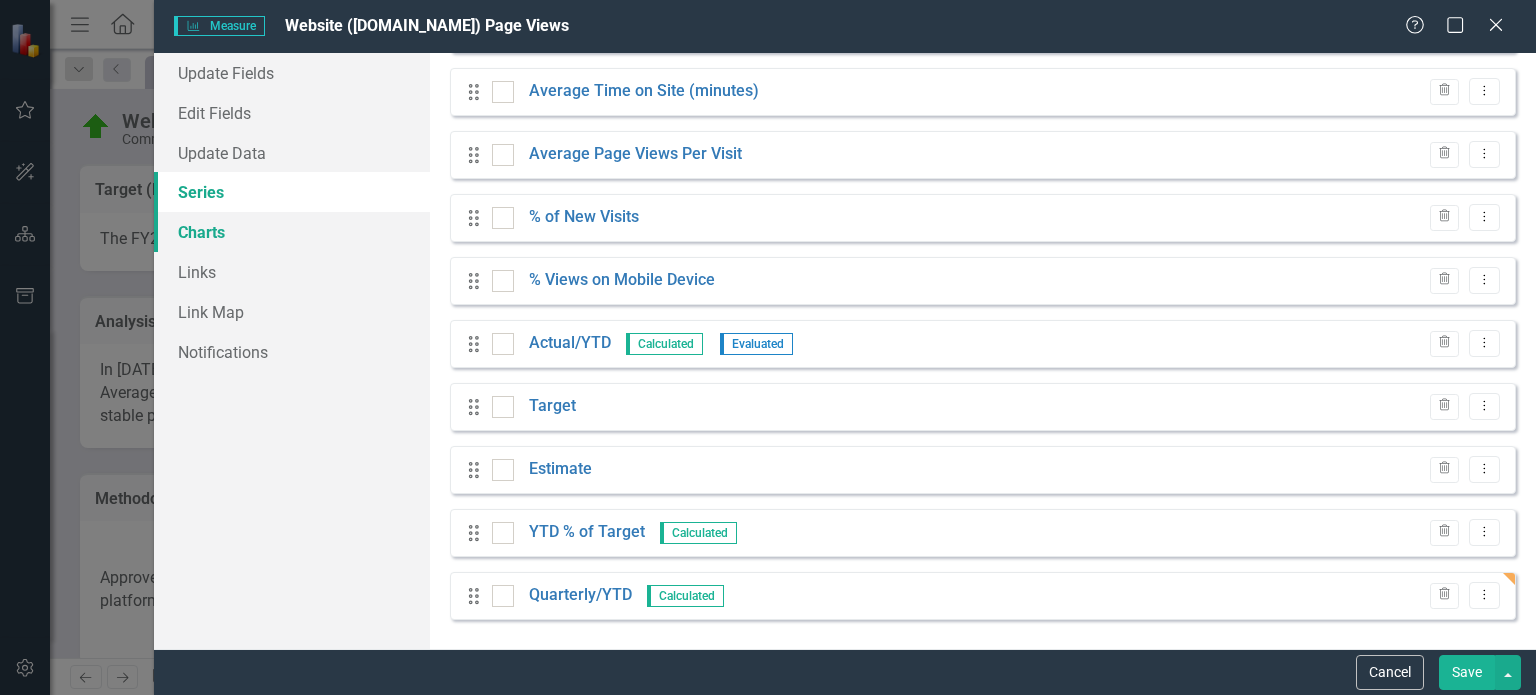 click on "Charts" at bounding box center (292, 232) 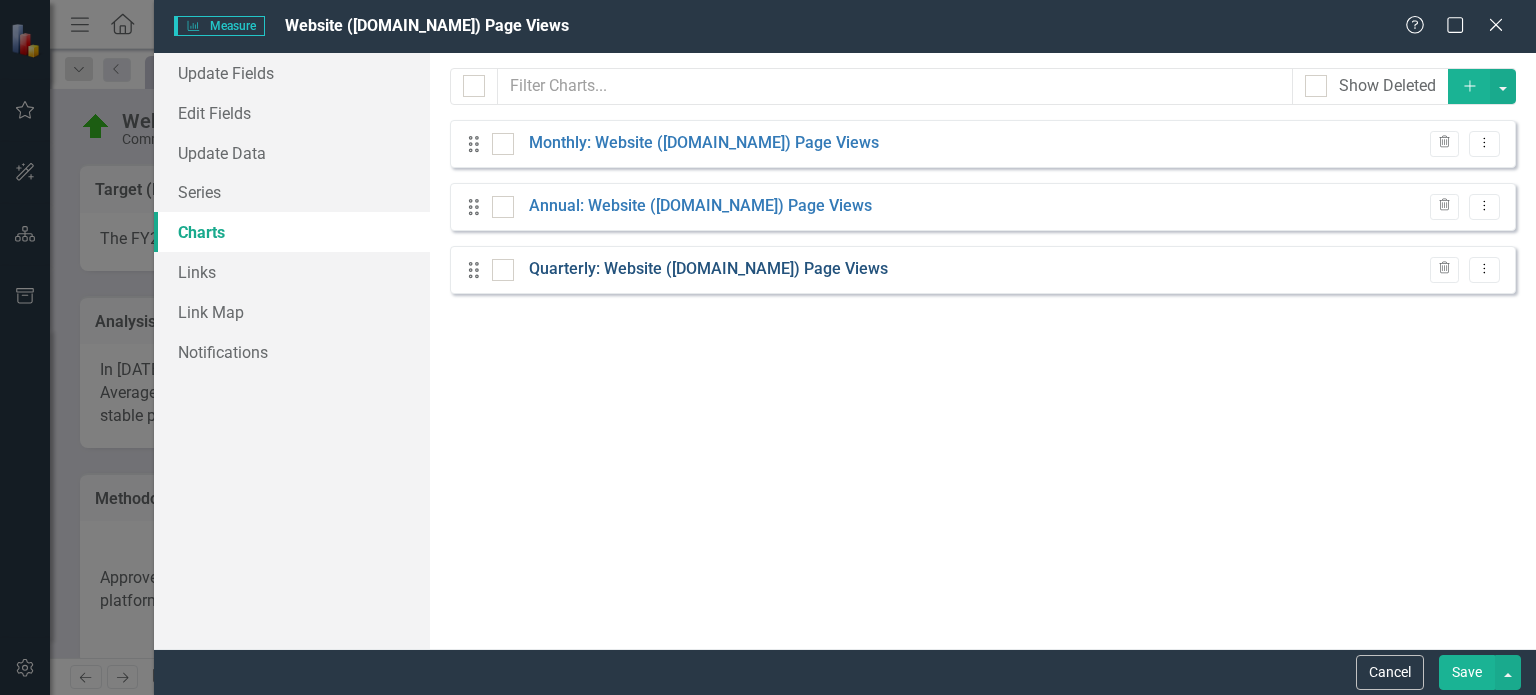 click on "Quarterly: Website ([DOMAIN_NAME]) Page Views" at bounding box center [708, 269] 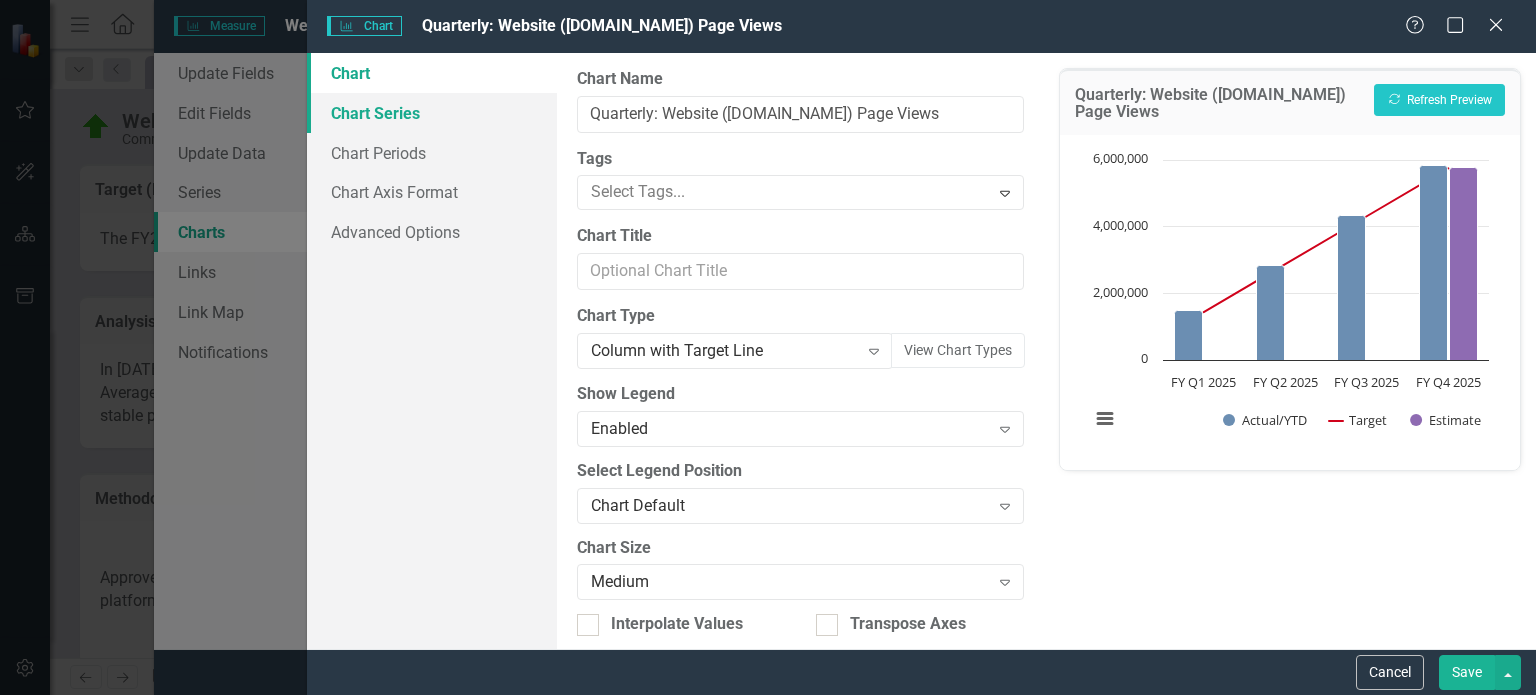 click on "Chart Series" at bounding box center [432, 113] 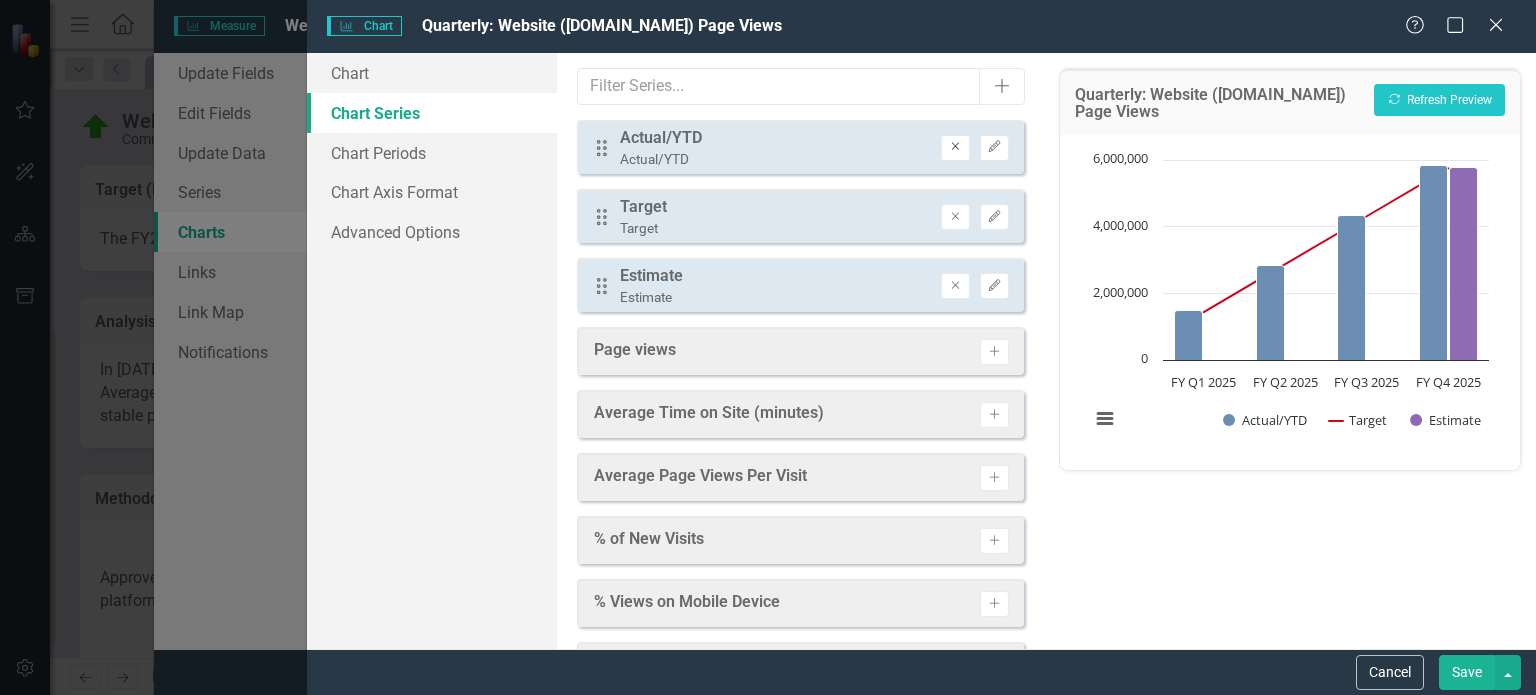 click on "Remove" 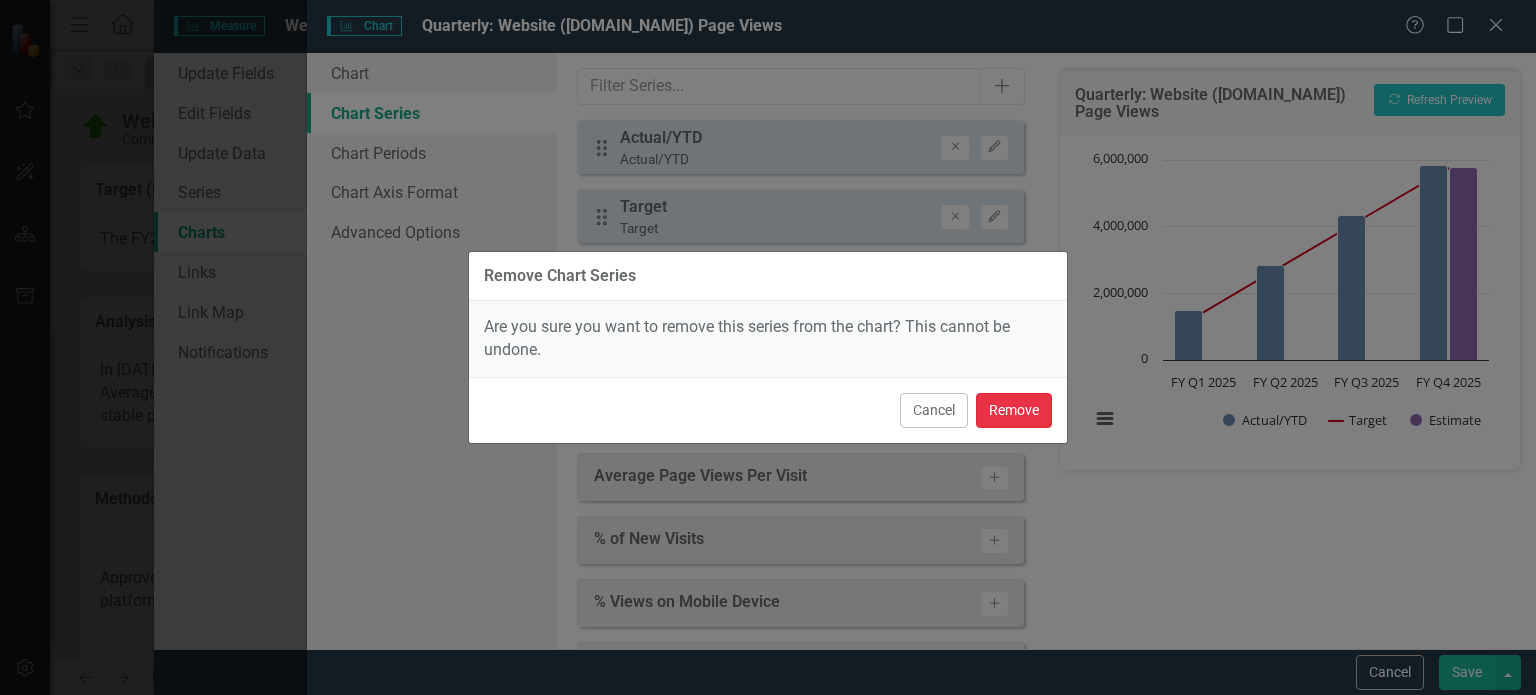 click on "Remove" at bounding box center [1014, 410] 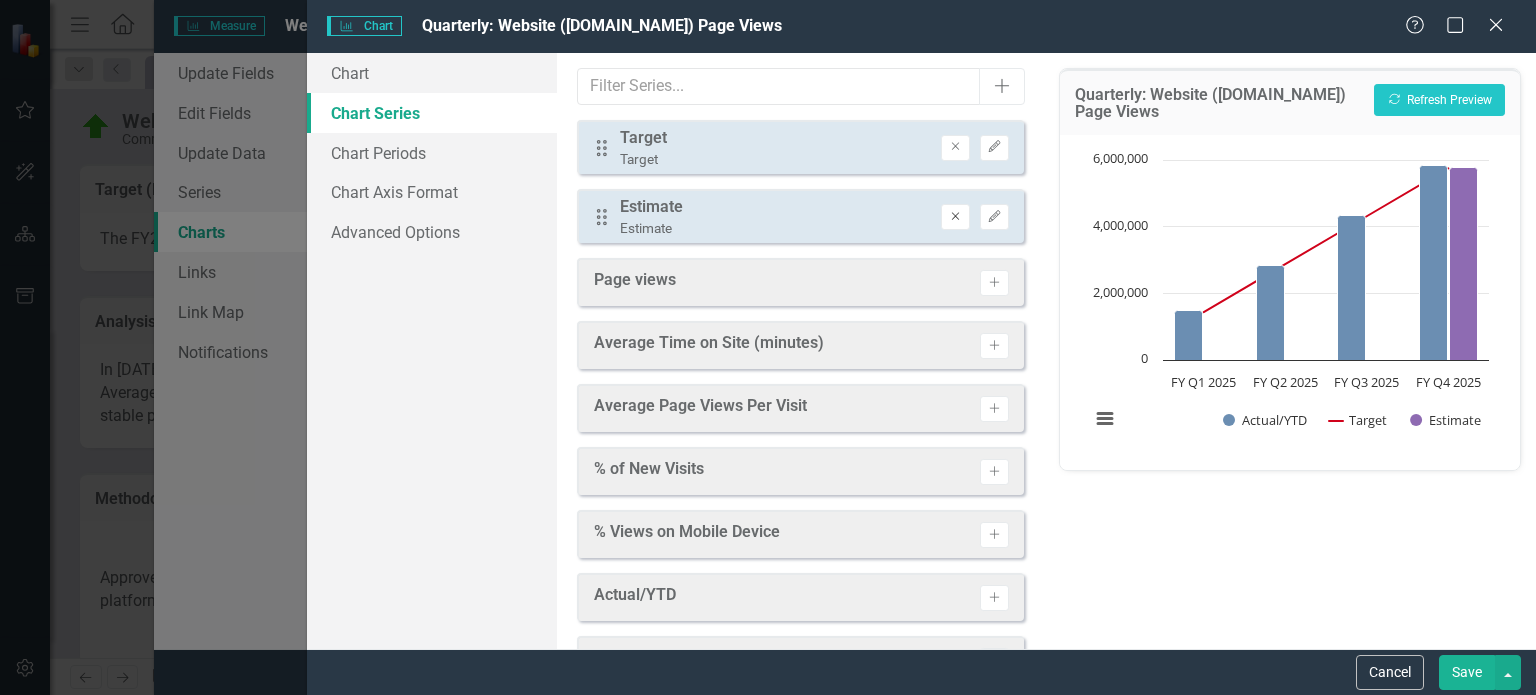 click on "Remove" 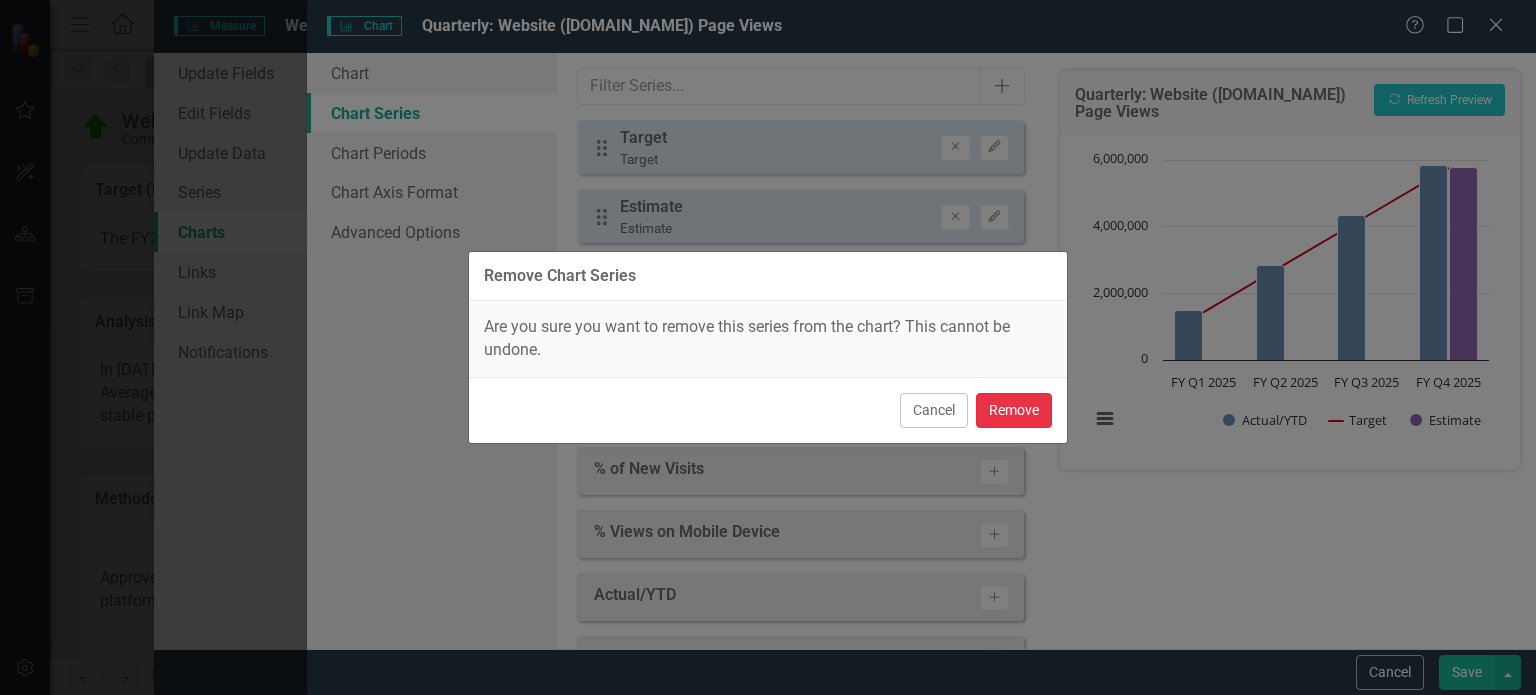 click on "Remove" at bounding box center (1014, 410) 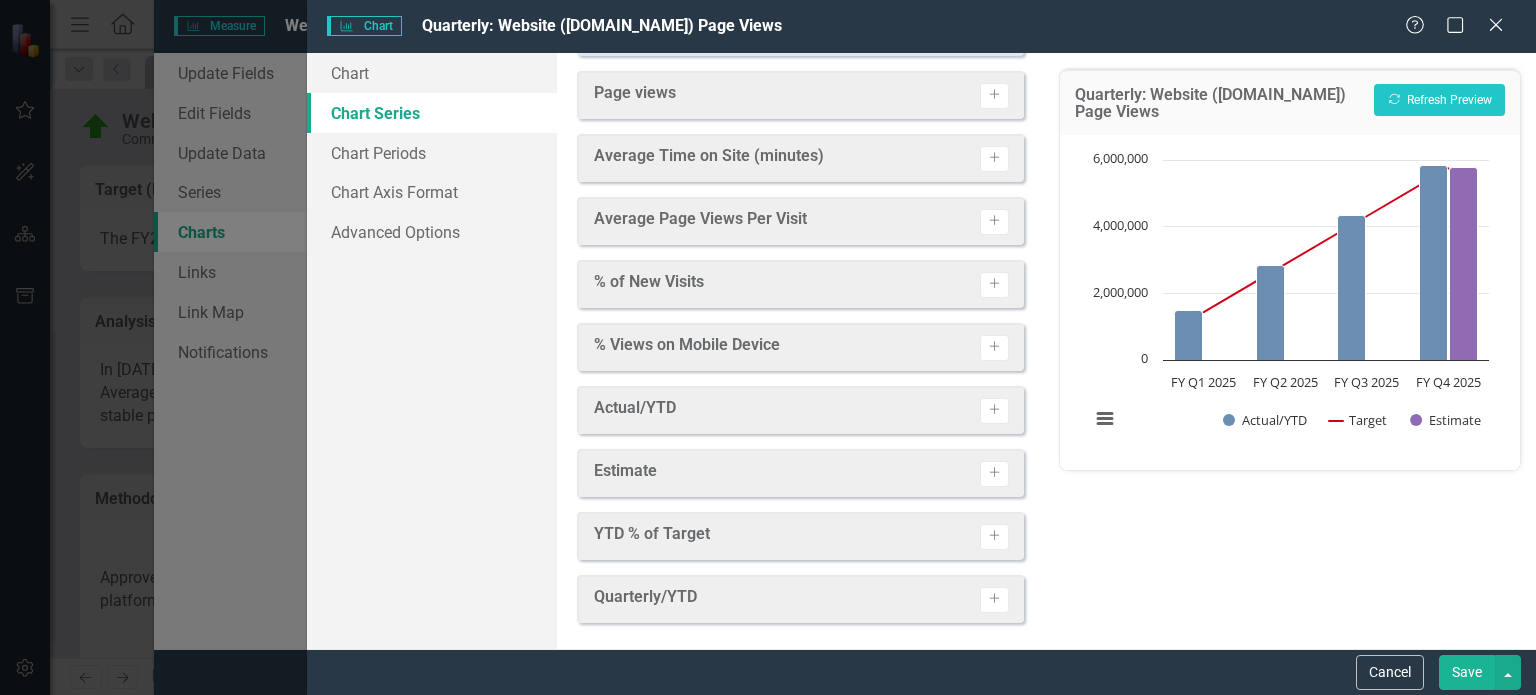 scroll, scrollTop: 120, scrollLeft: 0, axis: vertical 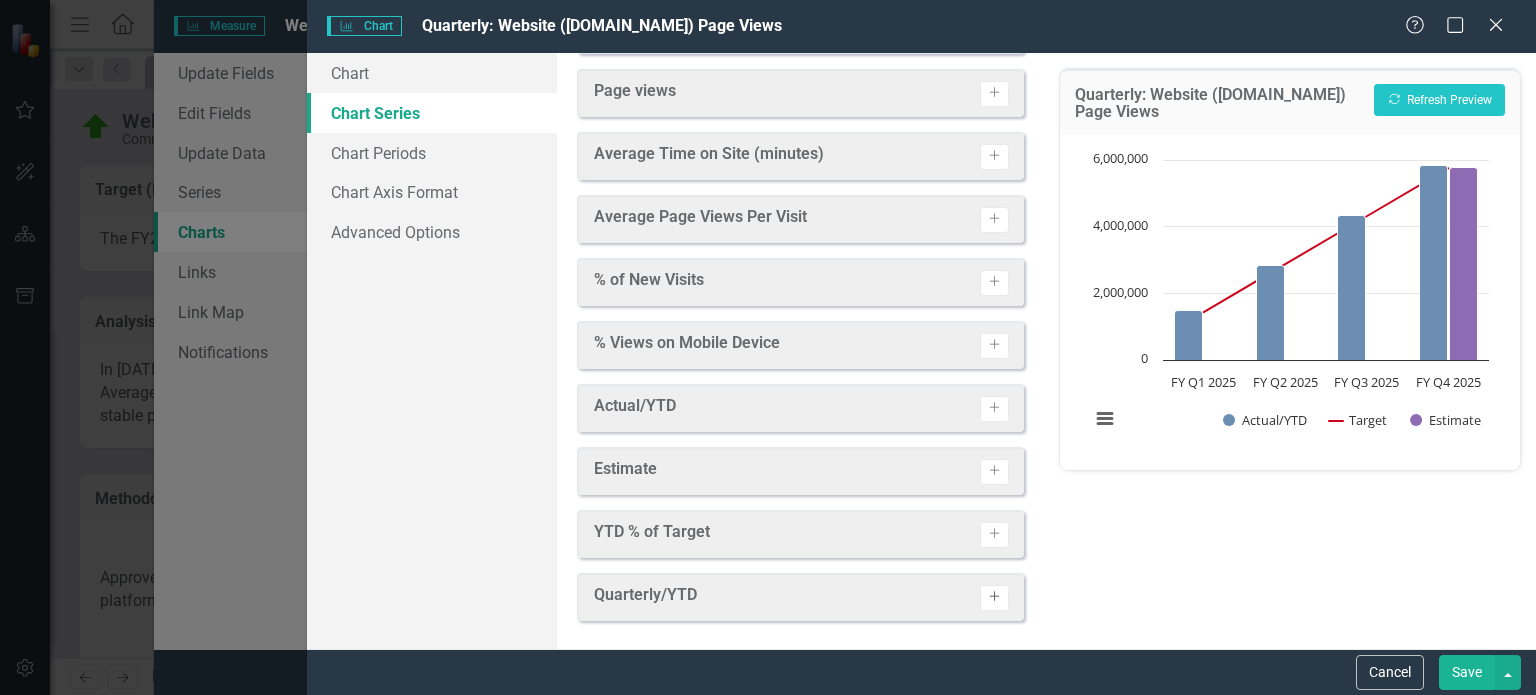 click 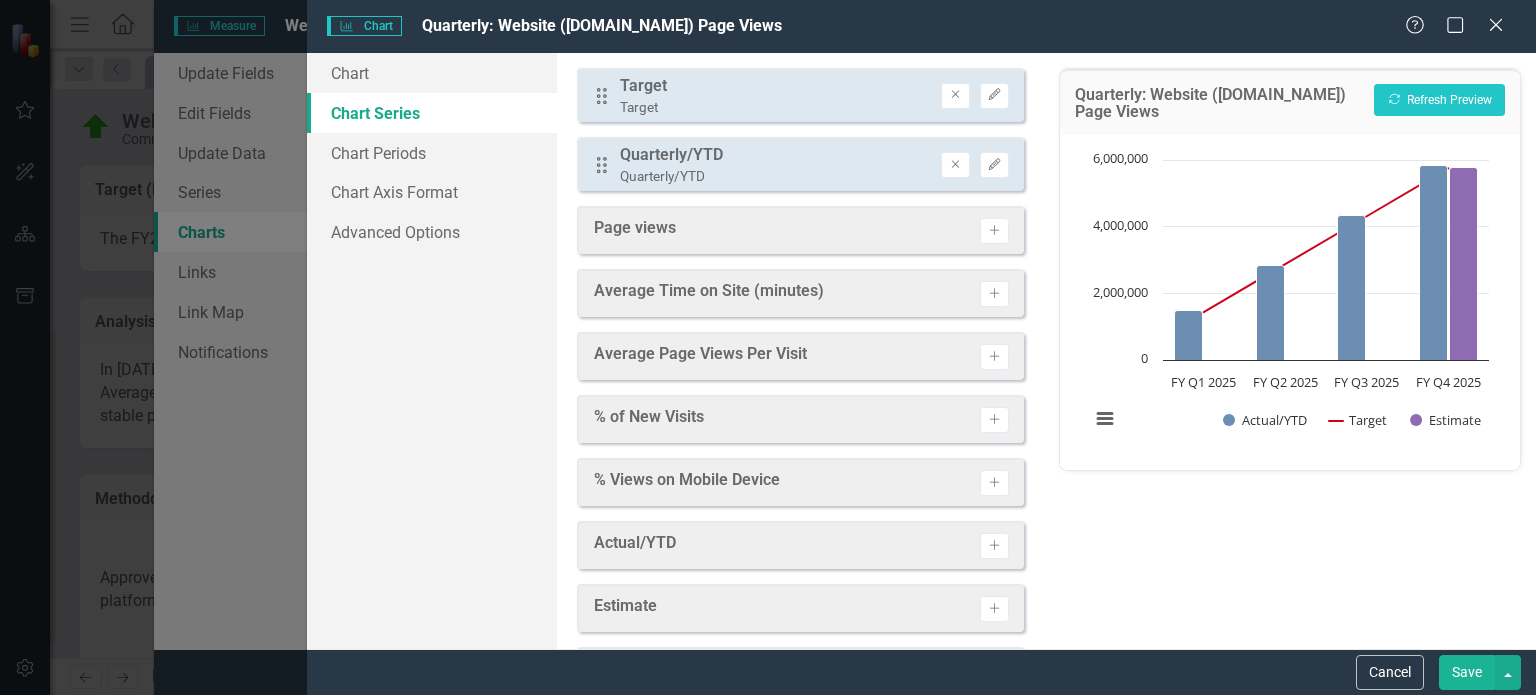 scroll, scrollTop: 0, scrollLeft: 0, axis: both 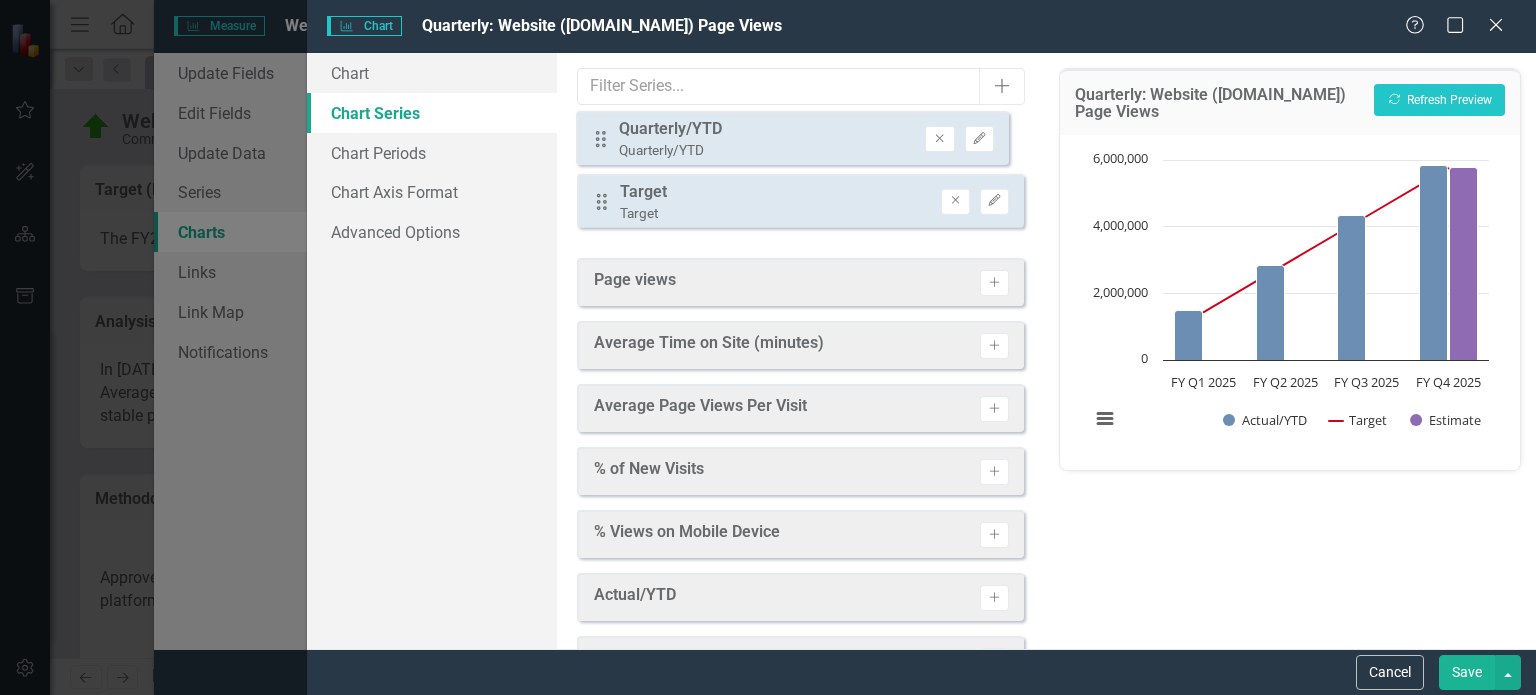 drag, startPoint x: 598, startPoint y: 222, endPoint x: 597, endPoint y: 145, distance: 77.00649 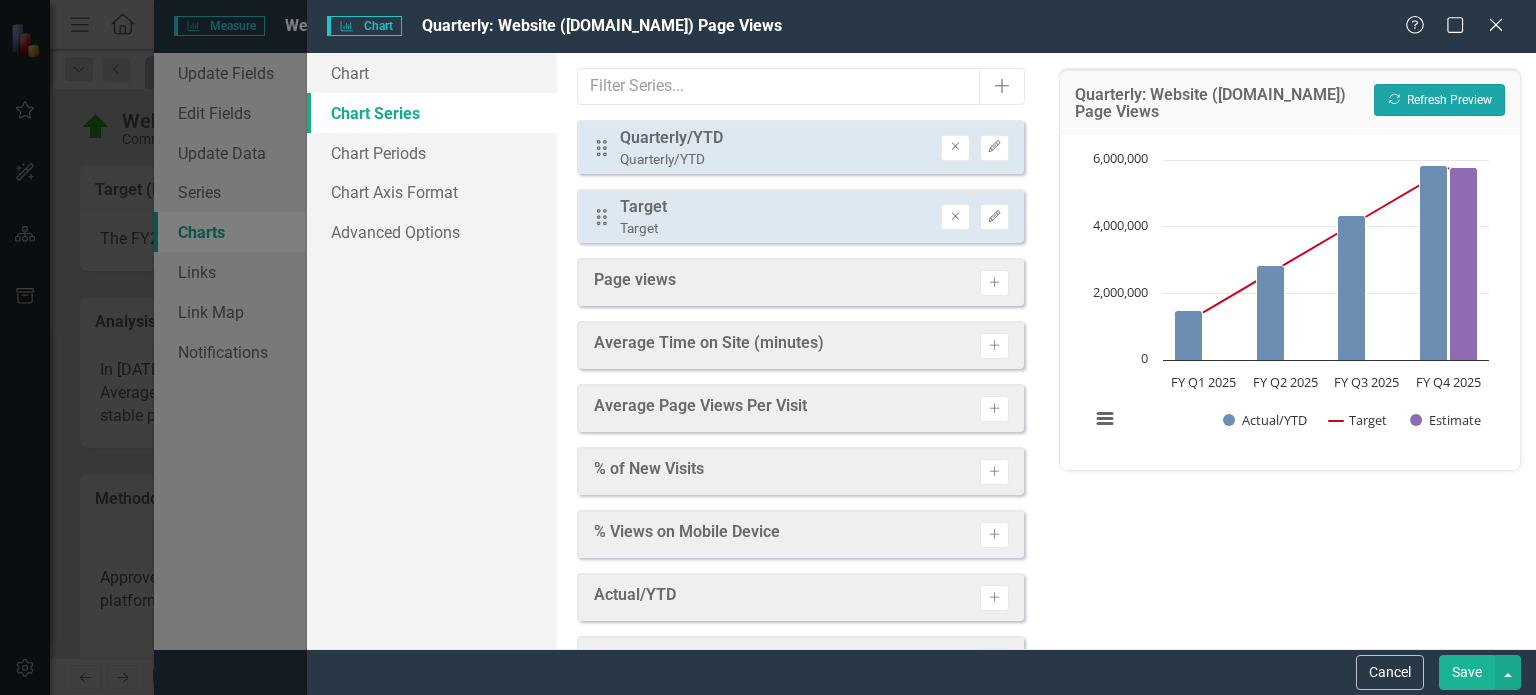 click on "Recalculate Refresh Preview" at bounding box center [1439, 100] 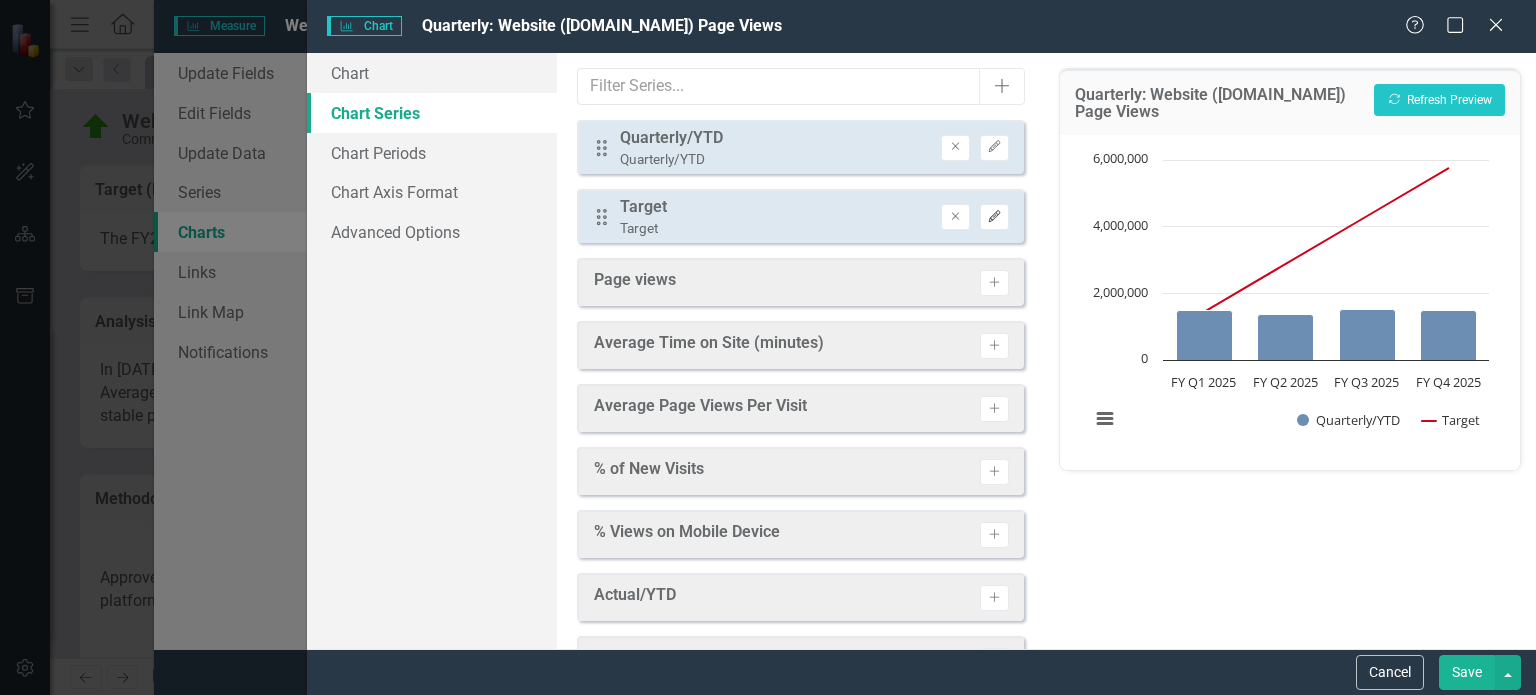 click on "Edit" 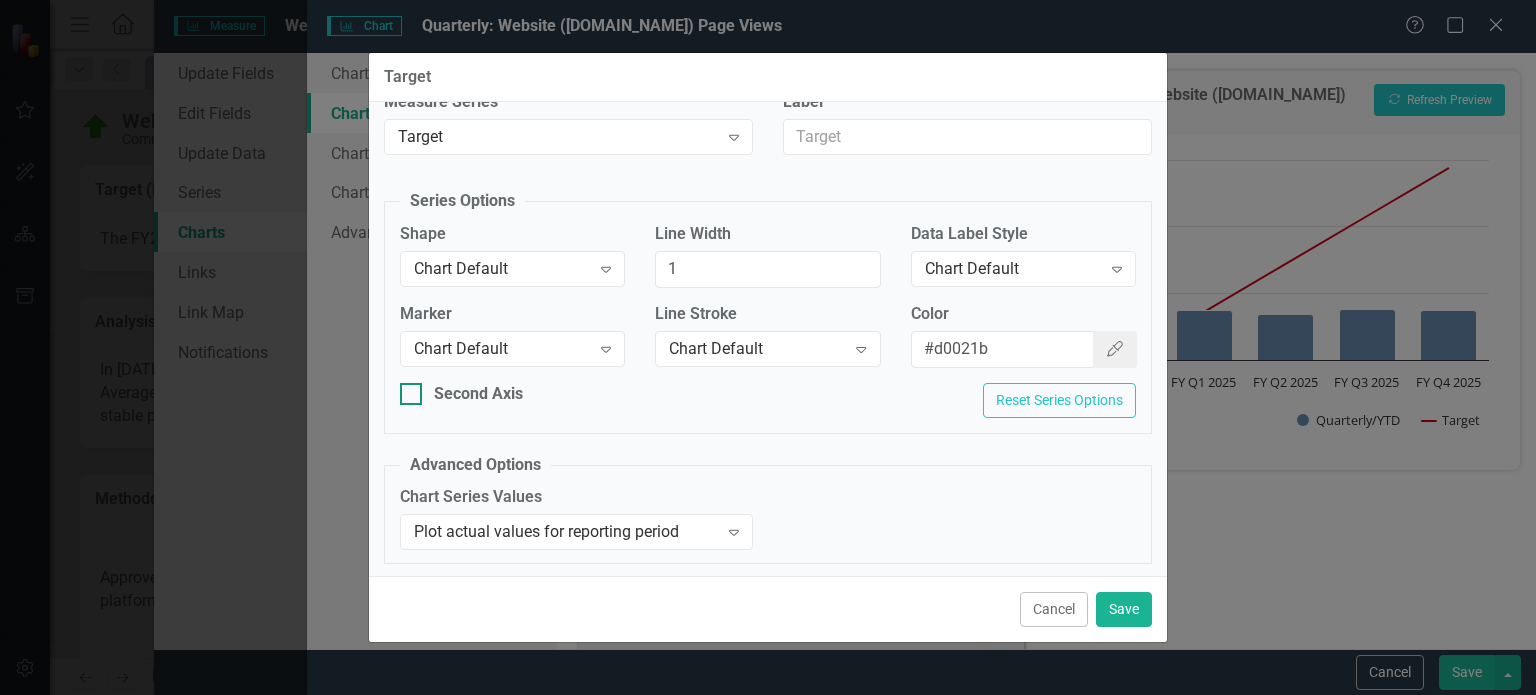 scroll, scrollTop: 0, scrollLeft: 0, axis: both 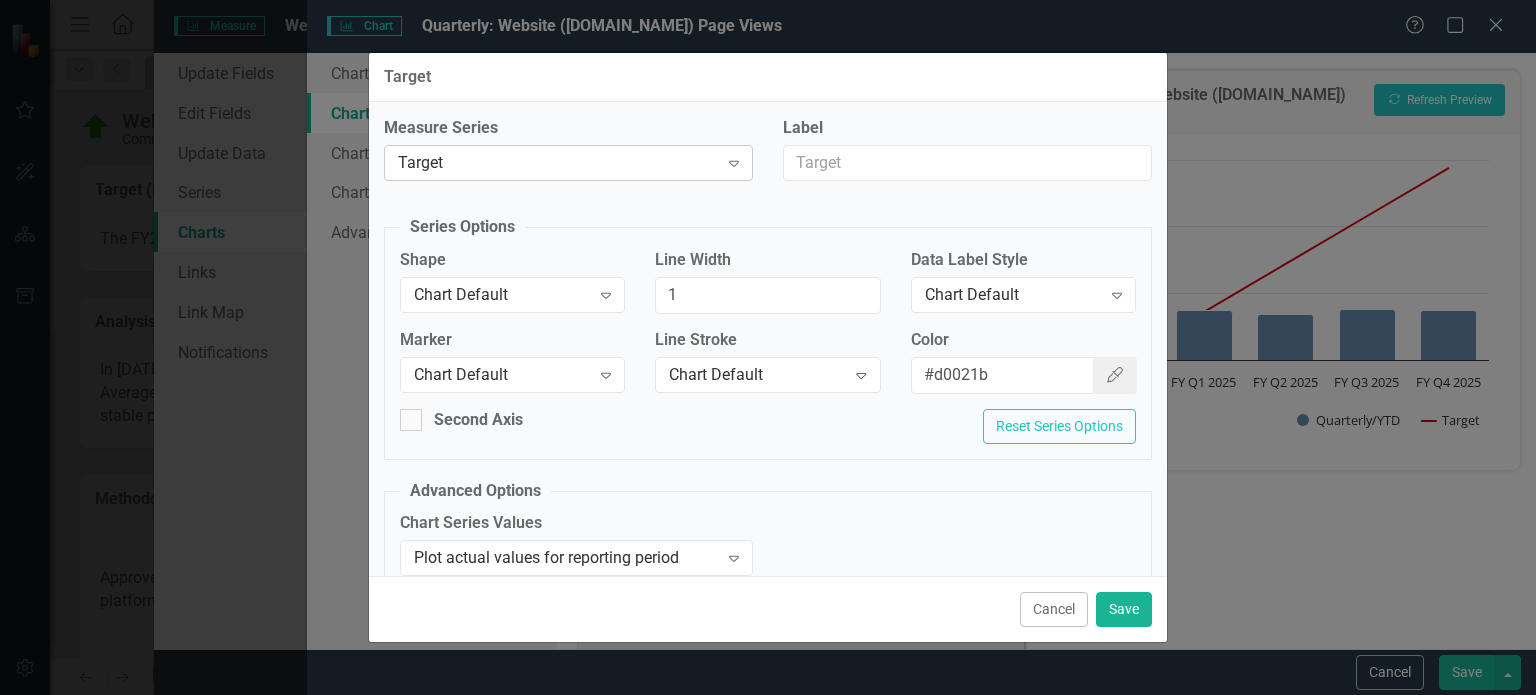 click on "Expand" 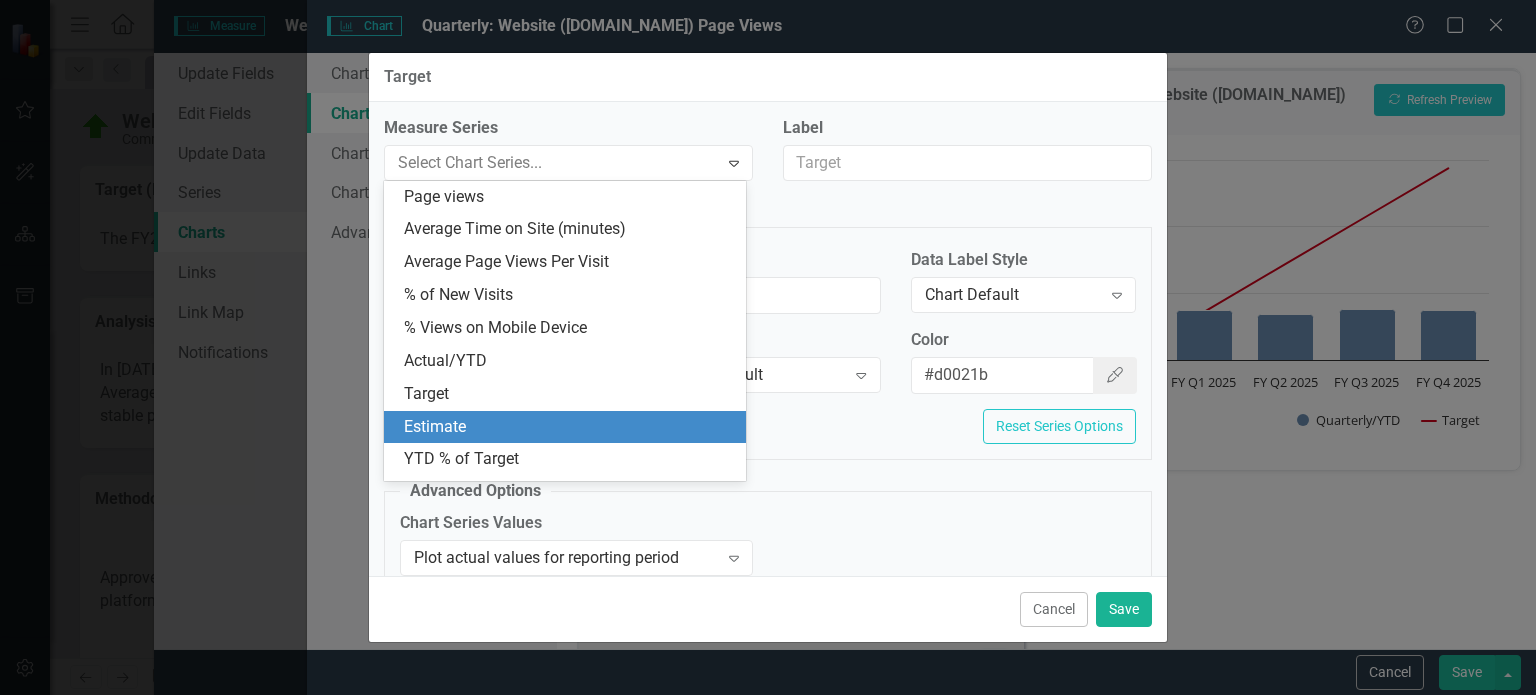 scroll, scrollTop: 28, scrollLeft: 0, axis: vertical 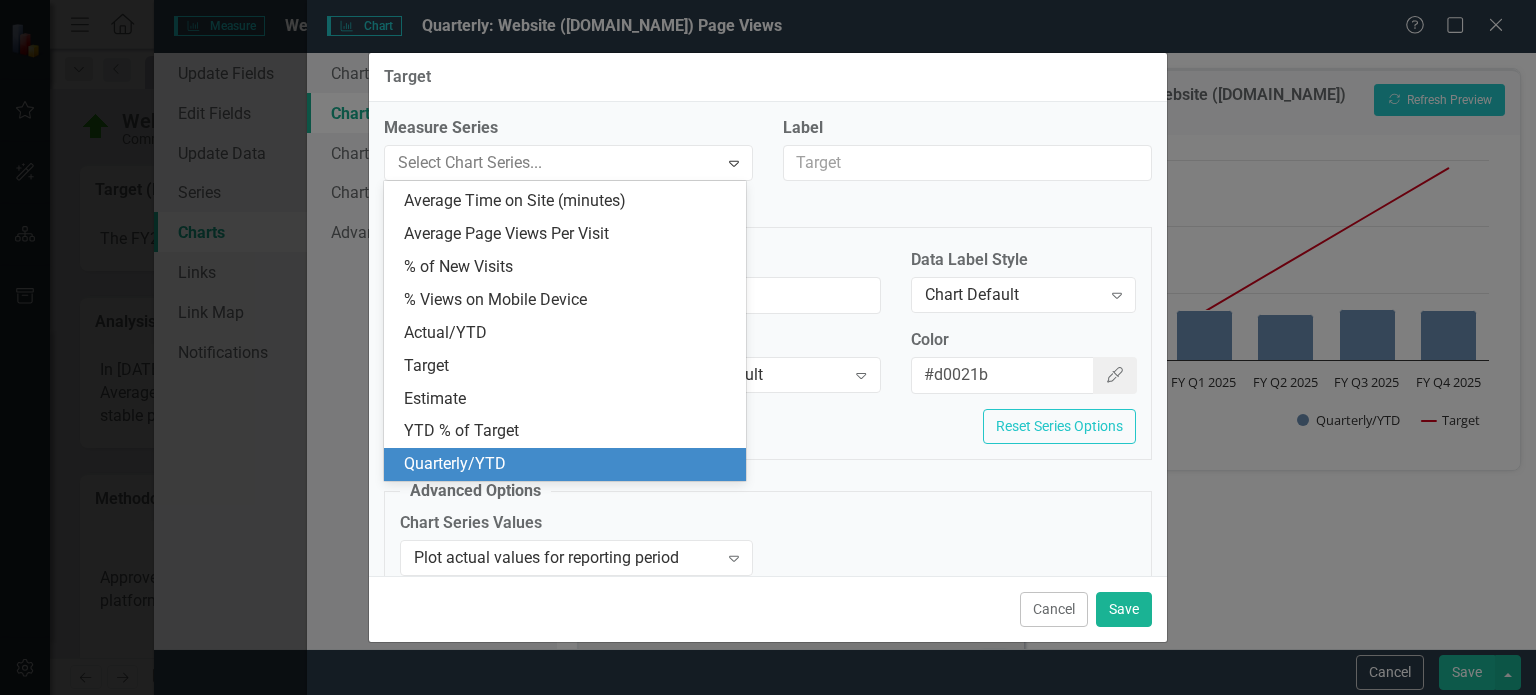 click on "Chart Series Values Plot actual values for reporting period Expand" at bounding box center (768, 550) 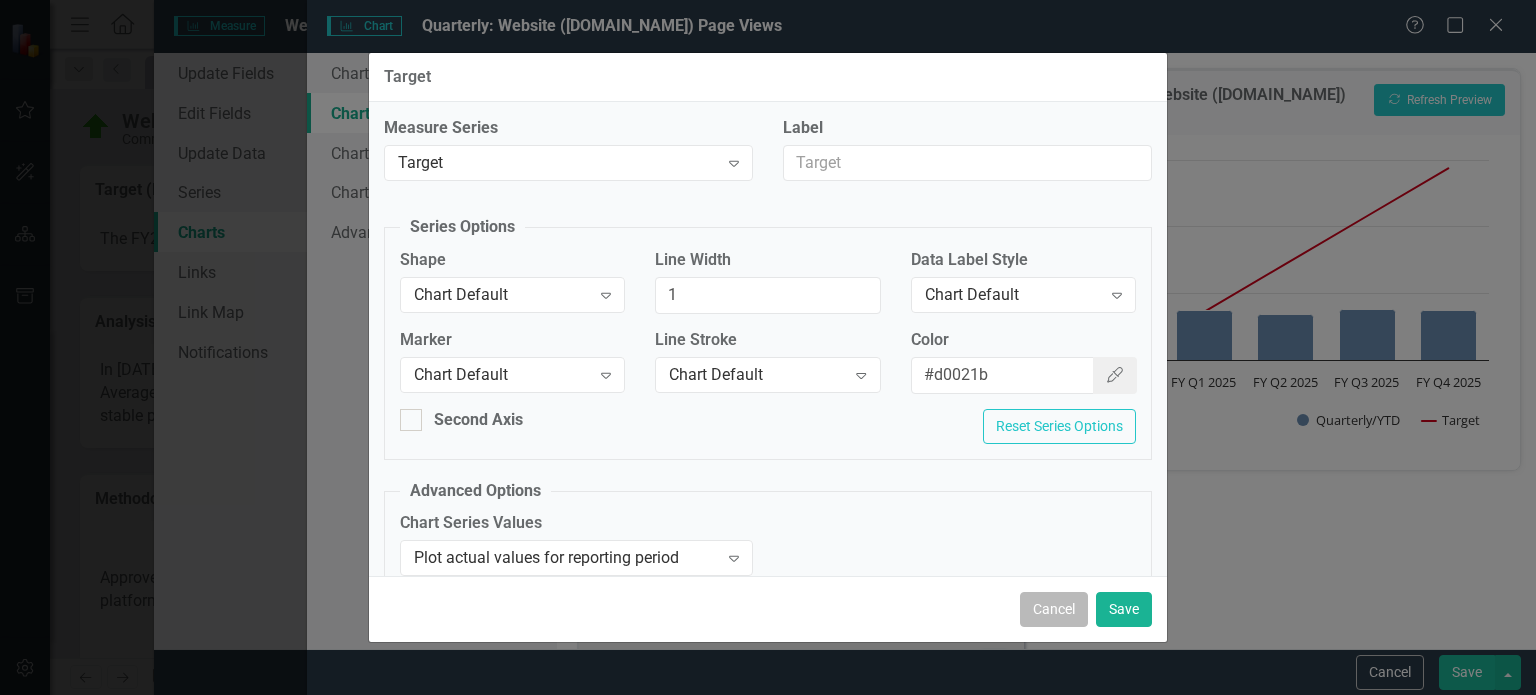 click on "Cancel" at bounding box center [1054, 609] 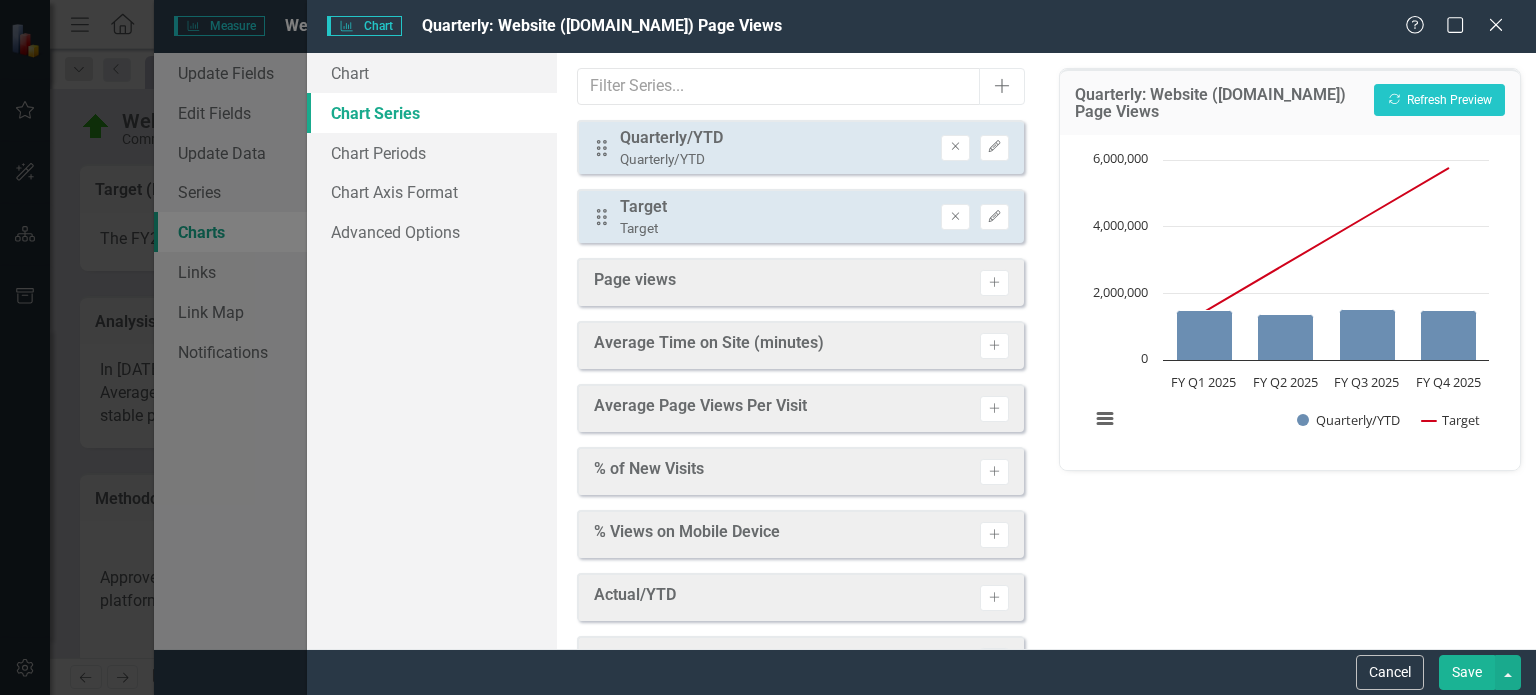 click on "Save" at bounding box center (1467, 672) 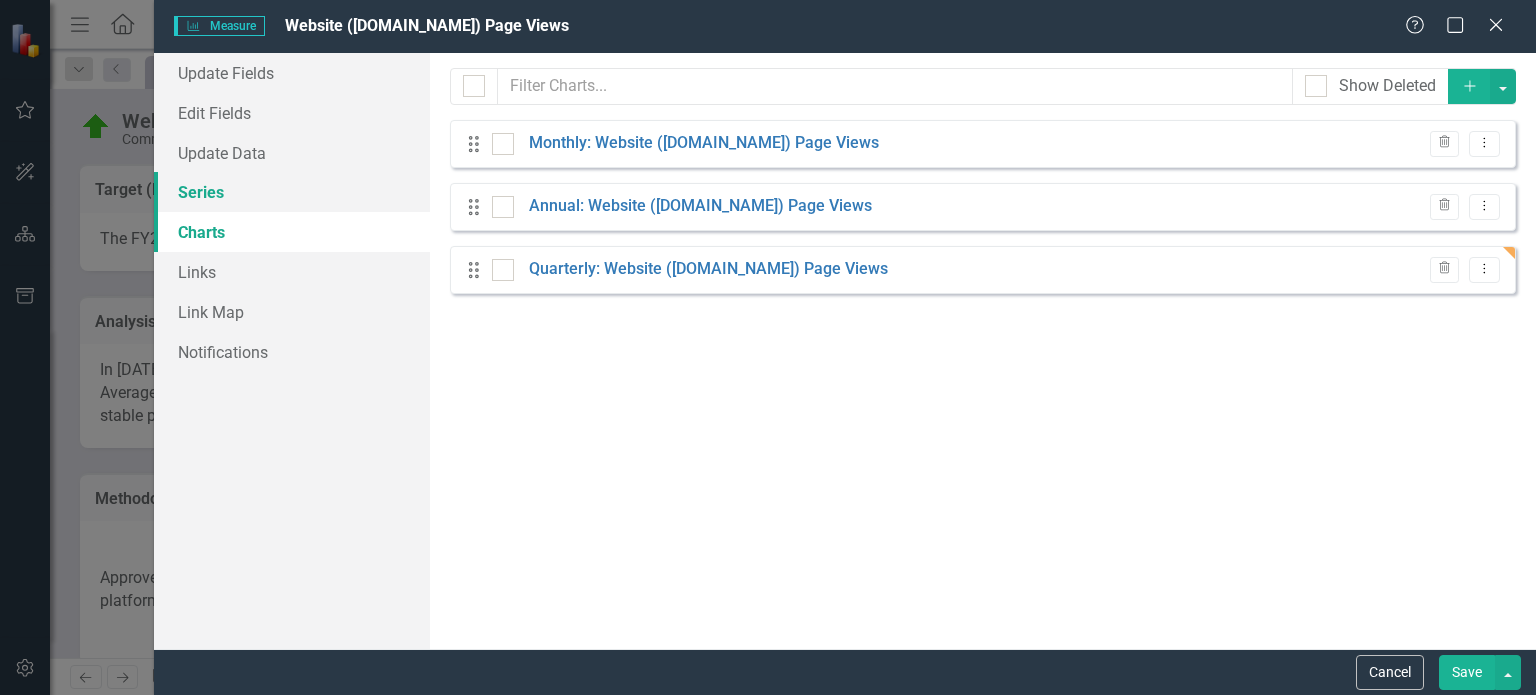 click on "Series" at bounding box center [292, 192] 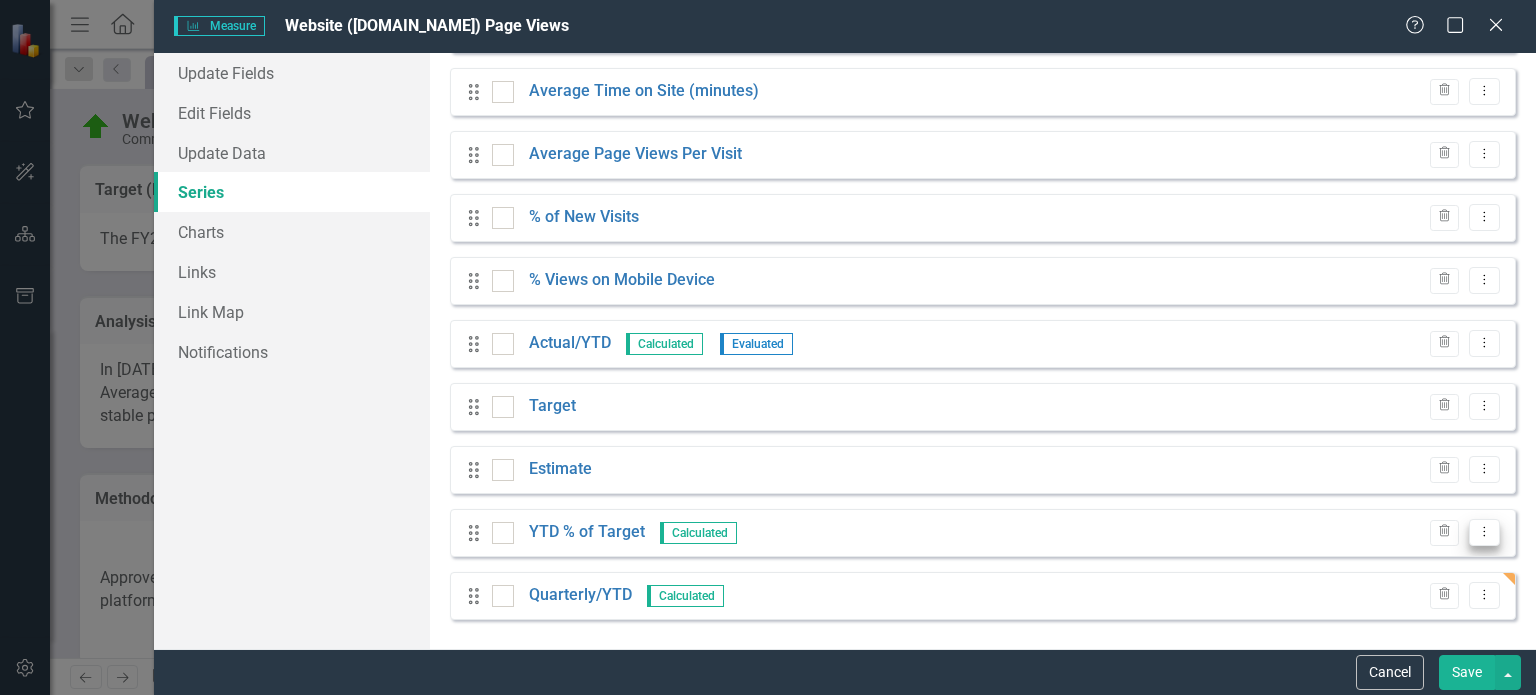 click on "Dropdown Menu" 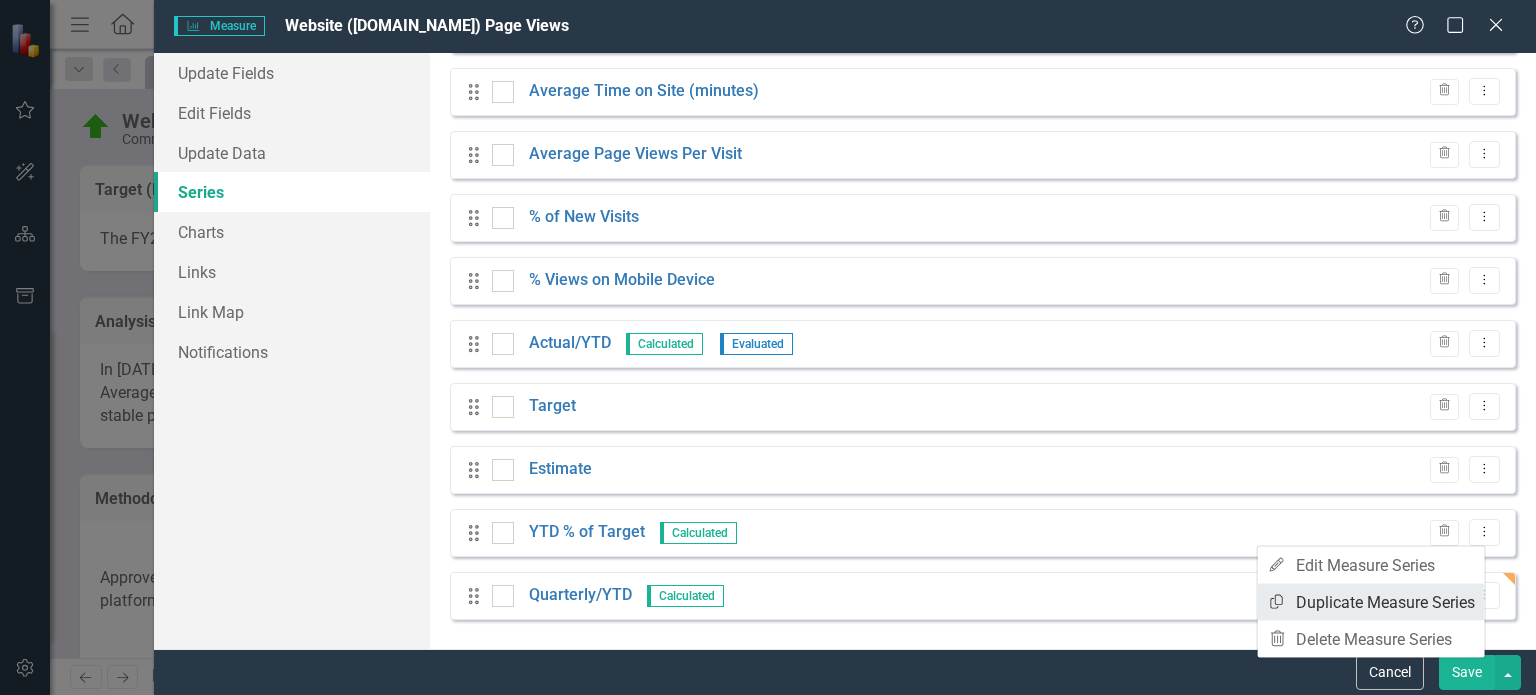 click on "Copy Duplicate Measure Series" at bounding box center (1371, 602) 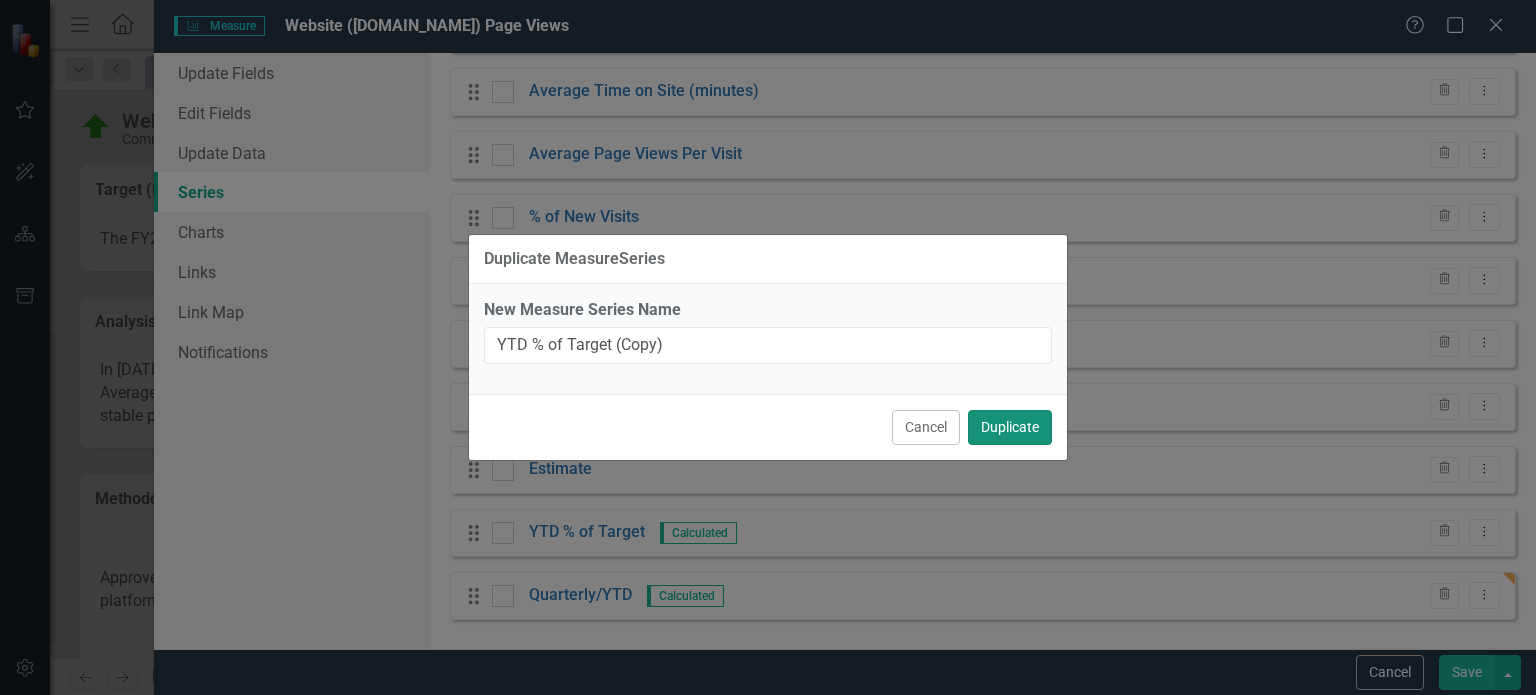 click on "Duplicate" at bounding box center [1010, 427] 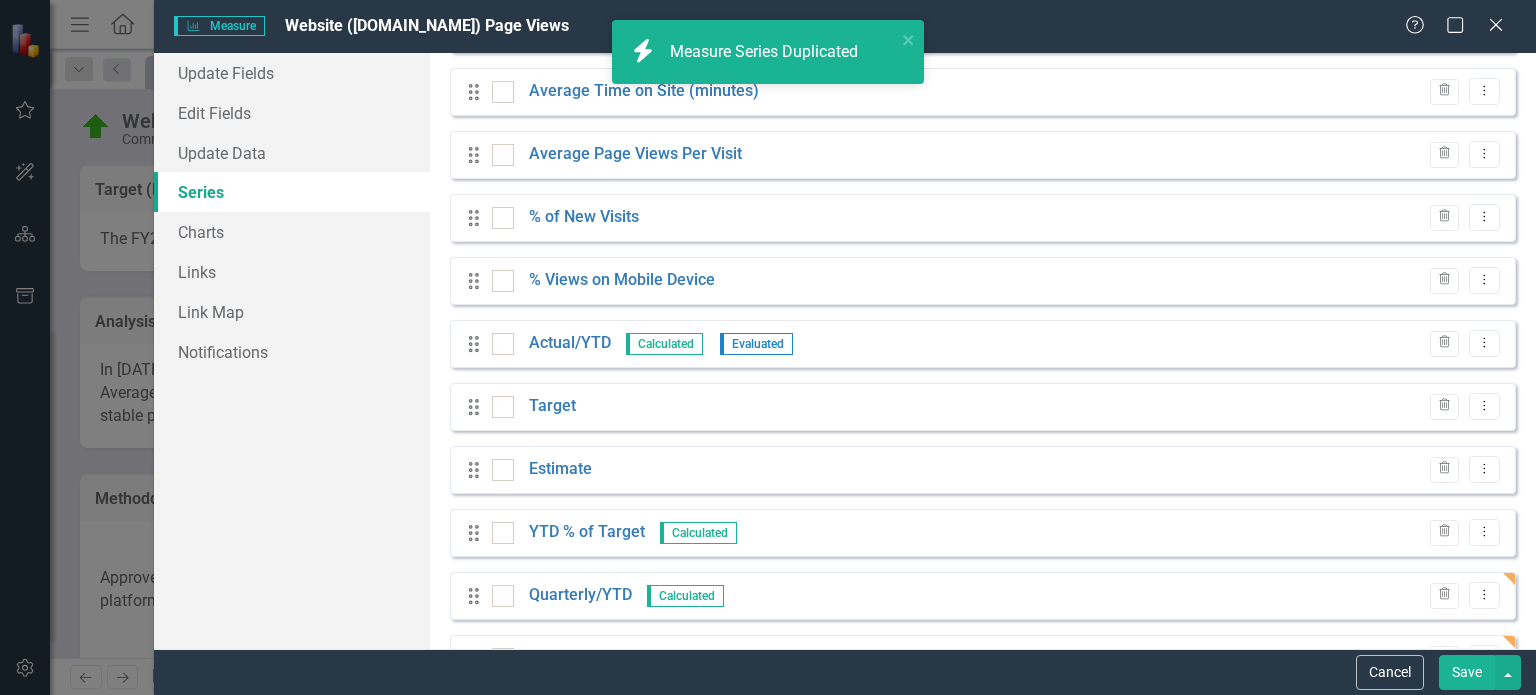 scroll, scrollTop: 255, scrollLeft: 0, axis: vertical 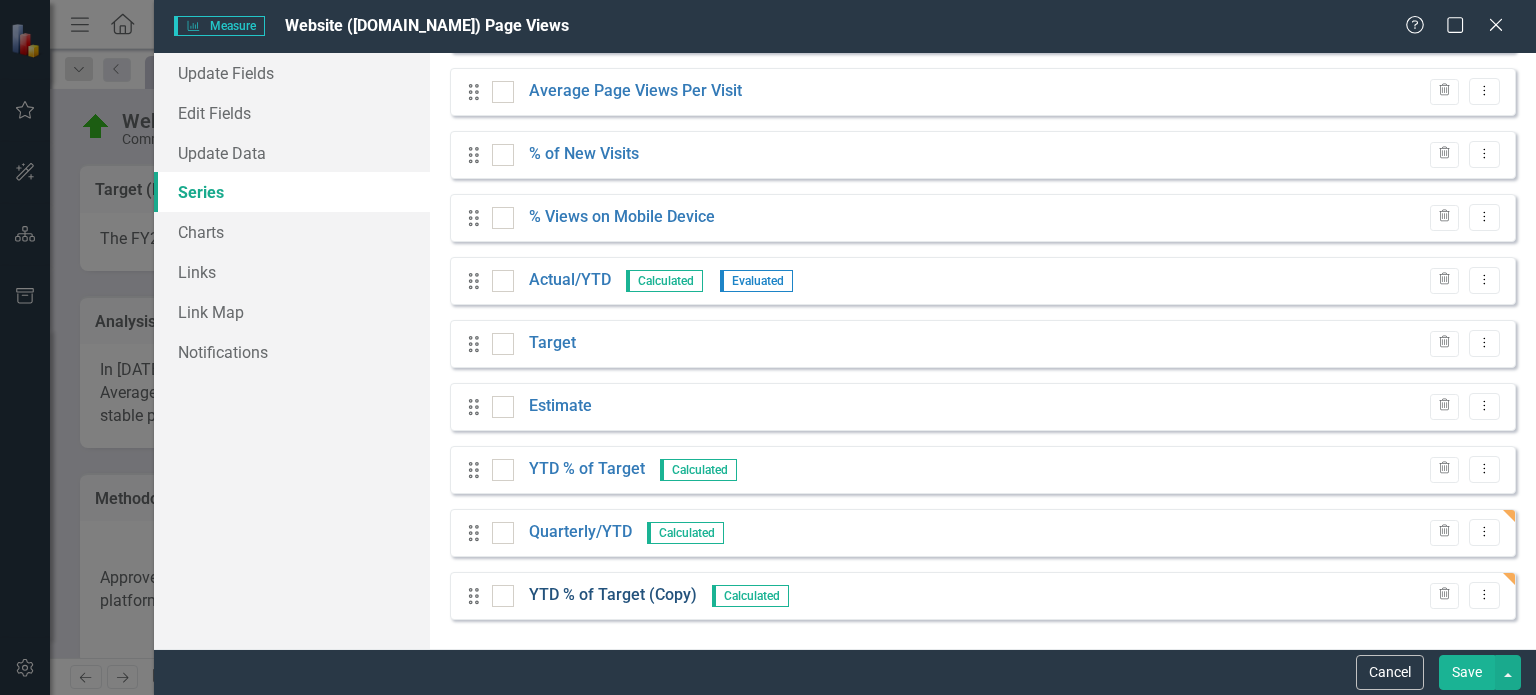 click on "YTD % of Target (Copy)" at bounding box center [613, 595] 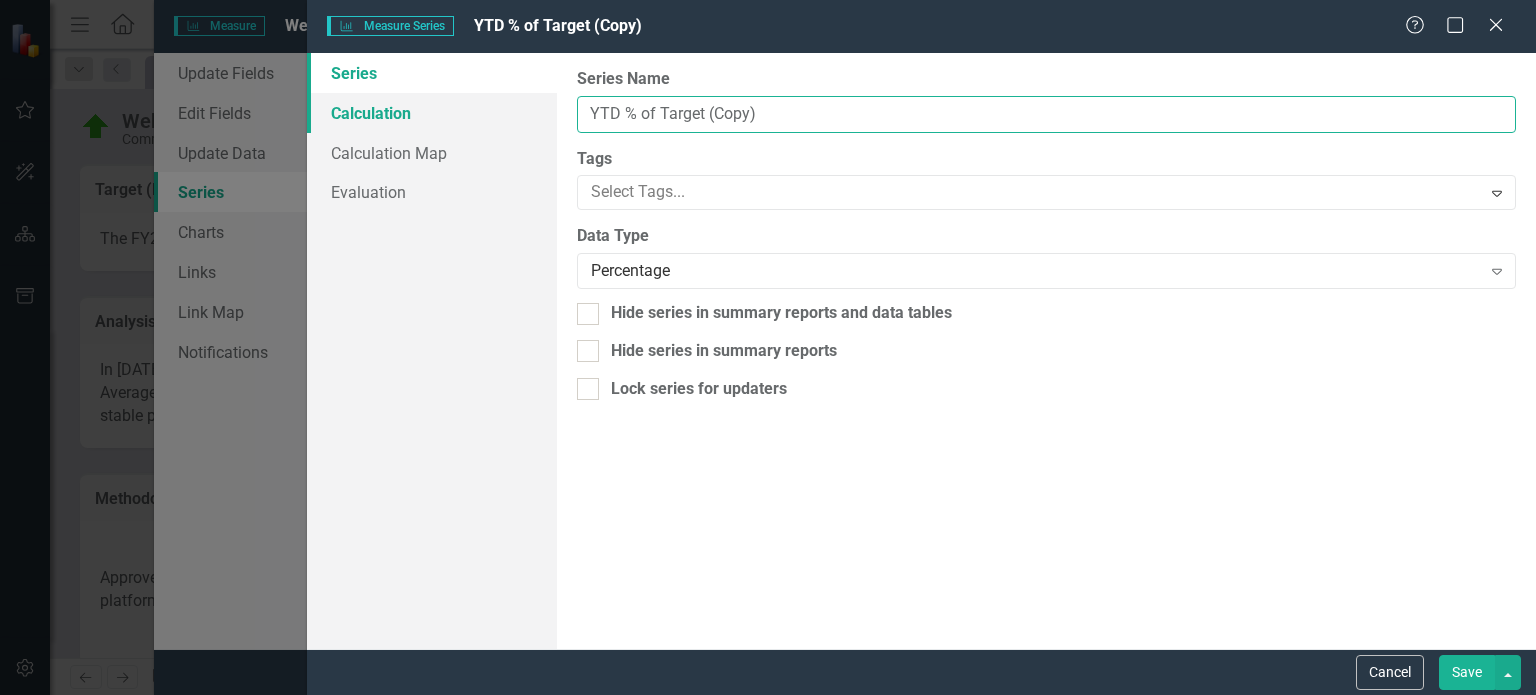 drag, startPoint x: 620, startPoint y: 117, endPoint x: 554, endPoint y: 100, distance: 68.154236 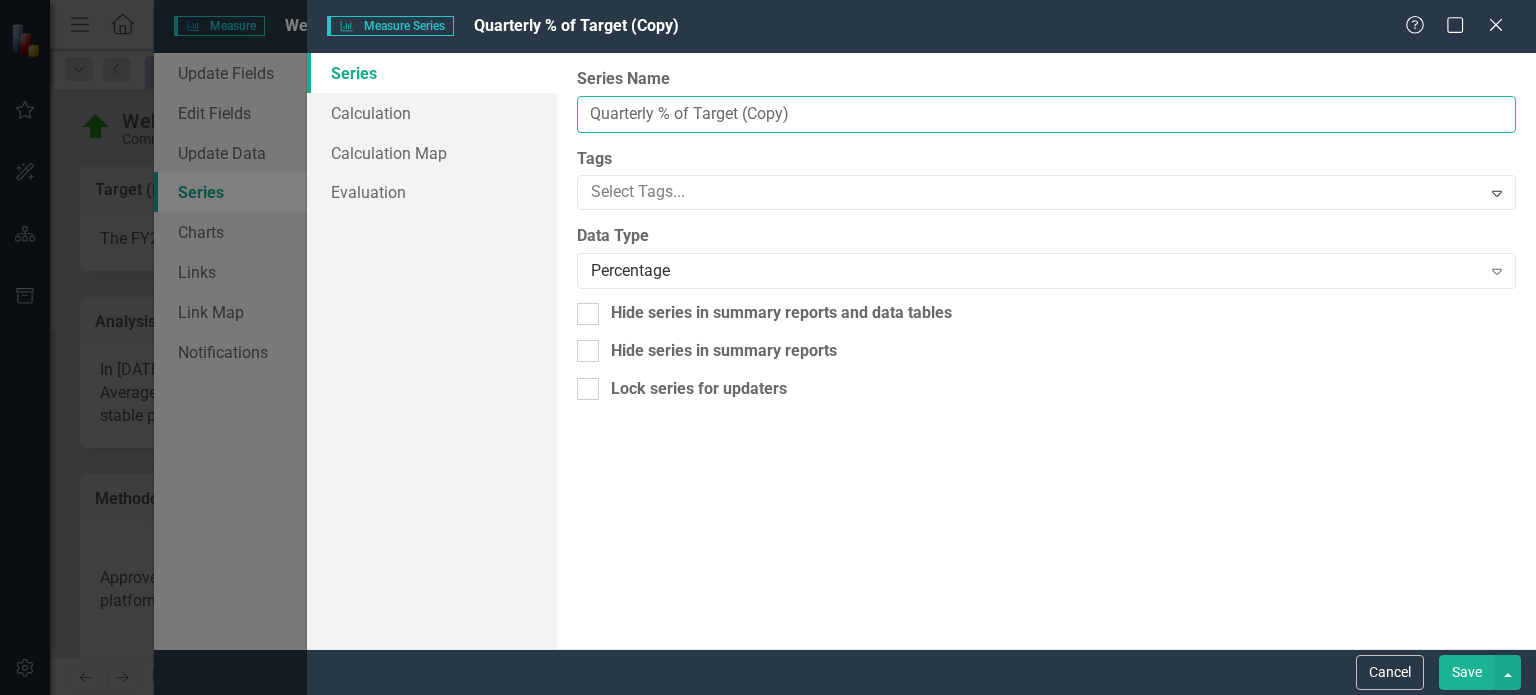 click on "Quarterly % of Target (Copy)" at bounding box center [1046, 114] 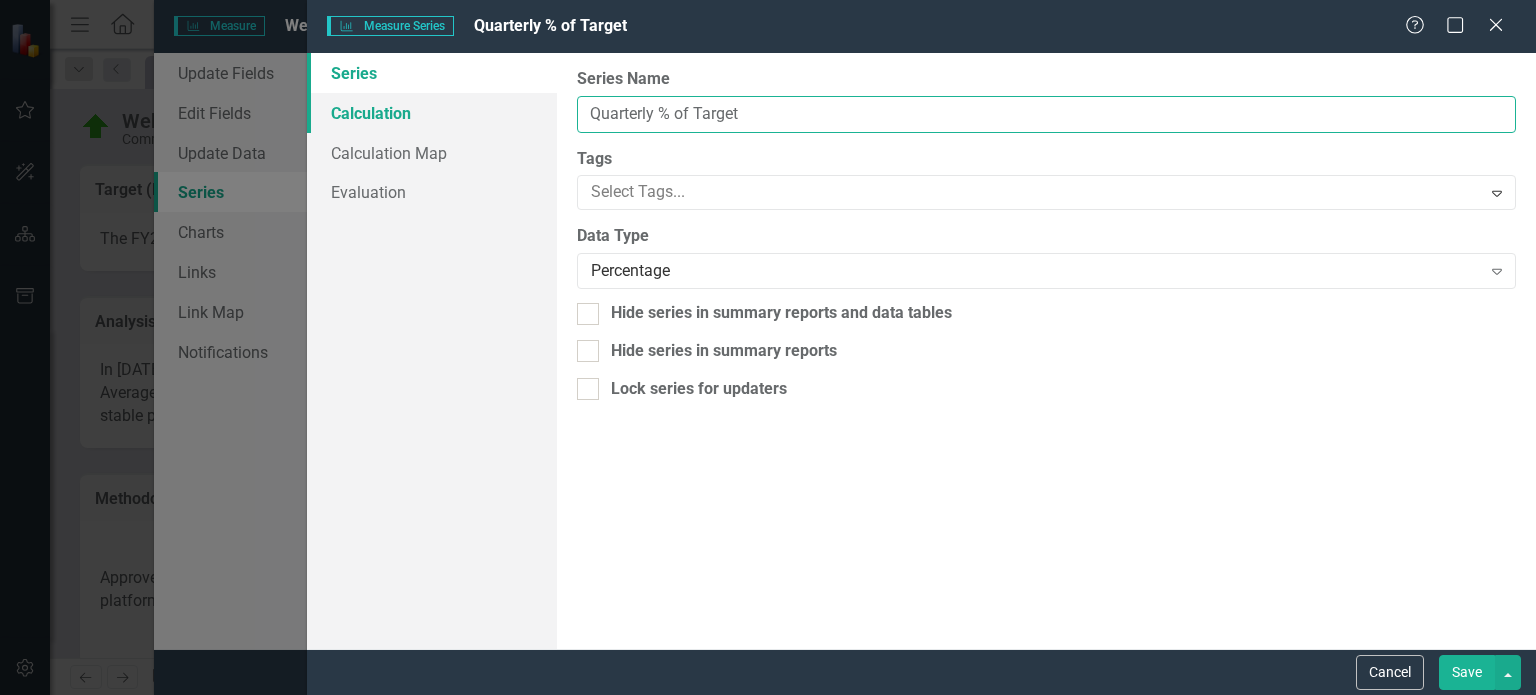 type on "Quarterly % of Target" 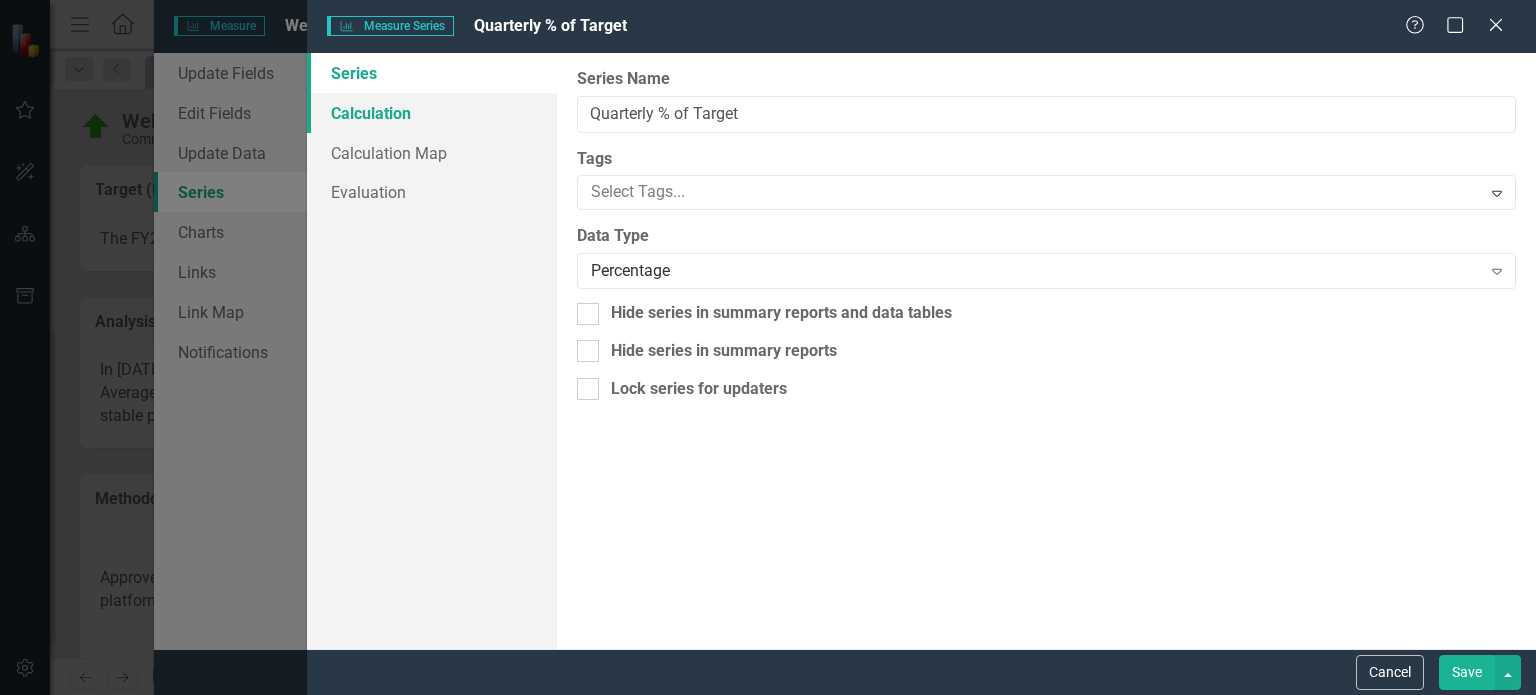 click on "Calculation" at bounding box center [432, 113] 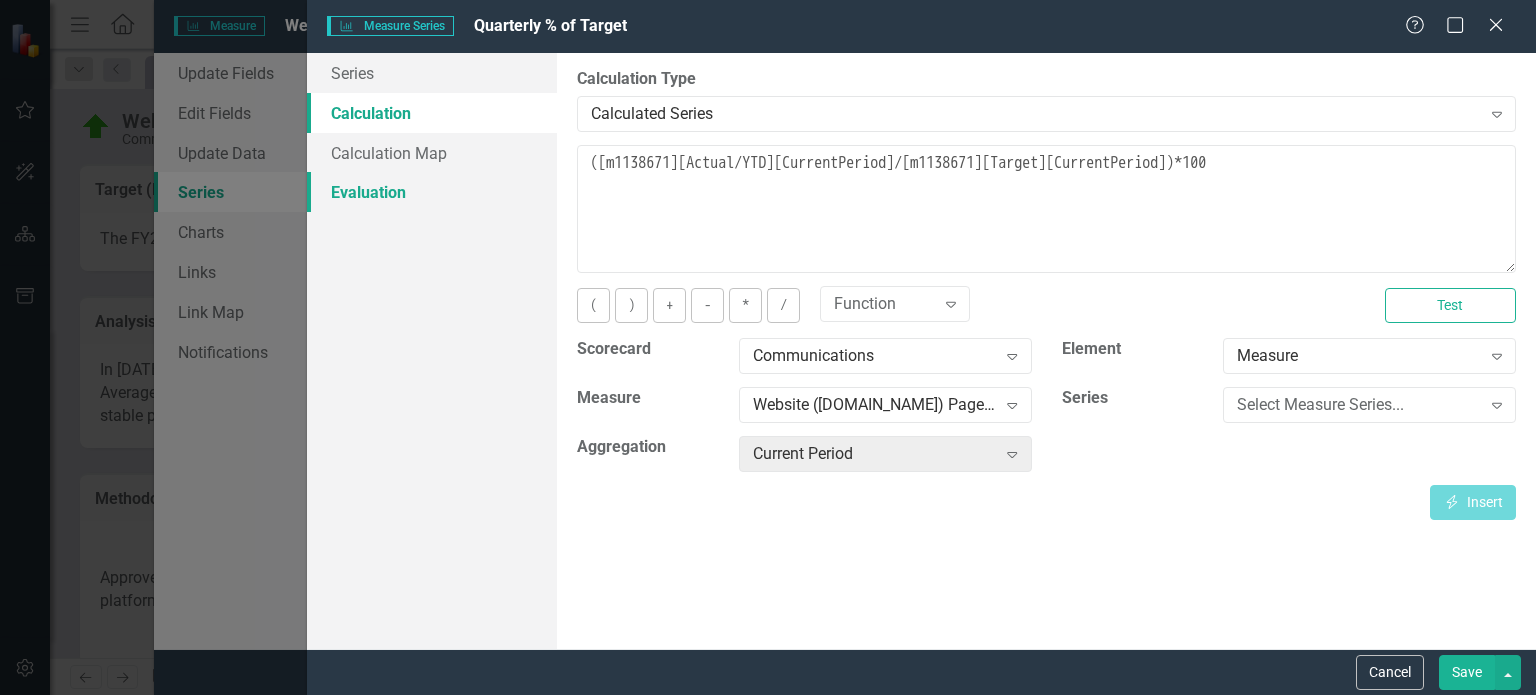 click on "Evaluation" at bounding box center (432, 192) 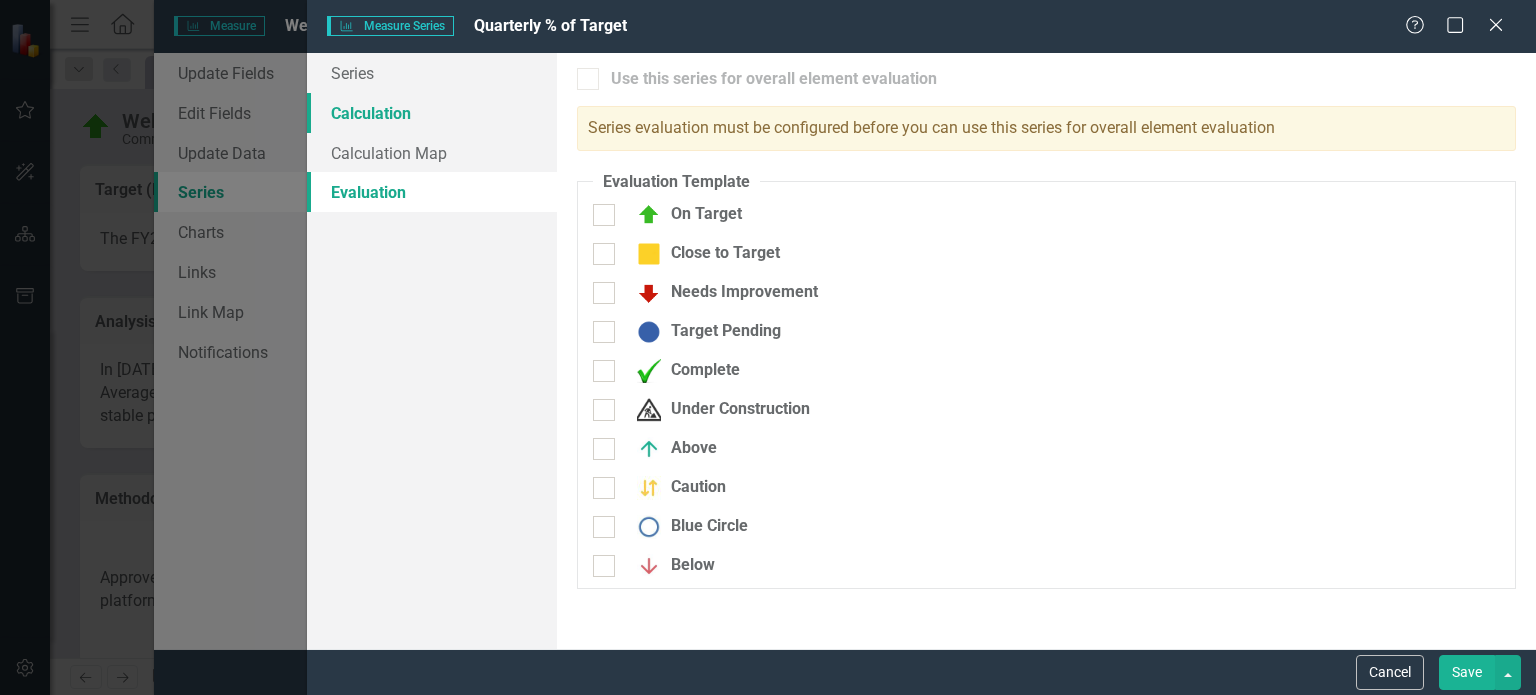 click on "Calculation" at bounding box center [432, 113] 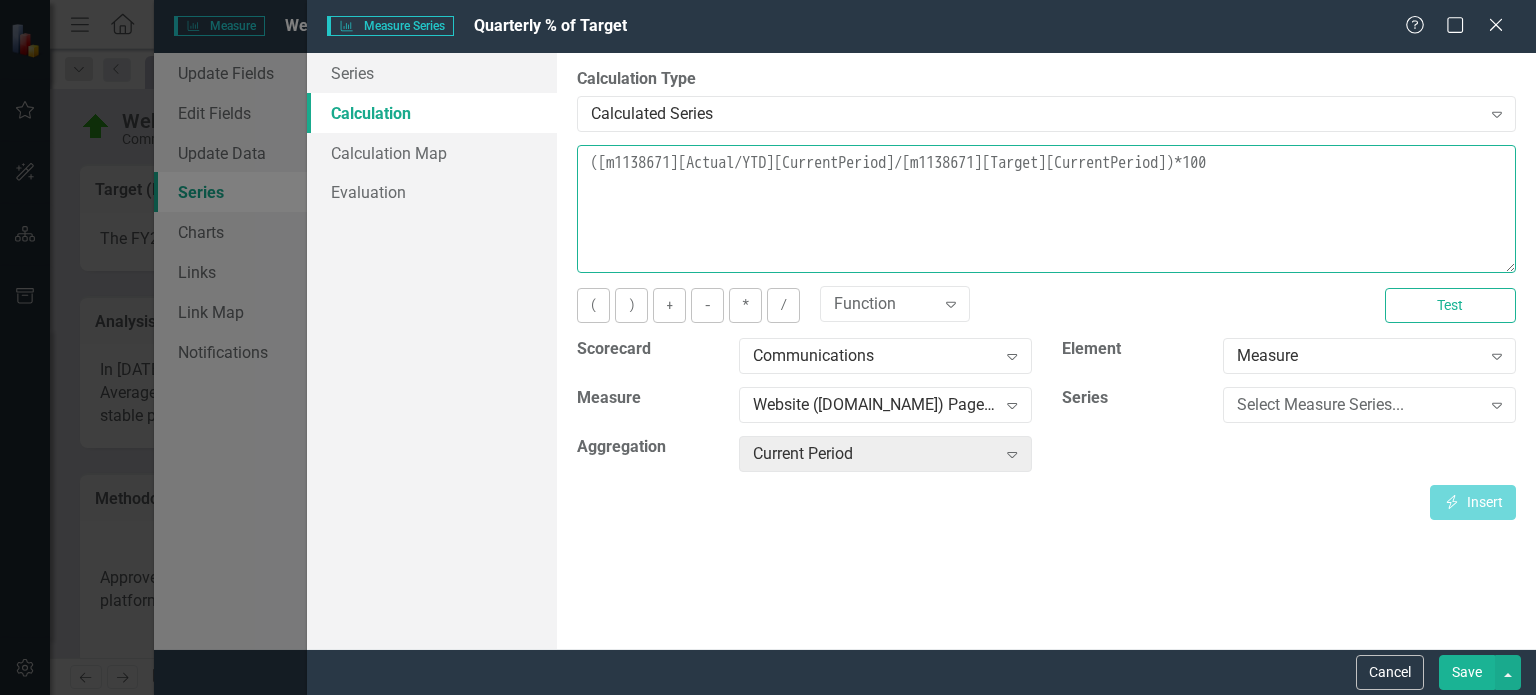 drag, startPoint x: 1288, startPoint y: 164, endPoint x: 571, endPoint y: 140, distance: 717.40155 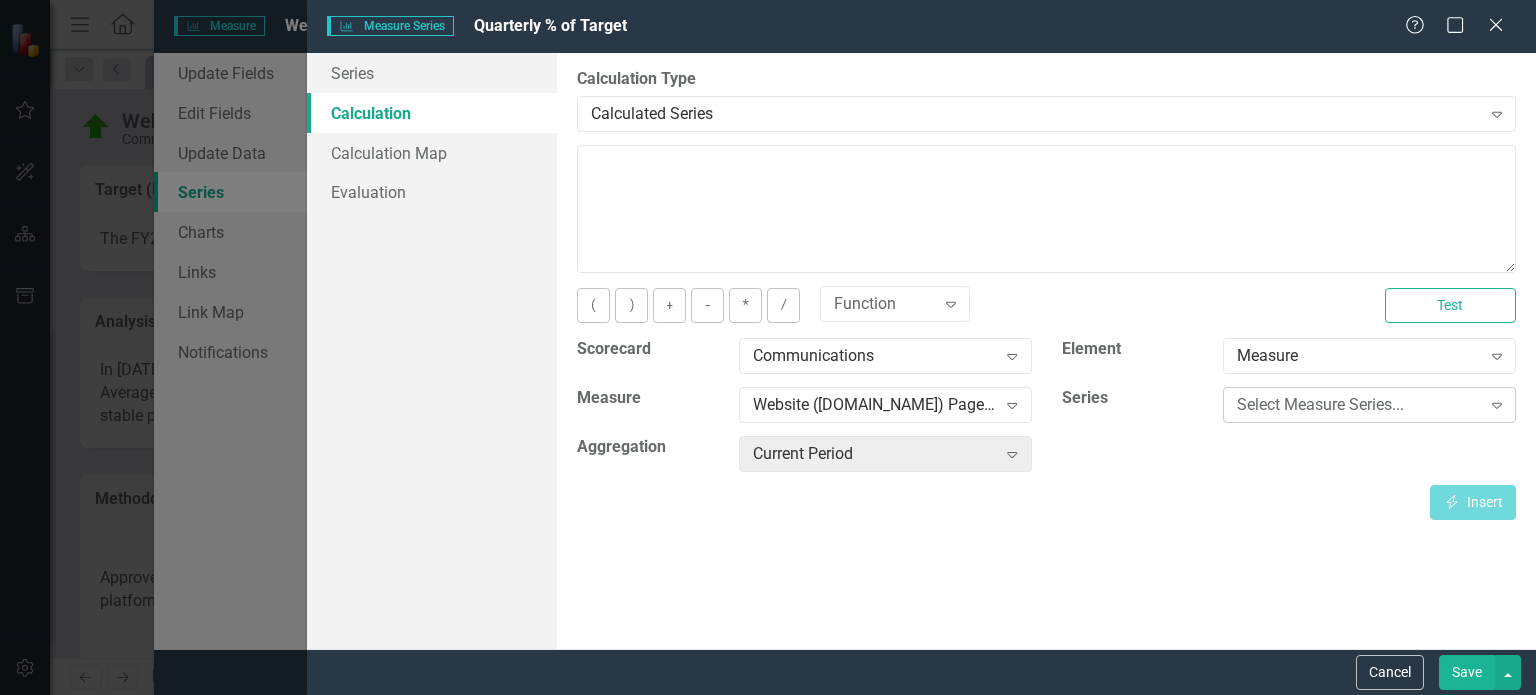 click 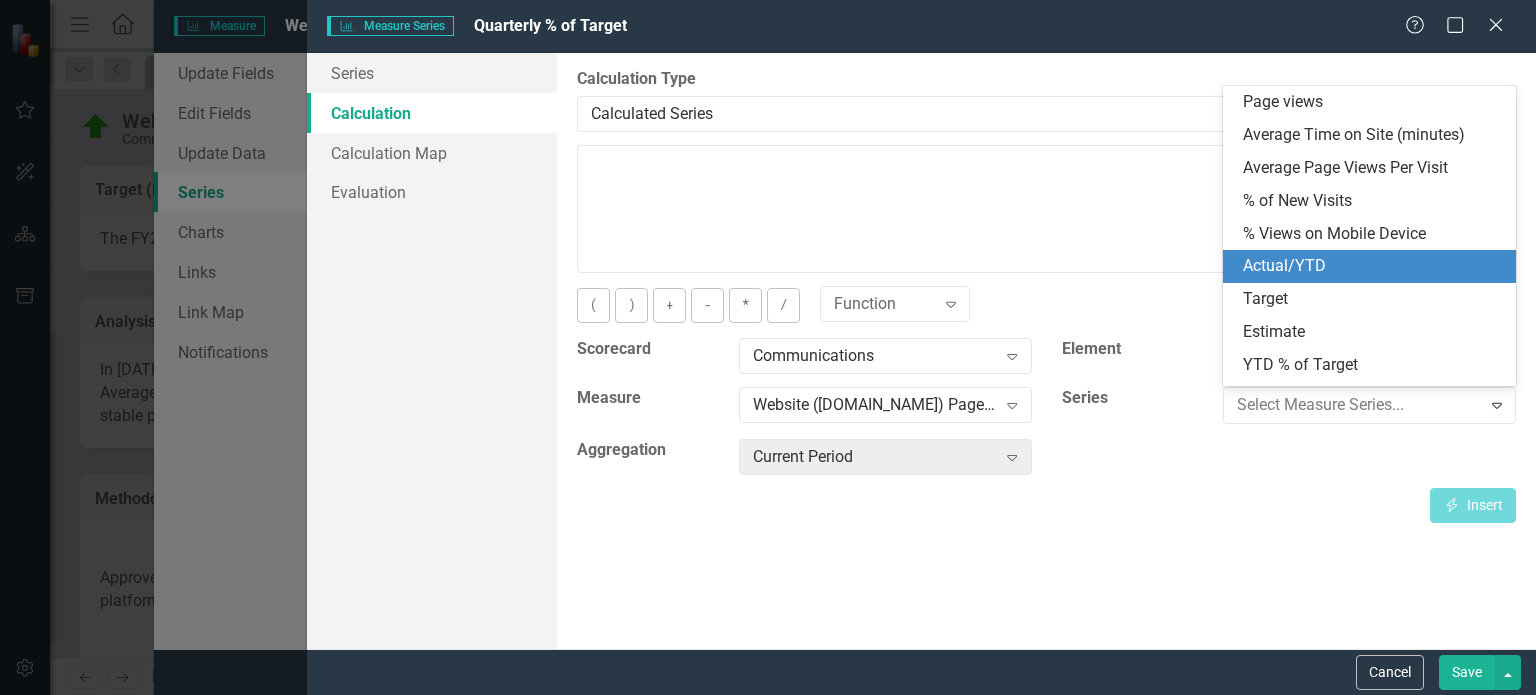 click on "Actual/YTD" at bounding box center (1373, 266) 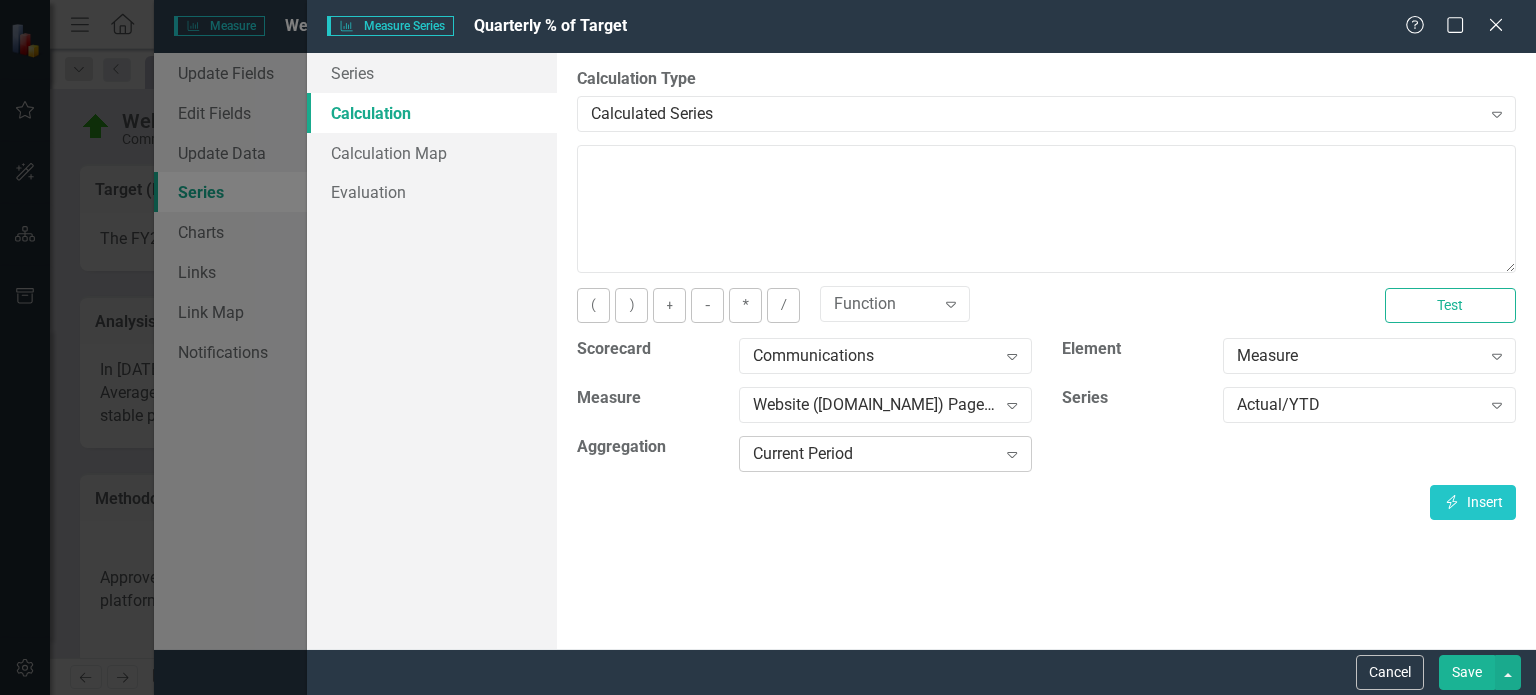 click on "Expand" 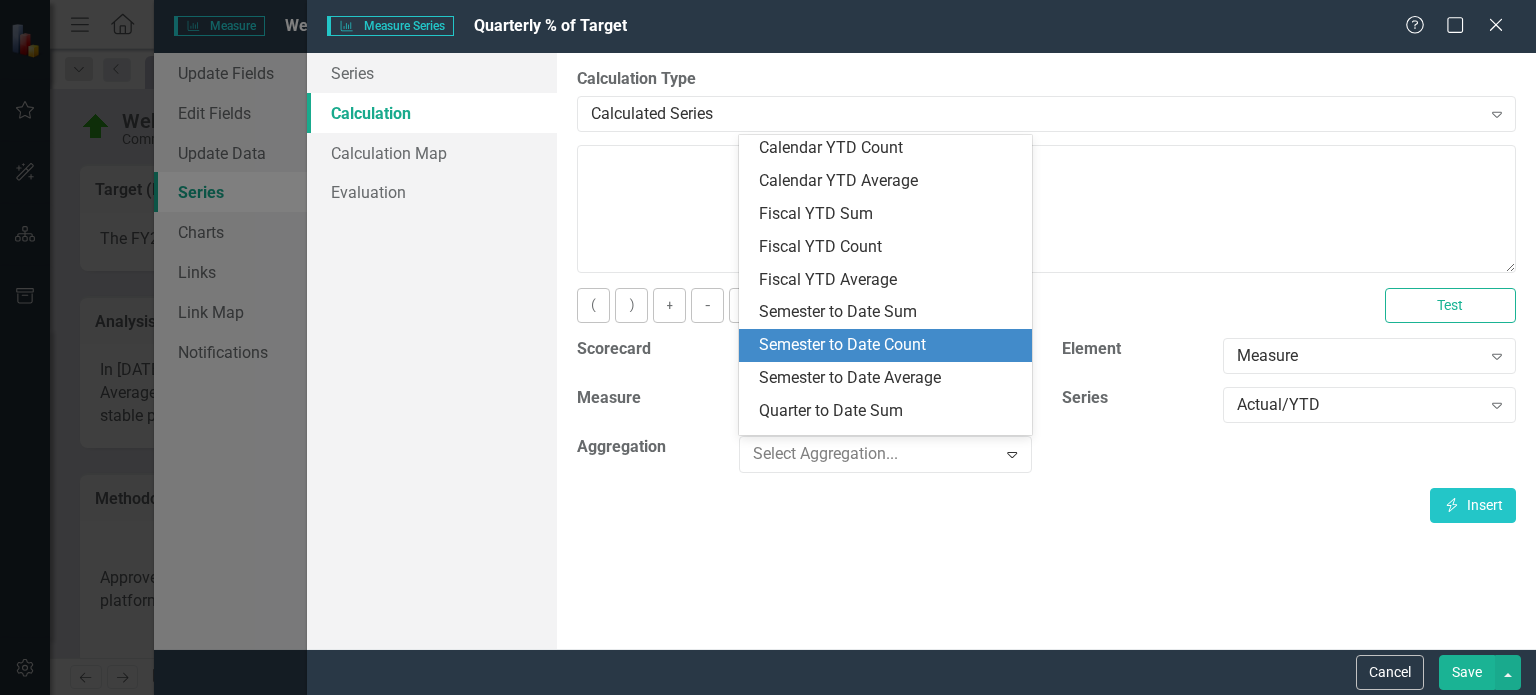 scroll, scrollTop: 300, scrollLeft: 0, axis: vertical 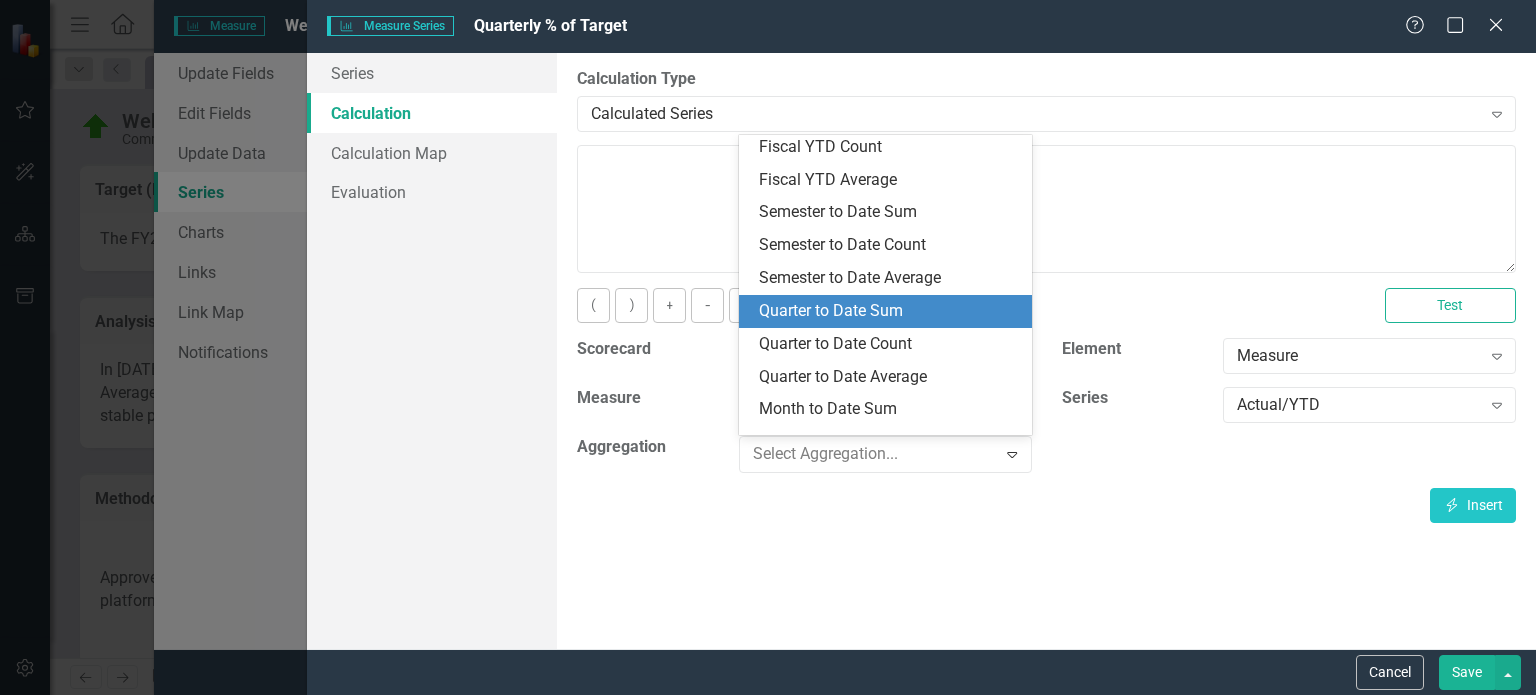 click on "Quarter to Date Sum" at bounding box center (889, 311) 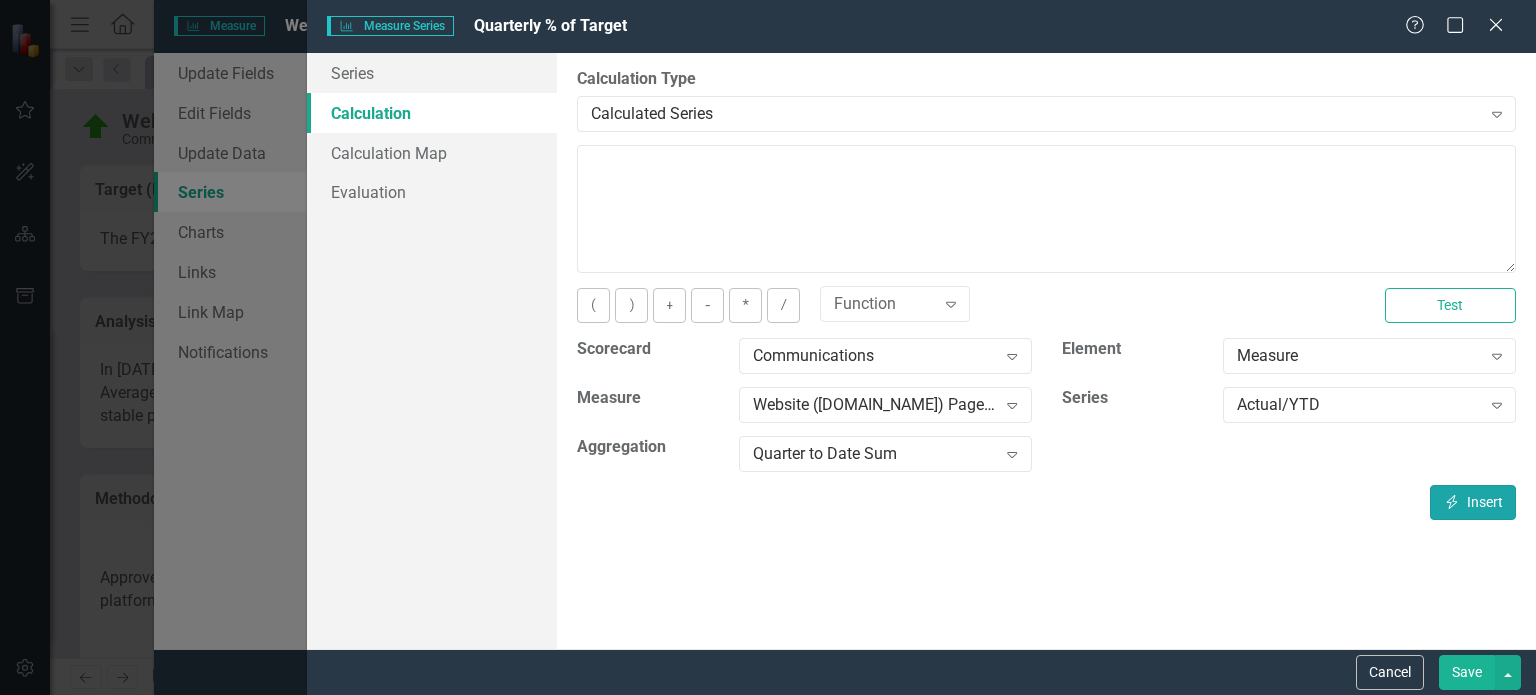 click on "Insert    Insert" at bounding box center (1473, 502) 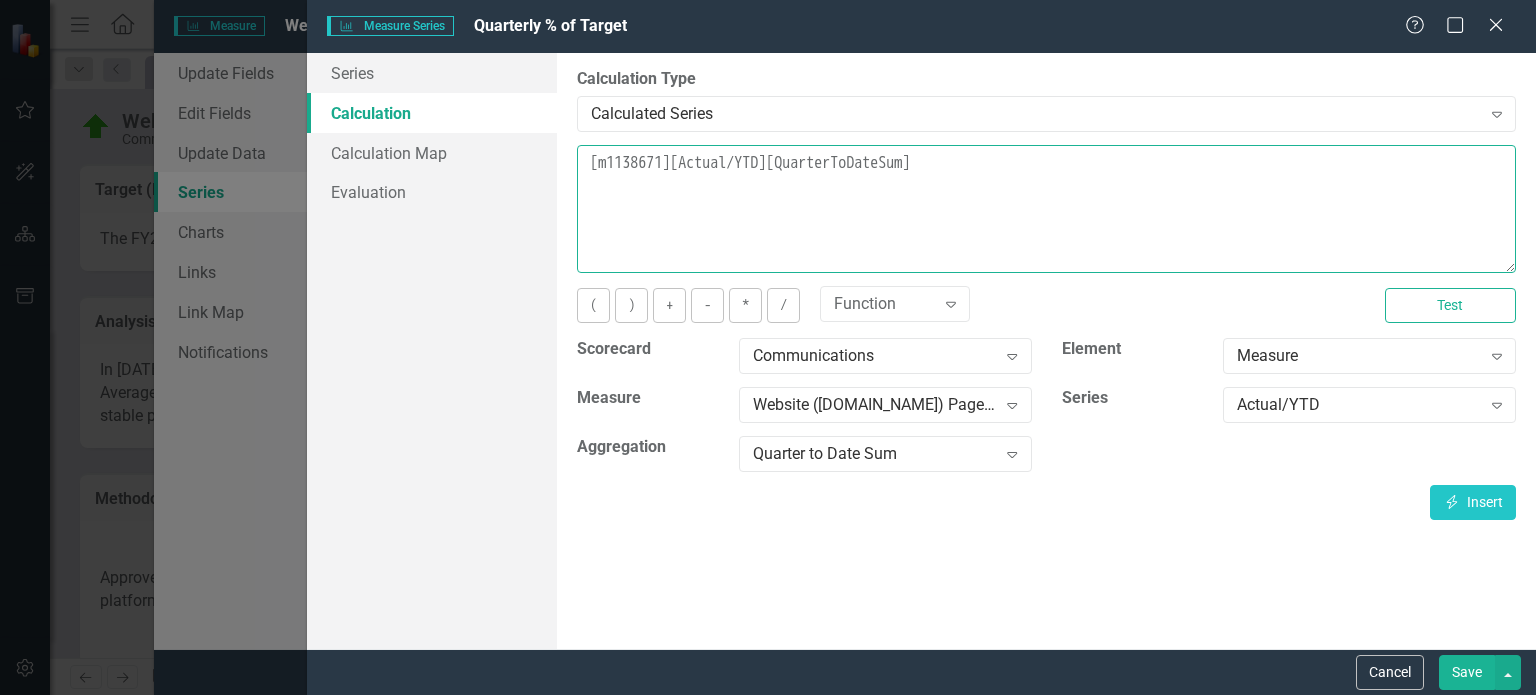 click on "[m1138671][Actual/YTD][QuarterToDateSum]" at bounding box center (1046, 209) 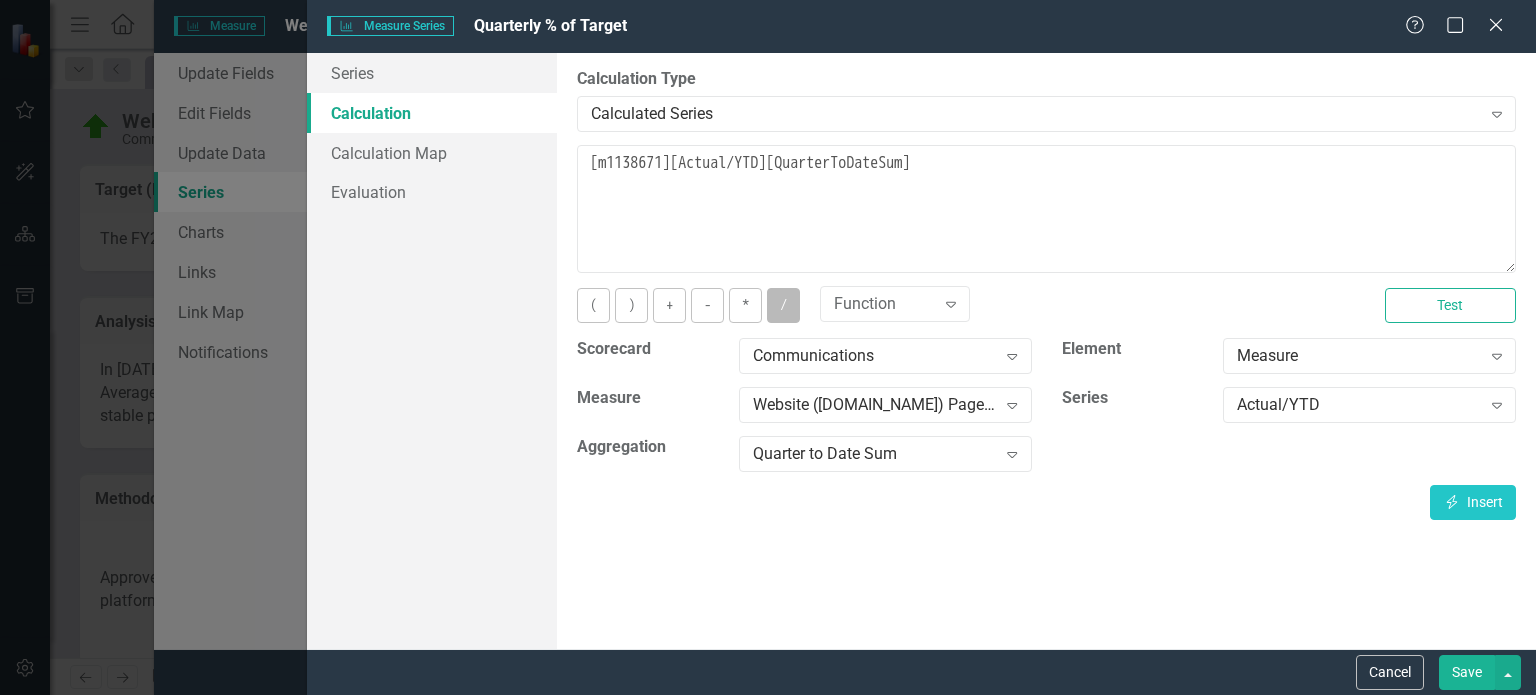 click on "/" at bounding box center [783, 305] 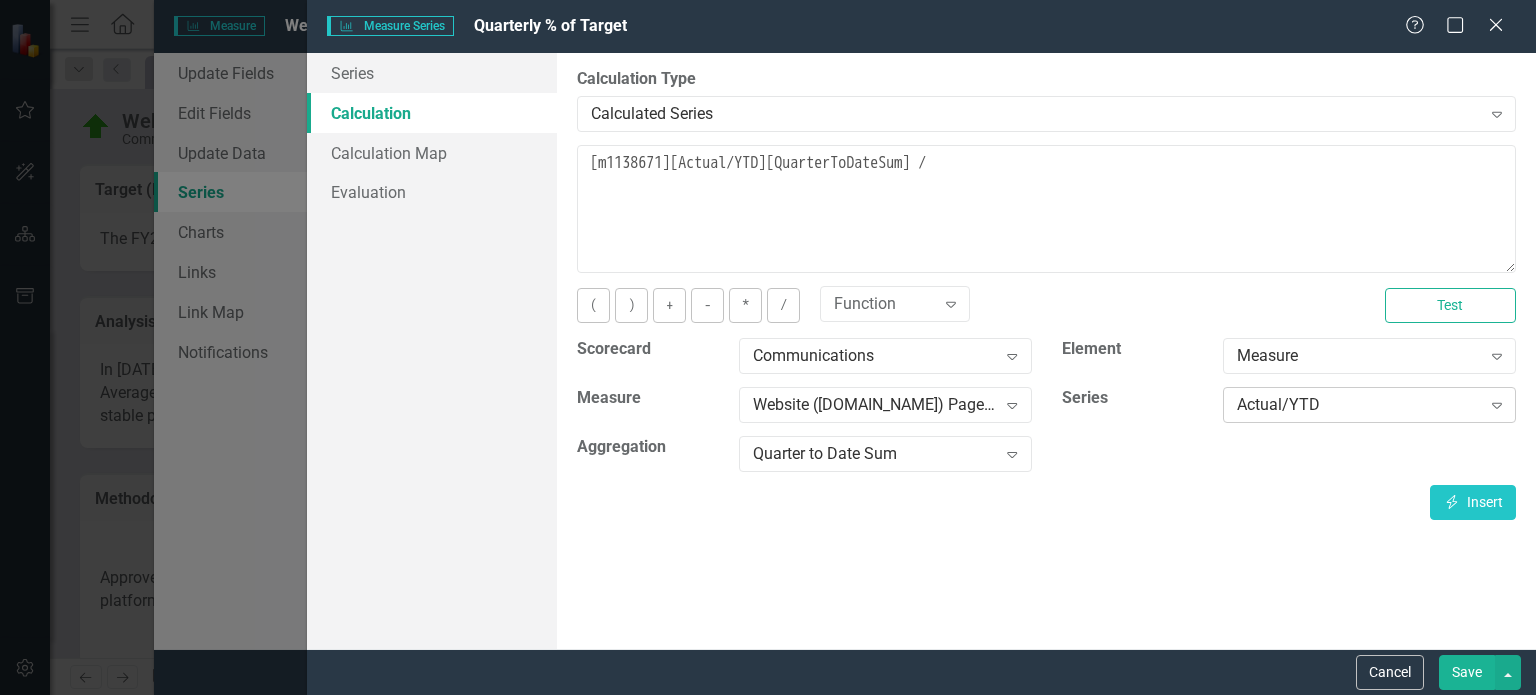 click on "Expand" 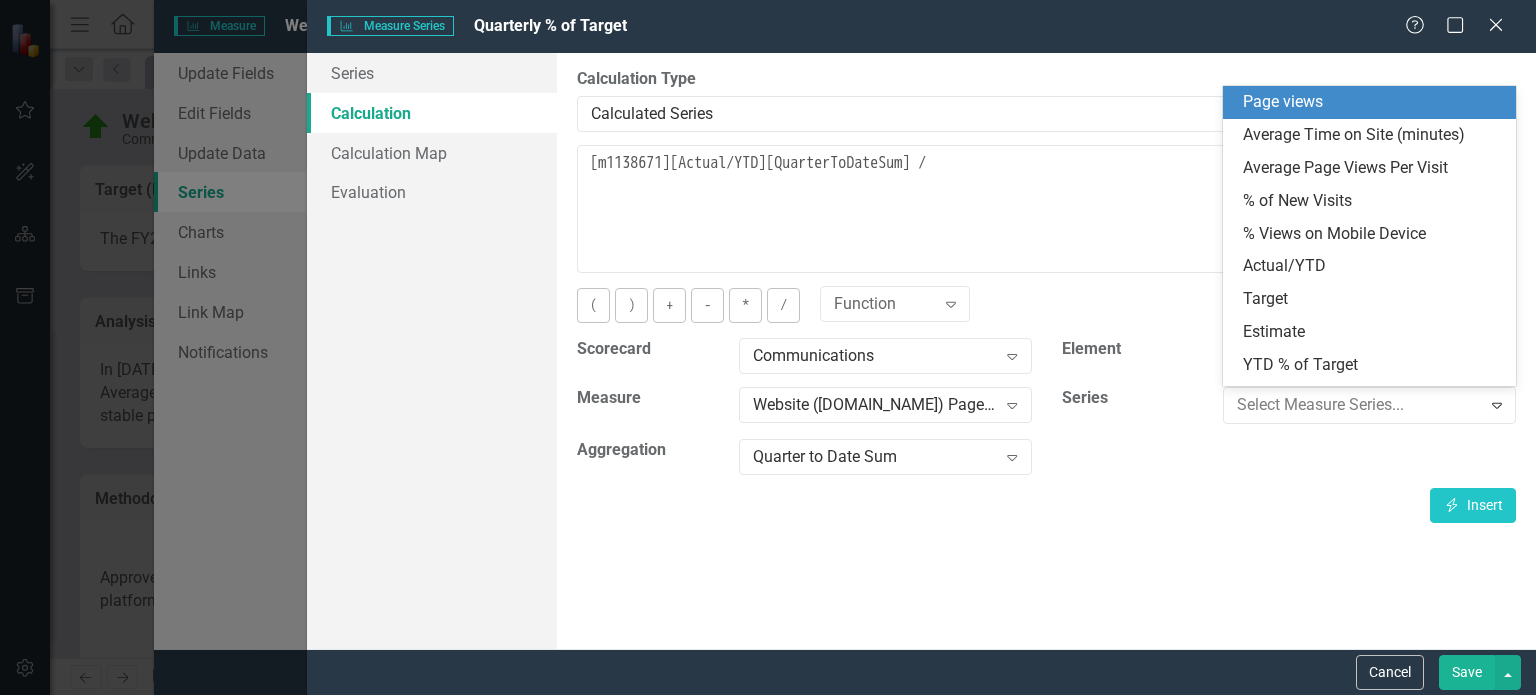scroll, scrollTop: 60, scrollLeft: 0, axis: vertical 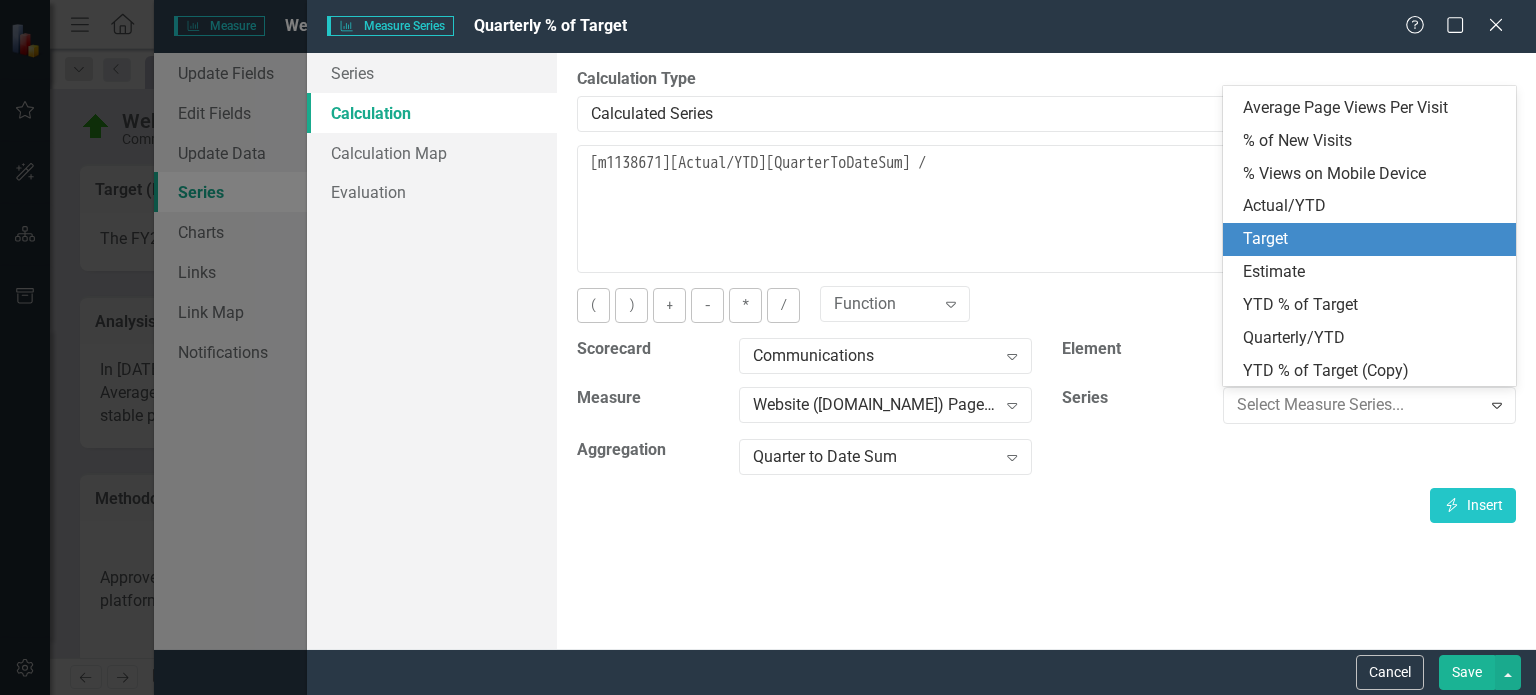 click on "Target" at bounding box center [1373, 239] 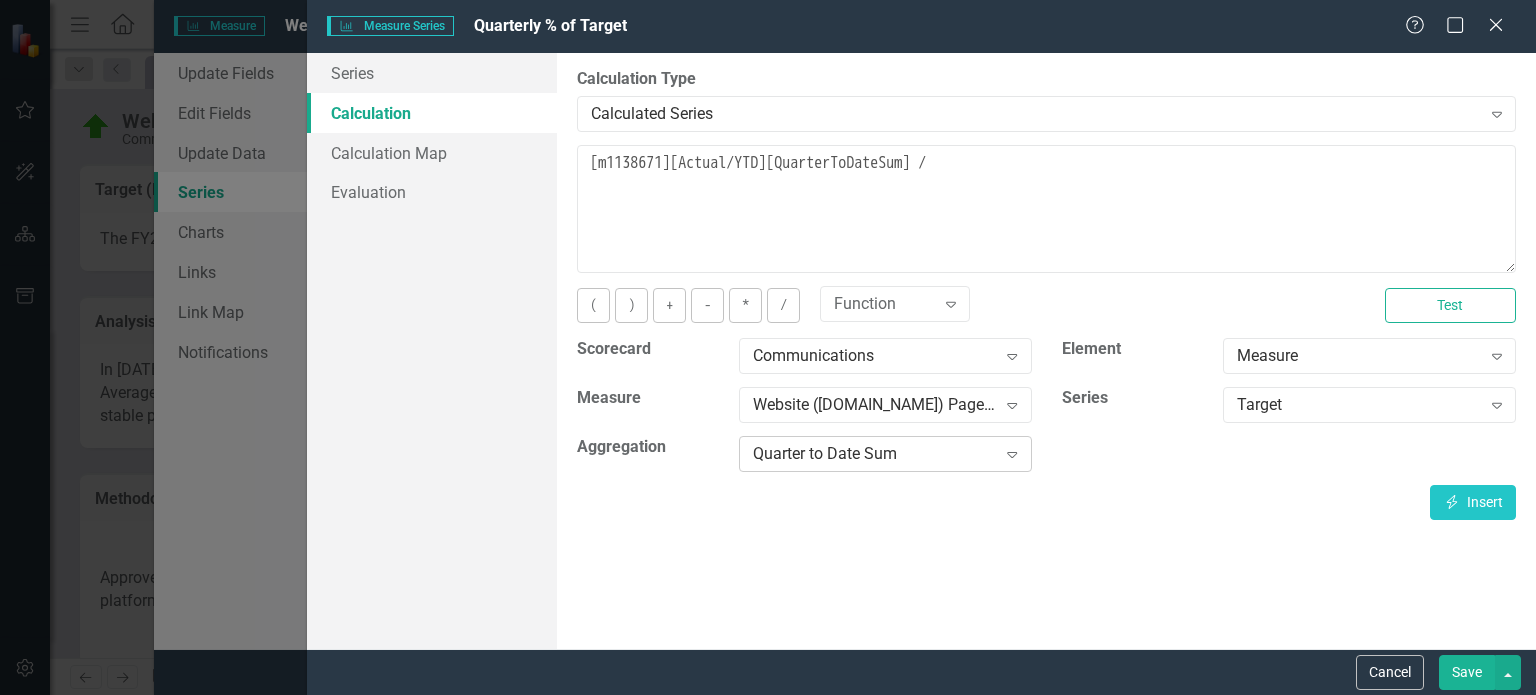click 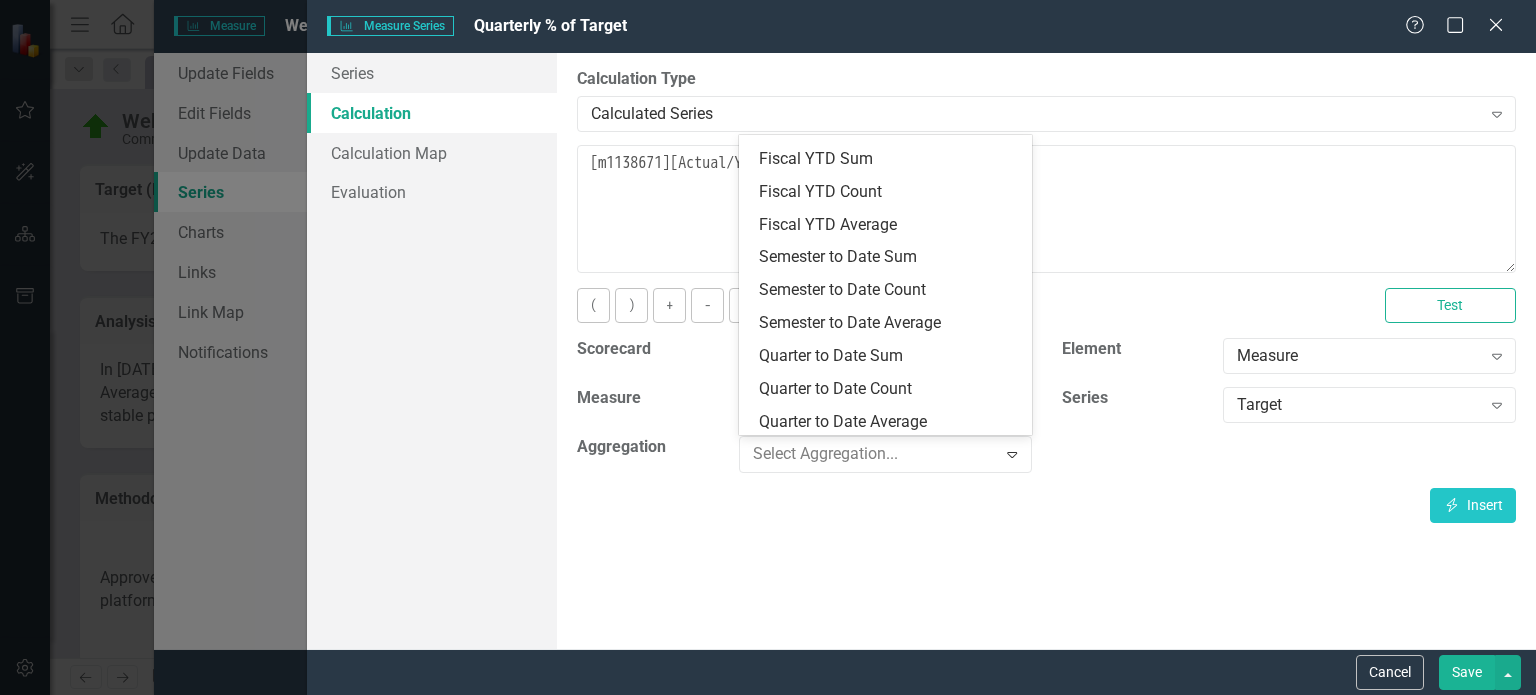 scroll, scrollTop: 355, scrollLeft: 0, axis: vertical 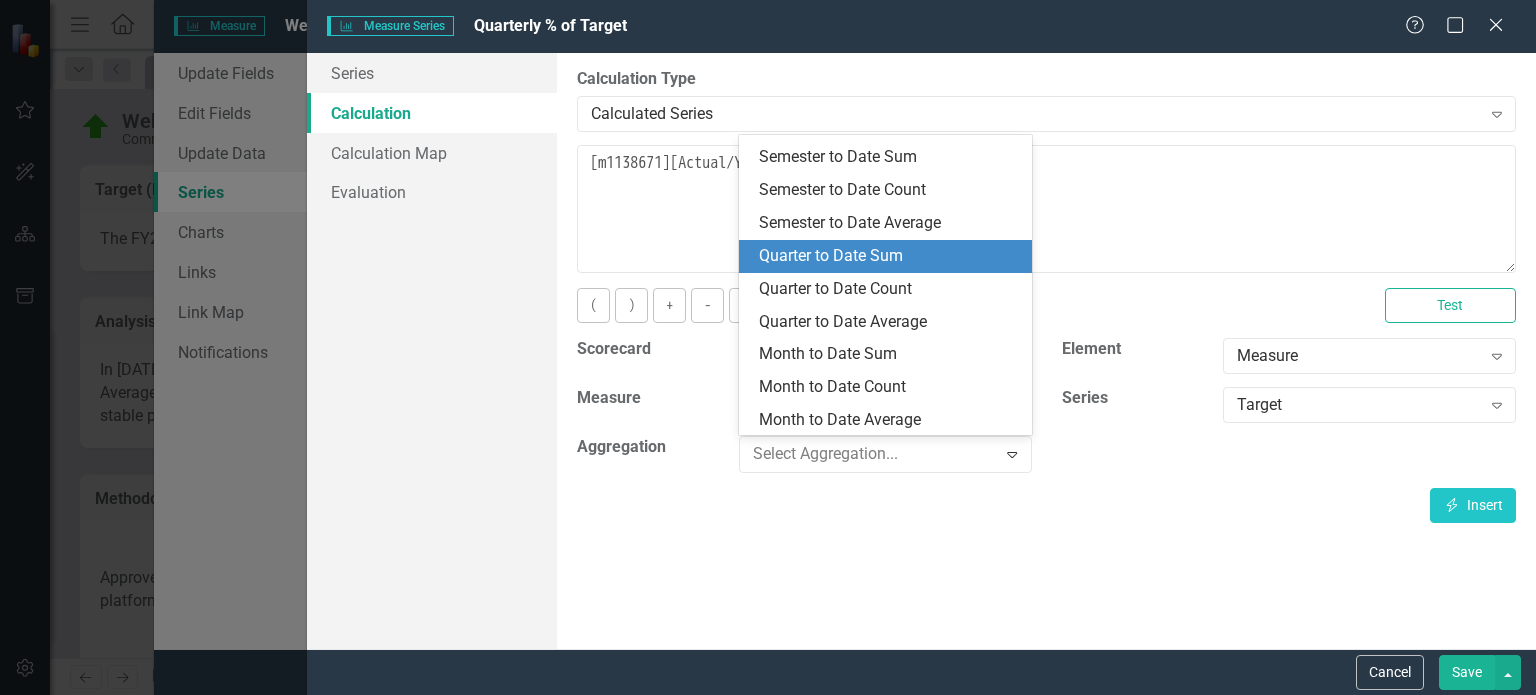click on "Quarter to Date Sum" at bounding box center [889, 256] 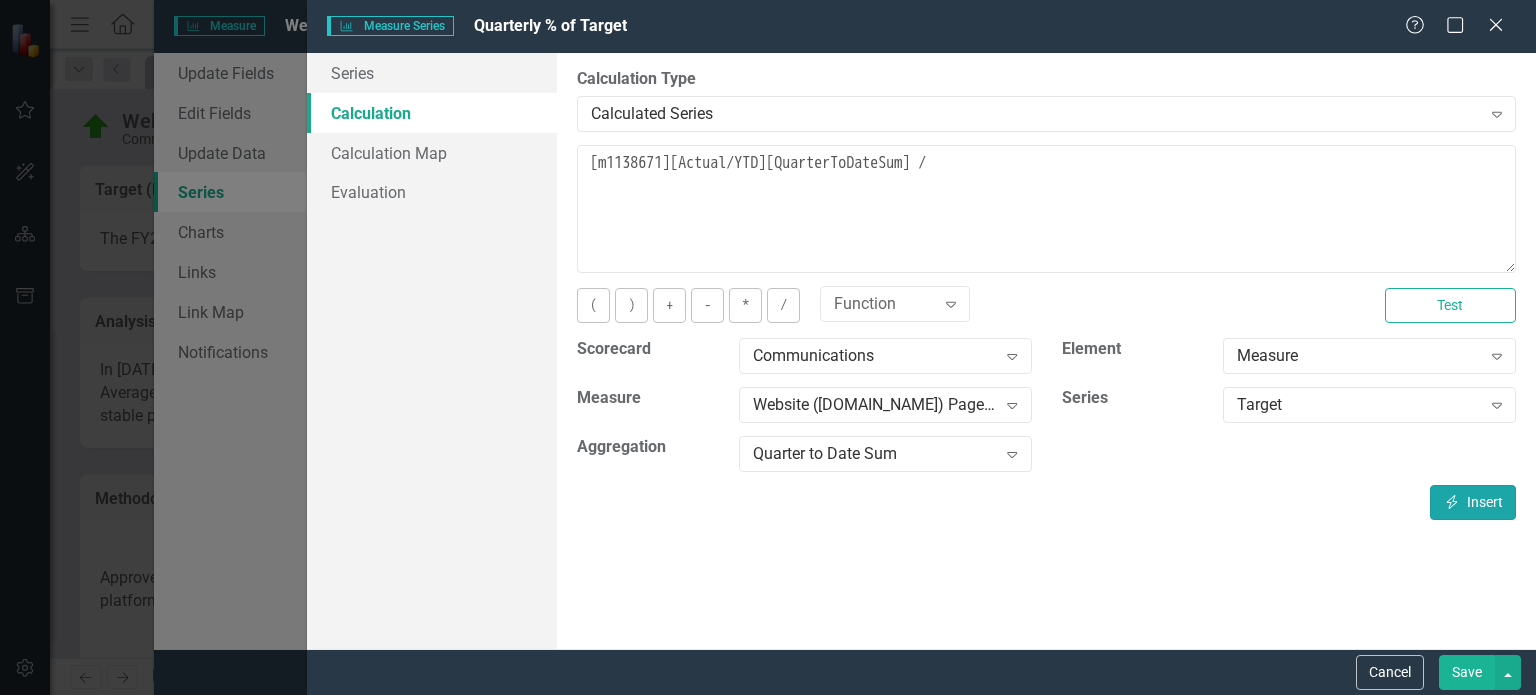 click on "Insert    Insert" at bounding box center [1473, 502] 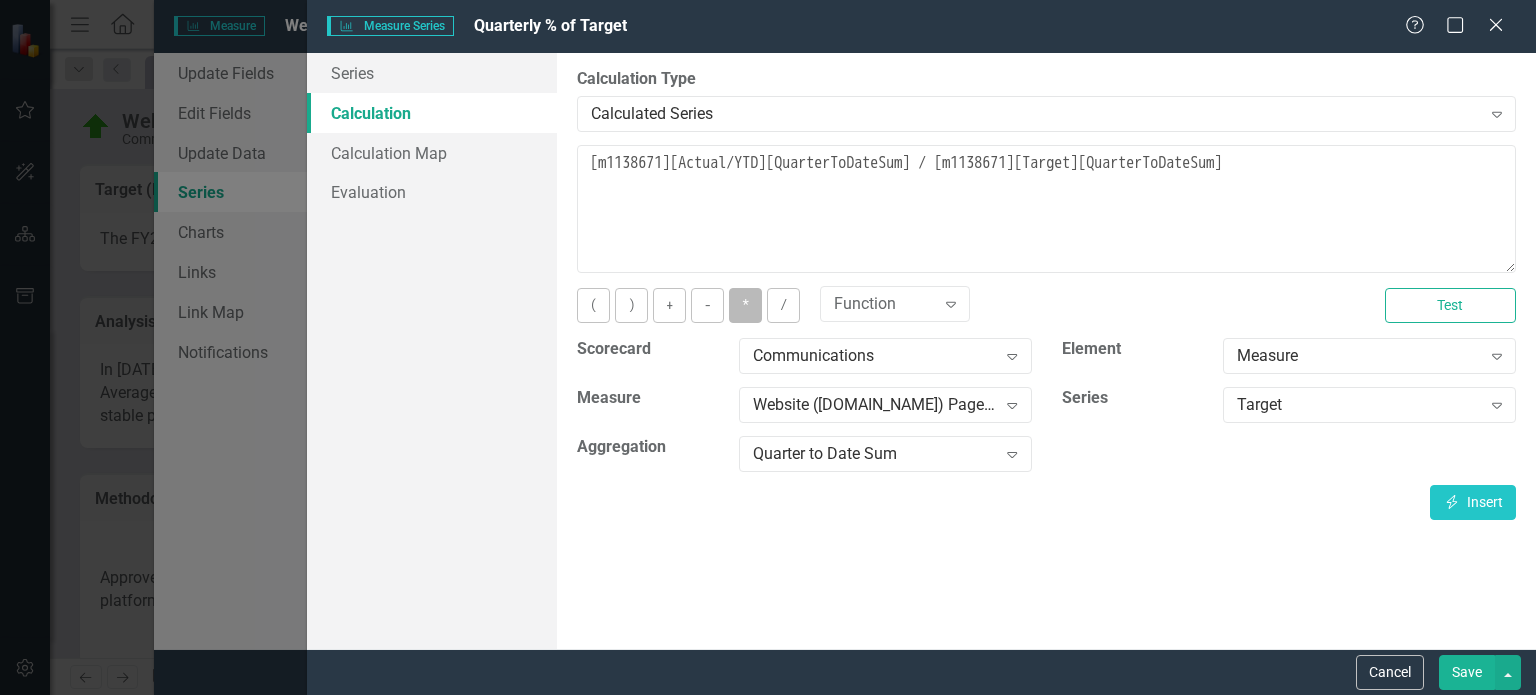 click on "*" at bounding box center (745, 305) 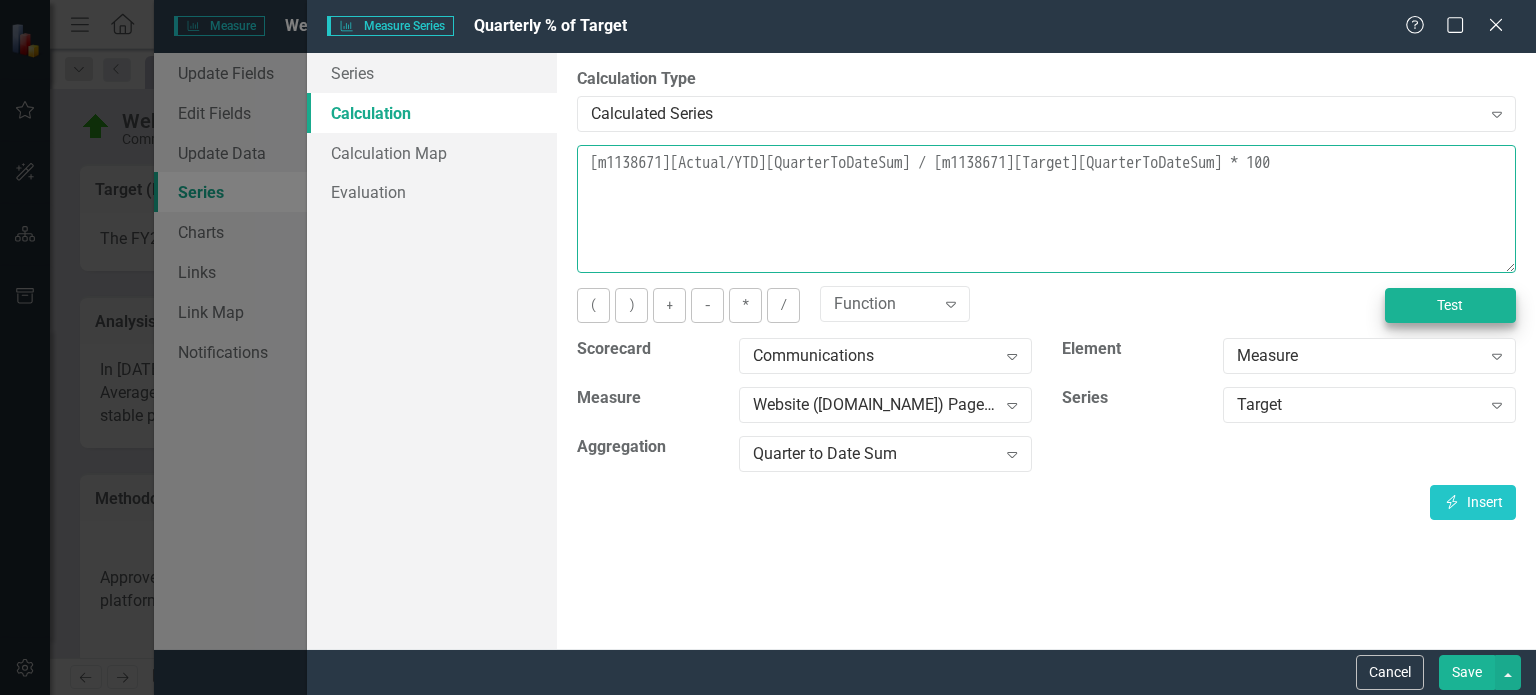 type on "[m1138671][Actual/YTD][QuarterToDateSum] / [m1138671][Target][QuarterToDateSum] * 100" 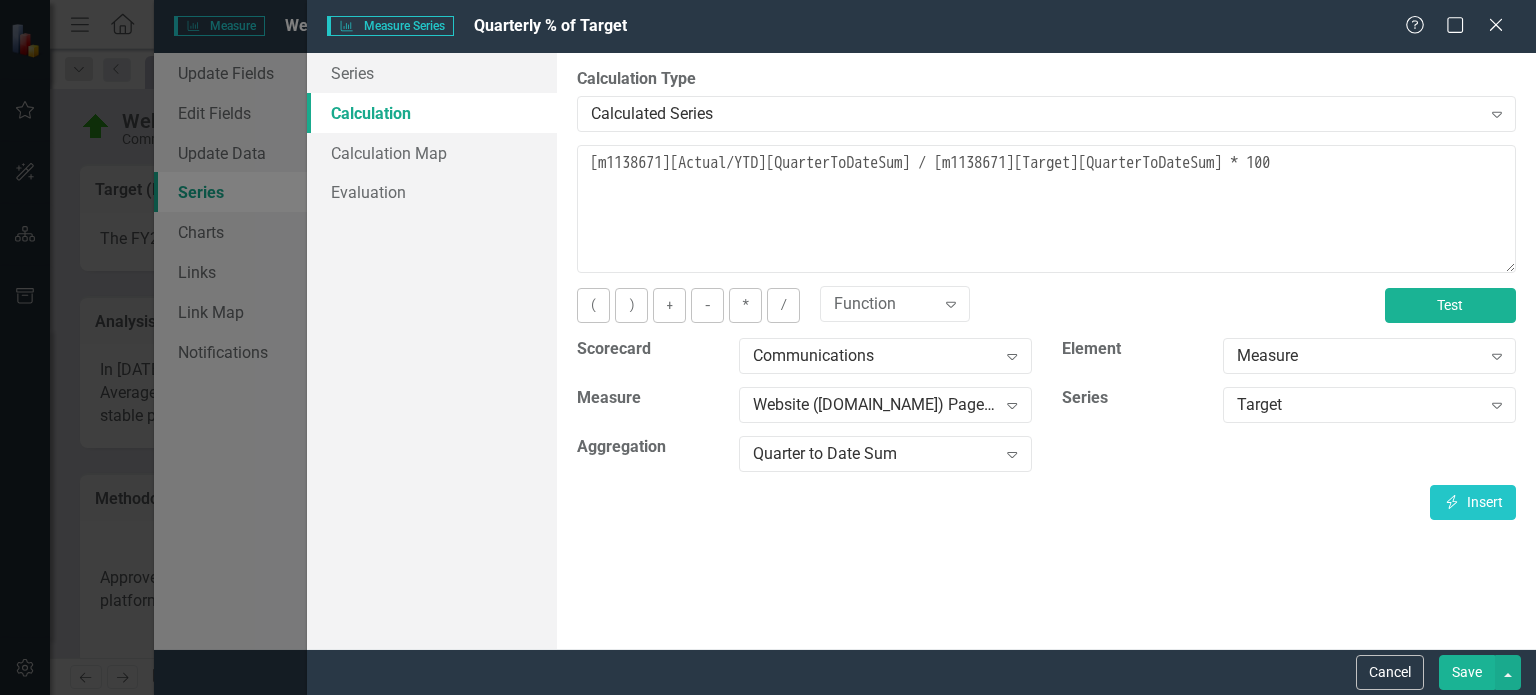 click on "Test" at bounding box center (1450, 305) 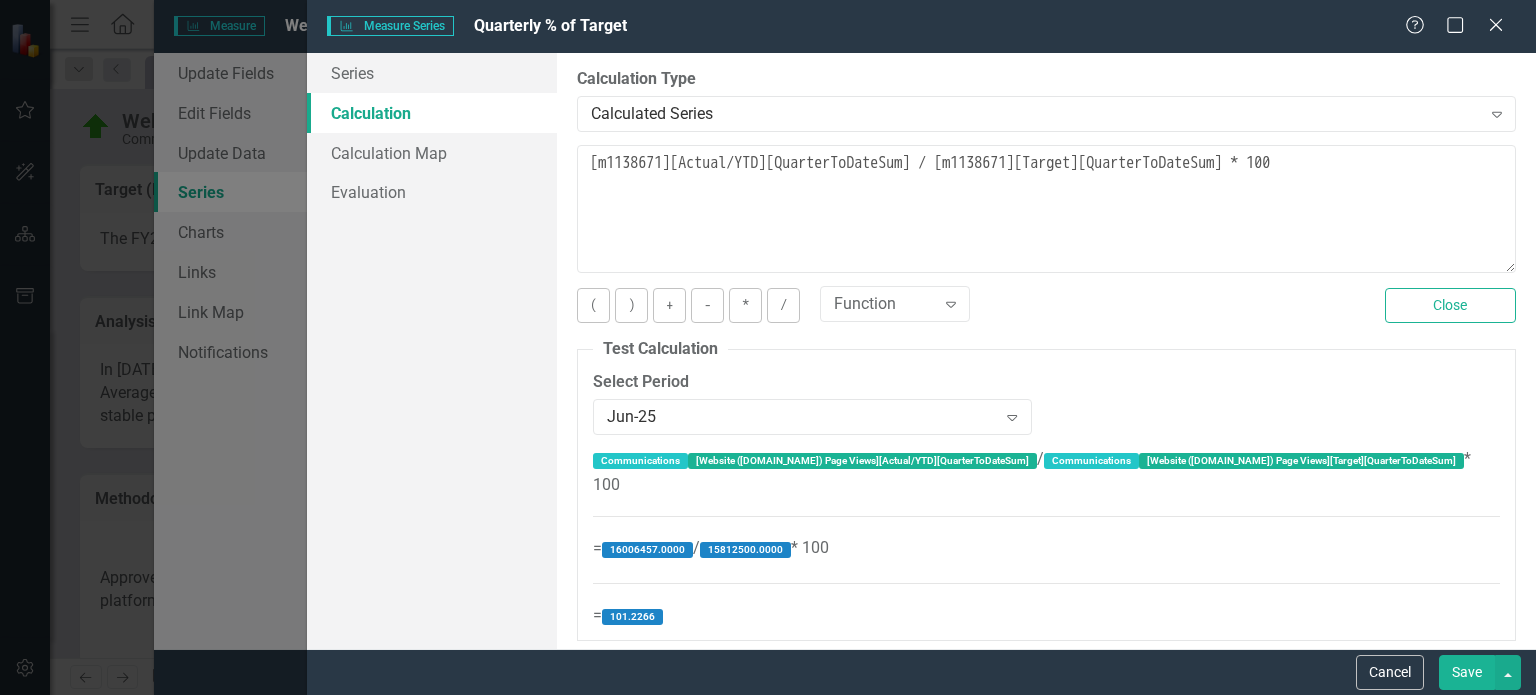 click on "Save" at bounding box center (1467, 672) 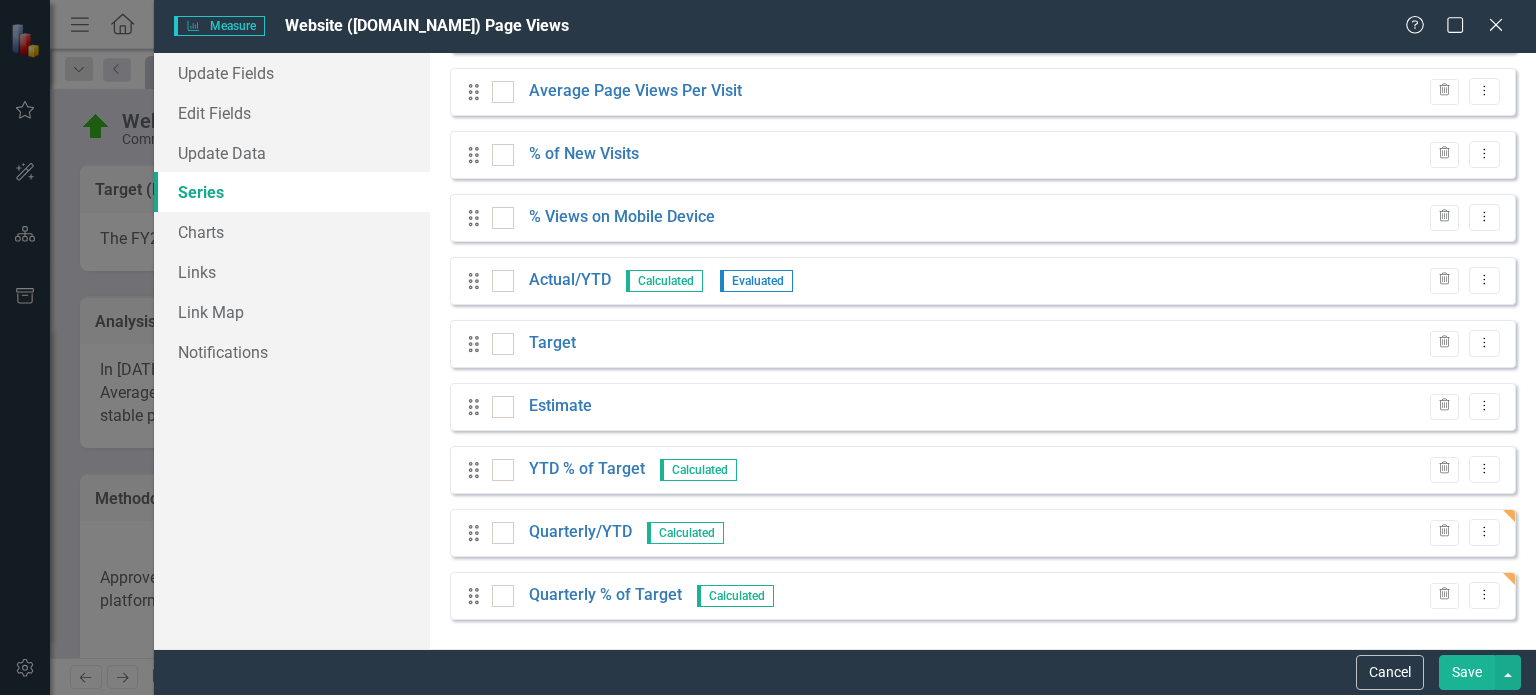 click on "Series" at bounding box center [292, 192] 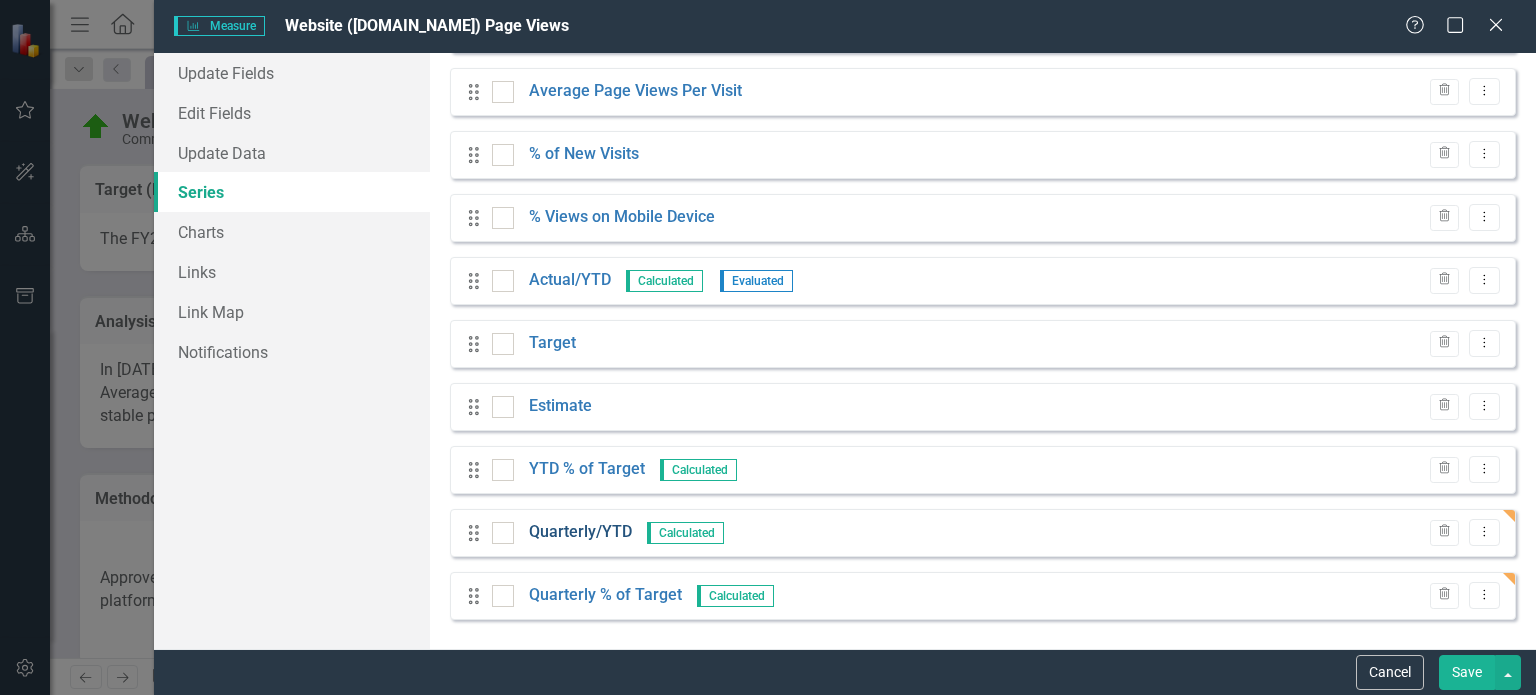 click on "Quarterly/YTD" at bounding box center (580, 532) 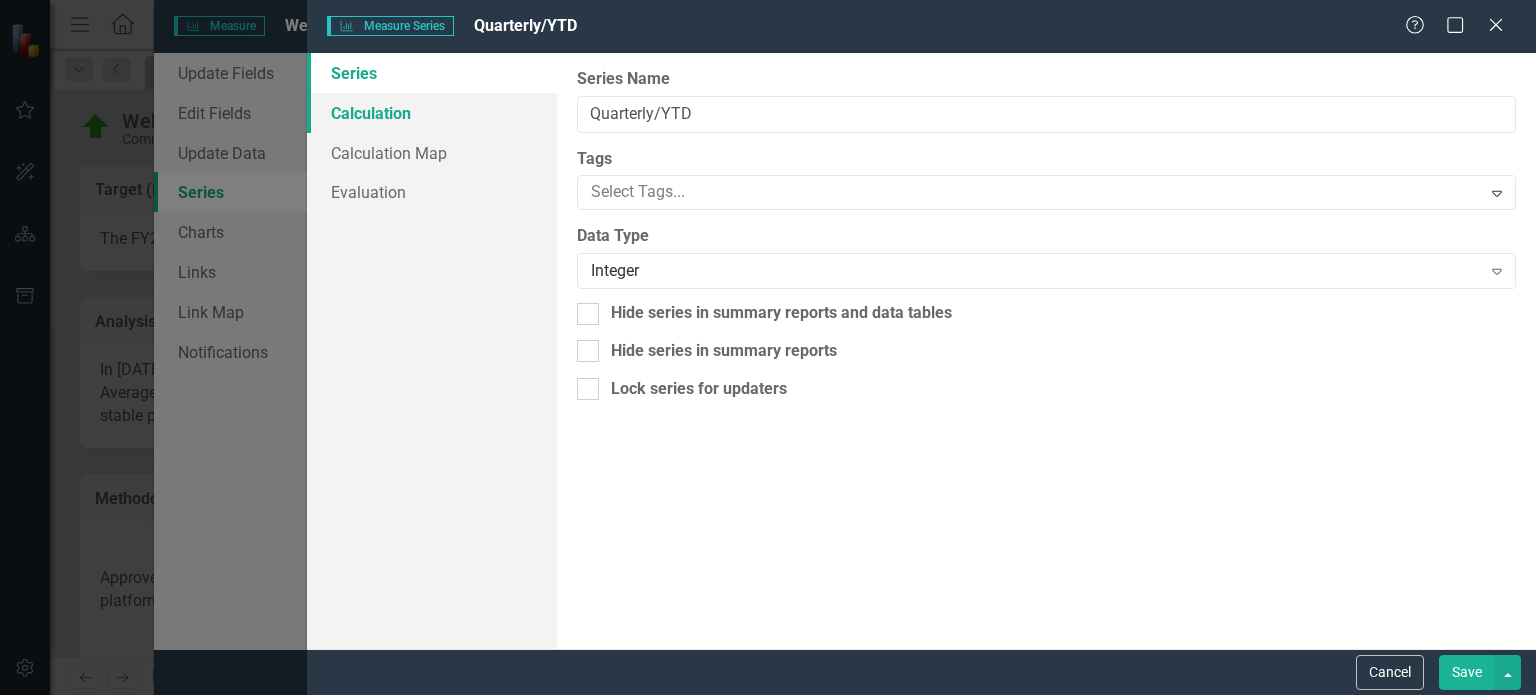 click on "Calculation" at bounding box center (432, 113) 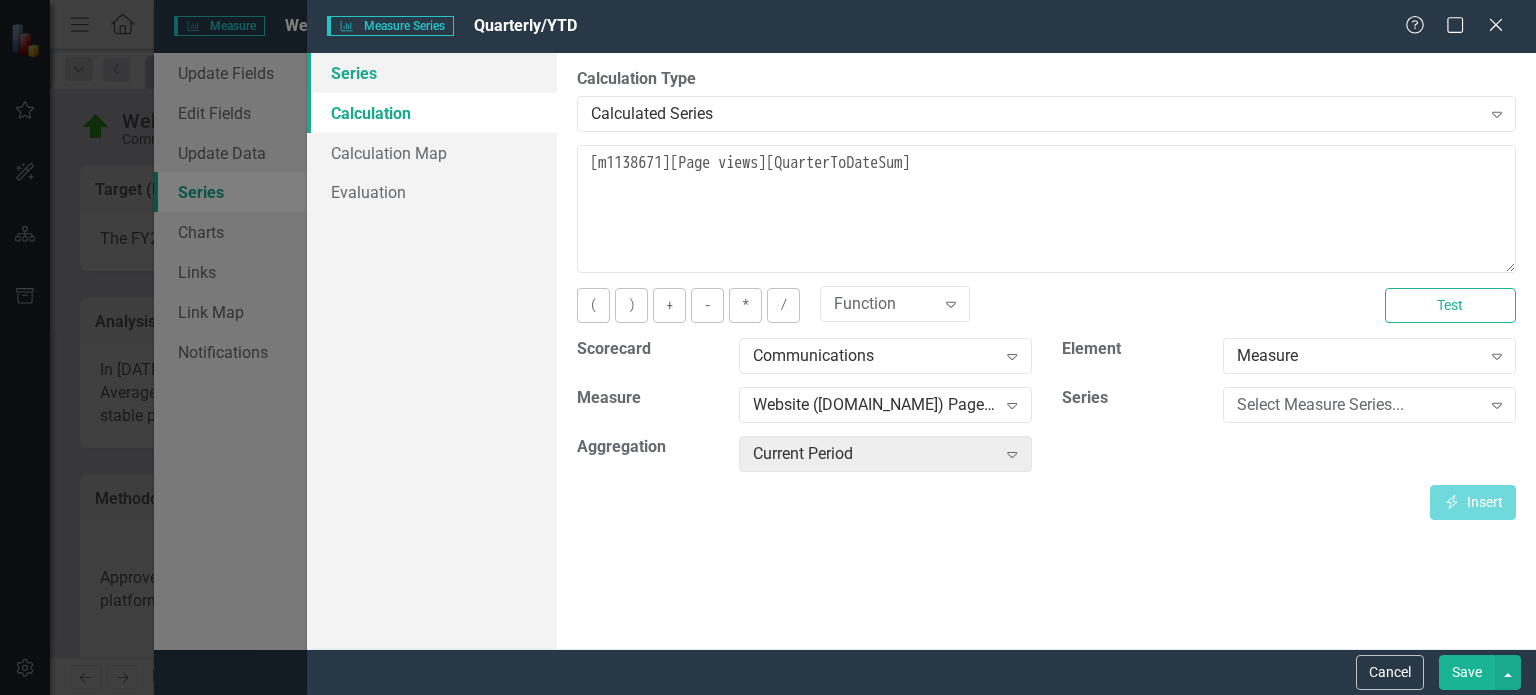 click on "Series" at bounding box center (432, 73) 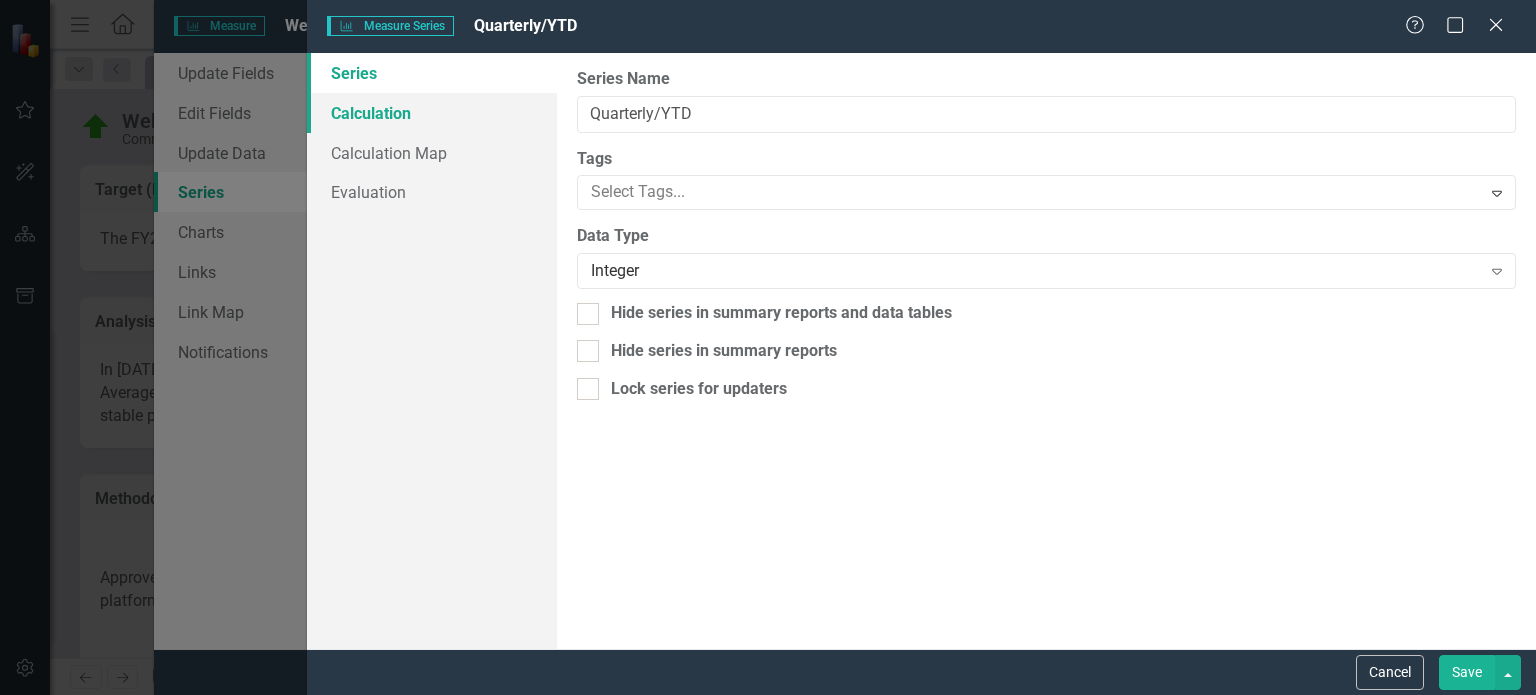 click on "Calculation" at bounding box center [432, 113] 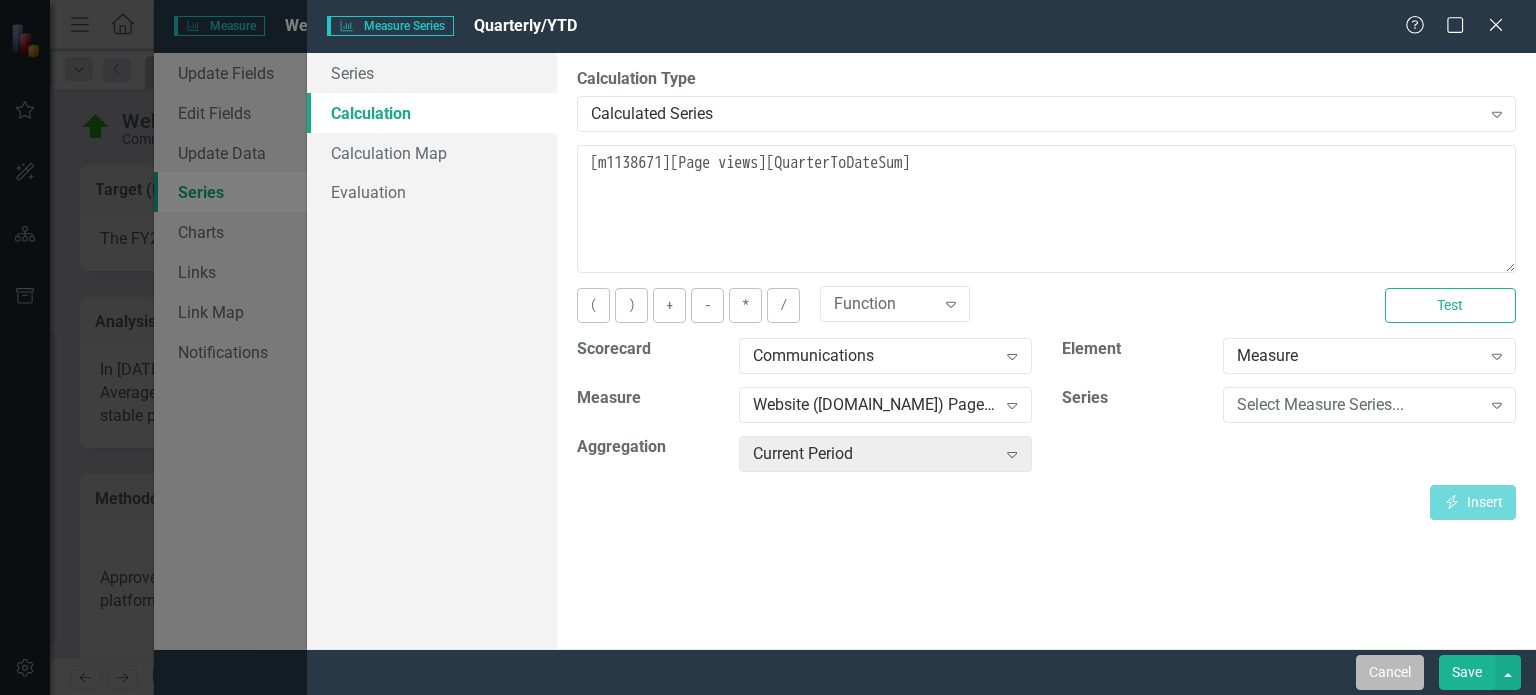 click on "Cancel" at bounding box center [1390, 672] 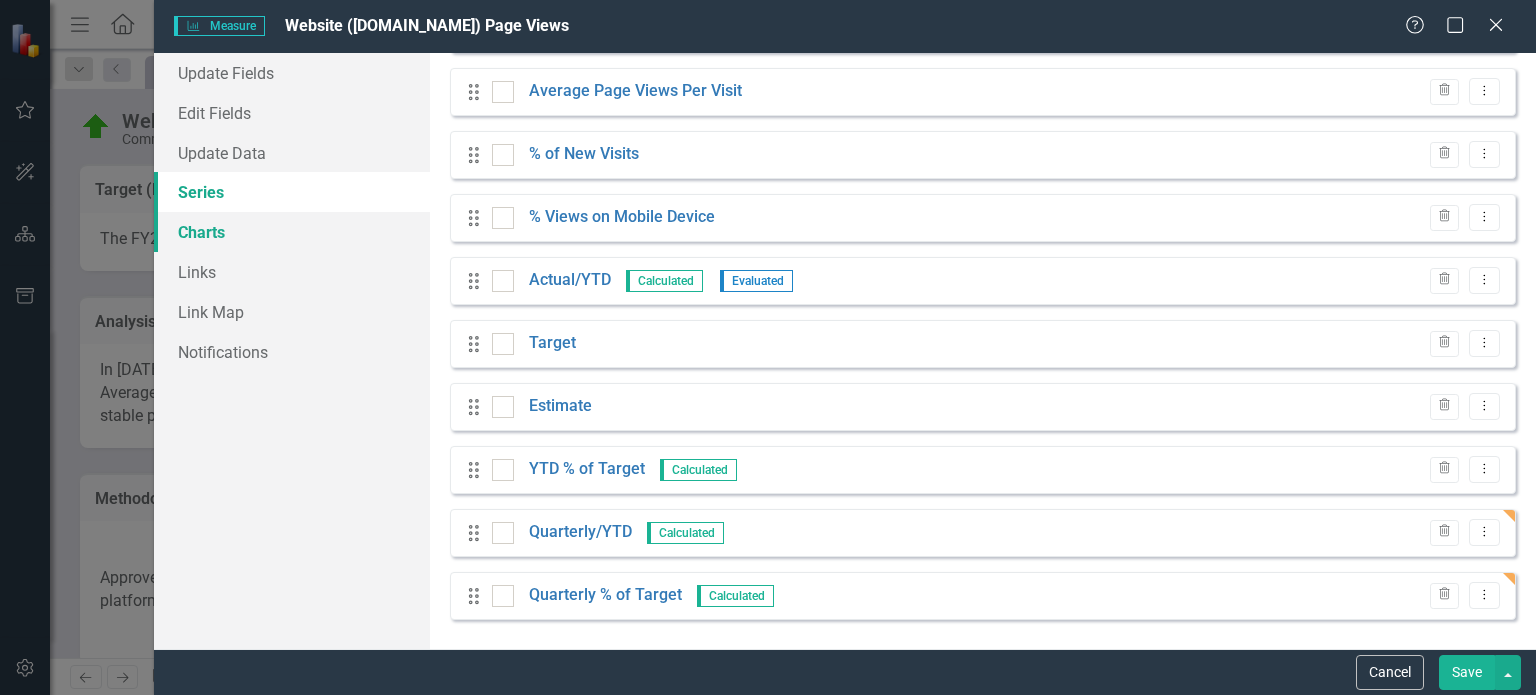 click on "Charts" at bounding box center [292, 232] 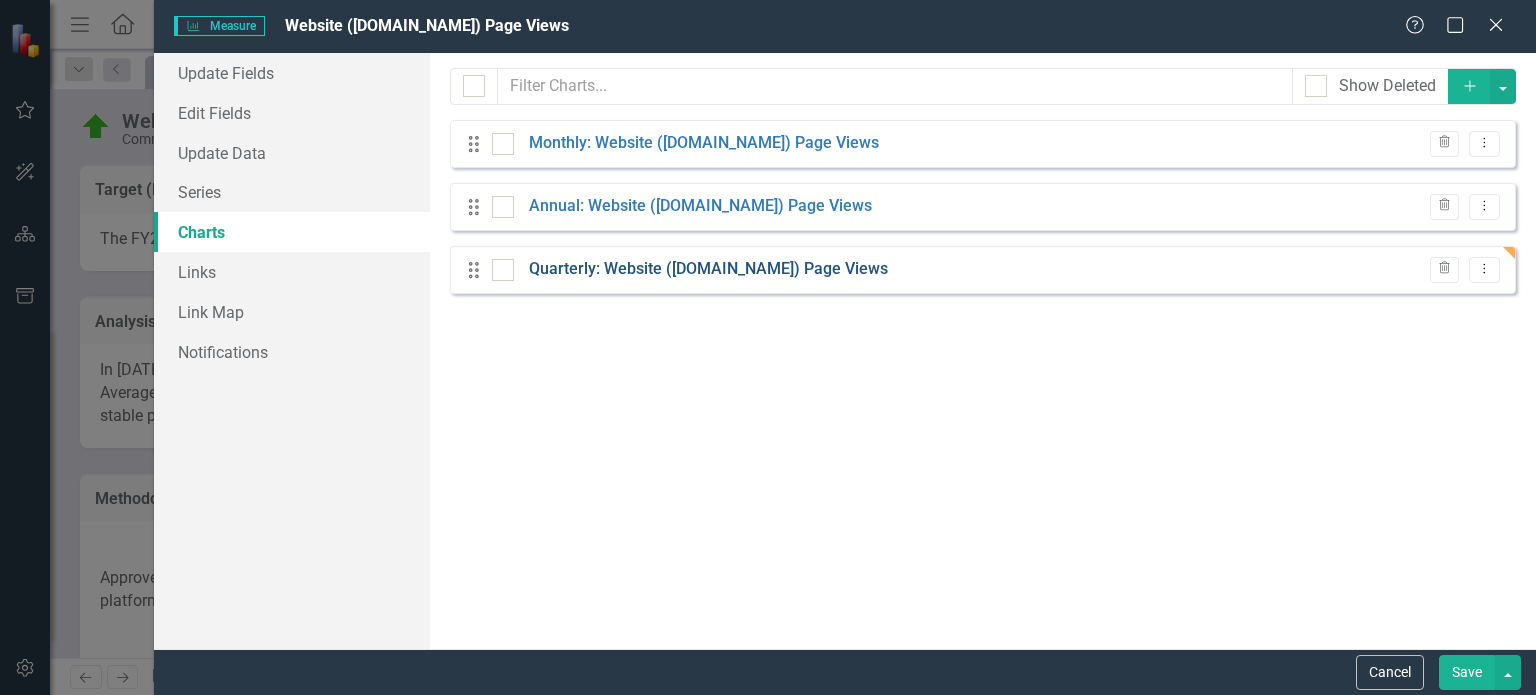 click on "Quarterly: Website (DurhamNC.gov) Page Views" at bounding box center (708, 269) 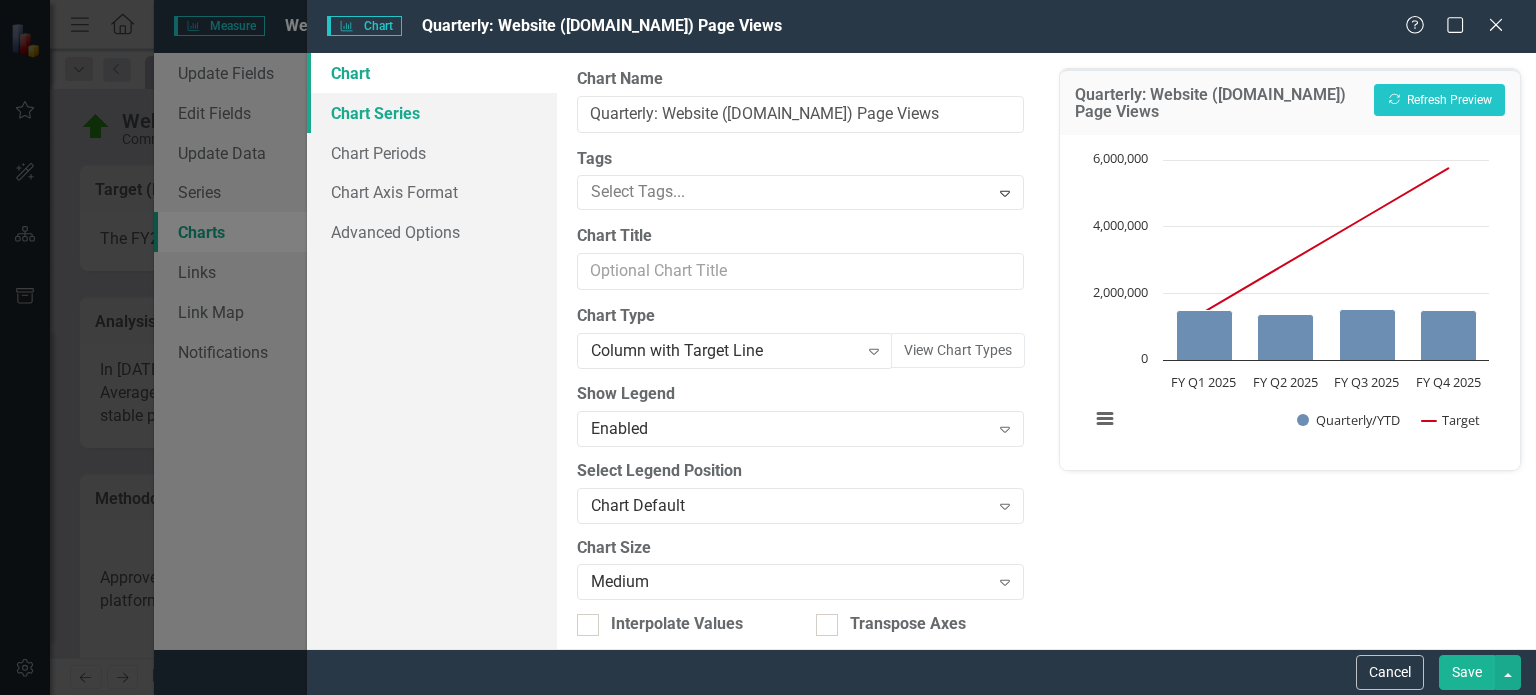 click on "Chart Series" at bounding box center [432, 113] 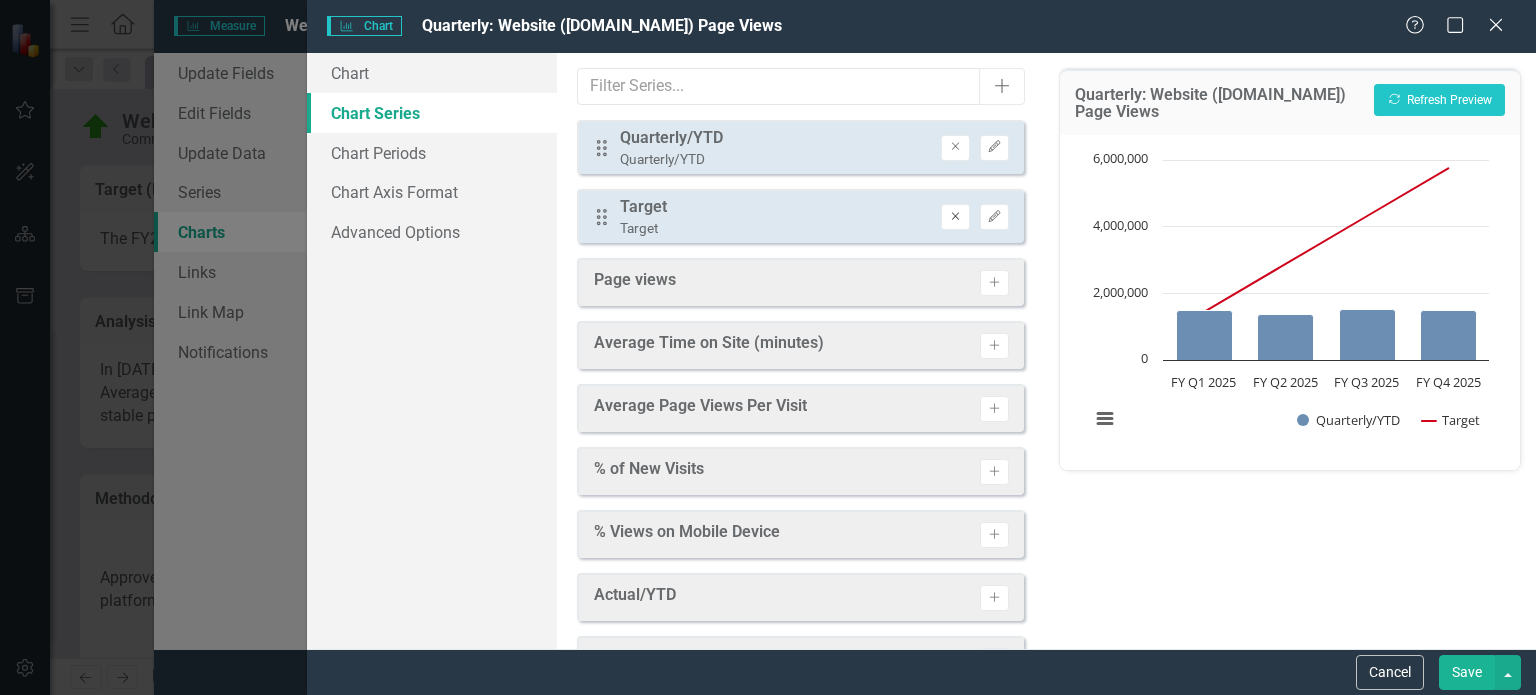 click on "Remove" 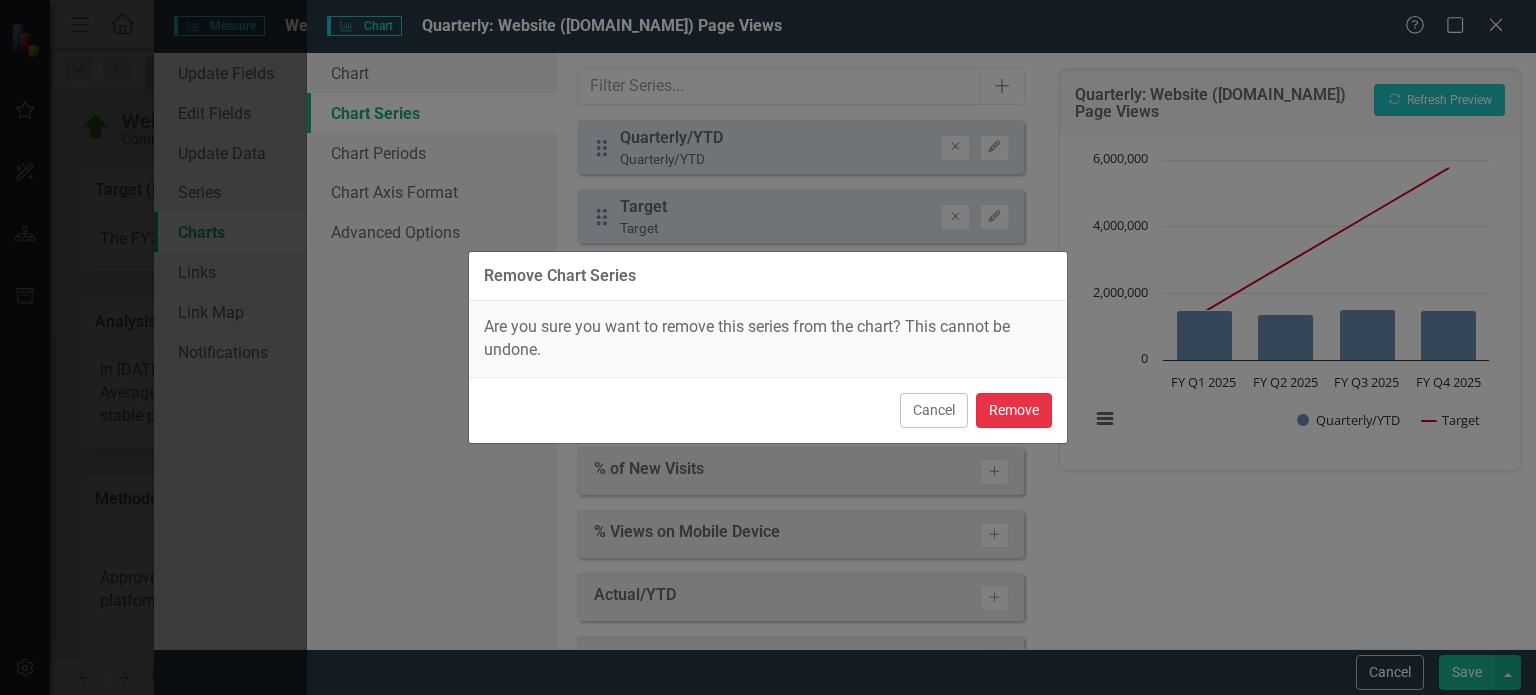 click on "Remove" at bounding box center (1014, 410) 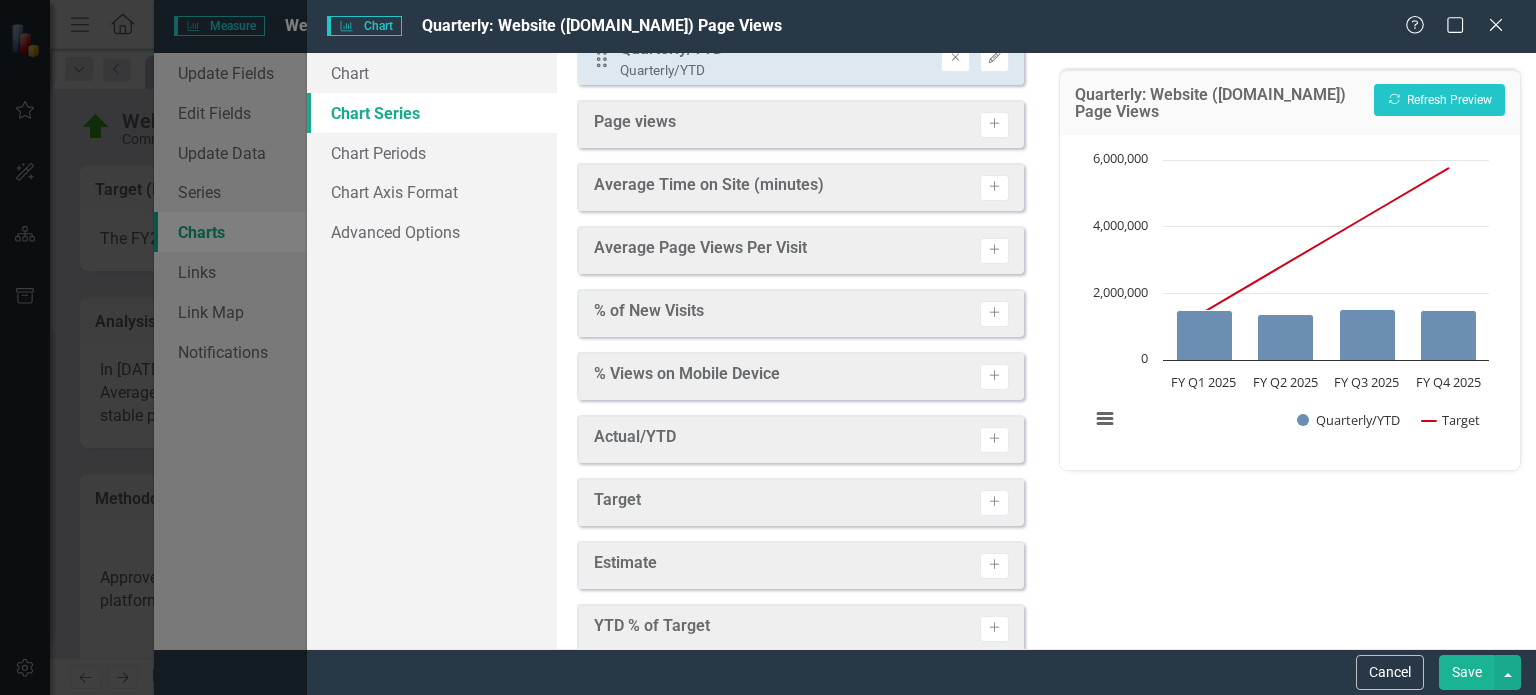 scroll, scrollTop: 183, scrollLeft: 0, axis: vertical 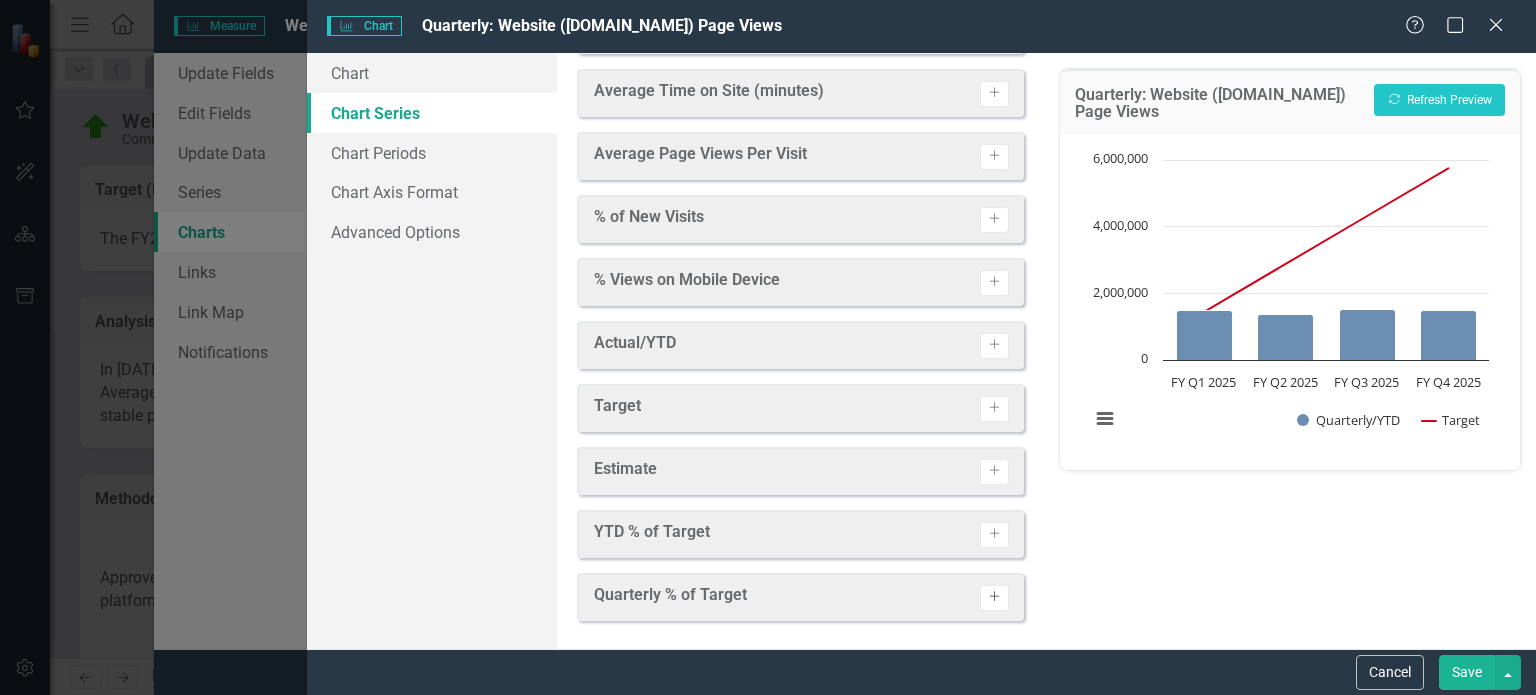 click on "Activate" 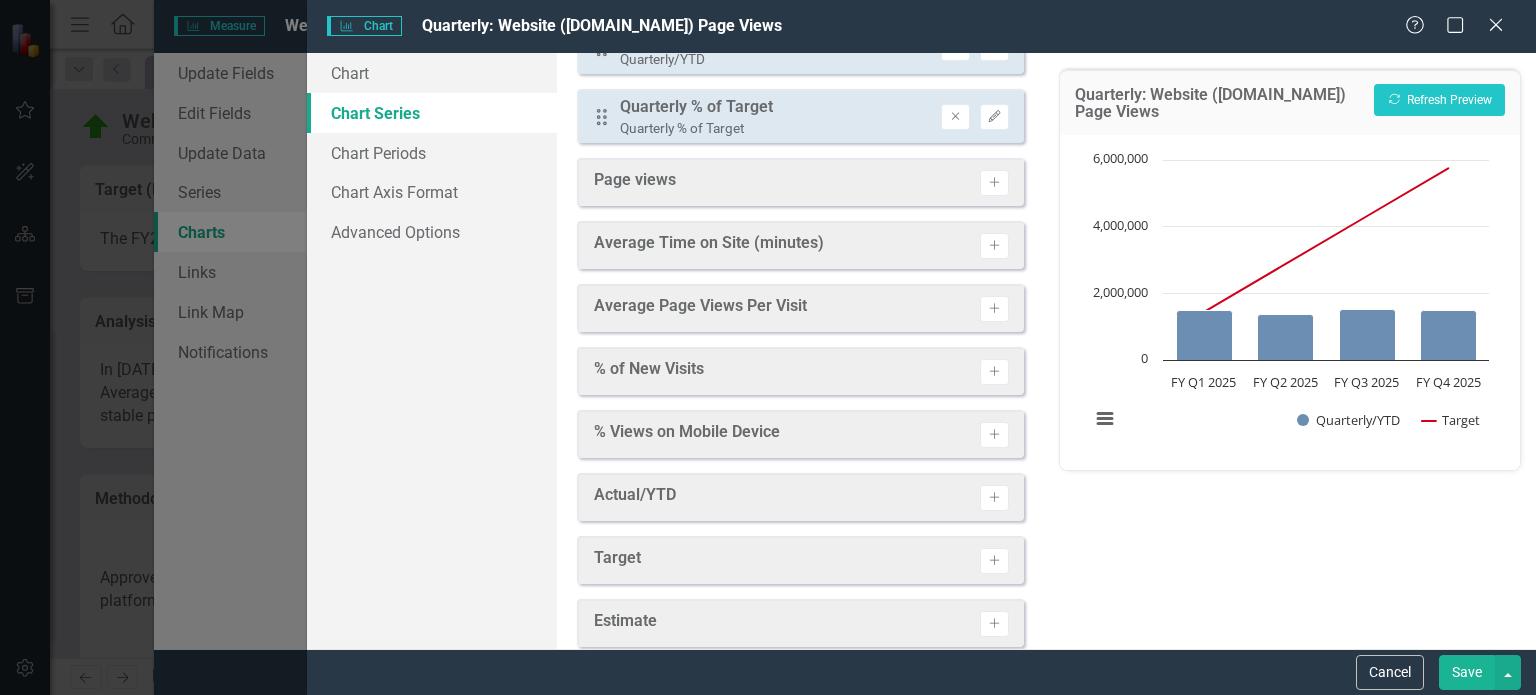 scroll, scrollTop: 0, scrollLeft: 0, axis: both 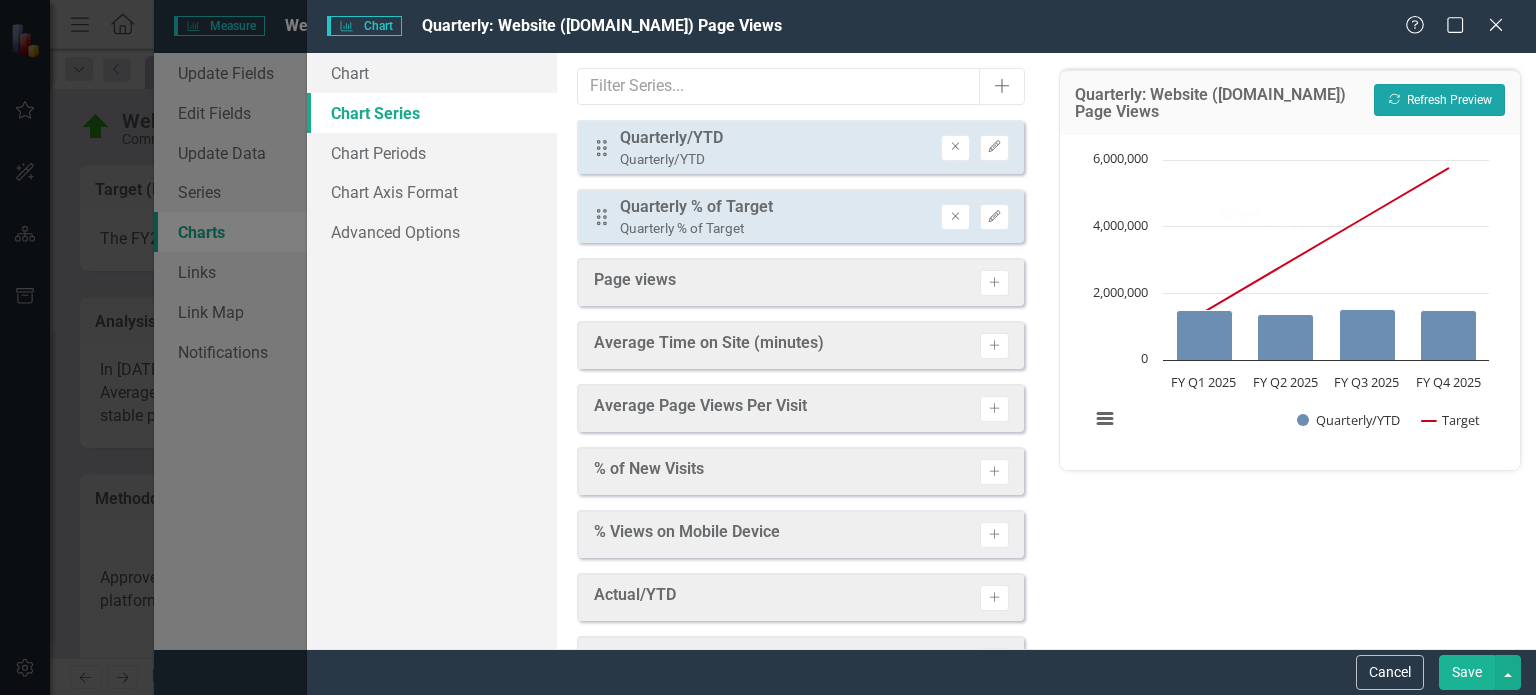 click on "Recalculate Refresh Preview" at bounding box center [1439, 100] 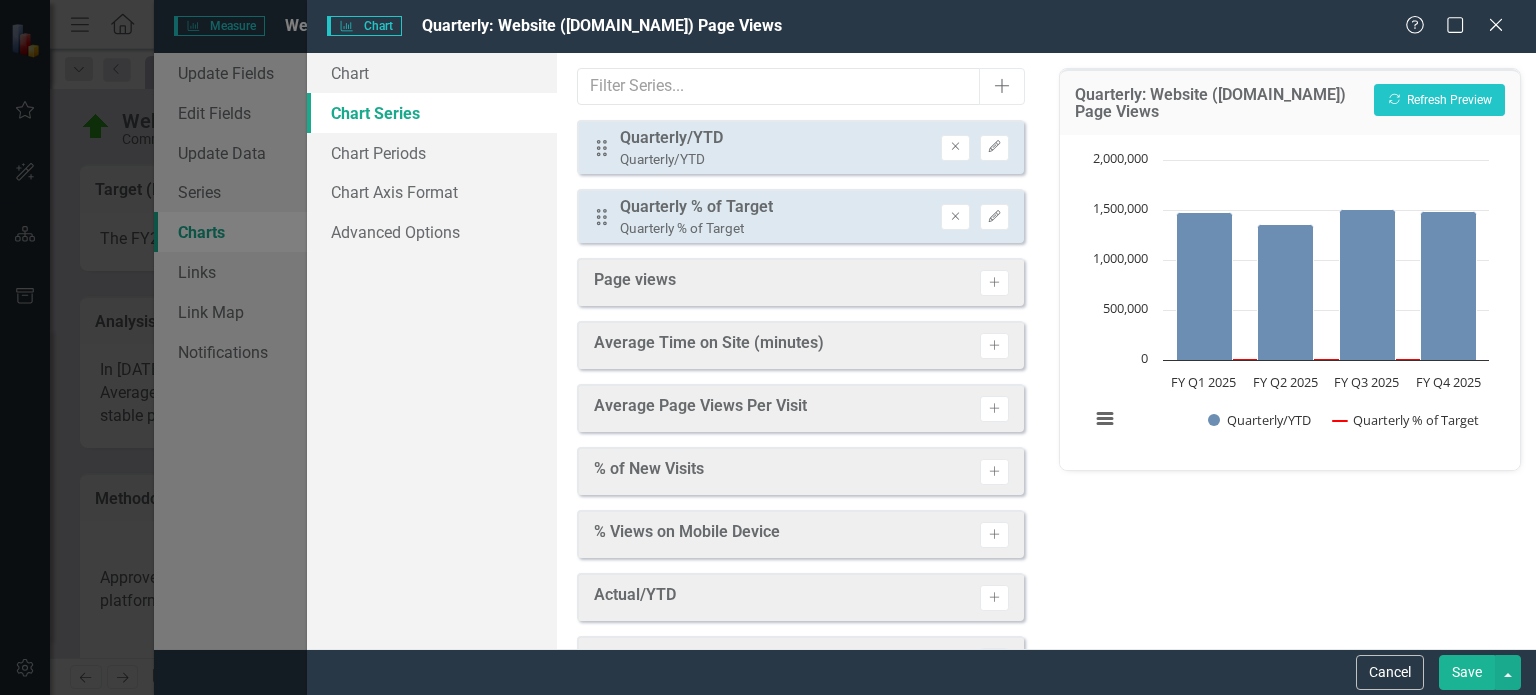 click on "Save" at bounding box center (1467, 672) 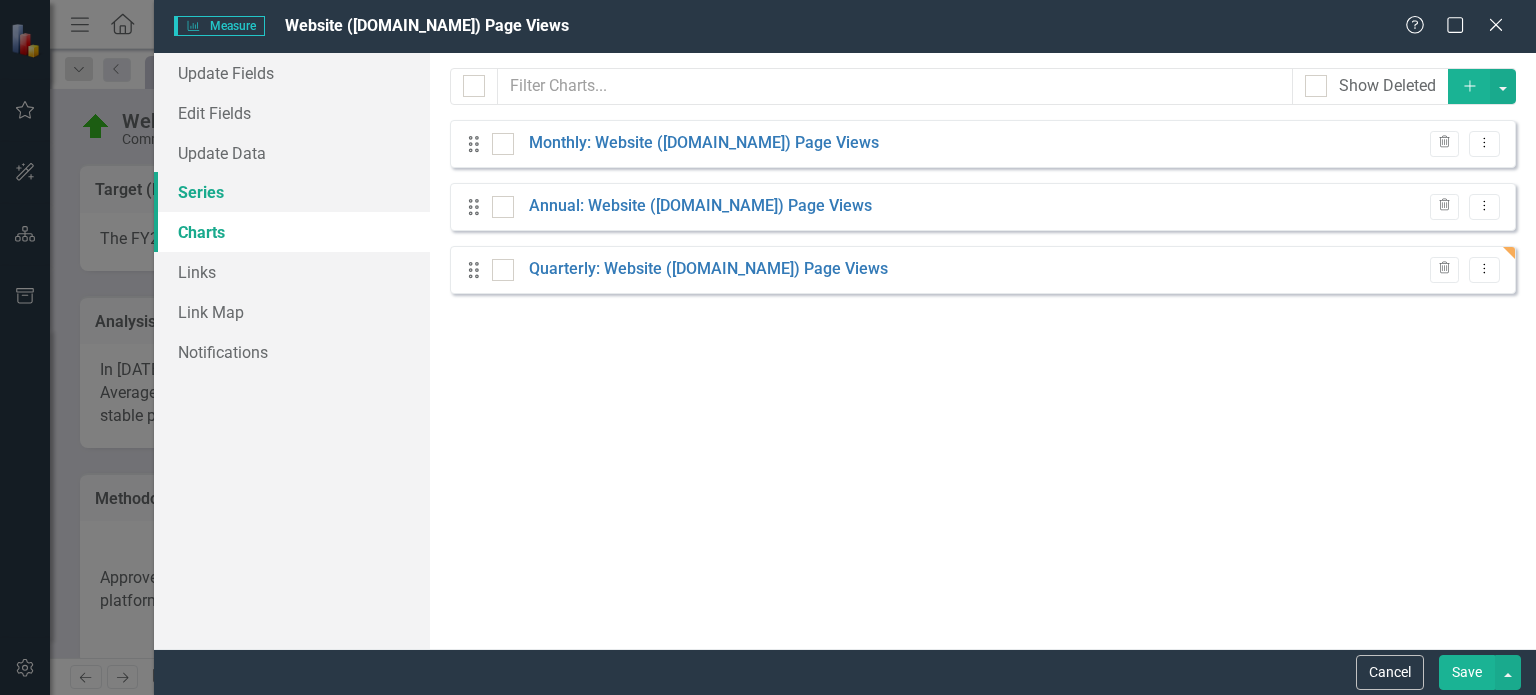 click on "Series" at bounding box center (292, 192) 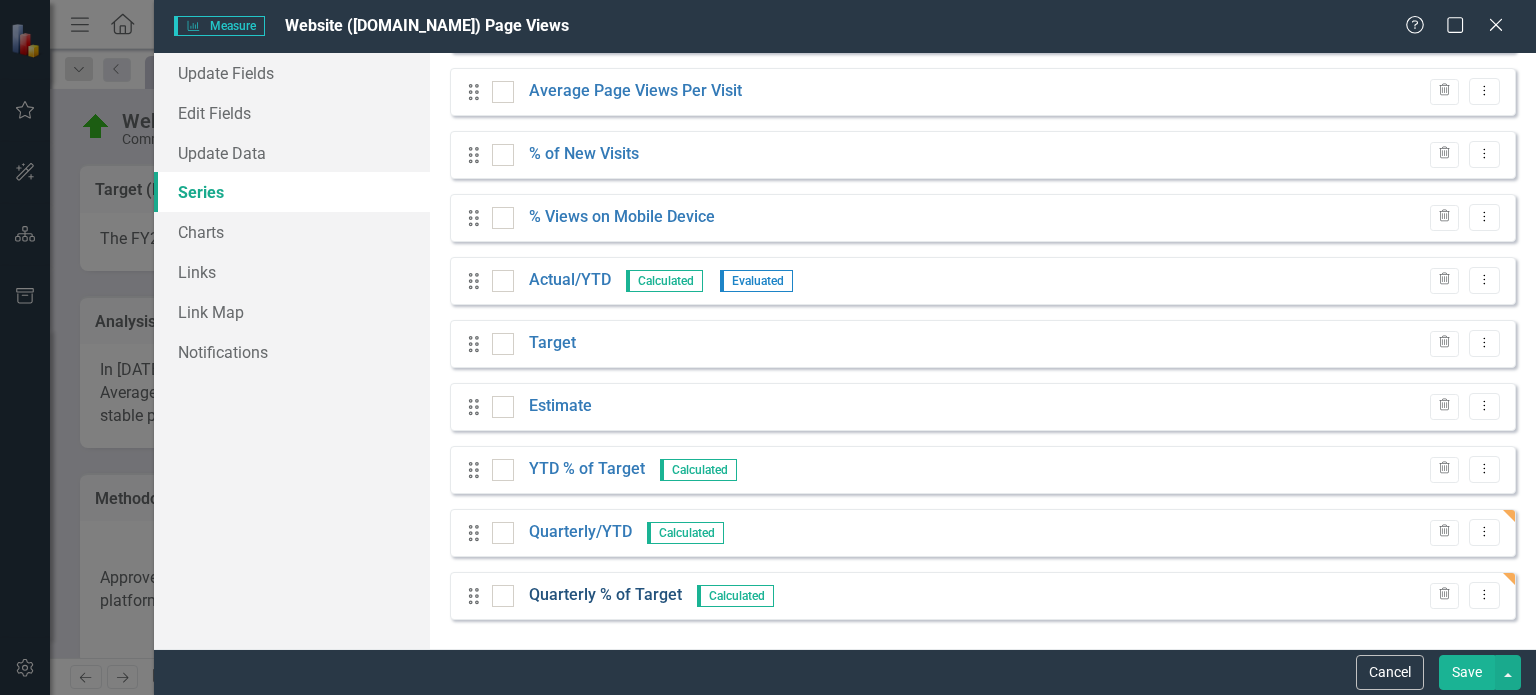 click on "Quarterly % of Target" at bounding box center [605, 595] 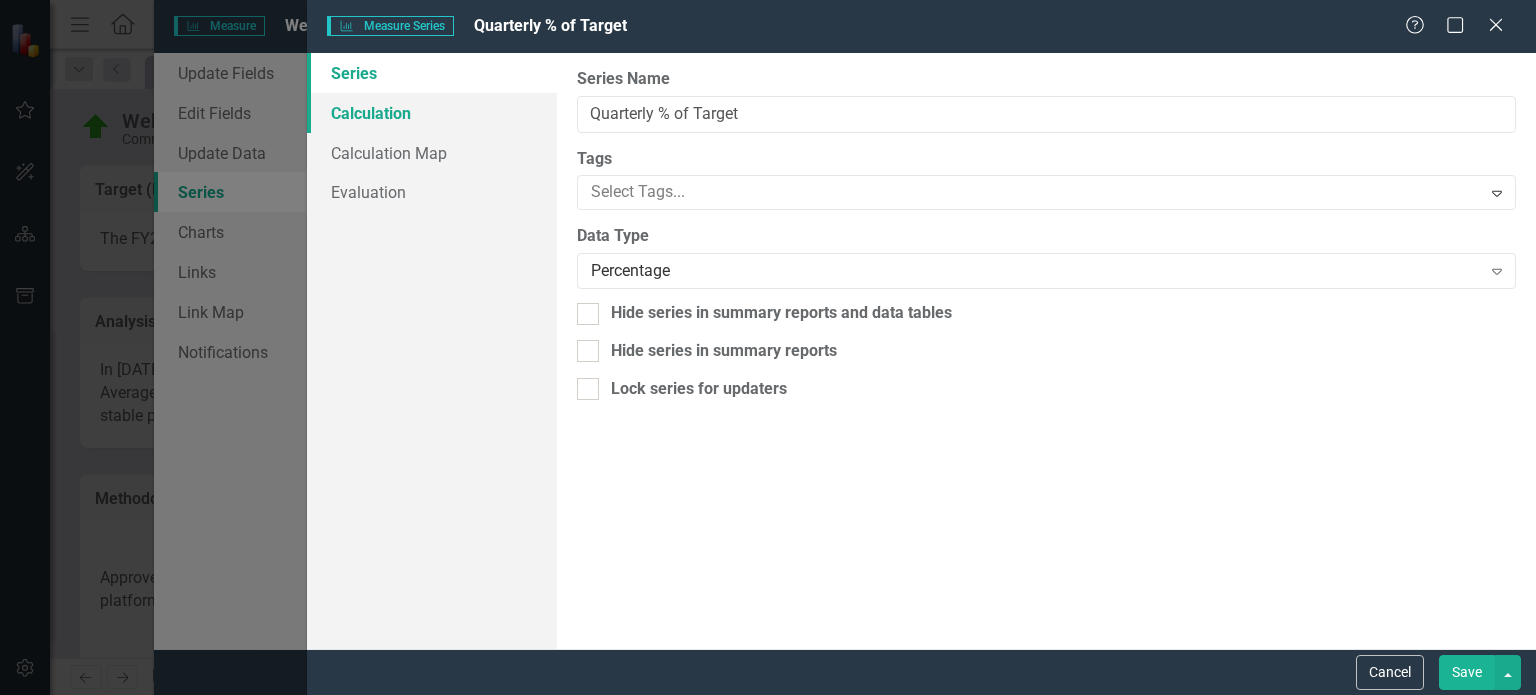 click on "Calculation" at bounding box center [432, 113] 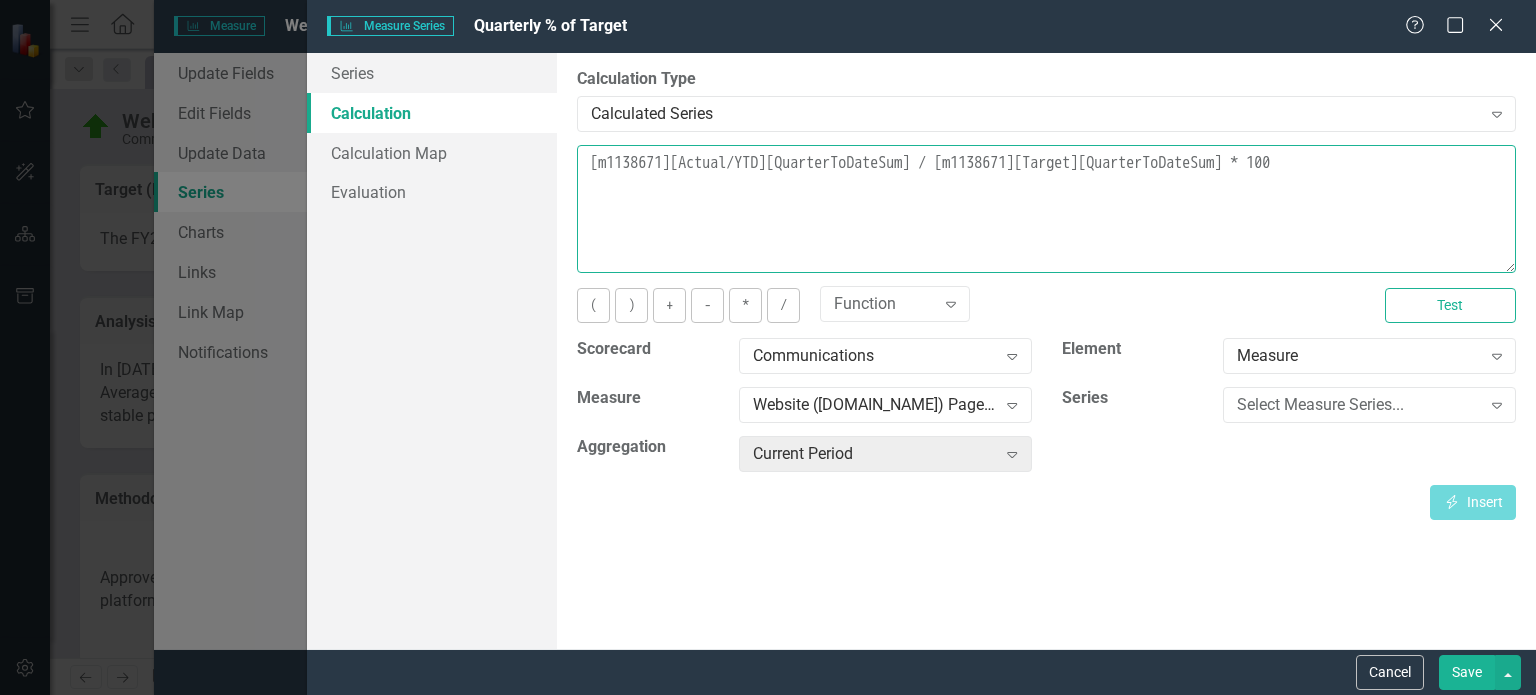 click on "[m1138671][Actual/YTD][QuarterToDateSum] / [m1138671][Target][QuarterToDateSum] * 100" at bounding box center (1046, 209) 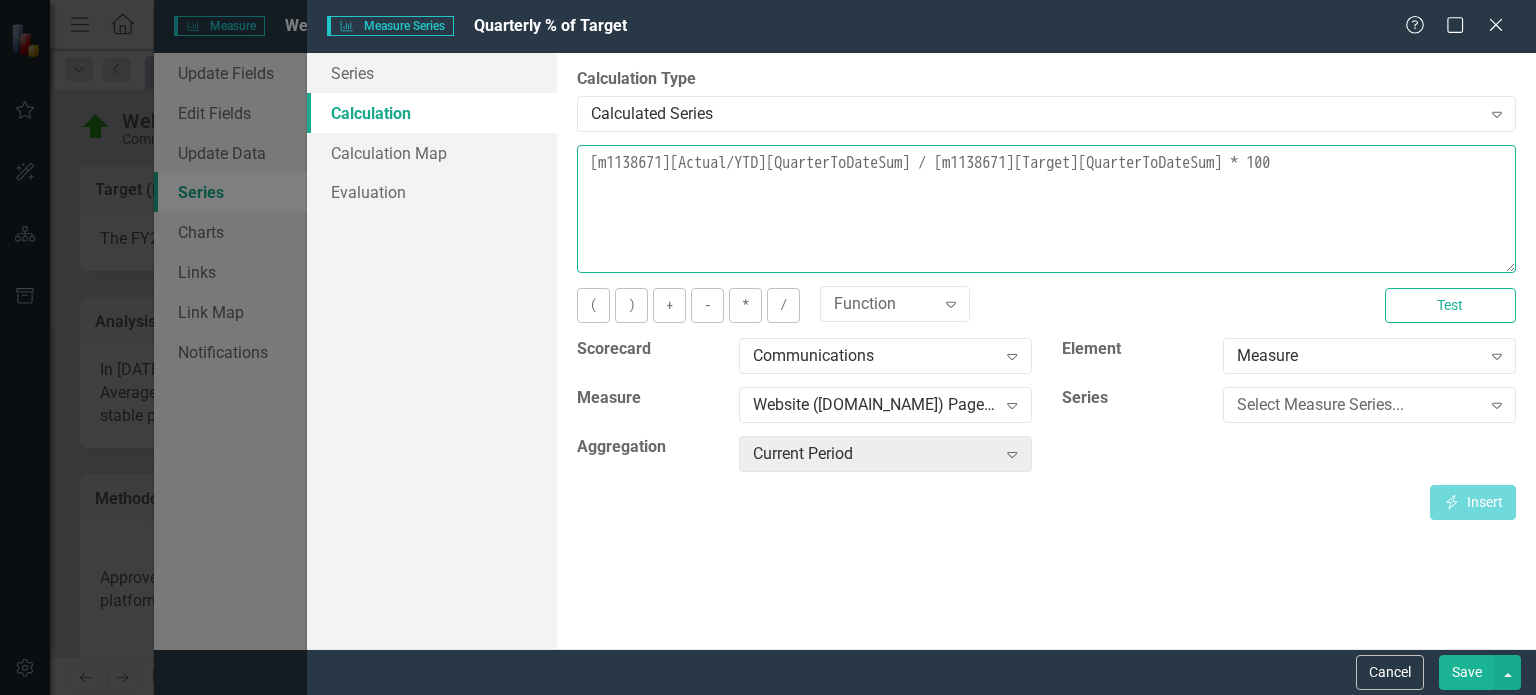 click on "[m1138671][Actual/YTD][QuarterToDateSum] / [m1138671][Target][QuarterToDateSum] * 100" at bounding box center [1046, 209] 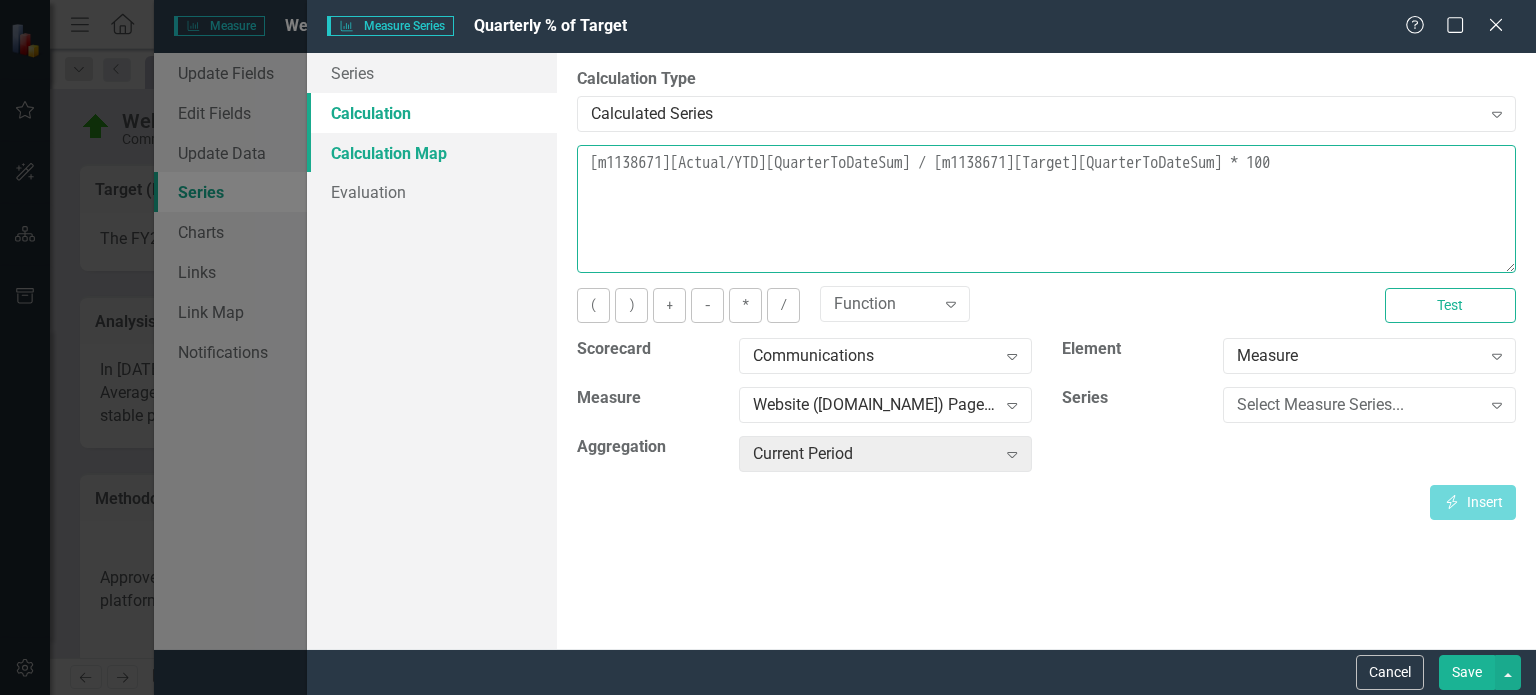 drag, startPoint x: 946, startPoint y: 162, endPoint x: 616, endPoint y: 174, distance: 330.2181 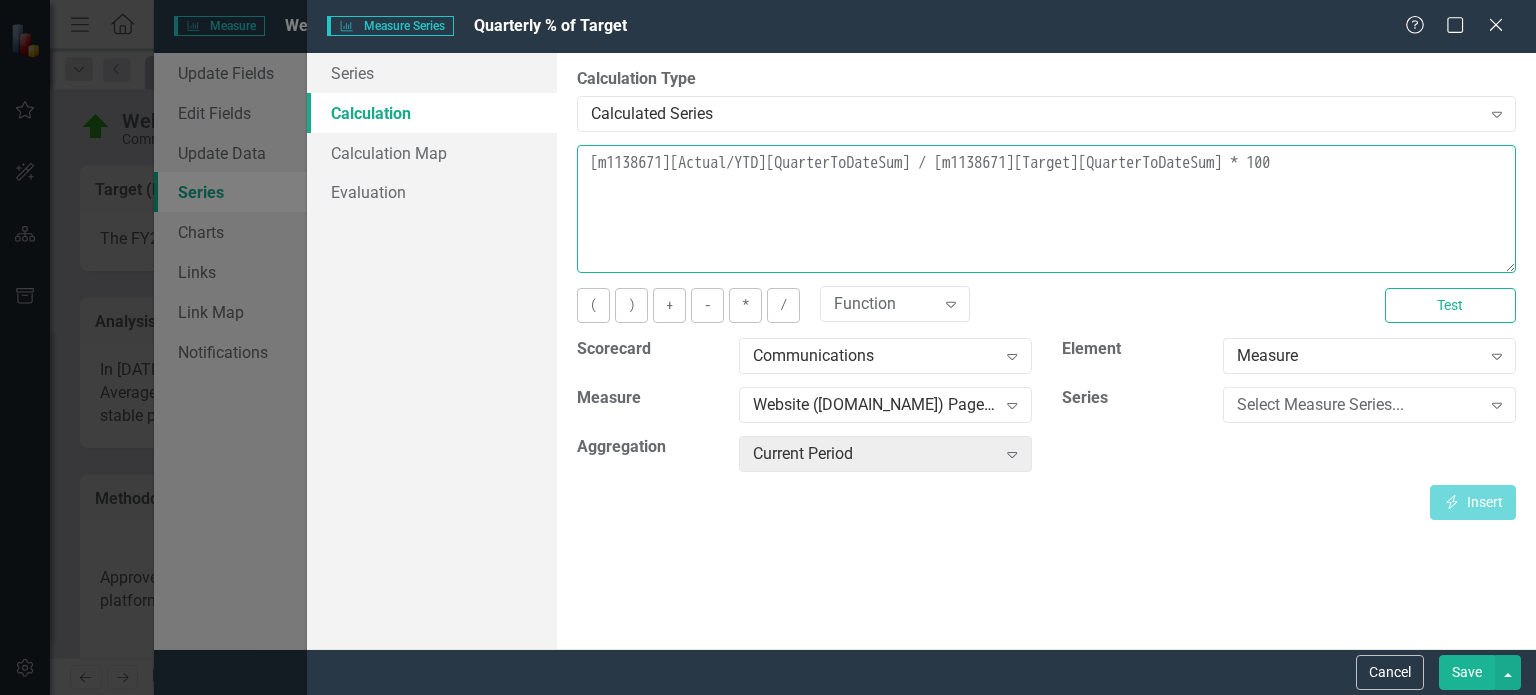click on "Series Calculation Calculation Map Evaluation From this page, you can edit the name, type, and visibility options of your series.   Learn more in the ClearPoint Support Center. Close Help Series Name Quarterly % of Target Tags Select Tags... Expand Data Type Percentage Expand Hide series in summary reports and data tables Hide series in summary reports Lock series for updaters By default, series in ClearPoint are not calculated. So, if you leave the form below blank, you can manually enter (or upload) data into this series. However, if you want to calculate the series, you can use the drop-downs below to reference any other series value in ClearPoint, and (optionally) add aggregations. Standard mathematical operators and logical functions are also supported.    Learn more in the ClearPoint Support Center. Close Help Calculation Type Calculated Series Expand   Learn more in the ClearPoint Support Center. Close Help [m1138671][Actual/YTD][QuarterToDateSum] / [m1138671][Target][QuarterToDateSum] * 100 ( ) + -" at bounding box center [921, 351] 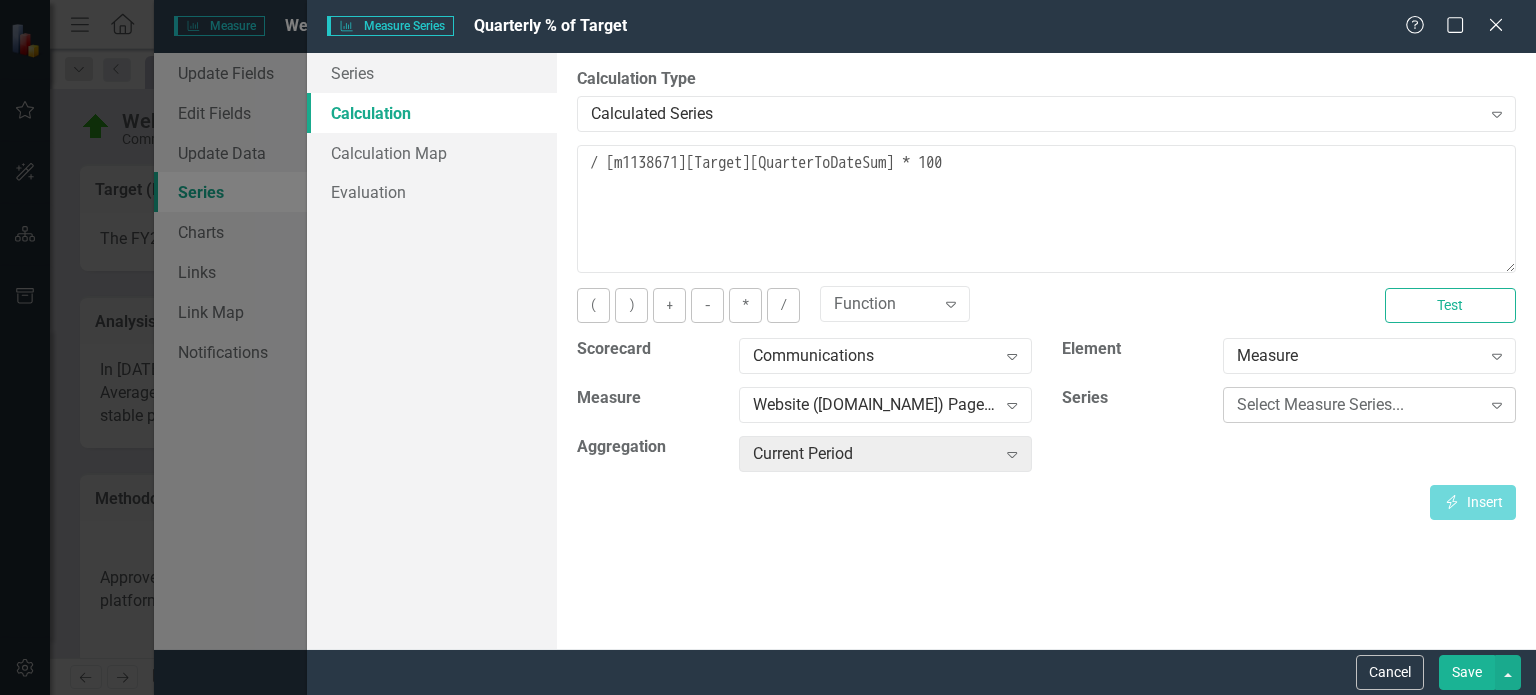 click on "Expand" 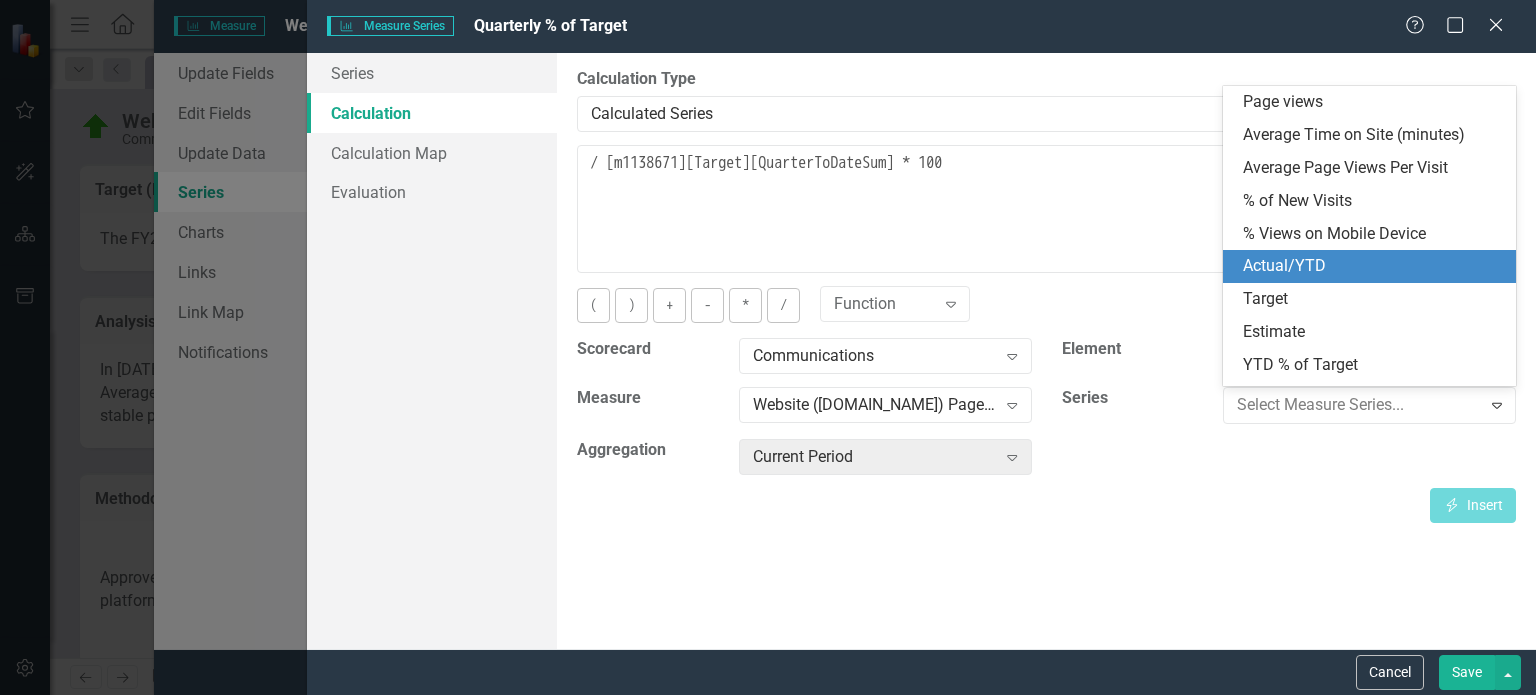 click on "Actual/YTD" at bounding box center [1373, 266] 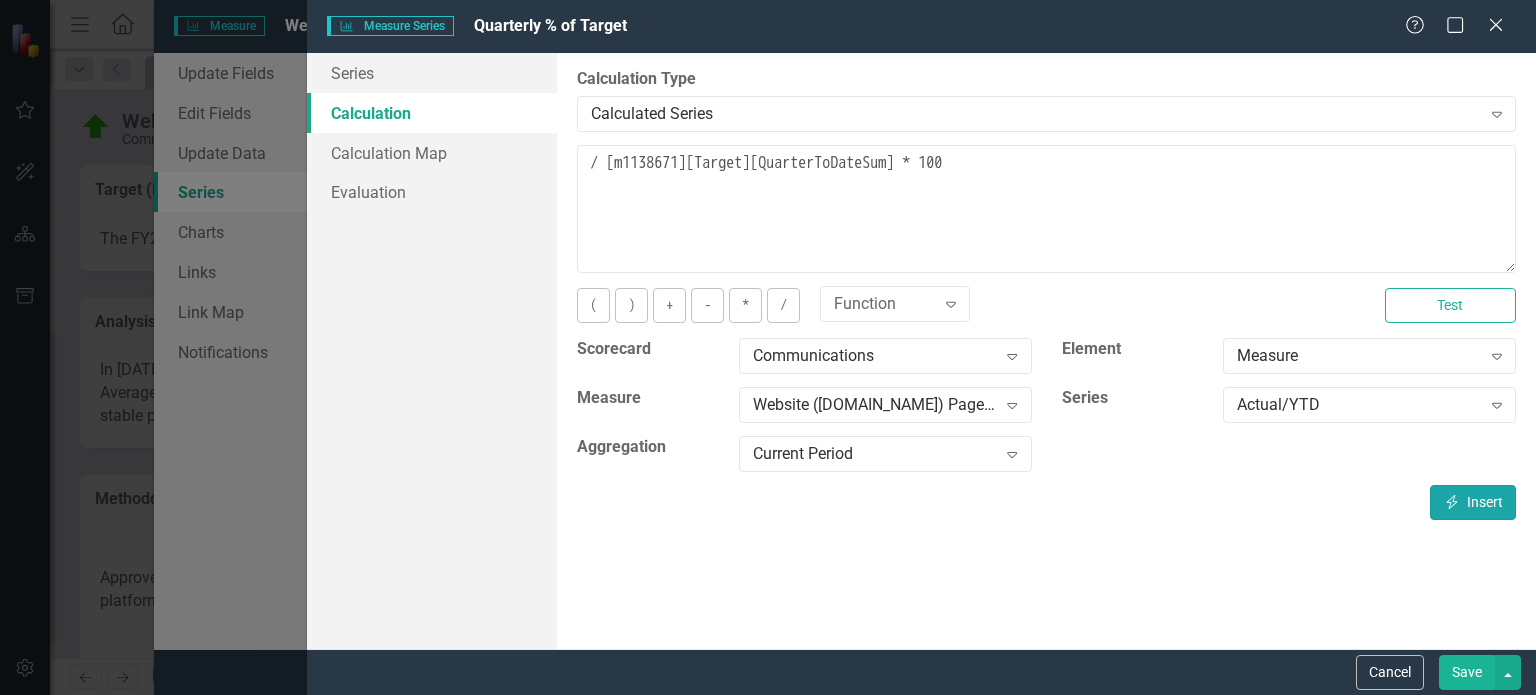 click on "Insert    Insert" at bounding box center [1473, 502] 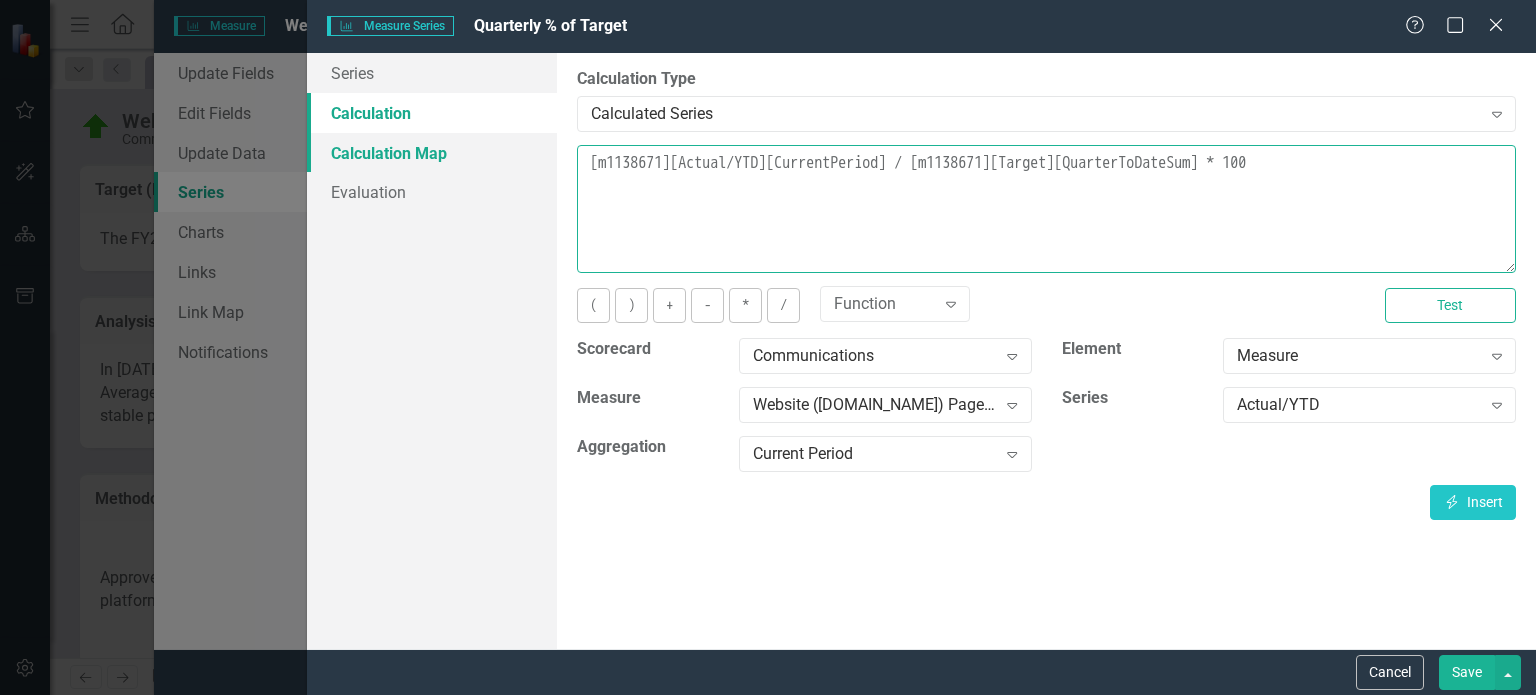 drag, startPoint x: 916, startPoint y: 161, endPoint x: 528, endPoint y: 142, distance: 388.46494 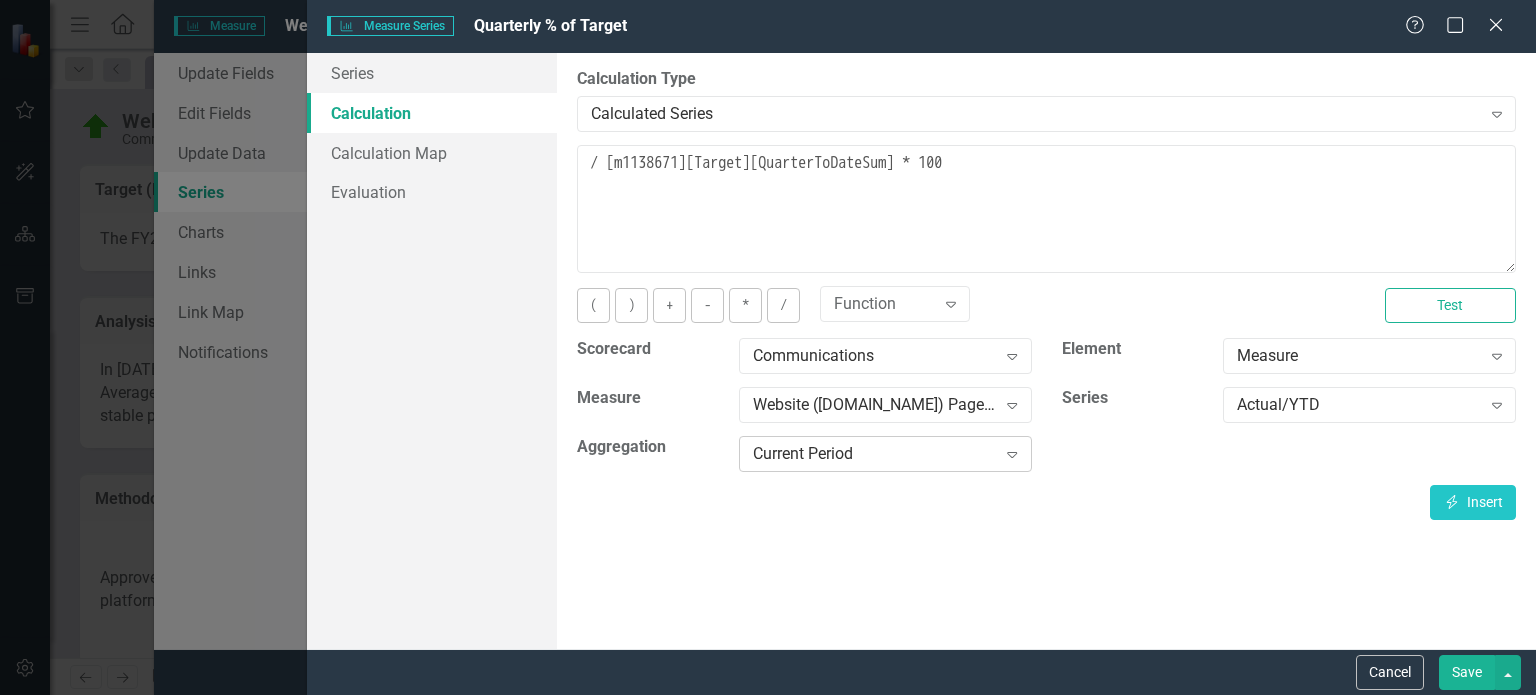 click on "Expand" 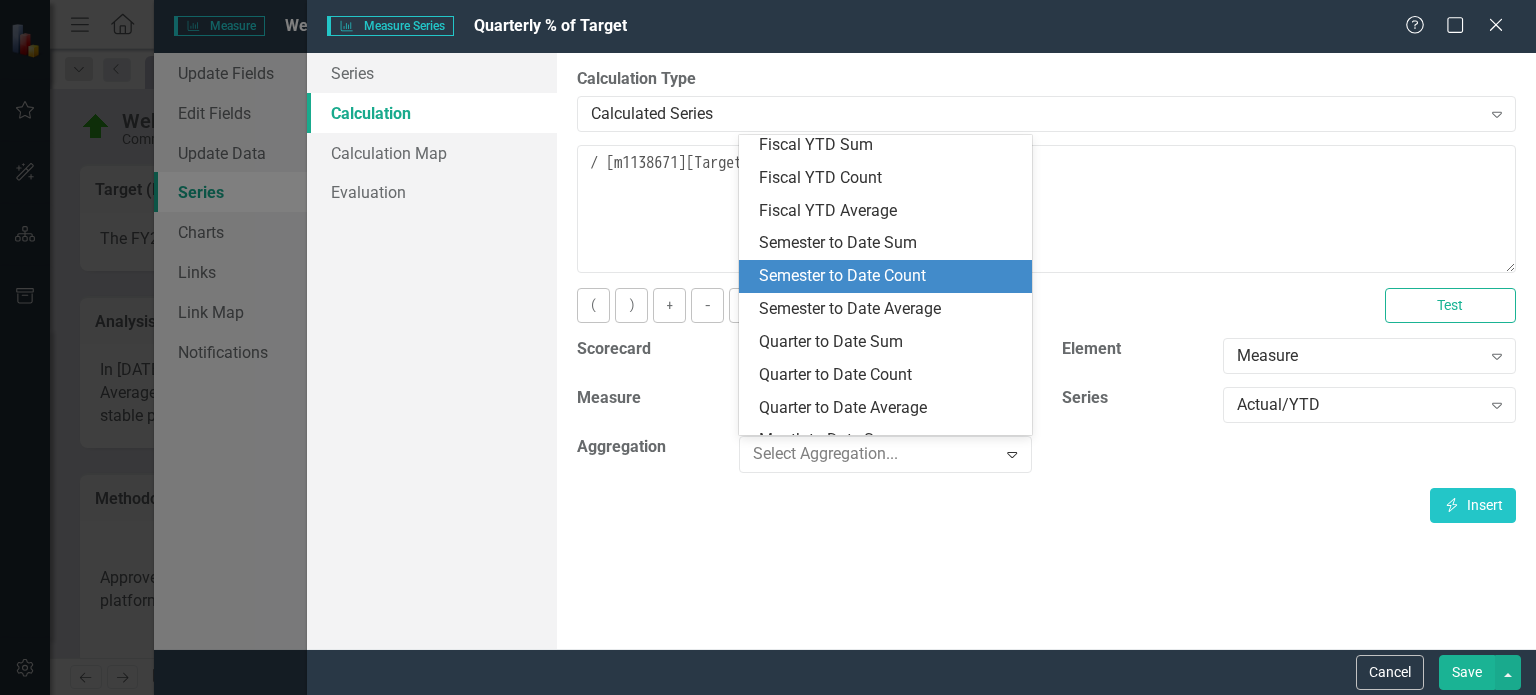 scroll, scrollTop: 300, scrollLeft: 0, axis: vertical 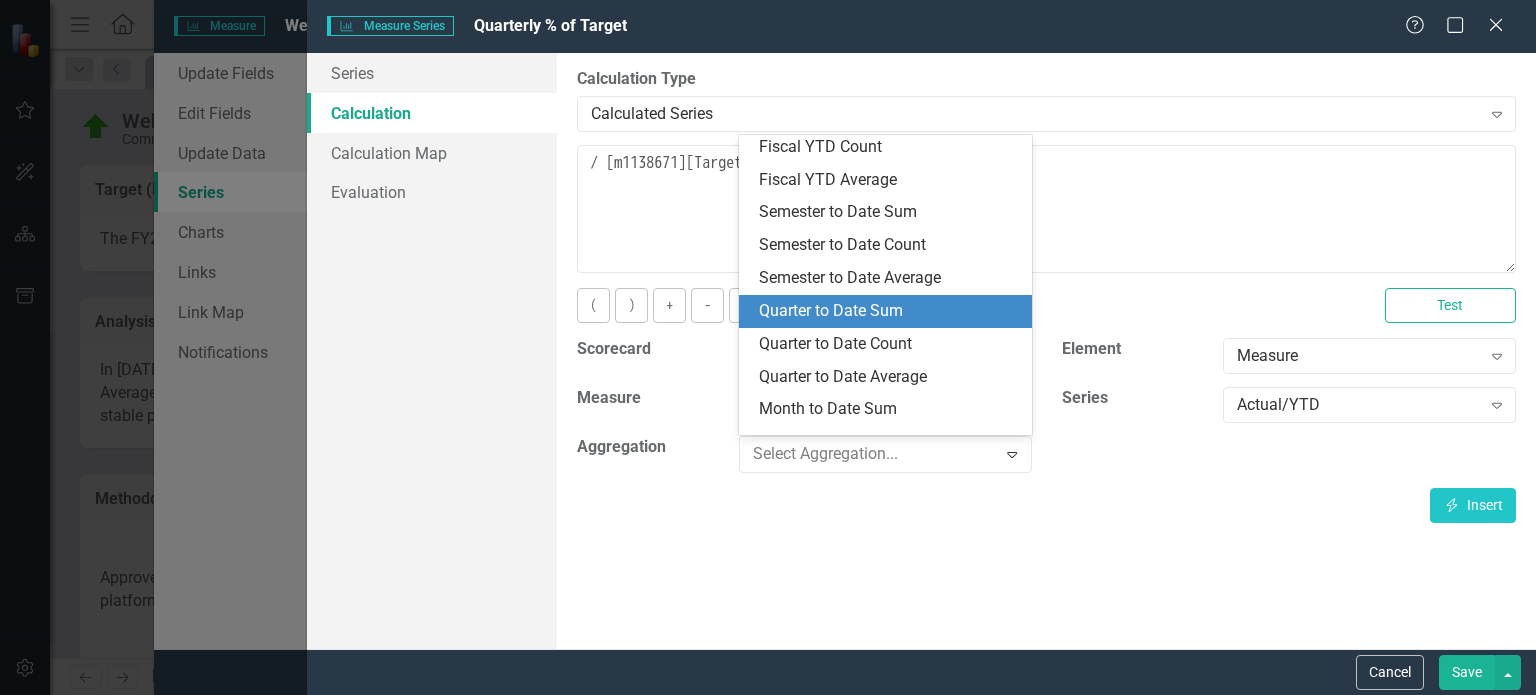 click on "Quarter to Date Sum" at bounding box center (889, 311) 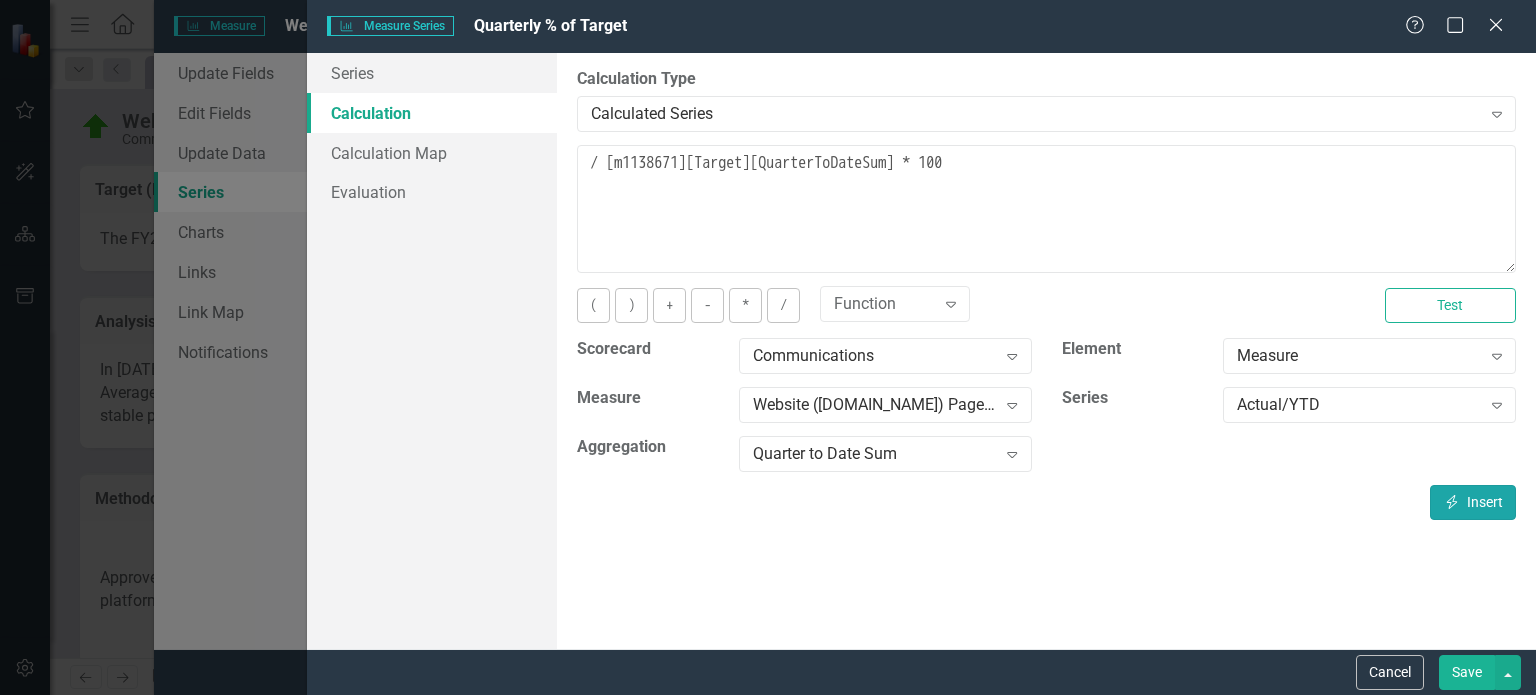 click on "Insert    Insert" at bounding box center [1473, 502] 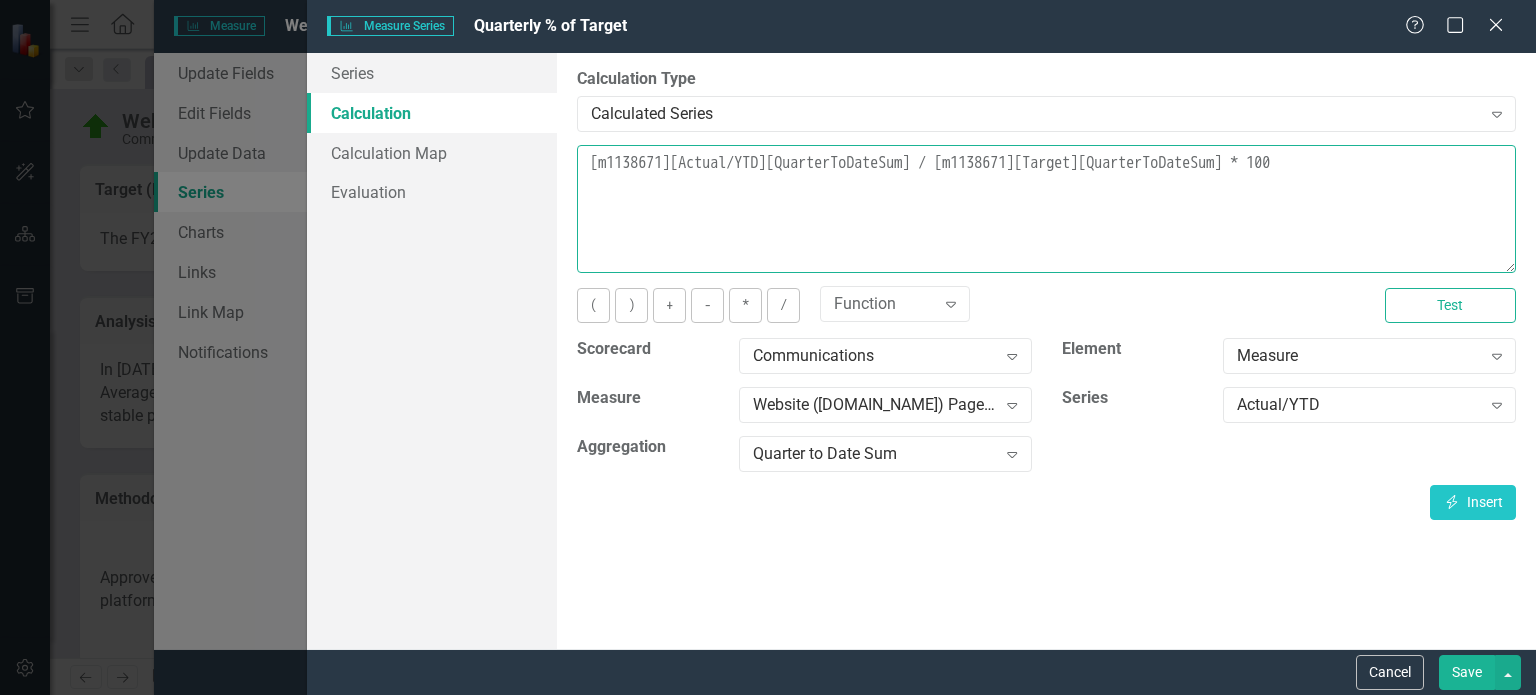 drag, startPoint x: 1284, startPoint y: 160, endPoint x: 967, endPoint y: 173, distance: 317.26645 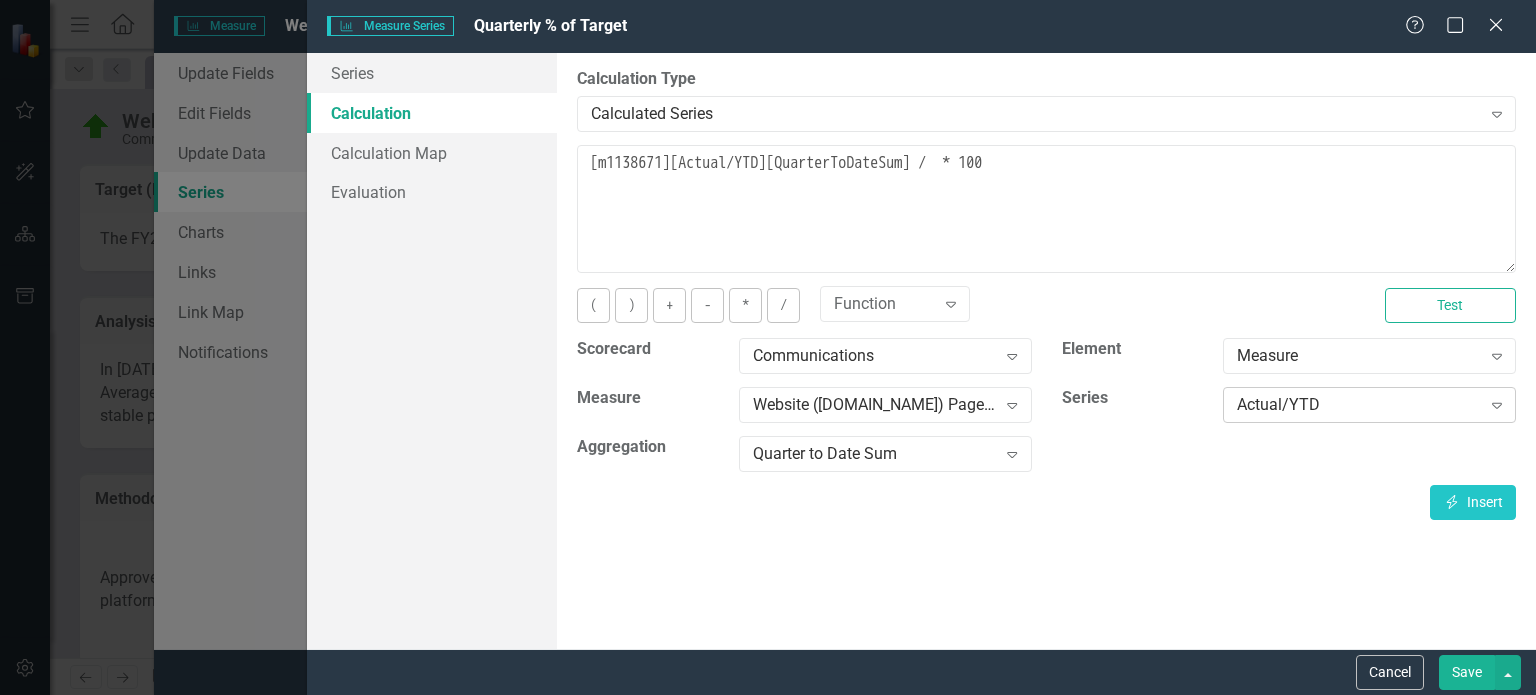 click on "Expand" 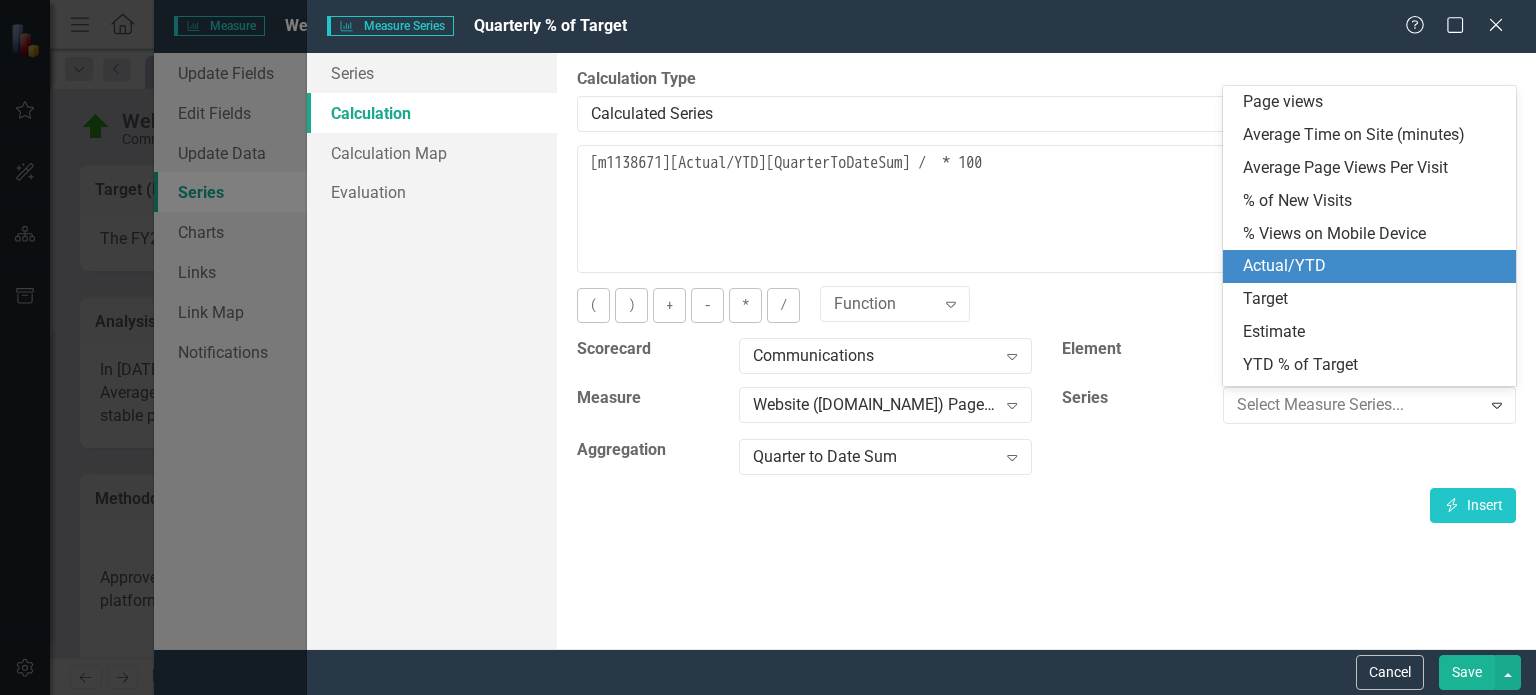 scroll, scrollTop: 60, scrollLeft: 0, axis: vertical 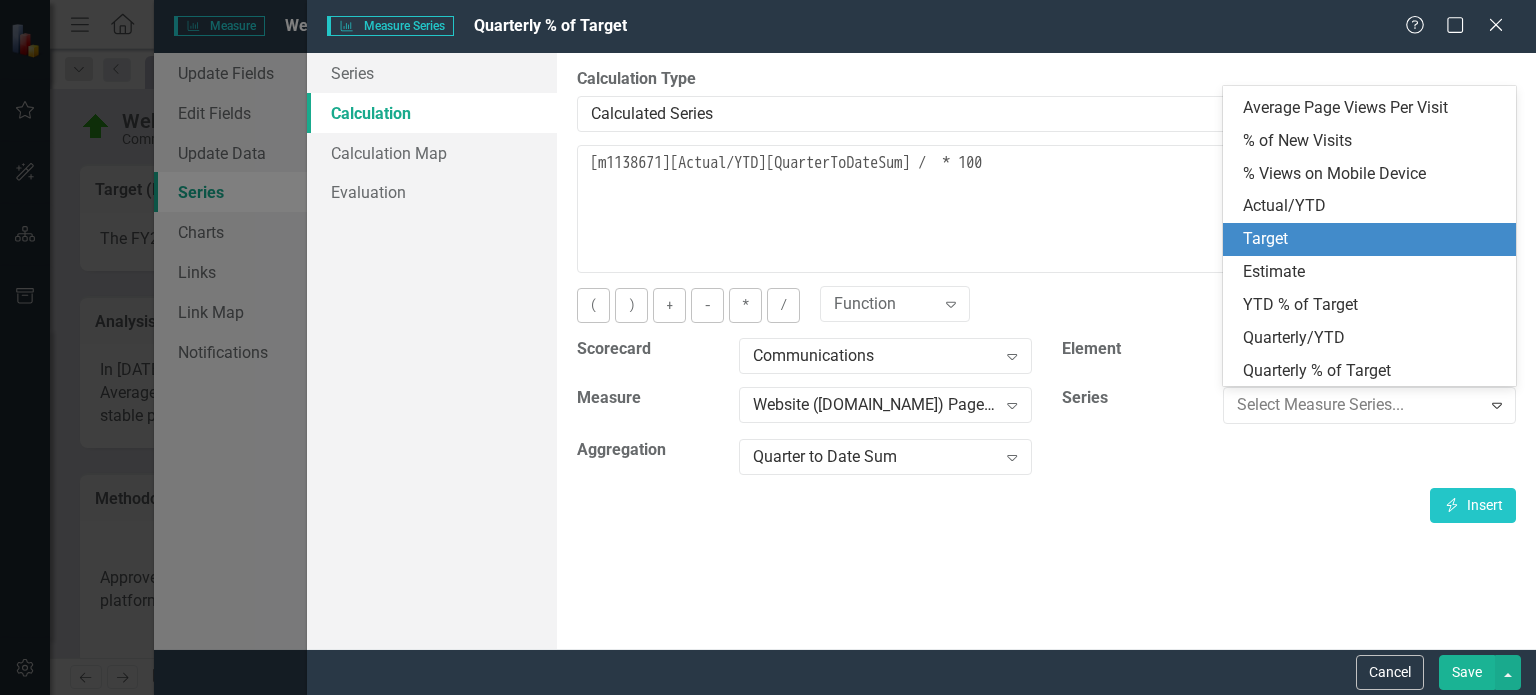 click on "Target" at bounding box center [1373, 239] 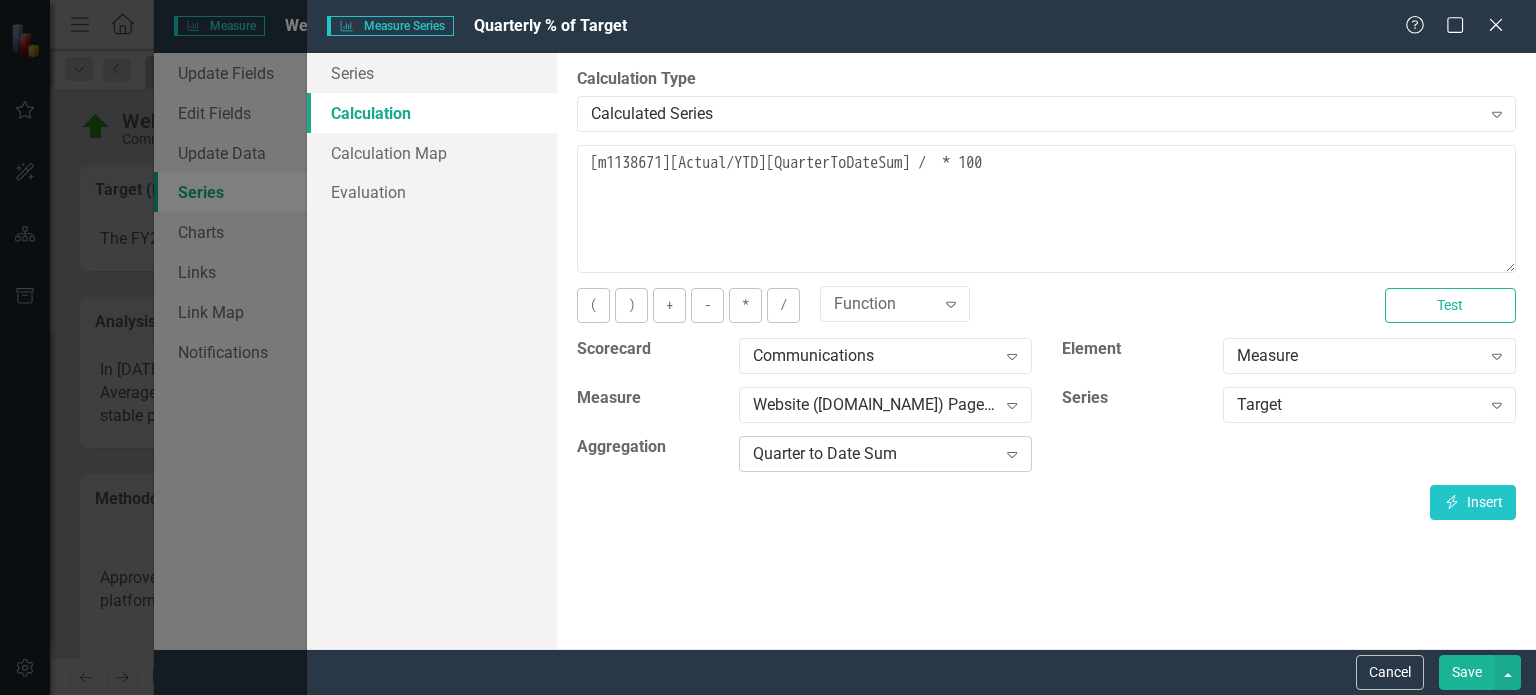 click on "Expand" 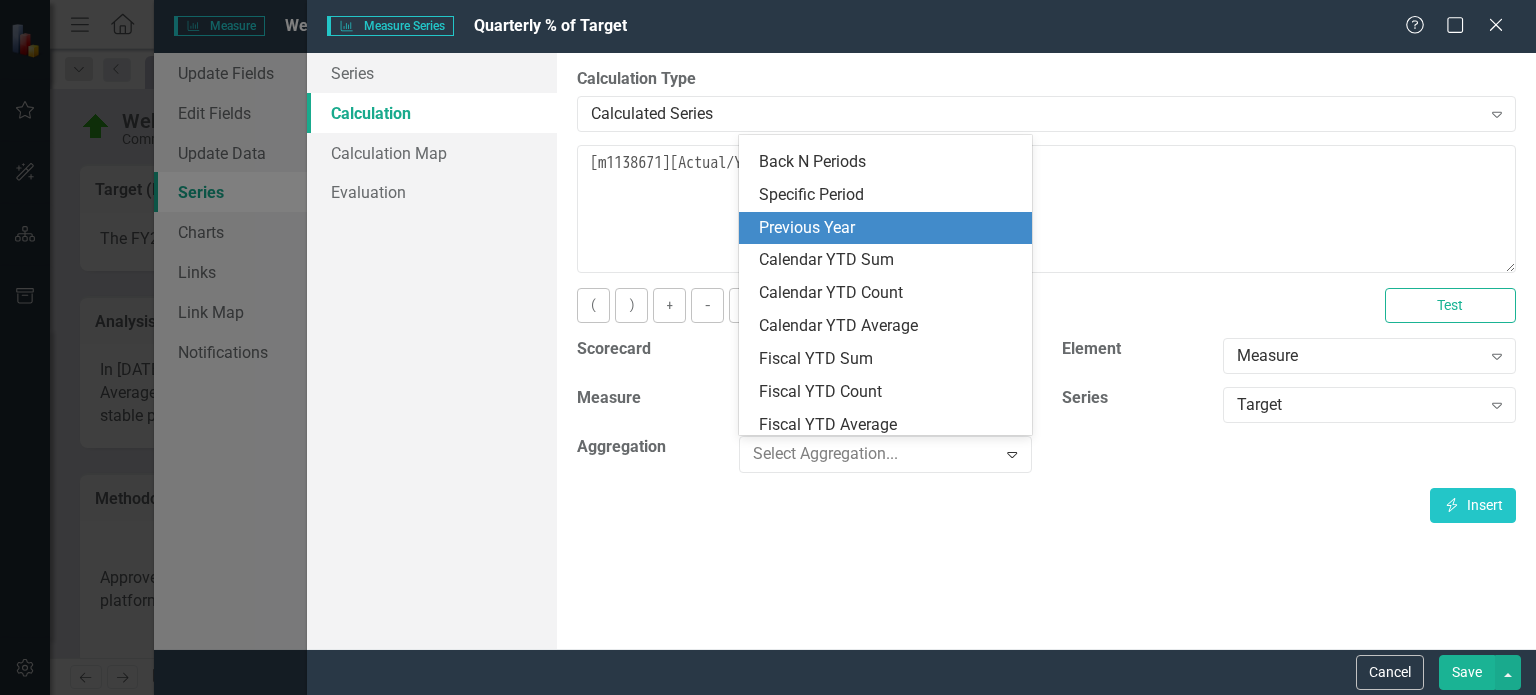 scroll, scrollTop: 0, scrollLeft: 0, axis: both 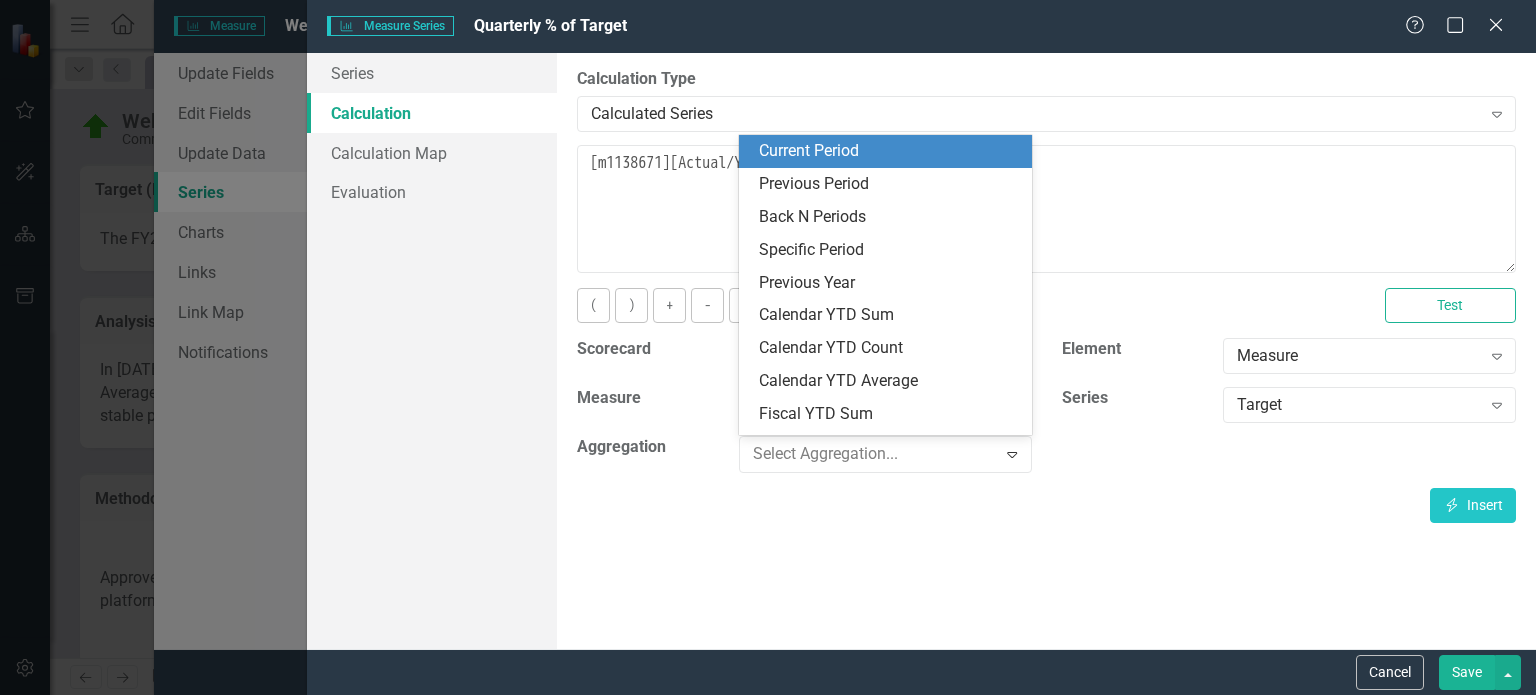 click on "Current Period" at bounding box center (889, 151) 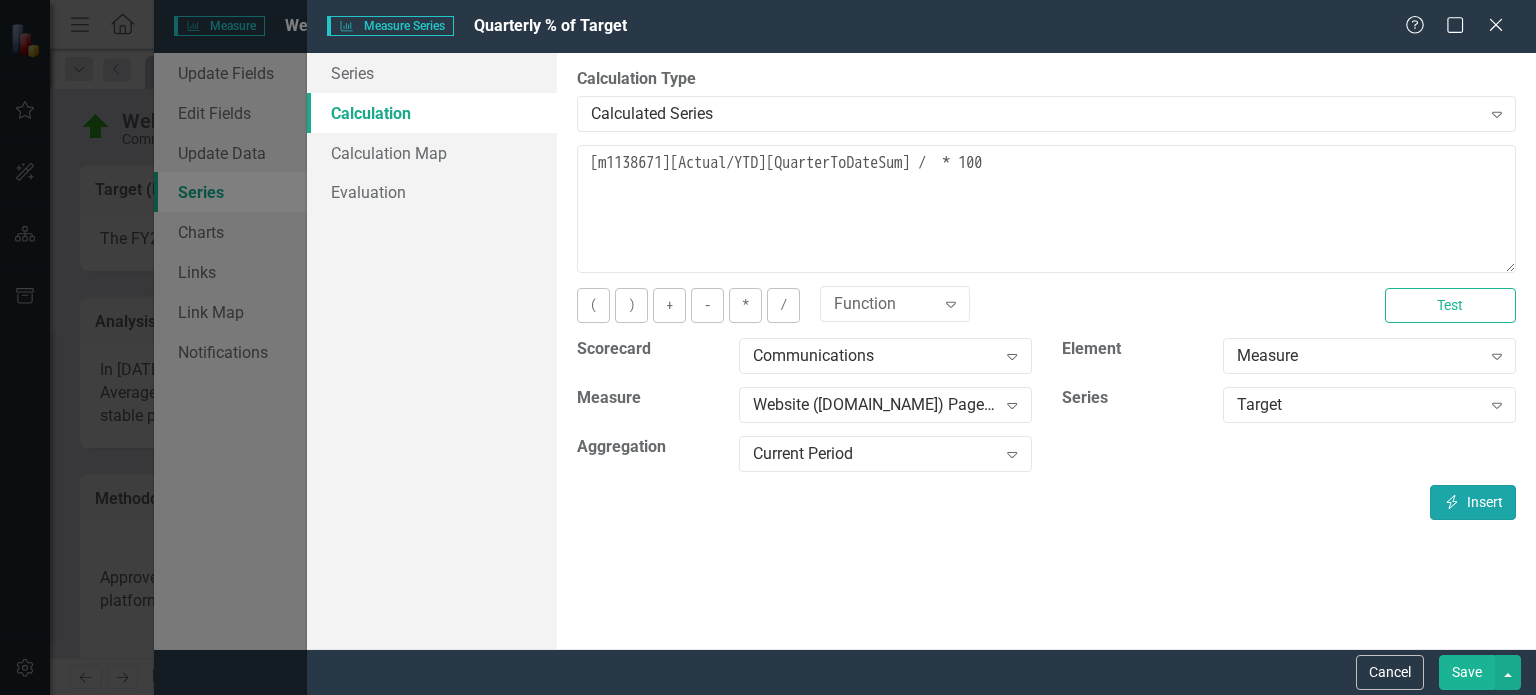 click on "Insert    Insert" at bounding box center [1473, 502] 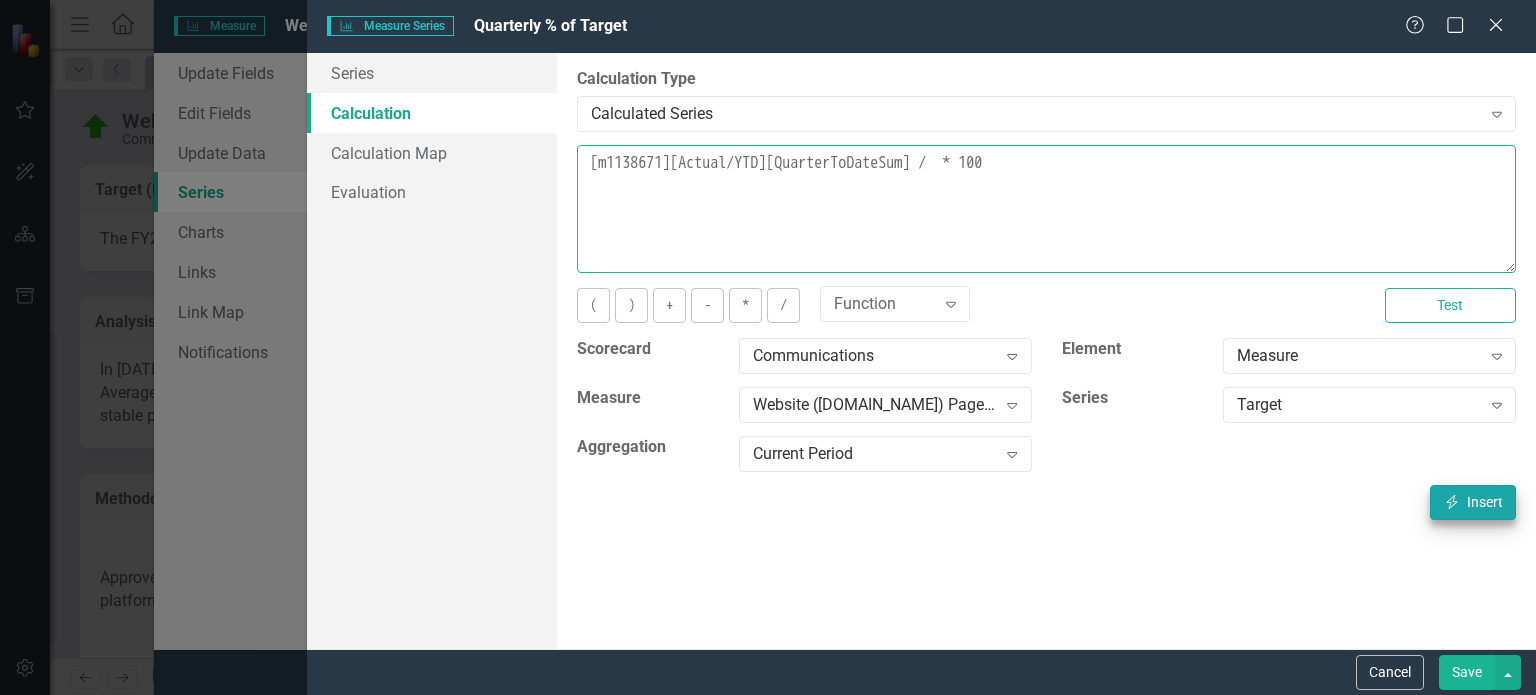 type on "[m1138671][Actual/YTD][QuarterToDateSum] / [m1138671][Target][CurrentPeriod] * 100" 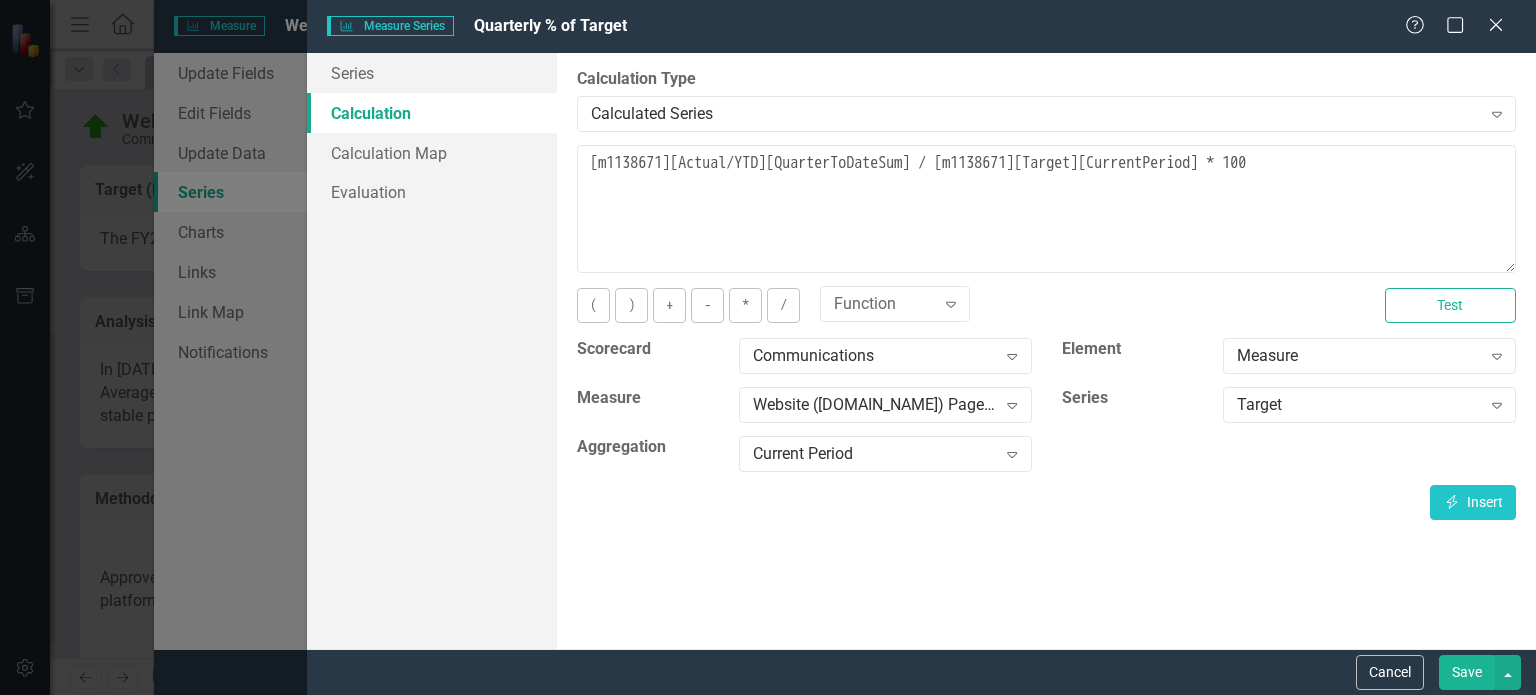 click on "Save" at bounding box center (1467, 672) 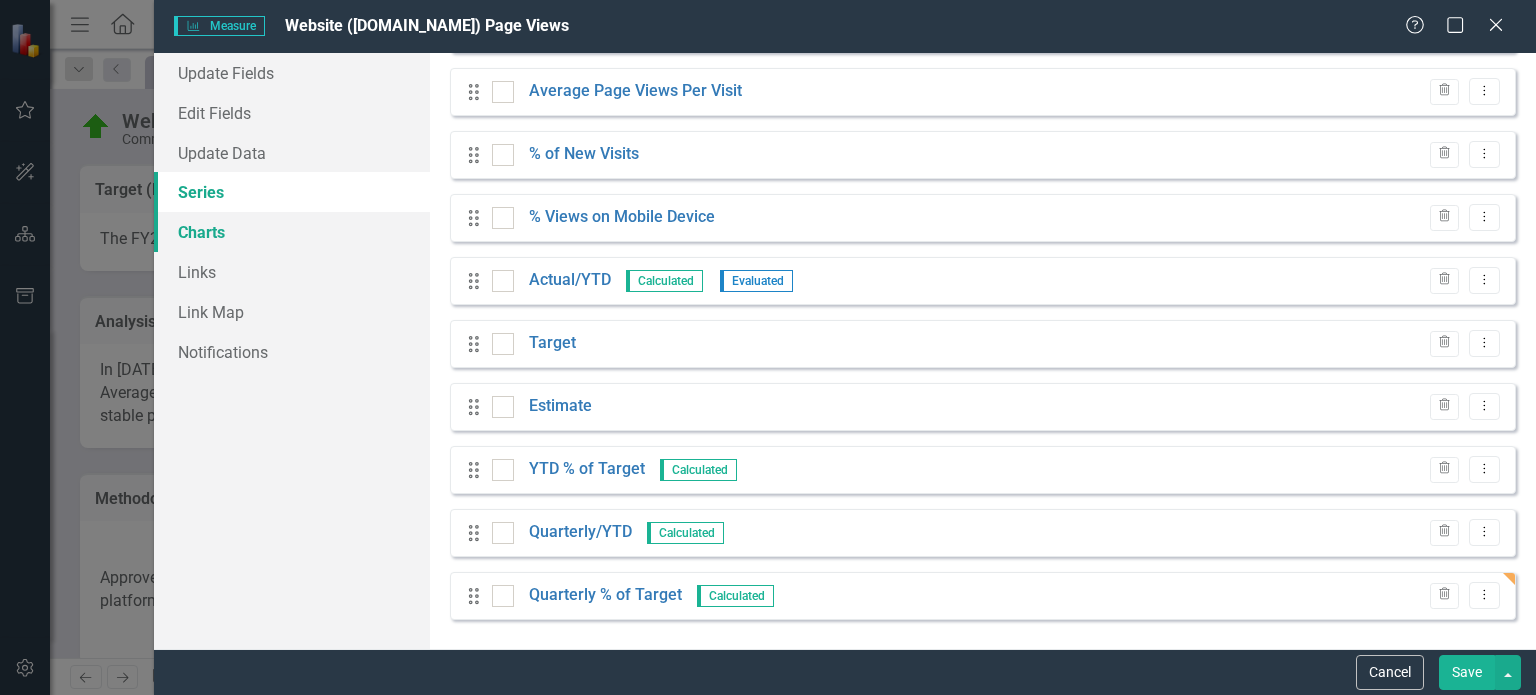 click on "Charts" at bounding box center (292, 232) 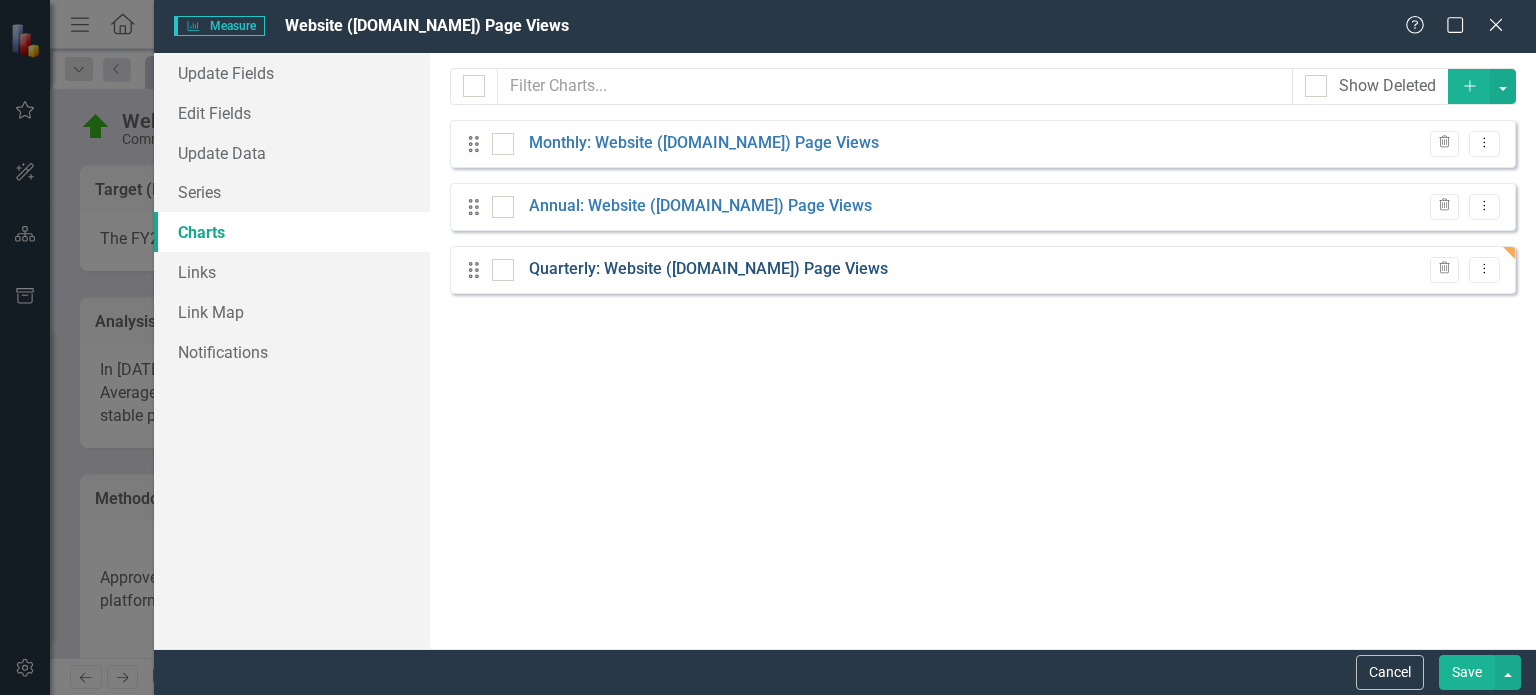 click on "Quarterly: Website (DurhamNC.gov) Page Views" at bounding box center [708, 269] 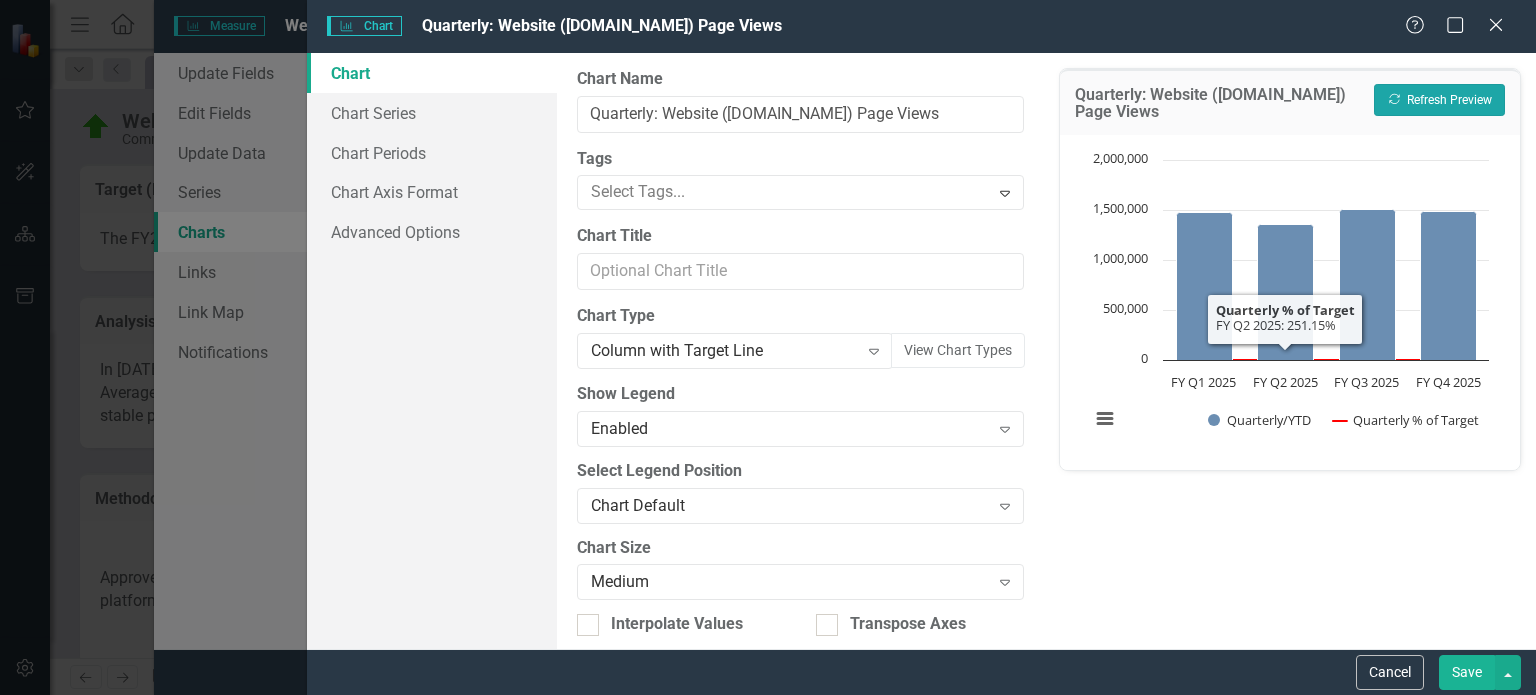 click on "Recalculate Refresh Preview" at bounding box center (1439, 100) 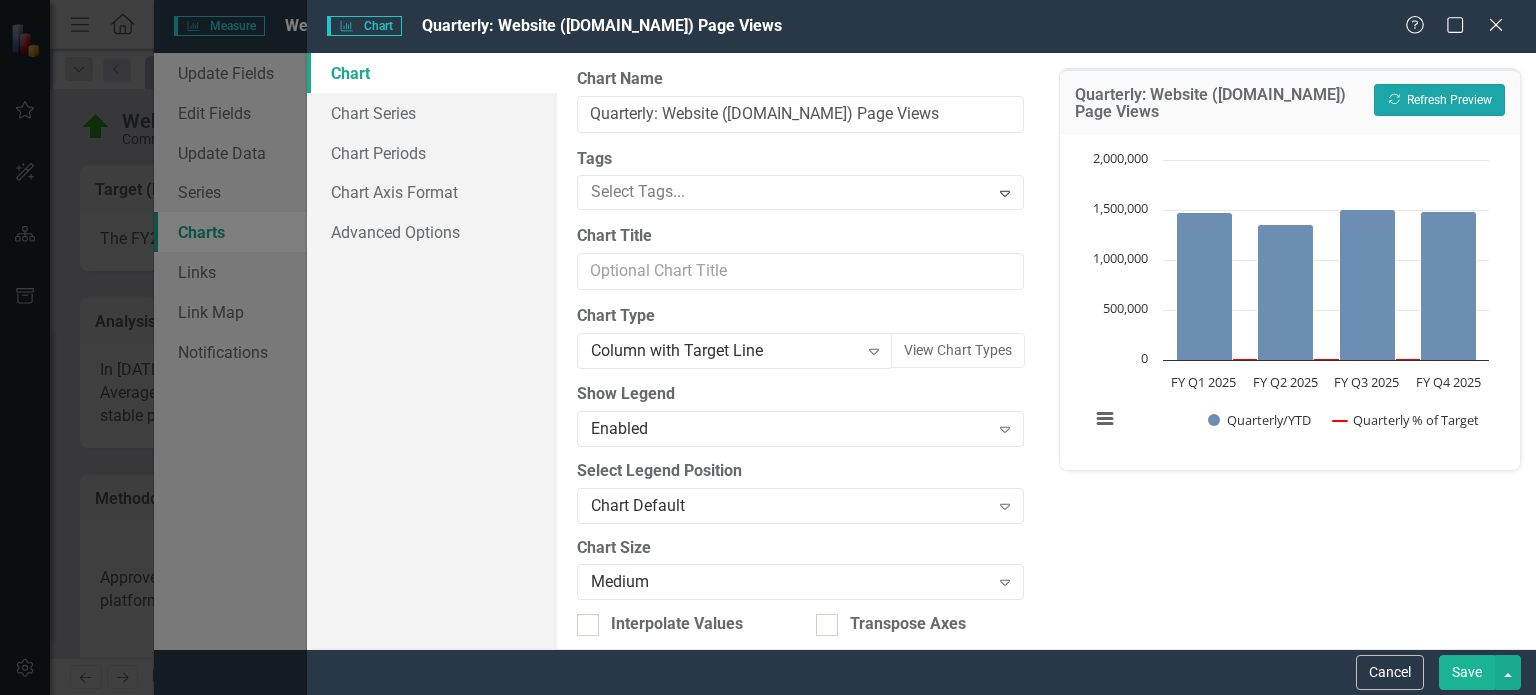 click on "Recalculate Refresh Preview" at bounding box center [1439, 100] 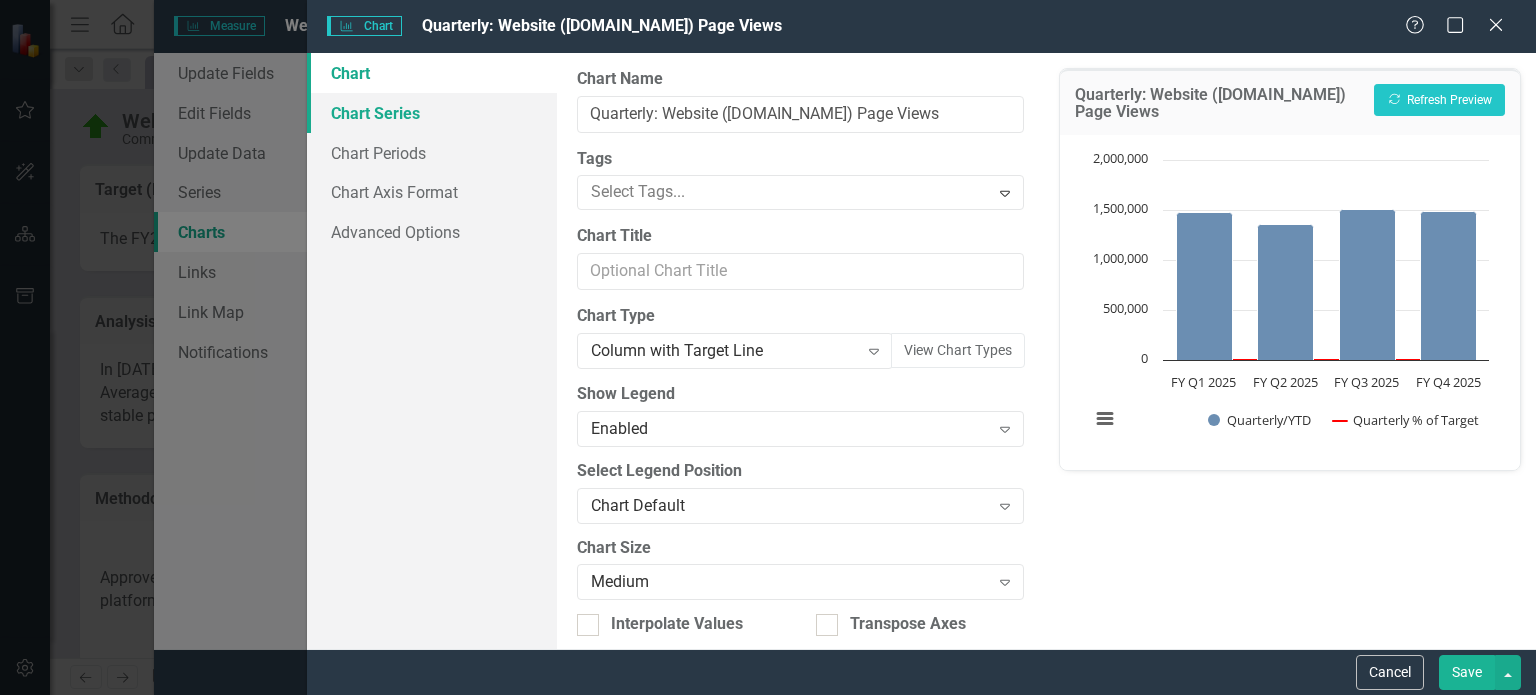 click on "Chart Series" at bounding box center [432, 113] 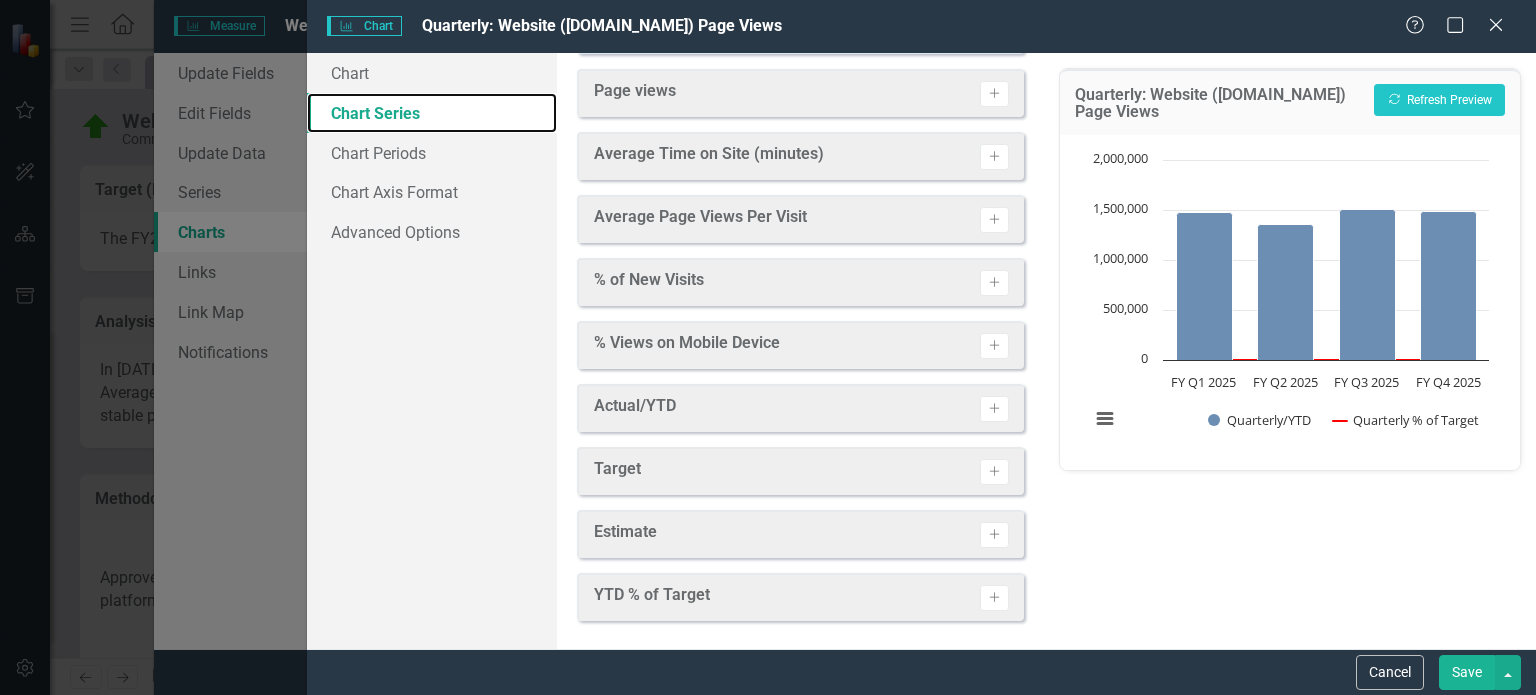 scroll, scrollTop: 0, scrollLeft: 0, axis: both 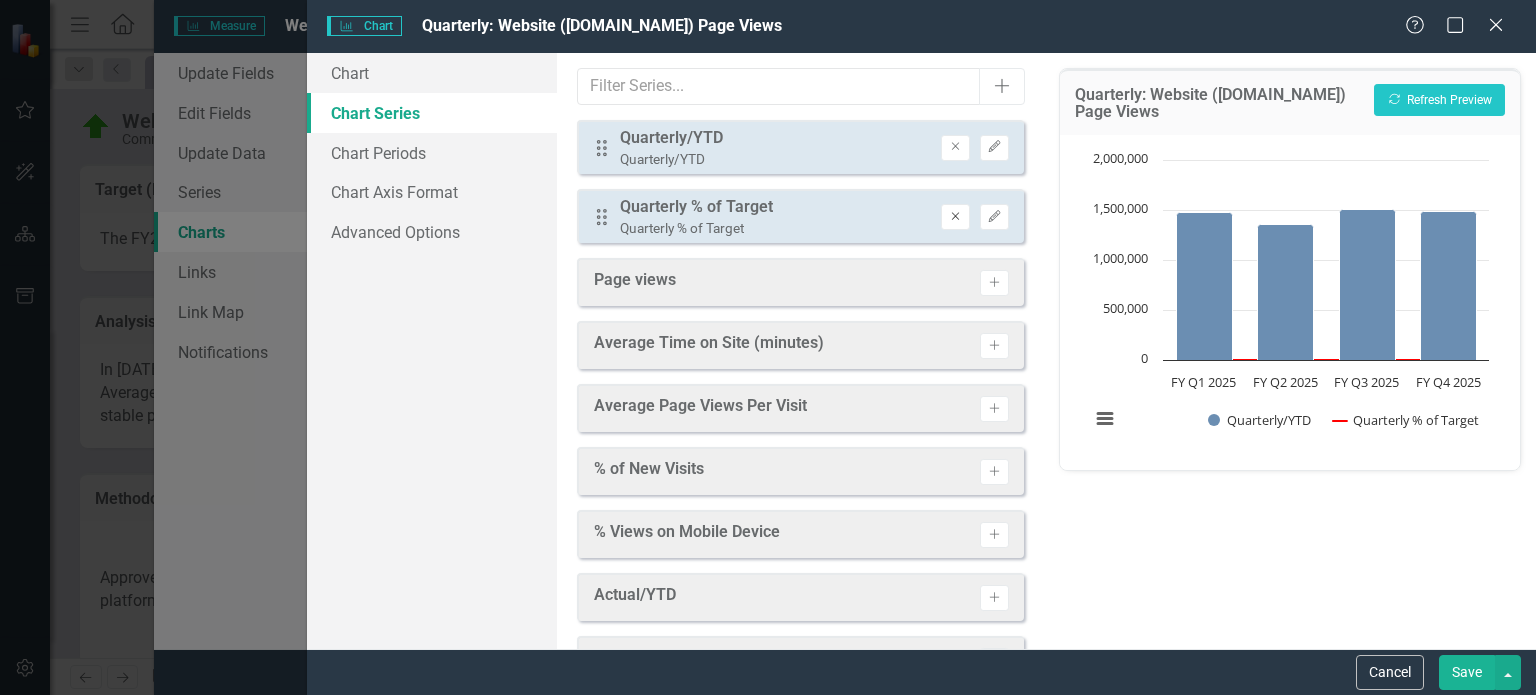 click 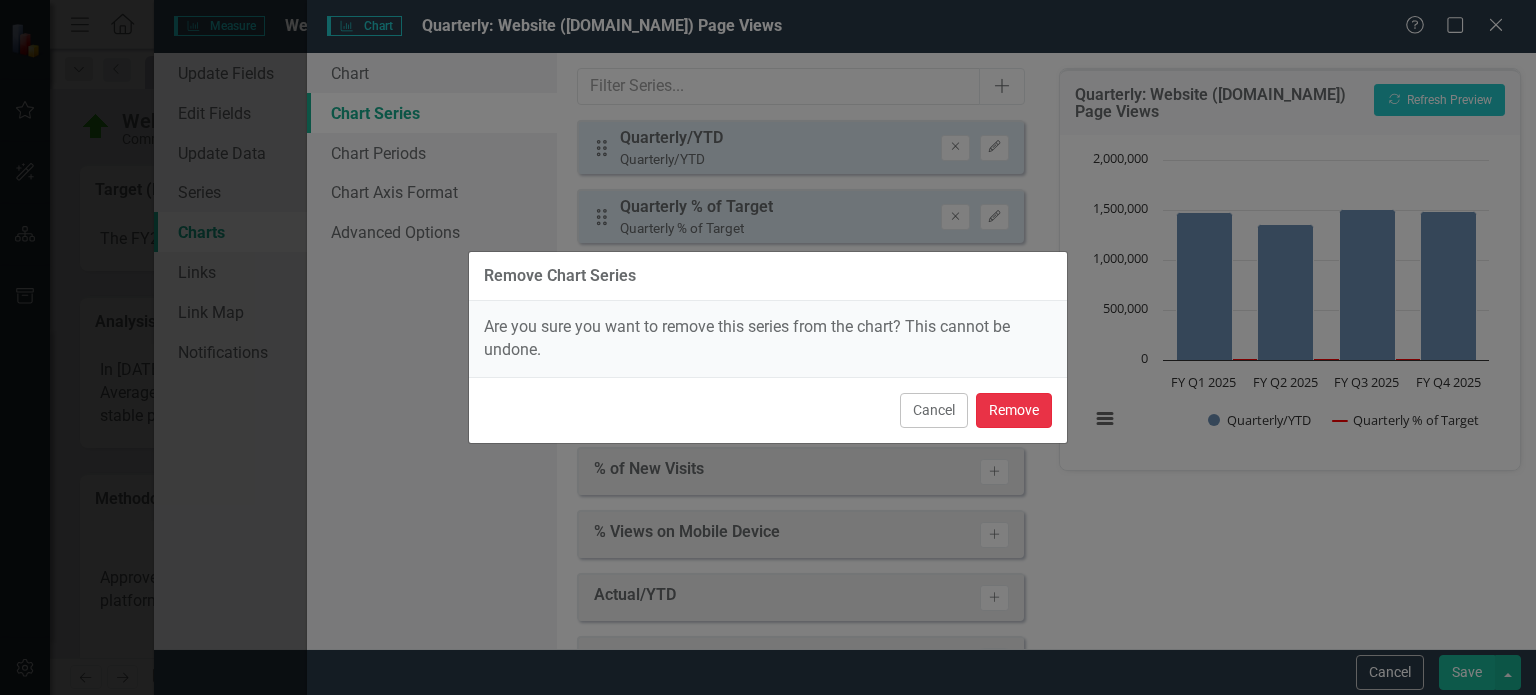 click on "Remove" at bounding box center [1014, 410] 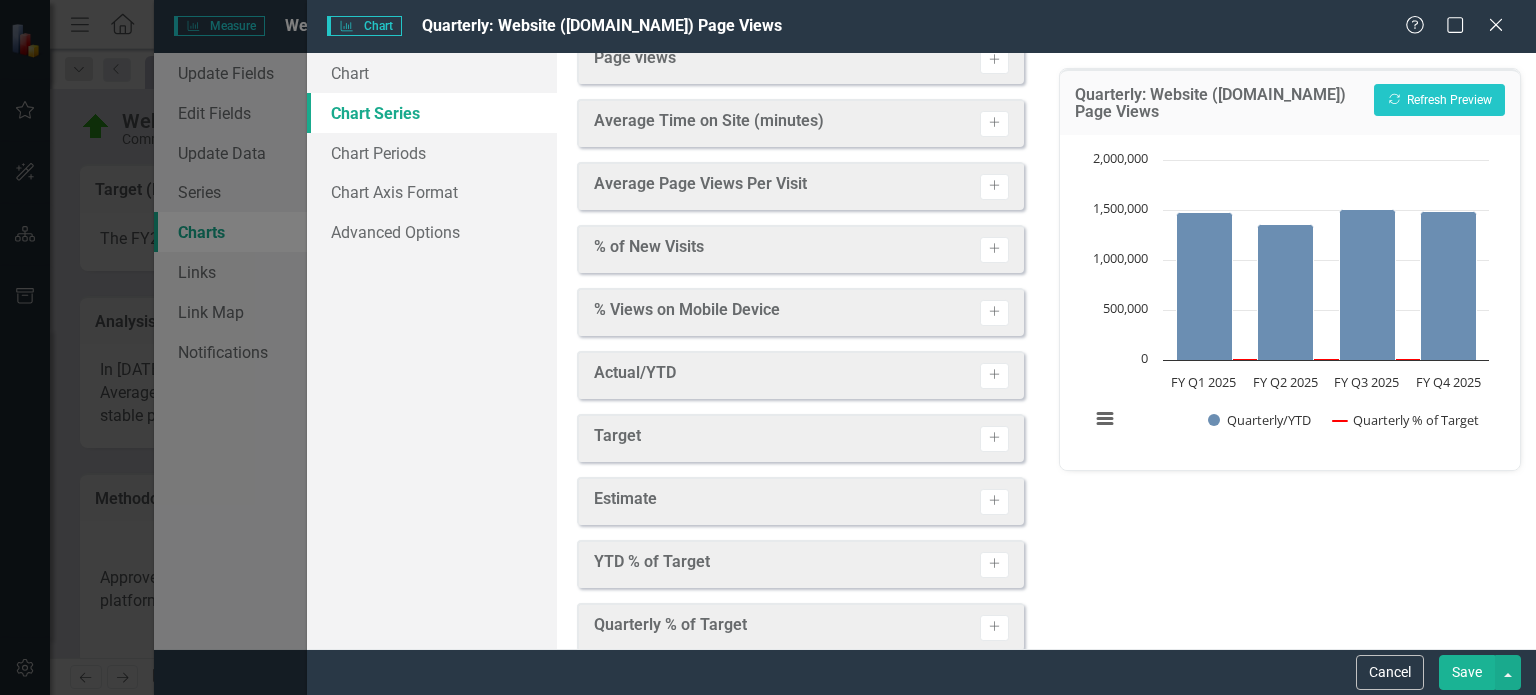 scroll, scrollTop: 183, scrollLeft: 0, axis: vertical 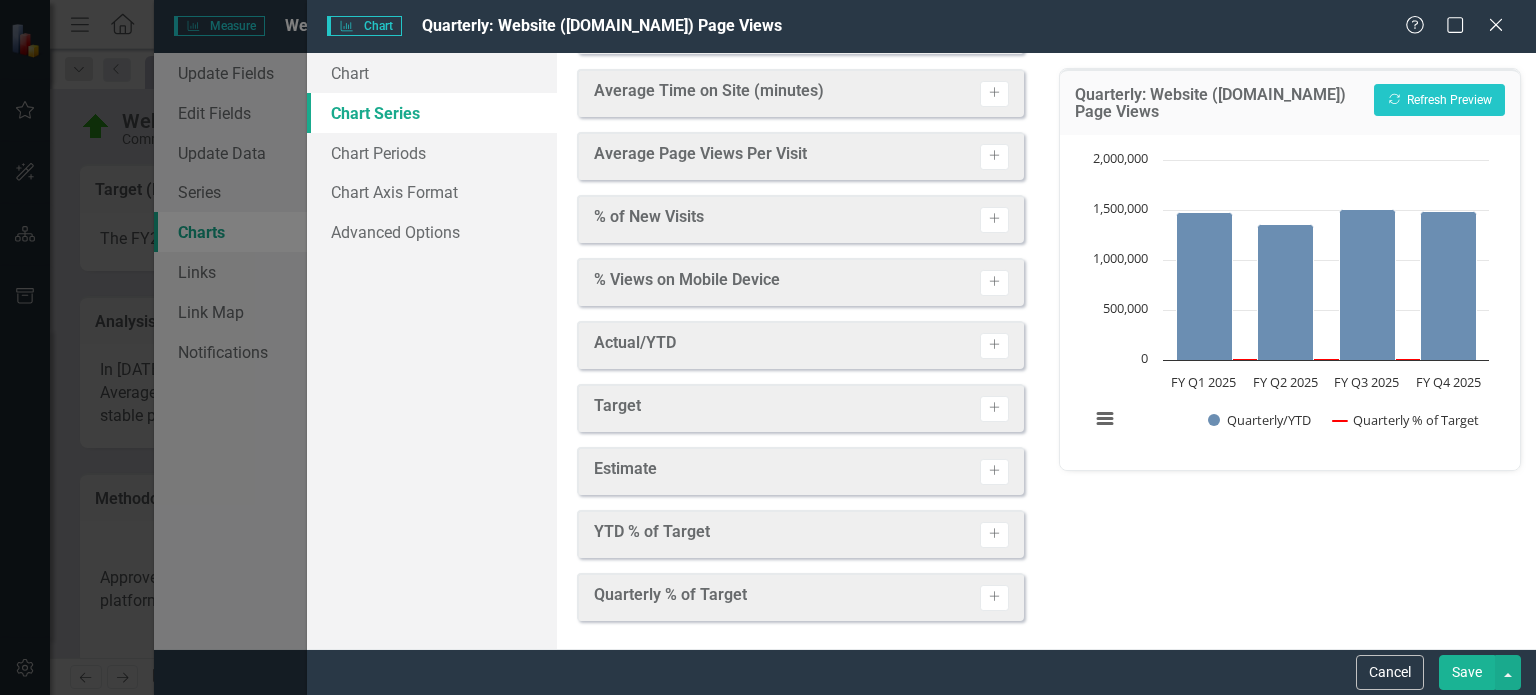 click on "Save" at bounding box center [1467, 672] 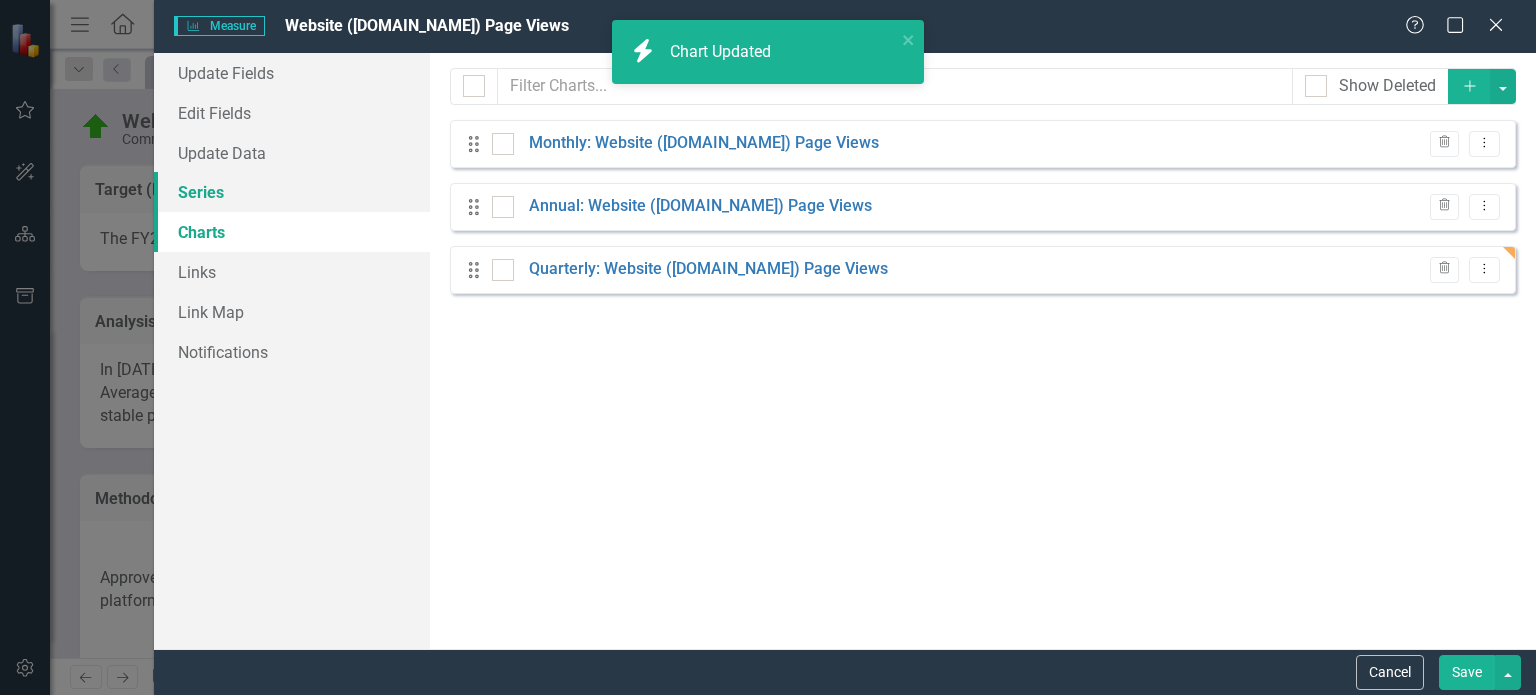click on "Series" at bounding box center (292, 192) 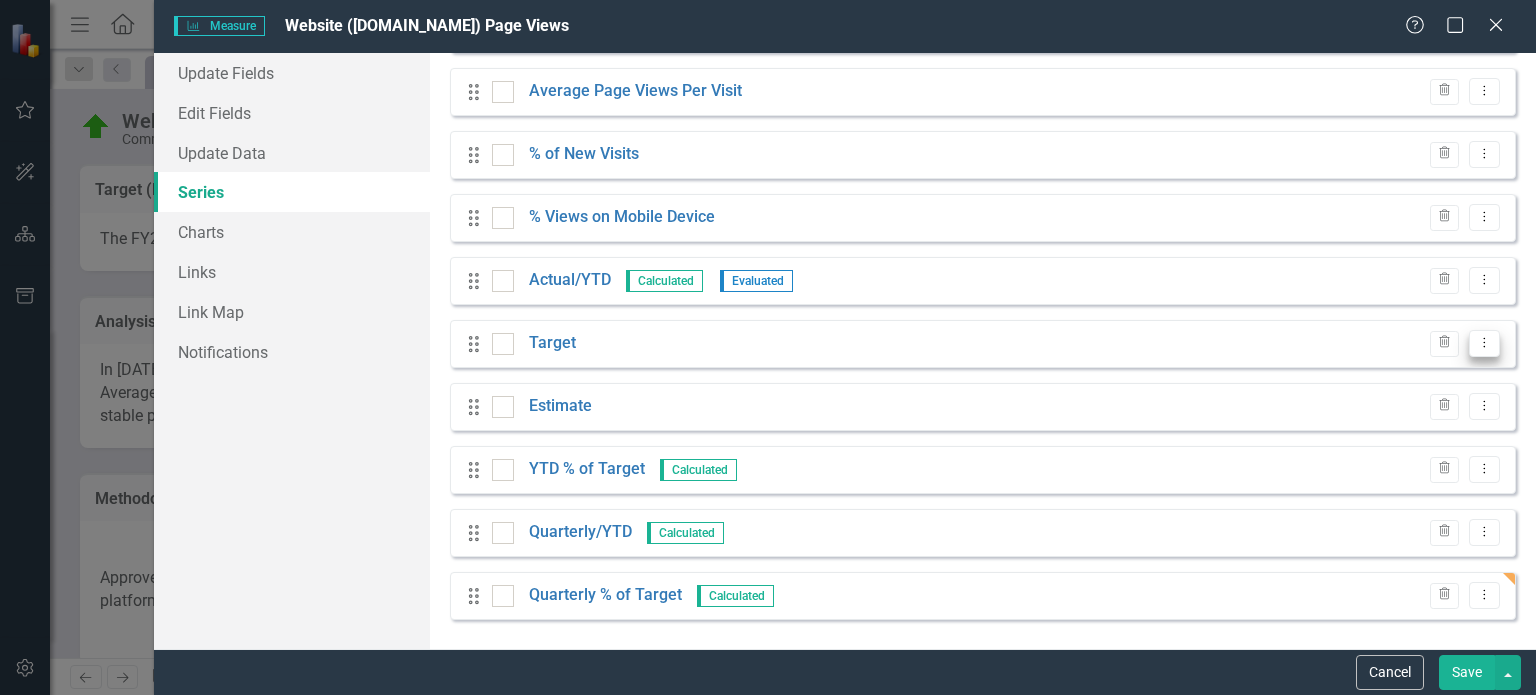 click on "Dropdown Menu" 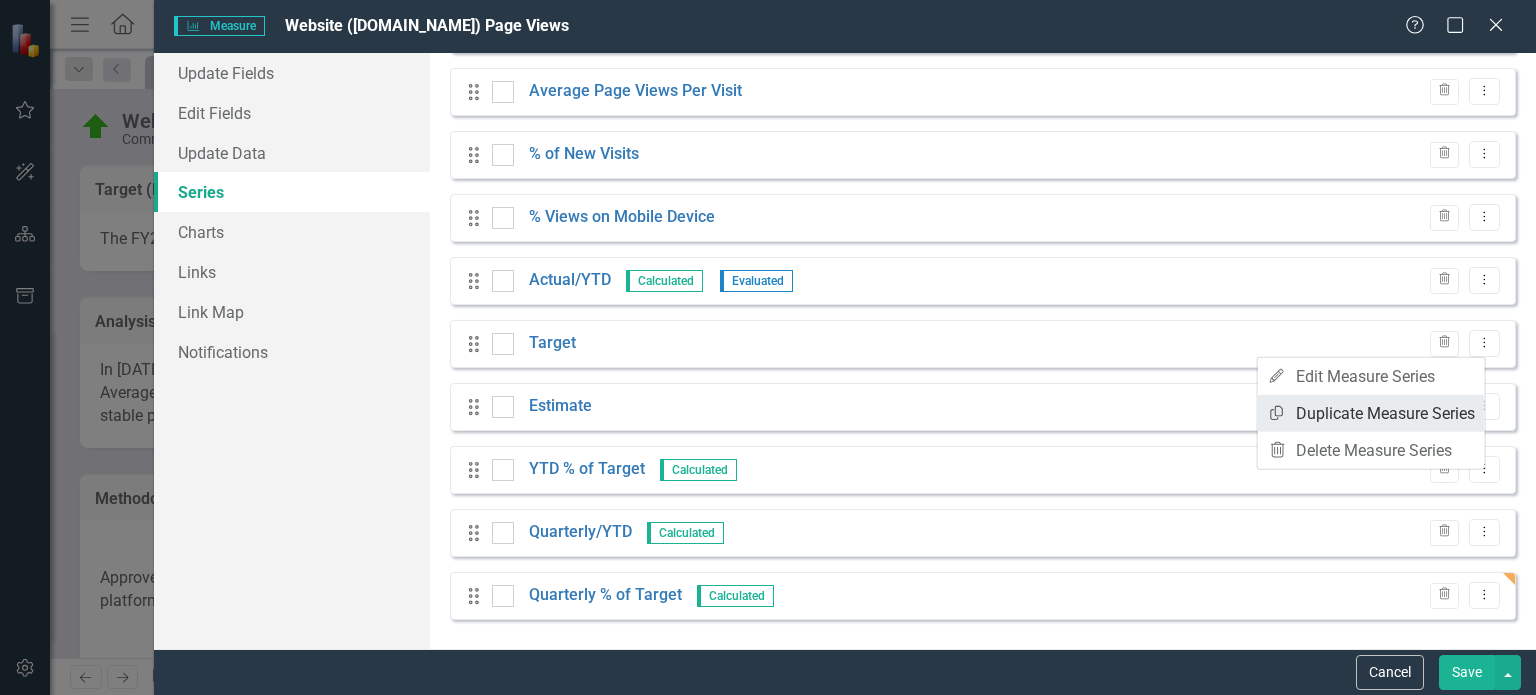 click on "Copy Duplicate Measure Series" at bounding box center [1371, 413] 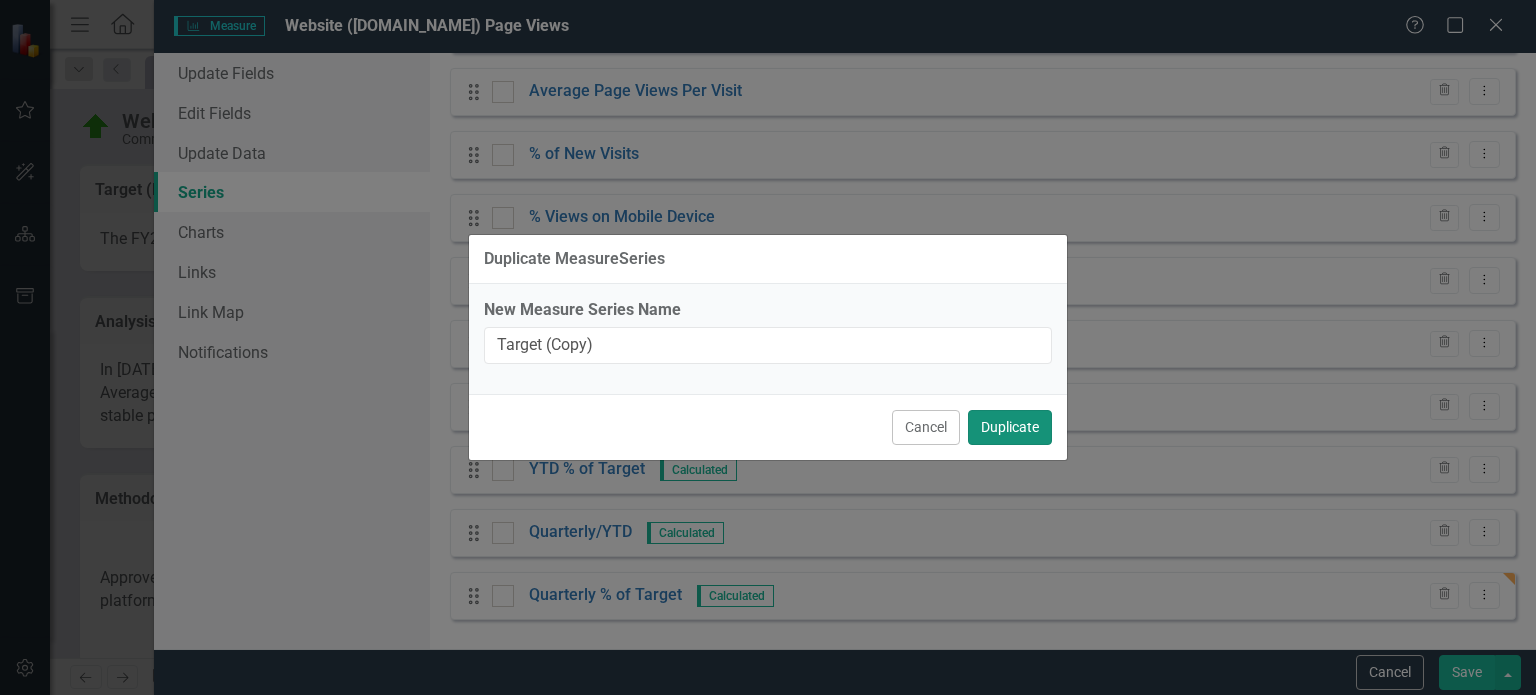 click on "Duplicate" at bounding box center [1010, 427] 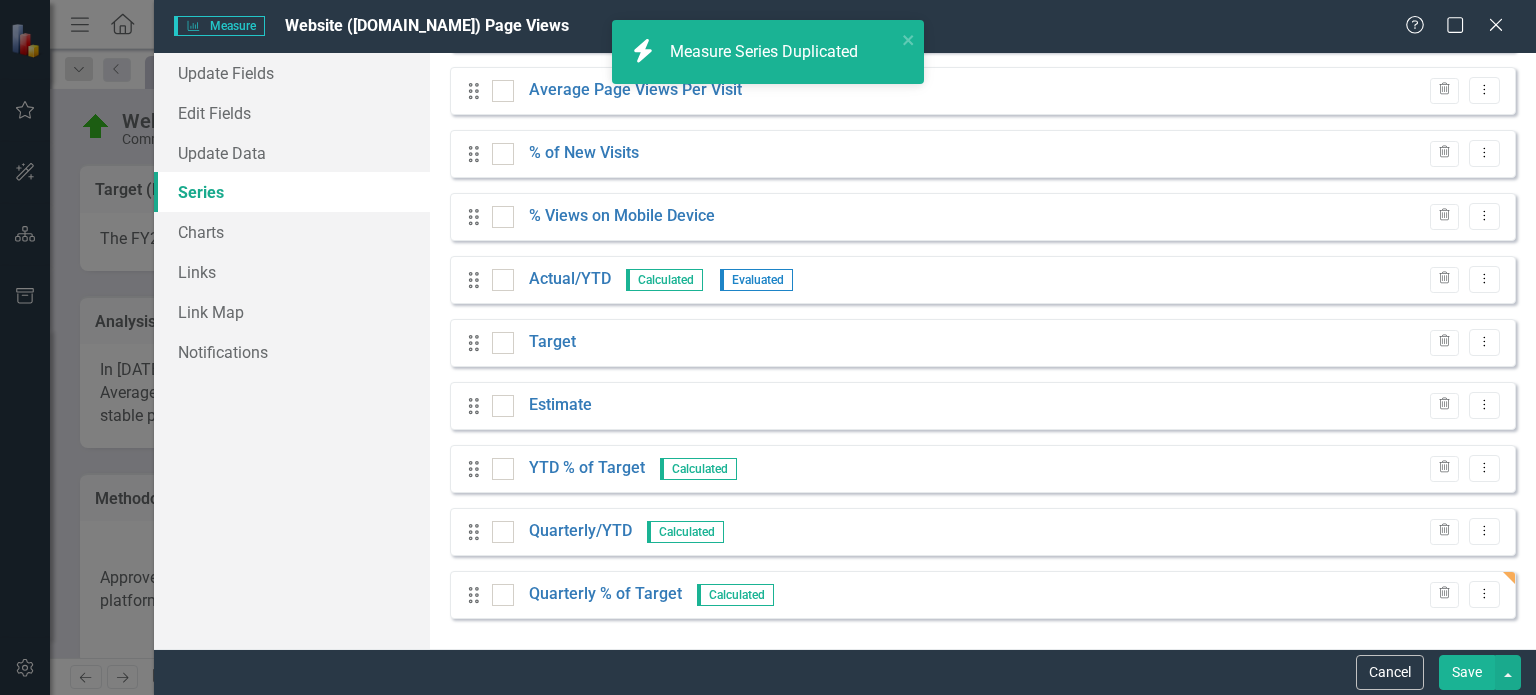 scroll, scrollTop: 318, scrollLeft: 0, axis: vertical 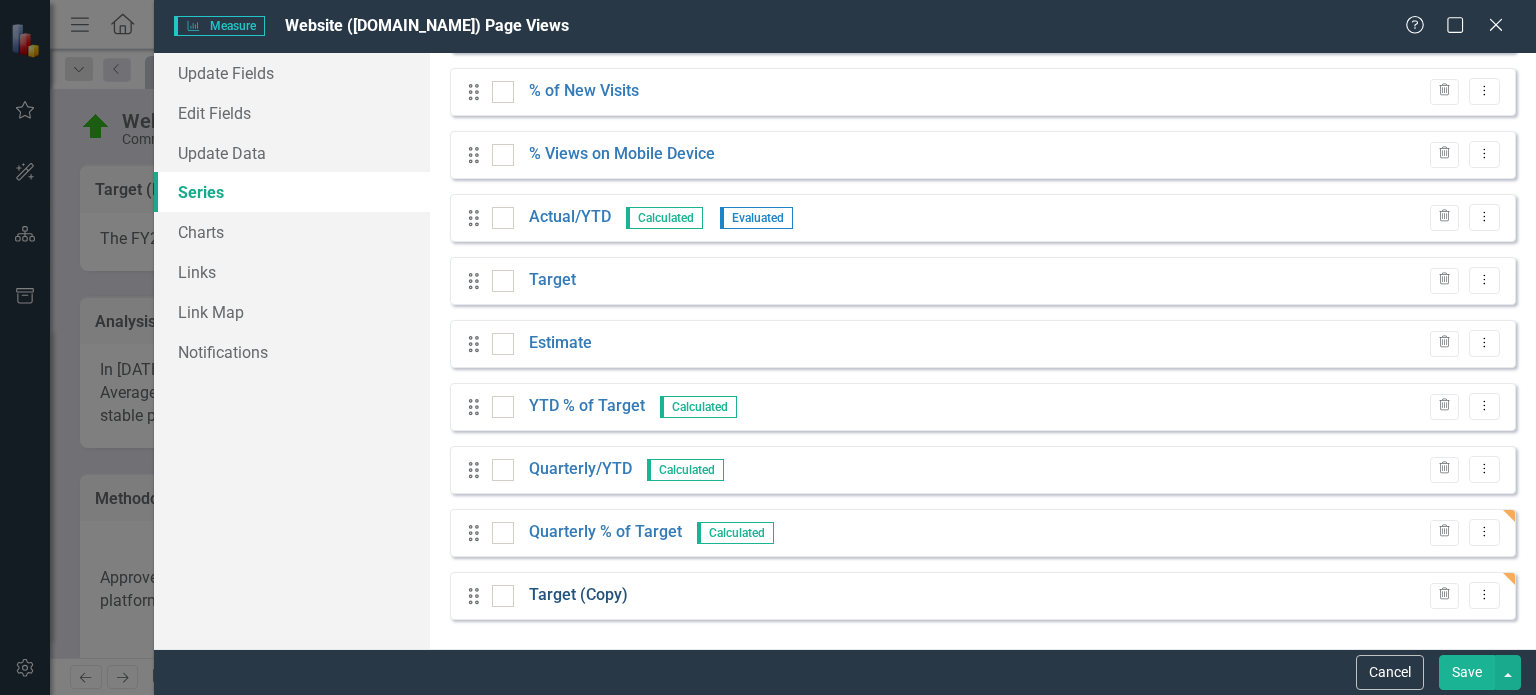 click on "Target (Copy)" at bounding box center [578, 595] 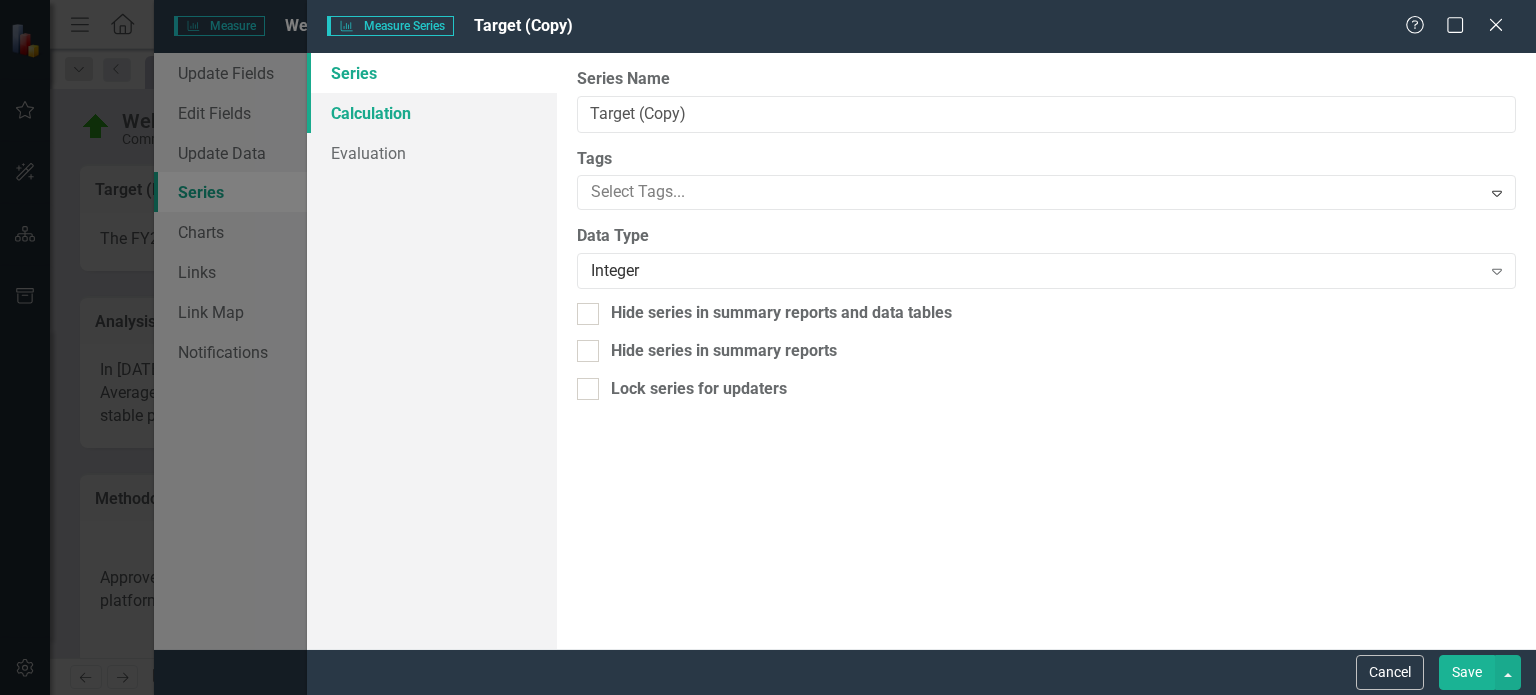 click on "Calculation" at bounding box center [432, 113] 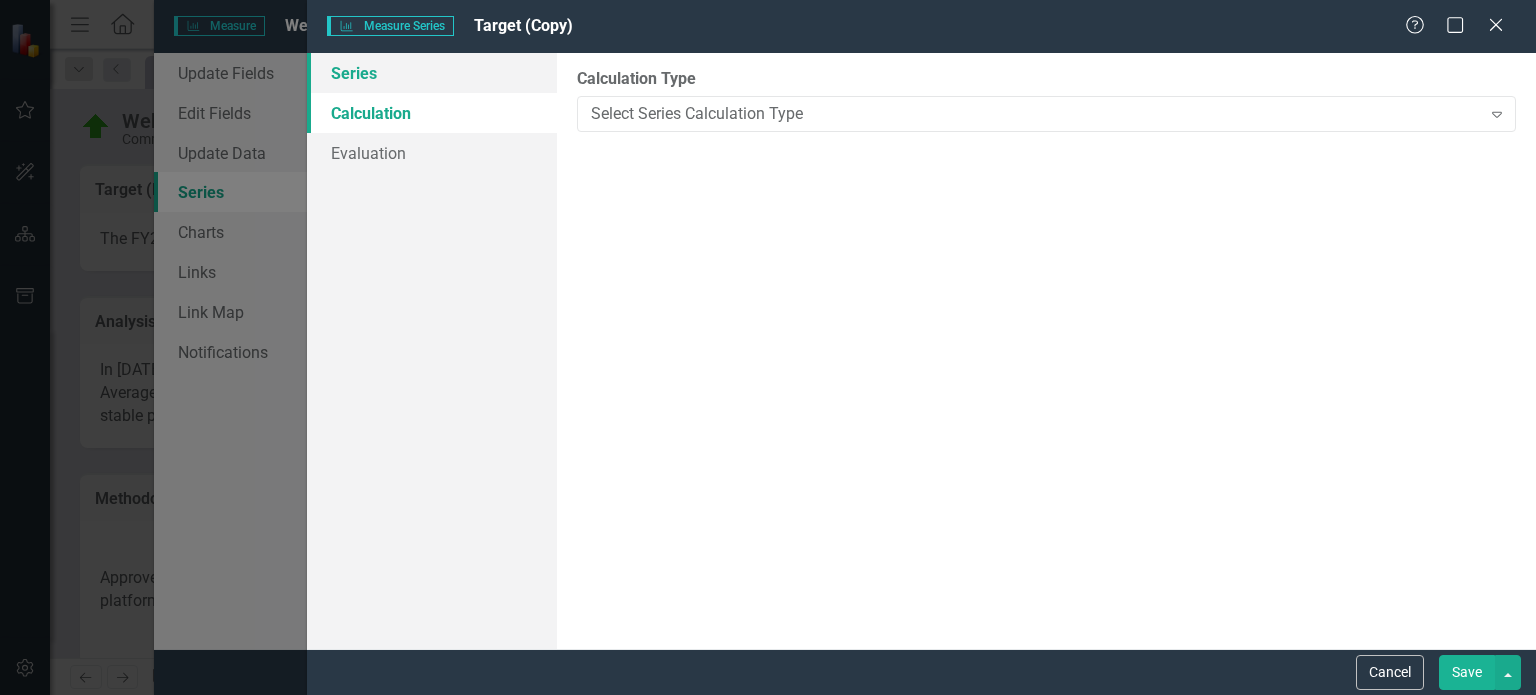 click on "Series" at bounding box center (432, 73) 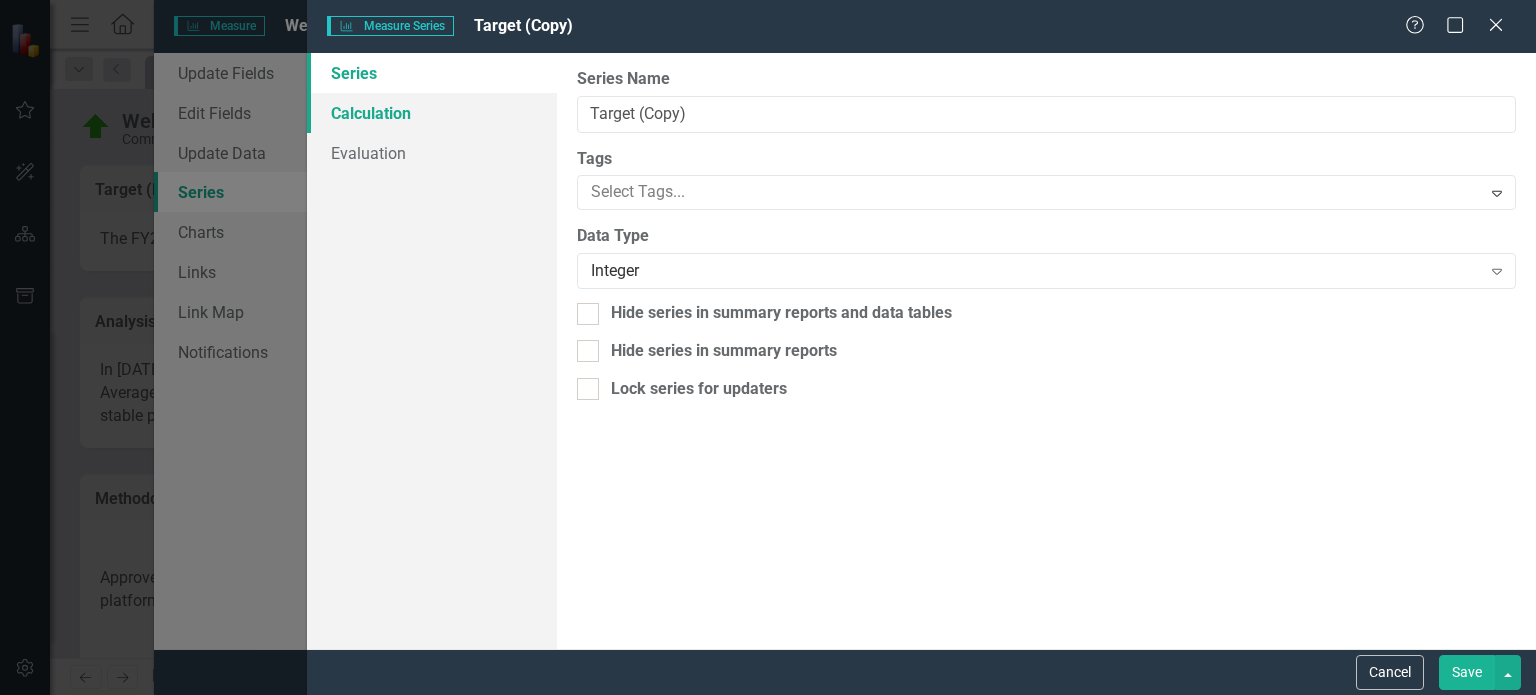 click on "Calculation" at bounding box center [432, 113] 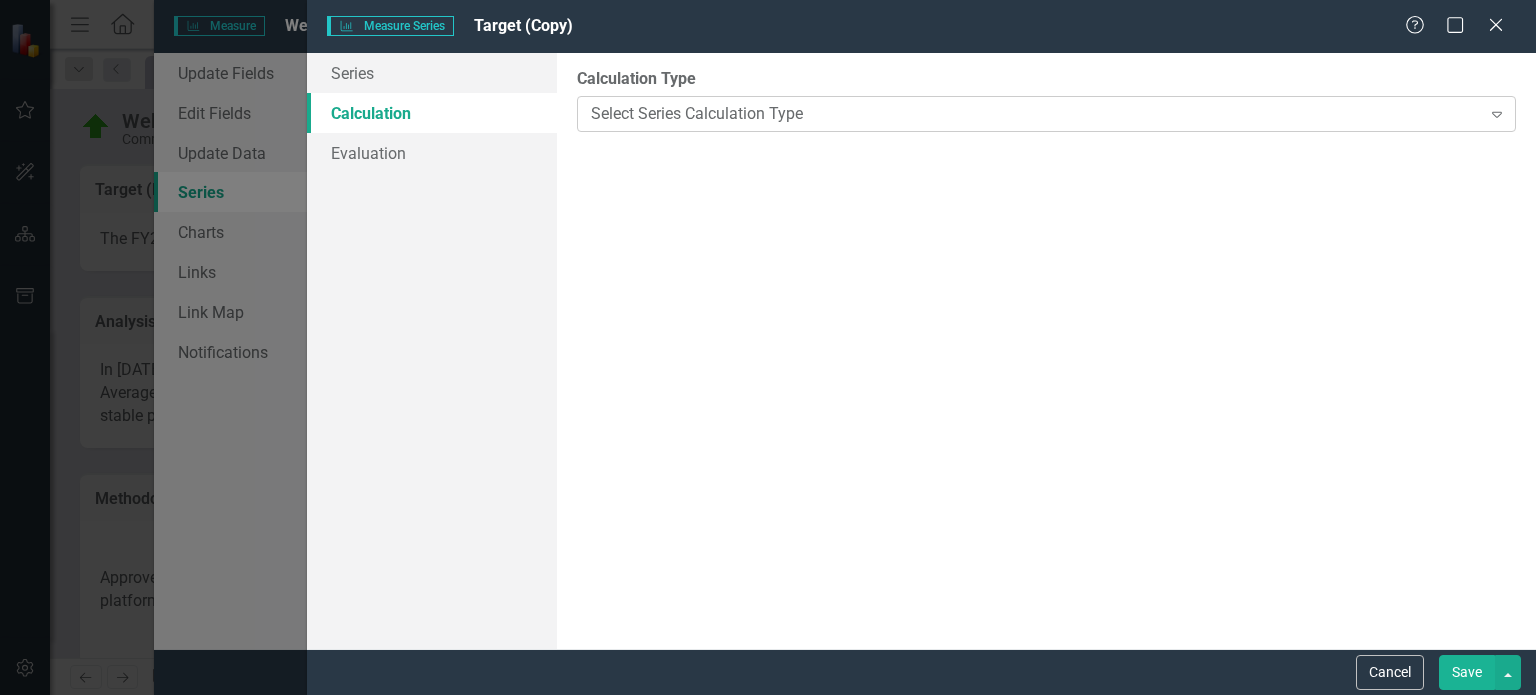 click on "Select Series Calculation Type" at bounding box center (1035, 113) 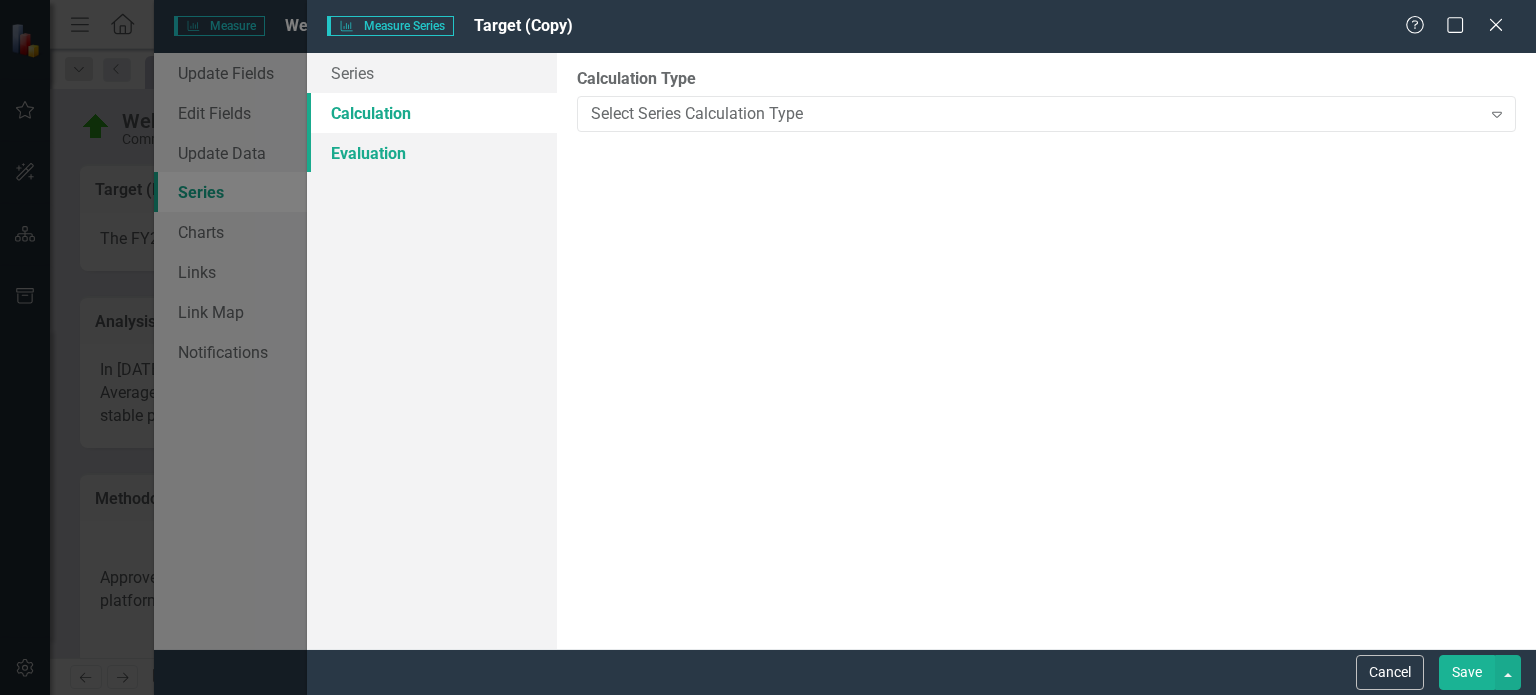 click on "Evaluation" at bounding box center [432, 153] 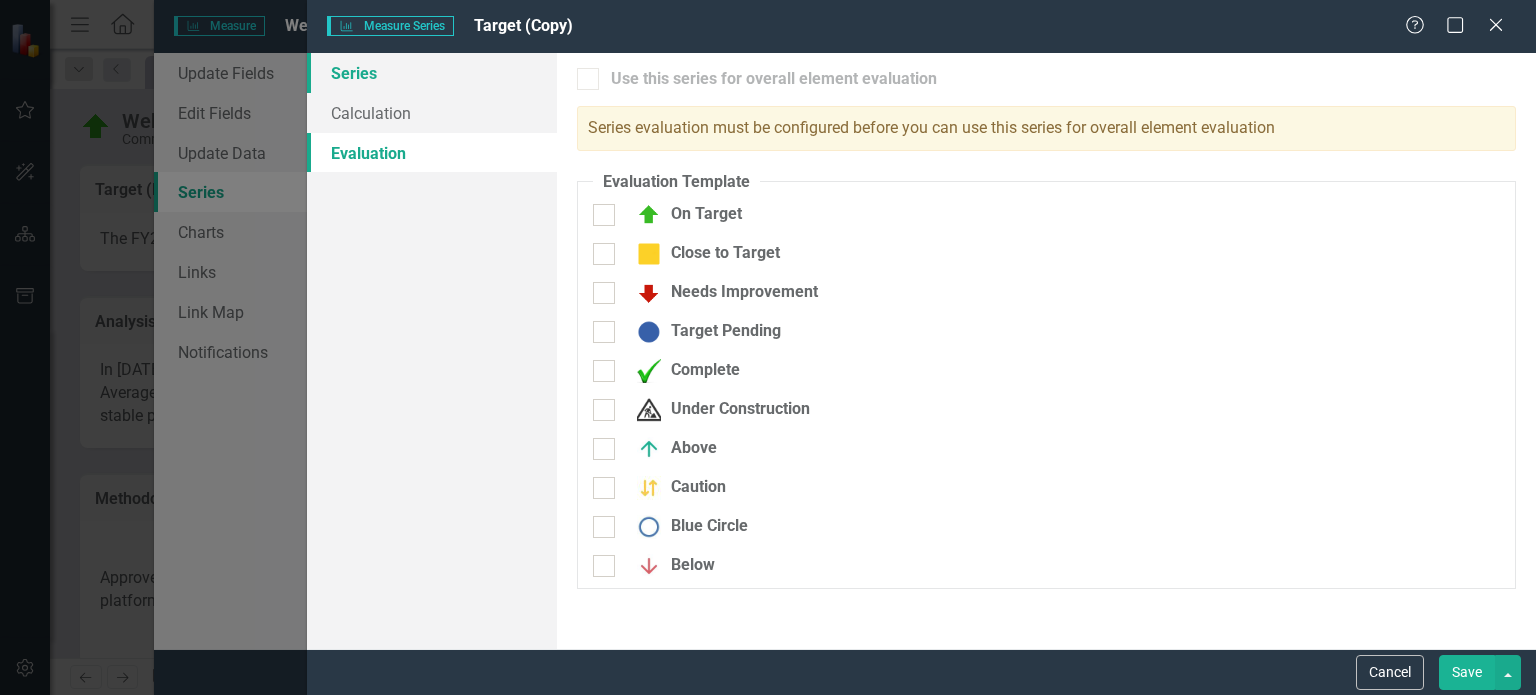 click on "Series" at bounding box center [432, 73] 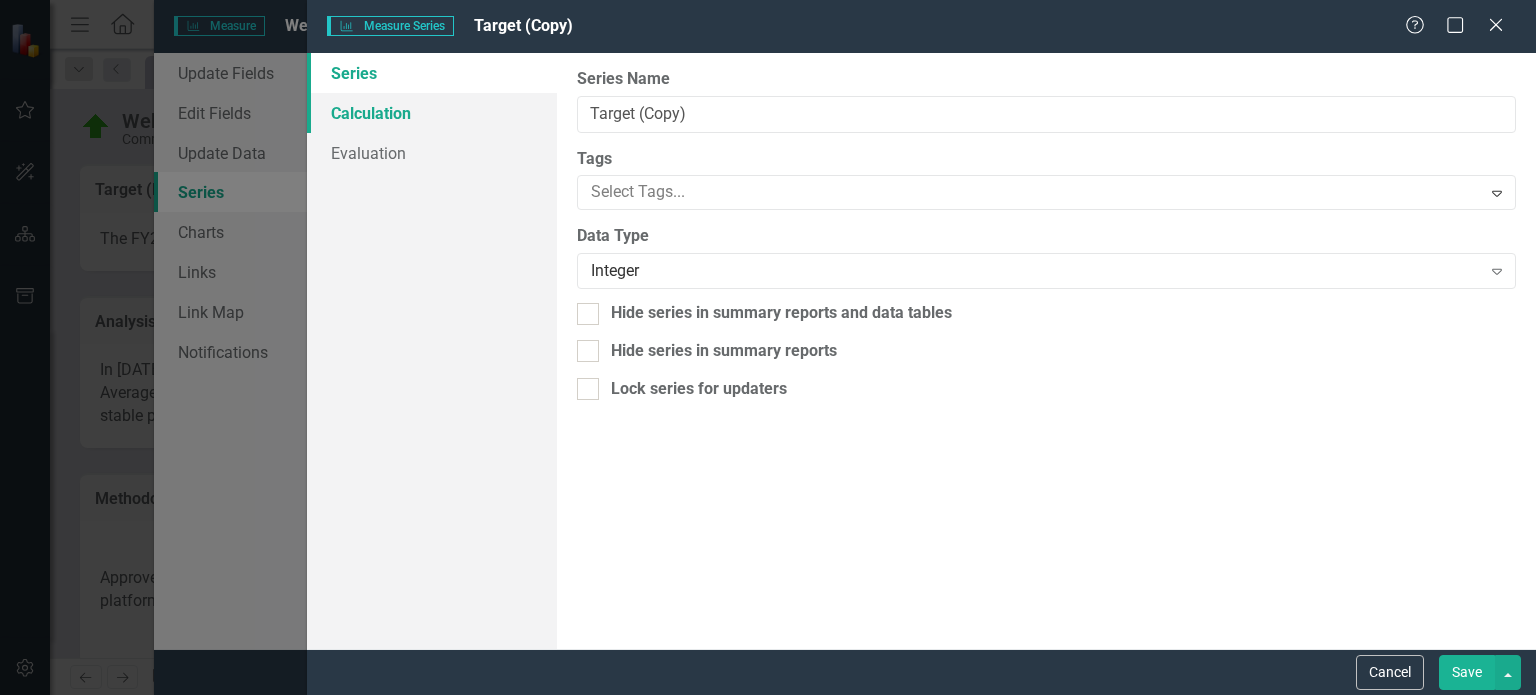 click on "Calculation" at bounding box center (432, 113) 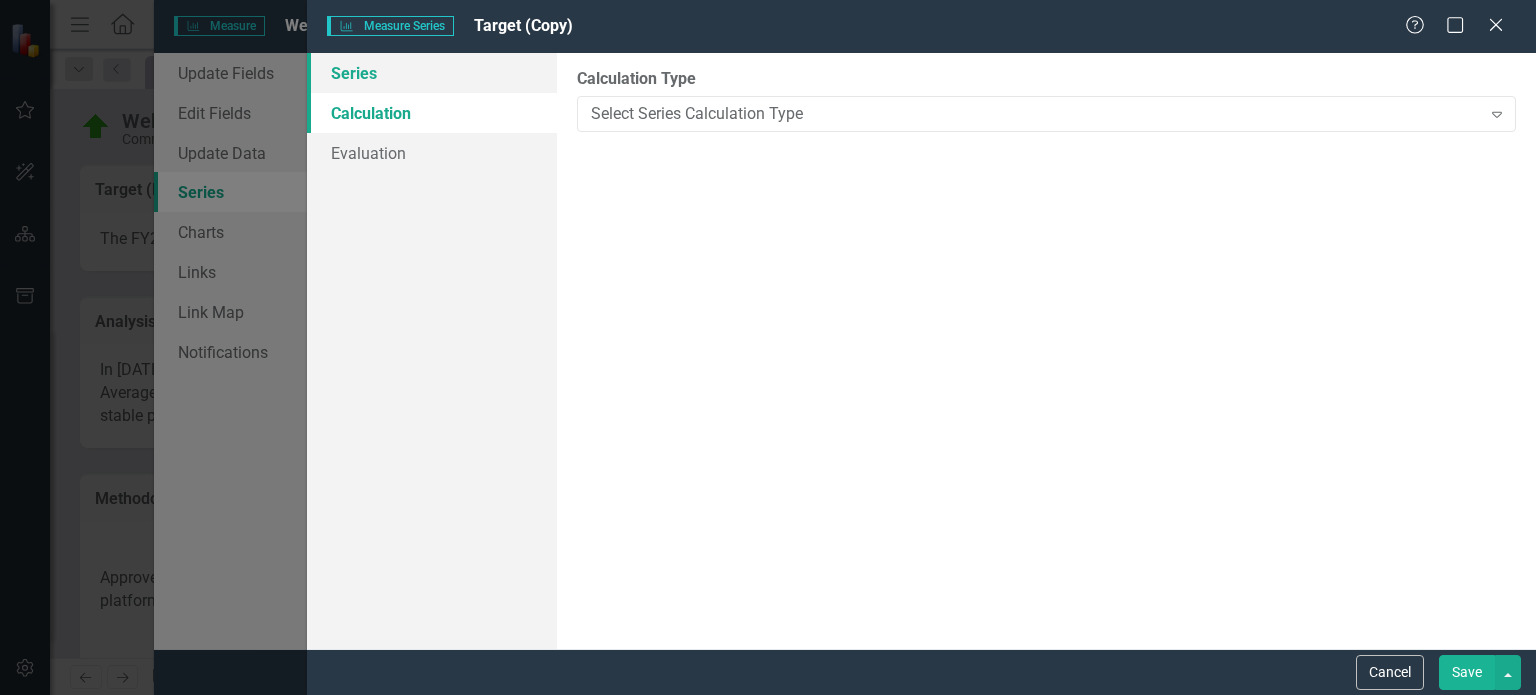 click on "Series" at bounding box center (432, 73) 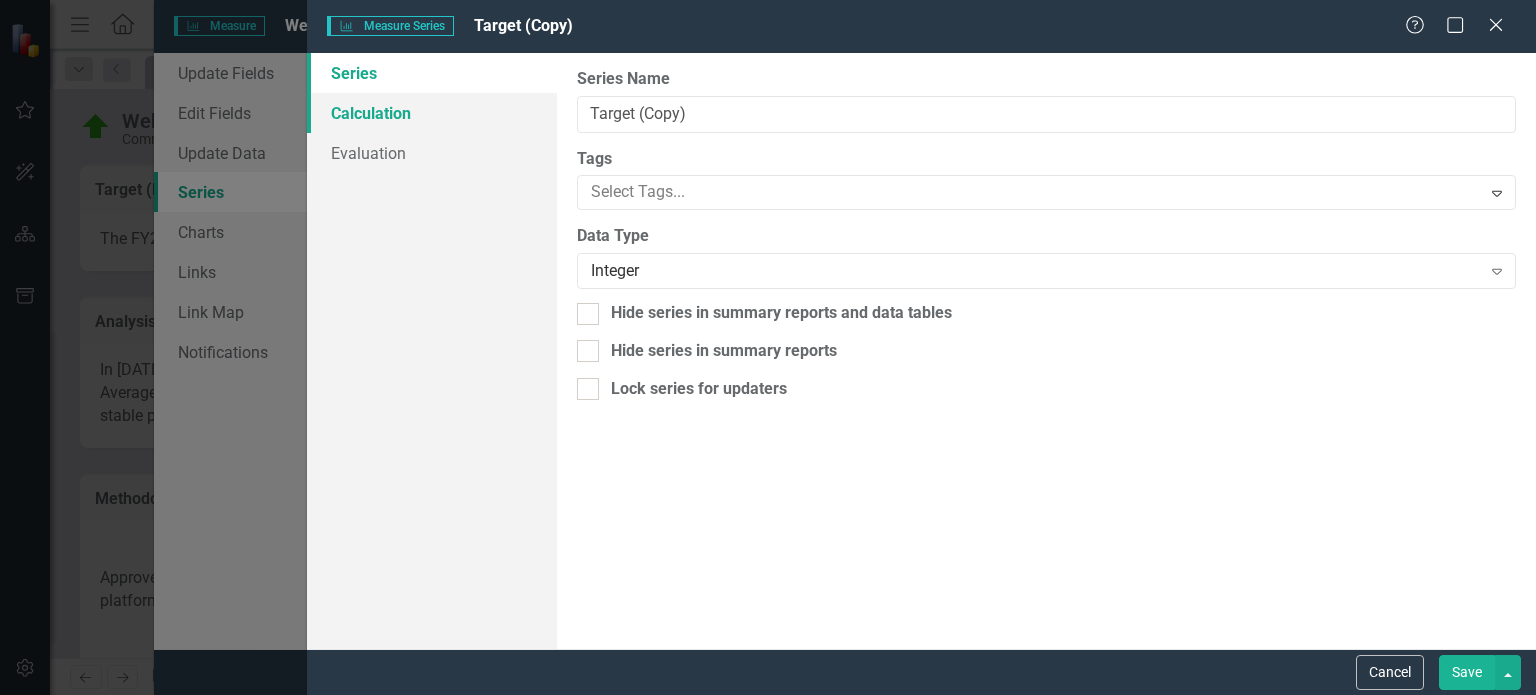click on "Calculation" at bounding box center [432, 113] 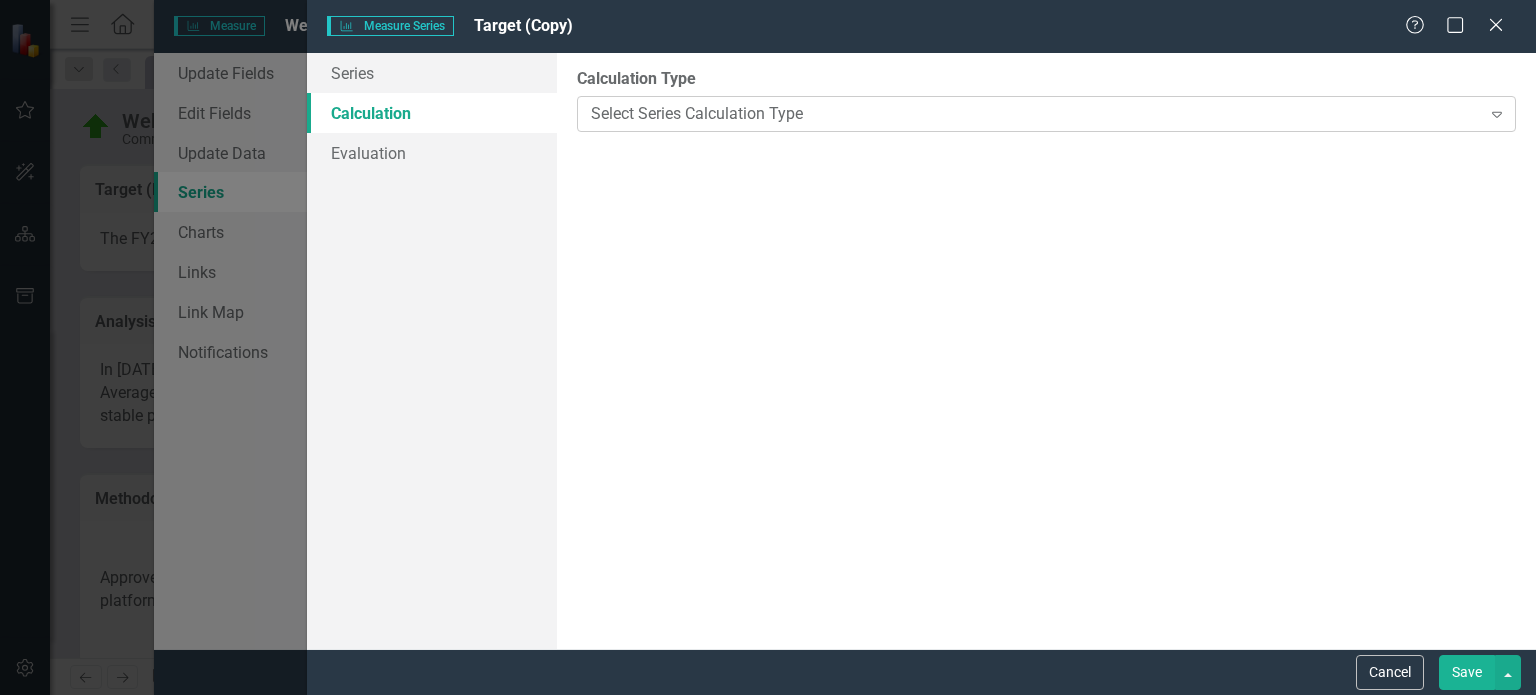 click on "Select Series Calculation Type" at bounding box center (1035, 113) 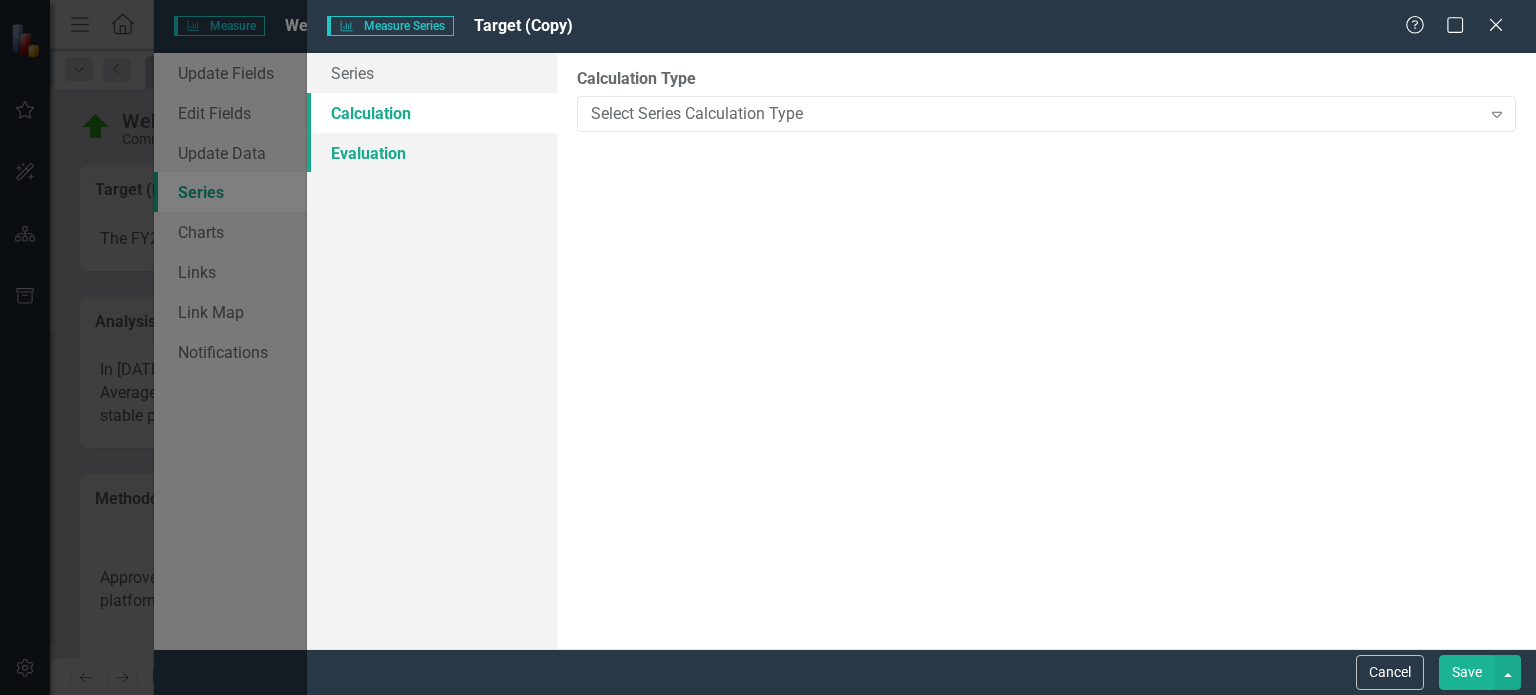 click on "Evaluation" at bounding box center [432, 153] 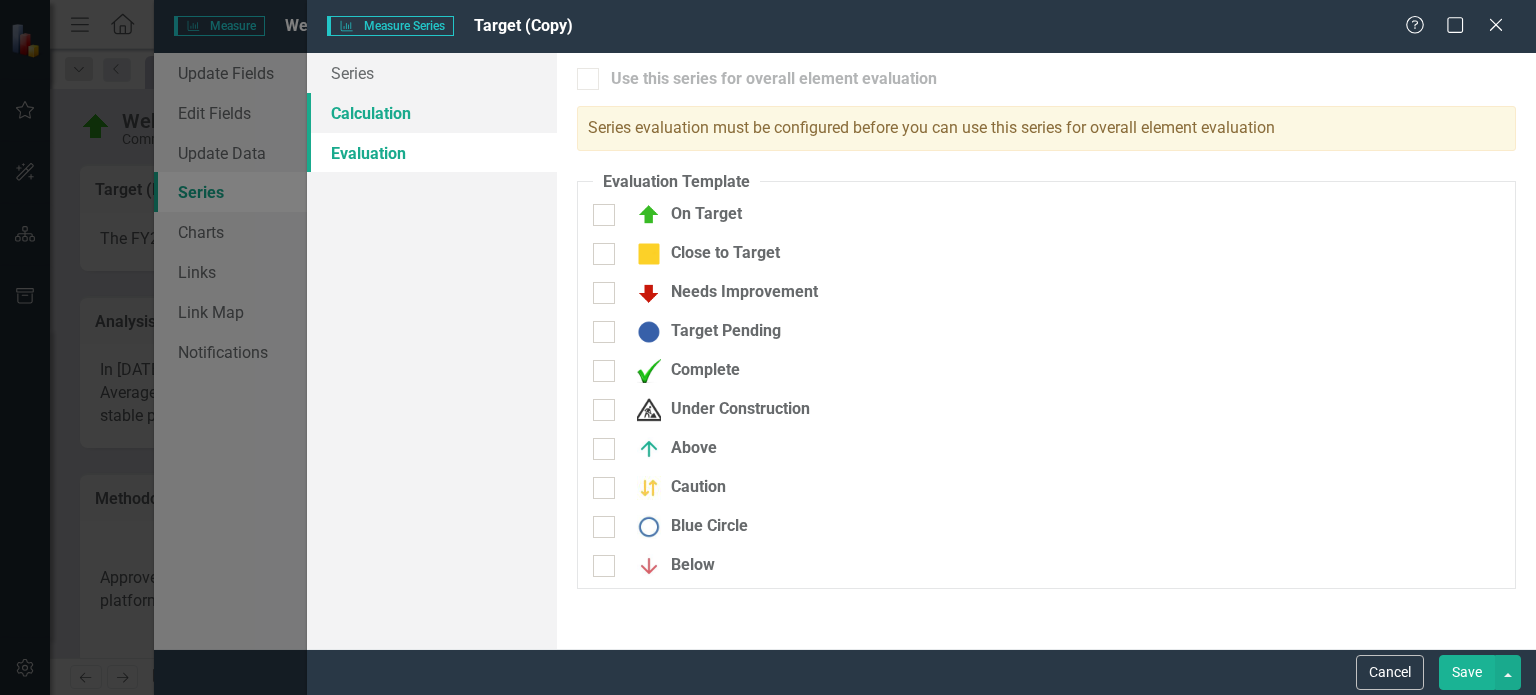 click on "Calculation" at bounding box center [432, 113] 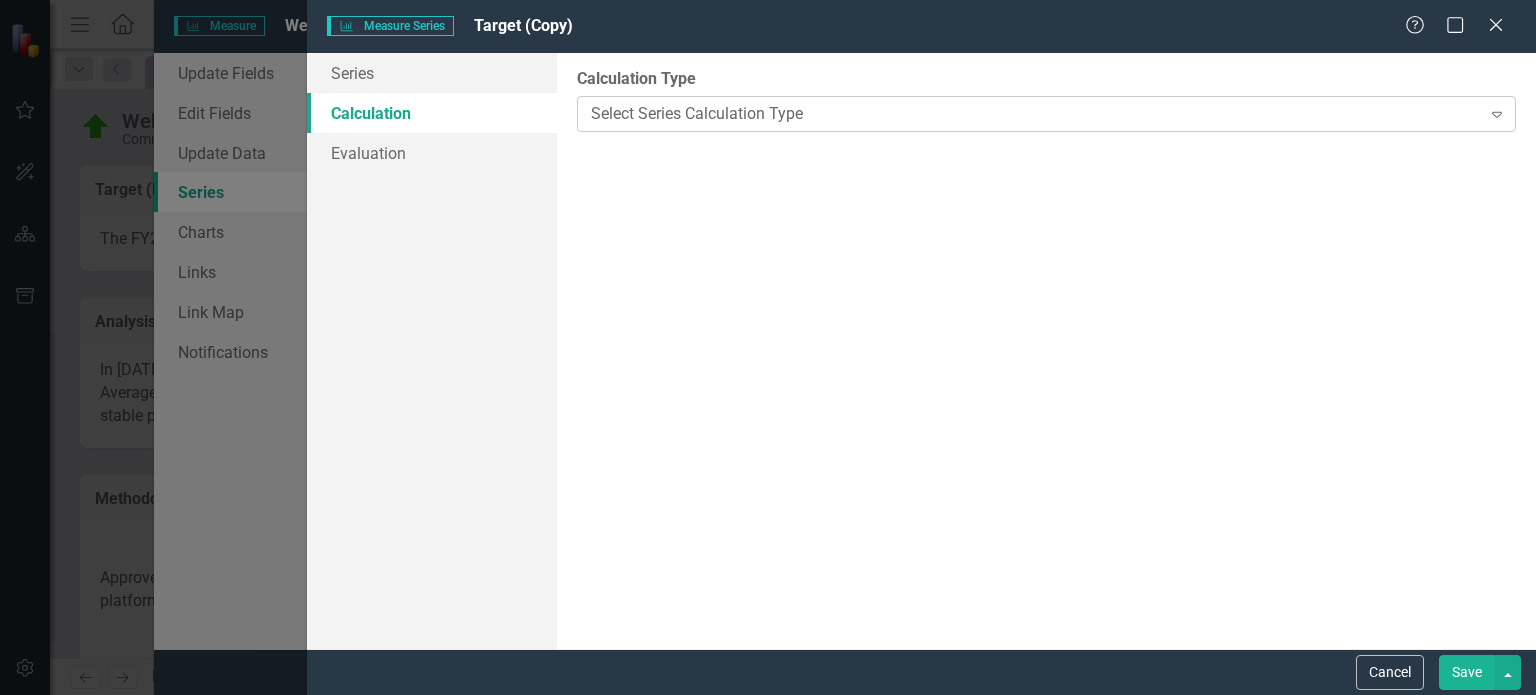 click on "Select Series Calculation Type Expand" at bounding box center [1046, 114] 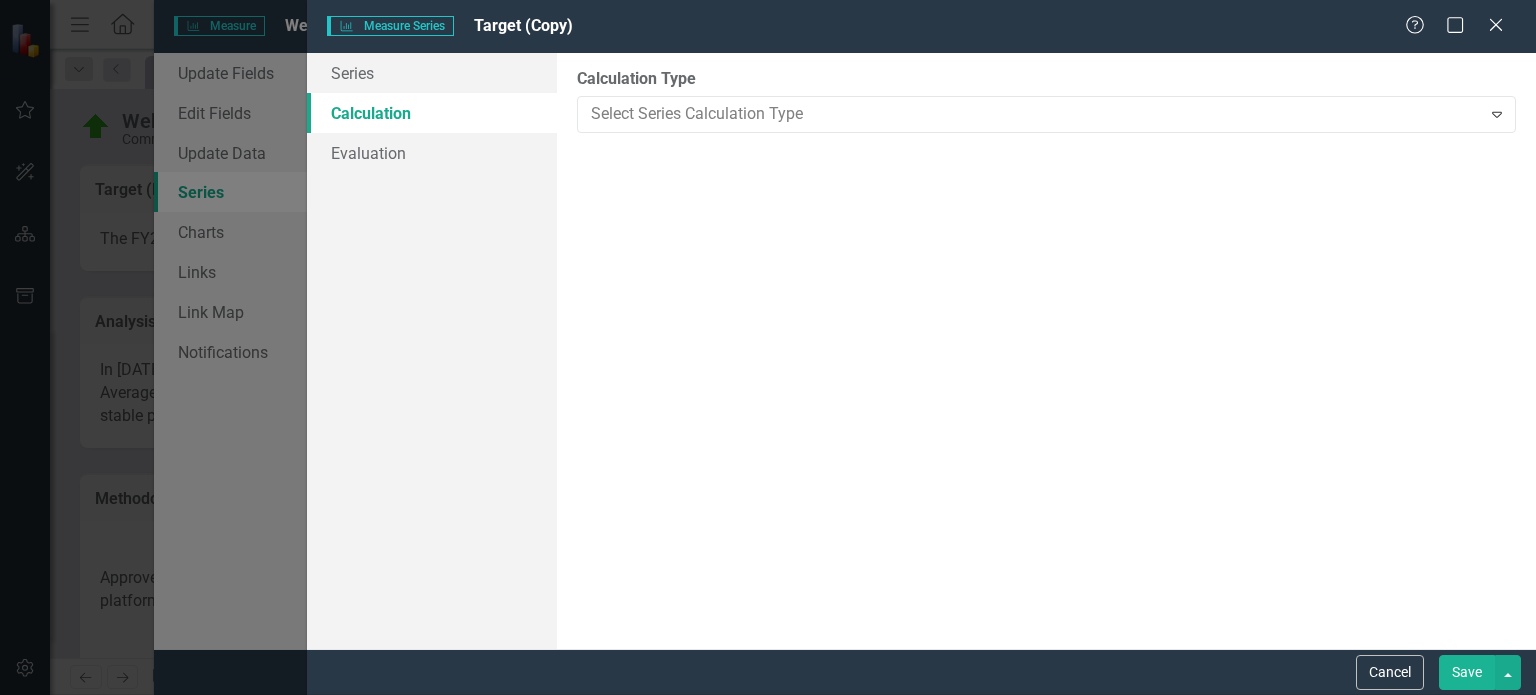 click on "Calculated Series" at bounding box center [772, 744] 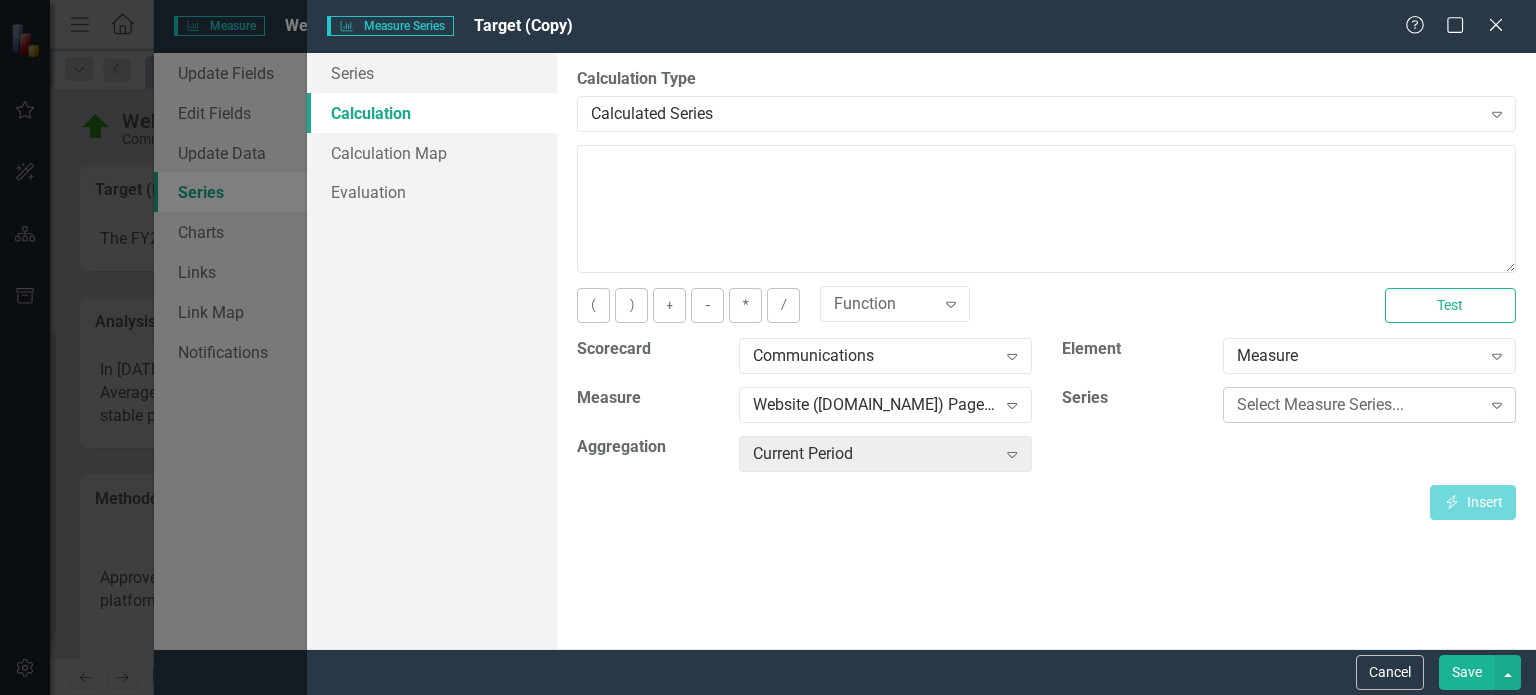 click on "Expand" 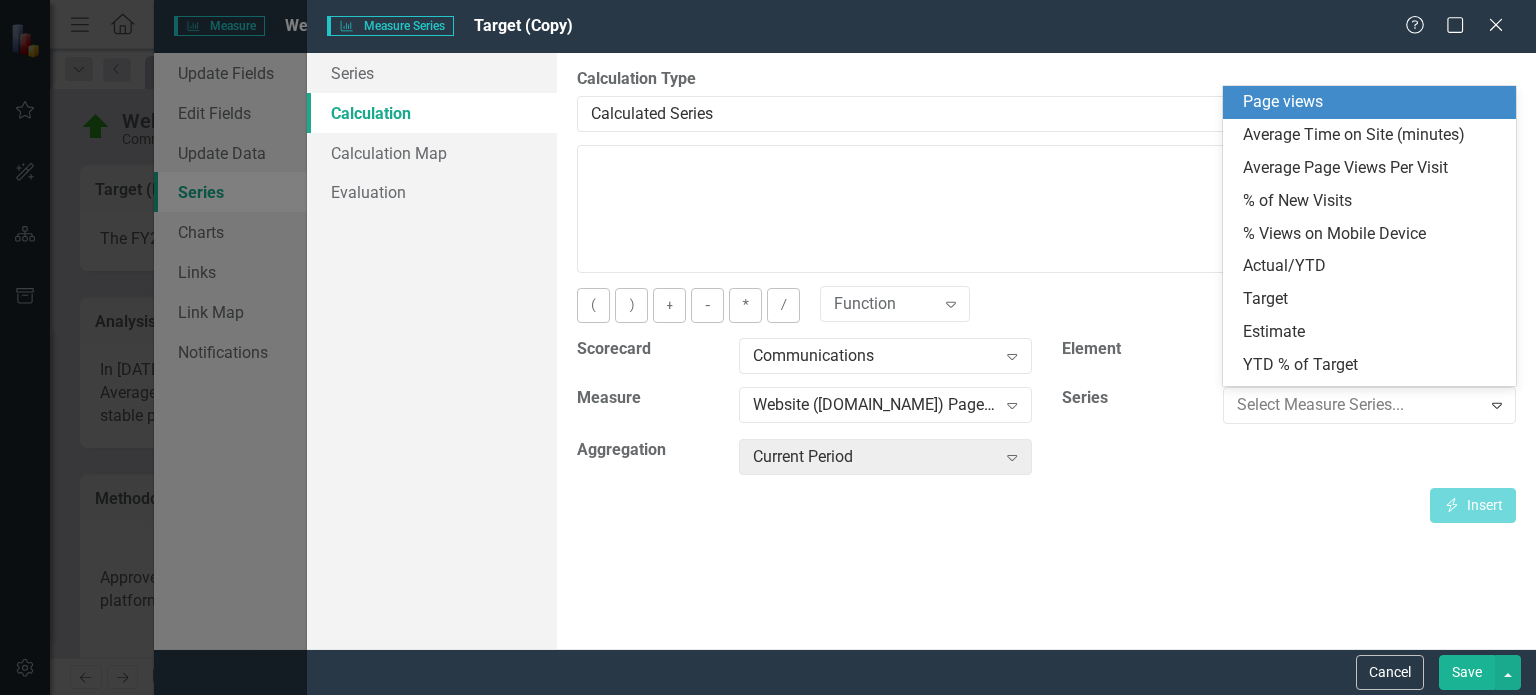 click on "Page views" at bounding box center (1373, 102) 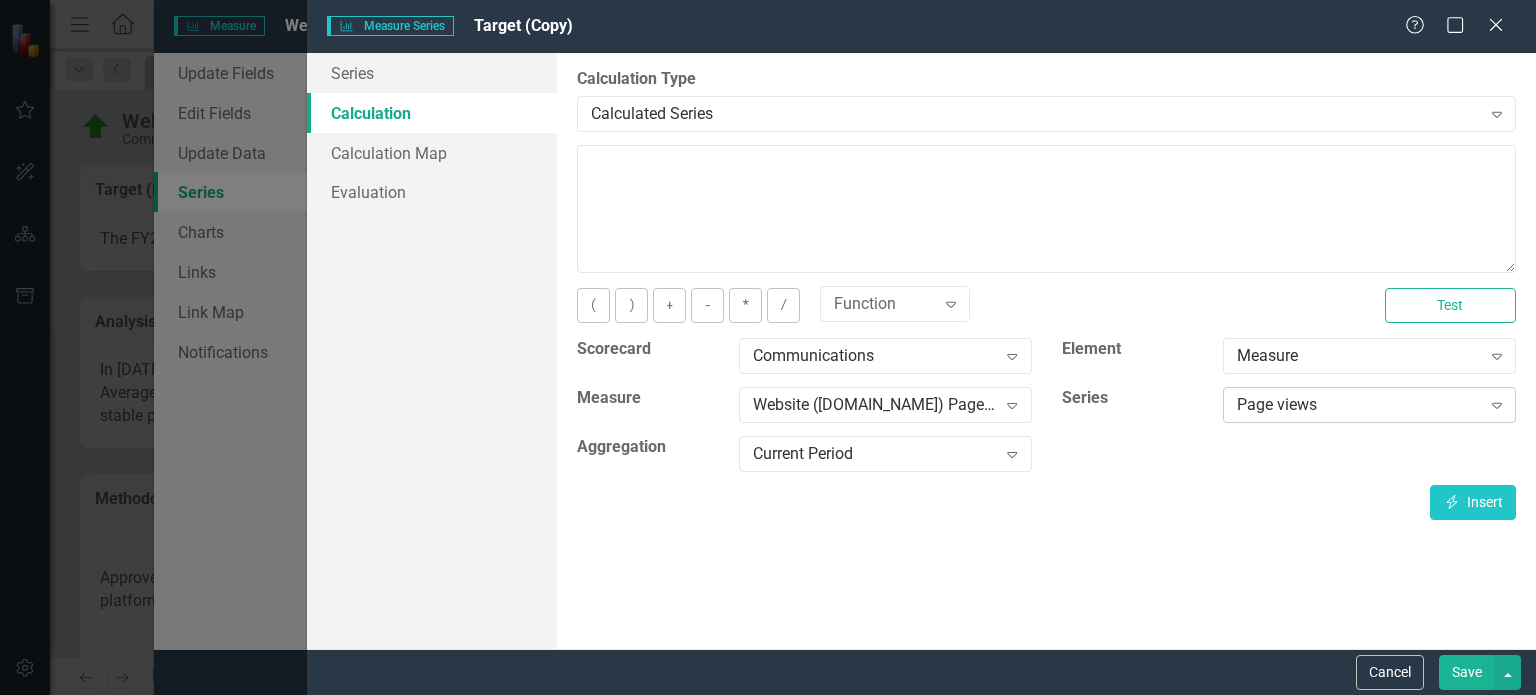 click on "Expand" 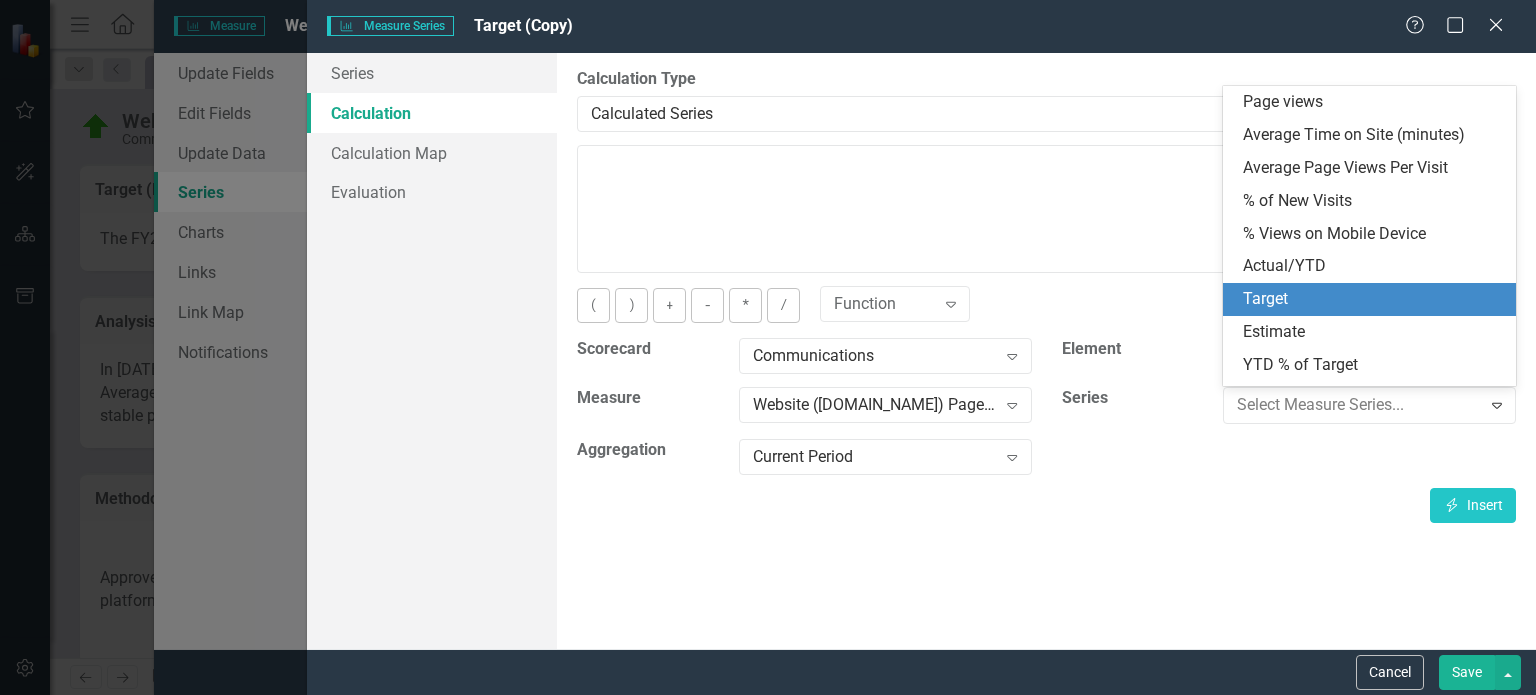 click on "Target" at bounding box center (1373, 299) 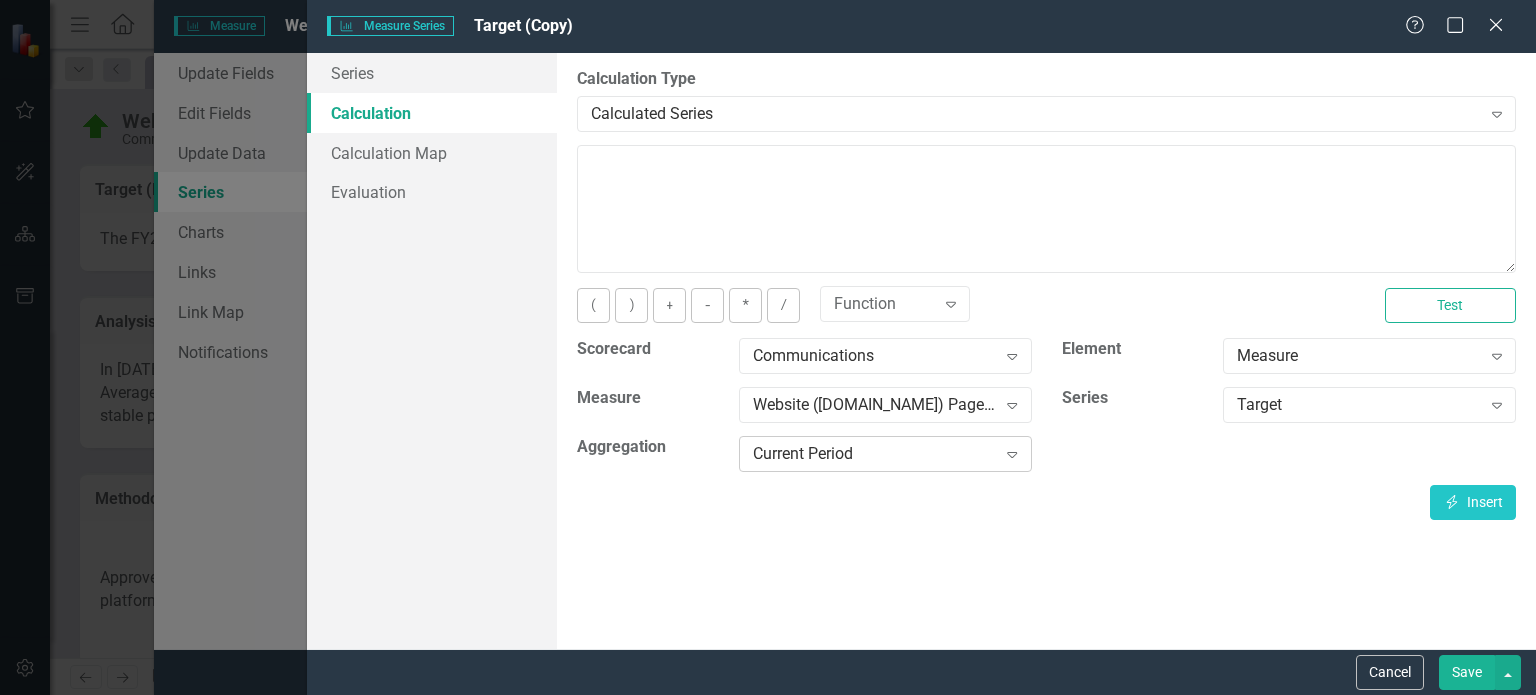 click 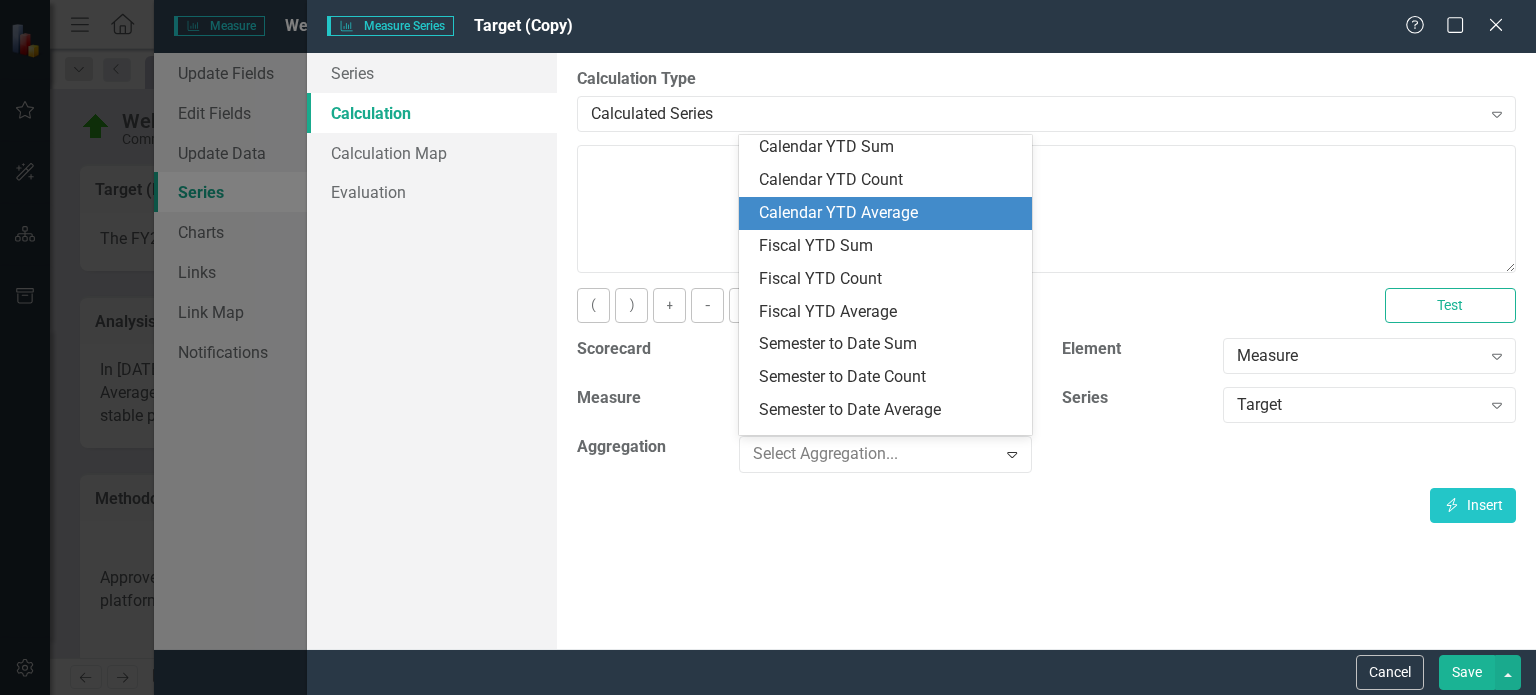 scroll, scrollTop: 200, scrollLeft: 0, axis: vertical 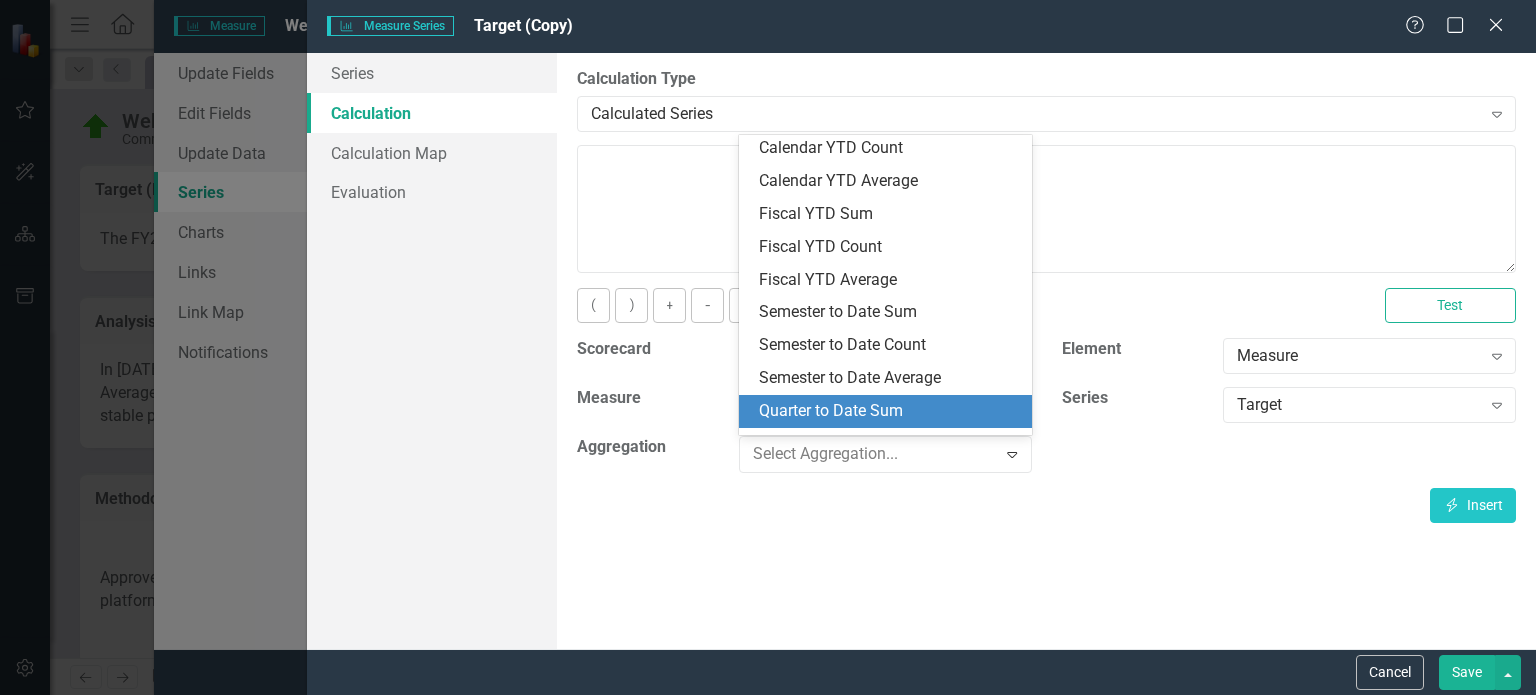 click on "Quarter to Date Sum" at bounding box center [889, 411] 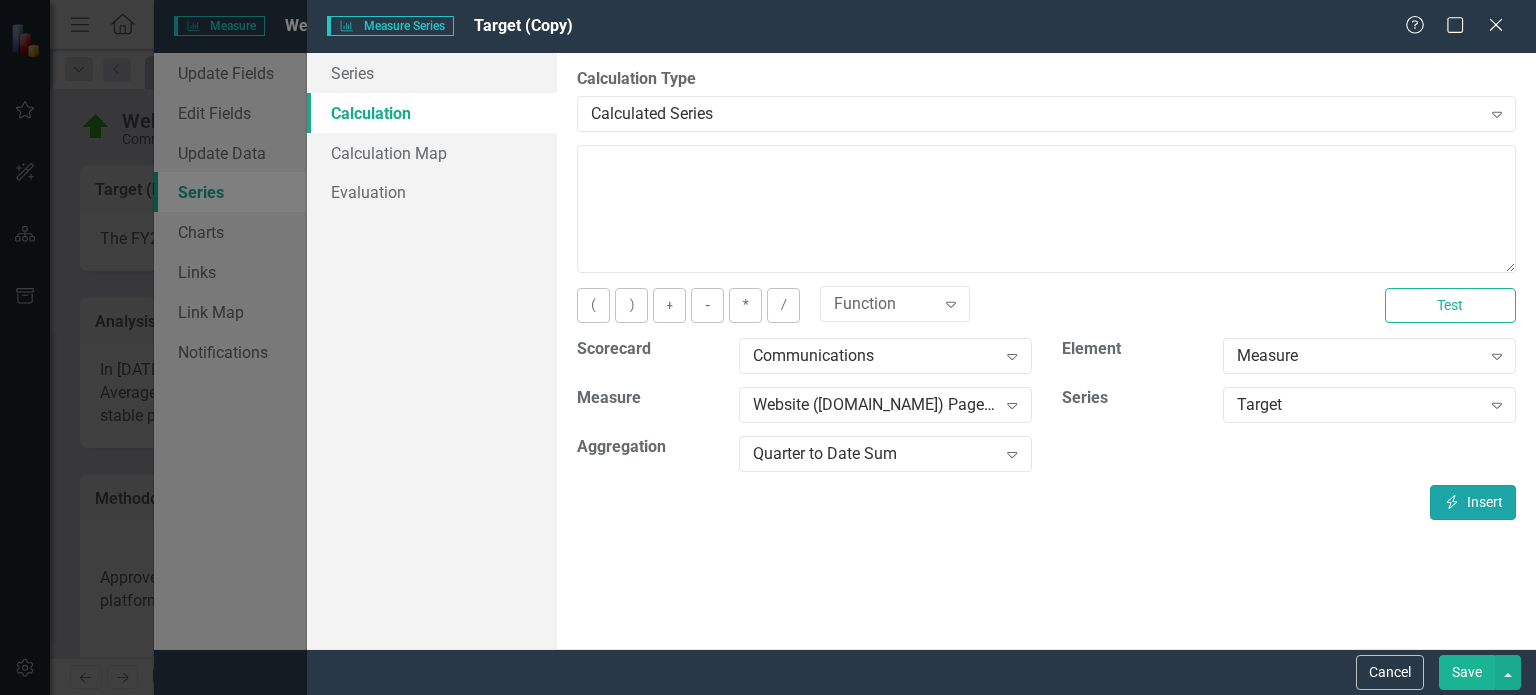click on "Insert    Insert" at bounding box center [1473, 502] 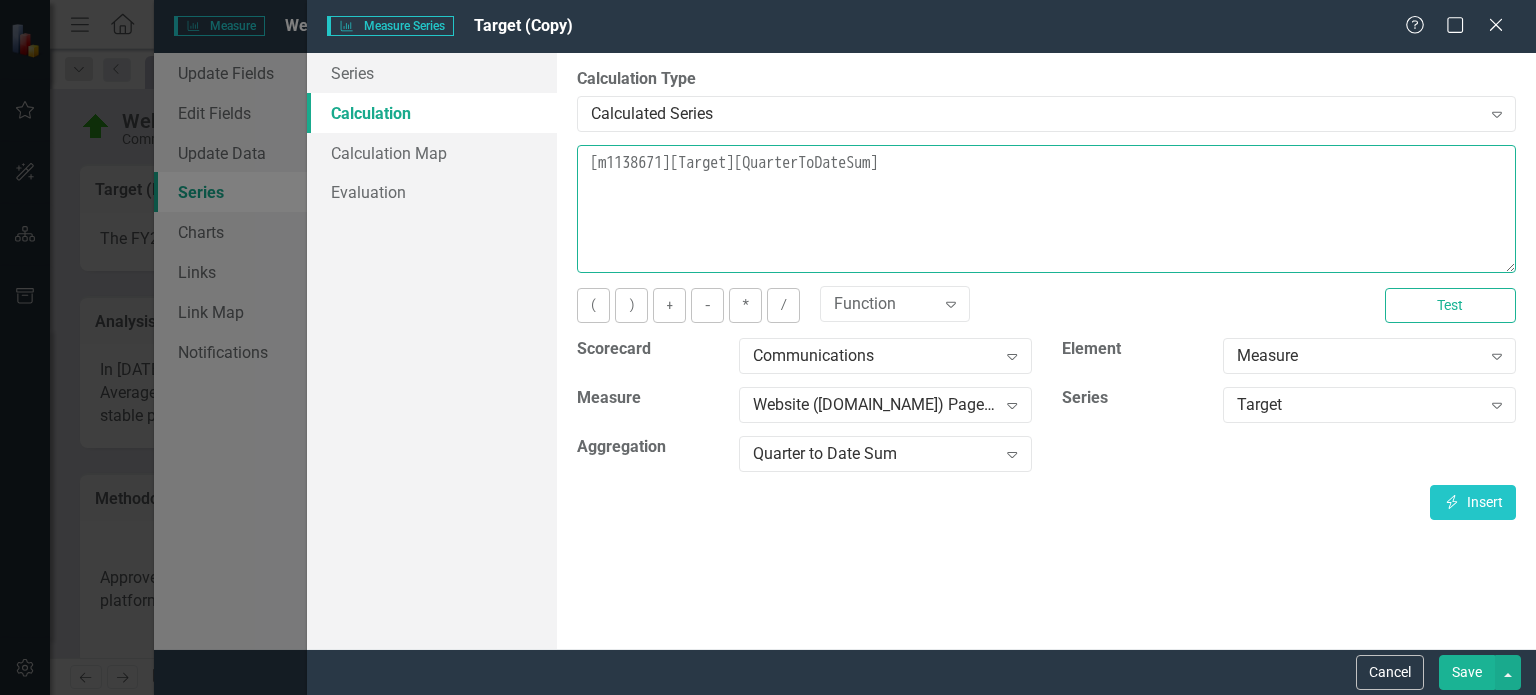 click on "[m1138671][Target][QuarterToDateSum]" at bounding box center [1046, 209] 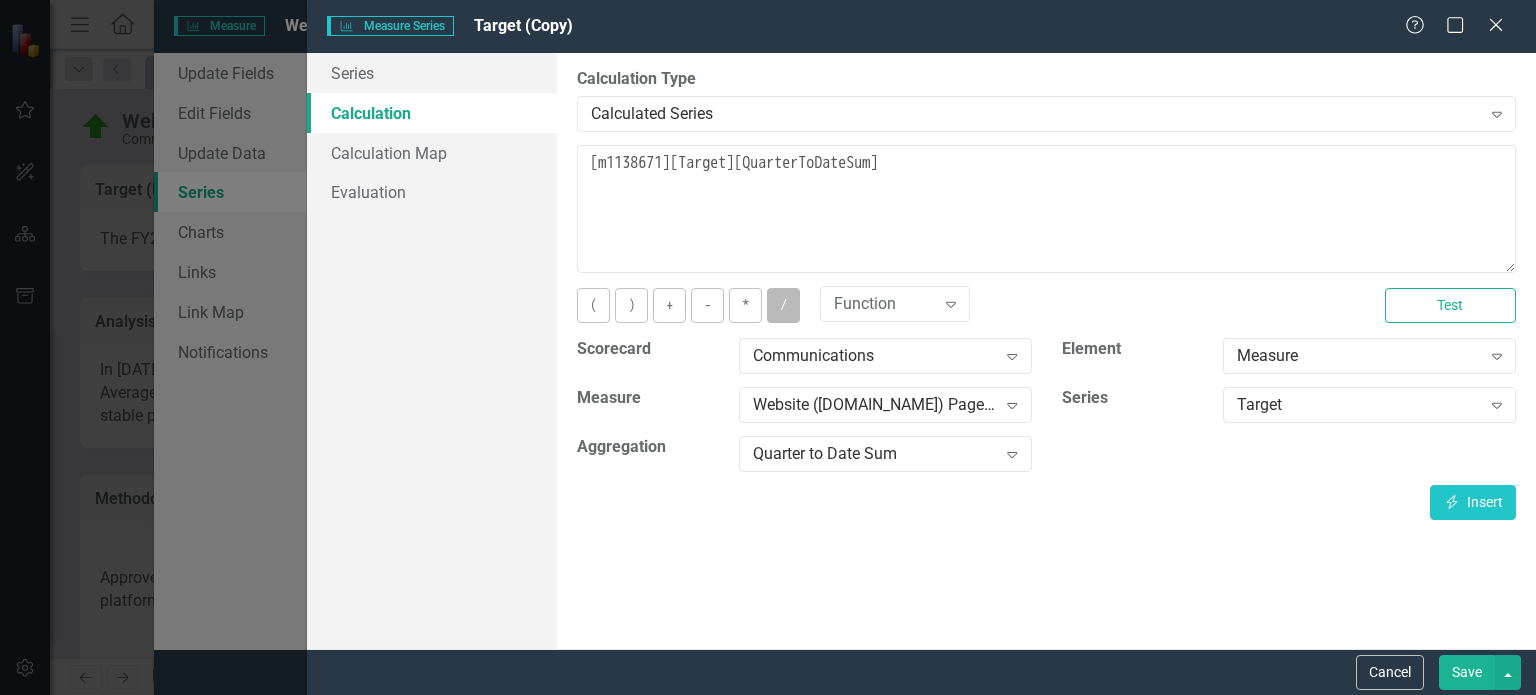 click on "/" at bounding box center [783, 305] 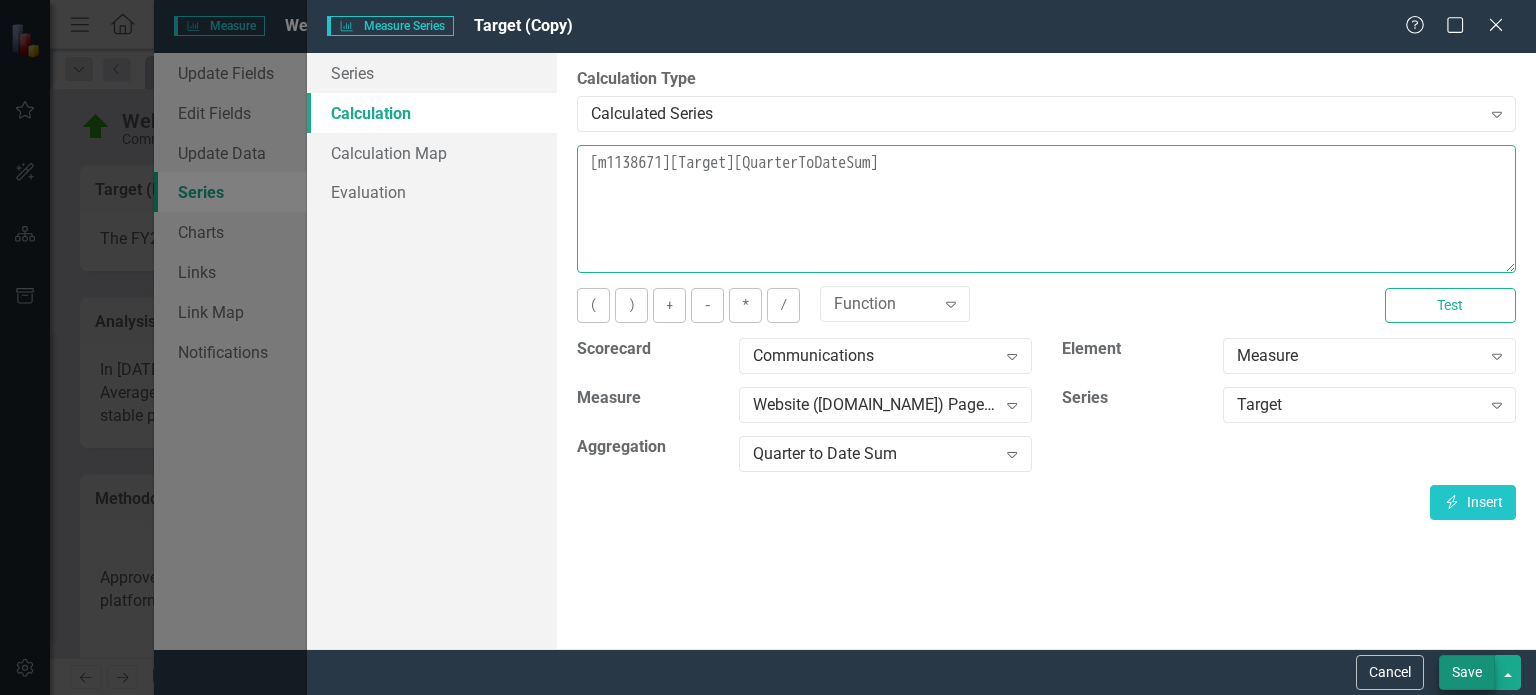 type on "[m1138671][Target][QuarterToDateSum]" 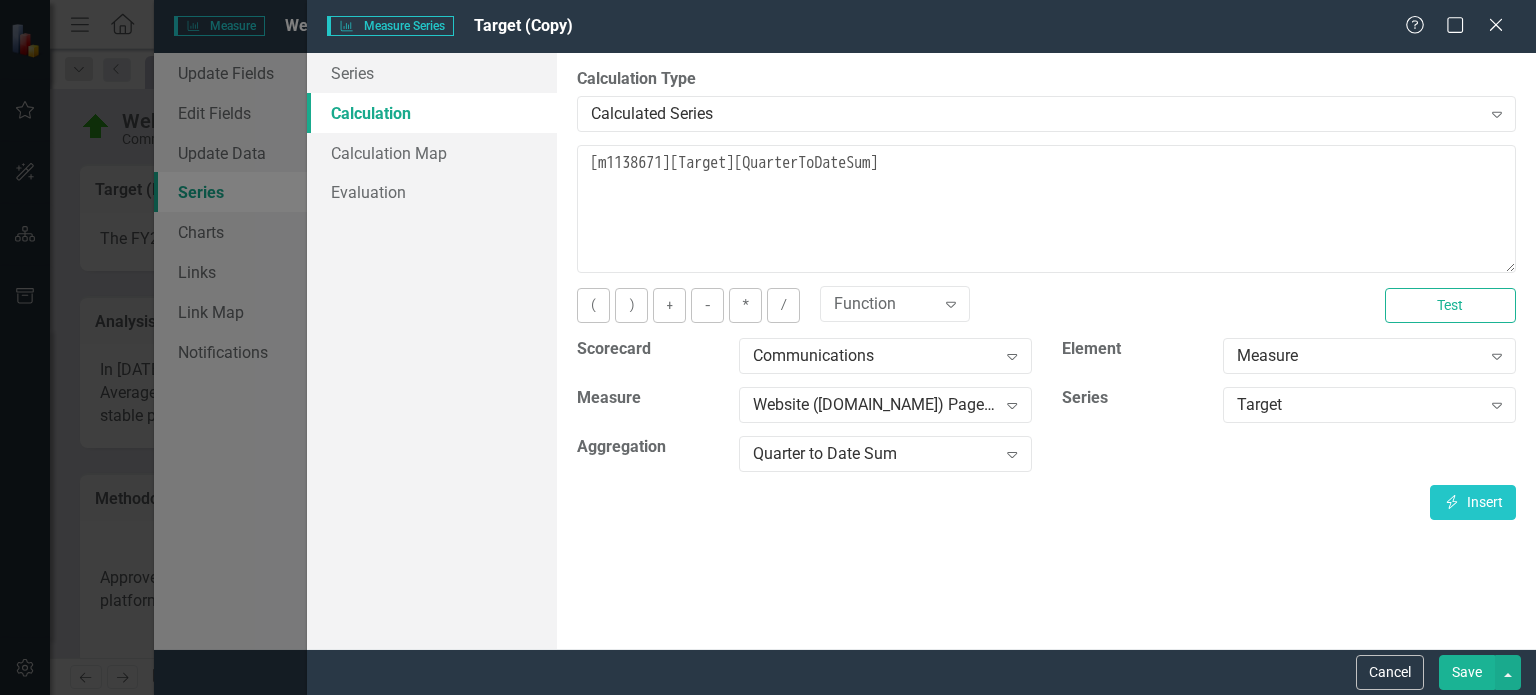 click on "Save" at bounding box center [1467, 672] 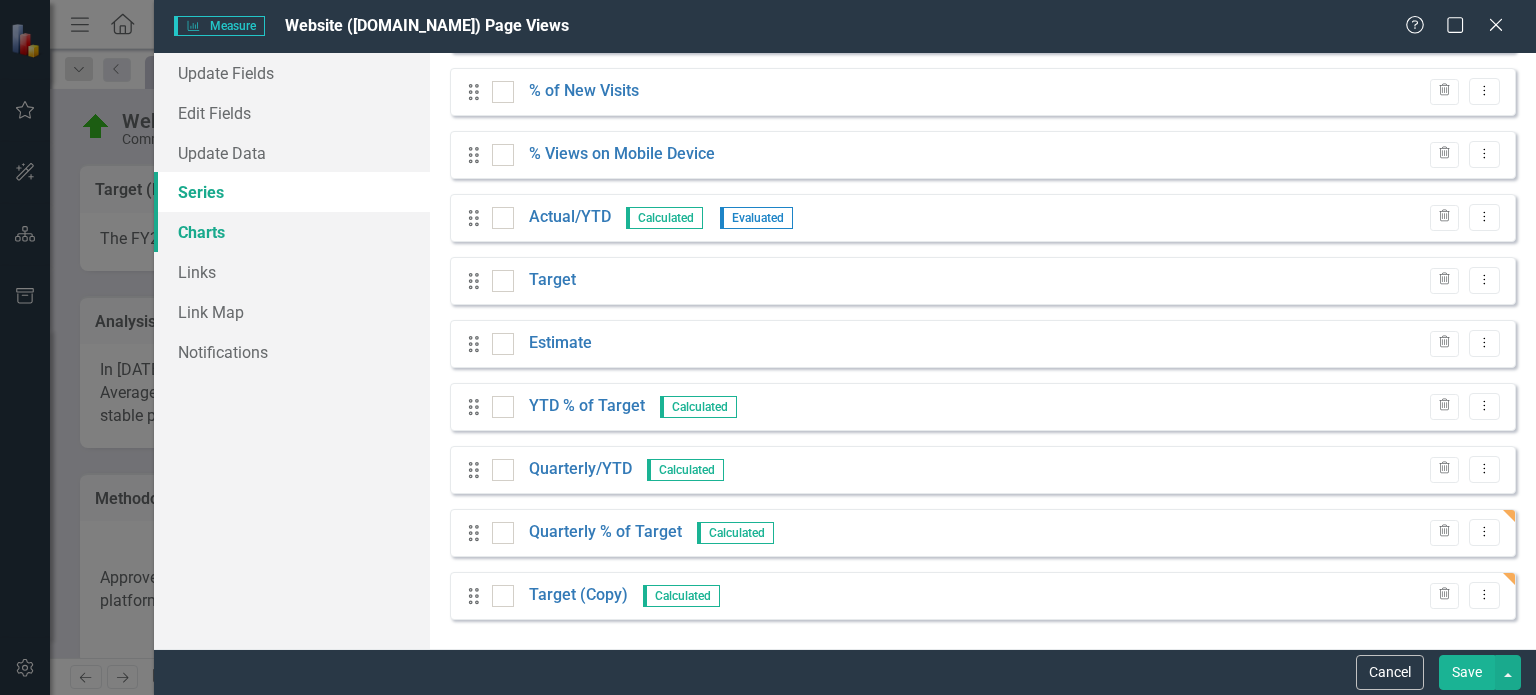 click on "Charts" at bounding box center [292, 232] 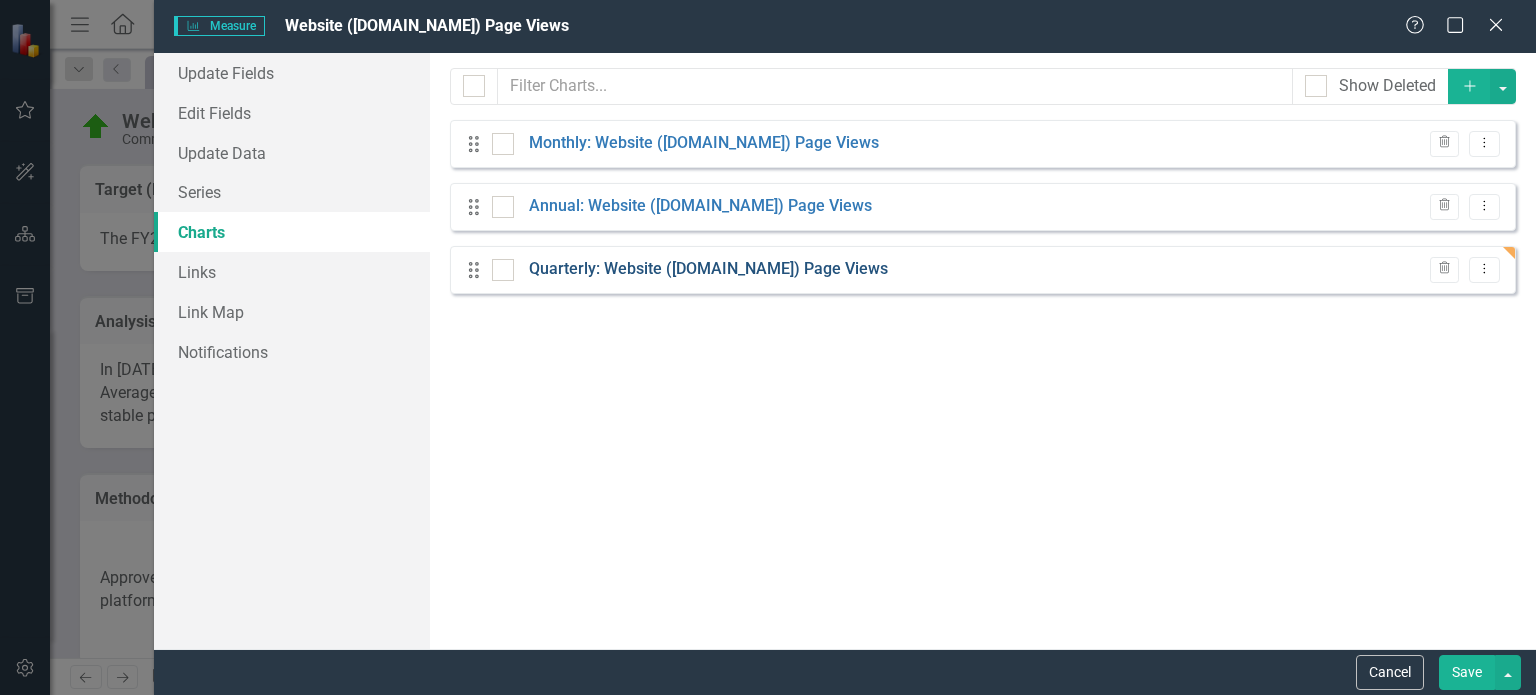 click on "Quarterly: Website (DurhamNC.gov) Page Views" at bounding box center (708, 269) 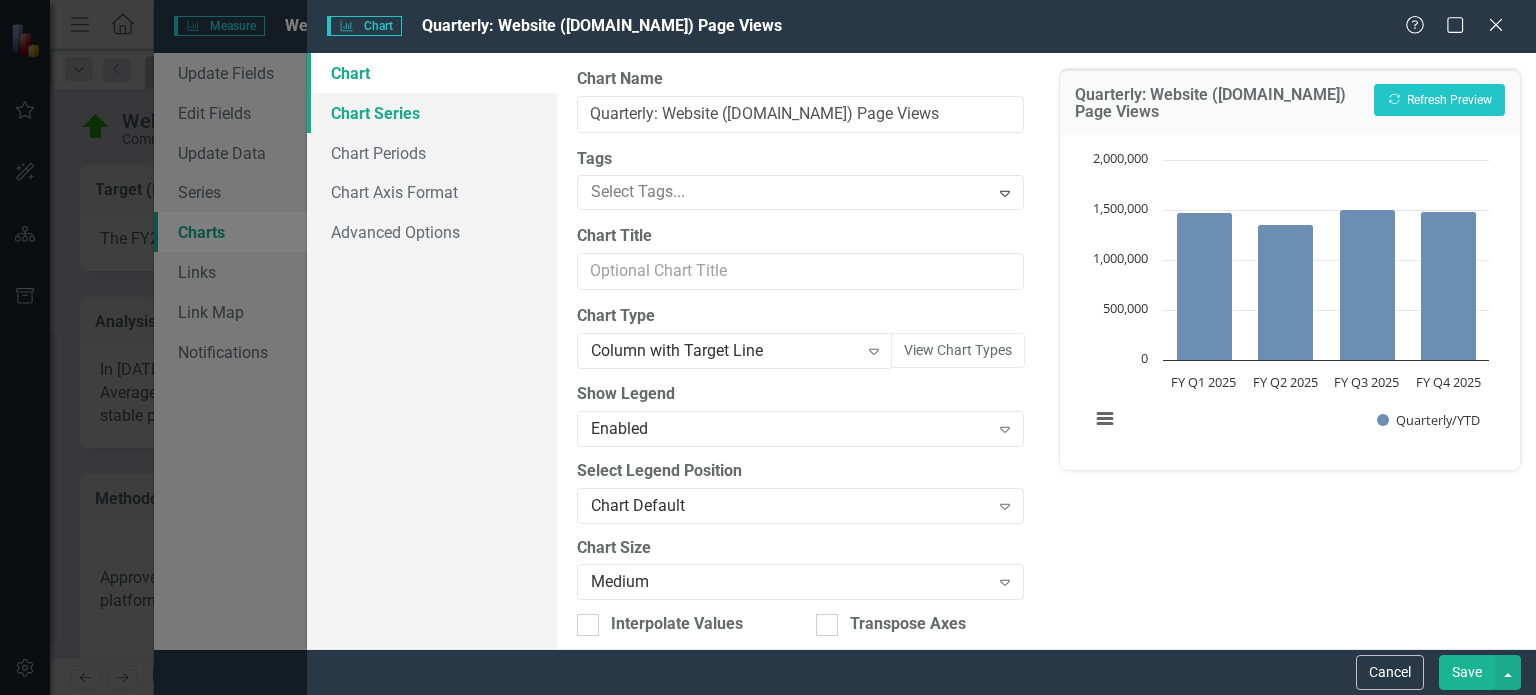 click on "Chart Series" at bounding box center (432, 113) 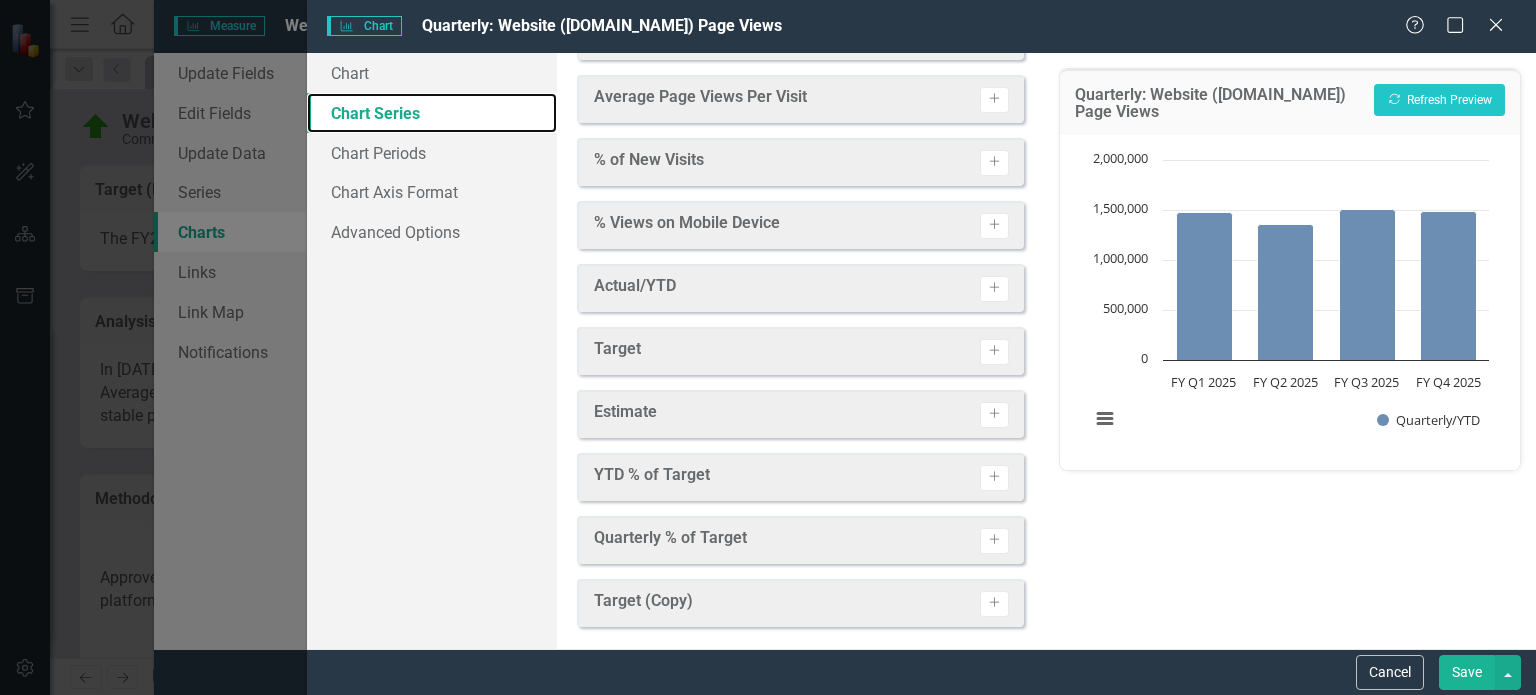scroll, scrollTop: 246, scrollLeft: 0, axis: vertical 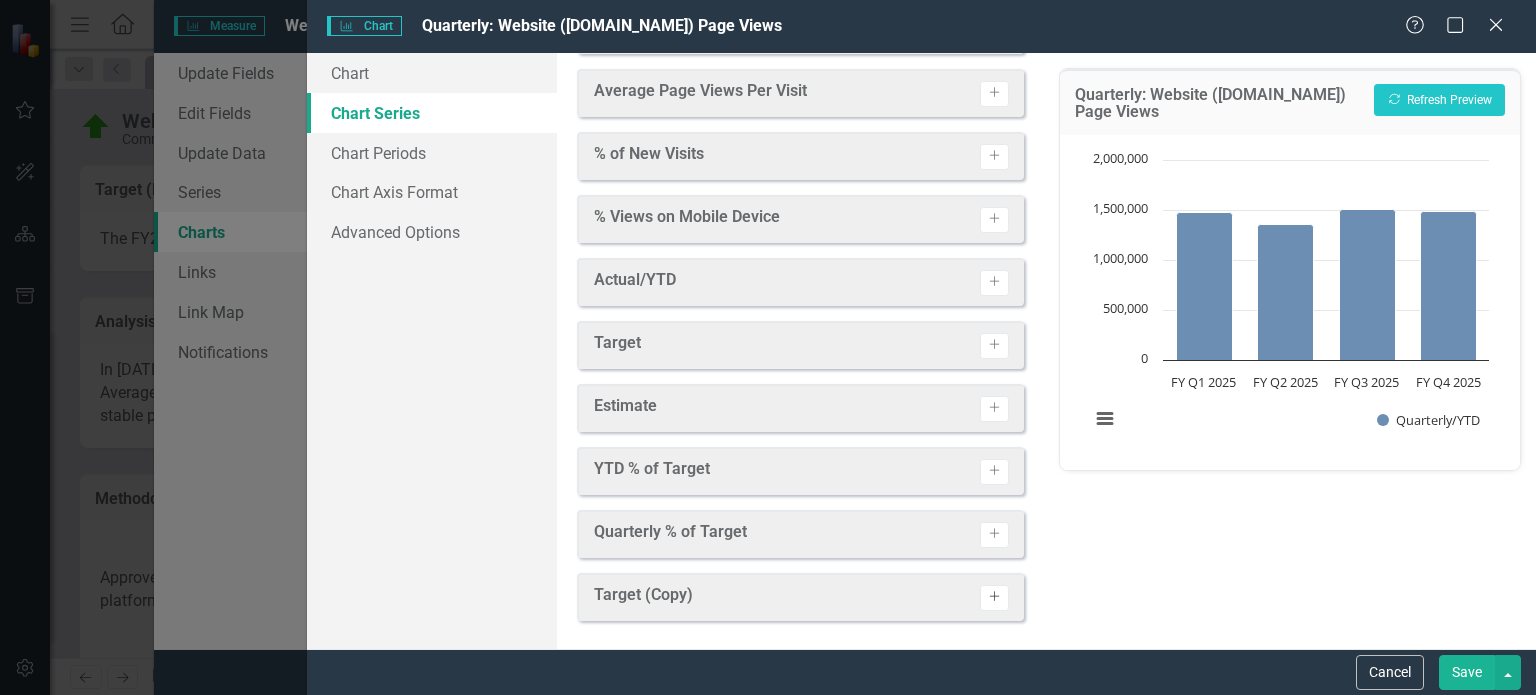click on "Activate" 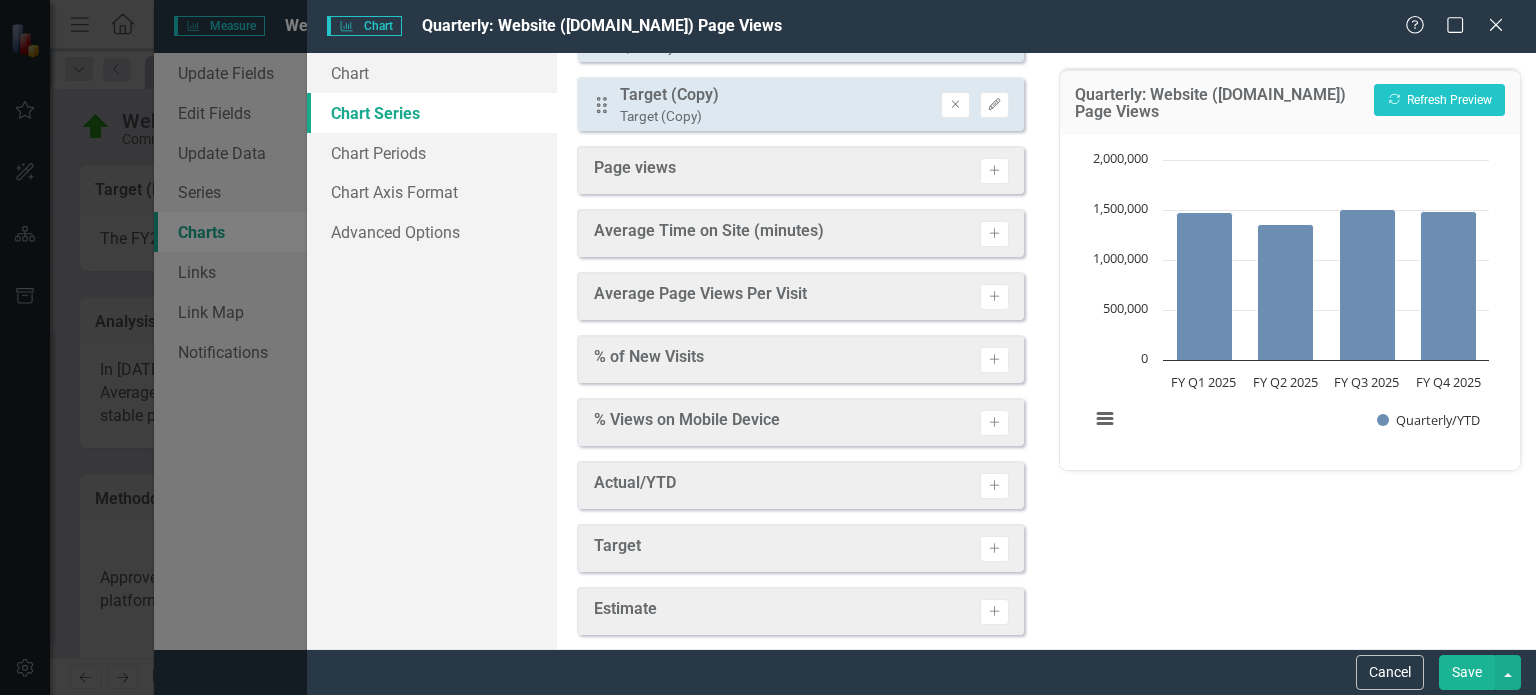 scroll, scrollTop: 0, scrollLeft: 0, axis: both 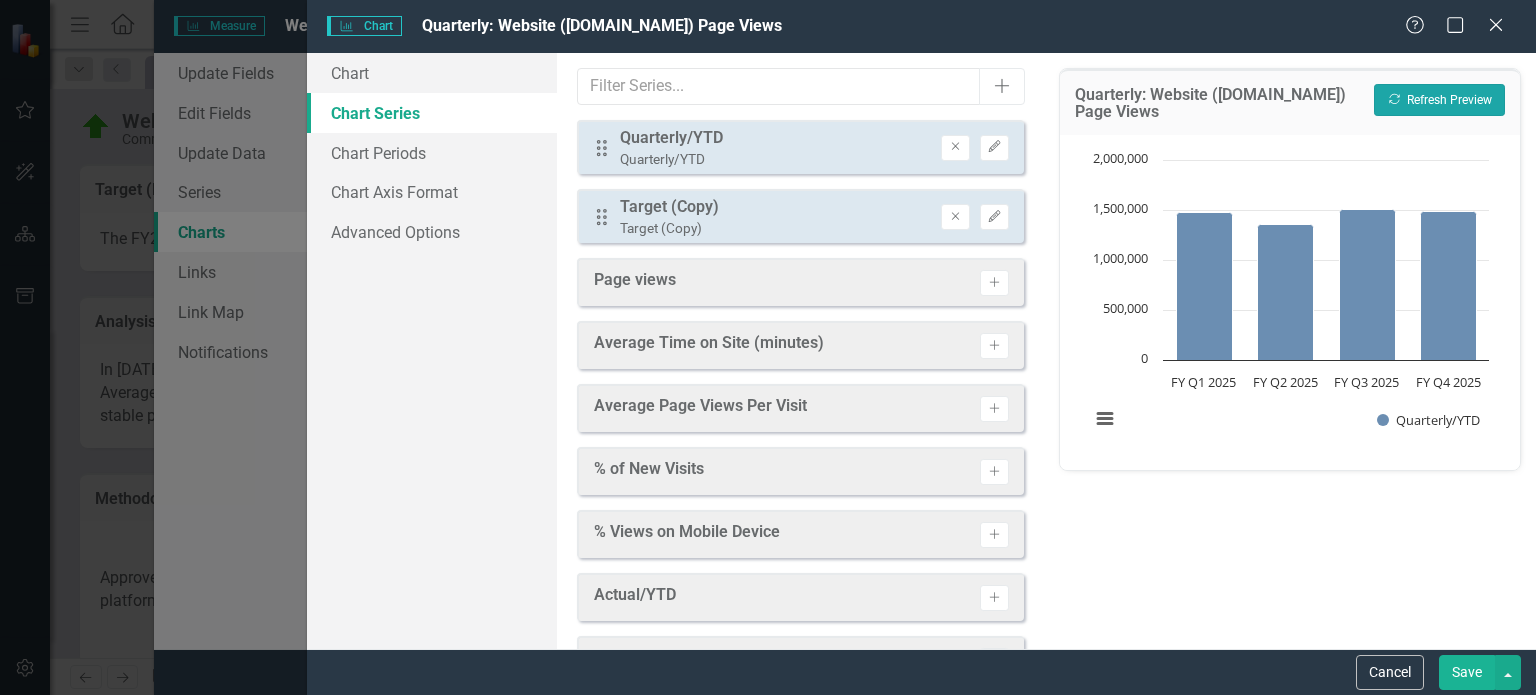 click on "Recalculate Refresh Preview" at bounding box center (1439, 100) 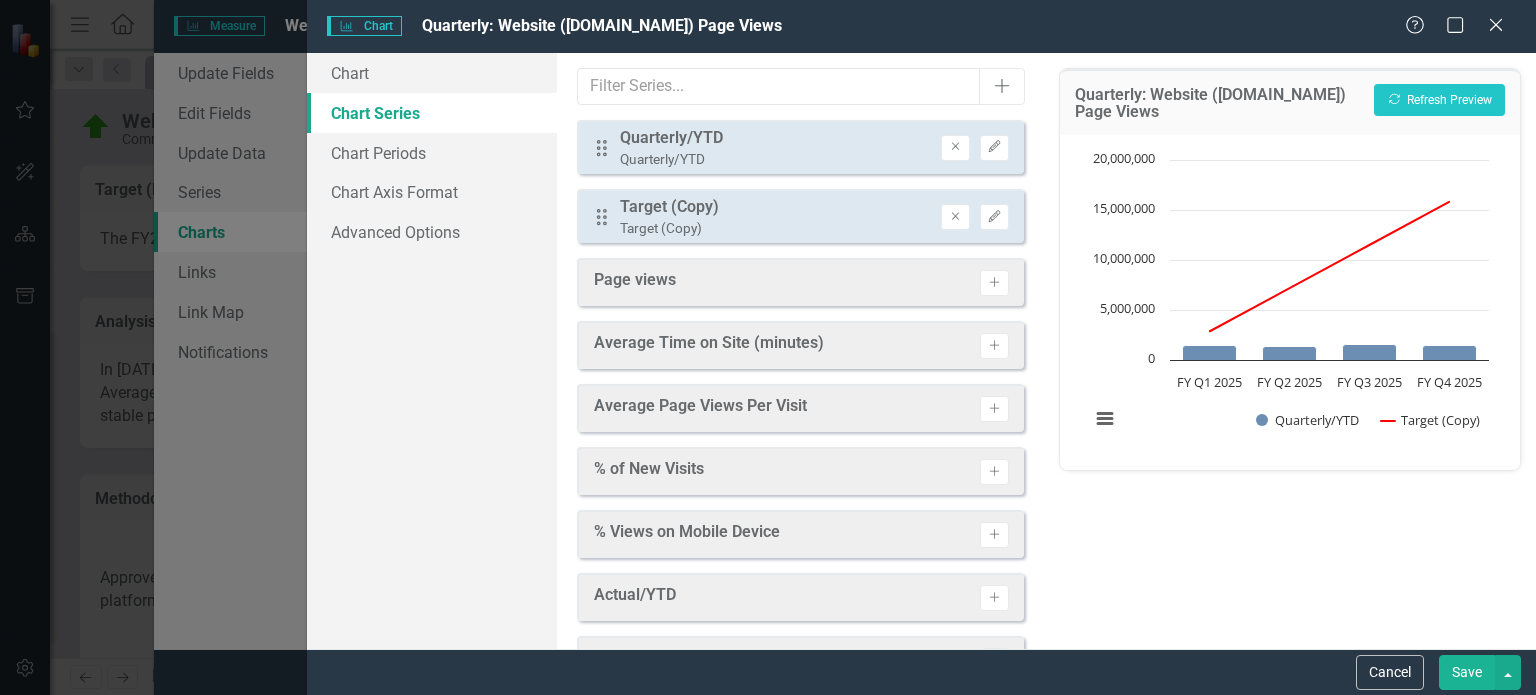 click on "Save" at bounding box center [1467, 672] 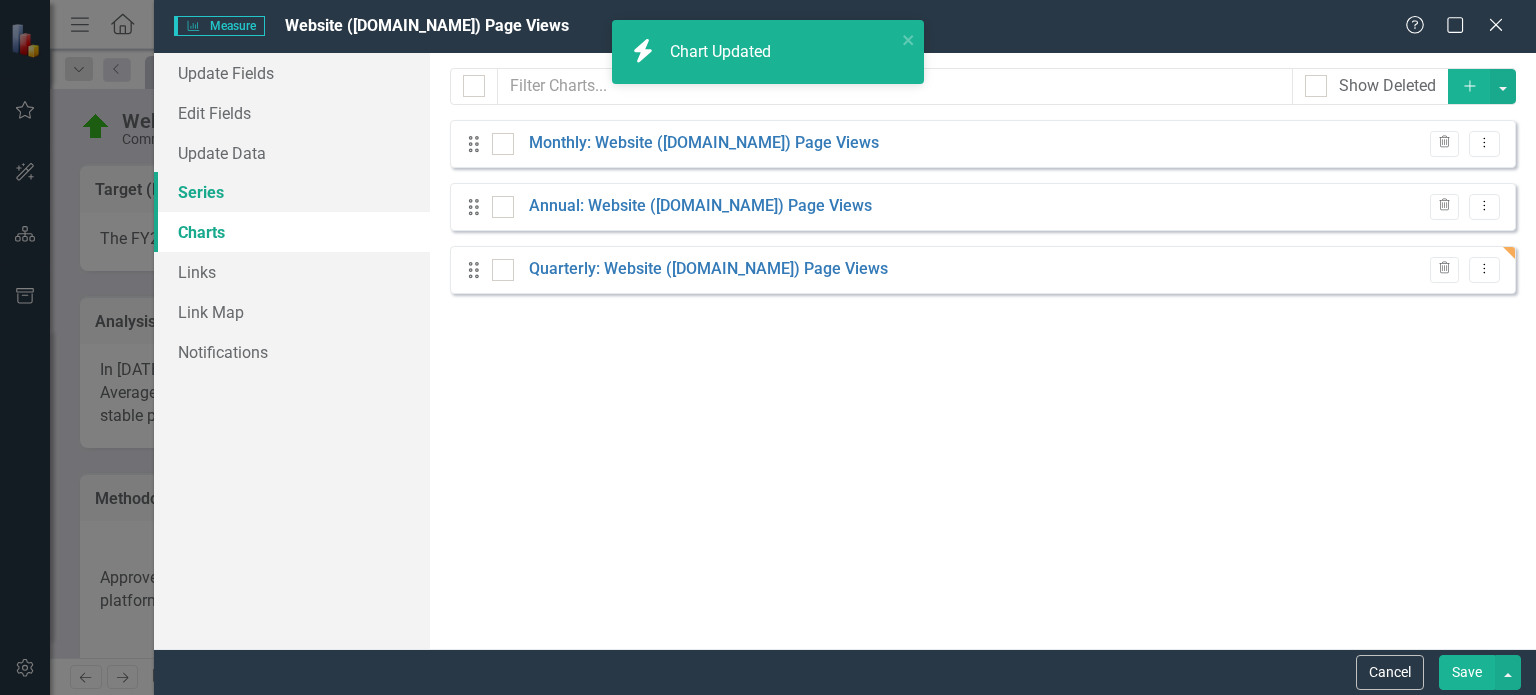 click on "Series" at bounding box center (292, 192) 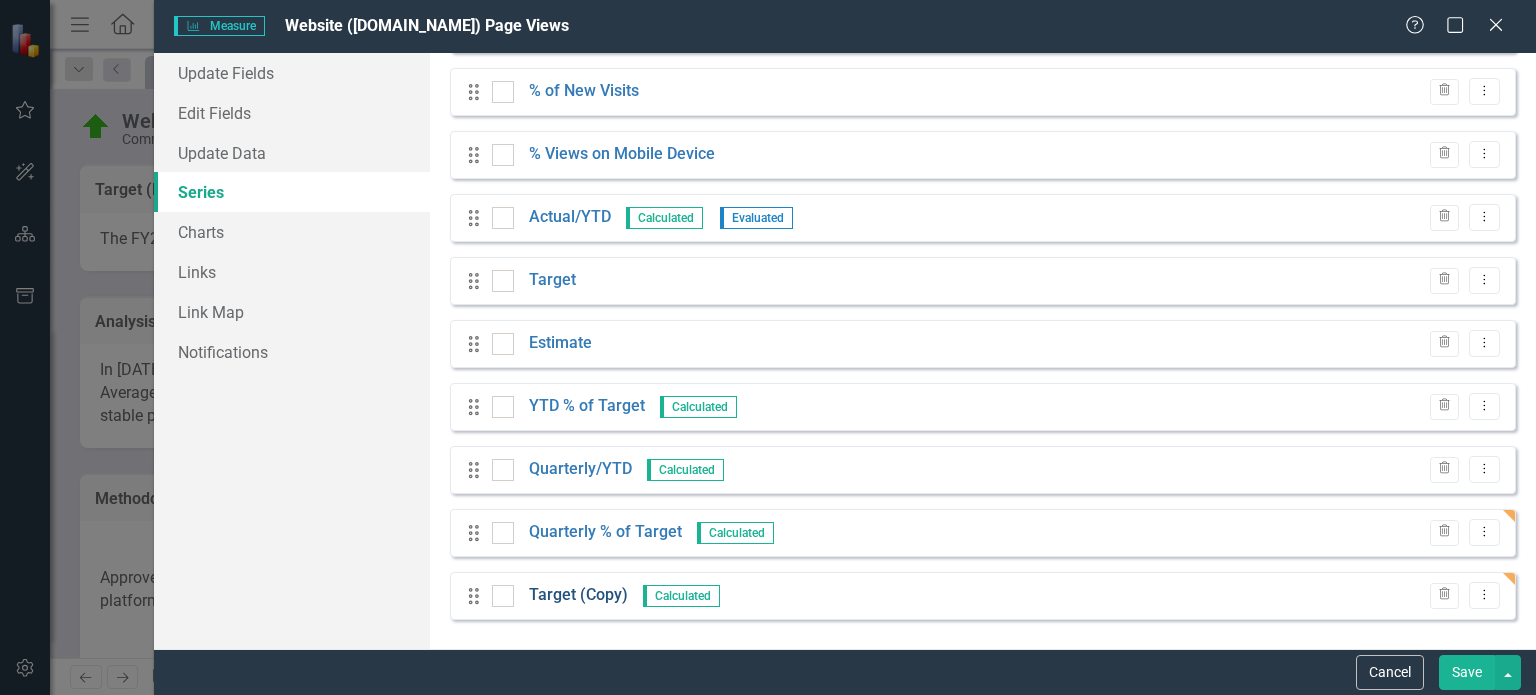 click on "Target (Copy)" at bounding box center [578, 595] 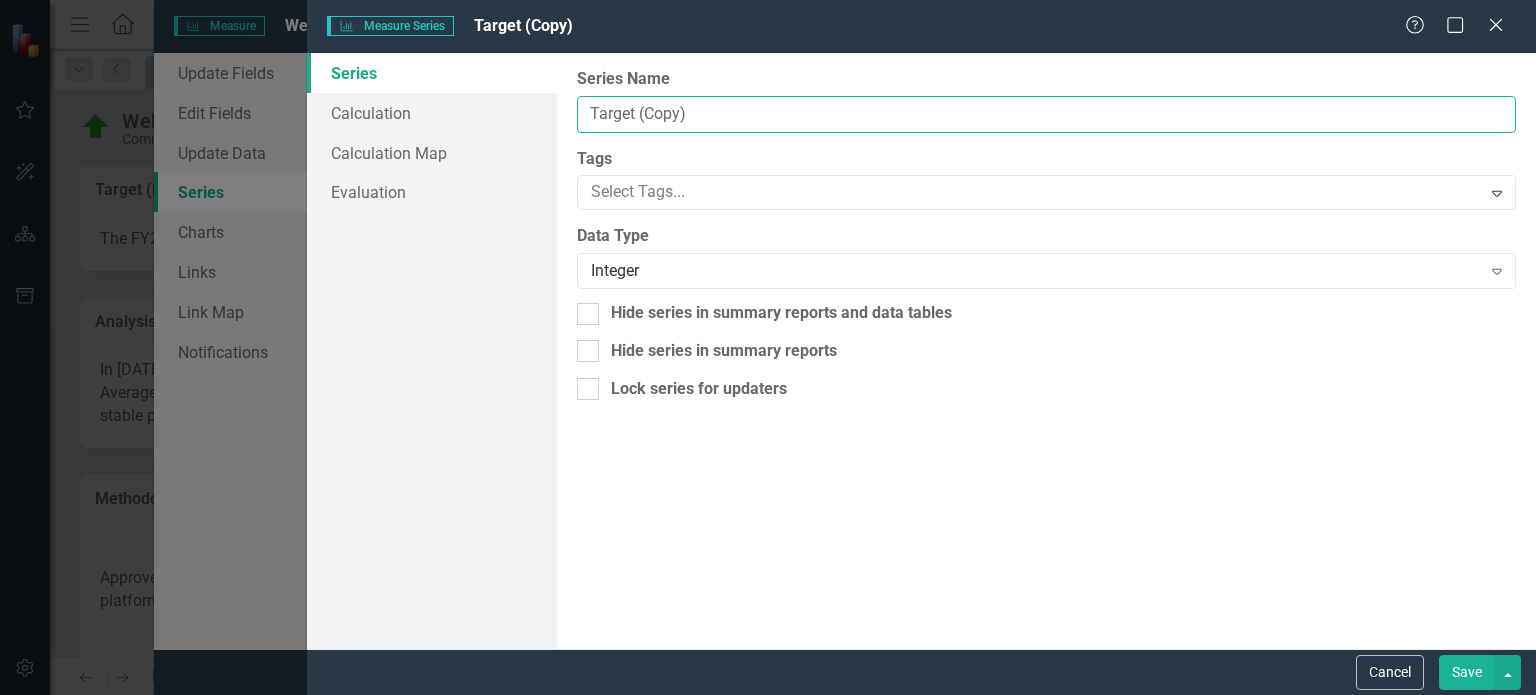 click on "Target (Copy)" at bounding box center (1046, 114) 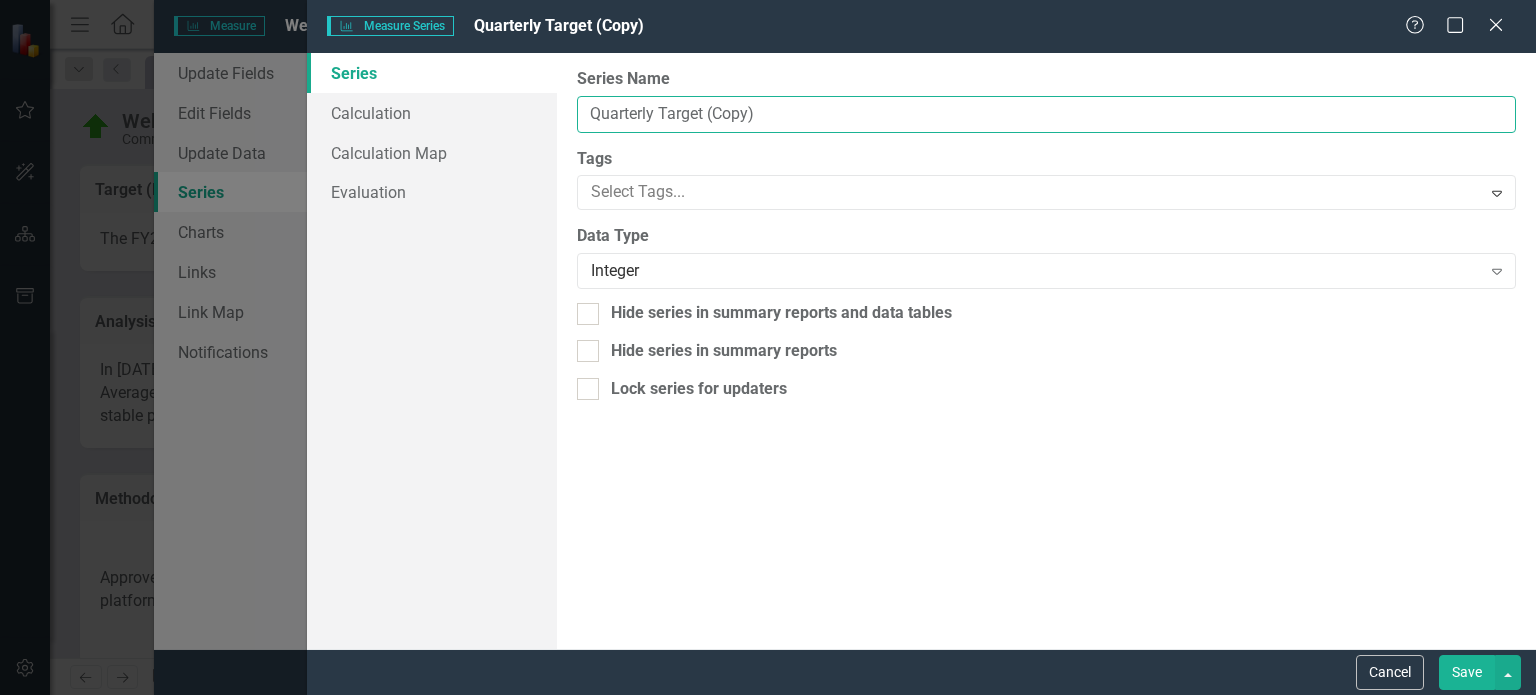 click on "Quarterly Target (Copy)" at bounding box center (1046, 114) 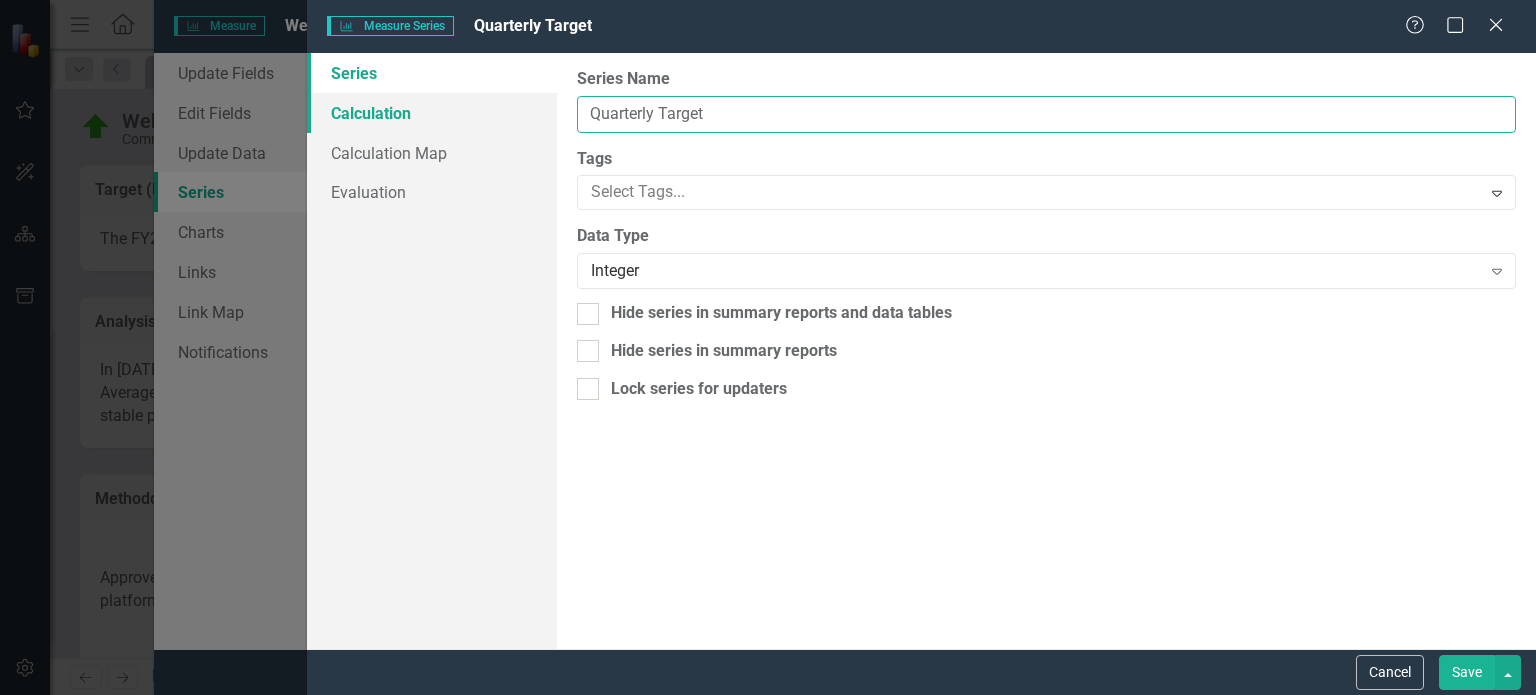 type on "Quarterly Target" 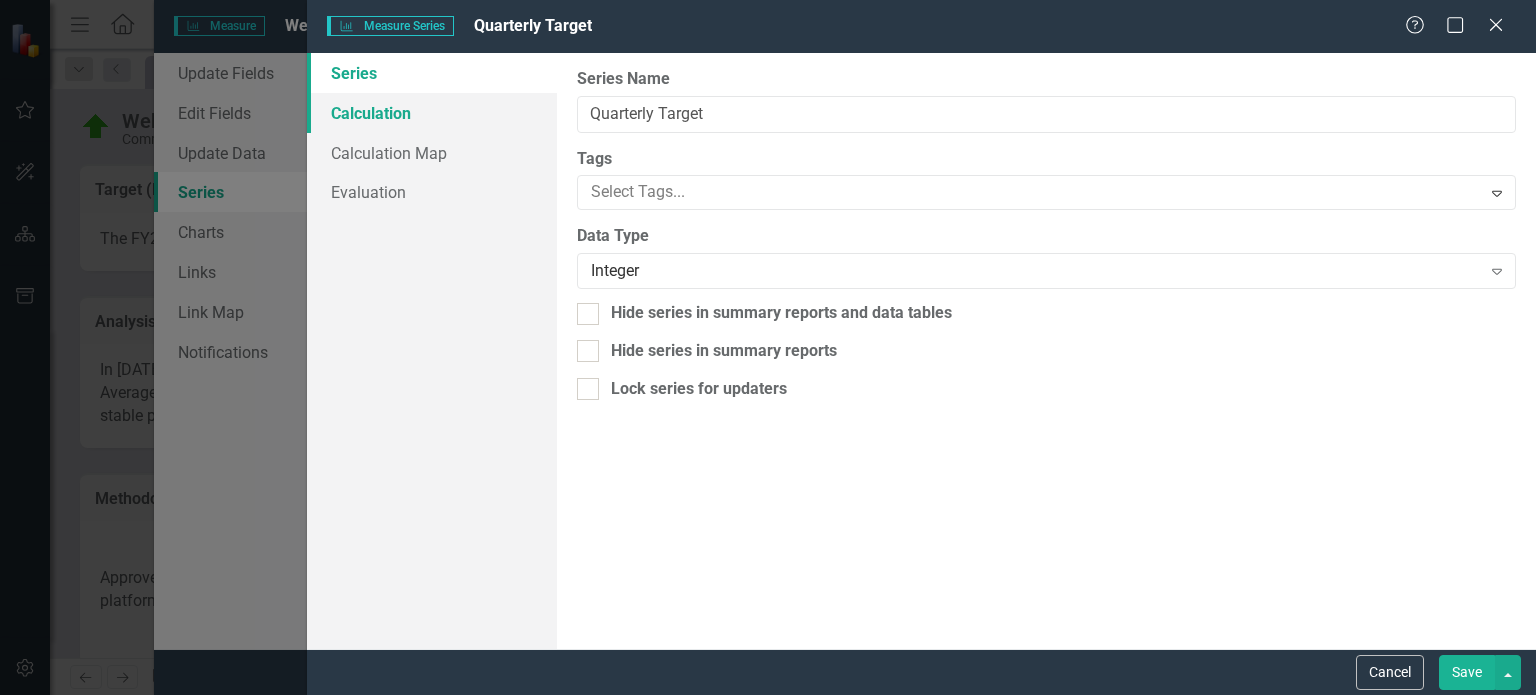 click on "Calculation" at bounding box center [432, 113] 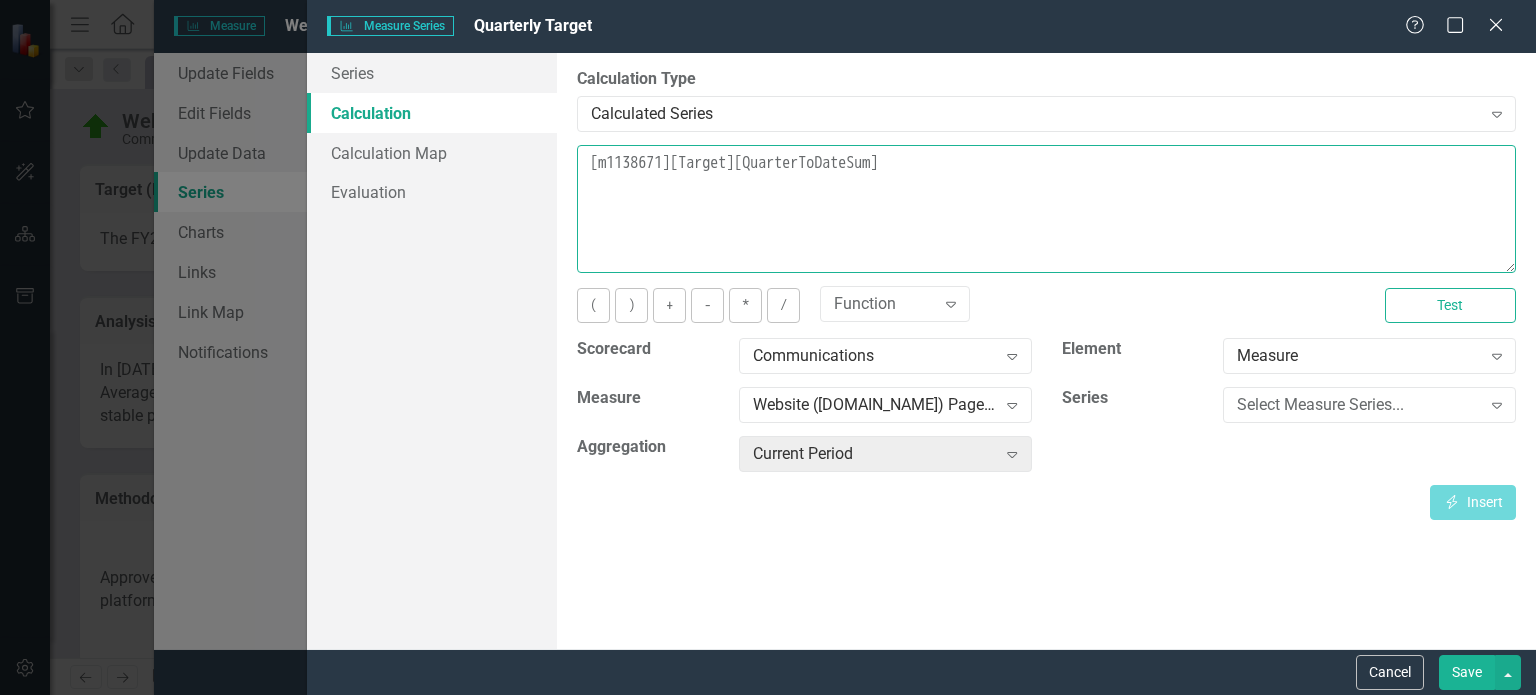 click on "[m1138671][Target][QuarterToDateSum]" at bounding box center (1046, 209) 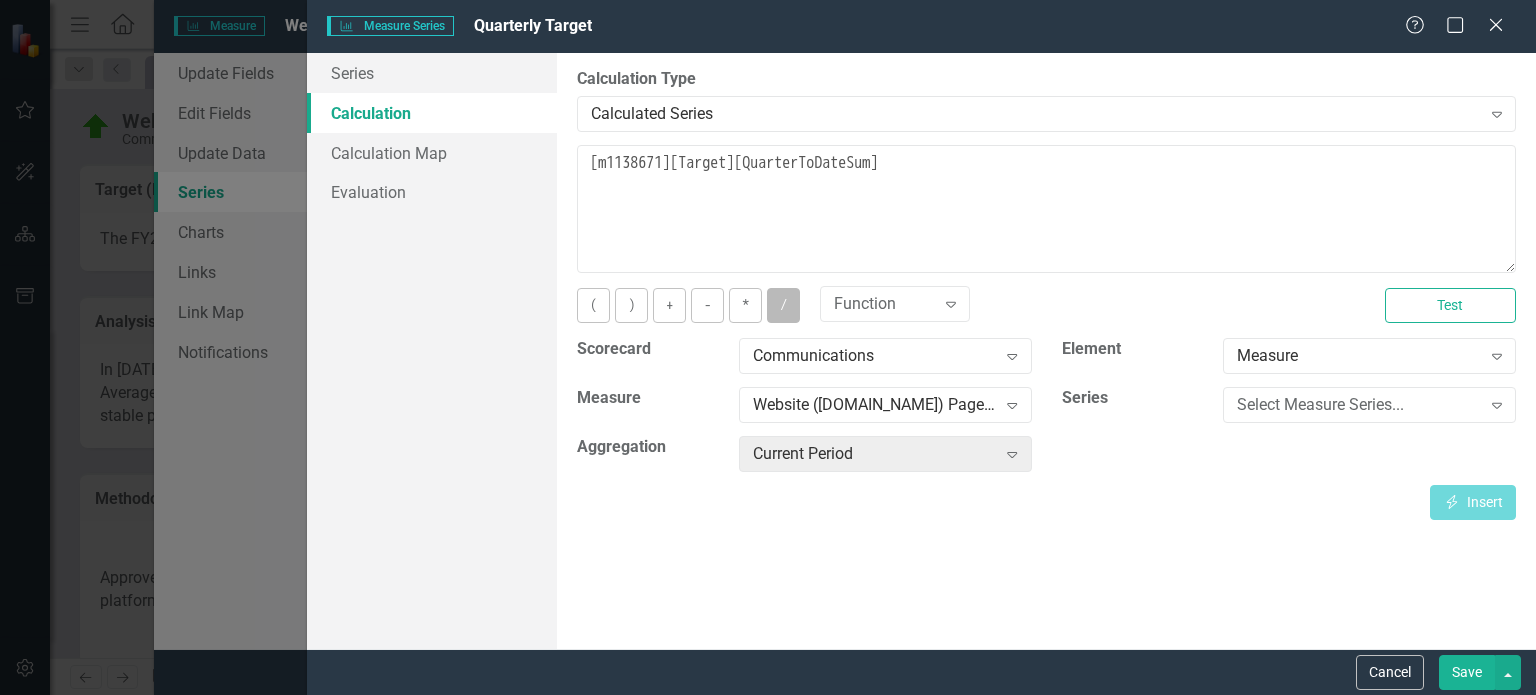 click on "/" at bounding box center [783, 305] 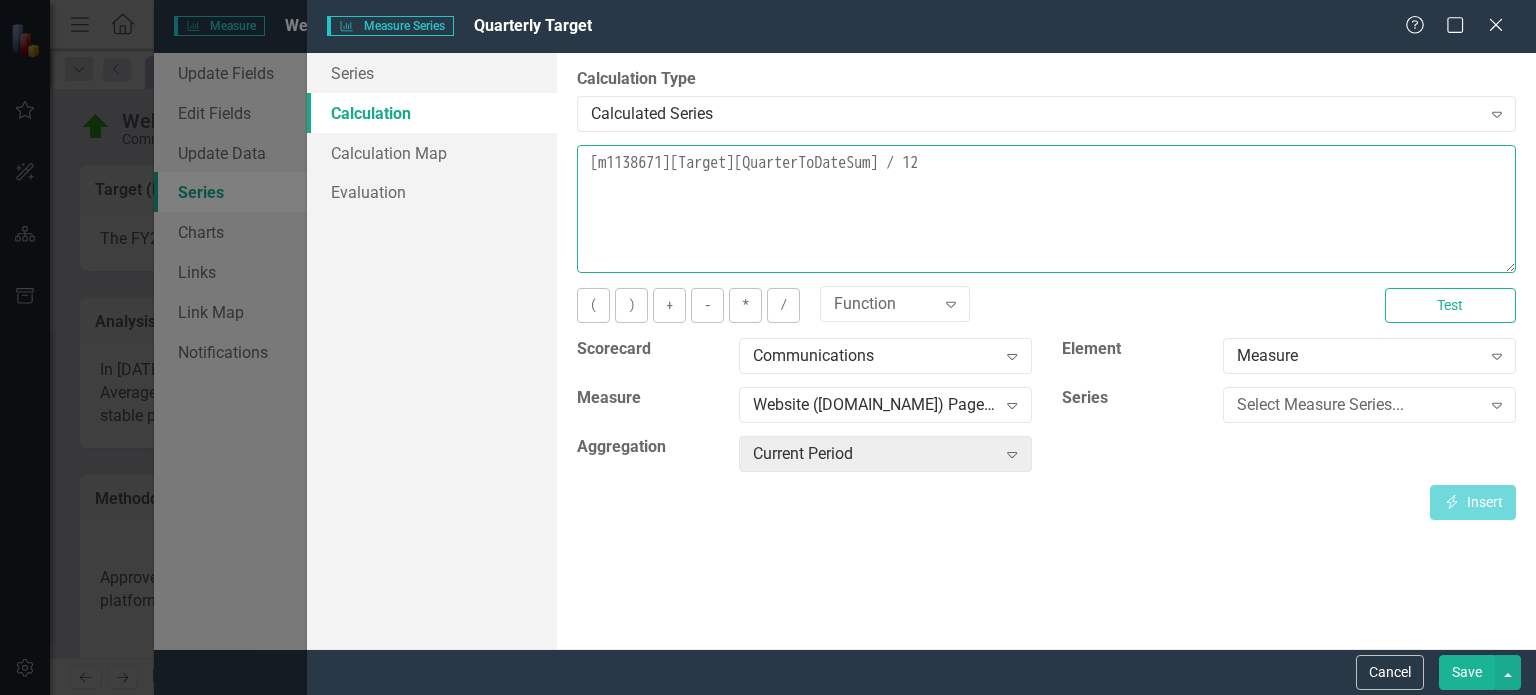drag, startPoint x: 906, startPoint y: 159, endPoint x: 563, endPoint y: 158, distance: 343.00146 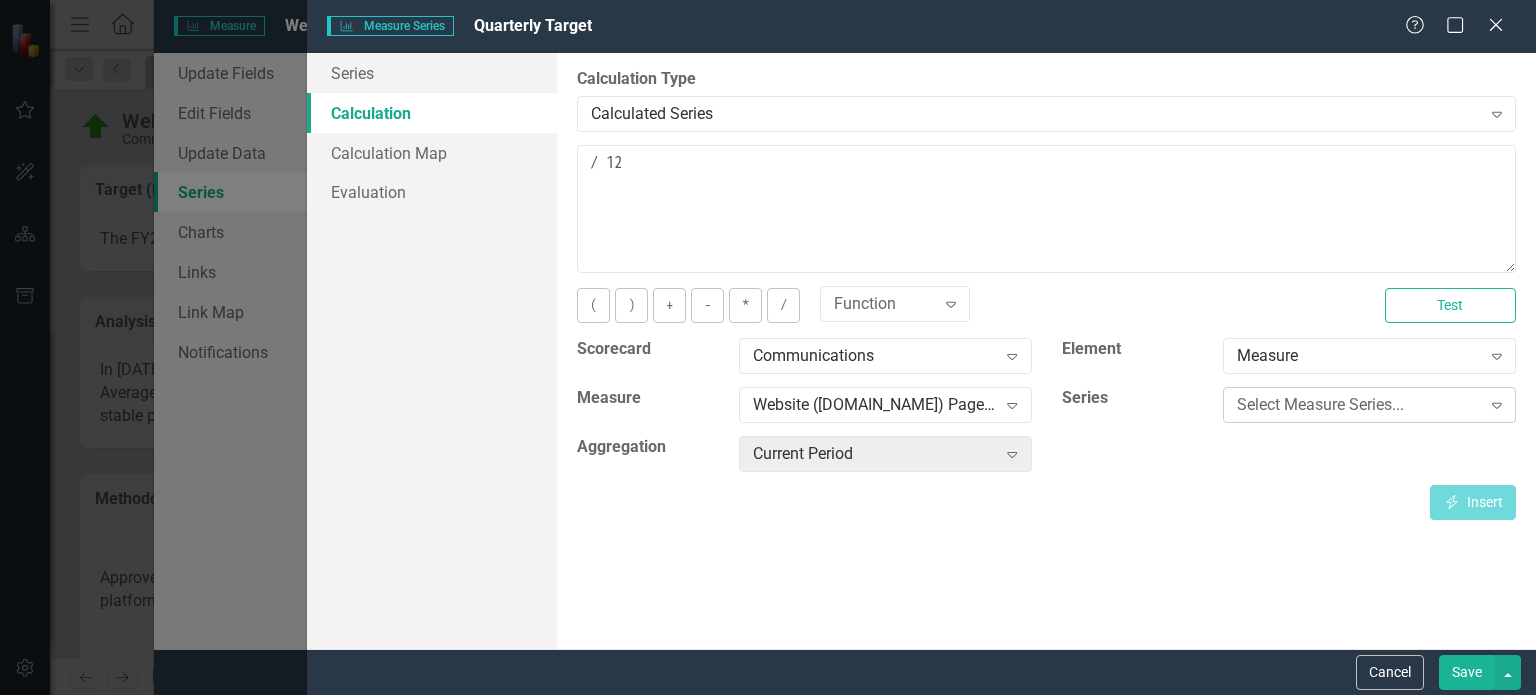 click on "Expand" 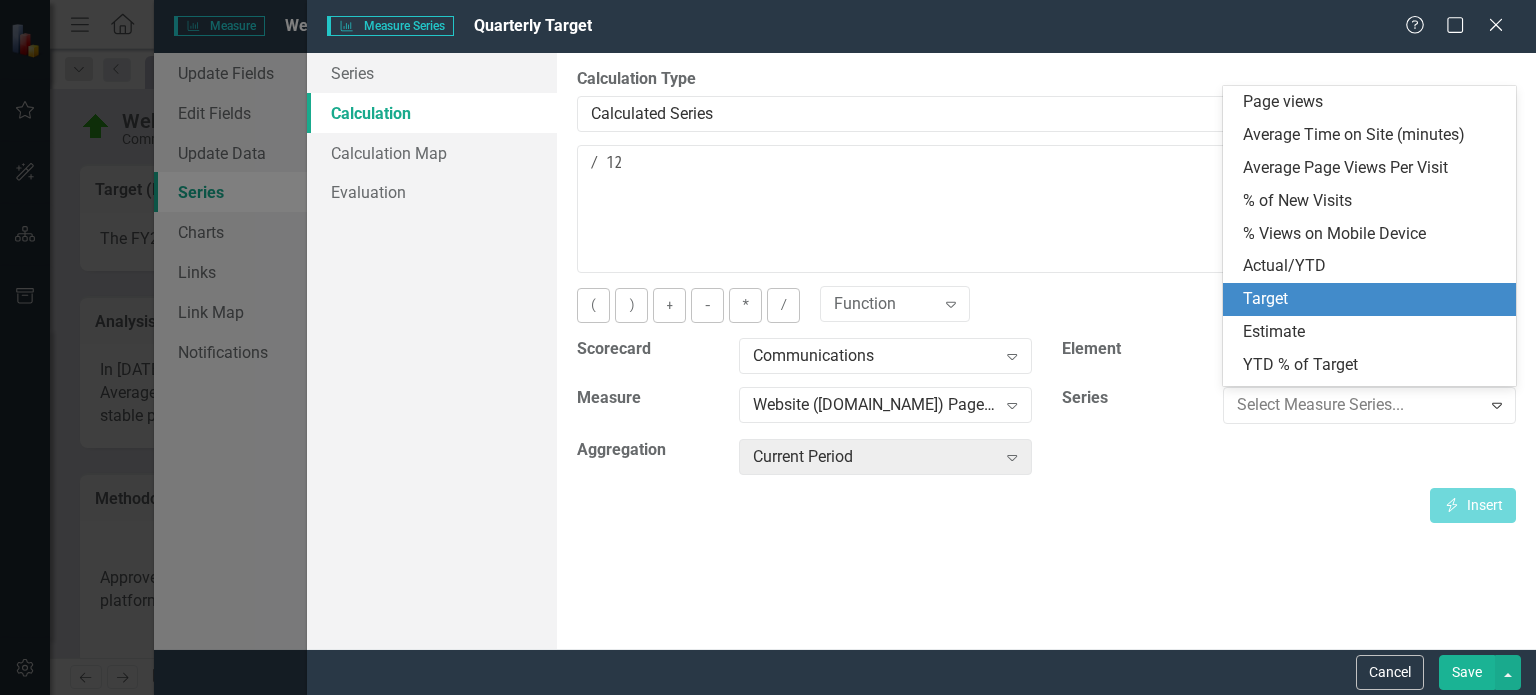 click on "Target" at bounding box center (1373, 299) 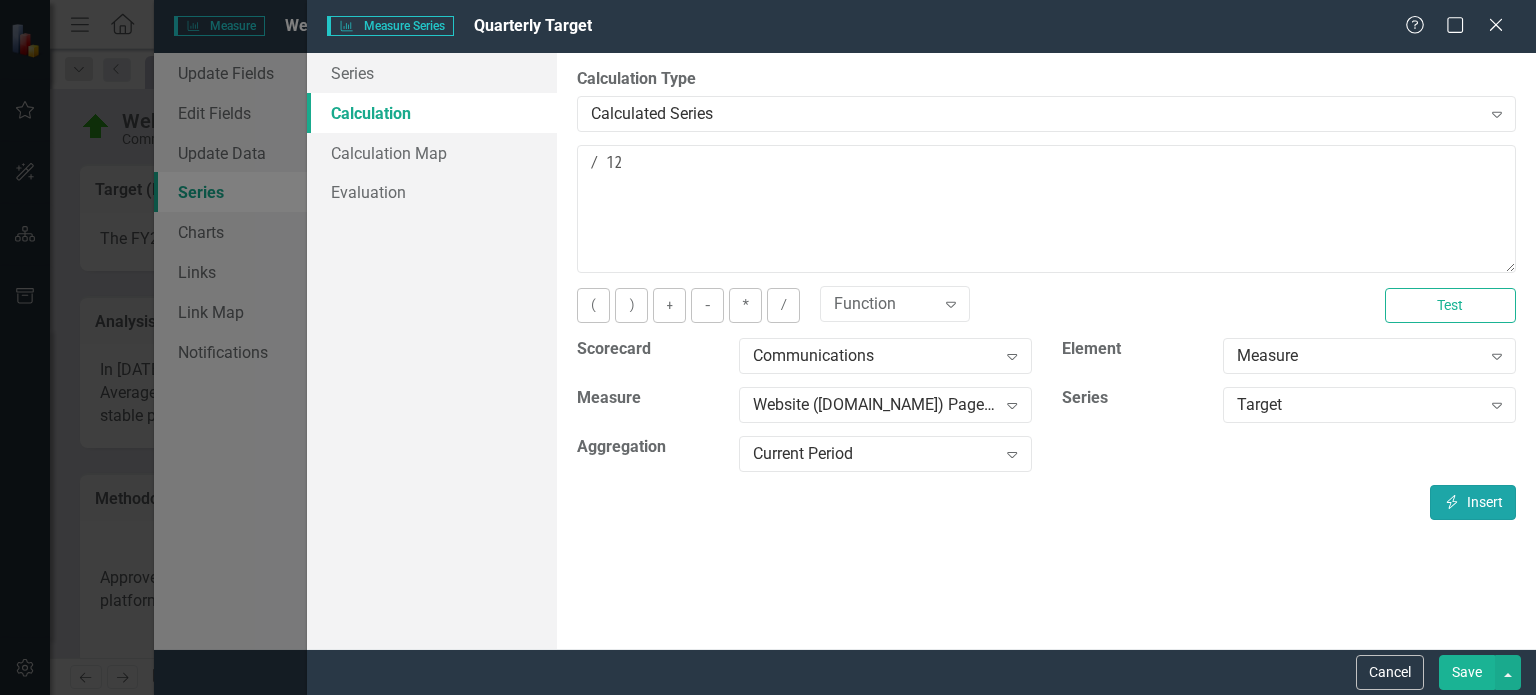 click on "Insert    Insert" at bounding box center (1473, 502) 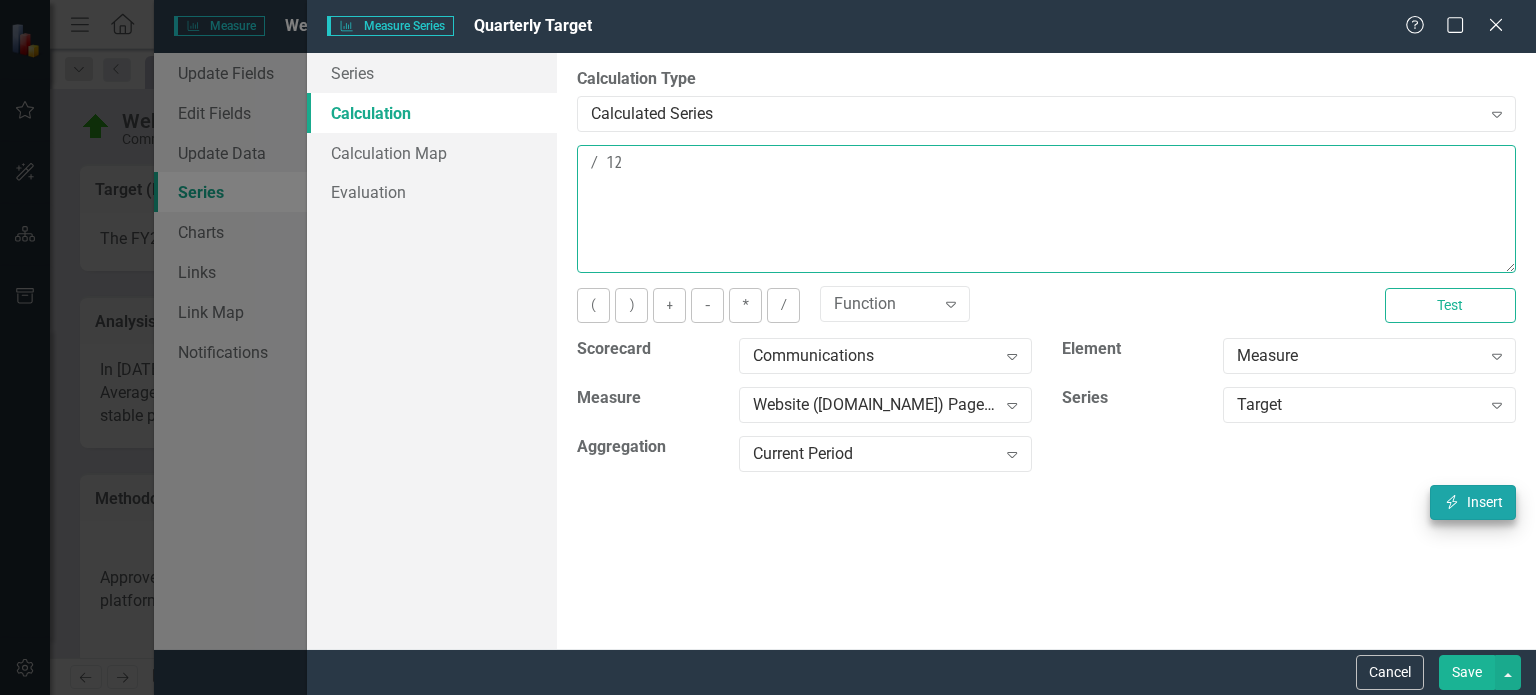type on "[m1138671][Target][CurrentPeriod] / 12" 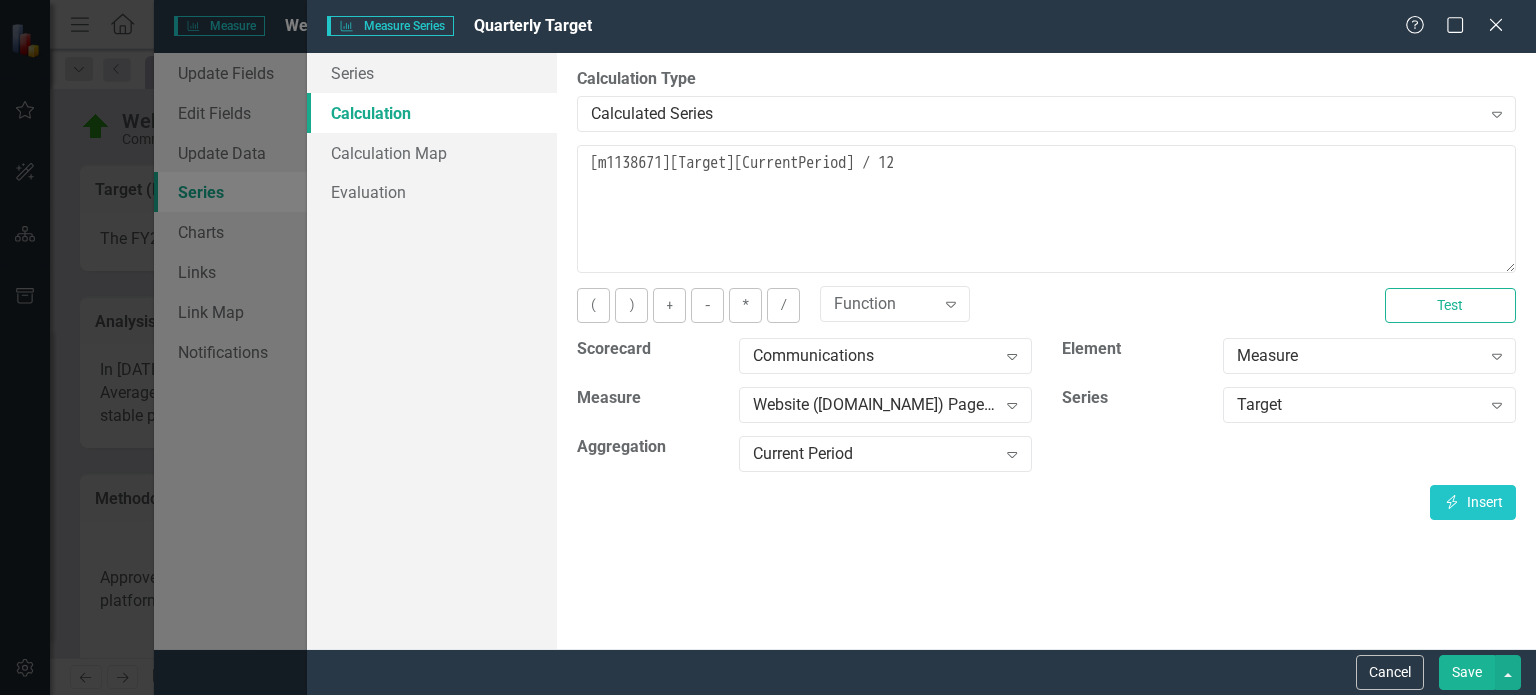 click on "Save" at bounding box center [1467, 672] 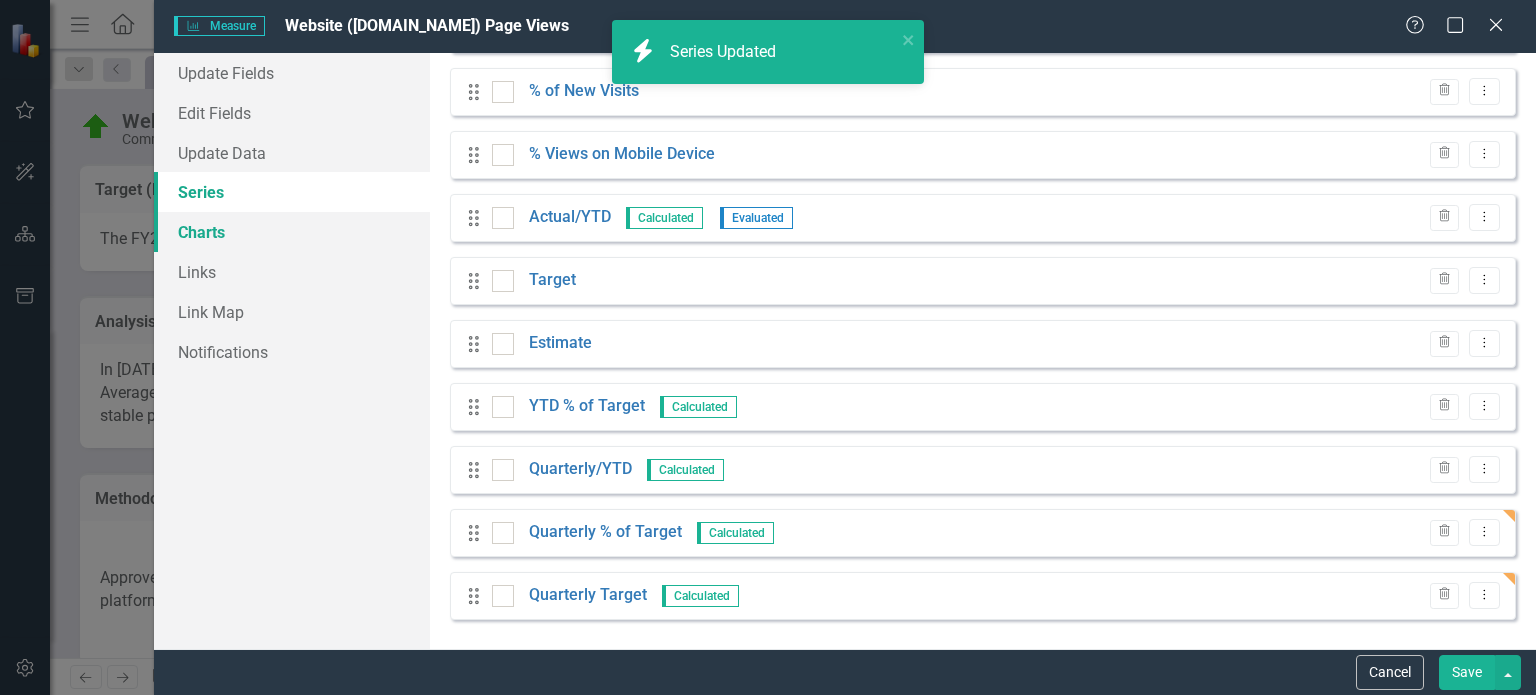 click on "Charts" at bounding box center [292, 232] 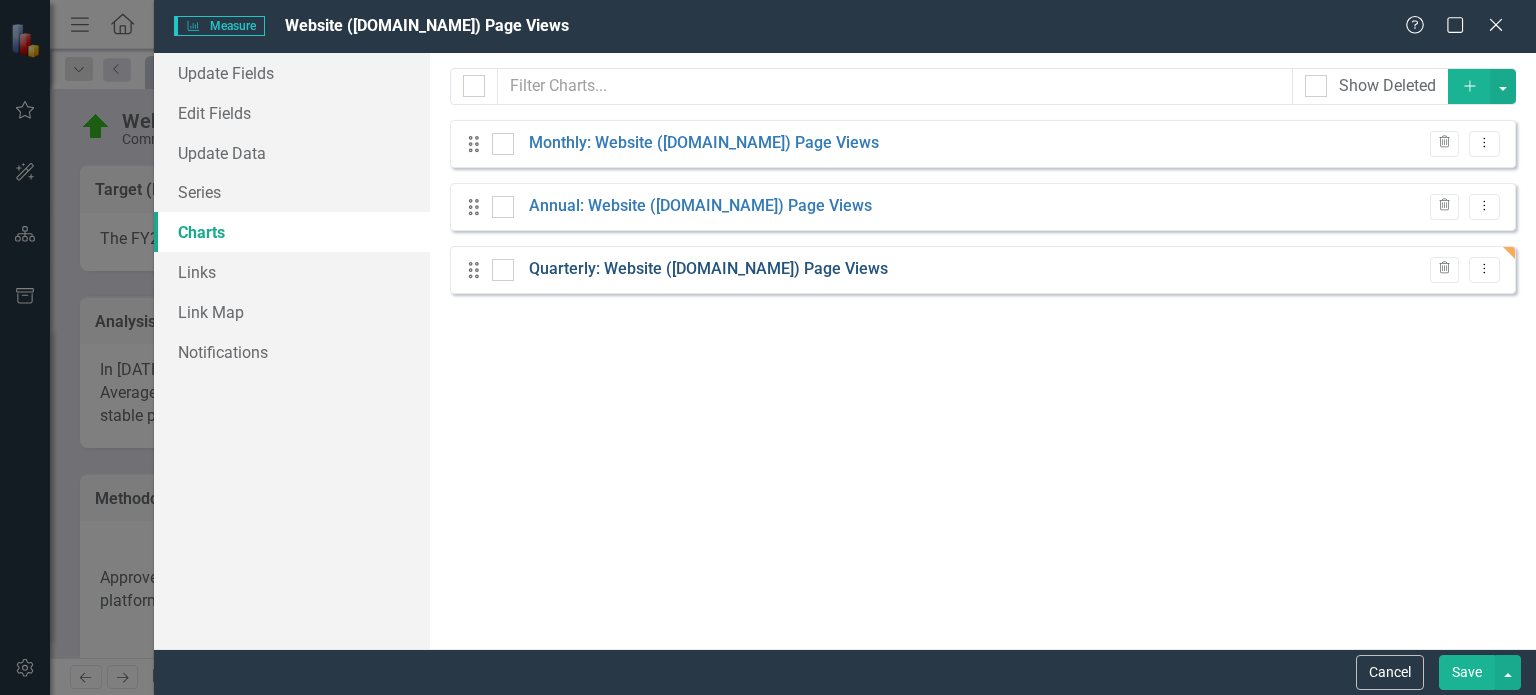 click on "Quarterly: Website (DurhamNC.gov) Page Views" at bounding box center (708, 269) 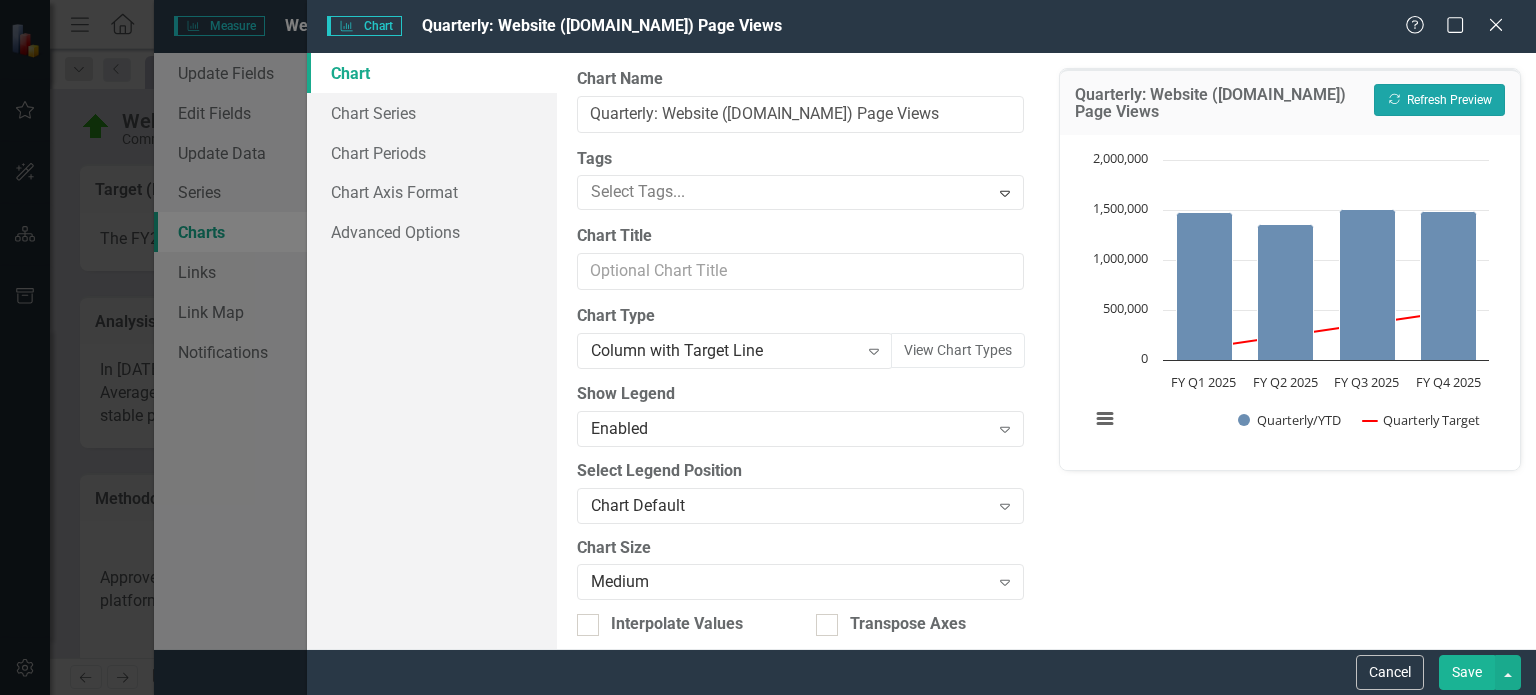 click on "Recalculate Refresh Preview" at bounding box center (1439, 100) 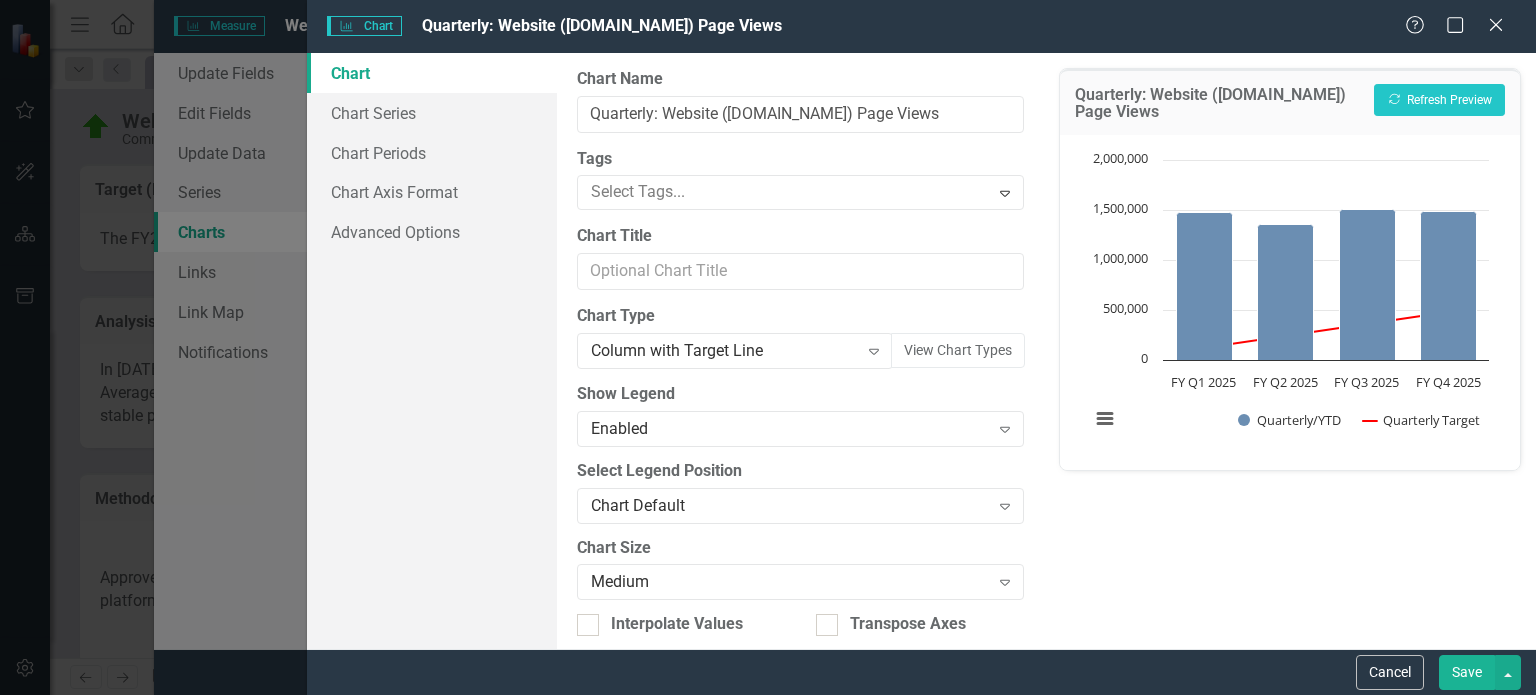 click on "Save" at bounding box center (1467, 672) 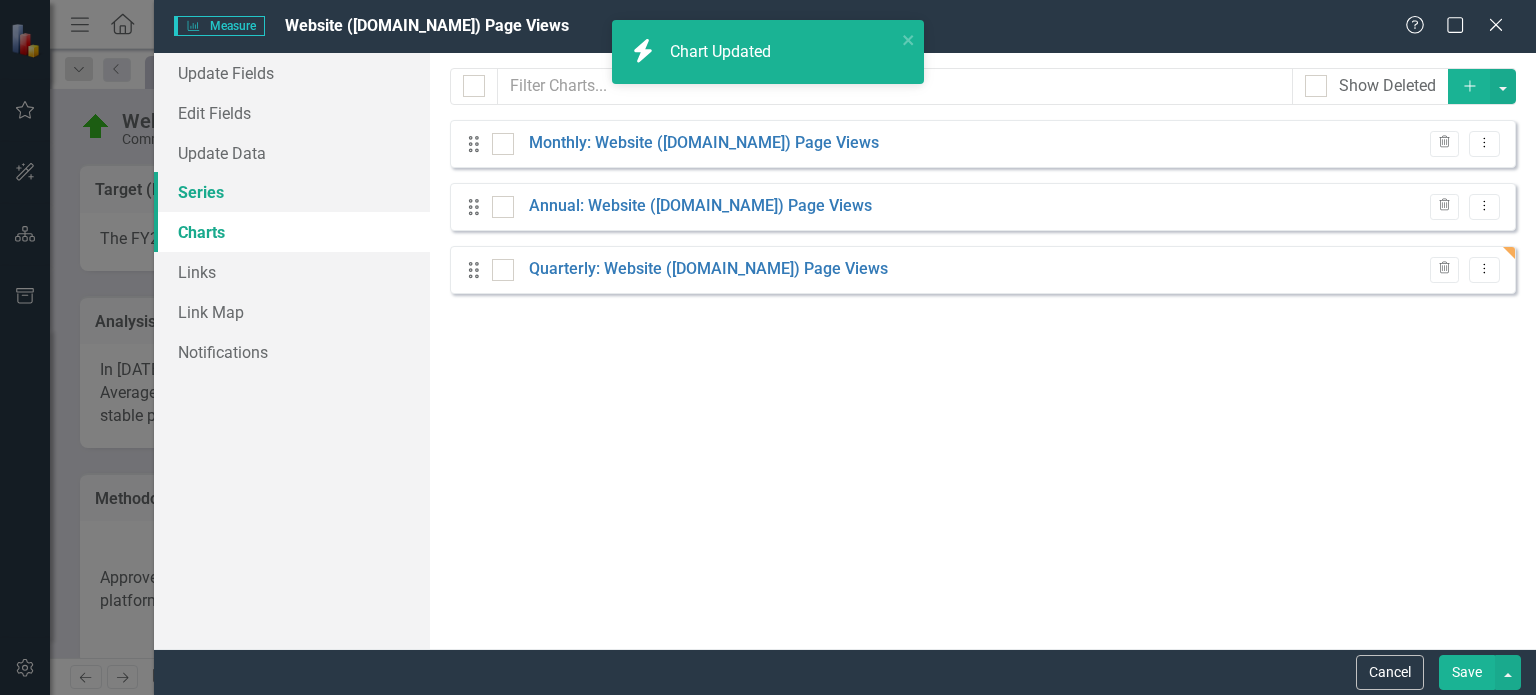 click on "Series" at bounding box center [292, 192] 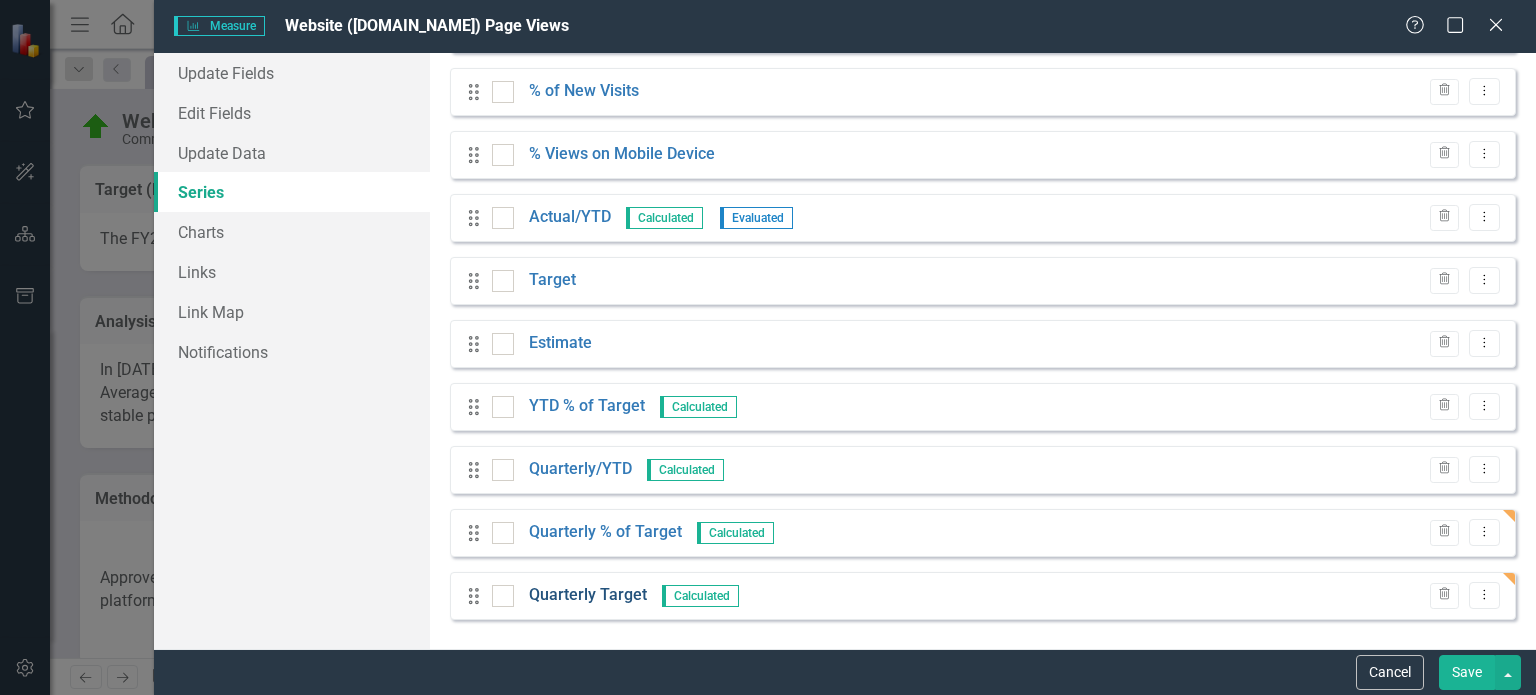 click on "Quarterly Target" at bounding box center [588, 595] 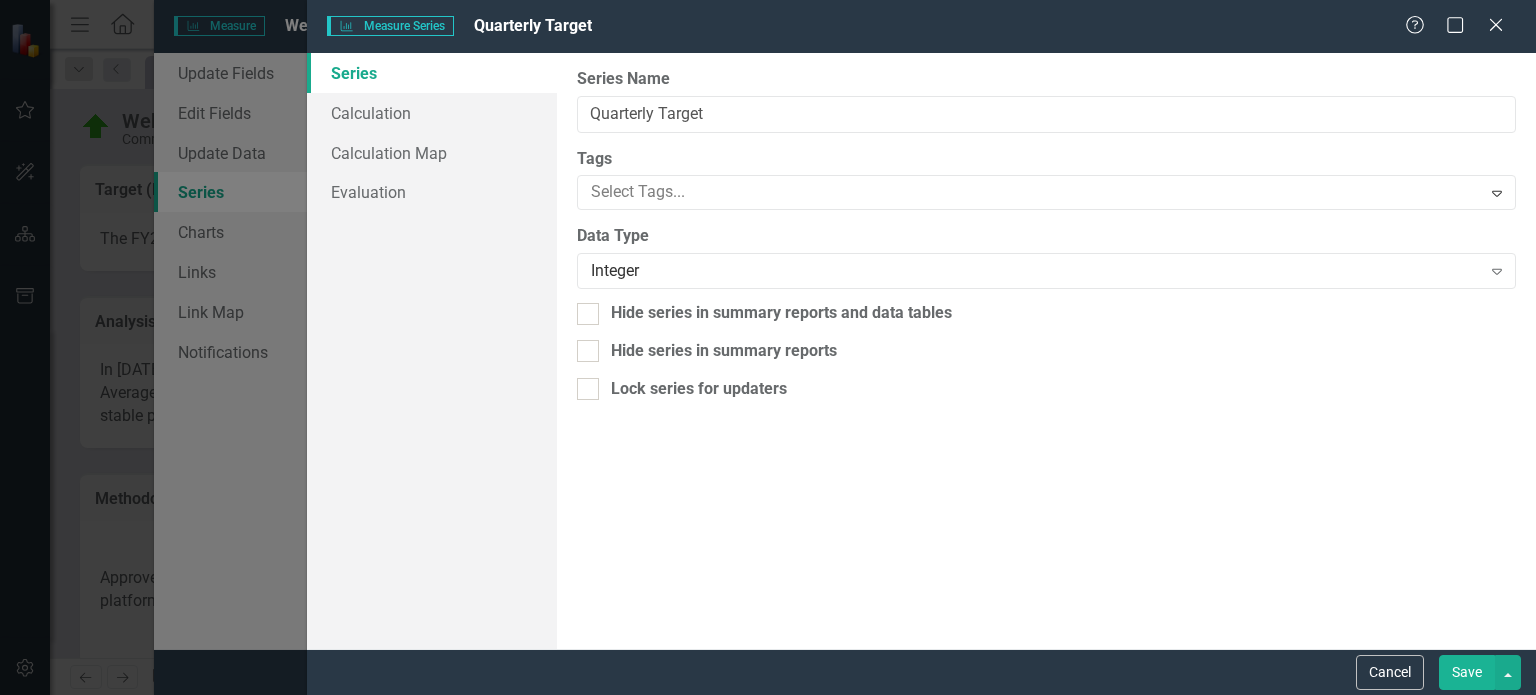scroll, scrollTop: 0, scrollLeft: 0, axis: both 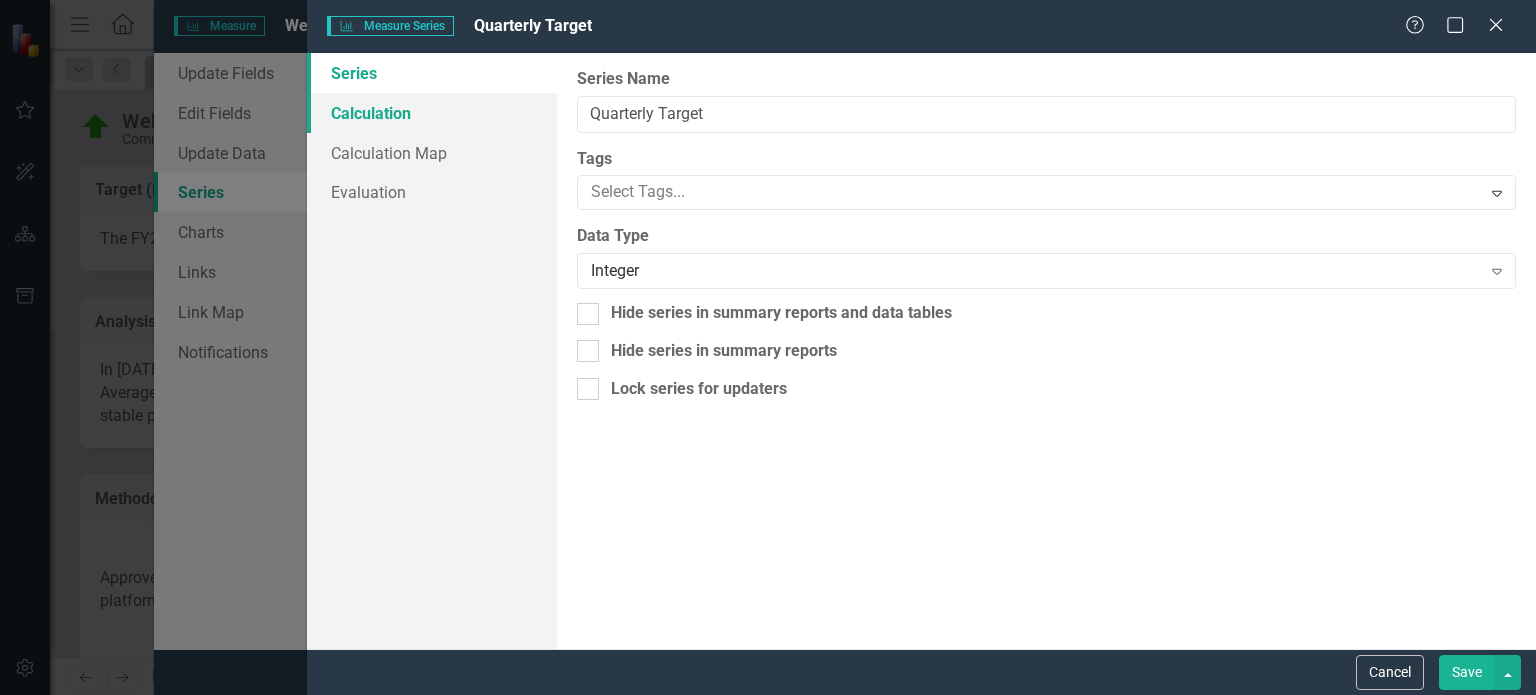 click on "Calculation" at bounding box center [432, 113] 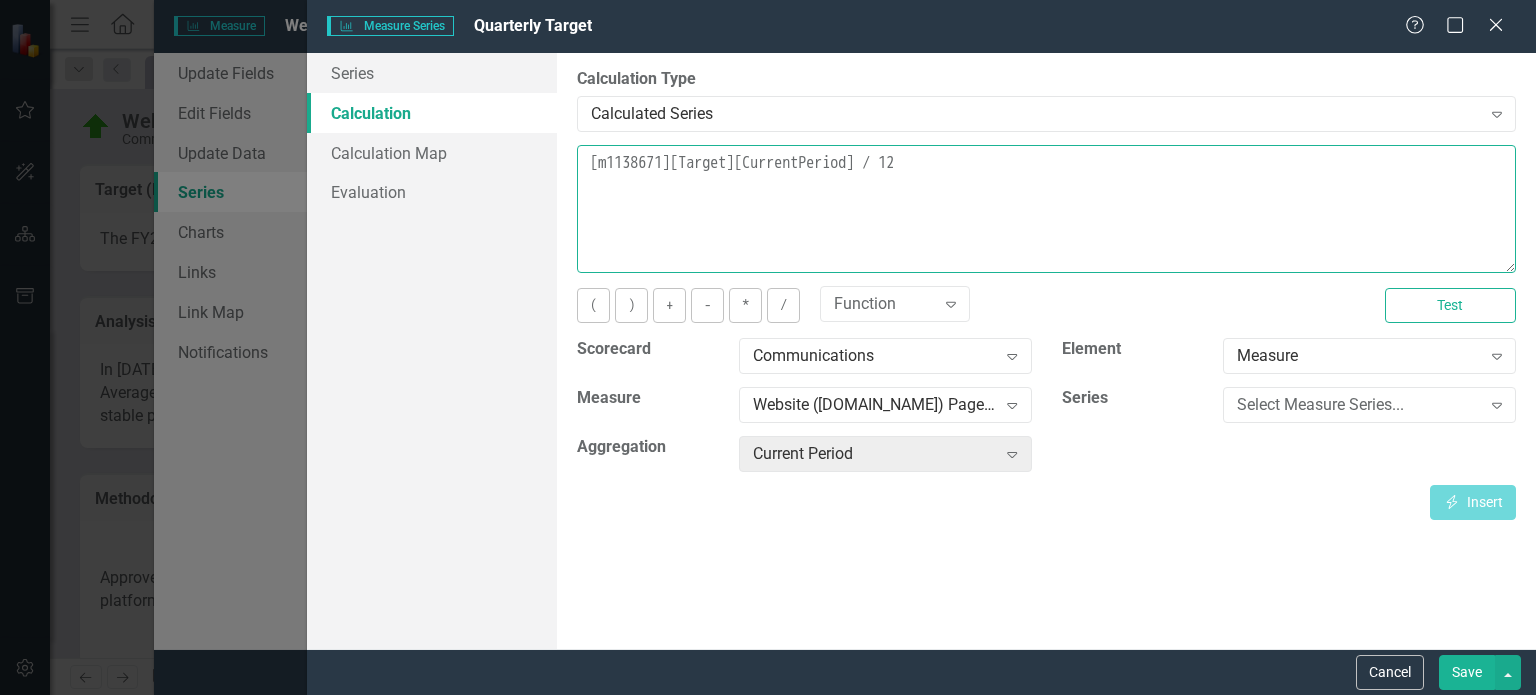 drag, startPoint x: 879, startPoint y: 159, endPoint x: 576, endPoint y: 155, distance: 303.0264 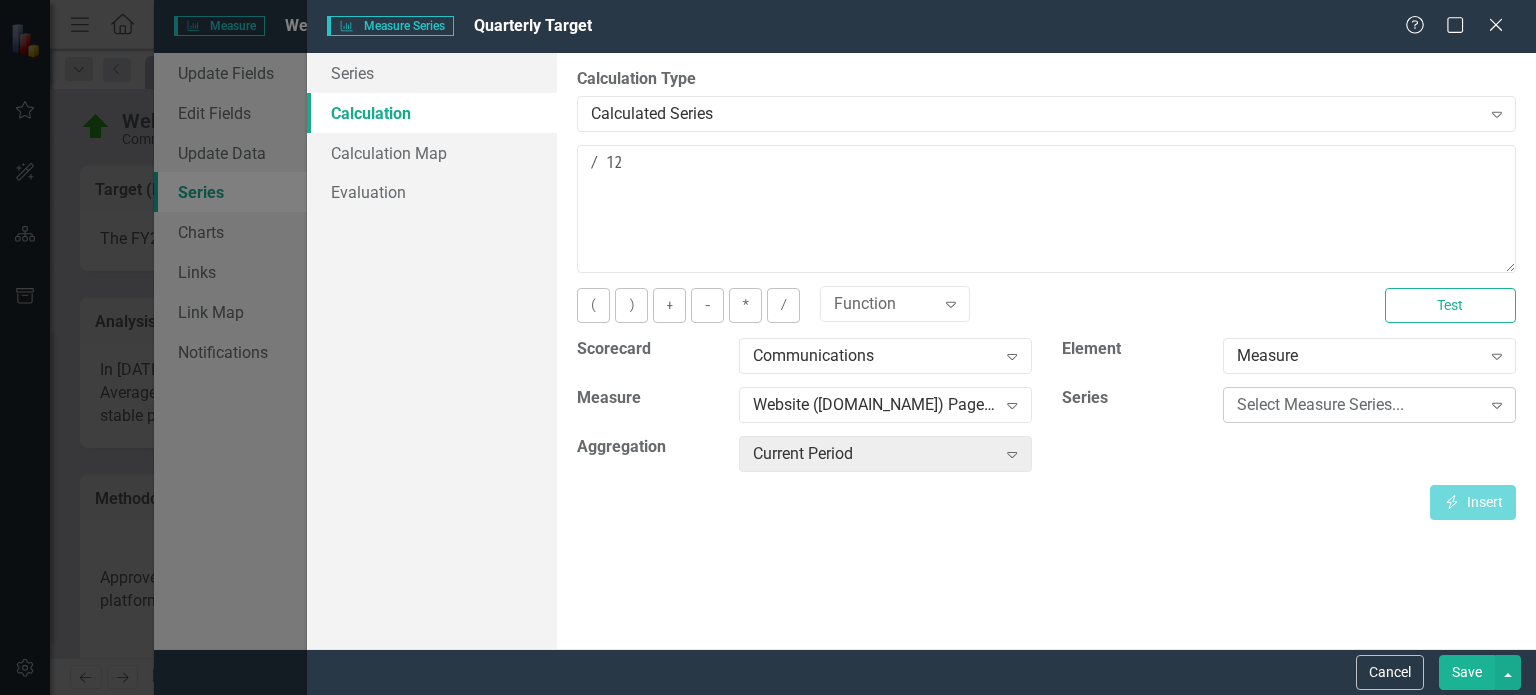 click on "Expand" at bounding box center (1497, 405) 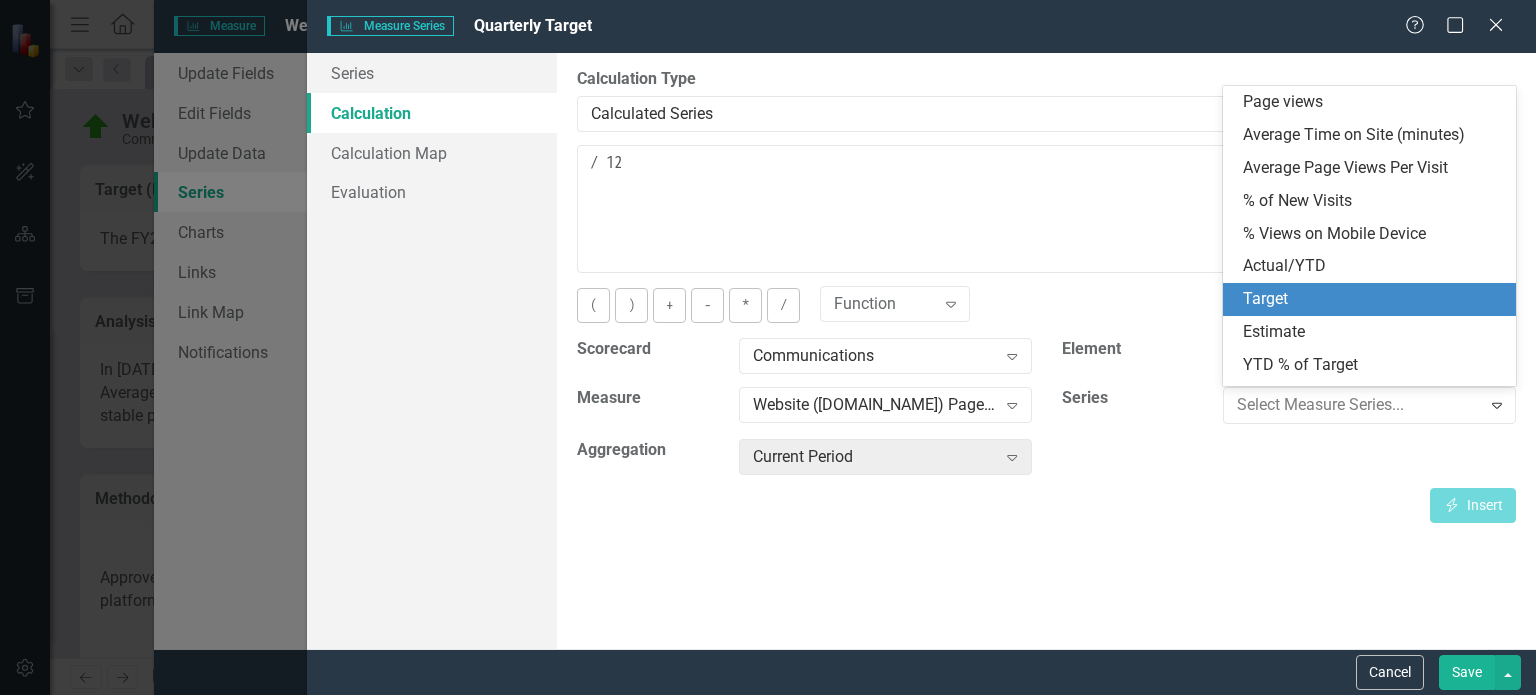 click on "Target" at bounding box center [1369, 299] 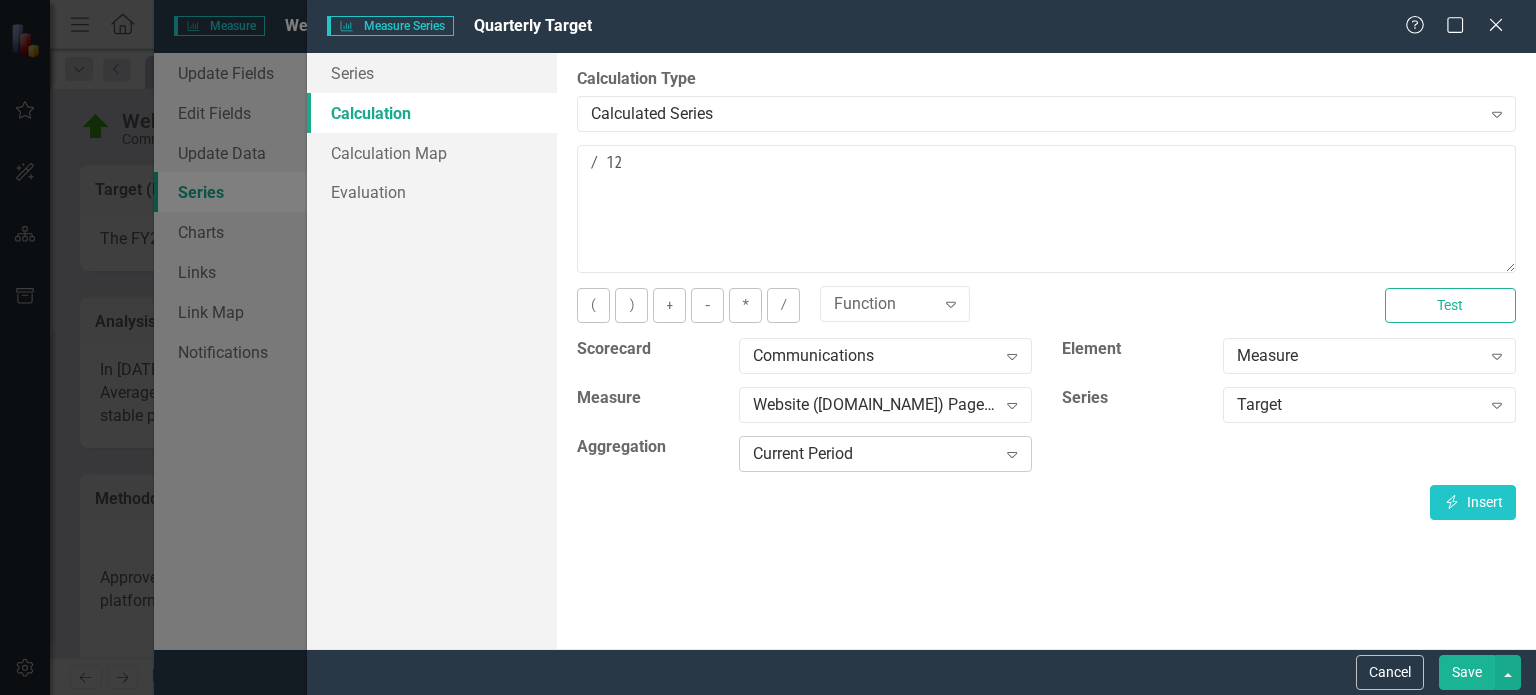 click on "Expand" 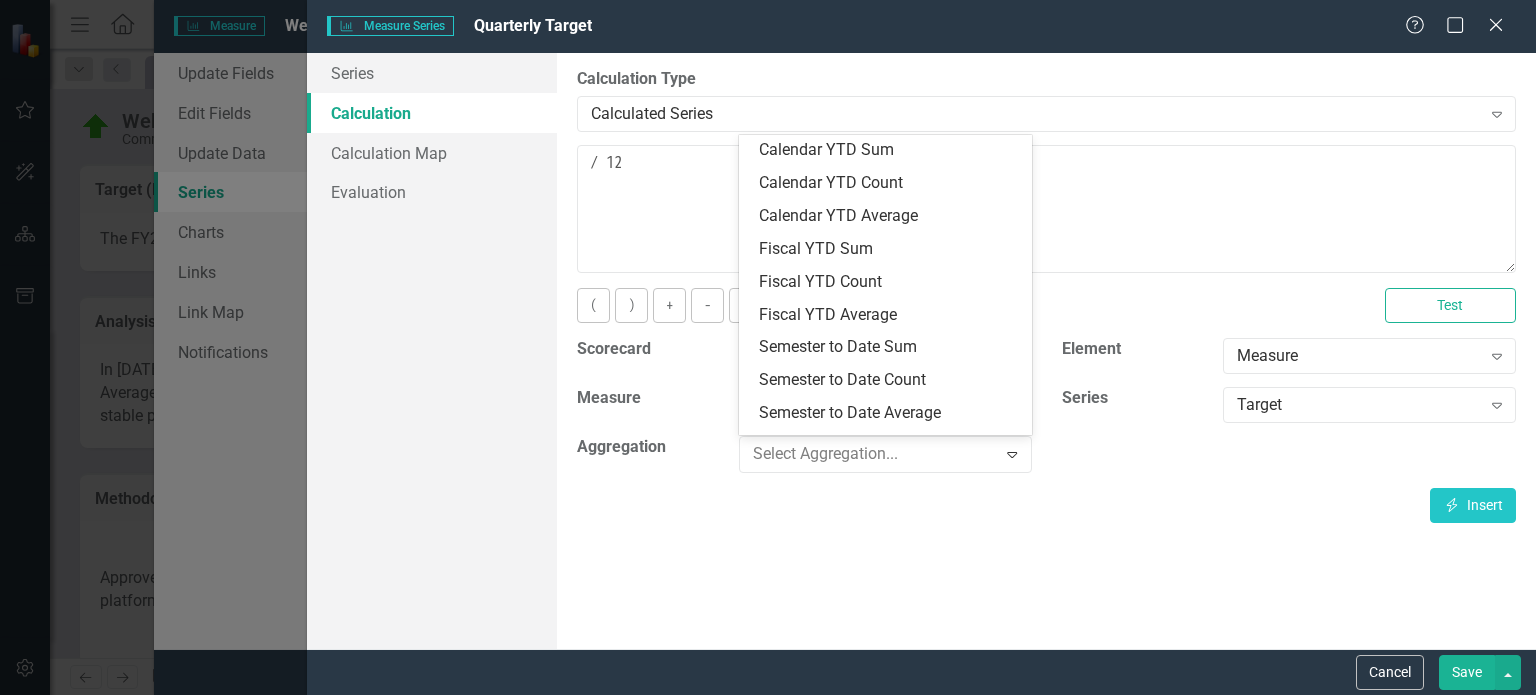 scroll, scrollTop: 200, scrollLeft: 0, axis: vertical 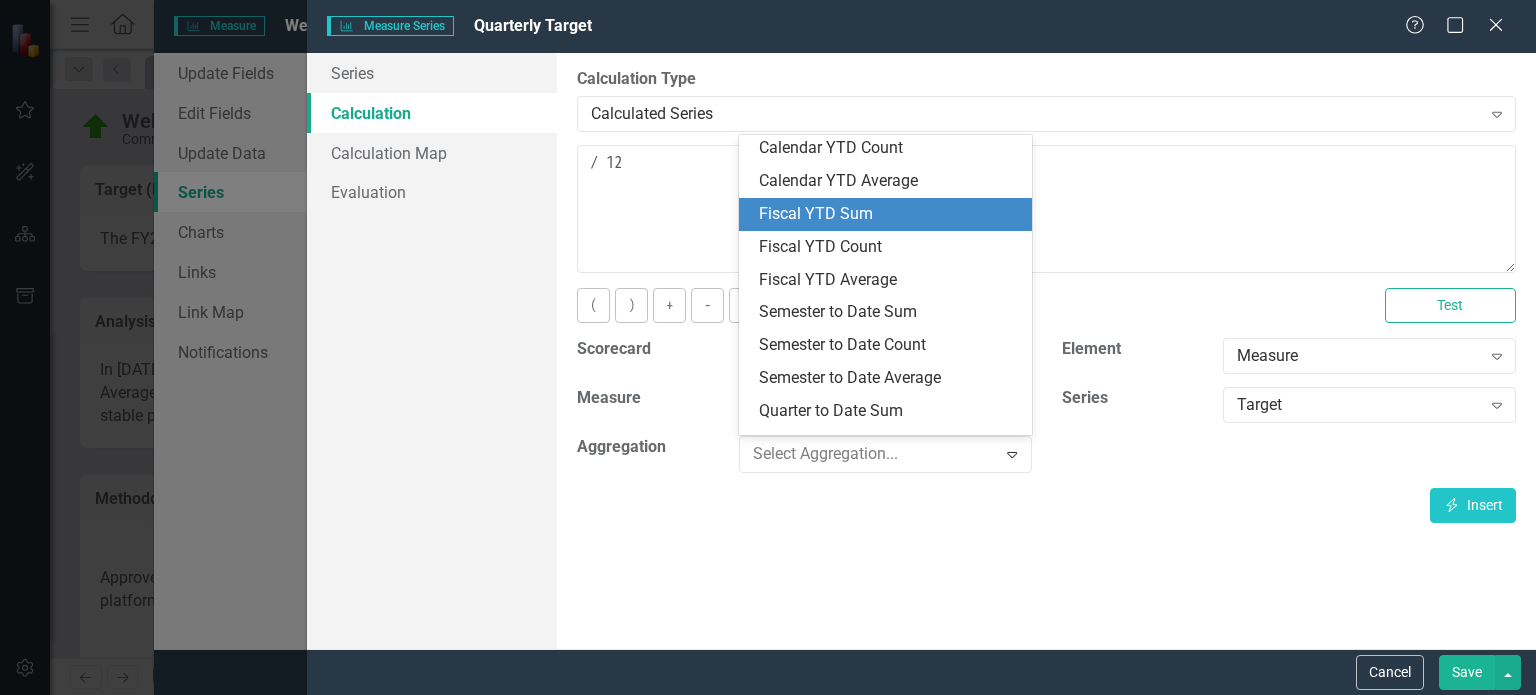 click on "Fiscal YTD Sum" at bounding box center (889, 214) 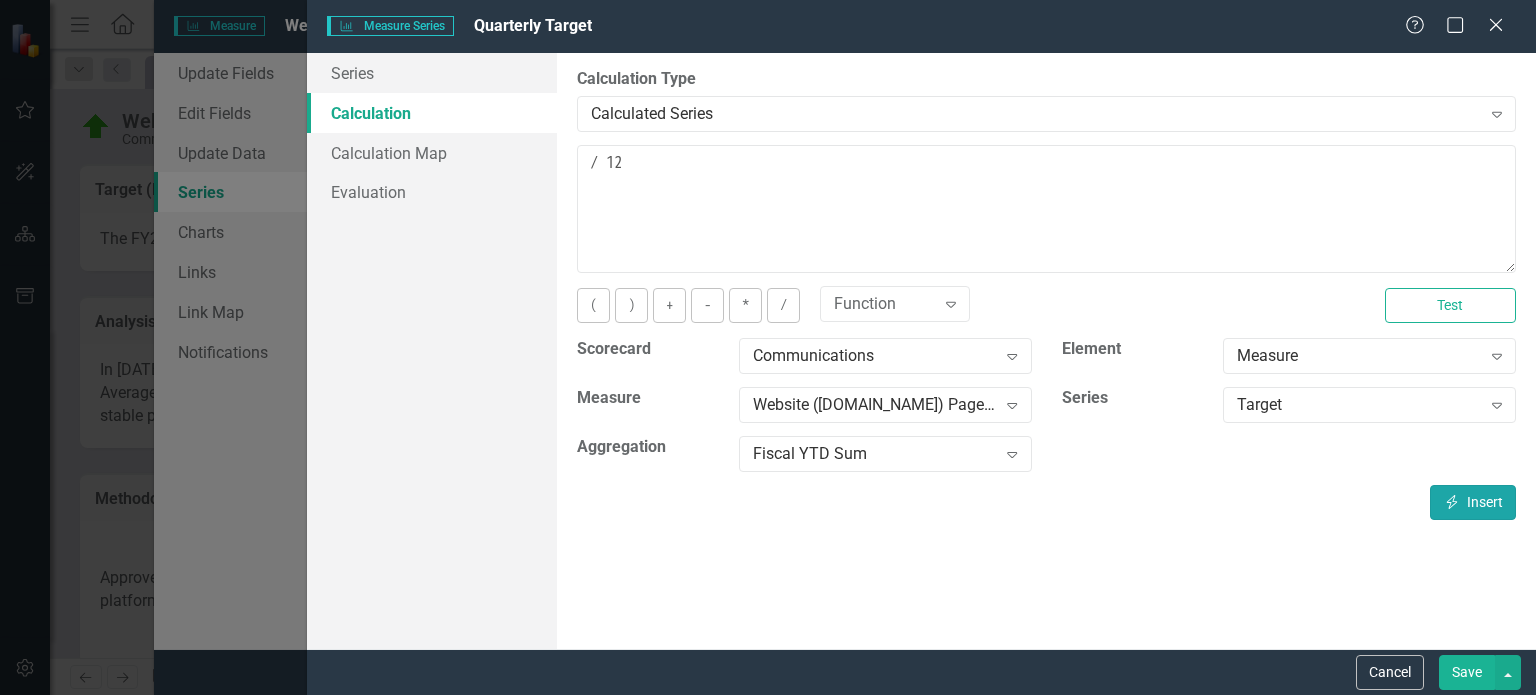 click on "Insert    Insert" at bounding box center (1473, 502) 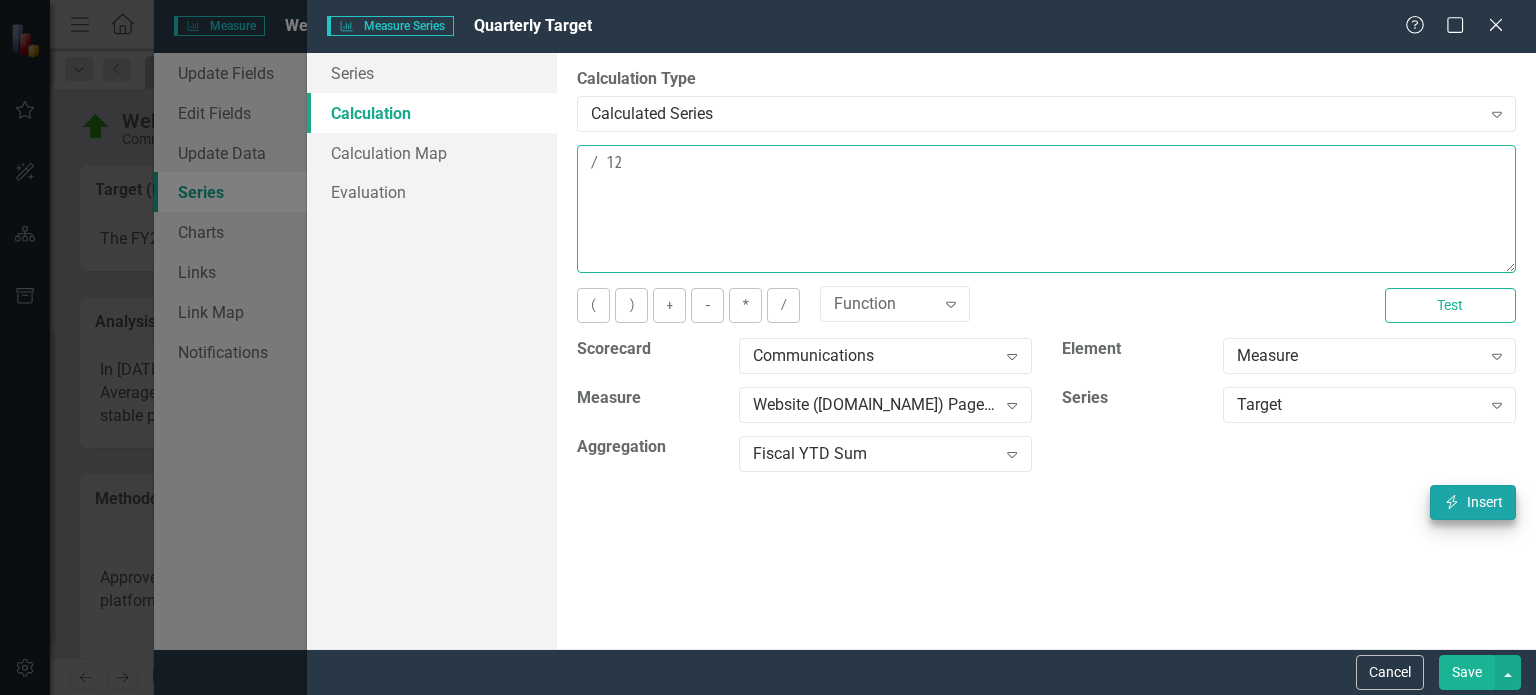 type on "[m1138671][Target][FiscalYTDSum] / 12" 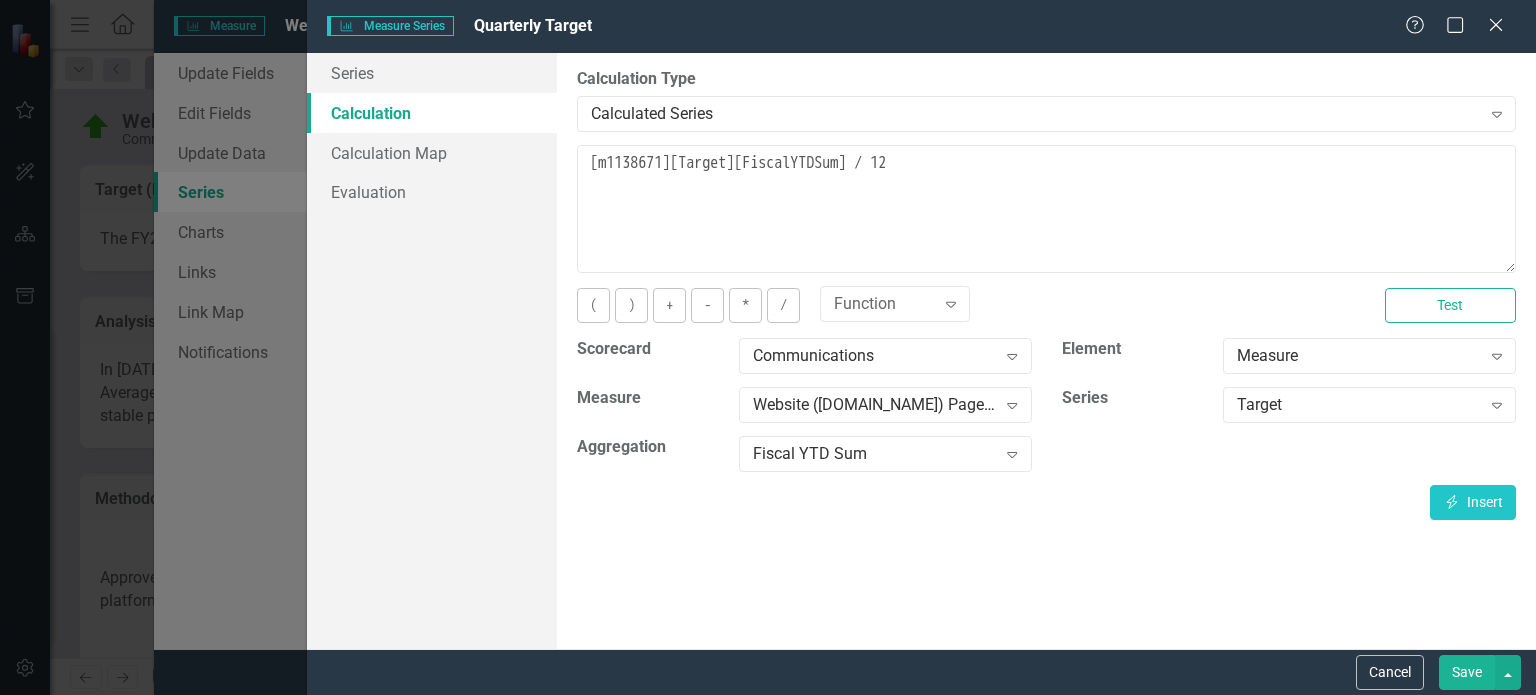 click on "Save" at bounding box center (1467, 672) 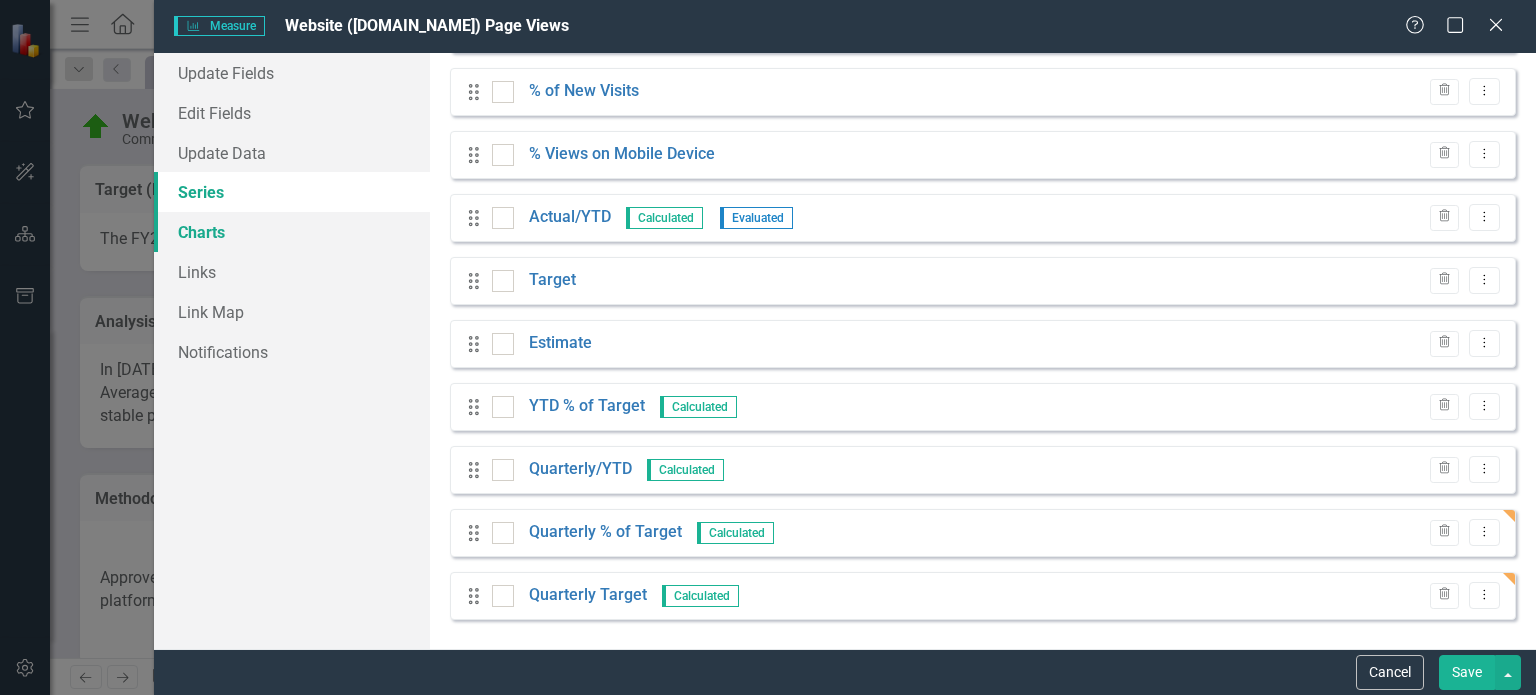 click on "Charts" at bounding box center [292, 232] 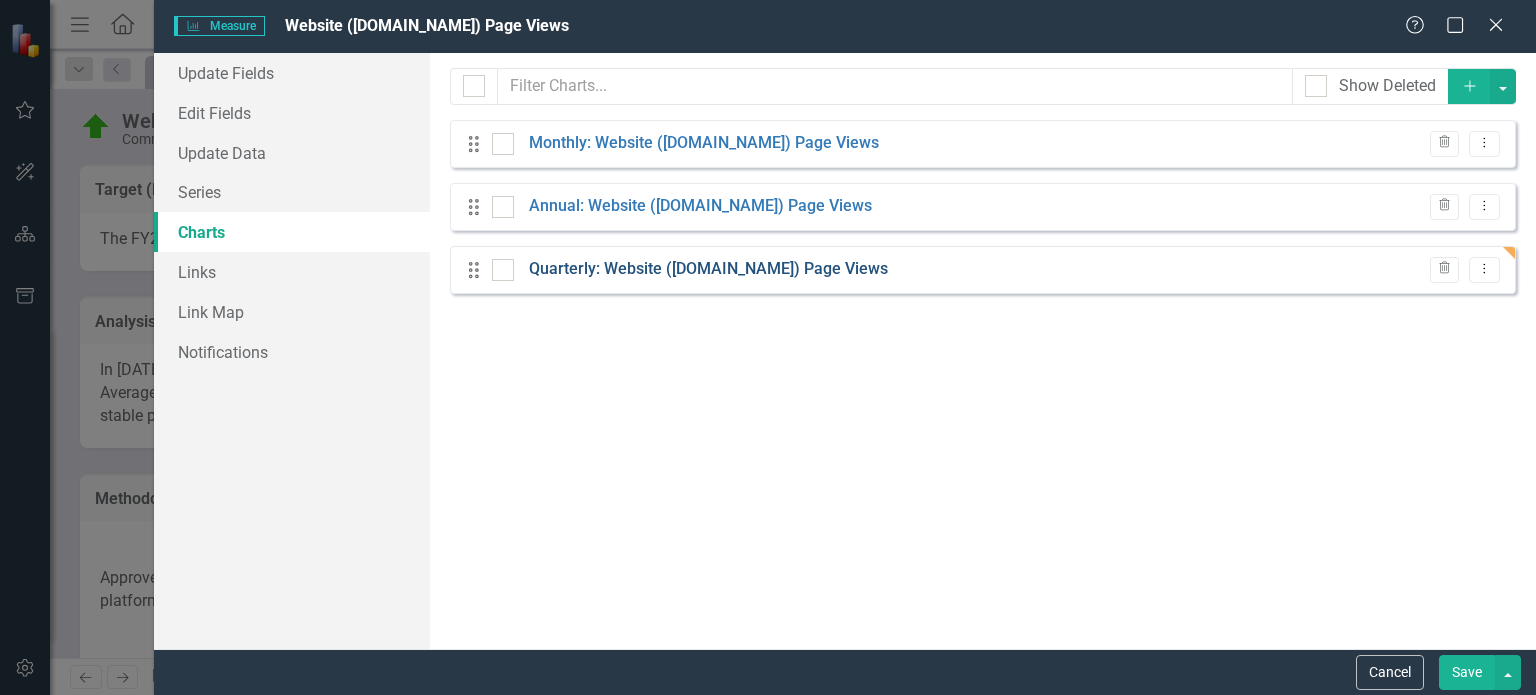click on "Quarterly: Website ([DOMAIN_NAME]) Page Views" at bounding box center (708, 269) 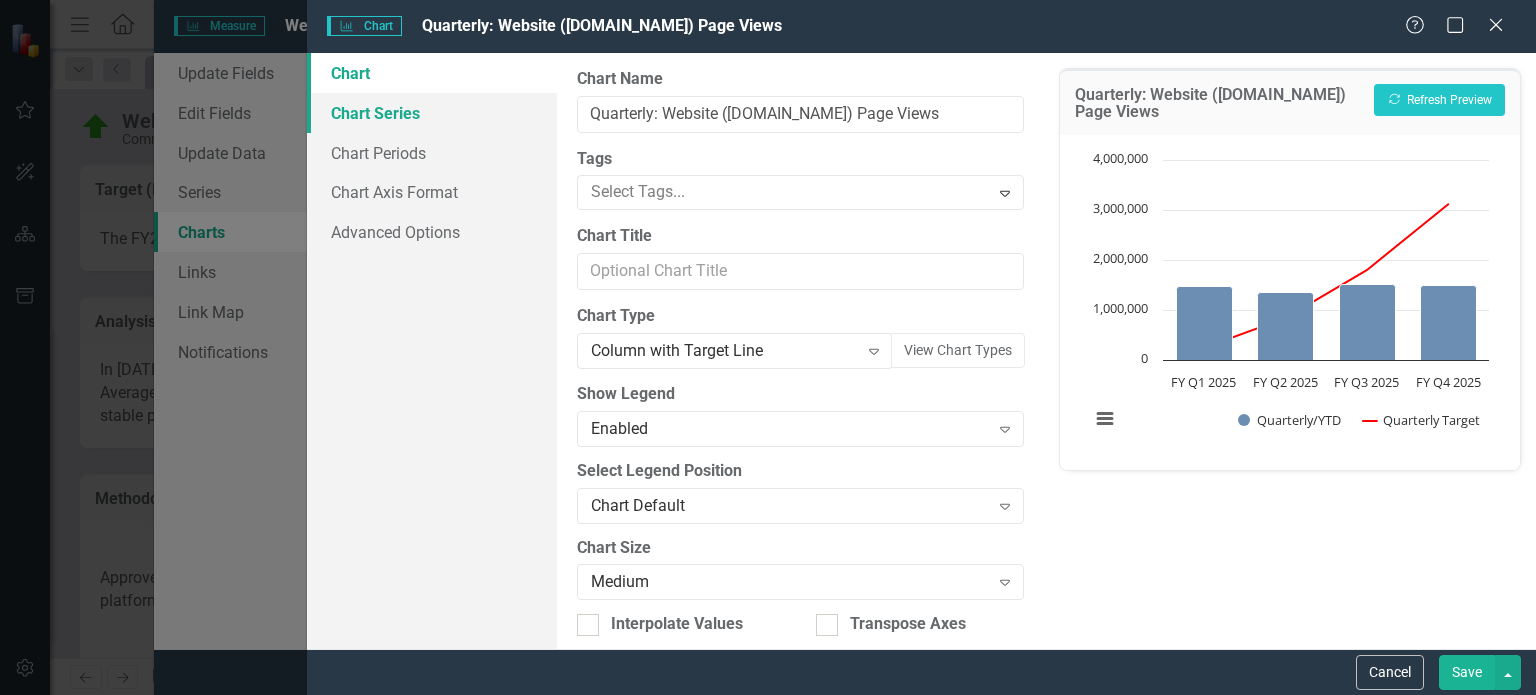 click on "Chart Series" at bounding box center (432, 113) 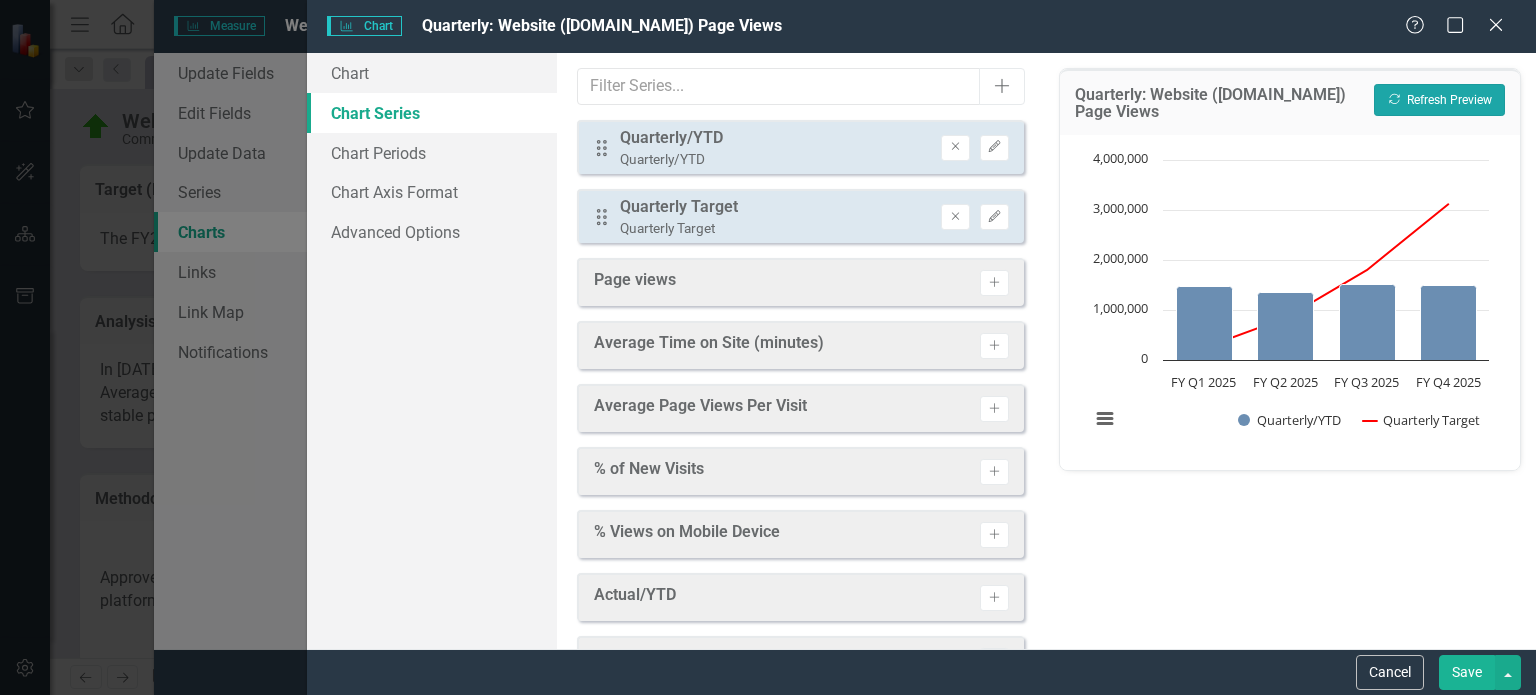 click on "Recalculate Refresh Preview" at bounding box center [1439, 100] 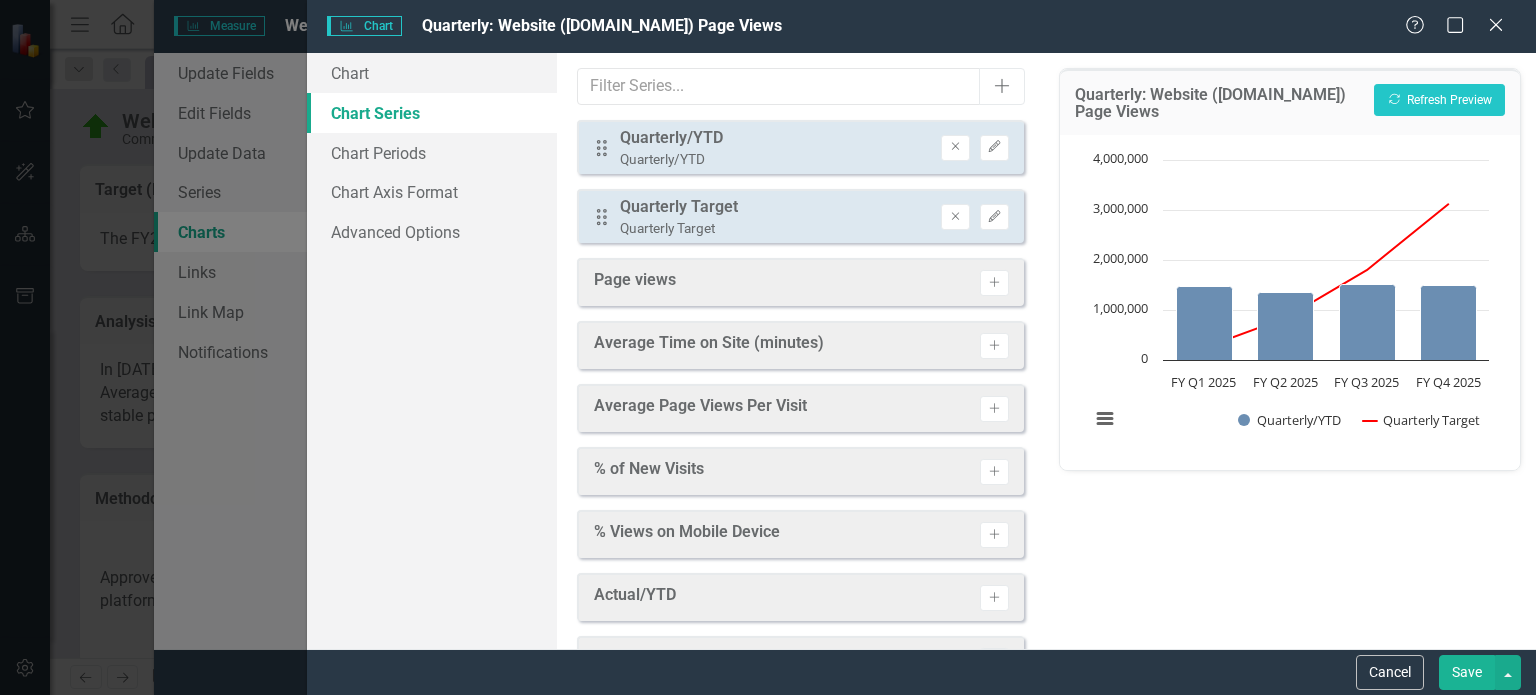 click on "Quarterly Target" at bounding box center [679, 207] 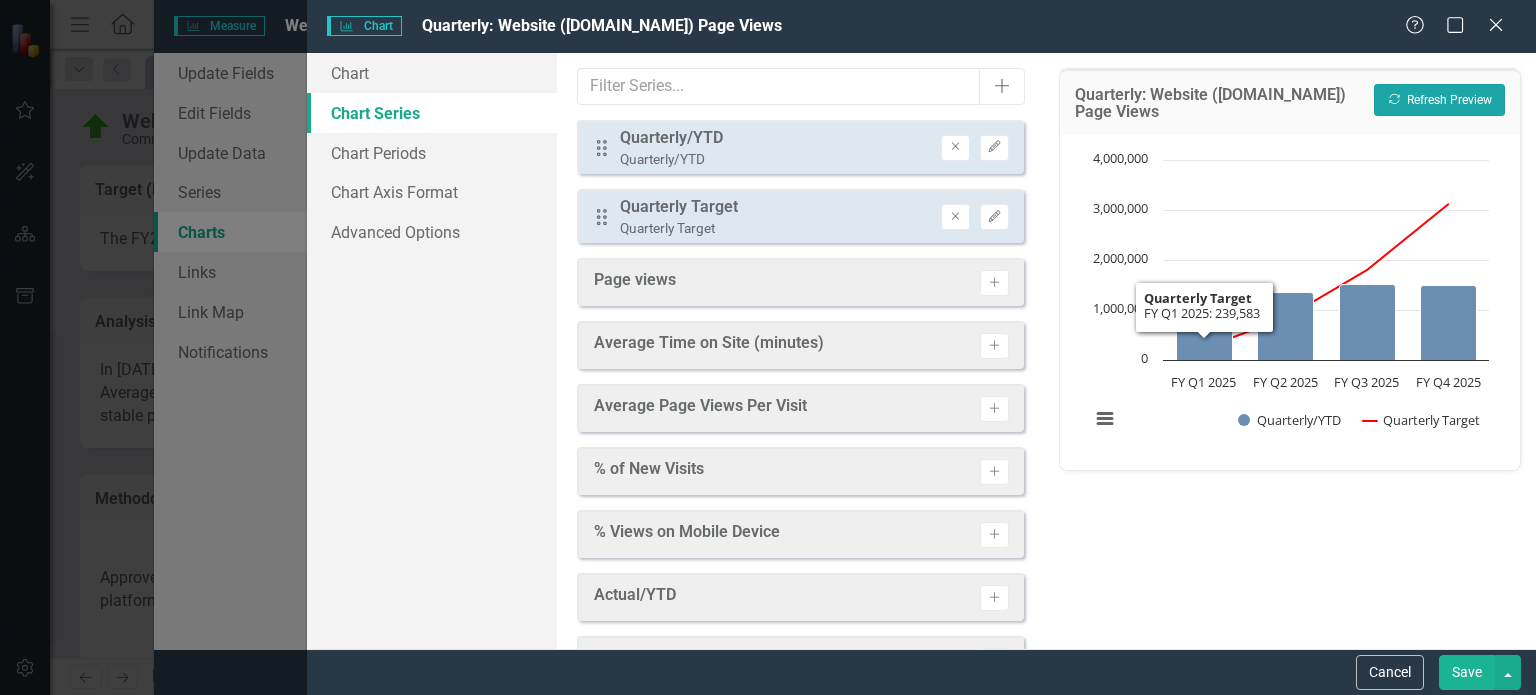 click on "Recalculate Refresh Preview" at bounding box center (1439, 100) 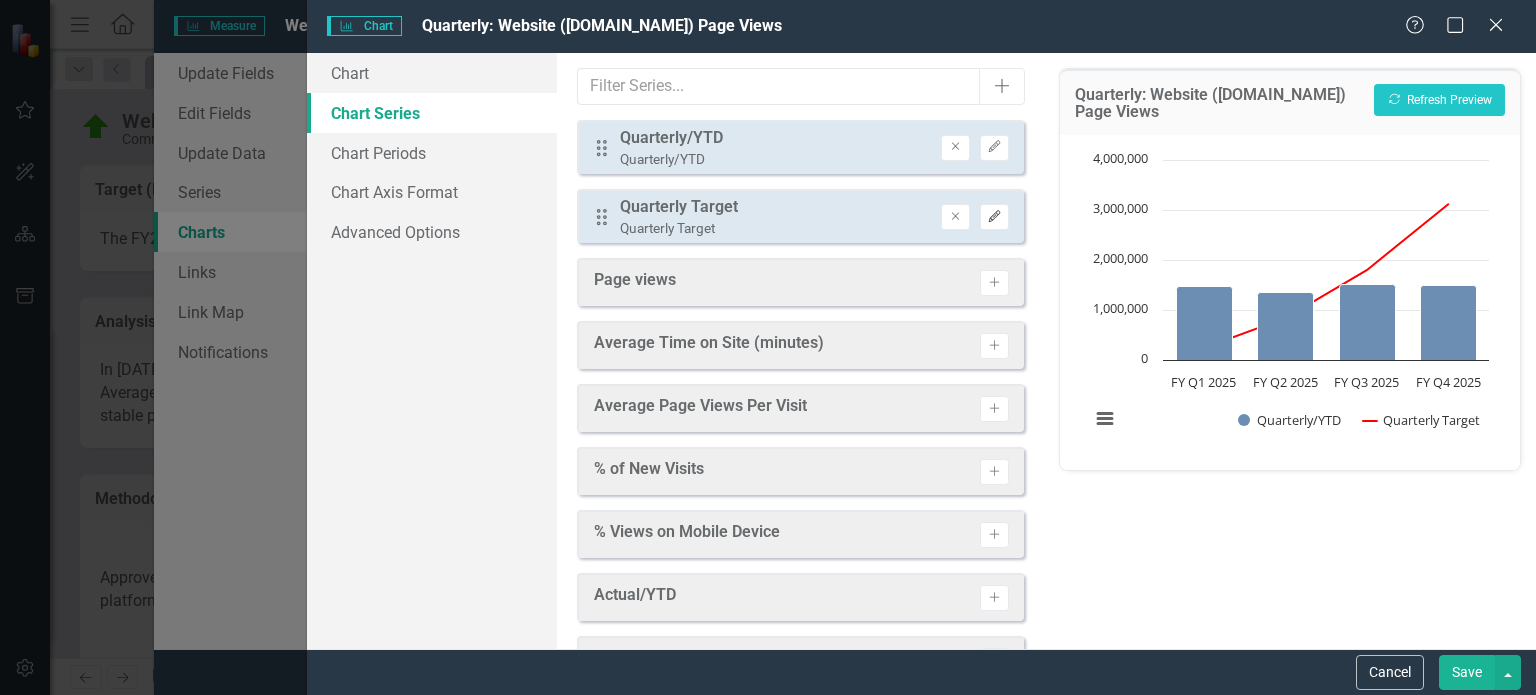 click on "Edit" 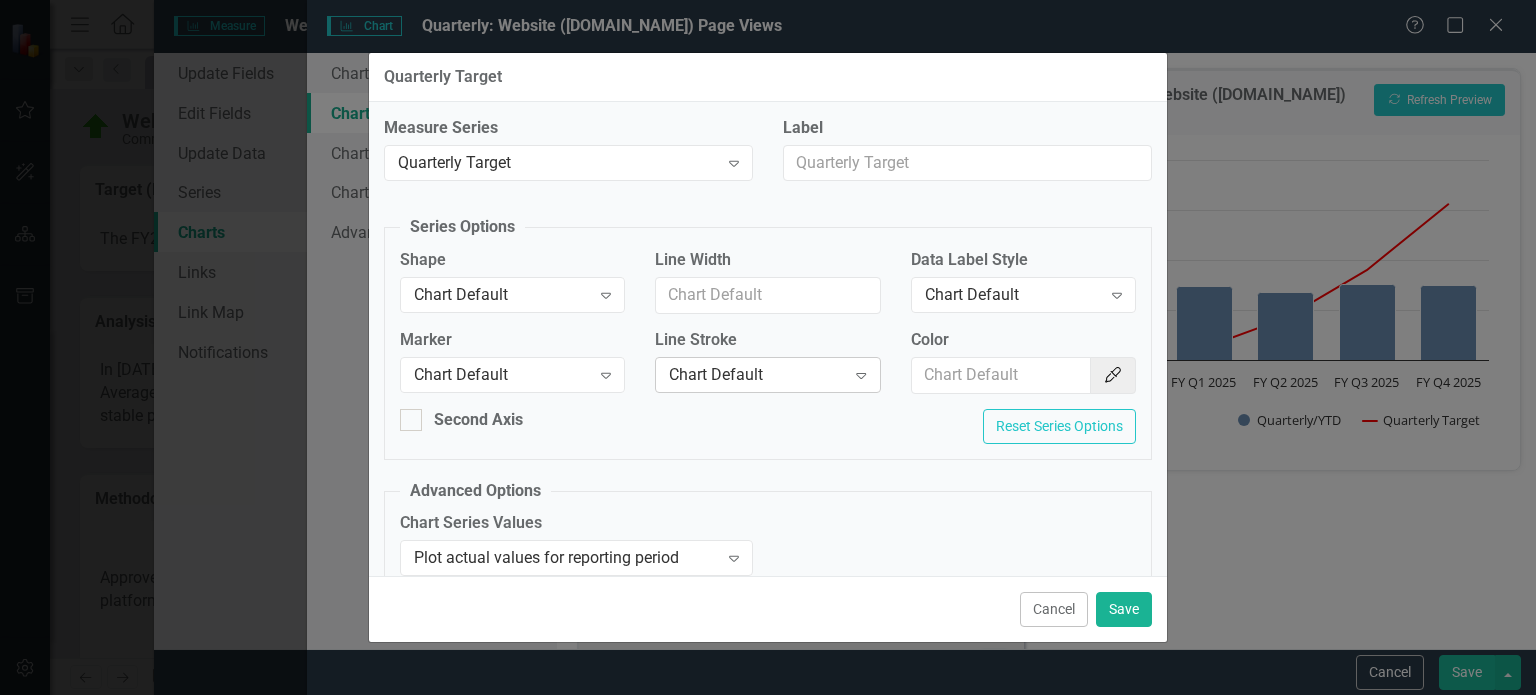 scroll, scrollTop: 26, scrollLeft: 0, axis: vertical 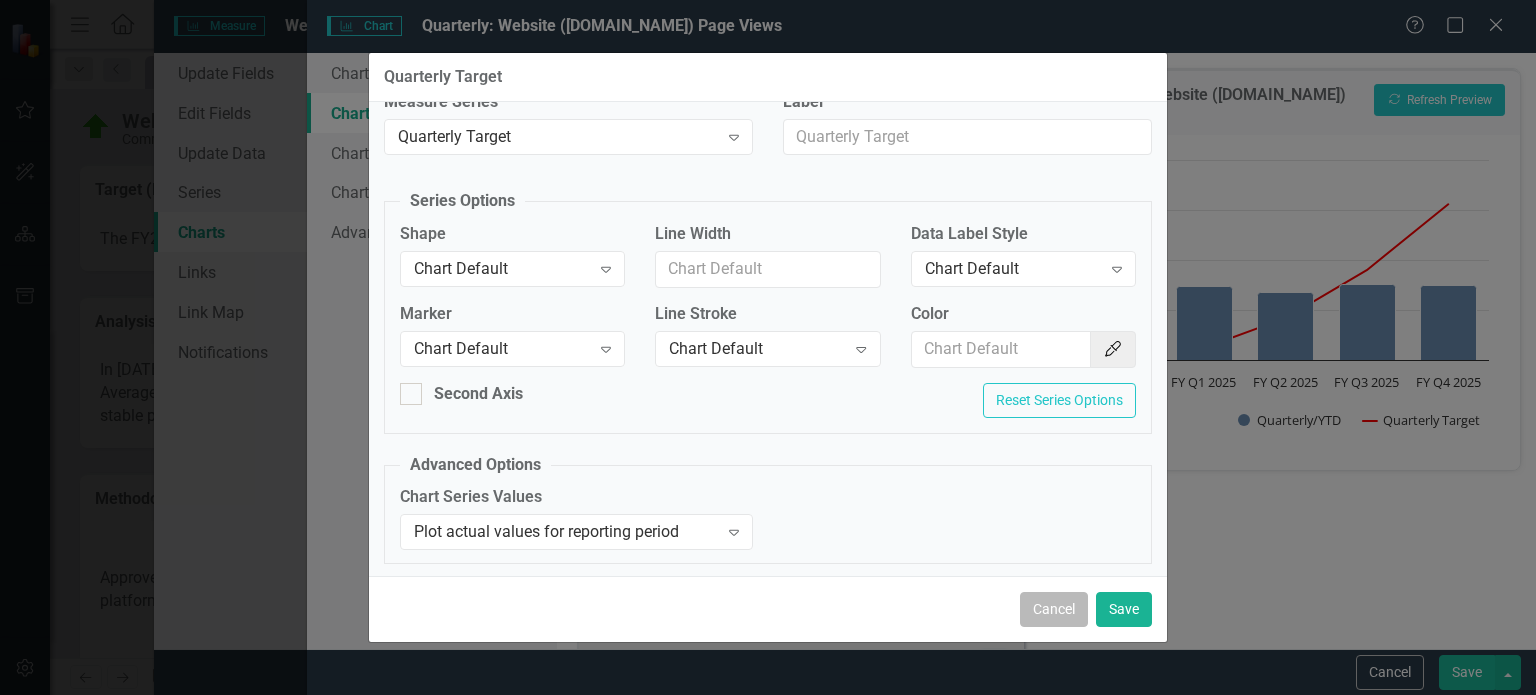 click on "Cancel" at bounding box center (1054, 609) 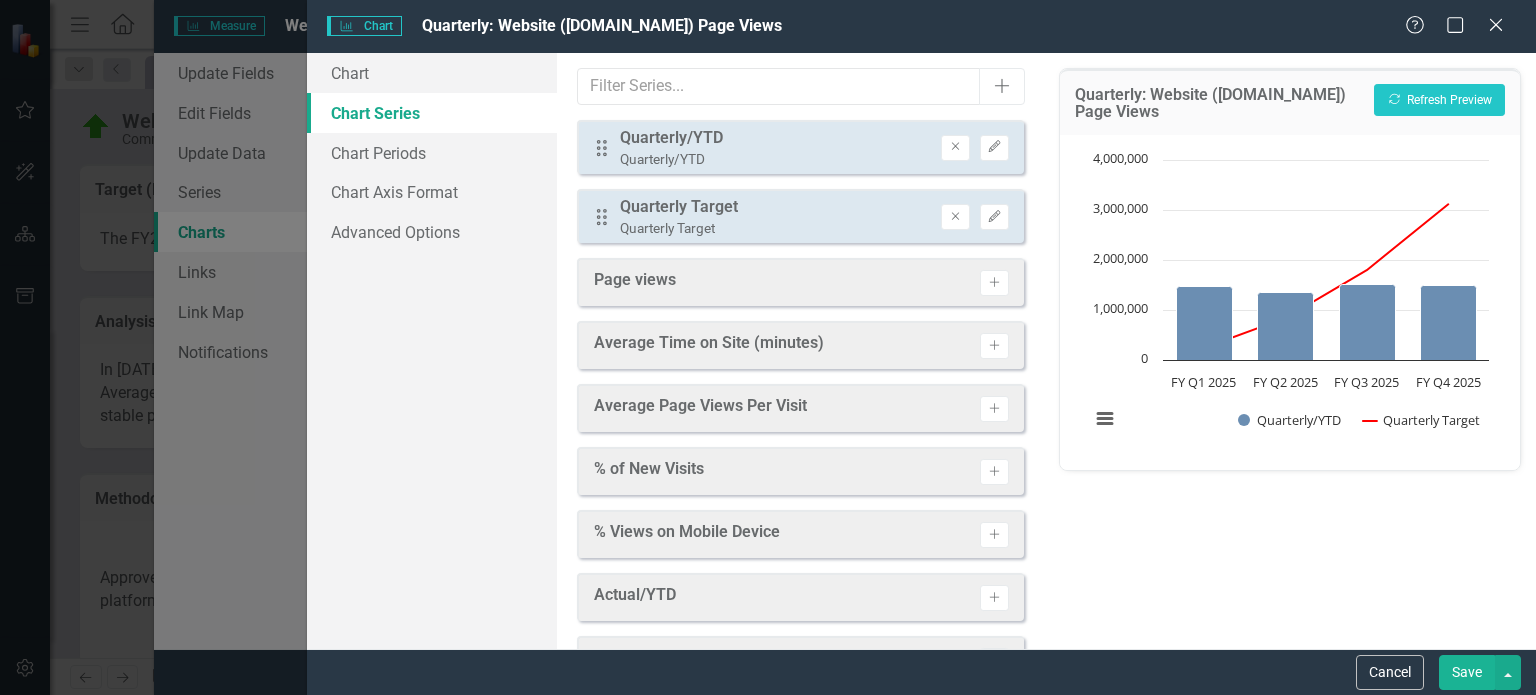click on "Save" at bounding box center (1467, 672) 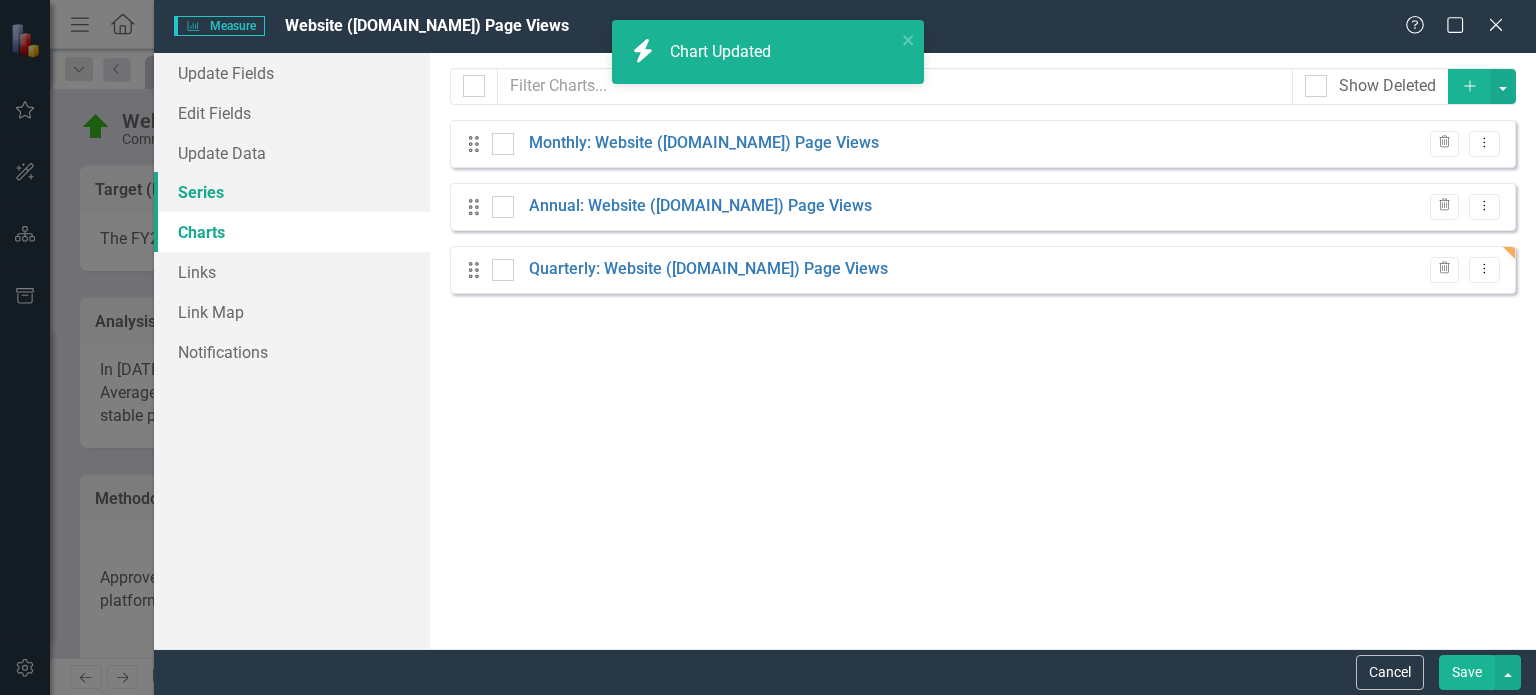click on "Series" at bounding box center [292, 192] 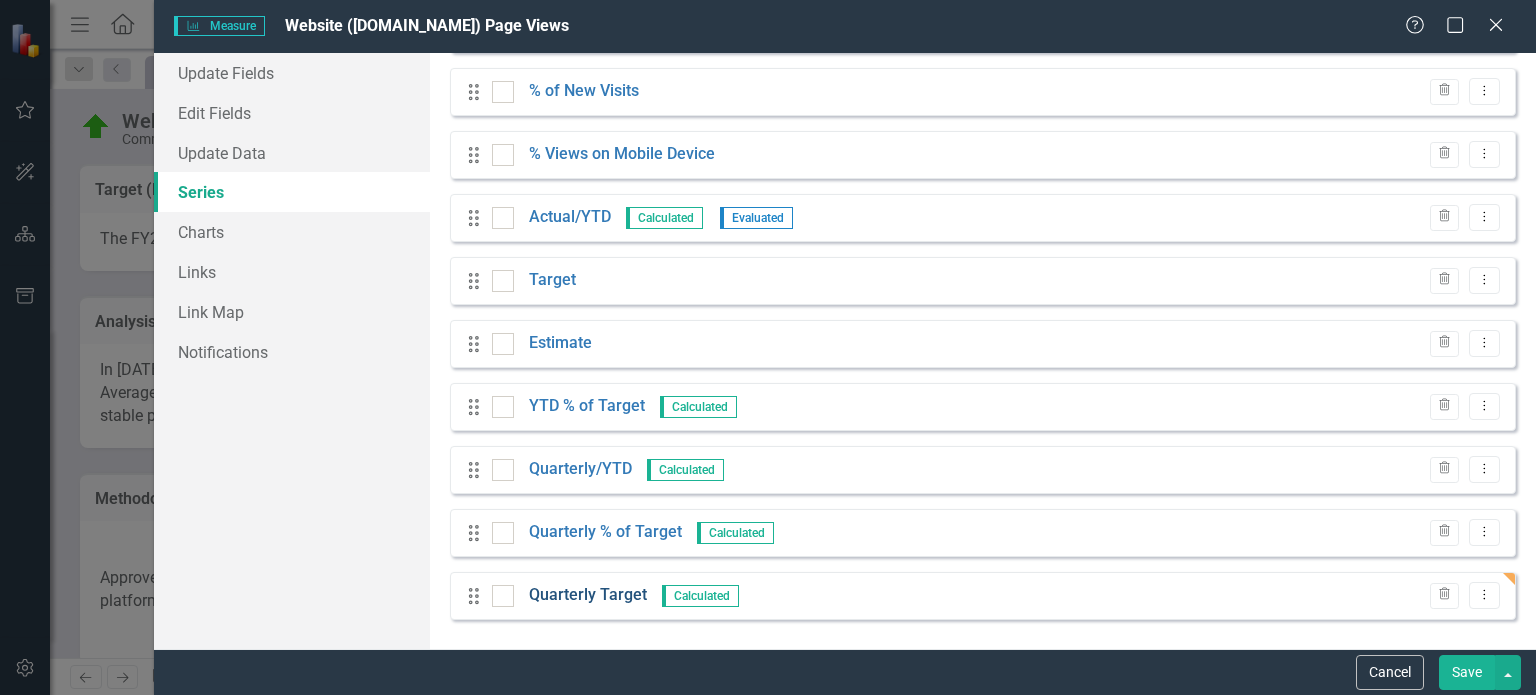 click on "Quarterly Target" at bounding box center (588, 595) 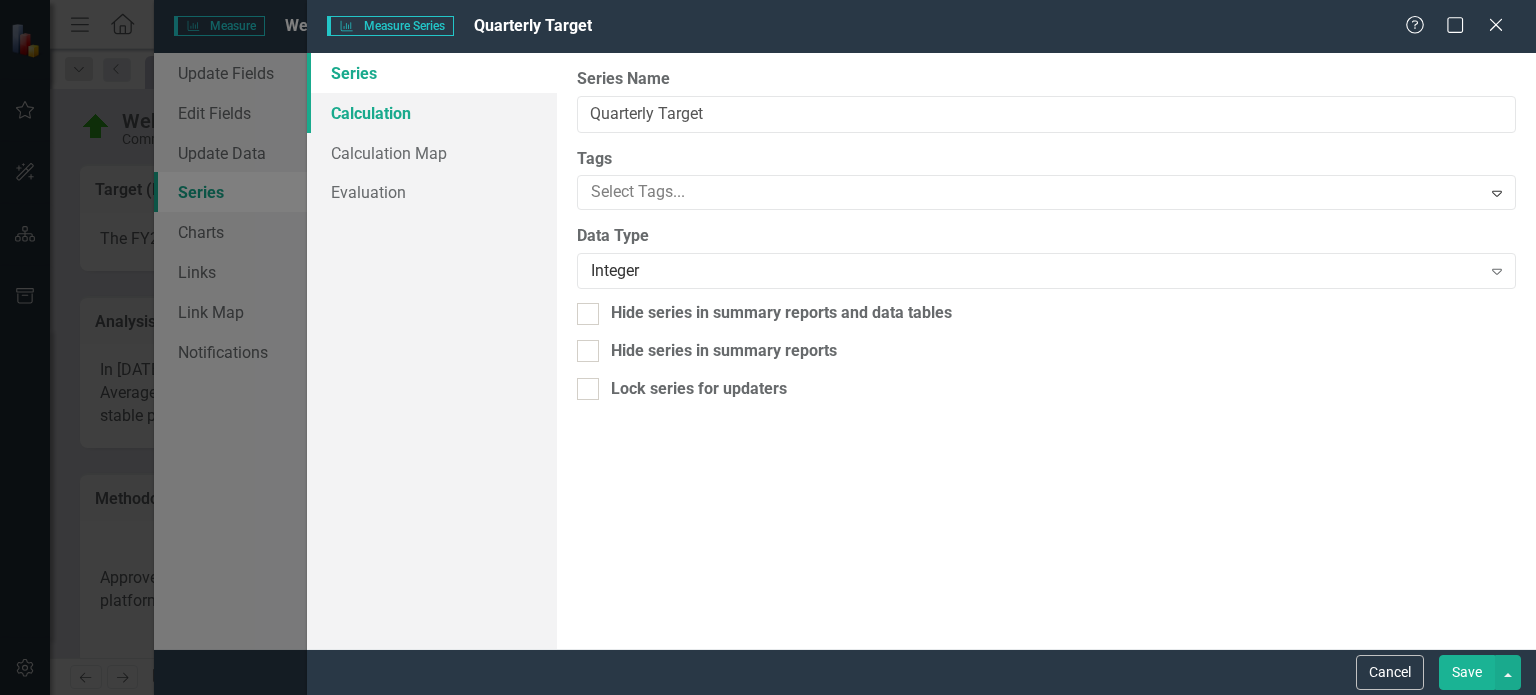 click on "Calculation" at bounding box center [432, 113] 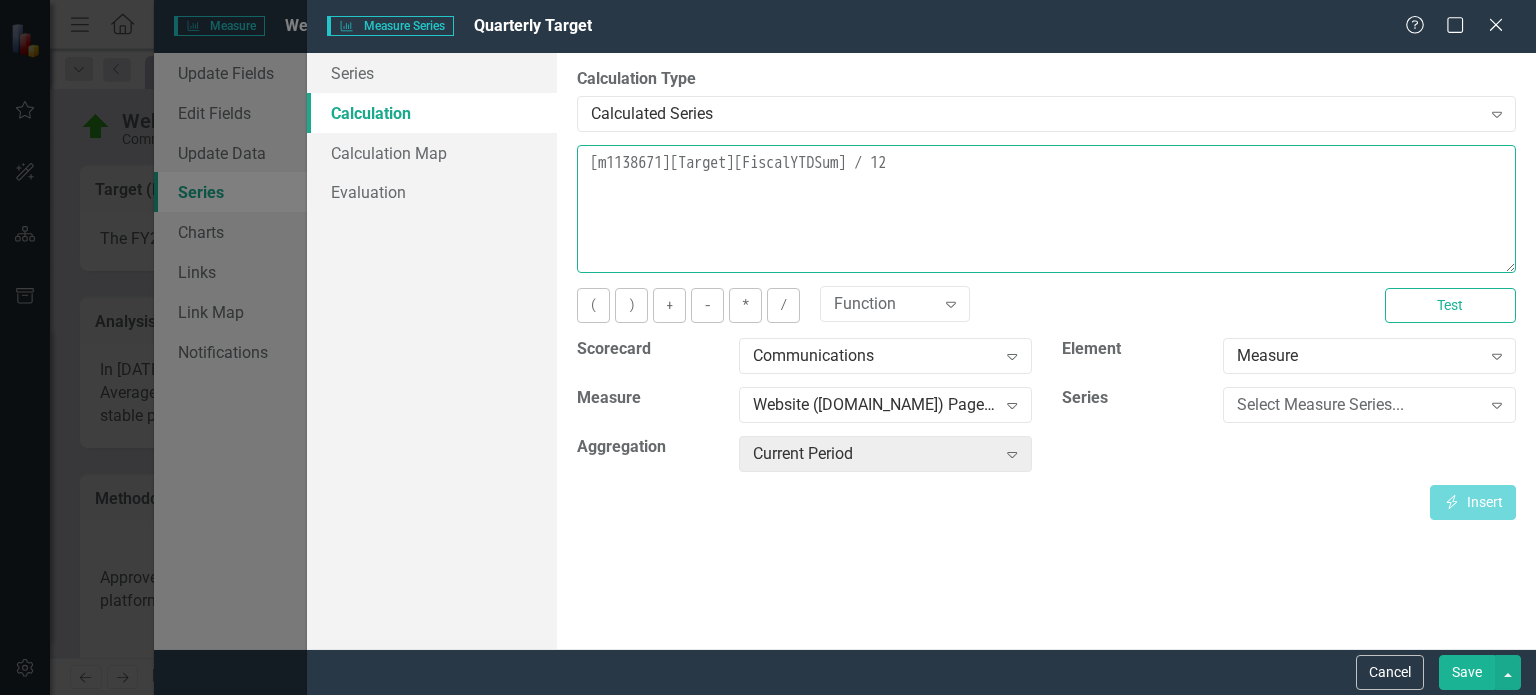 click on "[m1138671][Target][FiscalYTDSum] / 12" at bounding box center [1046, 209] 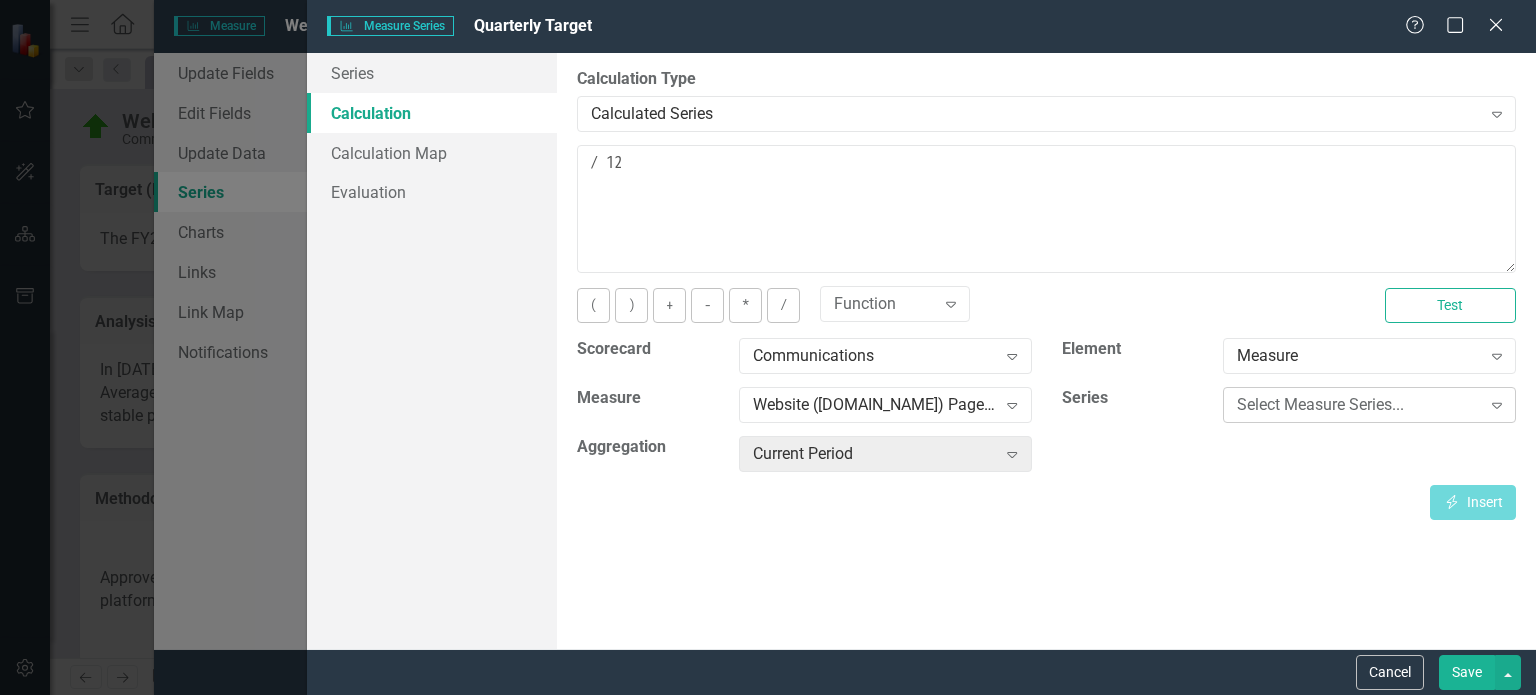 click on "Expand" 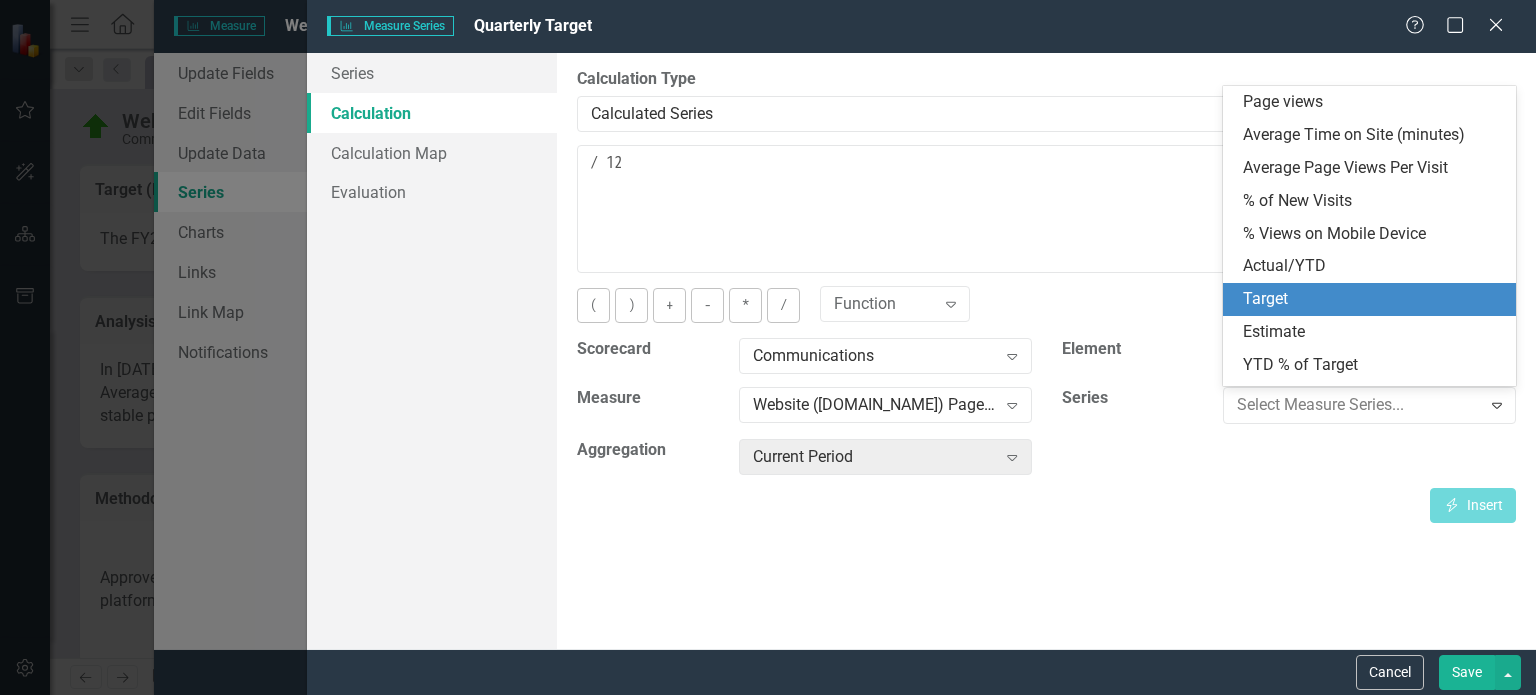 click on "Target" at bounding box center (1373, 299) 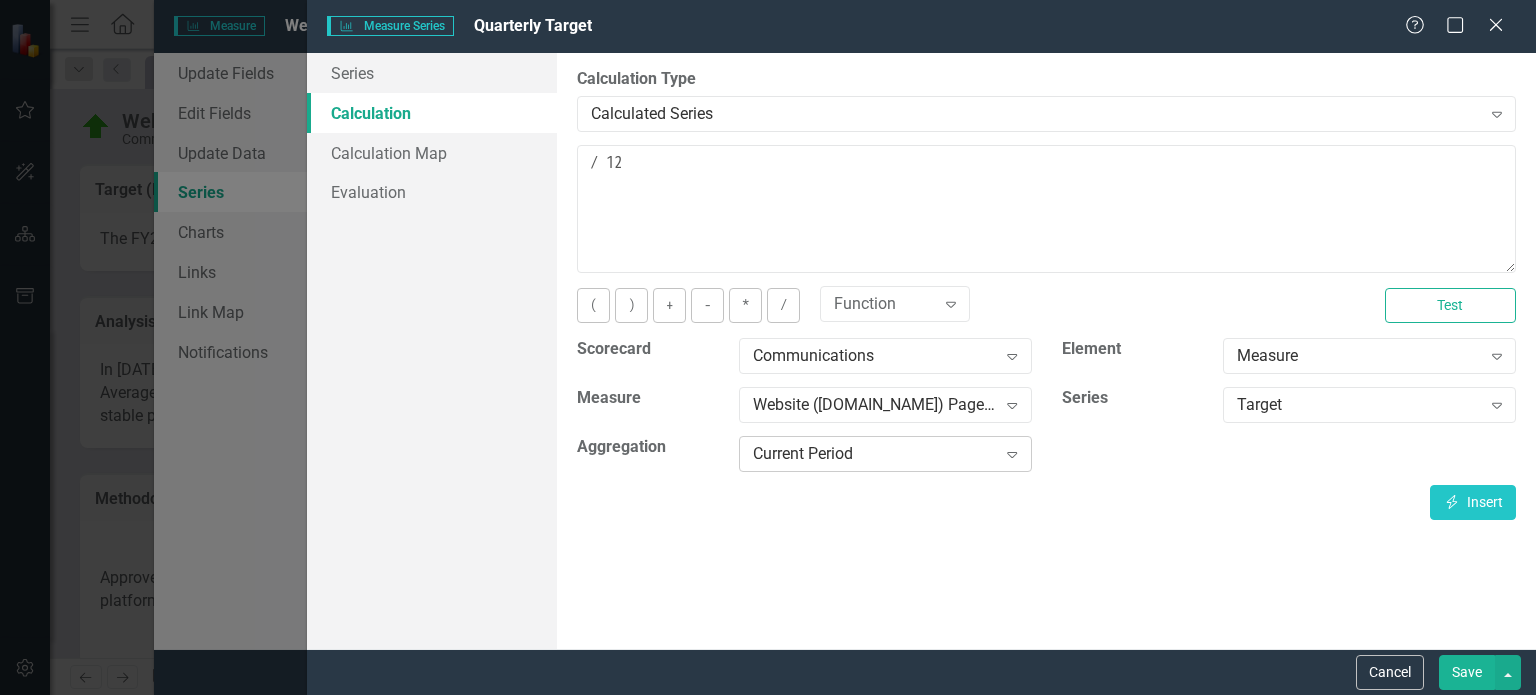 click on "Expand" 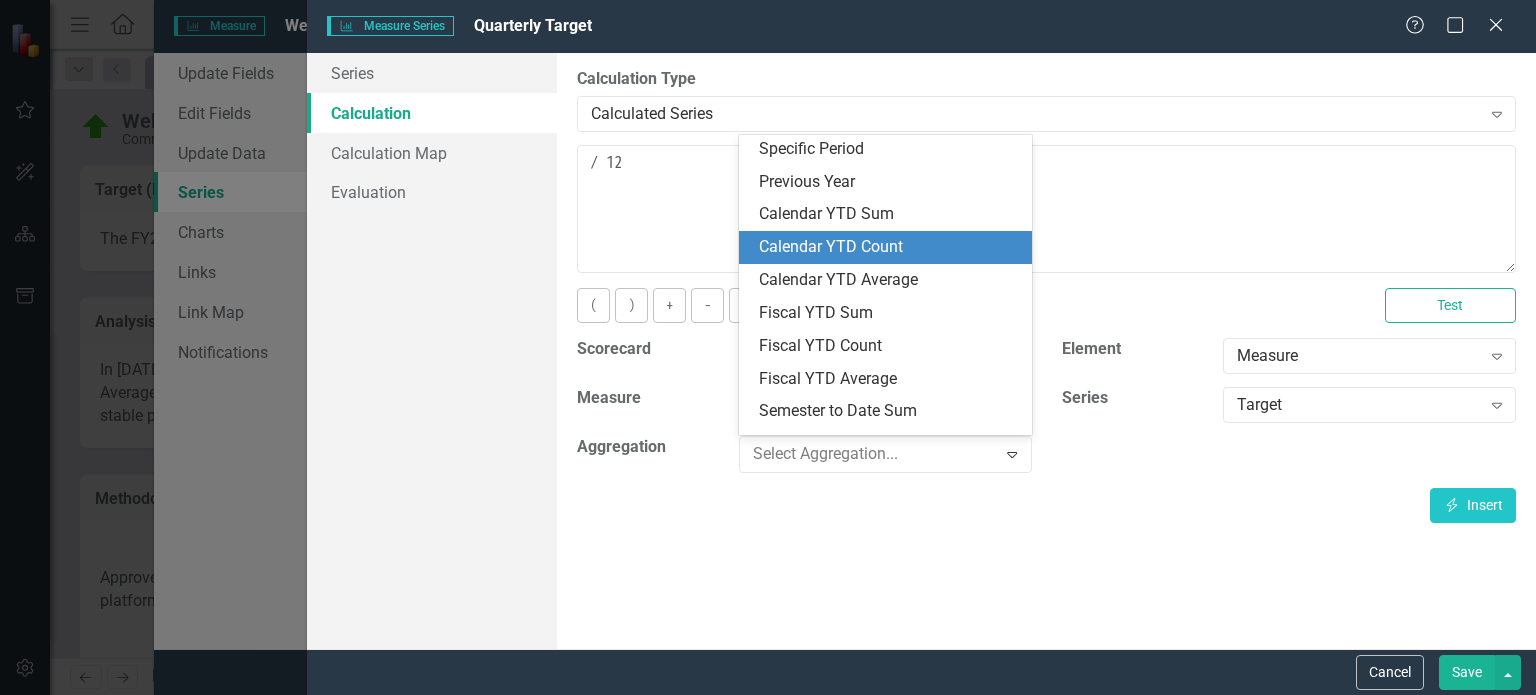 scroll, scrollTop: 200, scrollLeft: 0, axis: vertical 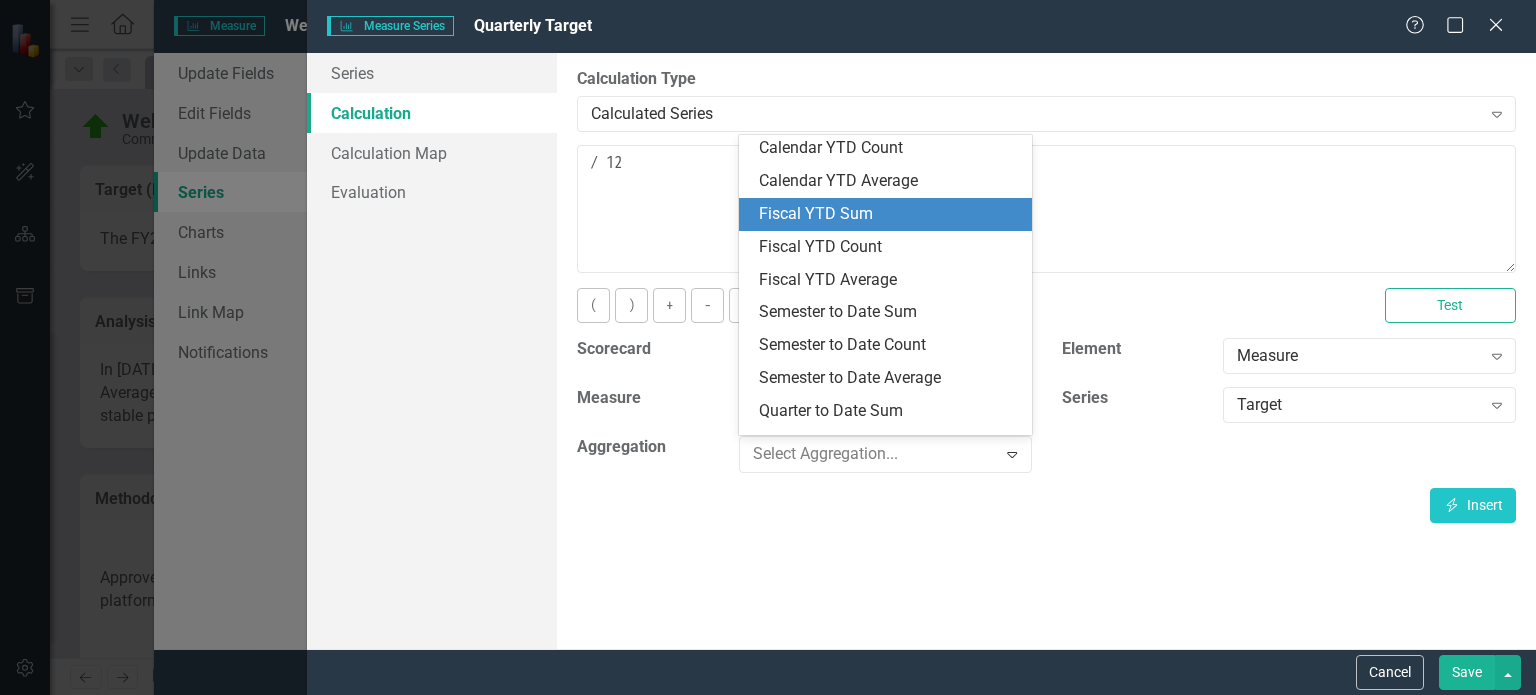 click on "Fiscal YTD Sum" at bounding box center [889, 214] 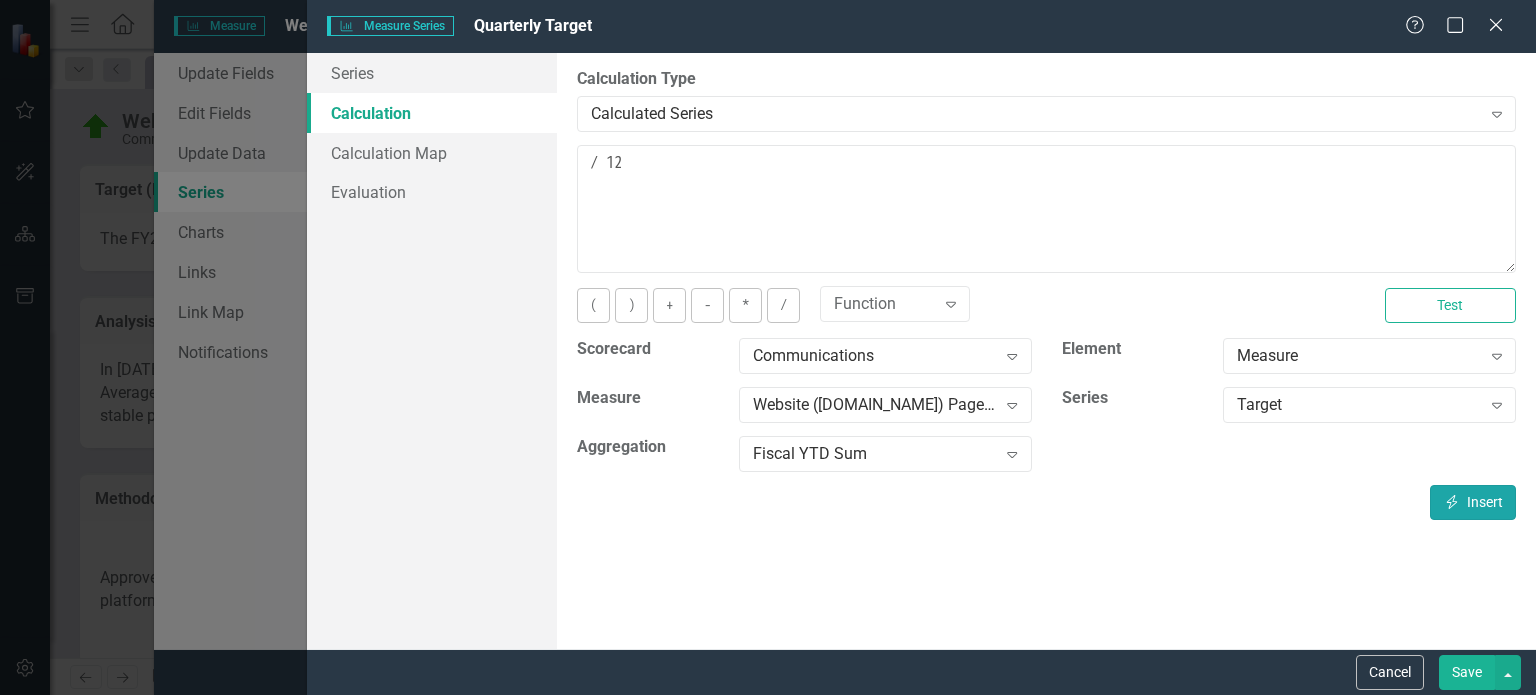 click on "Insert    Insert" at bounding box center [1473, 502] 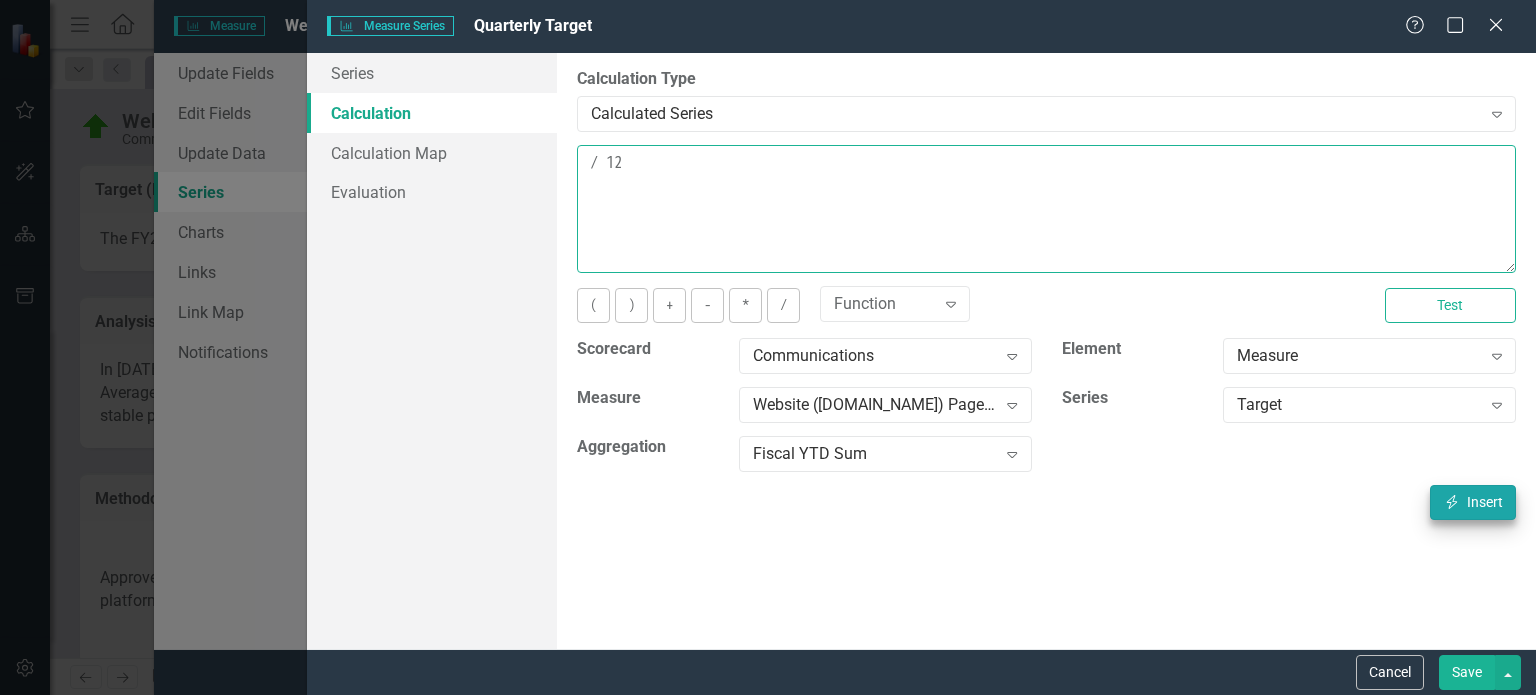 type on "[m1138671][Target][FiscalYTDSum] / 12" 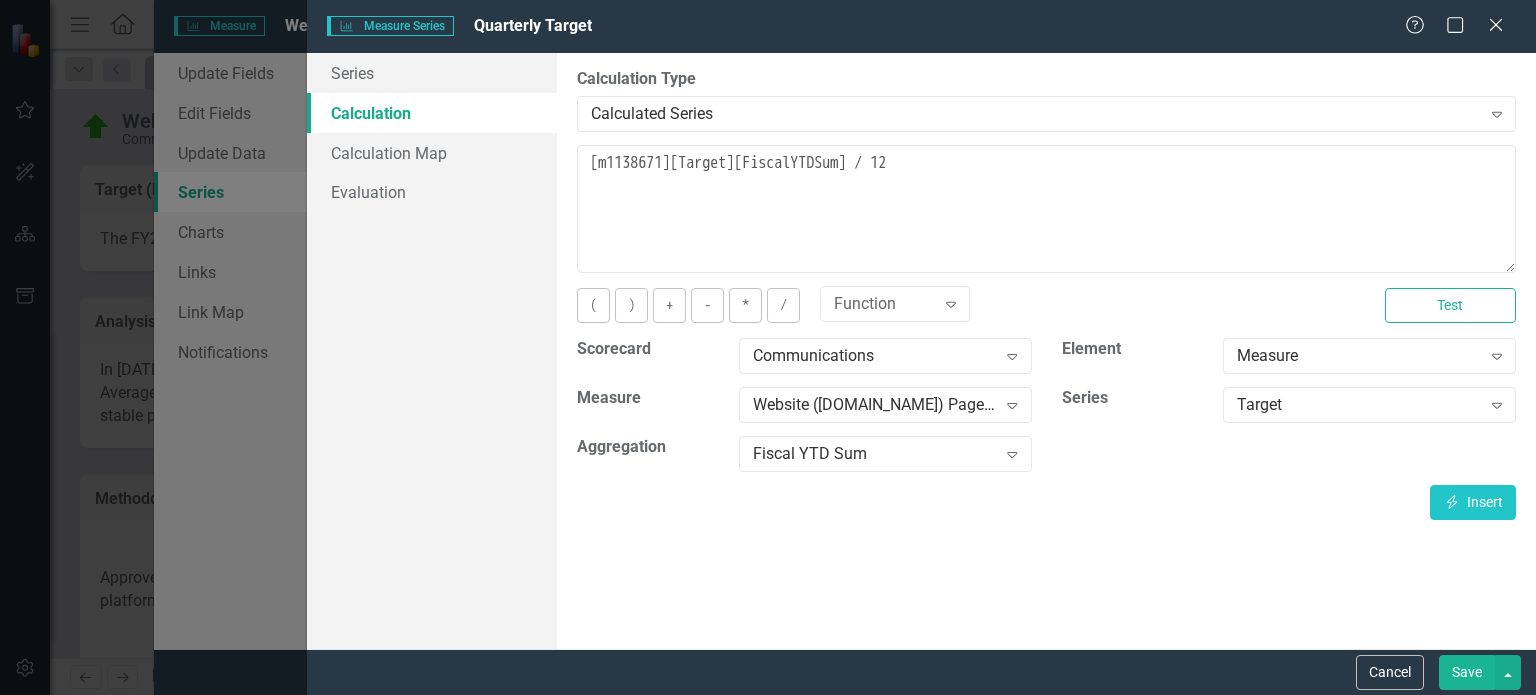 click on "Save" at bounding box center [1467, 672] 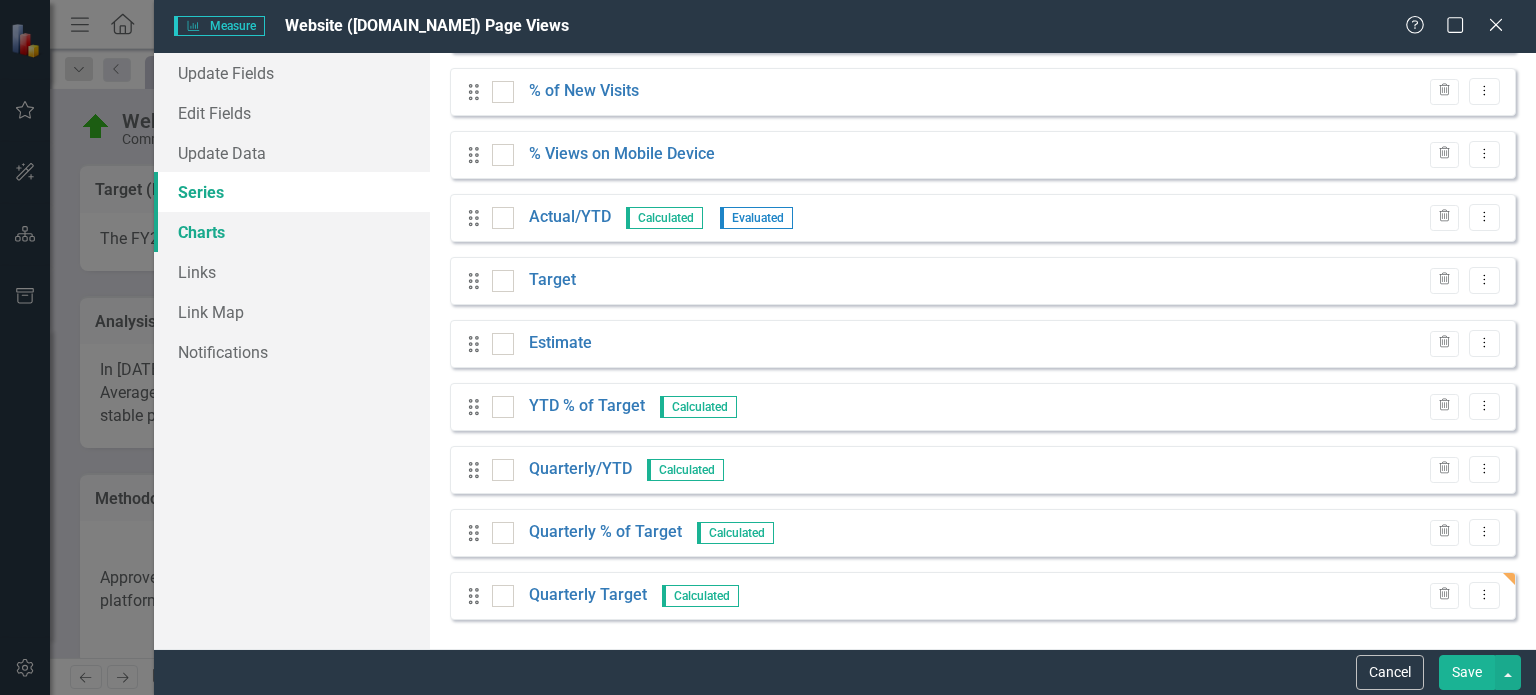 click on "Charts" at bounding box center (292, 232) 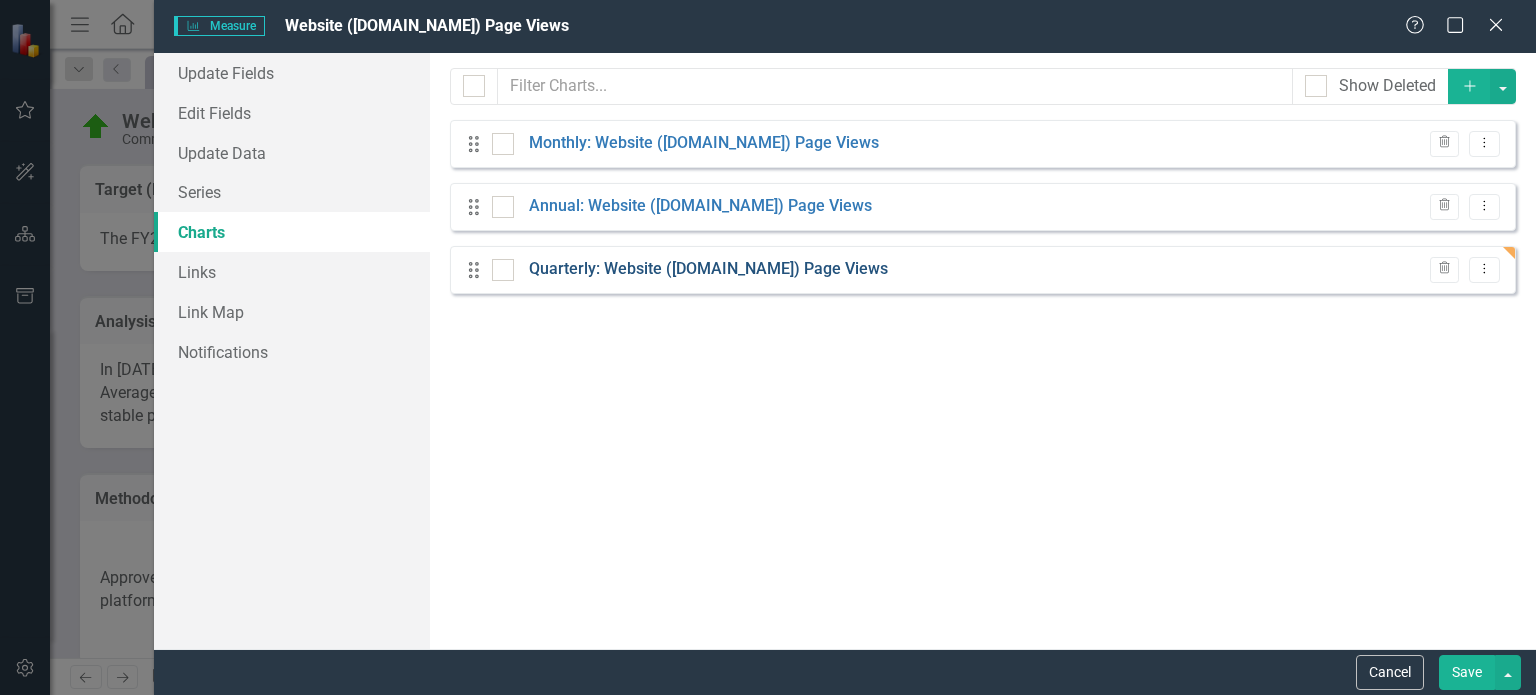 click on "Quarterly: Website ([DOMAIN_NAME]) Page Views" at bounding box center [708, 269] 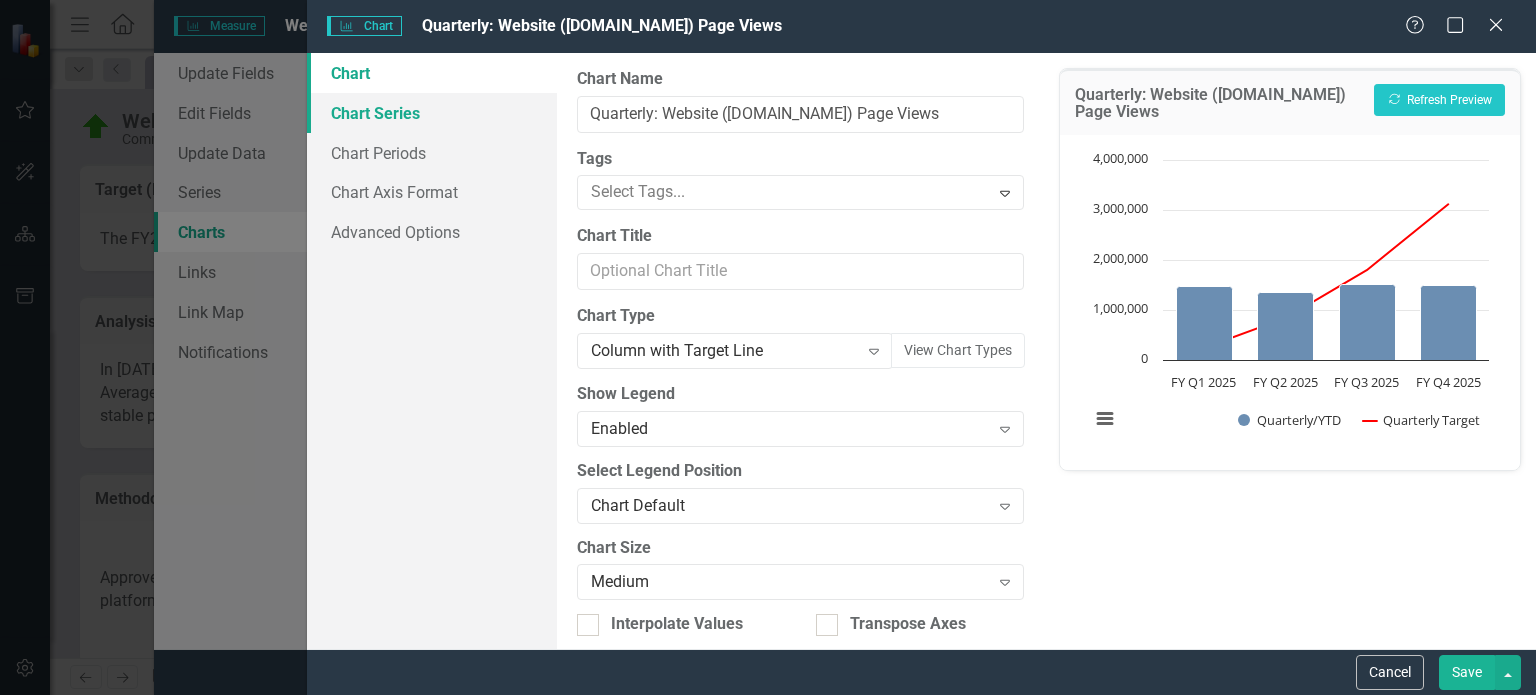 click on "Chart Series" at bounding box center (432, 113) 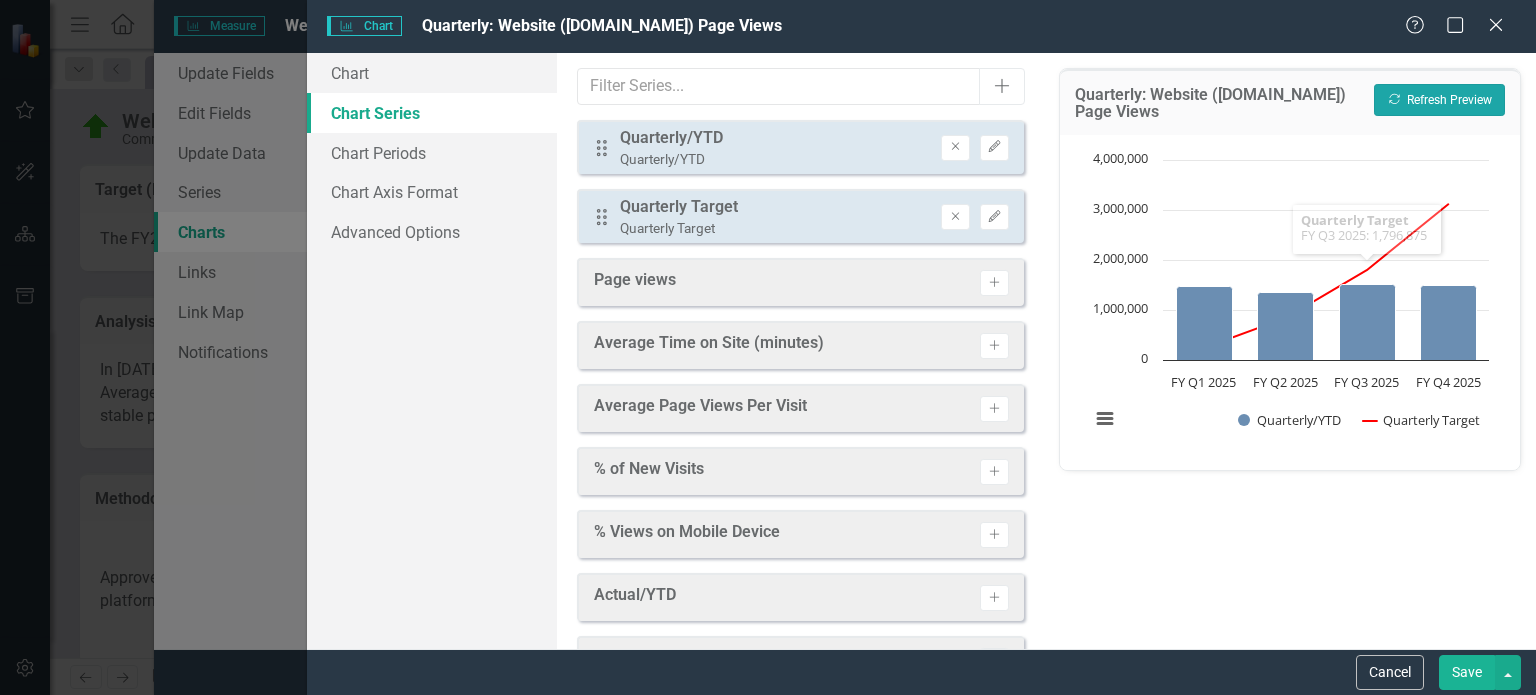 click on "Recalculate Refresh Preview" at bounding box center [1439, 100] 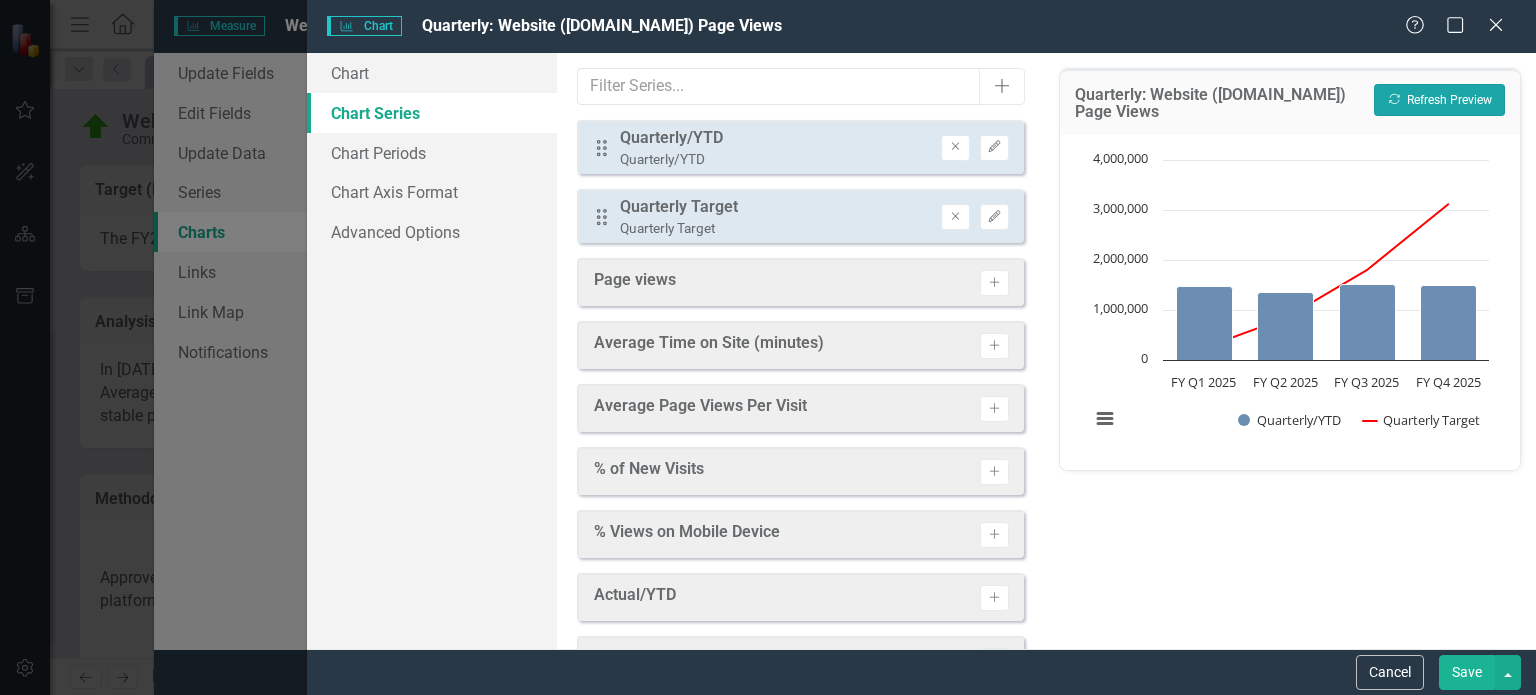 click on "Recalculate Refresh Preview" at bounding box center (1439, 100) 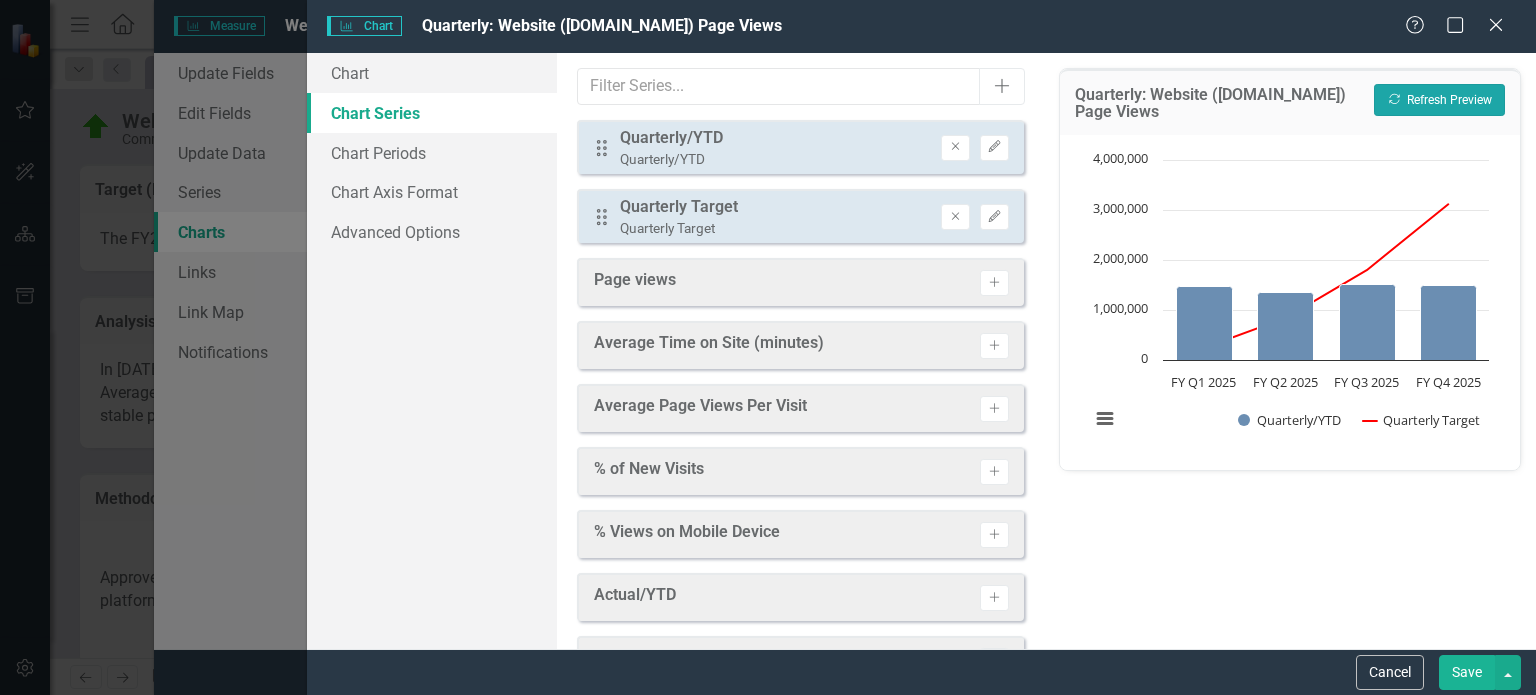 click on "Recalculate Refresh Preview" at bounding box center [1439, 100] 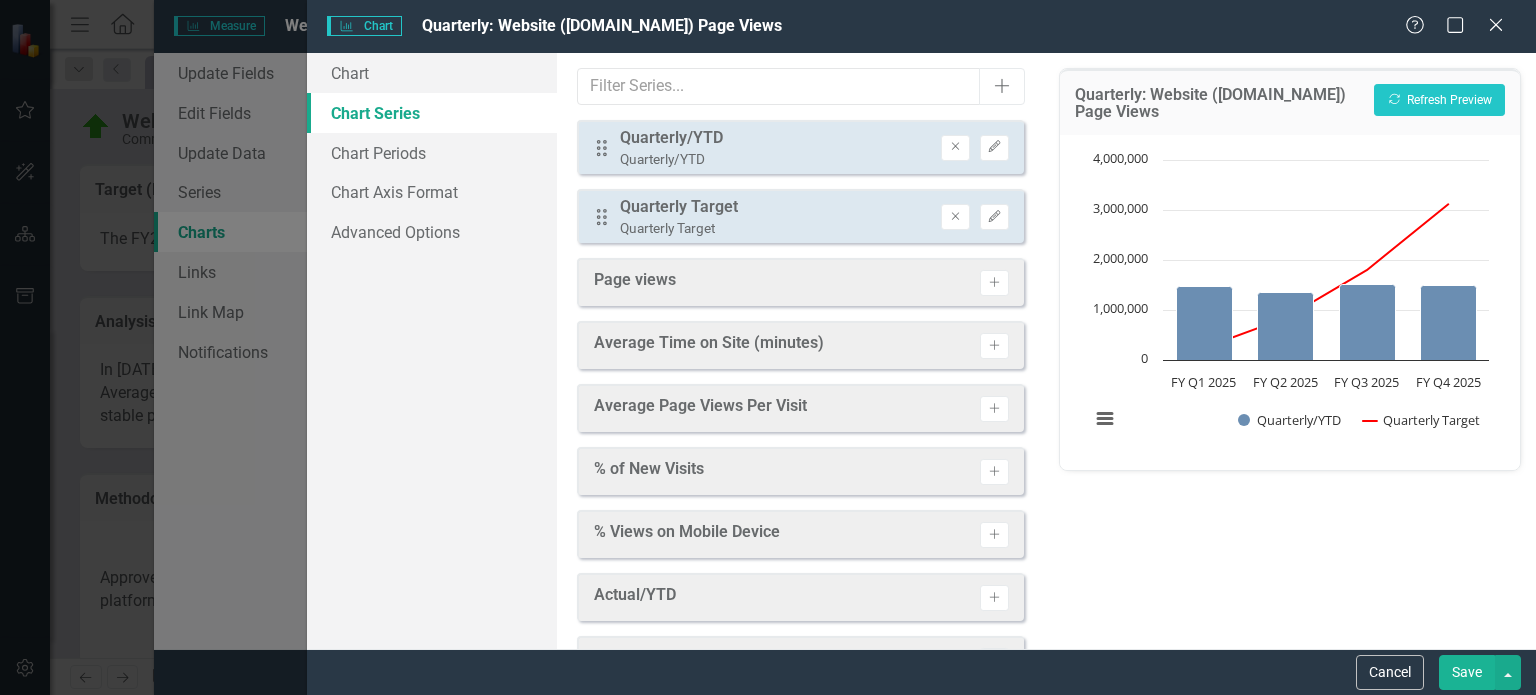 click on "Save" at bounding box center (1467, 672) 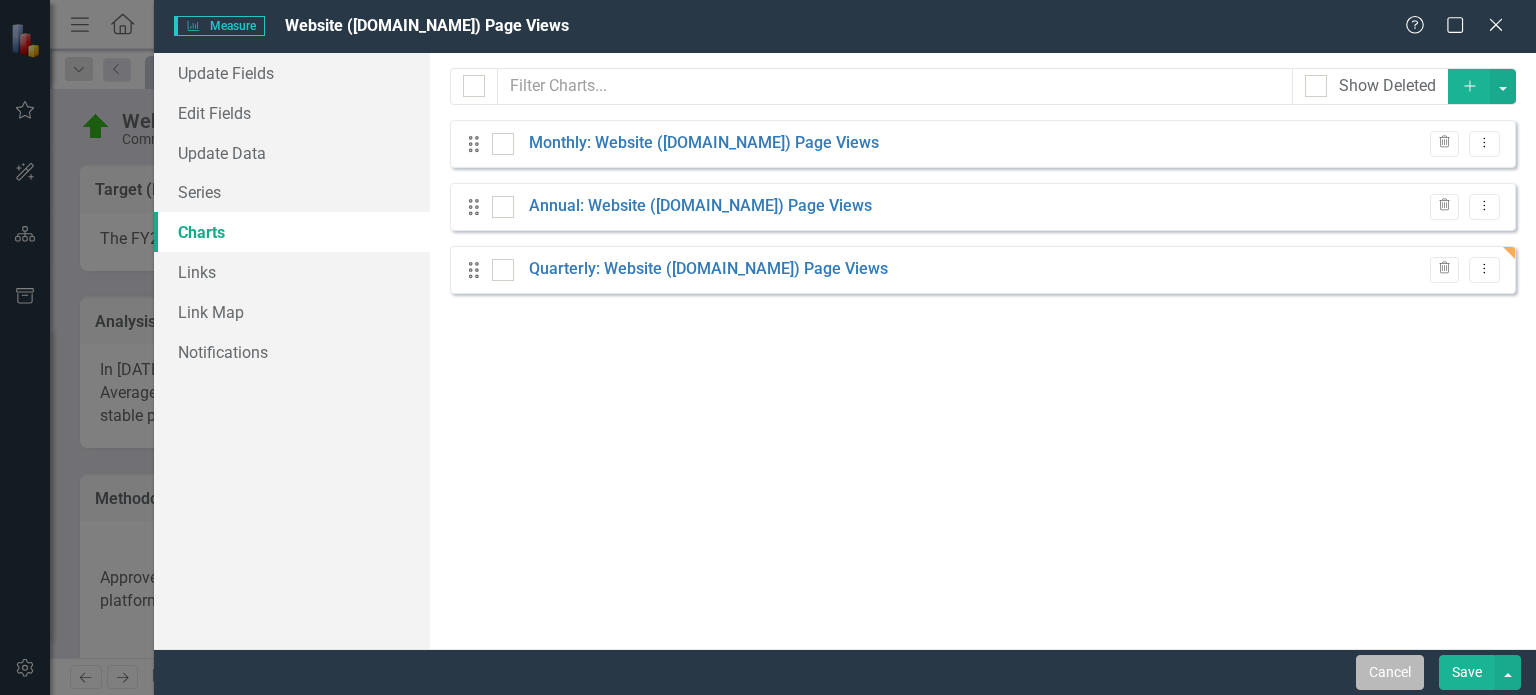 click on "Cancel" at bounding box center [1390, 672] 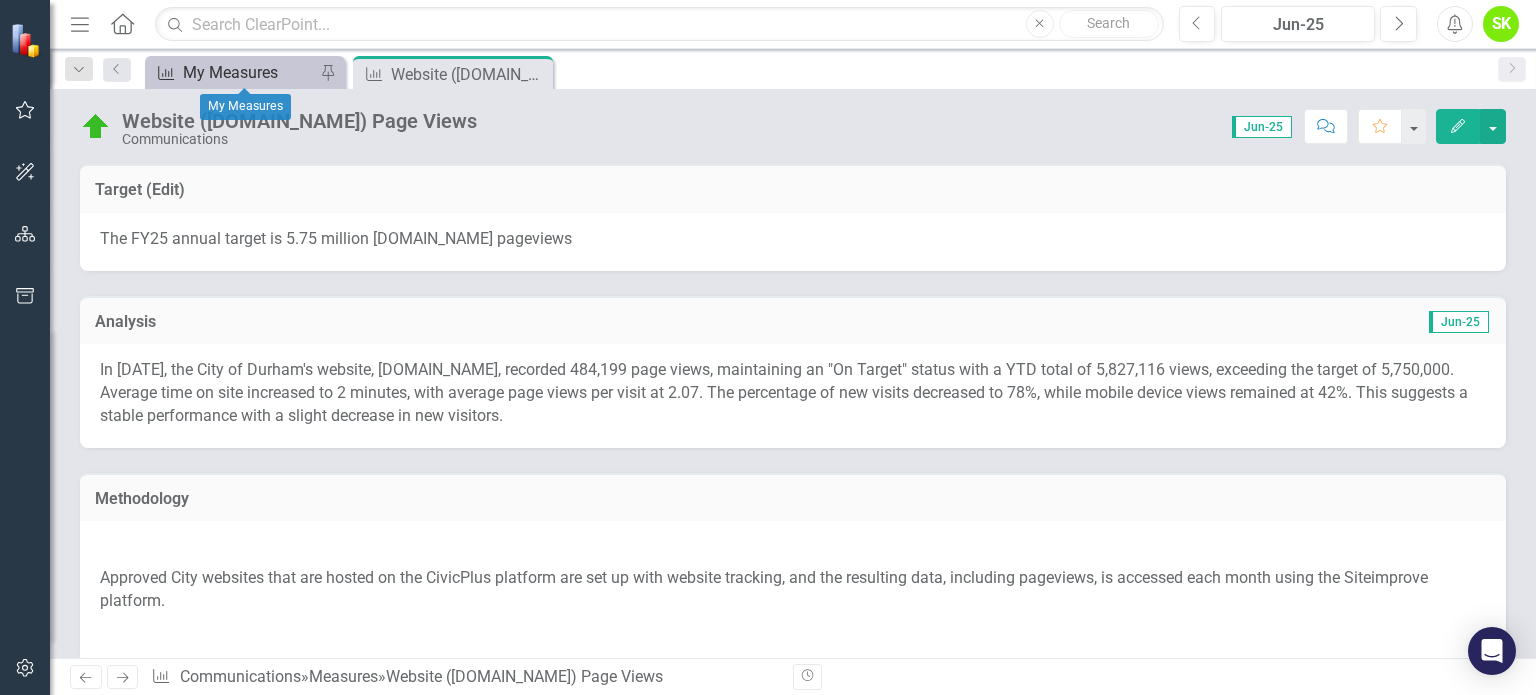click on "My Measures" at bounding box center [249, 72] 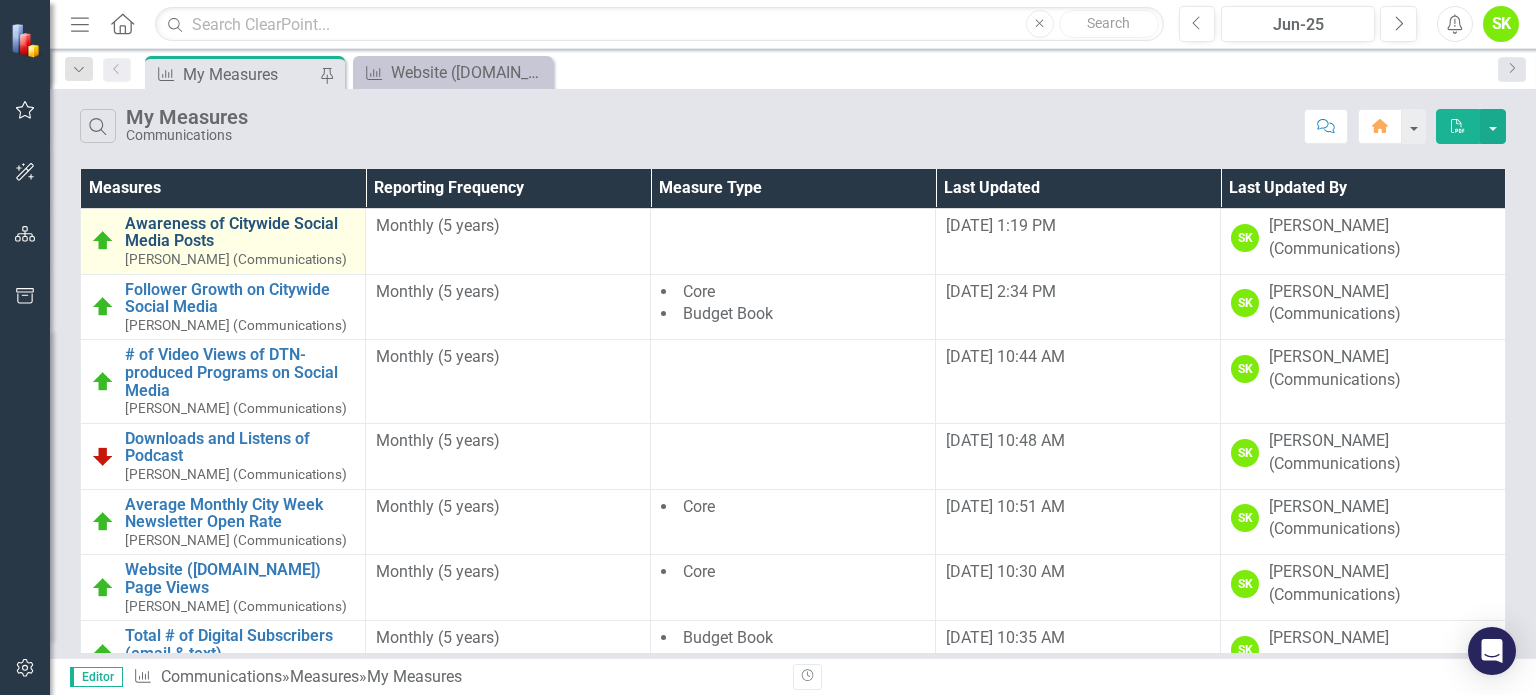 click on "Awareness of Citywide Social Media Posts" at bounding box center [240, 232] 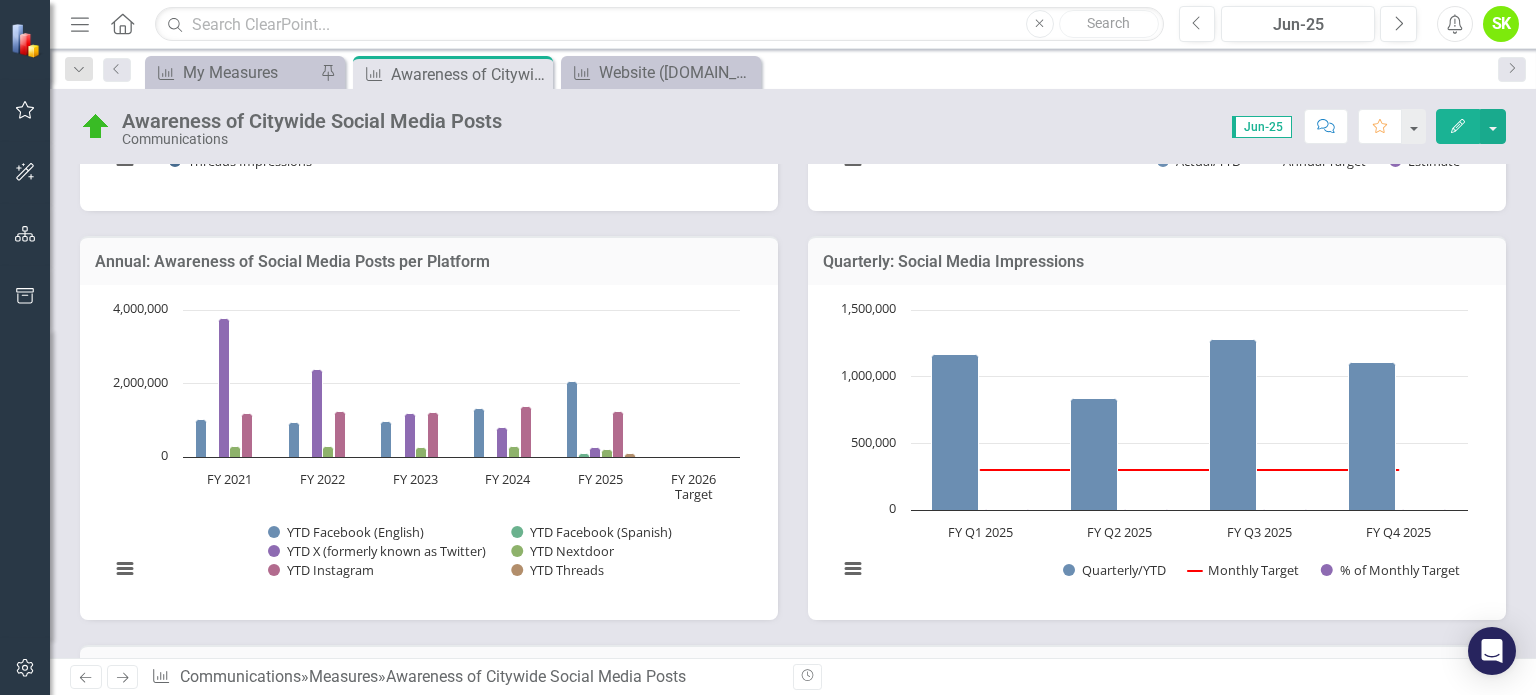 scroll, scrollTop: 1300, scrollLeft: 0, axis: vertical 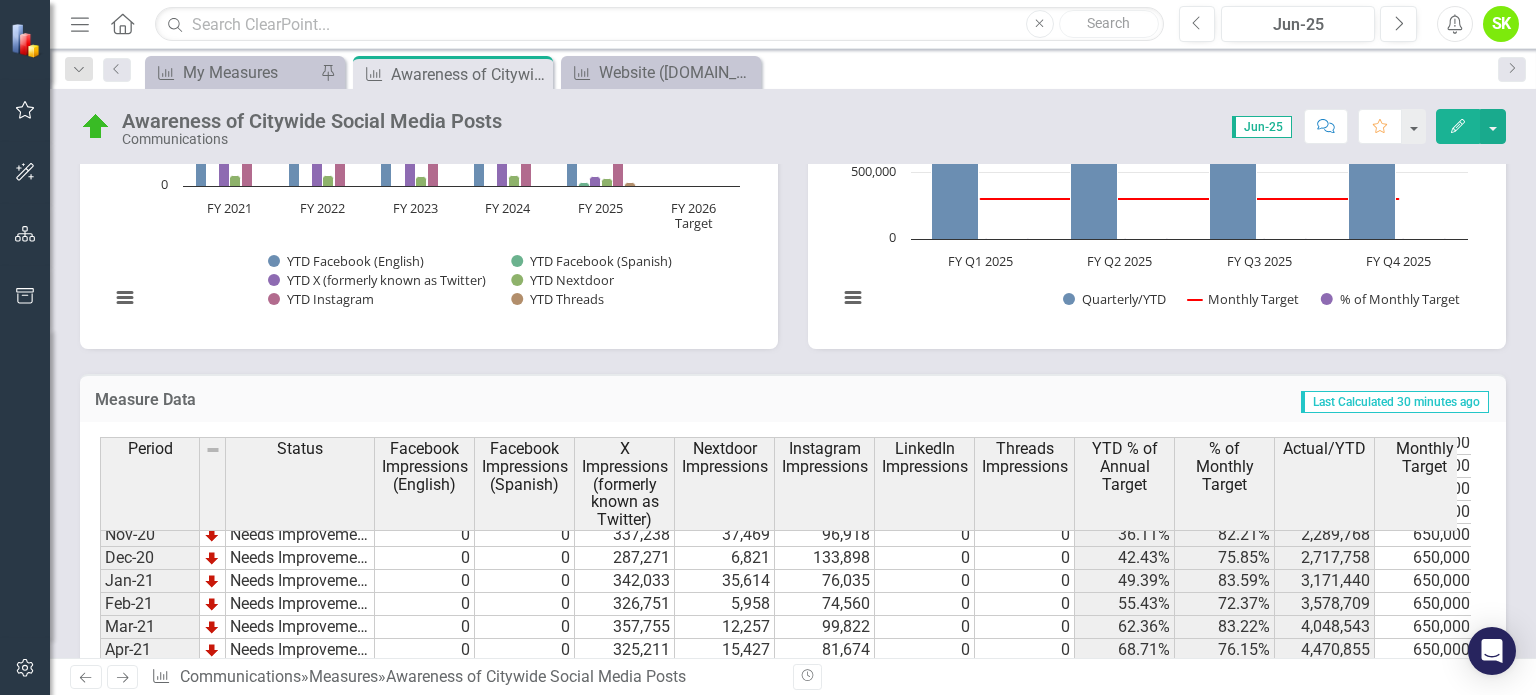 click on "Monthly Target" at bounding box center [1424, 457] 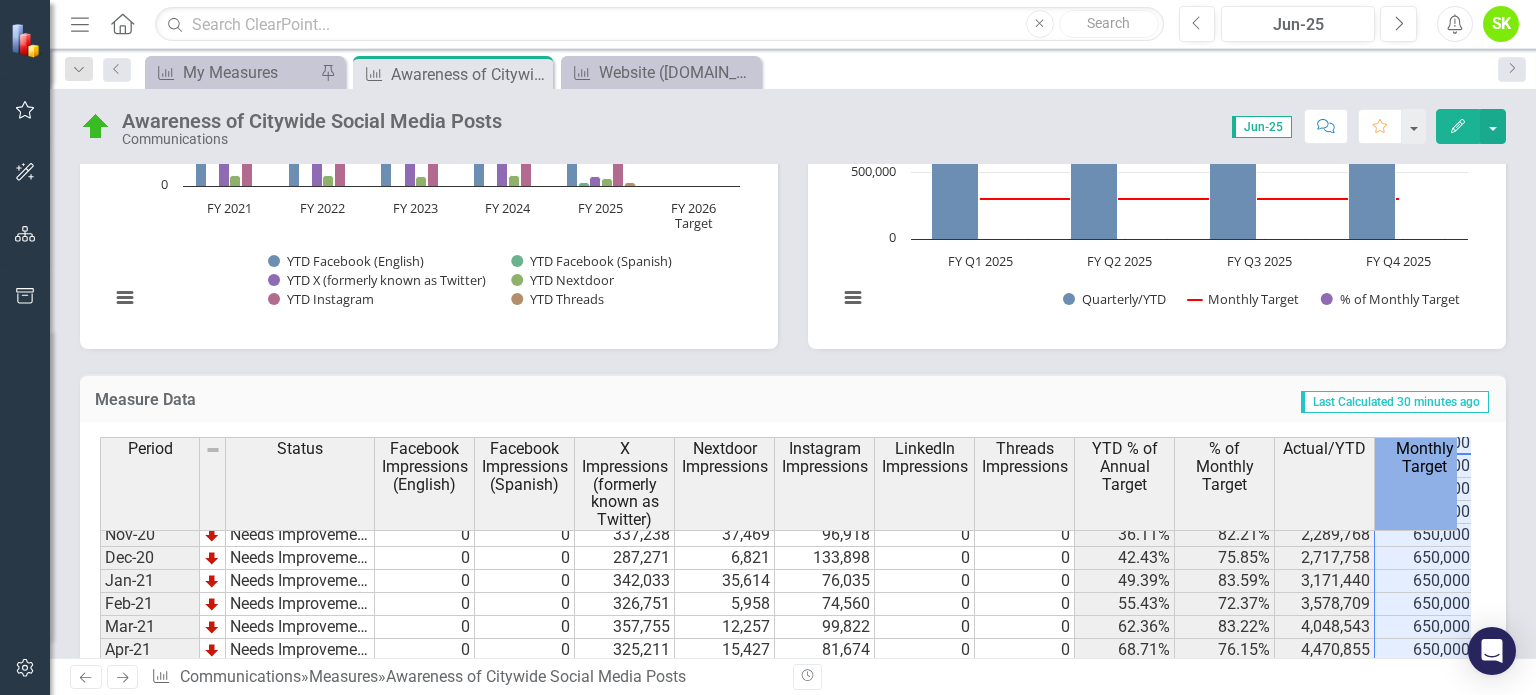 scroll, scrollTop: 100, scrollLeft: 18, axis: both 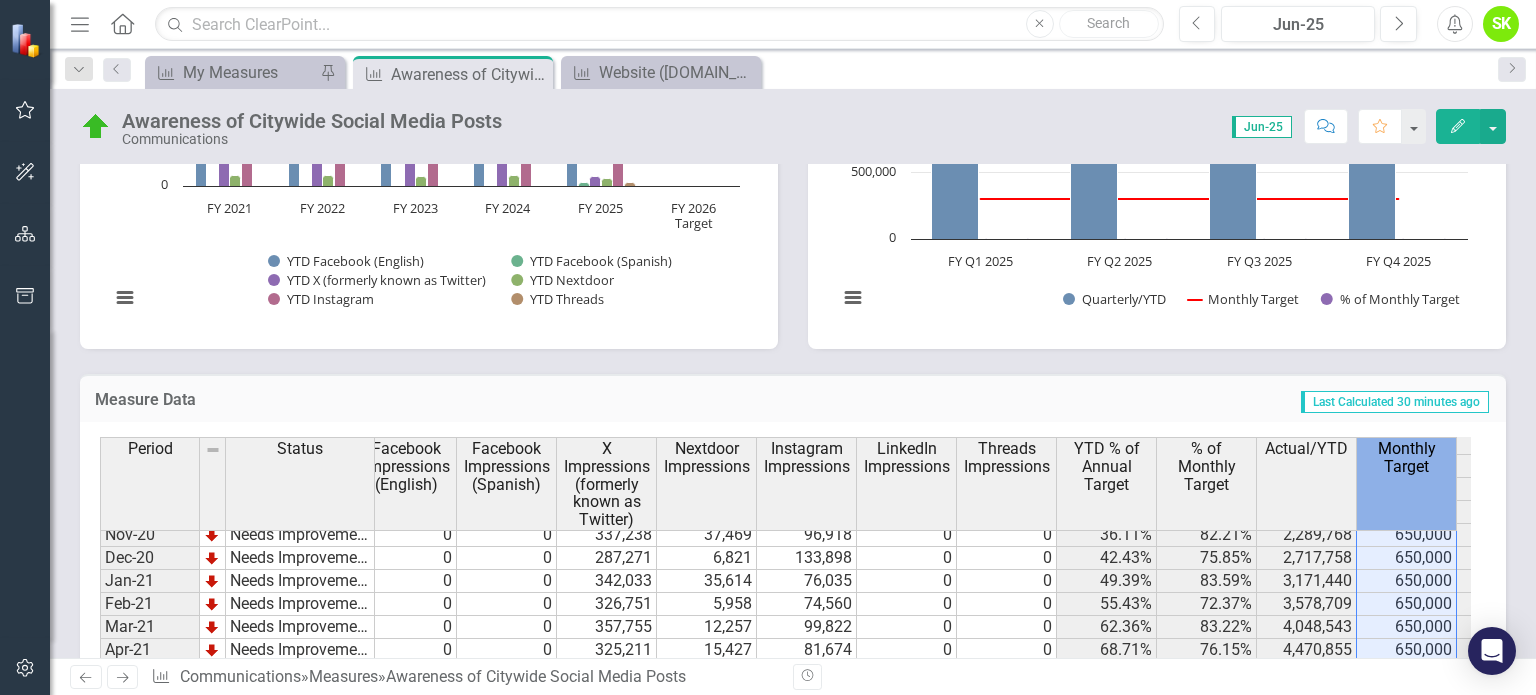 click on "Monthly Target" at bounding box center [1406, 457] 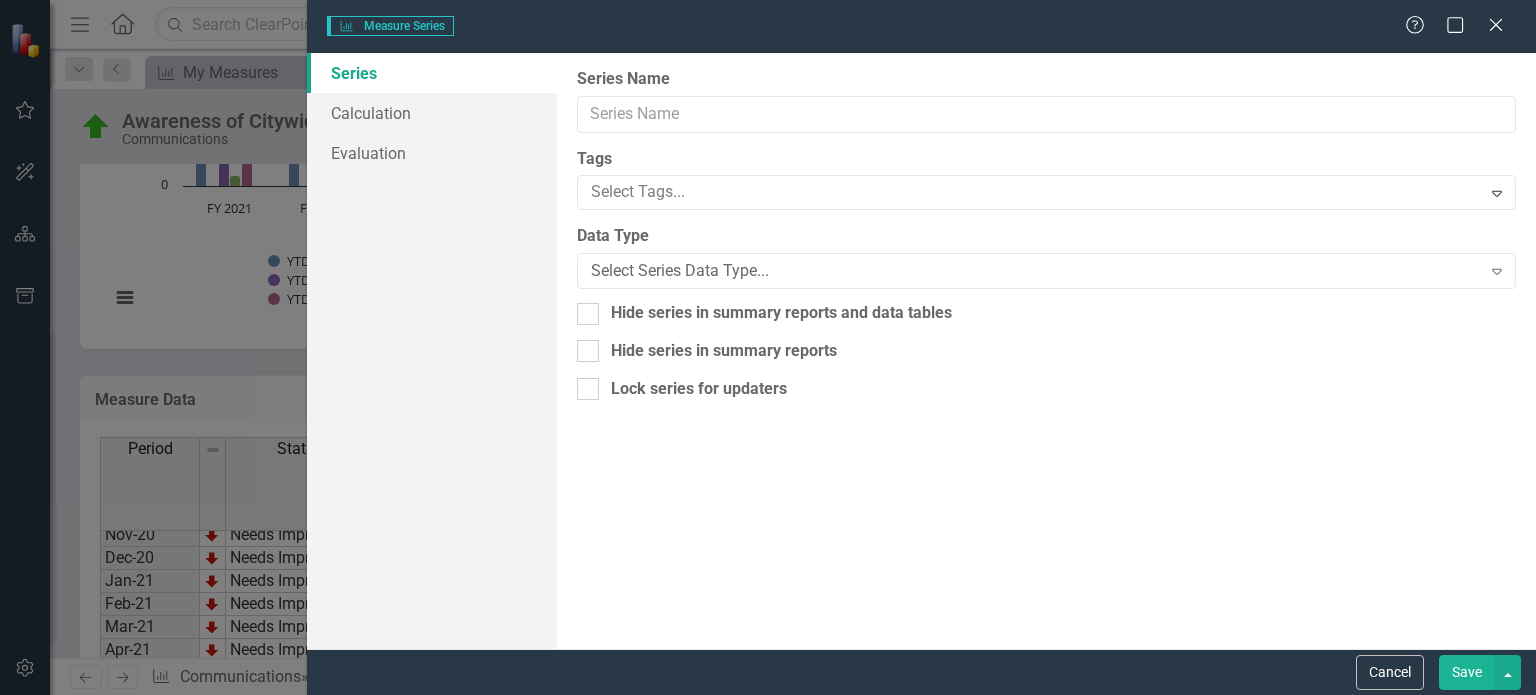 type on "Monthly Target" 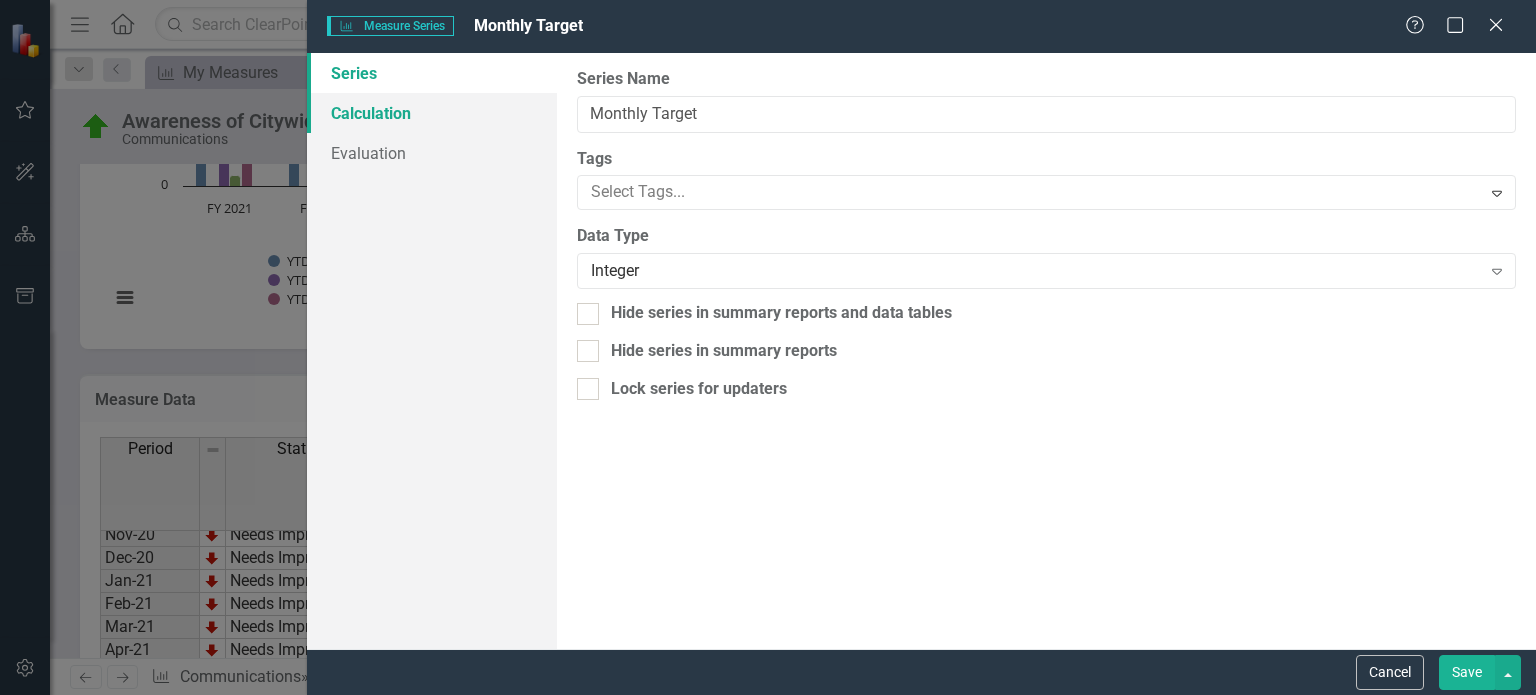 click on "Calculation" at bounding box center (432, 113) 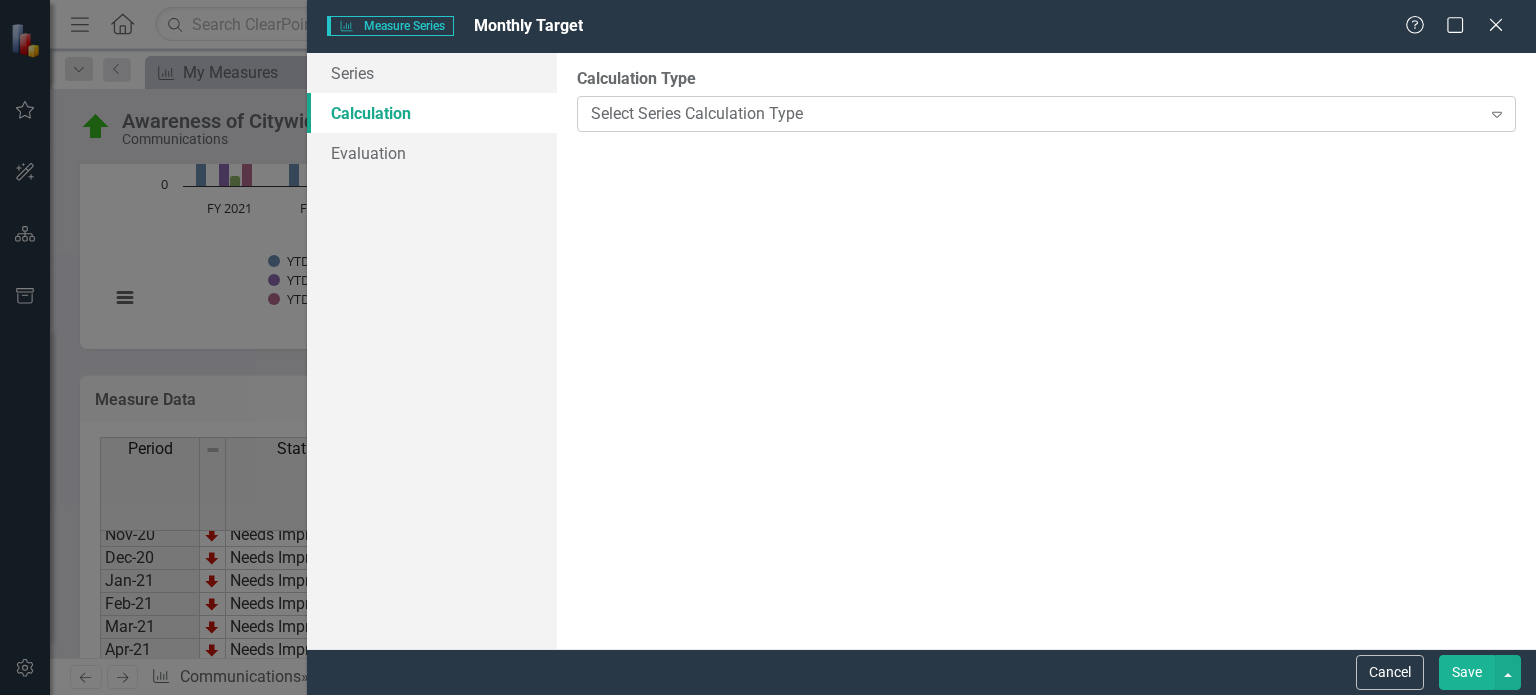 click on "Select Series Calculation Type" at bounding box center [1035, 113] 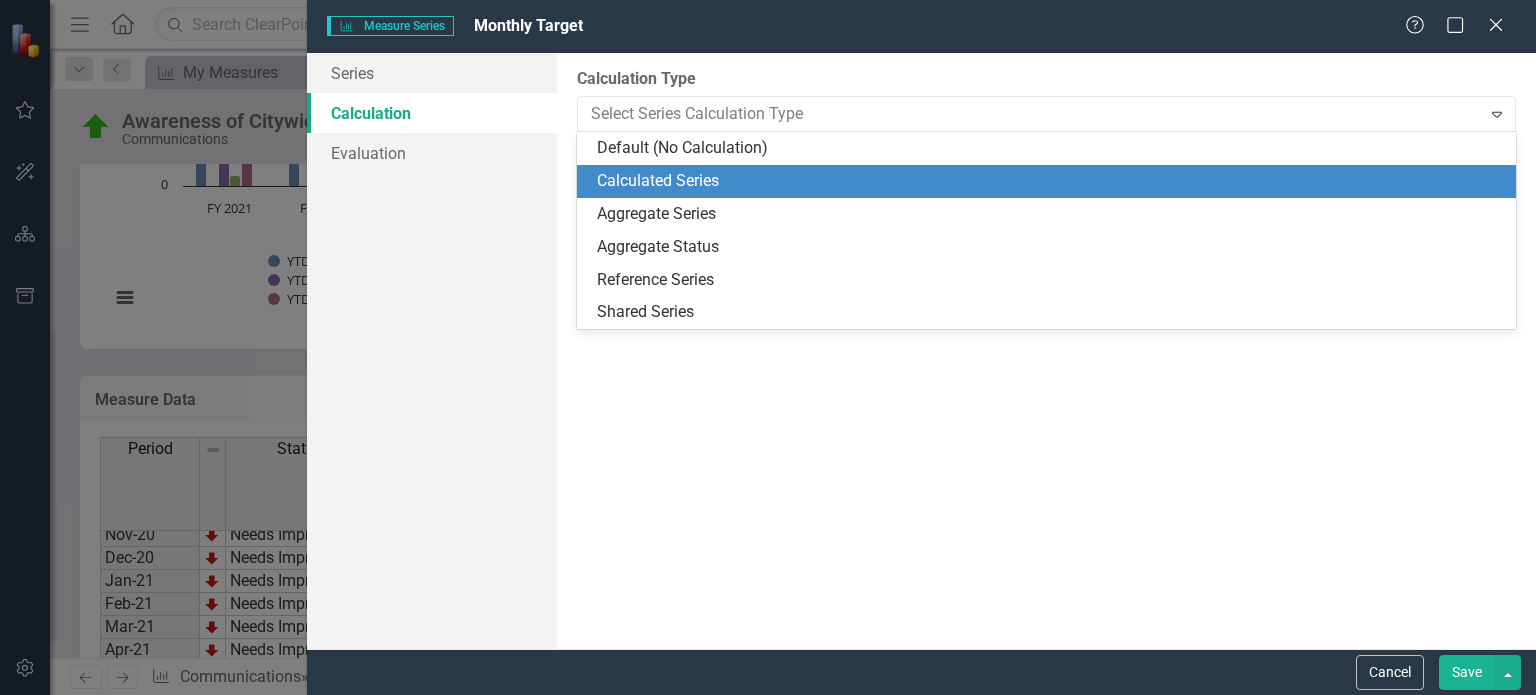click on "Calculated Series" at bounding box center (1050, 181) 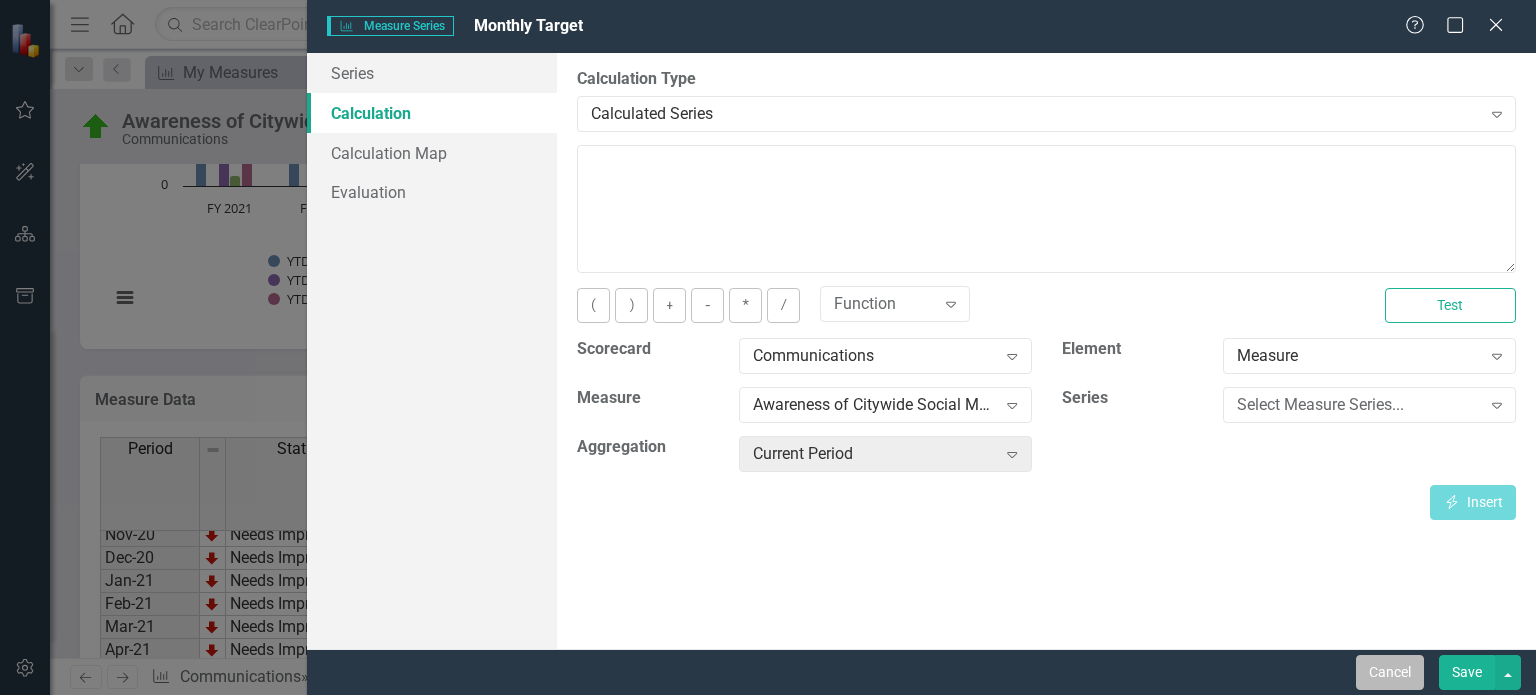 click on "Cancel" at bounding box center (1390, 672) 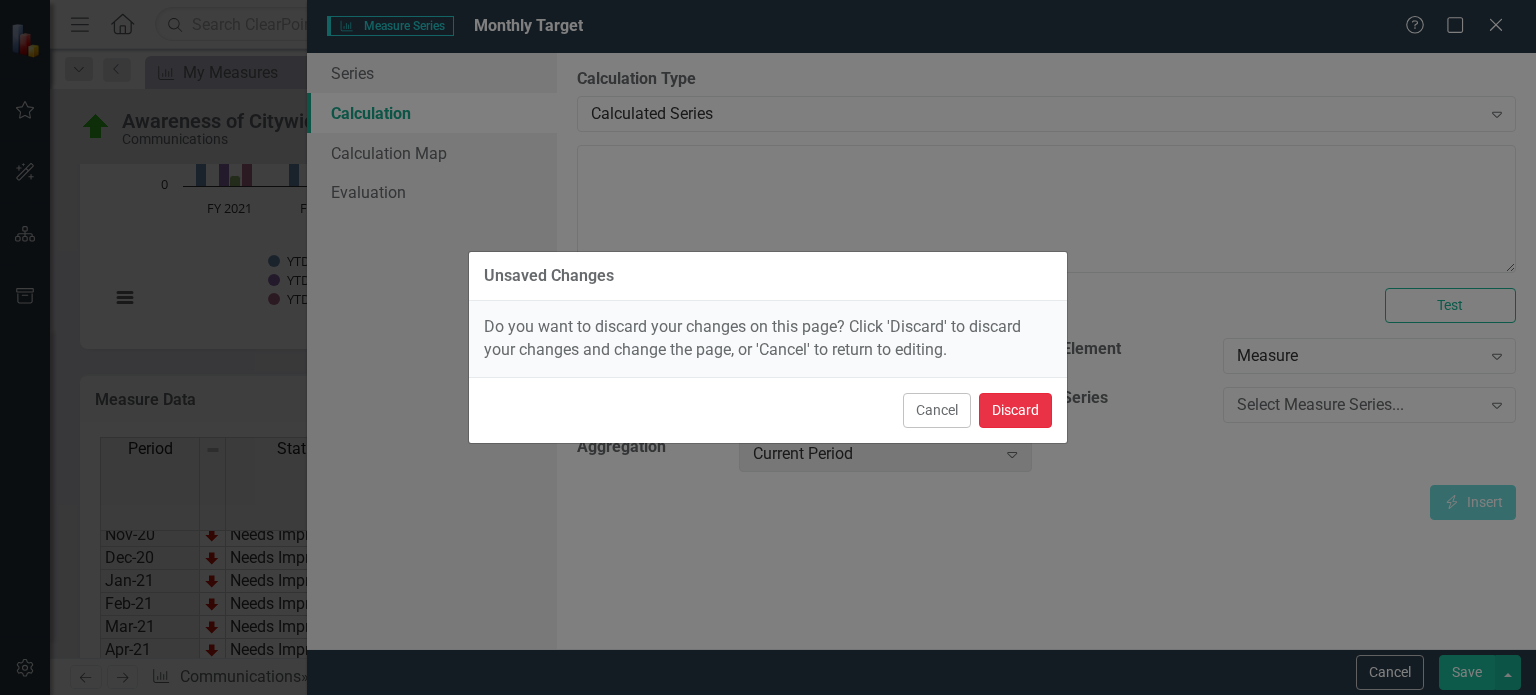 click on "Discard" at bounding box center [1015, 410] 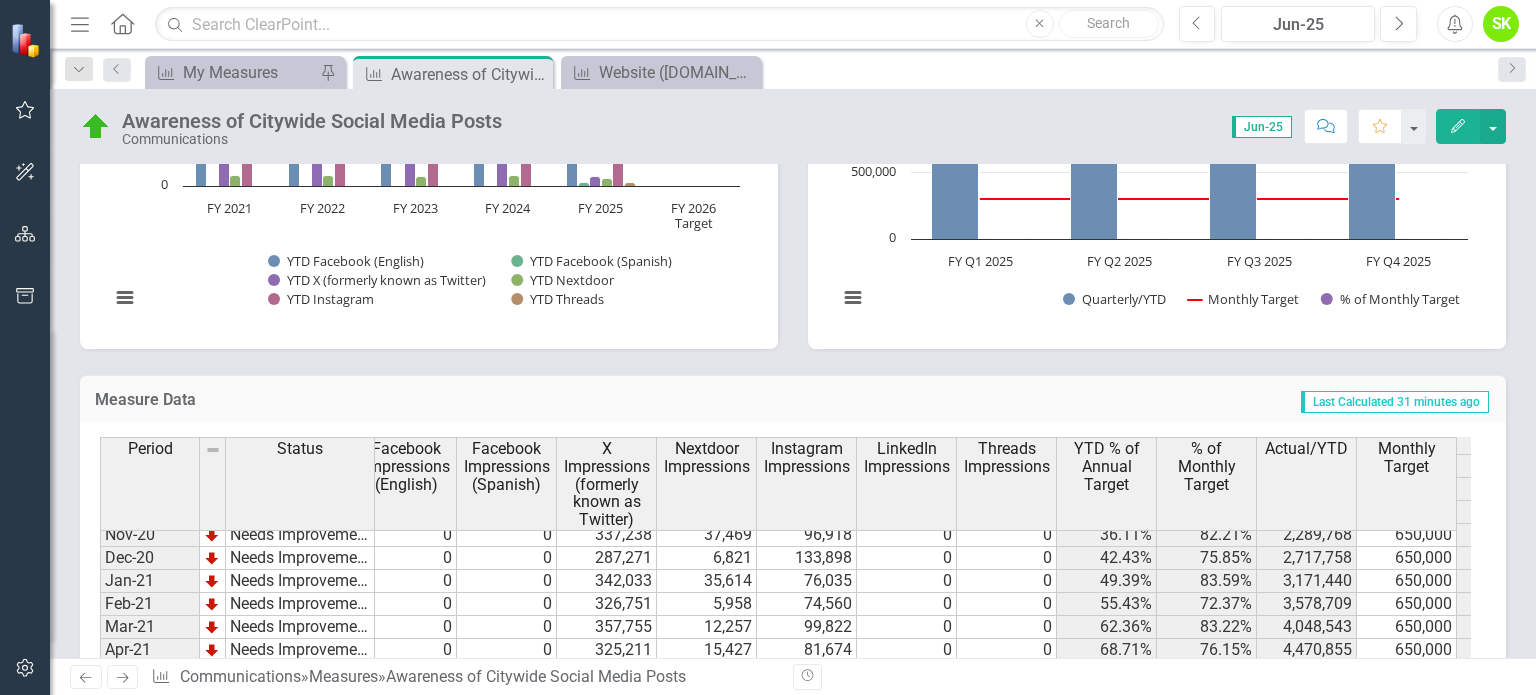 scroll, scrollTop: 94, scrollLeft: 18, axis: both 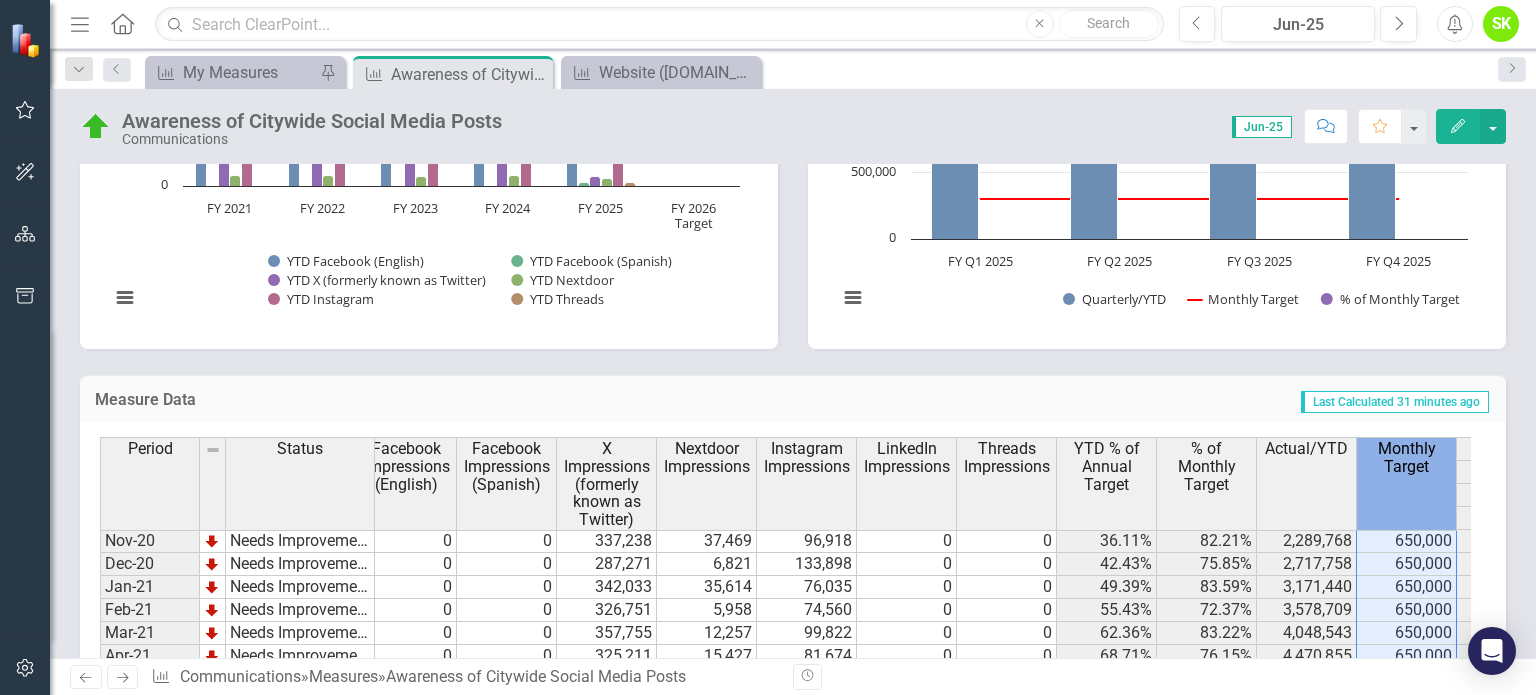 click on "Monthly Target" at bounding box center (1406, 457) 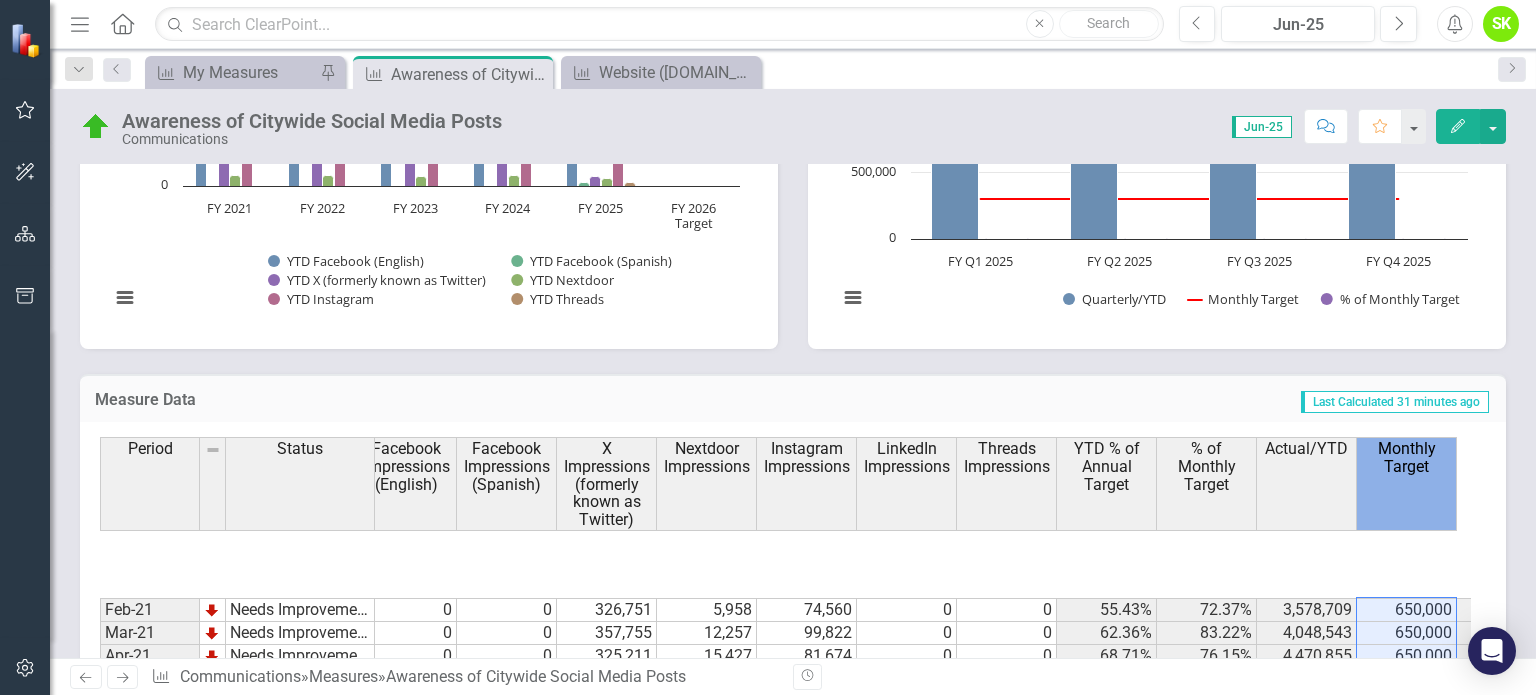 scroll, scrollTop: 394, scrollLeft: 18, axis: both 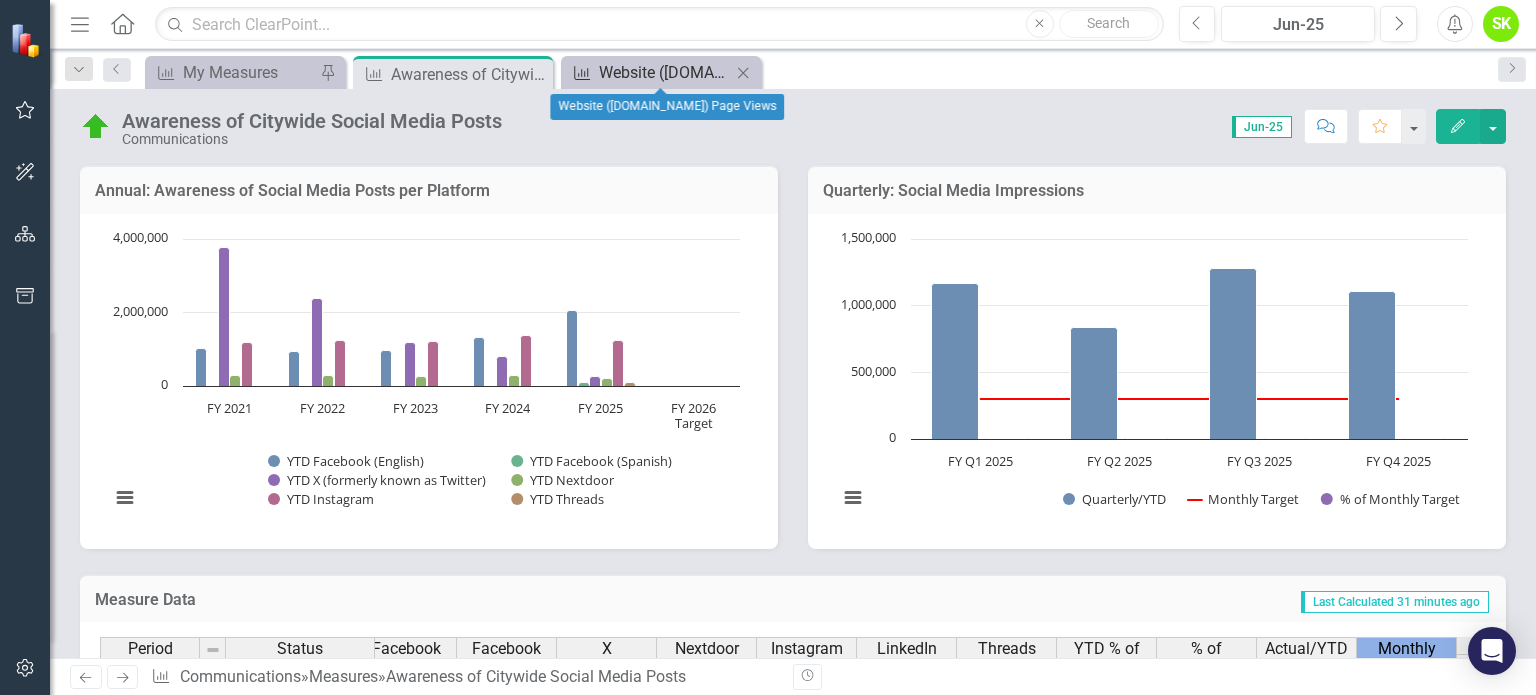 click on "Website ([DOMAIN_NAME]) Page Views" at bounding box center [665, 72] 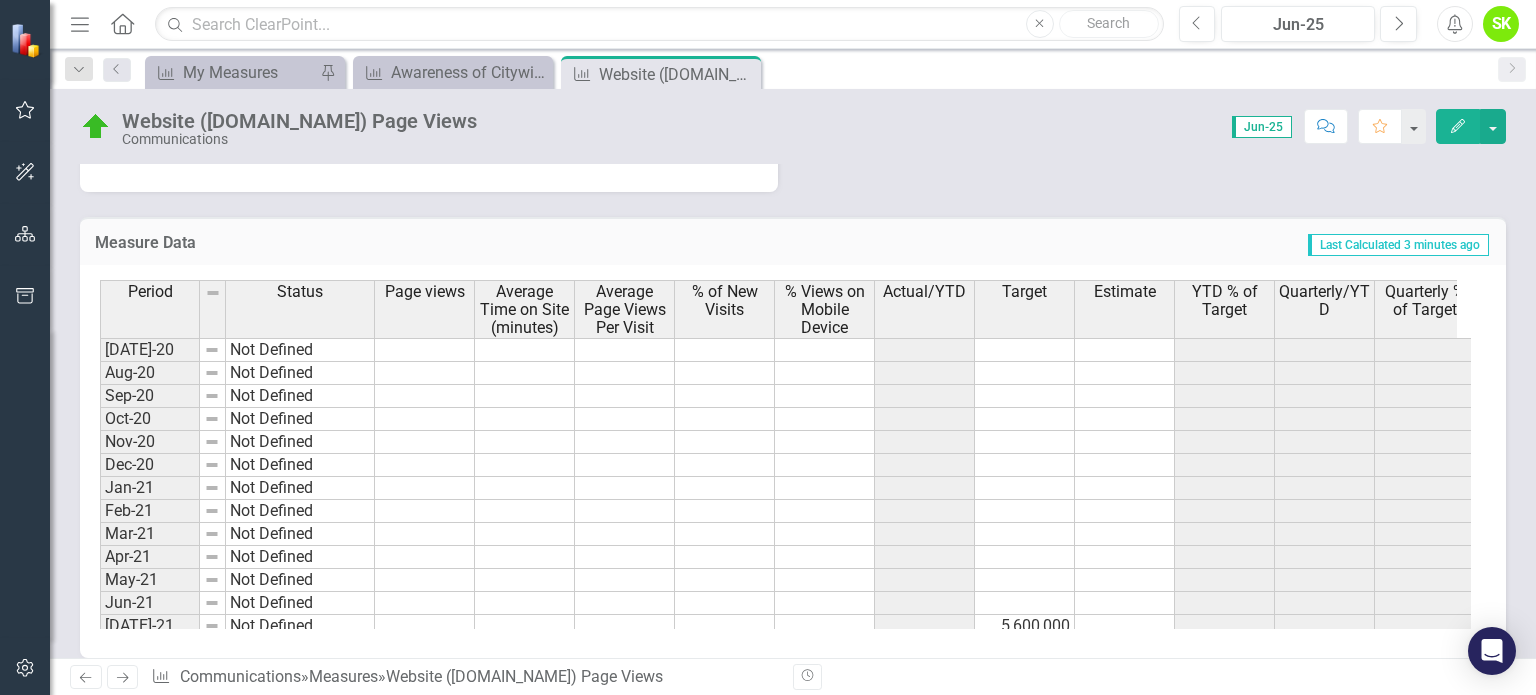 scroll, scrollTop: 1300, scrollLeft: 0, axis: vertical 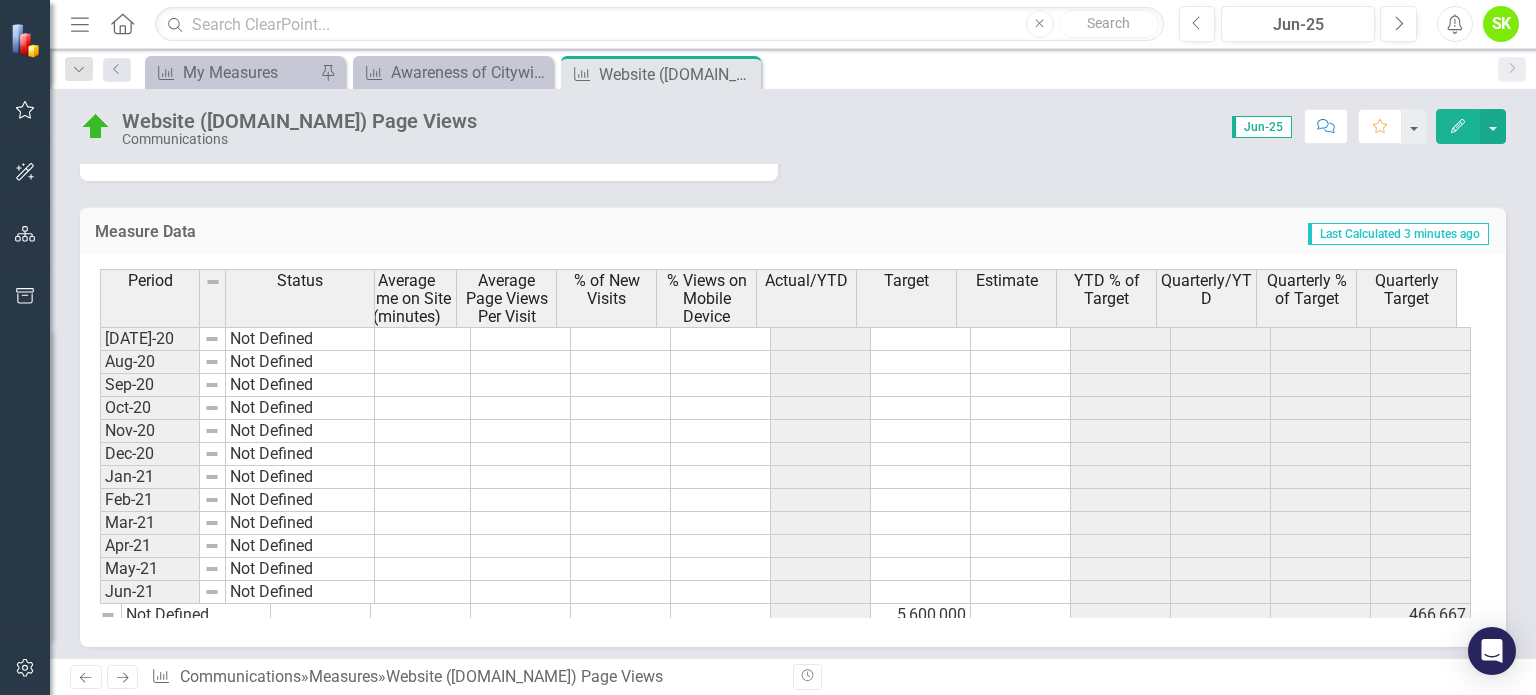 click on "Edit" 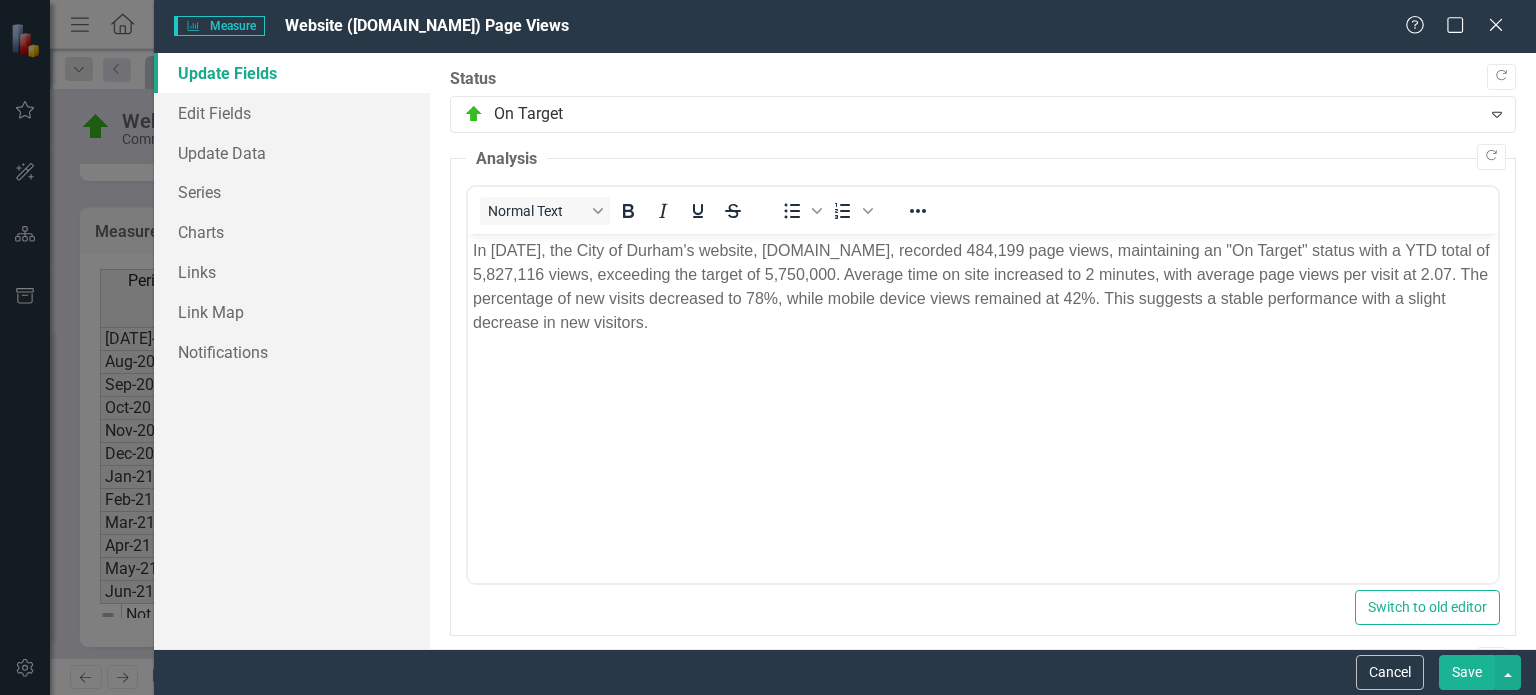 scroll, scrollTop: 0, scrollLeft: 0, axis: both 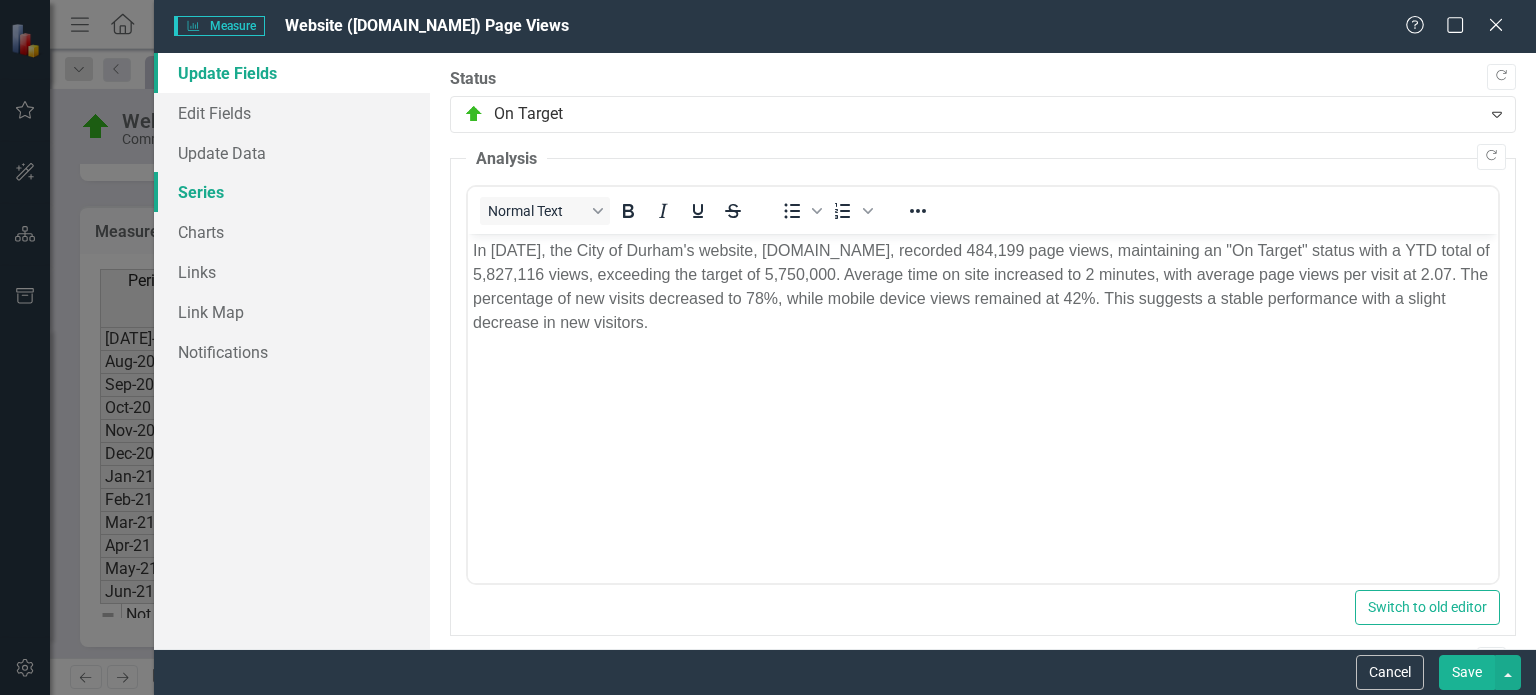 click on "Series" at bounding box center (292, 192) 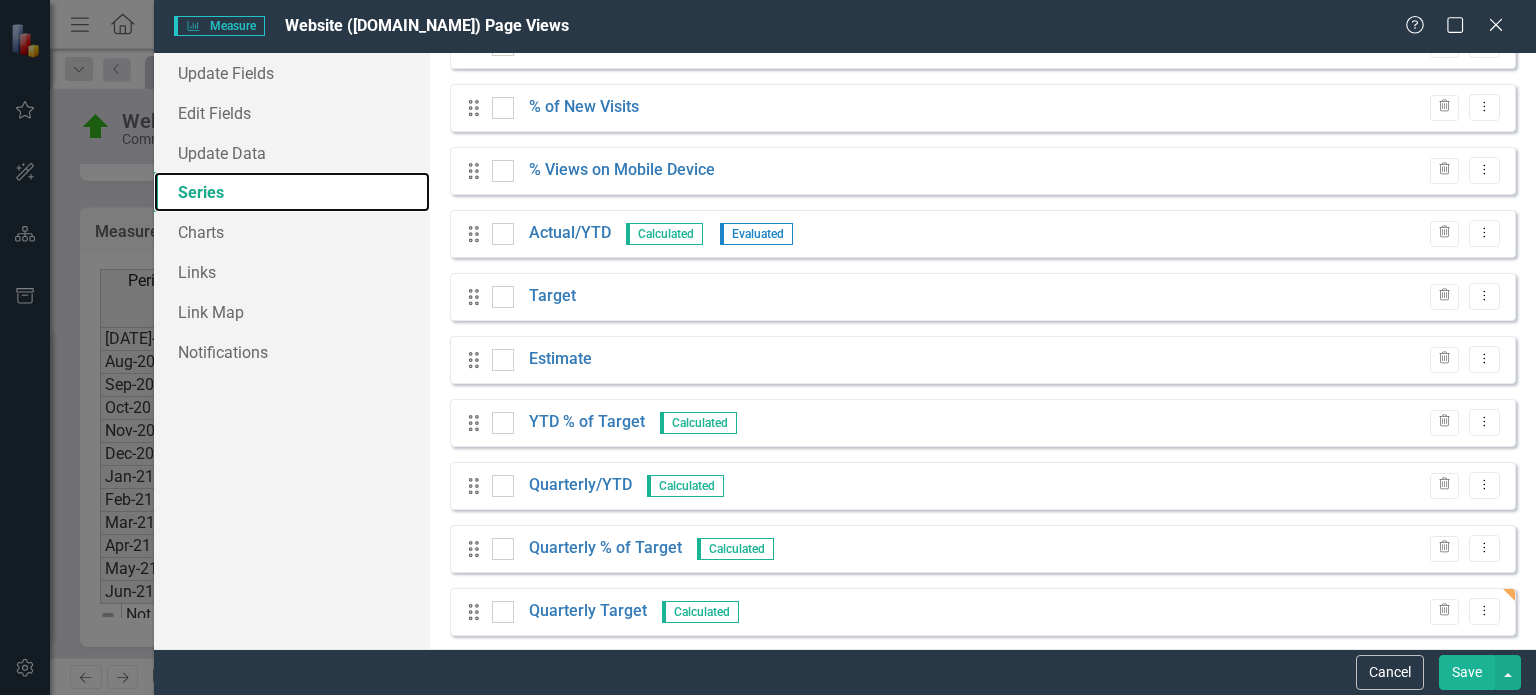 scroll, scrollTop: 318, scrollLeft: 0, axis: vertical 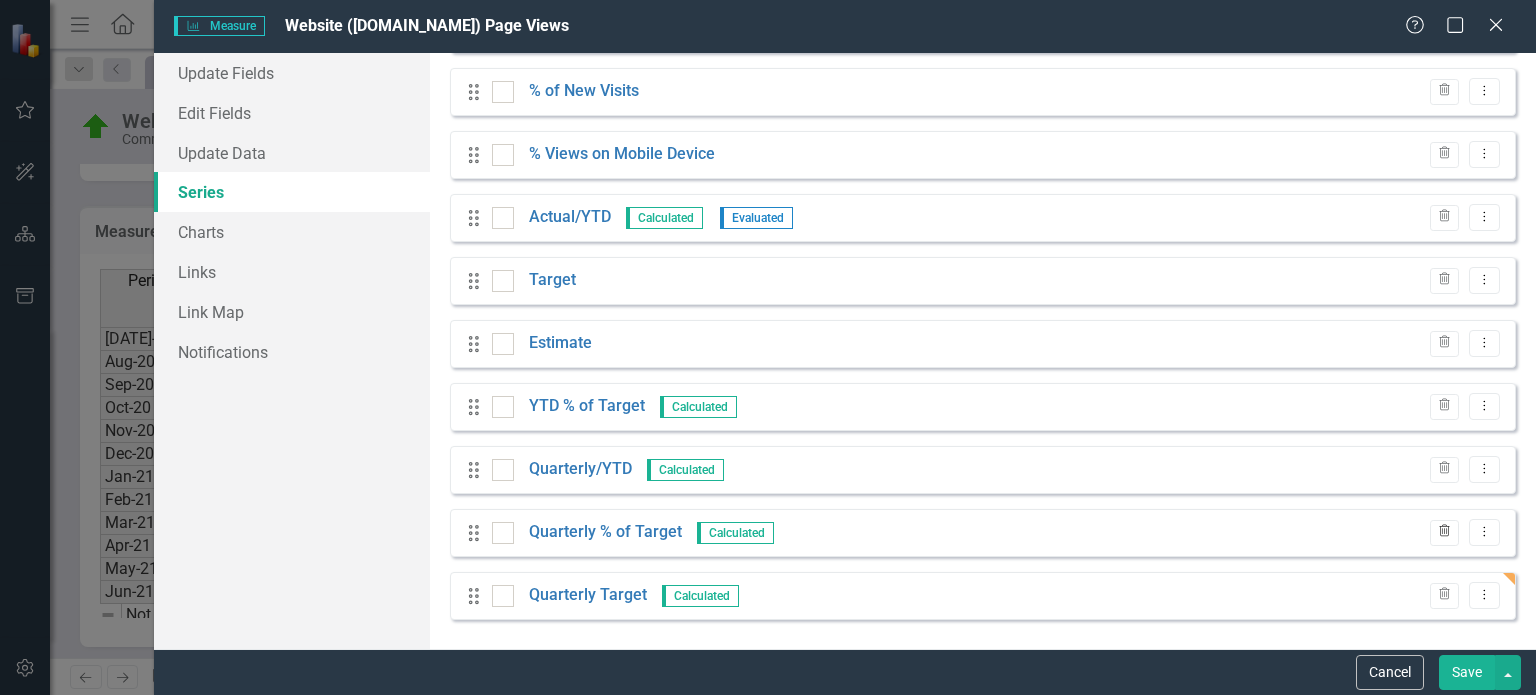click on "Trash" 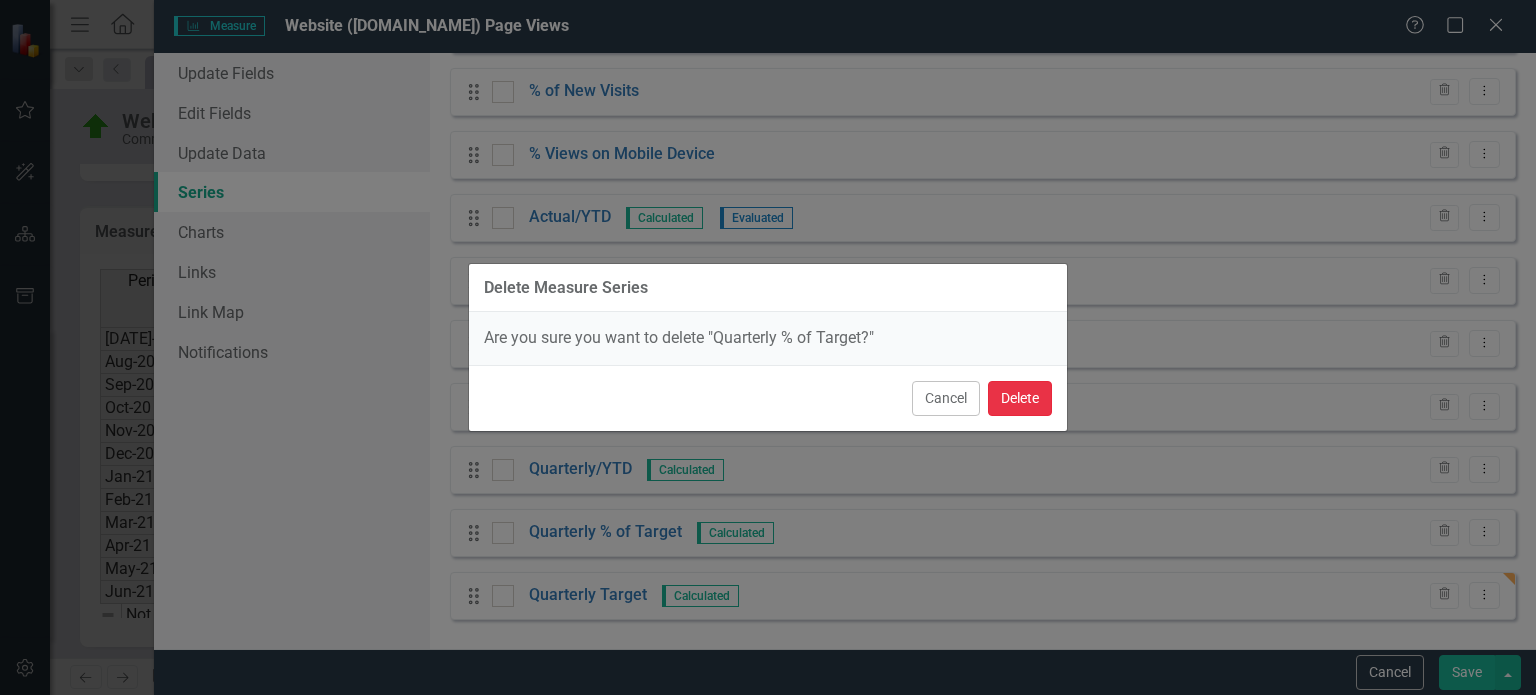 click on "Delete" at bounding box center [1020, 398] 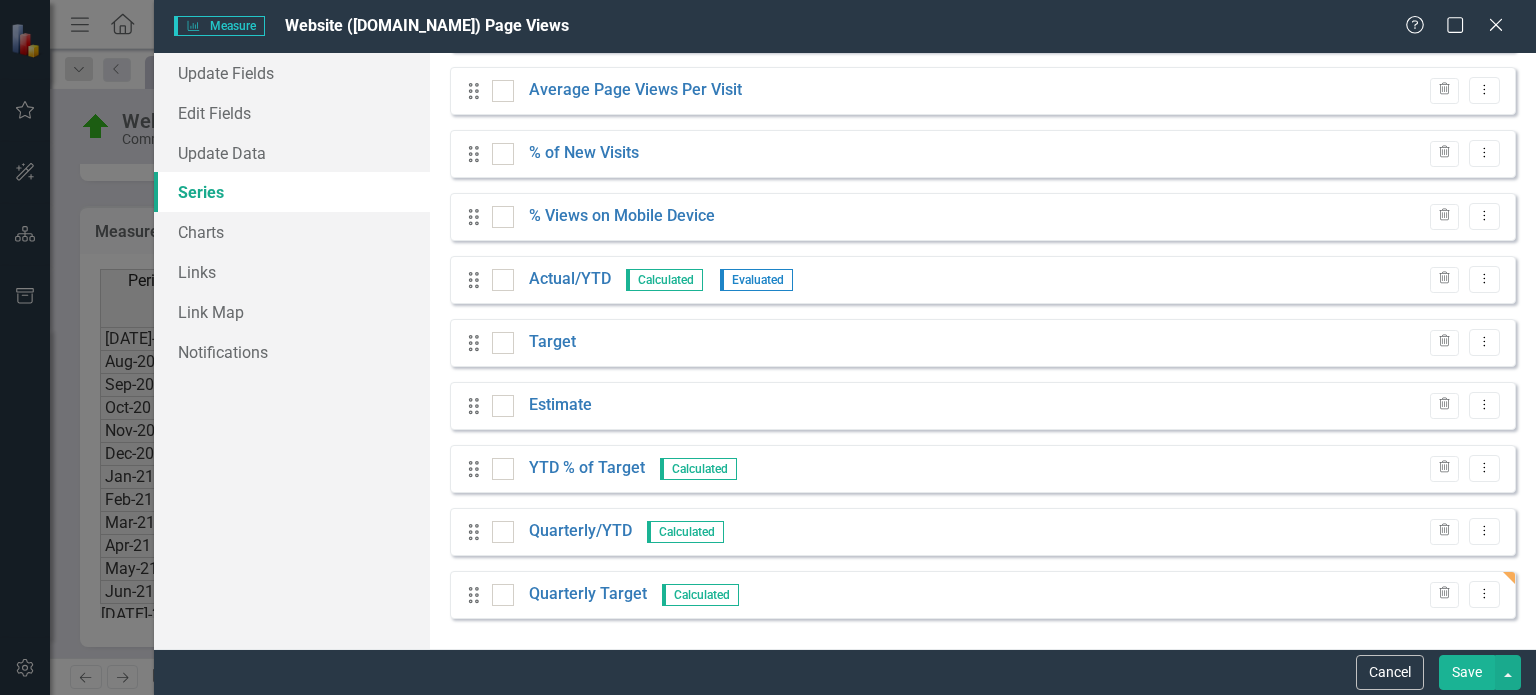 scroll, scrollTop: 0, scrollLeft: 18, axis: horizontal 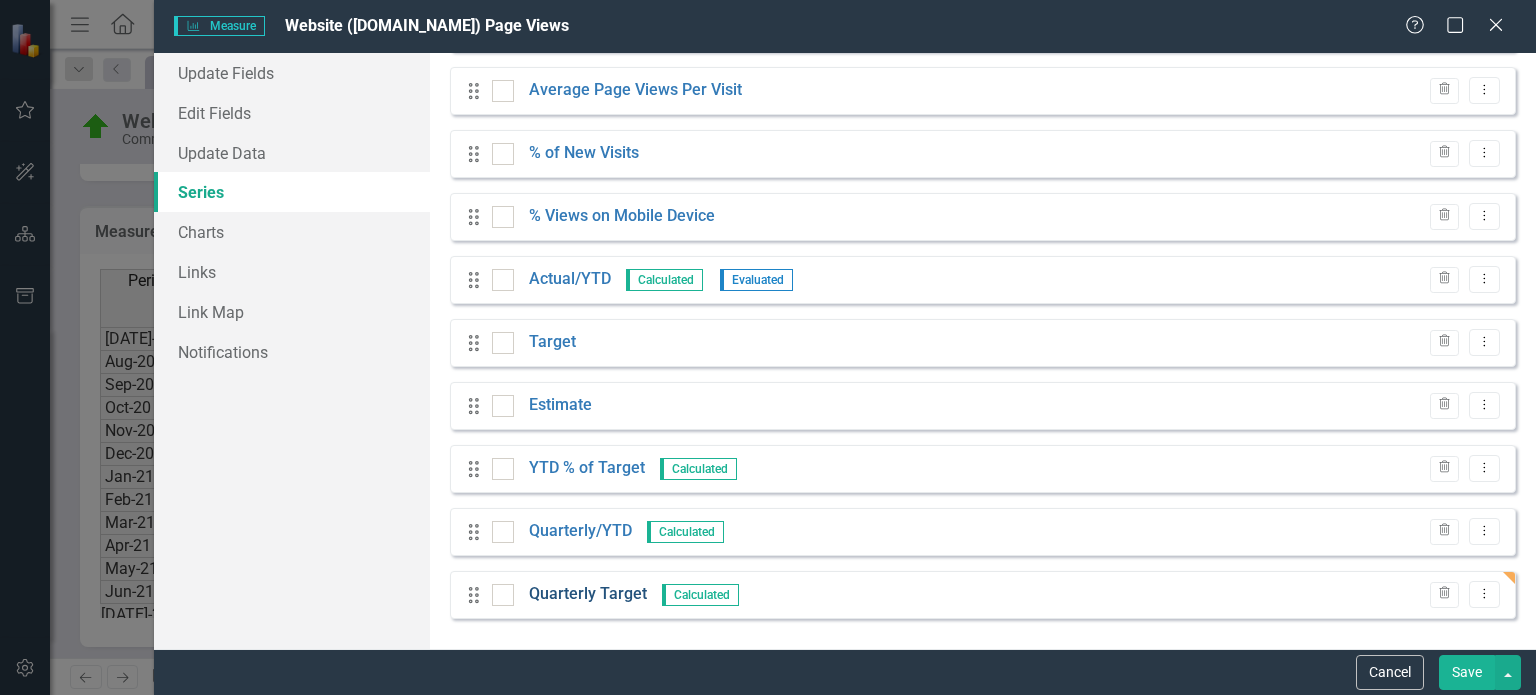 click on "Quarterly Target" at bounding box center [588, 594] 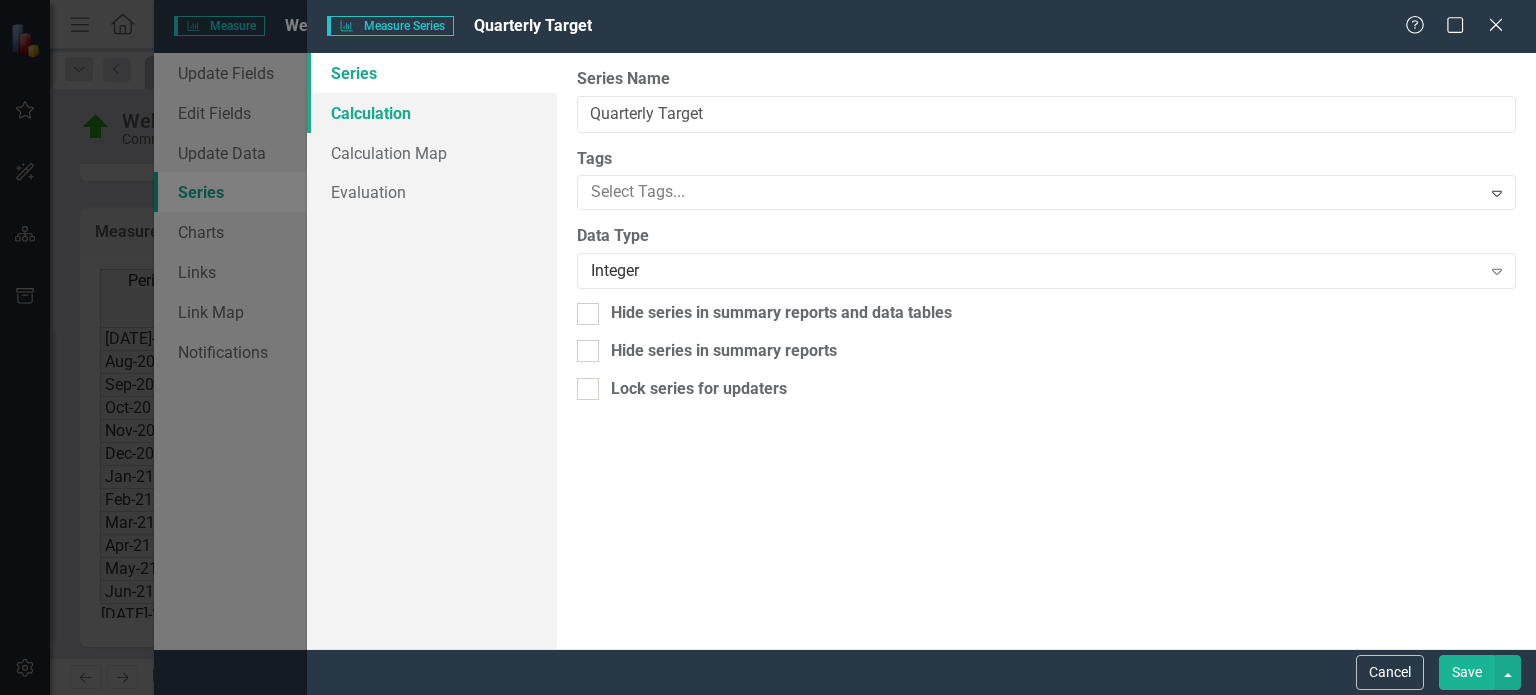 click on "Calculation" at bounding box center (432, 113) 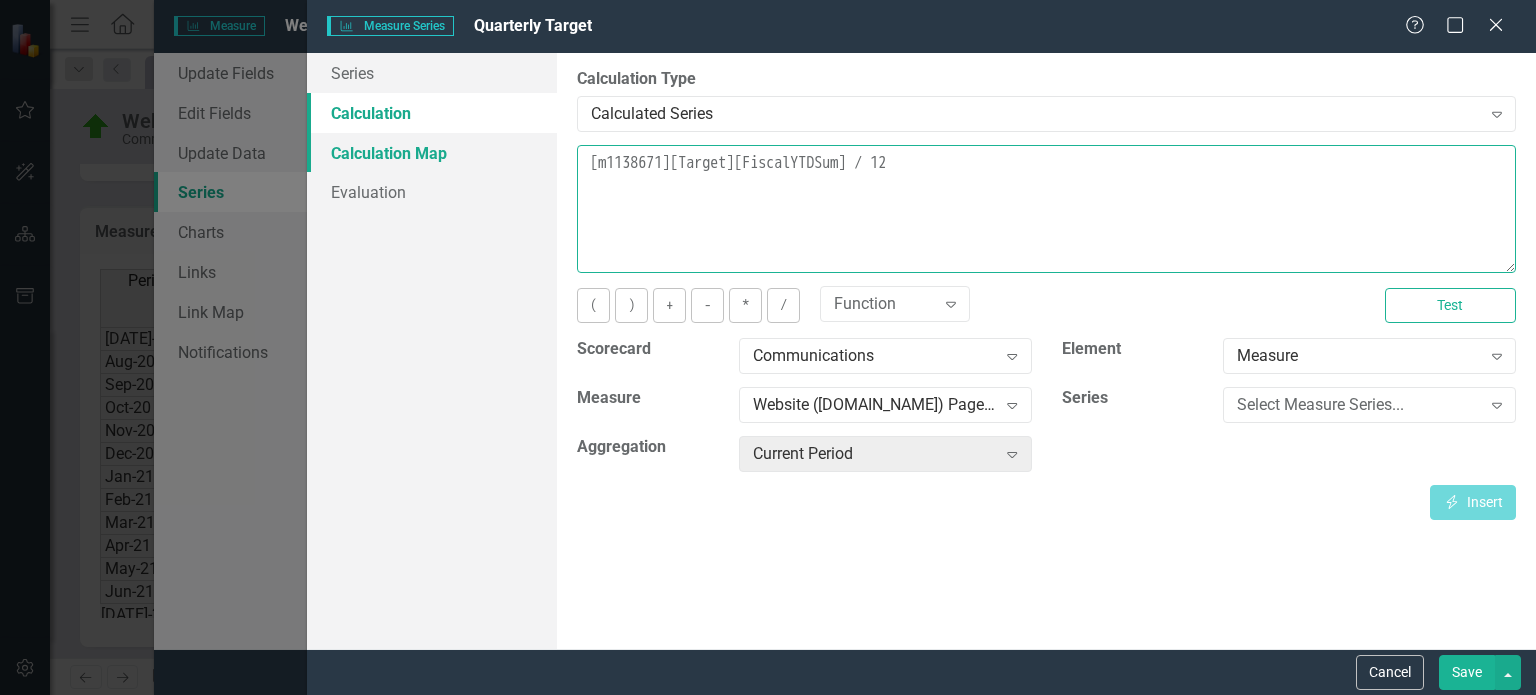 drag, startPoint x: 872, startPoint y: 158, endPoint x: 551, endPoint y: 152, distance: 321.05606 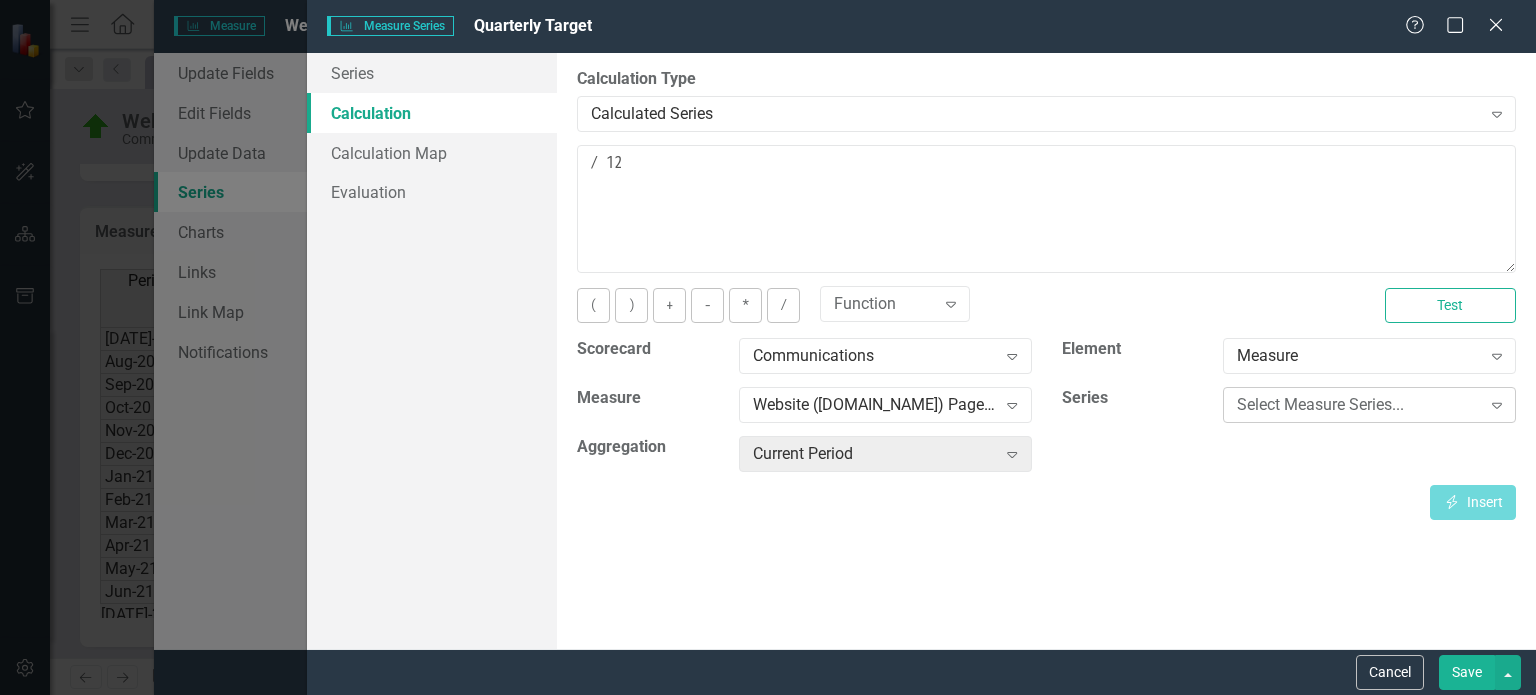click on "Expand" 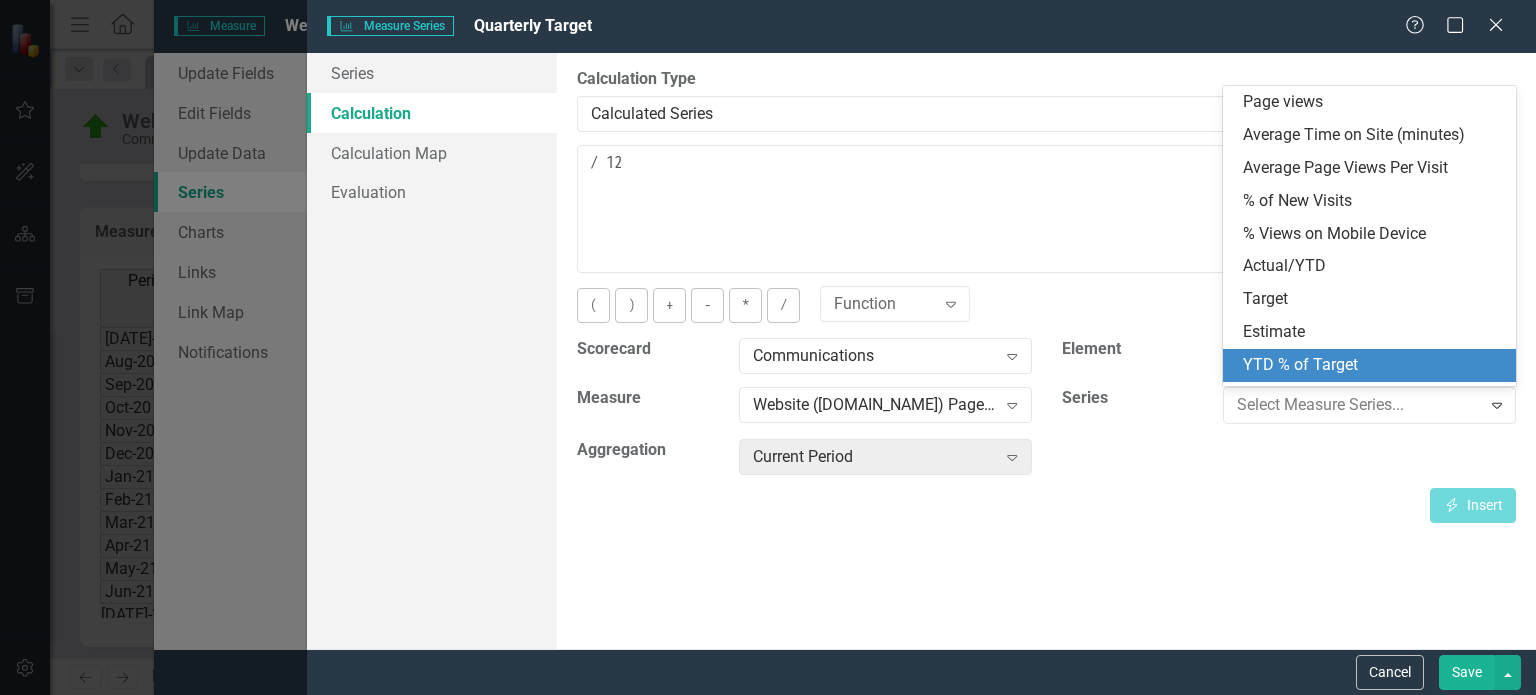 scroll, scrollTop: 61, scrollLeft: 0, axis: vertical 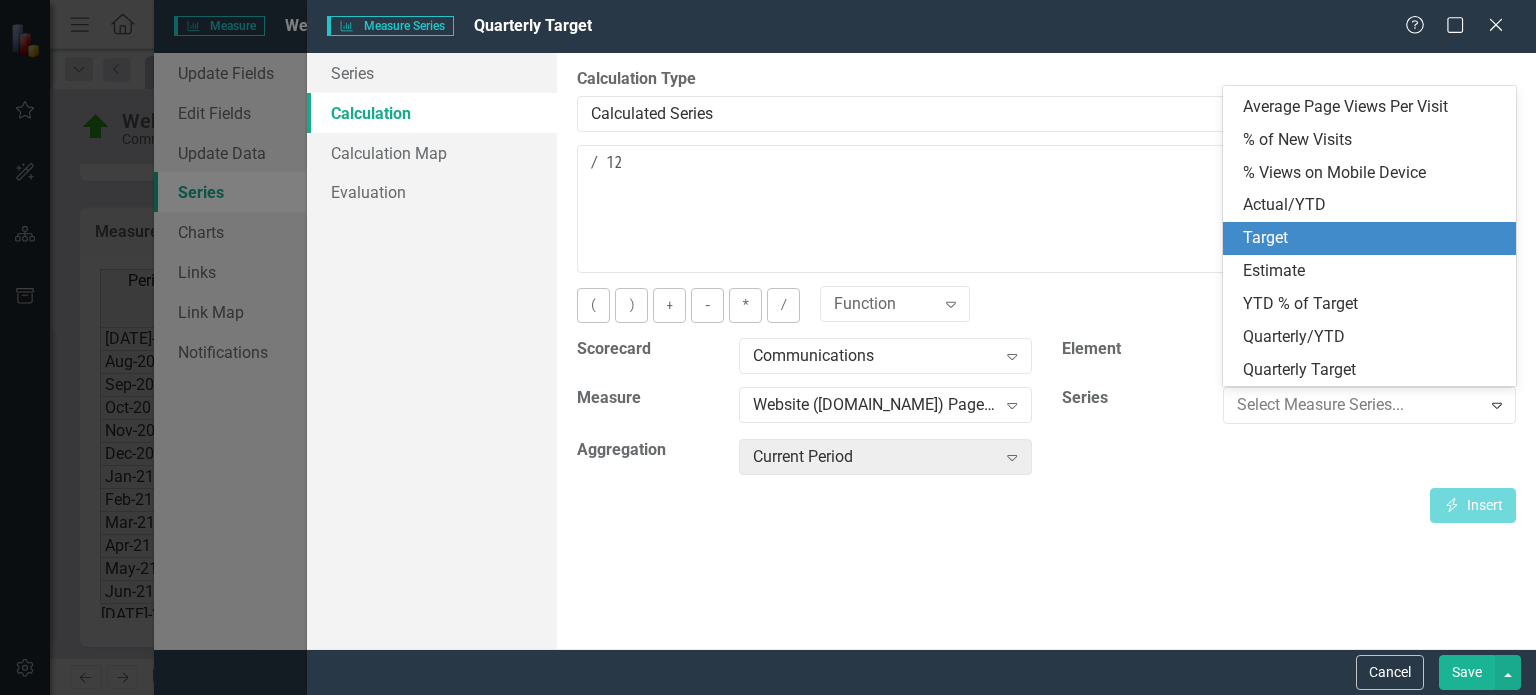 click on "Target" at bounding box center (1373, 238) 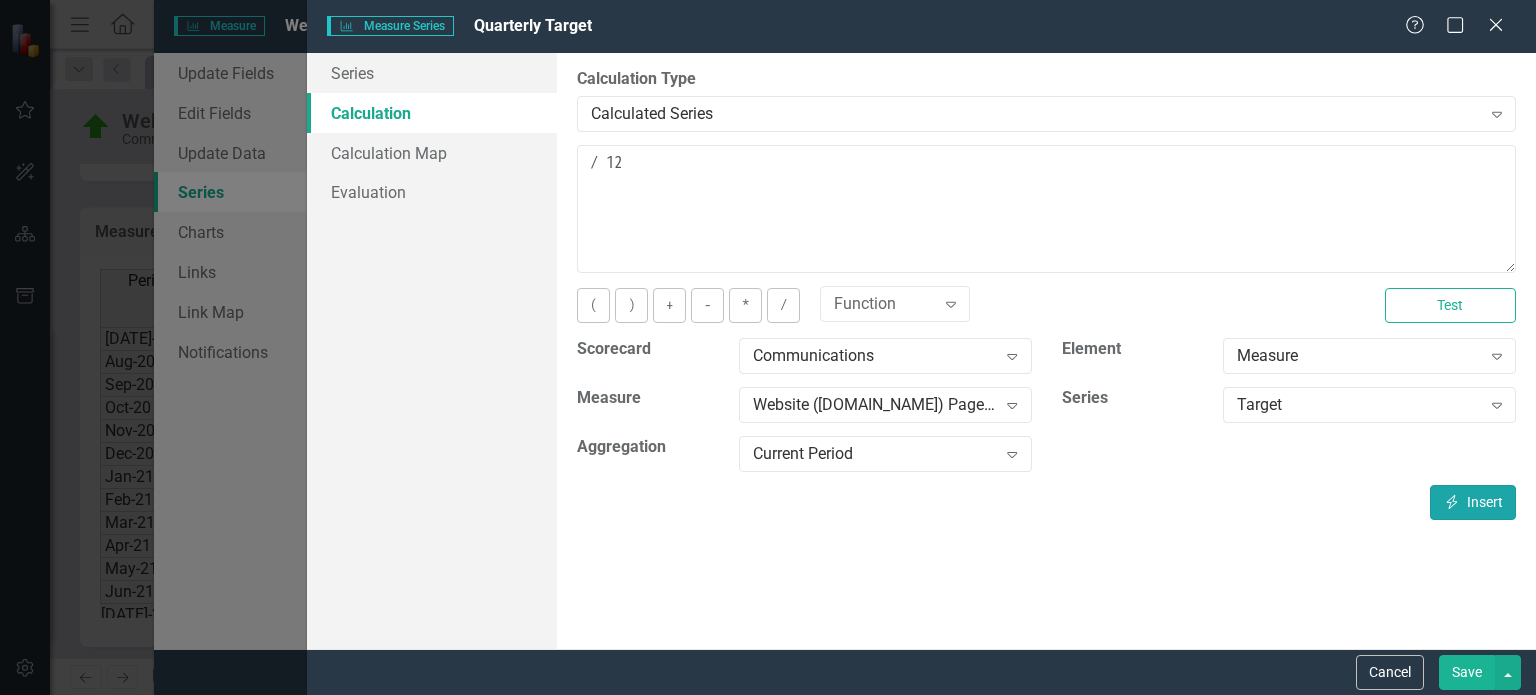 click on "Insert    Insert" at bounding box center (1473, 502) 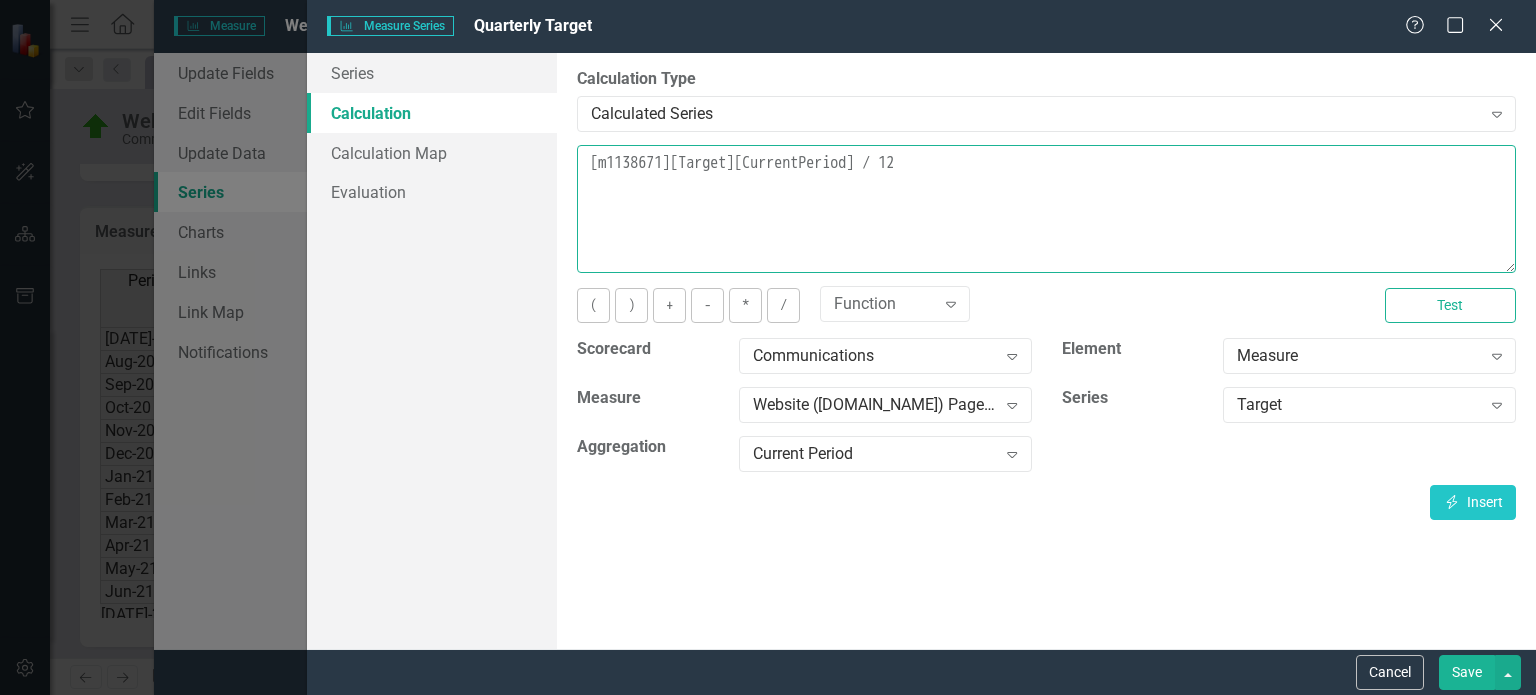 click on "[m1138671][Target][CurrentPeriod] / 12" at bounding box center [1046, 209] 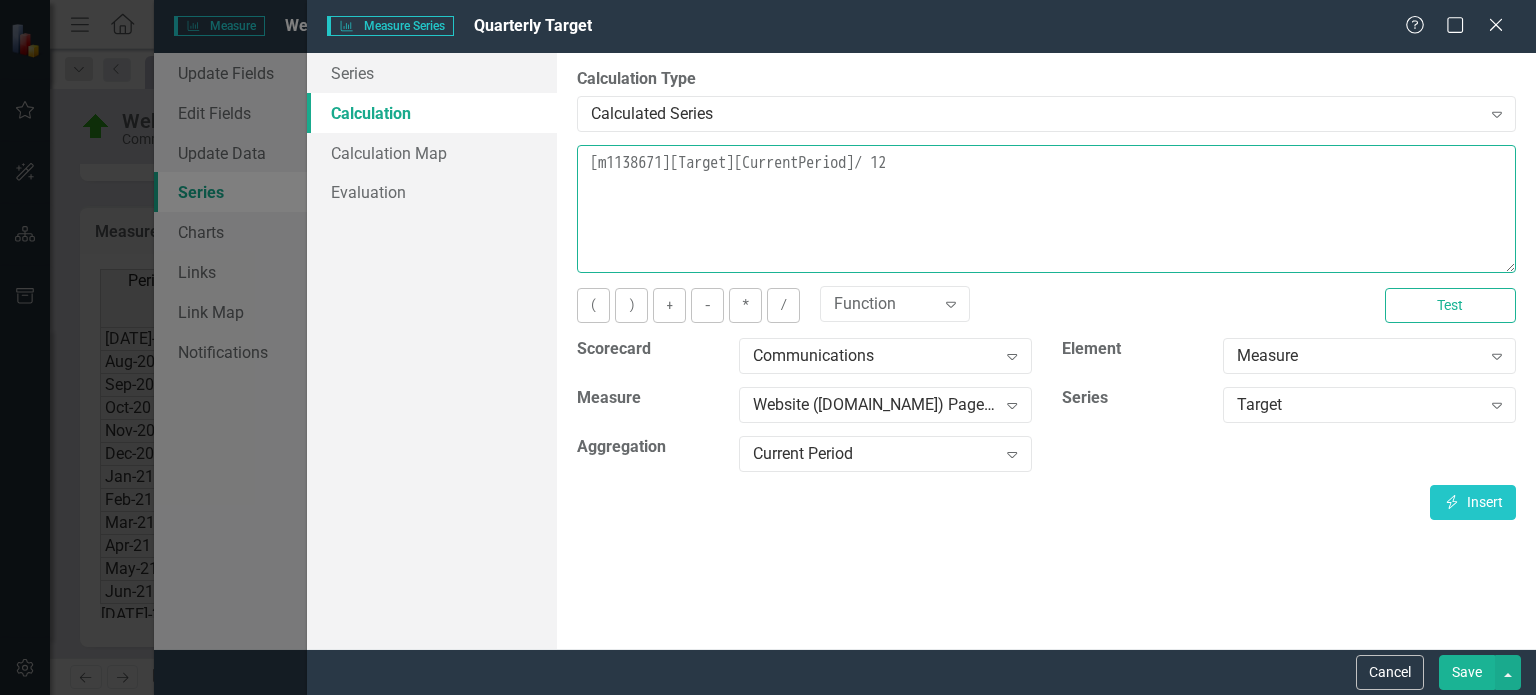 click on "[m1138671][Target][CurrentPeriod]/ 12" at bounding box center [1046, 209] 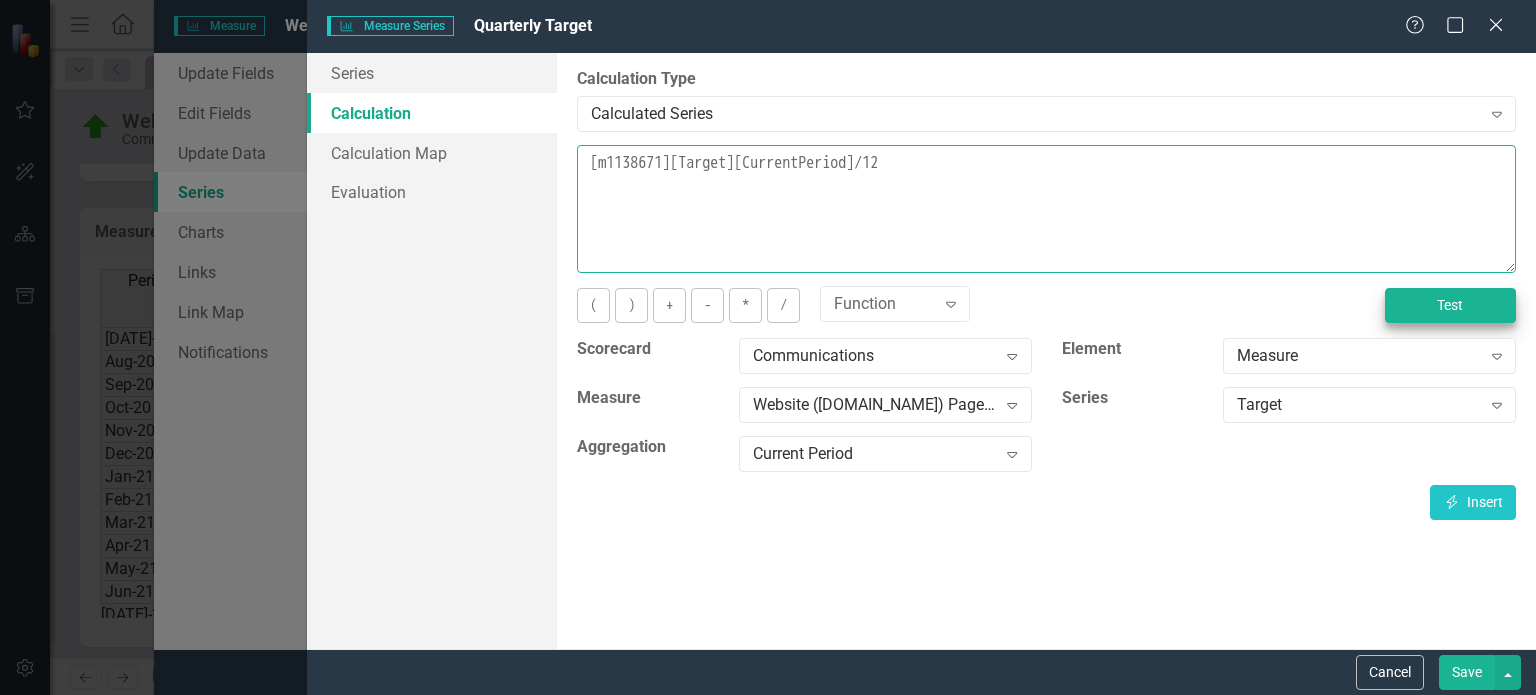 type on "[m1138671][Target][CurrentPeriod]/12" 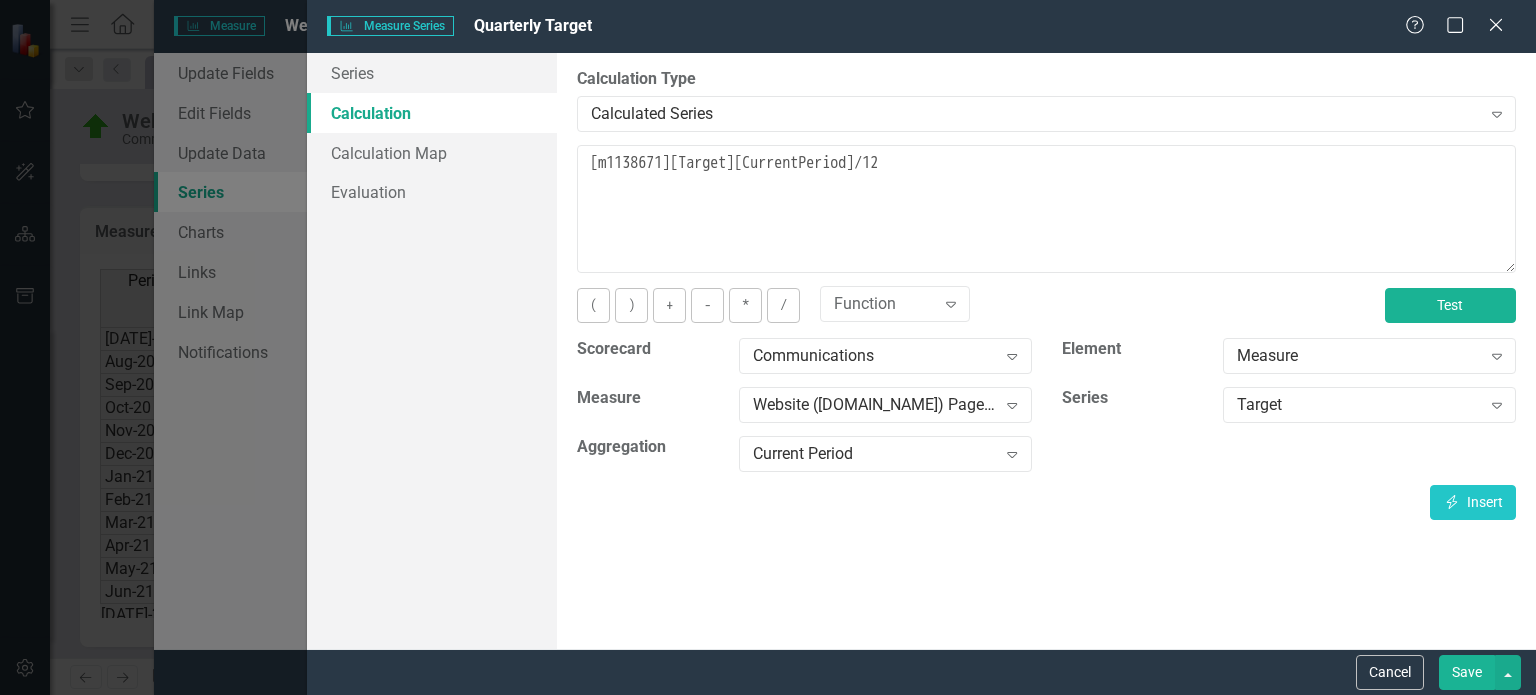 click on "Test" at bounding box center (1450, 305) 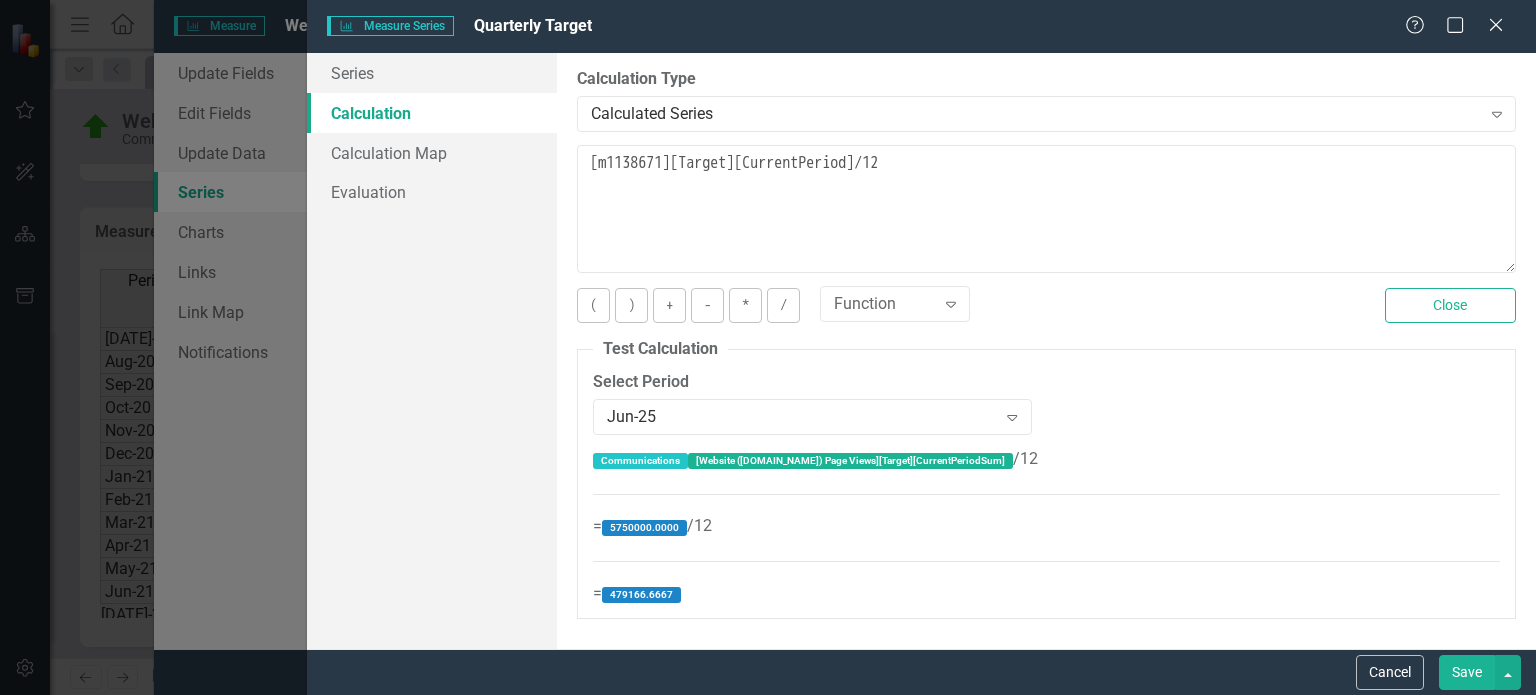 click on "Save" at bounding box center [1467, 672] 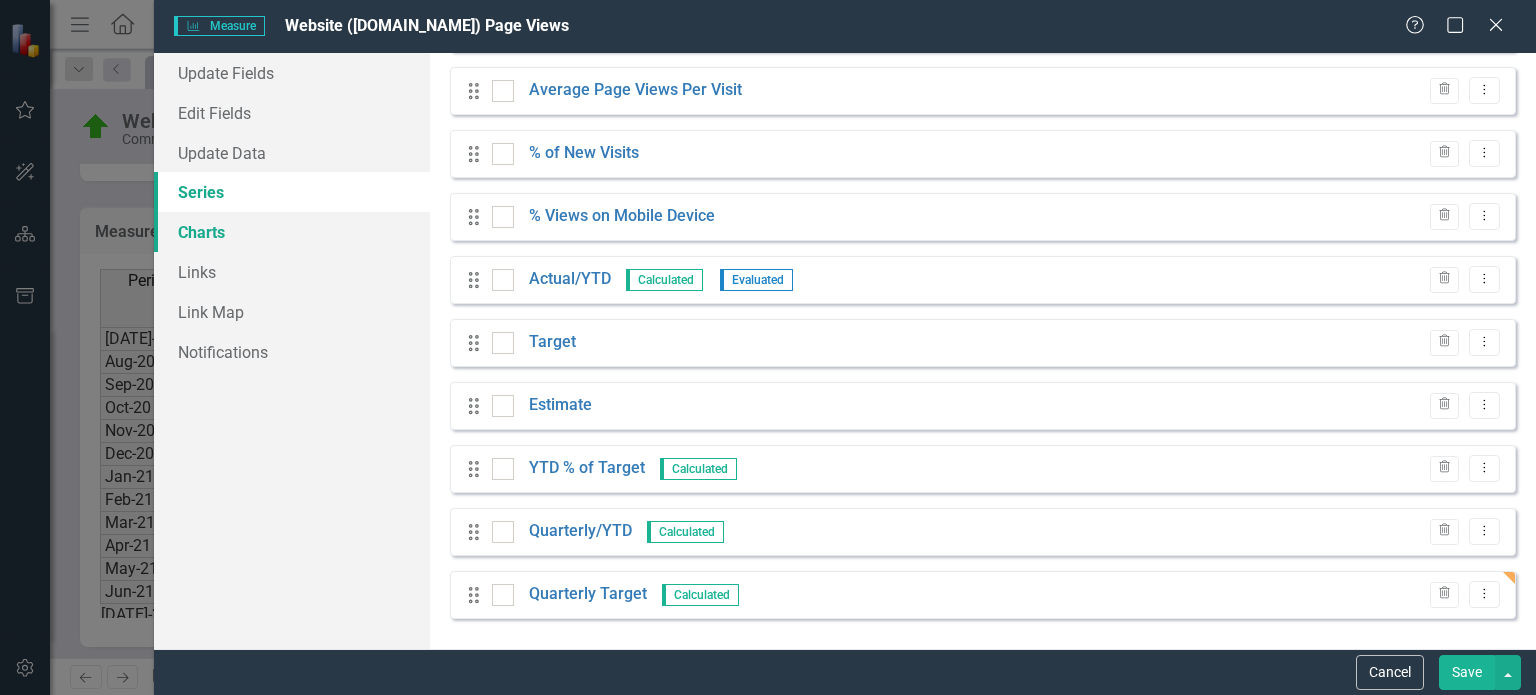 click on "Charts" at bounding box center [292, 232] 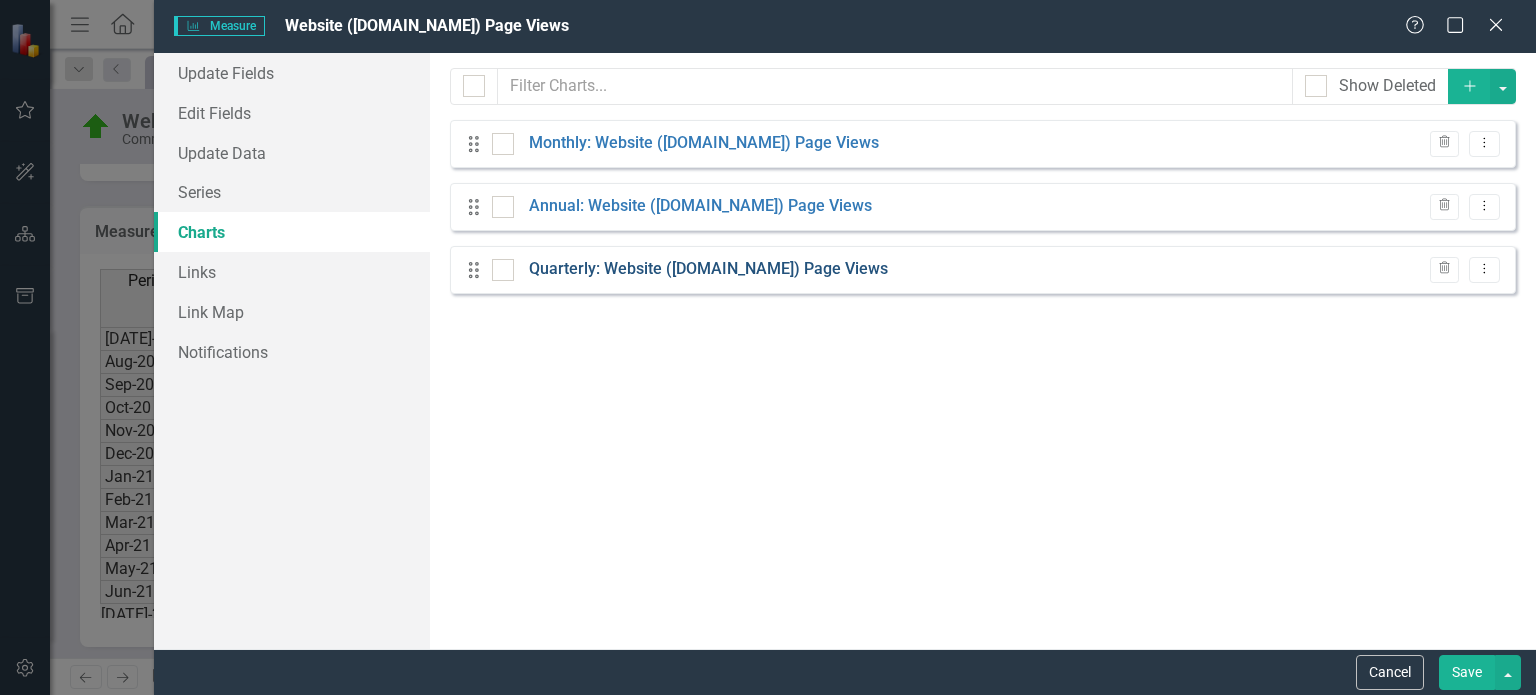 click on "Quarterly: Website (DurhamNC.gov) Page Views" at bounding box center [708, 269] 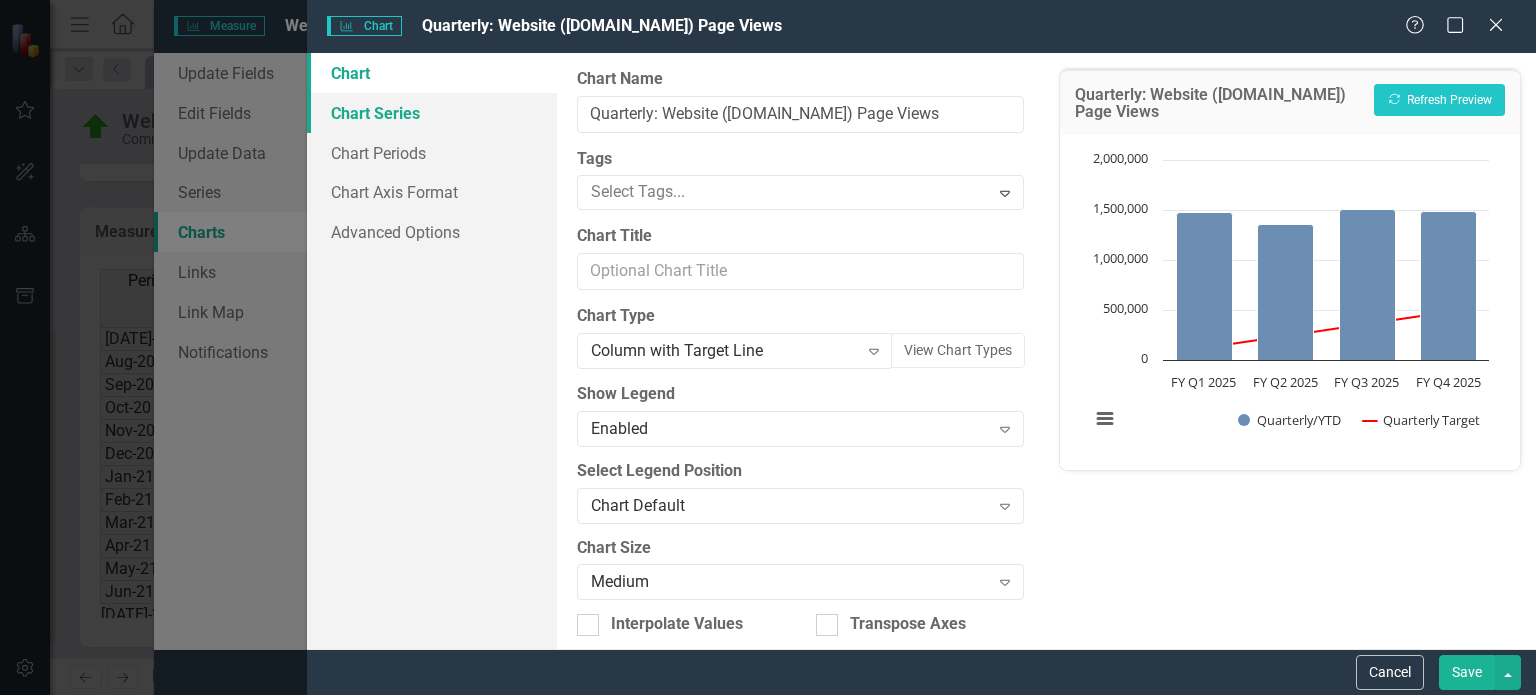 click on "Chart Series" at bounding box center (432, 113) 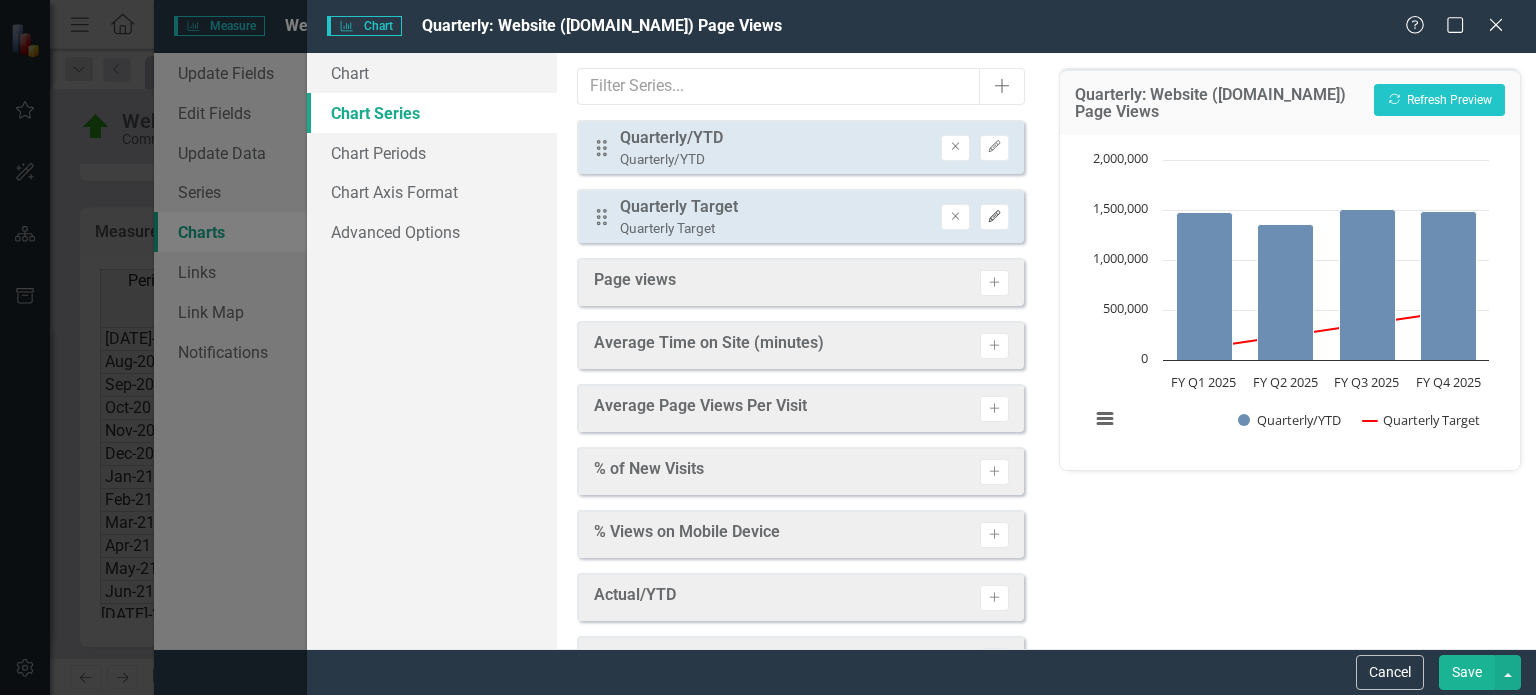 click on "Edit" 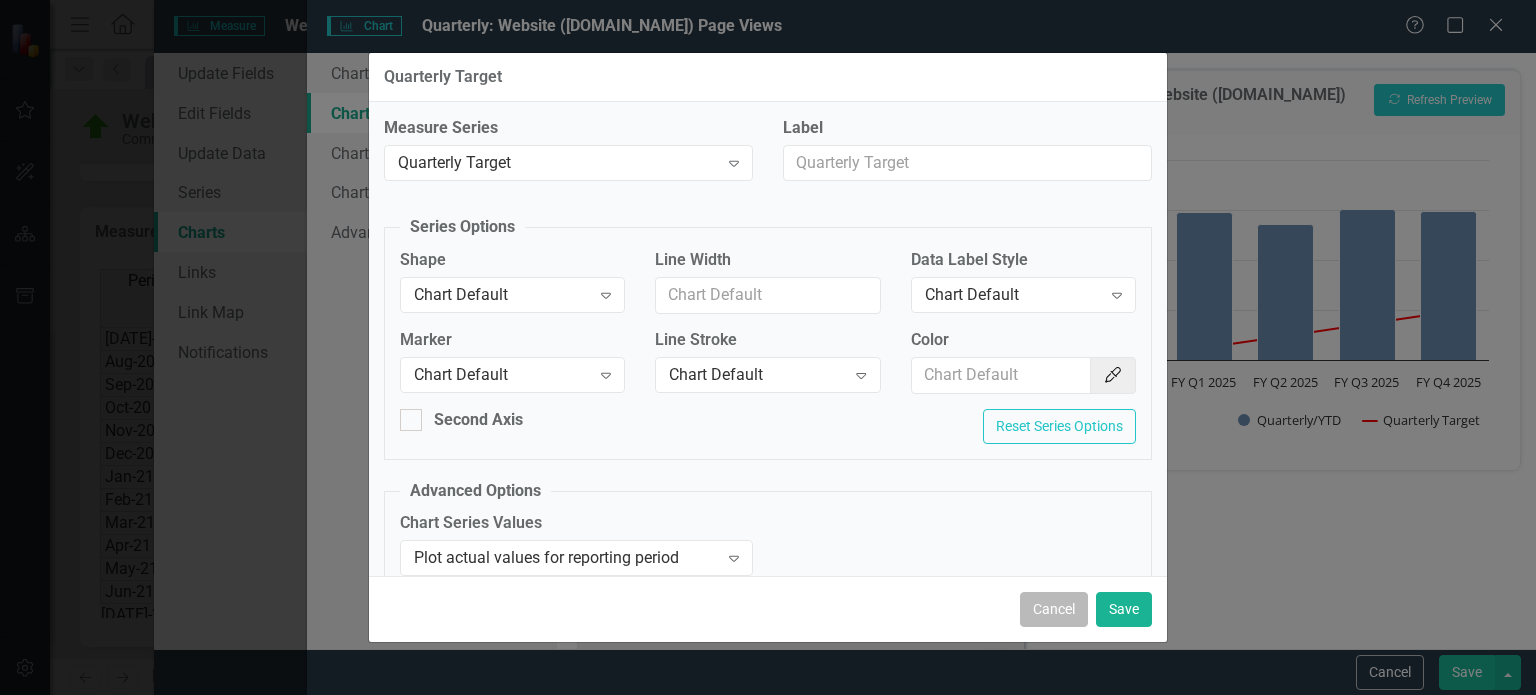 click on "Cancel" at bounding box center (1054, 609) 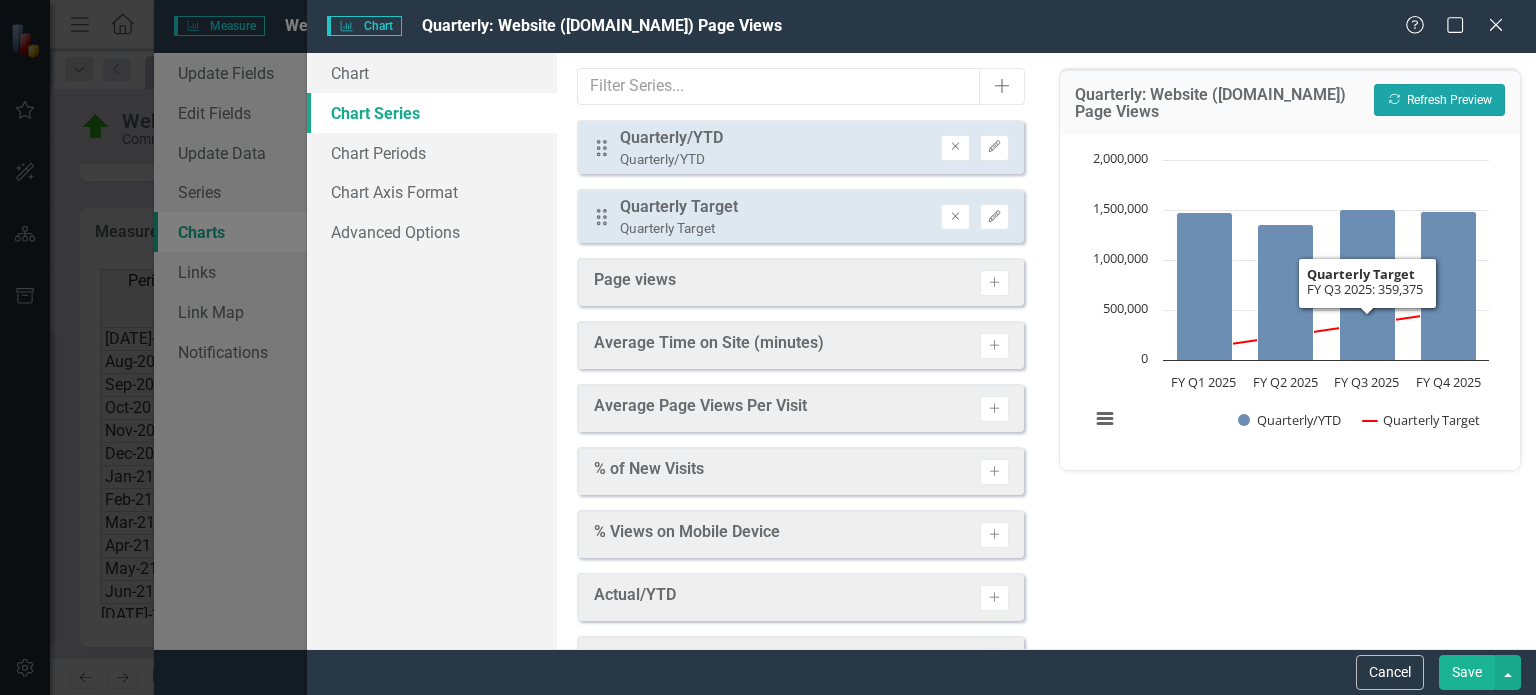 click on "Recalculate Refresh Preview" at bounding box center [1439, 100] 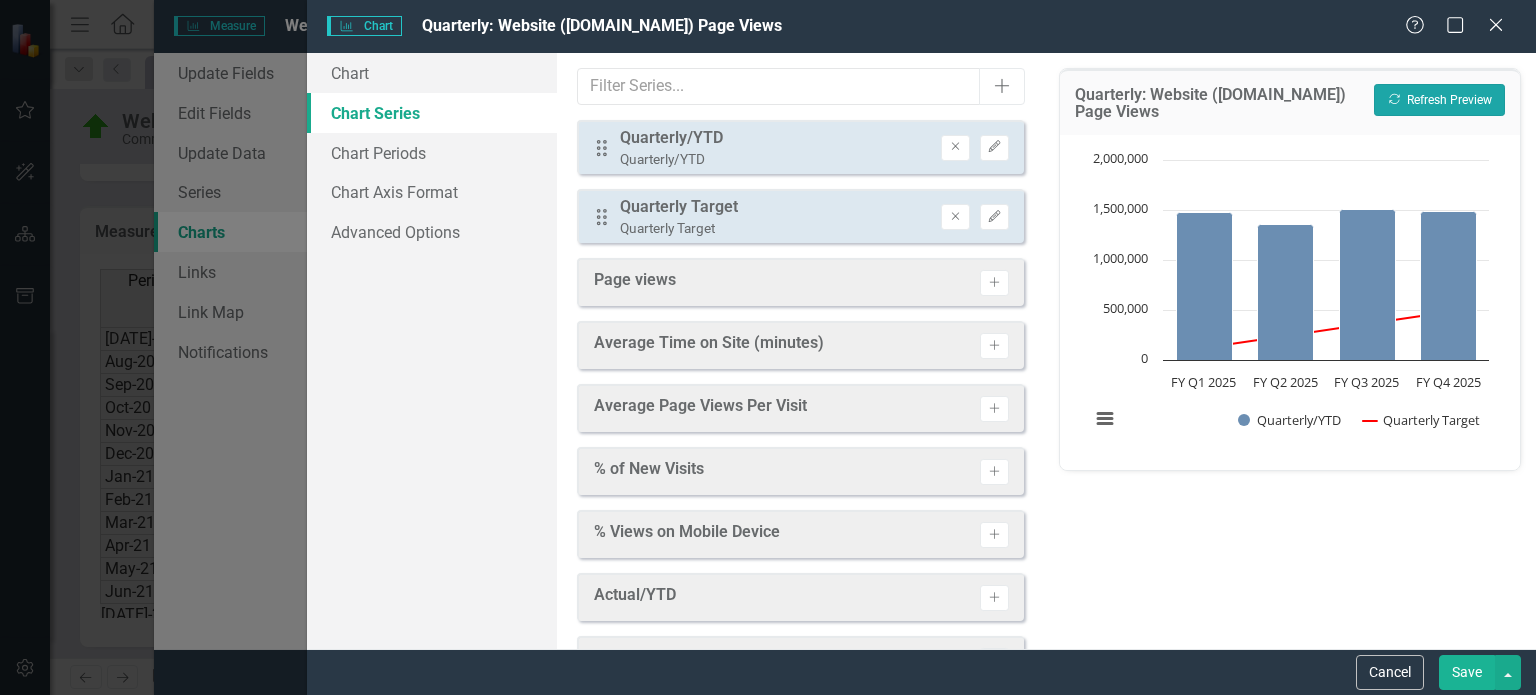 click on "Recalculate Refresh Preview" at bounding box center [1439, 100] 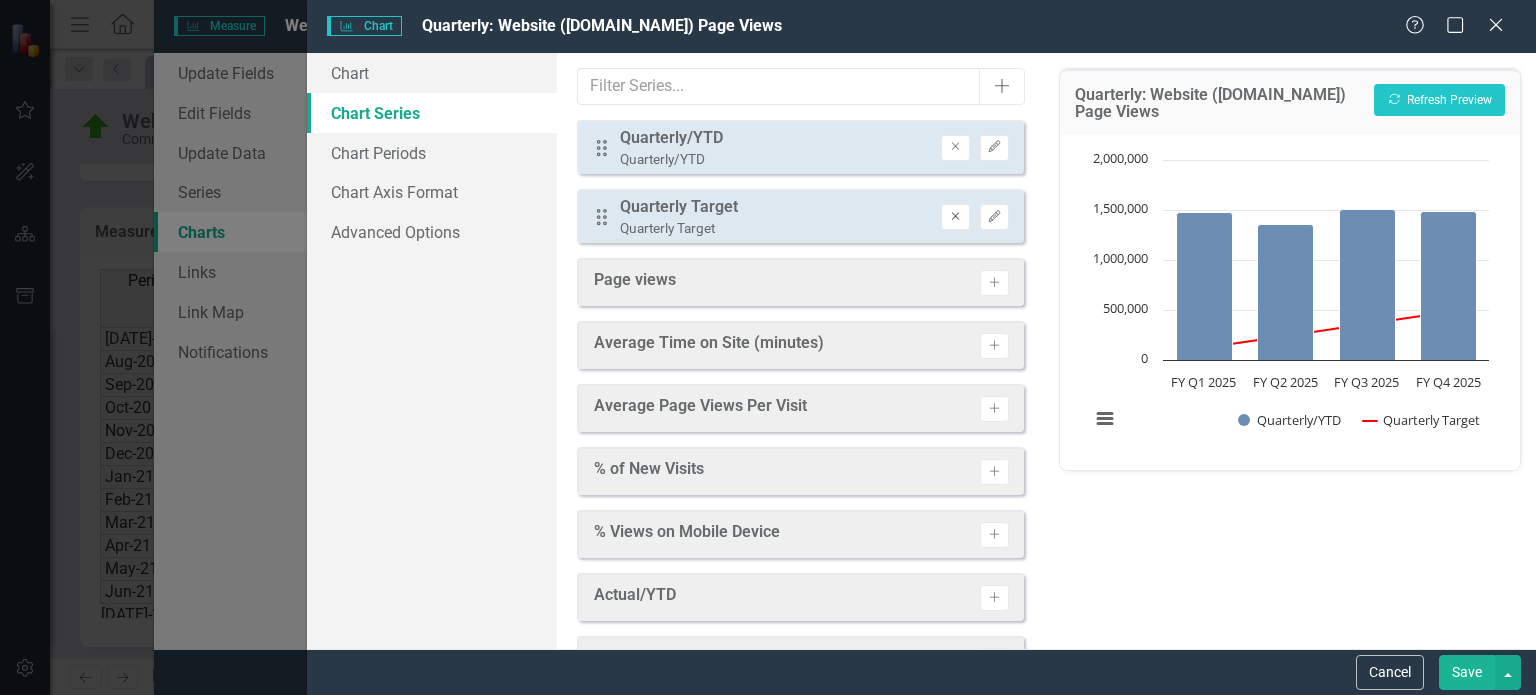 click on "Remove" 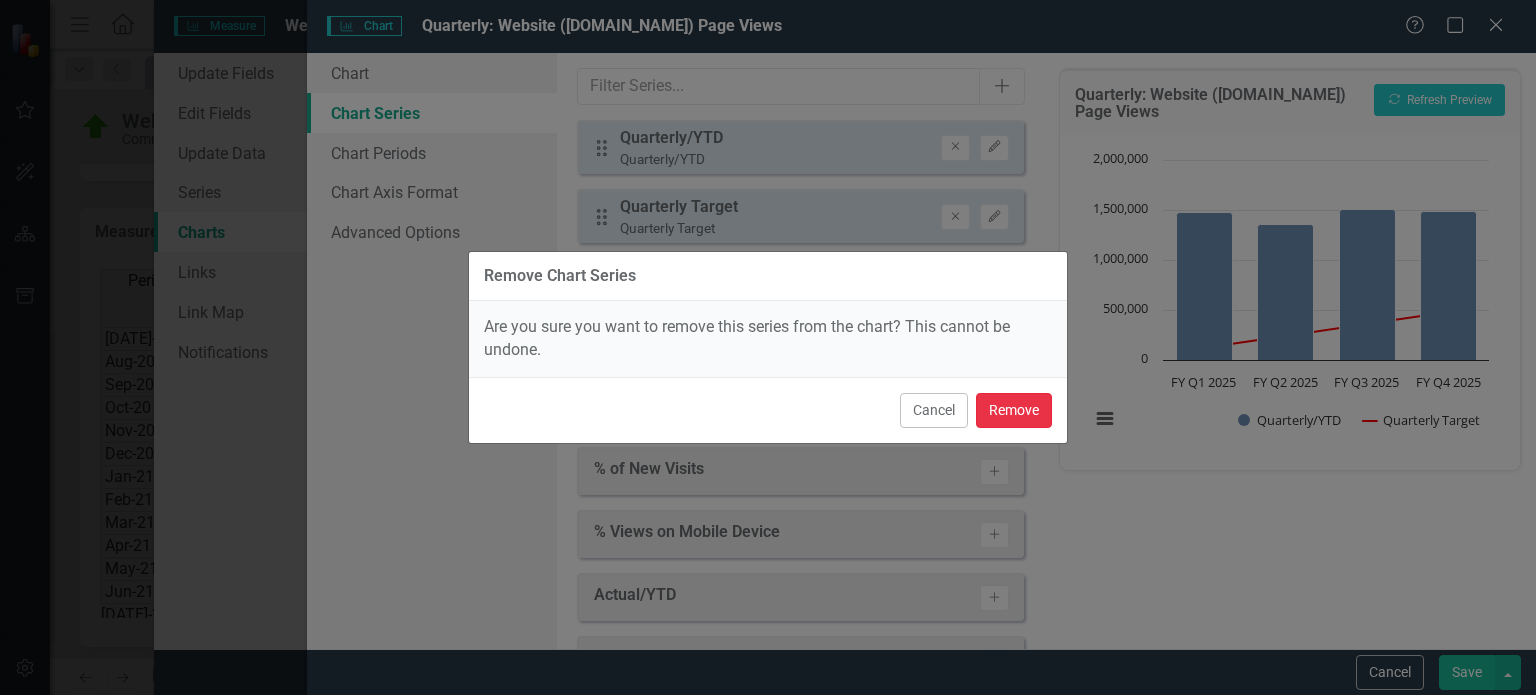 click on "Remove" at bounding box center (1014, 410) 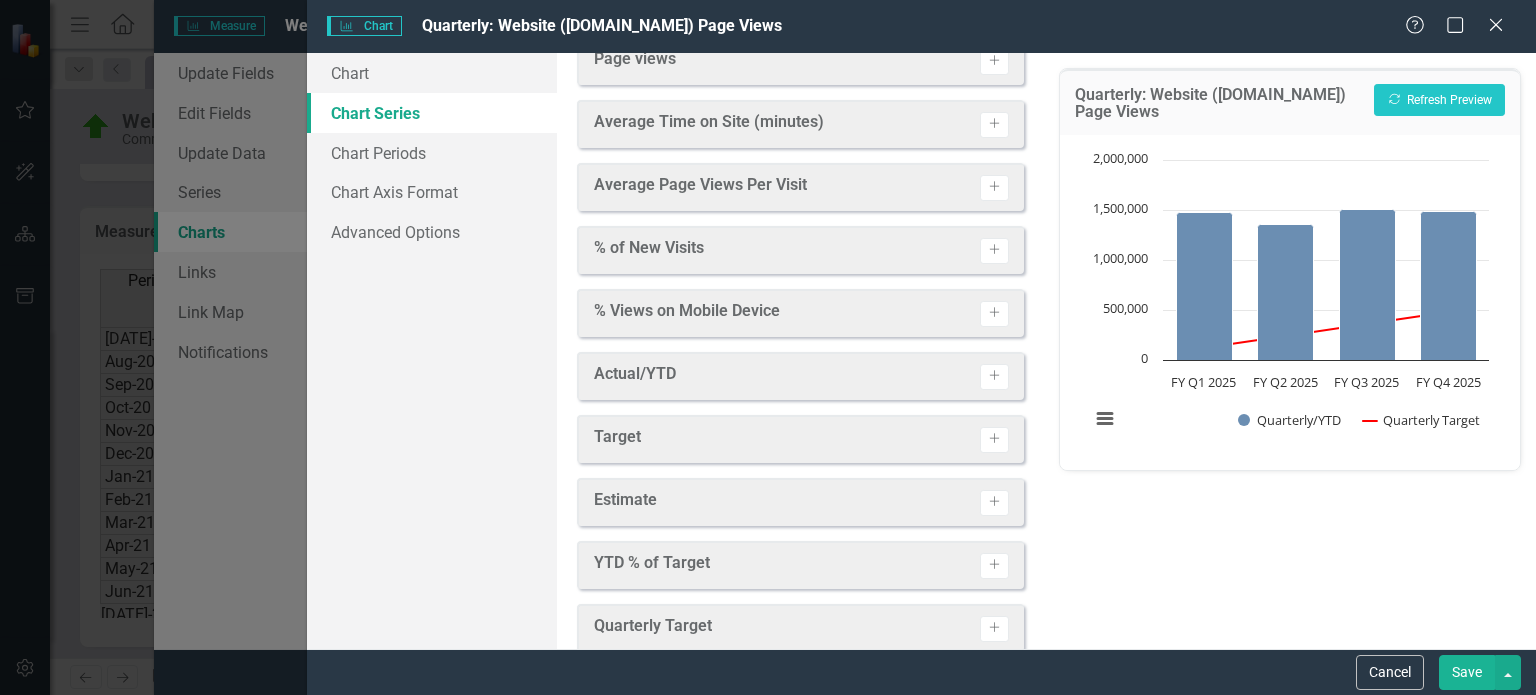 scroll, scrollTop: 183, scrollLeft: 0, axis: vertical 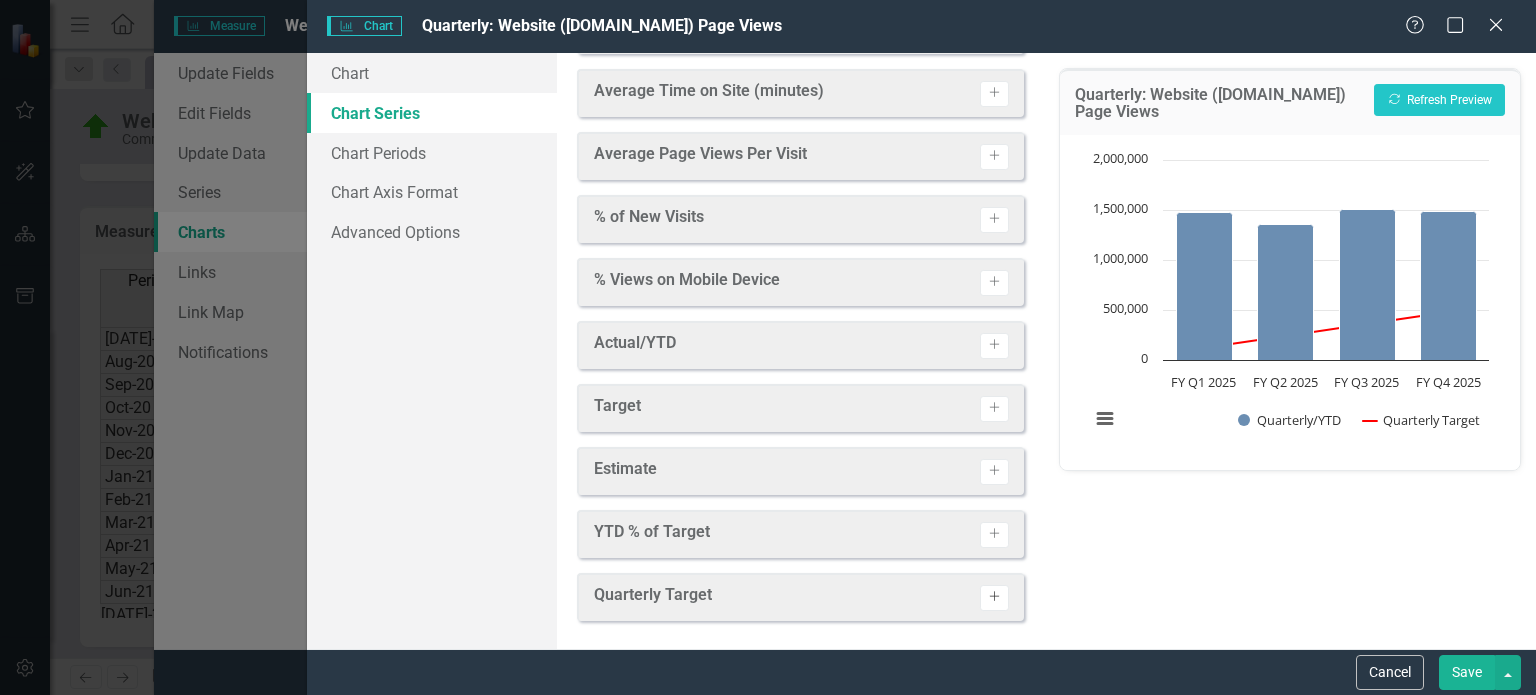 click on "Activate" 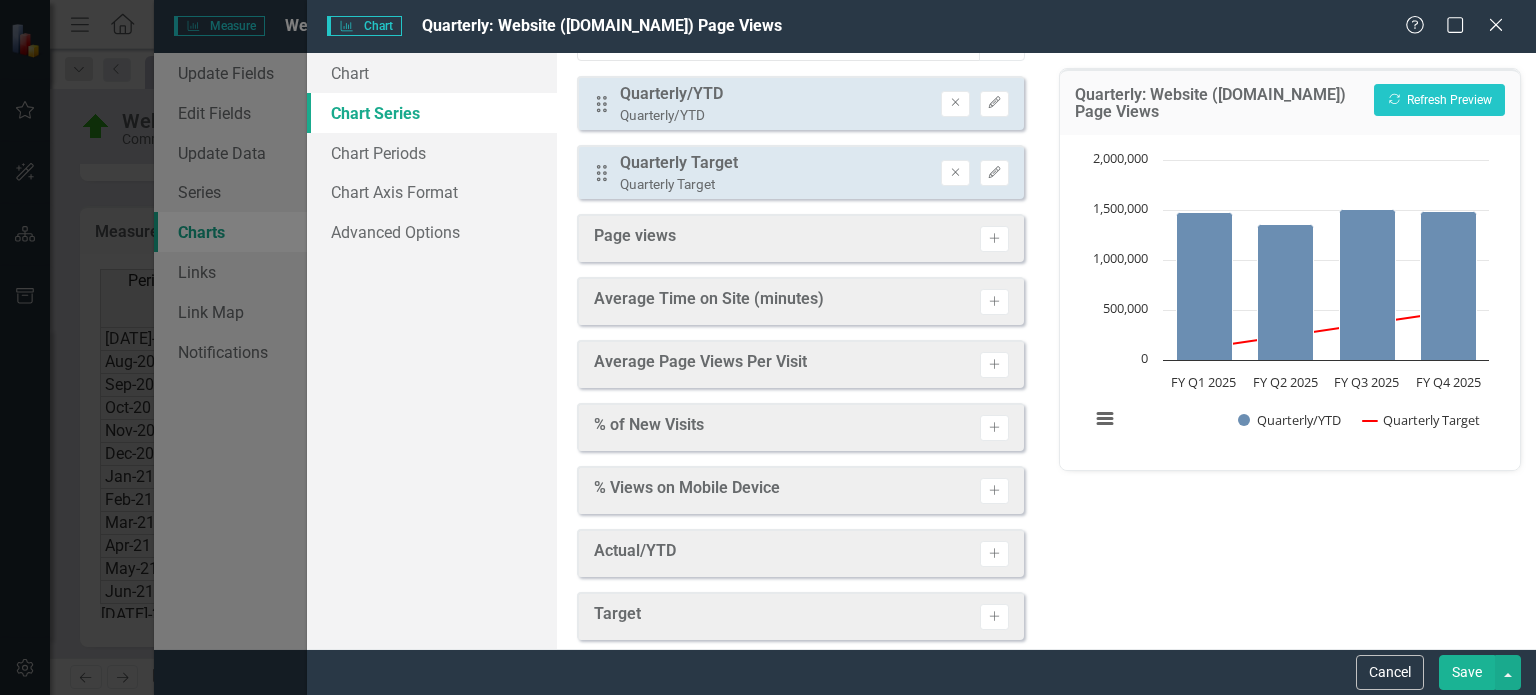 scroll, scrollTop: 0, scrollLeft: 0, axis: both 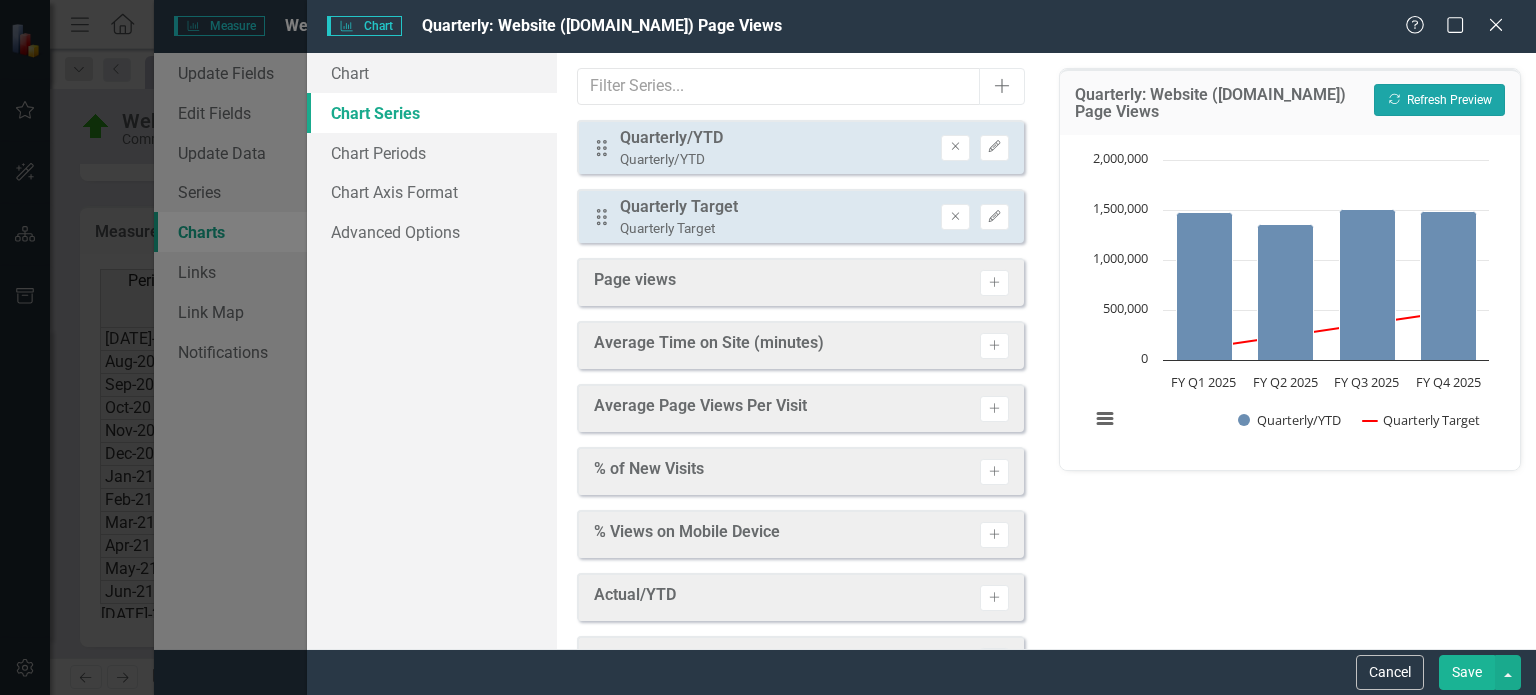 click on "Recalculate Refresh Preview" at bounding box center (1439, 100) 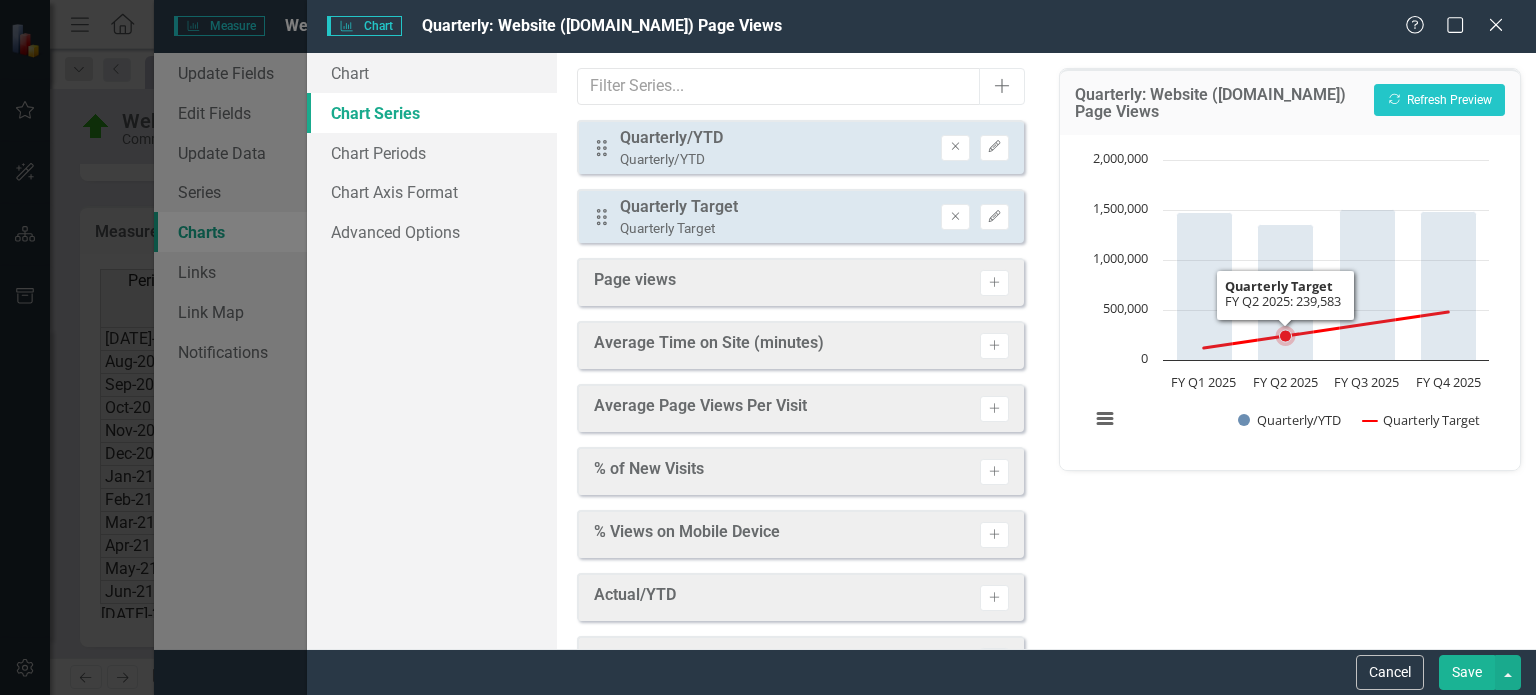 click 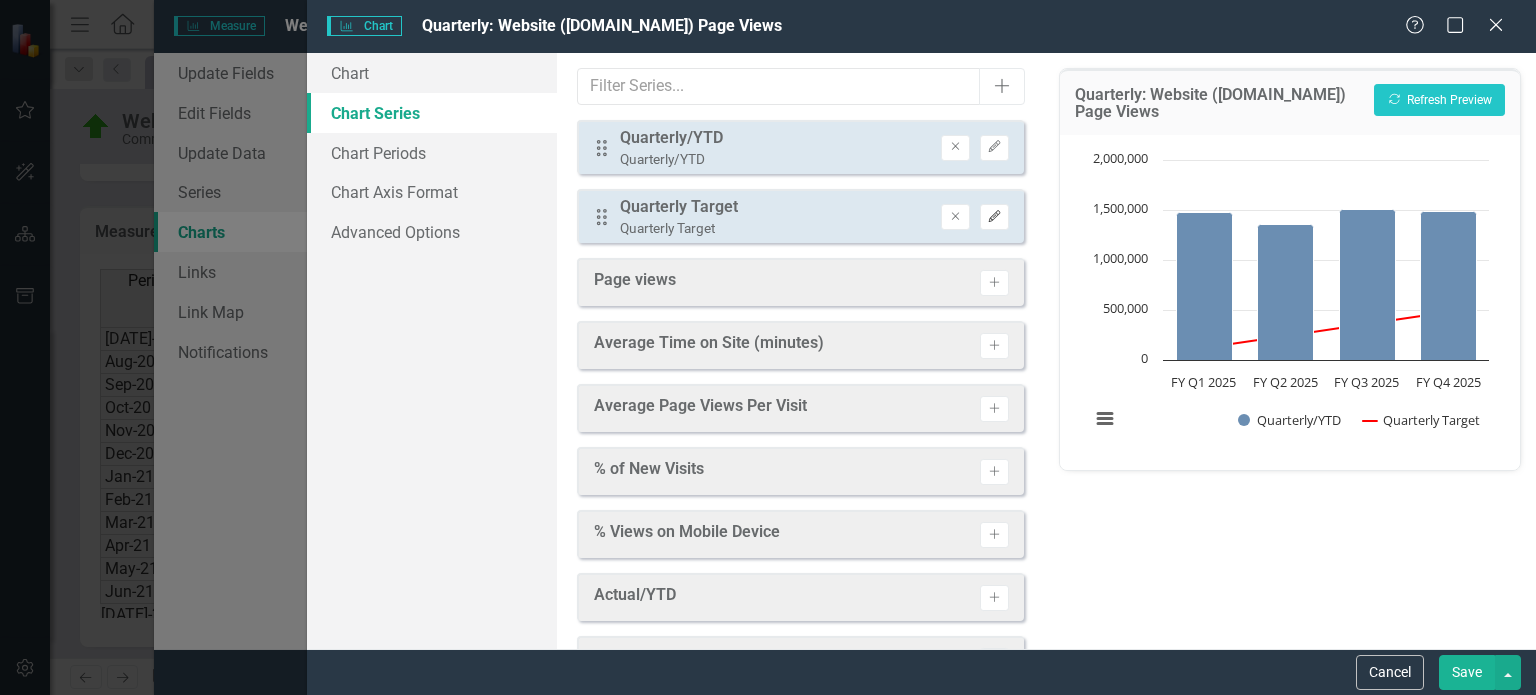 click on "Edit" 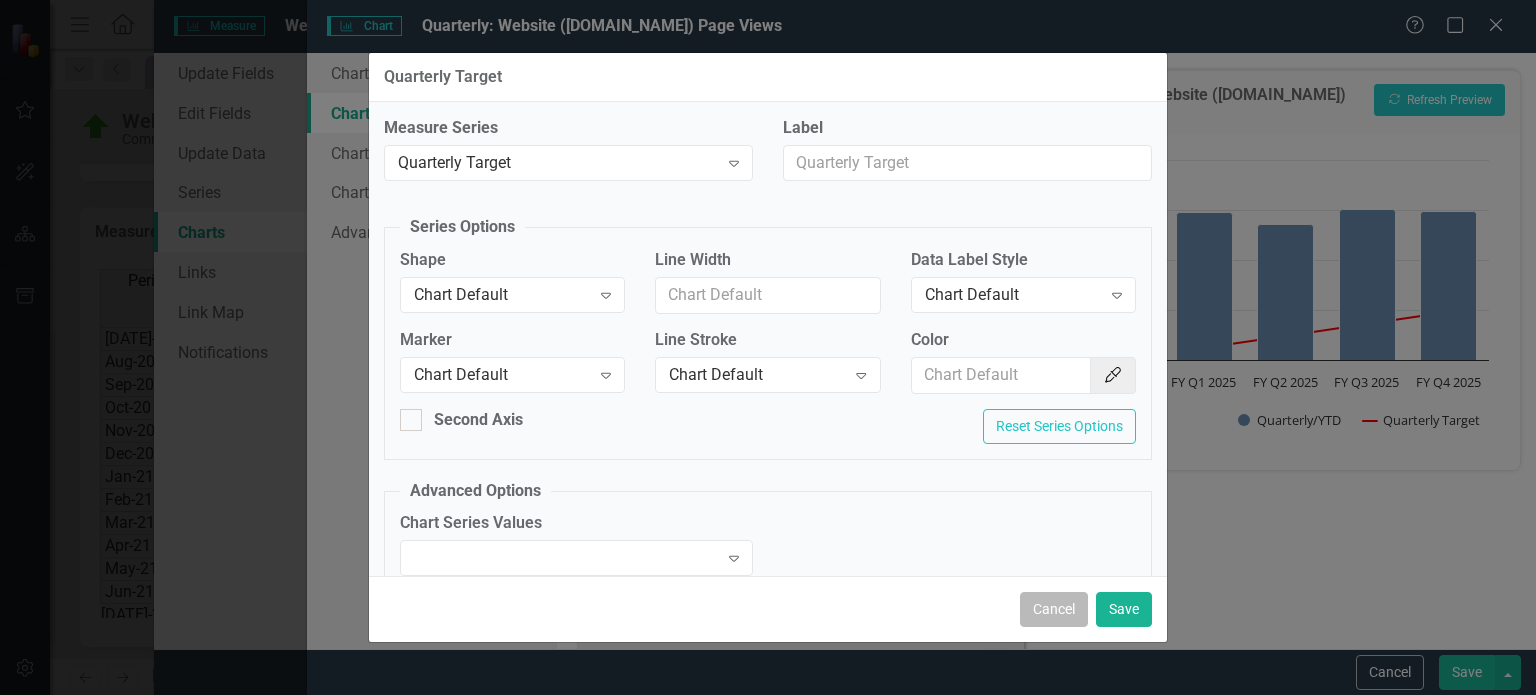 click on "Cancel" at bounding box center [1054, 609] 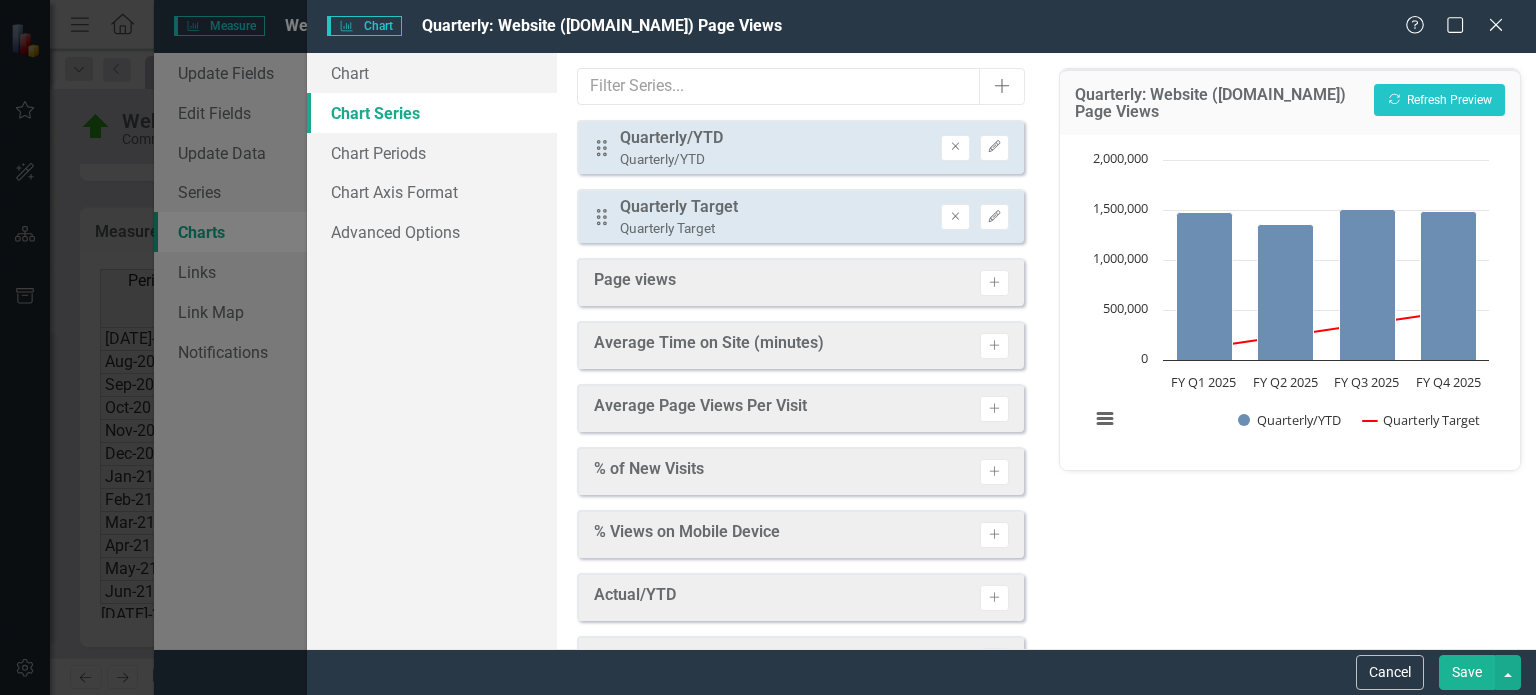 click on "Save" at bounding box center (1467, 672) 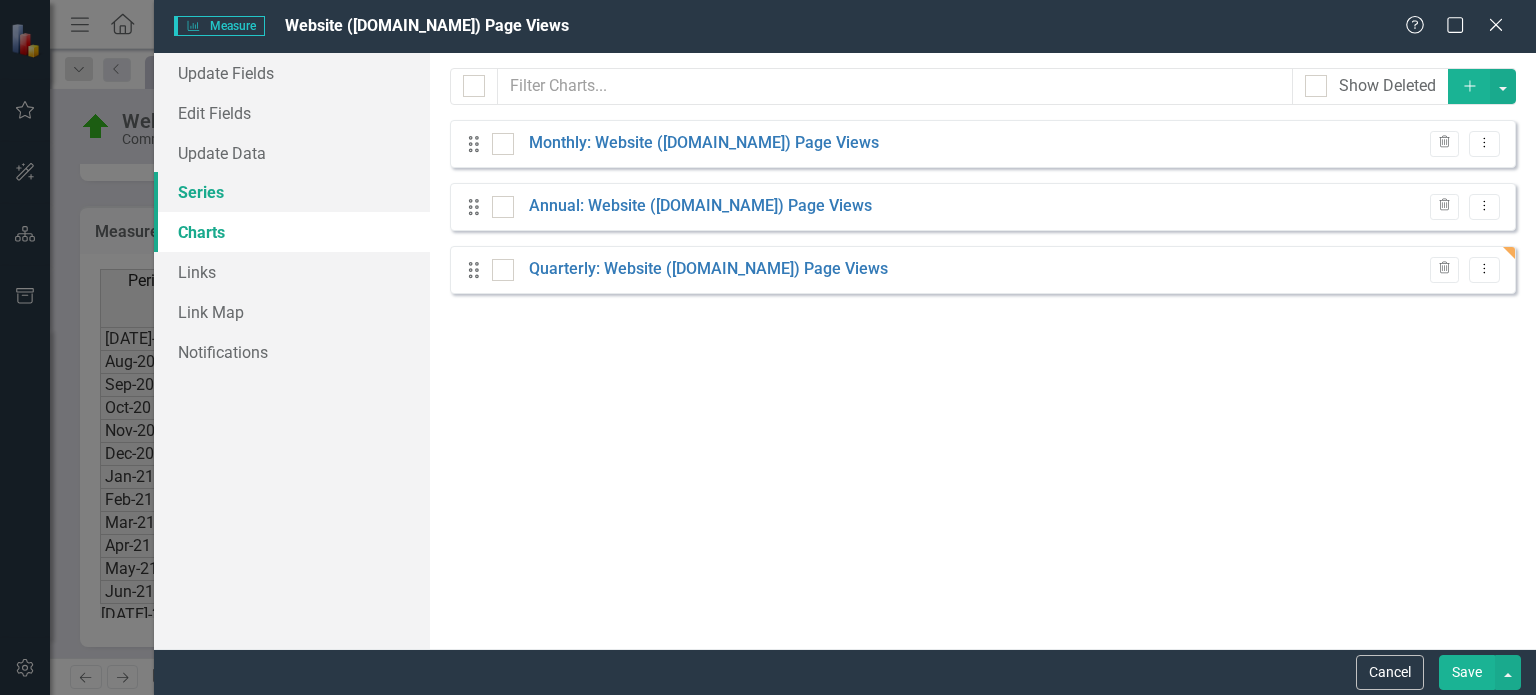 click on "Series" at bounding box center [292, 192] 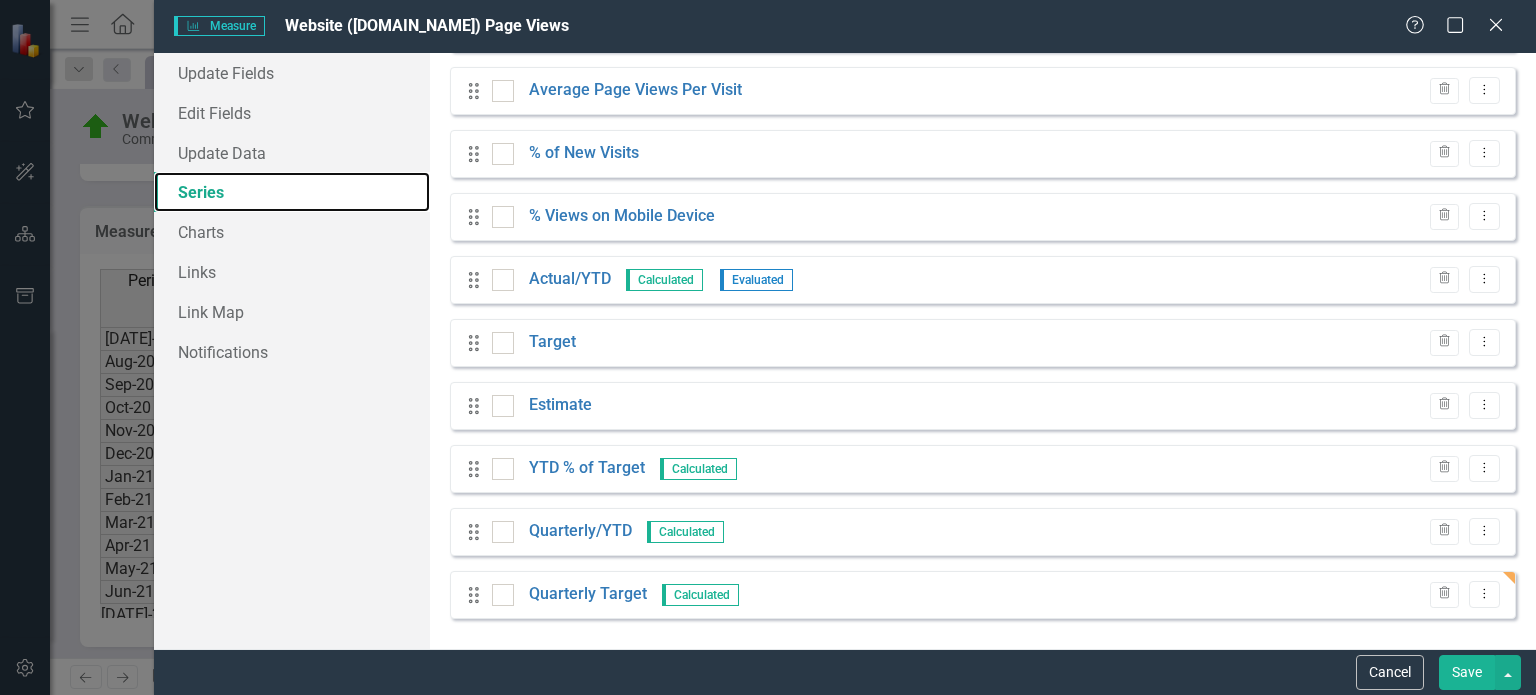 scroll, scrollTop: 255, scrollLeft: 0, axis: vertical 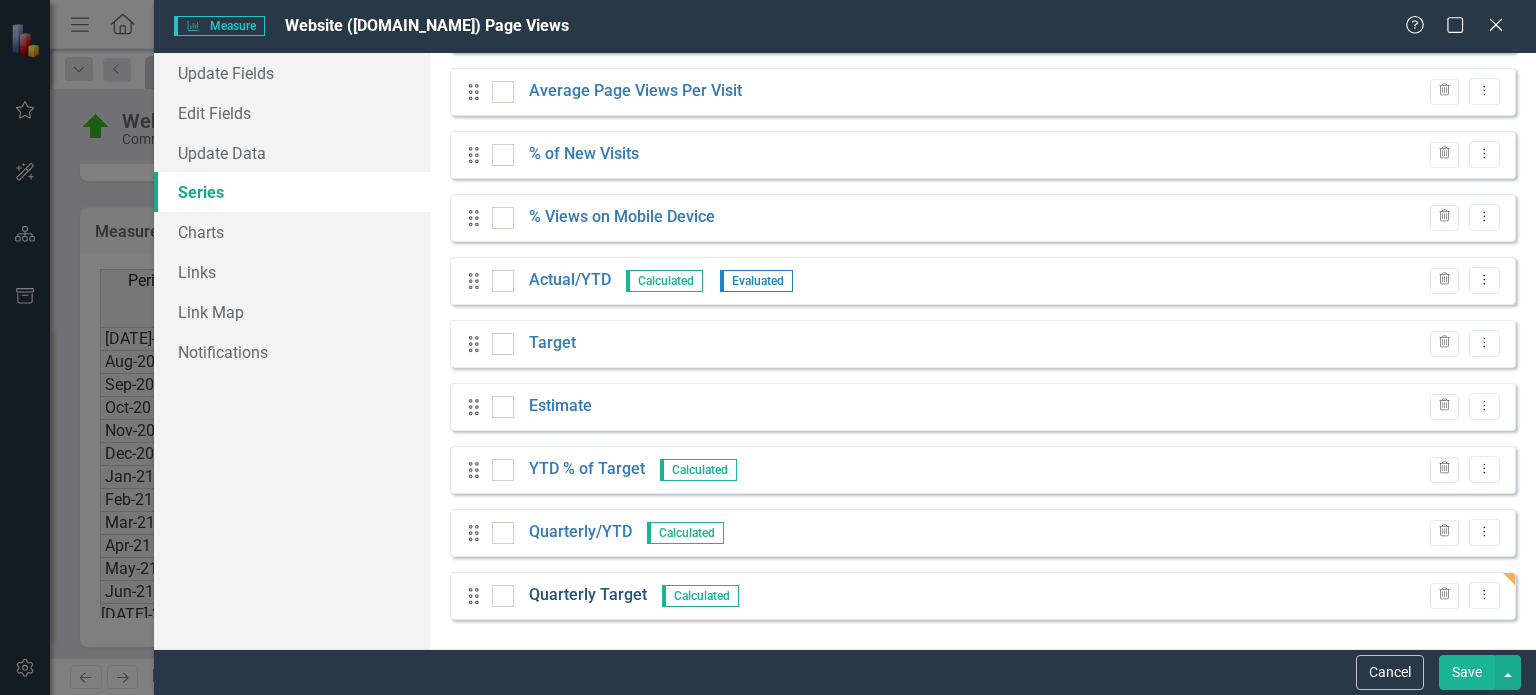 click on "Quarterly Target" at bounding box center [588, 595] 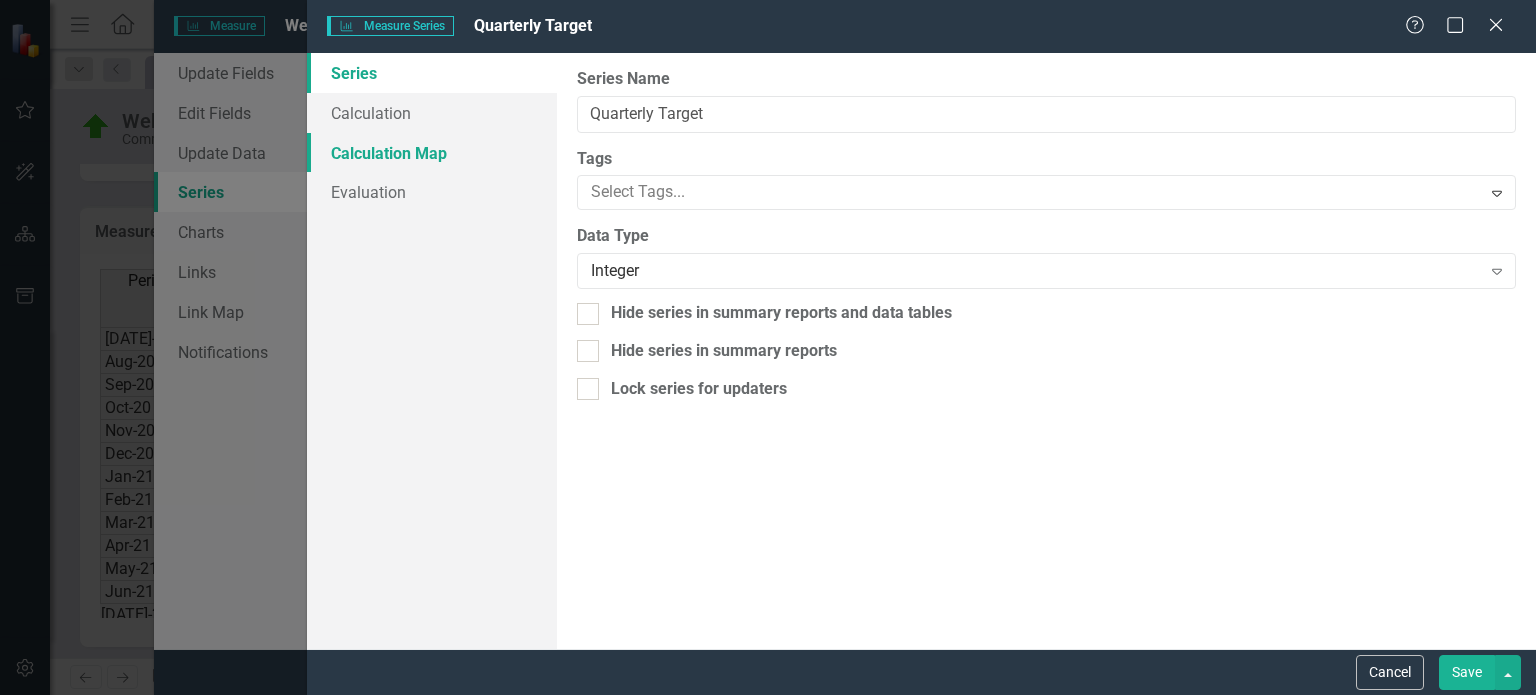 click on "Calculation Map" at bounding box center (432, 153) 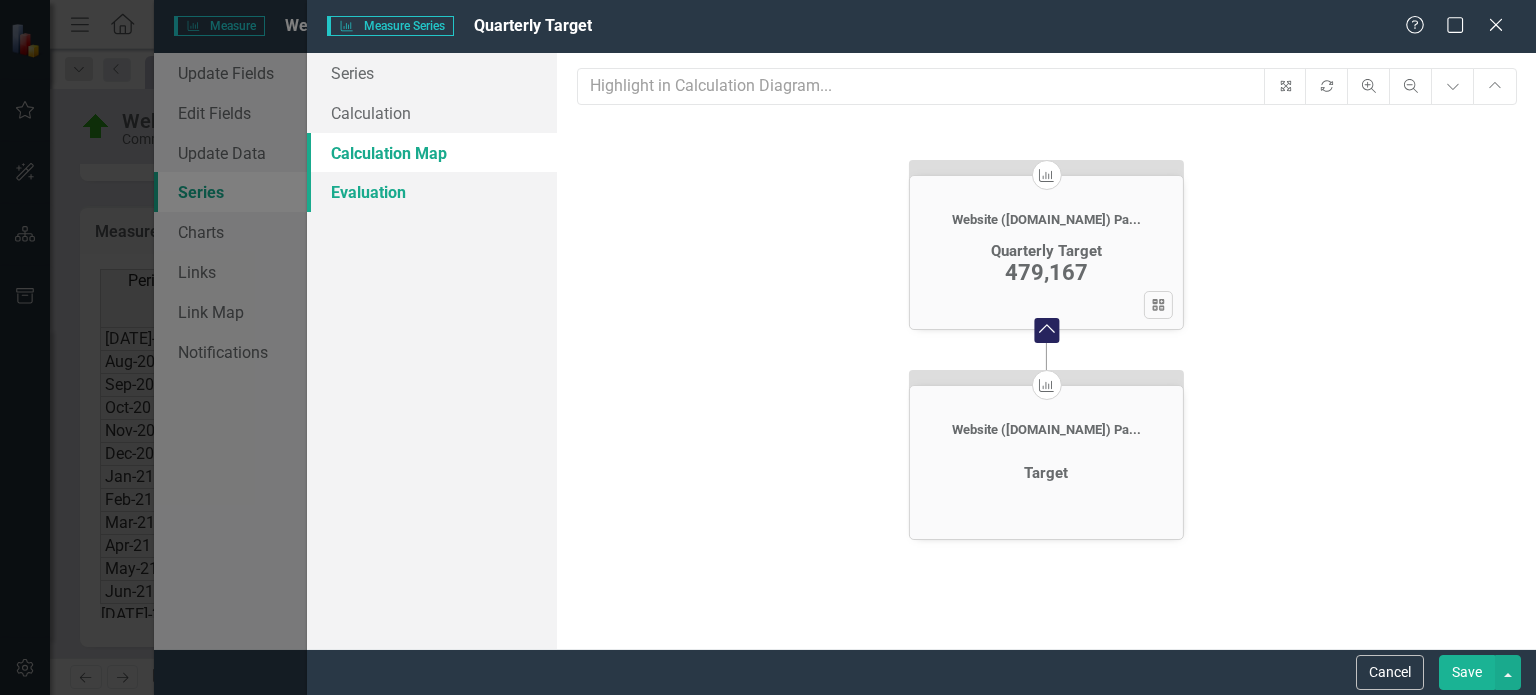 click on "Evaluation" at bounding box center [432, 192] 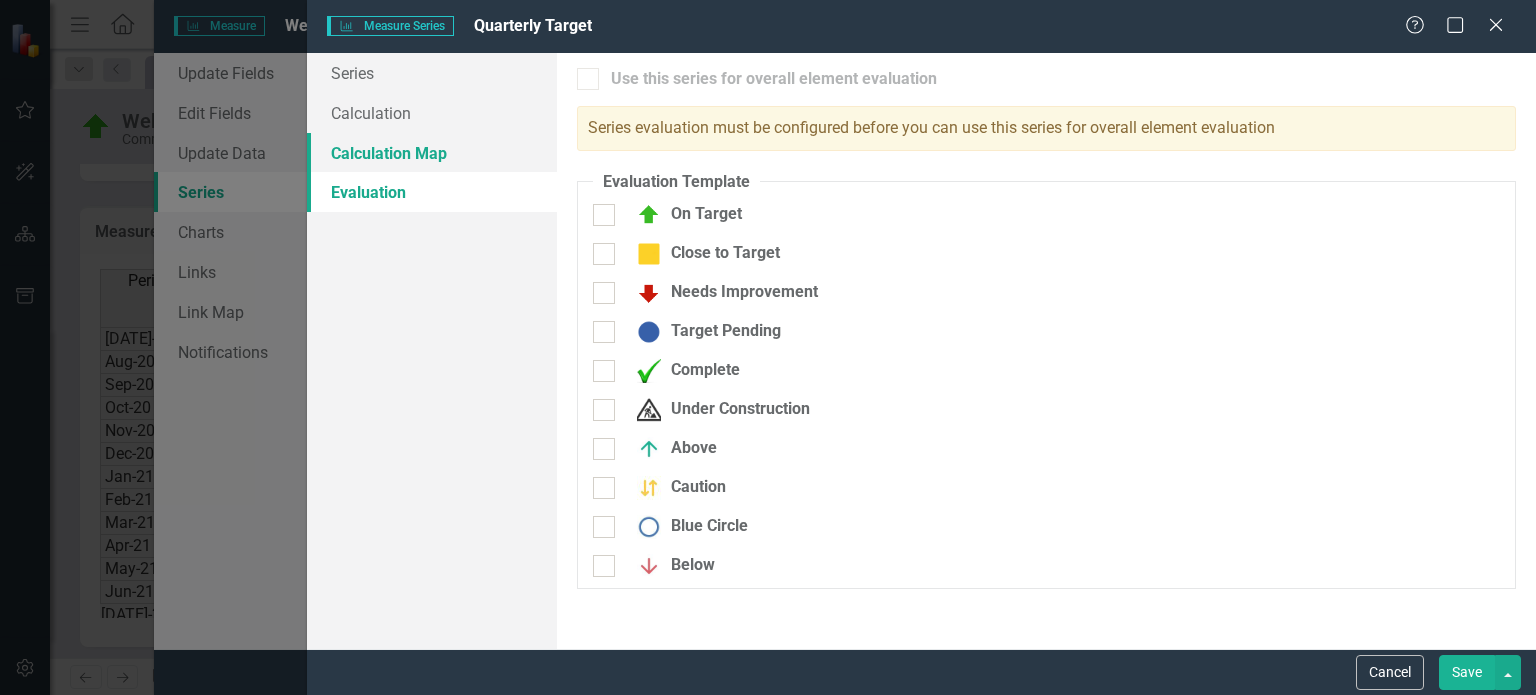 click on "Calculation Map" at bounding box center (432, 153) 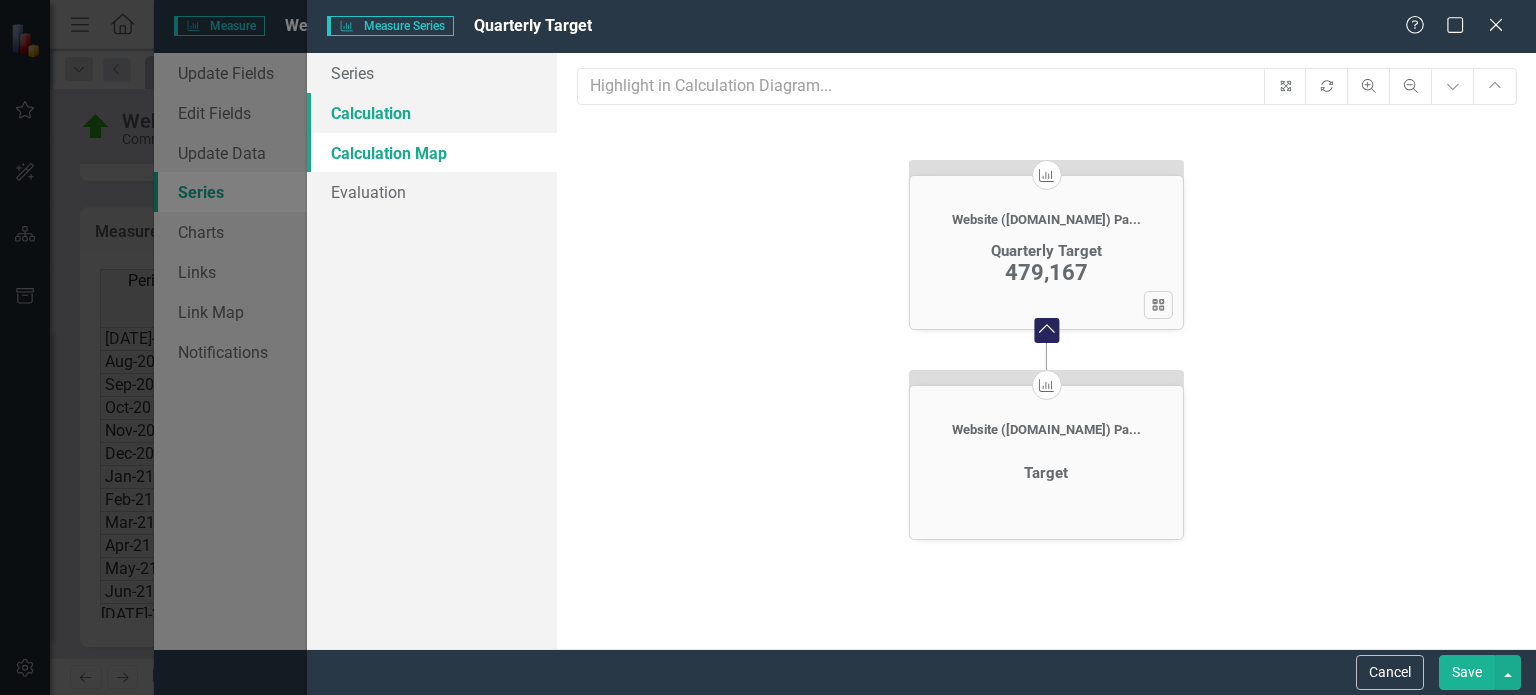 click on "Calculation" at bounding box center (432, 113) 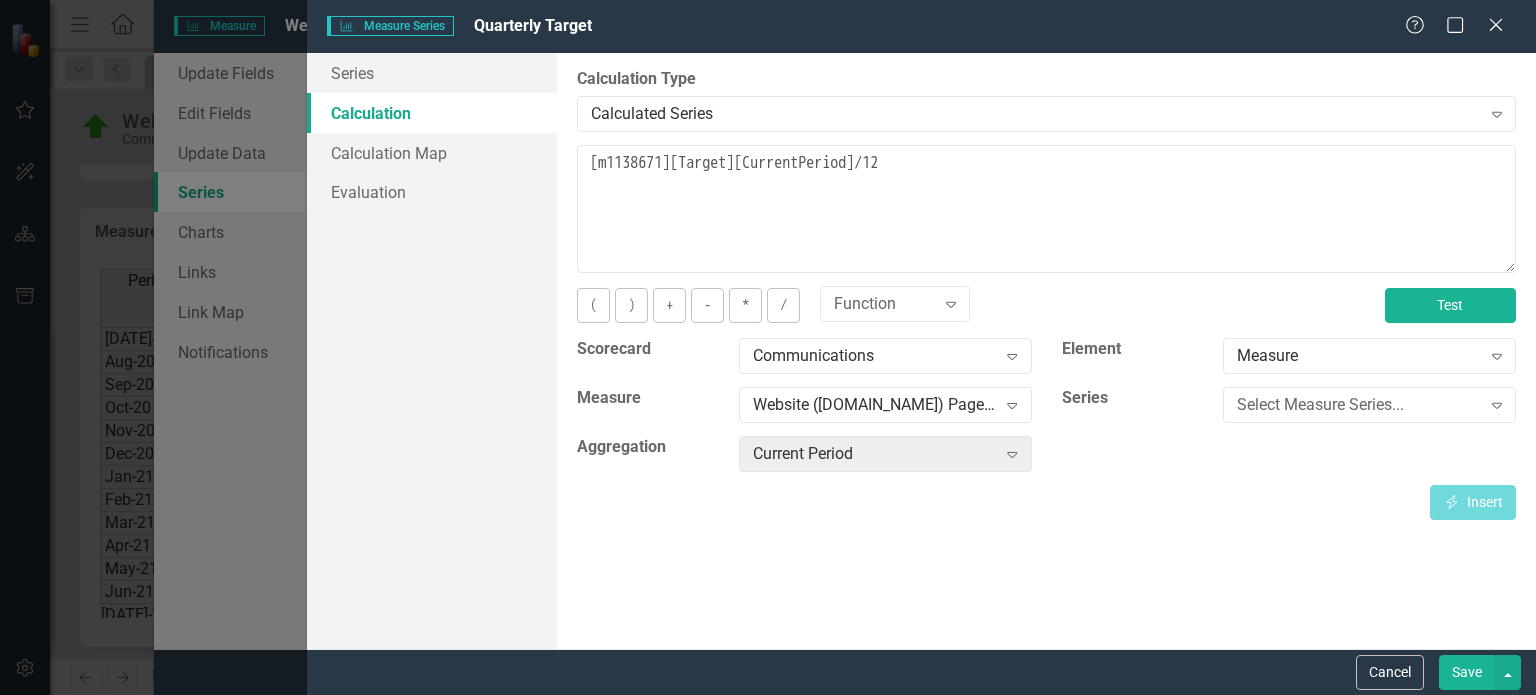 click on "Test" at bounding box center [1450, 305] 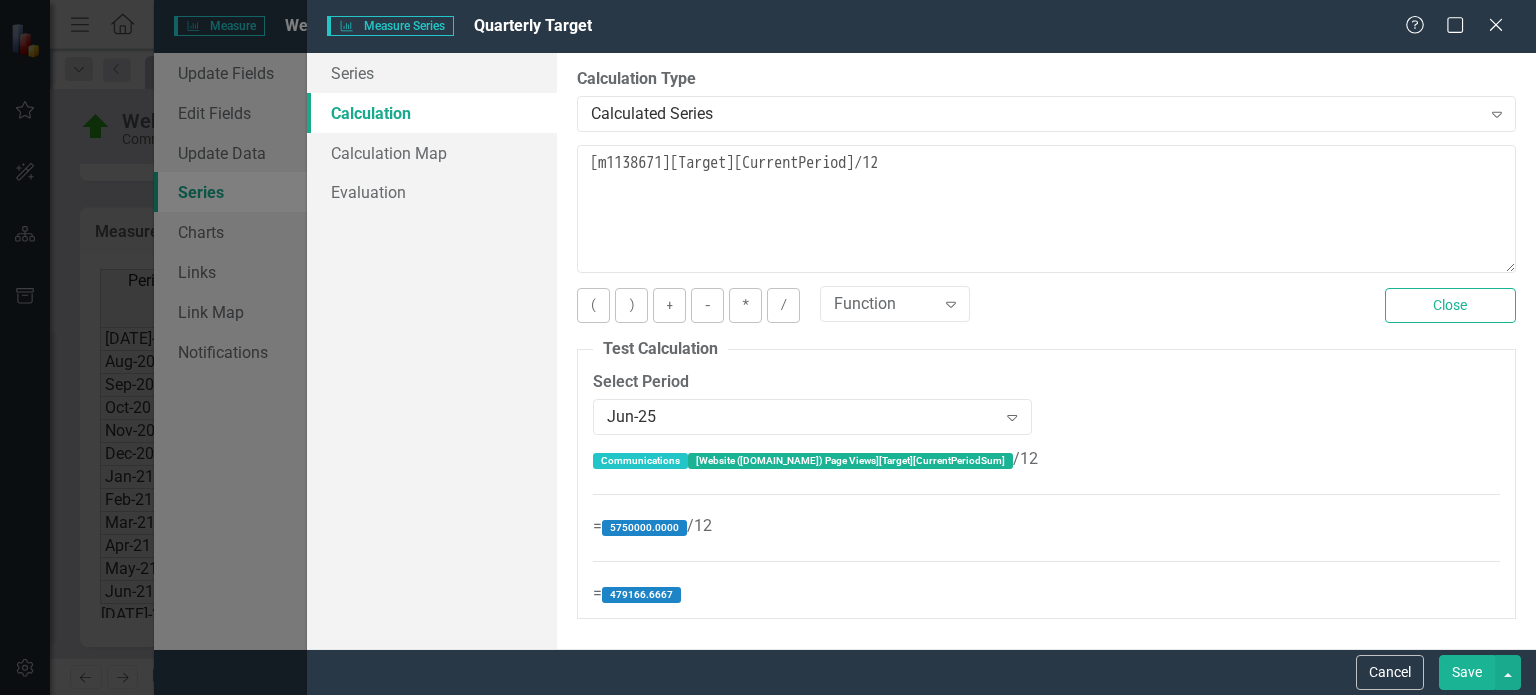 click on "Save" at bounding box center (1467, 672) 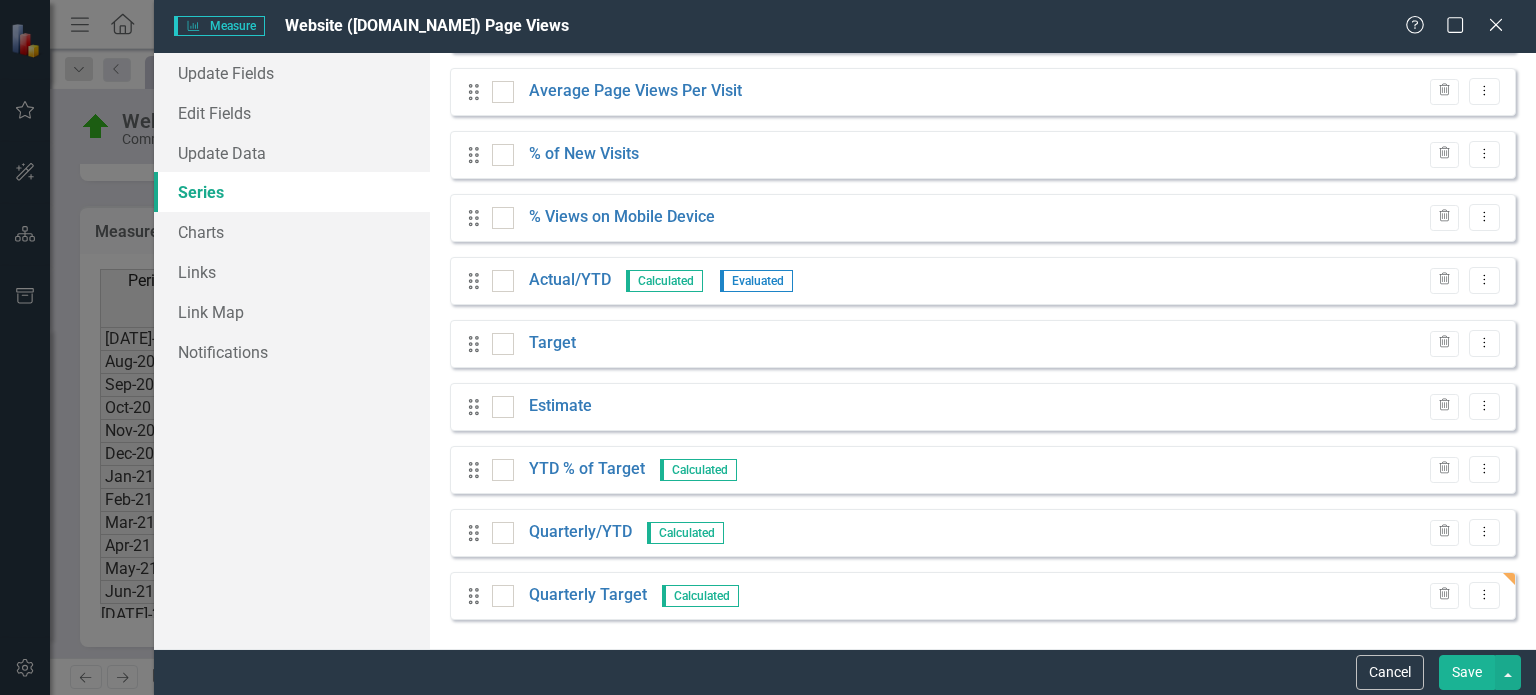 click on "Save" at bounding box center (1467, 672) 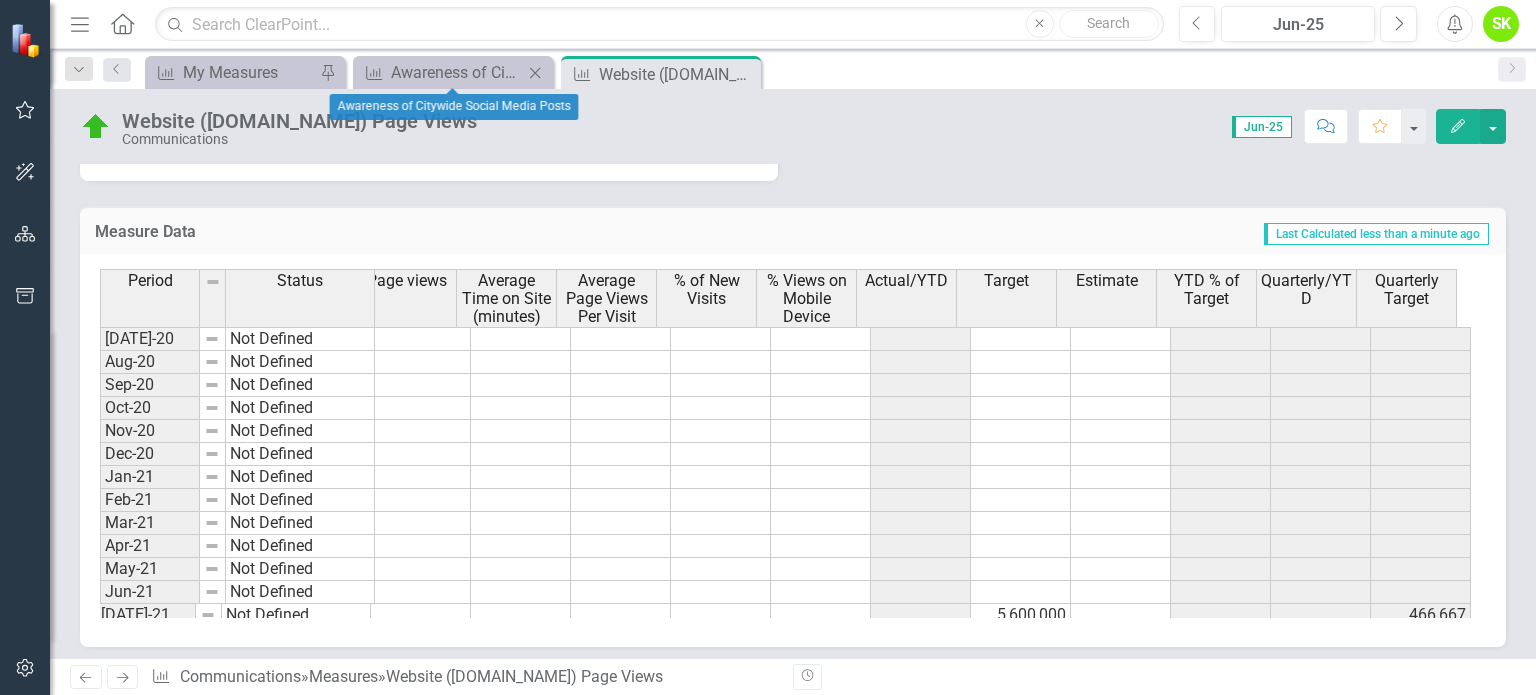 click on "Close" 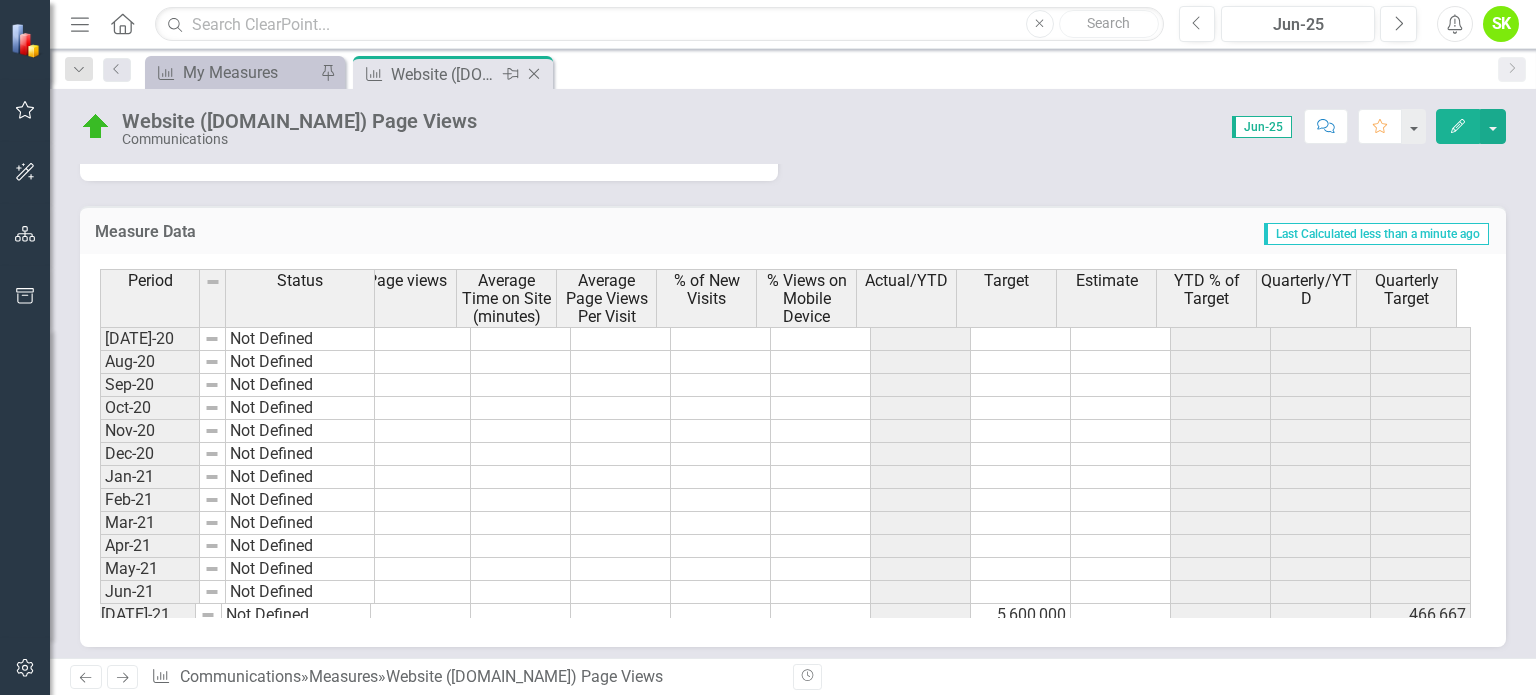 click on "Website ([DOMAIN_NAME]) Page Views" at bounding box center (444, 74) 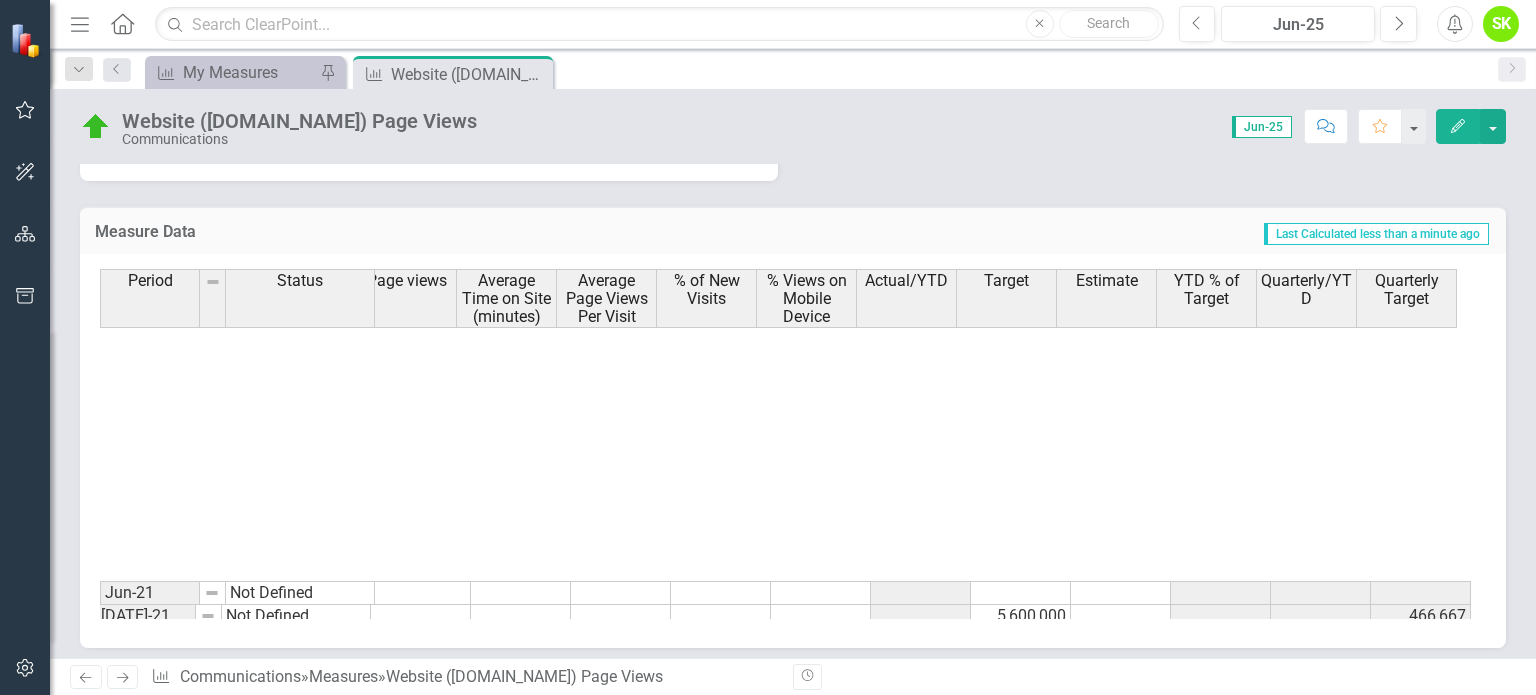 scroll, scrollTop: 500, scrollLeft: 18, axis: both 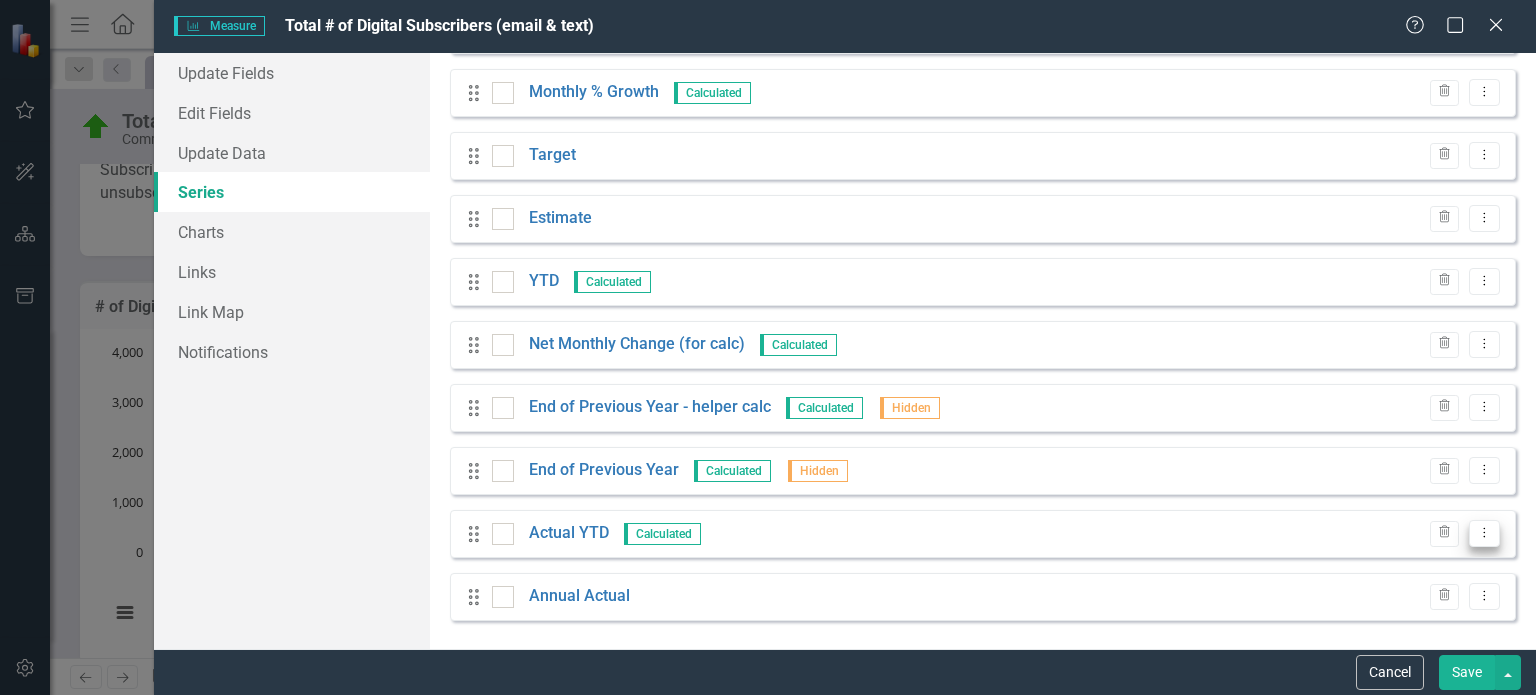 click 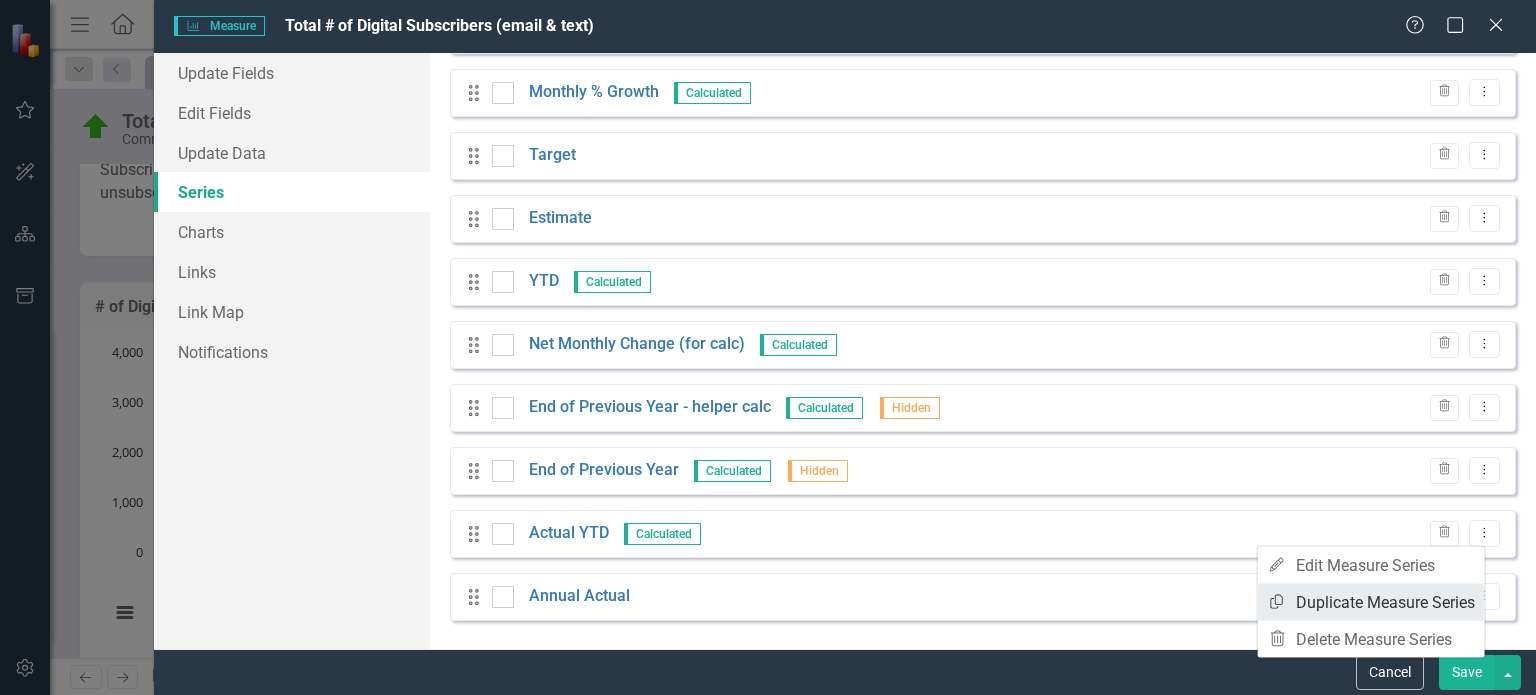 click on "Copy Duplicate Measure Series" at bounding box center (1371, 602) 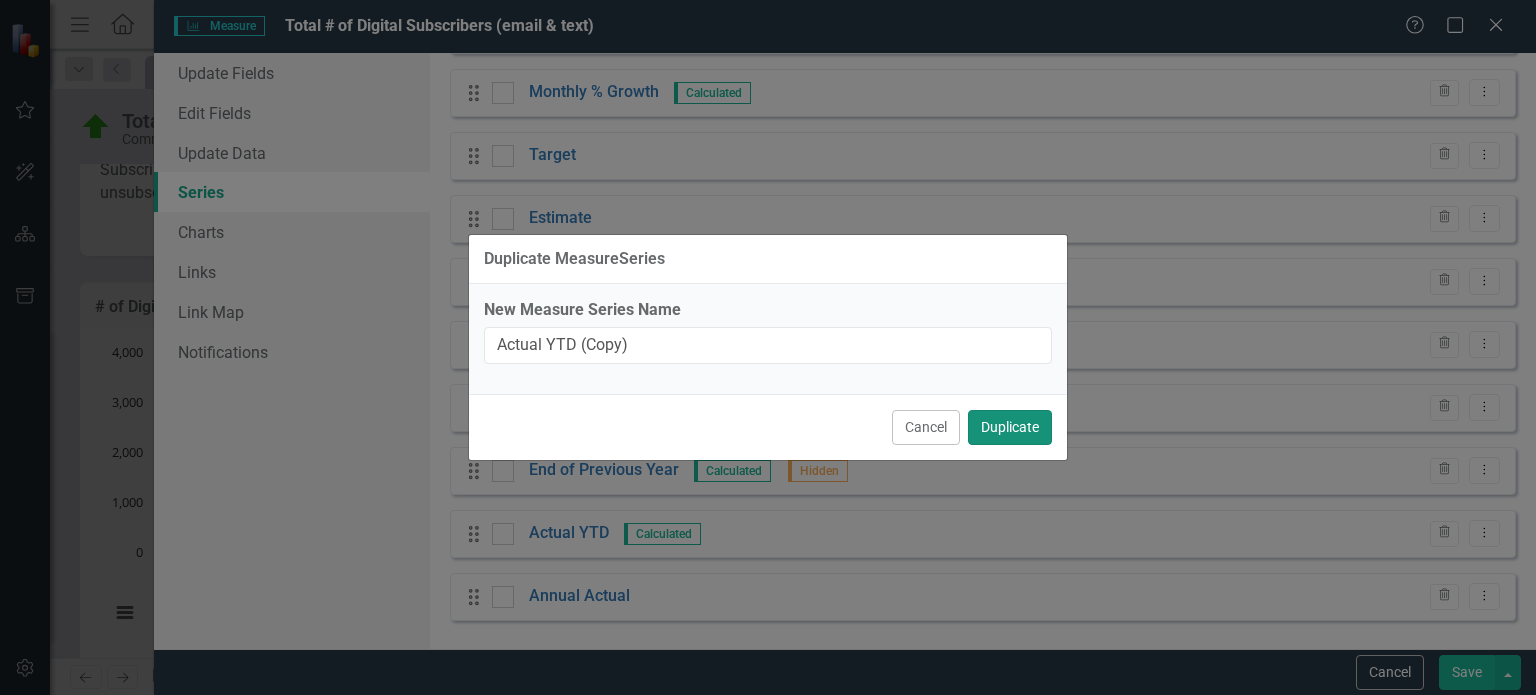 click on "Duplicate" at bounding box center [1010, 427] 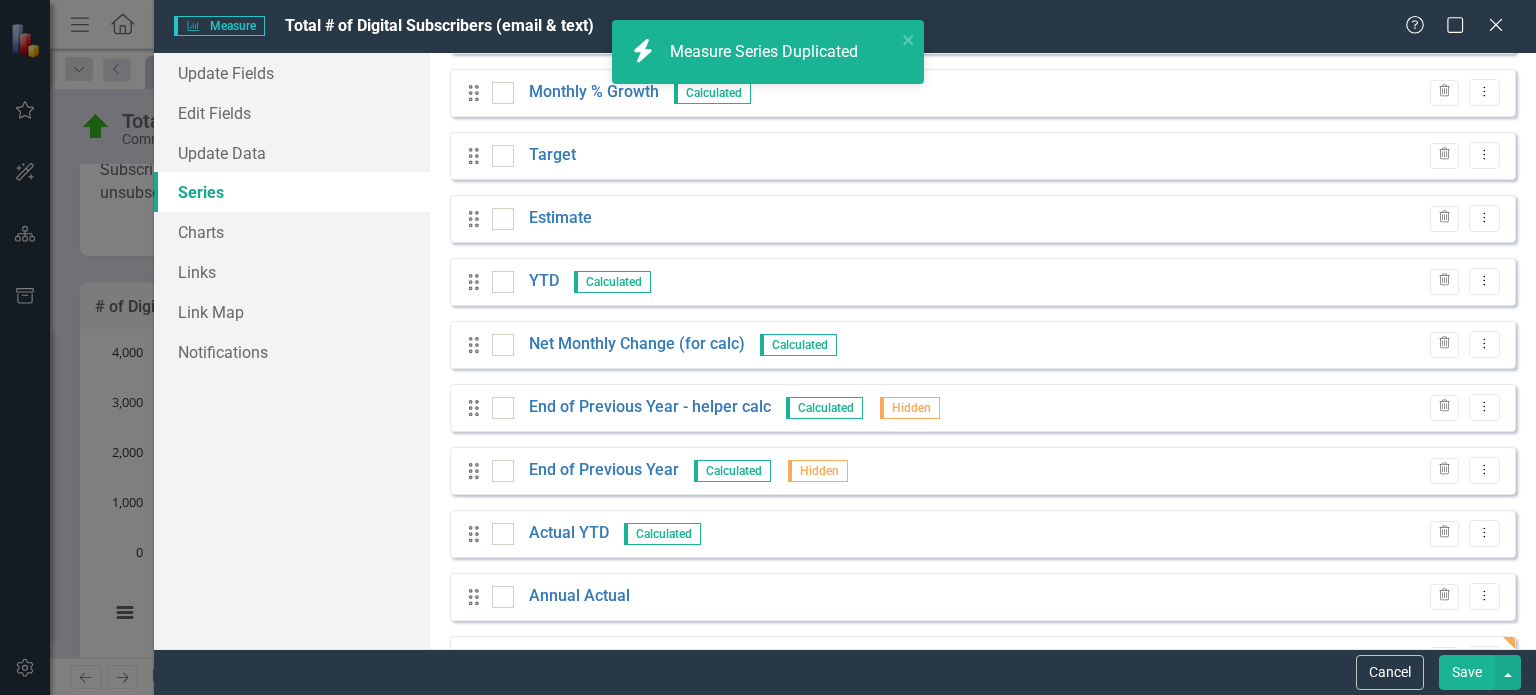 scroll, scrollTop: 444, scrollLeft: 0, axis: vertical 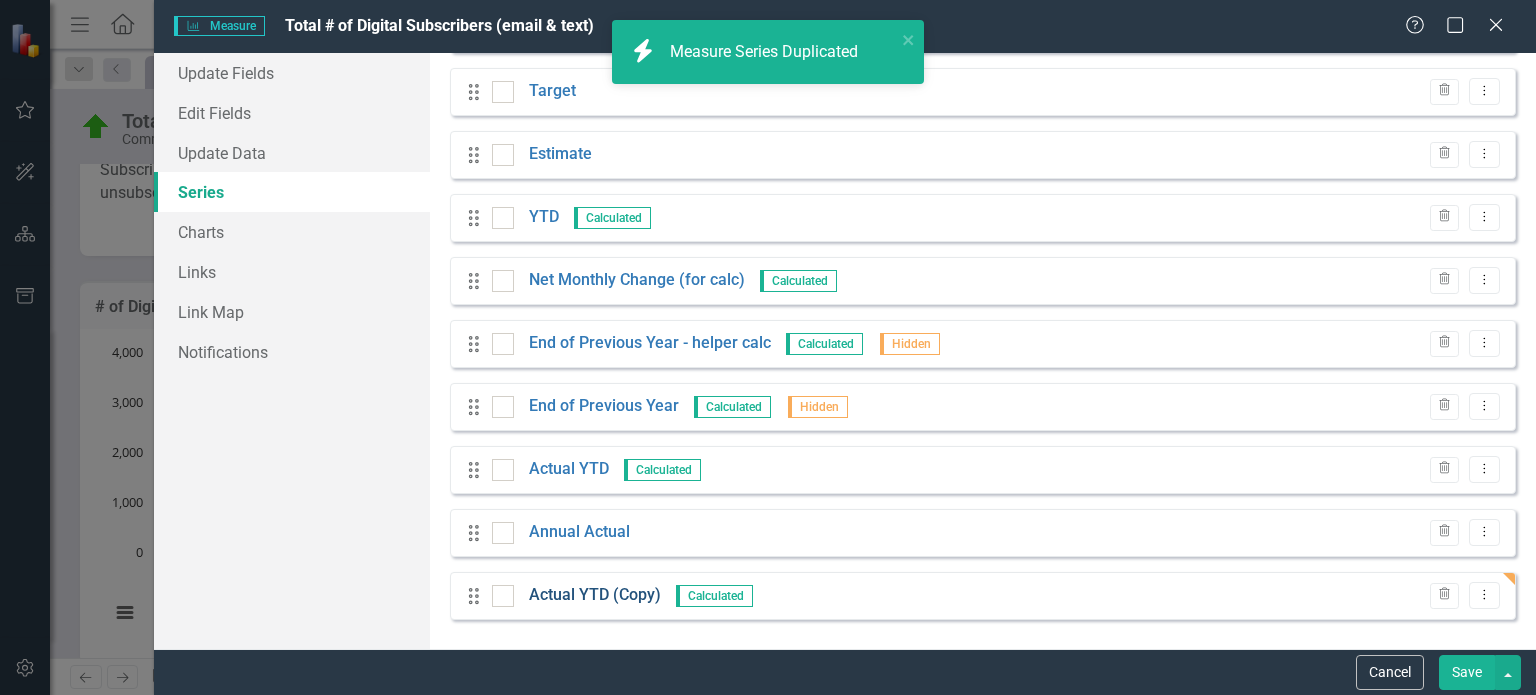 click on "Actual YTD (Copy)" at bounding box center (595, 595) 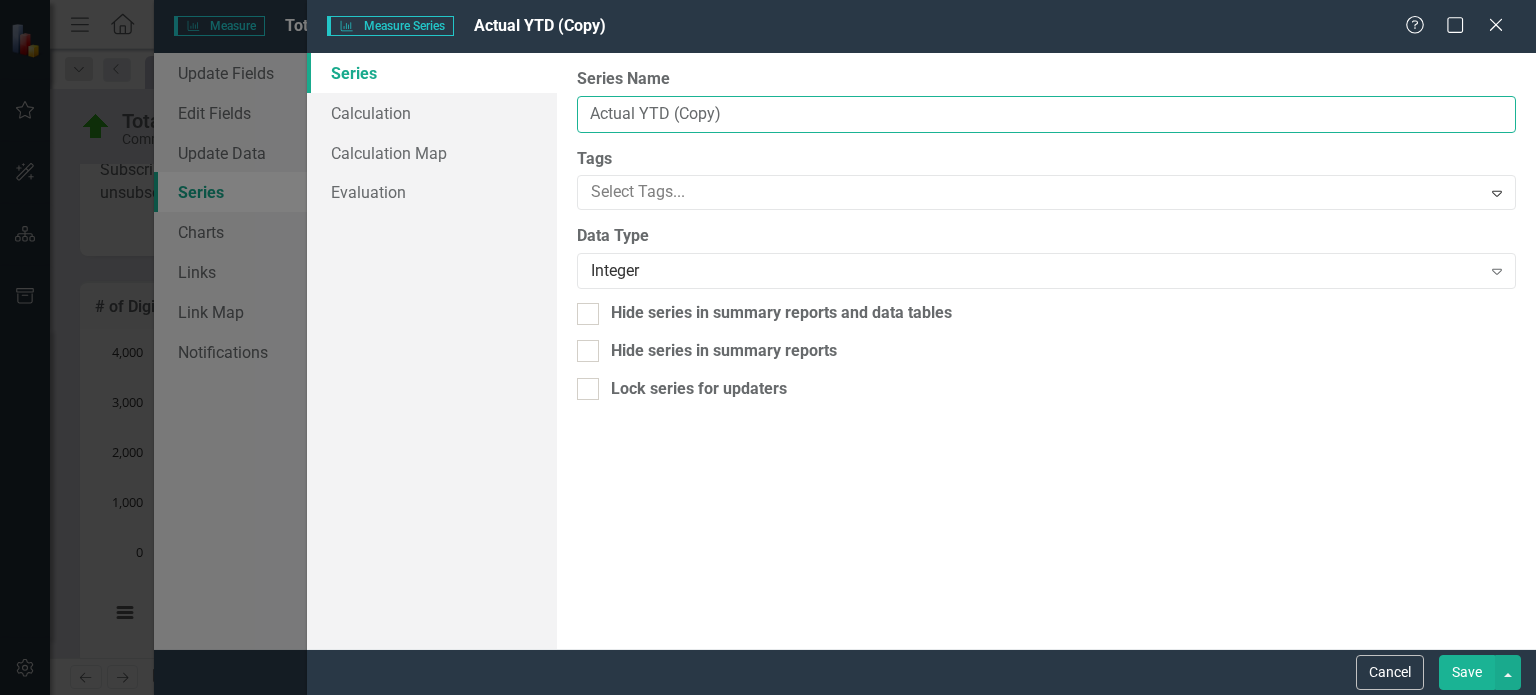 drag, startPoint x: 637, startPoint y: 111, endPoint x: 562, endPoint y: 110, distance: 75.00667 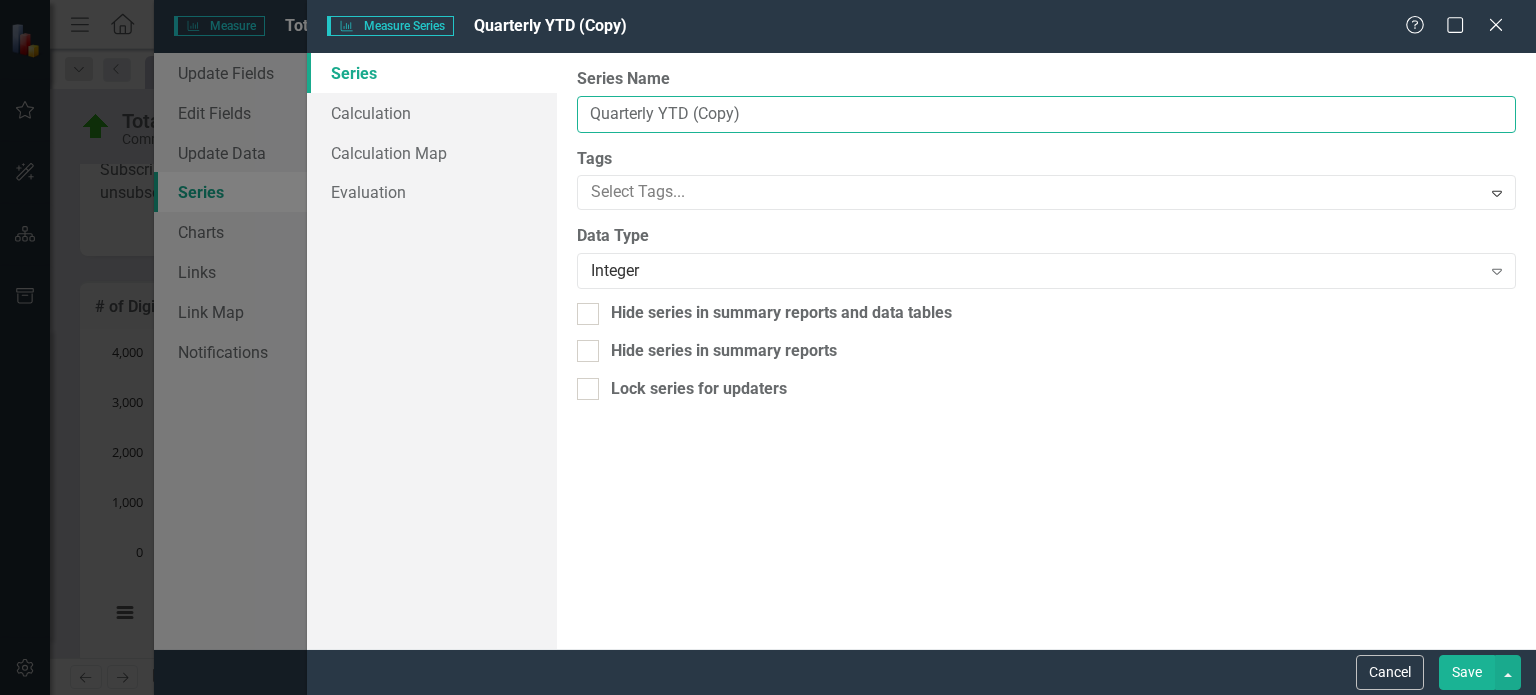 click on "Quarterly YTD (Copy)" at bounding box center [1046, 114] 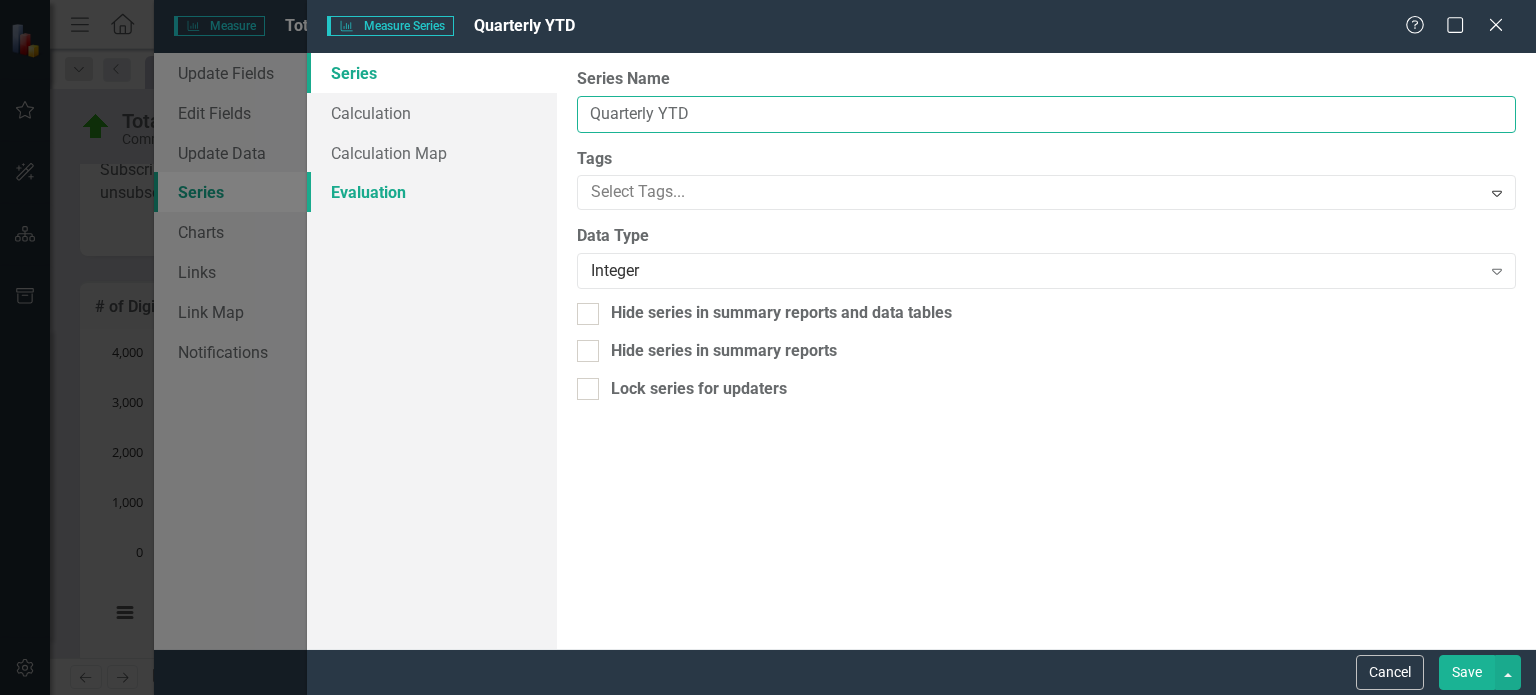 type on "Quarterly YTD" 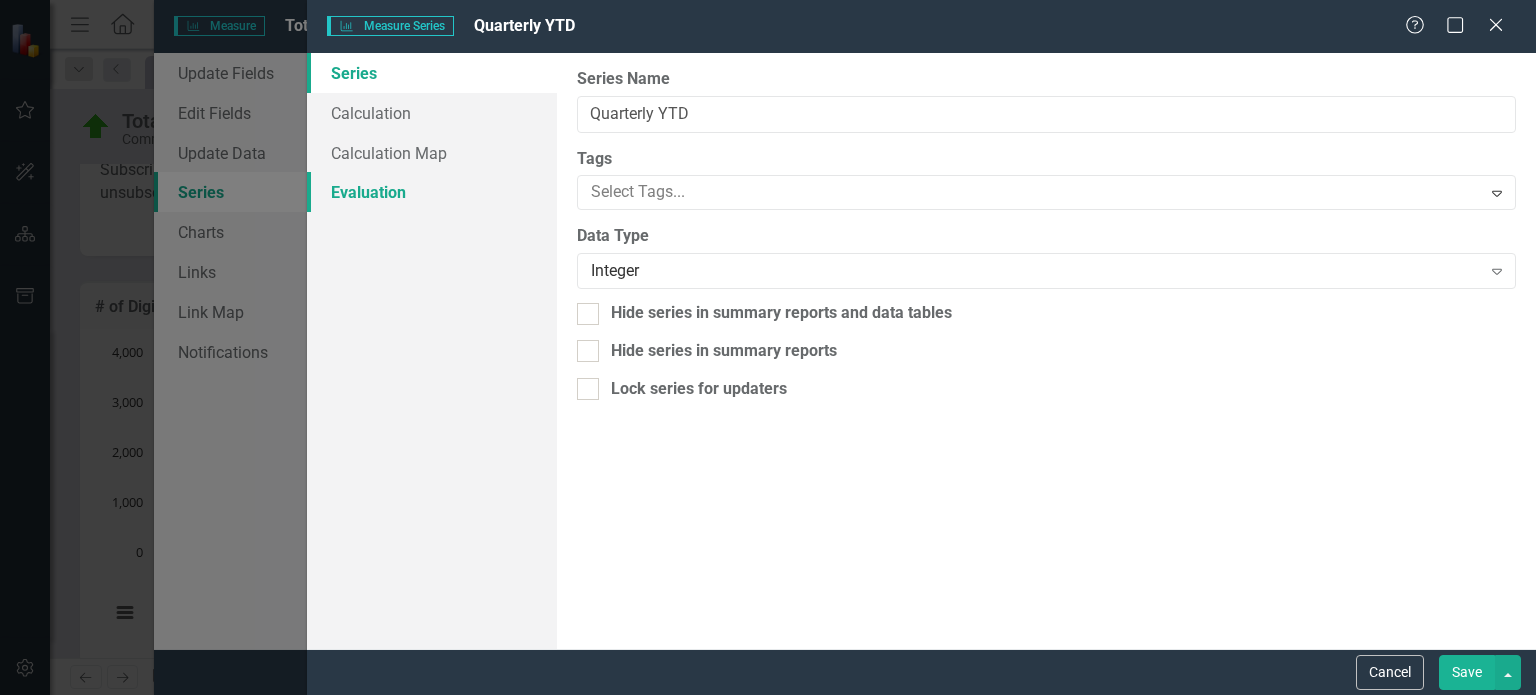 click on "Evaluation" at bounding box center (432, 192) 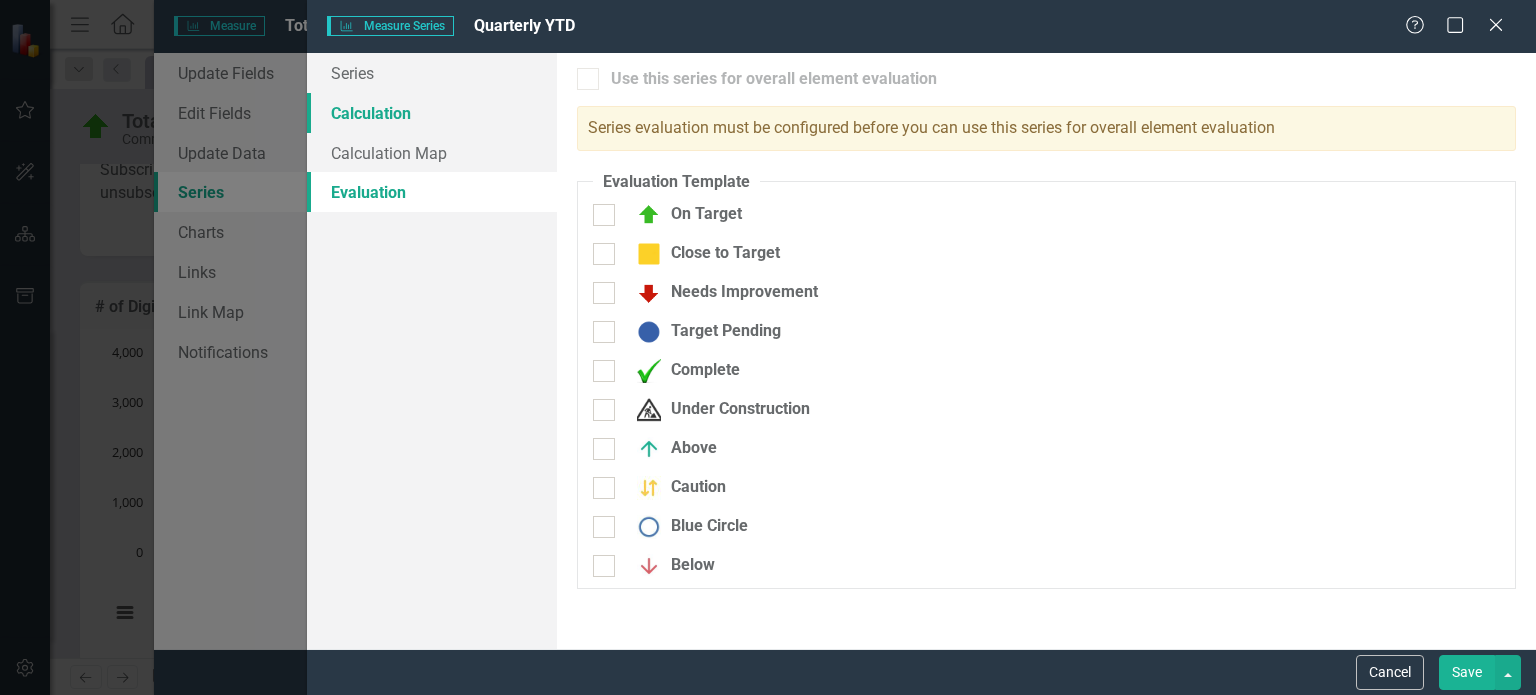 click on "Calculation" at bounding box center (432, 113) 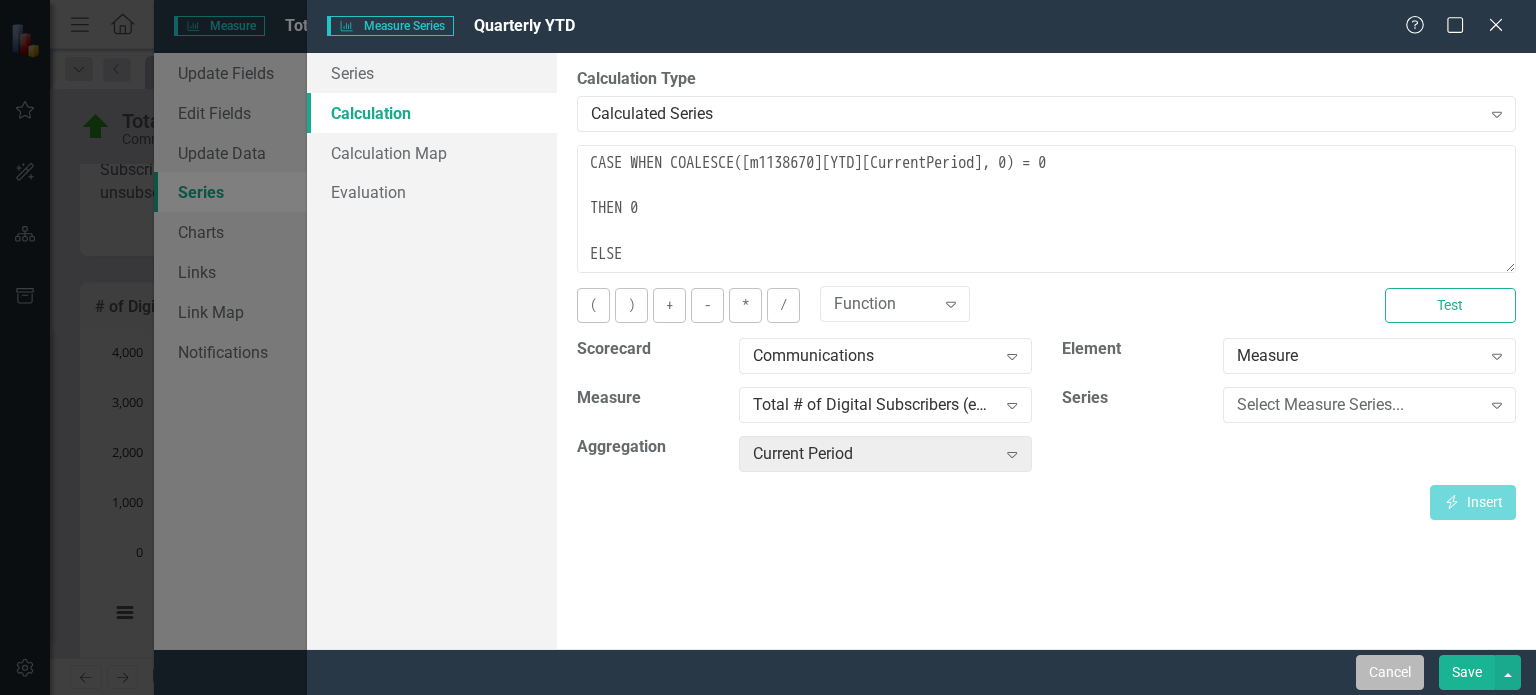 click on "Cancel" at bounding box center [1390, 672] 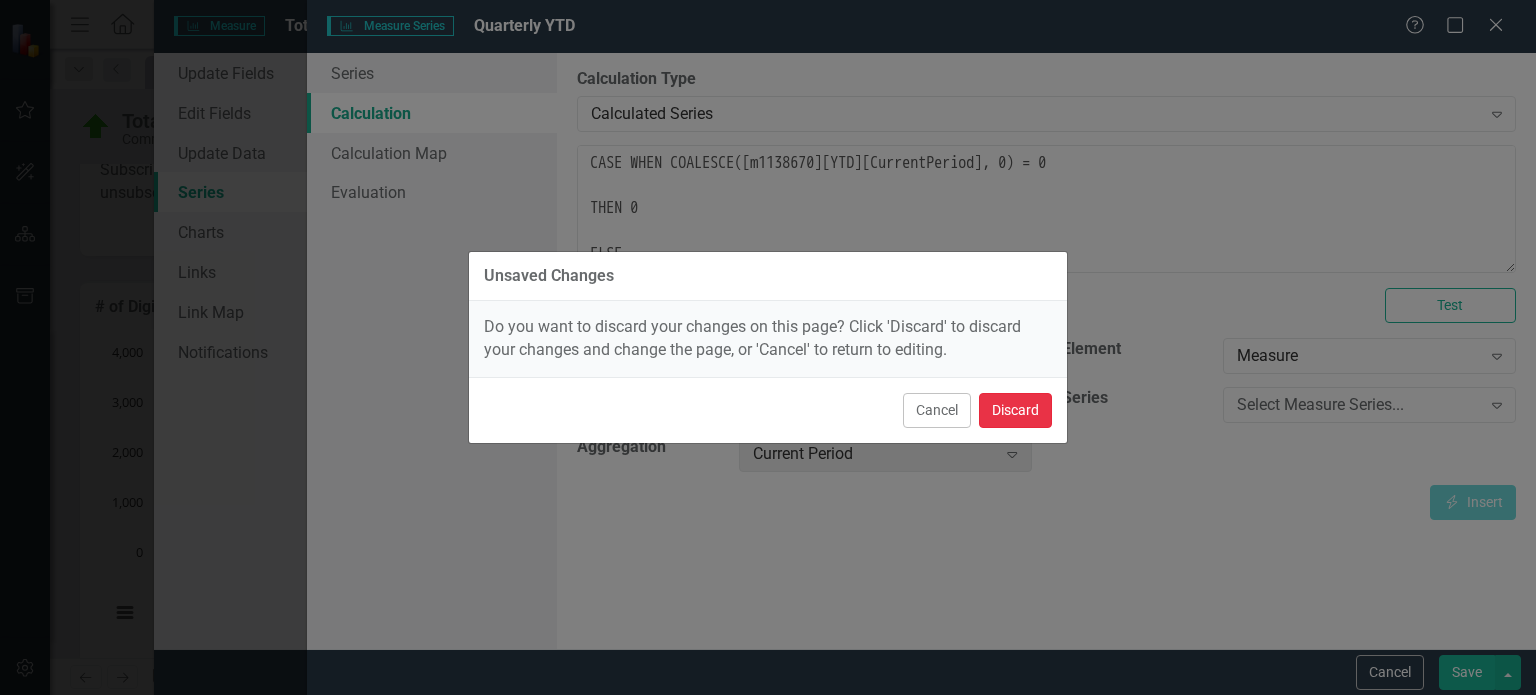 click on "Discard" at bounding box center (1015, 410) 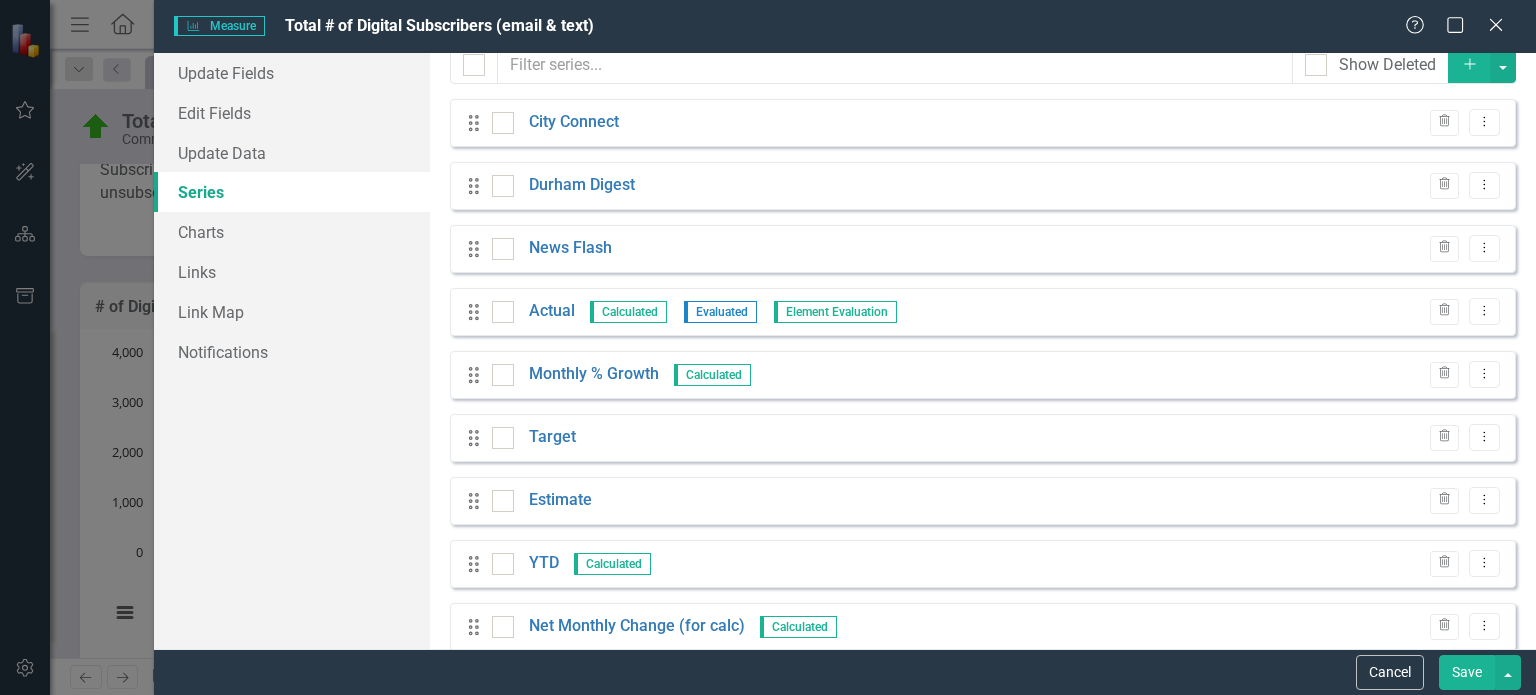 scroll, scrollTop: 0, scrollLeft: 0, axis: both 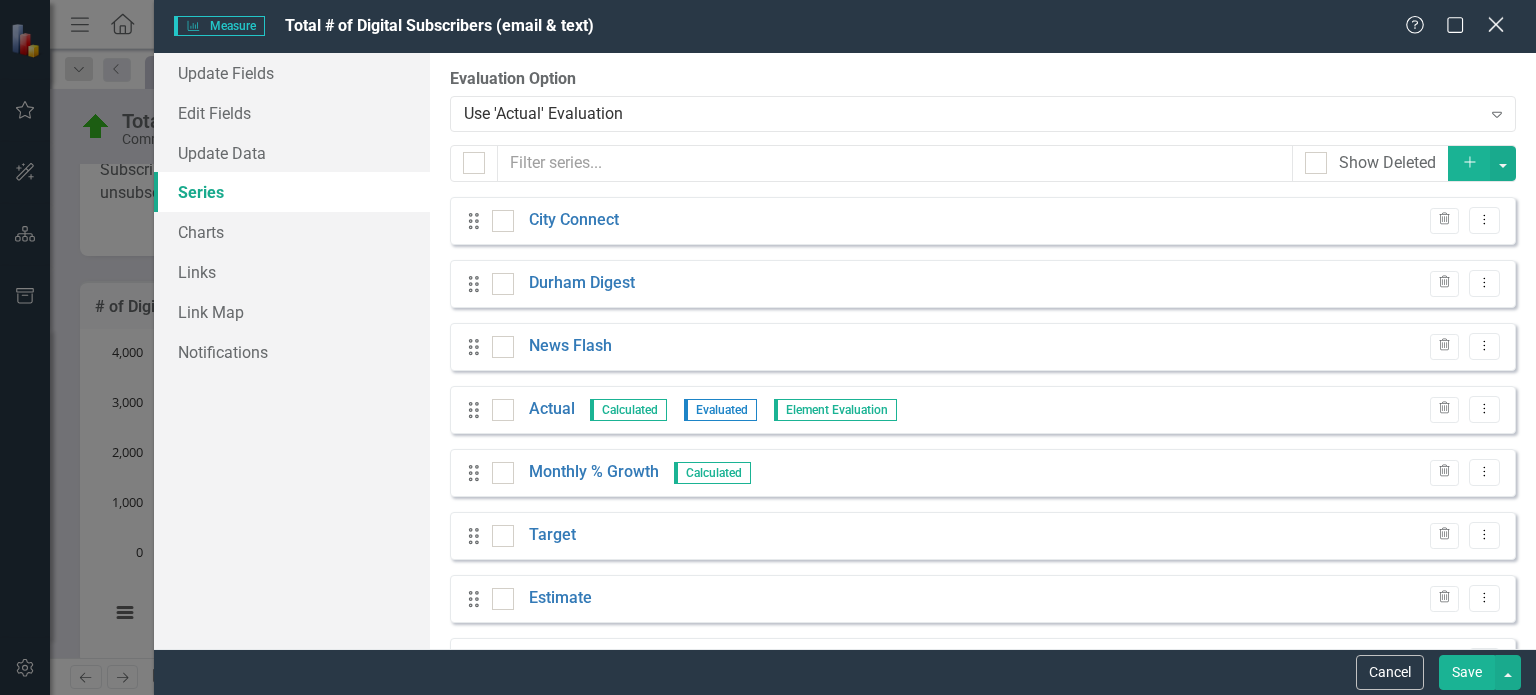click 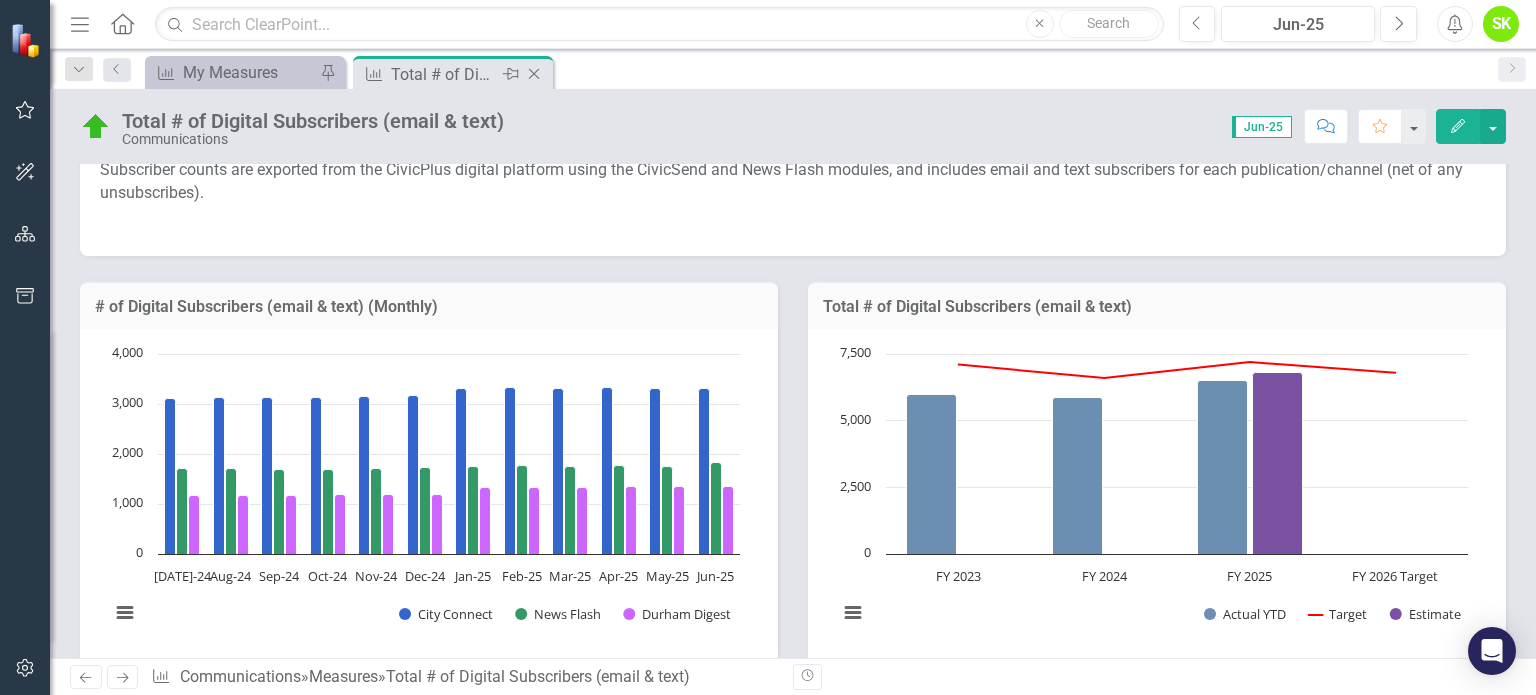 click on "Close" 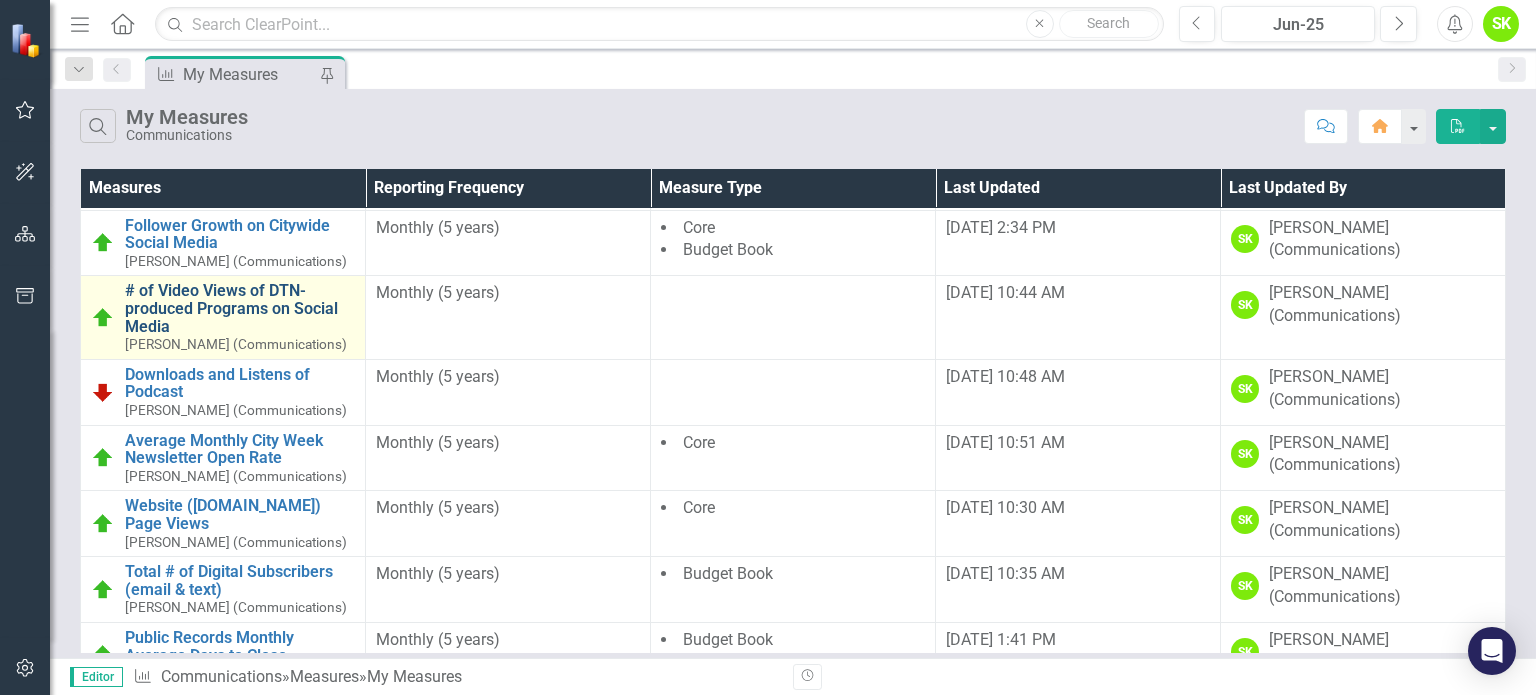 scroll, scrollTop: 111, scrollLeft: 0, axis: vertical 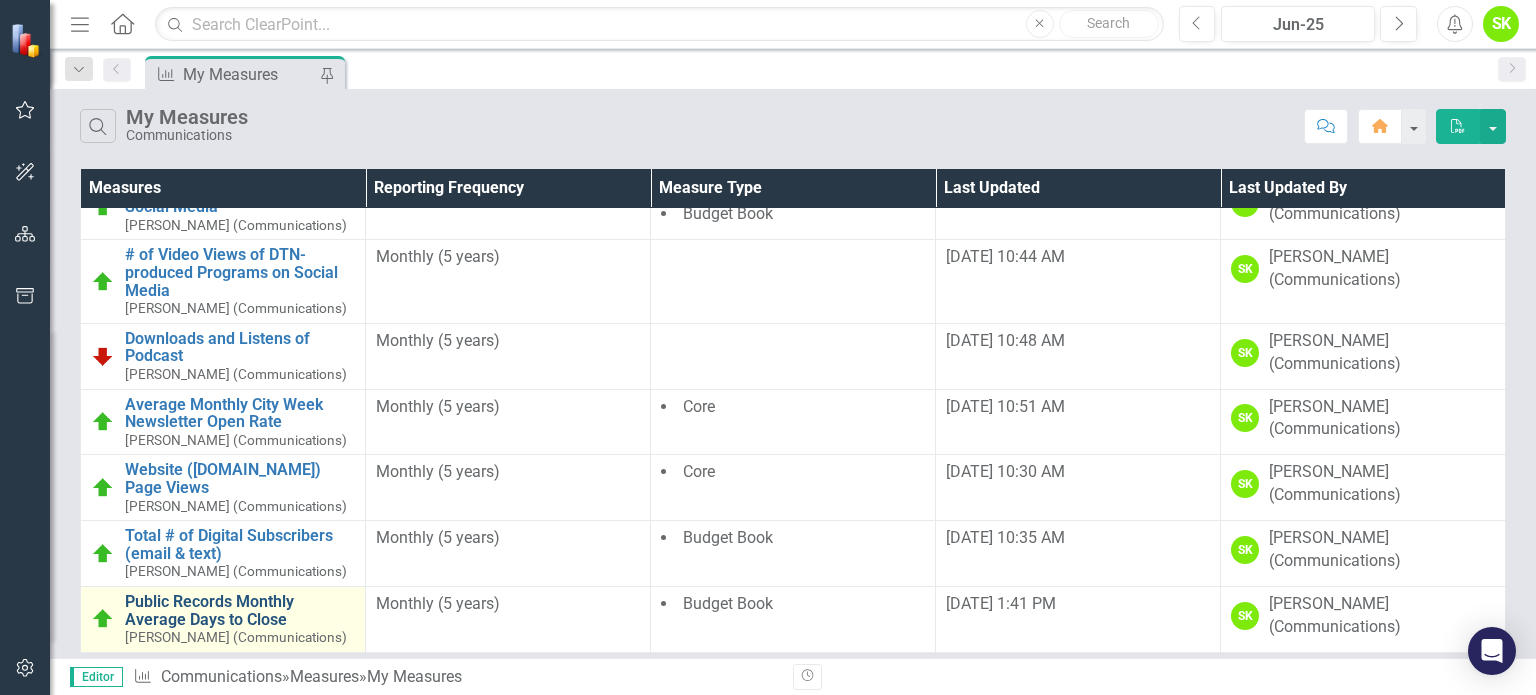click on "Public Records Monthly Average Days to Close" at bounding box center (240, 610) 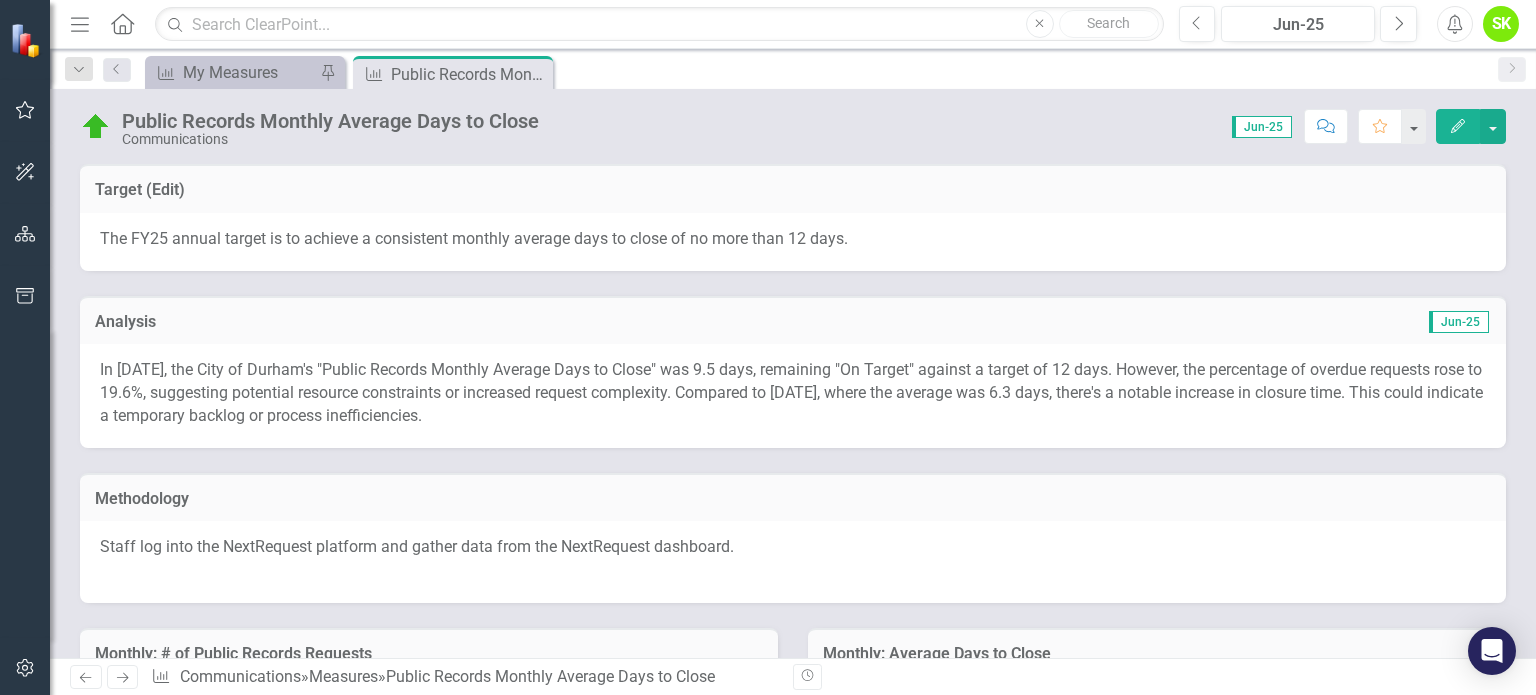 click 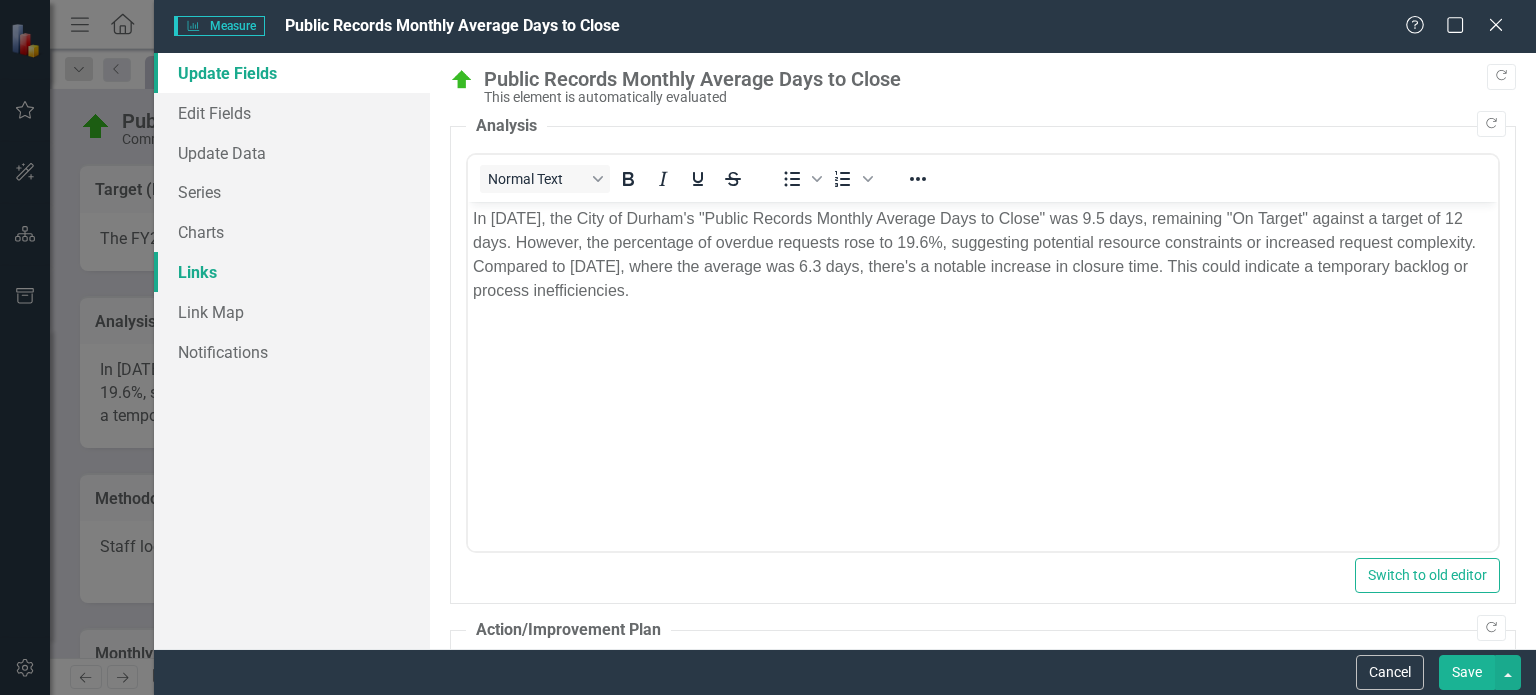 scroll, scrollTop: 0, scrollLeft: 0, axis: both 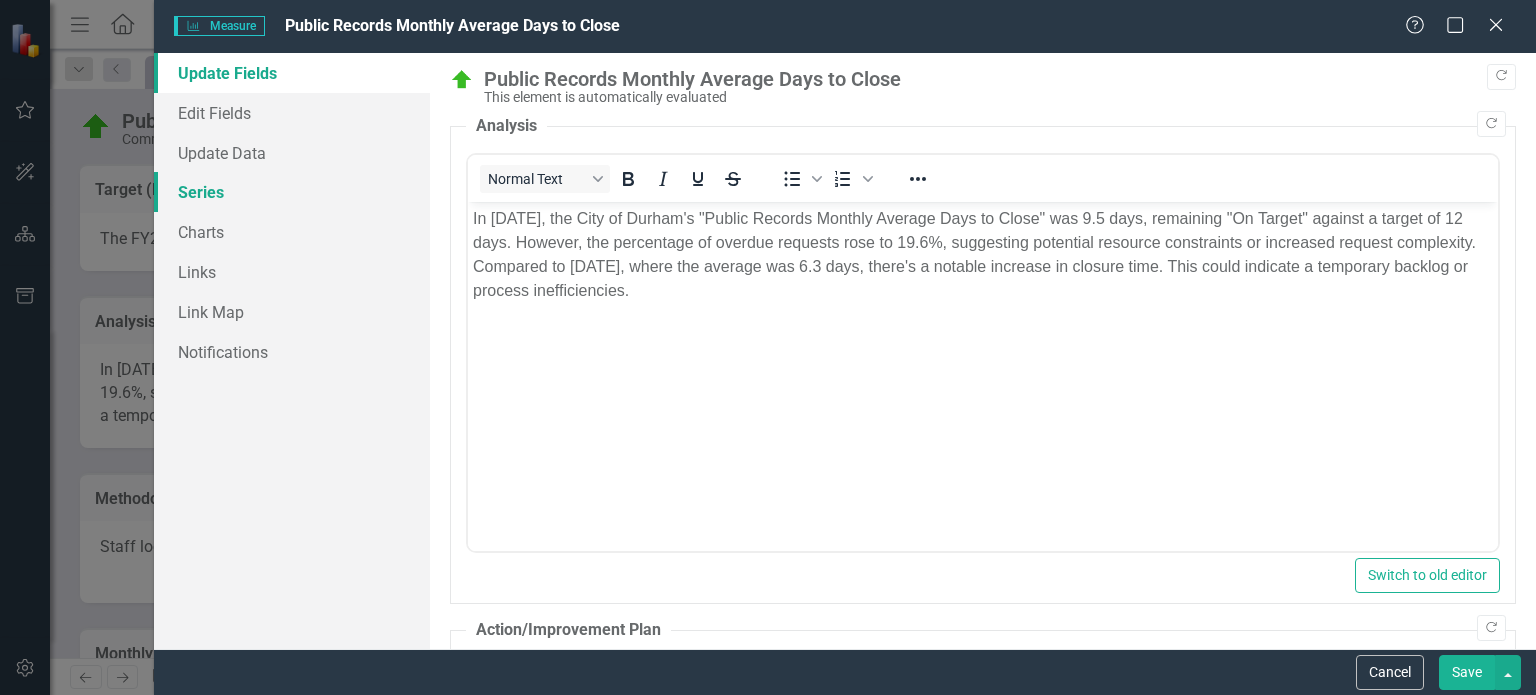 click on "Series" at bounding box center (292, 192) 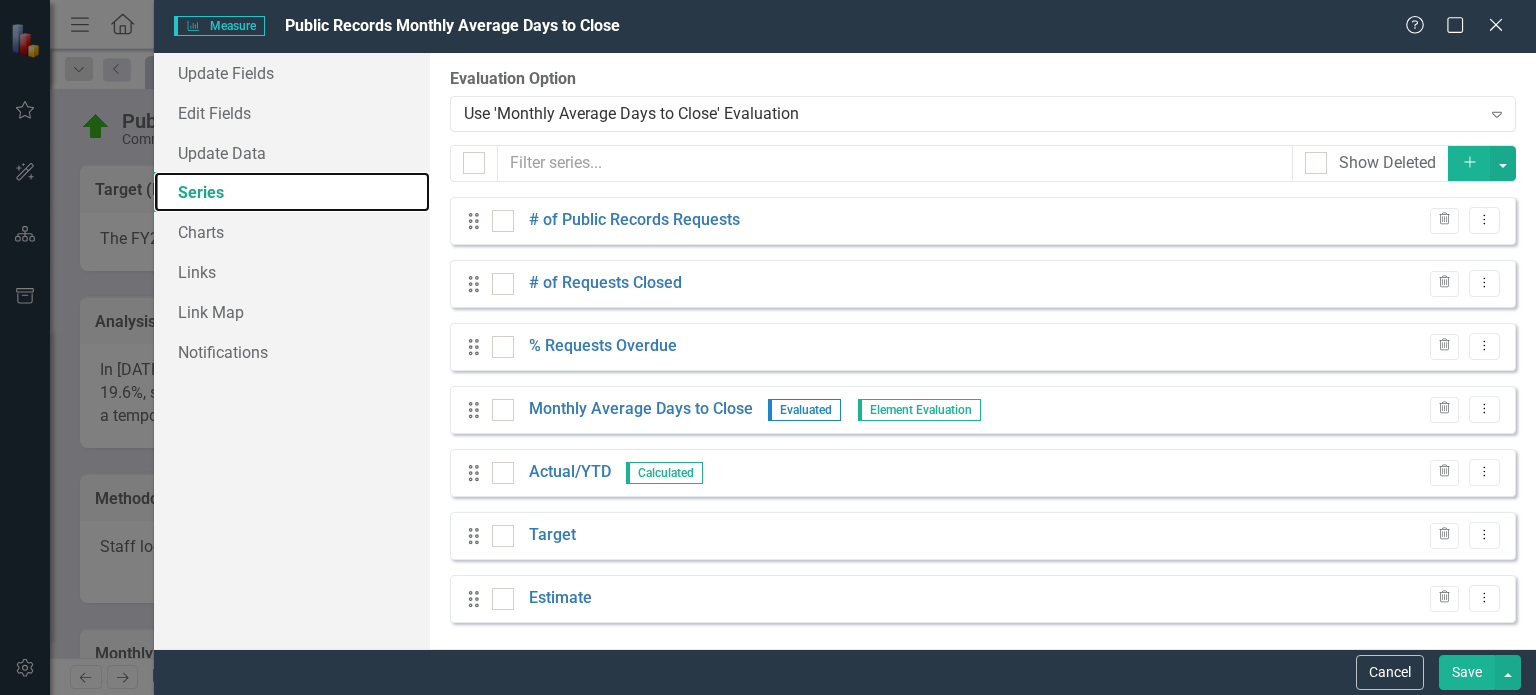 scroll, scrollTop: 3, scrollLeft: 0, axis: vertical 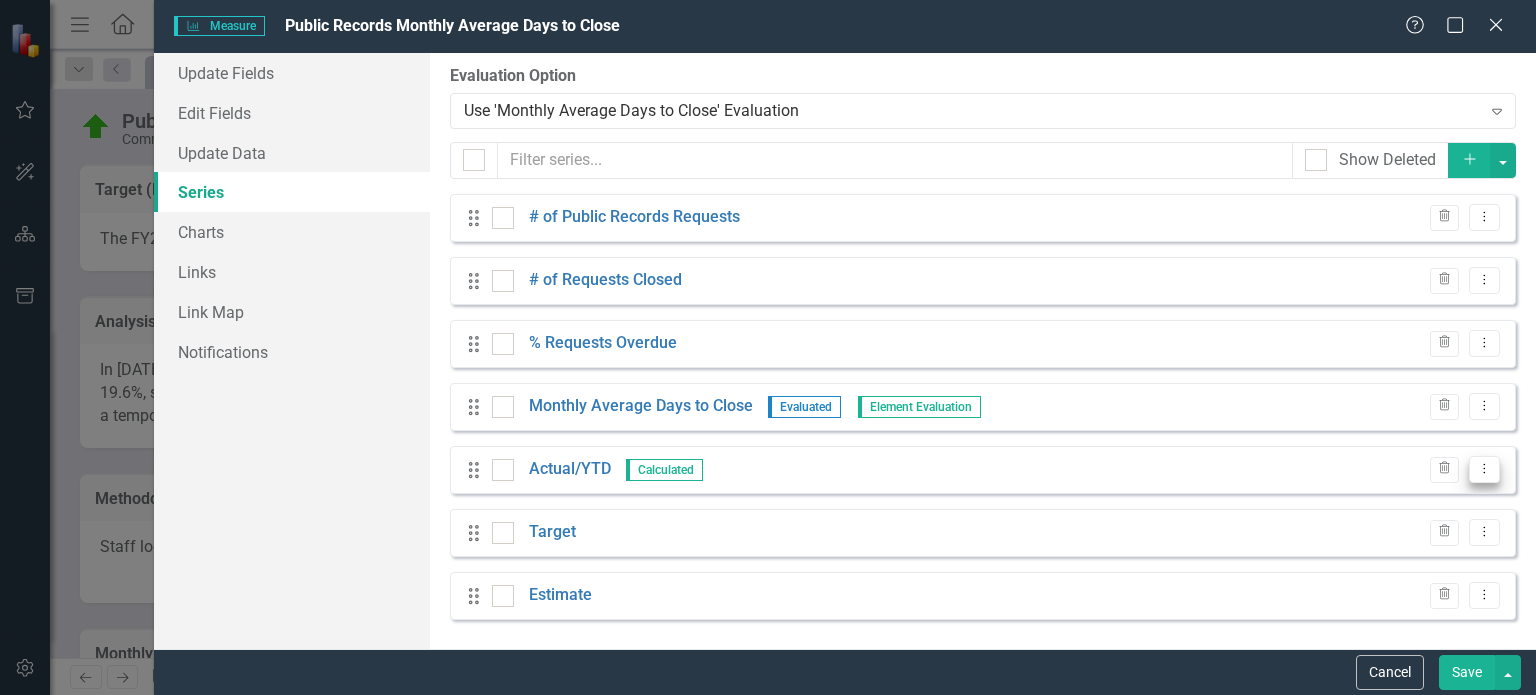 click on "Dropdown Menu" 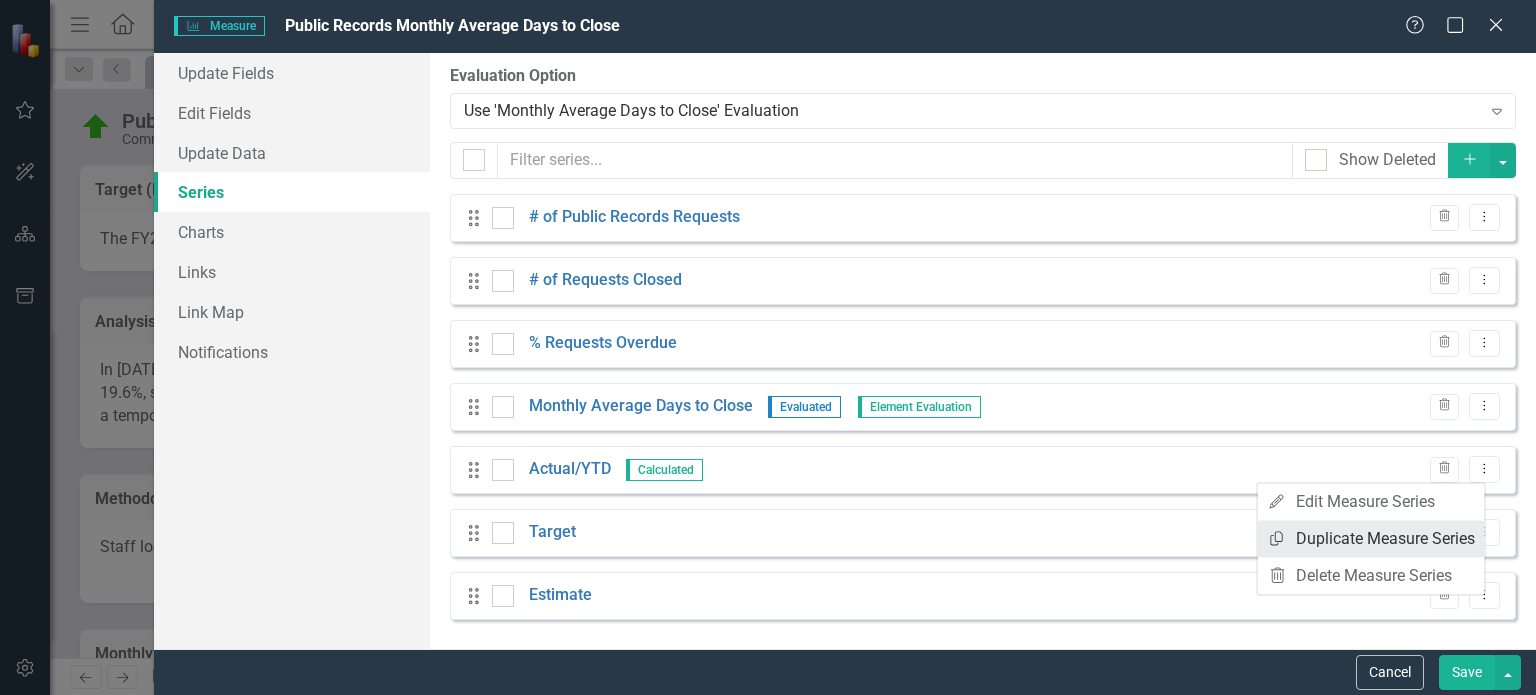 click on "Copy Duplicate Measure Series" at bounding box center (1371, 538) 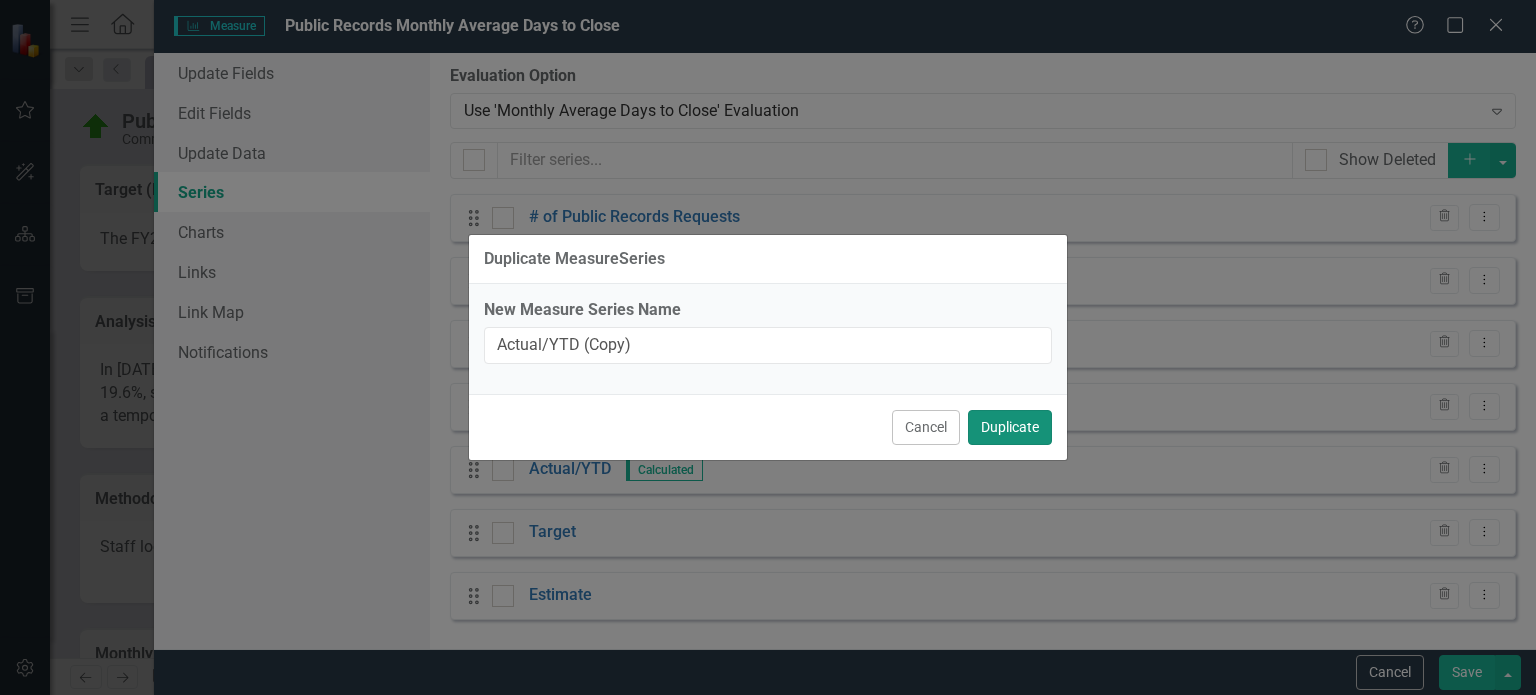 click on "Duplicate" at bounding box center [1010, 427] 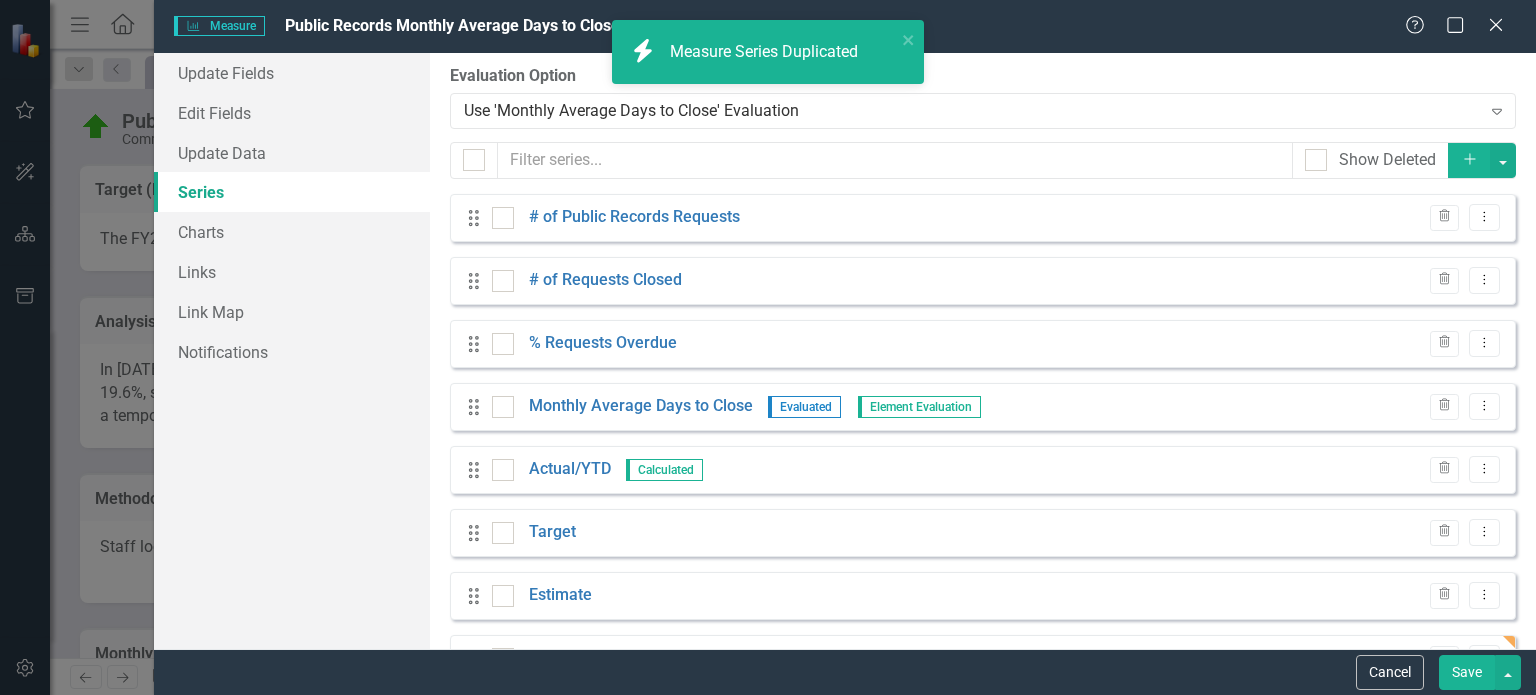 scroll, scrollTop: 66, scrollLeft: 0, axis: vertical 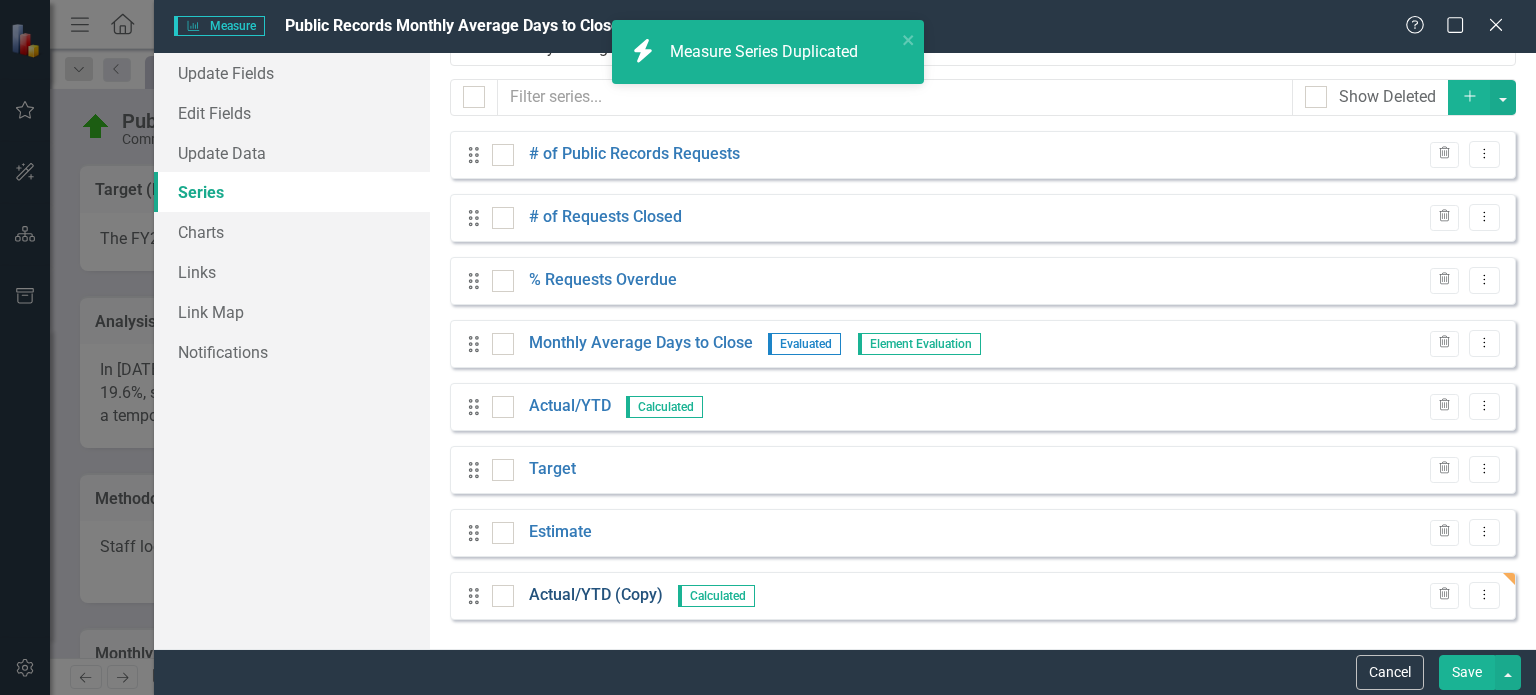 click on "Actual/YTD (Copy)" at bounding box center (596, 595) 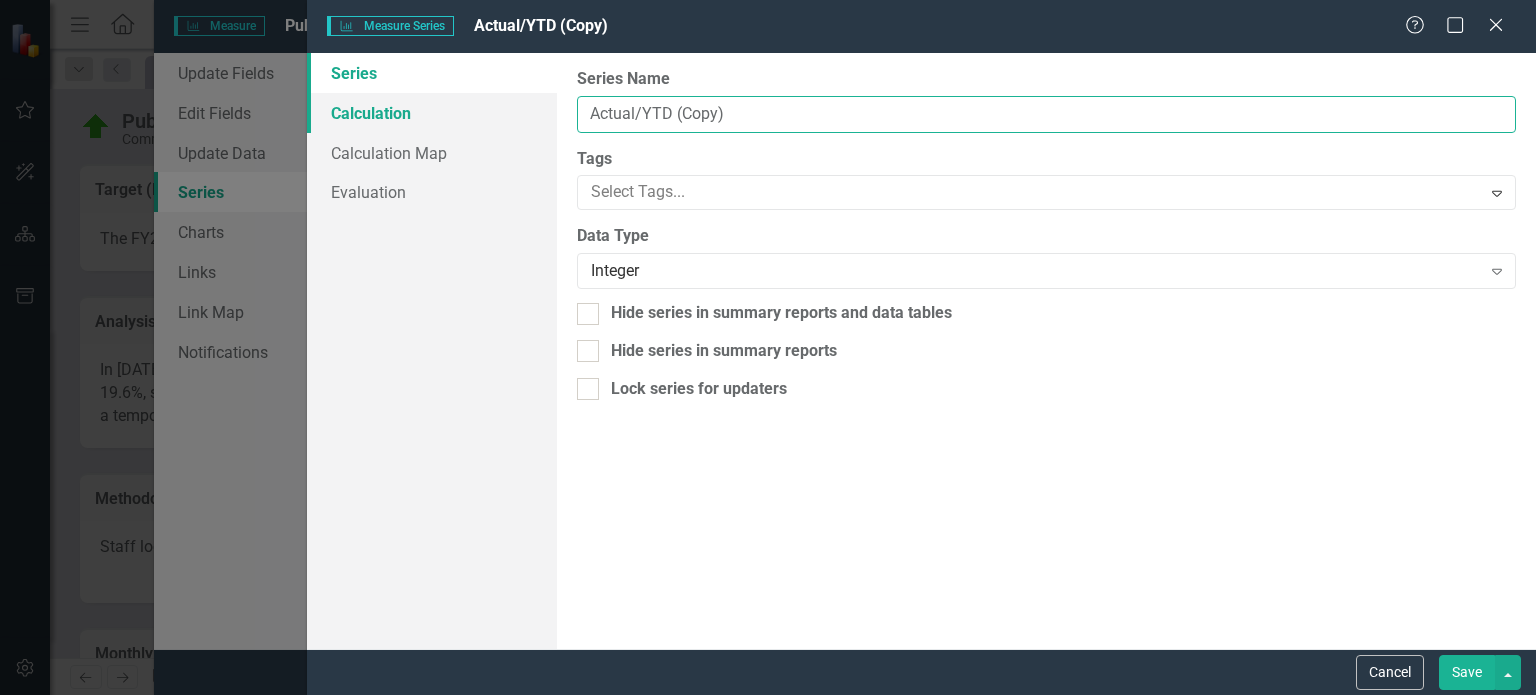 drag, startPoint x: 632, startPoint y: 107, endPoint x: 553, endPoint y: 99, distance: 79.40403 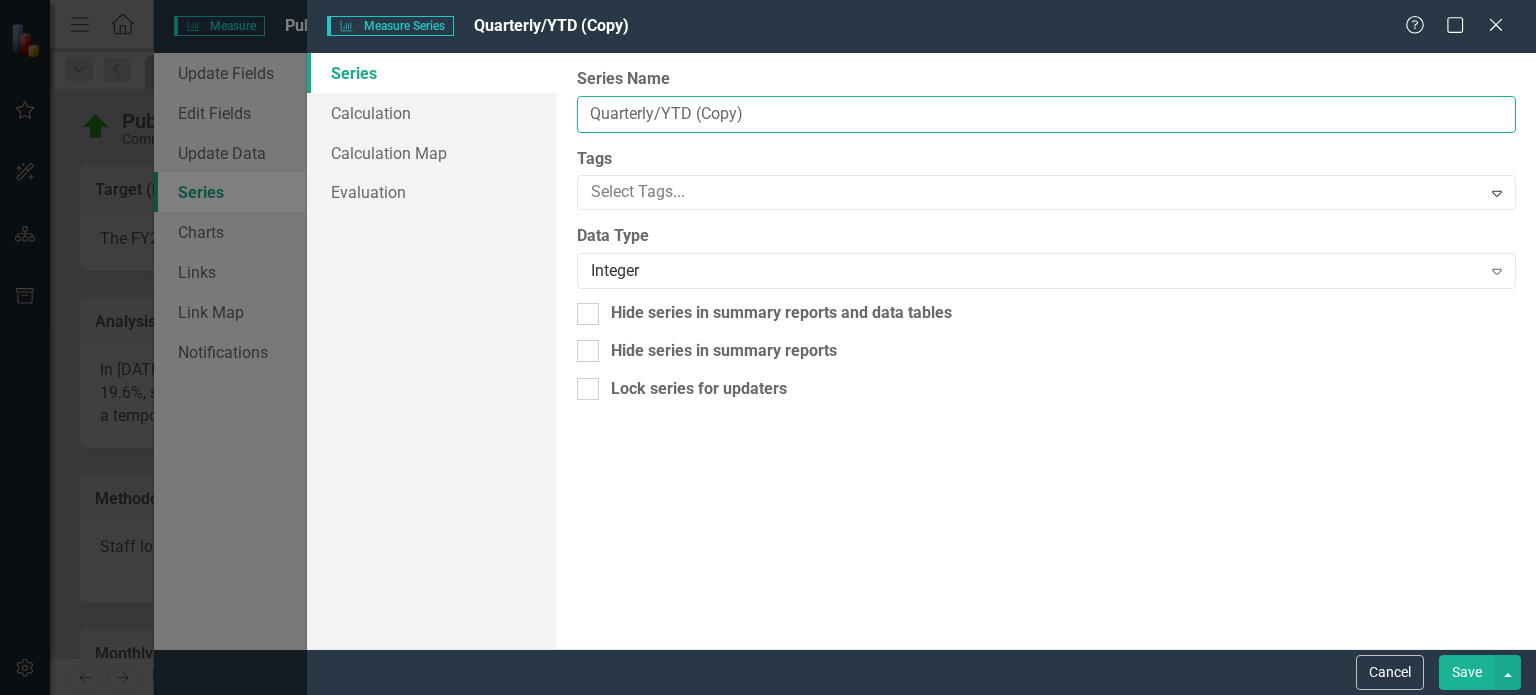 click on "Quarterly/YTD (Copy)" at bounding box center (1046, 114) 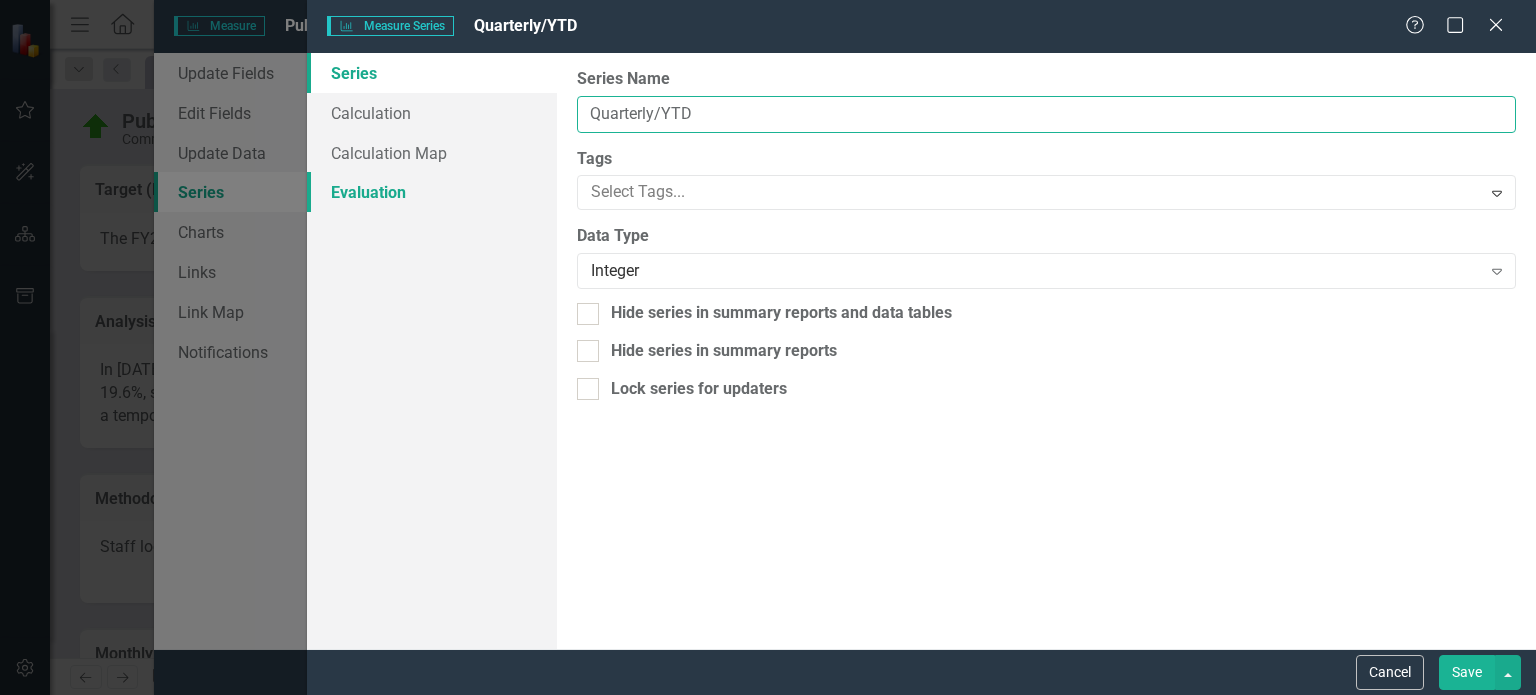 type on "Quarterly/YTD" 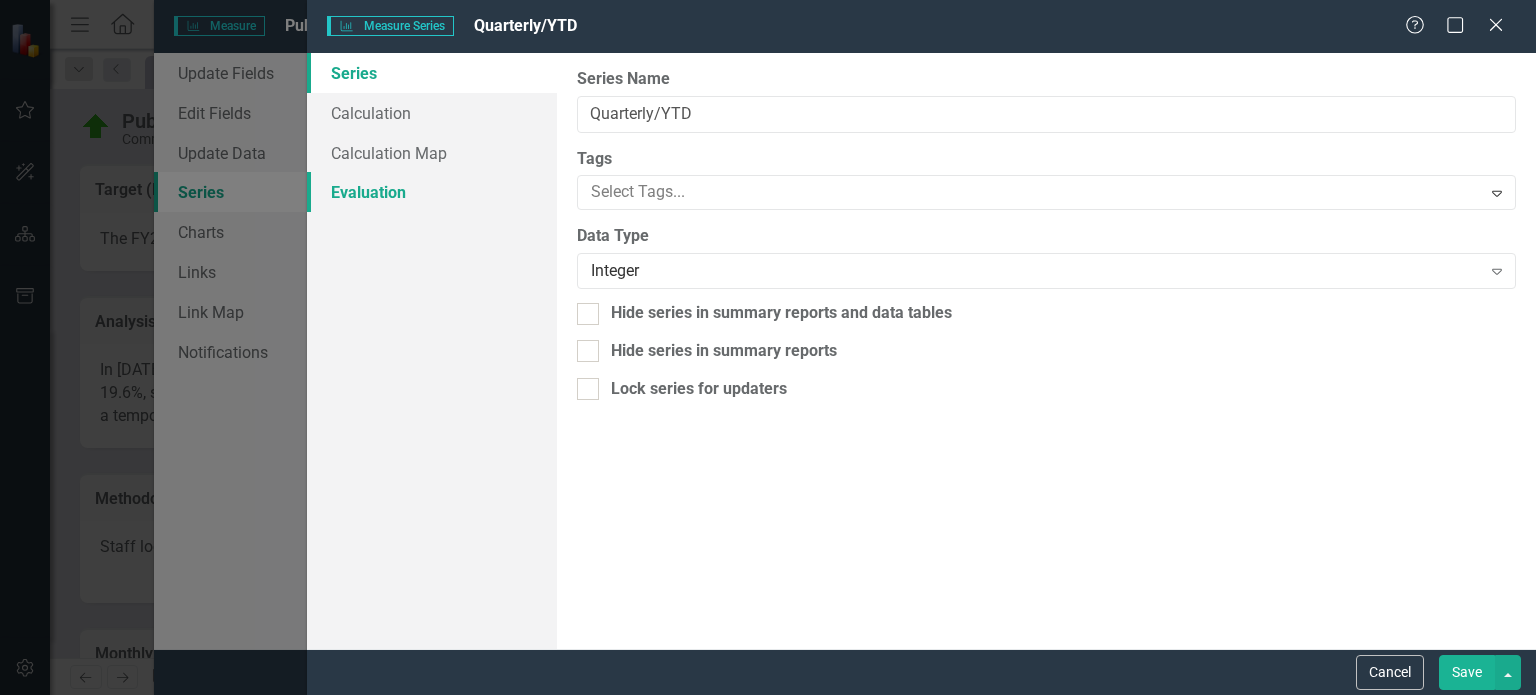 click on "Evaluation" at bounding box center [432, 192] 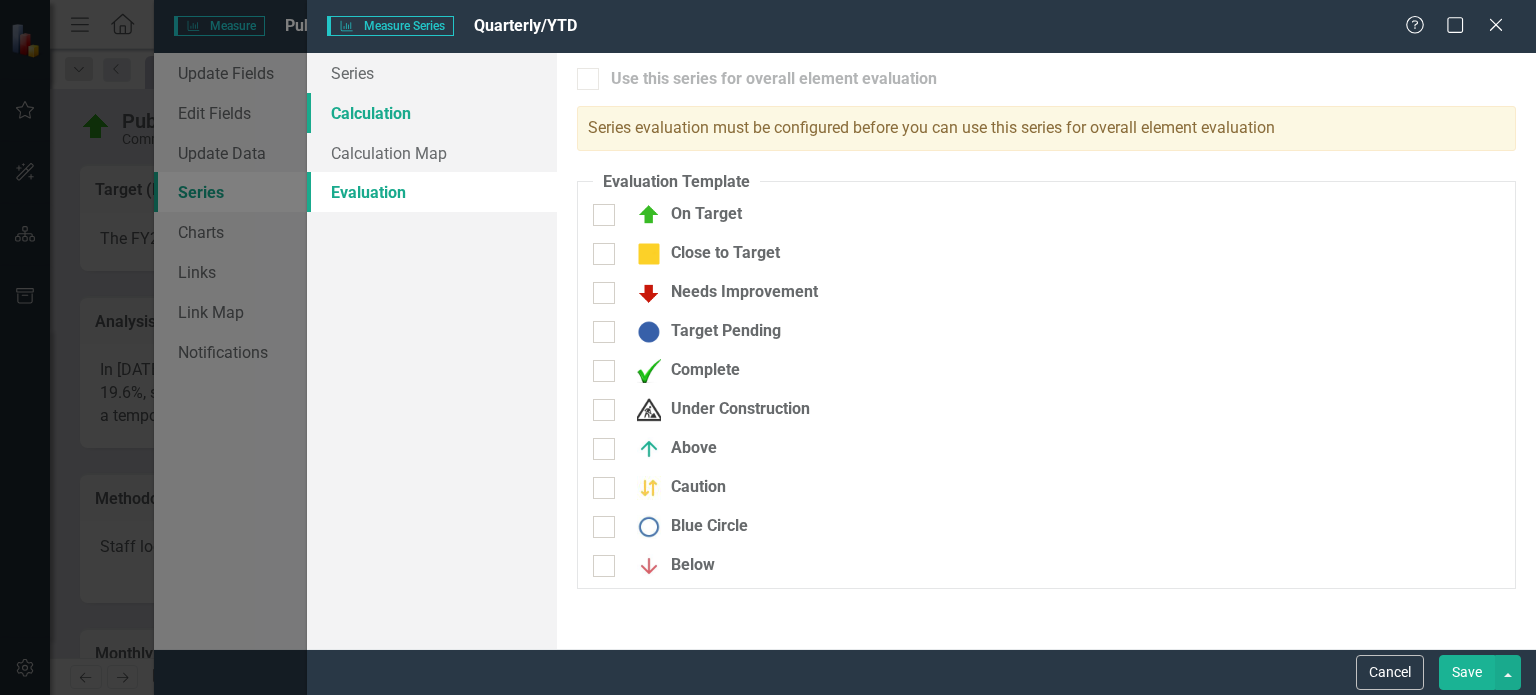 click on "Calculation" at bounding box center (432, 113) 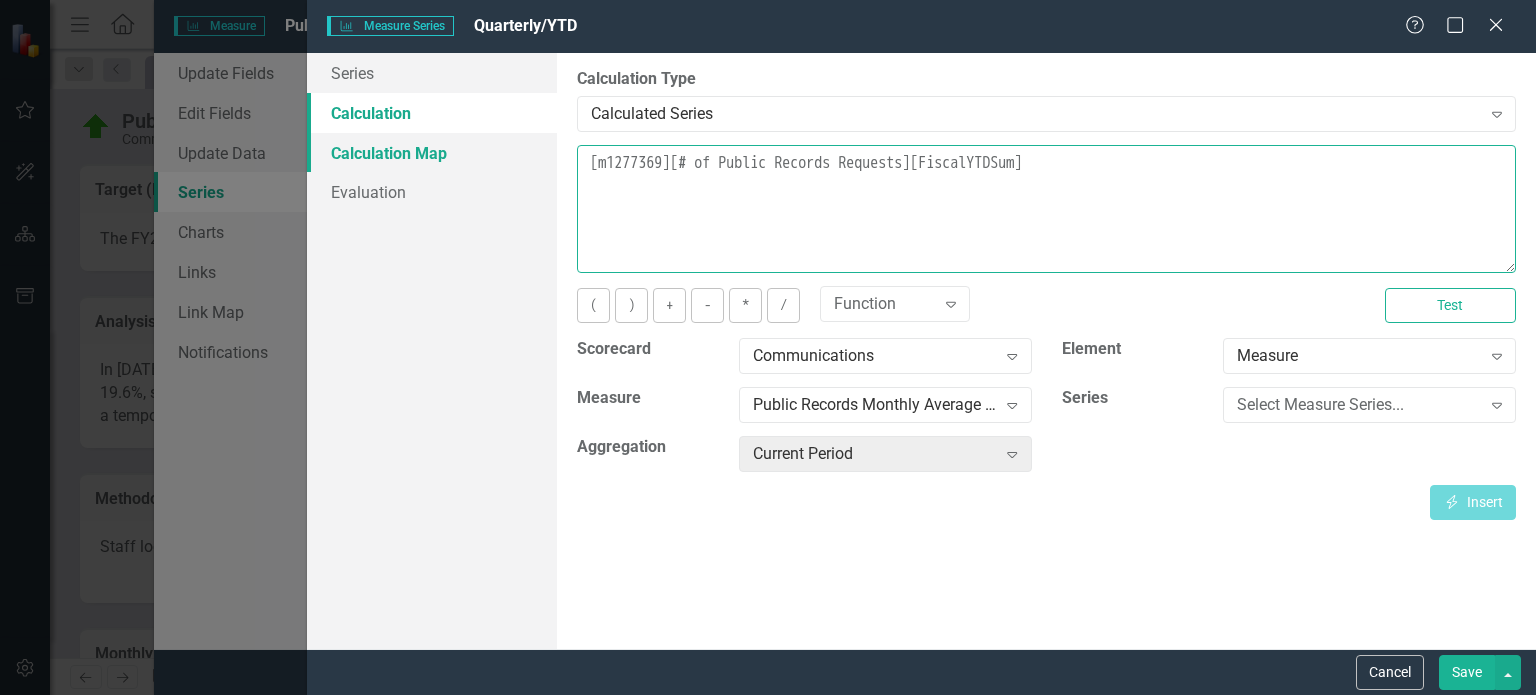 drag, startPoint x: 1098, startPoint y: 165, endPoint x: 524, endPoint y: 143, distance: 574.42145 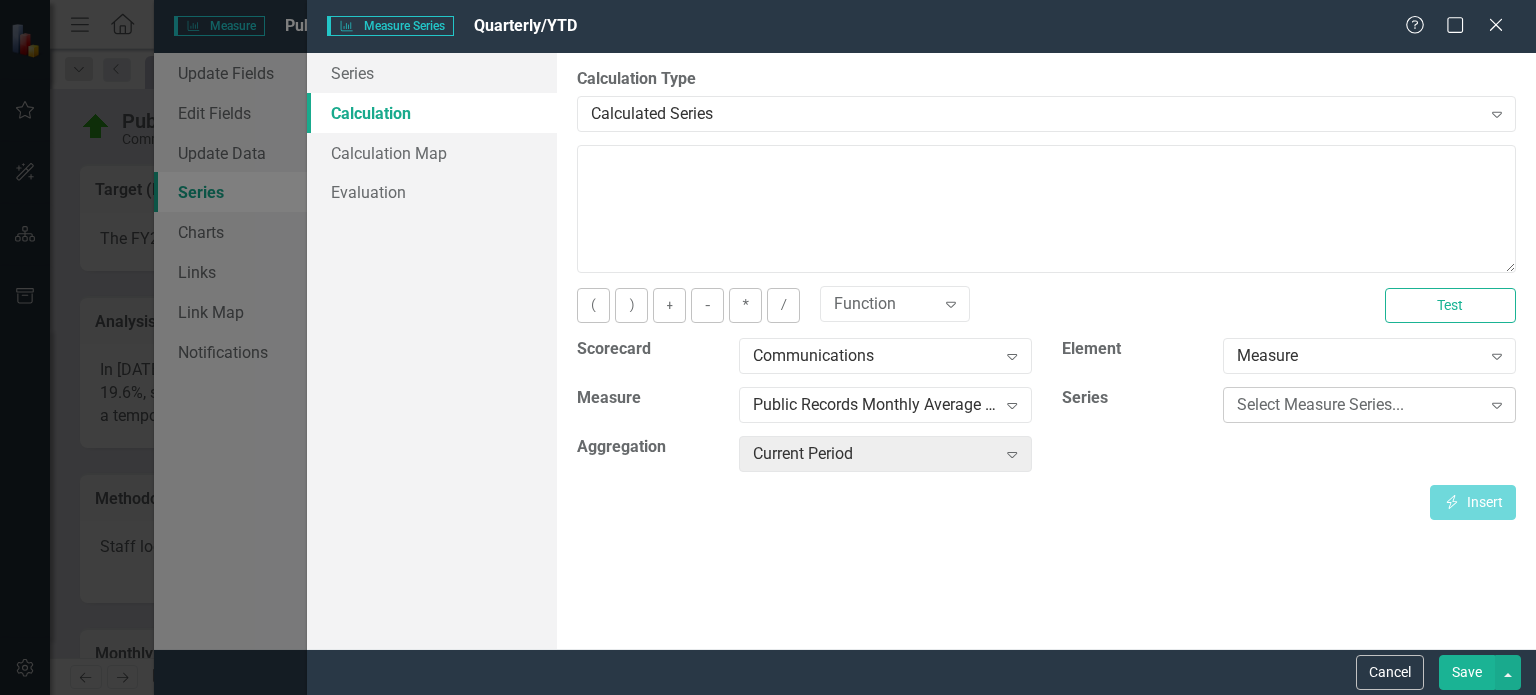click on "Expand" 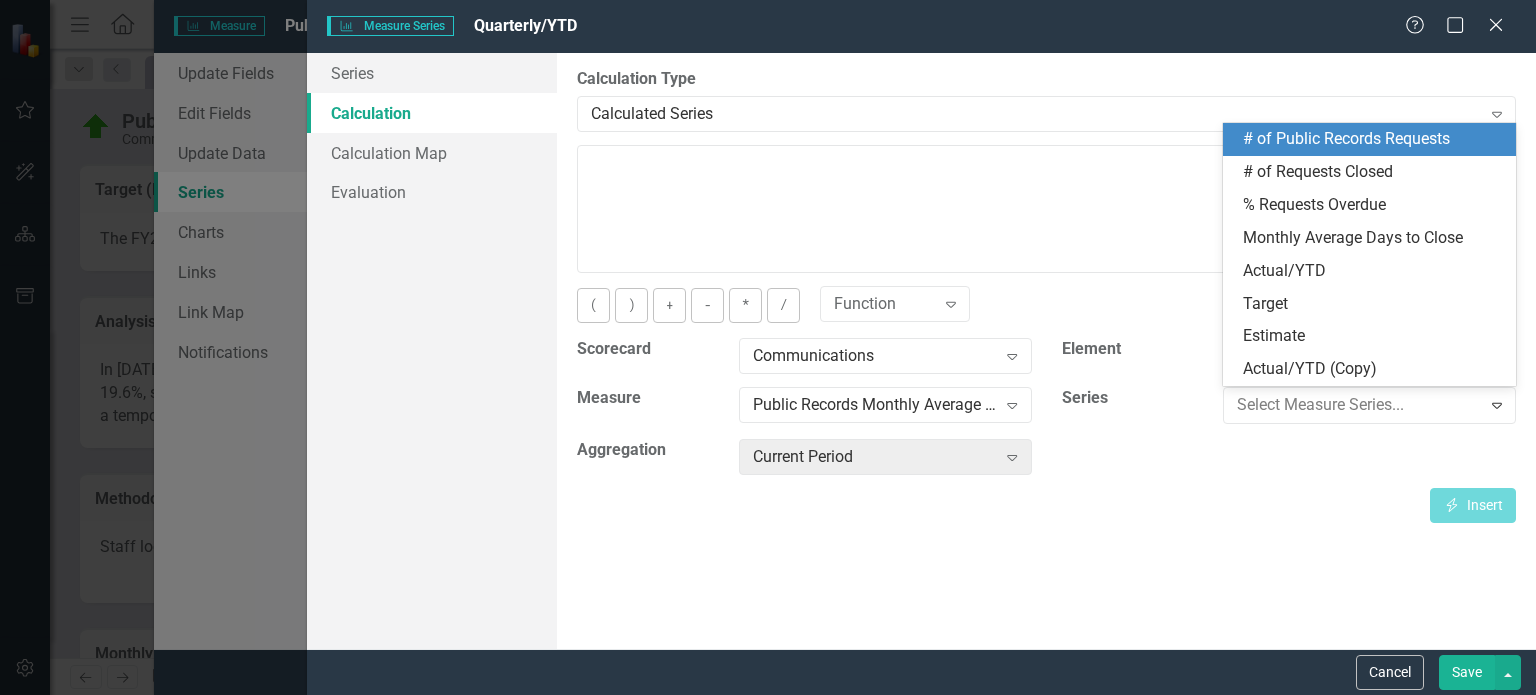 click on "# of Public Records Requests" at bounding box center [1373, 139] 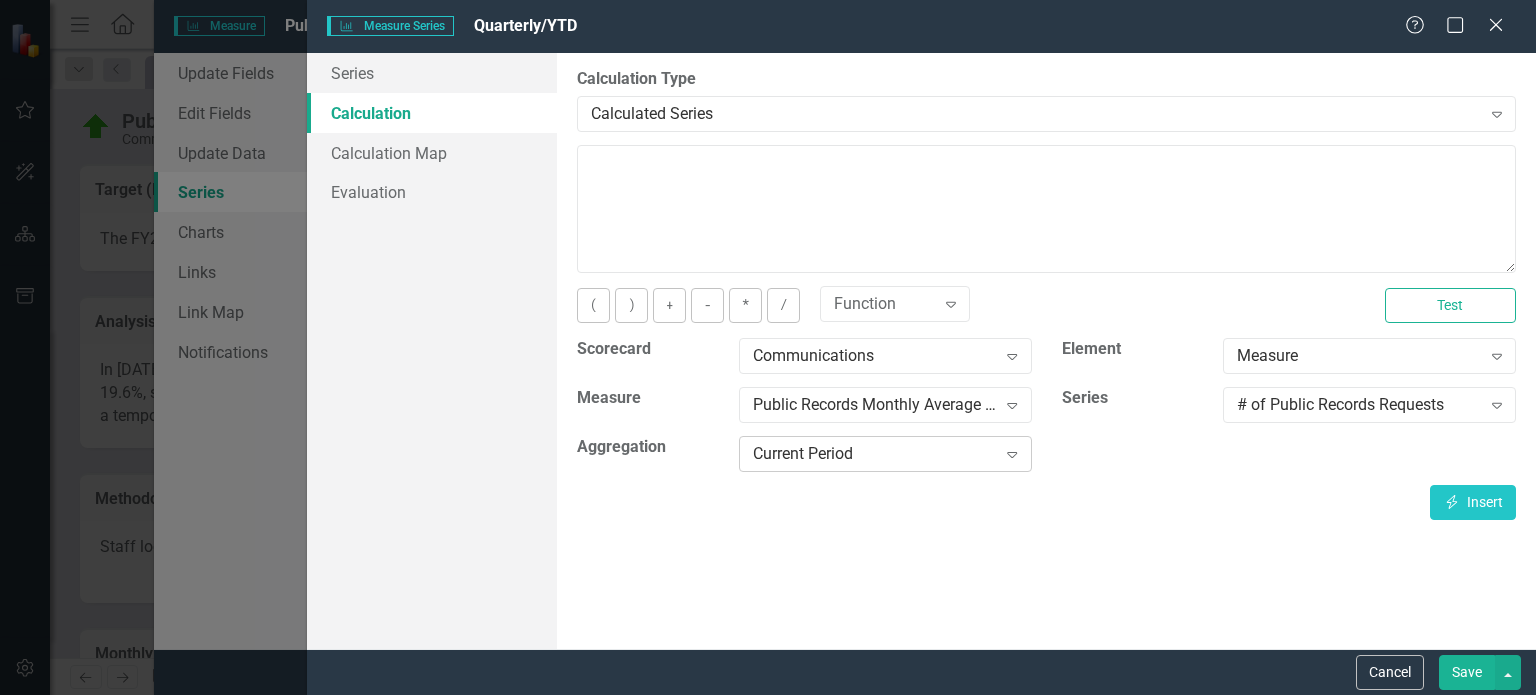 click on "Expand" 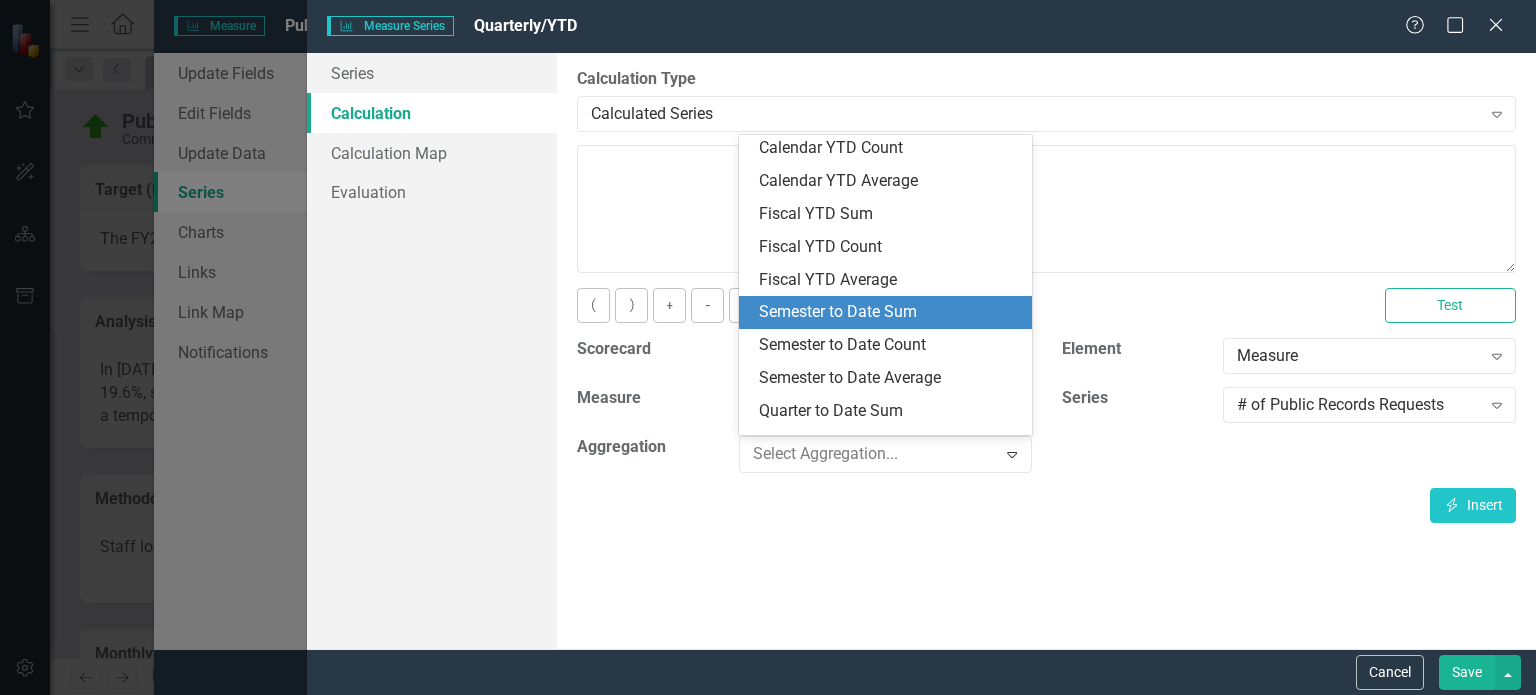scroll, scrollTop: 300, scrollLeft: 0, axis: vertical 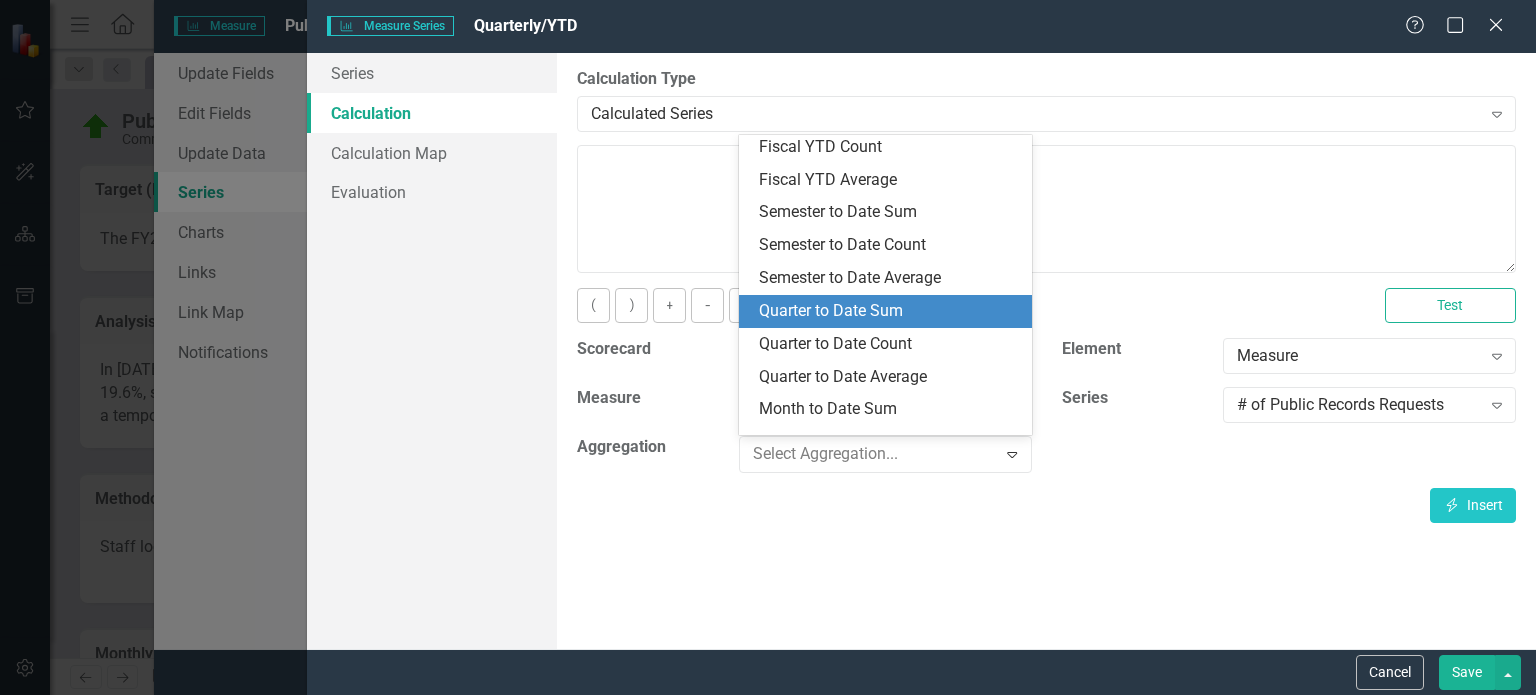 click on "Quarter to Date Sum" at bounding box center (889, 311) 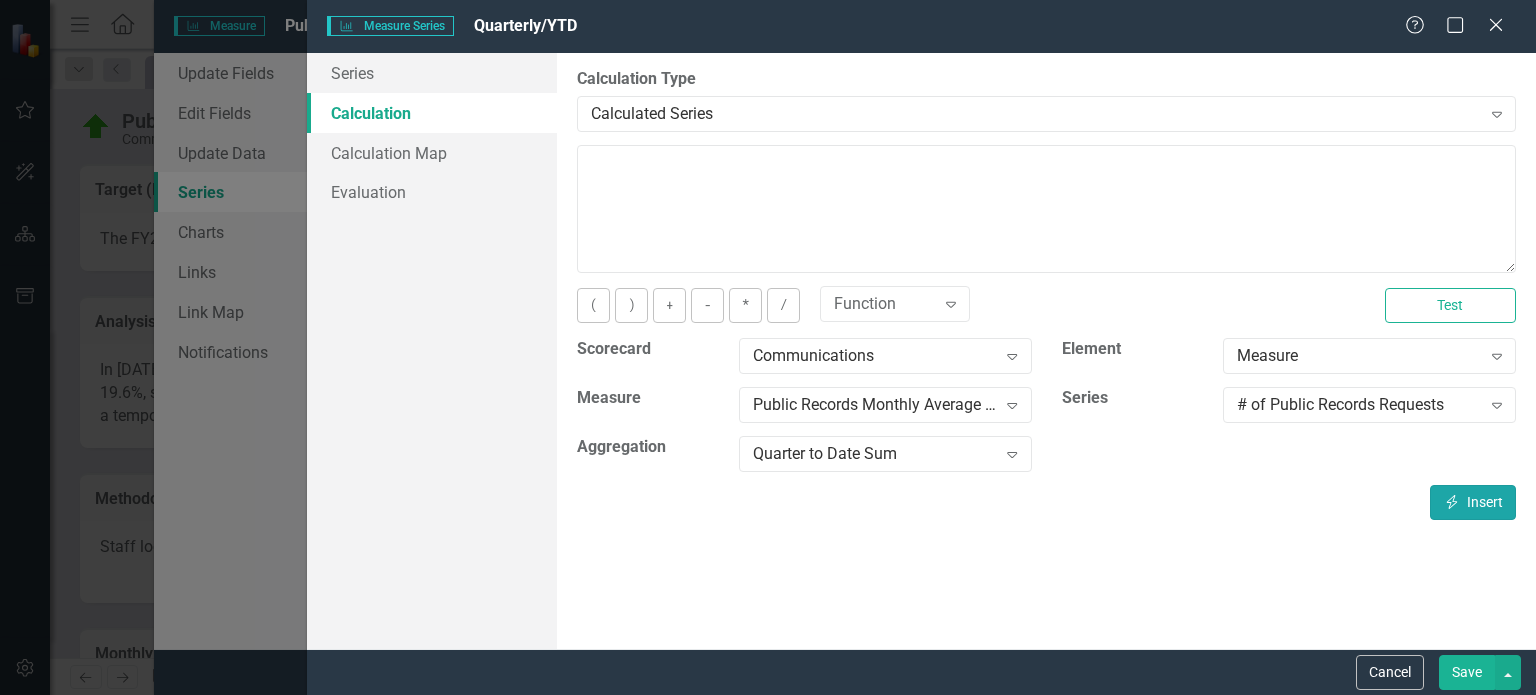 click on "Insert    Insert" at bounding box center (1473, 502) 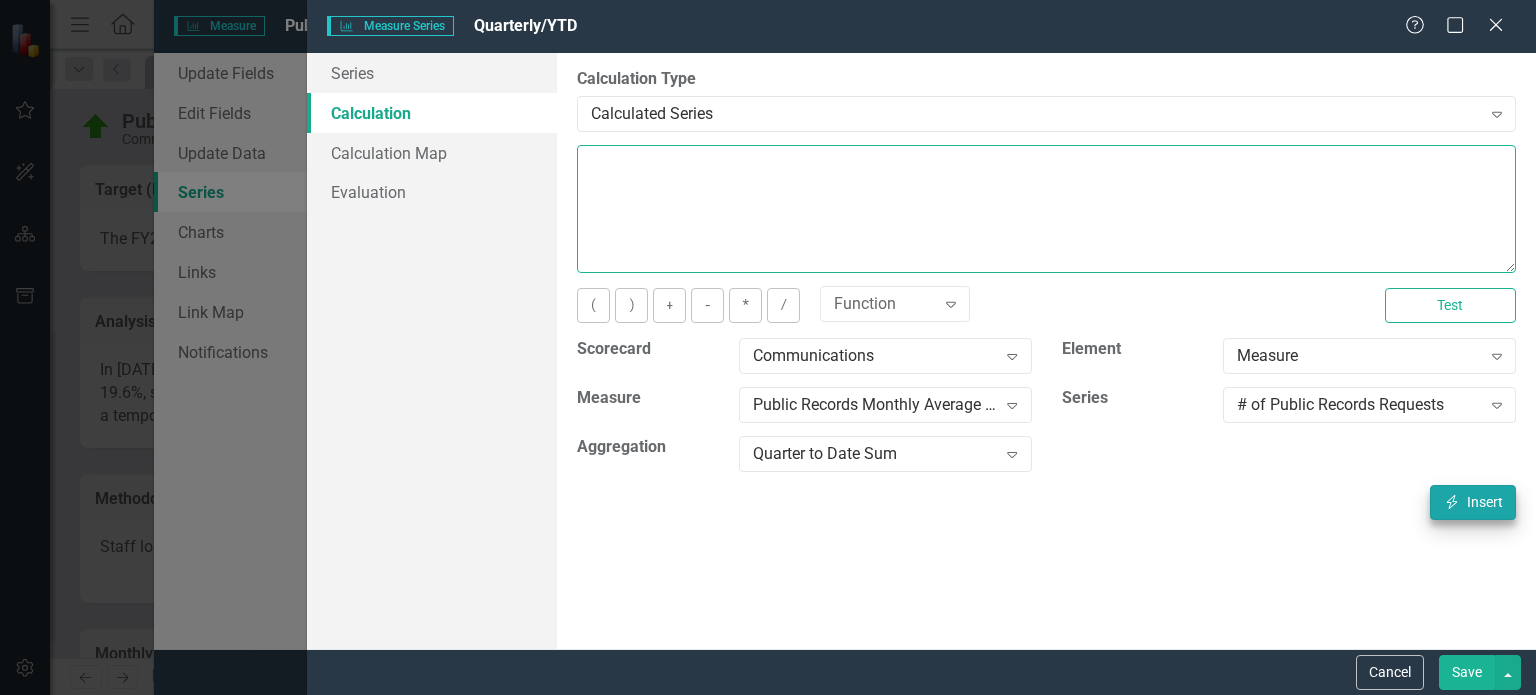 type on "[m1277369][# of Public Records Requests][QuarterToDateSum]" 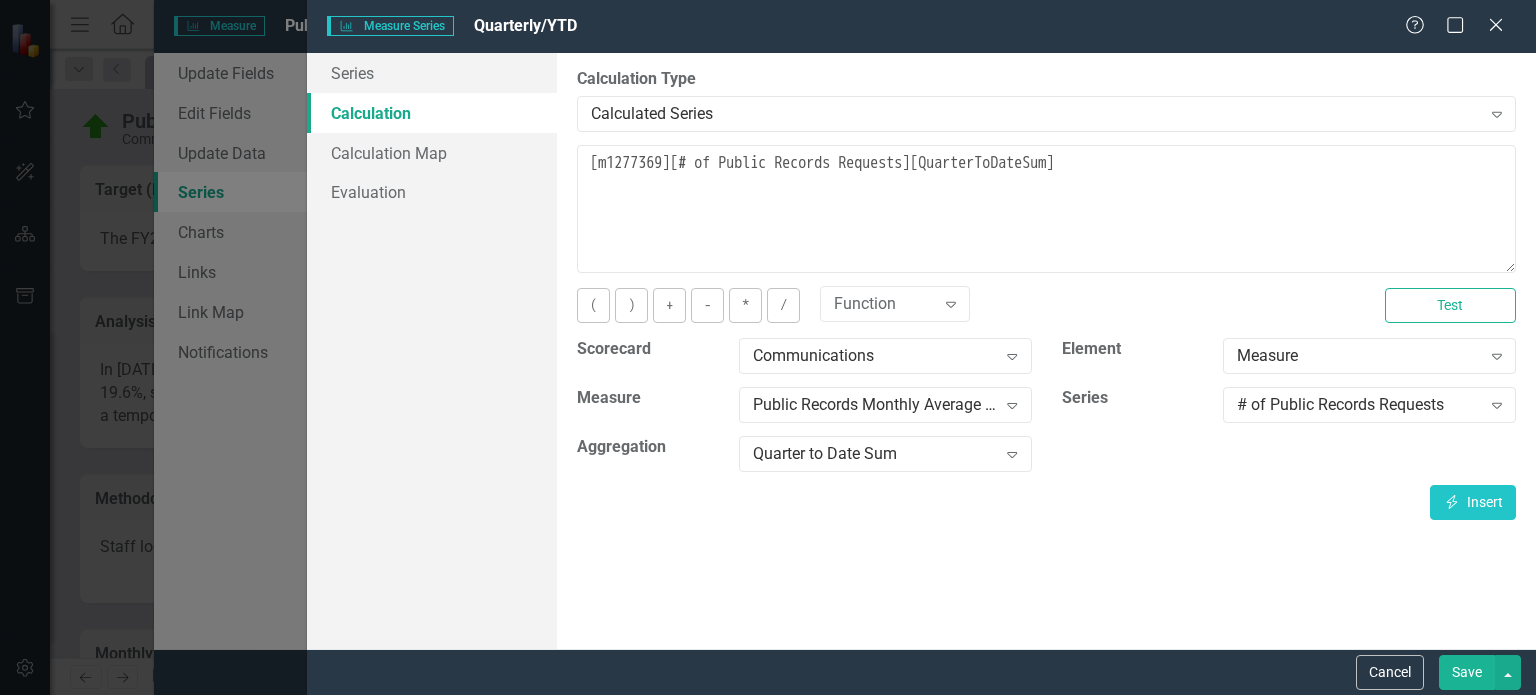 click on "Save" at bounding box center [1467, 672] 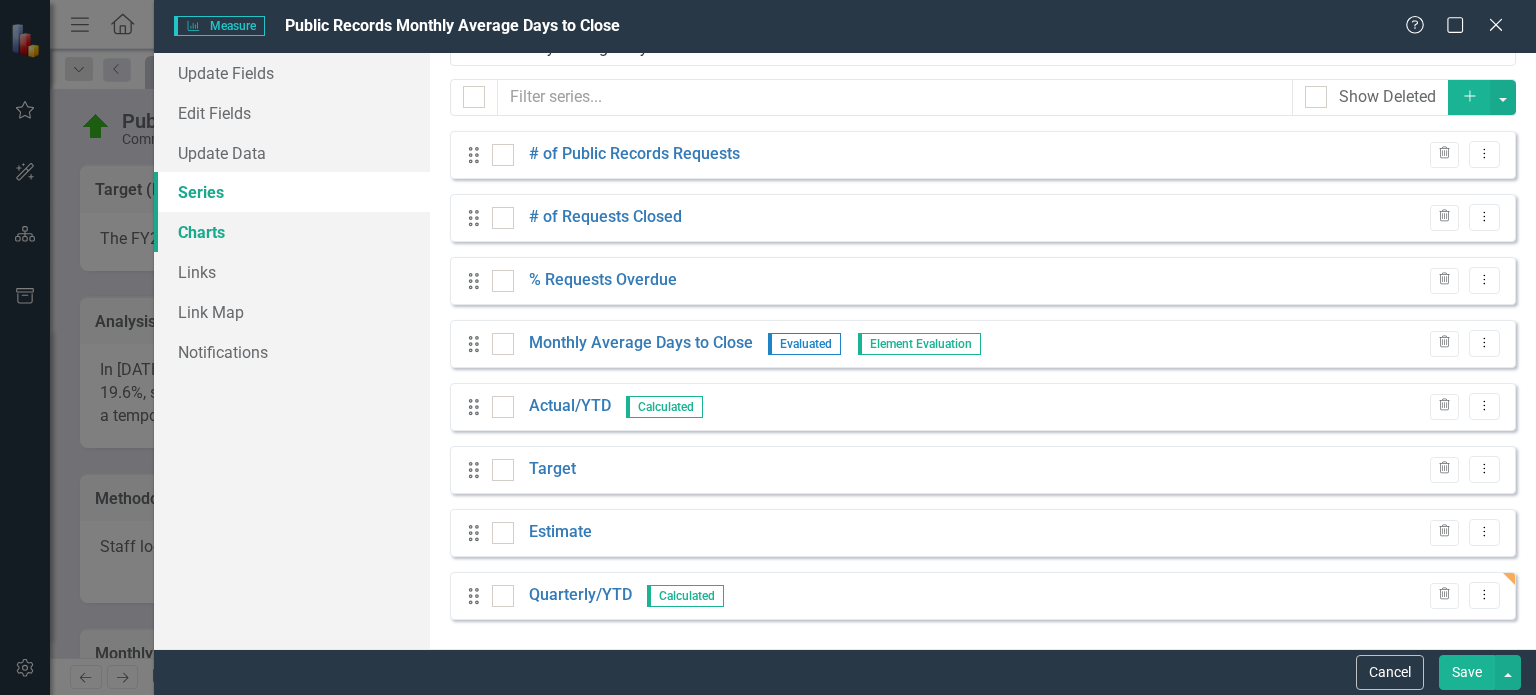 click on "Charts" at bounding box center [292, 232] 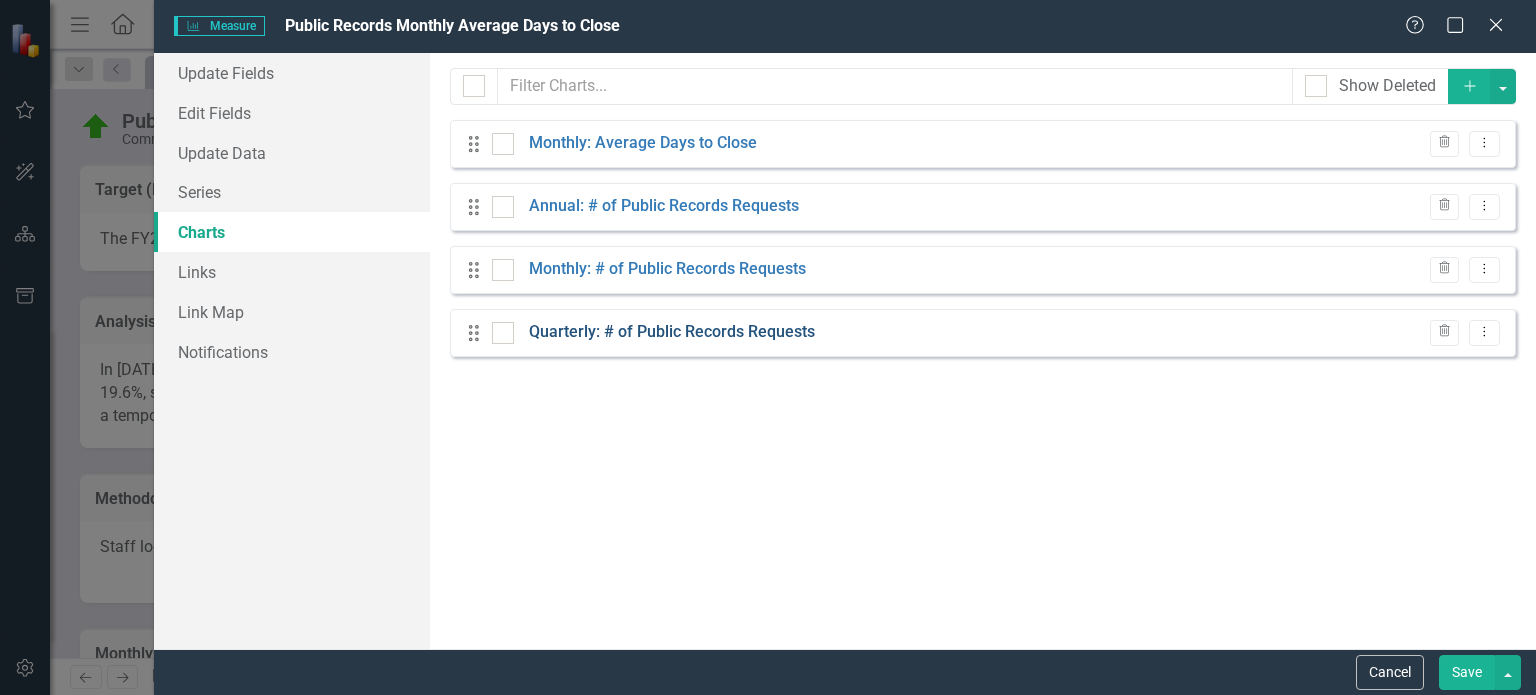 click on "Quarterly:  # of Public Records Requests" at bounding box center (672, 332) 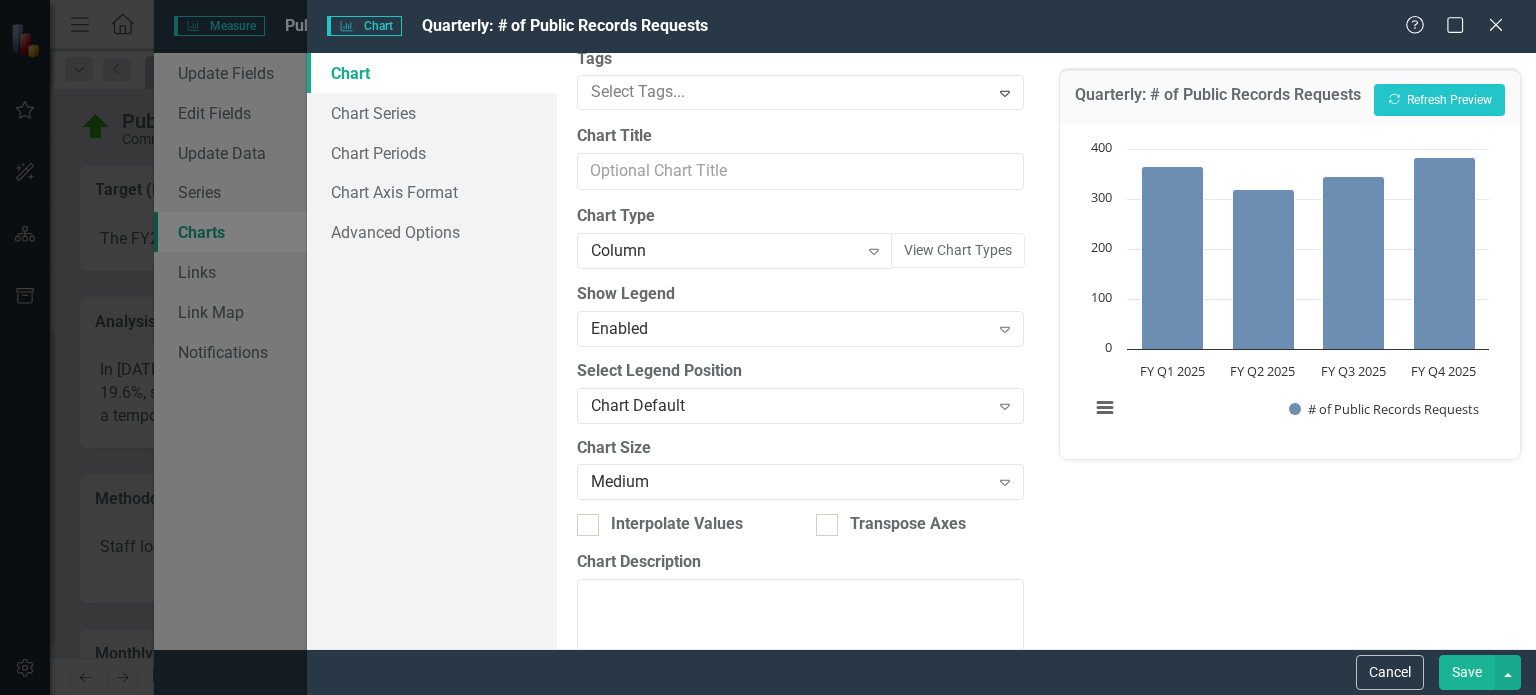 scroll, scrollTop: 0, scrollLeft: 0, axis: both 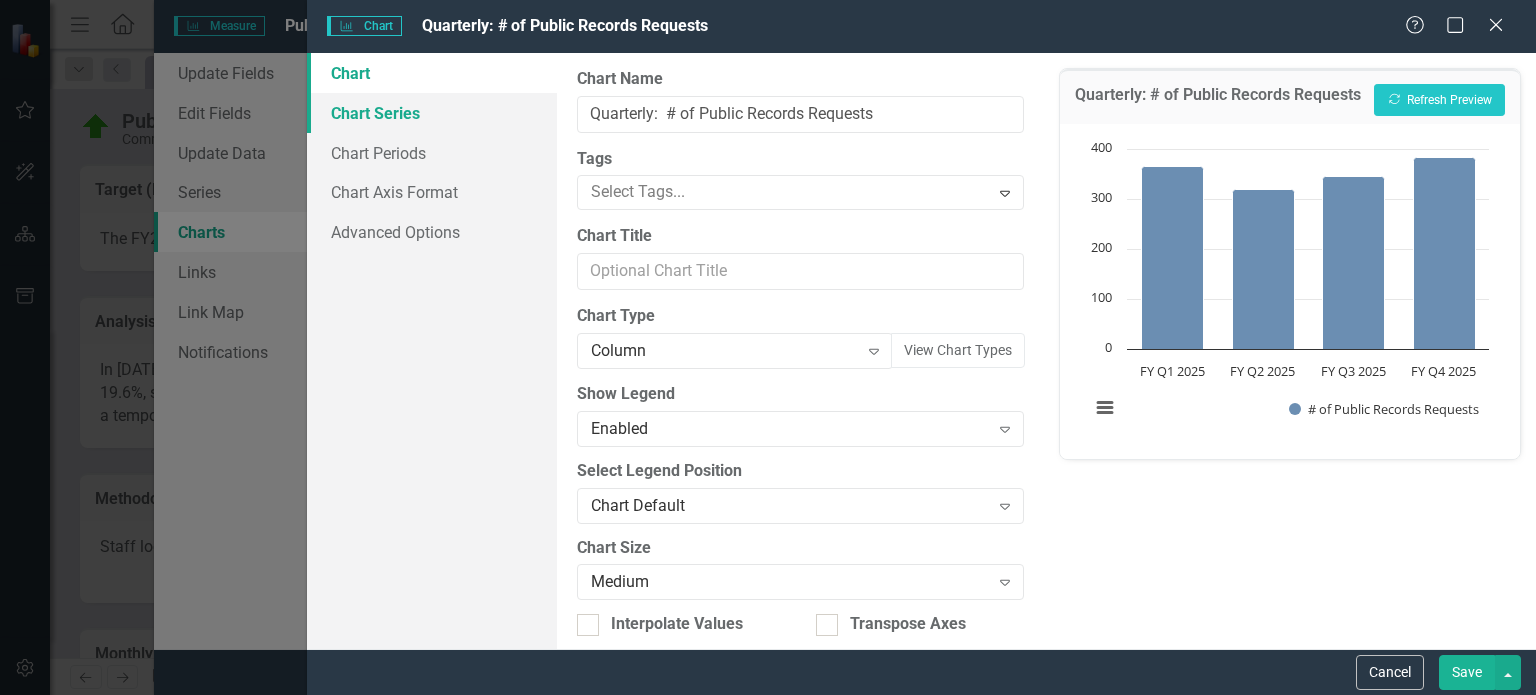 click on "Chart Series" at bounding box center (432, 113) 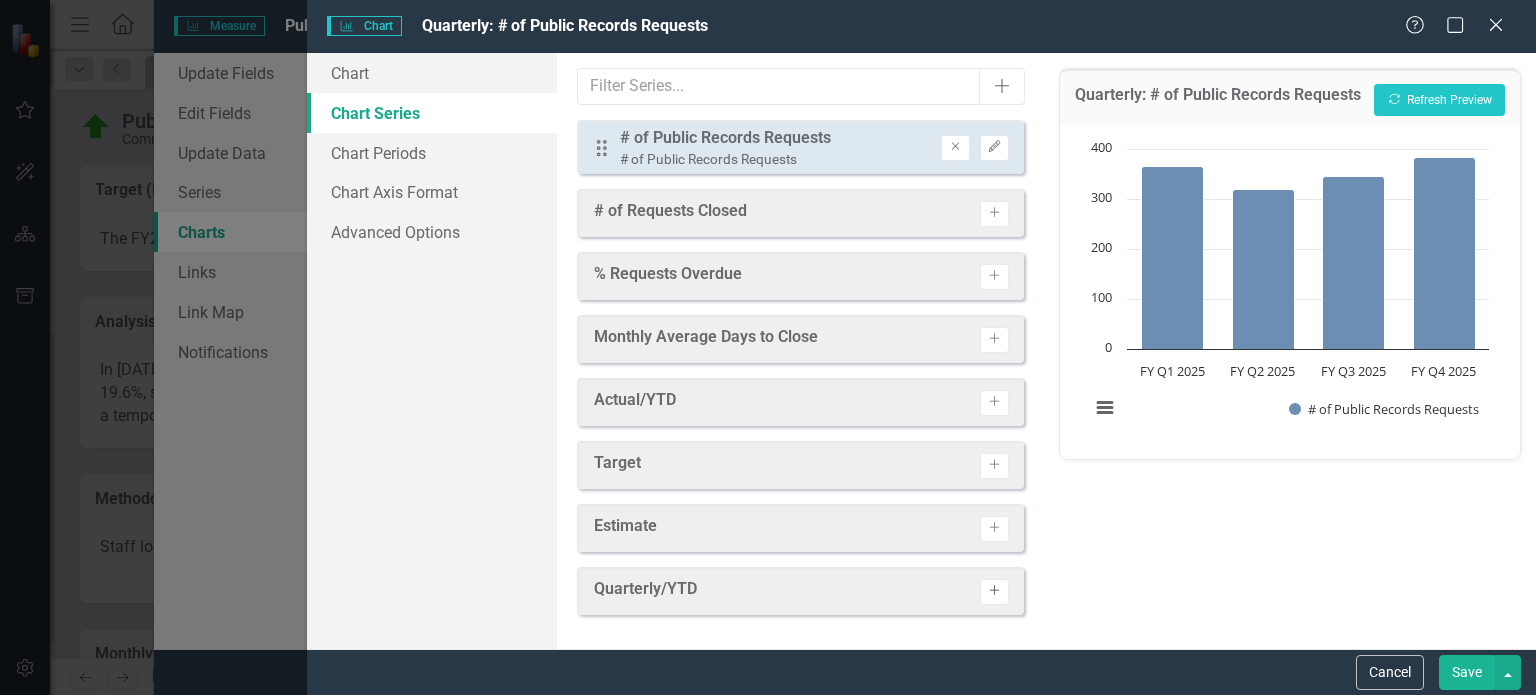 click on "Activate" 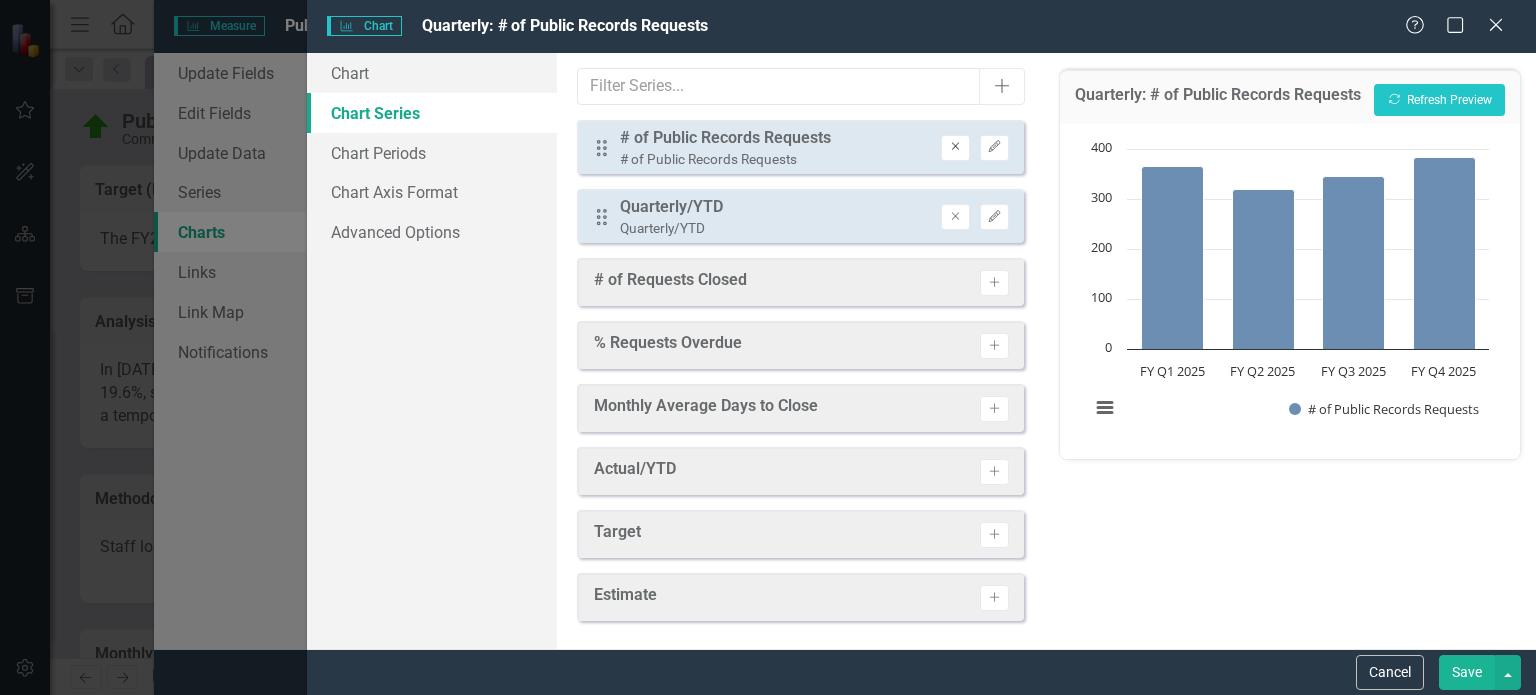 click on "Remove" 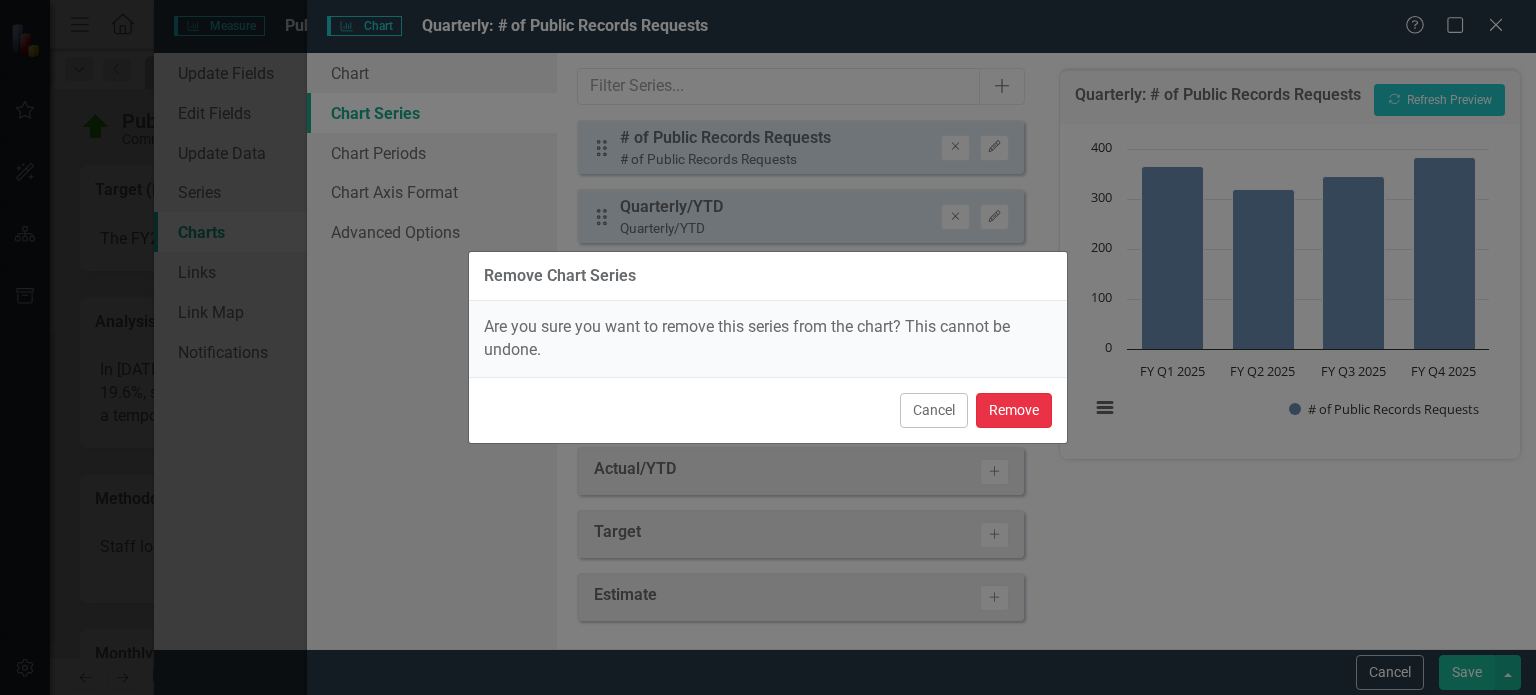 click on "Remove" at bounding box center (1014, 410) 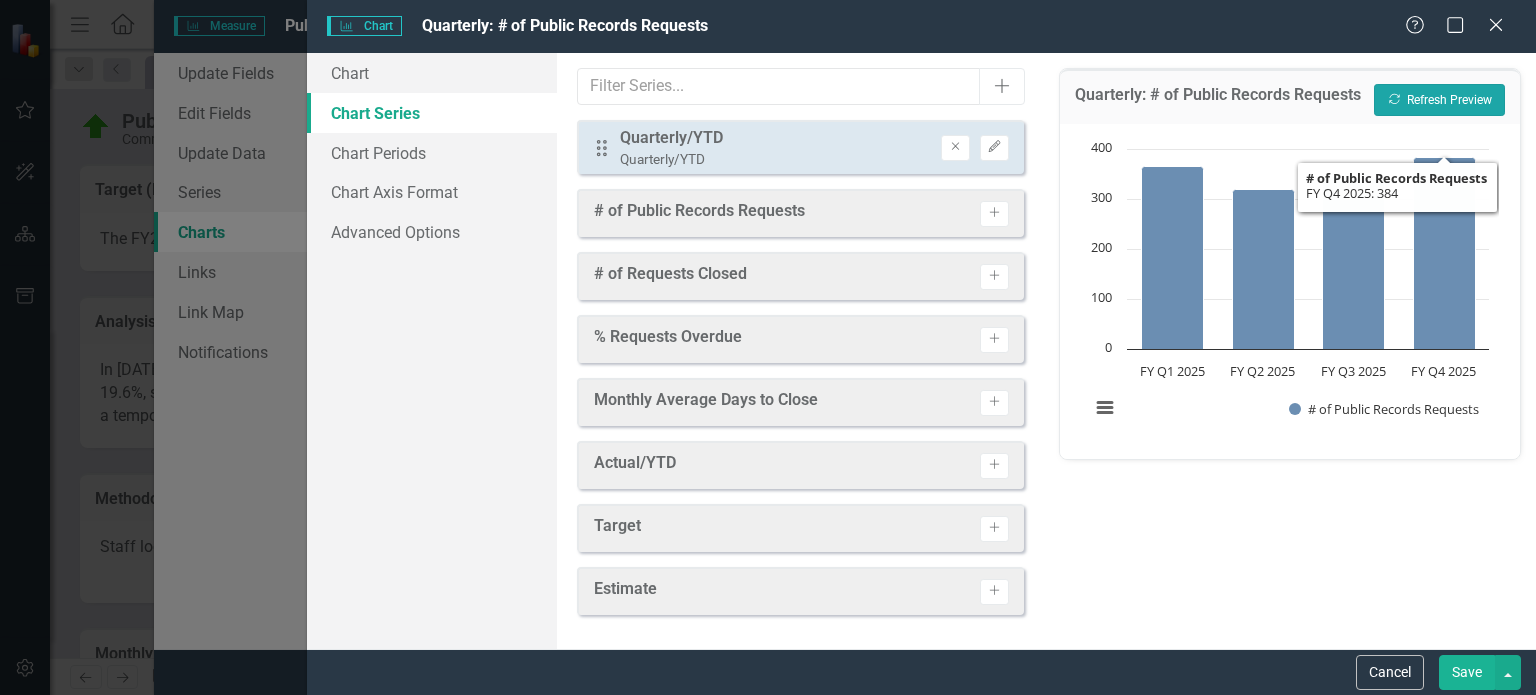 click on "Recalculate Refresh Preview" at bounding box center (1439, 100) 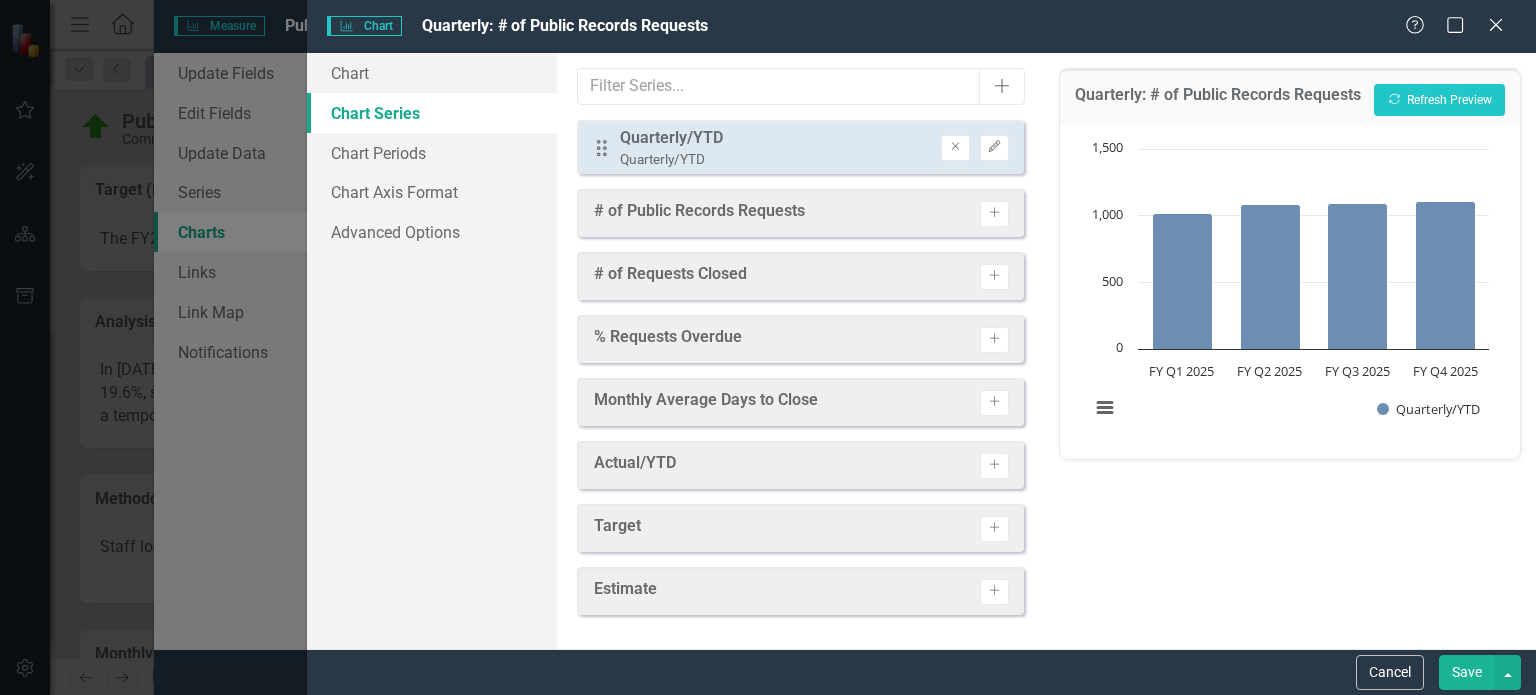 click on "Save" at bounding box center [1467, 672] 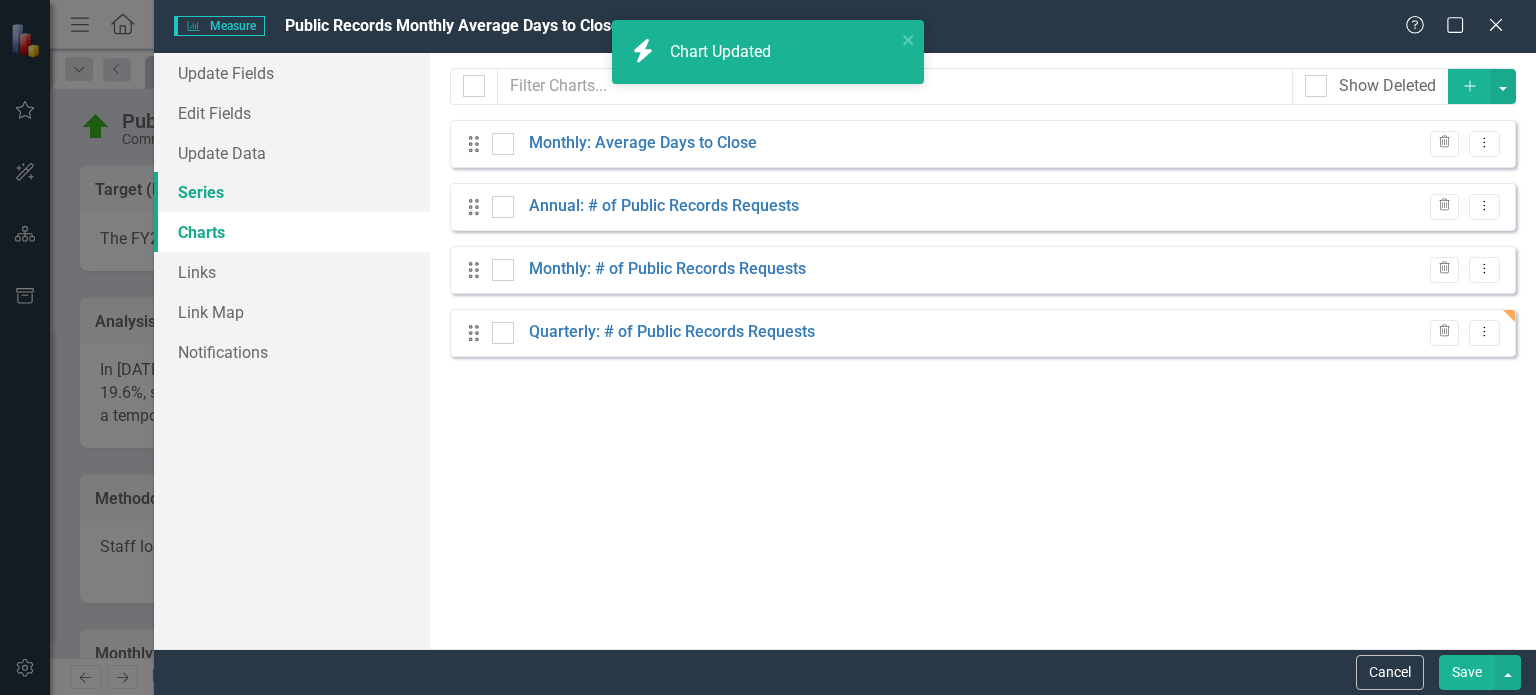 click on "Series" at bounding box center (292, 192) 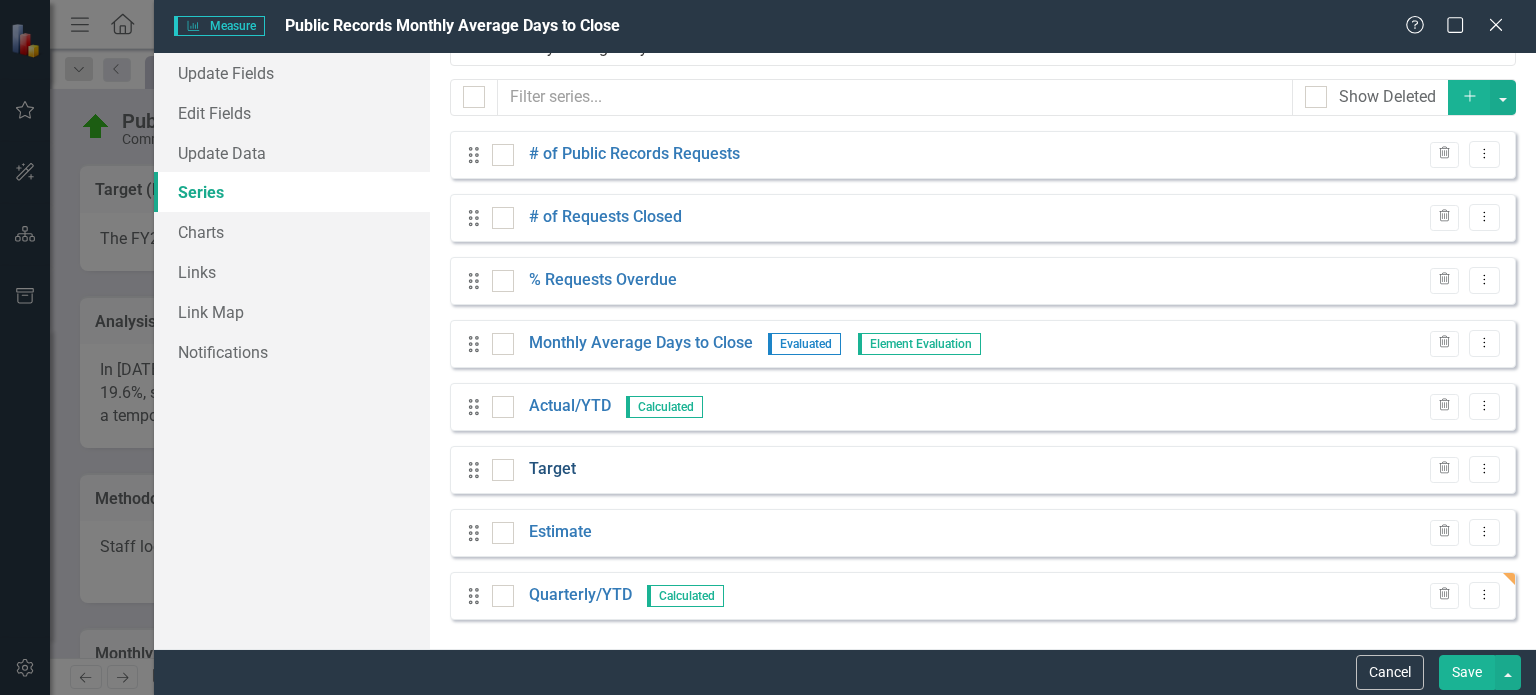 click on "Target" at bounding box center [552, 469] 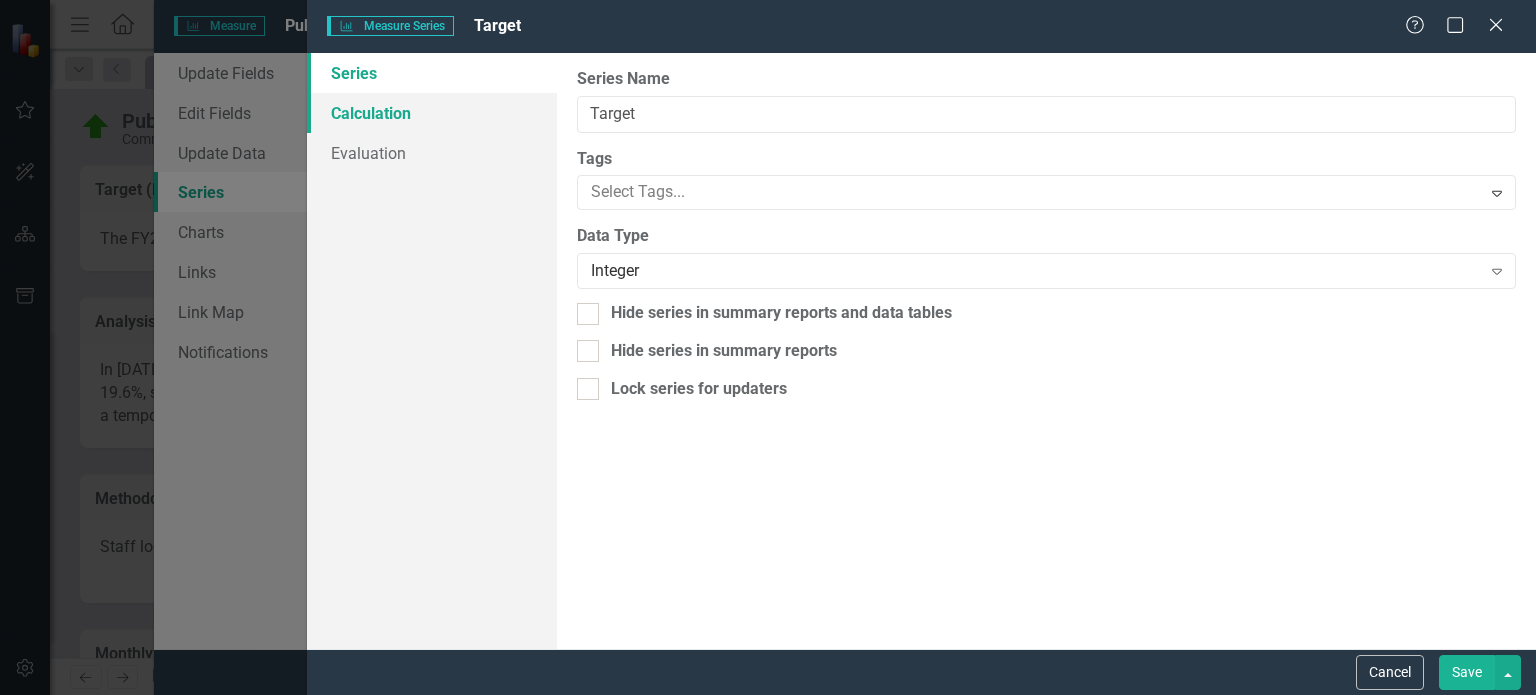 click on "Calculation" at bounding box center (432, 113) 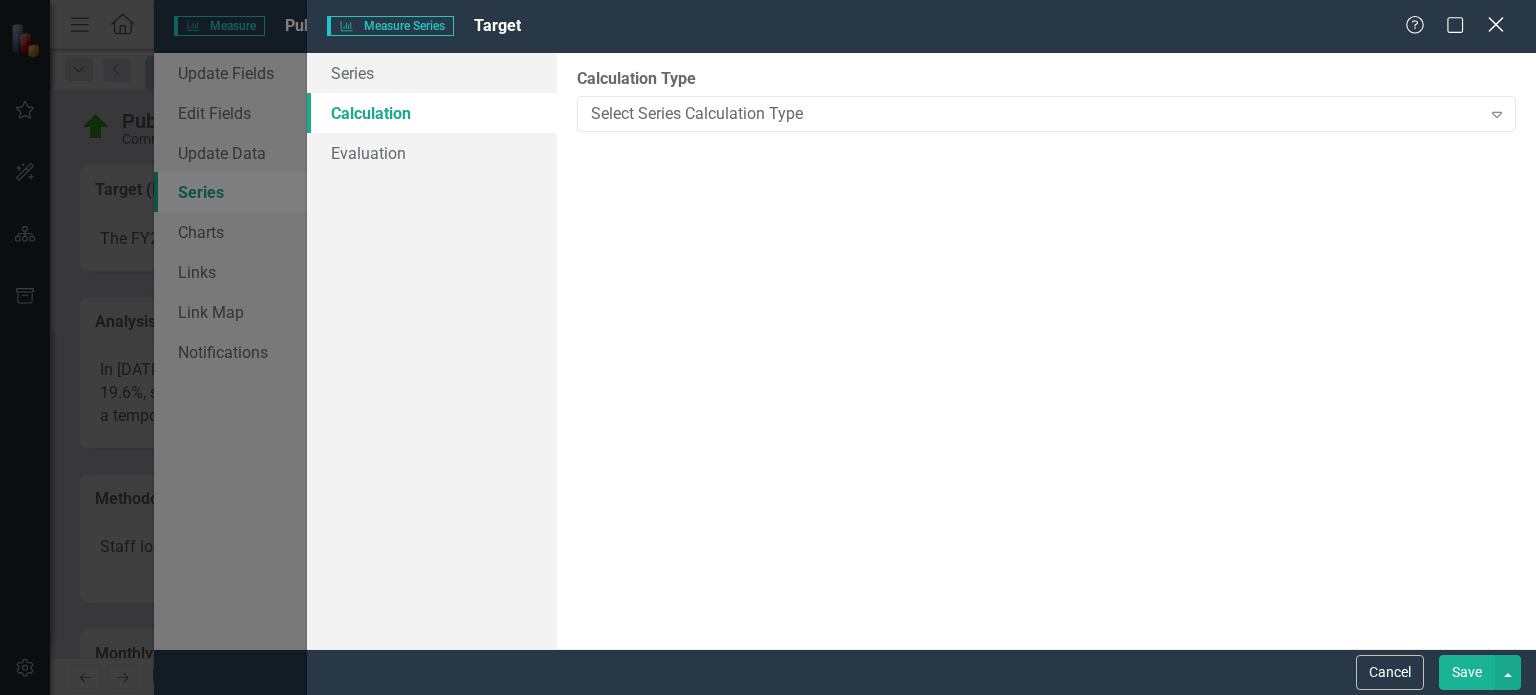 click on "Close" 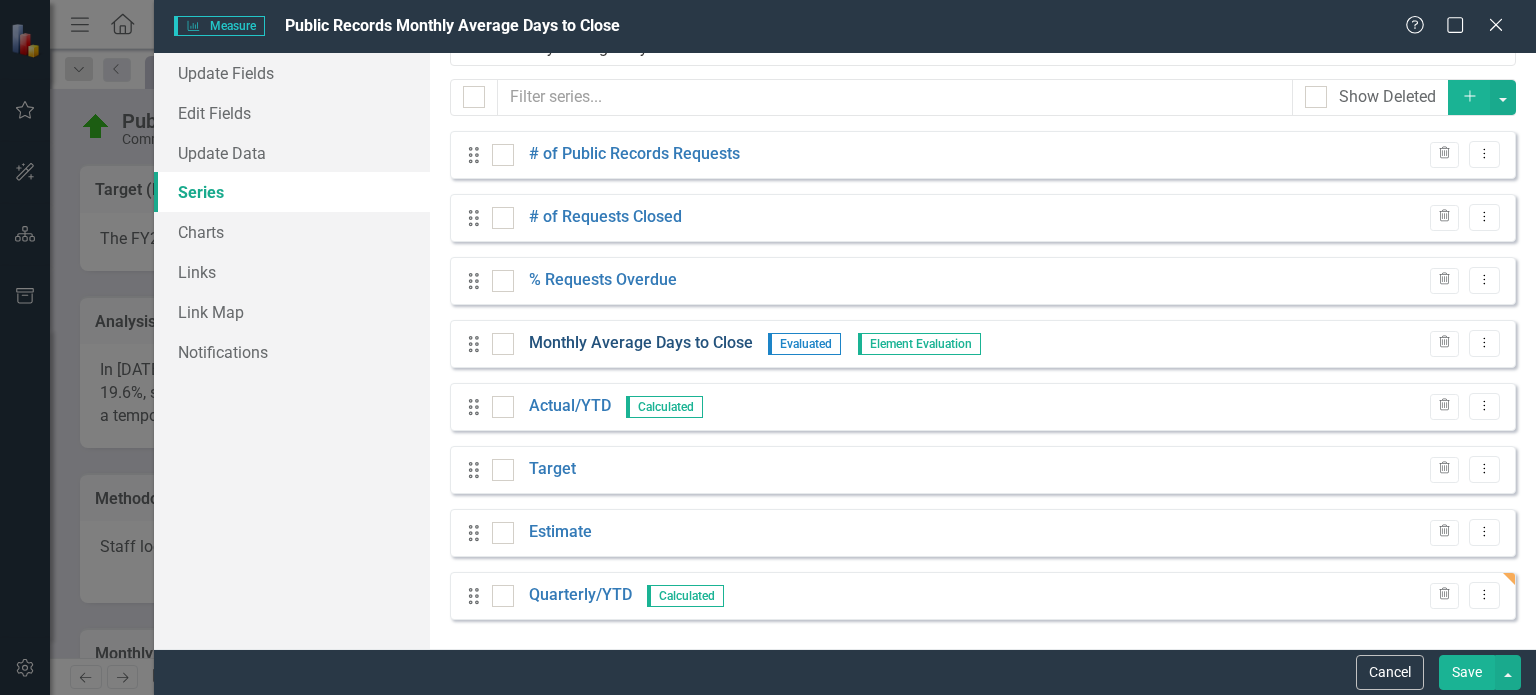 click on "Monthly Average Days to Close" at bounding box center [641, 343] 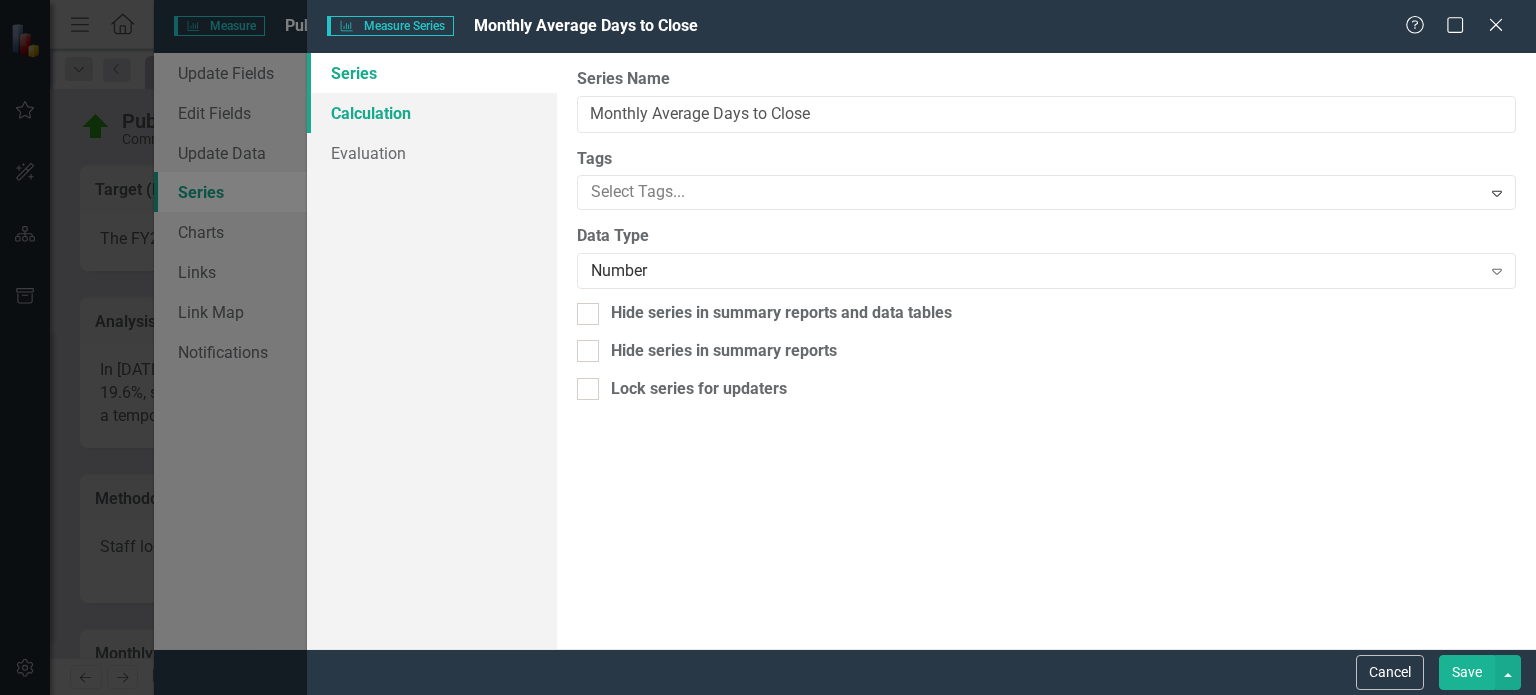 click on "Calculation" at bounding box center (432, 113) 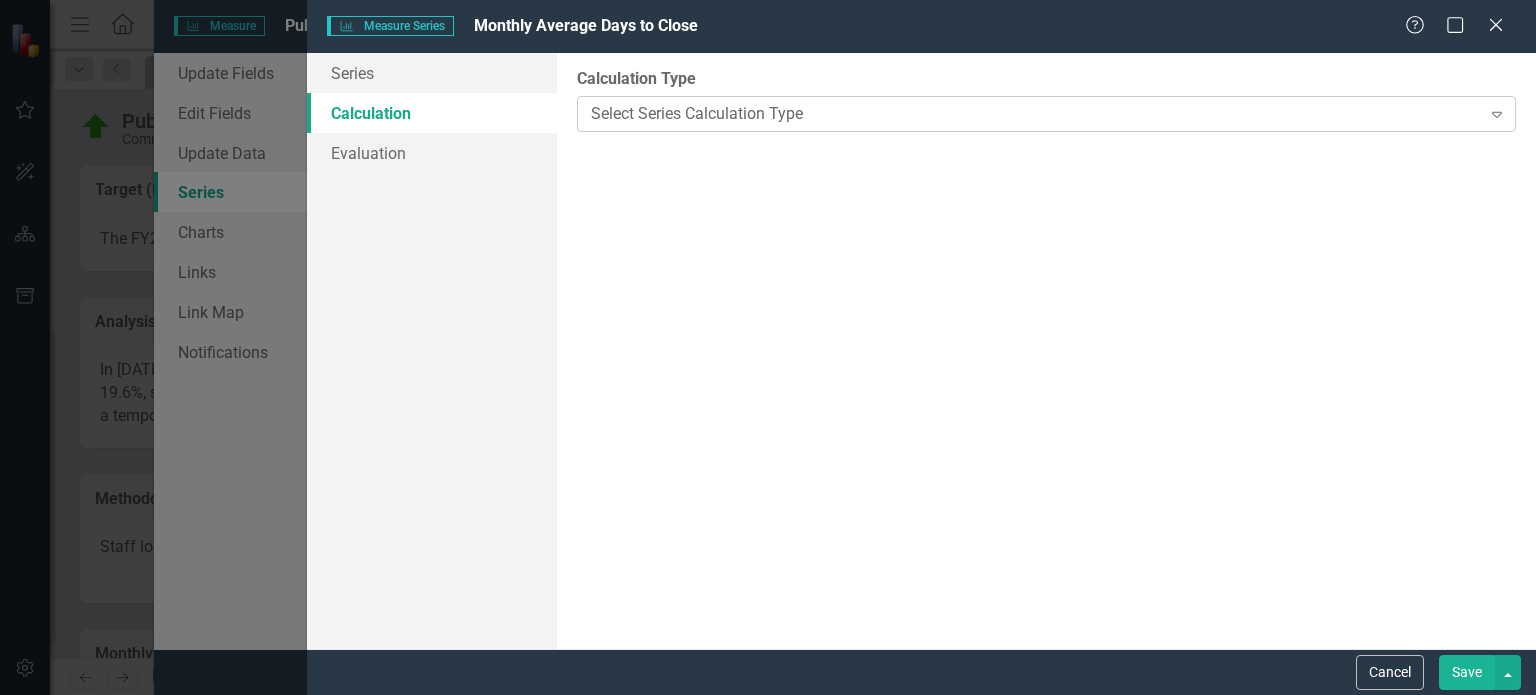 click on "Select Series Calculation Type" at bounding box center (1035, 113) 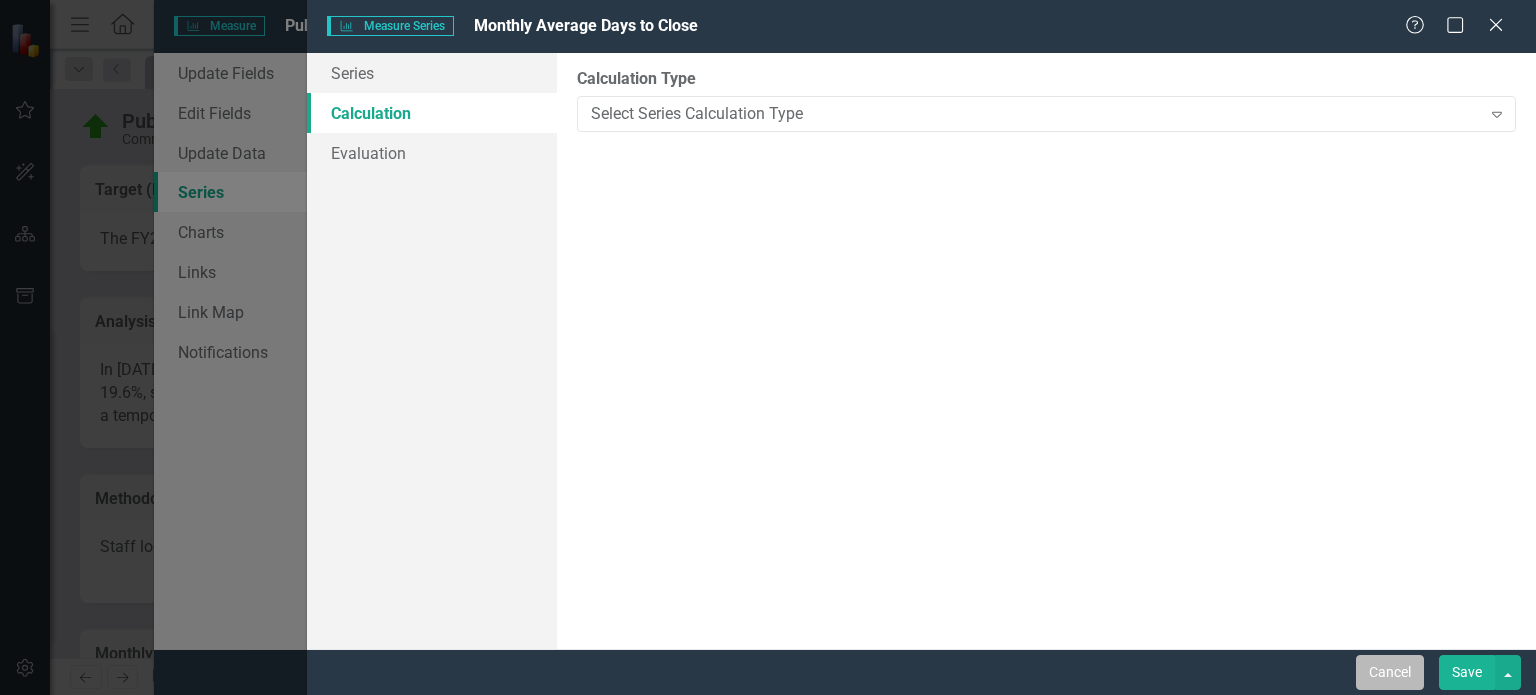click on "Cancel" at bounding box center (1390, 672) 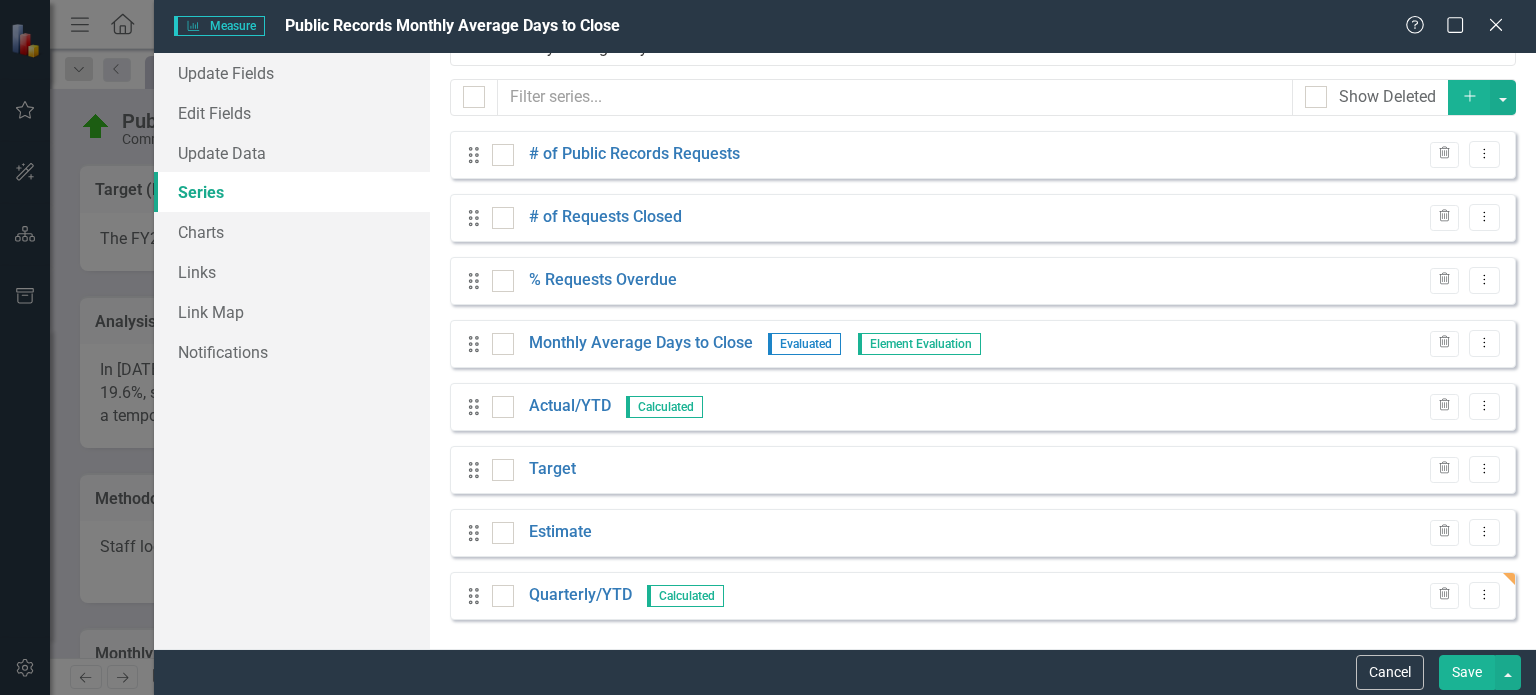 click on "Save" at bounding box center [1467, 672] 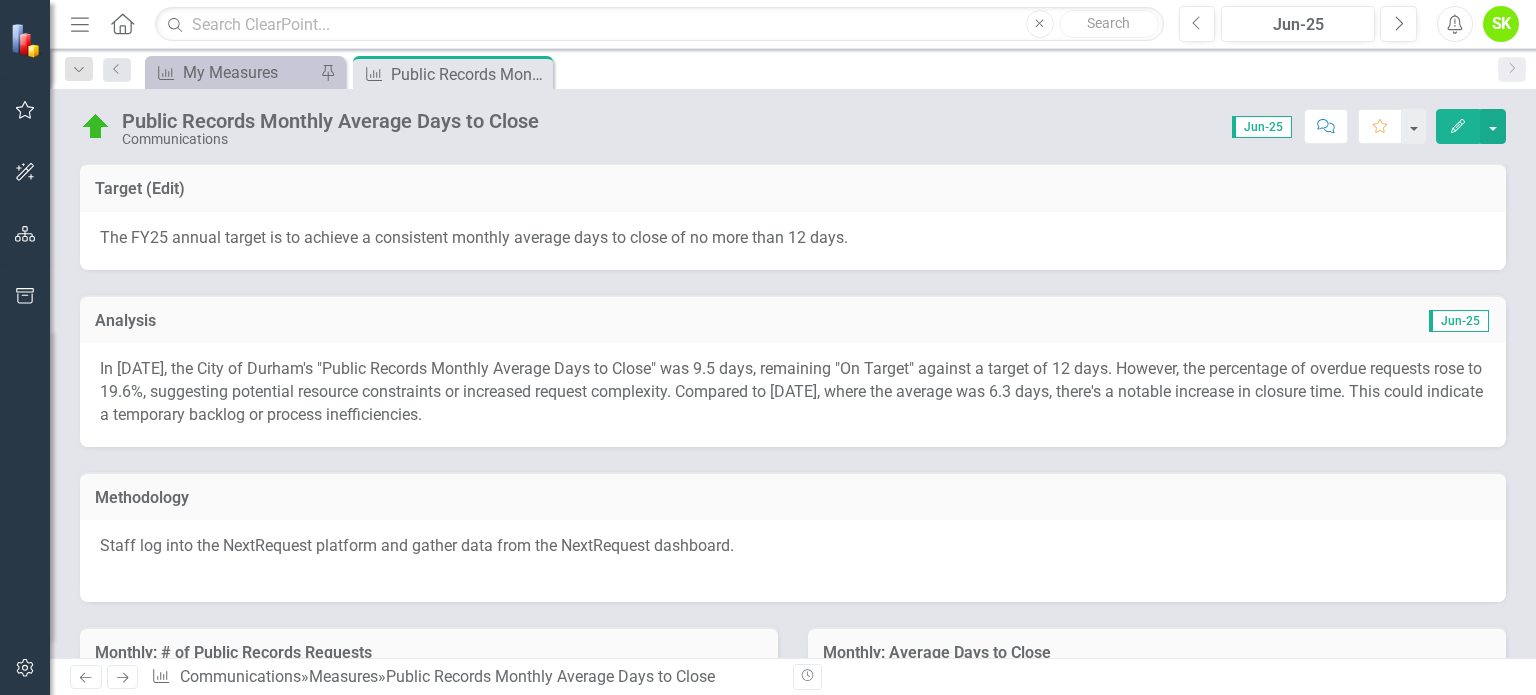 scroll, scrollTop: 0, scrollLeft: 0, axis: both 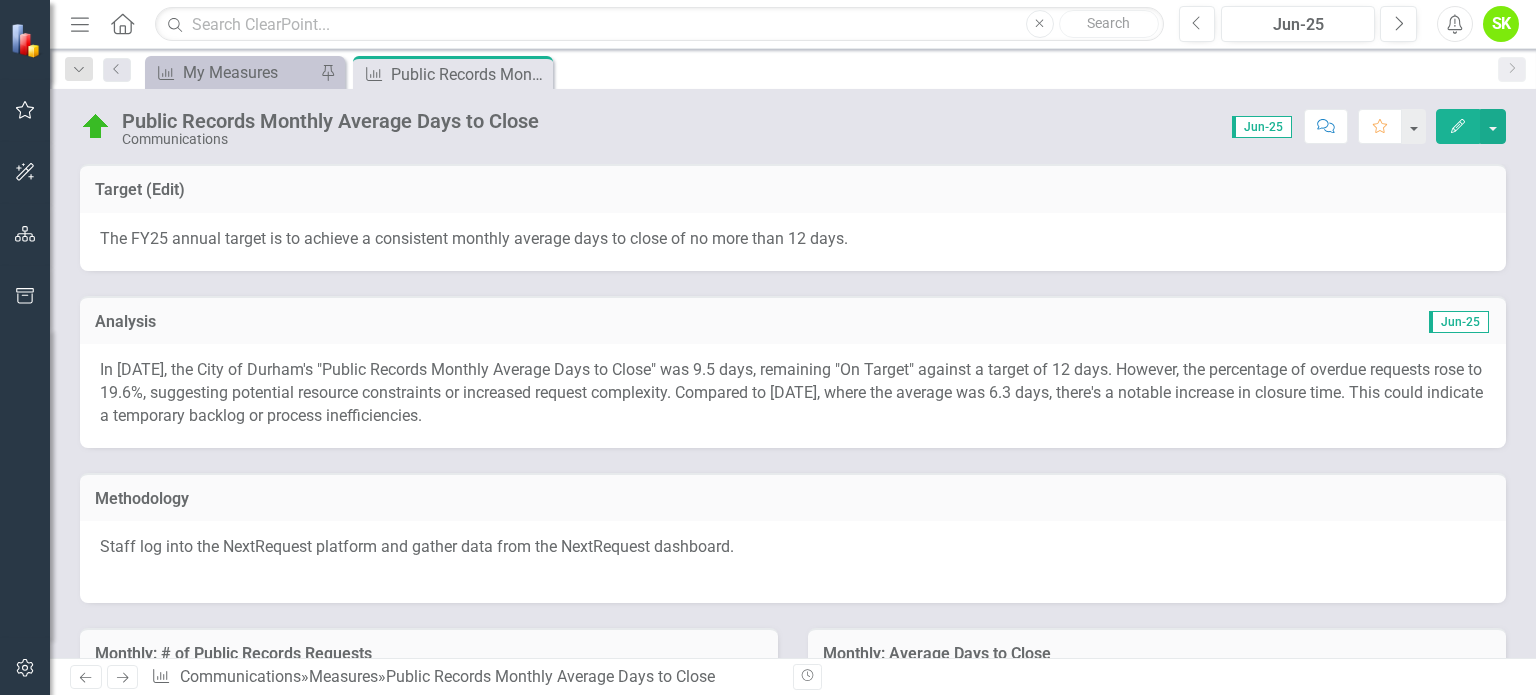 click on "The FY25 annual target is to achieve a consistent monthly average days to close of no more than 12 days." at bounding box center (474, 238) 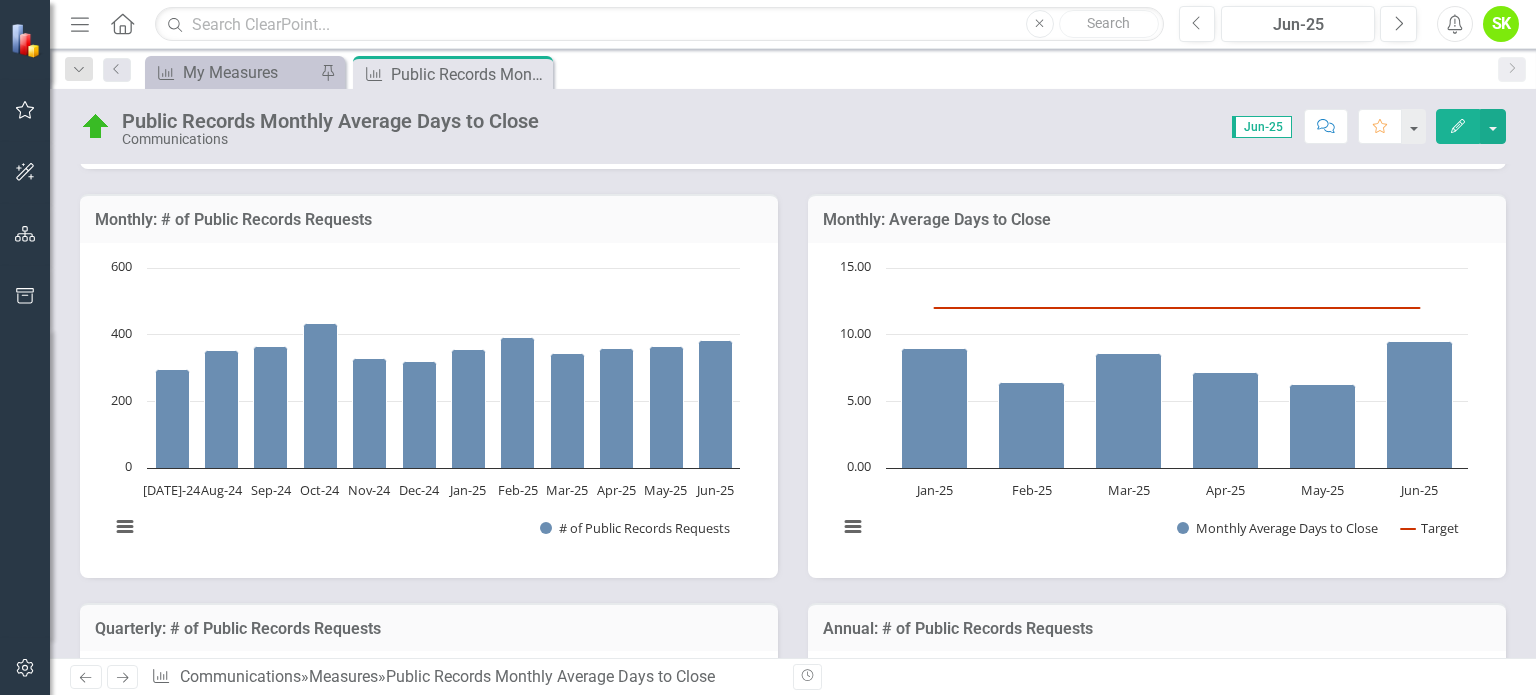 scroll, scrollTop: 400, scrollLeft: 0, axis: vertical 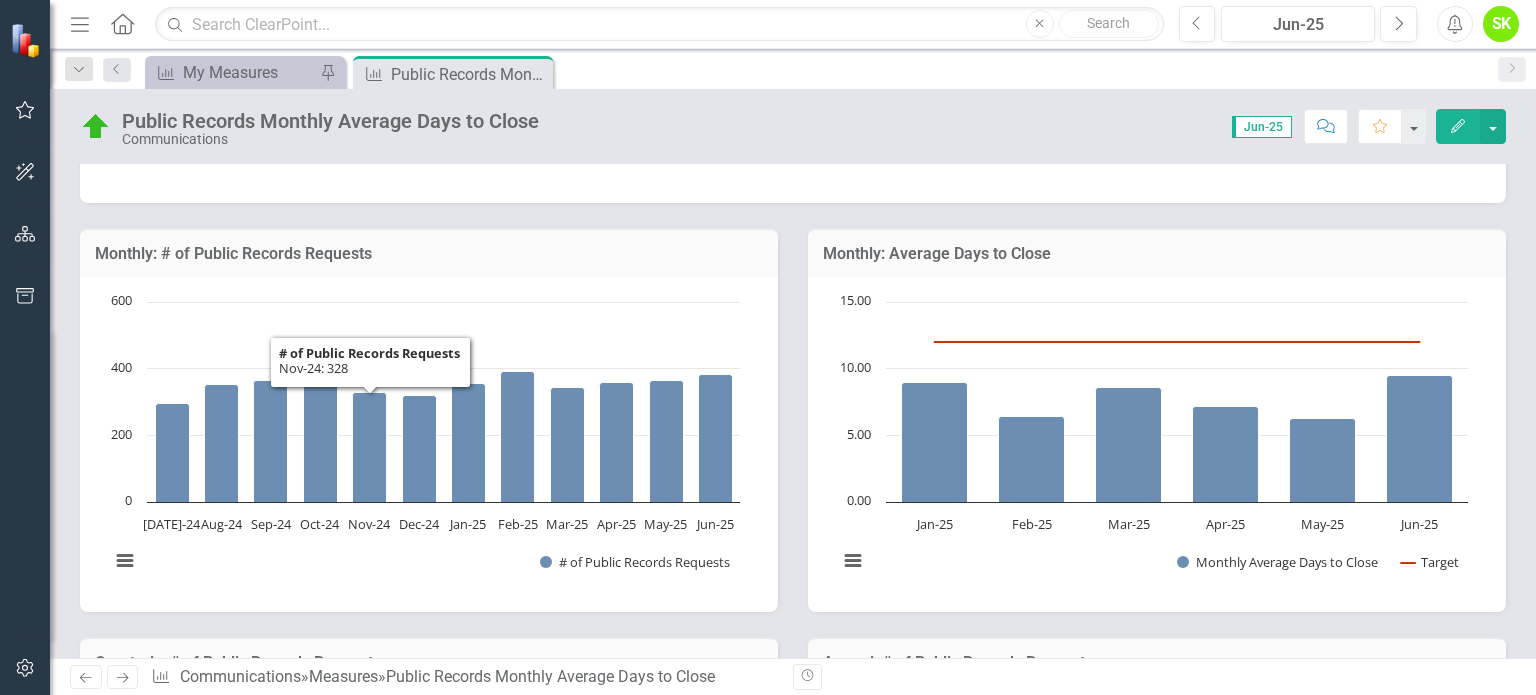click on "Monthly:  # of Public Records Requests" at bounding box center (429, 254) 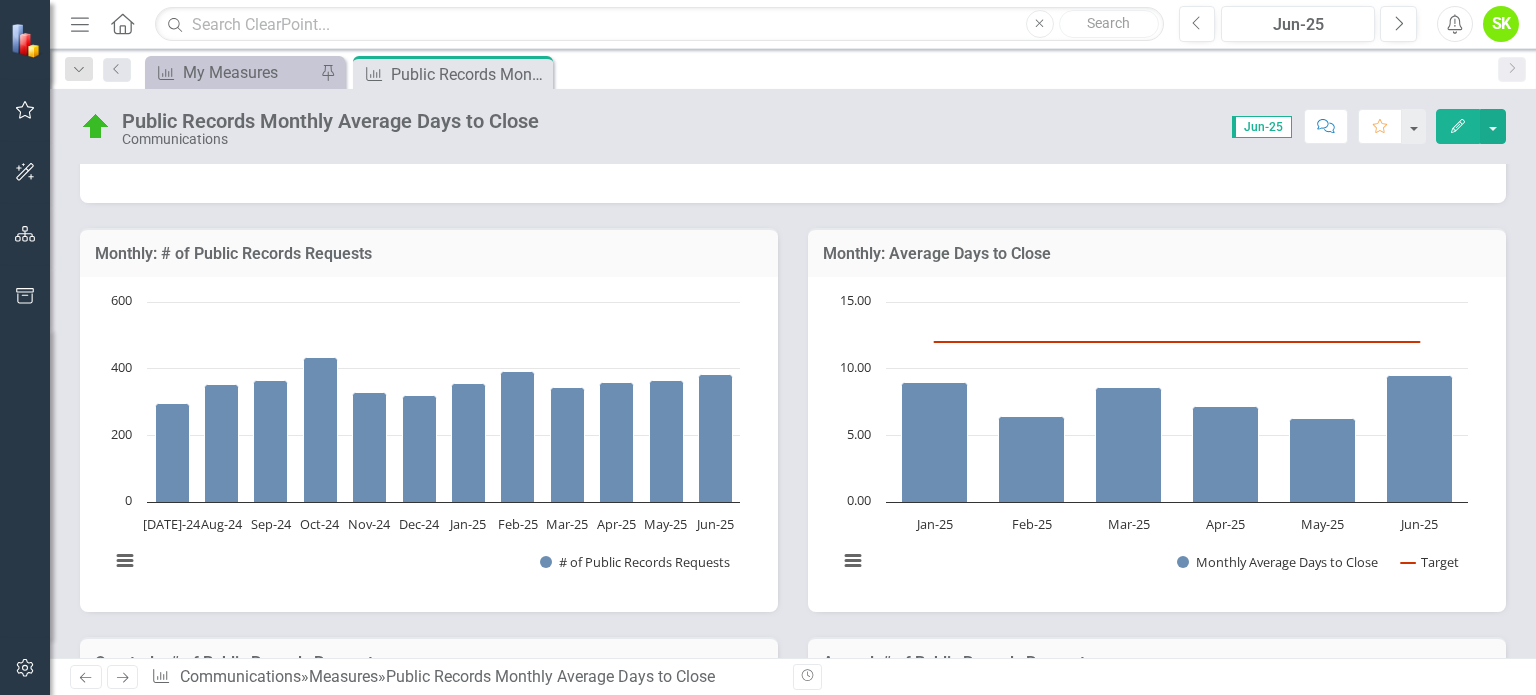 click on "Monthly:  # of Public Records Requests" at bounding box center [429, 254] 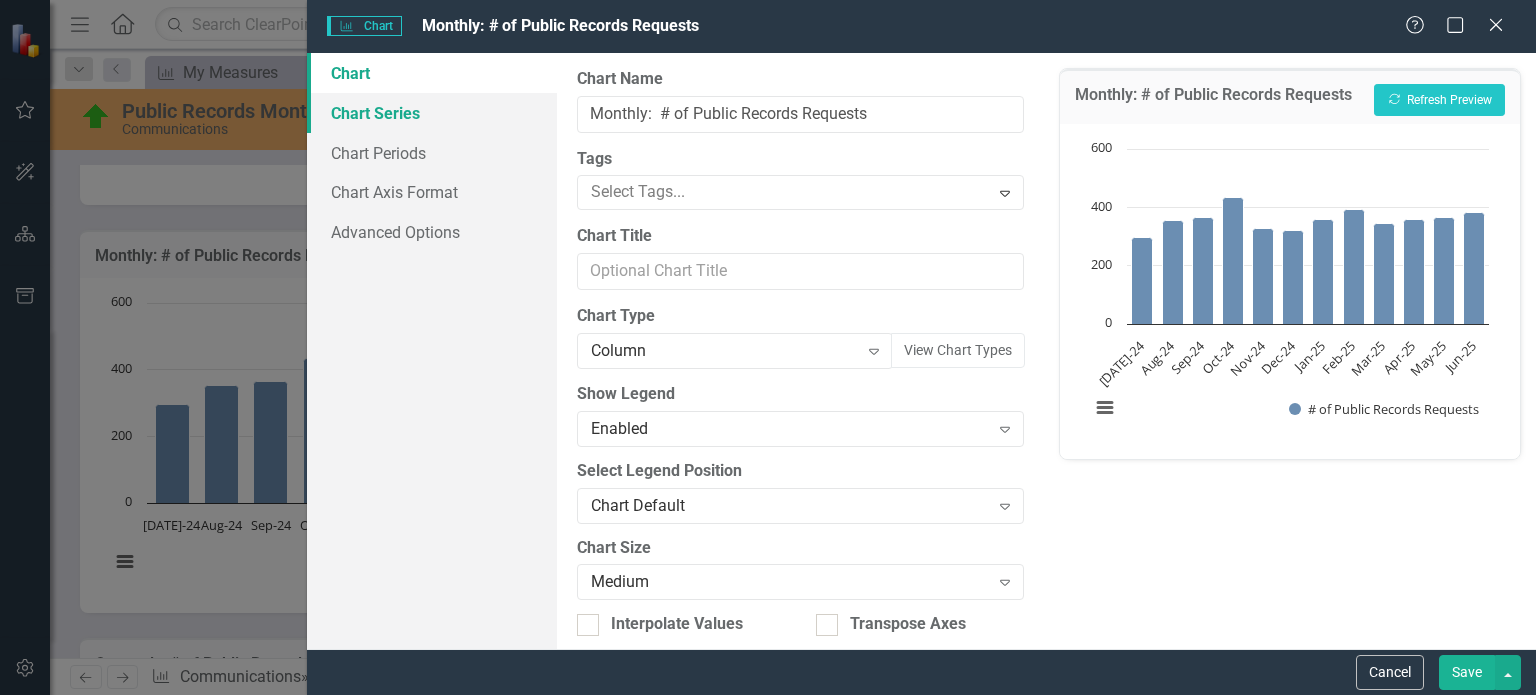 click on "Chart Series" at bounding box center [432, 113] 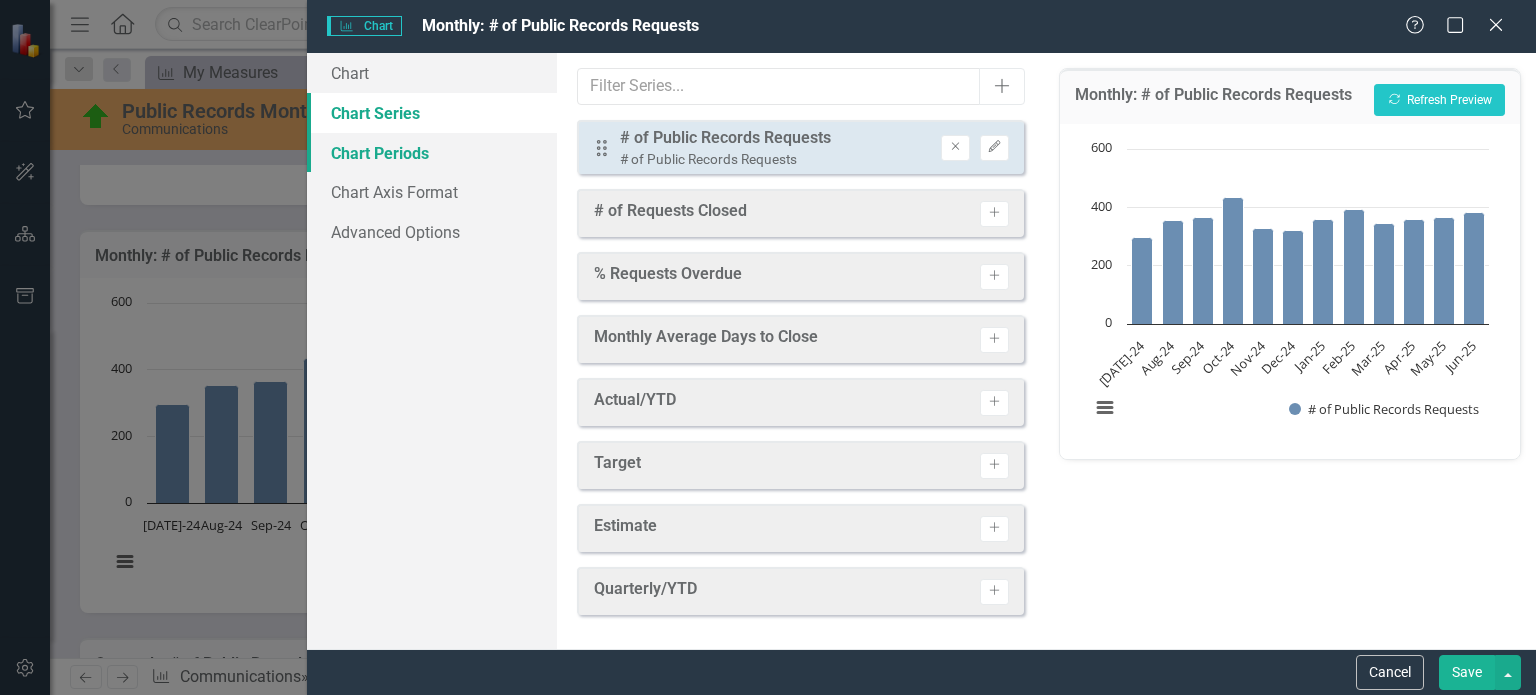 click on "Chart Periods" at bounding box center (432, 153) 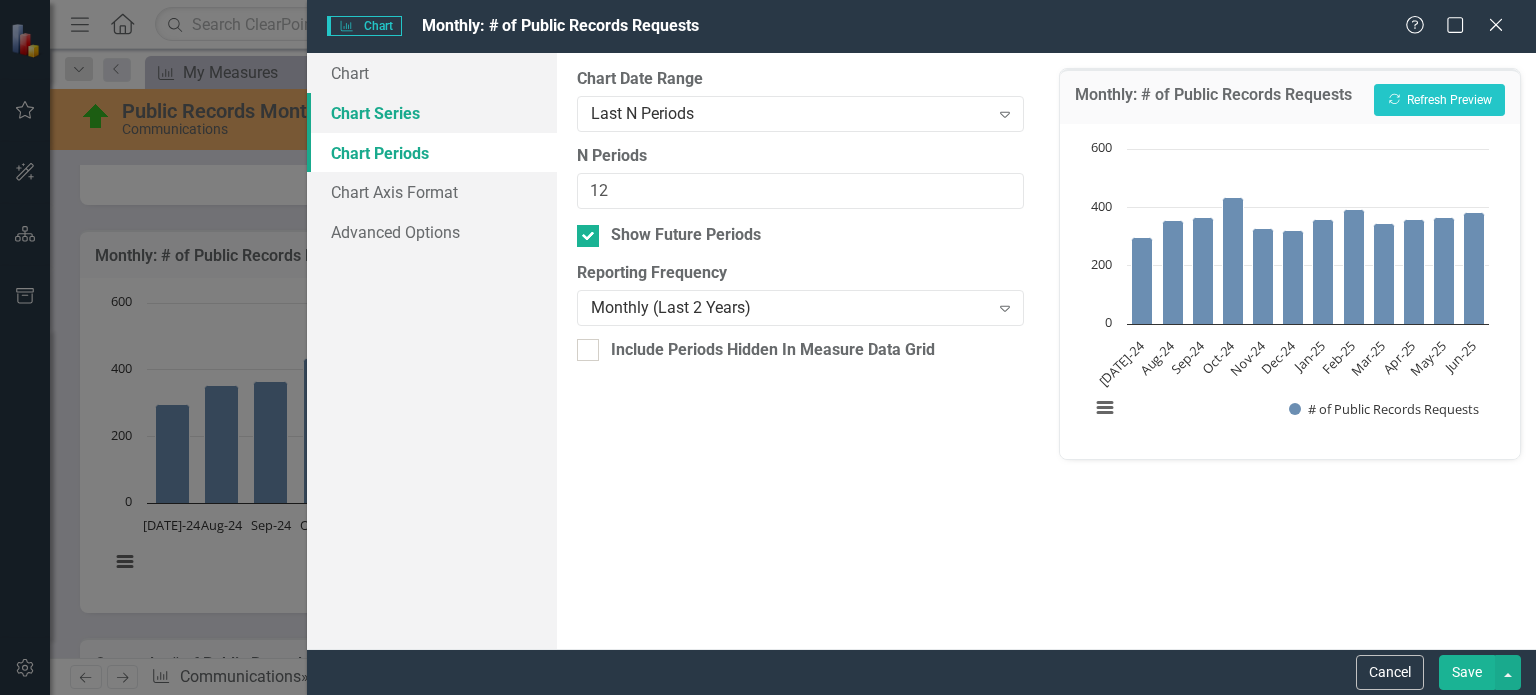 click on "Chart Series" at bounding box center [432, 113] 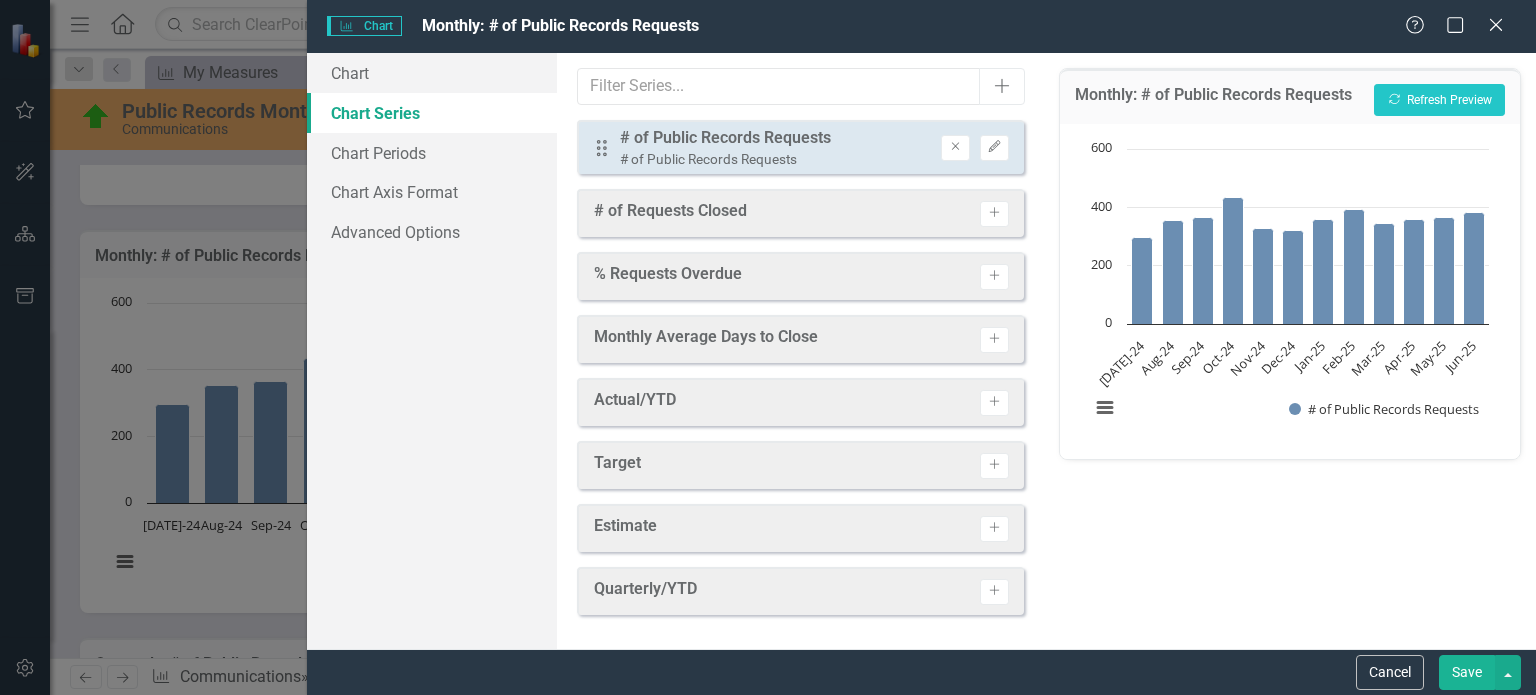 click on "# of Public Records Requests" at bounding box center (725, 138) 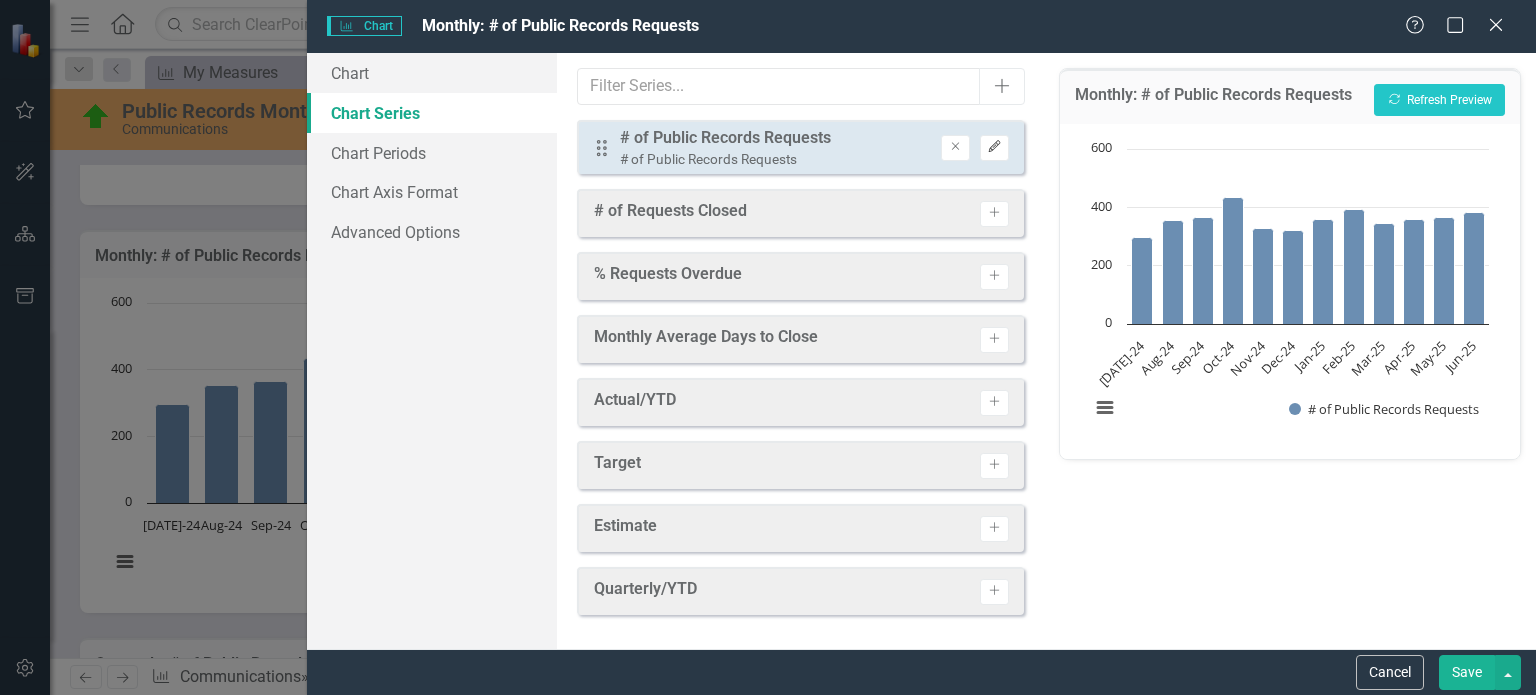 click on "Edit" 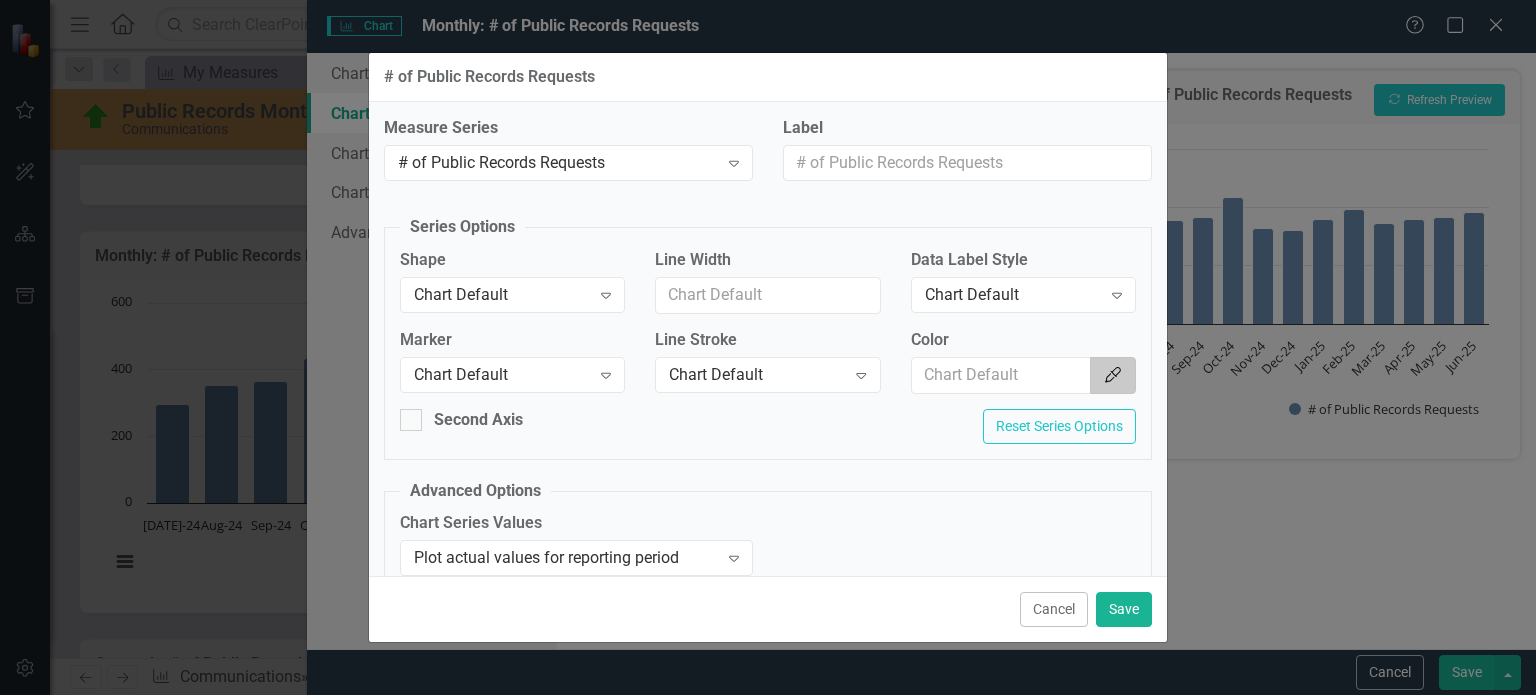 click on "Color Picker" 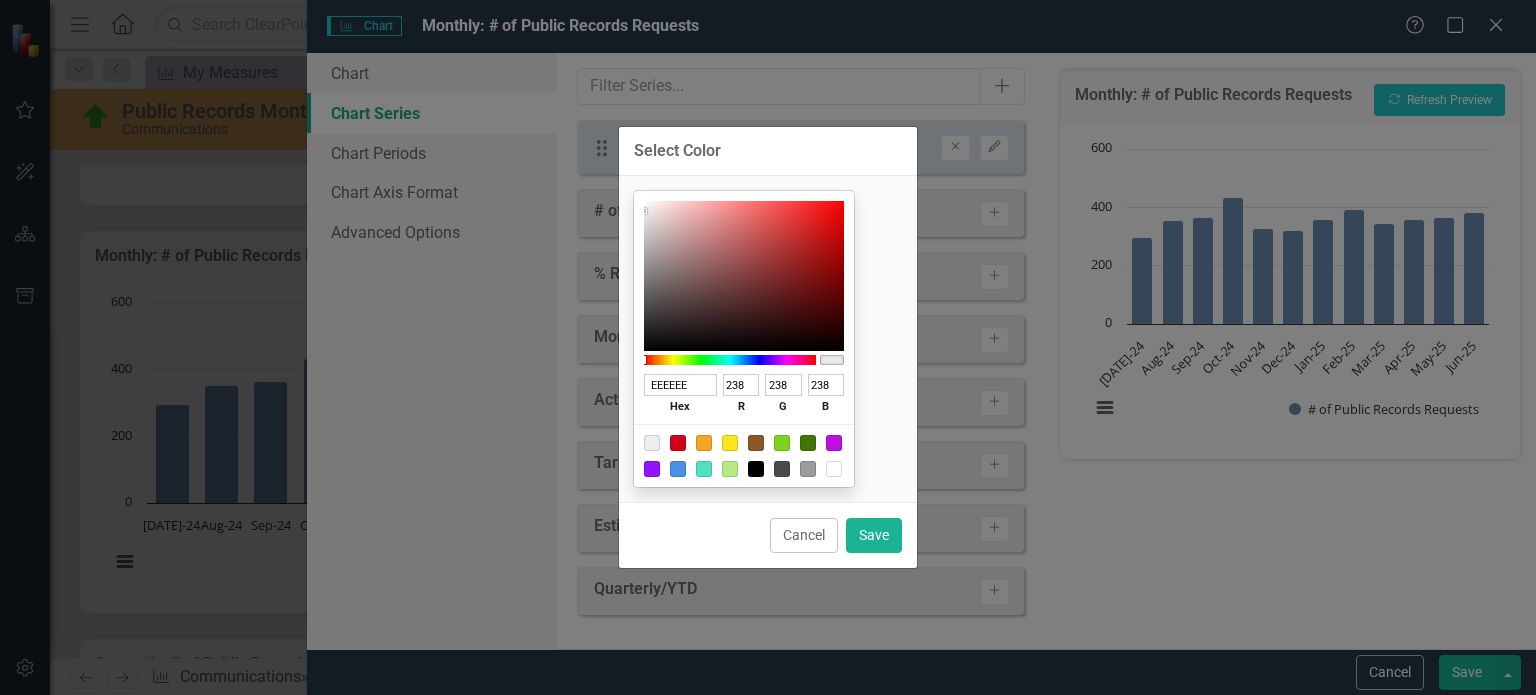 click at bounding box center [704, 469] 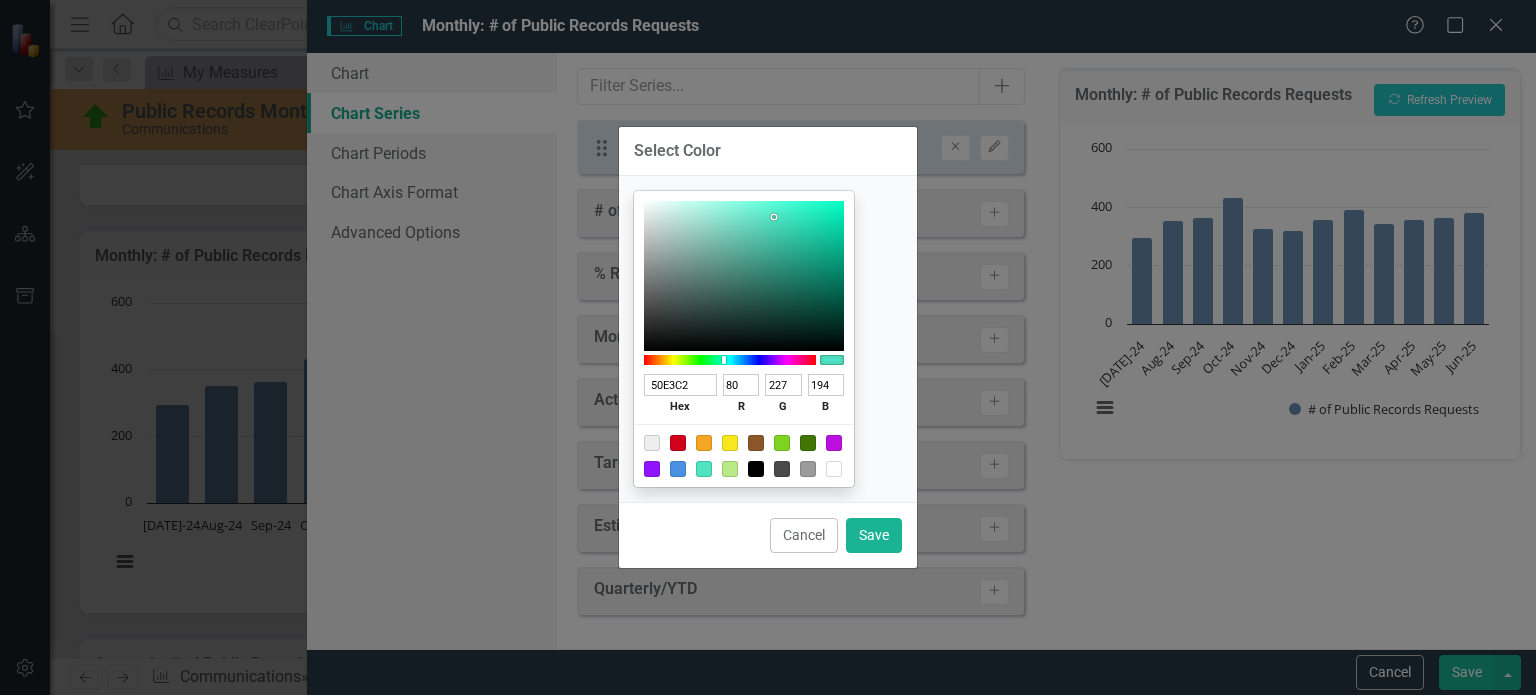 click on "Cancel Save" at bounding box center (768, 535) 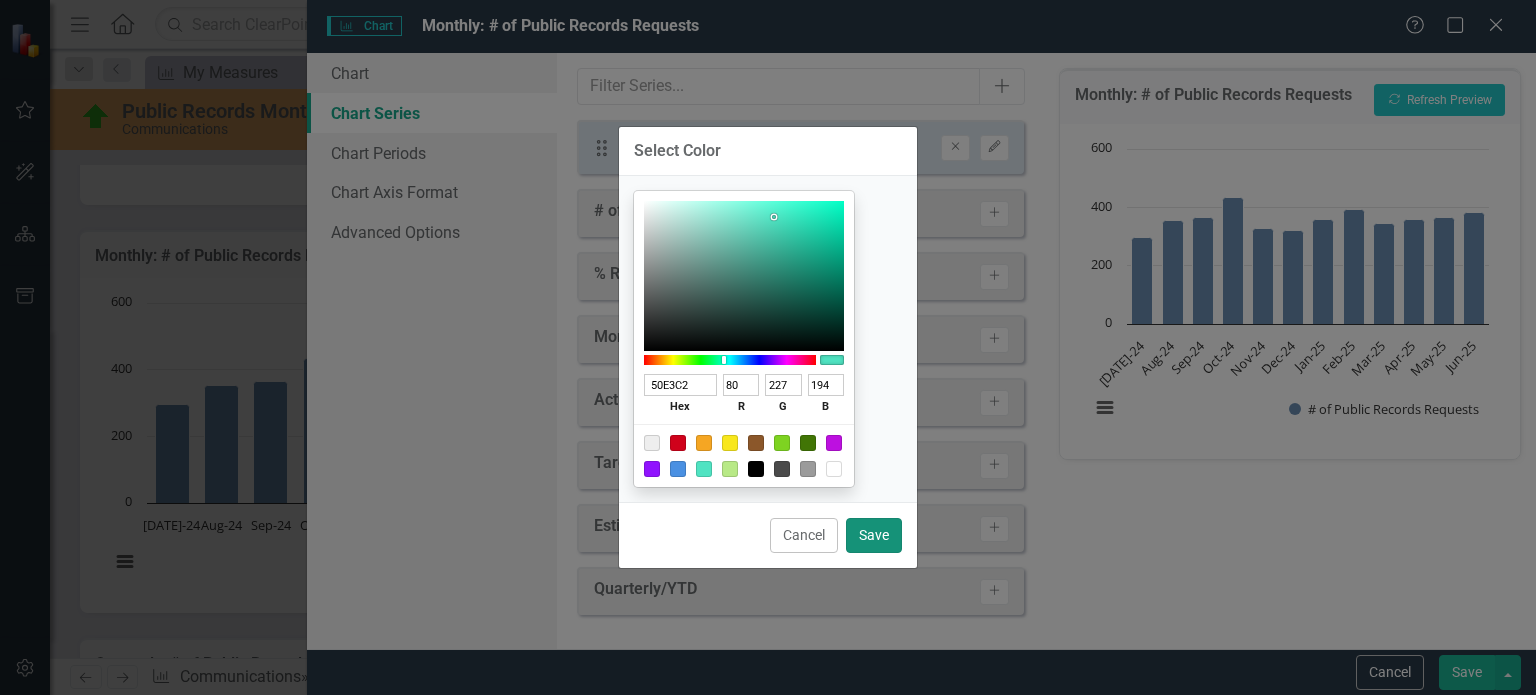 click on "Save" at bounding box center [874, 535] 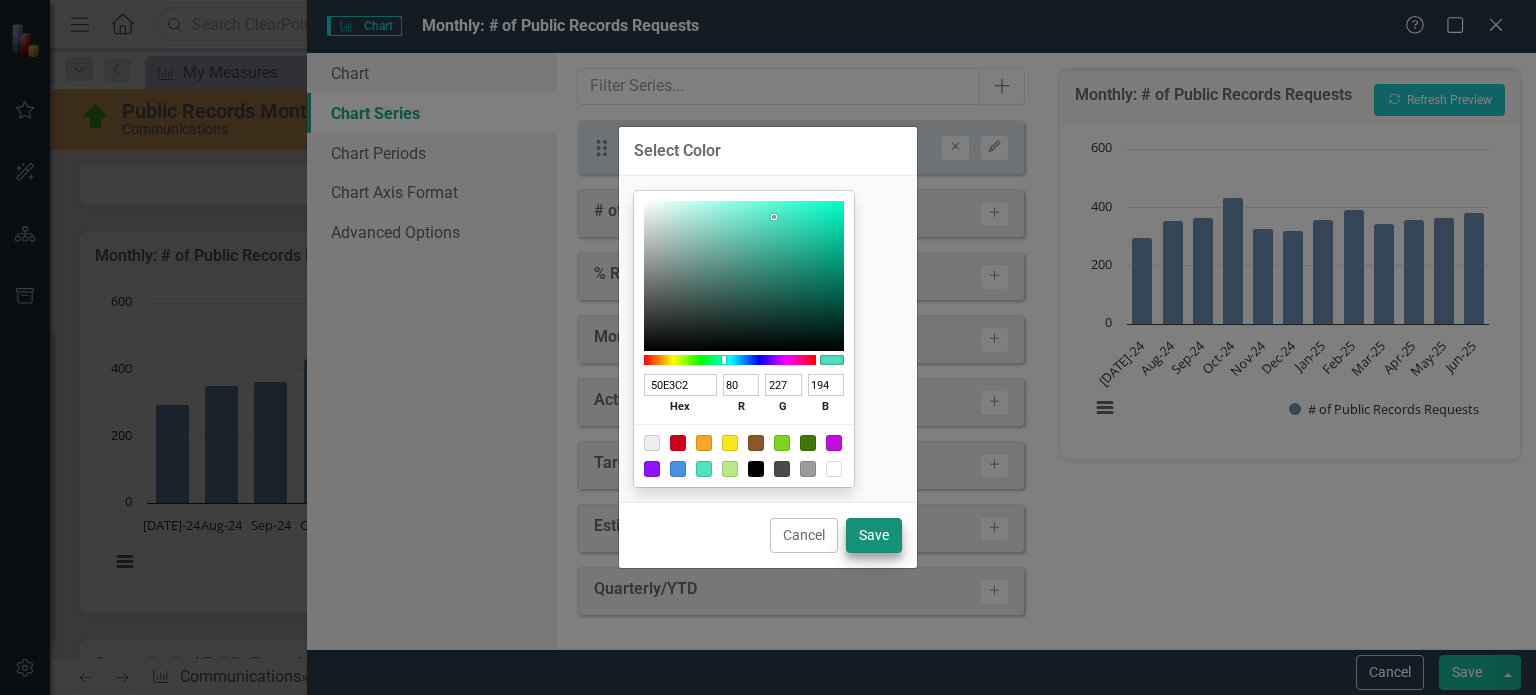 type on "#50e3c2" 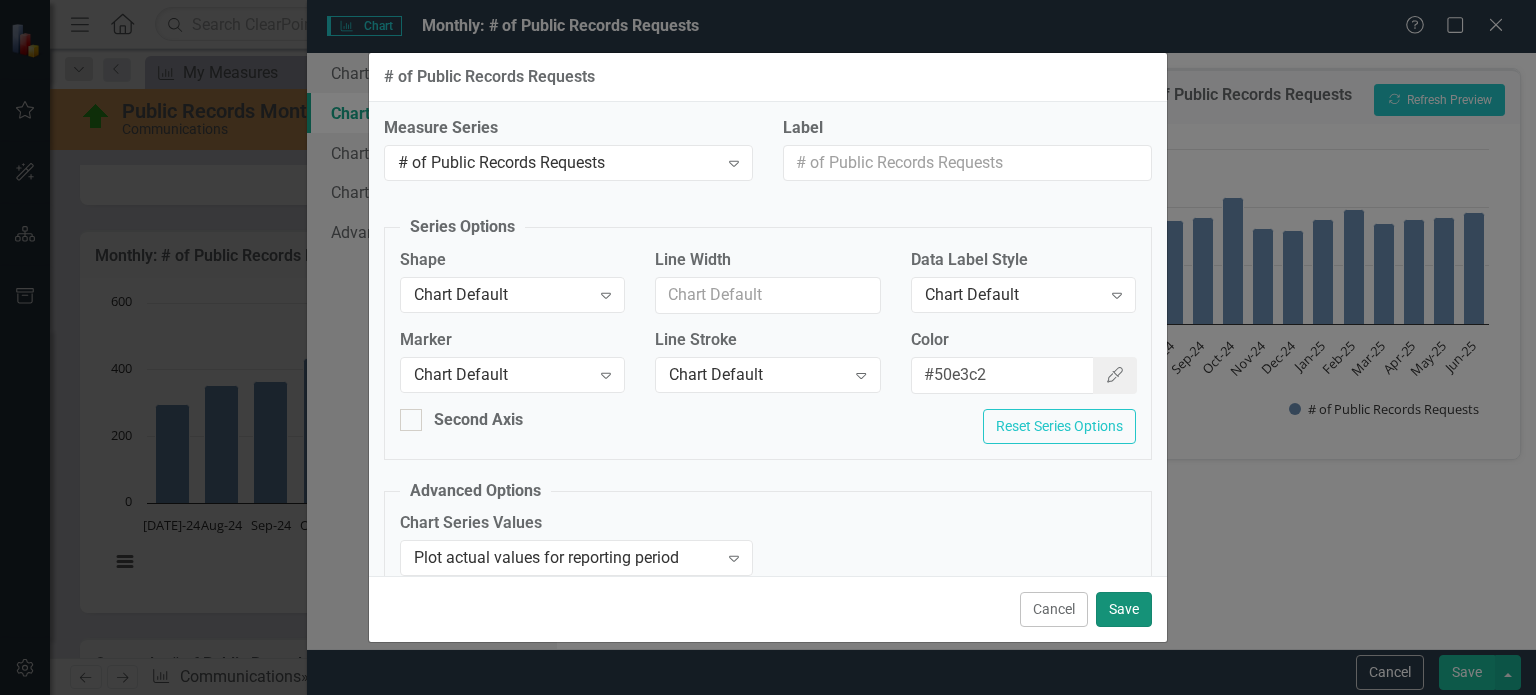 click on "Save" at bounding box center (1124, 609) 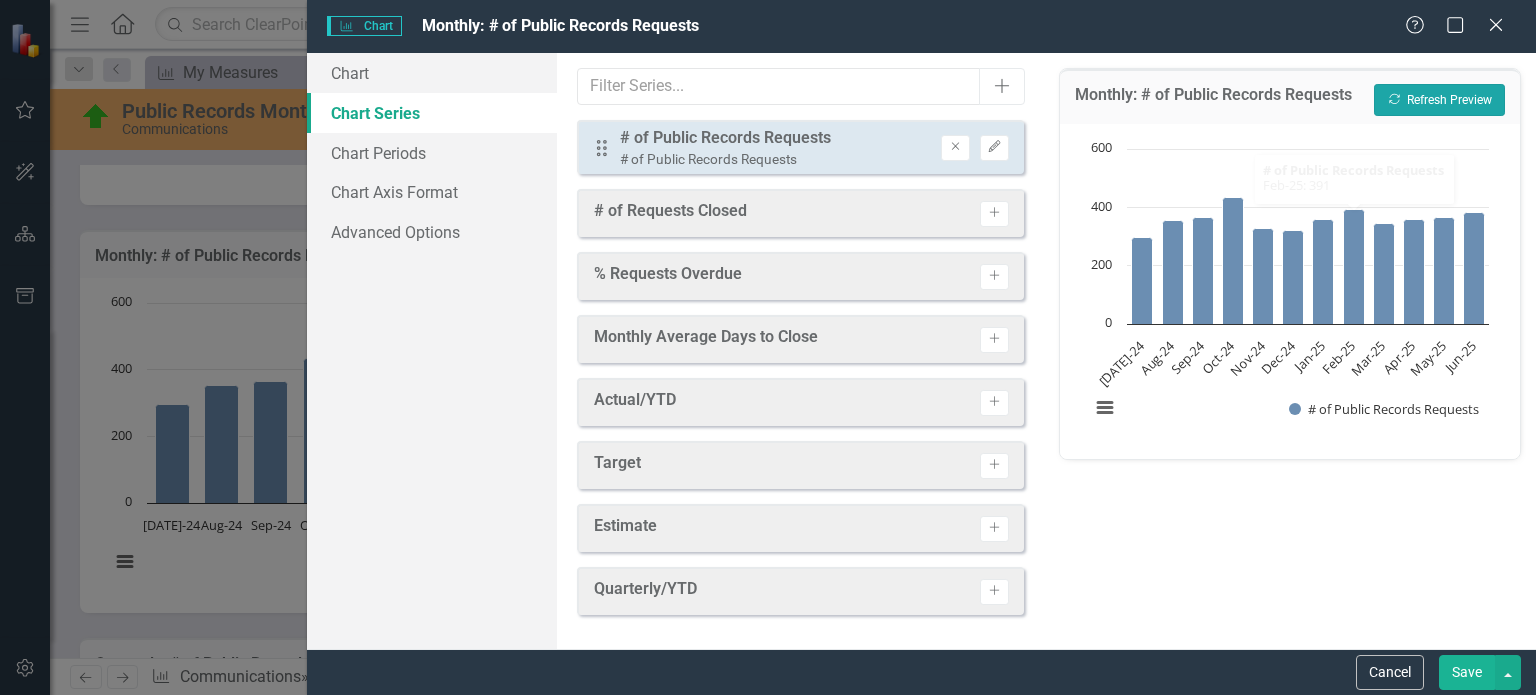click on "Recalculate Refresh Preview" at bounding box center (1439, 100) 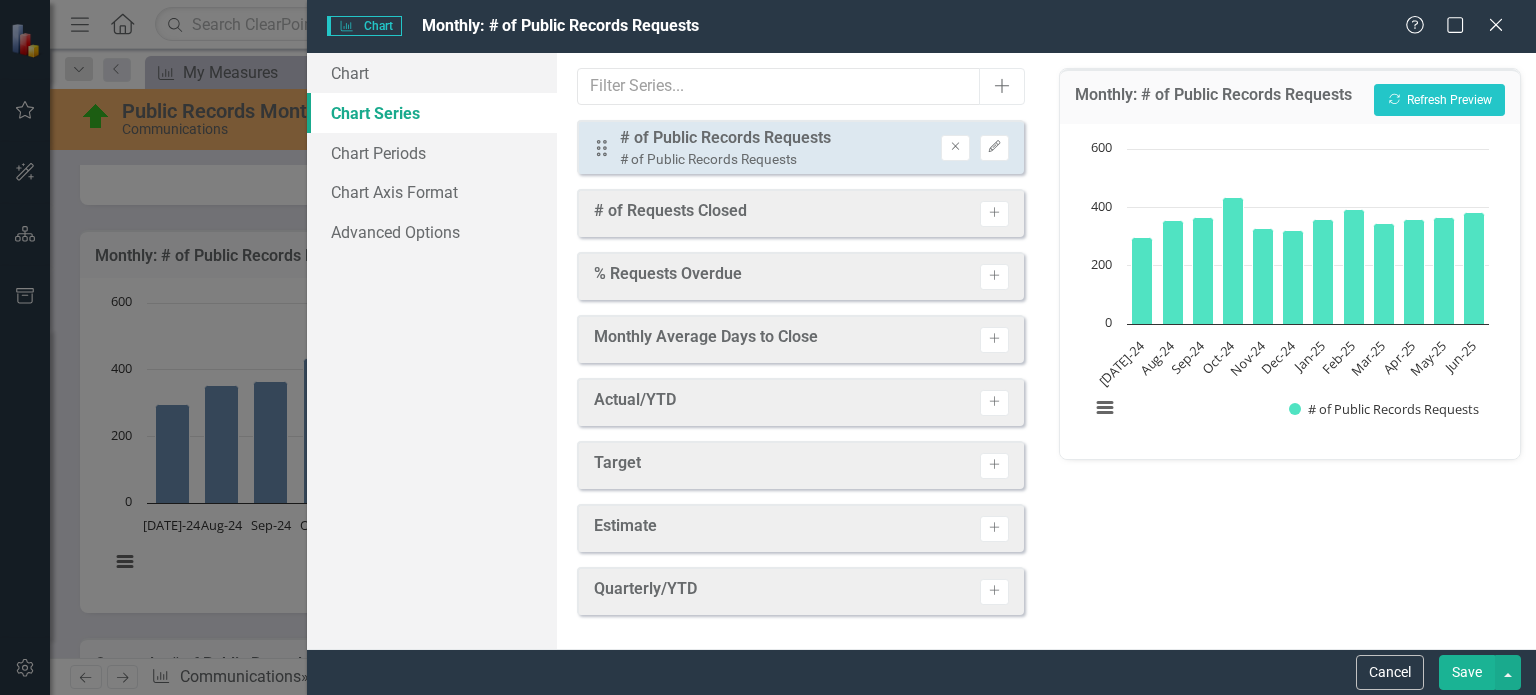 click on "Save" at bounding box center (1467, 672) 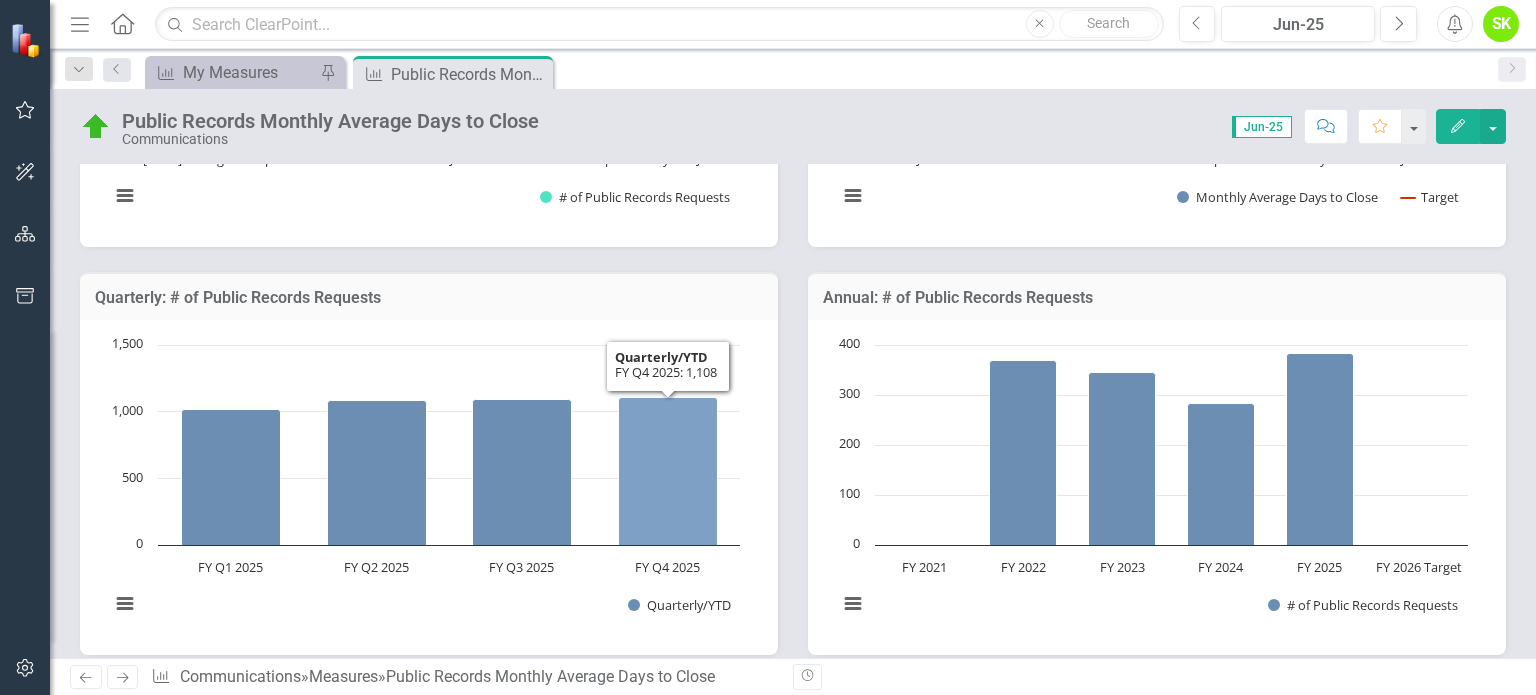 scroll, scrollTop: 800, scrollLeft: 0, axis: vertical 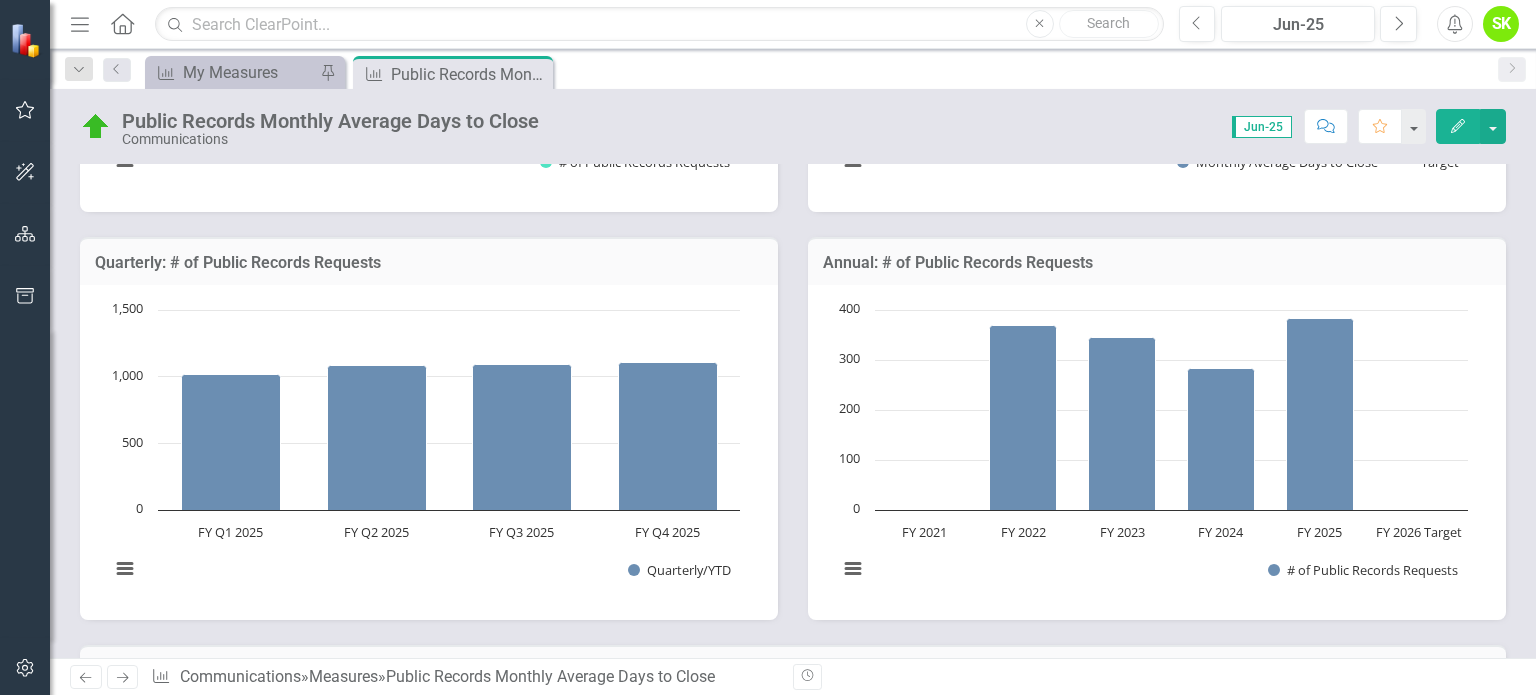 click 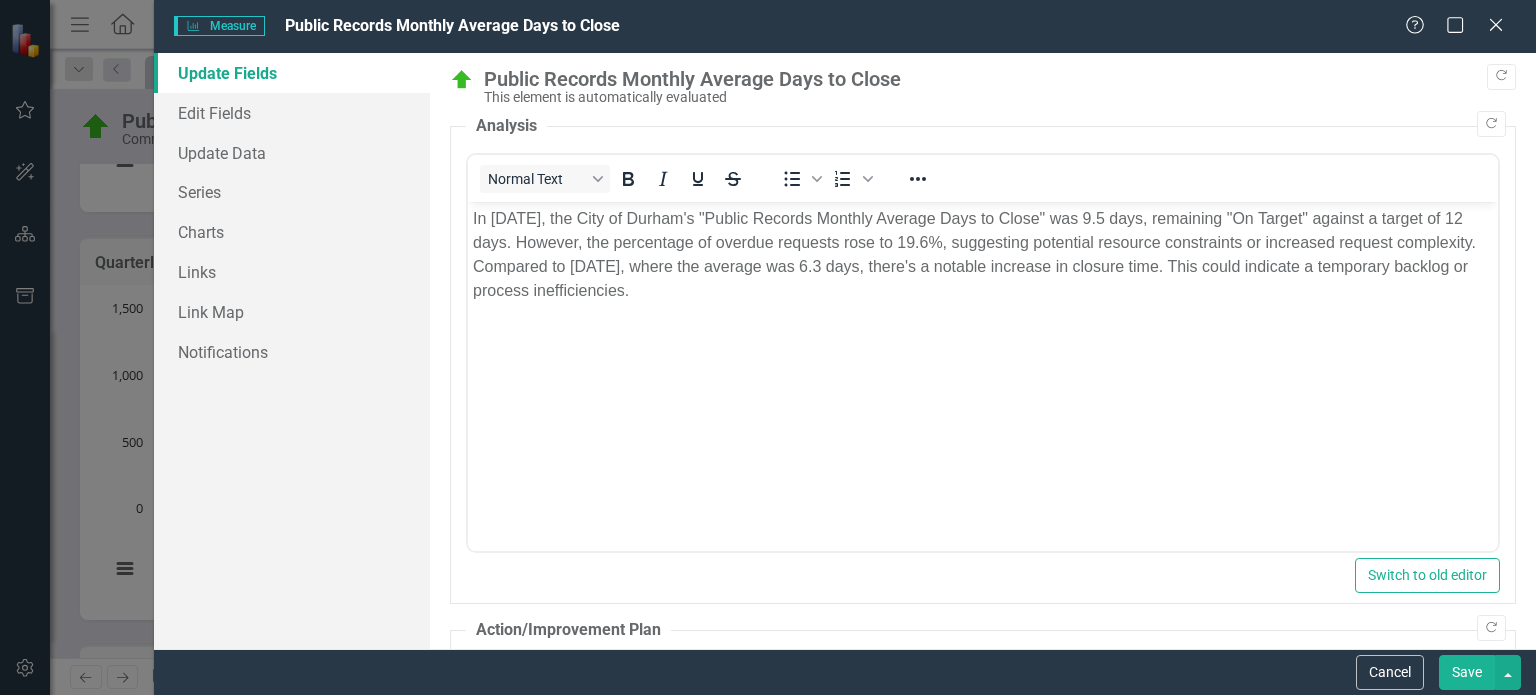 scroll, scrollTop: 0, scrollLeft: 0, axis: both 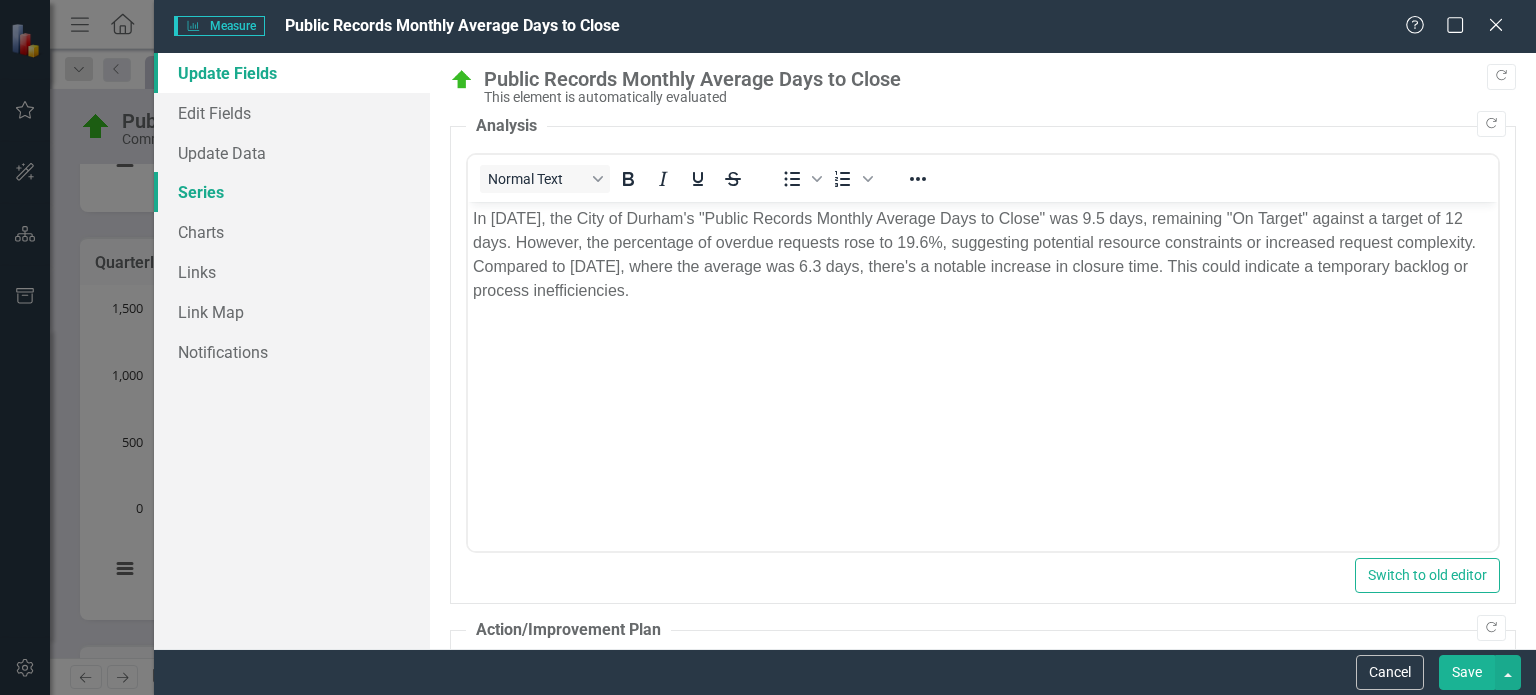 click on "Series" at bounding box center (292, 192) 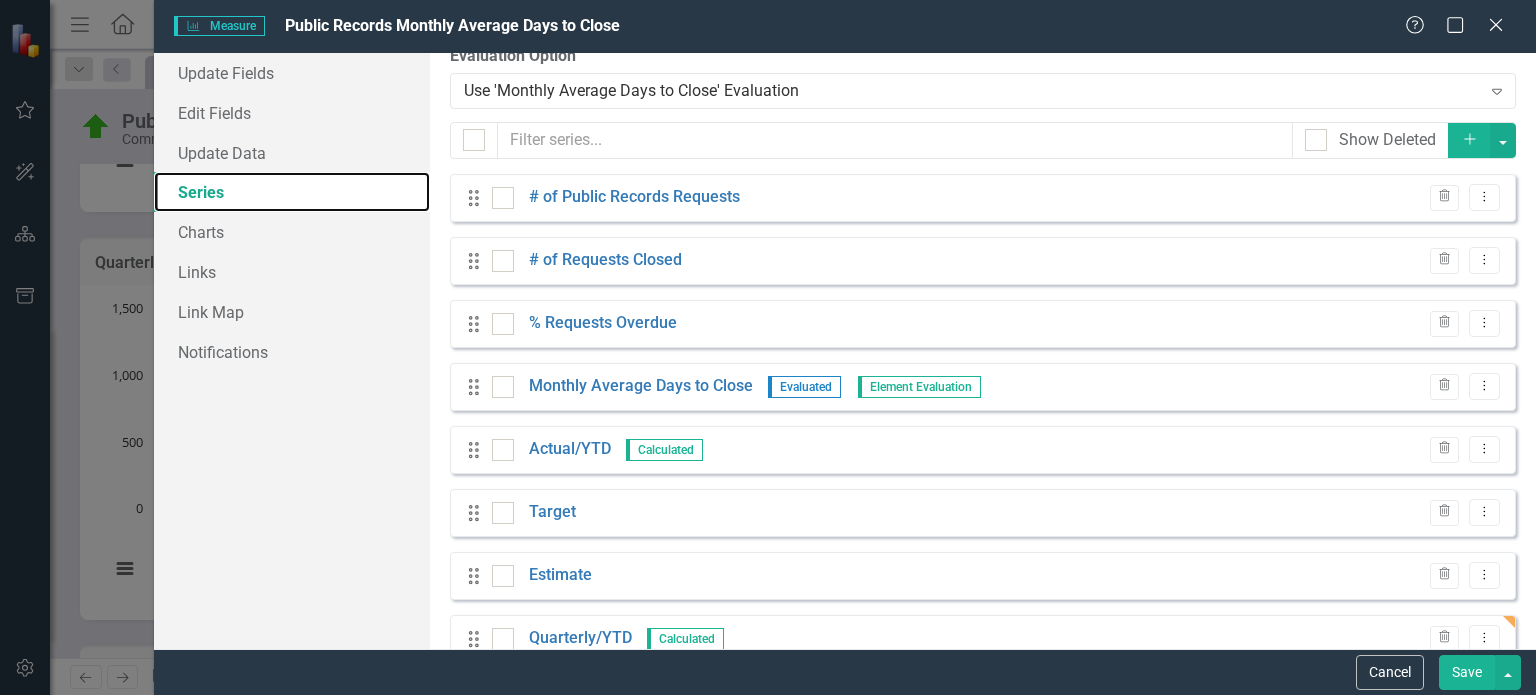 scroll, scrollTop: 0, scrollLeft: 0, axis: both 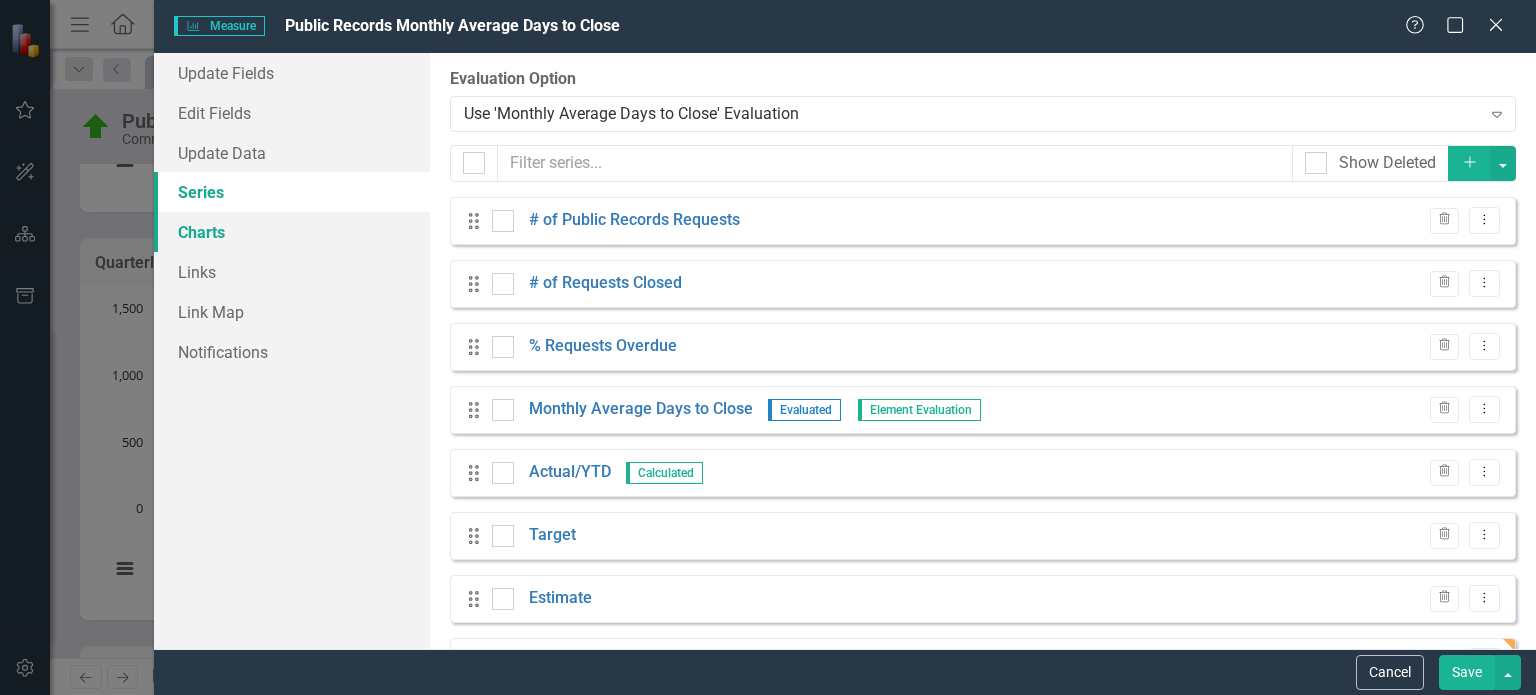 click on "Charts" at bounding box center (292, 232) 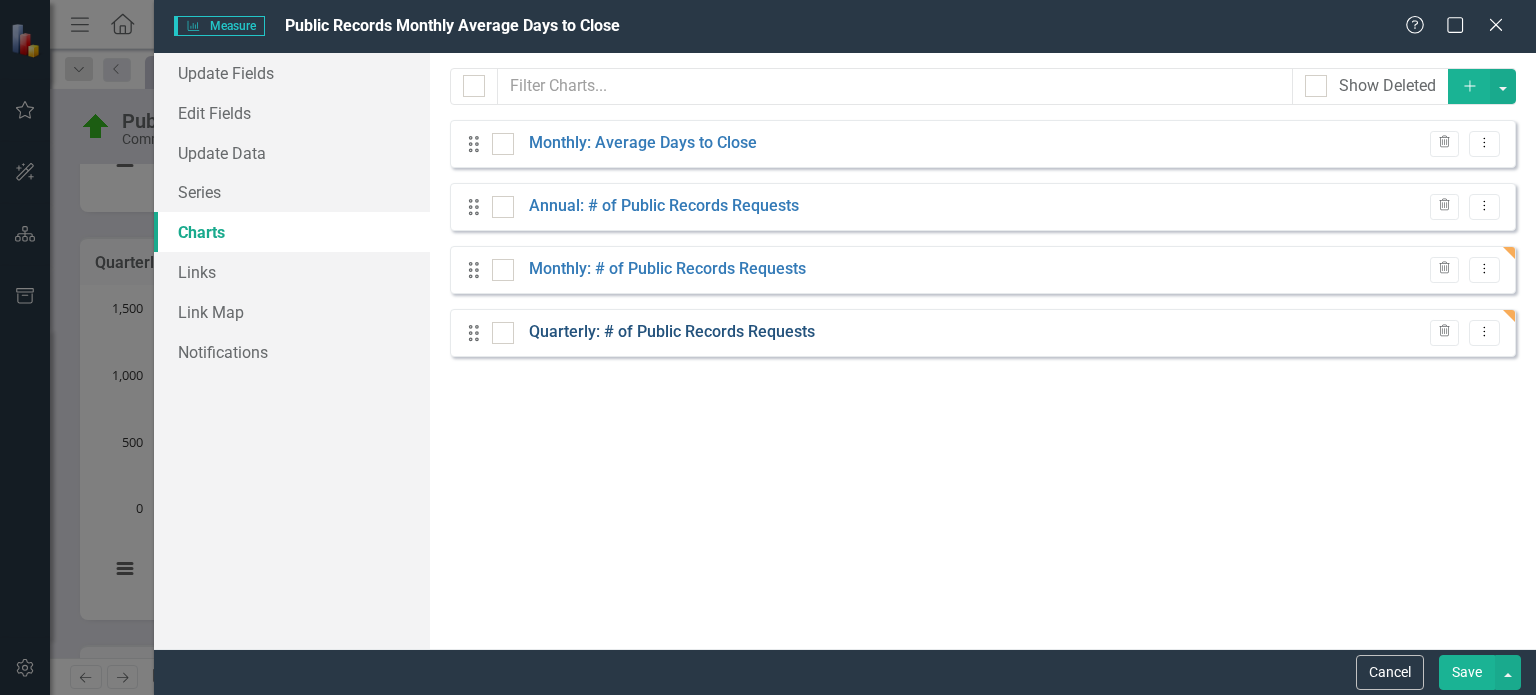 click on "Quarterly:  # of Public Records Requests" at bounding box center [672, 332] 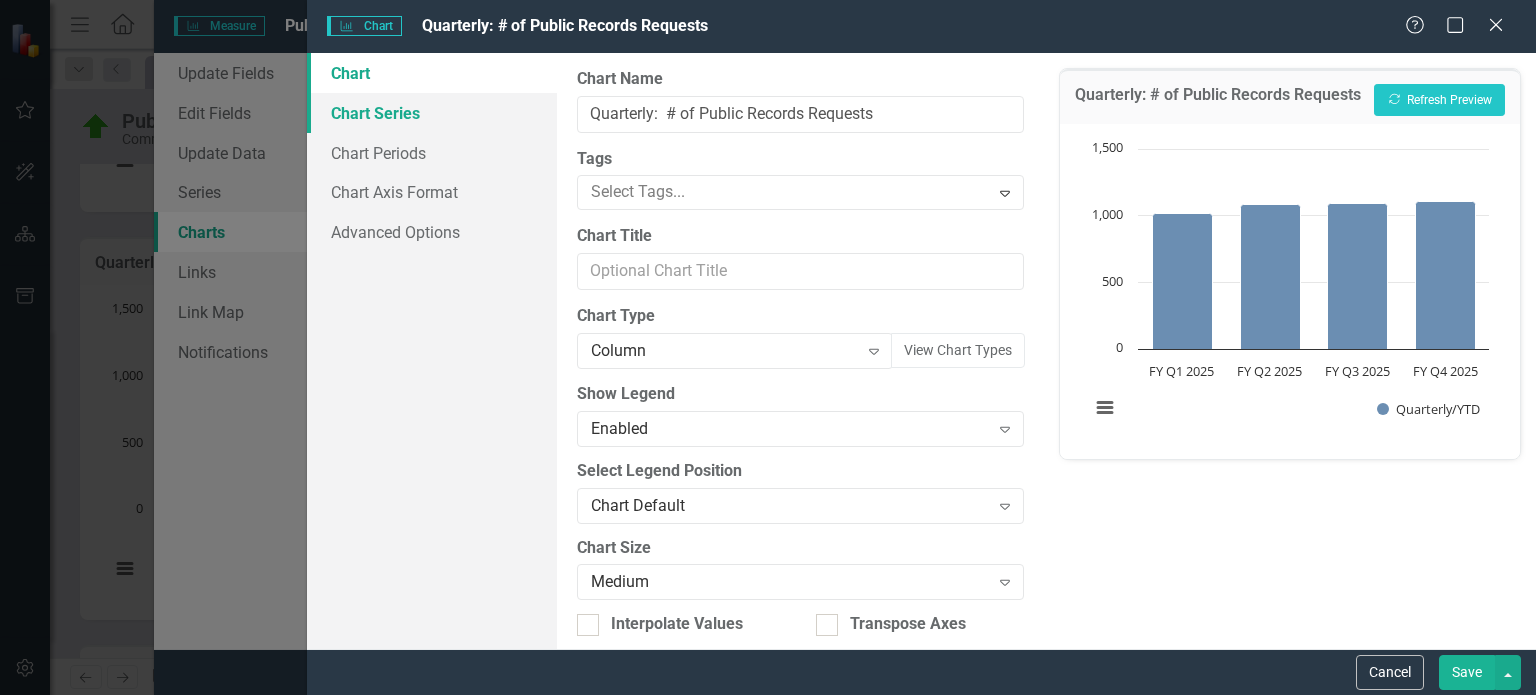 click on "Chart Series" at bounding box center (432, 113) 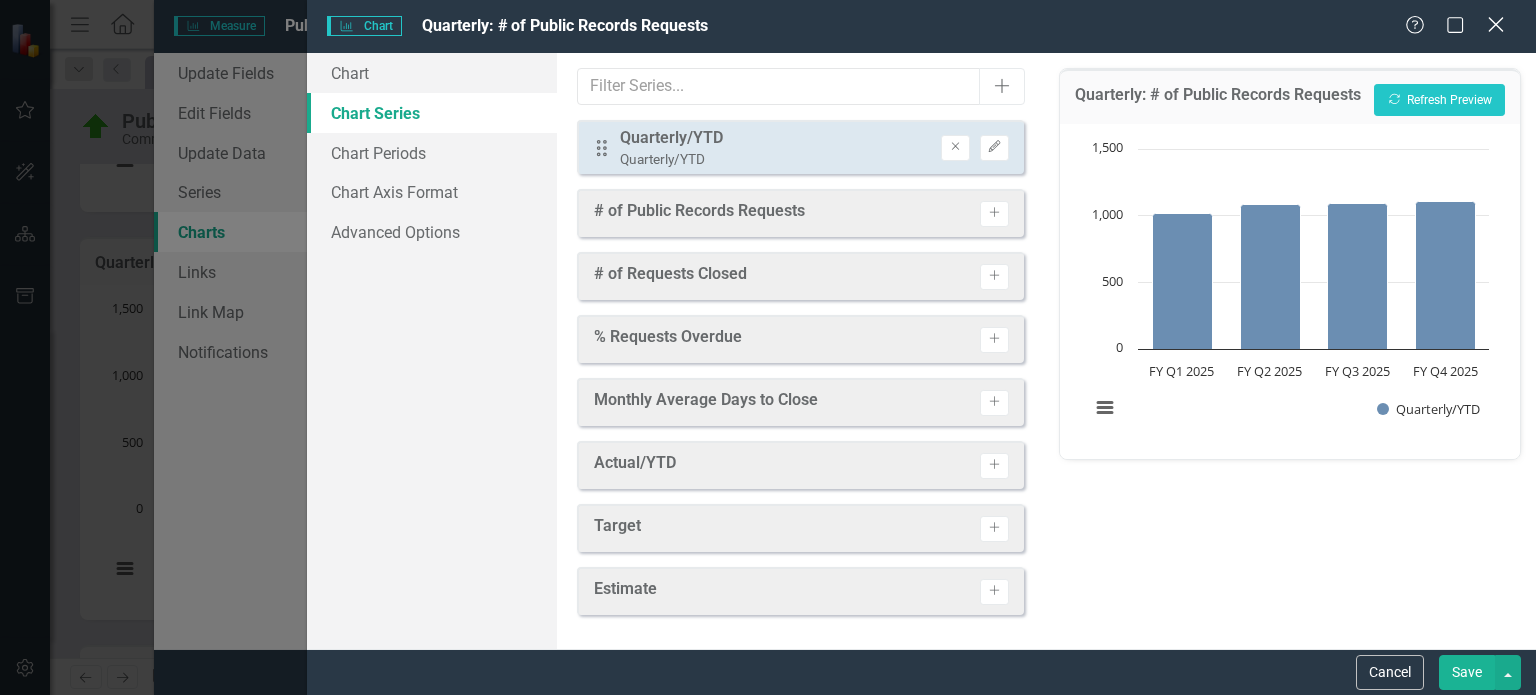 click on "Close" 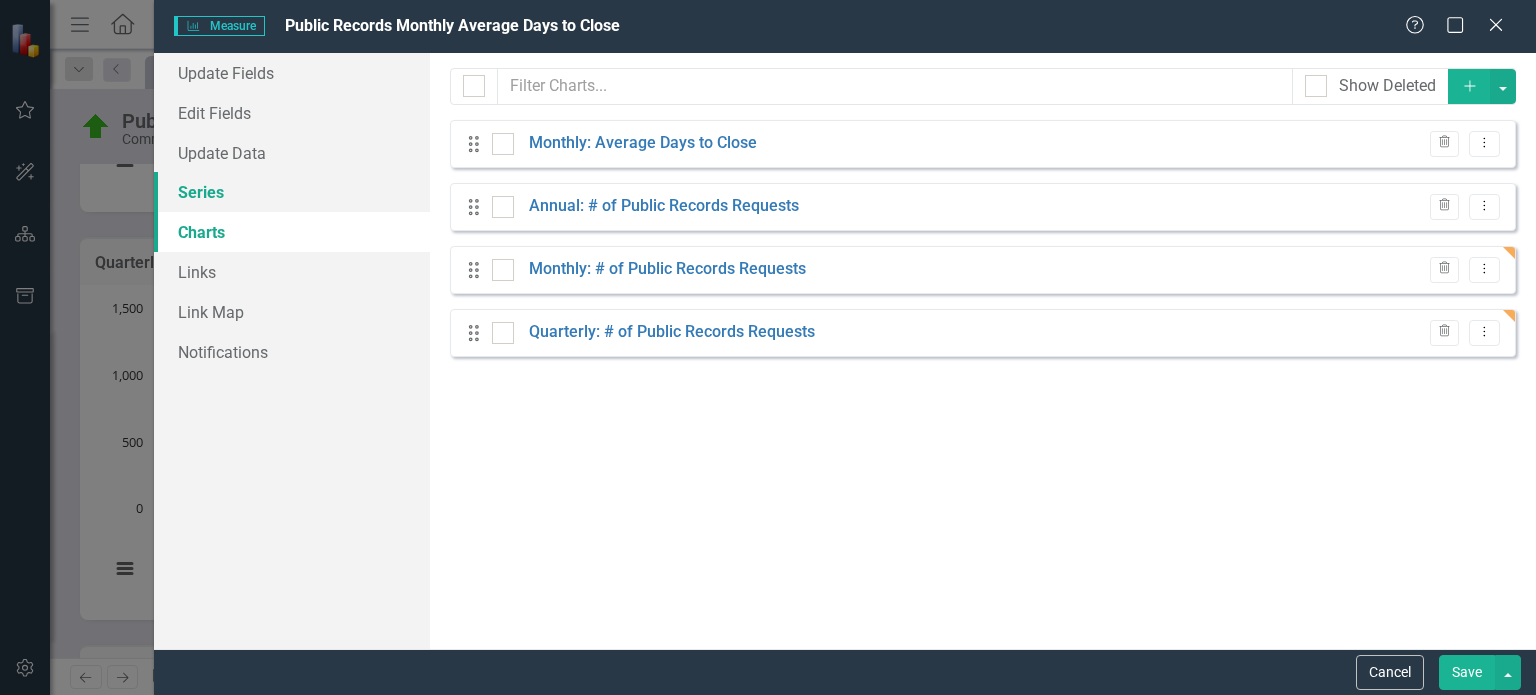 click on "Series" at bounding box center (292, 192) 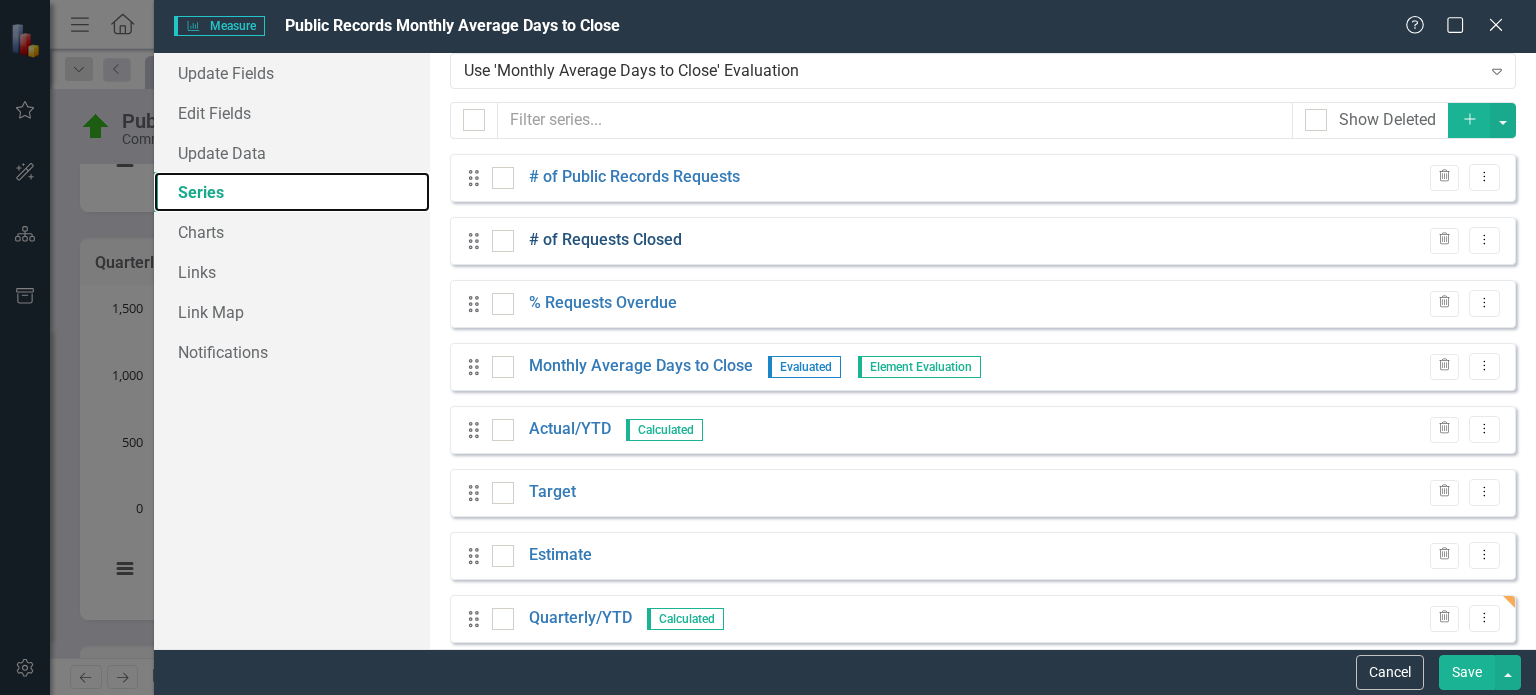 scroll, scrollTop: 66, scrollLeft: 0, axis: vertical 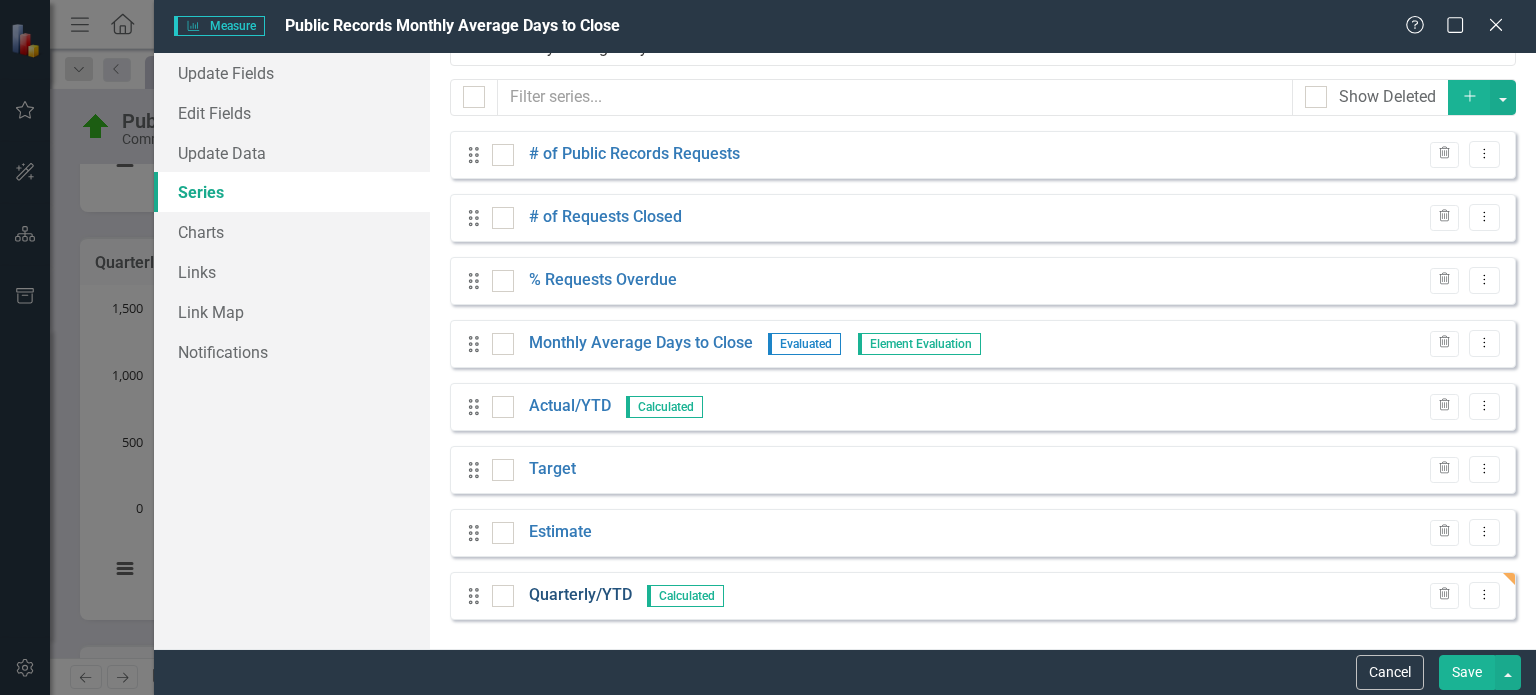 click on "Quarterly/YTD" at bounding box center (580, 595) 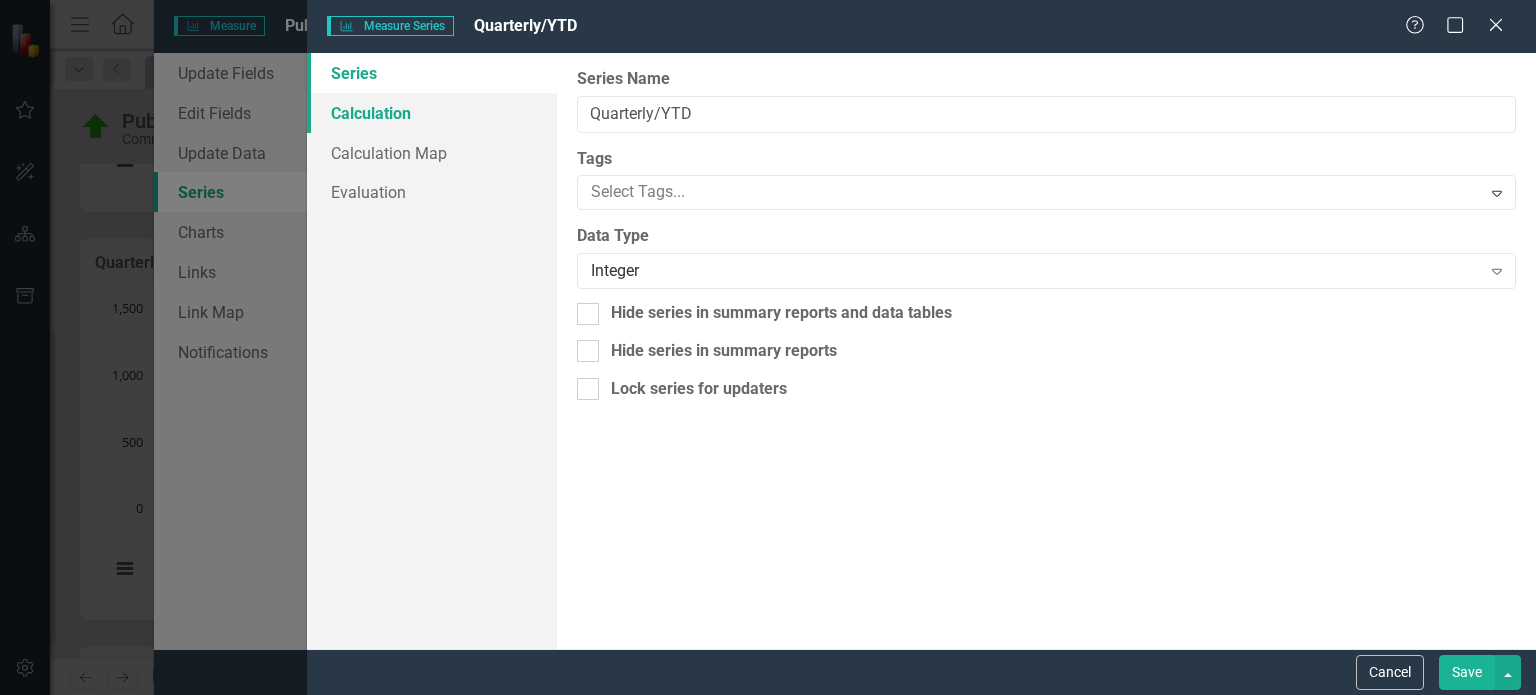 click on "Calculation" at bounding box center (432, 113) 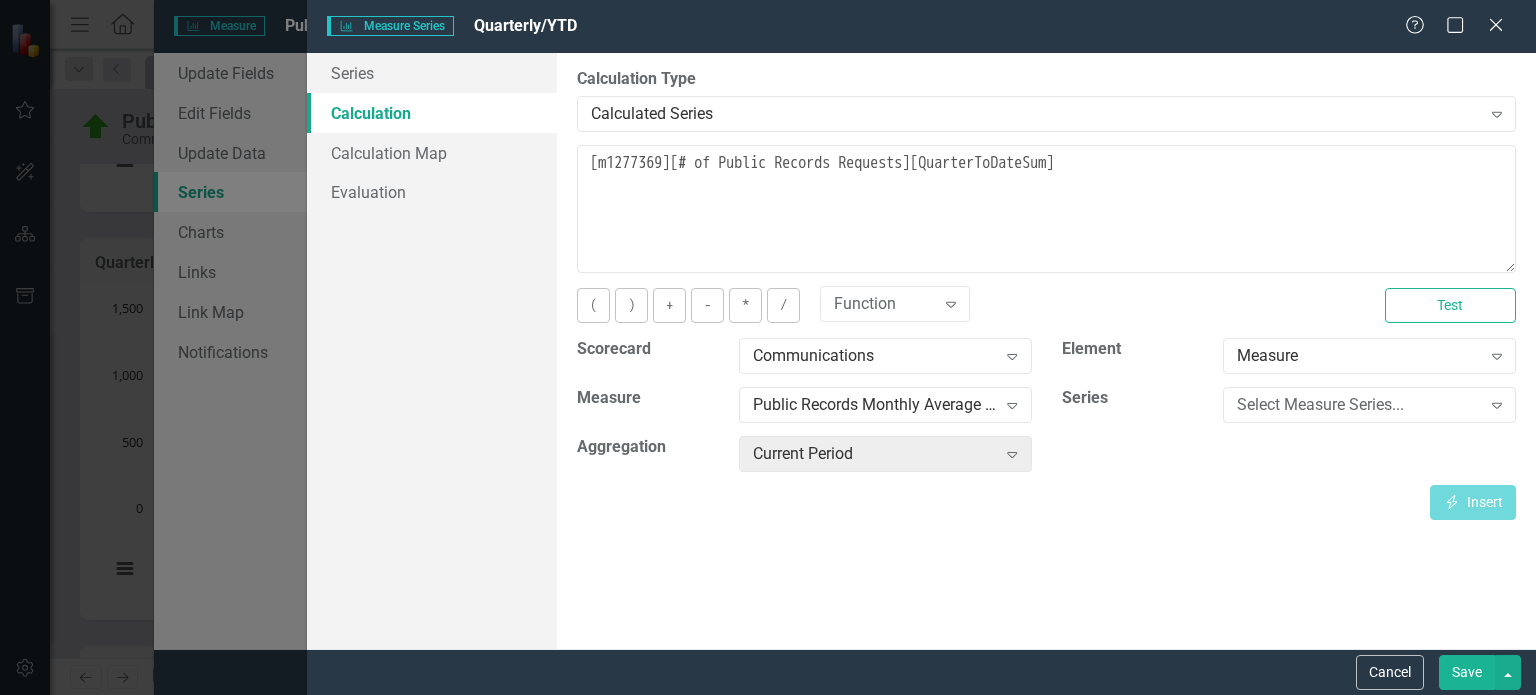 click on "Save" at bounding box center (1467, 672) 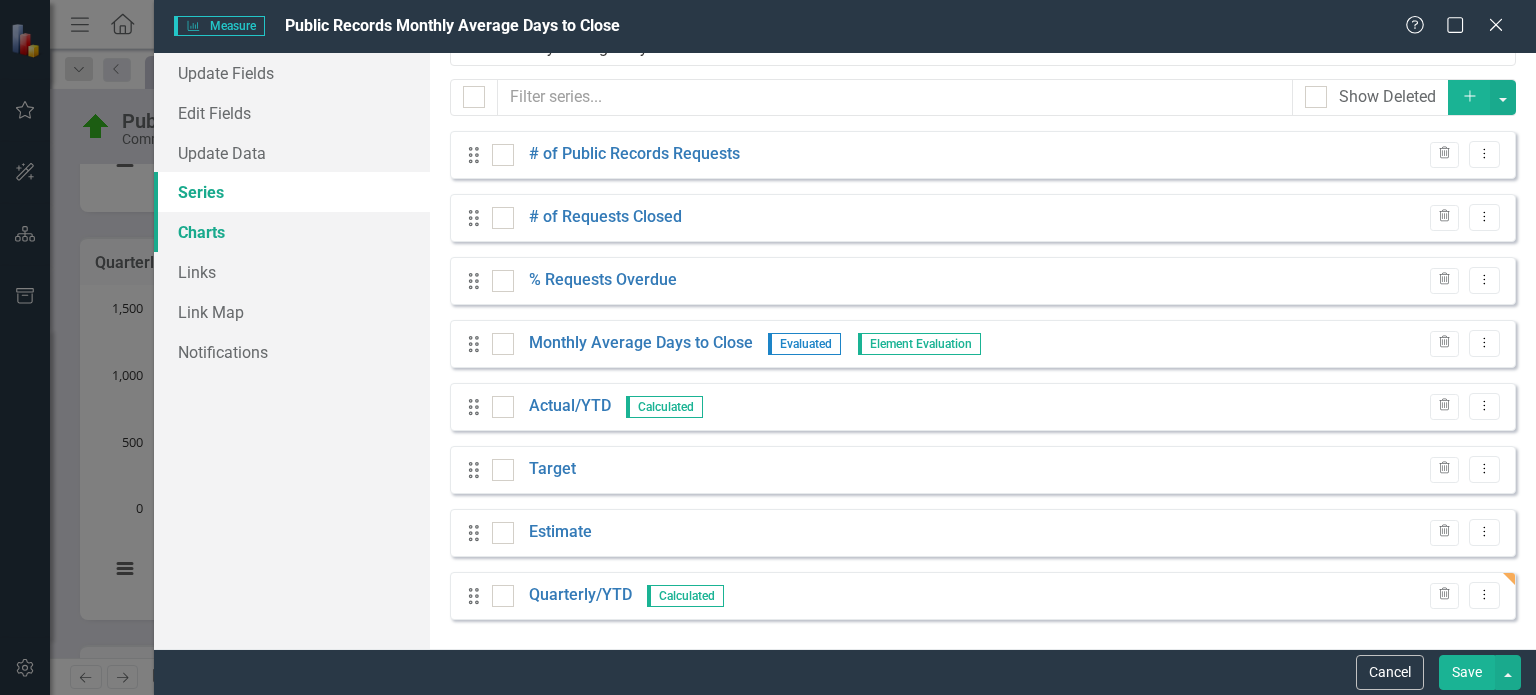 click on "Charts" at bounding box center (292, 232) 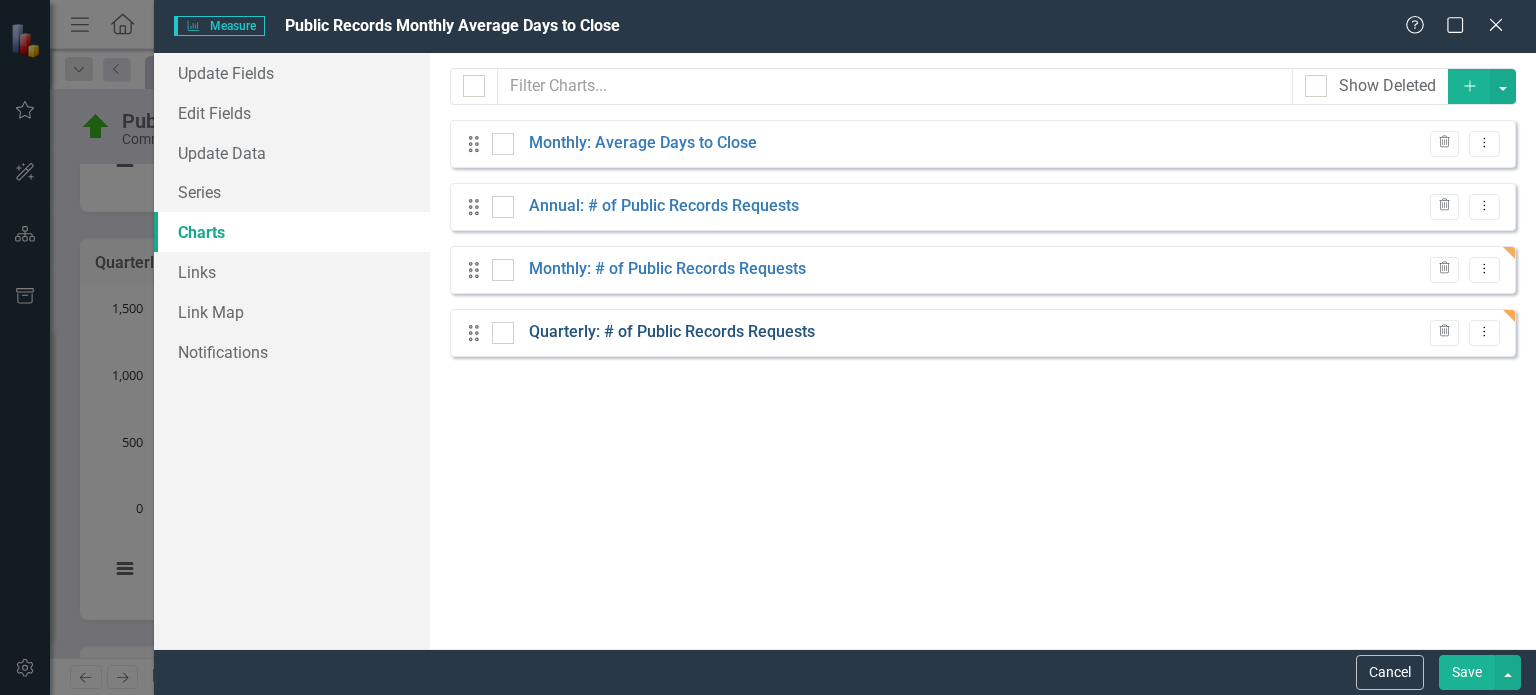 click on "Quarterly:  # of Public Records Requests" at bounding box center [672, 332] 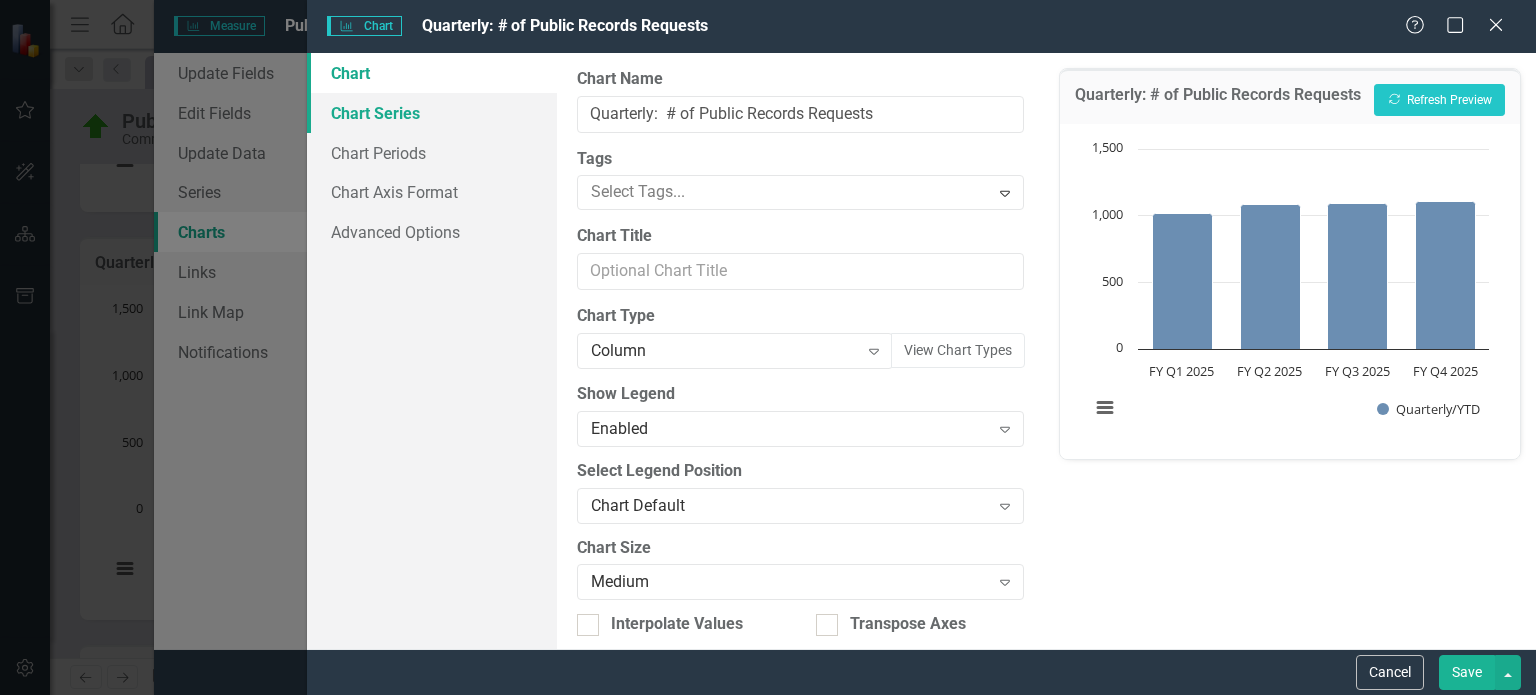 click on "Chart Series" at bounding box center (432, 113) 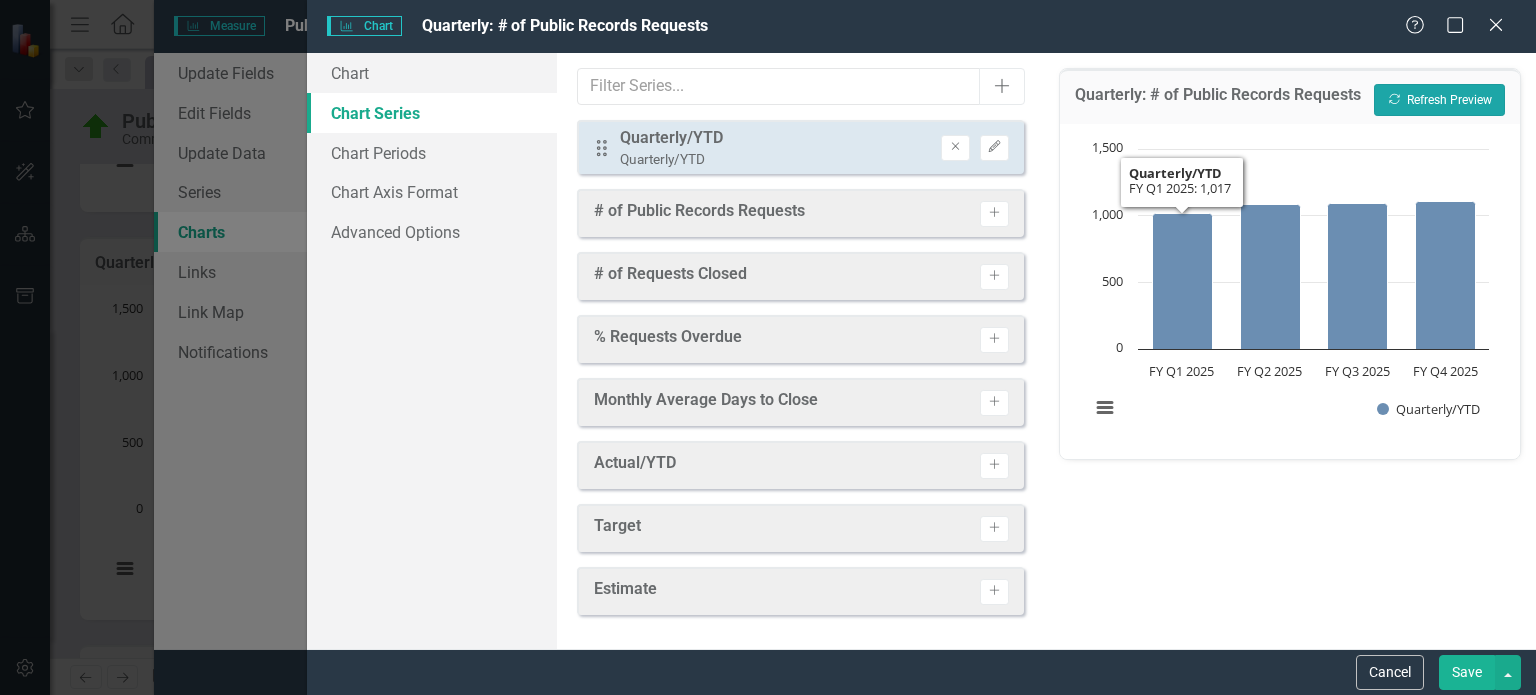 click on "Recalculate Refresh Preview" at bounding box center [1439, 100] 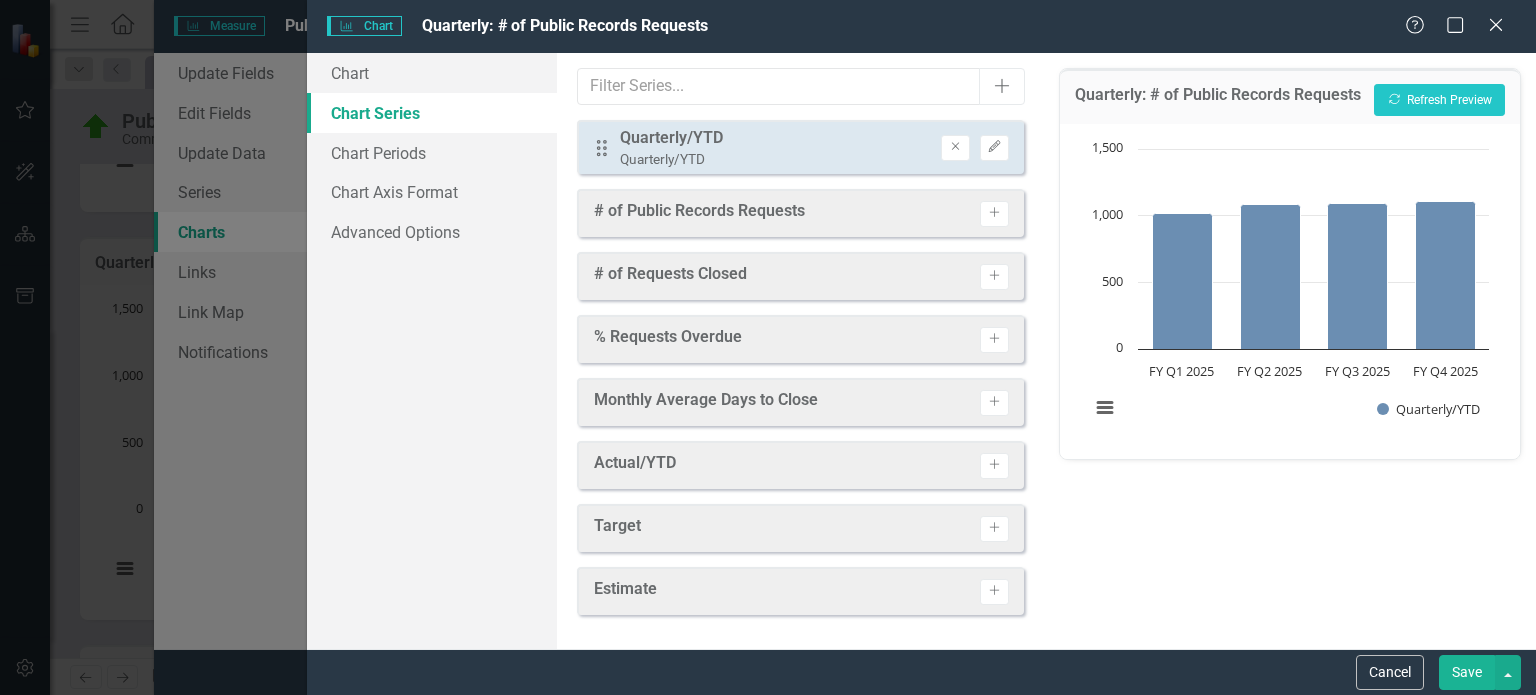 click on "Save" at bounding box center [1467, 672] 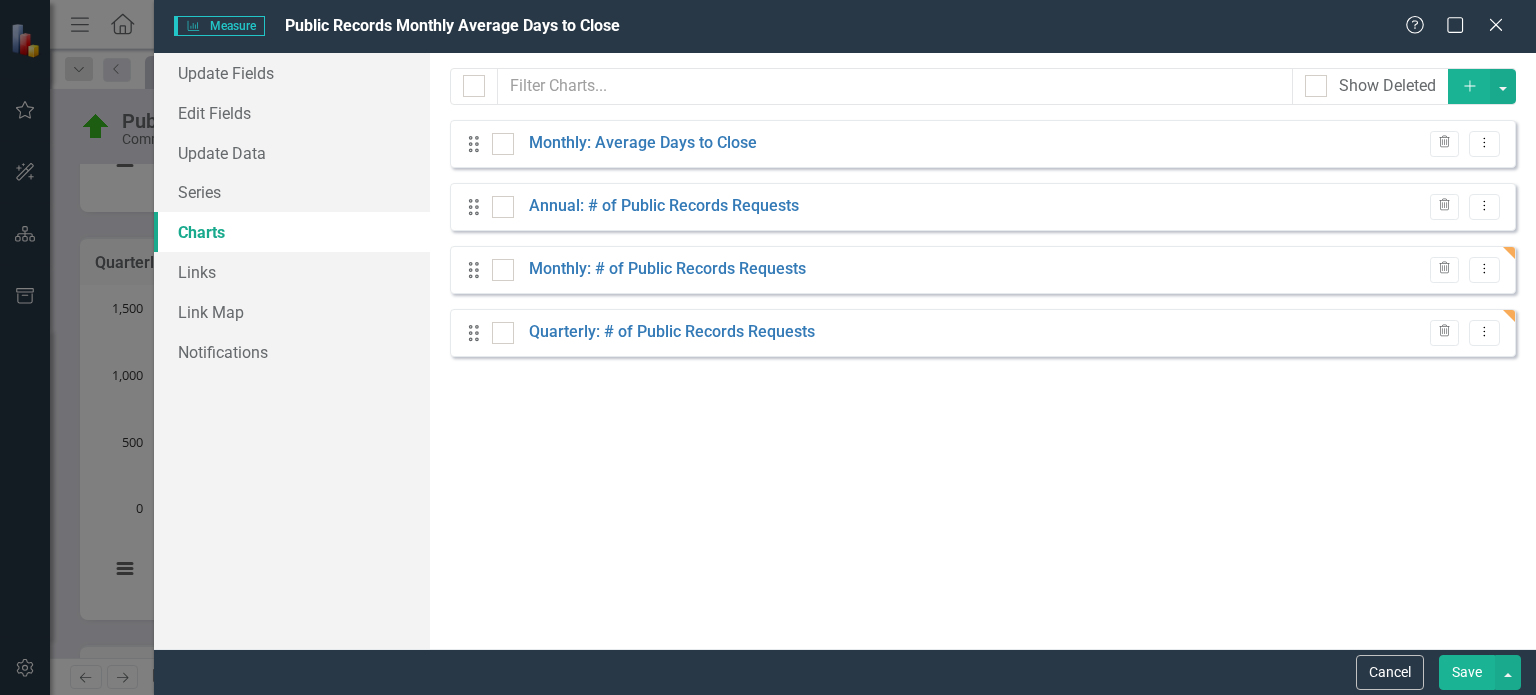 click on "Save" at bounding box center [1467, 672] 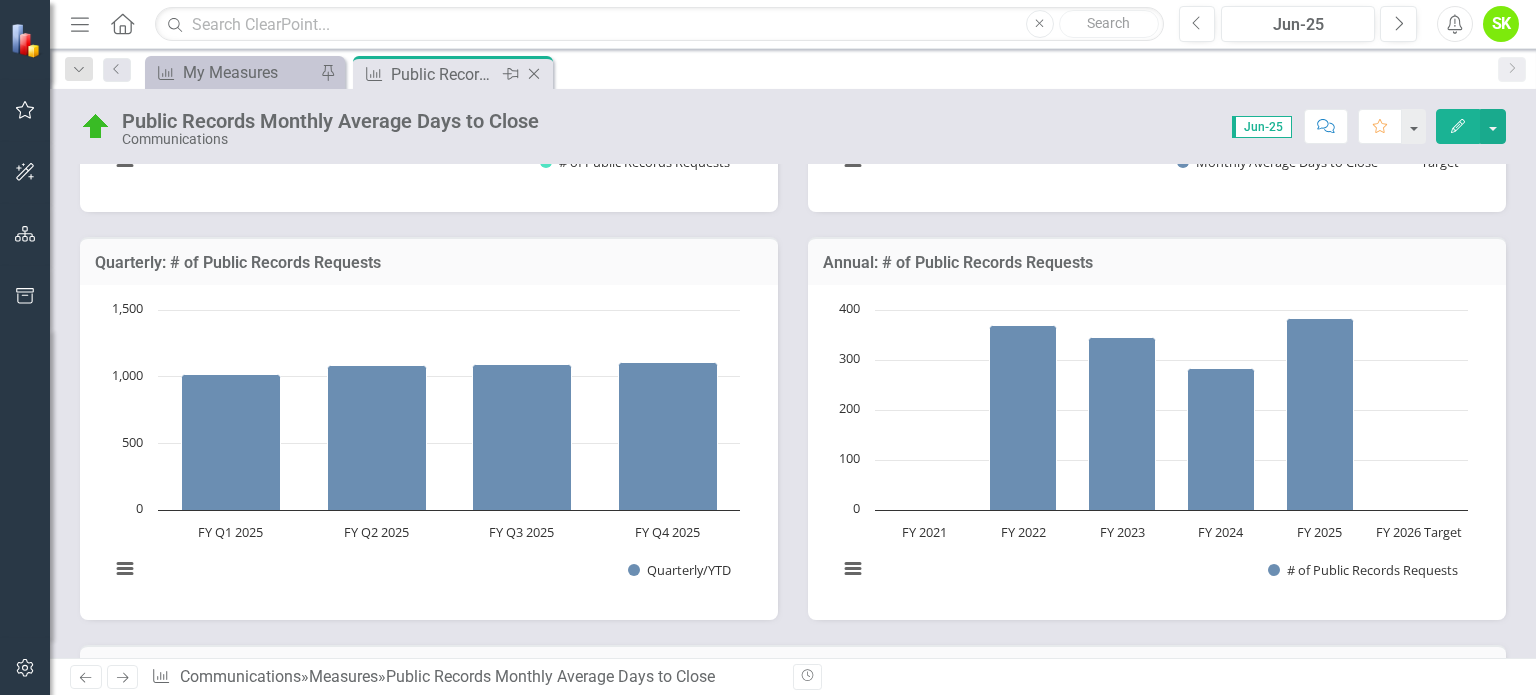 click 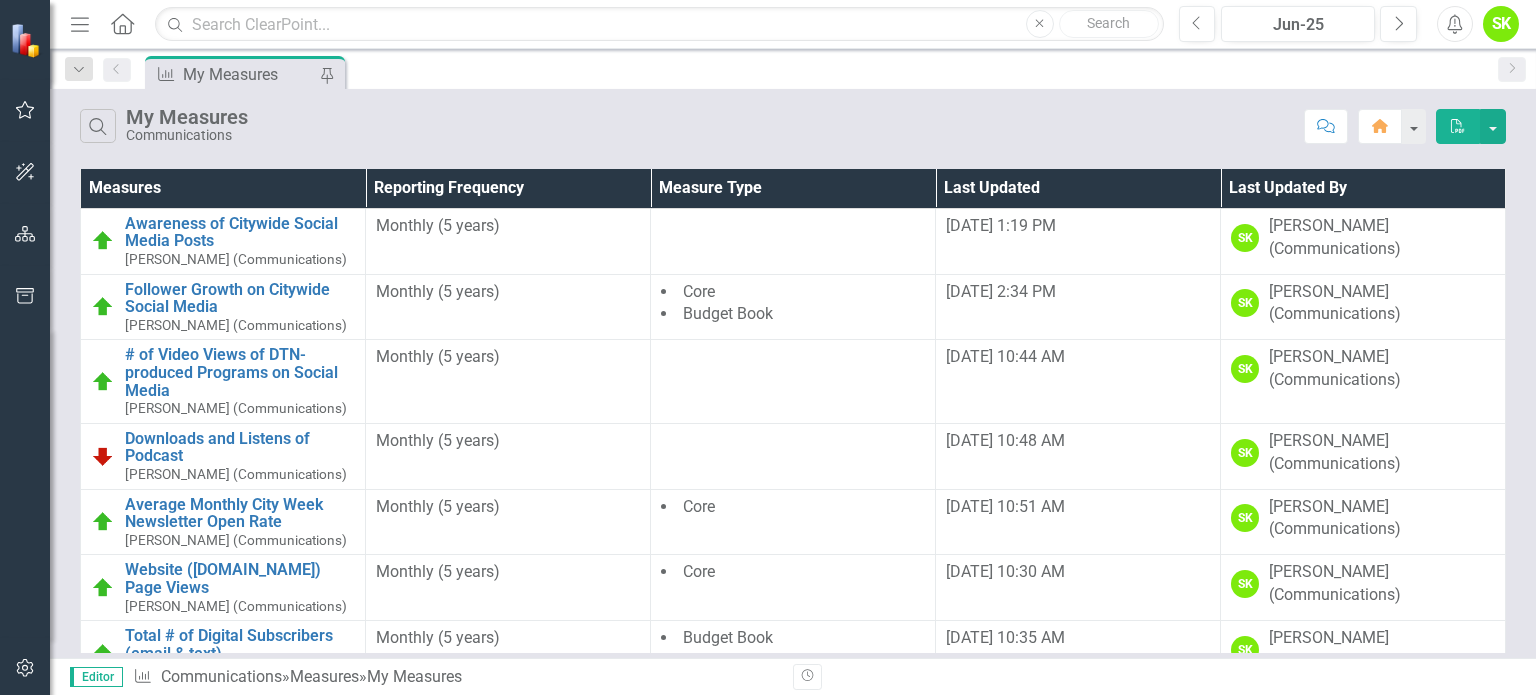 click on "My Measures" at bounding box center [249, 74] 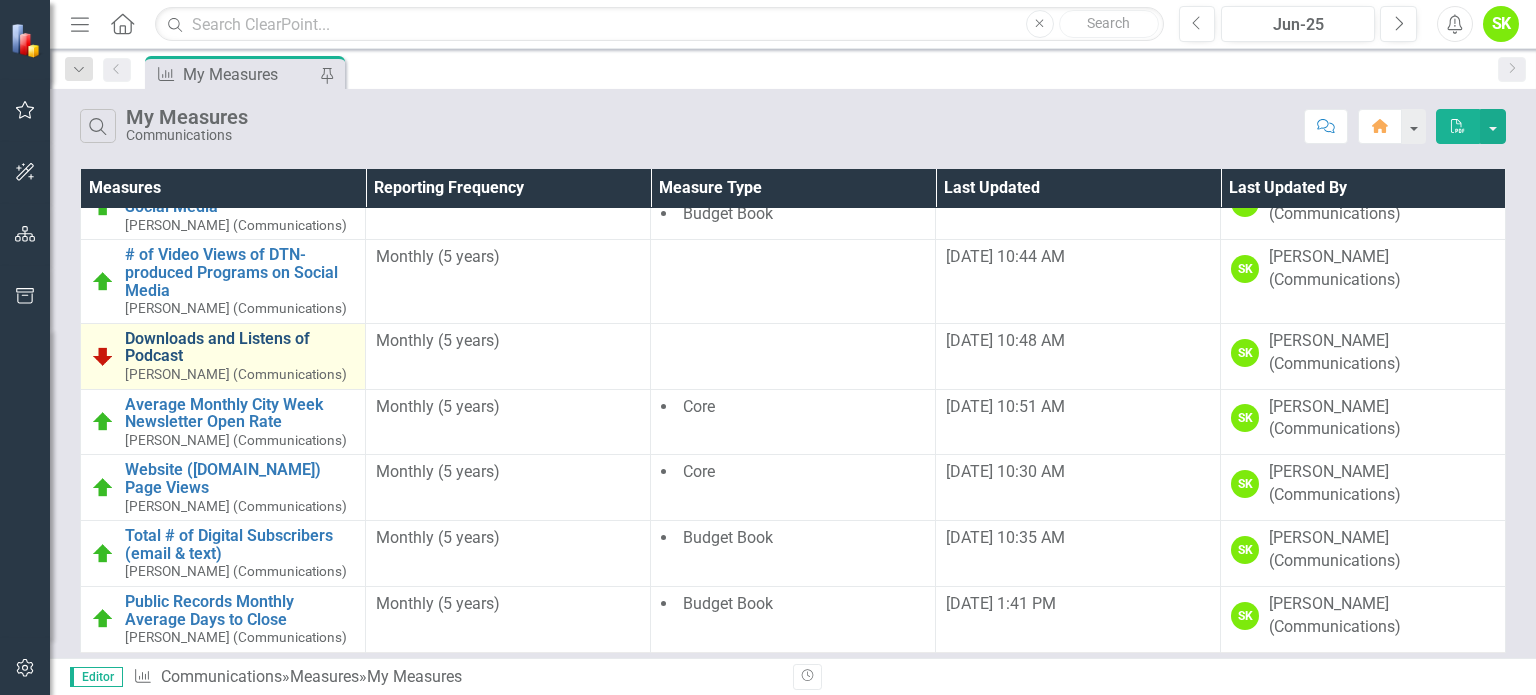 scroll, scrollTop: 111, scrollLeft: 0, axis: vertical 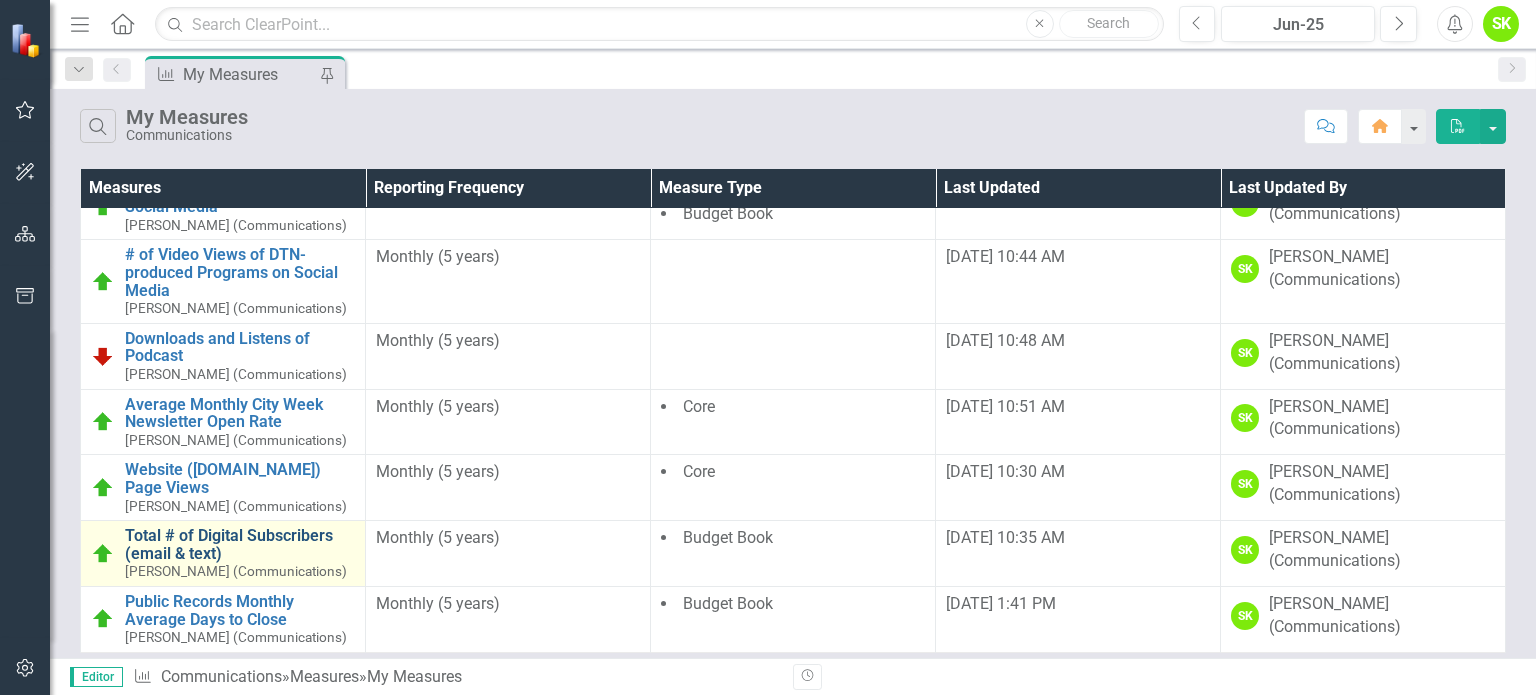 click on "Total # of Digital Subscribers (email & text)" at bounding box center (240, 544) 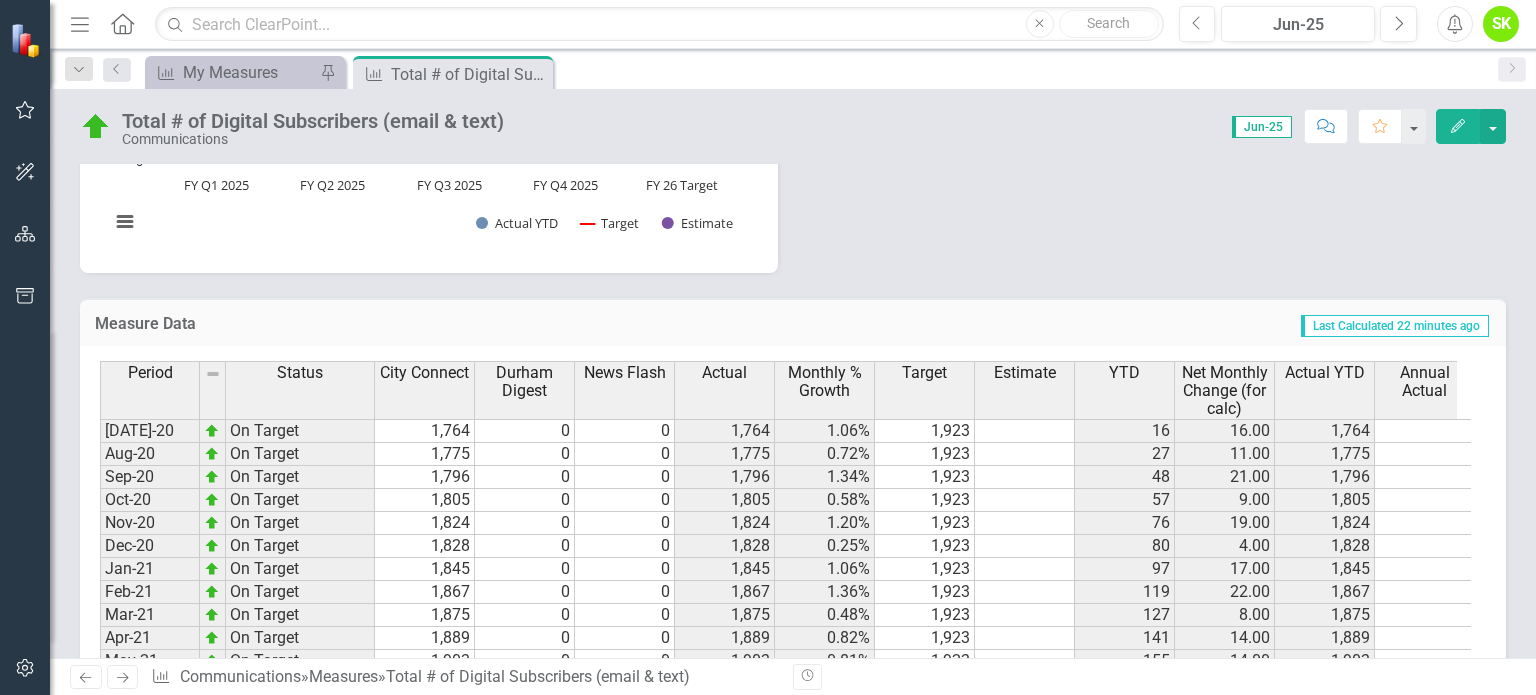 scroll, scrollTop: 1297, scrollLeft: 0, axis: vertical 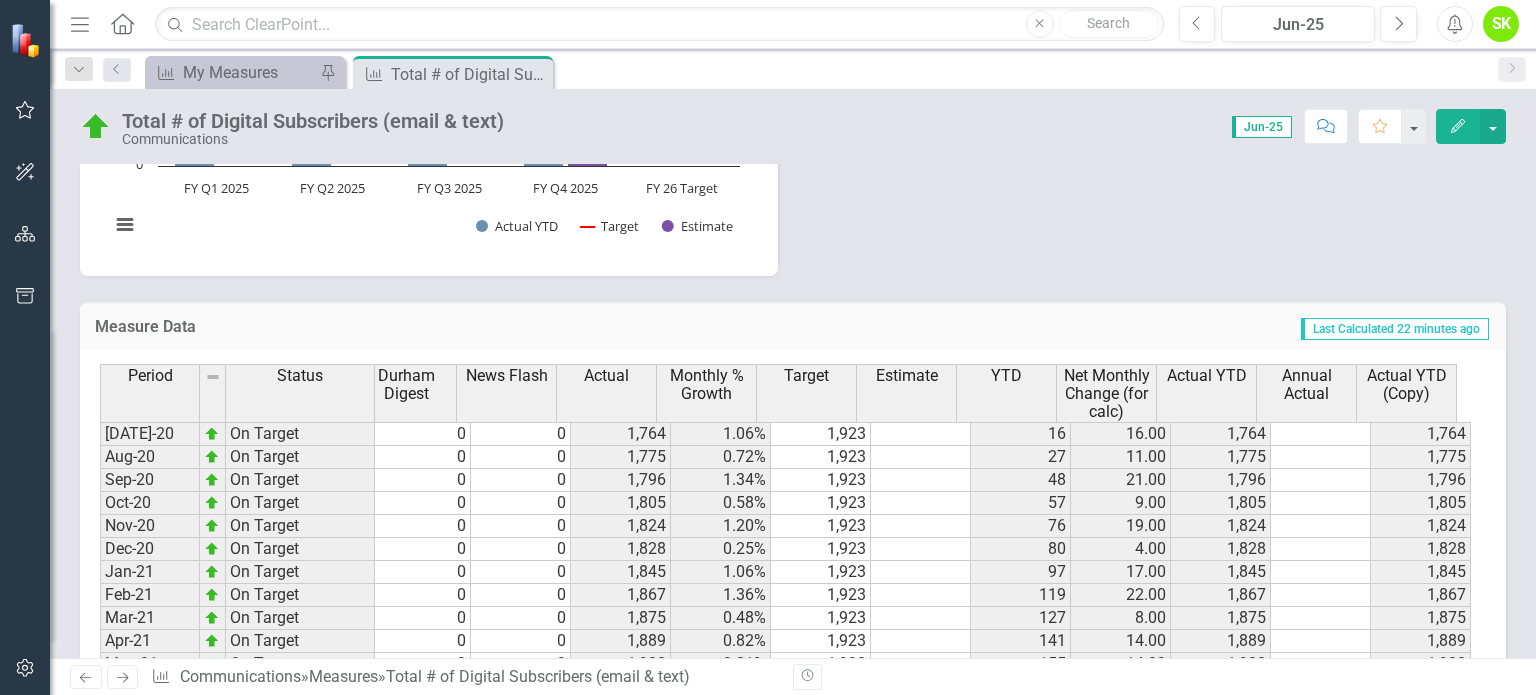 click on "Edit" 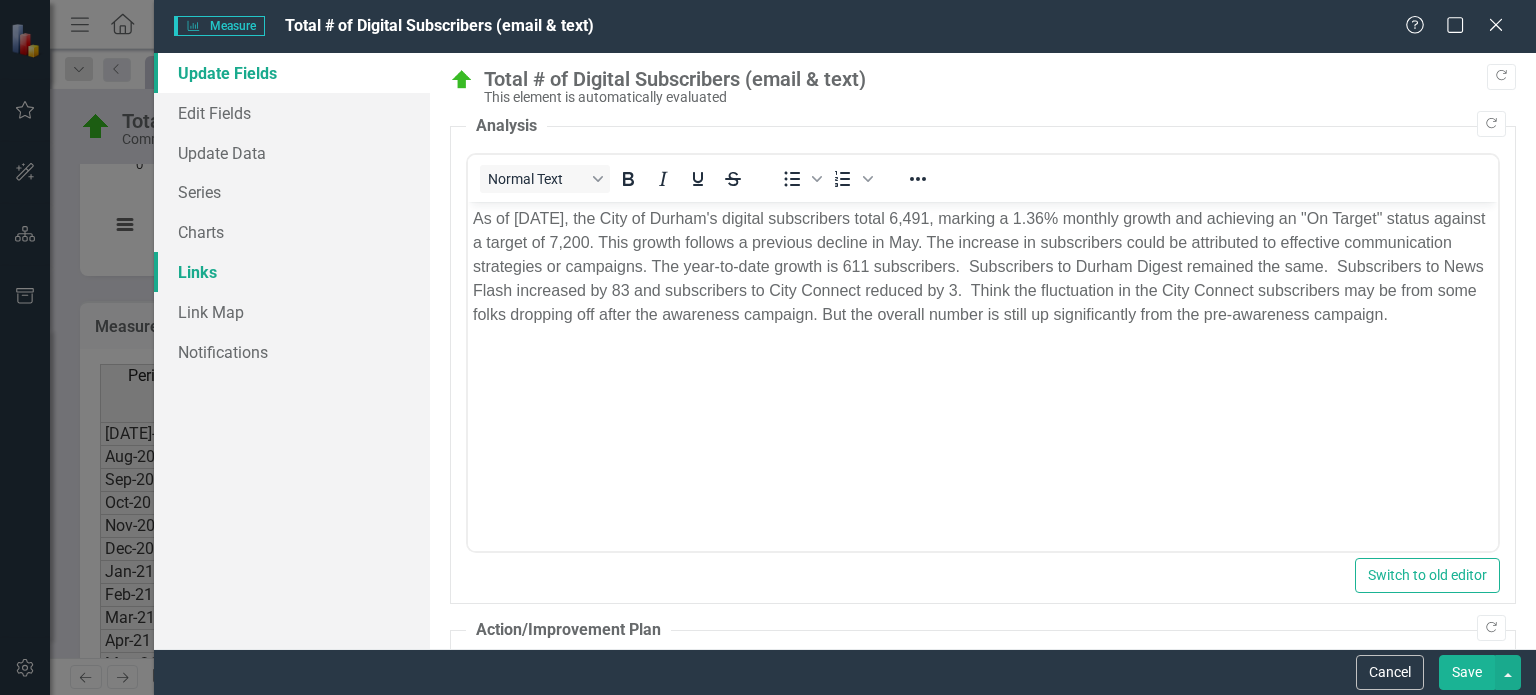 scroll, scrollTop: 0, scrollLeft: 0, axis: both 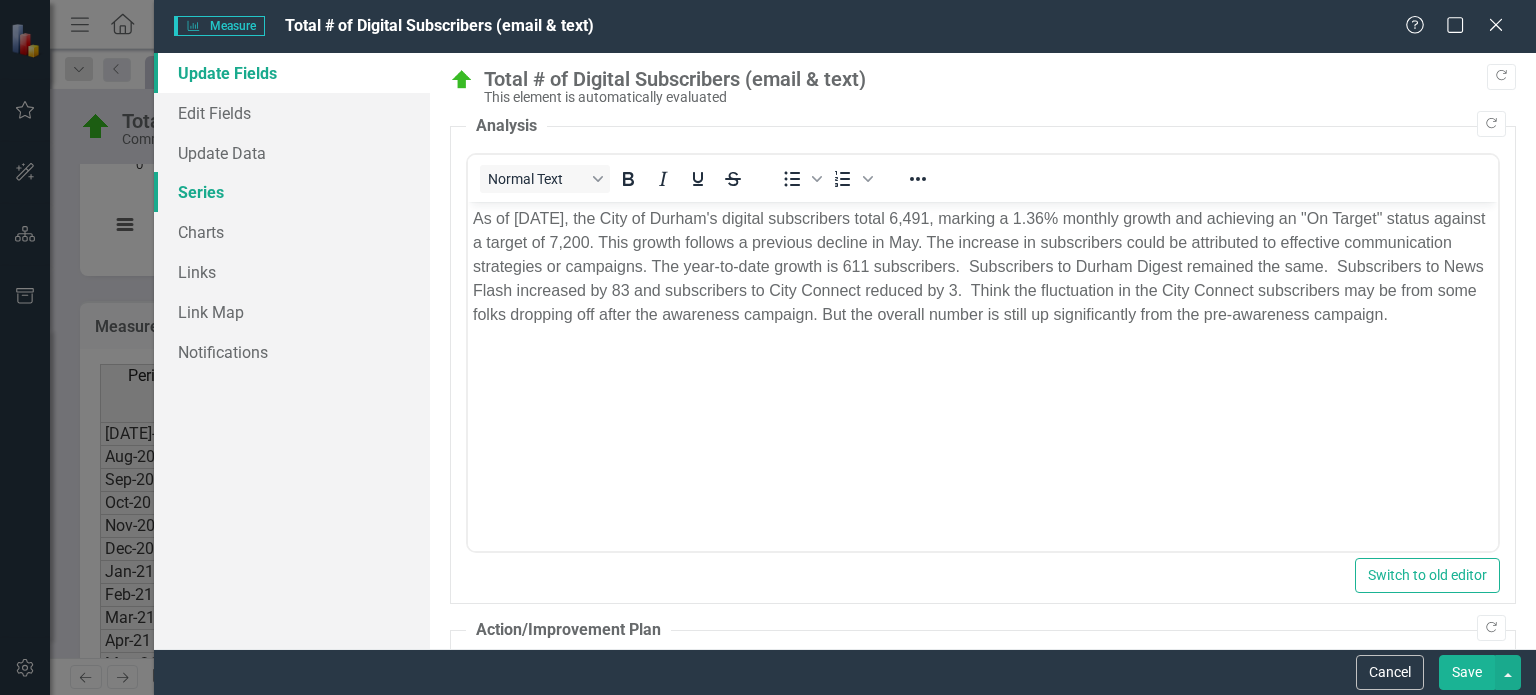 click on "Series" at bounding box center (292, 192) 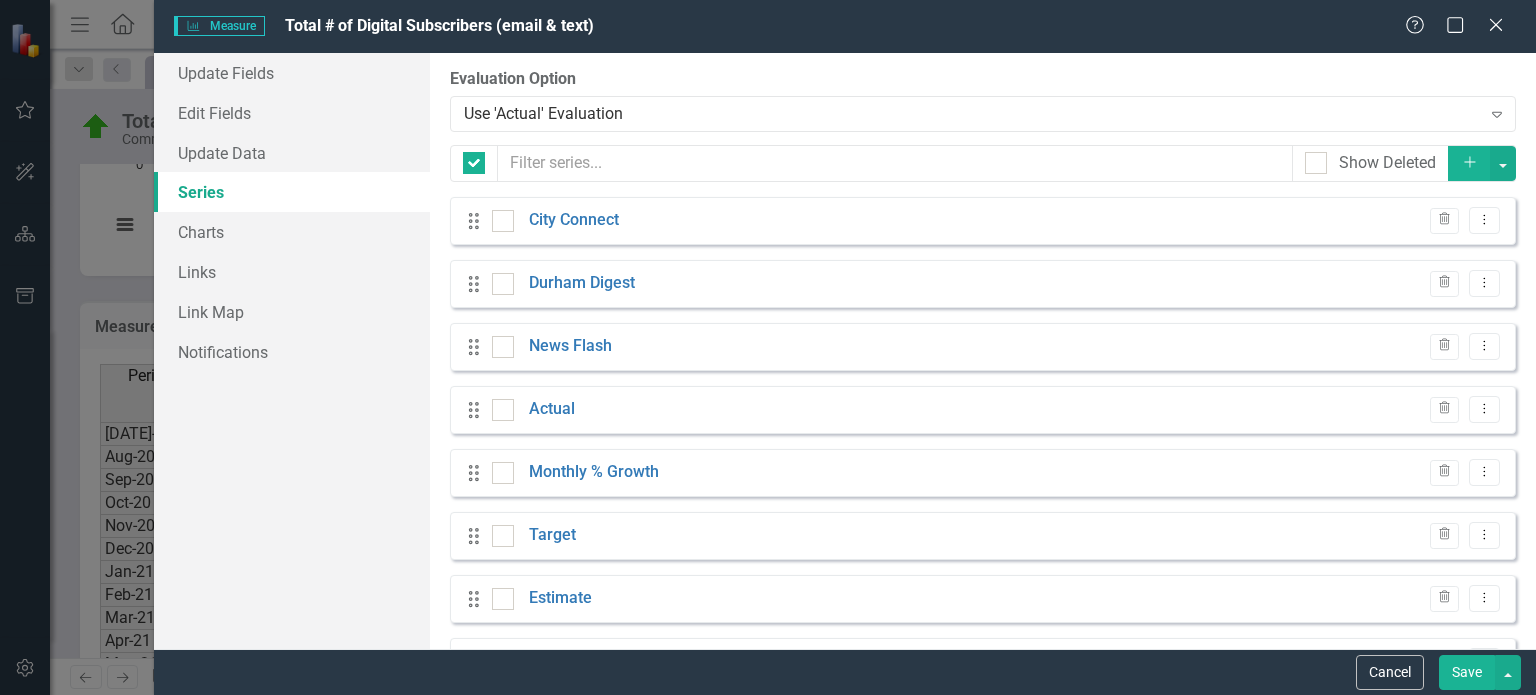 checkbox on "false" 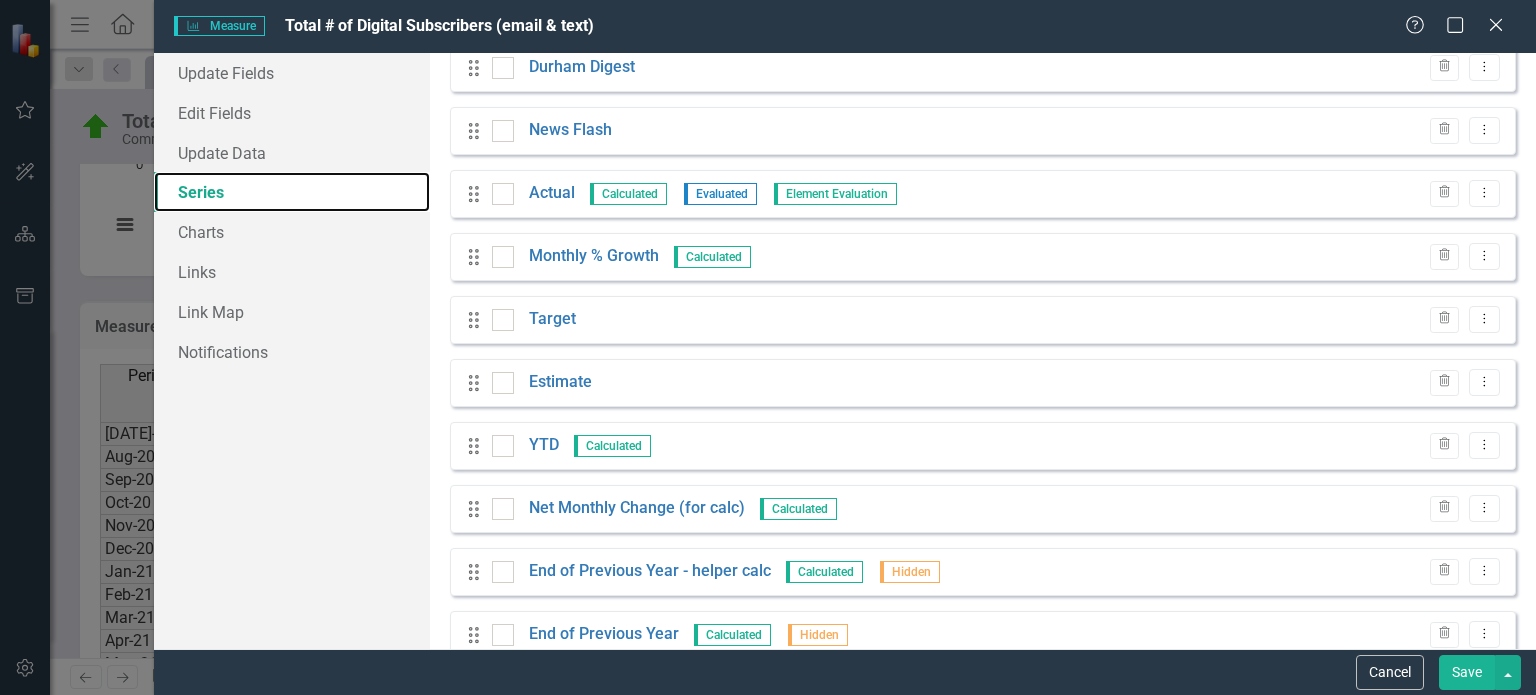 scroll, scrollTop: 144, scrollLeft: 0, axis: vertical 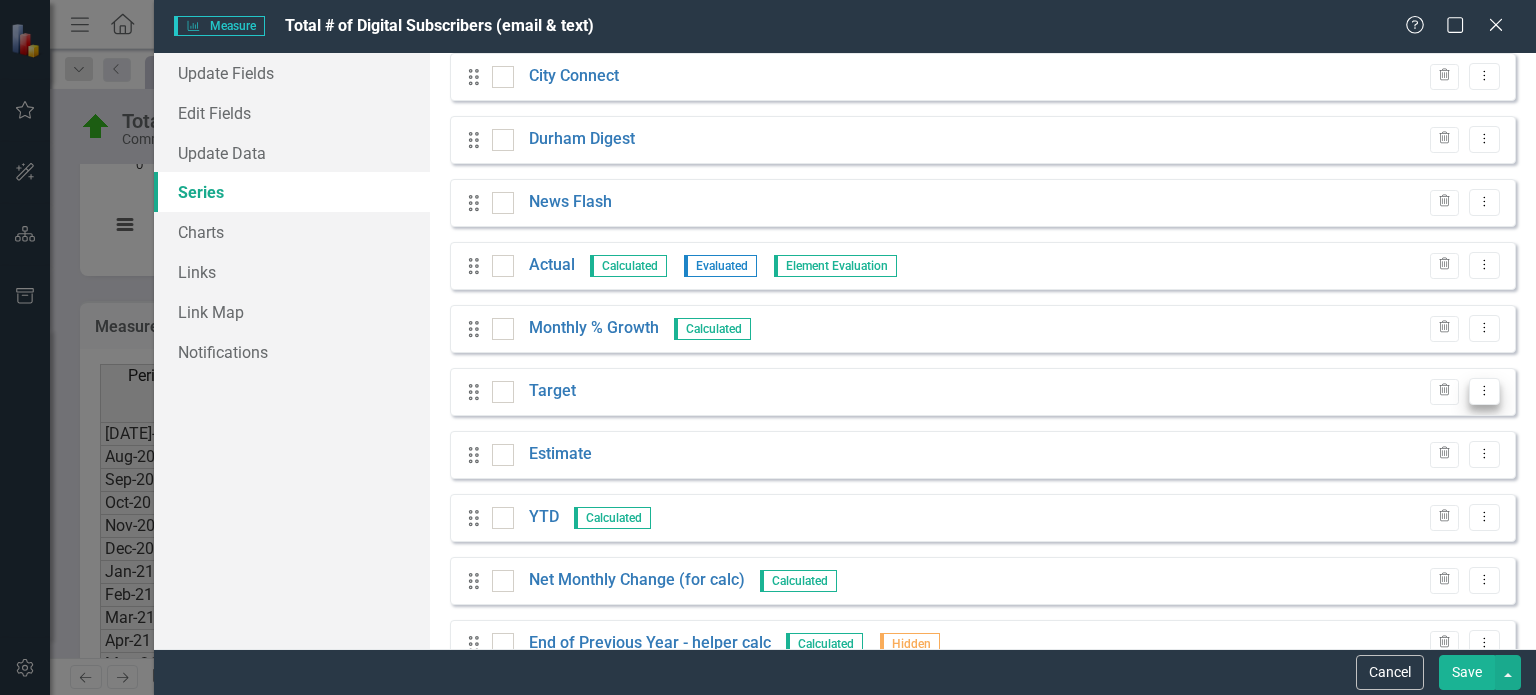 click 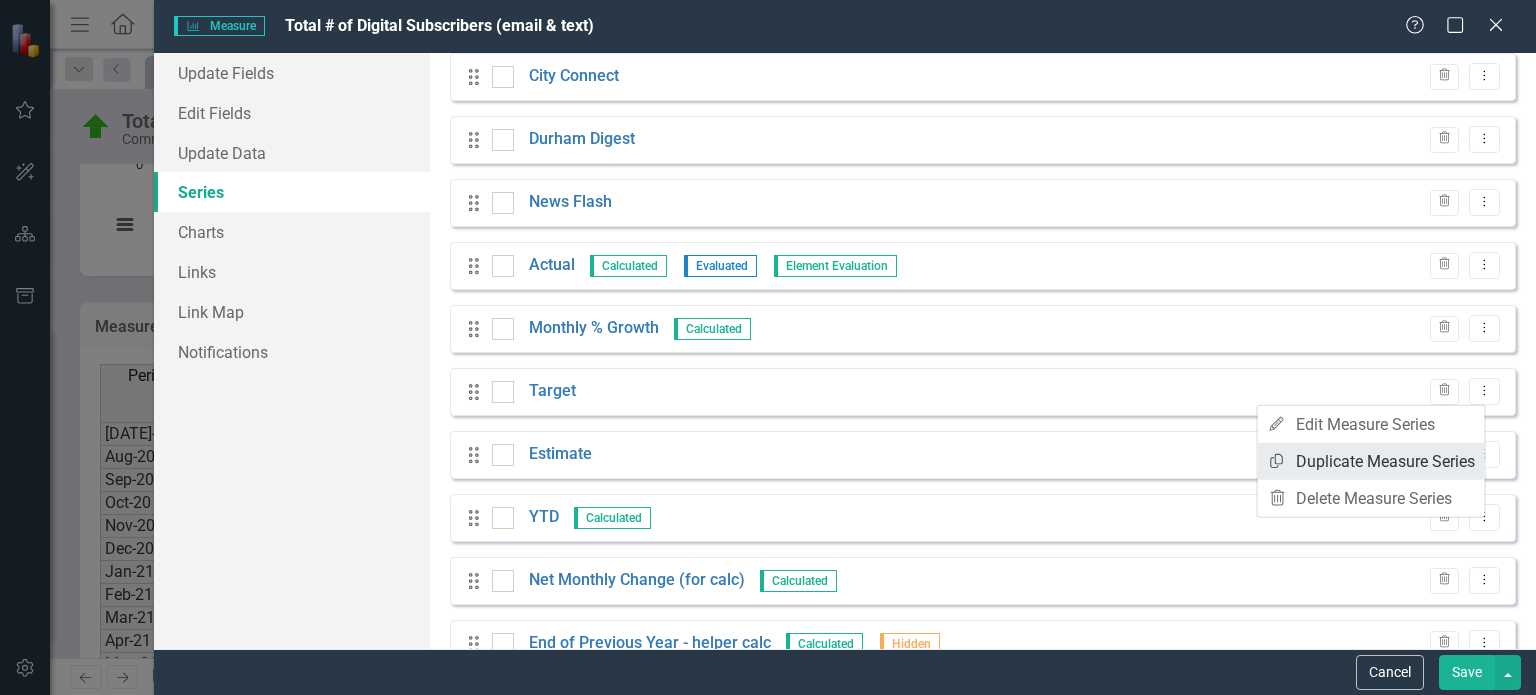 click on "Copy Duplicate Measure Series" at bounding box center [1371, 461] 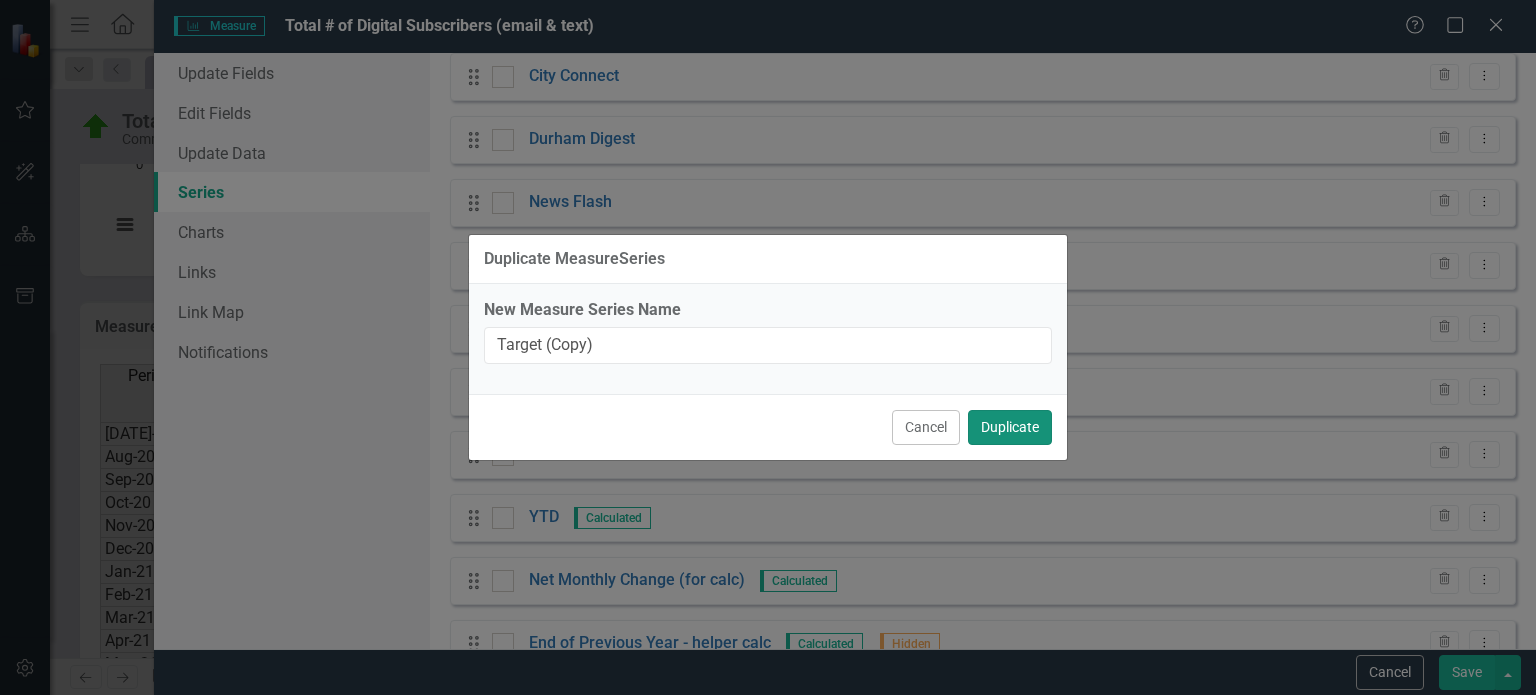 click on "Duplicate" at bounding box center [1010, 427] 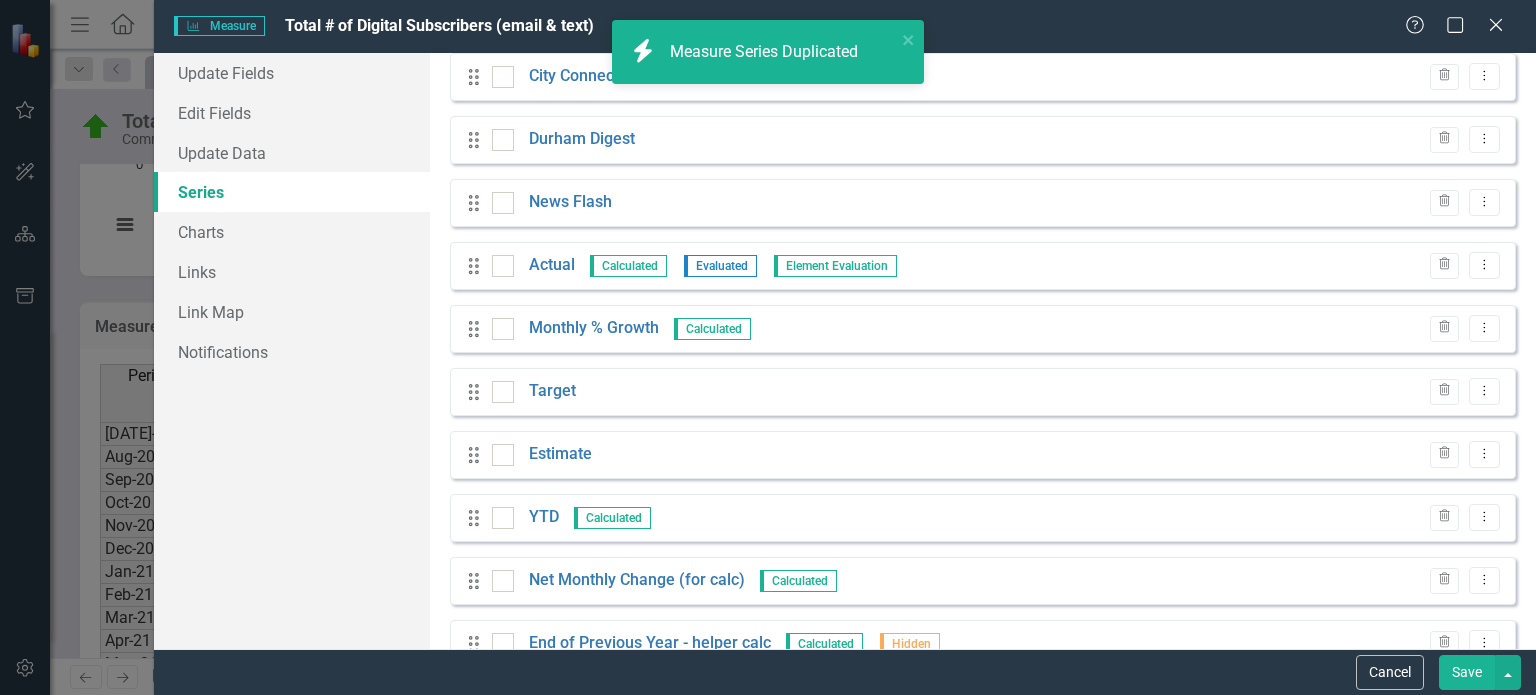 scroll, scrollTop: 507, scrollLeft: 0, axis: vertical 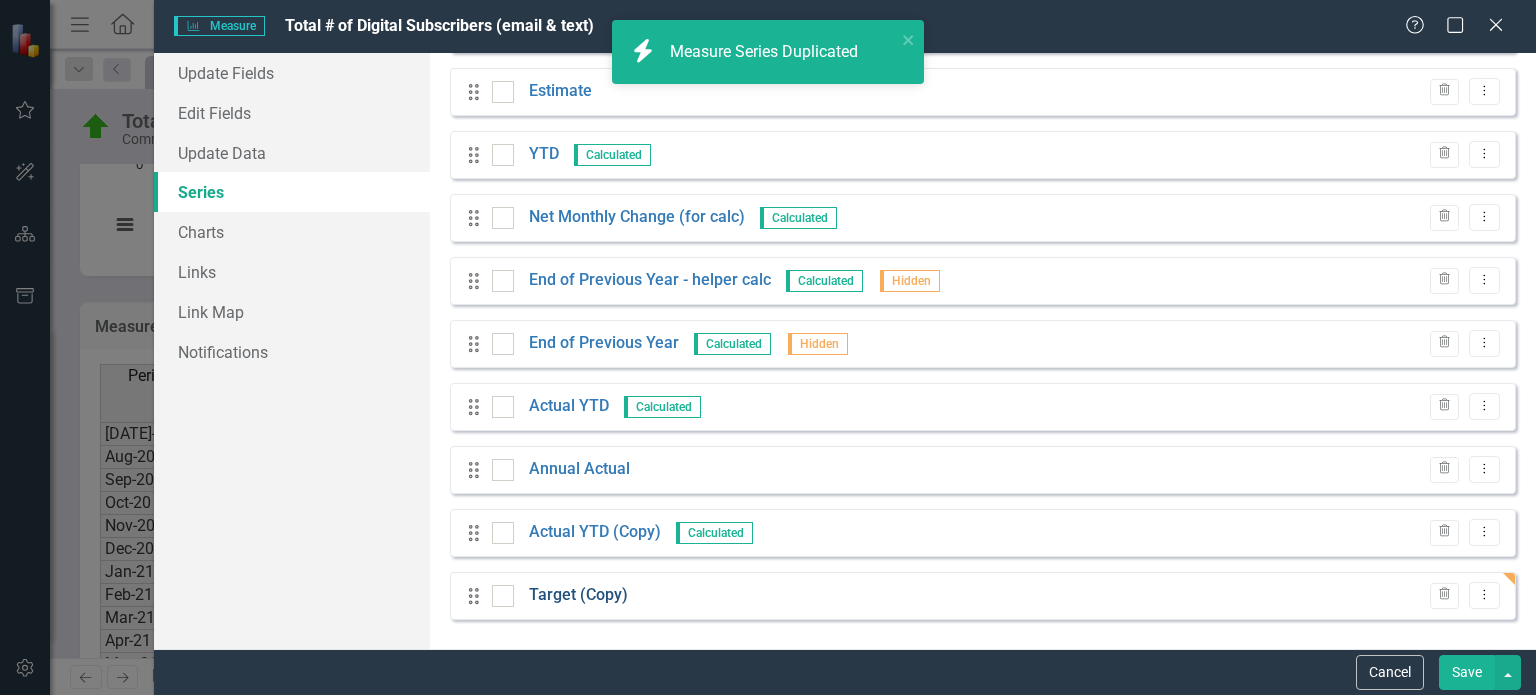 click on "Target (Copy)" at bounding box center [578, 595] 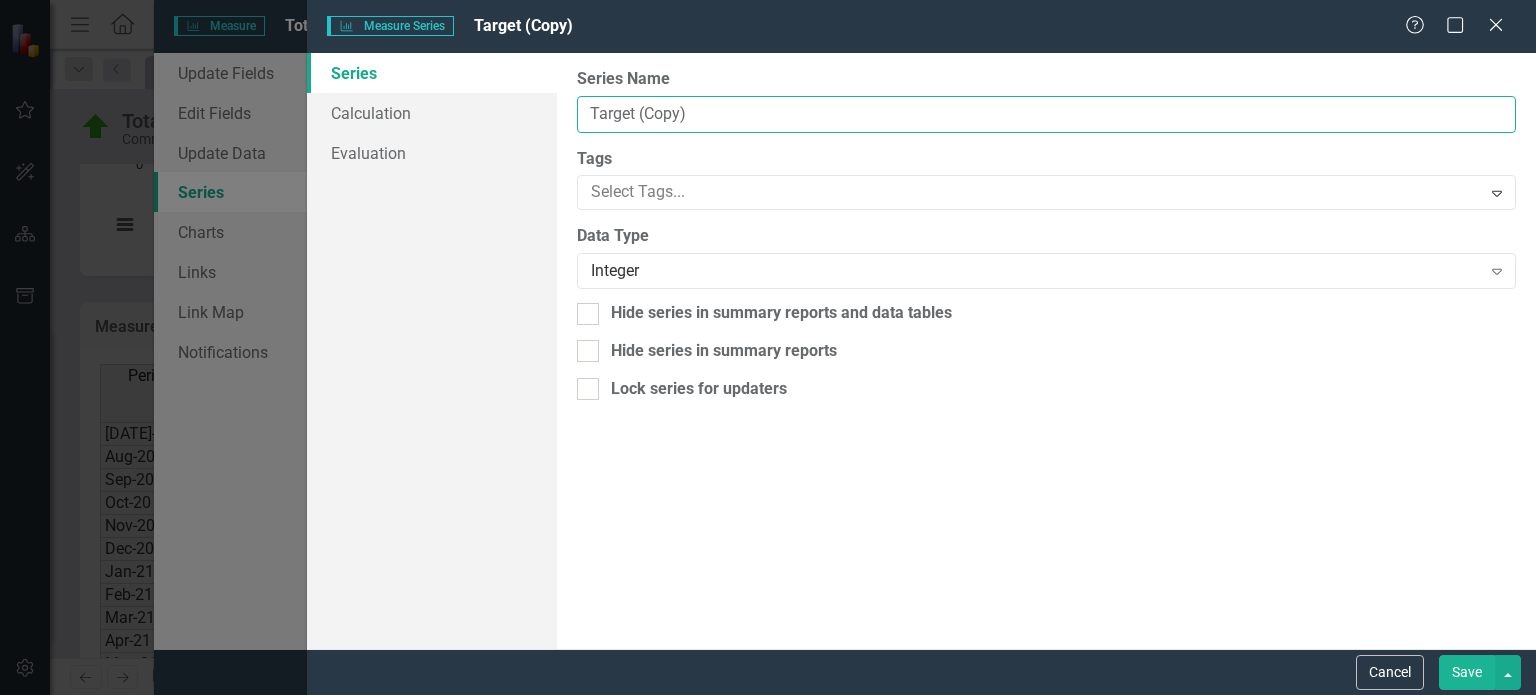 click on "Target (Copy)" at bounding box center (1046, 114) 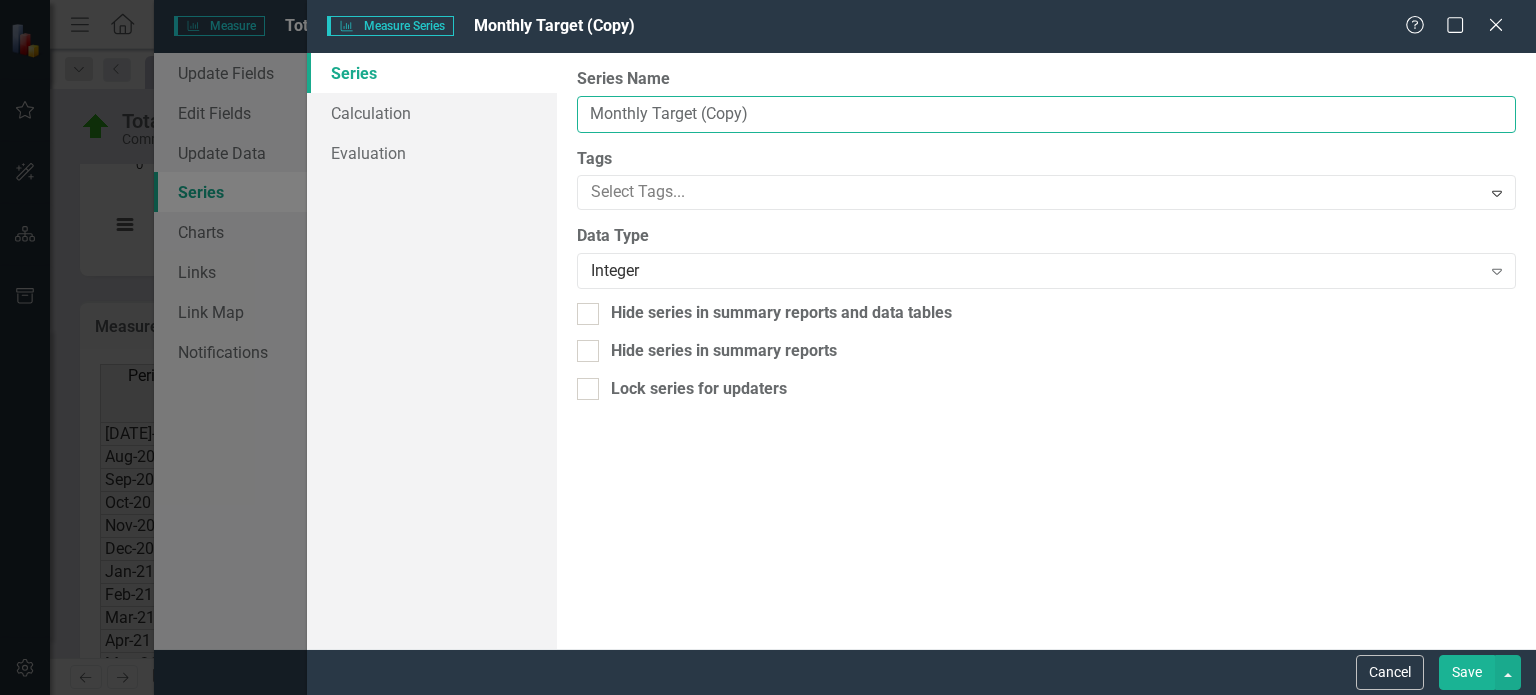 click on "Monthly Target (Copy)" at bounding box center [1046, 114] 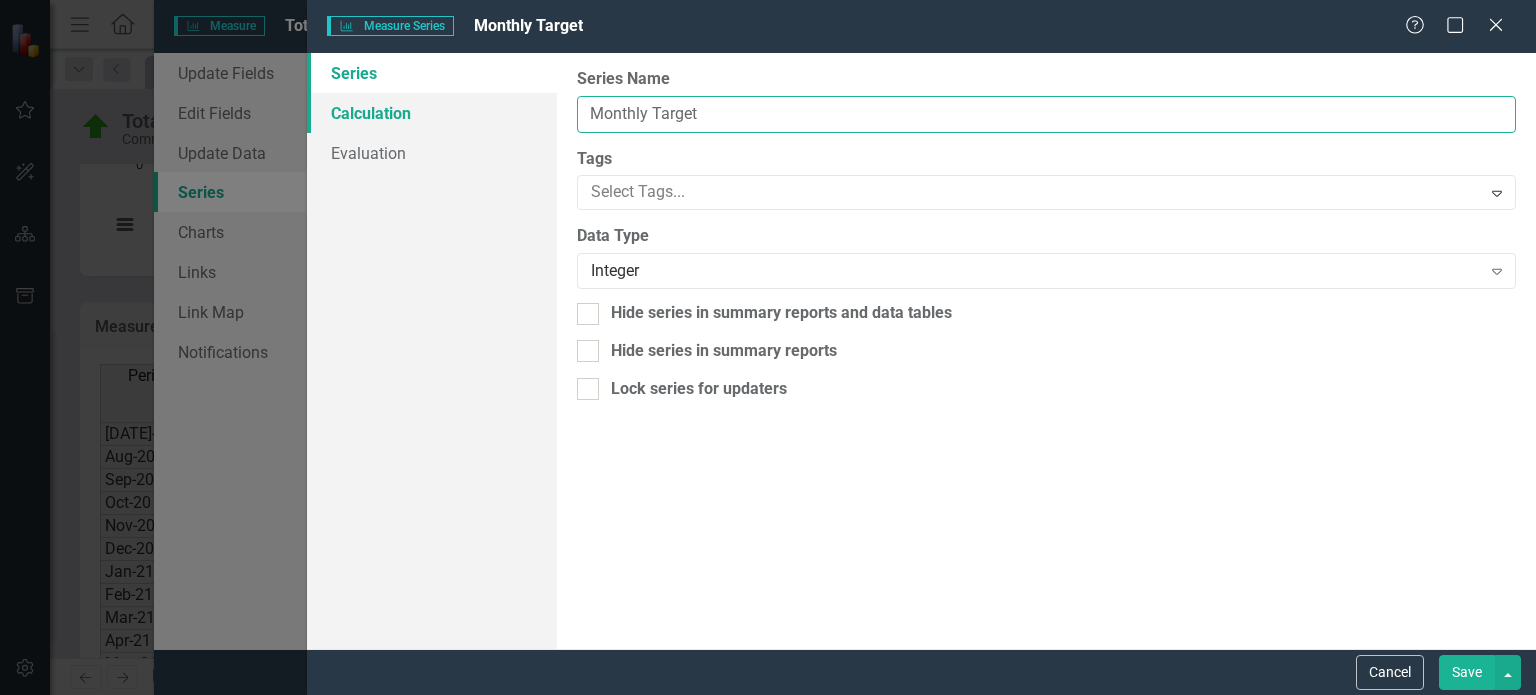 type on "Monthly Target" 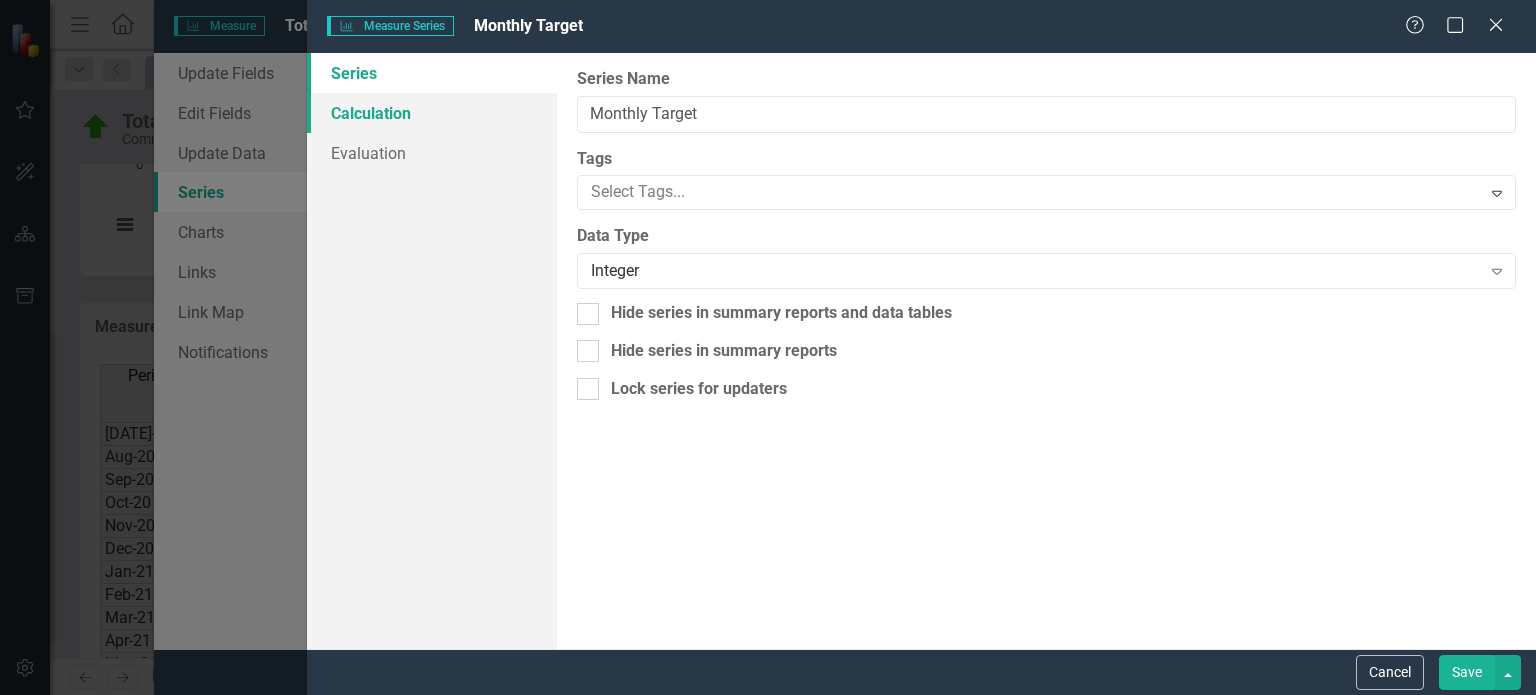 click on "Calculation" at bounding box center [432, 113] 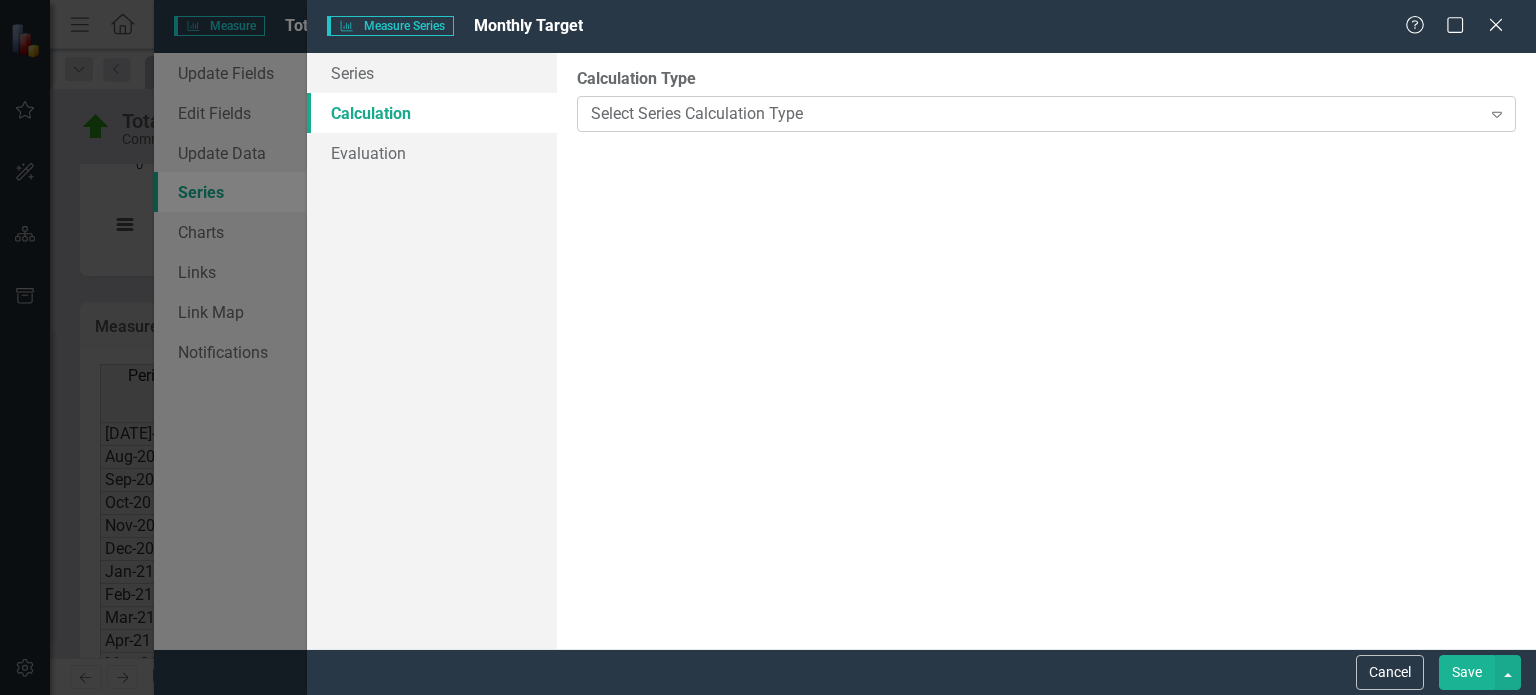 click on "Select Series Calculation Type" at bounding box center [1035, 113] 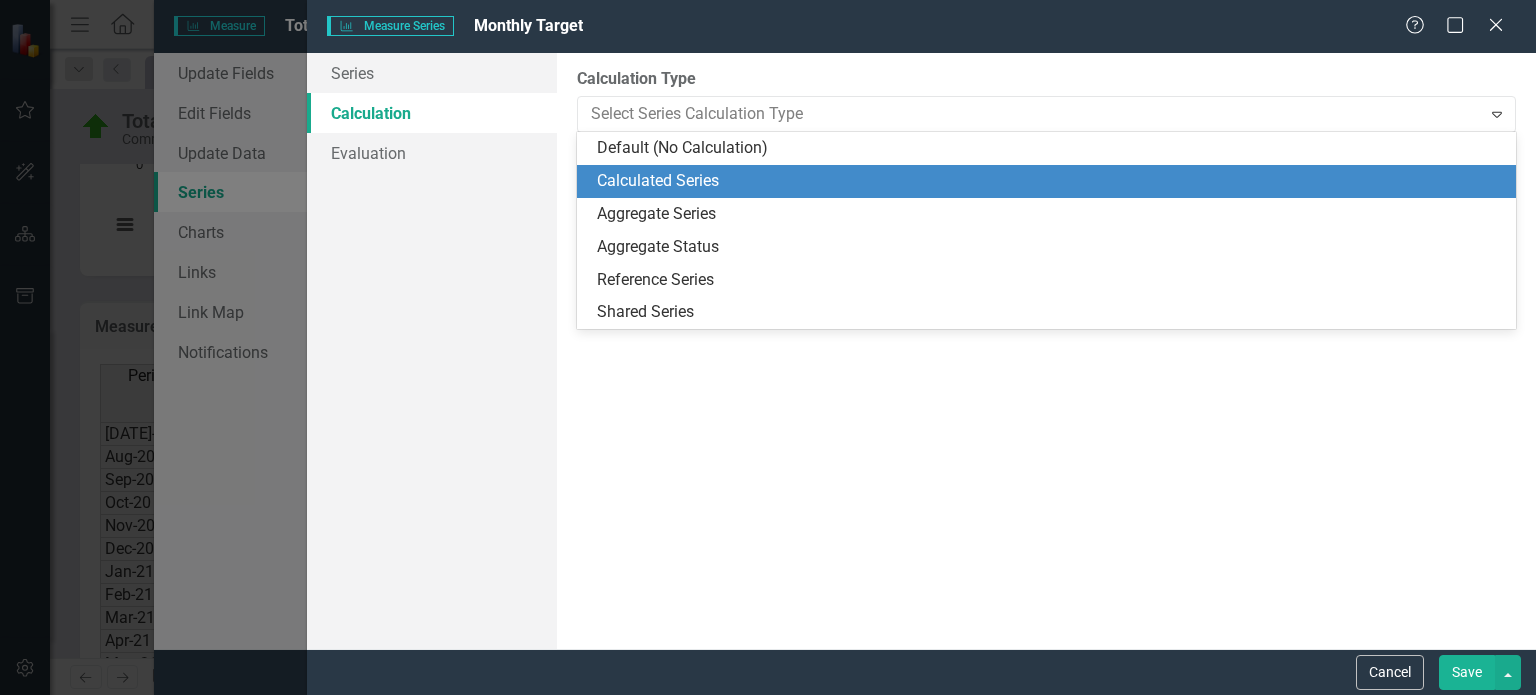 click on "Calculated Series" at bounding box center (1050, 181) 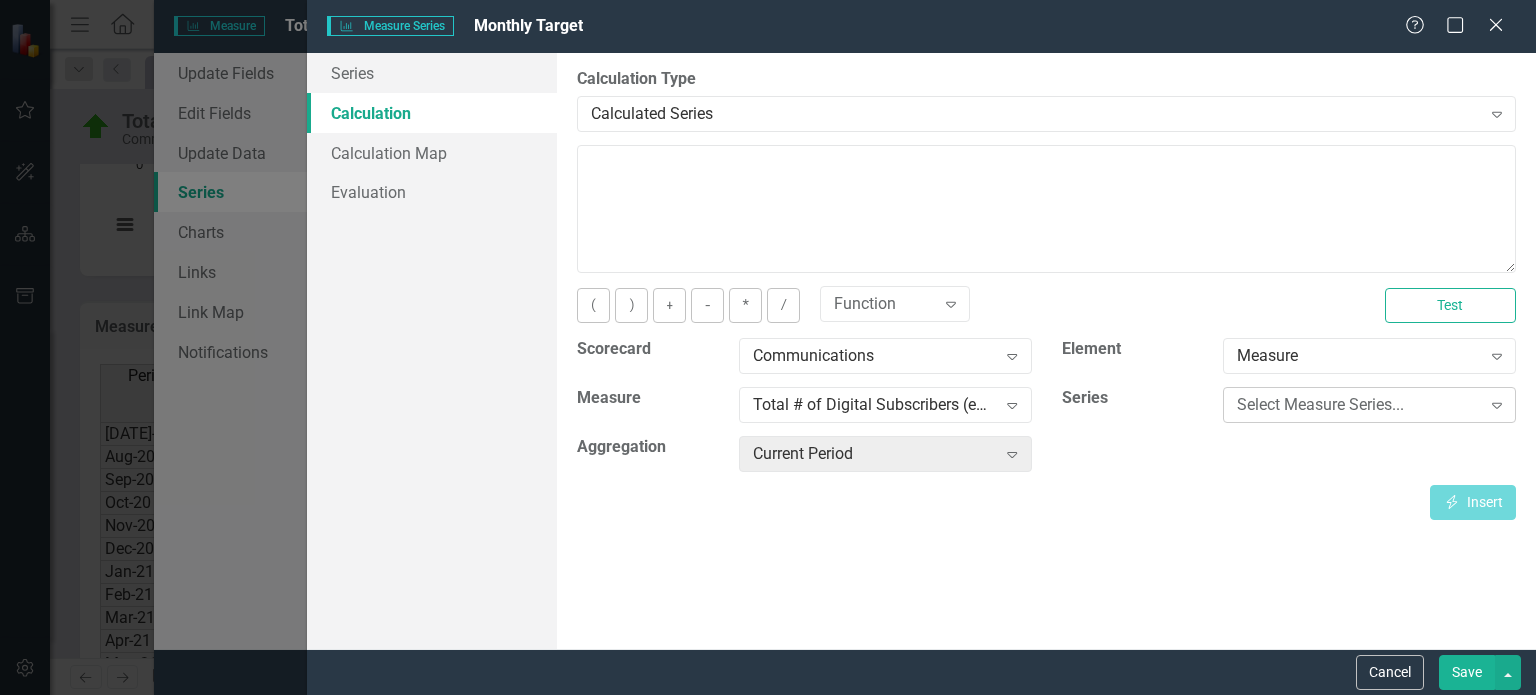 click on "Expand" 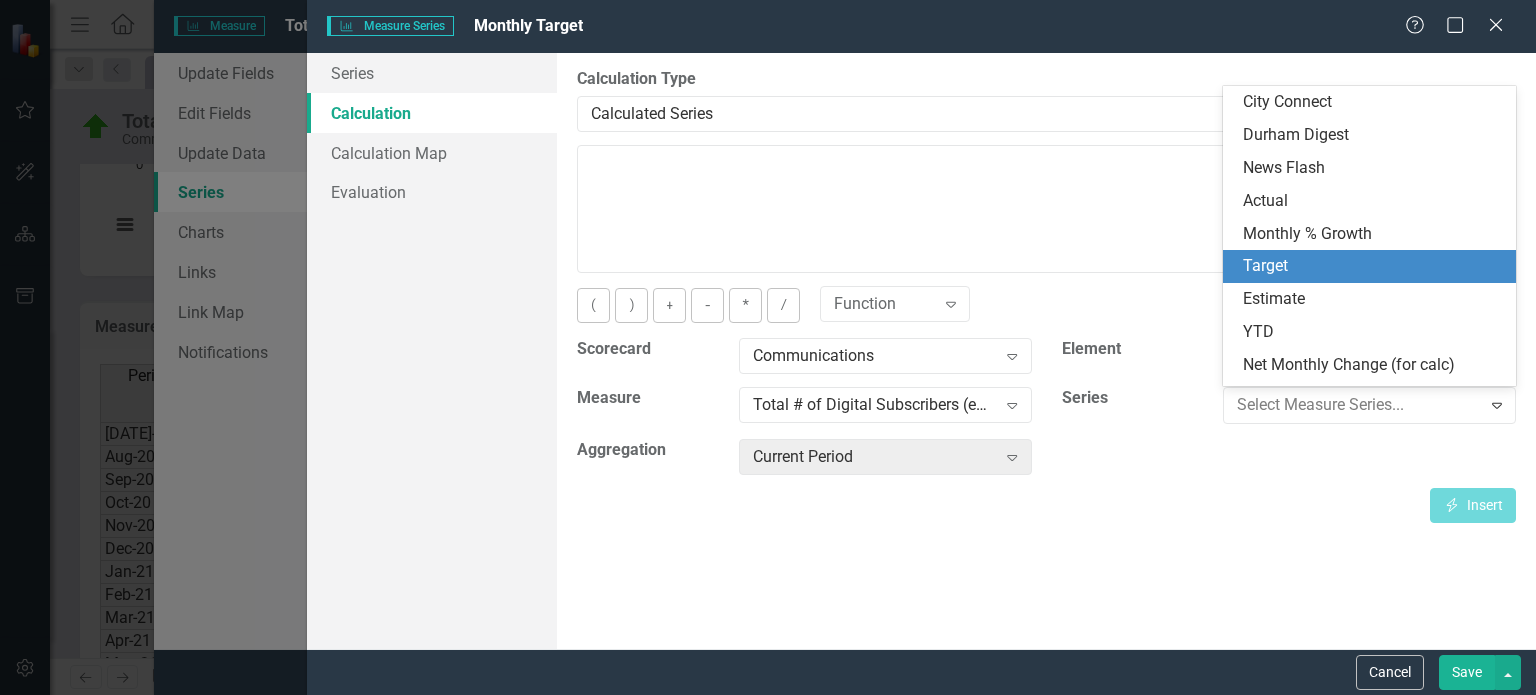 click on "Target" at bounding box center (1373, 266) 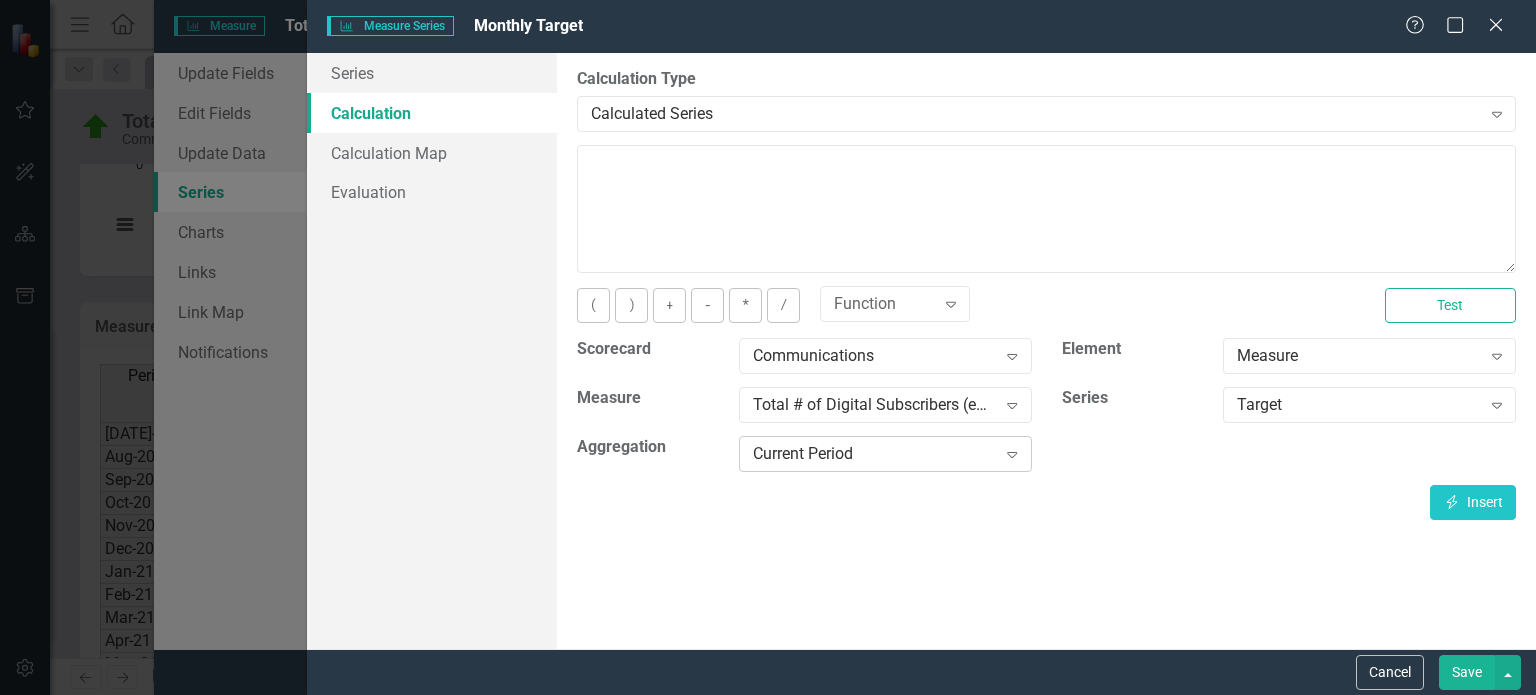 click on "Expand" 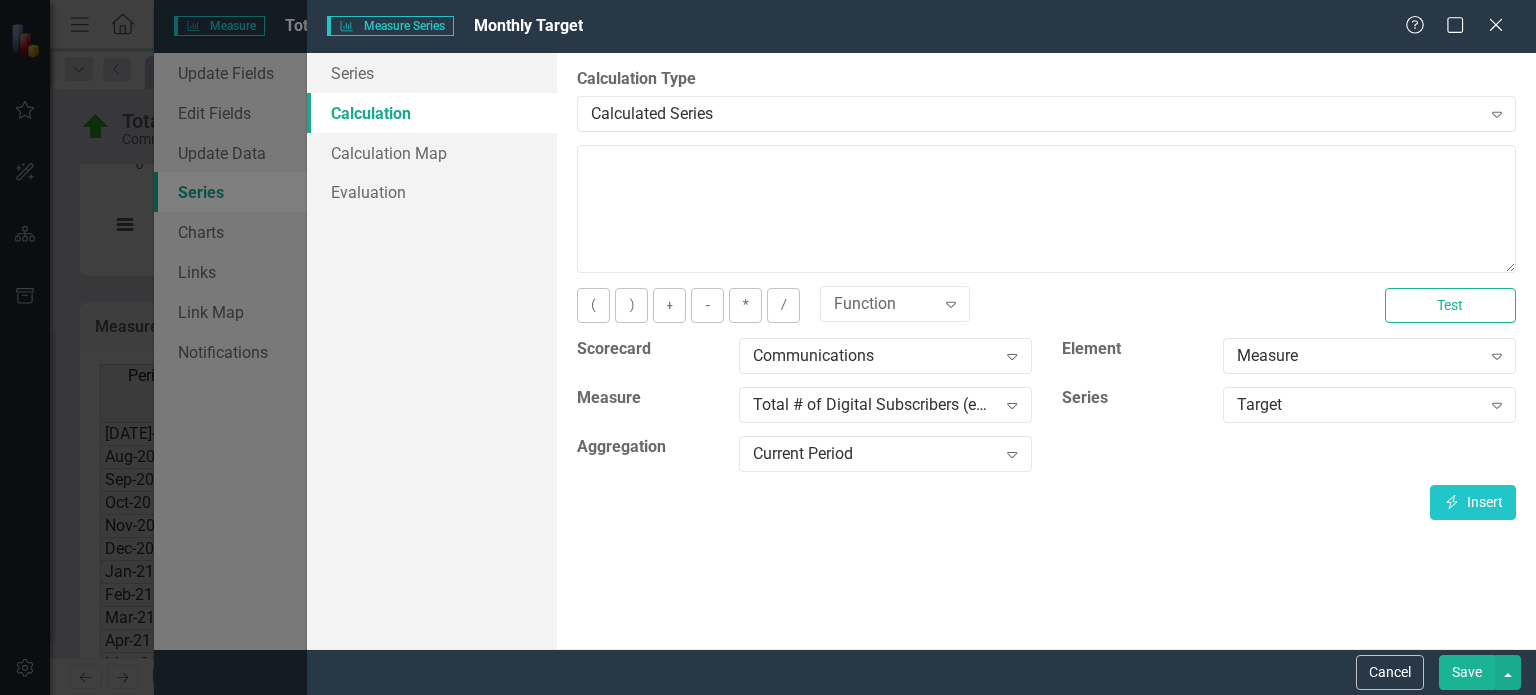 click on "Expand" 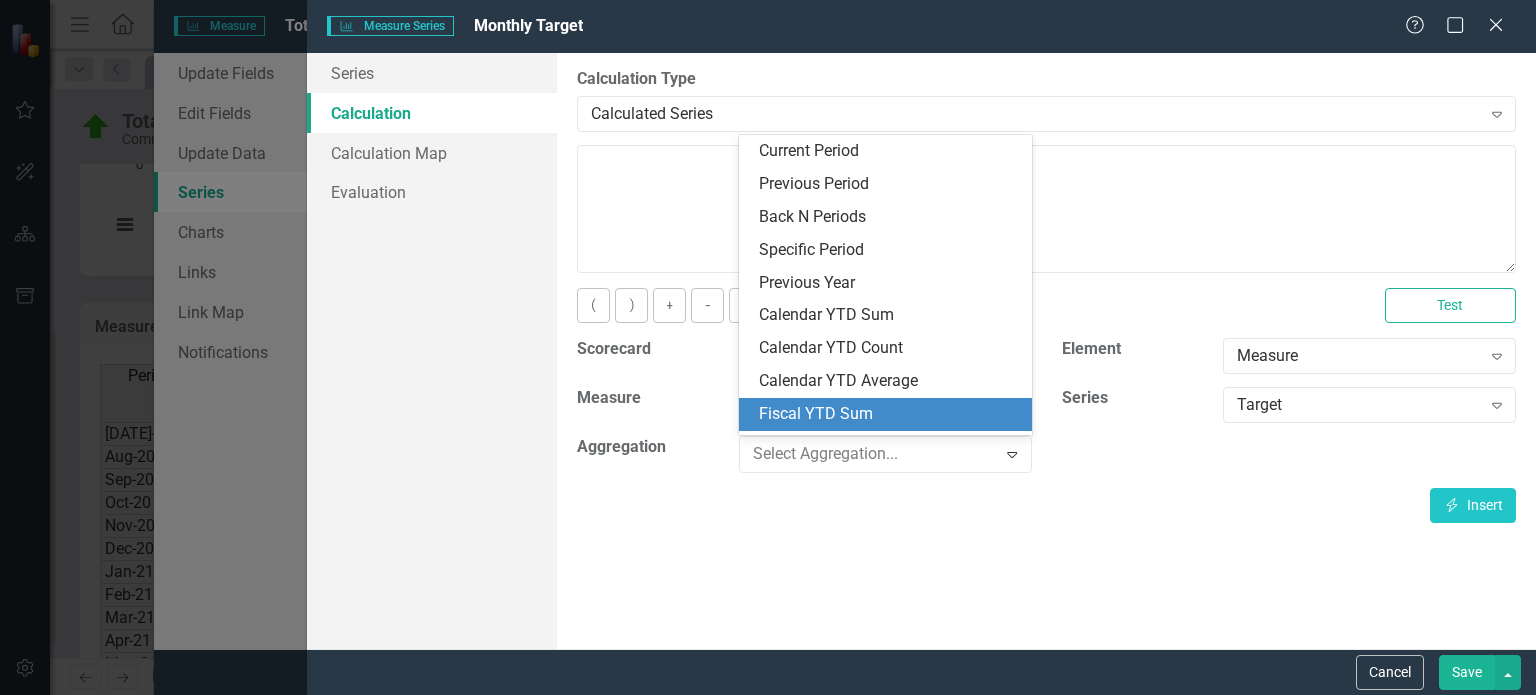 click on "Fiscal YTD Sum" at bounding box center (889, 414) 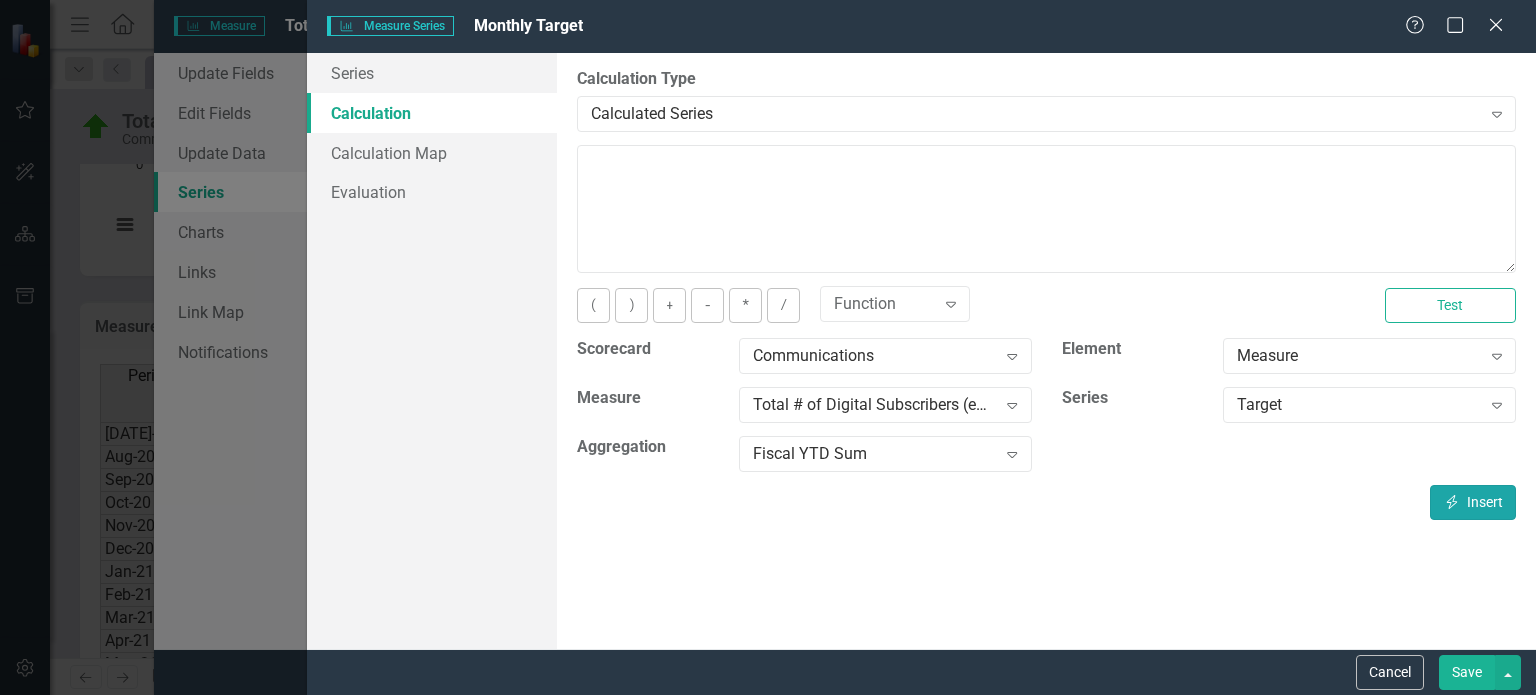 click on "Insert" 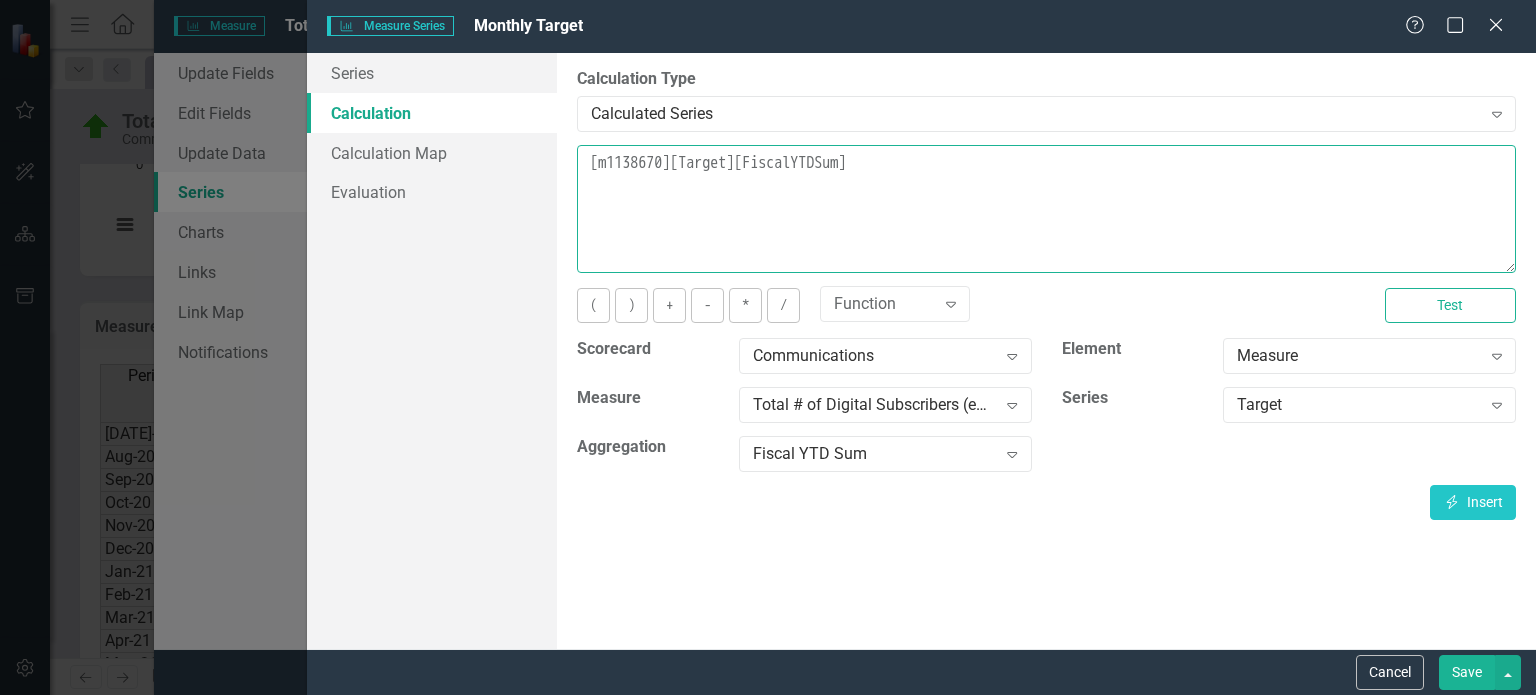 click on "[m1138670][Target][FiscalYTDSum]" at bounding box center (1046, 209) 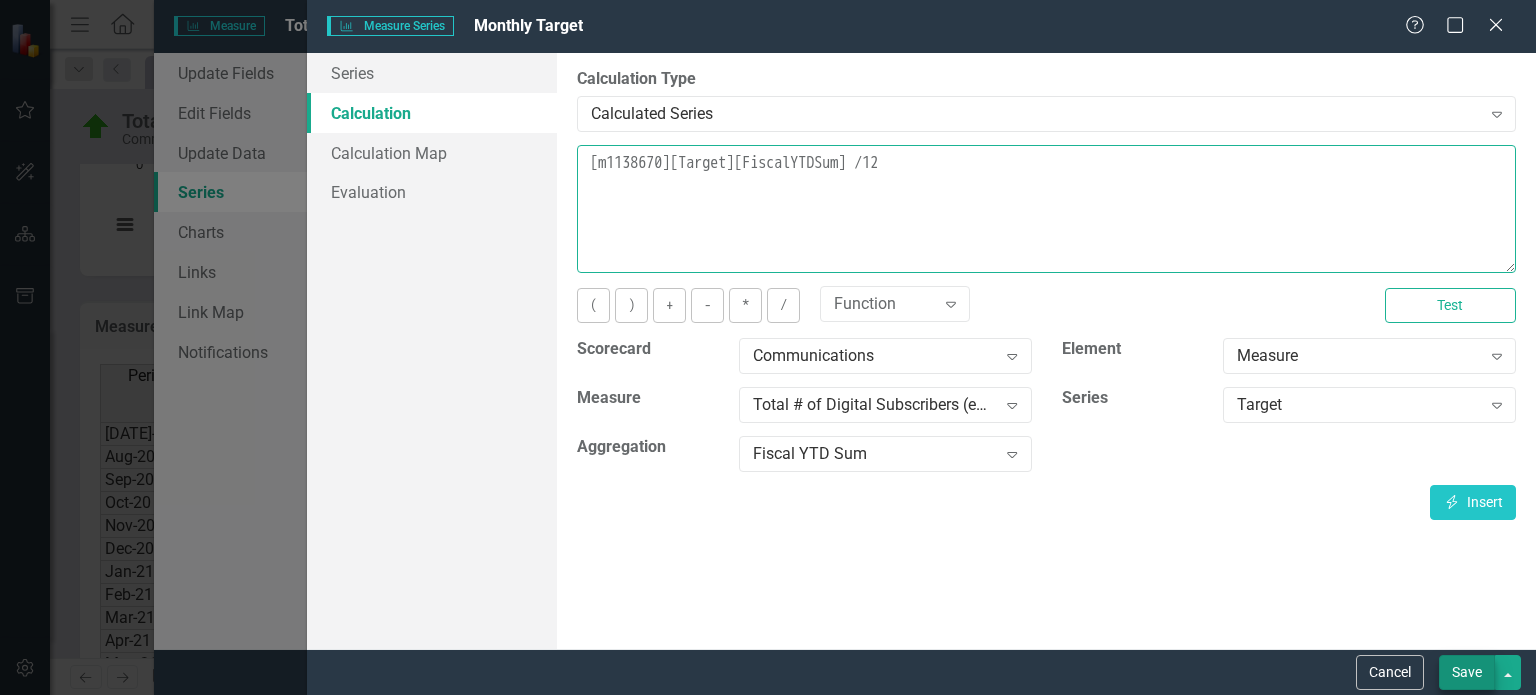 type on "[m1138670][Target][FiscalYTDSum] /12" 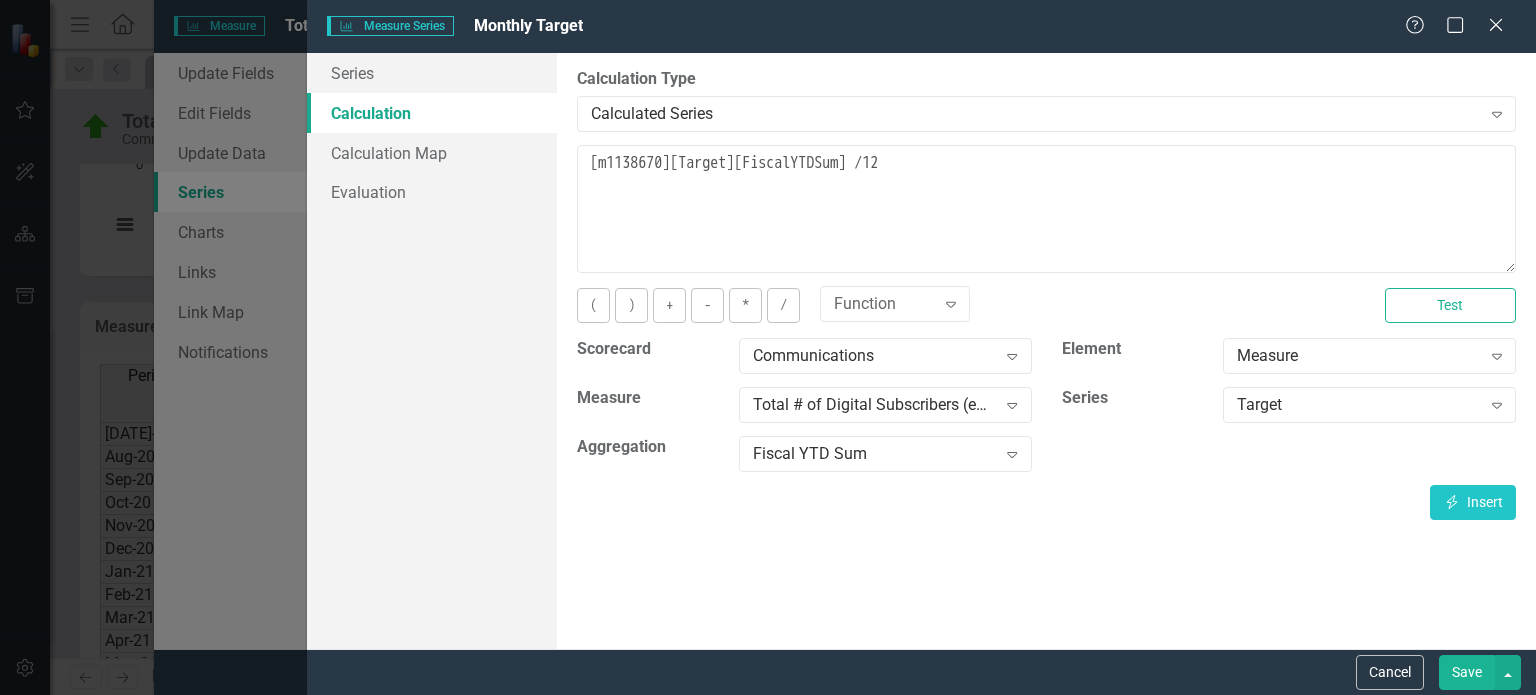 click on "Save" at bounding box center (1467, 672) 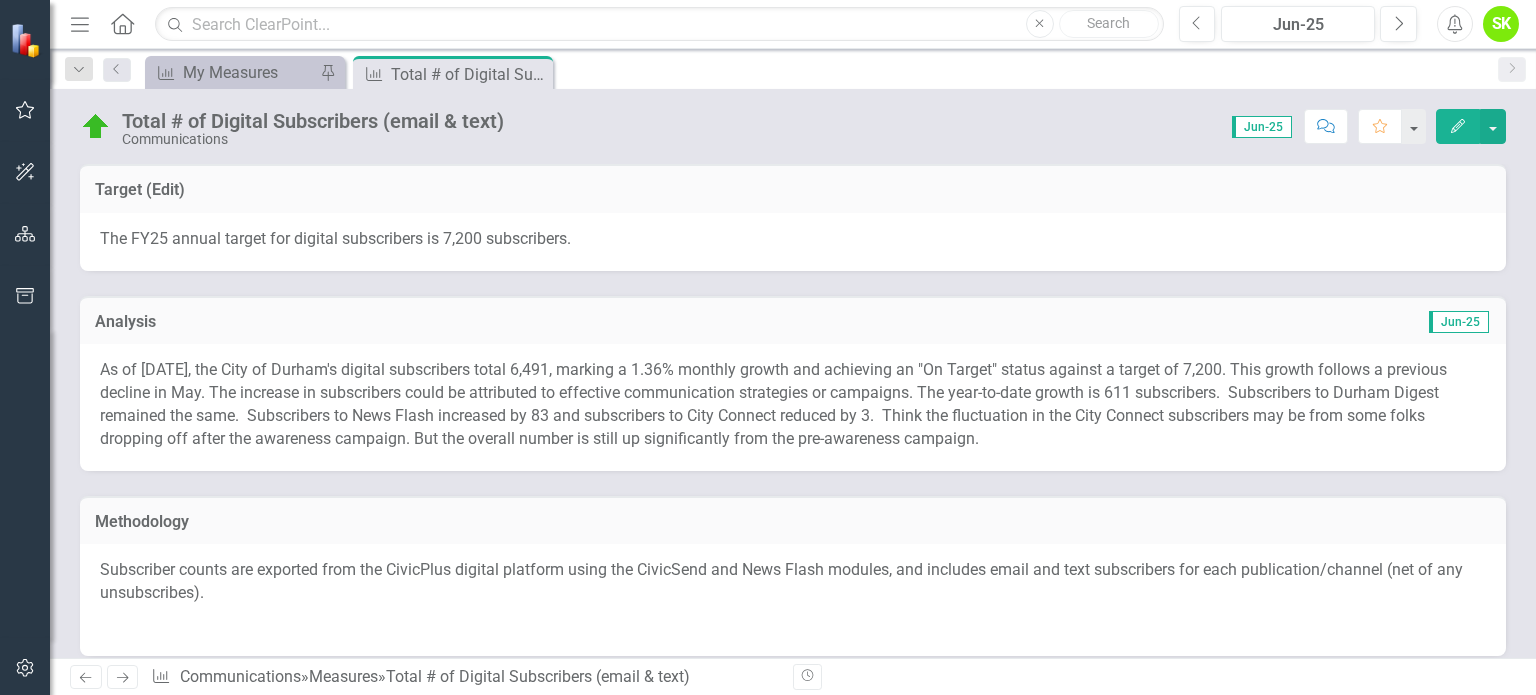 scroll, scrollTop: 0, scrollLeft: 0, axis: both 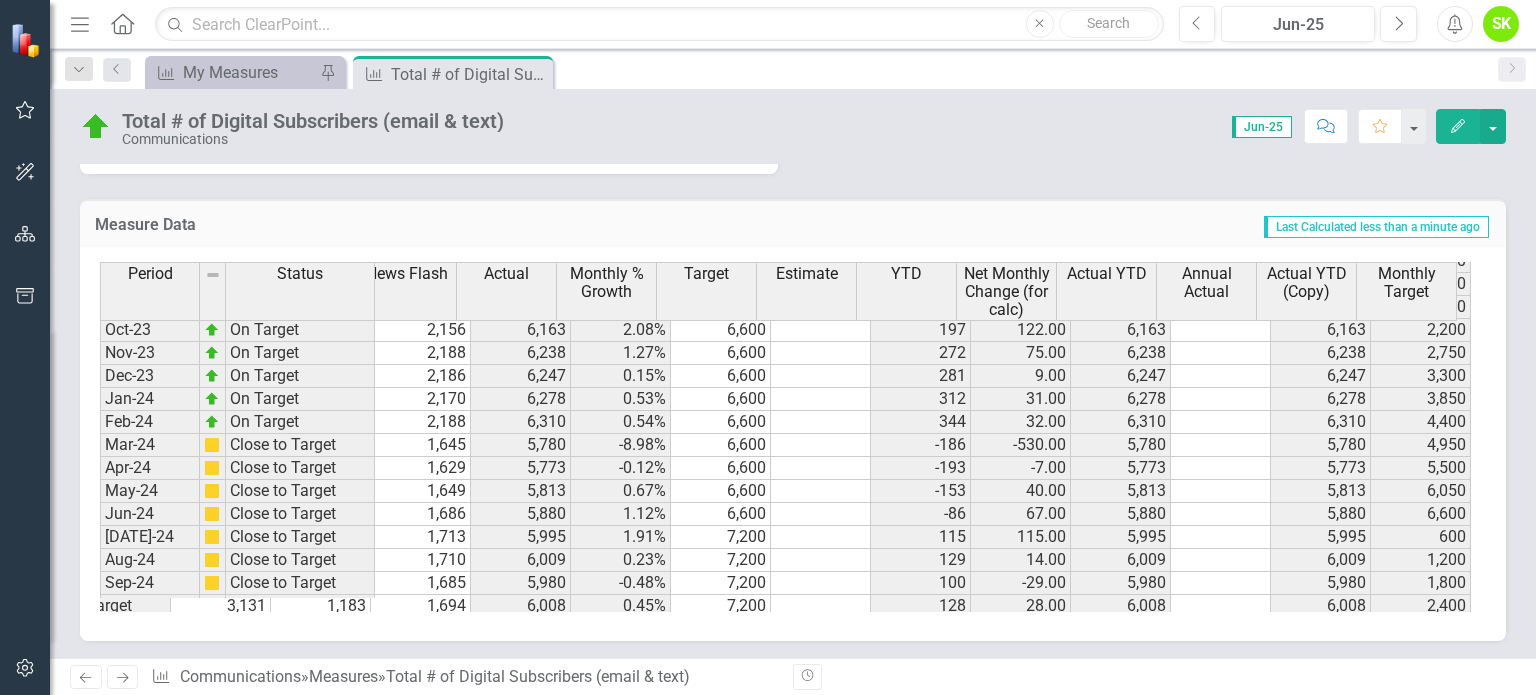click on "Monthly Target" at bounding box center [1406, 282] 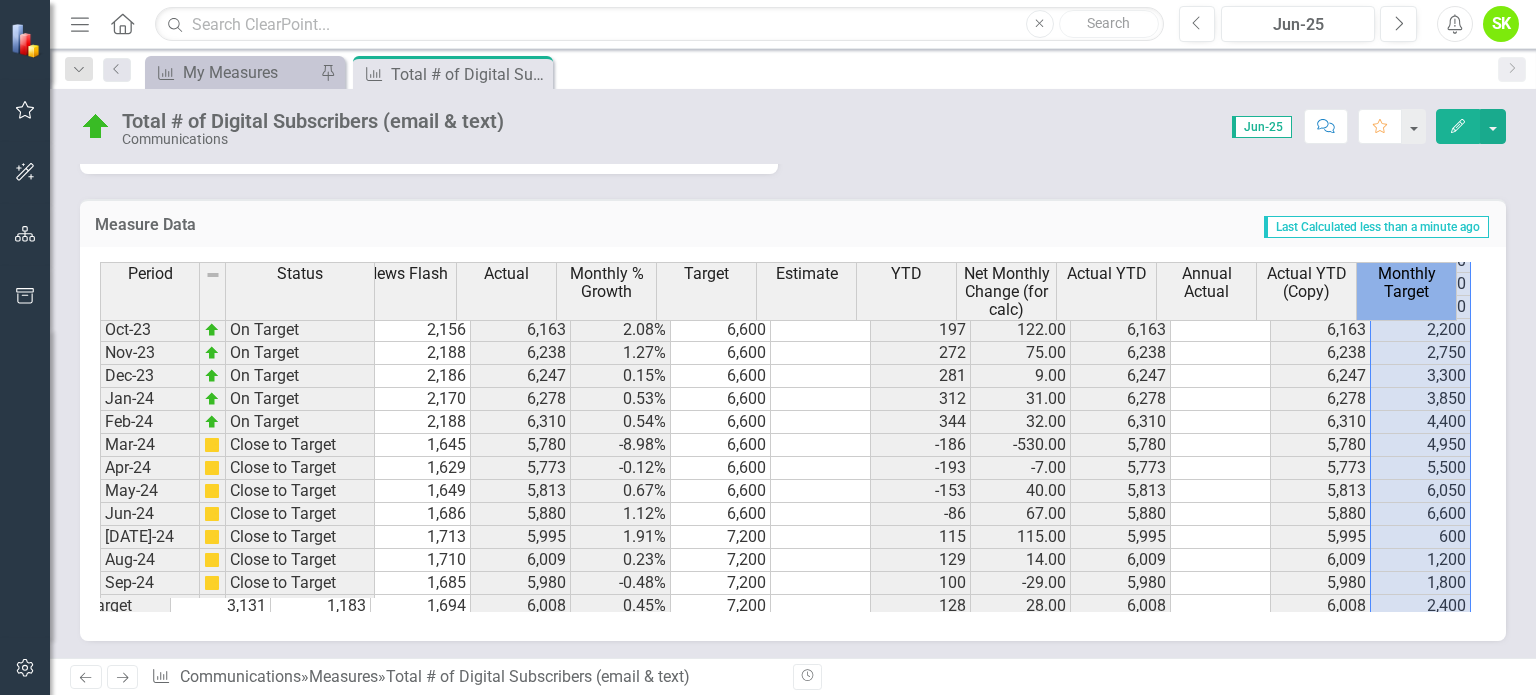click on "Monthly Target" at bounding box center [1406, 282] 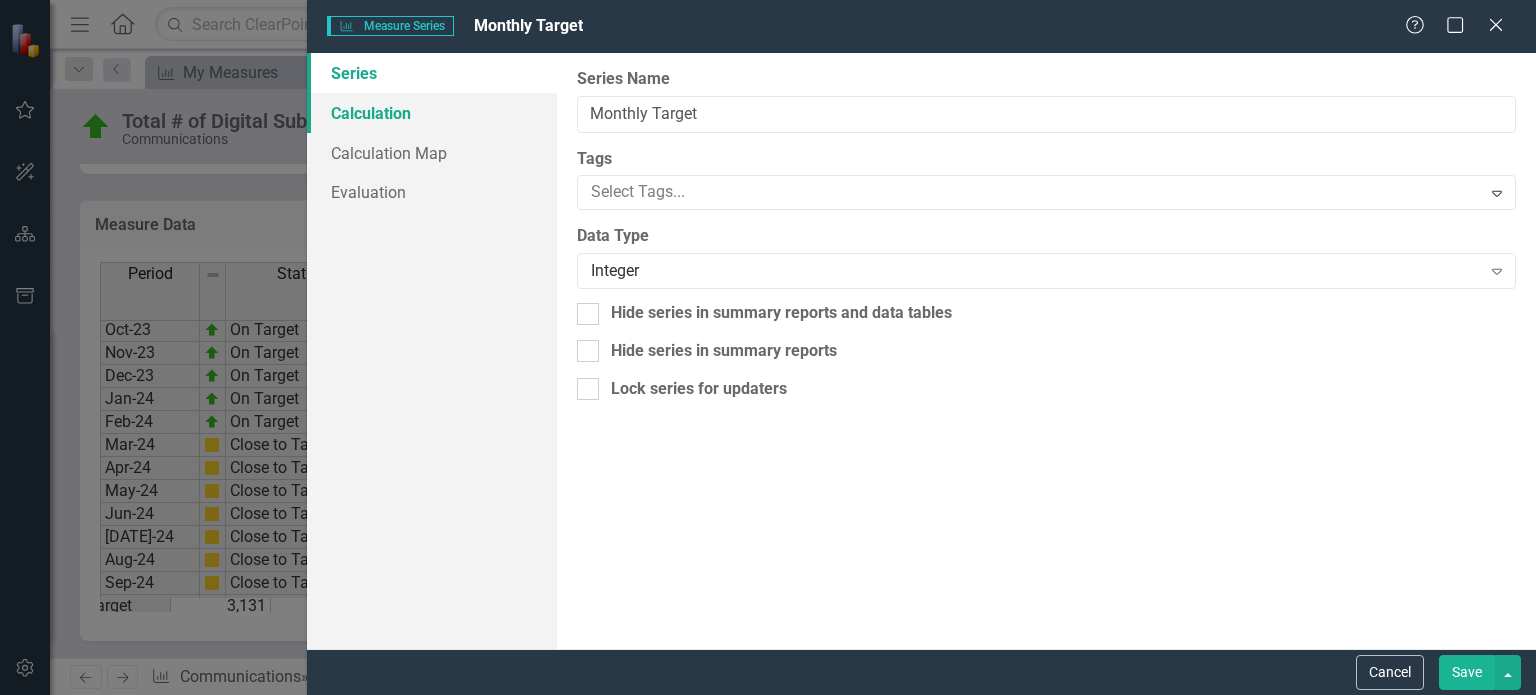 click on "Calculation" at bounding box center (432, 113) 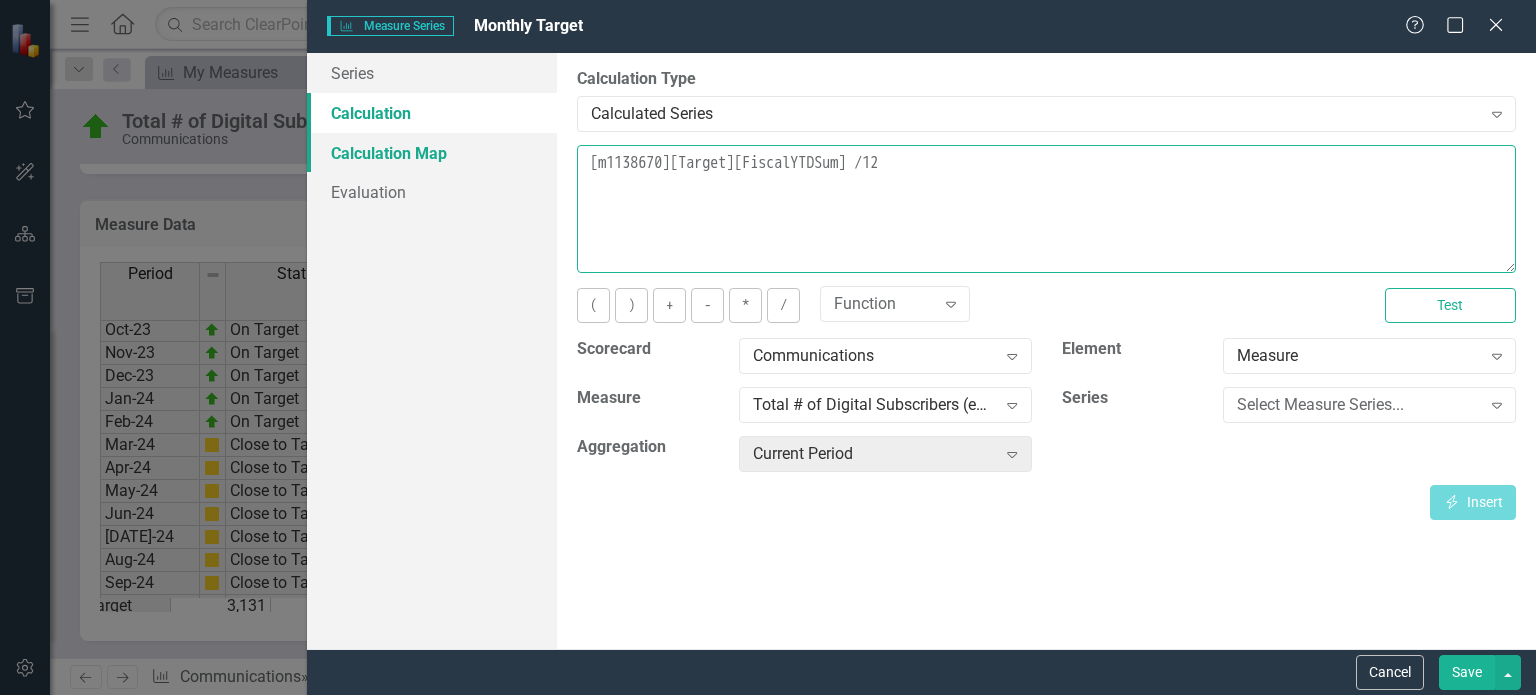 drag, startPoint x: 872, startPoint y: 160, endPoint x: 498, endPoint y: 148, distance: 374.19247 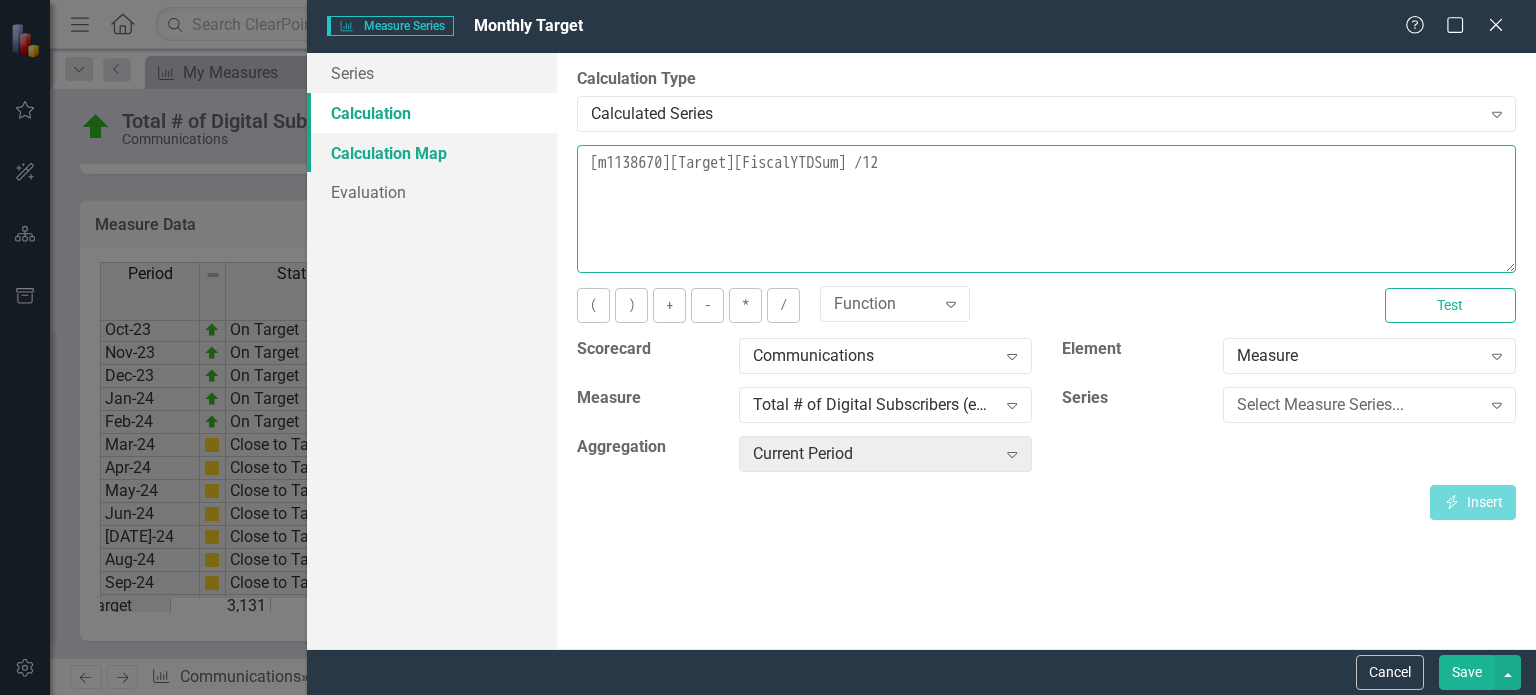 click on "Series Calculation Calculation Map Evaluation From this page, you can edit the name, type, and visibility options of your series.   Learn more in the ClearPoint Support Center. Close Help Series Name Monthly Target Tags Select Tags... Expand Data Type Integer Expand Hide series in summary reports and data tables Hide series in summary reports Lock series for updaters By default, series in ClearPoint are not calculated. So, if you leave the form below blank, you can manually enter (or upload) data into this series. However, if you want to calculate the series, you can use the drop-downs below to reference any other series value in ClearPoint, and (optionally) add aggregations. Standard mathematical operators and logical functions are also supported.    Learn more in the ClearPoint Support Center. Close Help Calculation Type Calculated Series Expand   Learn more in the ClearPoint Support Center. Close Help [m1138670][Target][FiscalYTDSum] /12 ( ) + - * / Function Expand Test Scorecard Communications Expand" at bounding box center [921, 351] 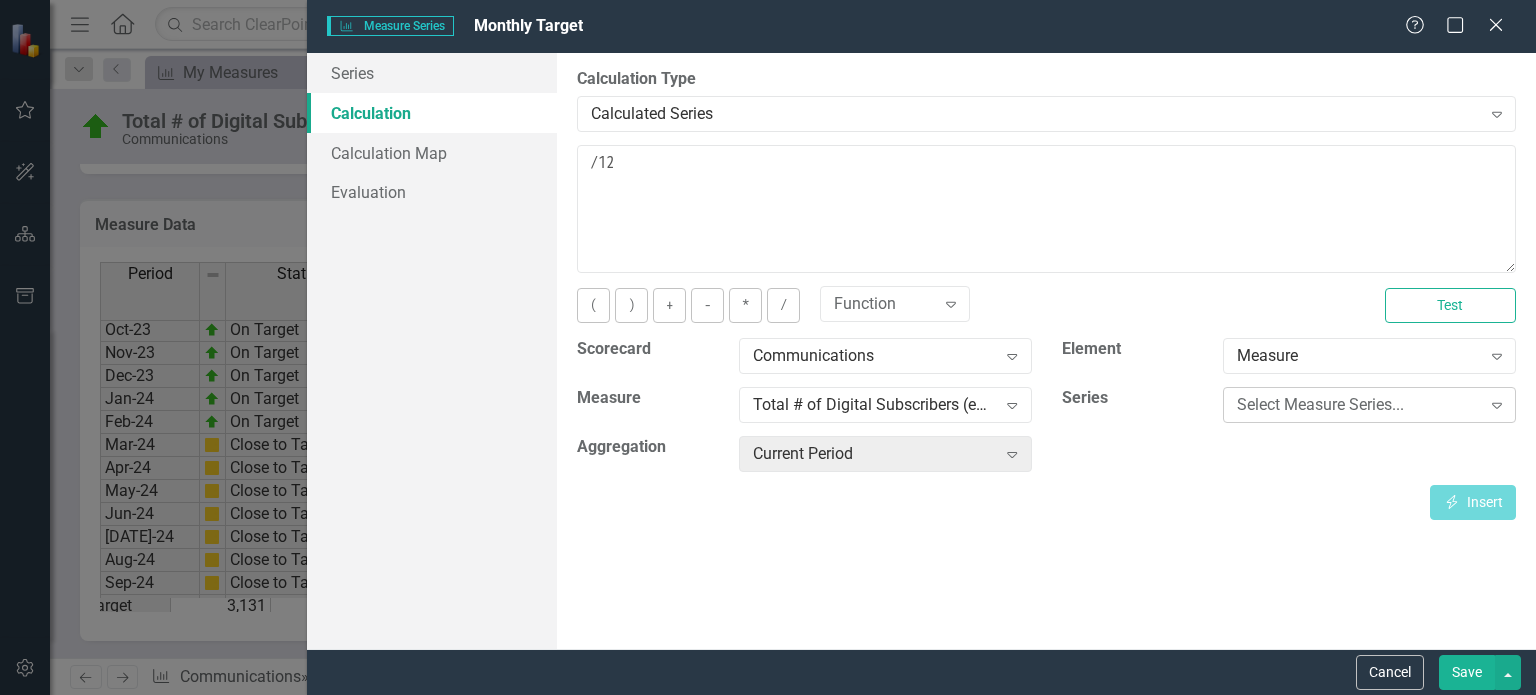 click on "Expand" 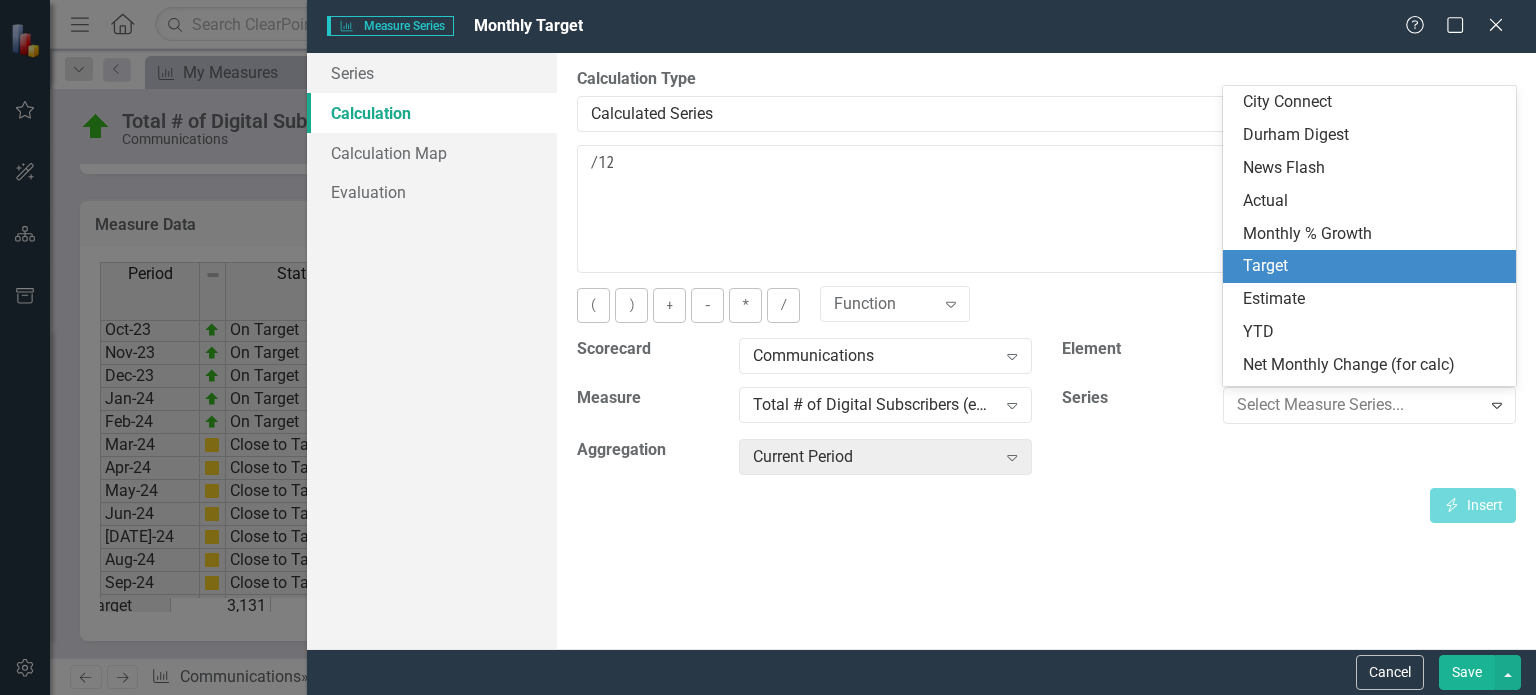 click on "Target" at bounding box center [1373, 266] 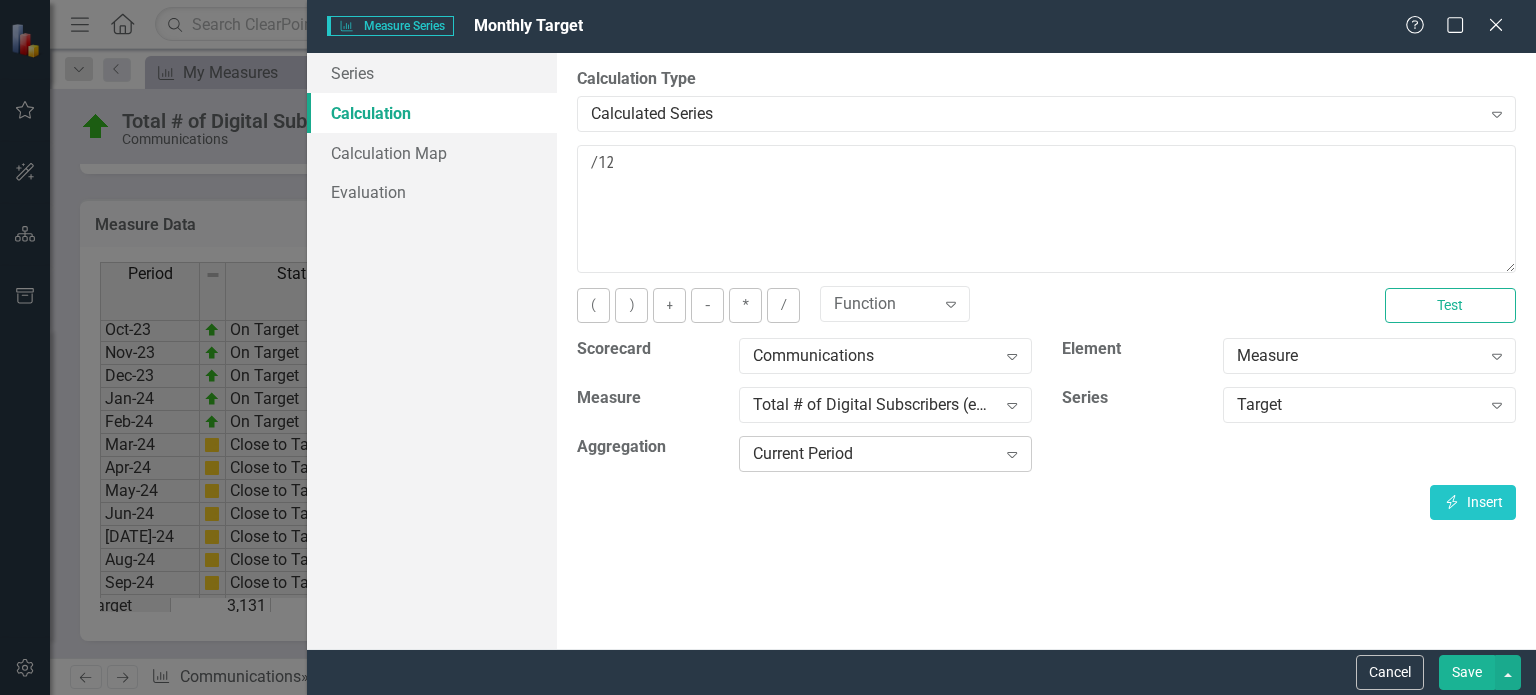 click 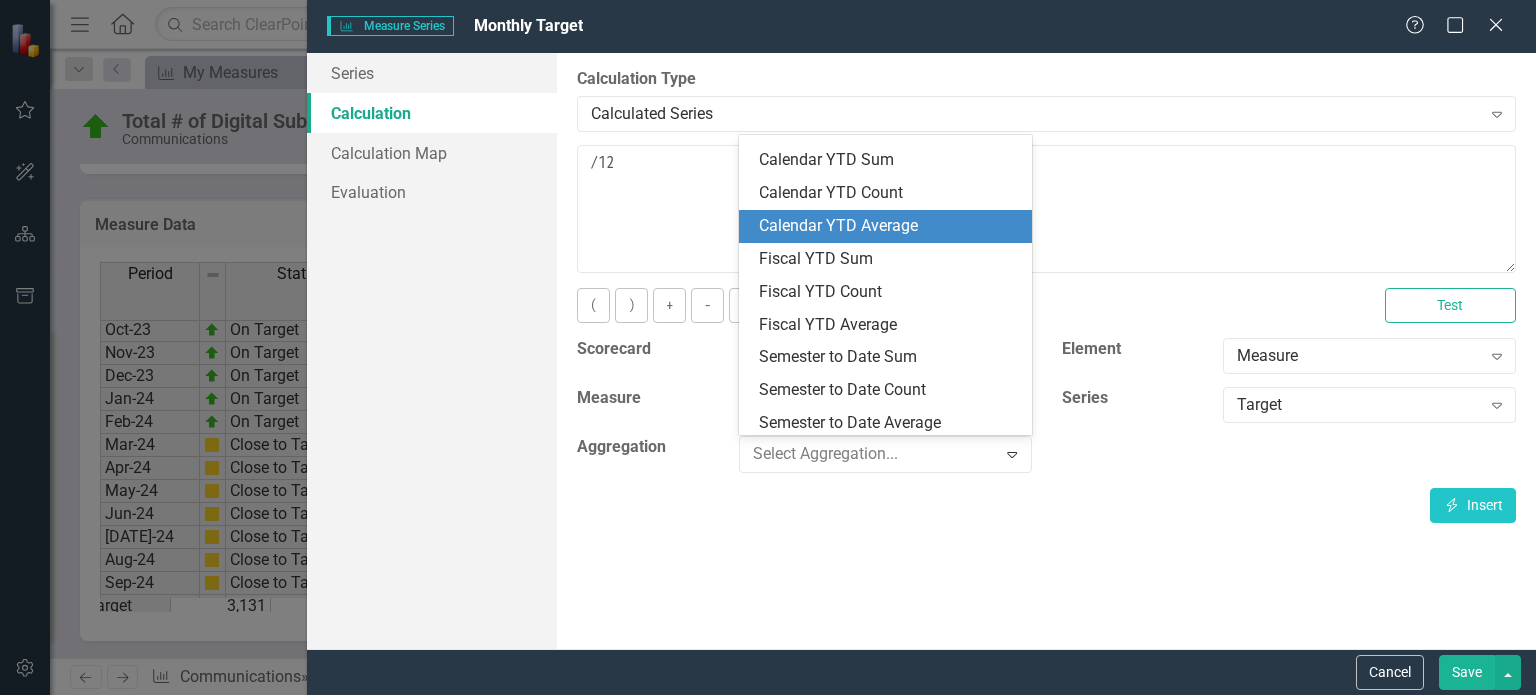 scroll, scrollTop: 0, scrollLeft: 0, axis: both 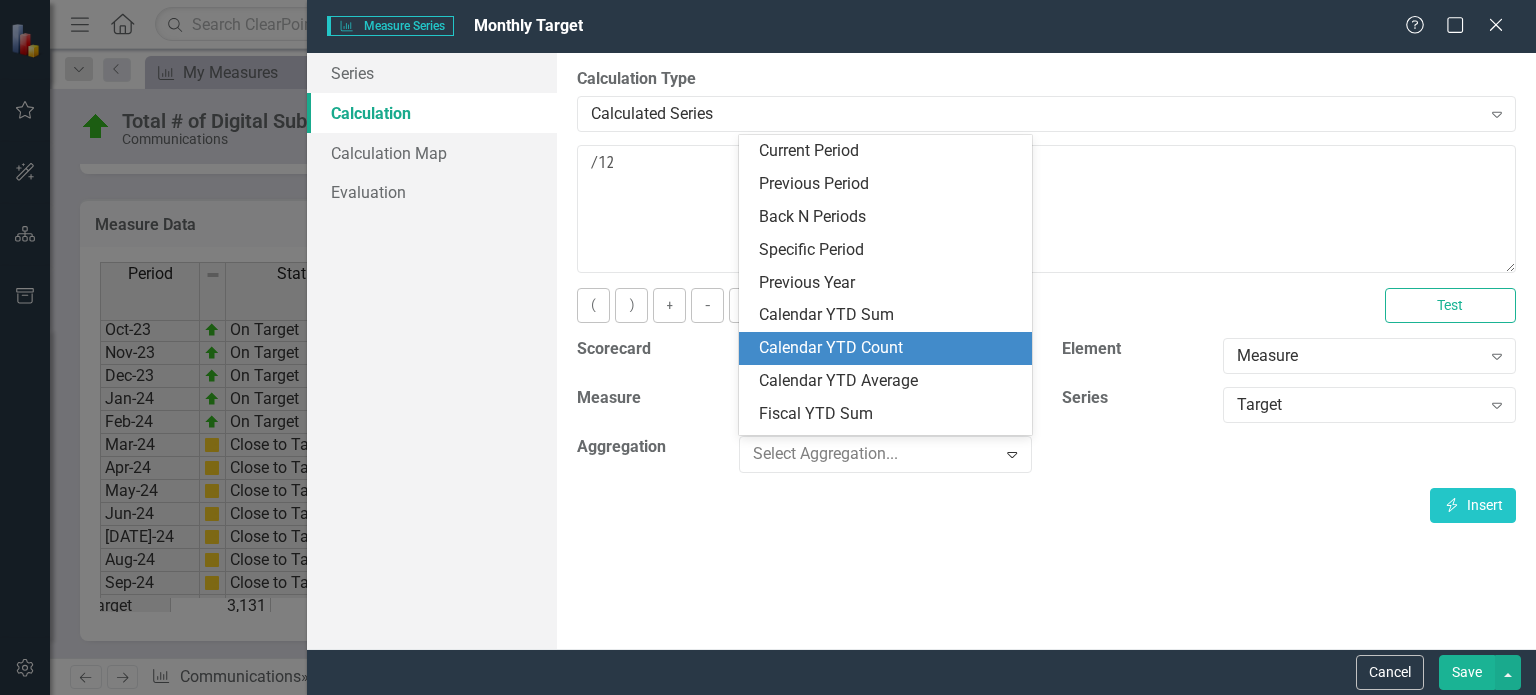click on "By default, series in ClearPoint are not calculated. So, if you leave the form below blank, you can manually enter (or upload) data into this series. However, if you want to calculate the series, you can use the drop-downs below to reference any other series value in ClearPoint, and (optionally) add aggregations. Standard mathematical operators and logical functions are also supported.    Learn more in the ClearPoint Support Center. Close Help Calculation Type Calculated Series Expand You can define a default calculation for this series by referencing other series in this measure like so: [m][Actual]. You can also reference existing measure series by using the standard [m123][Actual] notation. All series must exist or the calculation will be invalid.    Learn more in the ClearPoint Support Center. Close Help  /12 ( ) + - * / Function Expand Test Scorecard Communications Expand Element Measure Expand Measure Total # of Digital Subscribers (email & text) Expand Series Target Expand Aggregation Expand Insert" at bounding box center [1046, 351] 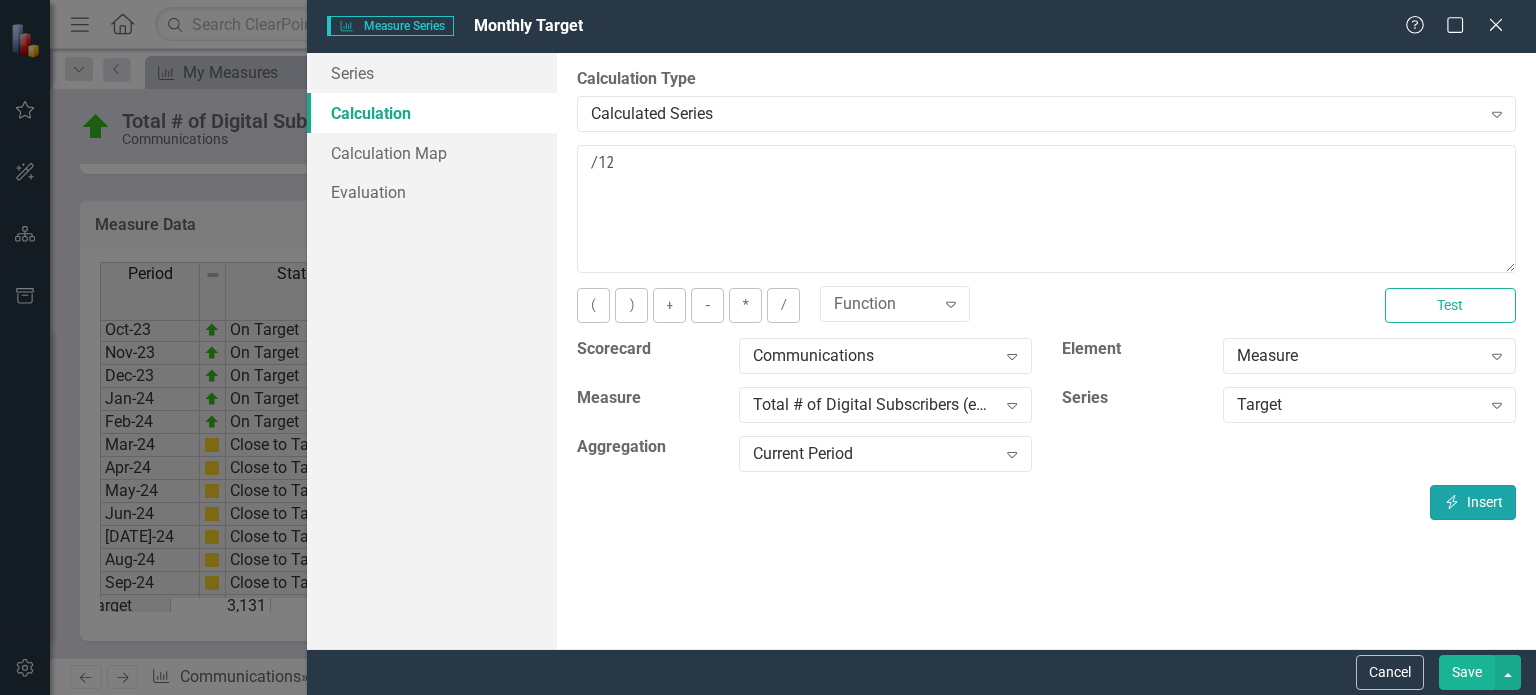 click on "Insert    Insert" at bounding box center [1473, 502] 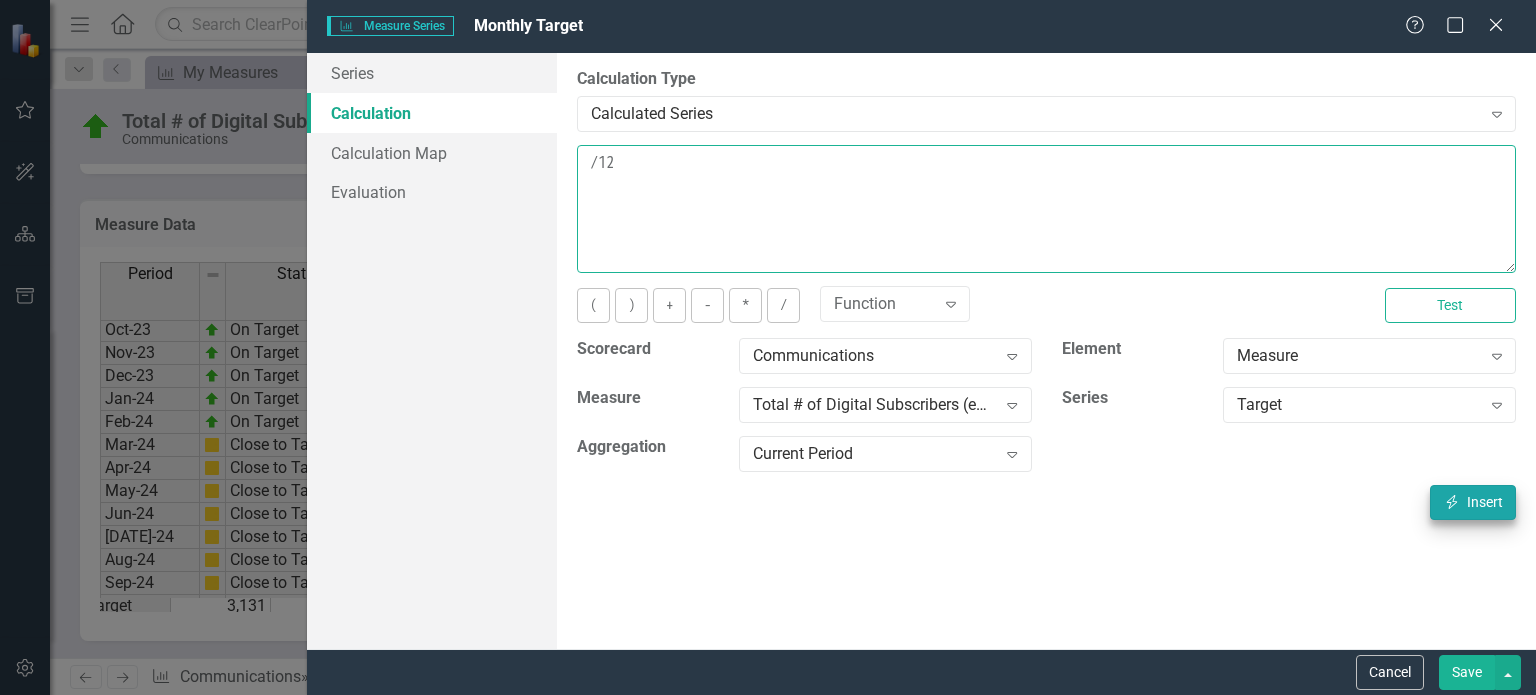 type on "[m1138670][Target][CurrentPeriod] /12" 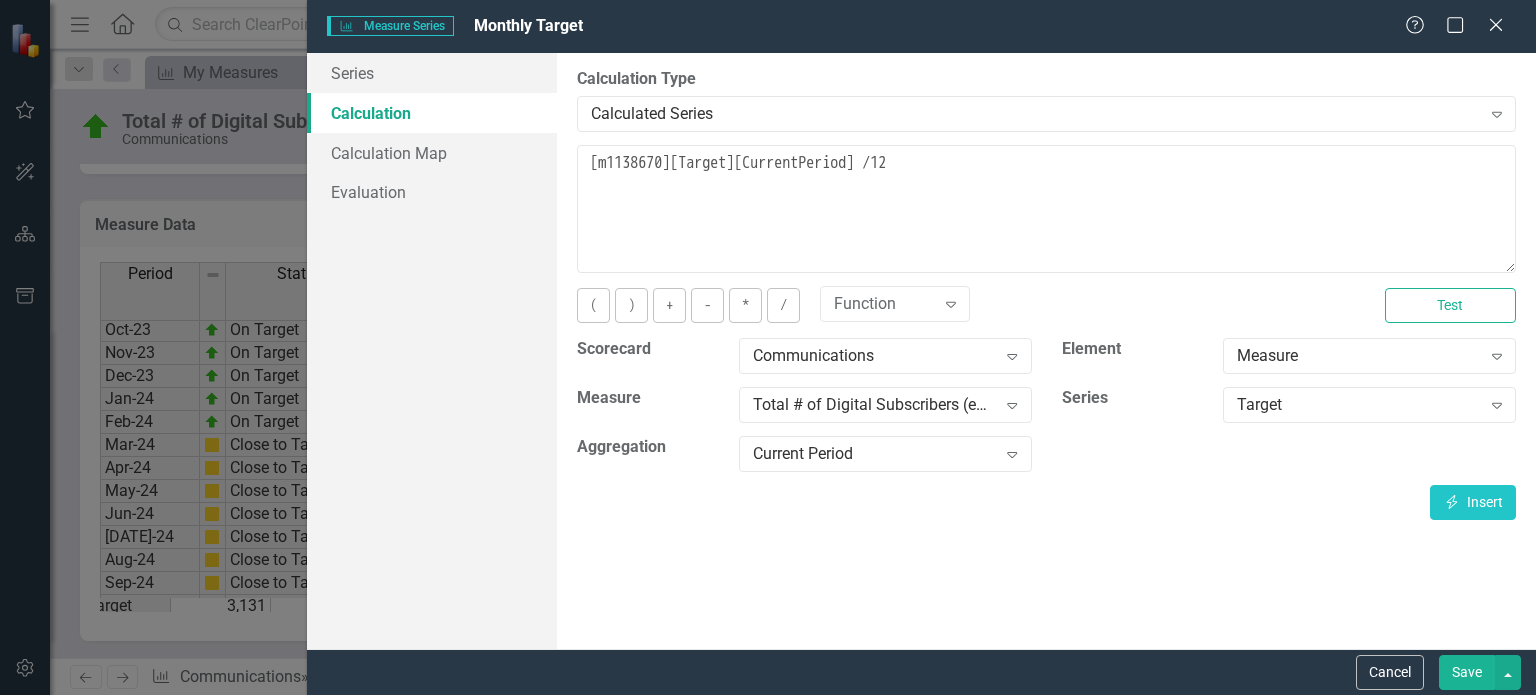 click on "Save" at bounding box center (1467, 672) 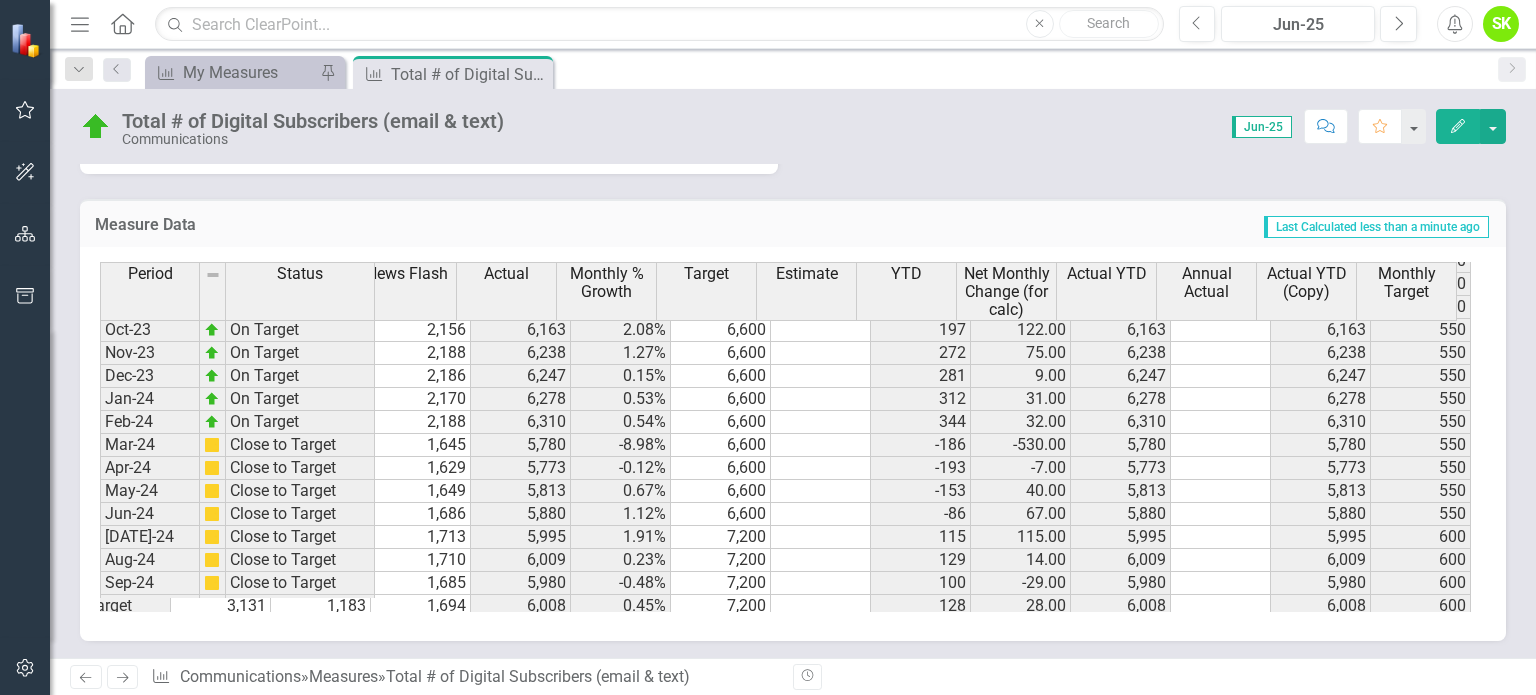 scroll, scrollTop: 970, scrollLeft: 218, axis: both 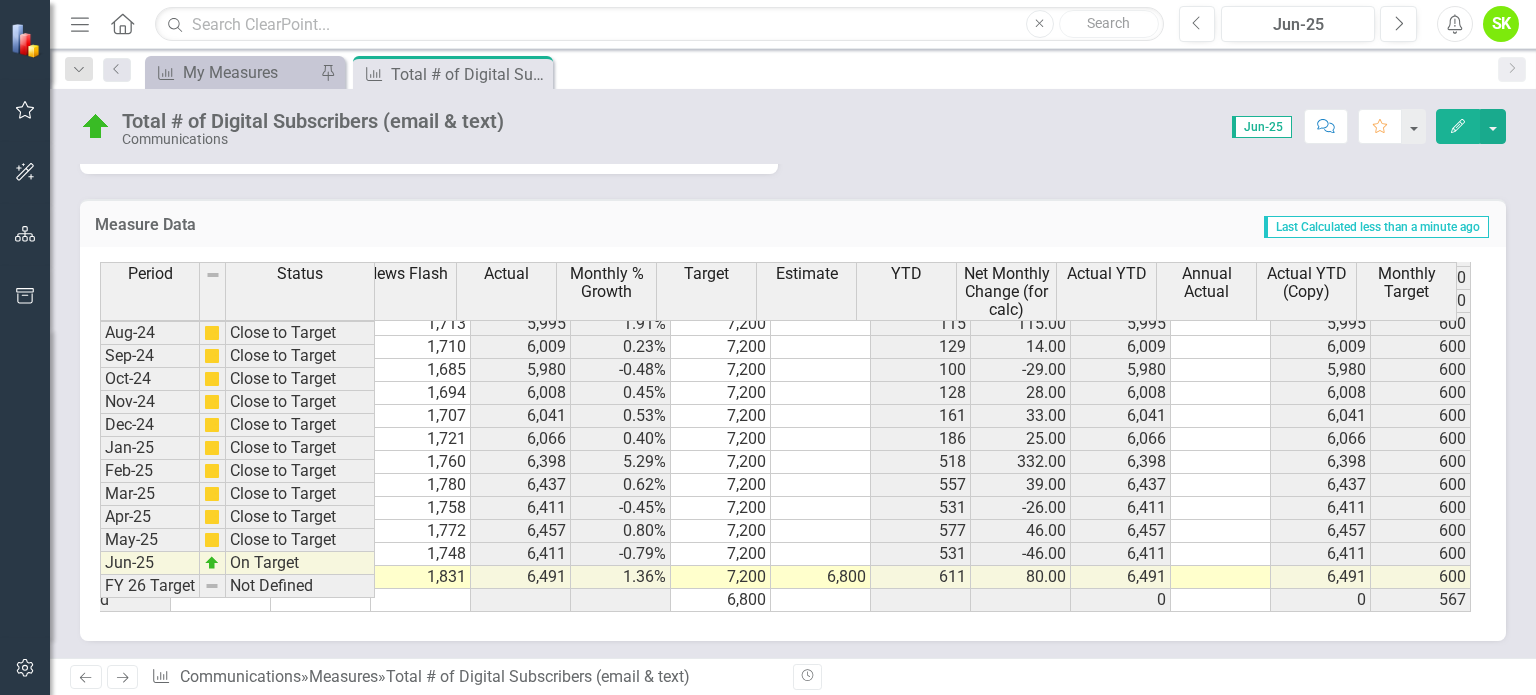 click on "Edit" at bounding box center (1458, 126) 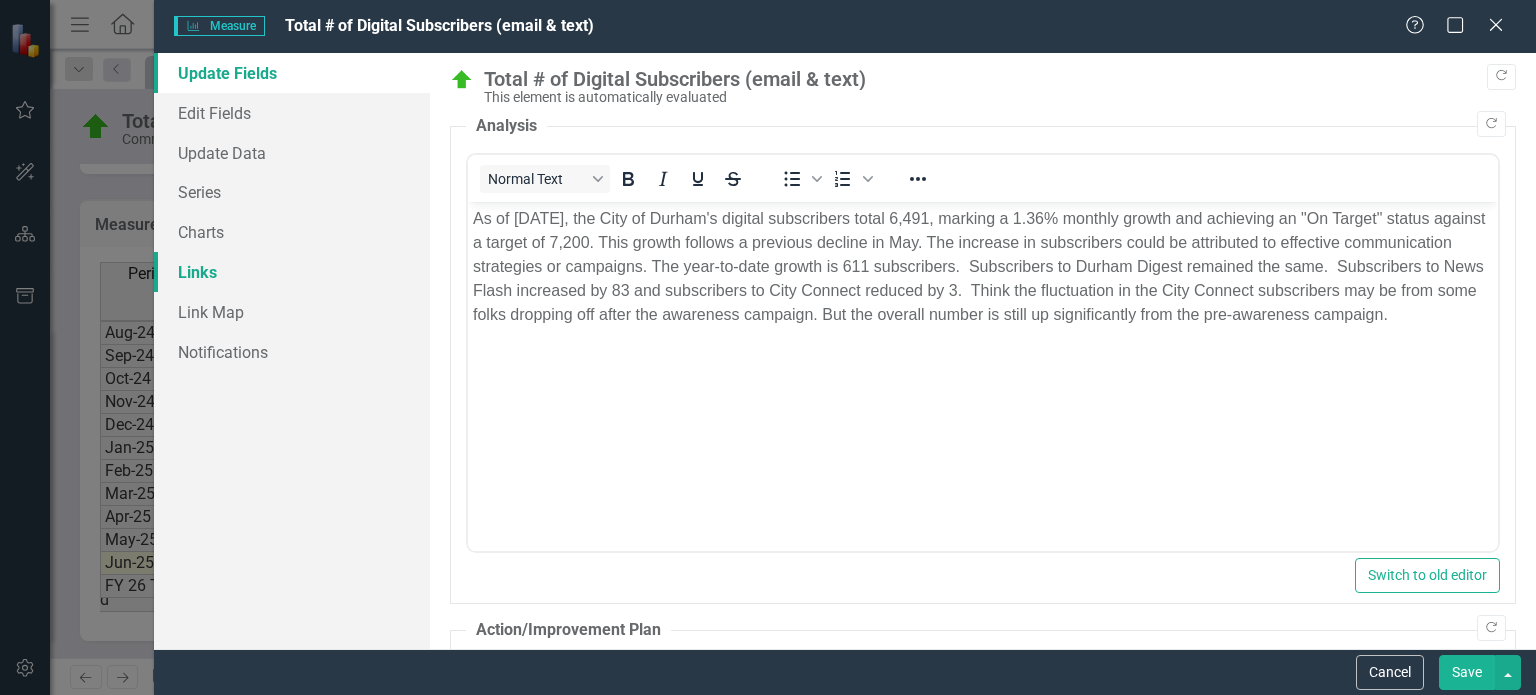 scroll, scrollTop: 0, scrollLeft: 0, axis: both 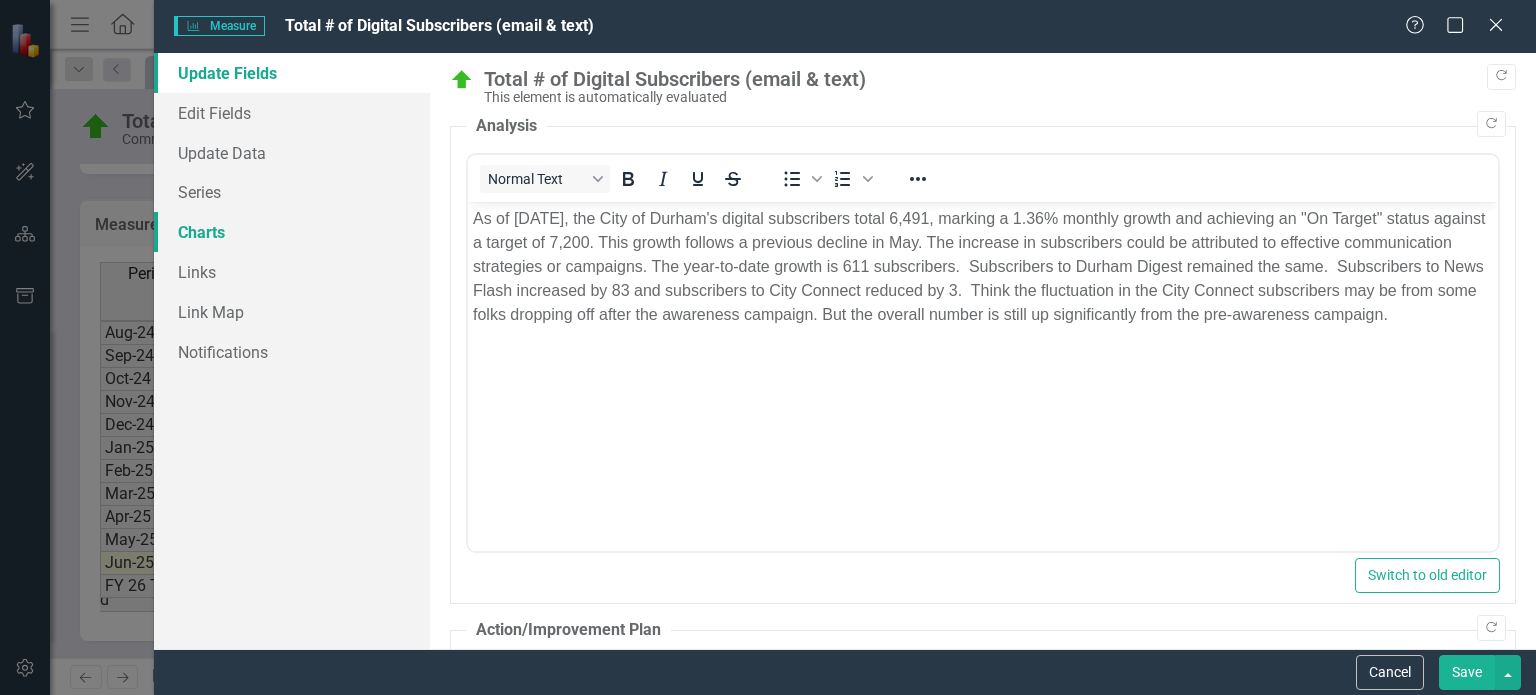 click on "Charts" at bounding box center [292, 232] 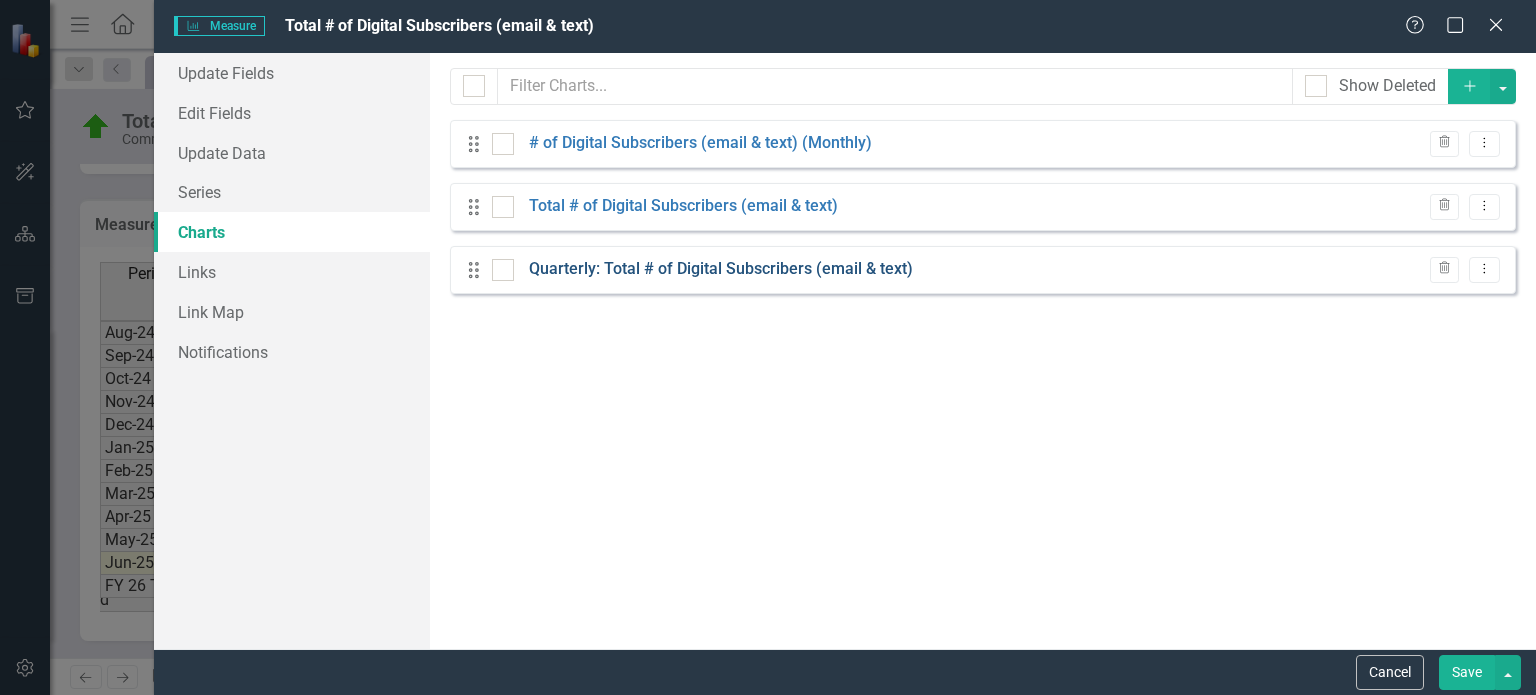 click on "Quarterly: Total # of Digital  Subscribers (email & text)" at bounding box center (721, 269) 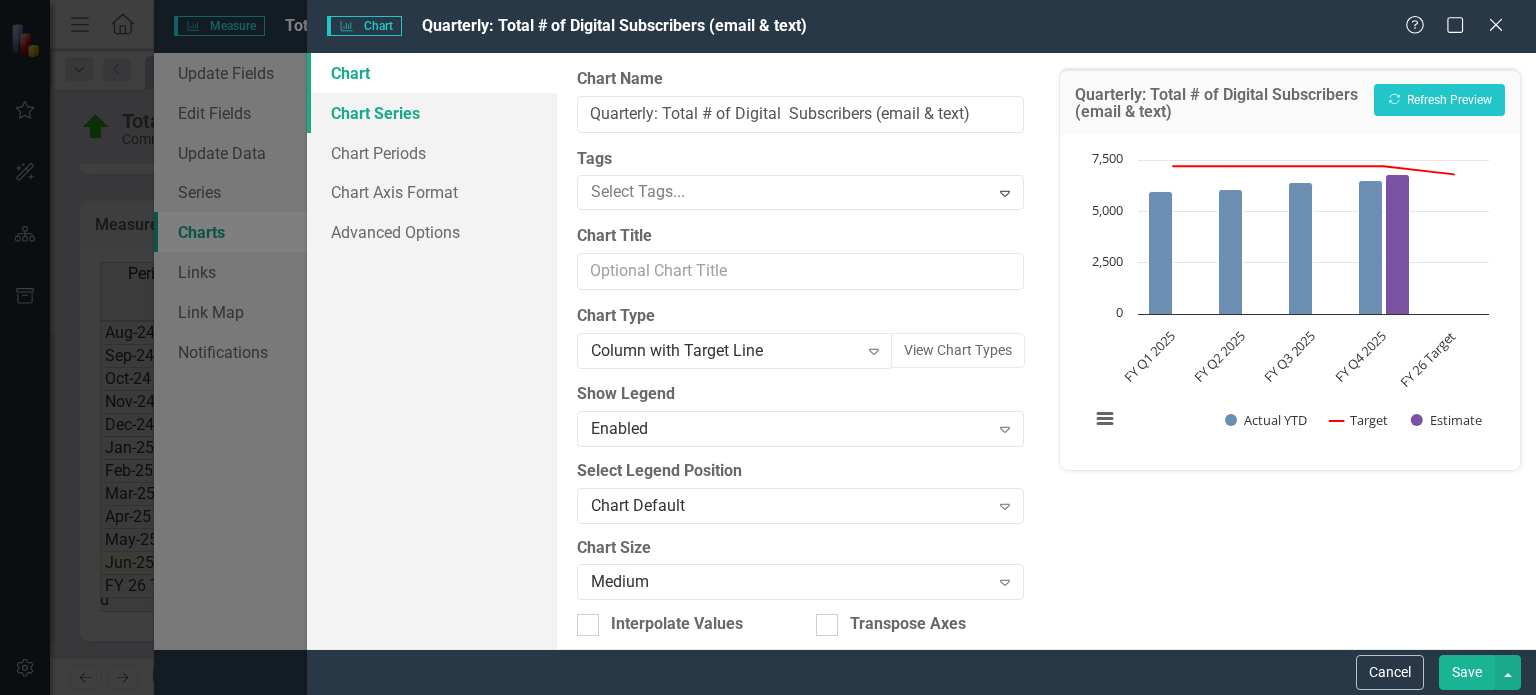 click on "Chart Series" at bounding box center (432, 113) 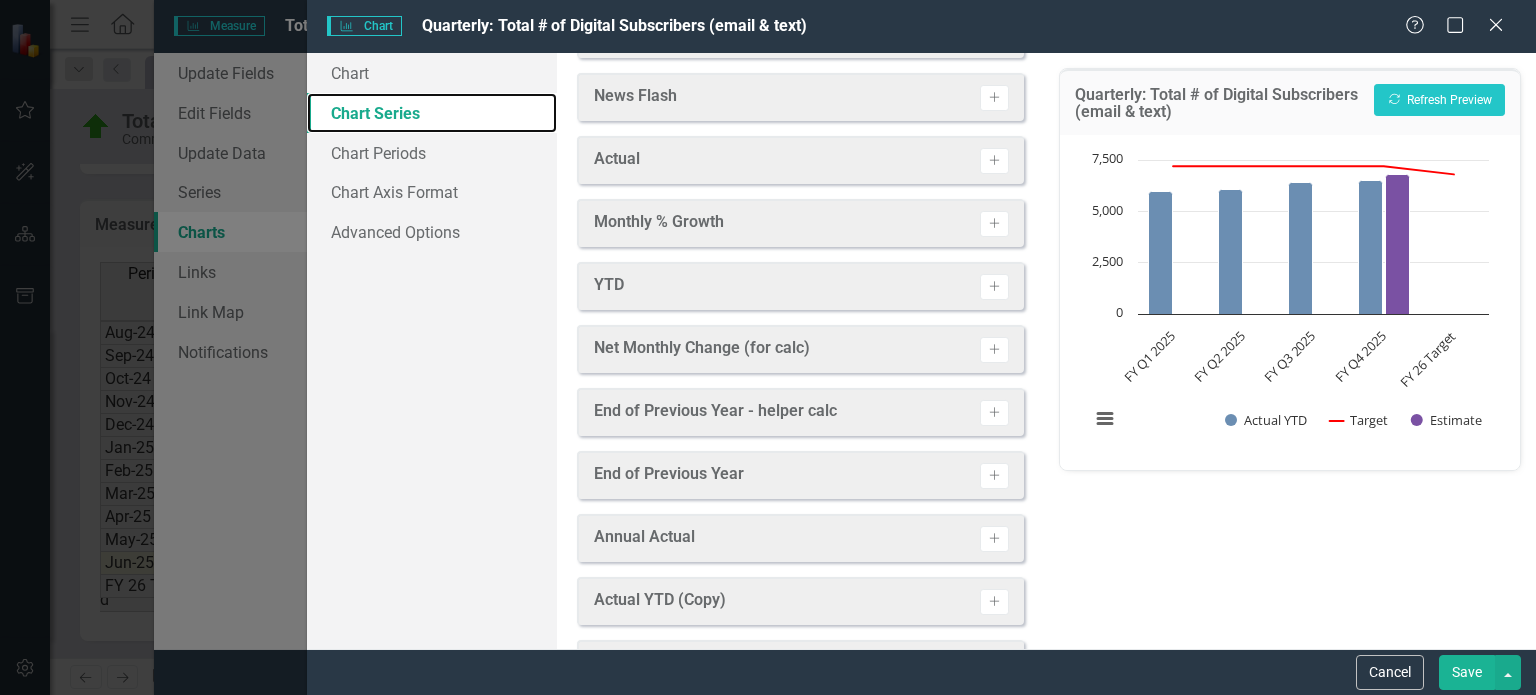 scroll, scrollTop: 447, scrollLeft: 0, axis: vertical 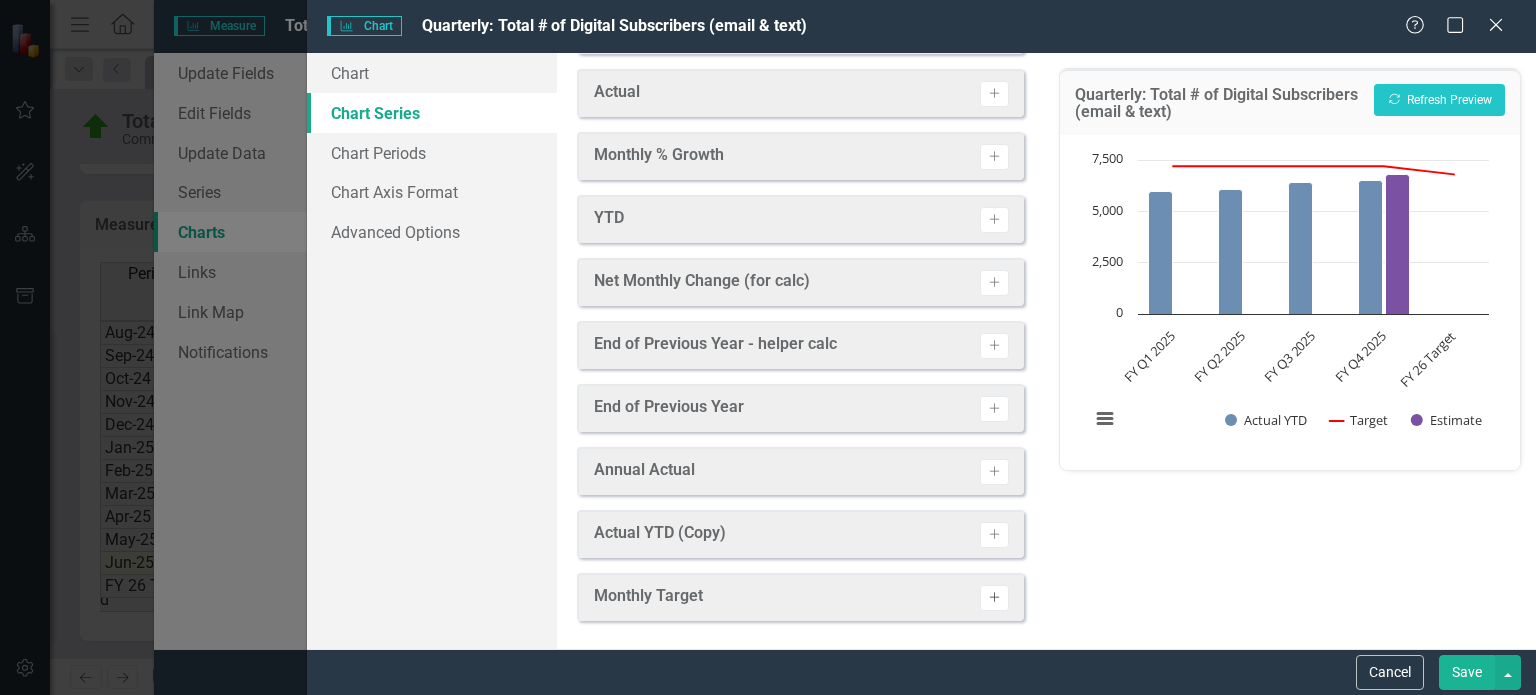 click on "Activate" 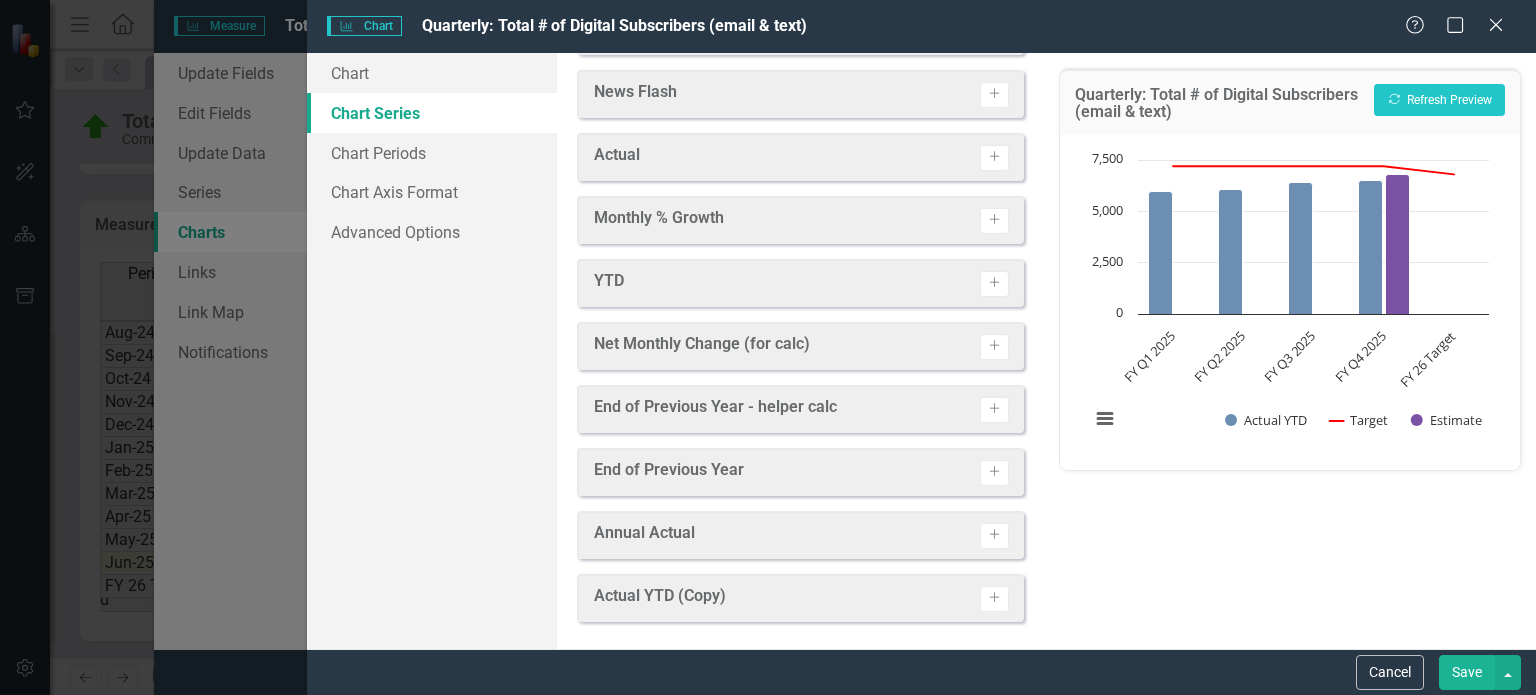 scroll, scrollTop: 0, scrollLeft: 0, axis: both 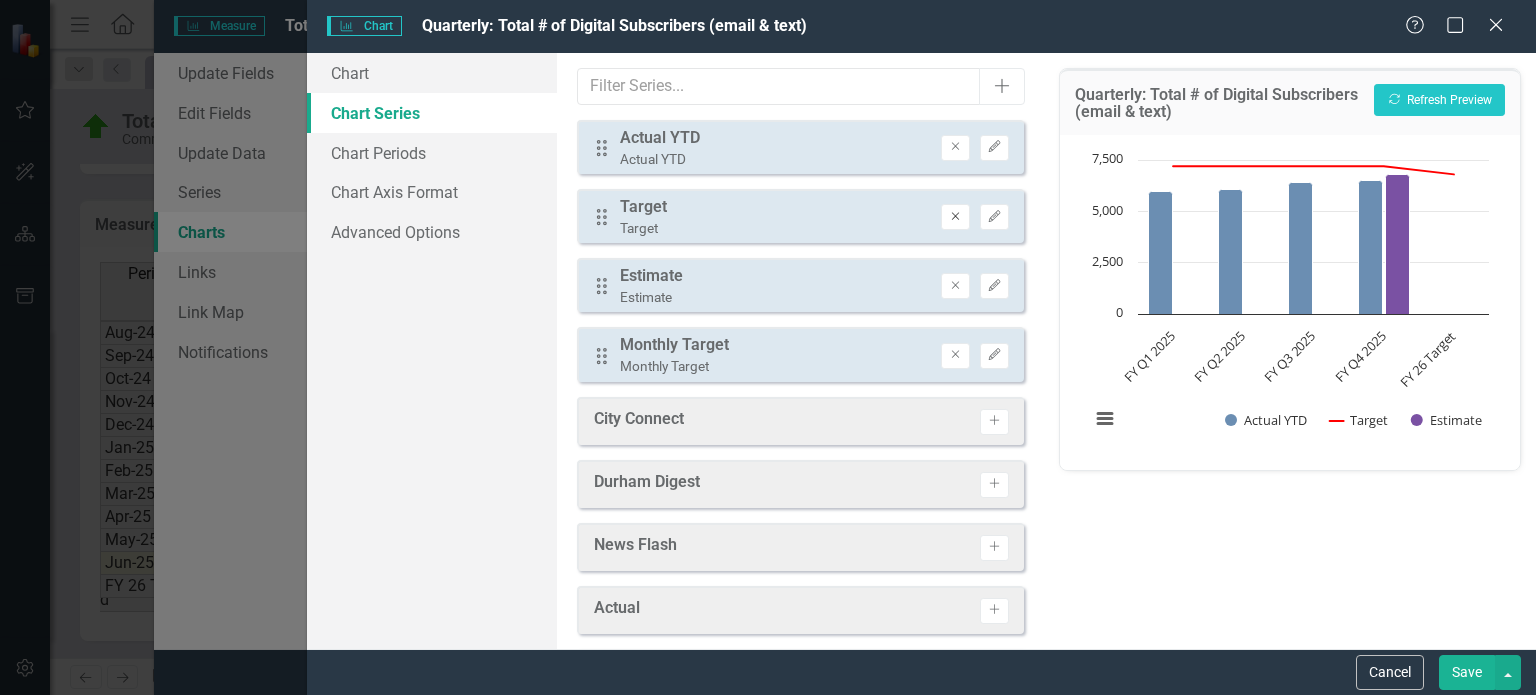 click on "Remove" 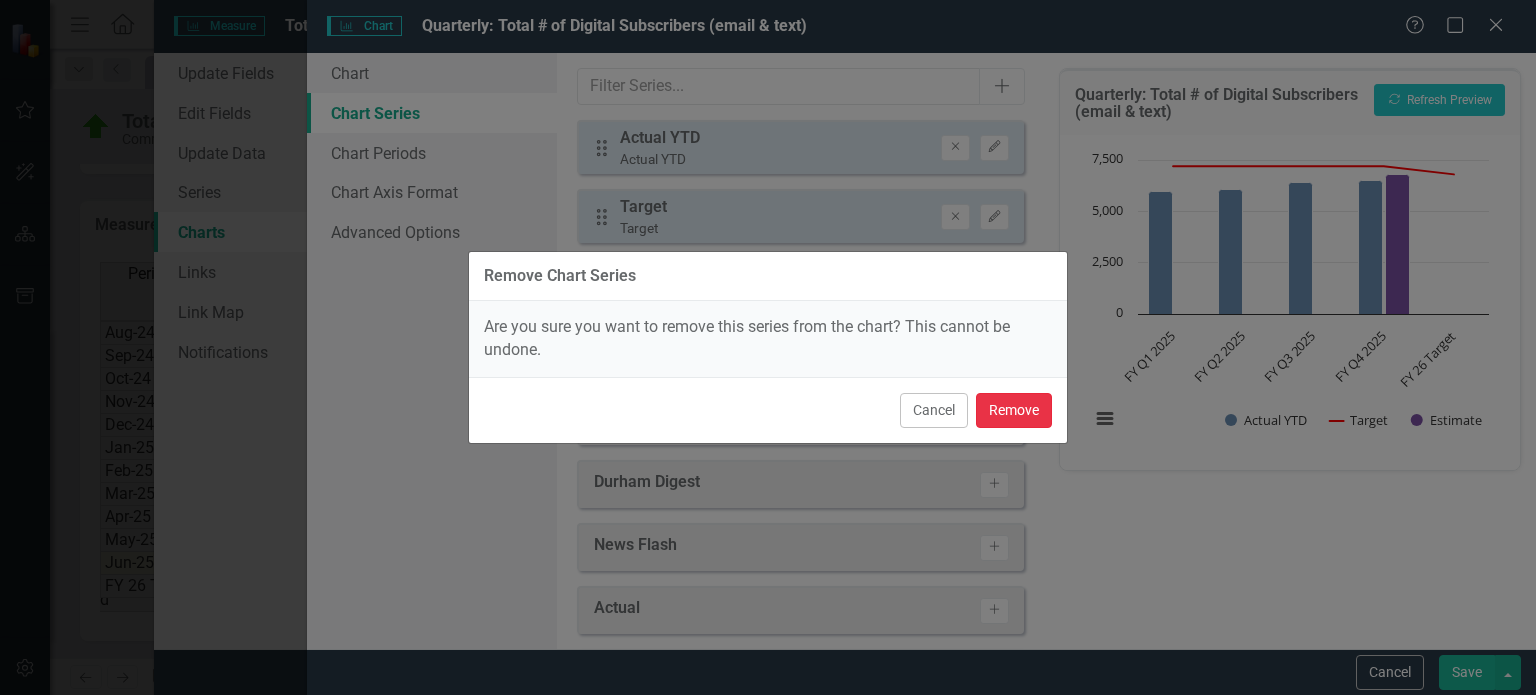 click on "Remove" at bounding box center [1014, 410] 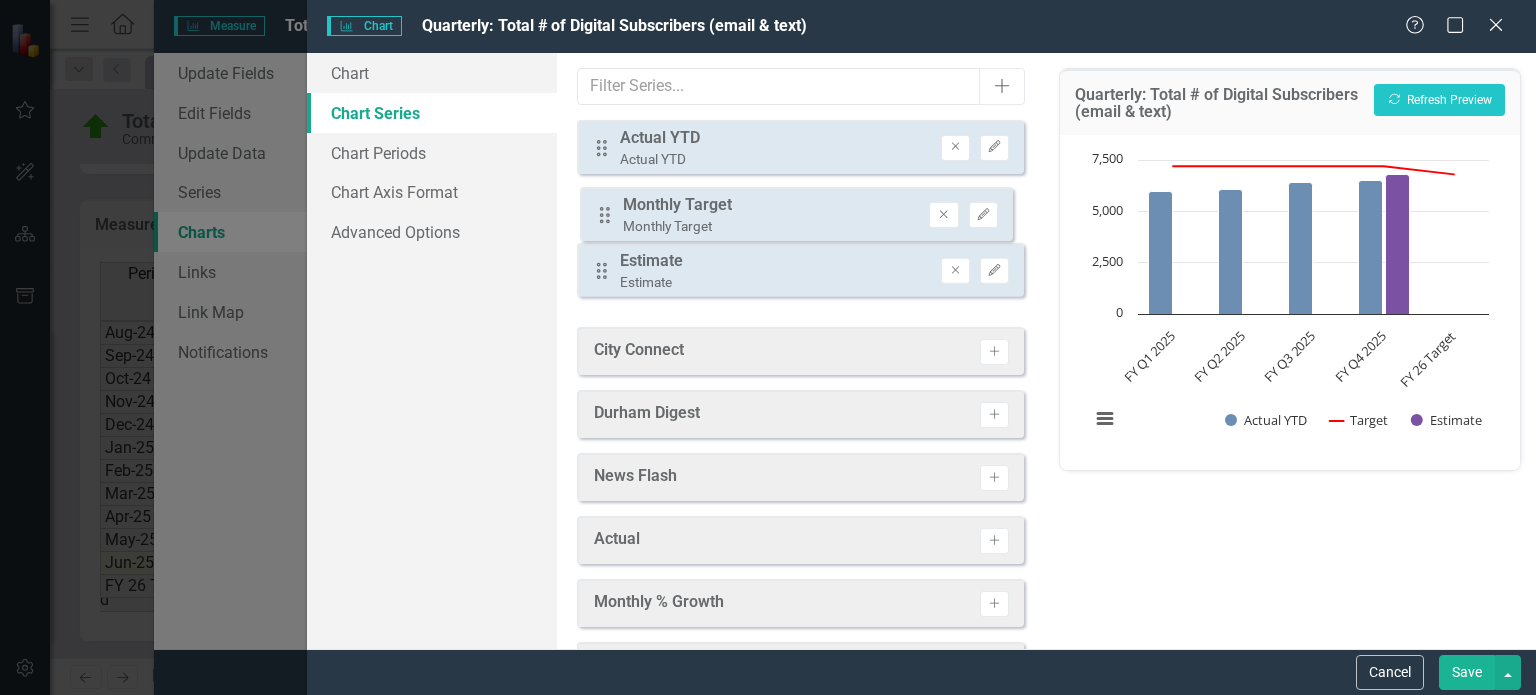 drag, startPoint x: 600, startPoint y: 284, endPoint x: 603, endPoint y: 214, distance: 70.064255 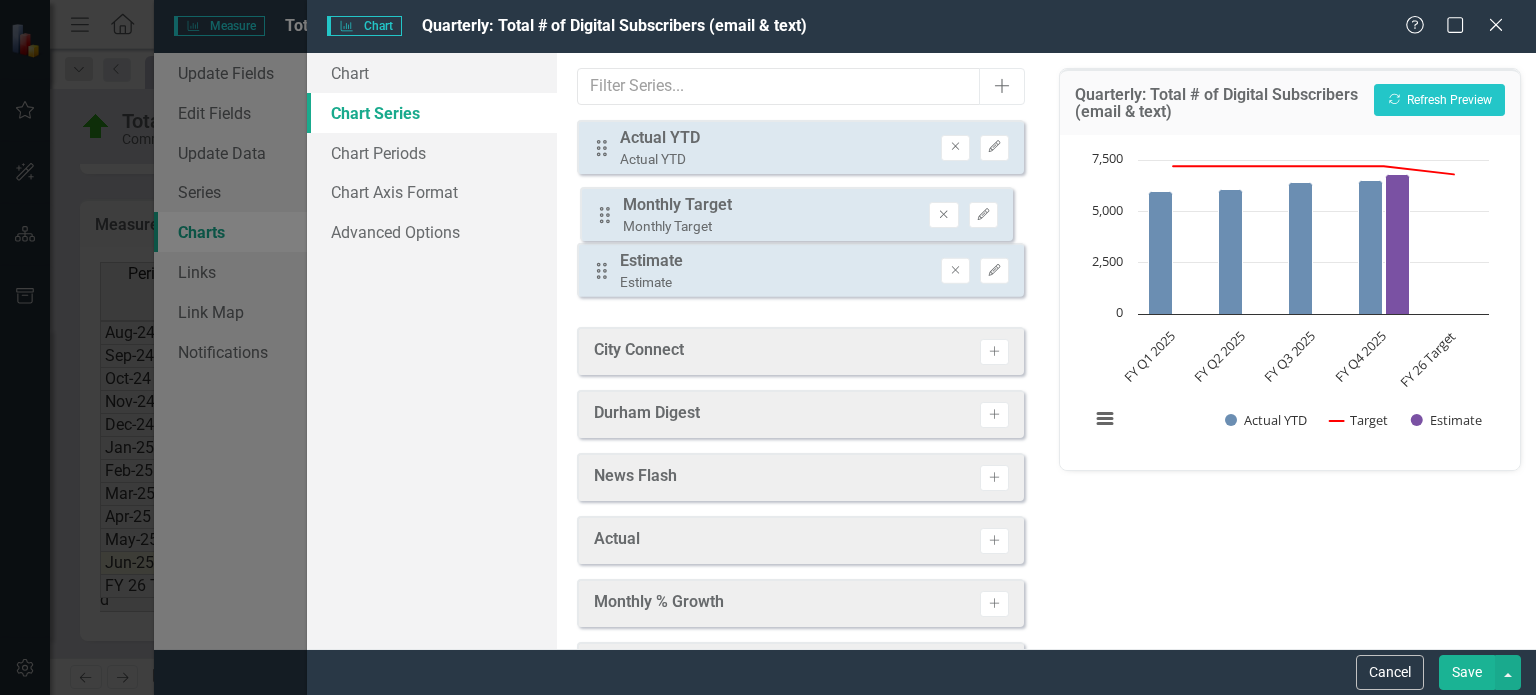 click on "Drag Actual YTD Actual YTD Remove Edit Drag Estimate Estimate Remove Edit Drag Monthly Target Monthly Target Remove Edit" at bounding box center (800, 216) 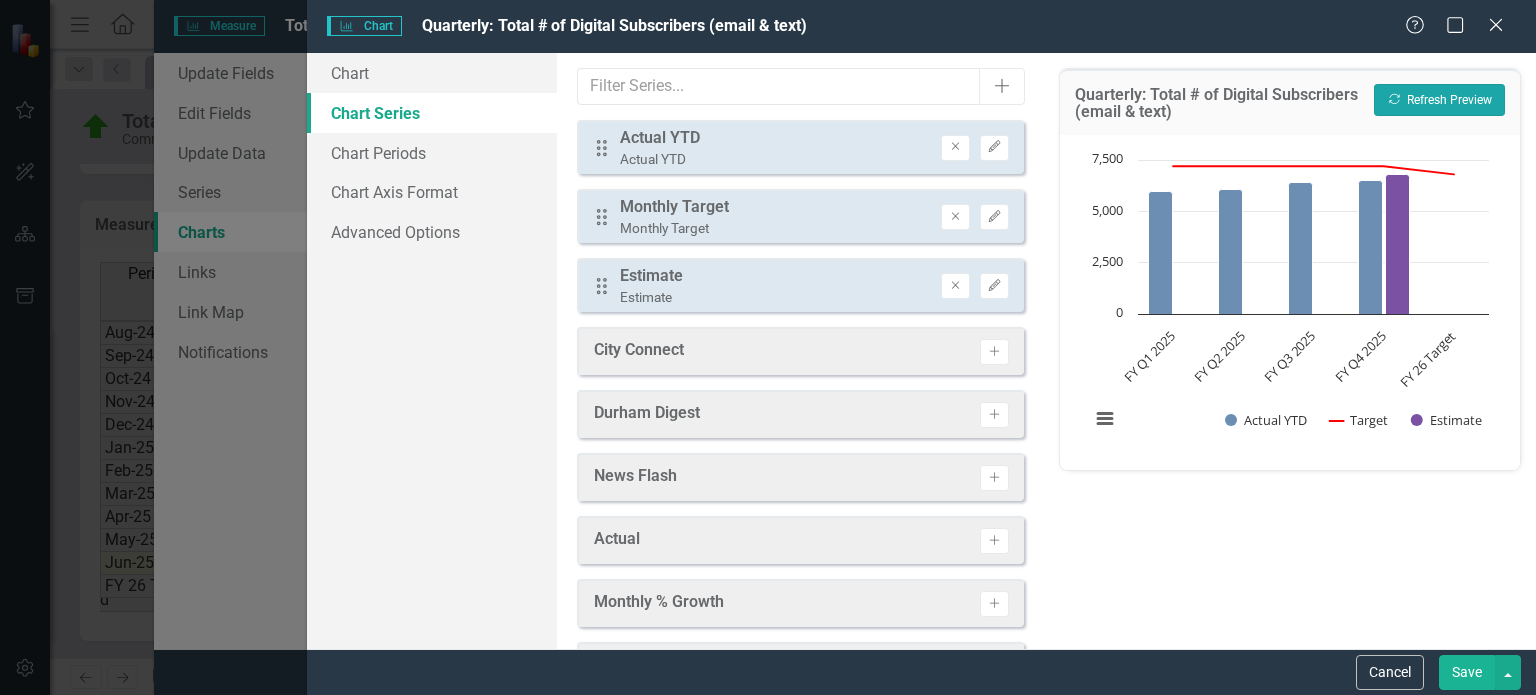 click on "Recalculate Refresh Preview" at bounding box center (1439, 100) 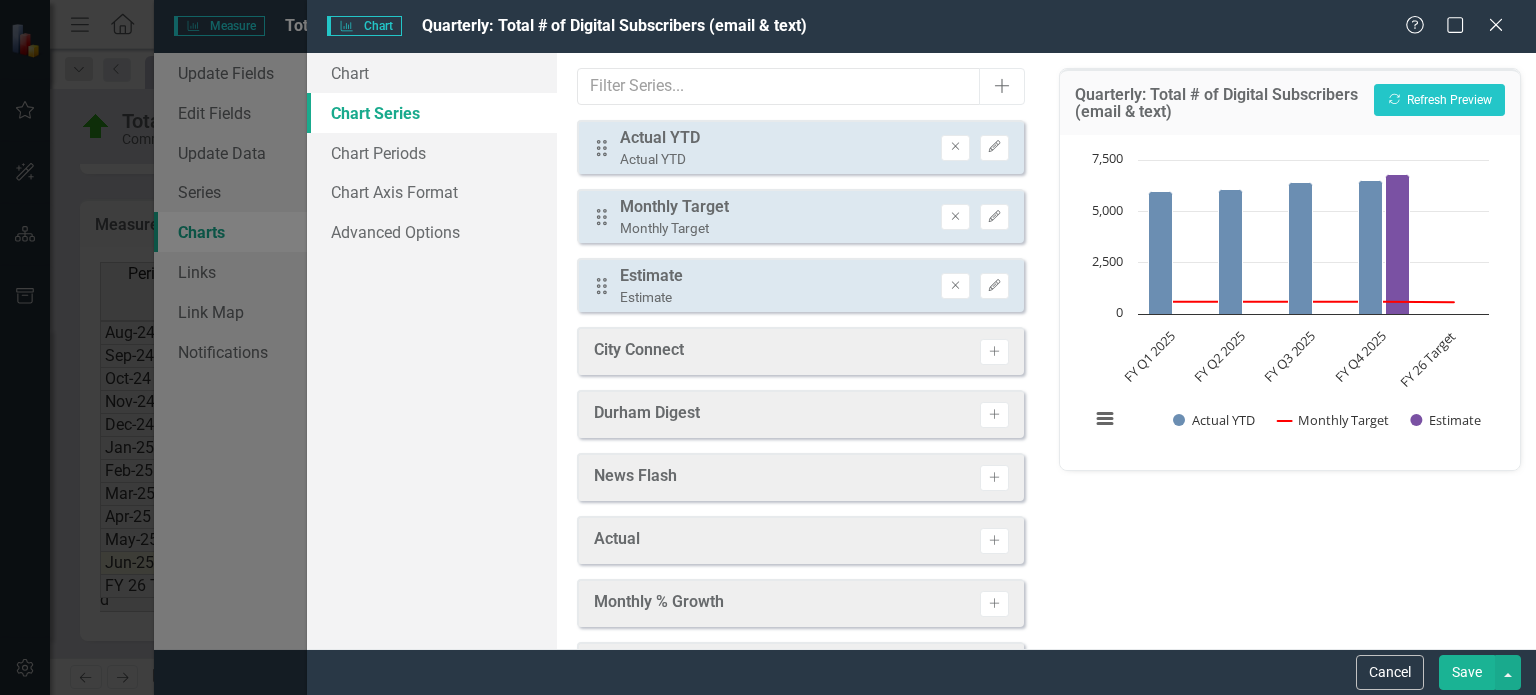 click on "Drag Monthly Target Monthly Target Remove Edit" at bounding box center [800, 216] 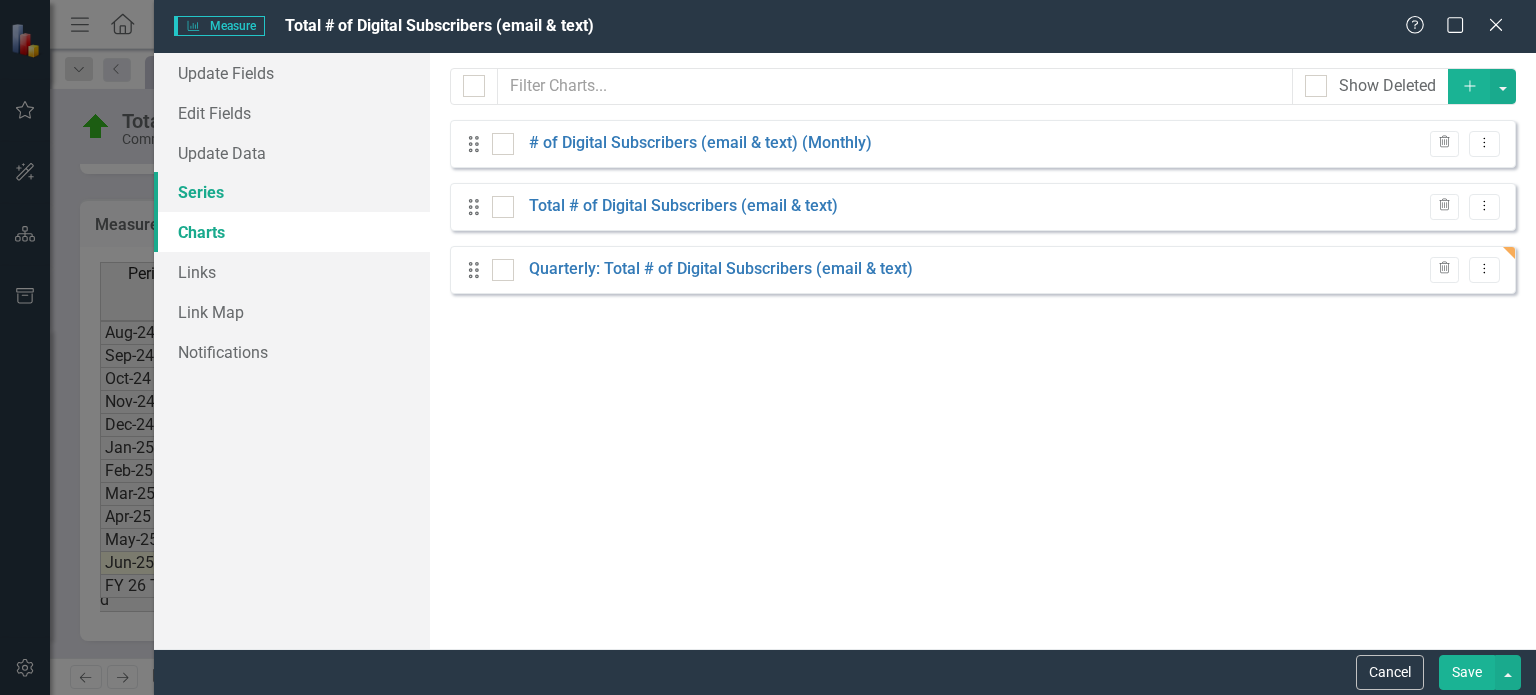 click on "Series" at bounding box center [292, 192] 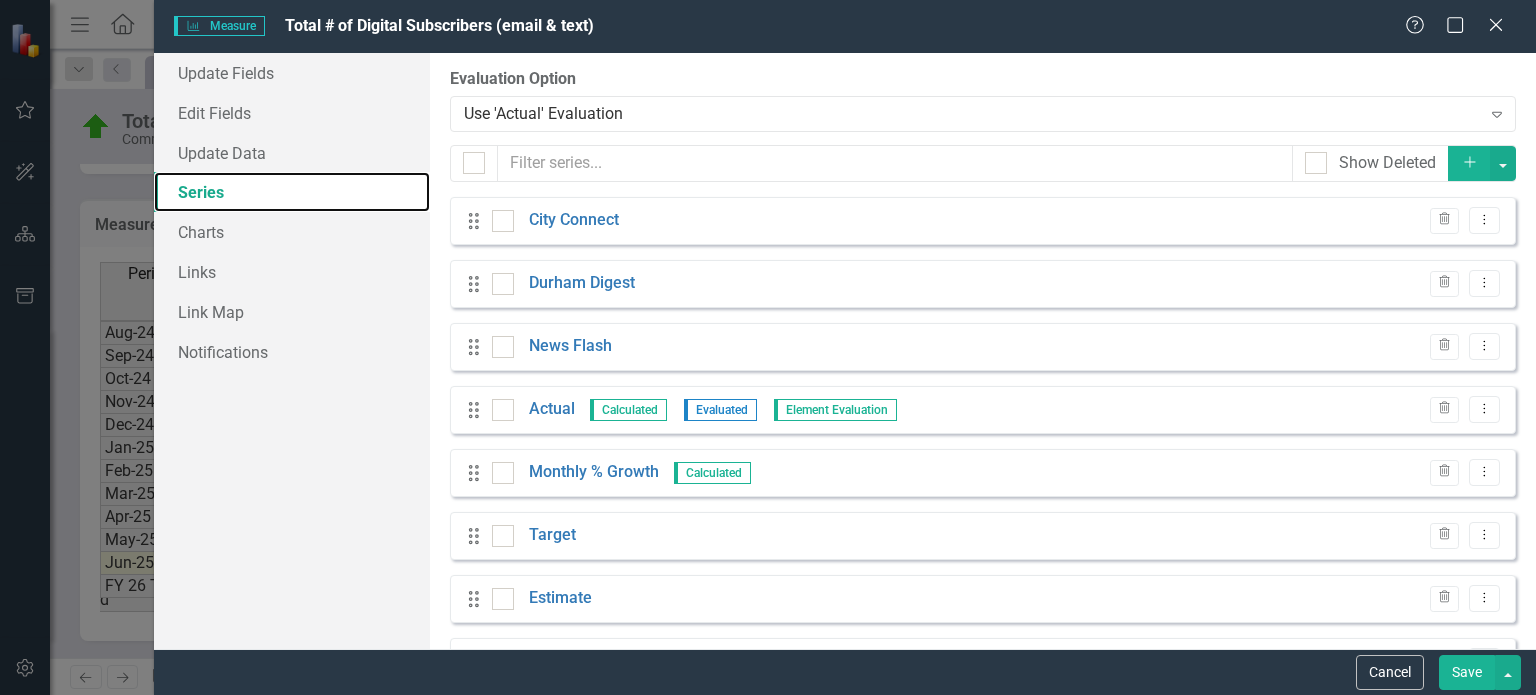 scroll, scrollTop: 507, scrollLeft: 0, axis: vertical 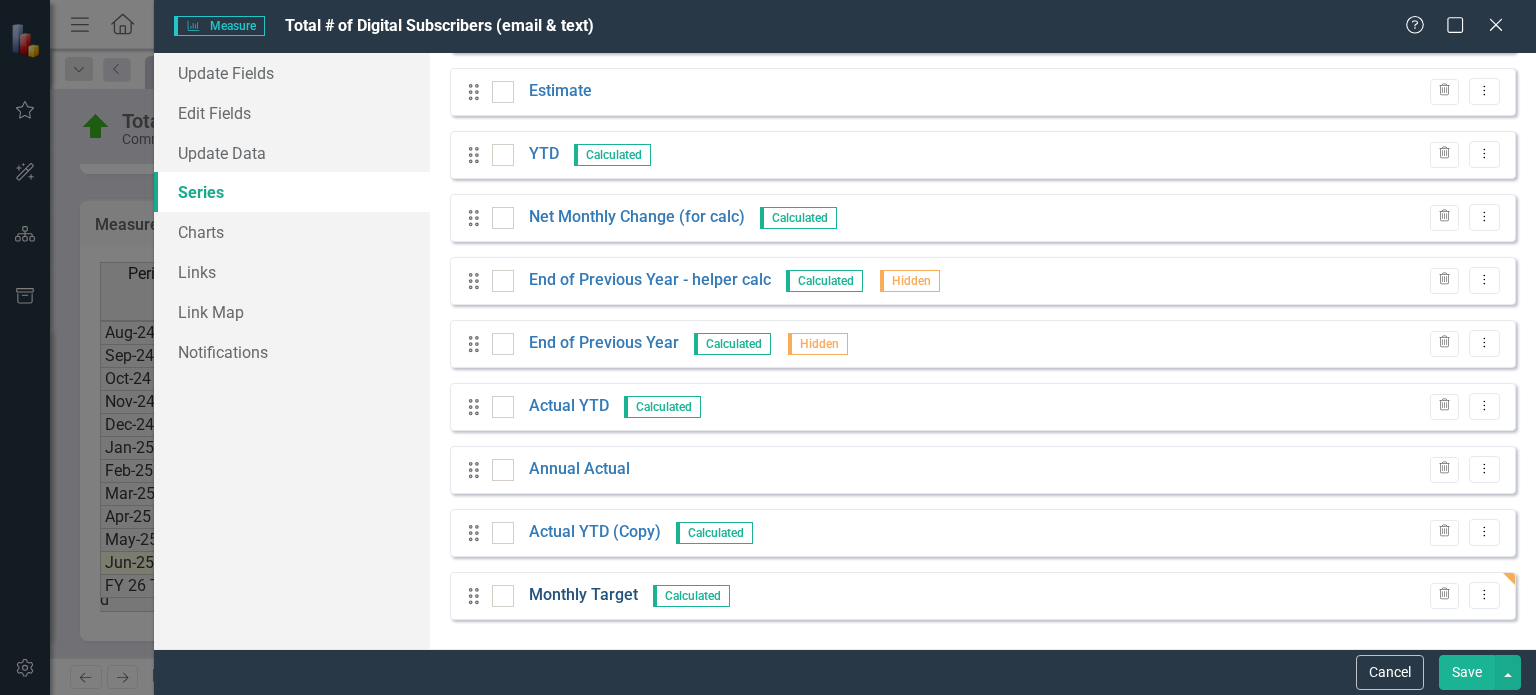 click on "Monthly Target" at bounding box center [583, 595] 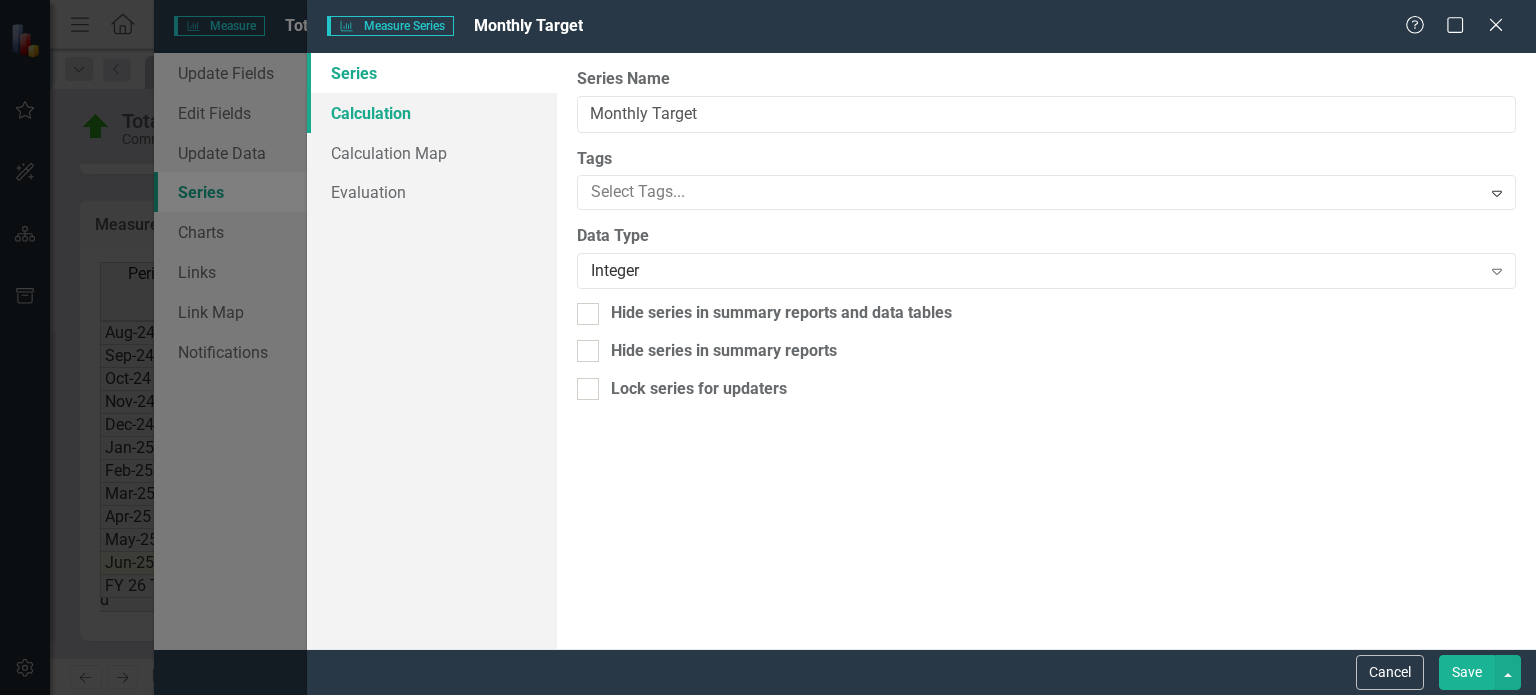 click on "Calculation" at bounding box center [432, 113] 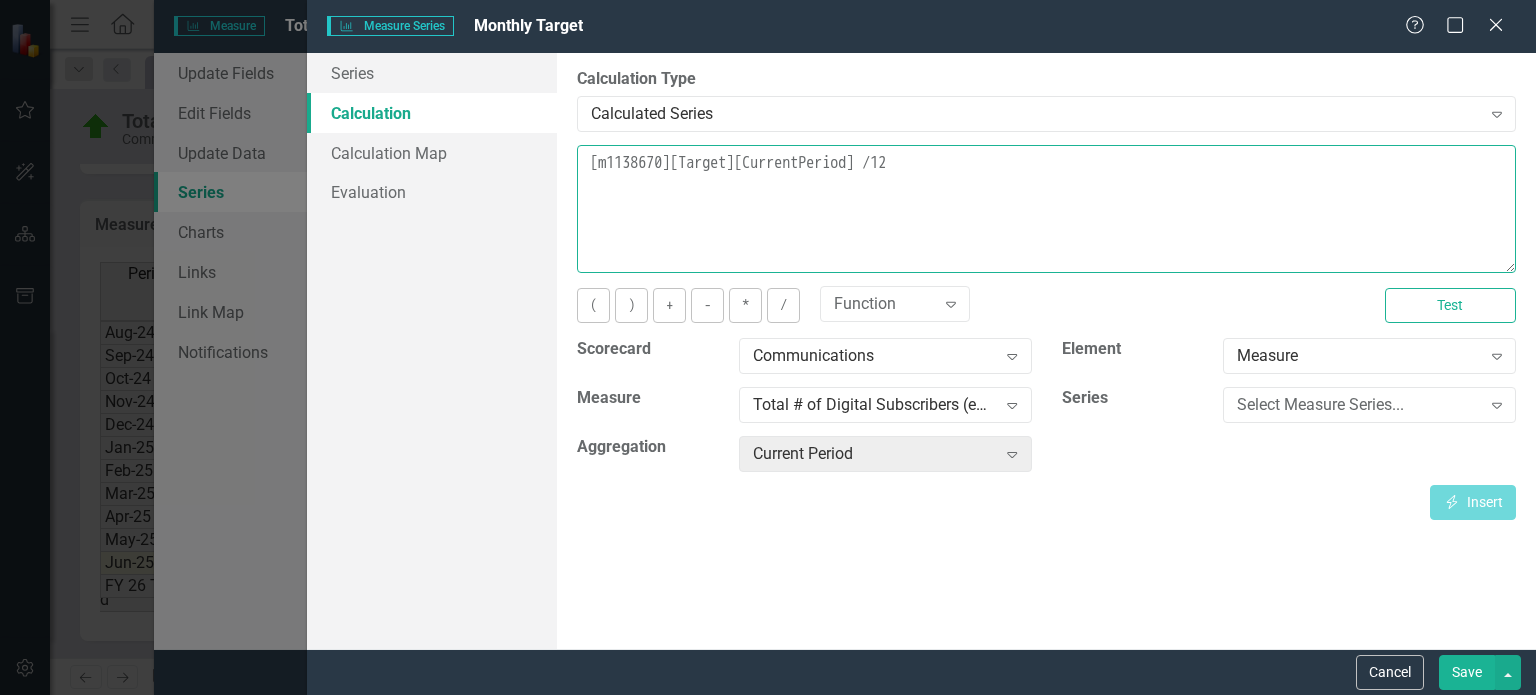 click on "[m1138670][Target][CurrentPeriod] /12" at bounding box center [1046, 209] 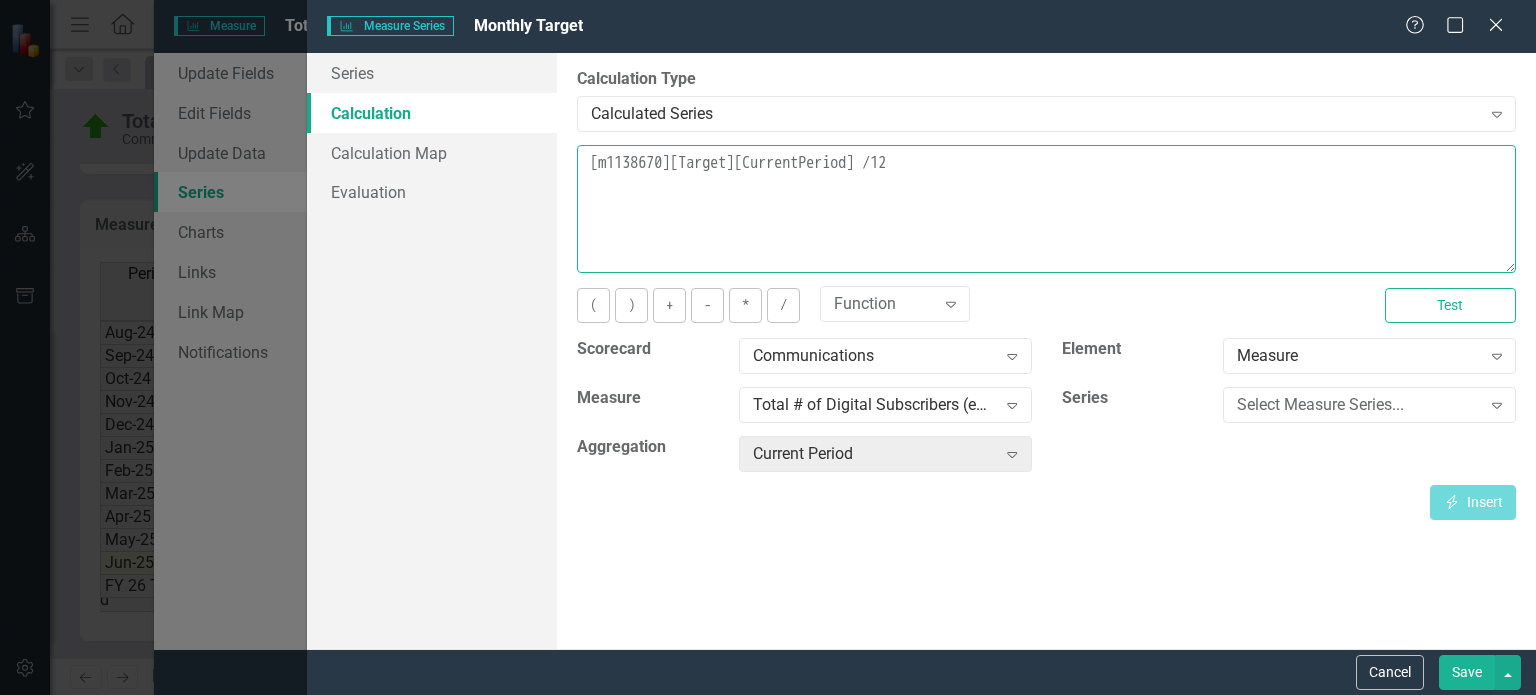 click on "[m1138670][Target][CurrentPeriod] /12" at bounding box center [1046, 209] 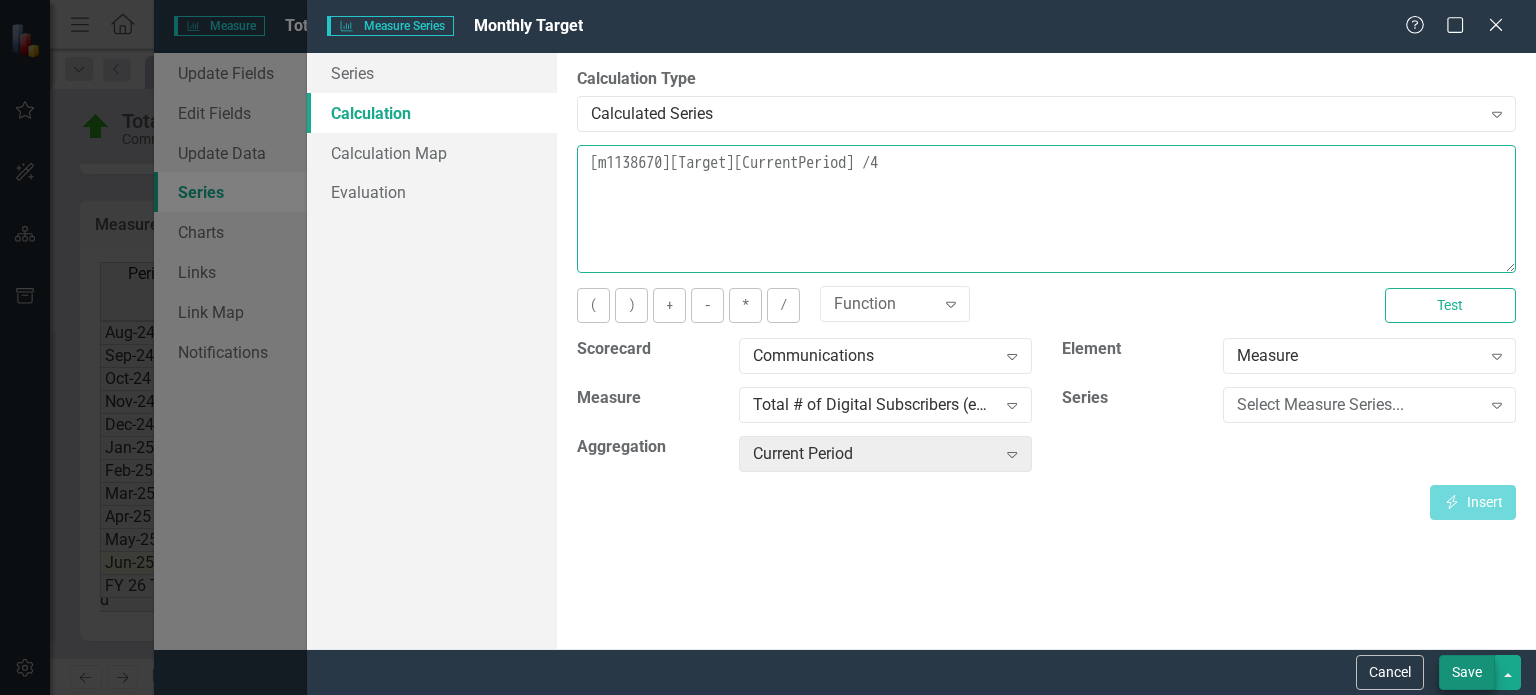 type on "[m1138670][Target][CurrentPeriod] /4" 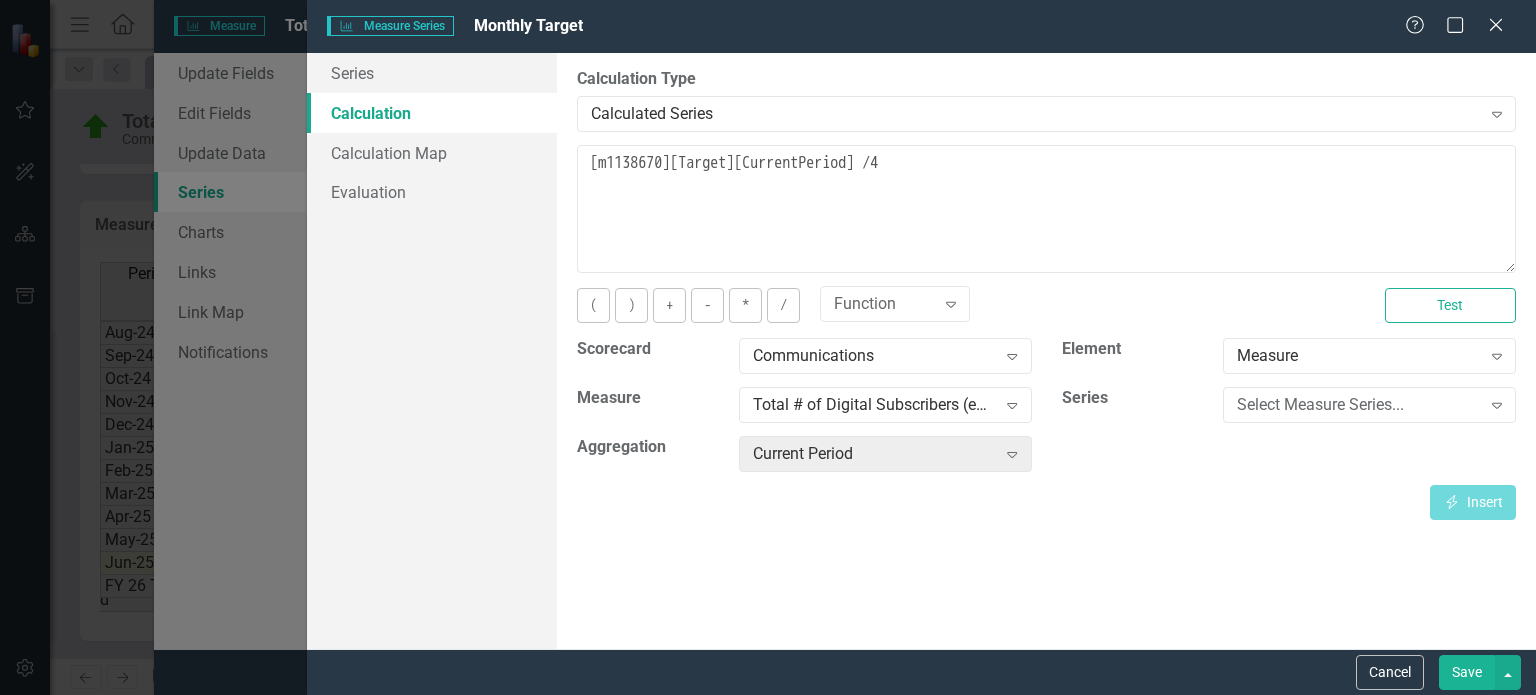 click on "Save" at bounding box center [1467, 672] 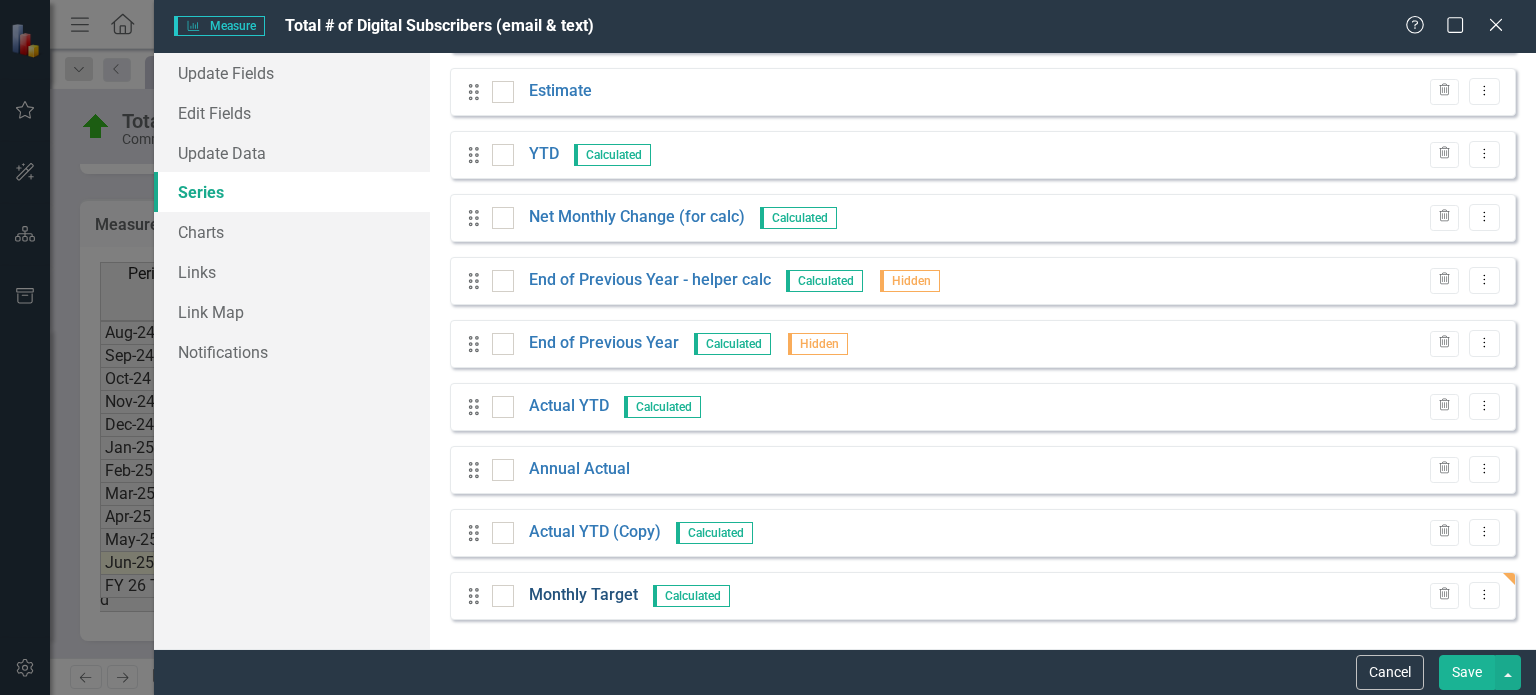 click on "Monthly Target" at bounding box center [583, 595] 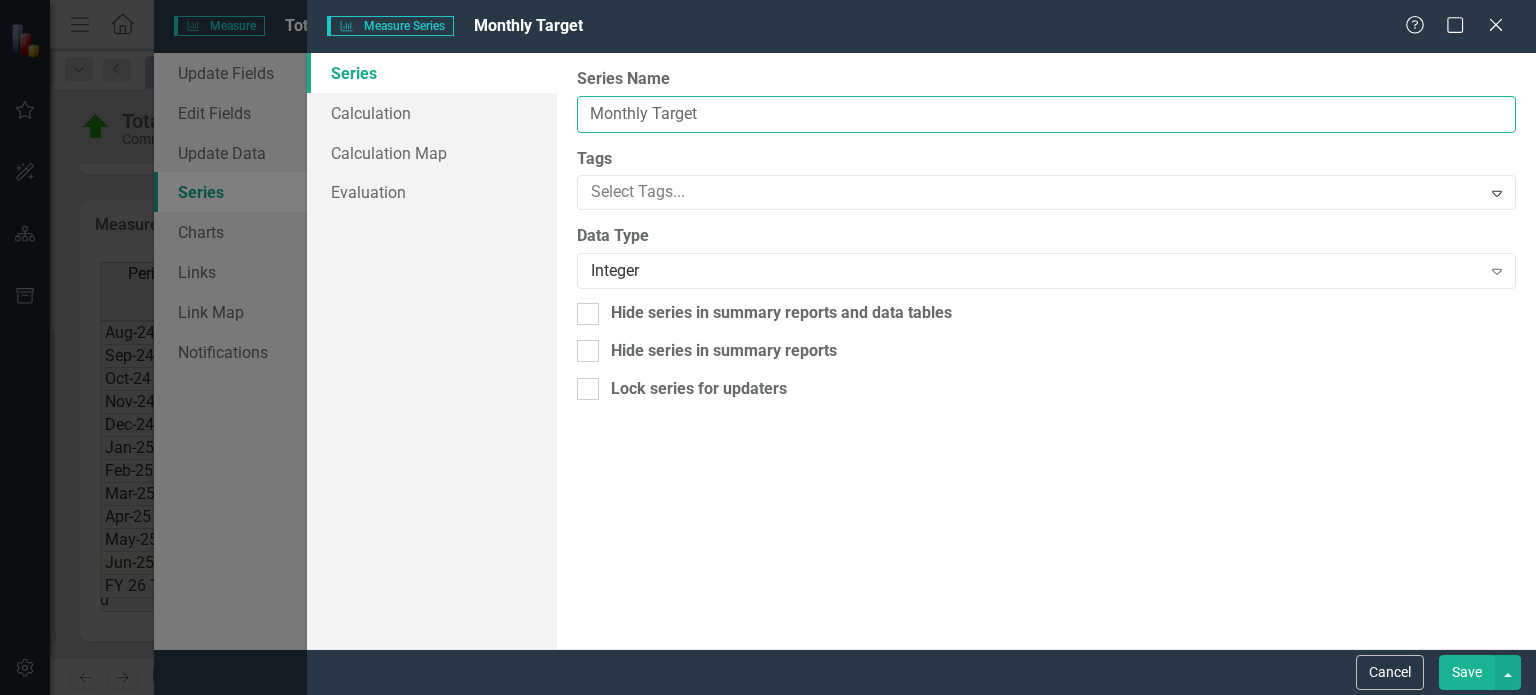 drag, startPoint x: 653, startPoint y: 115, endPoint x: 587, endPoint y: 99, distance: 67.911705 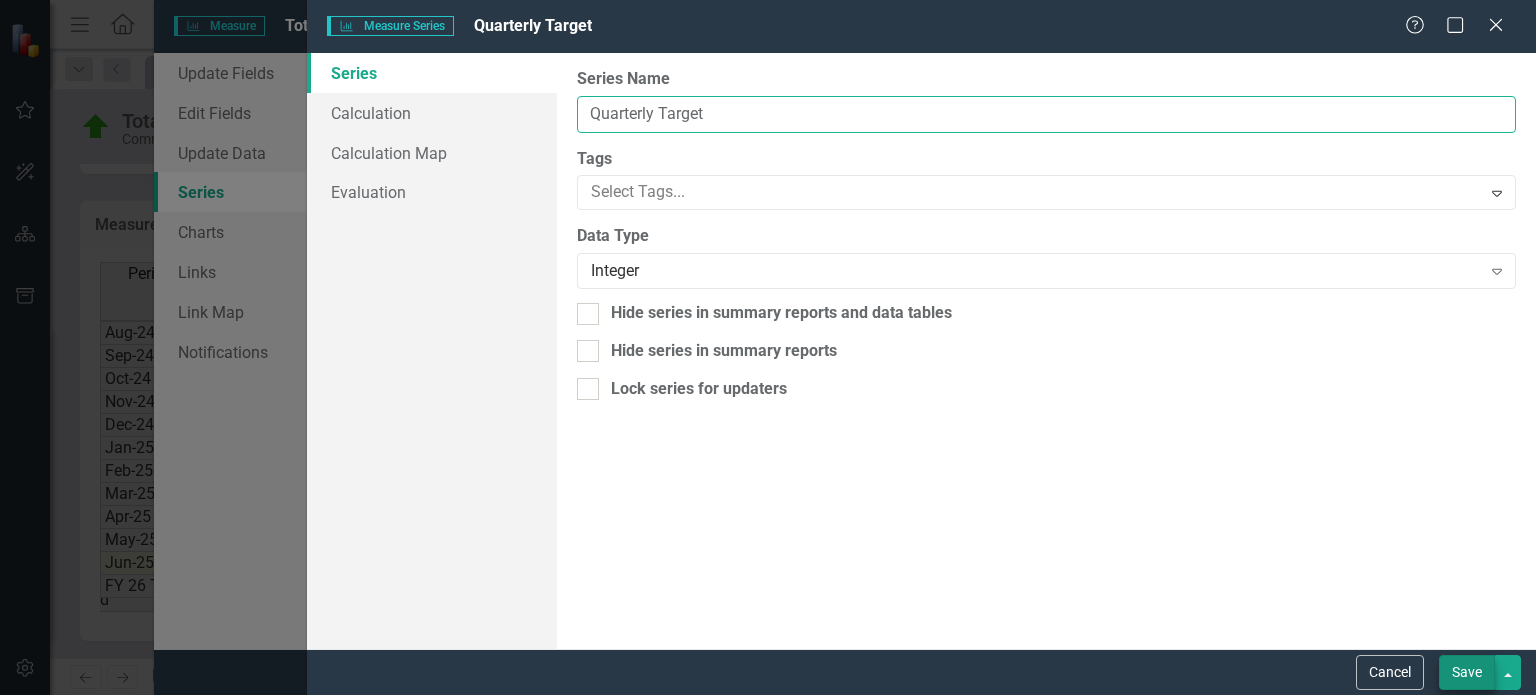 type on "Quarterly Target" 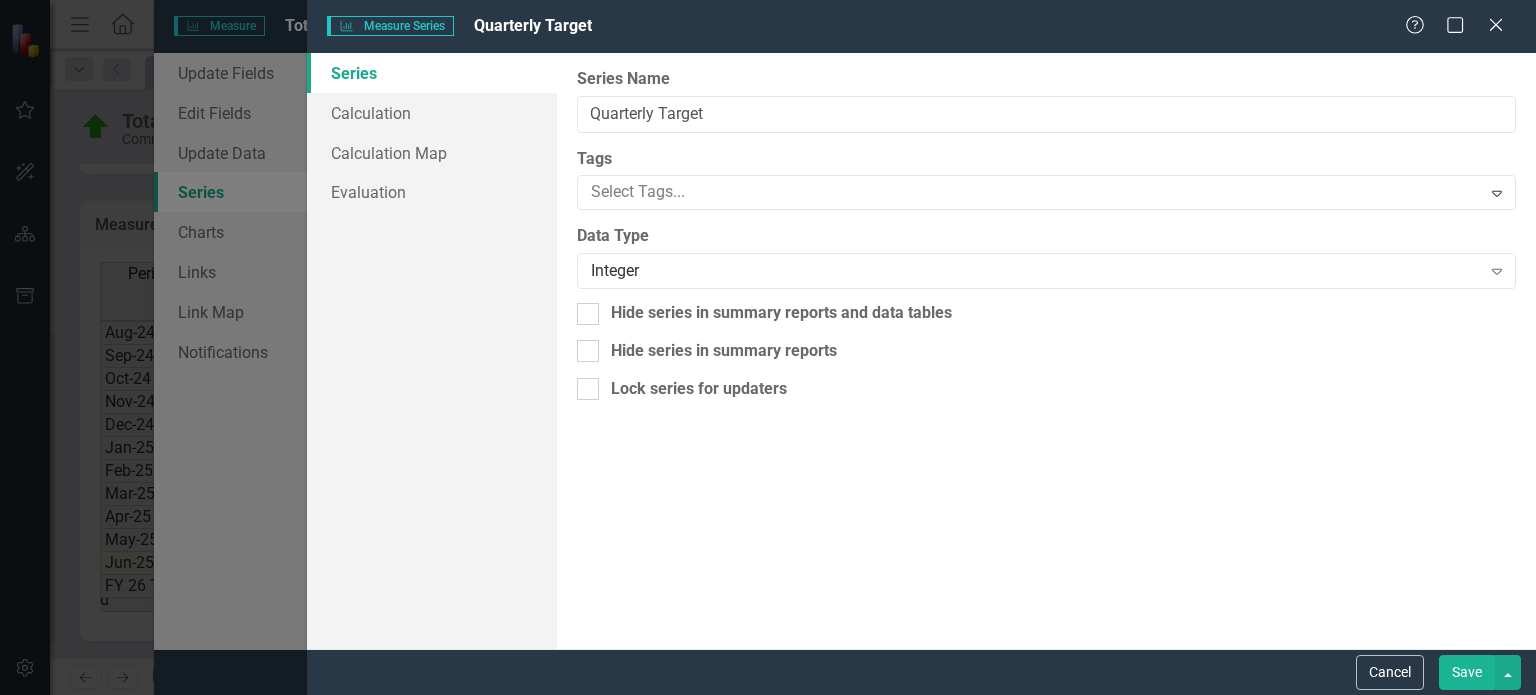 click on "Save" at bounding box center [1467, 672] 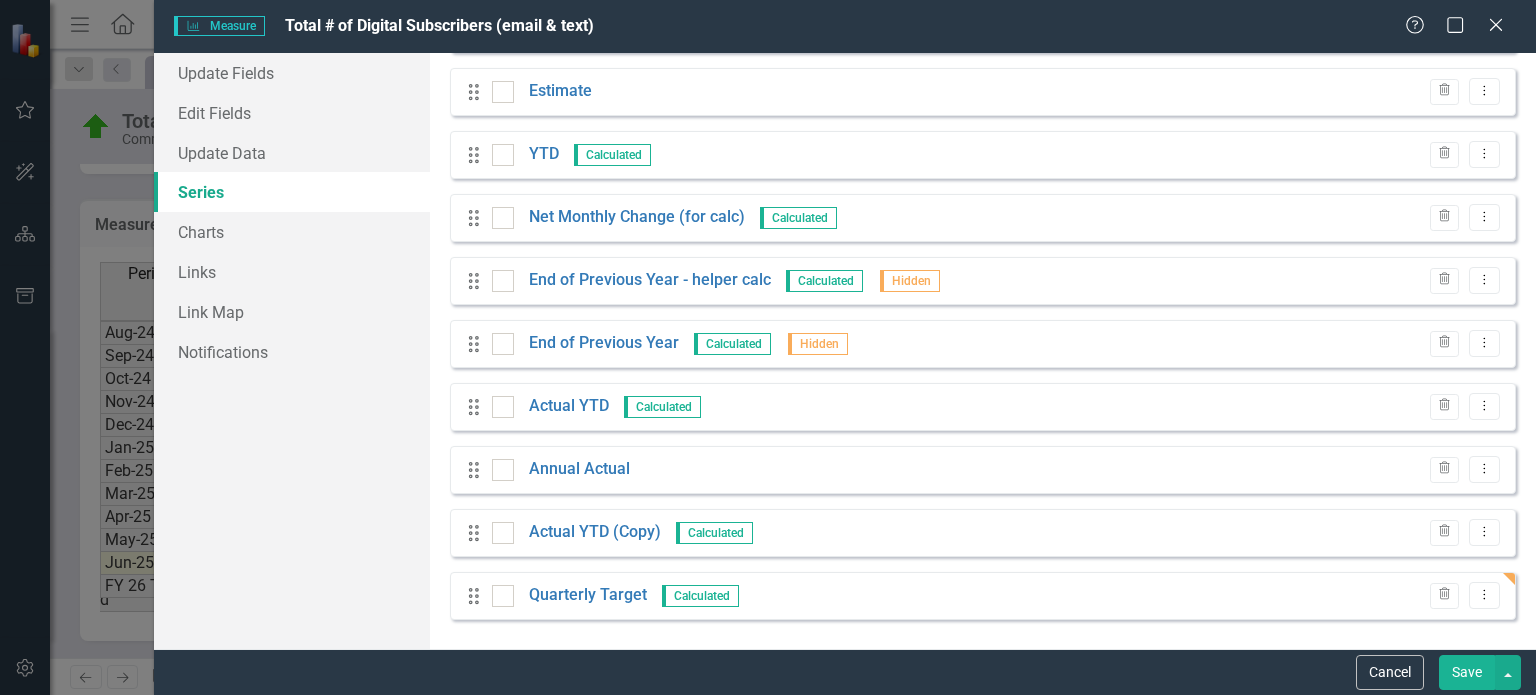 click on "Series" at bounding box center (292, 192) 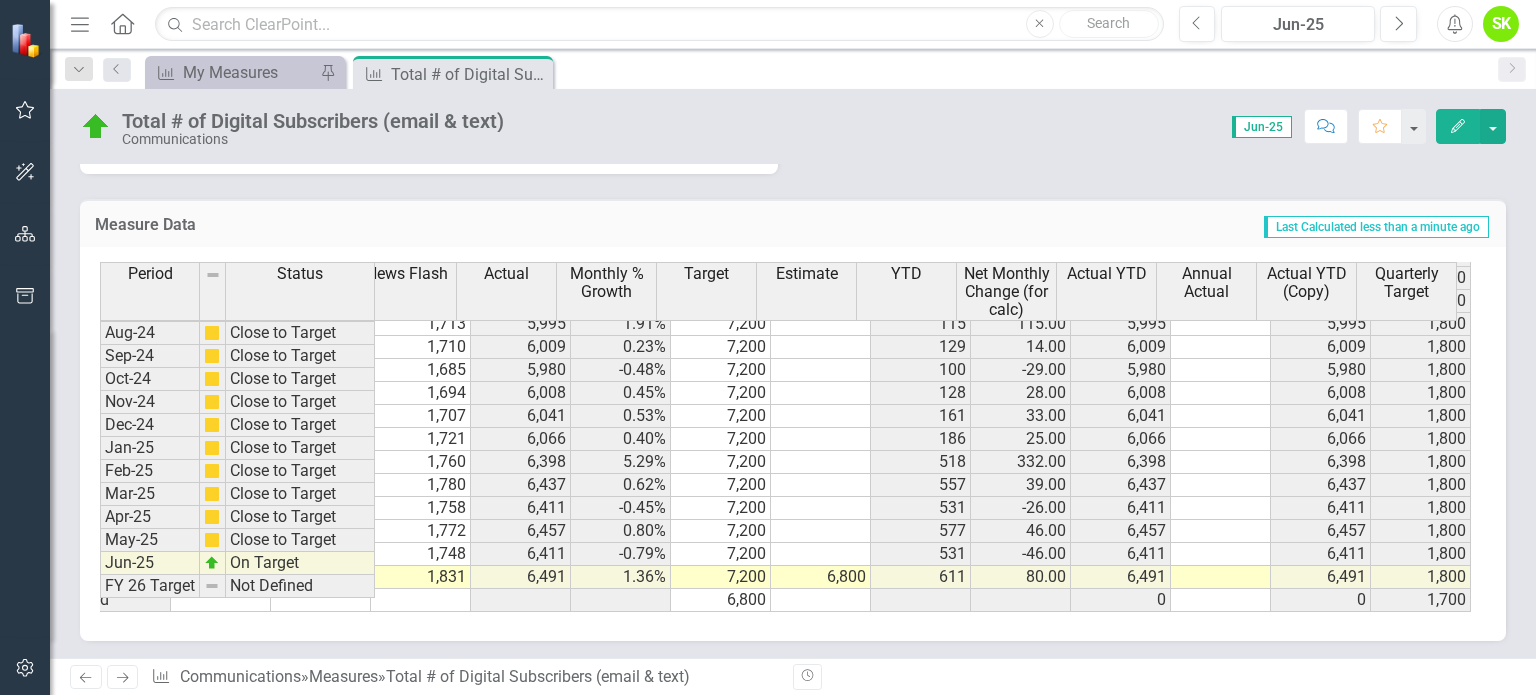 scroll, scrollTop: 1027, scrollLeft: 218, axis: both 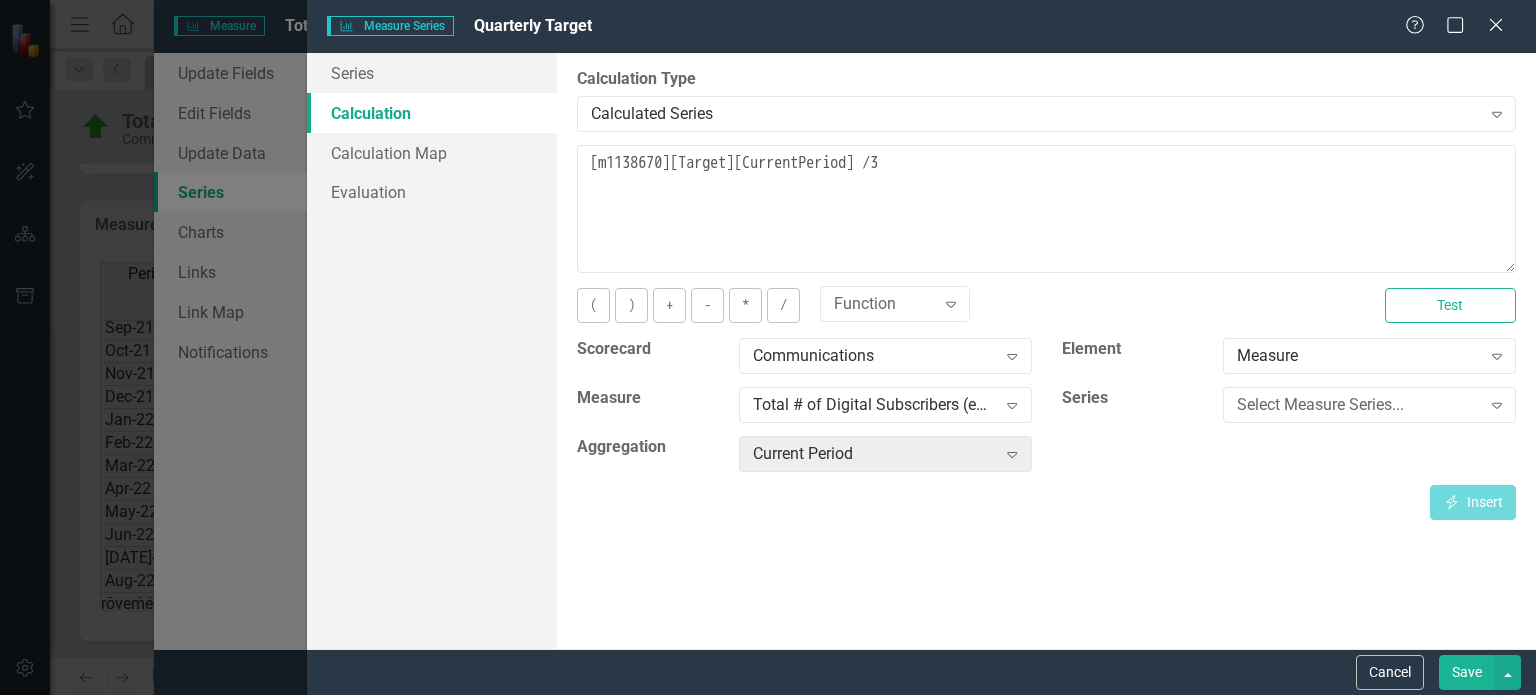 click on "[m1138670][Target][CurrentPeriod] /3" at bounding box center [1046, 209] 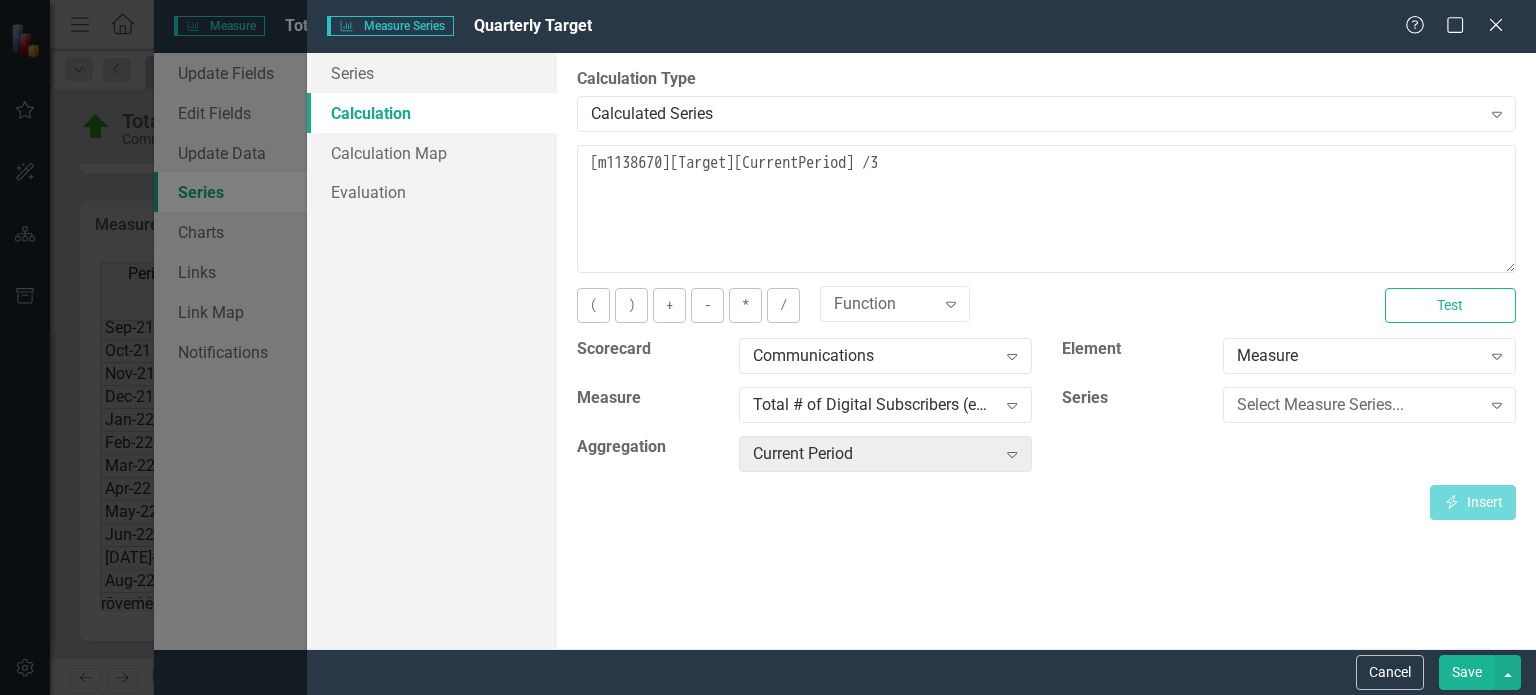 click on "[m1138670][Target][CurrentPeriod] /3" at bounding box center (1046, 209) 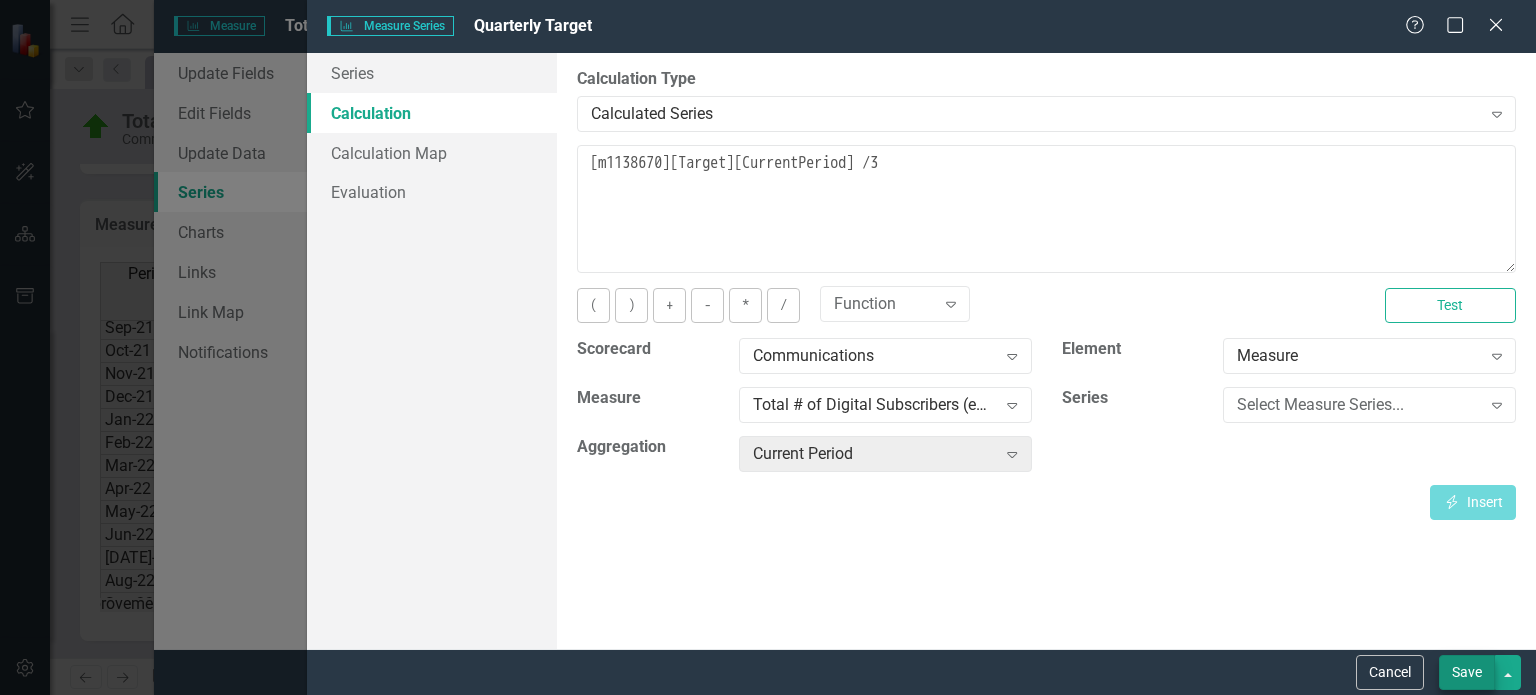 type on "[m1138670][Target][CurrentPeriod] /3" 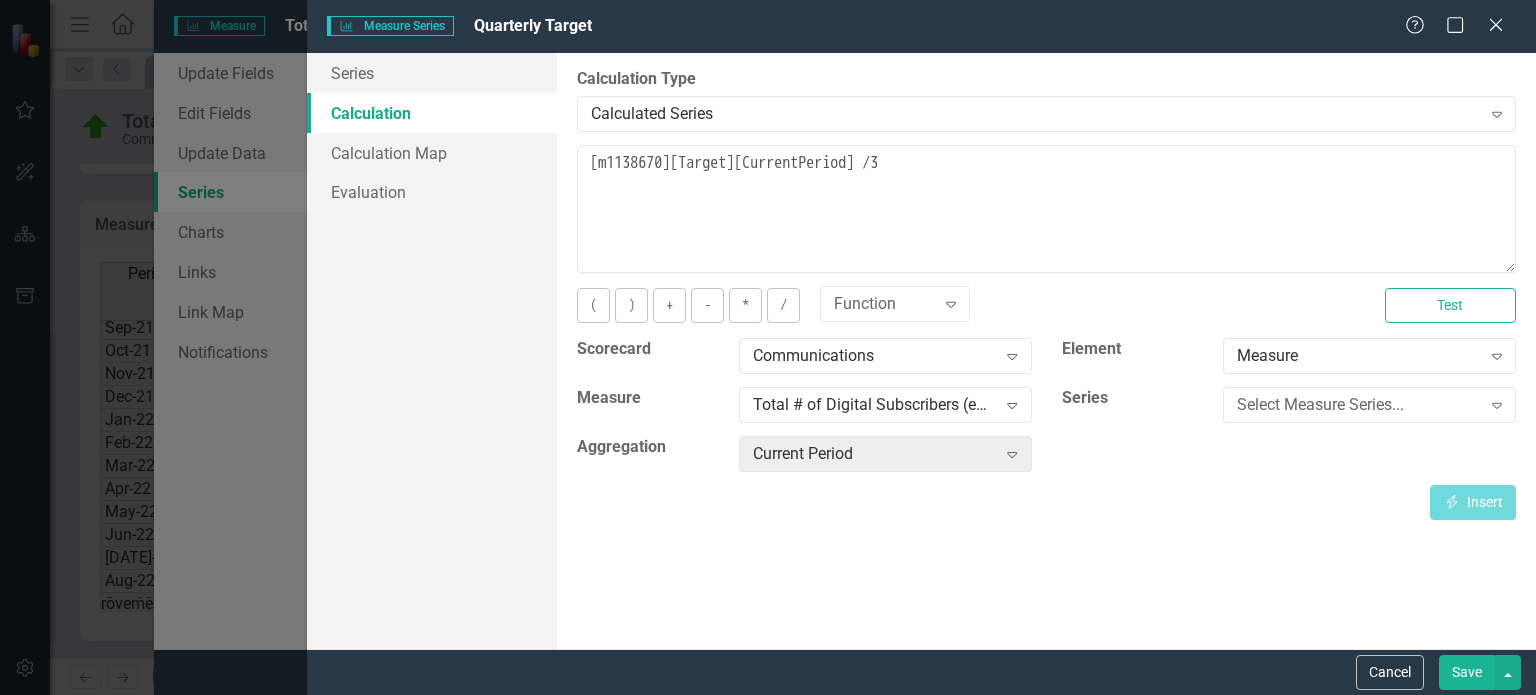 click on "Save" at bounding box center (1467, 672) 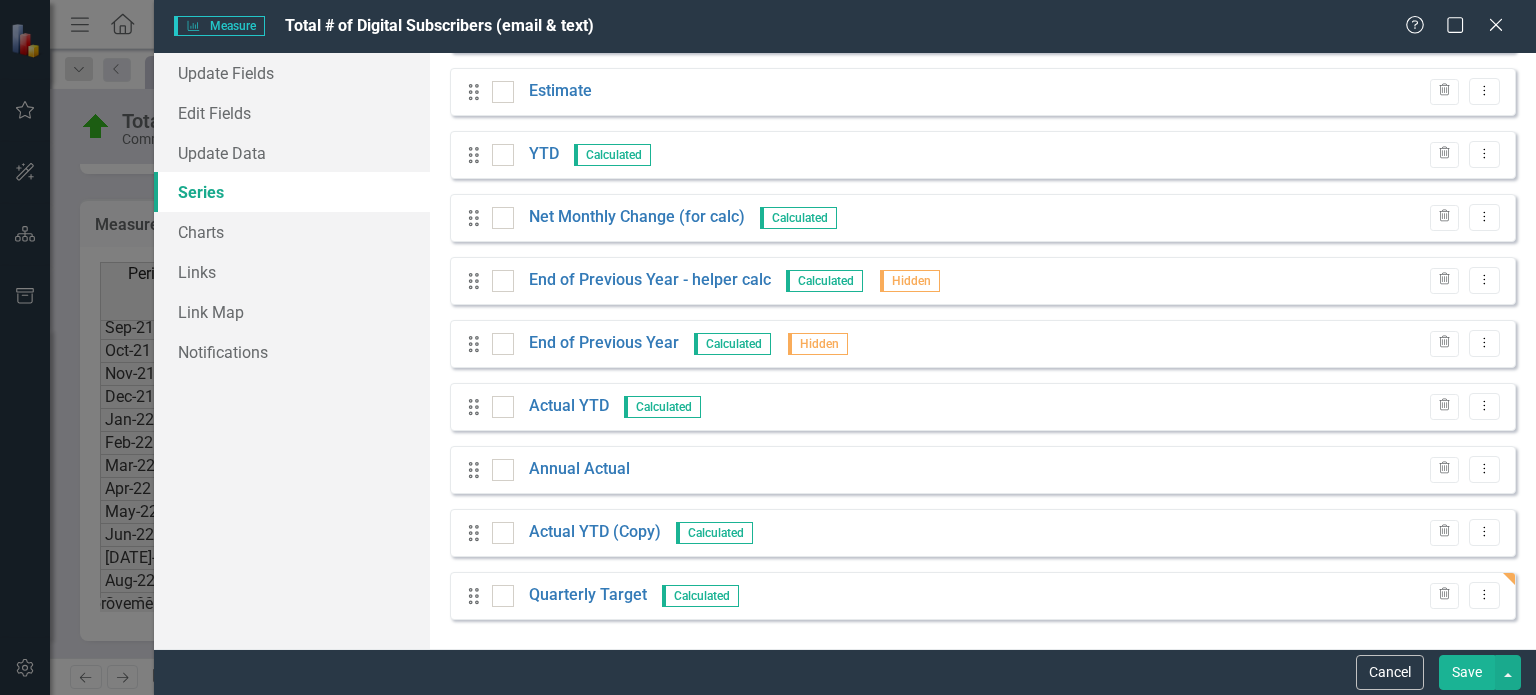 click on "Save" at bounding box center (1467, 672) 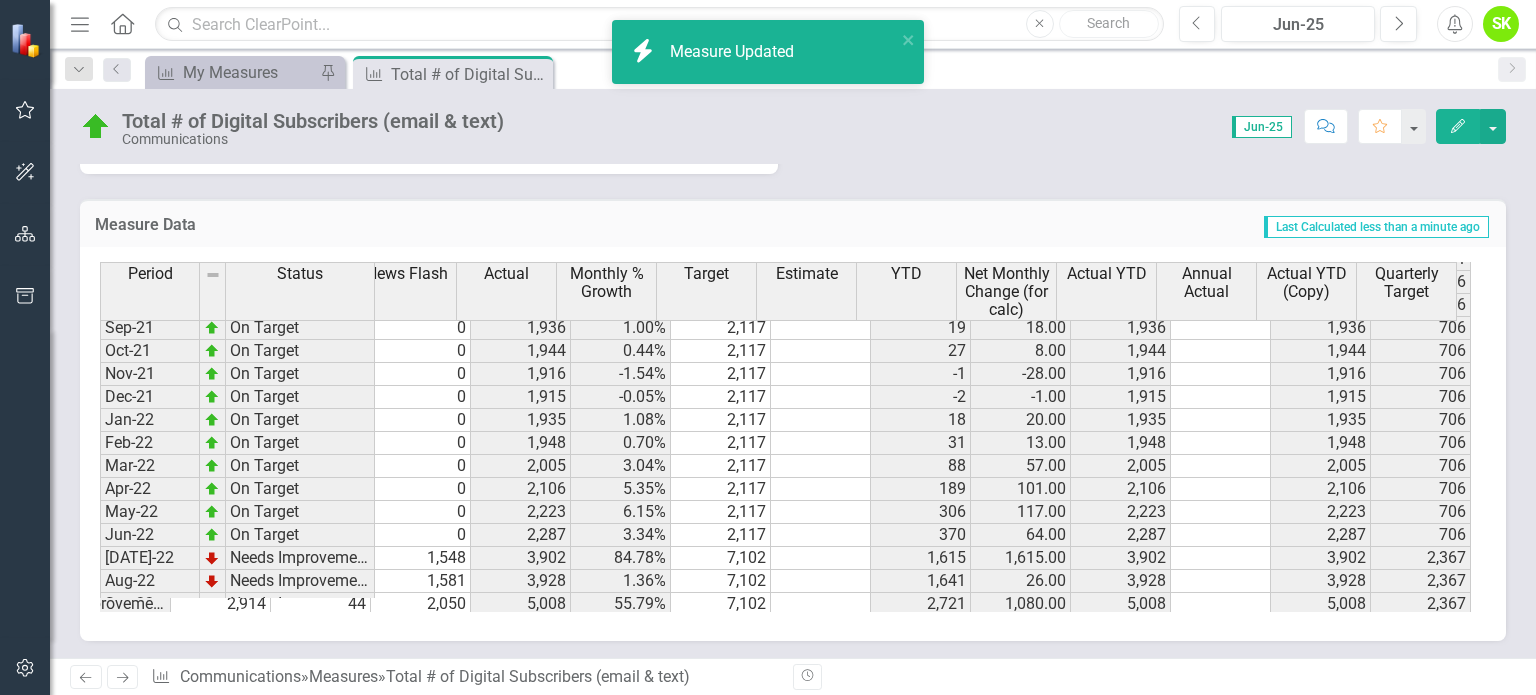 scroll, scrollTop: 127, scrollLeft: 218, axis: both 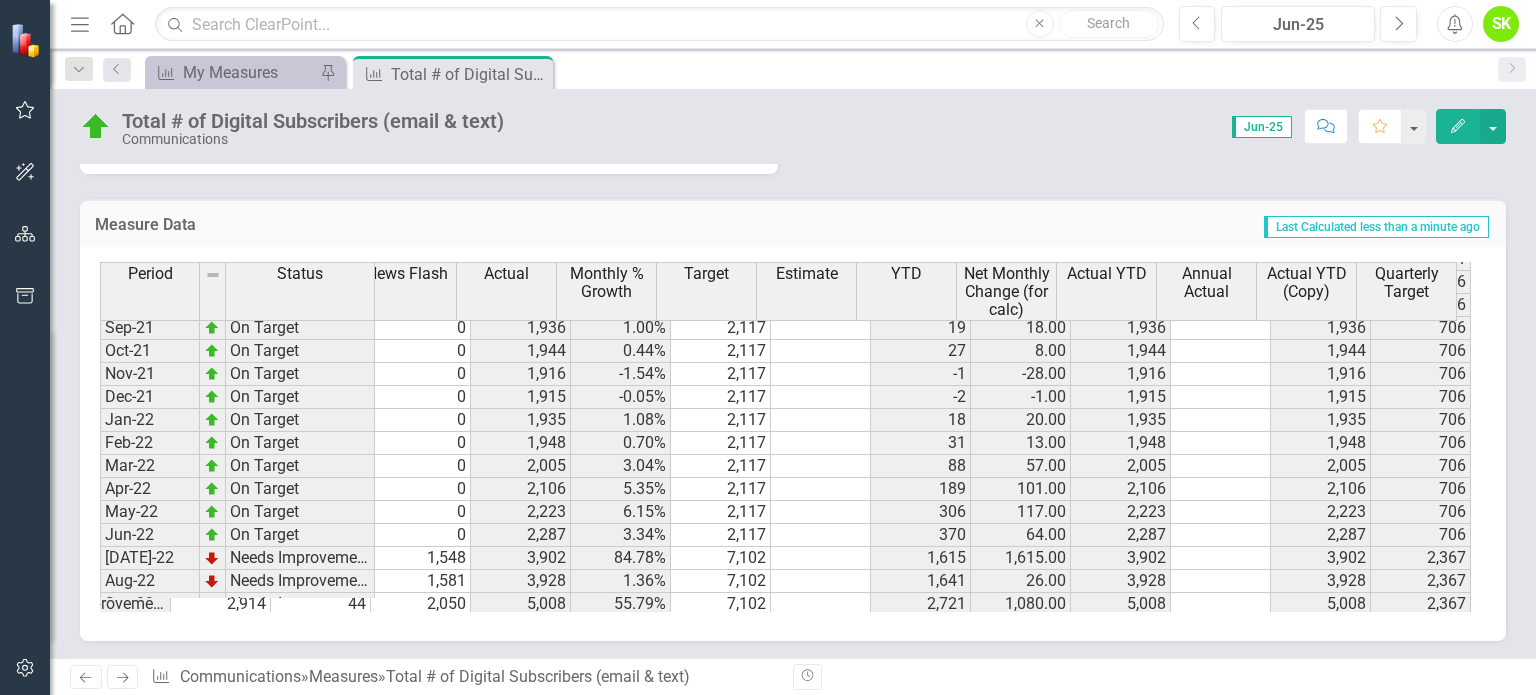 click on "706" at bounding box center [1421, 374] 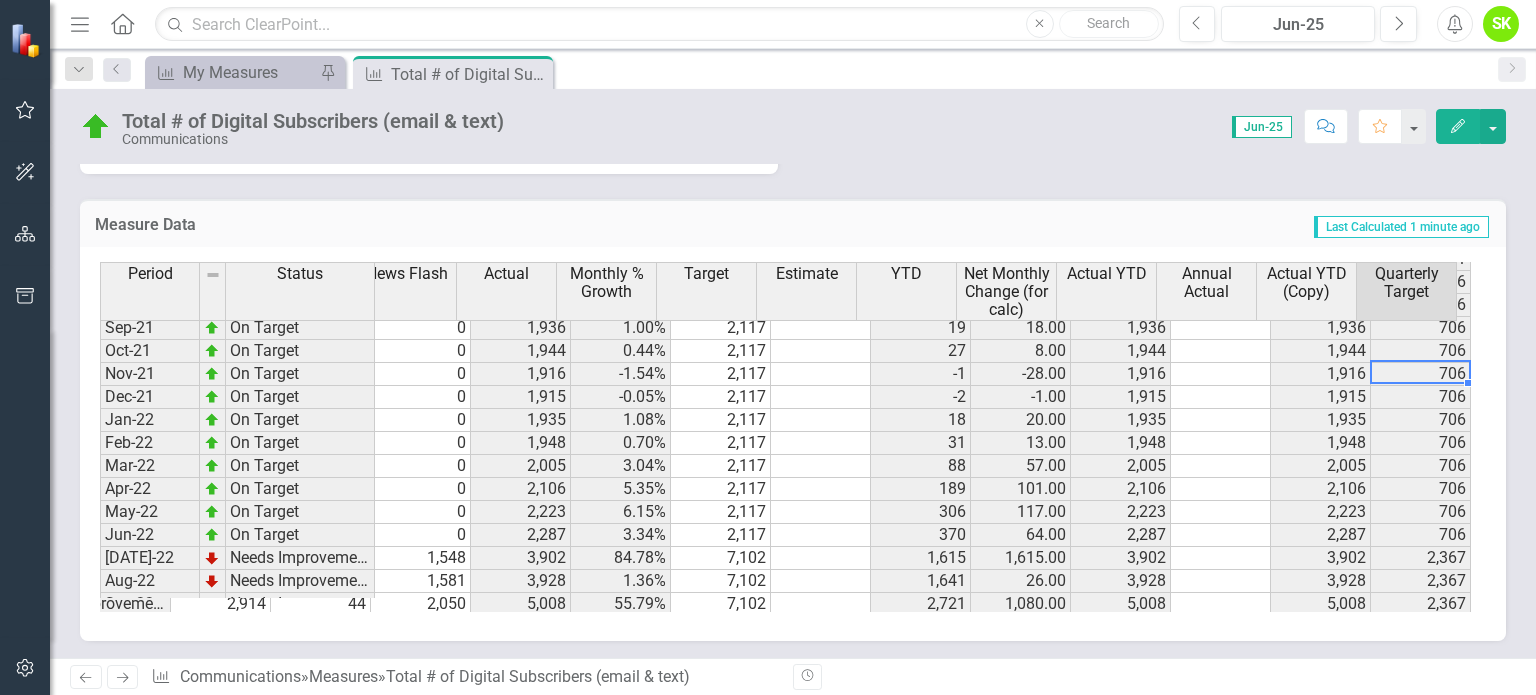 click on "Quarterly Target" at bounding box center [1406, 282] 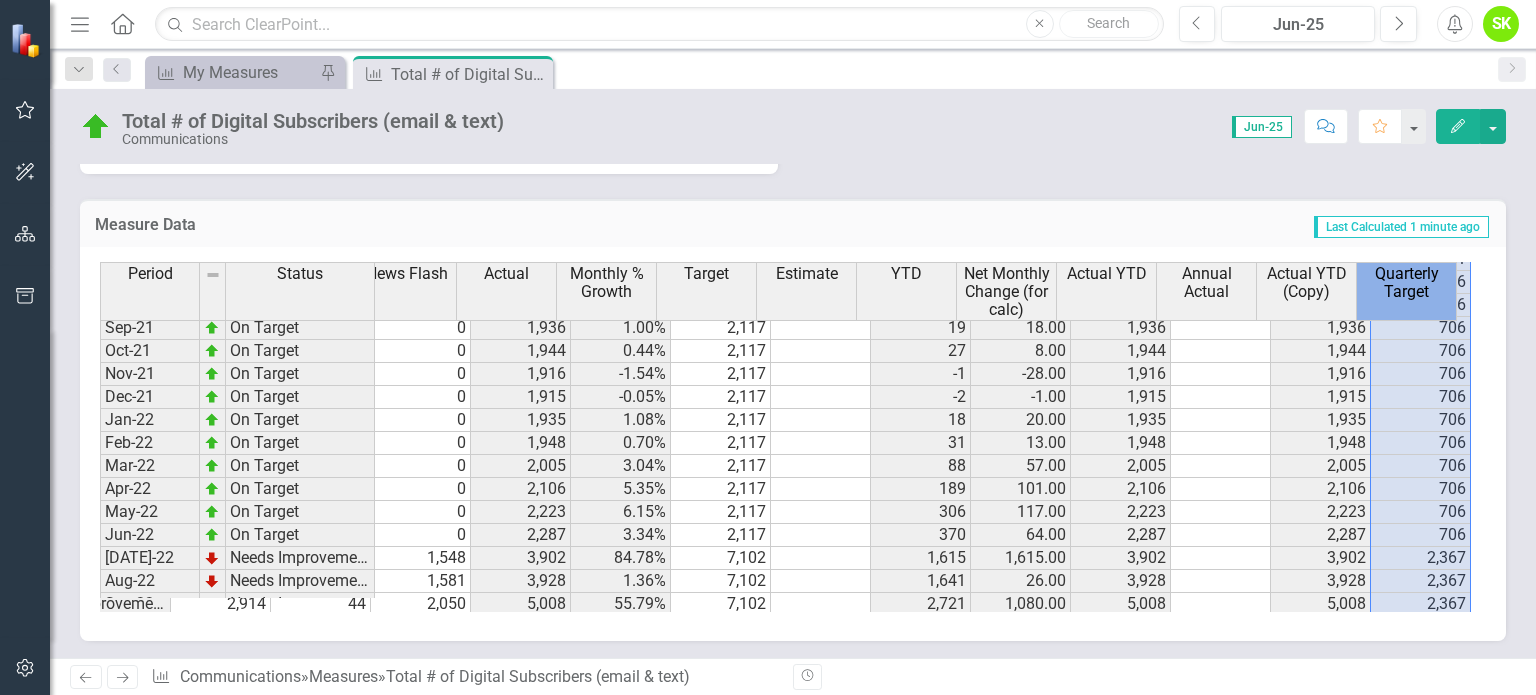 click on "Quarterly Target" at bounding box center [1406, 282] 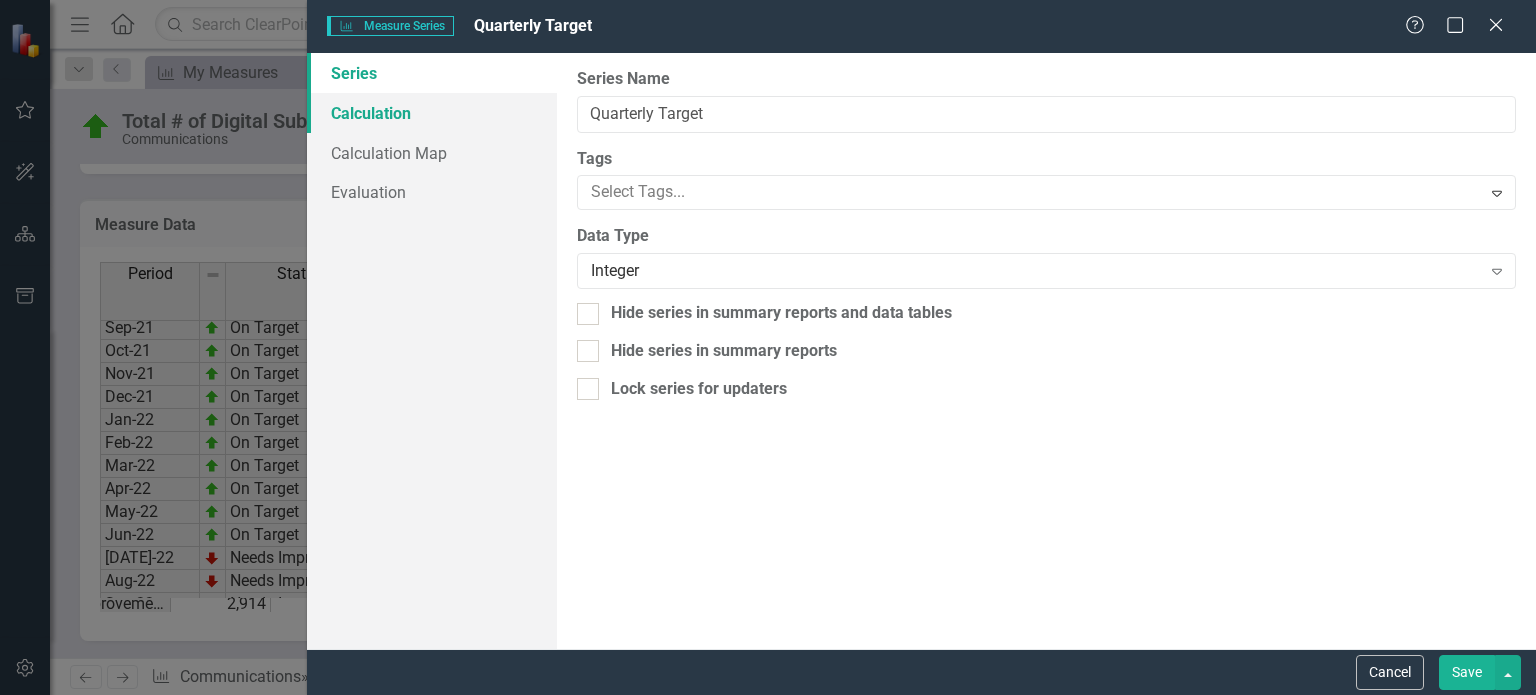 click on "Calculation" at bounding box center (432, 113) 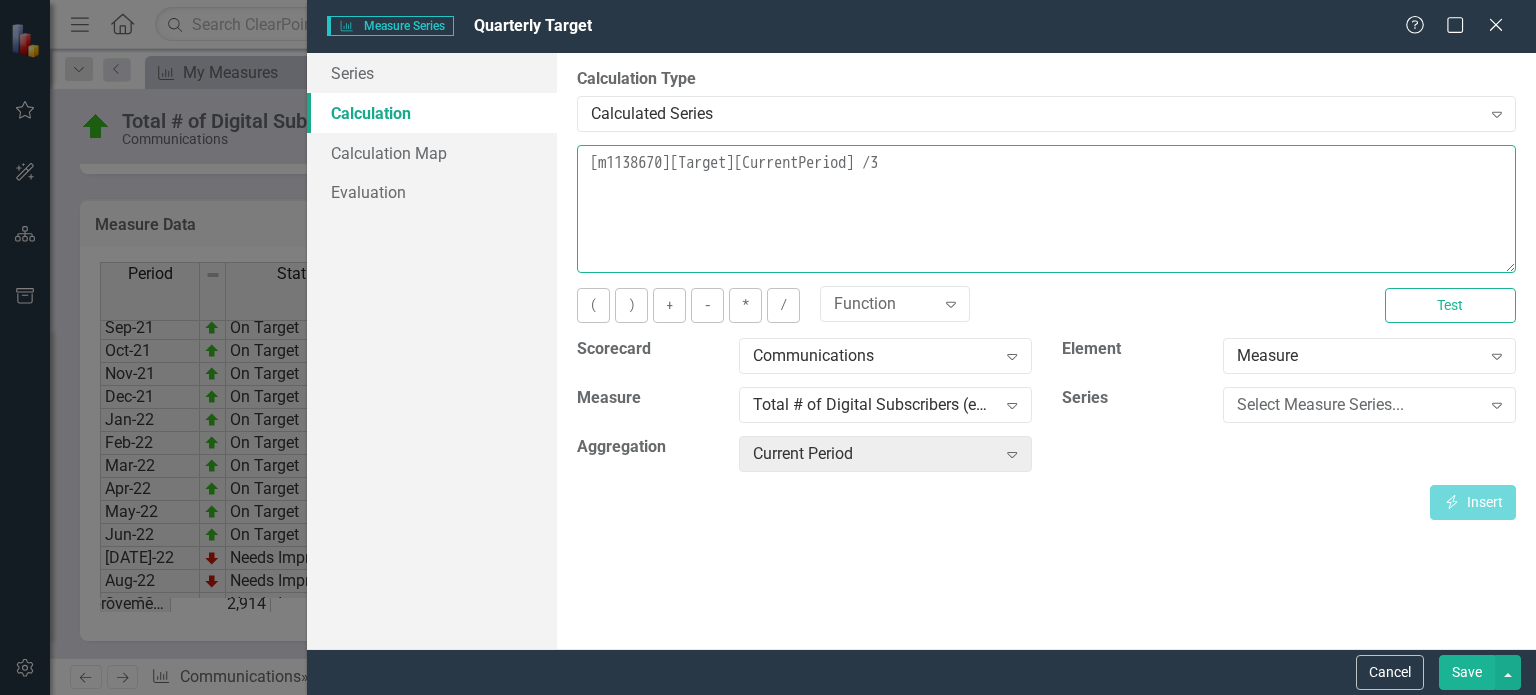 click on "[m1138670][Target][CurrentPeriod] /3" at bounding box center (1046, 209) 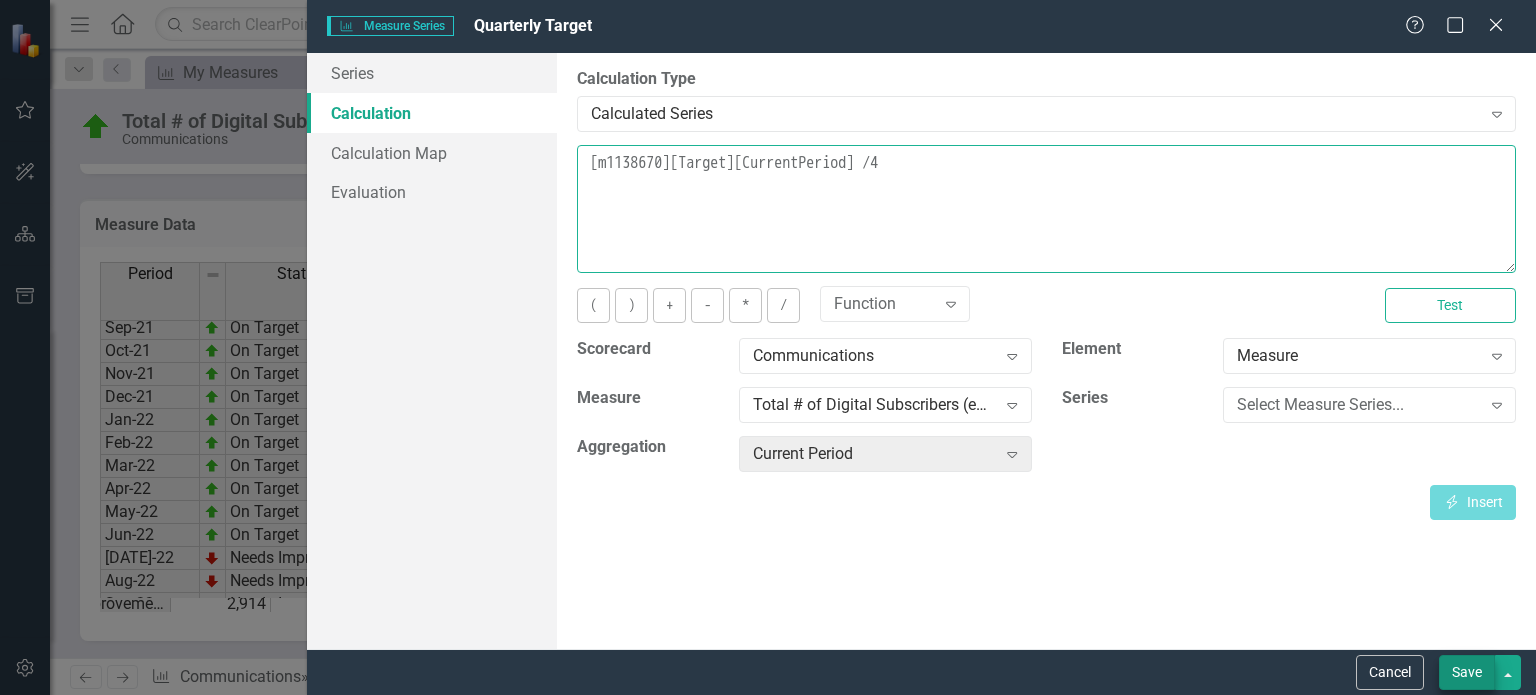 type on "[m1138670][Target][CurrentPeriod] /4" 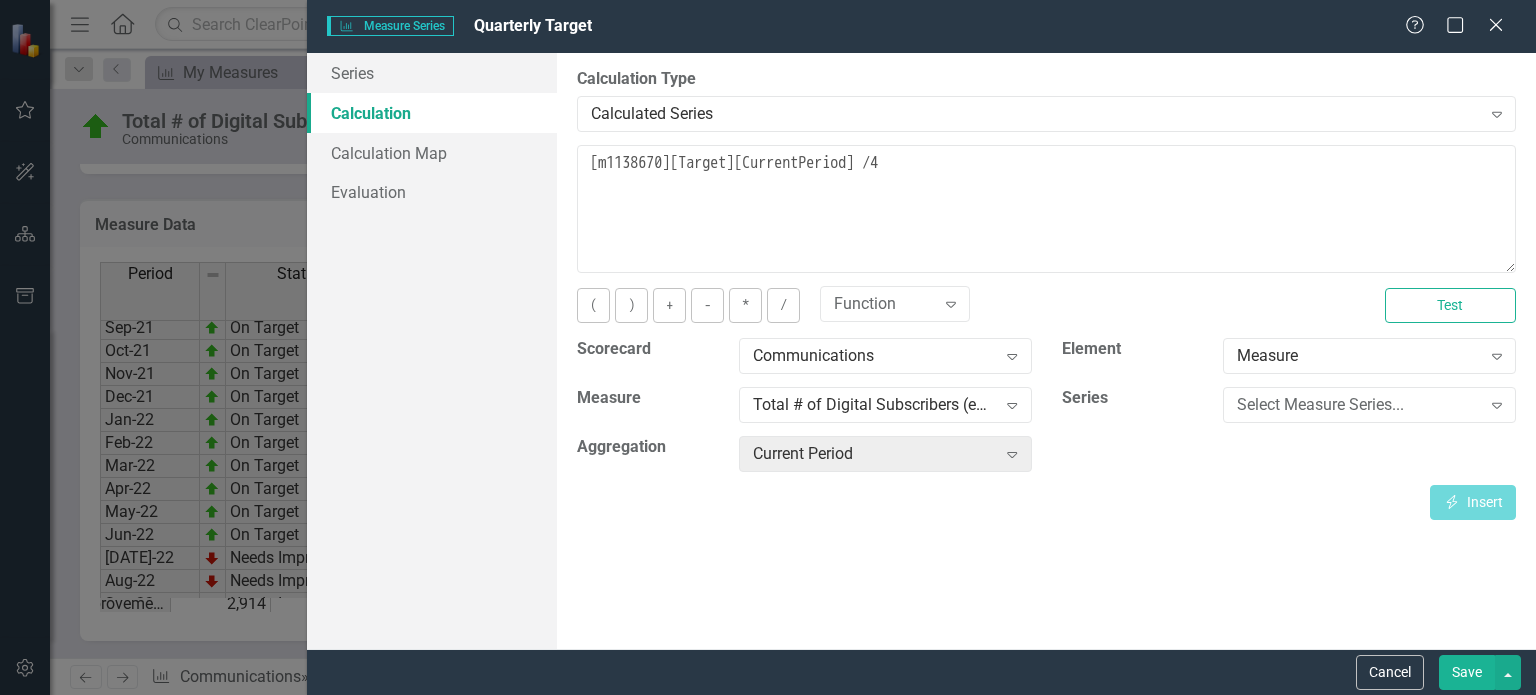 click on "Save" at bounding box center [1467, 672] 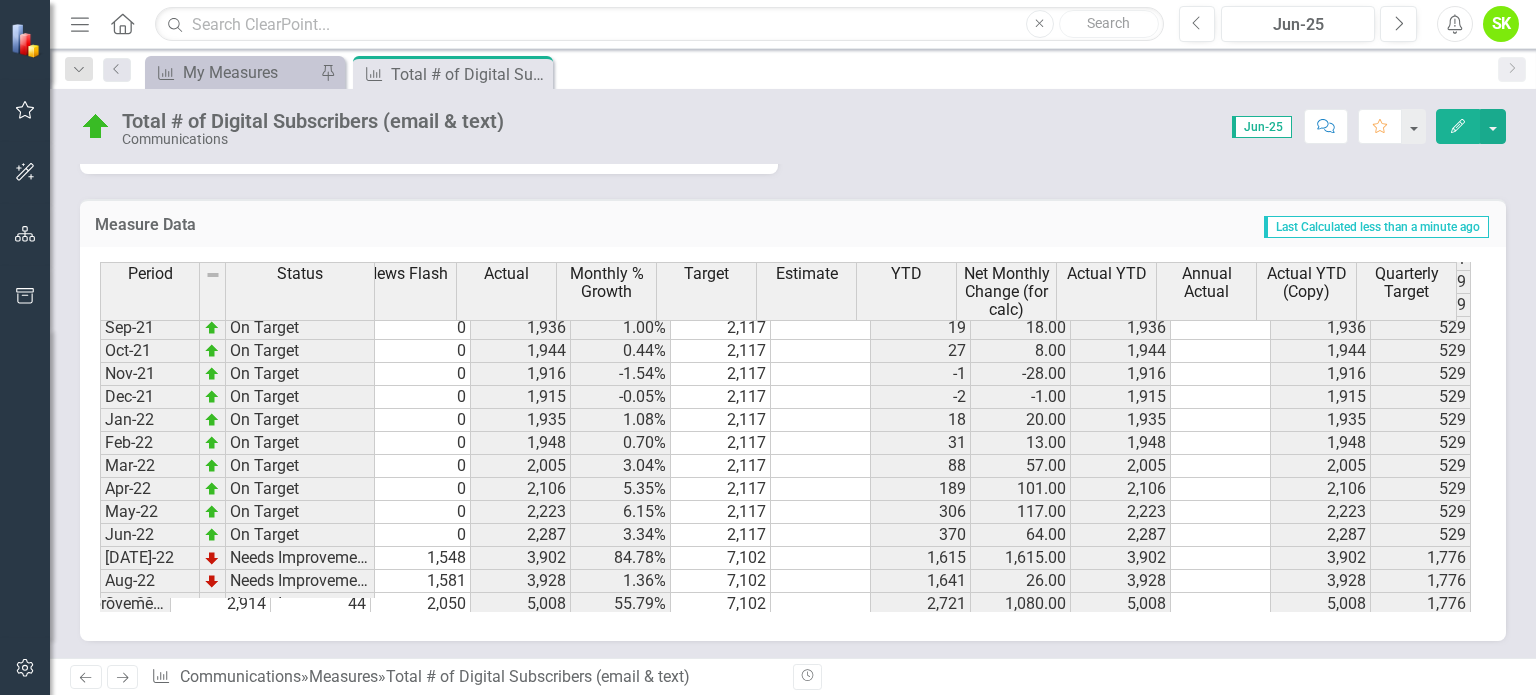 scroll, scrollTop: 227, scrollLeft: 218, axis: both 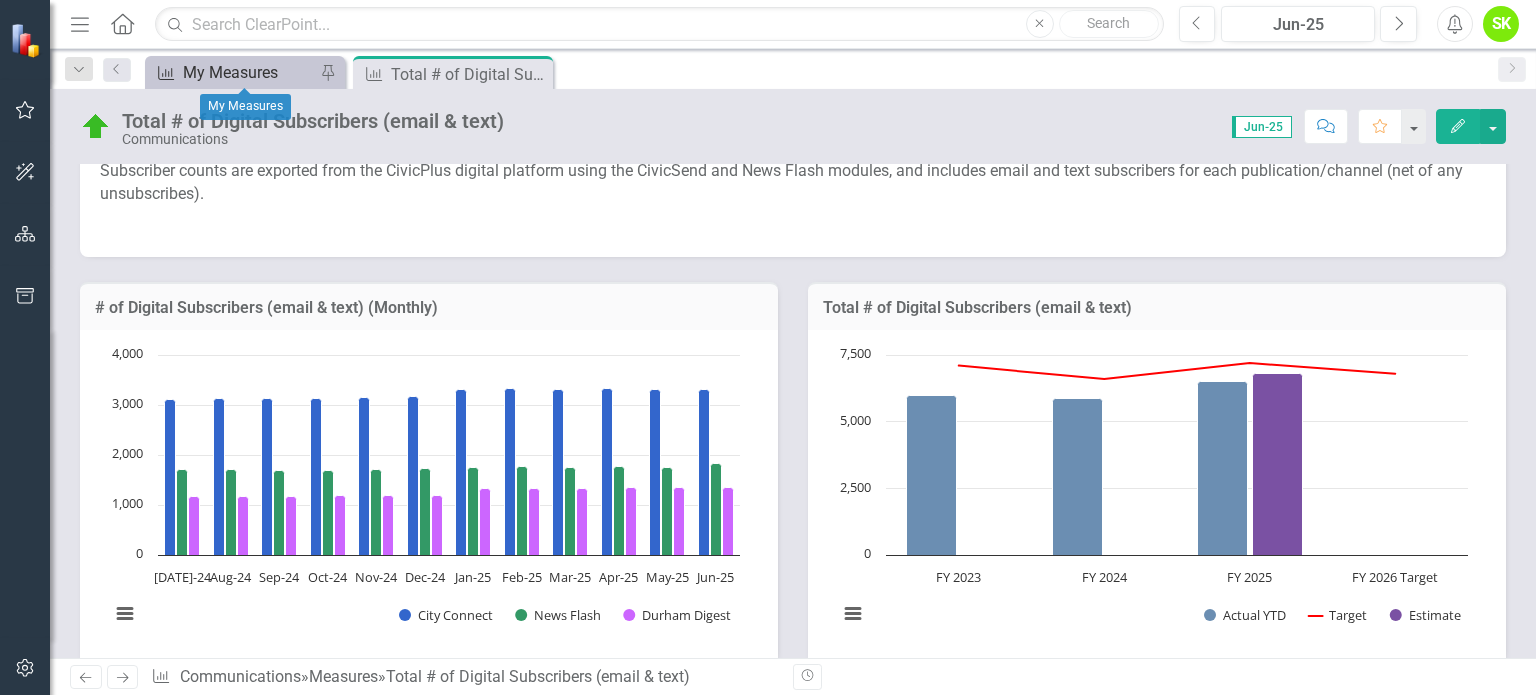 click on "My Measures" at bounding box center (249, 72) 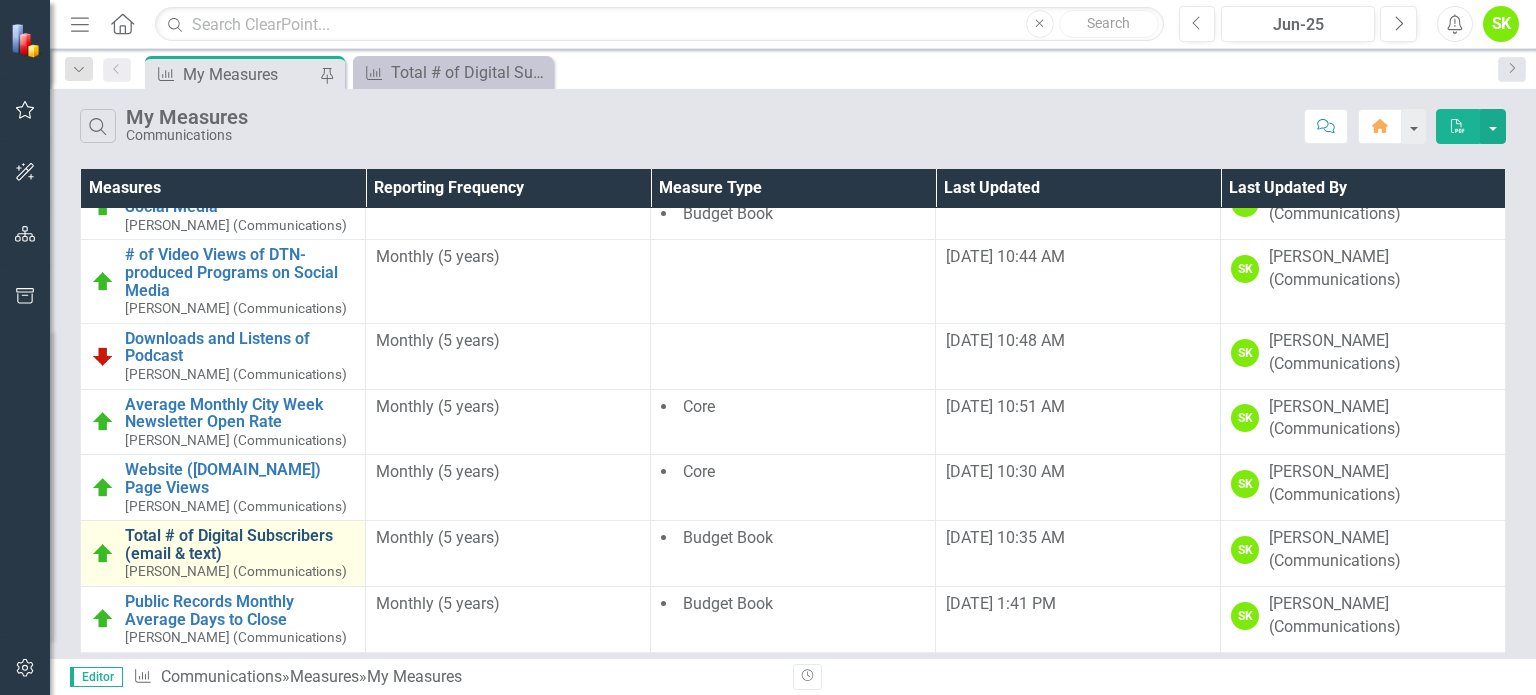 scroll, scrollTop: 0, scrollLeft: 0, axis: both 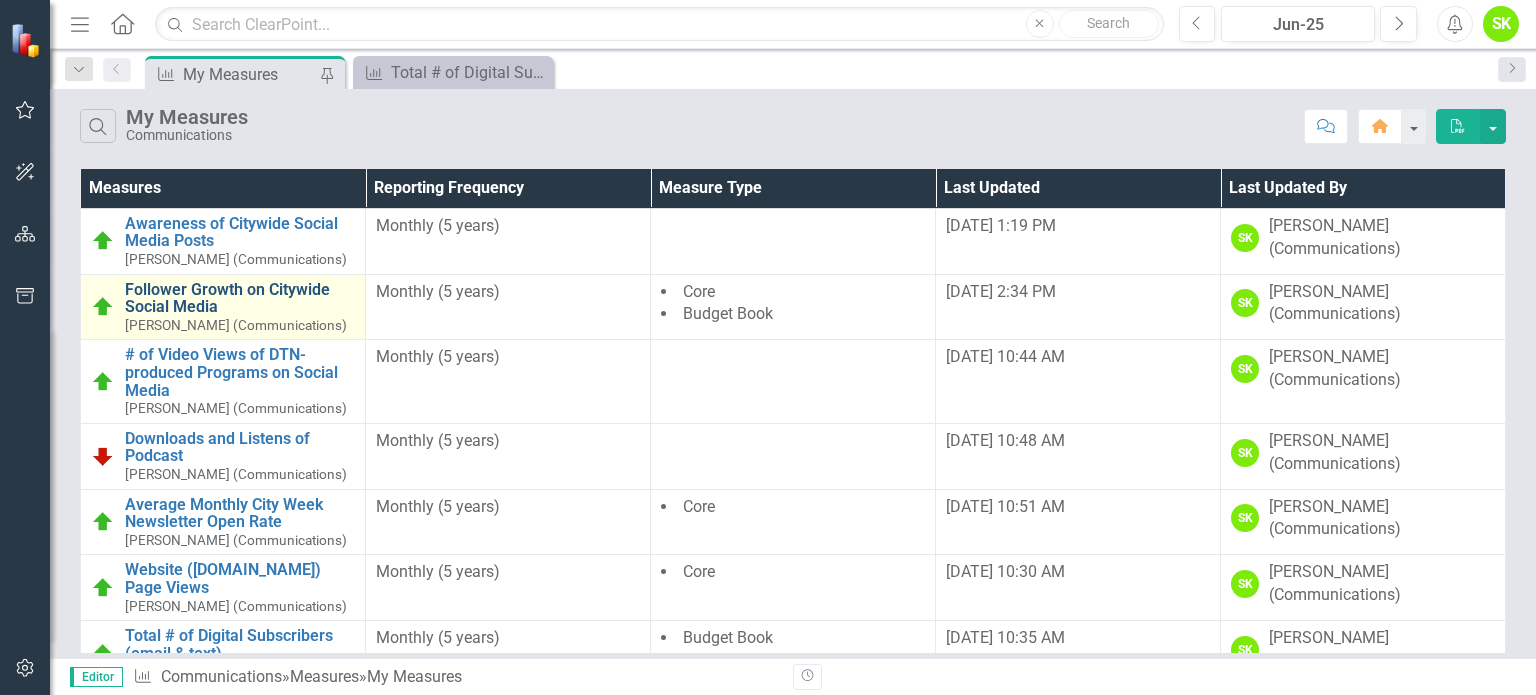 click on "Follower Growth on Citywide Social Media" at bounding box center (240, 298) 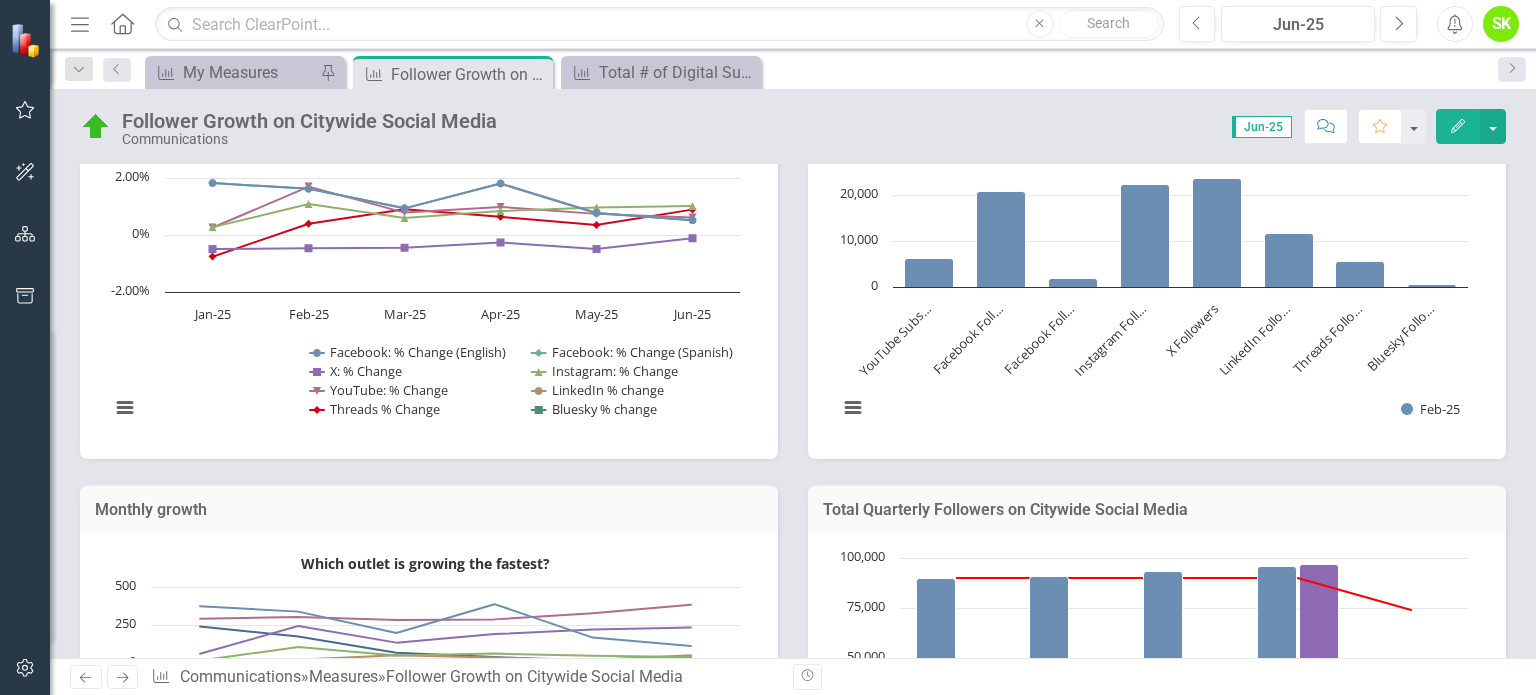 scroll, scrollTop: 1300, scrollLeft: 0, axis: vertical 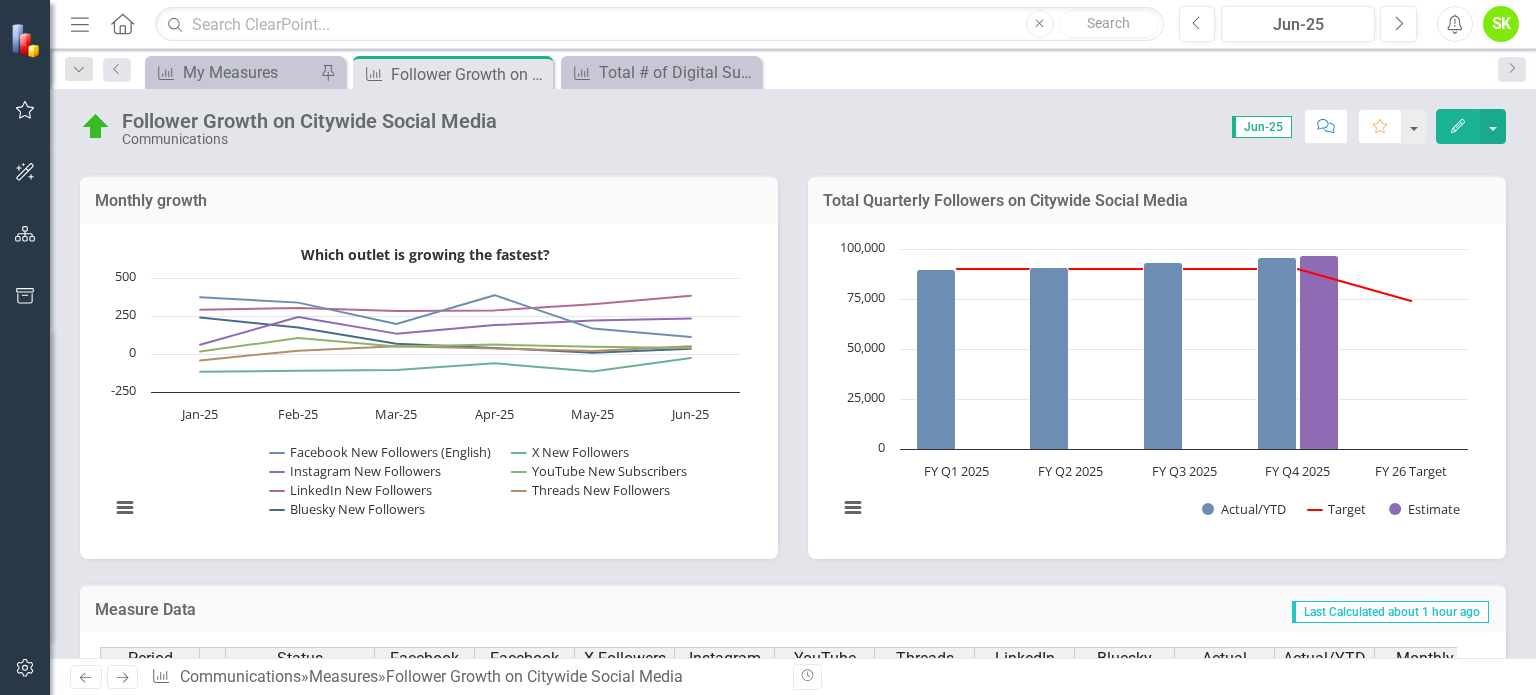 click on "Total Quarterly Followers on Citywide Social Media Chart Combination chart with 3 data series. Total Quarterly Followers on Citywide Social Media (Chart Type: Column with Target Line)
Plot Bands
FY Q1 2025
Actual/YTD: 89,795	Target: 90,000	Estimate: No Value
FY Q2 2025
Actual/YTD: 90,676	Target: 90,000	Estimate: No Value
FY Q3 2025
Actual/YTD: 93,365	Target: 90,000	Estimate: No Value
FY Q4 2025
Actual/YTD: 95,823	Target: 90,000	Estimate: 97,000
FY 26 Target
Actual/YTD: 0	Target: 74,000	Estimate: No Value The chart has 1 X axis displaying categories.  The chart has 1 Y axis displaying values. Data ranges from 0 to 97000. Created with Highcharts 11.4.8 Chart context menu Actual/YTD Target Estimate FY Q1 2025 FY Q2 2025 FY Q3 2025 FY Q4 2025 FY 26 Target 0 25,000 50,000 75,000 100,000 End of interactive chart." at bounding box center [1157, 354] 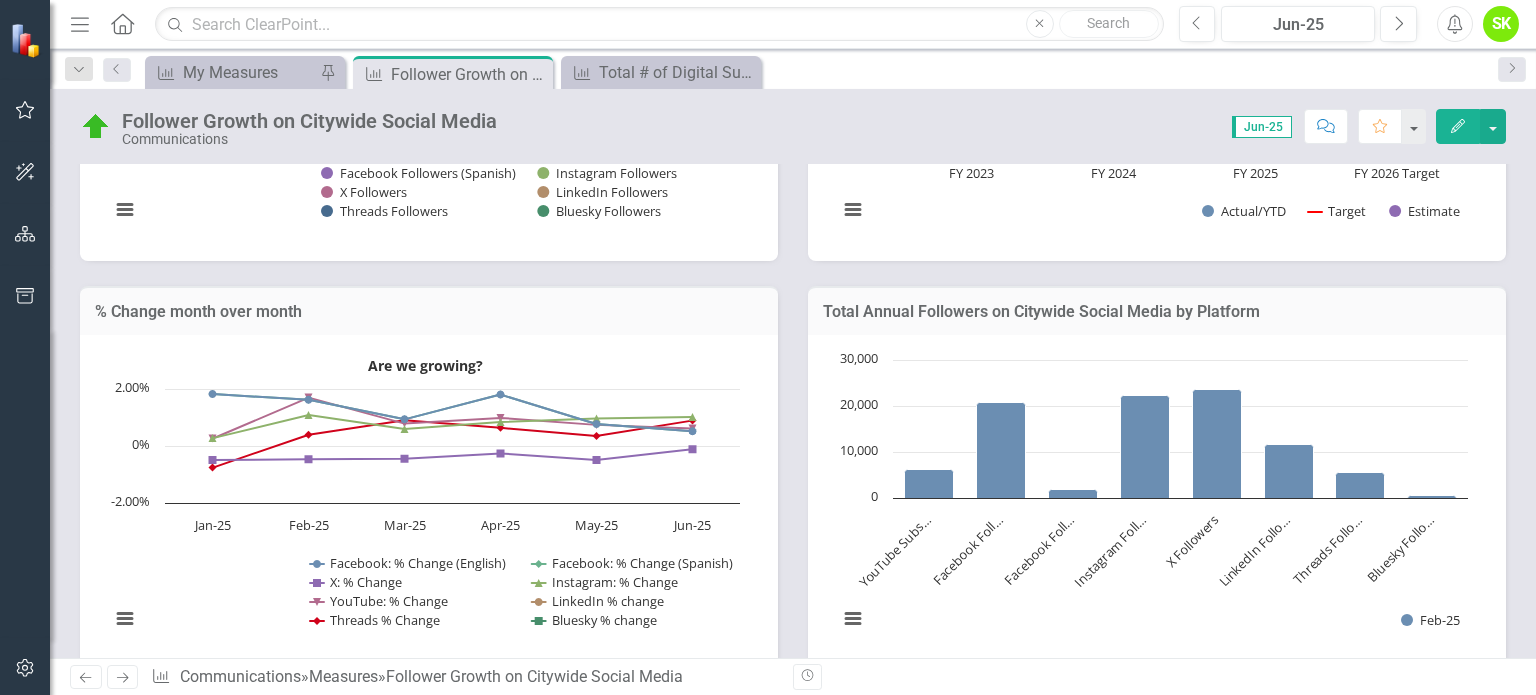 scroll, scrollTop: 700, scrollLeft: 0, axis: vertical 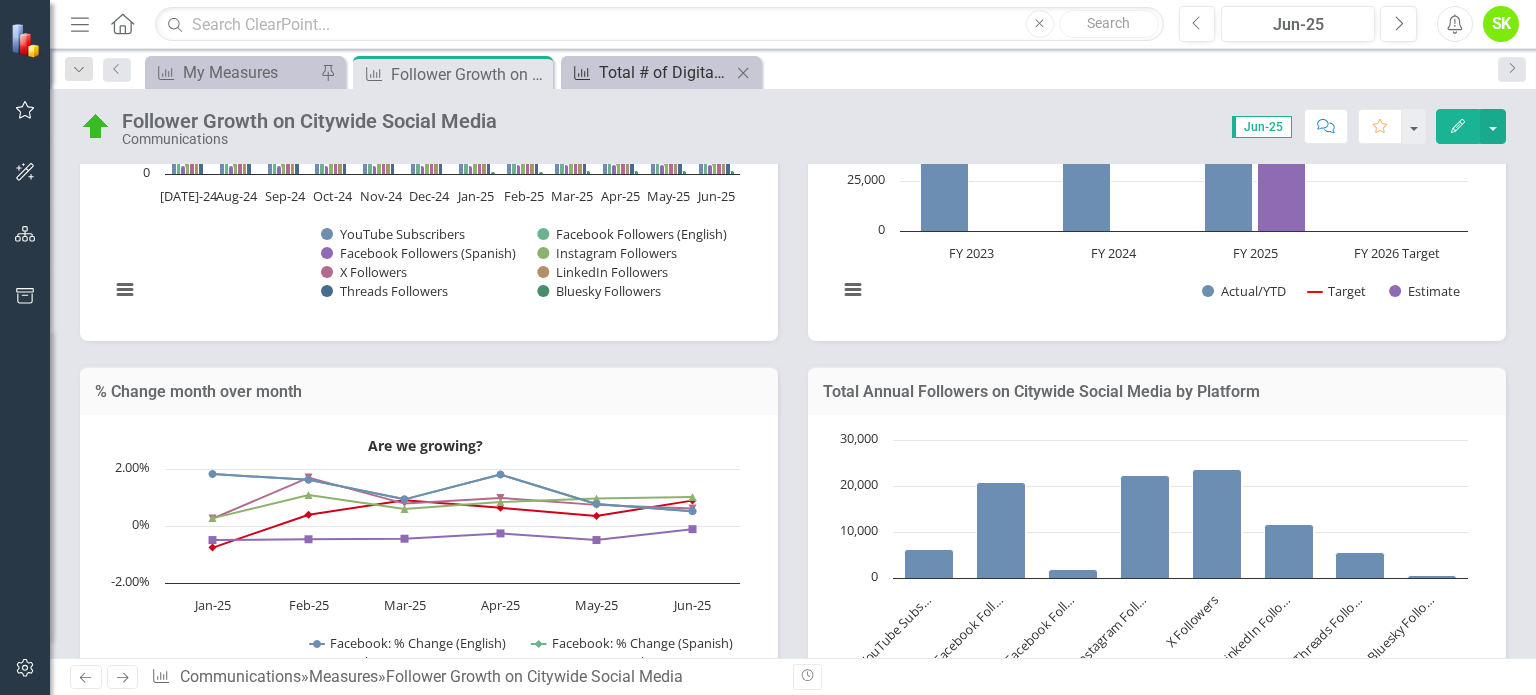 click on "Total # of Digital Subscribers (email & text)" at bounding box center [665, 72] 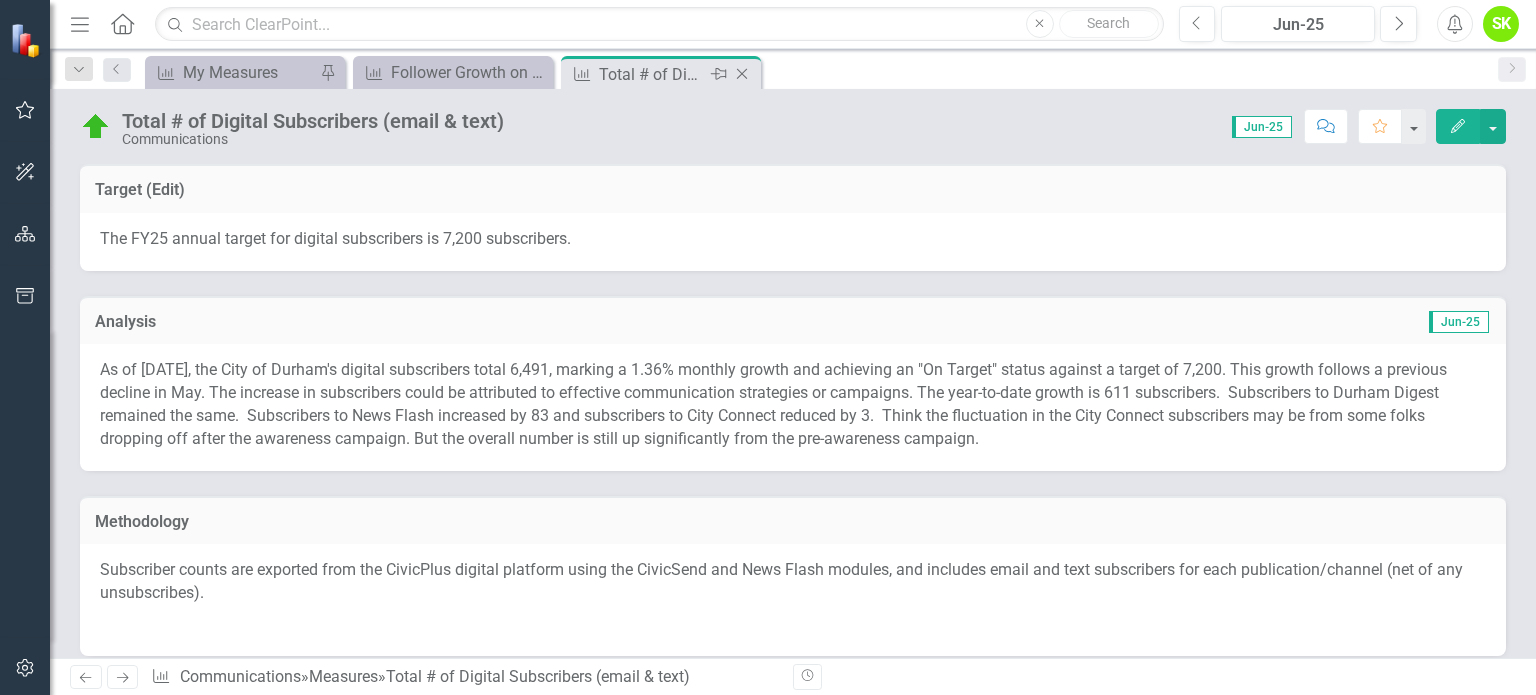 click on "Close" 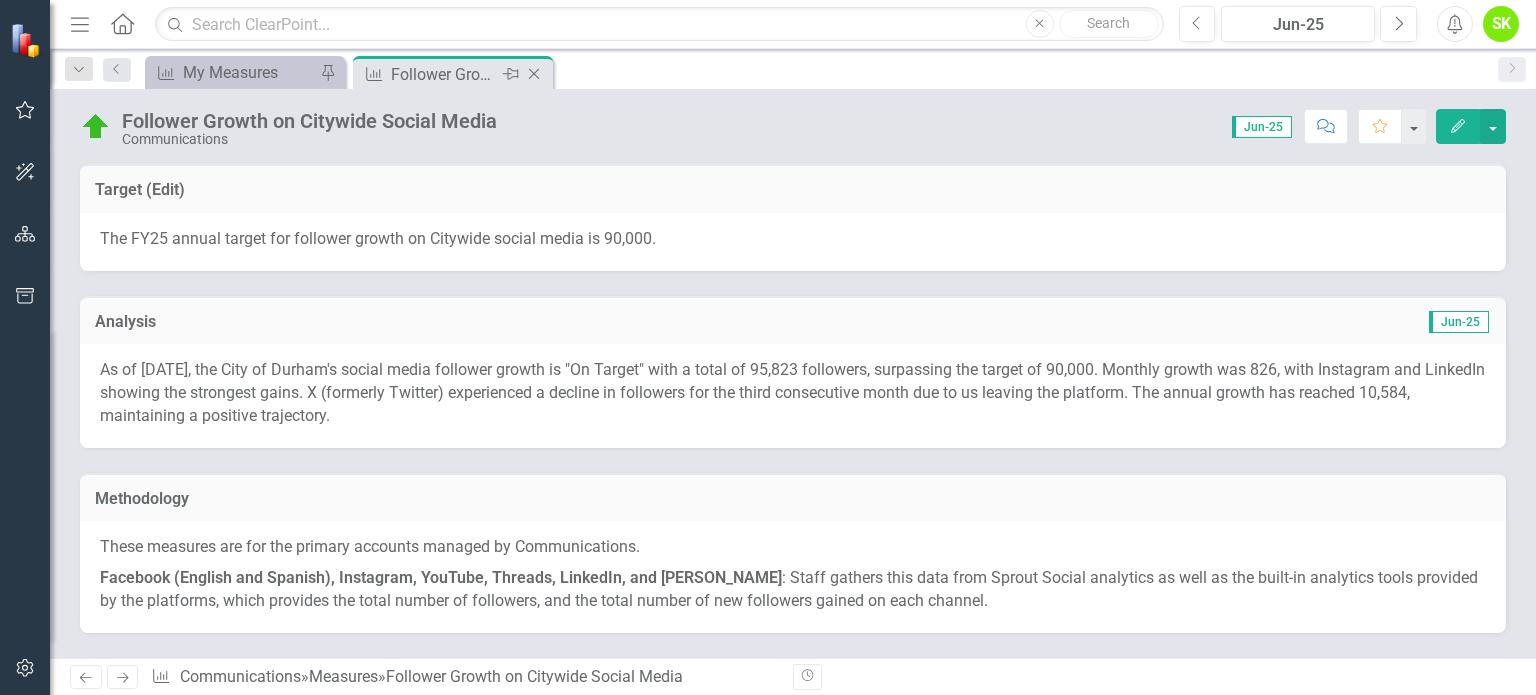 click on "Pin" at bounding box center [509, 74] 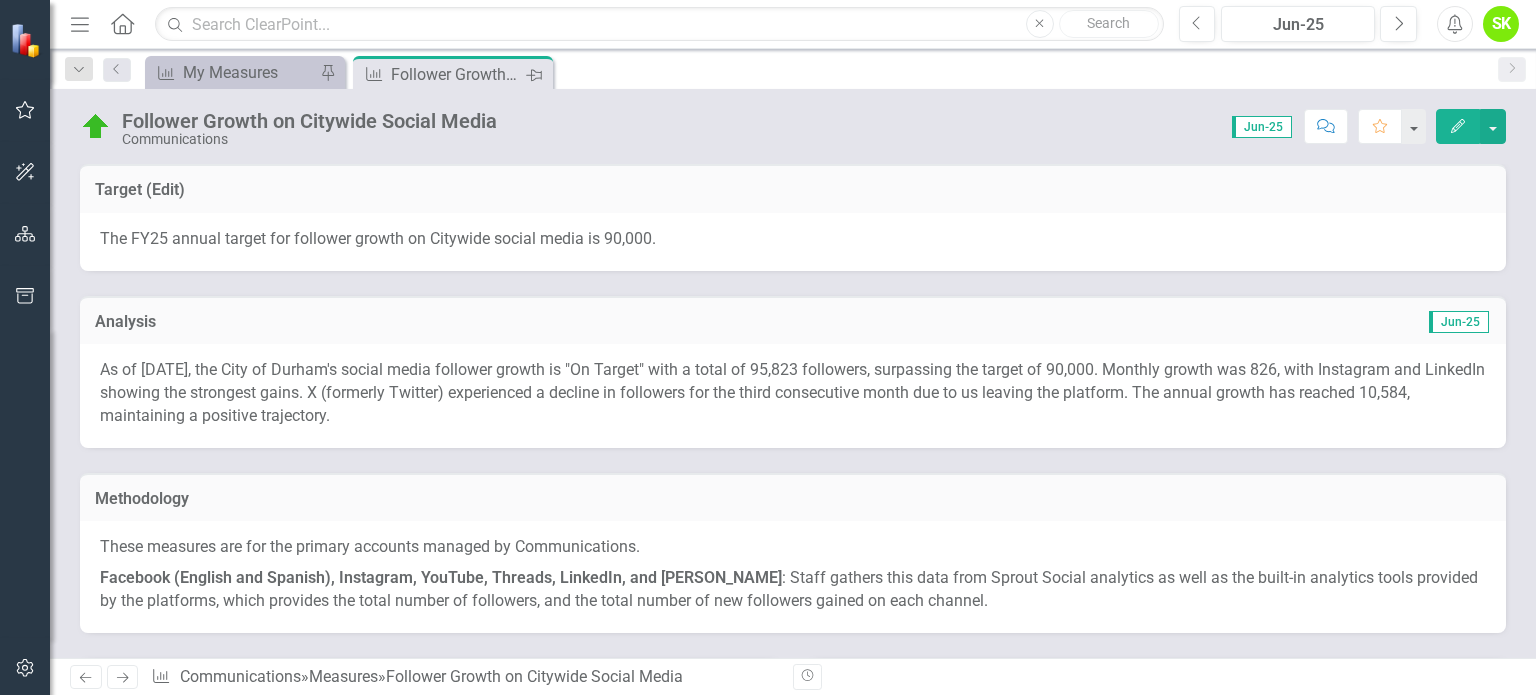 click on "Pin" 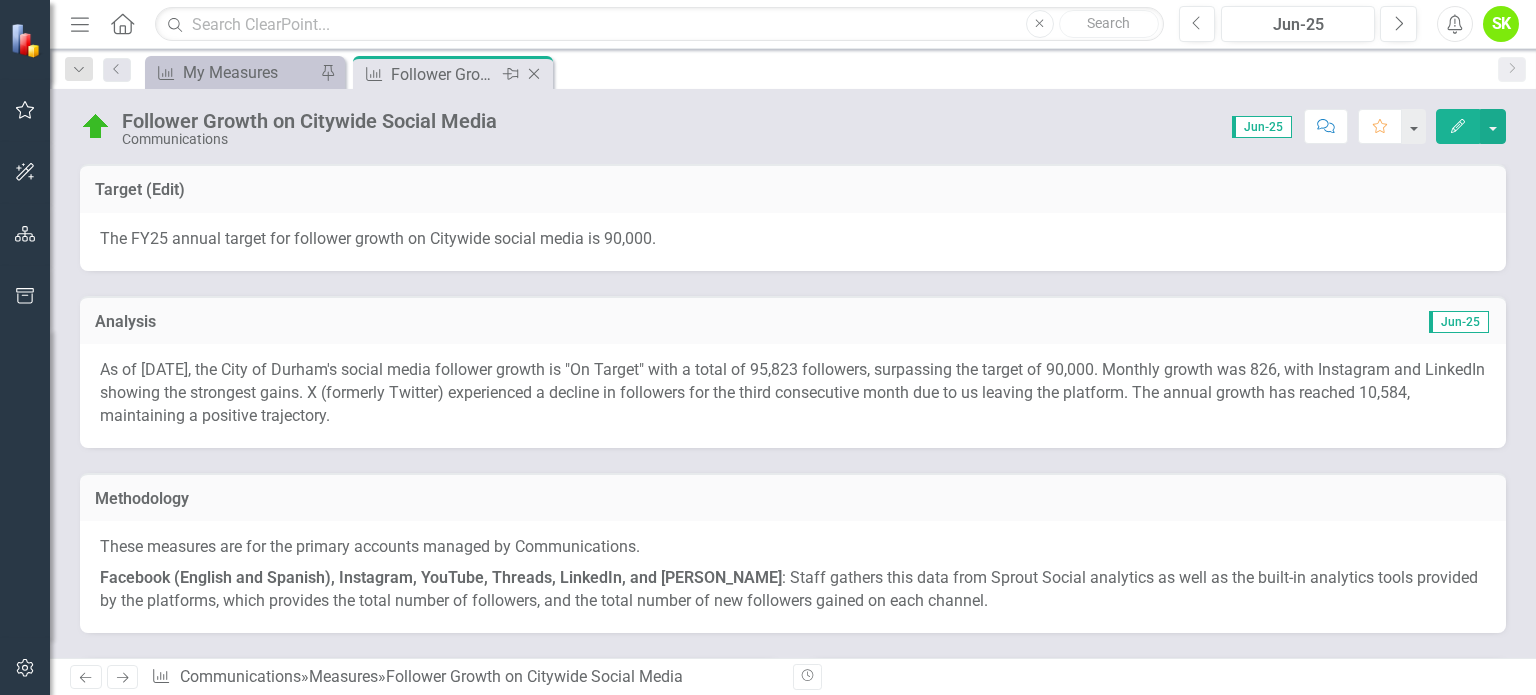 click on "Close" 